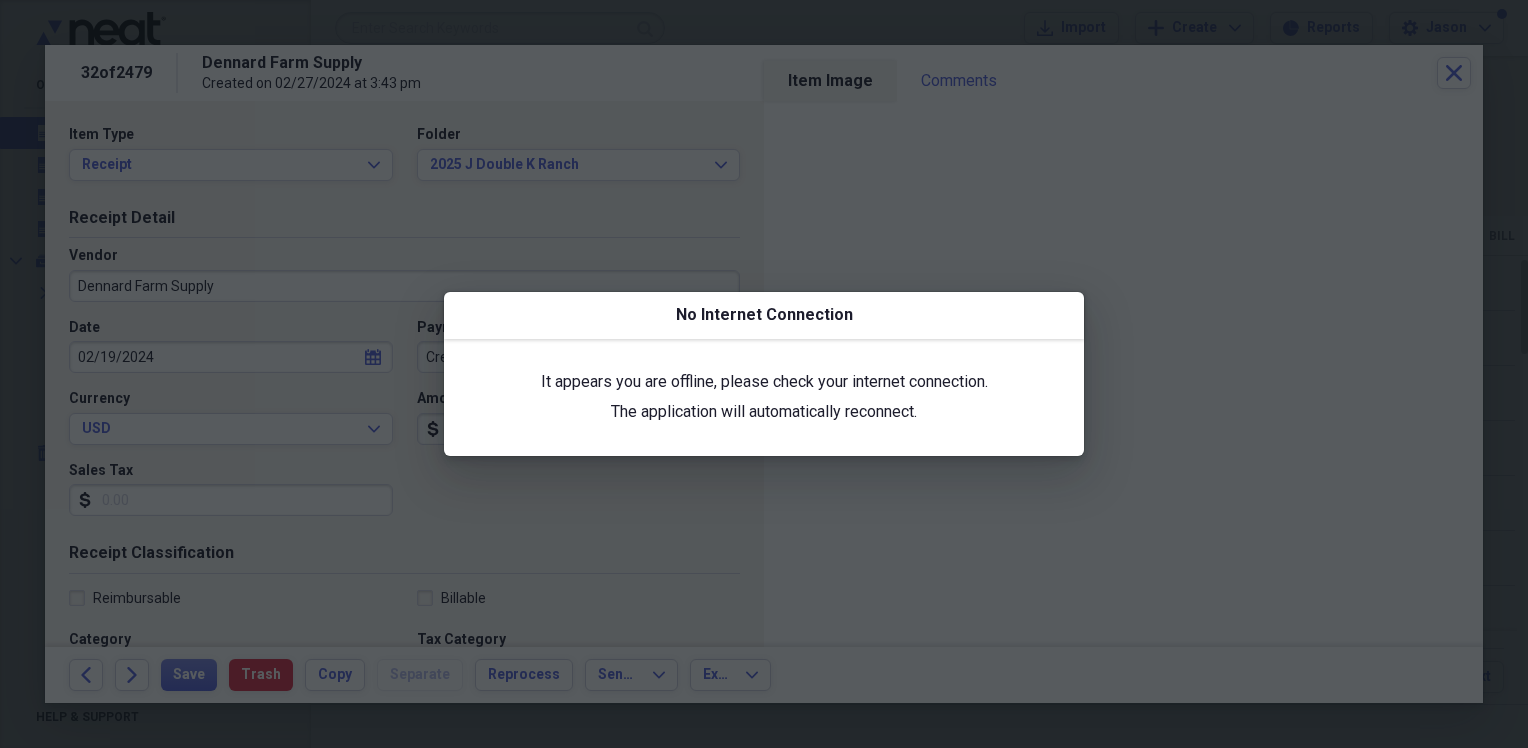 scroll, scrollTop: 0, scrollLeft: 0, axis: both 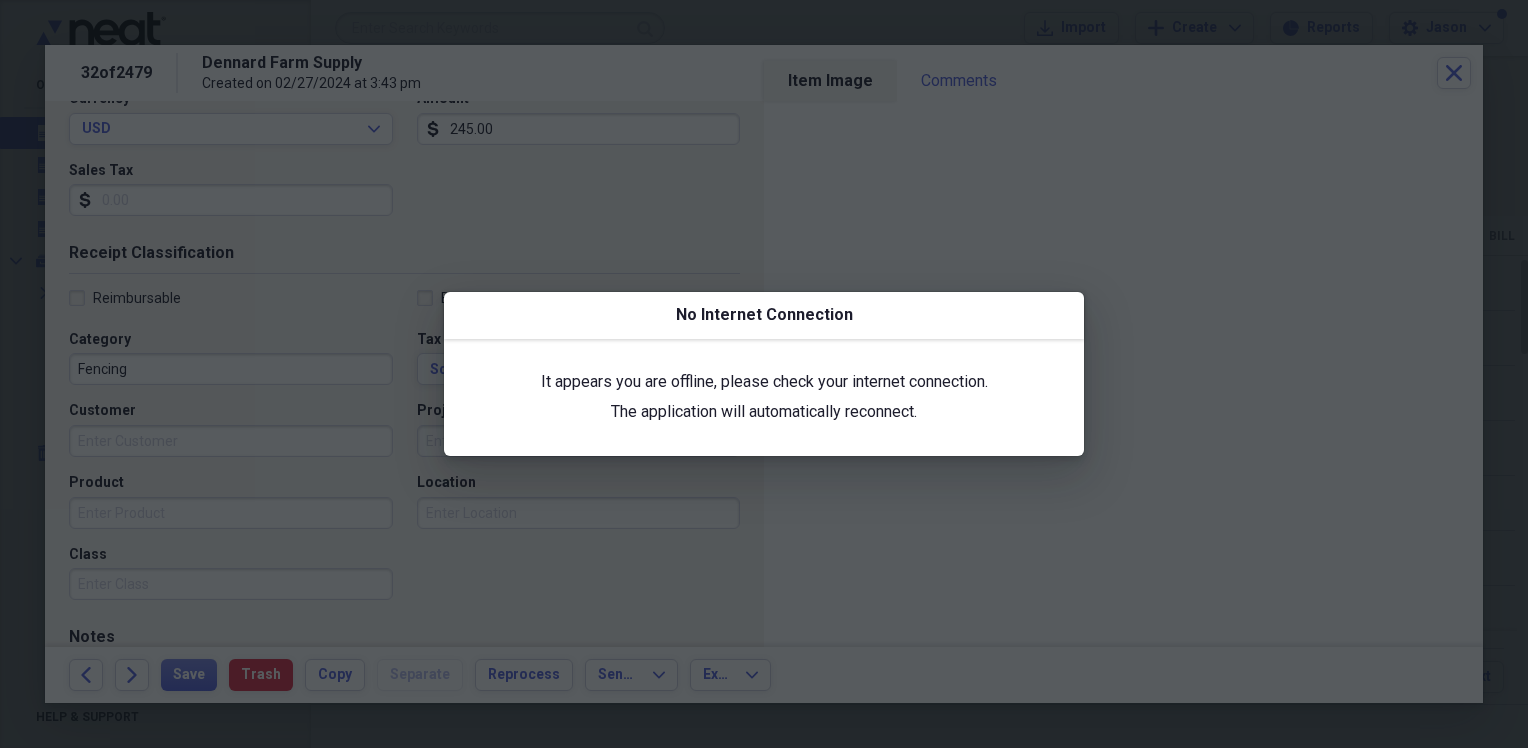 click on "It appears you are offline, please check your internet connection. The application will automatically reconnect." at bounding box center (764, 397) 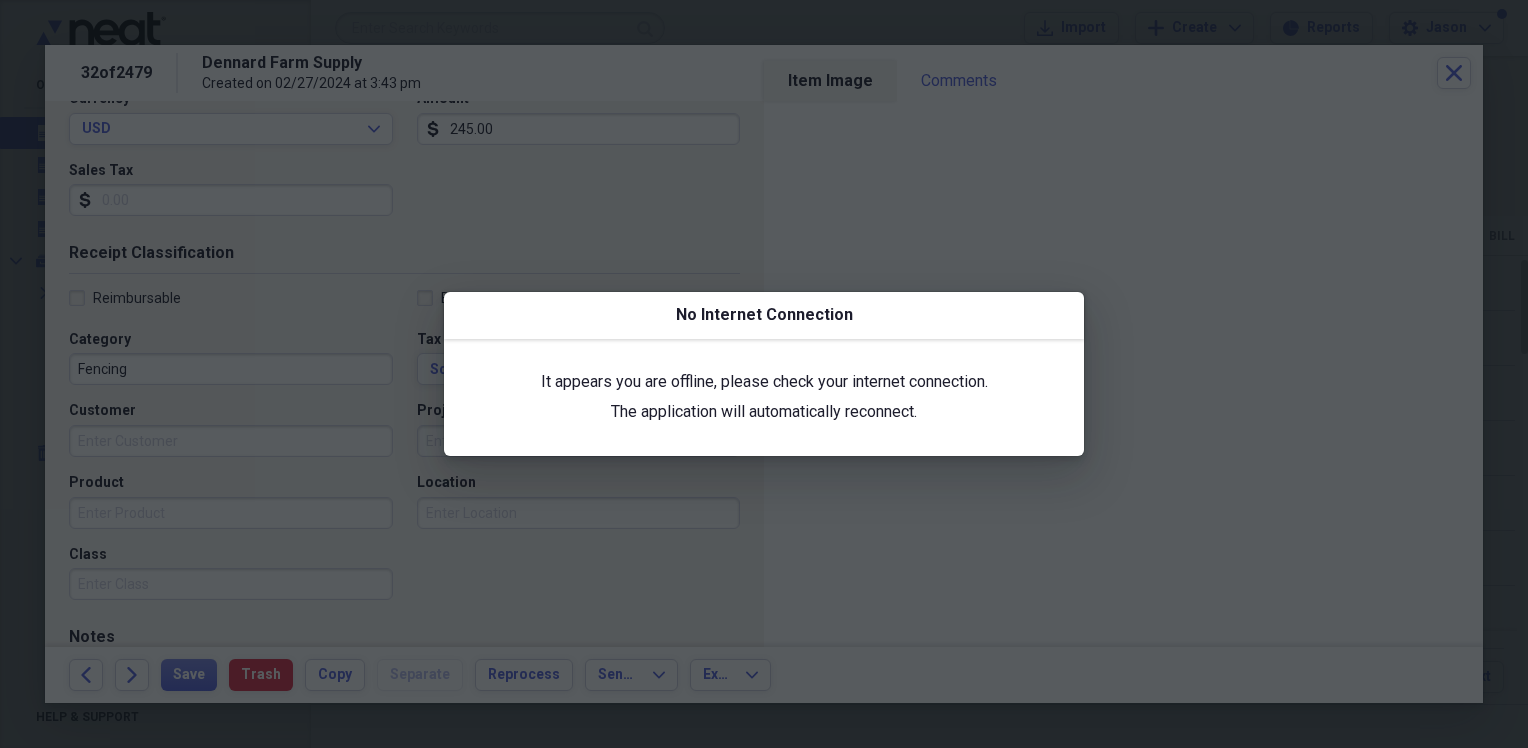click on "The application will automatically reconnect." at bounding box center [764, 412] 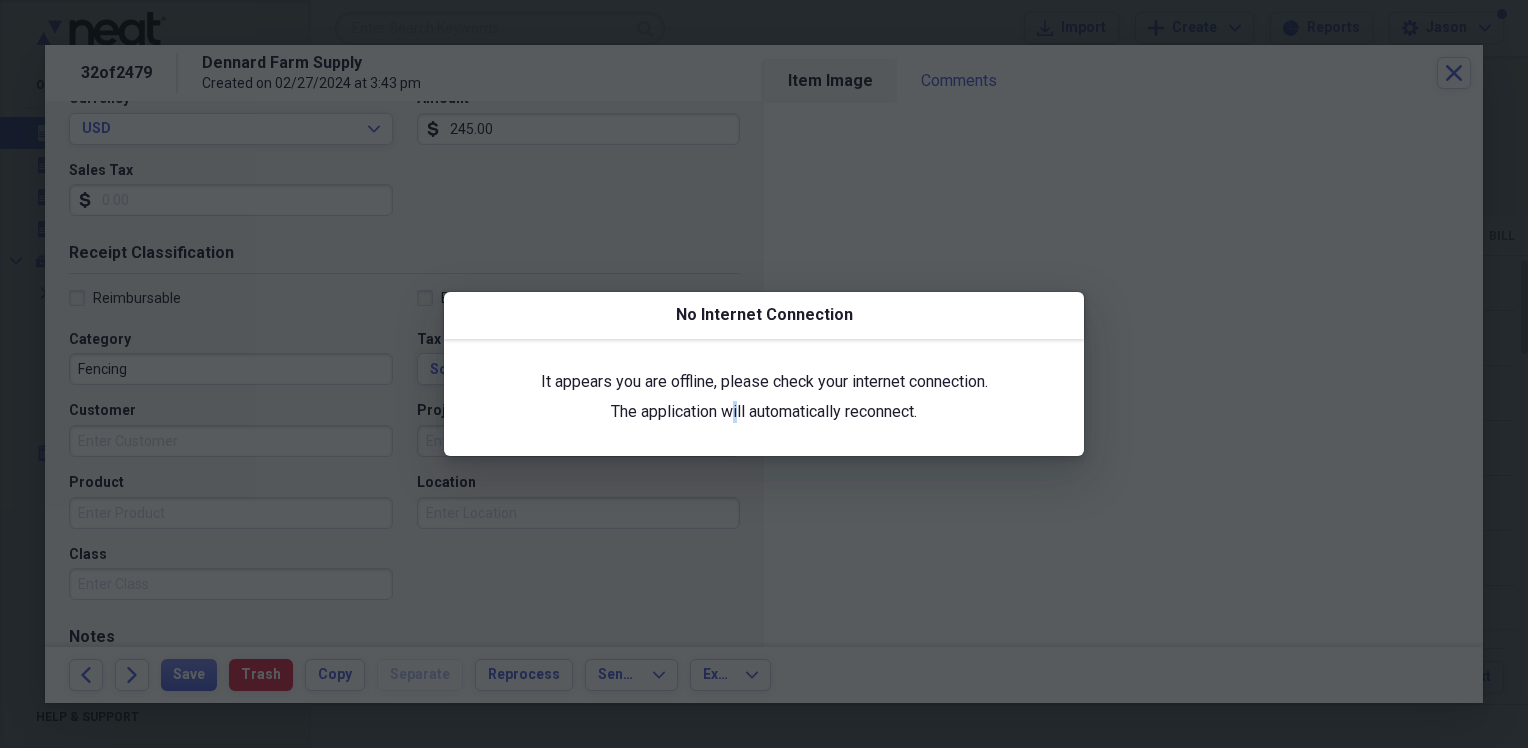 click at bounding box center (764, 374) 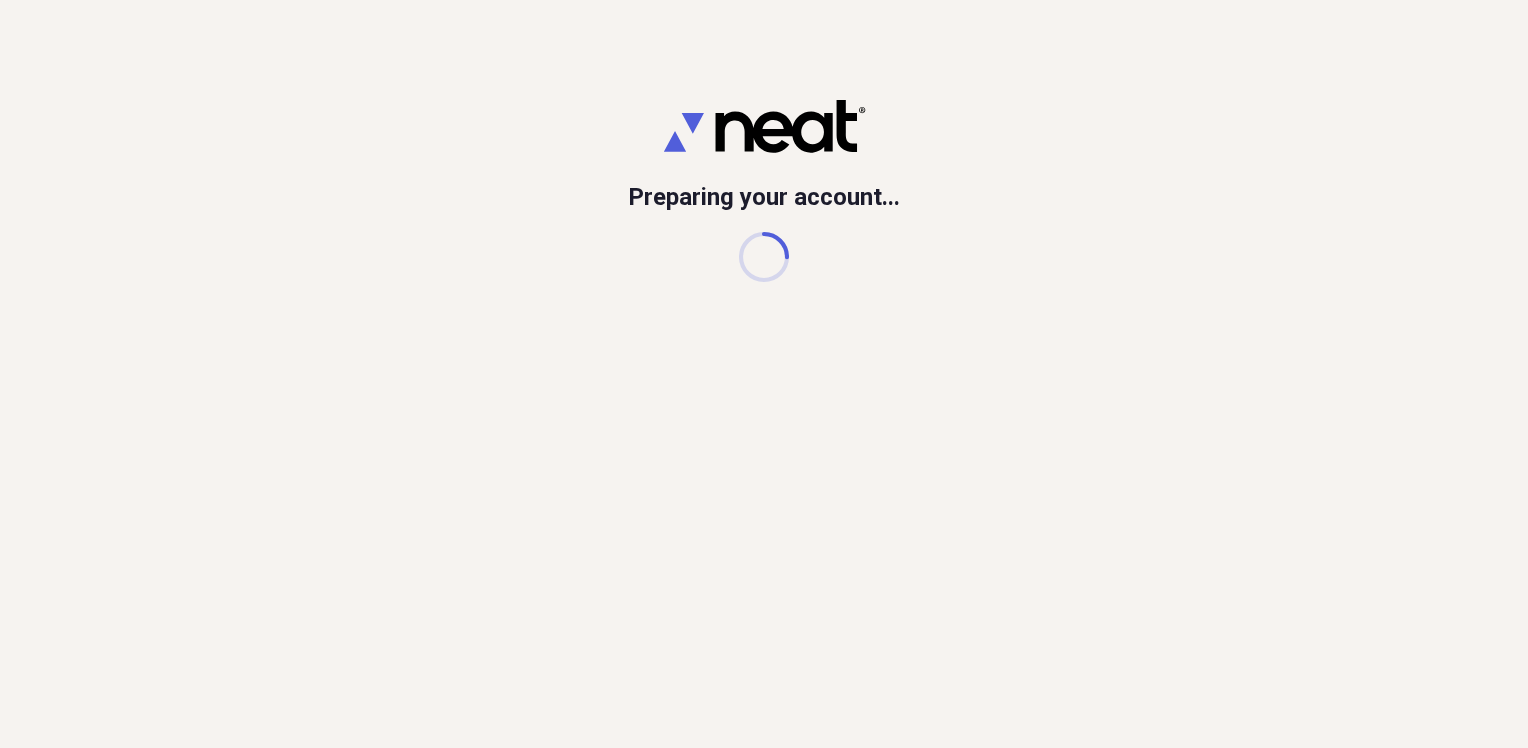 scroll, scrollTop: 0, scrollLeft: 0, axis: both 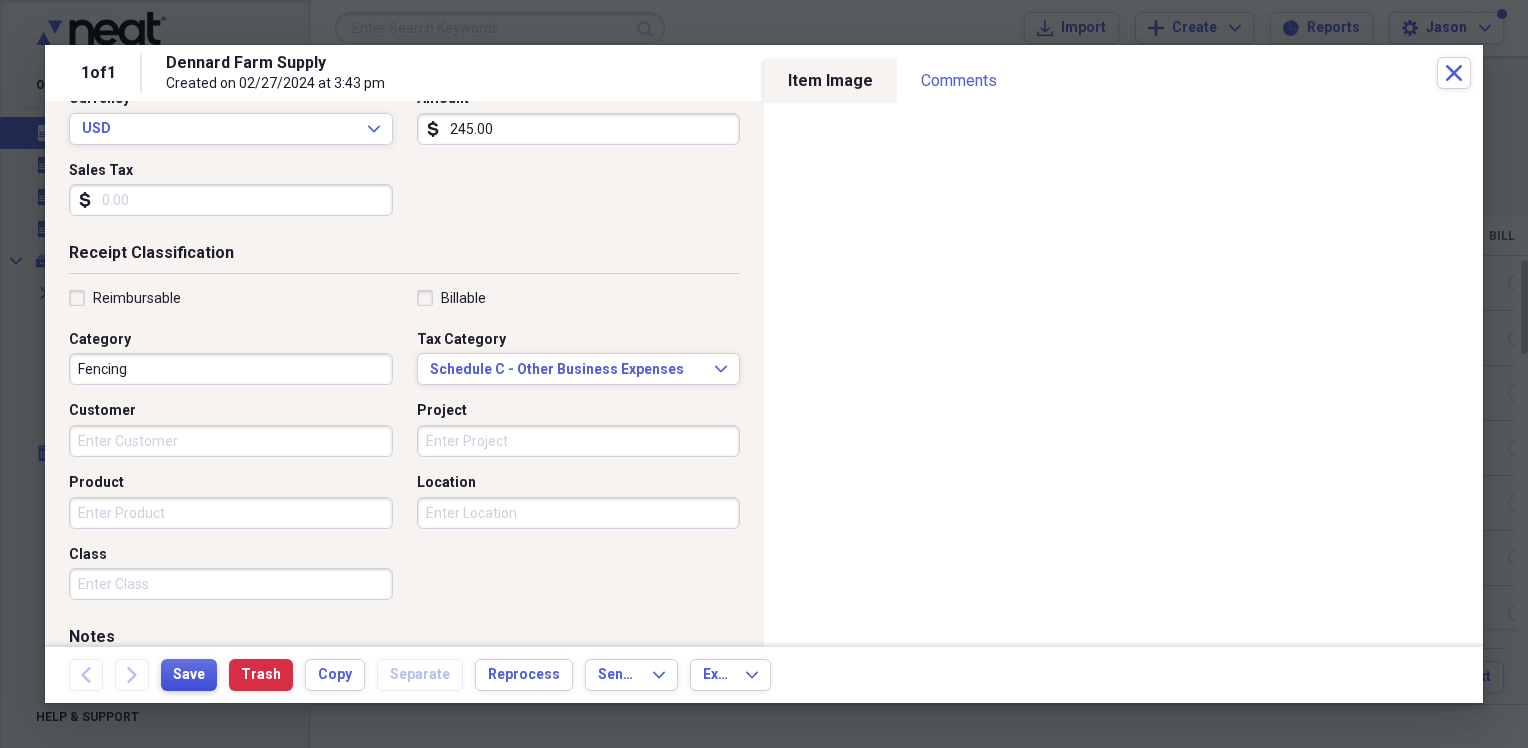click on "Save" at bounding box center (189, 675) 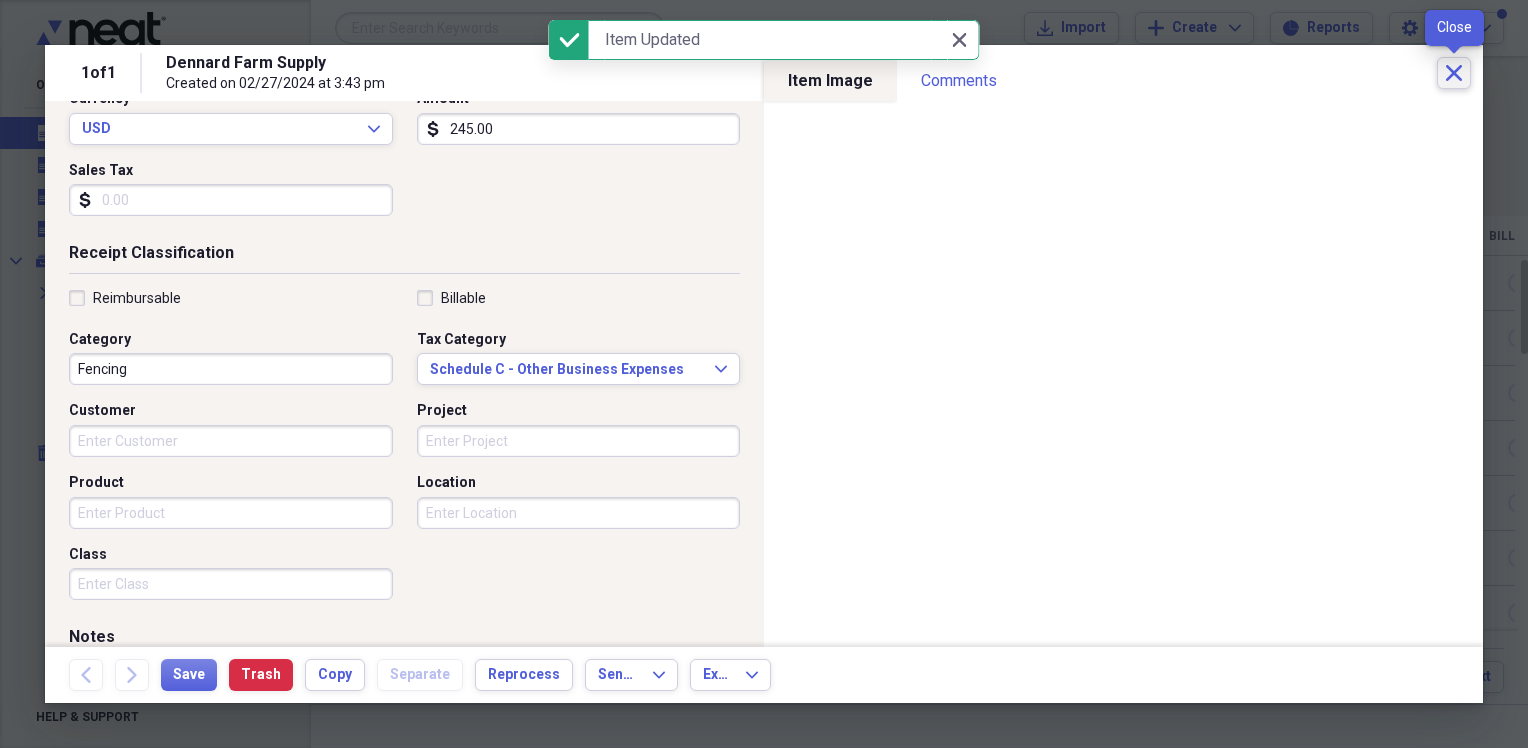click 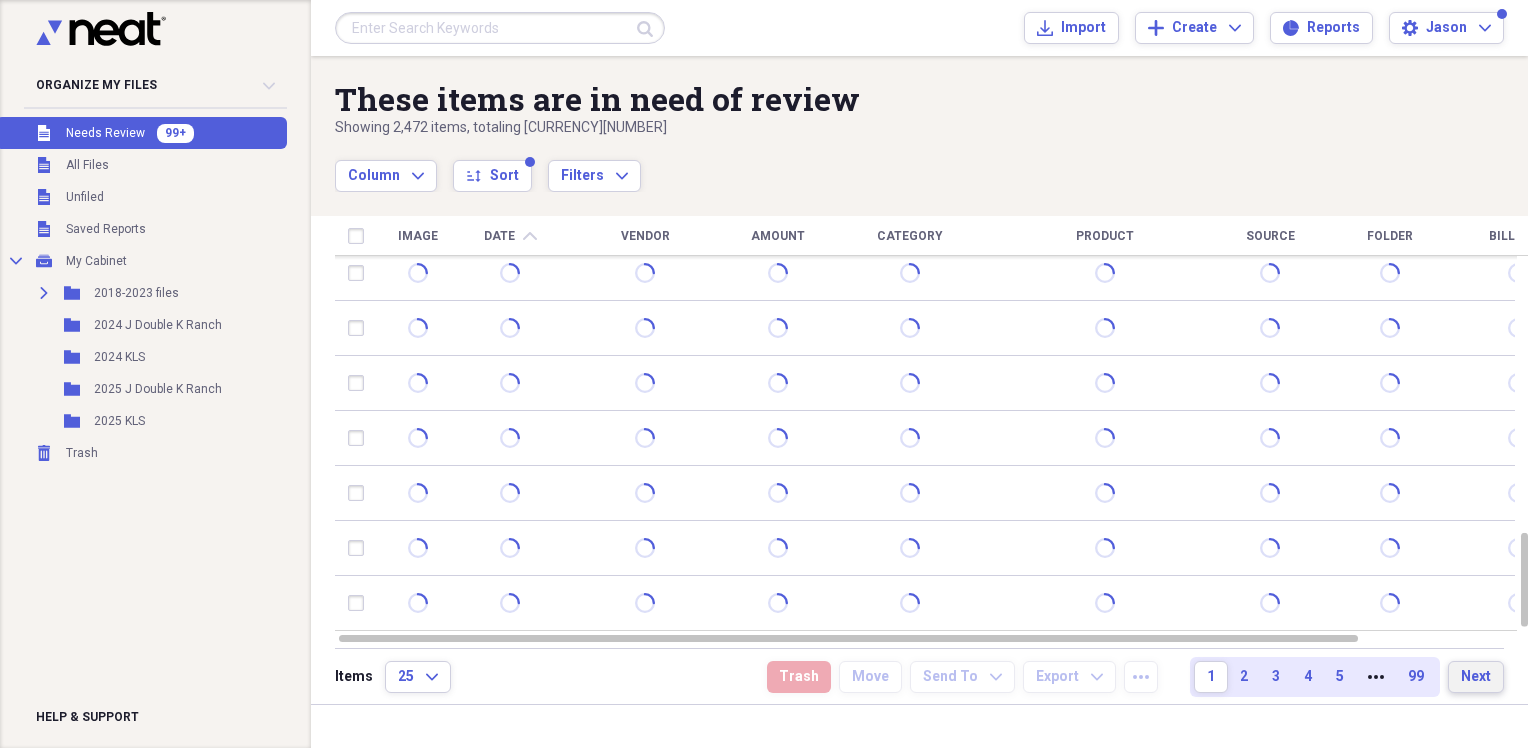 click on "Next" at bounding box center (1476, 677) 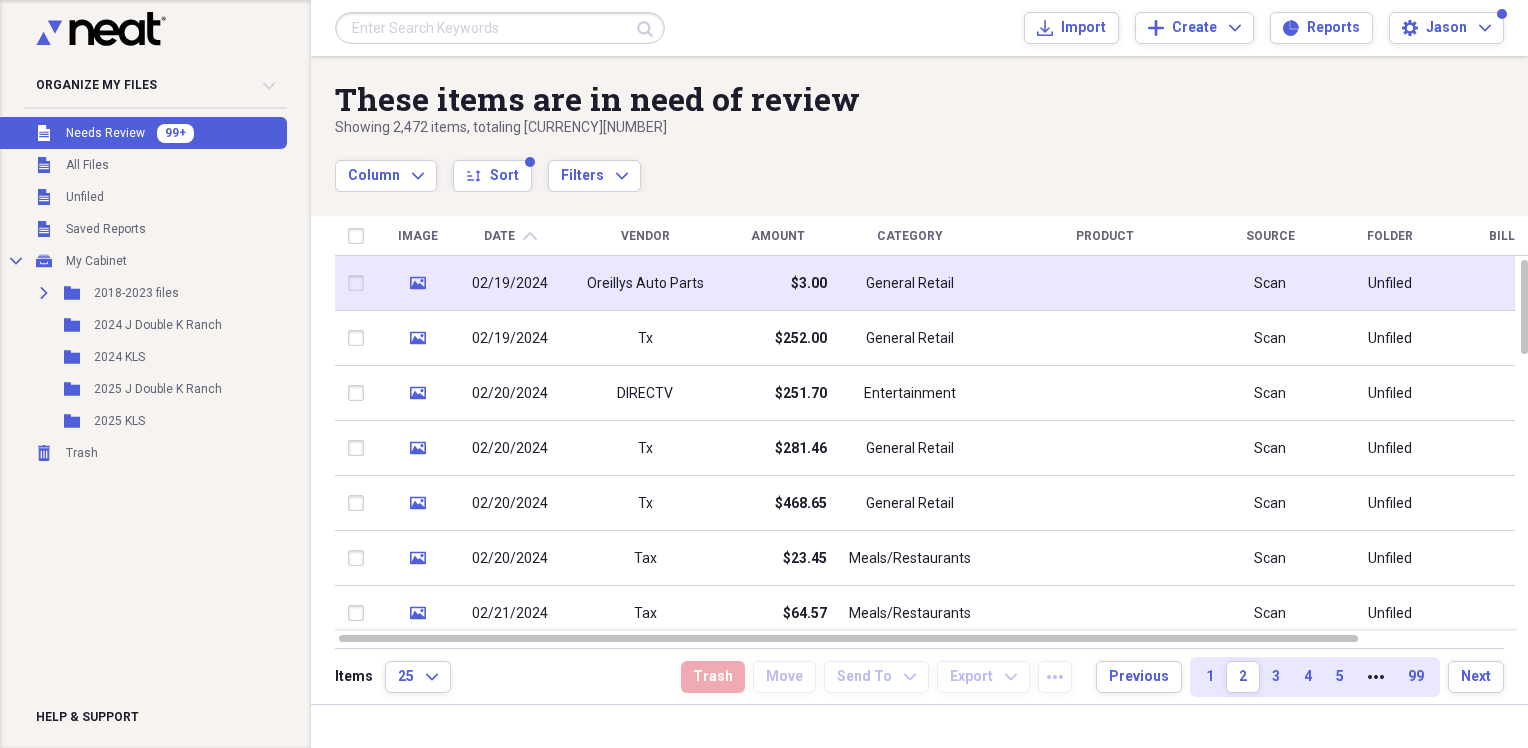 click on "Oreillys Auto Parts" at bounding box center (645, 283) 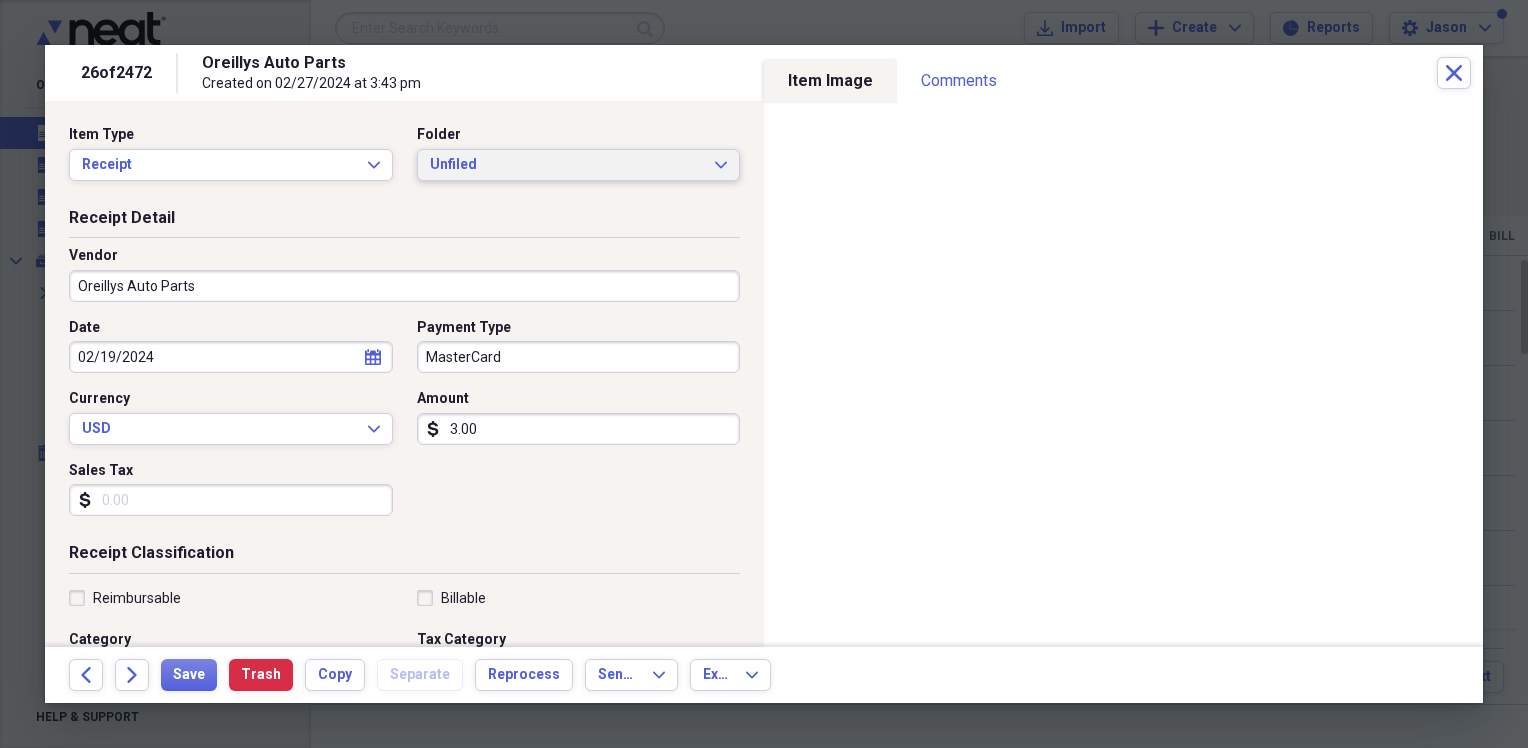 click on "Unfiled" at bounding box center [567, 165] 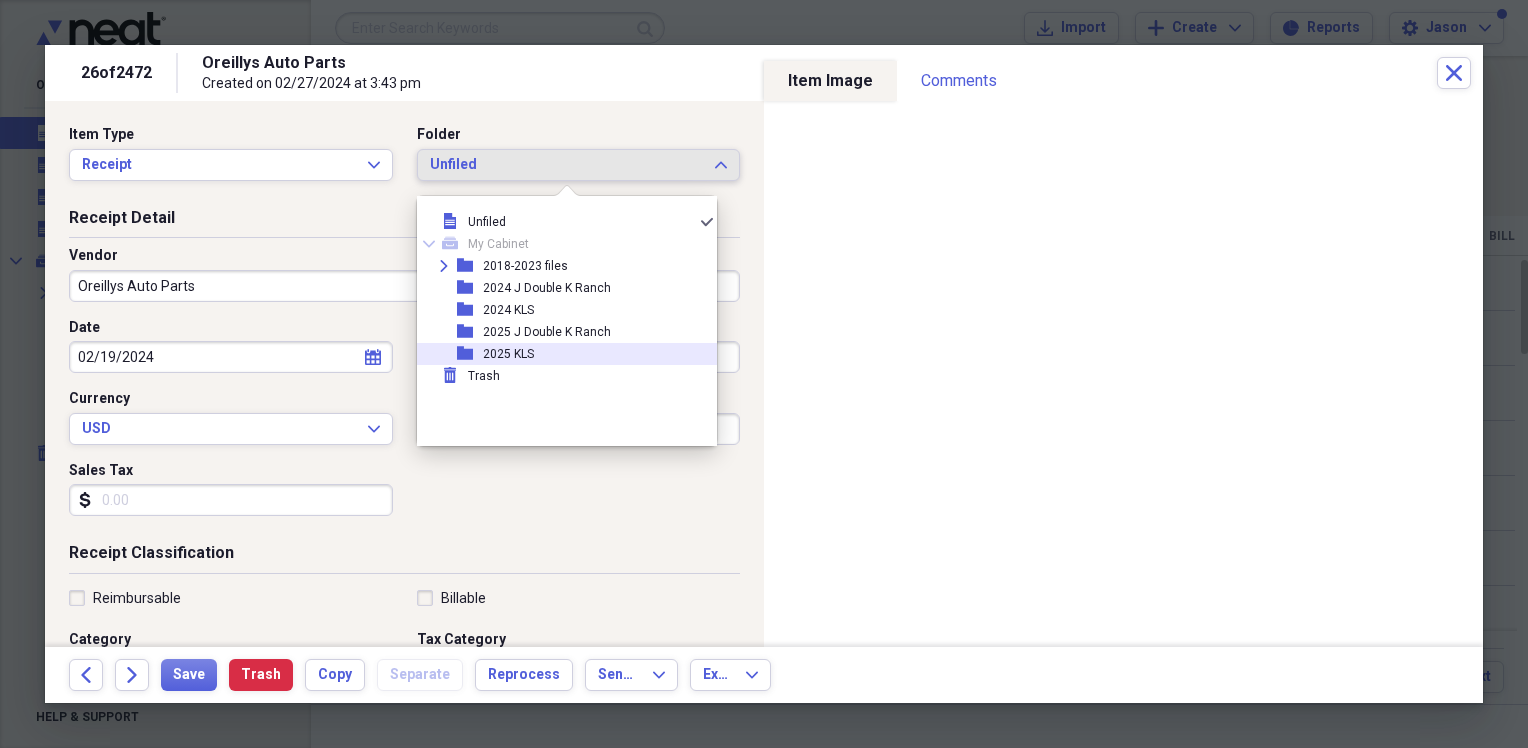click on "2025 KLS" at bounding box center (508, 354) 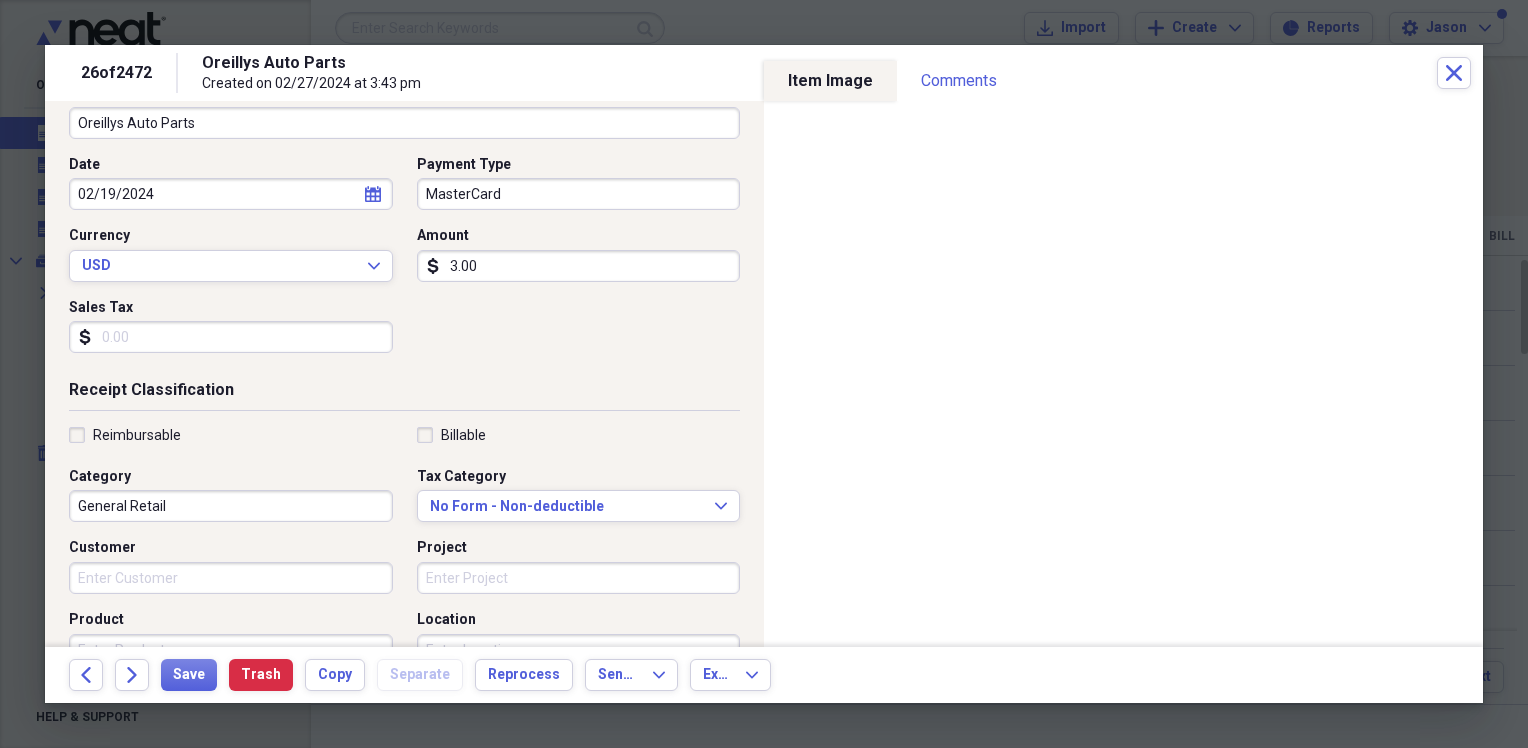 scroll, scrollTop: 100, scrollLeft: 0, axis: vertical 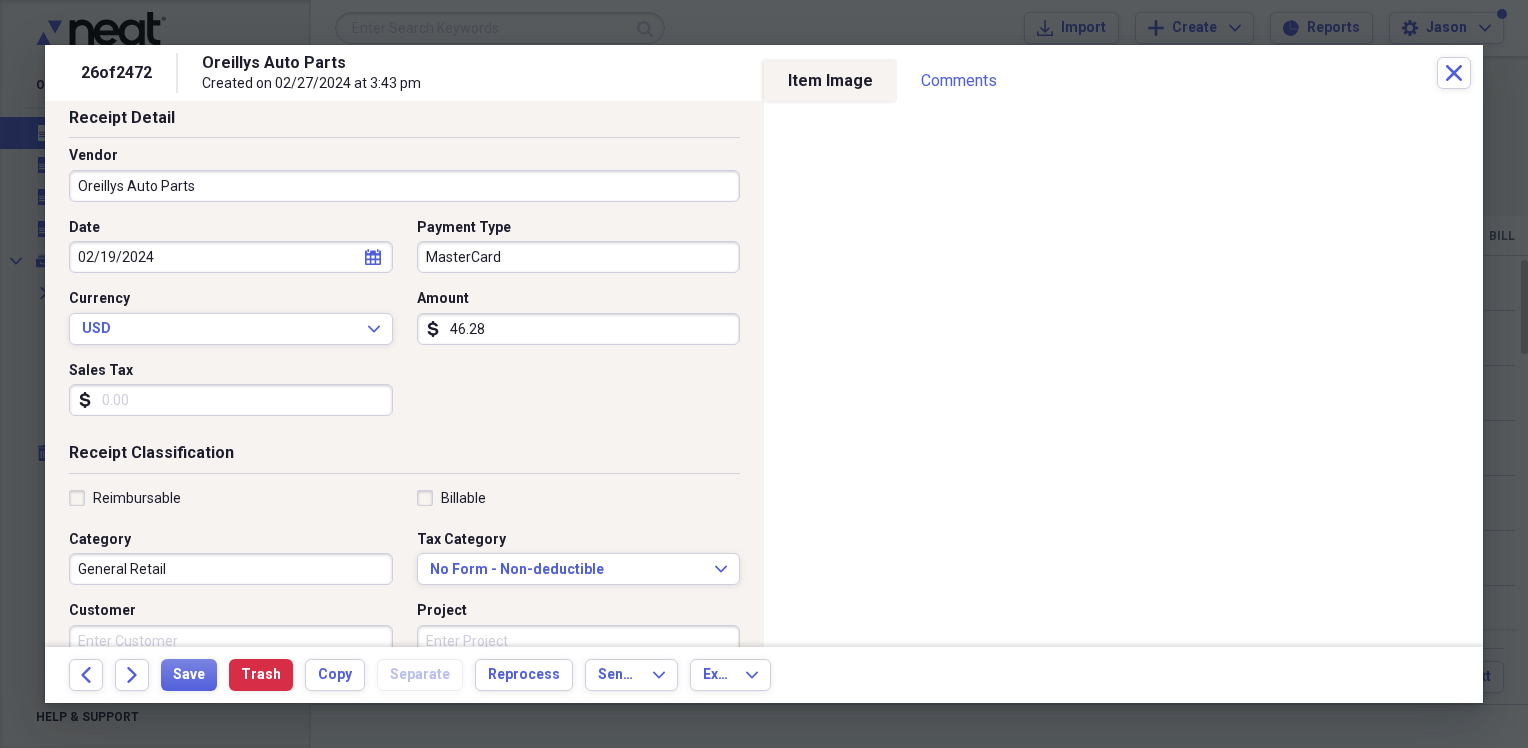 type on "46.28" 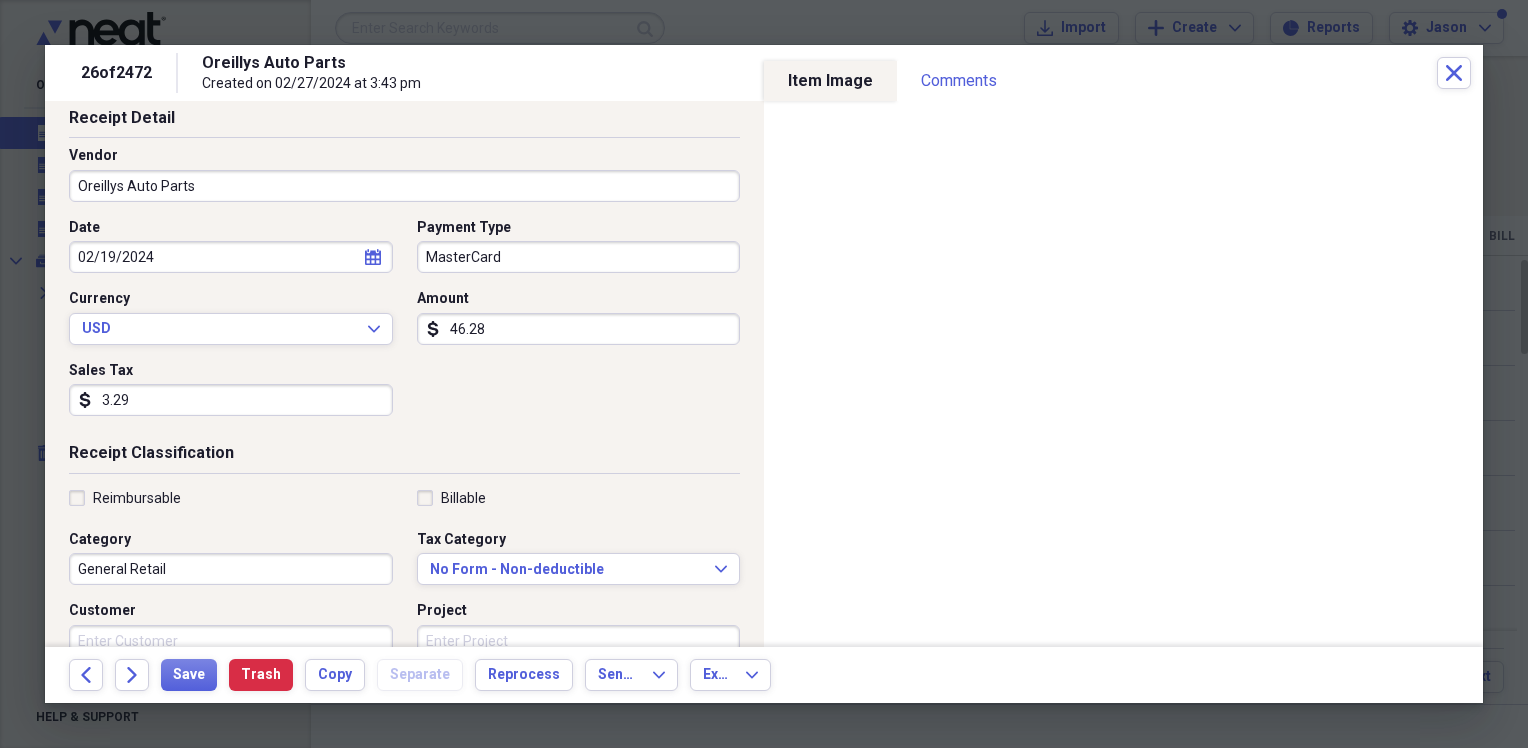 type on "3.29" 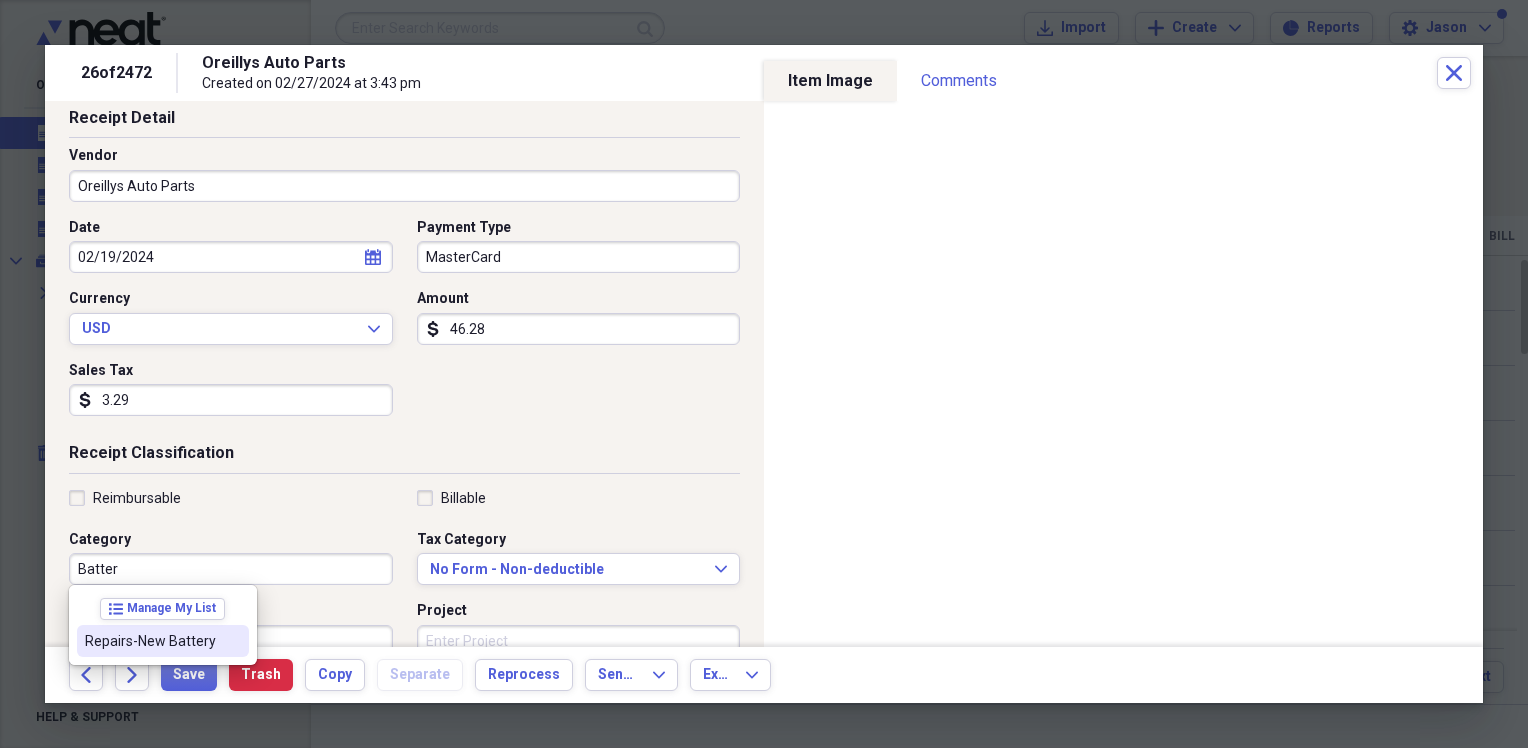 click on "Repairs-New Battery" at bounding box center (151, 641) 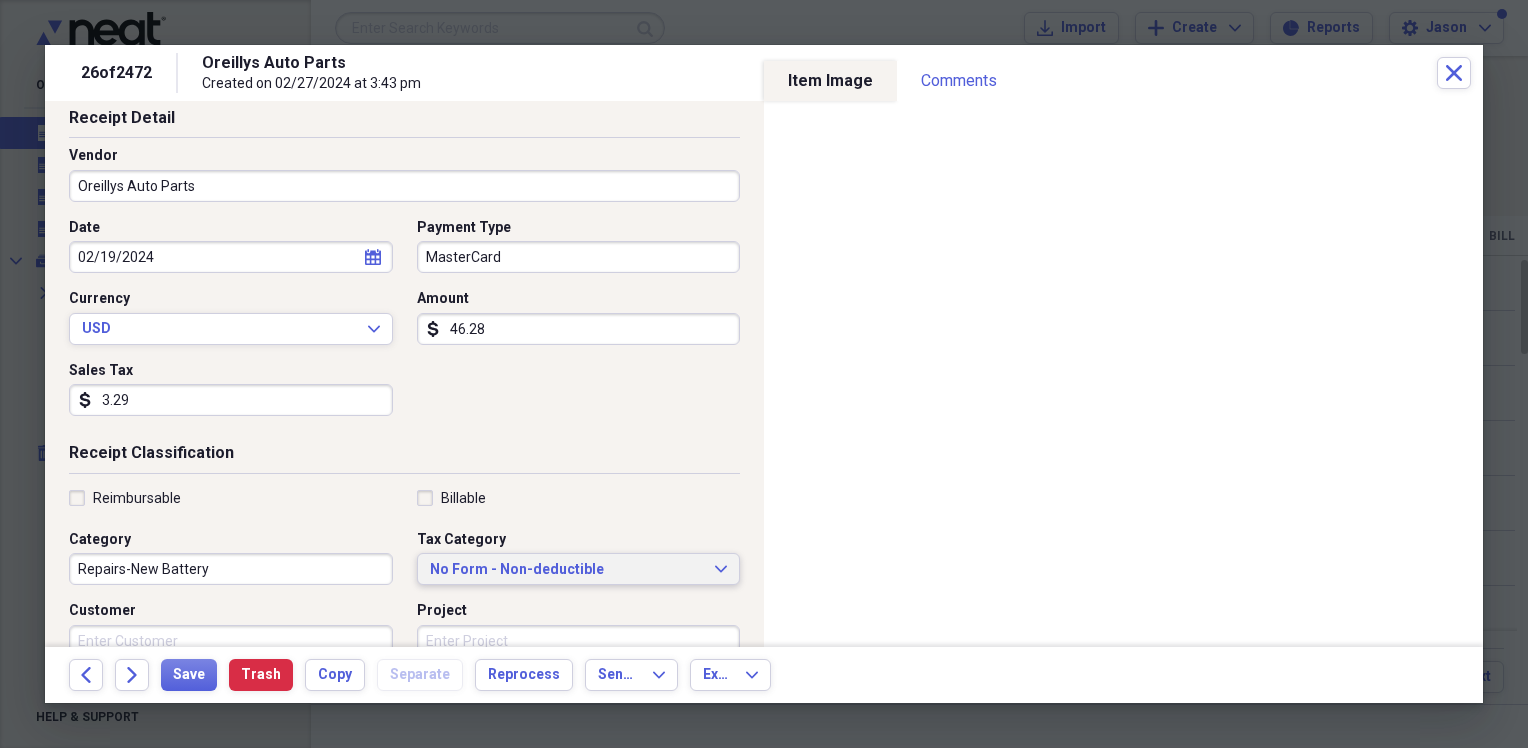 drag, startPoint x: 581, startPoint y: 566, endPoint x: 736, endPoint y: 571, distance: 155.08063 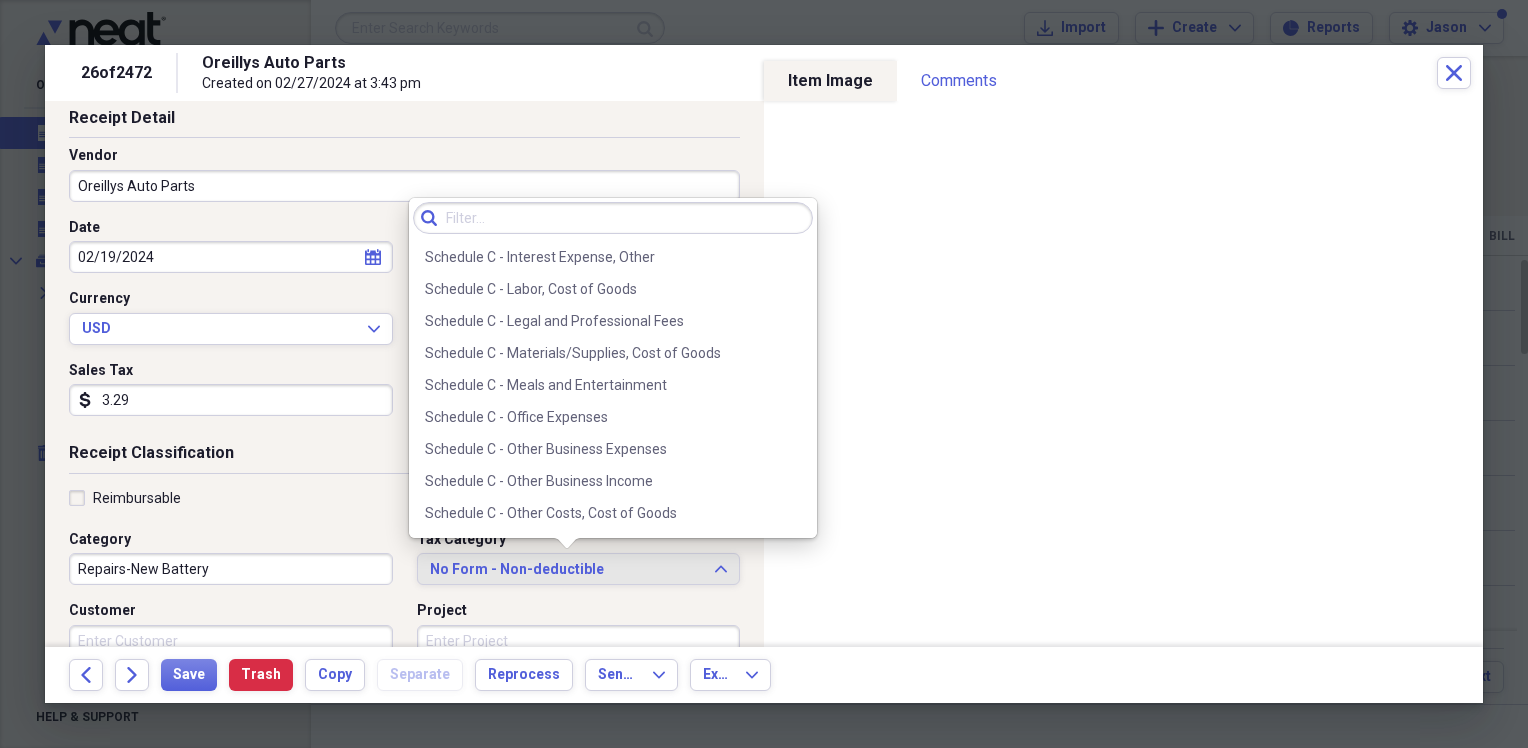scroll, scrollTop: 3930, scrollLeft: 0, axis: vertical 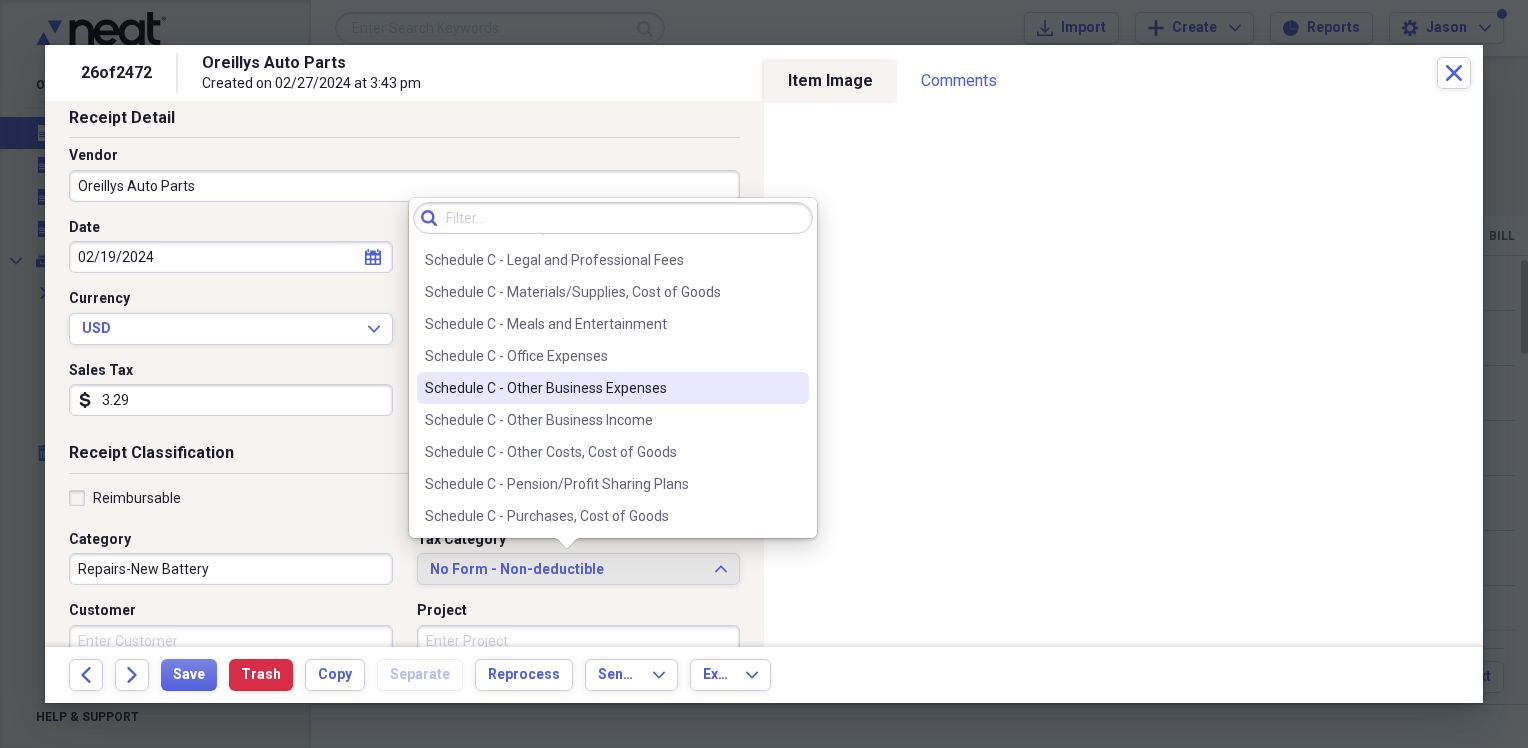 click on "Schedule C - Other Business Expenses" at bounding box center [601, 388] 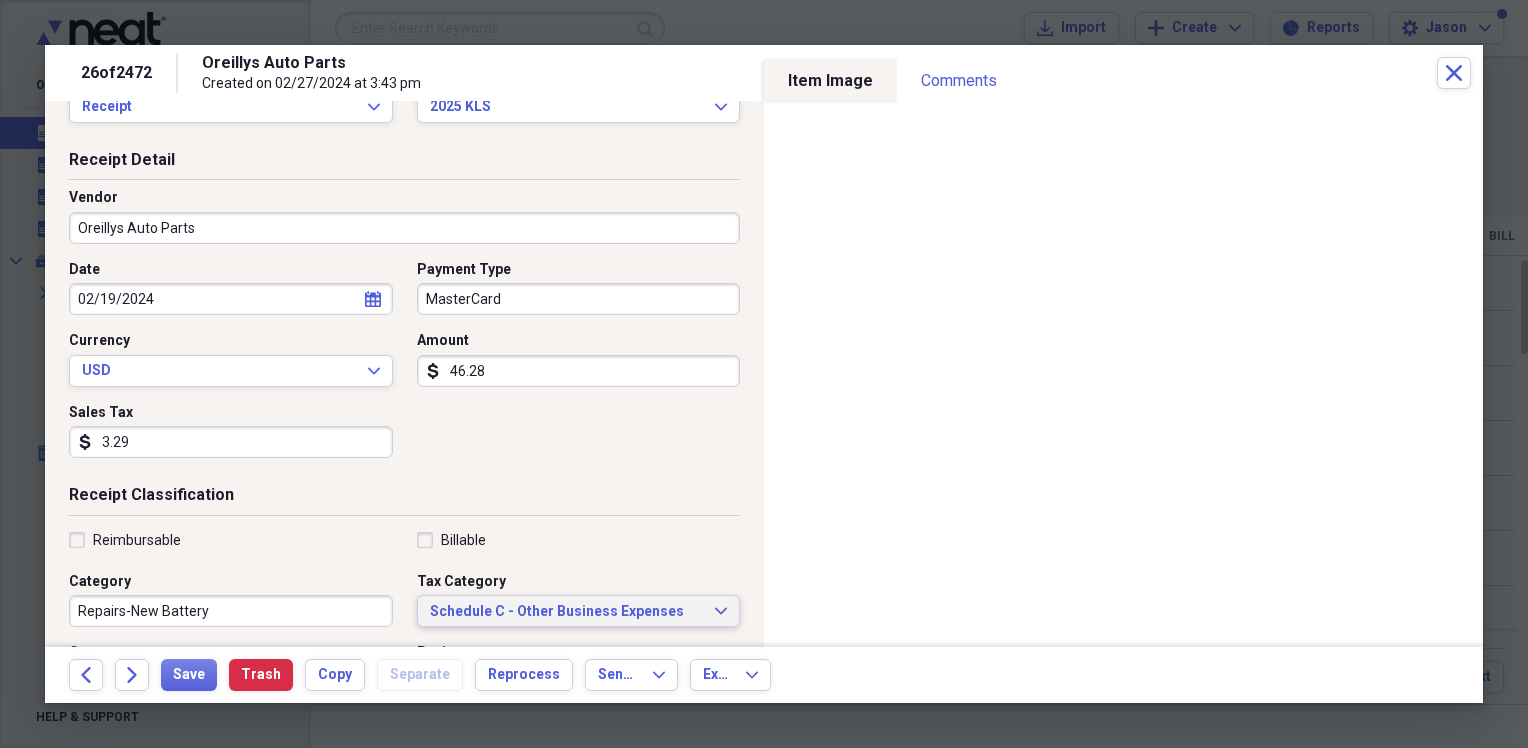 scroll, scrollTop: 0, scrollLeft: 0, axis: both 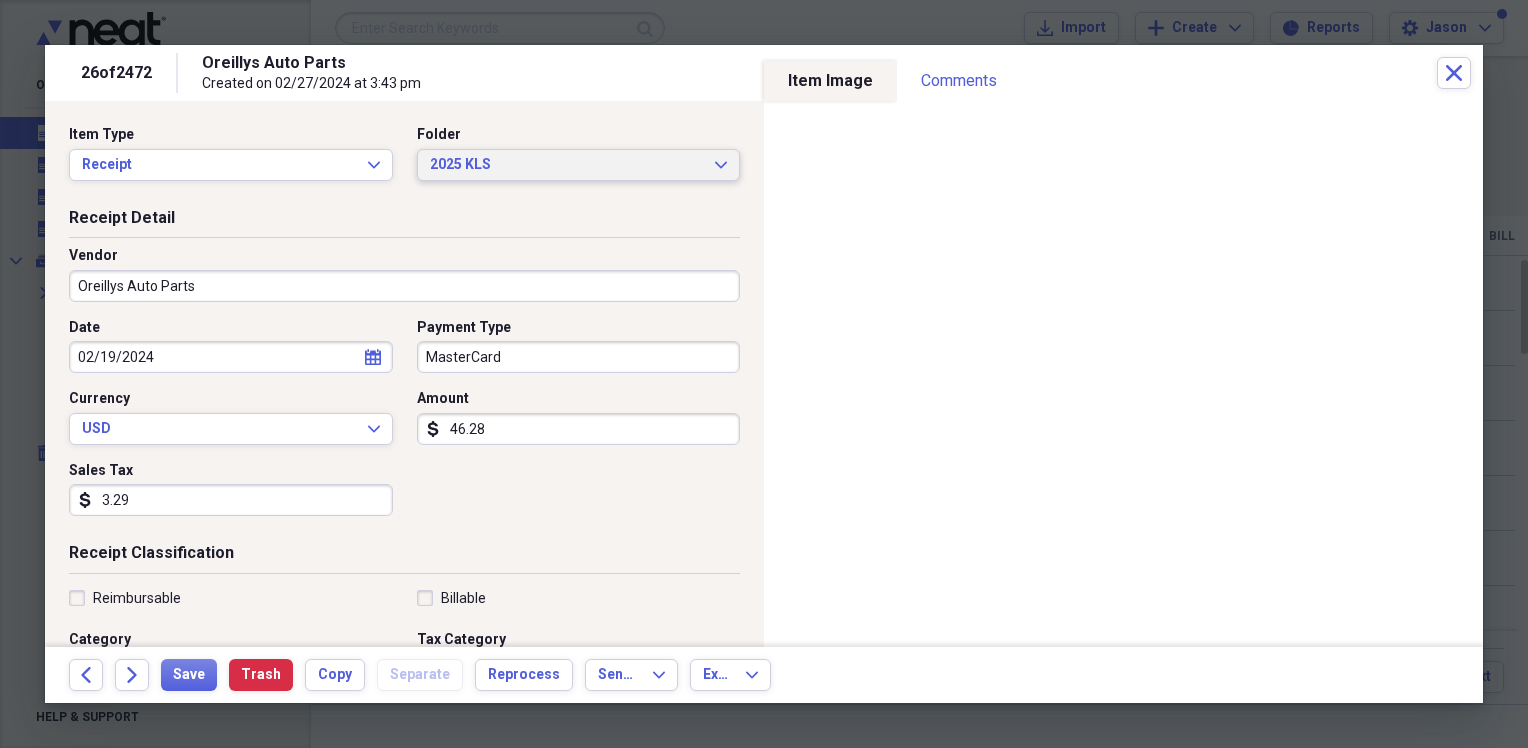 click on "2025 KLS" at bounding box center [567, 165] 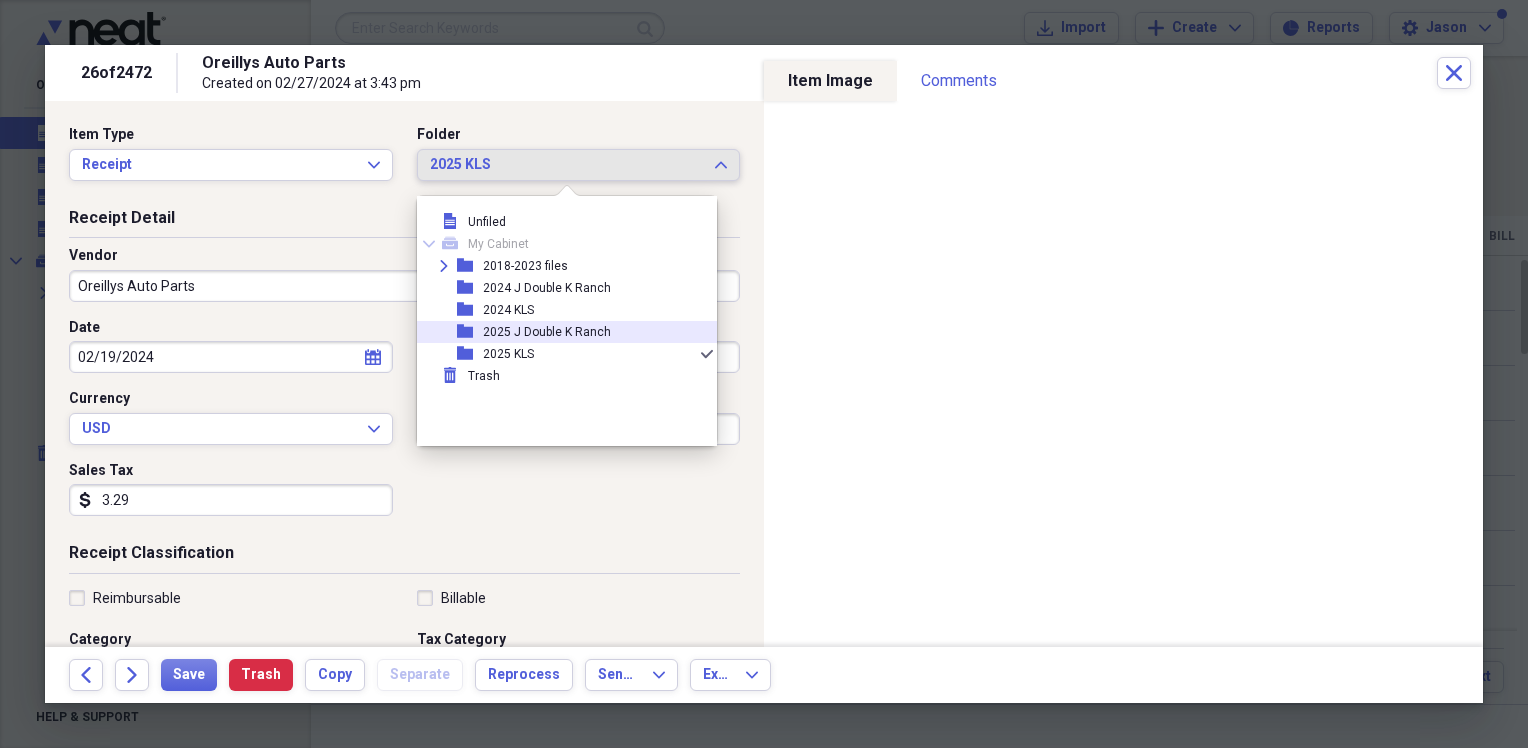 click on "2025 J Double K Ranch" at bounding box center [547, 332] 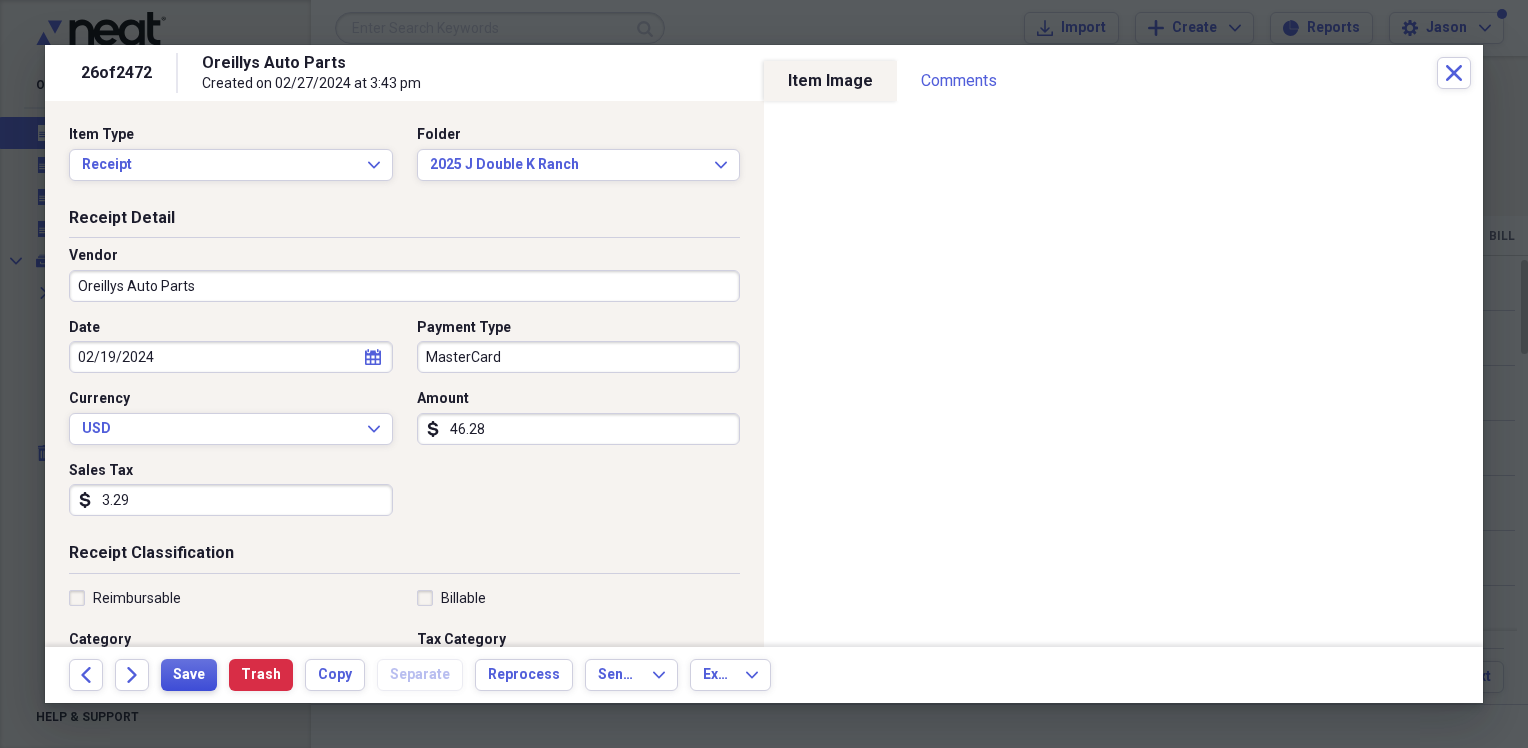click on "Save" at bounding box center (189, 675) 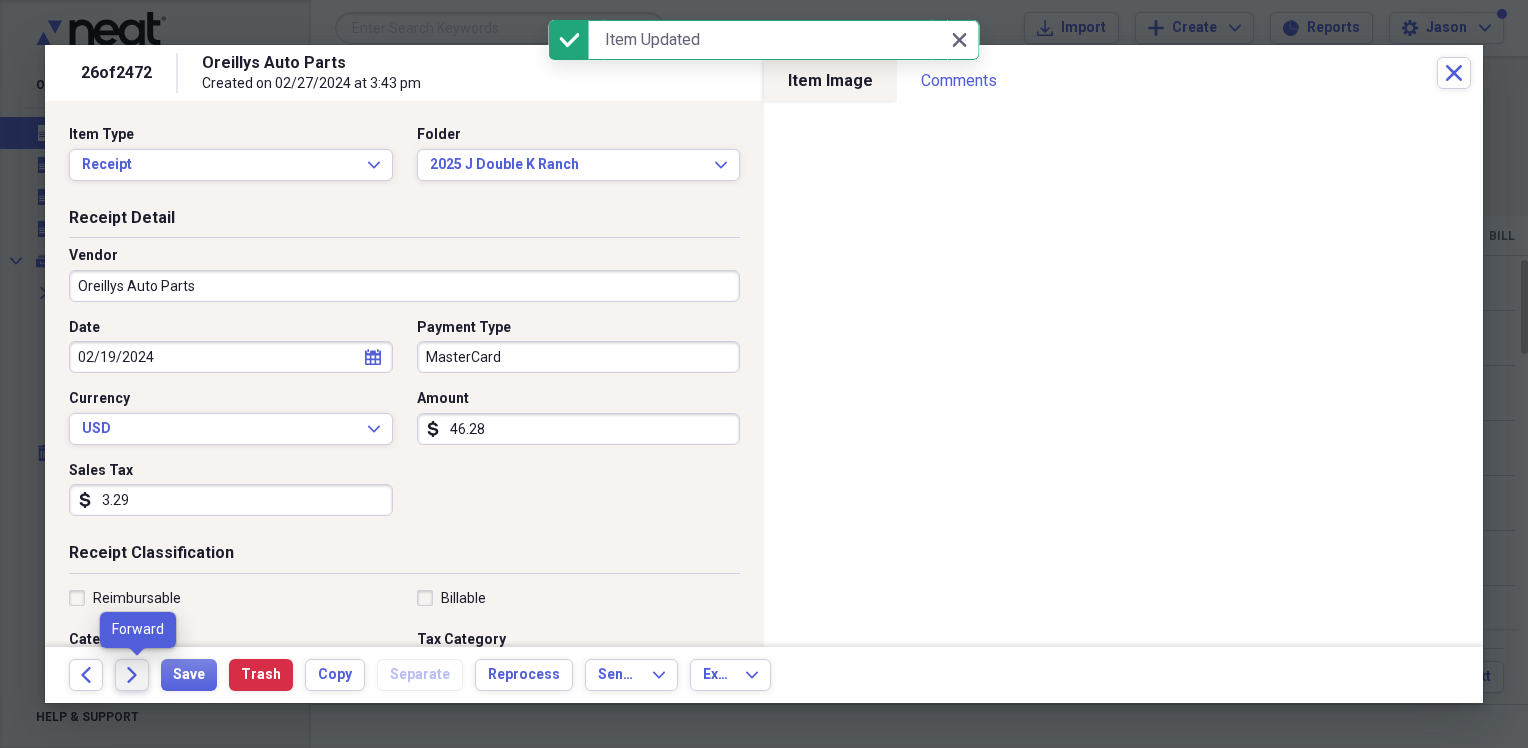 click on "Forward" 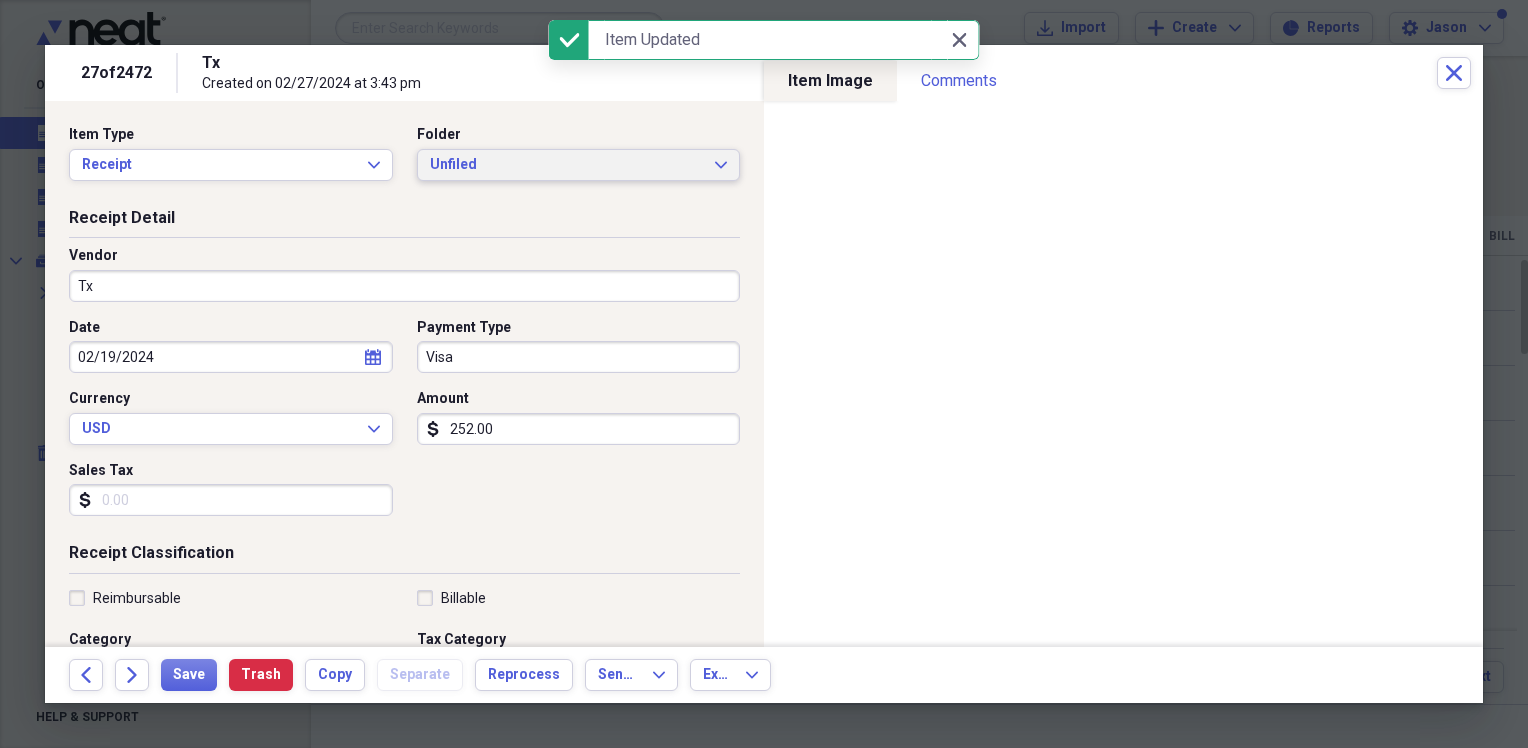click on "Unfiled" at bounding box center (567, 165) 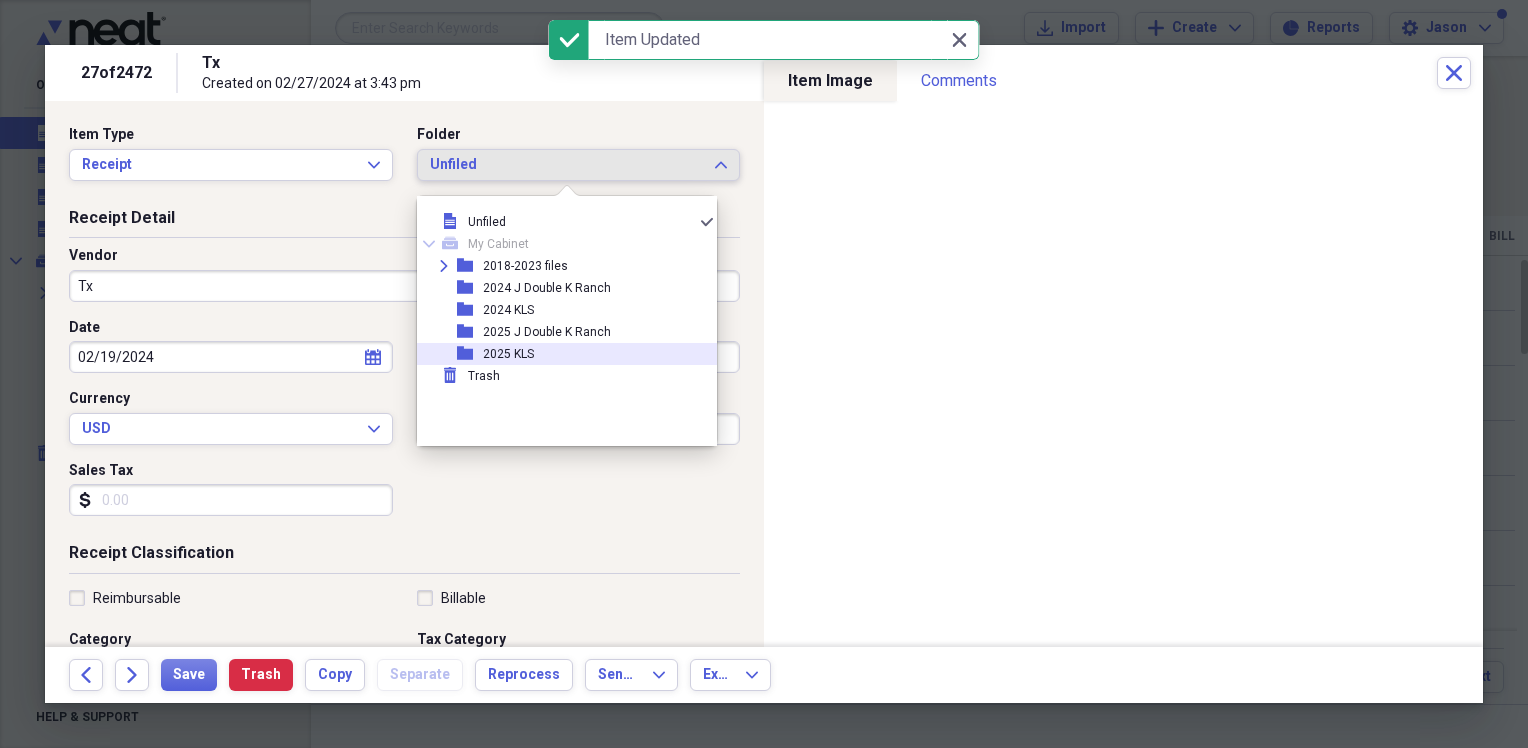 click on "folder 2025 J Double K Ranch" at bounding box center [559, 332] 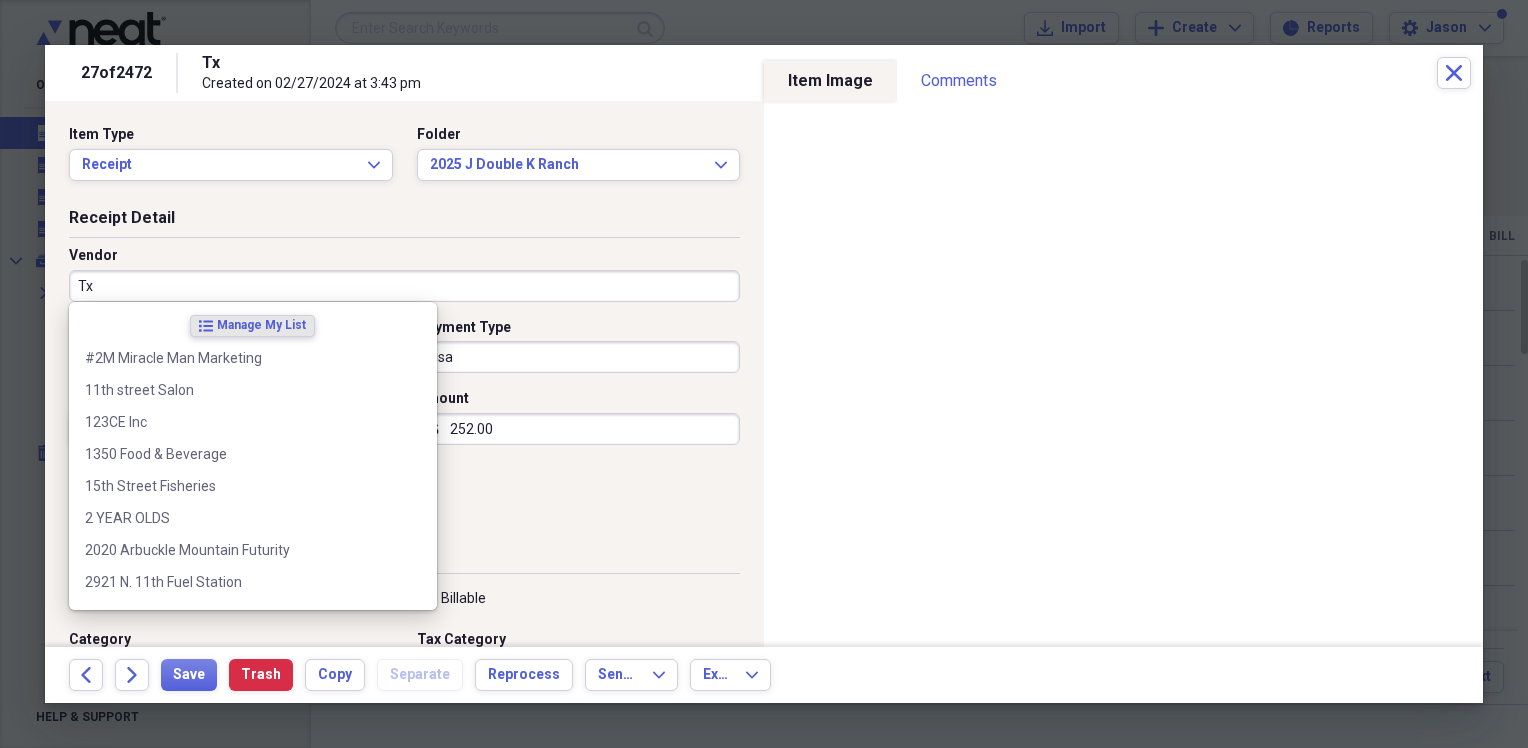 click on "Tx" at bounding box center (404, 286) 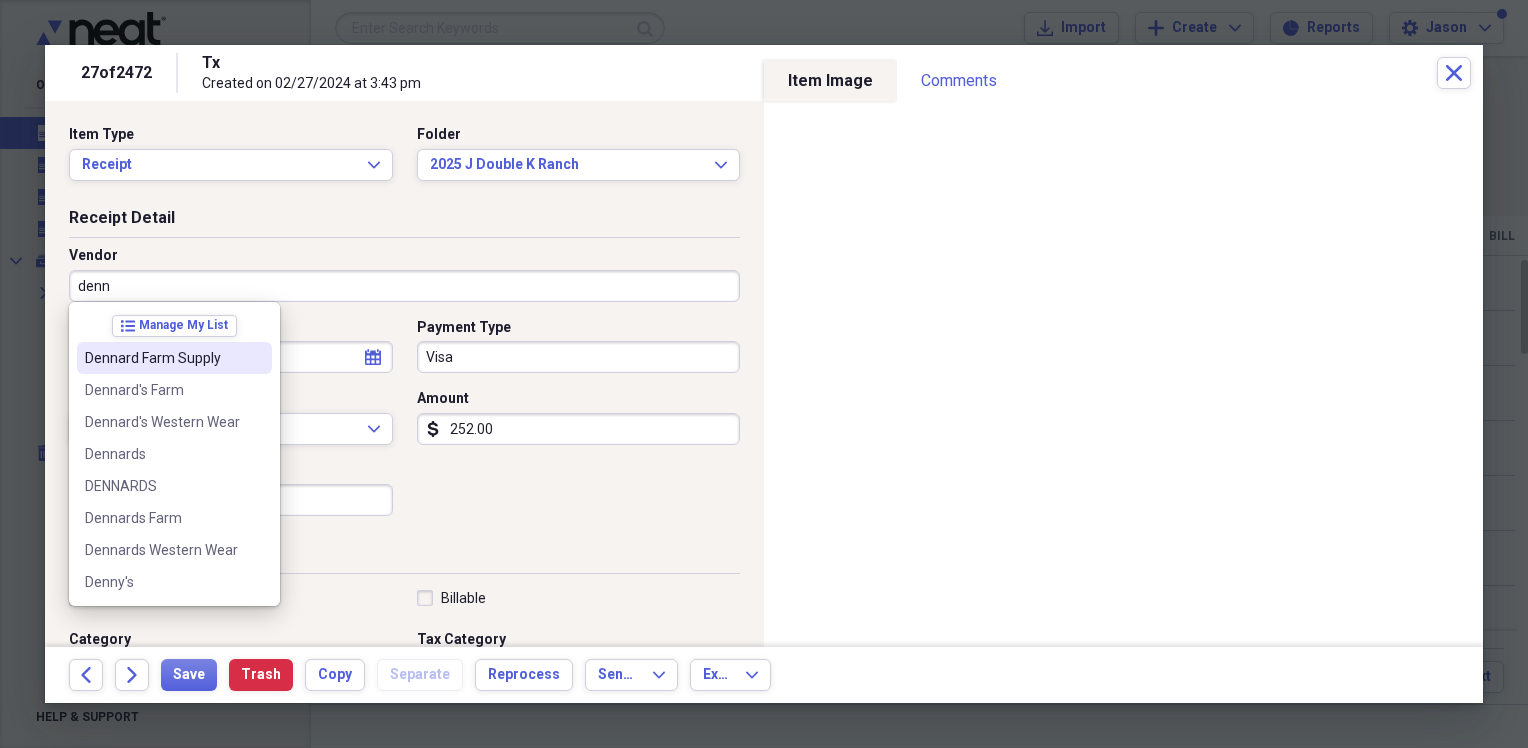 click on "Dennard Farm Supply" at bounding box center [162, 358] 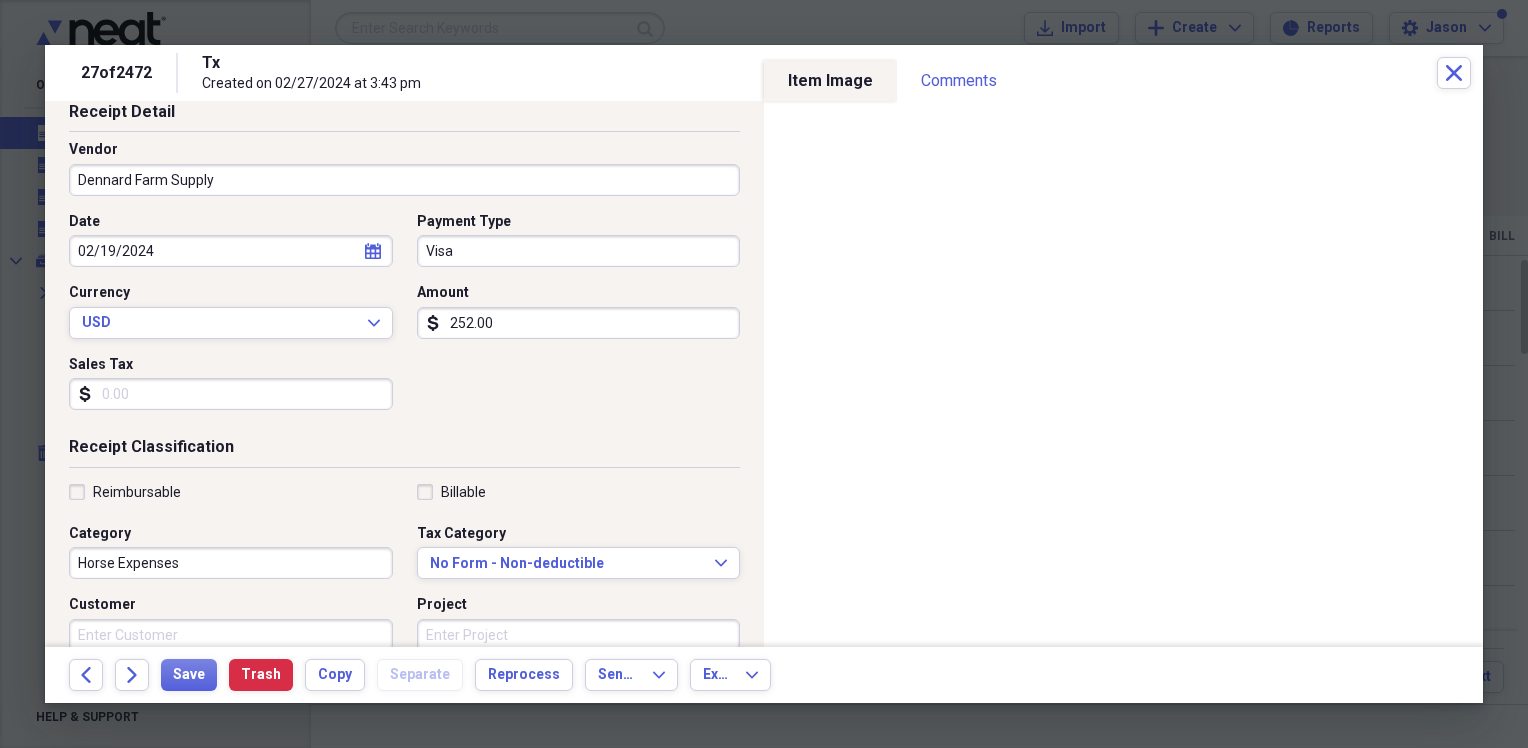 scroll, scrollTop: 200, scrollLeft: 0, axis: vertical 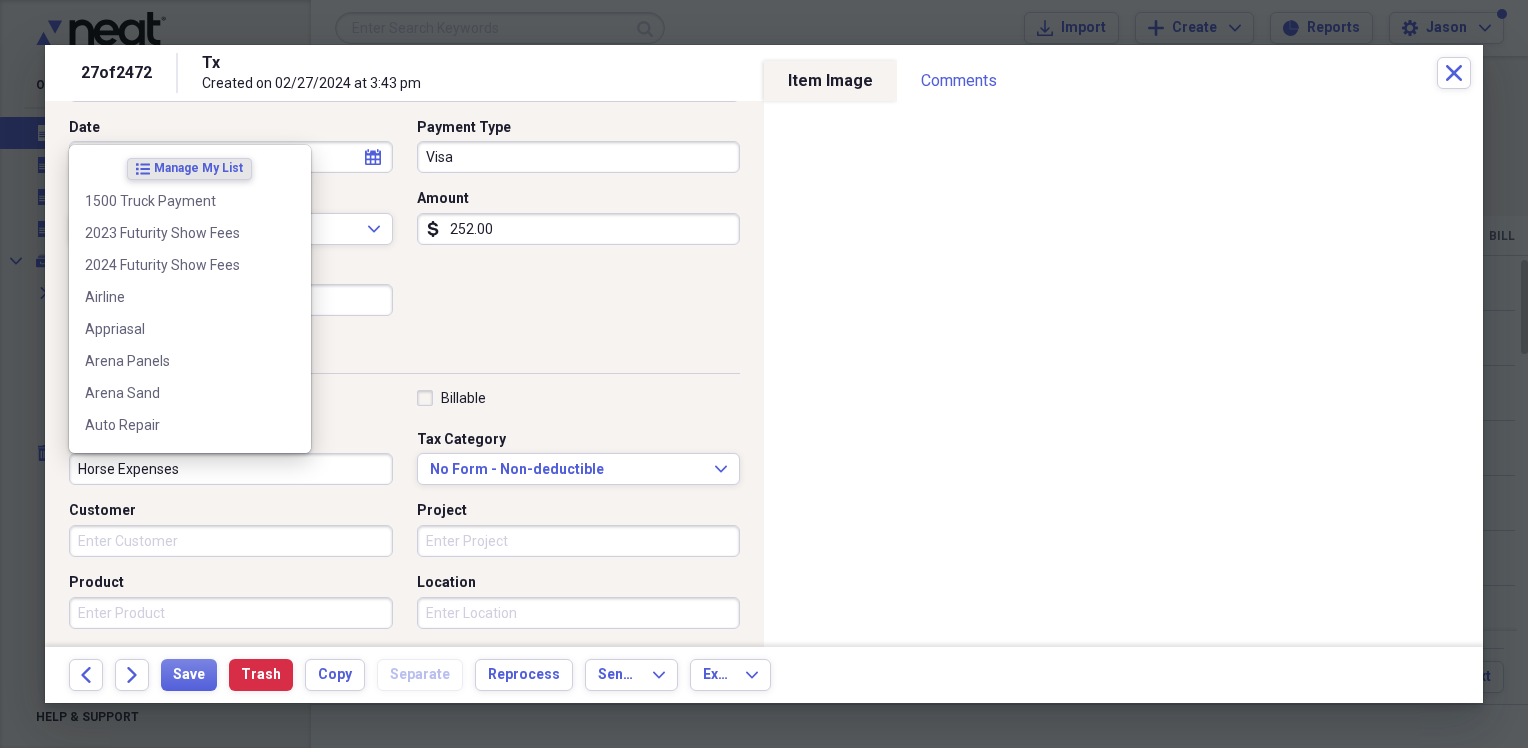 click on "Horse Expenses" at bounding box center (231, 469) 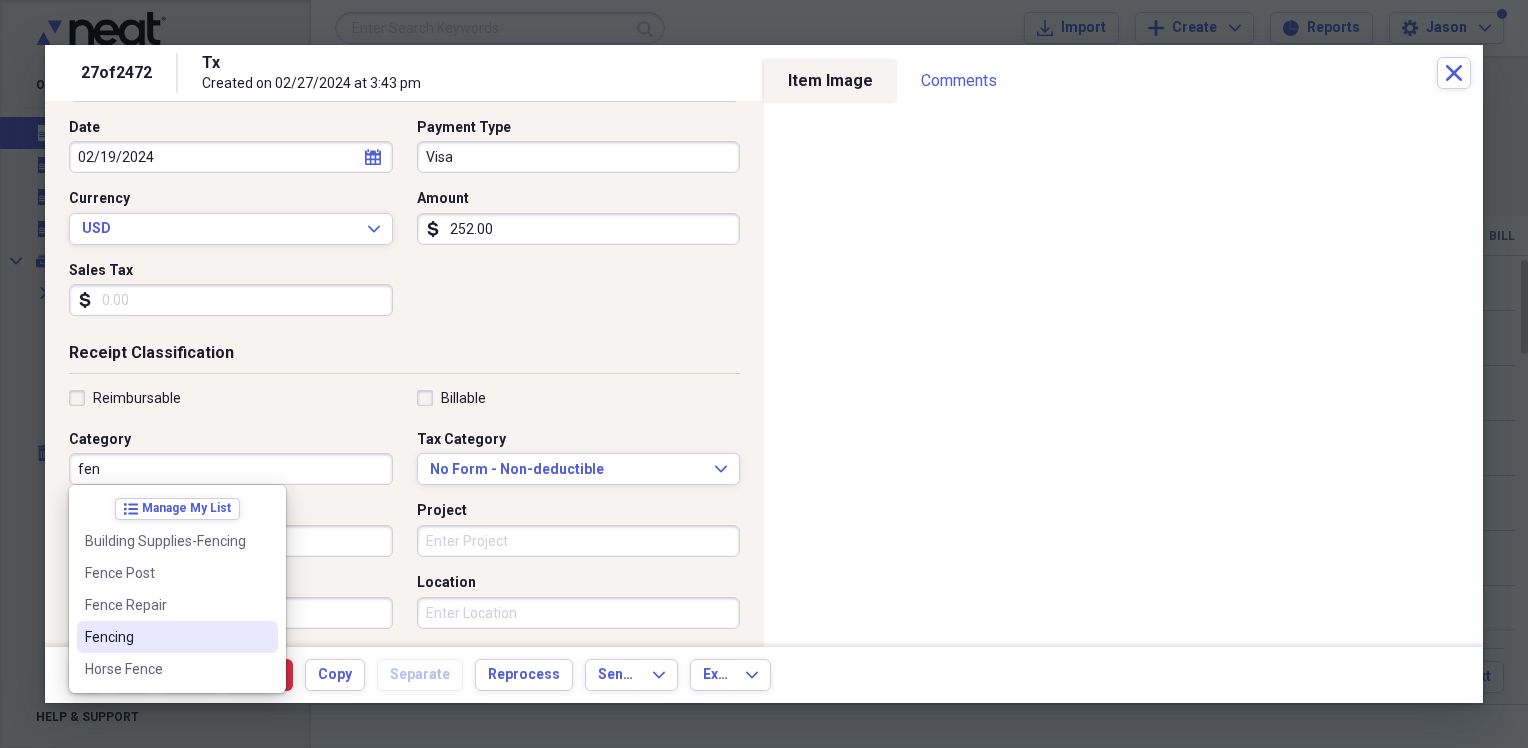 drag, startPoint x: 147, startPoint y: 637, endPoint x: 340, endPoint y: 574, distance: 203.02217 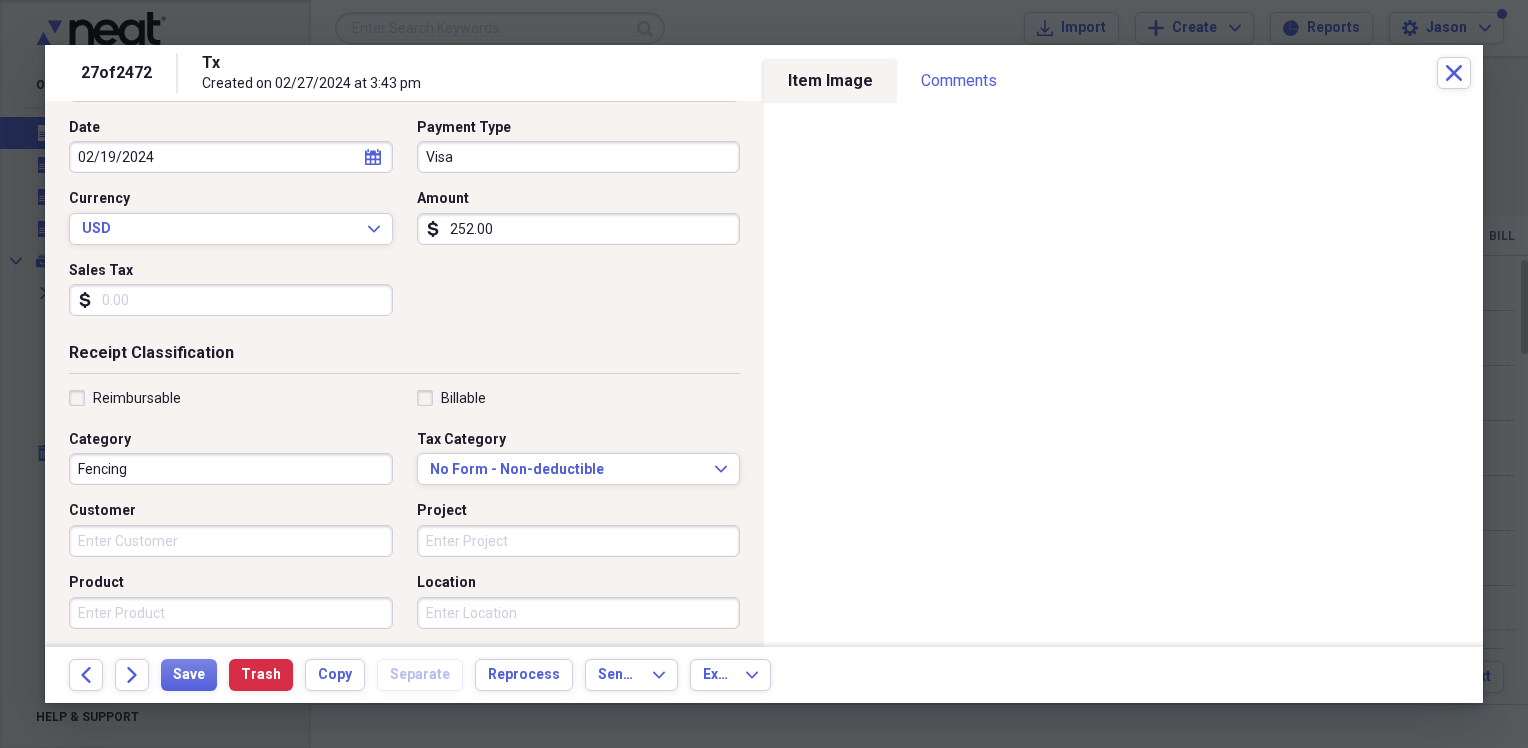 click on "Tax Category" at bounding box center [461, 440] 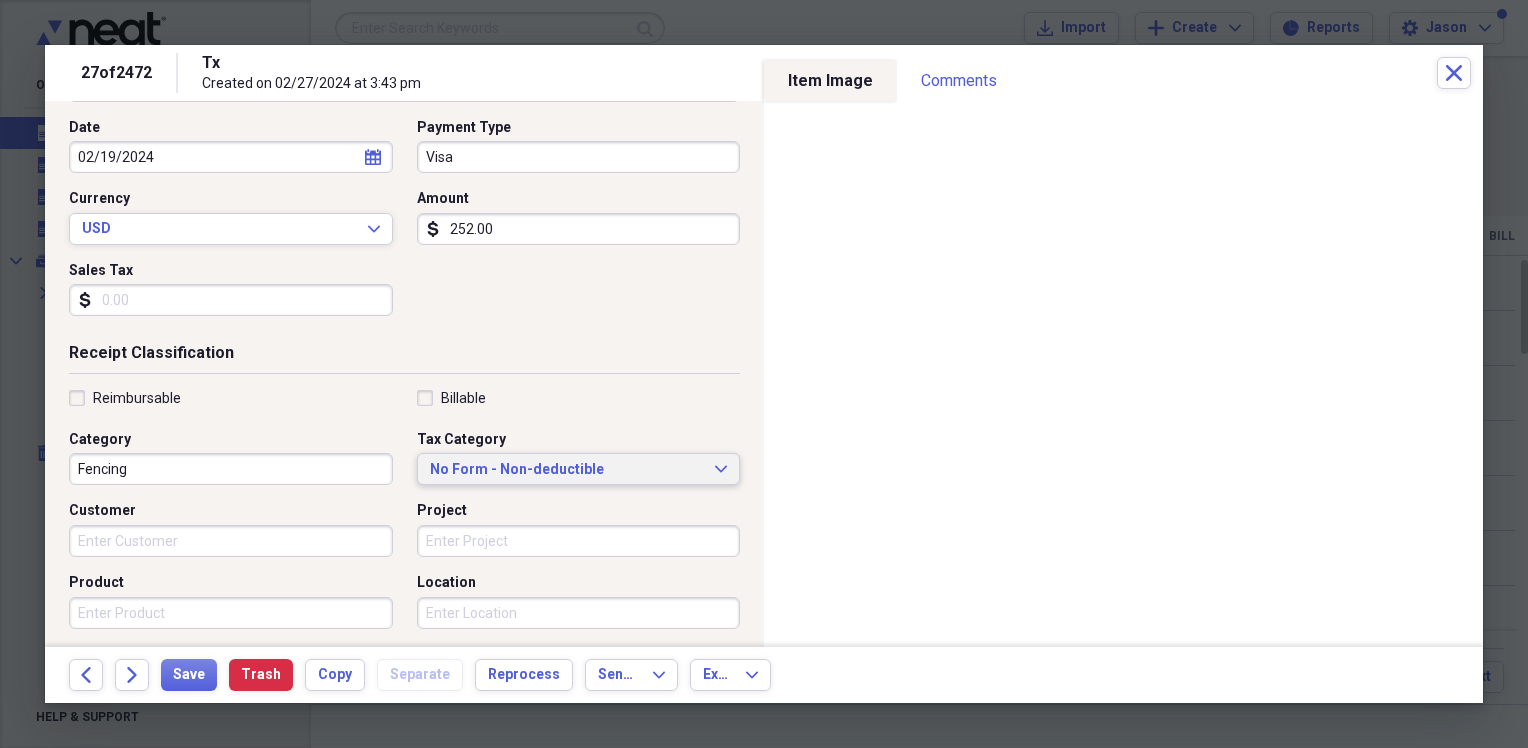 click on "No Form - Non-deductible" at bounding box center (567, 470) 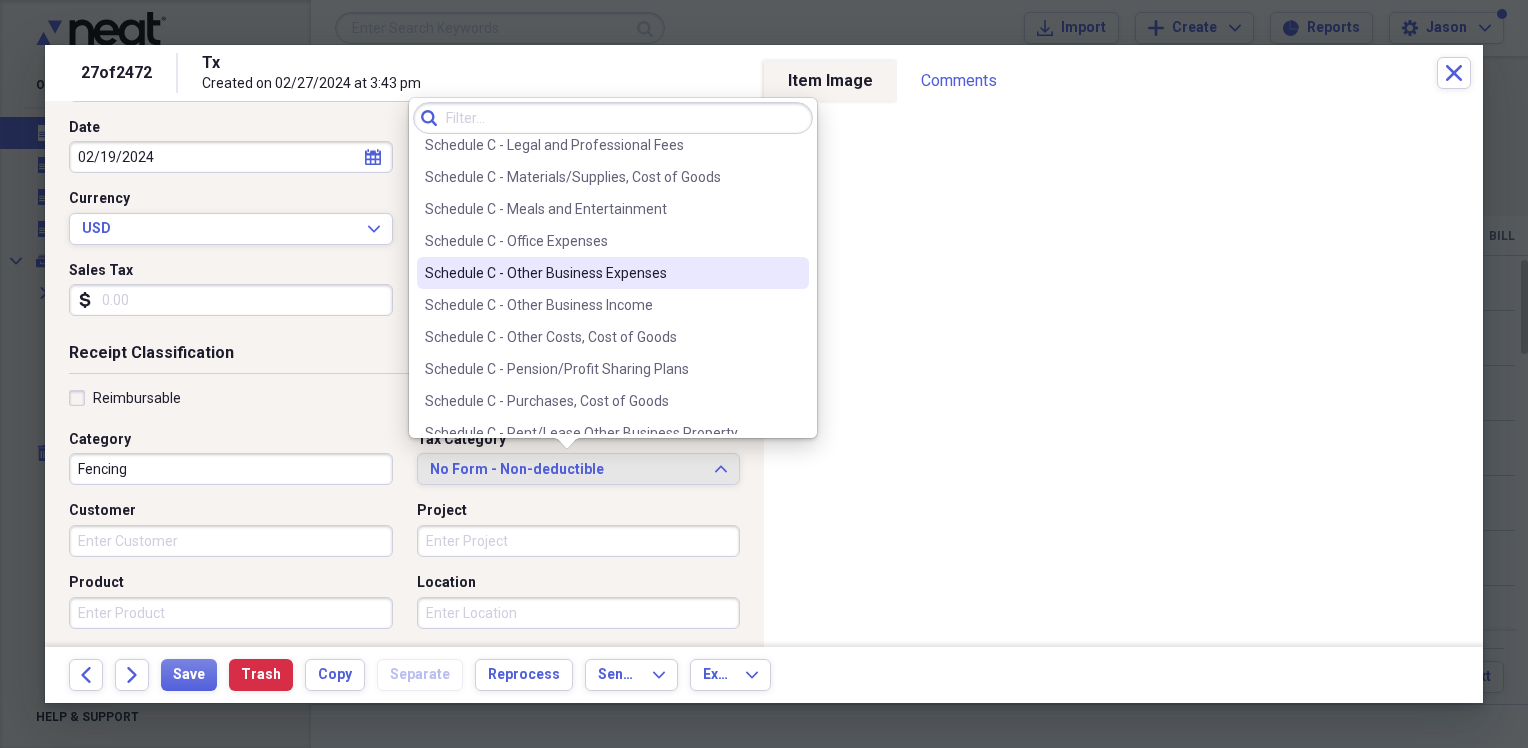 scroll, scrollTop: 3947, scrollLeft: 0, axis: vertical 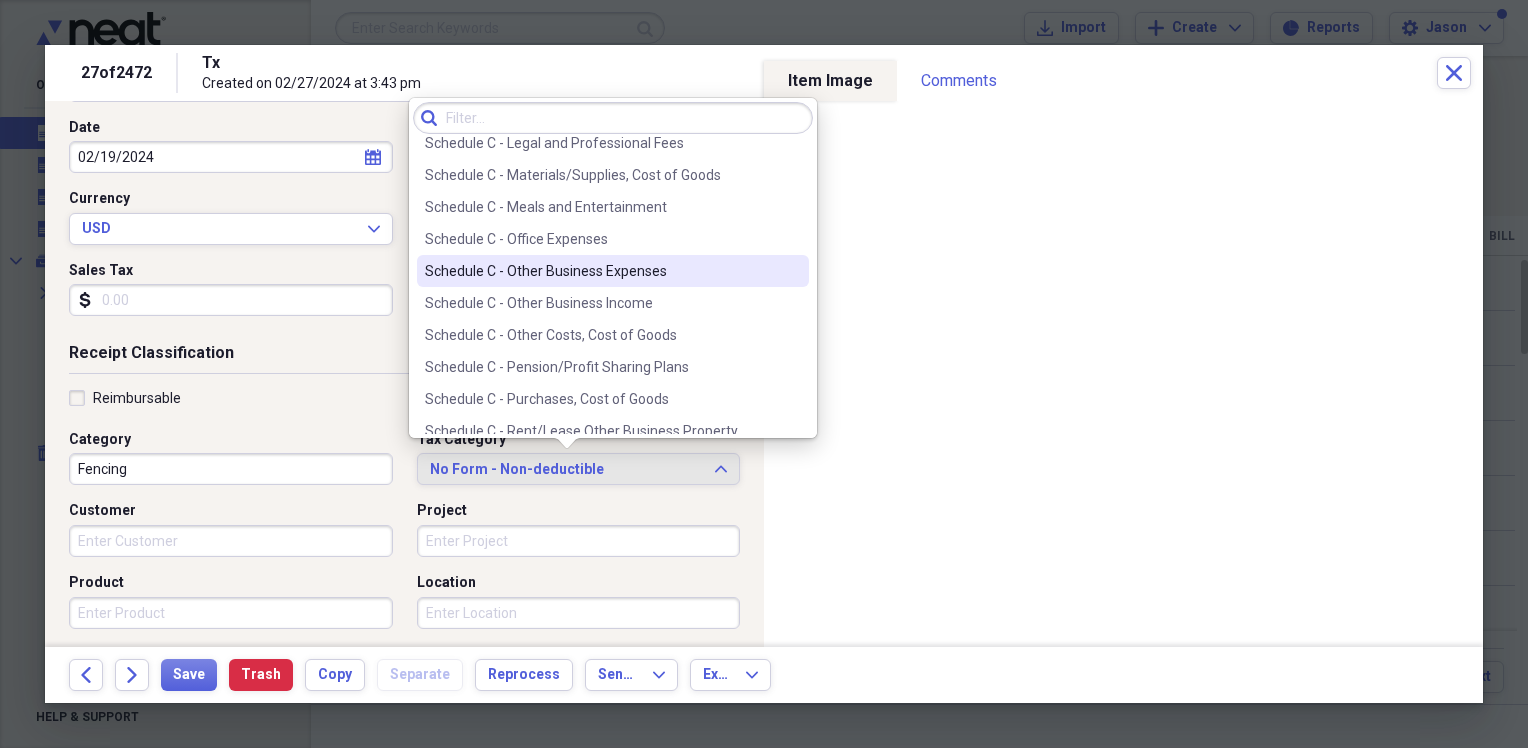 drag, startPoint x: 588, startPoint y: 300, endPoint x: 596, endPoint y: 282, distance: 19.697716 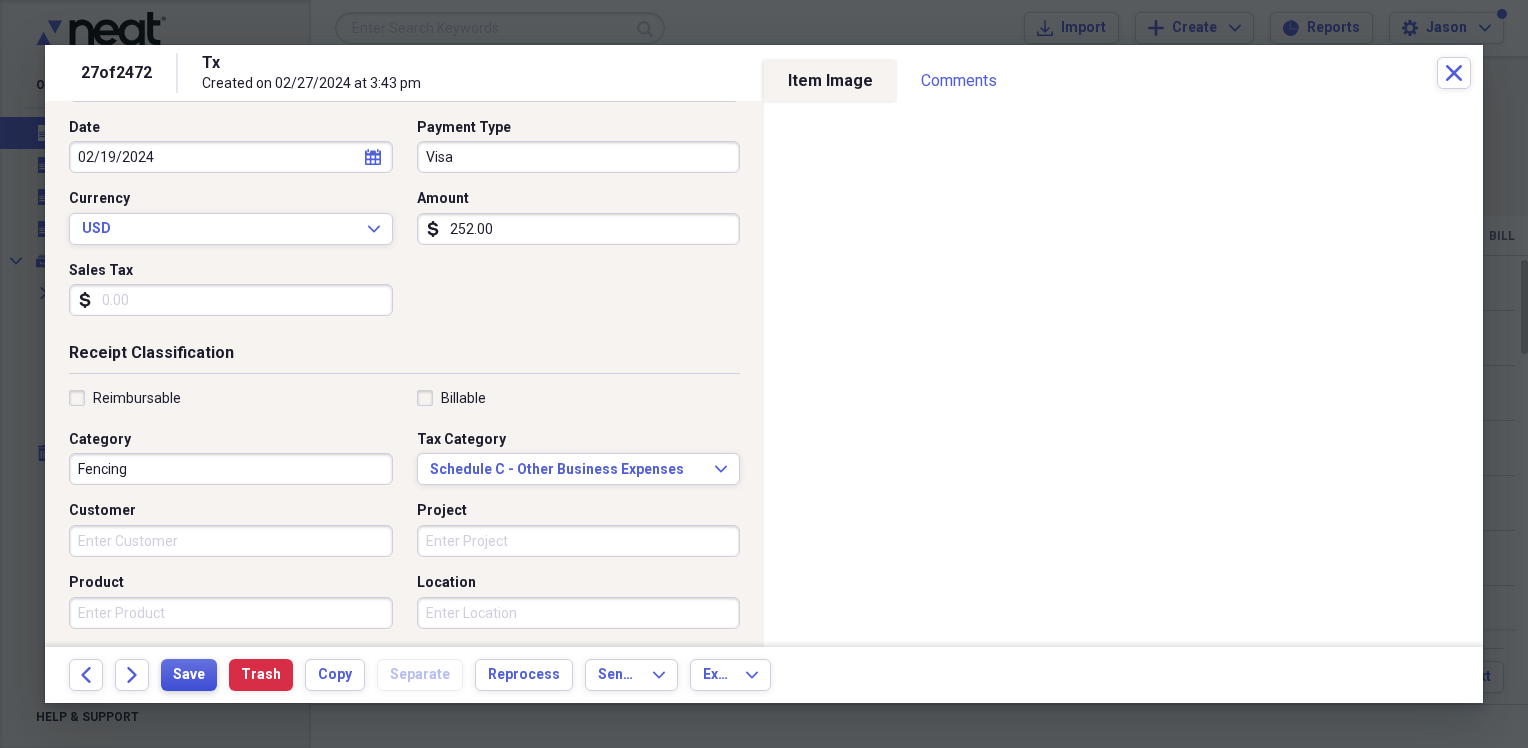 click on "Save" at bounding box center [189, 675] 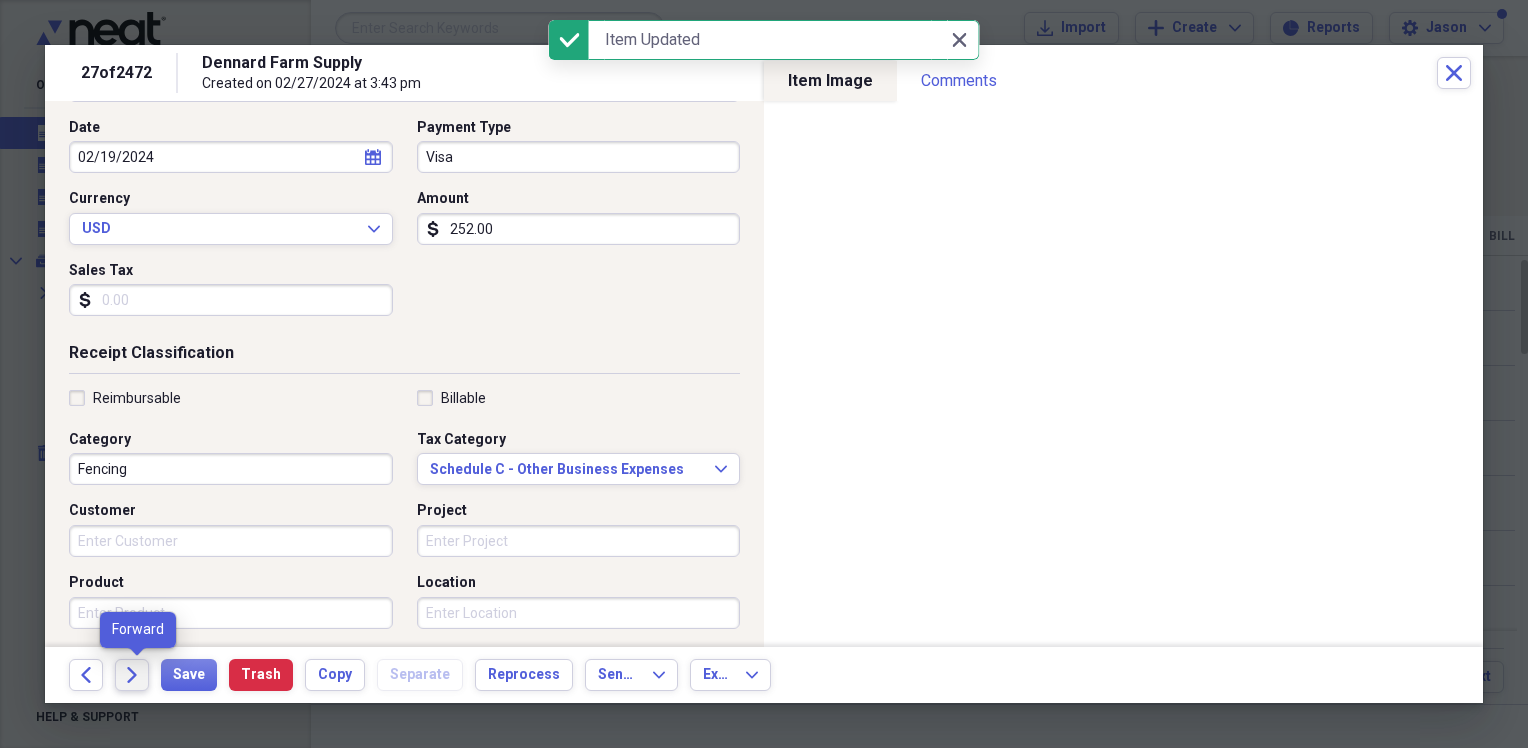 click on "Forward" 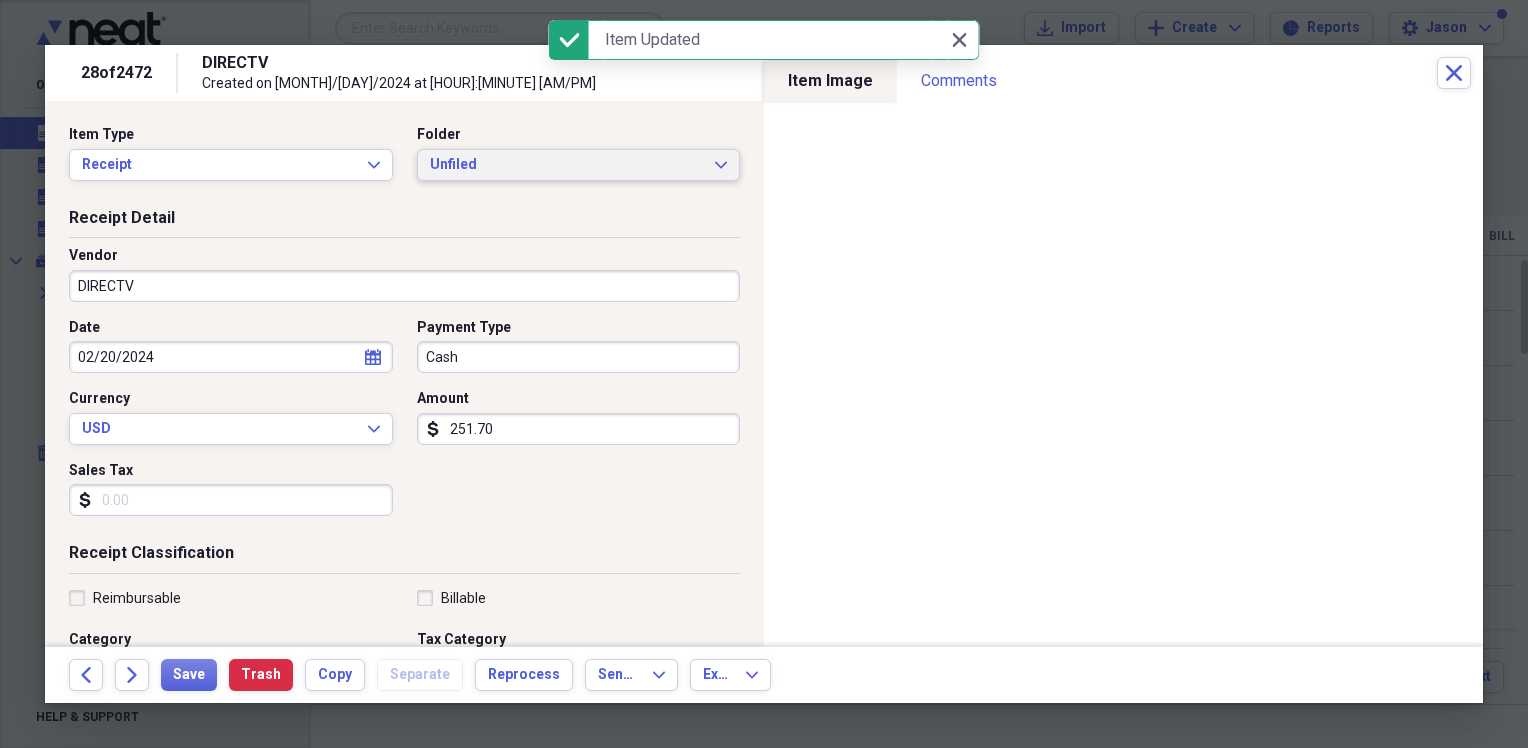 click on "Unfiled" at bounding box center (567, 165) 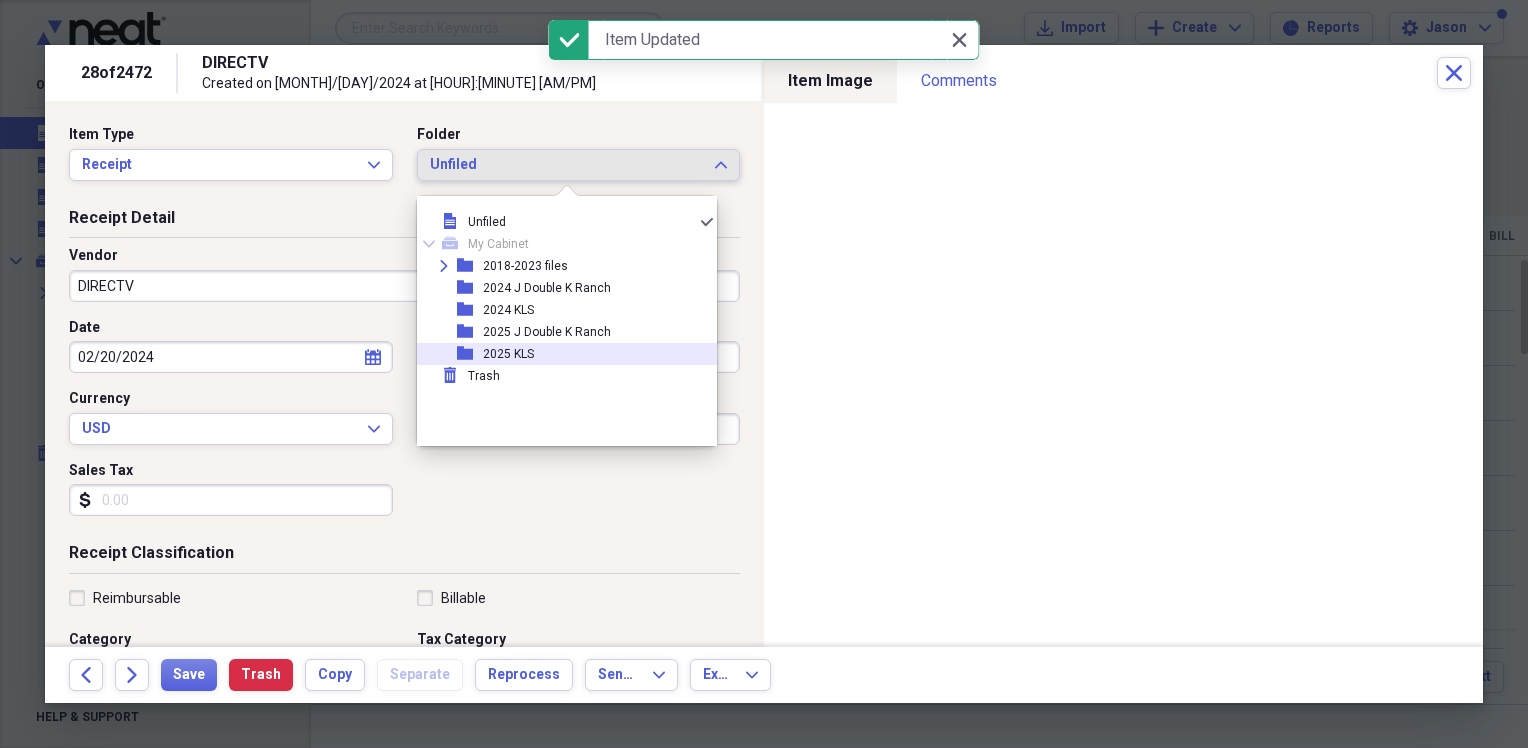 click on "2025 KLS" at bounding box center [508, 354] 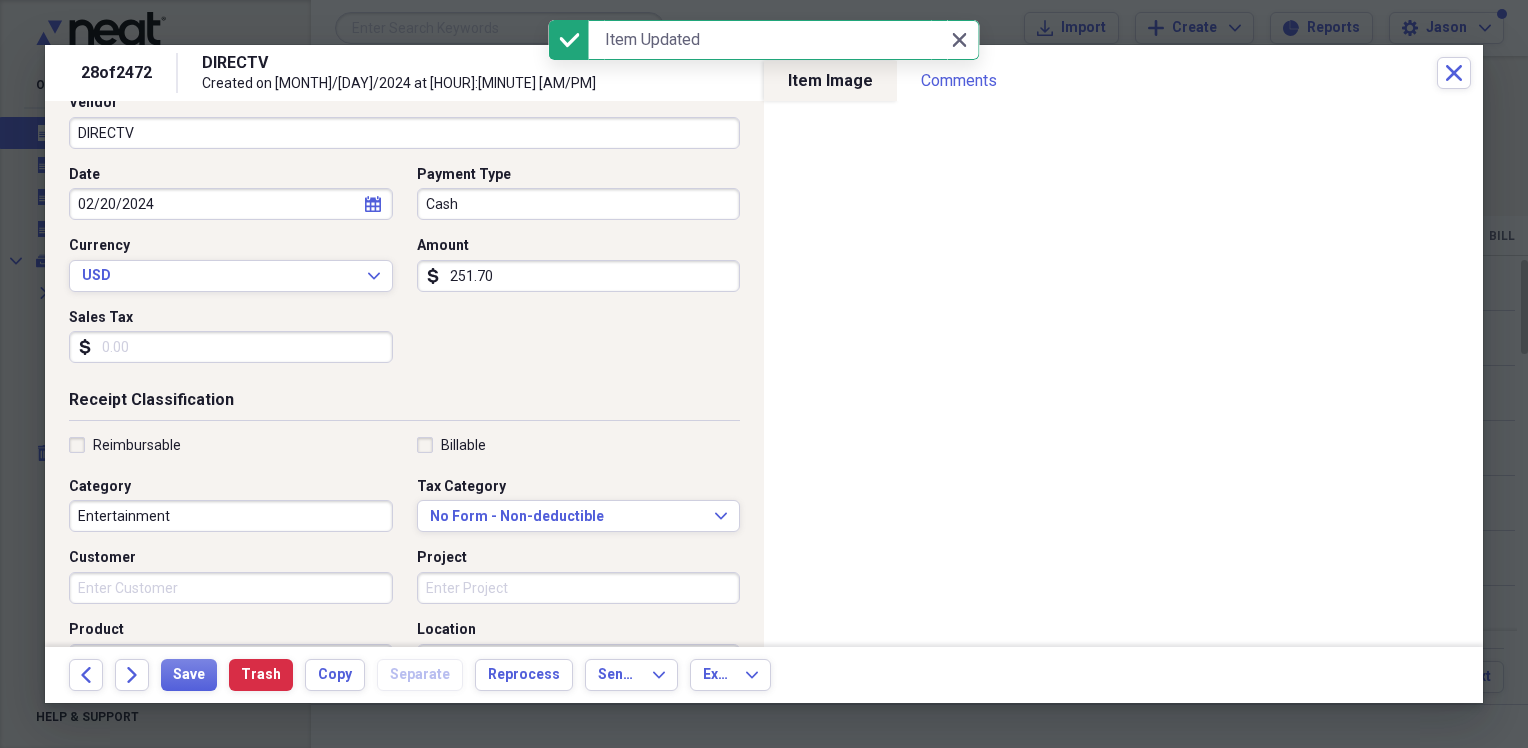 scroll, scrollTop: 200, scrollLeft: 0, axis: vertical 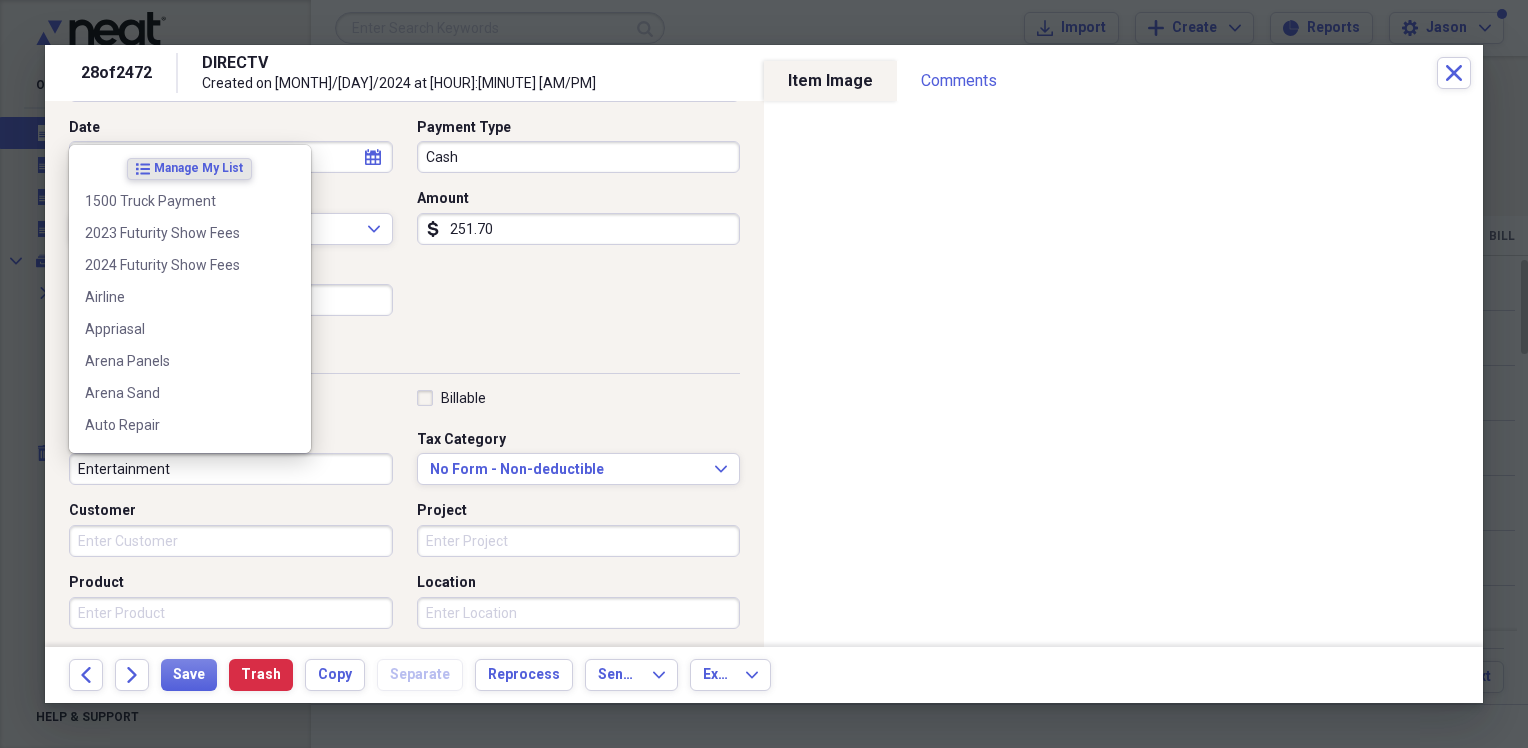 click on "Entertainment" at bounding box center [231, 469] 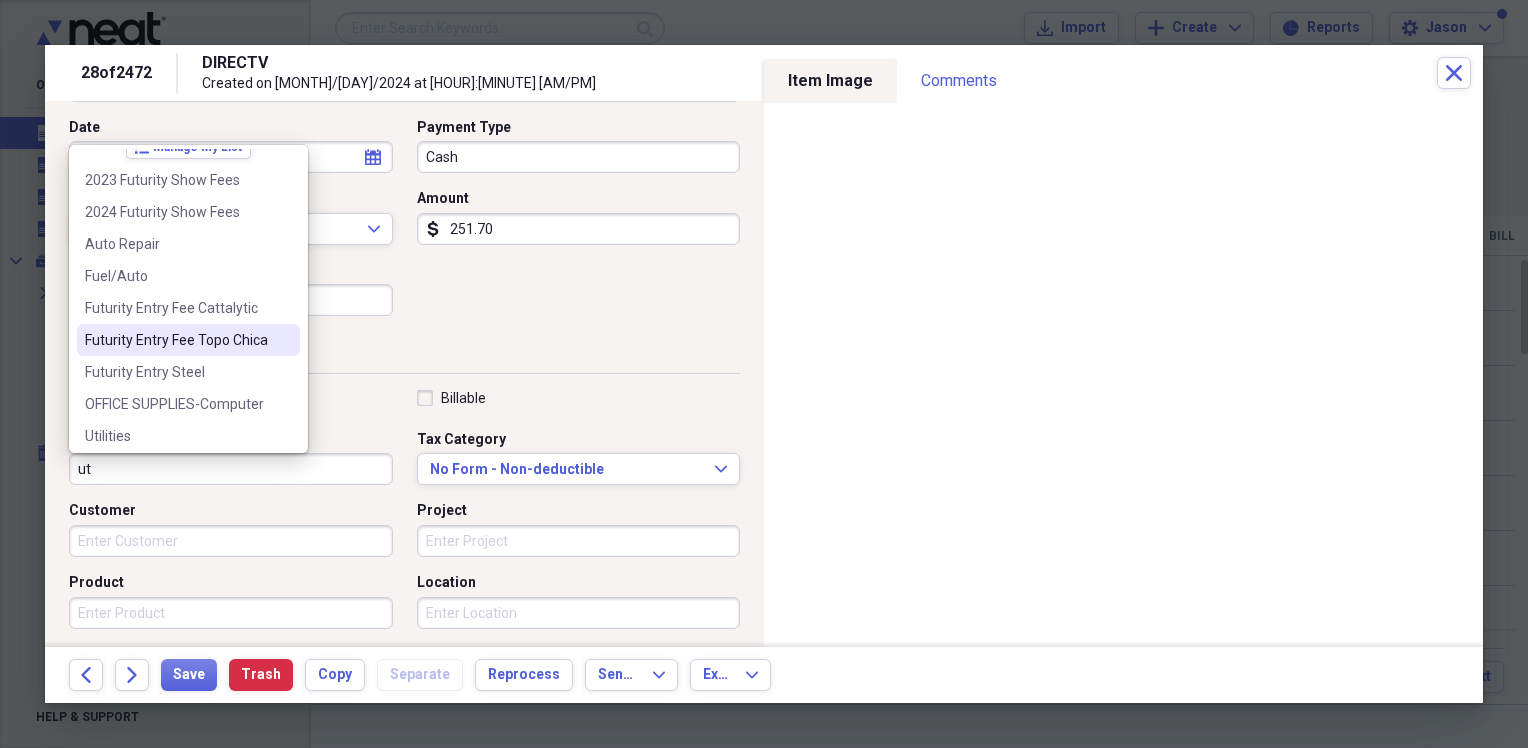 scroll, scrollTop: 28, scrollLeft: 0, axis: vertical 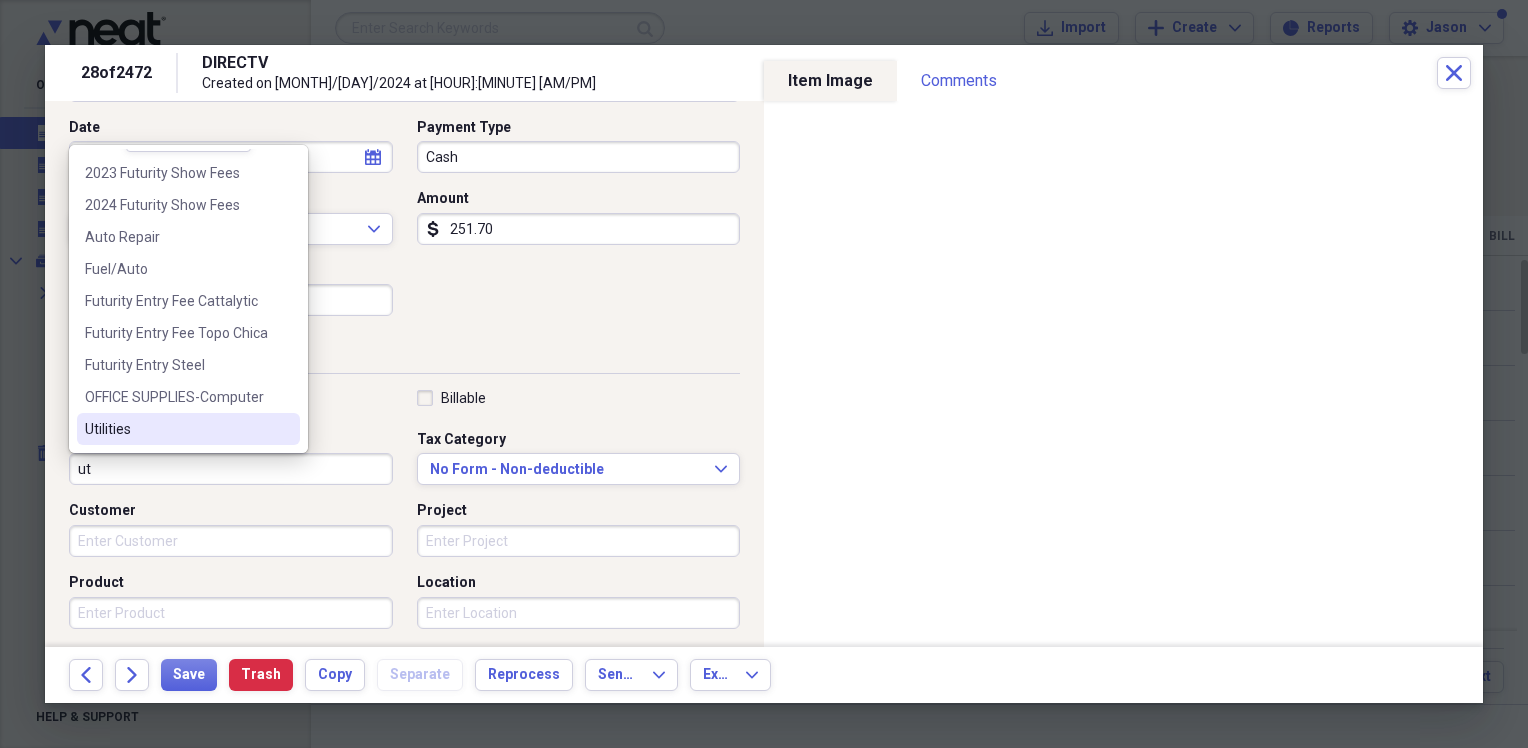 click on "Utilities" at bounding box center [176, 429] 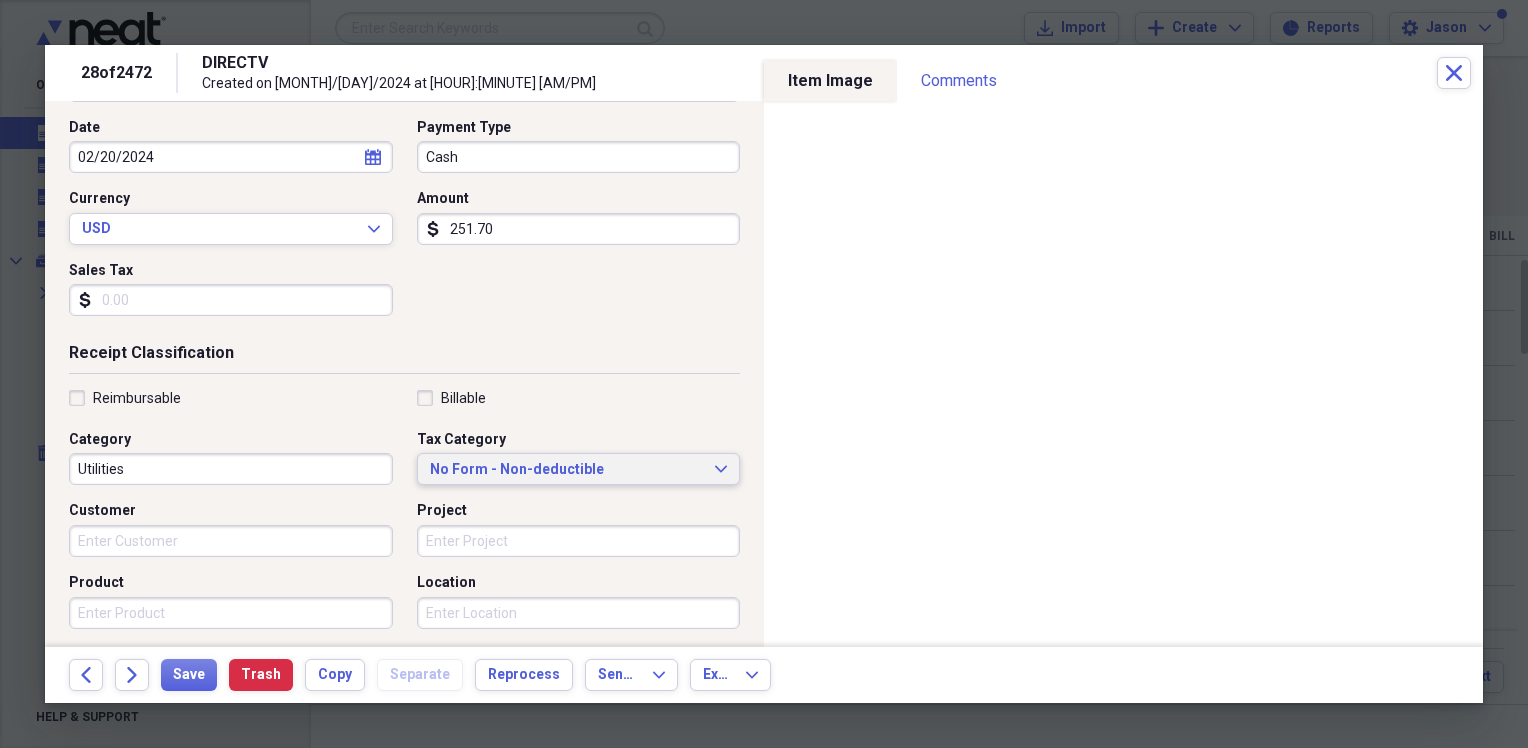 click on "No Form - Non-deductible Expand" at bounding box center (579, 469) 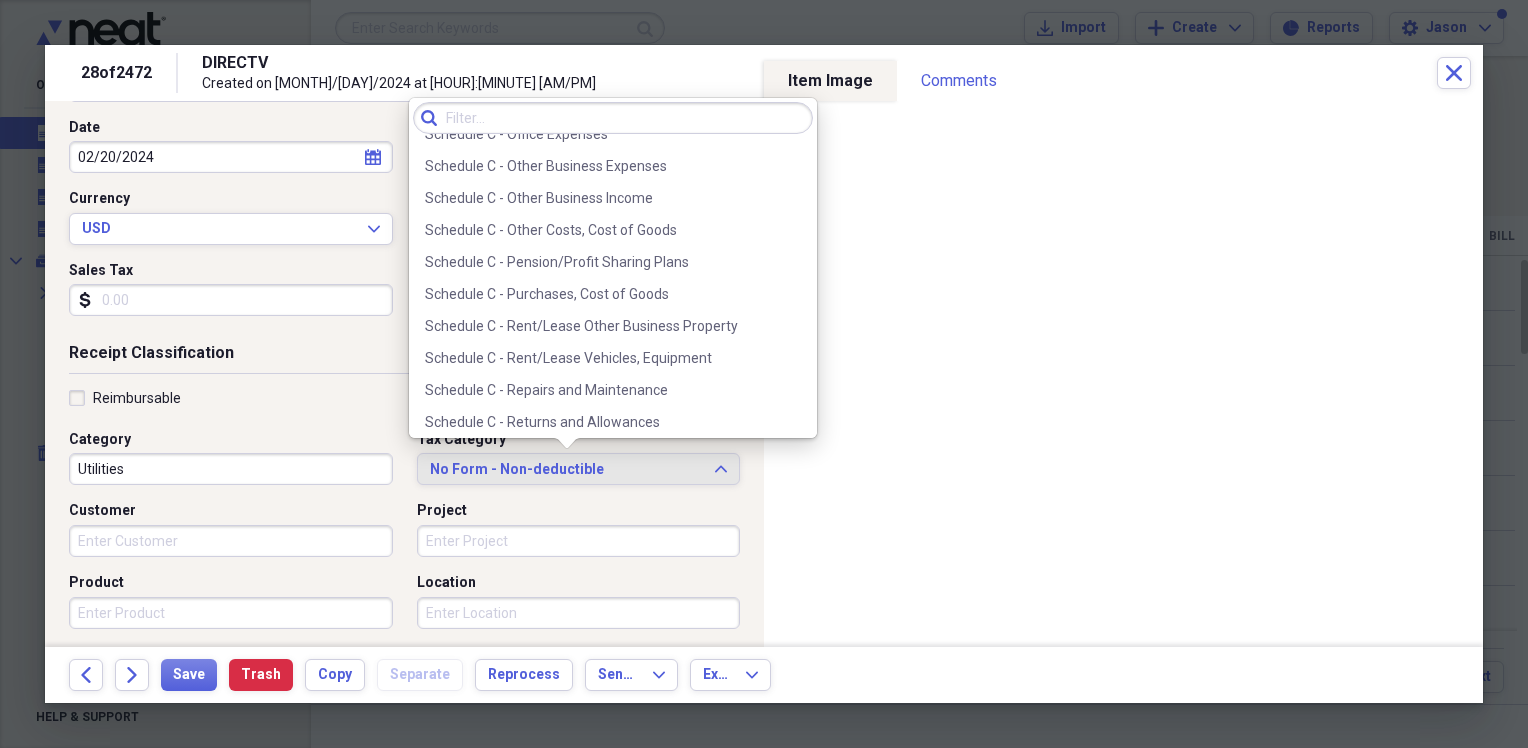scroll, scrollTop: 4277, scrollLeft: 0, axis: vertical 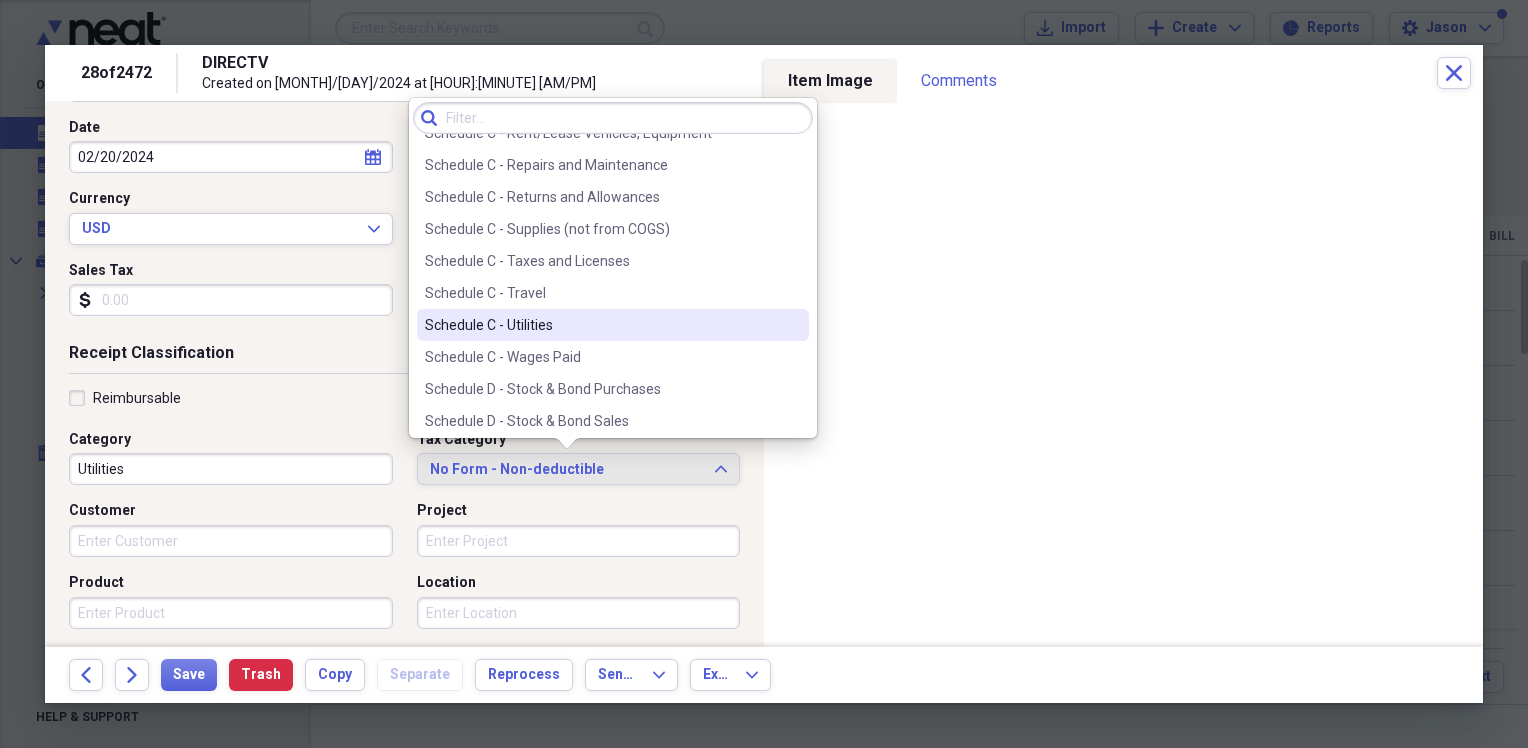 click on "Schedule C - Utilities" at bounding box center (601, 325) 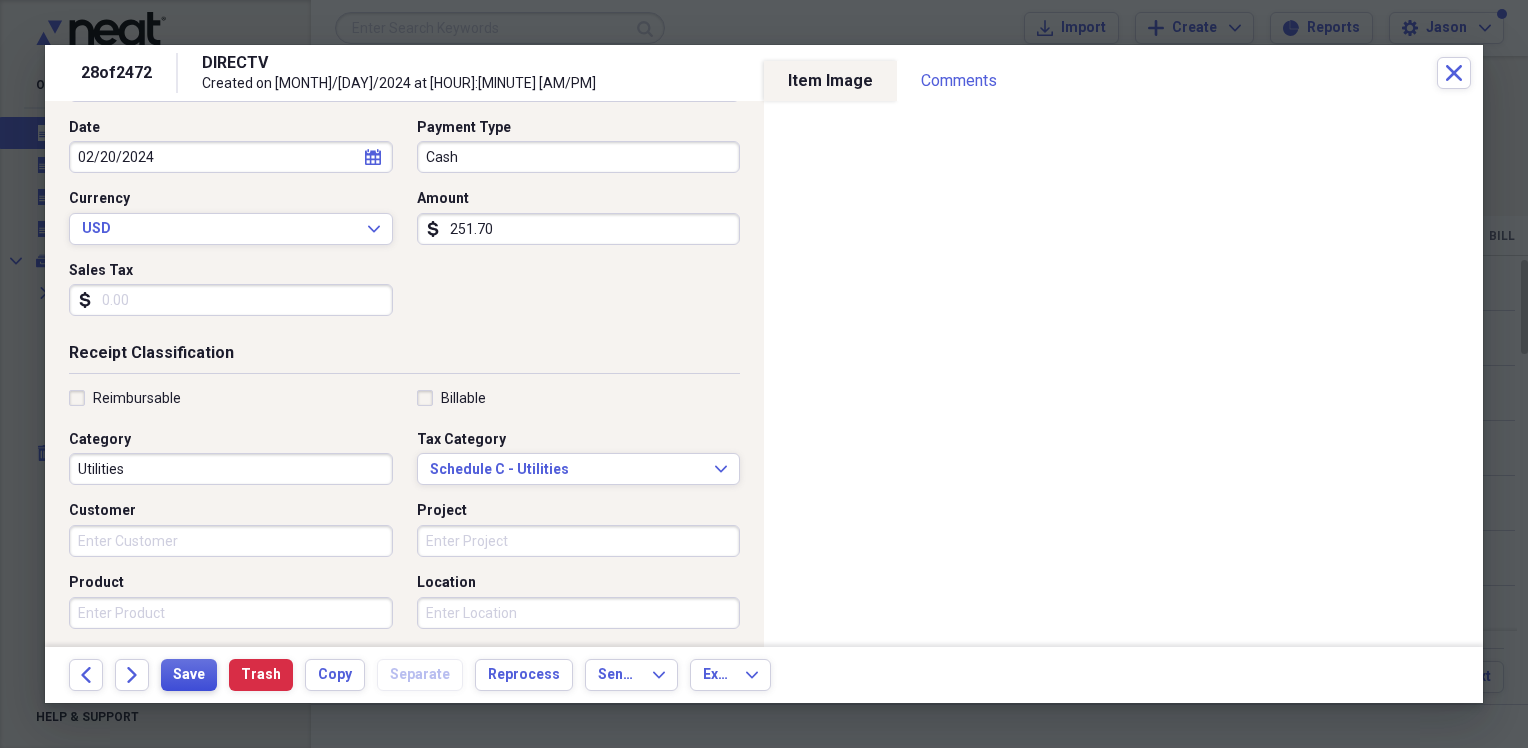 click on "Save" at bounding box center [189, 675] 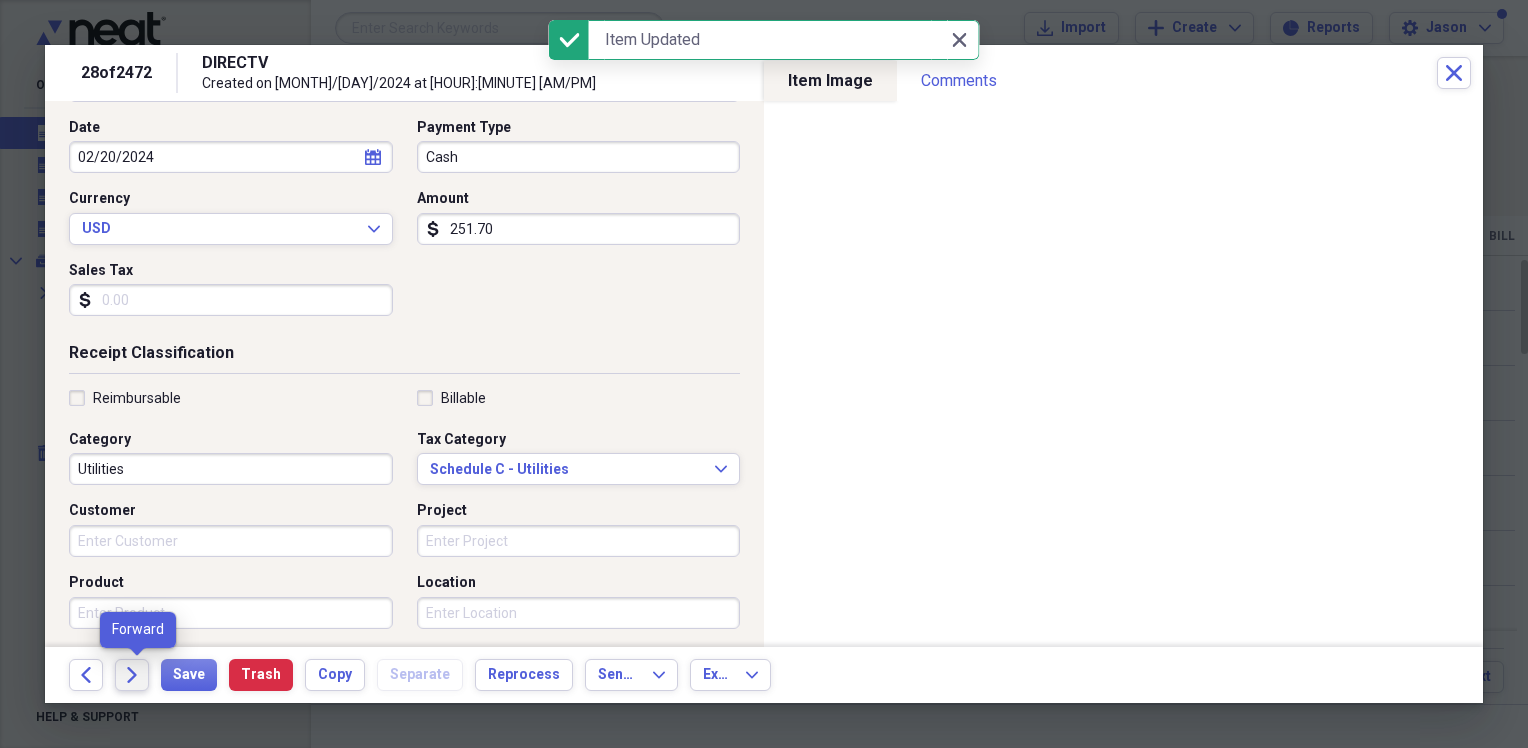 click on "Forward" 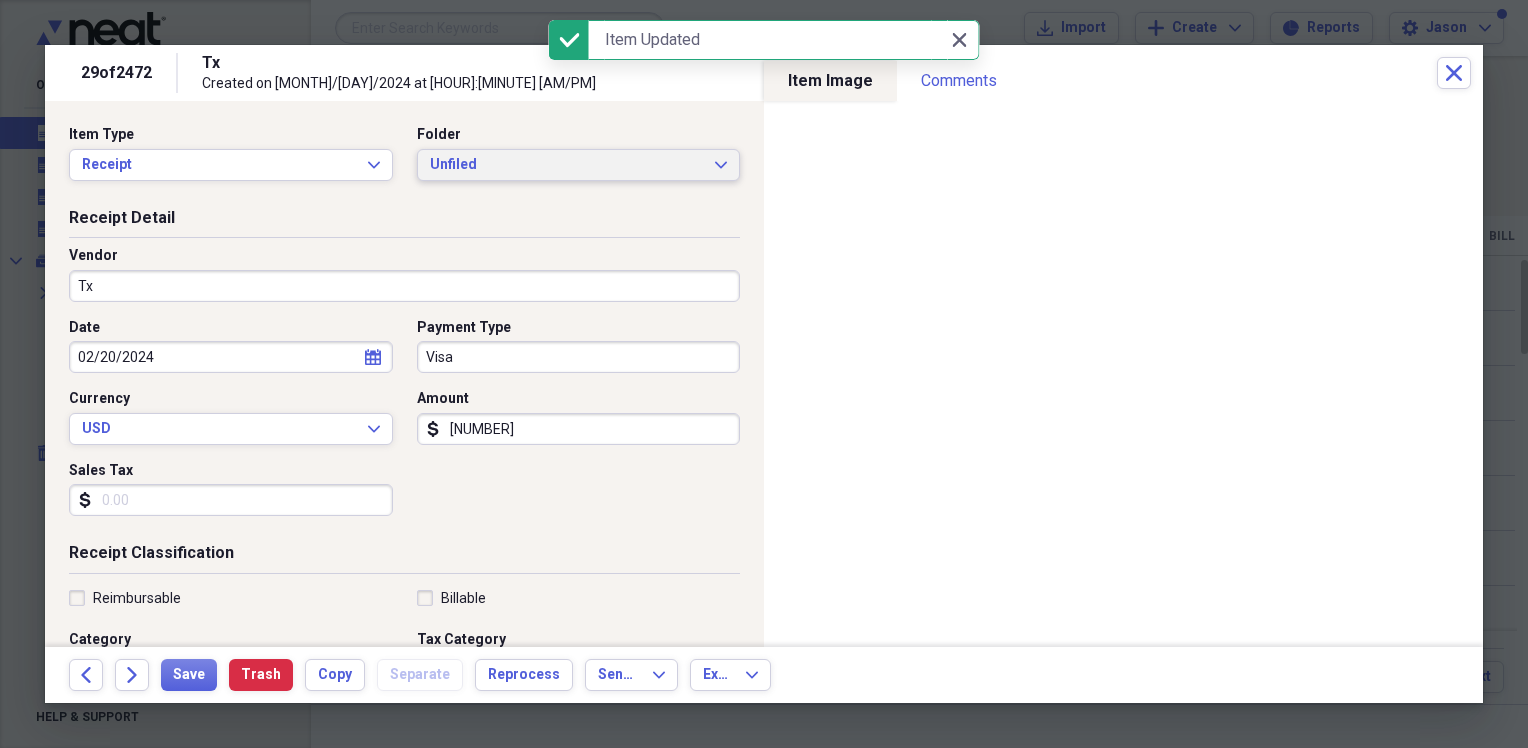 click on "Unfiled" at bounding box center (567, 165) 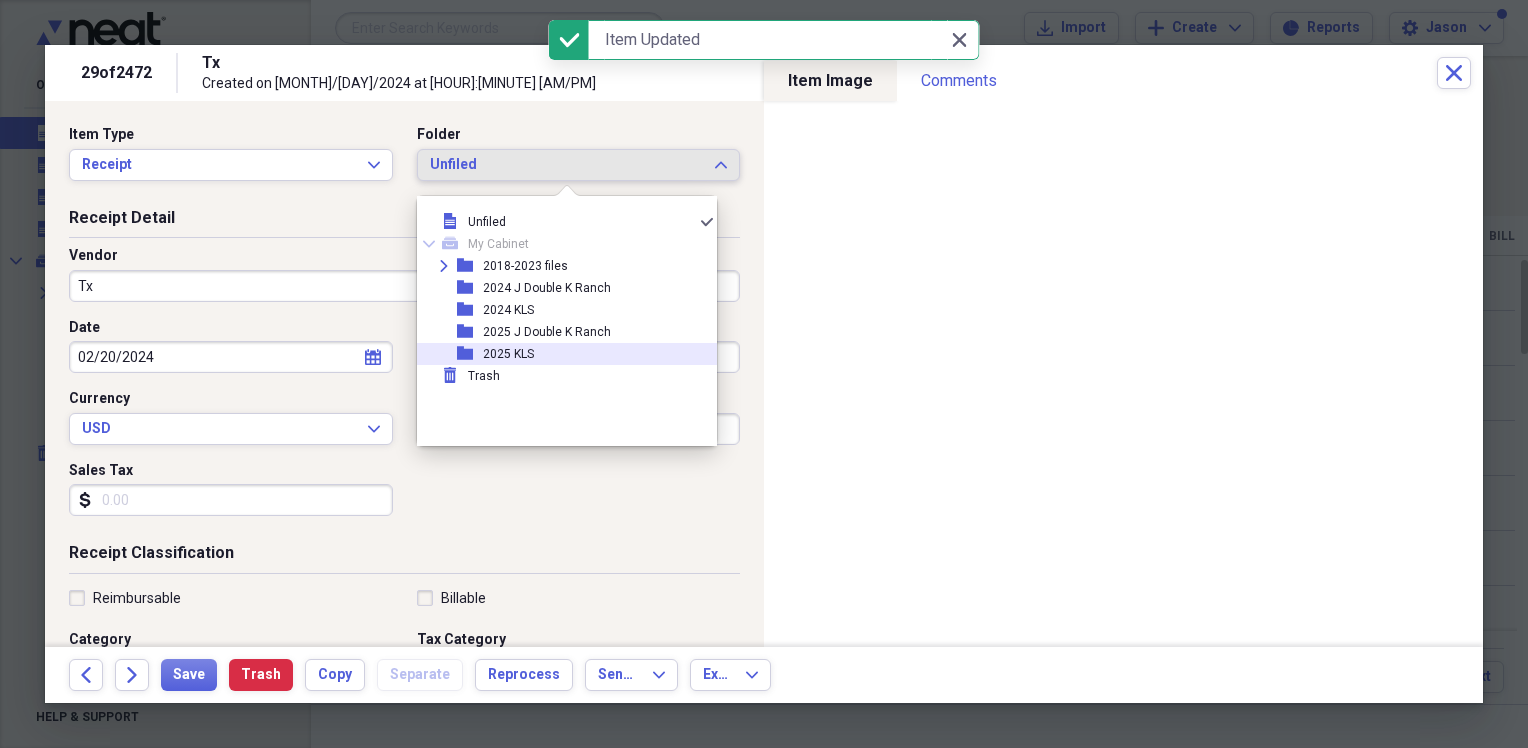 click on "2025 KLS" at bounding box center [508, 354] 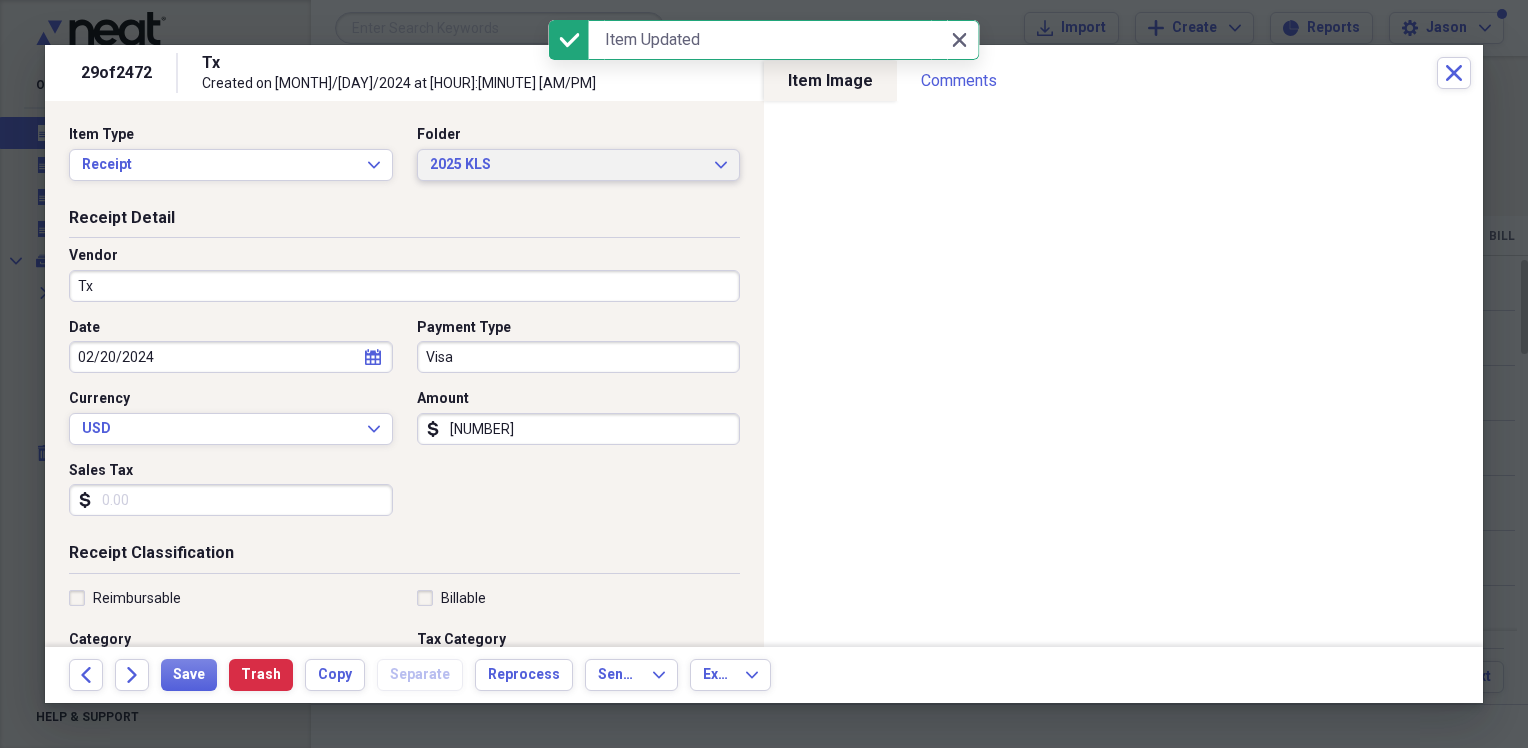 click on "2025 KLS" at bounding box center [567, 165] 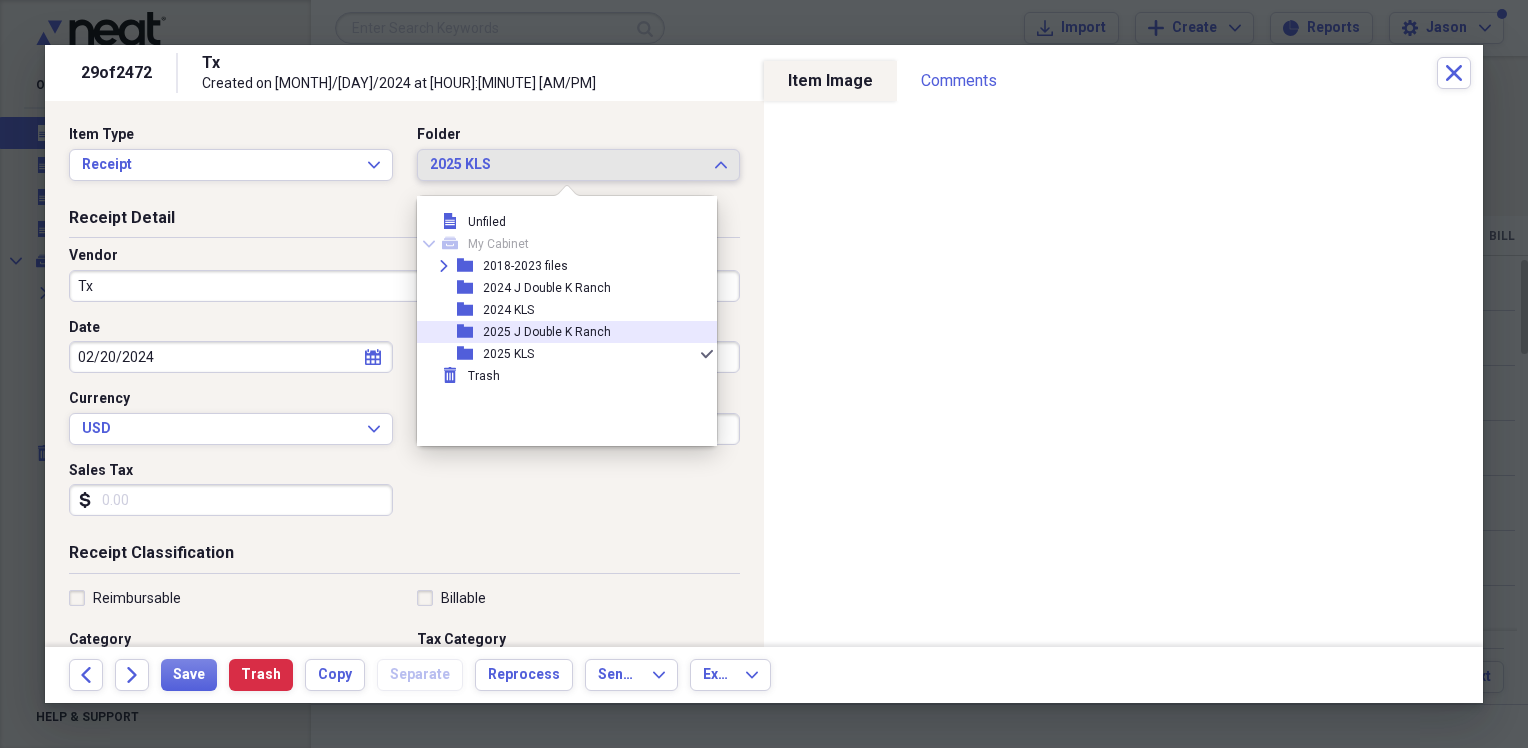 click on "2025 J Double K Ranch" at bounding box center [547, 332] 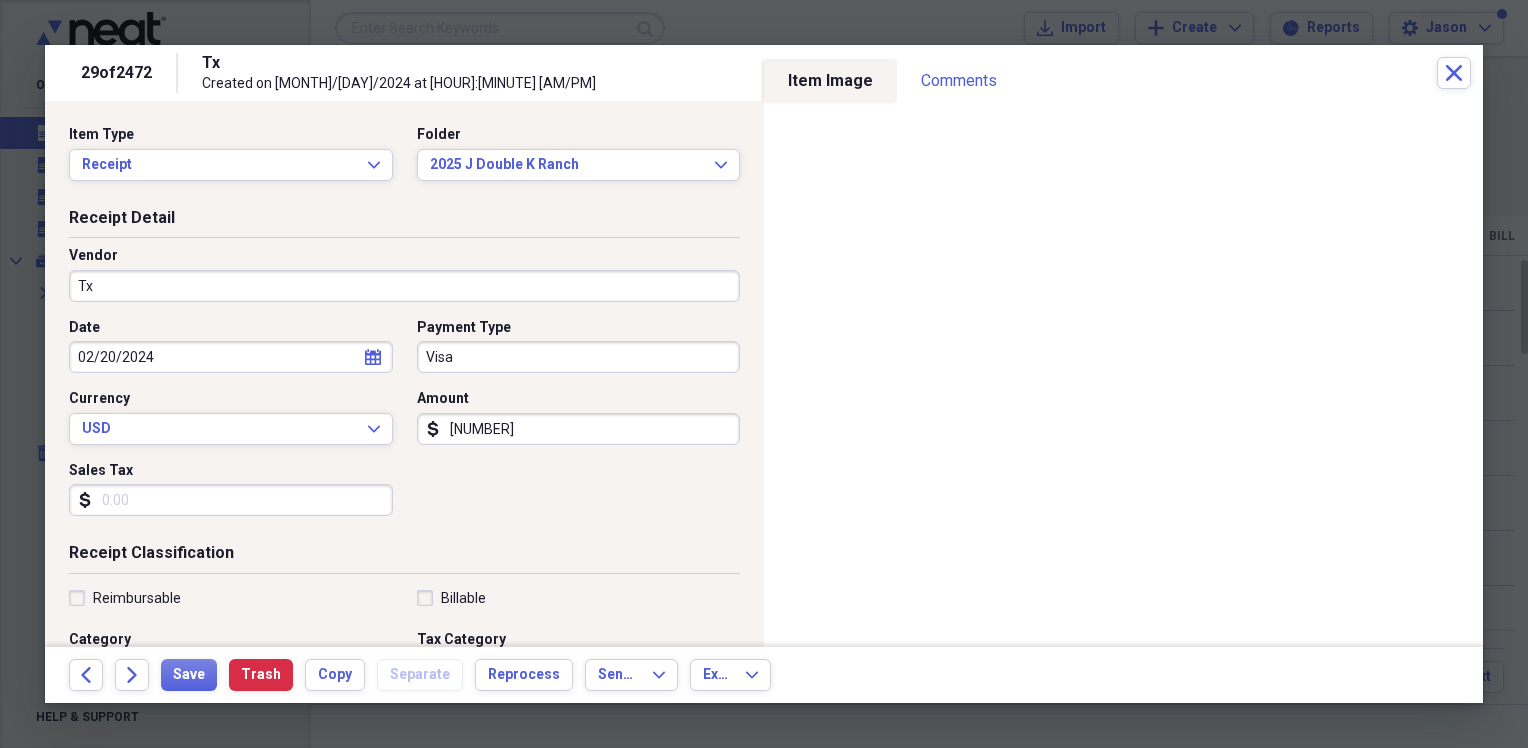 click on "Tx" at bounding box center (404, 286) 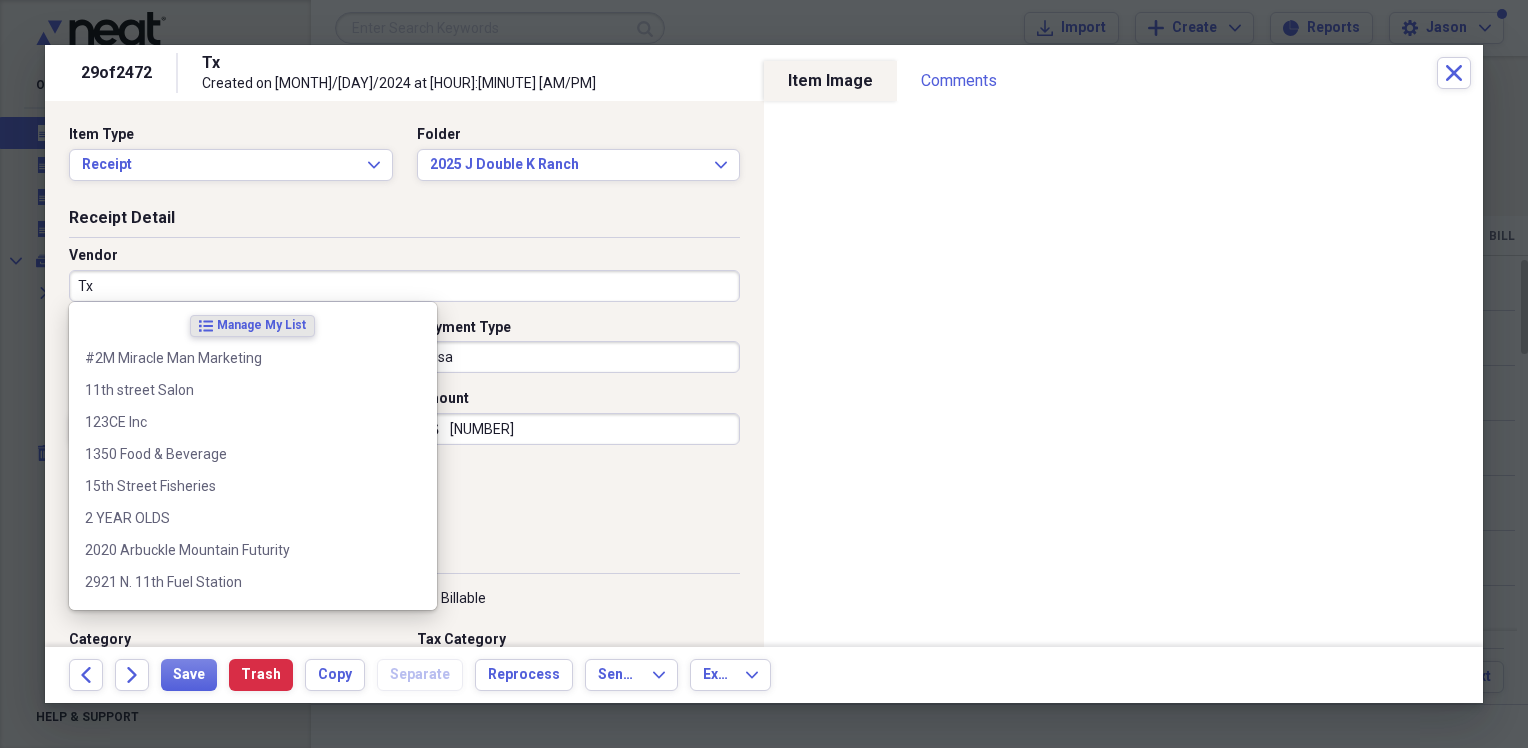 type on "e" 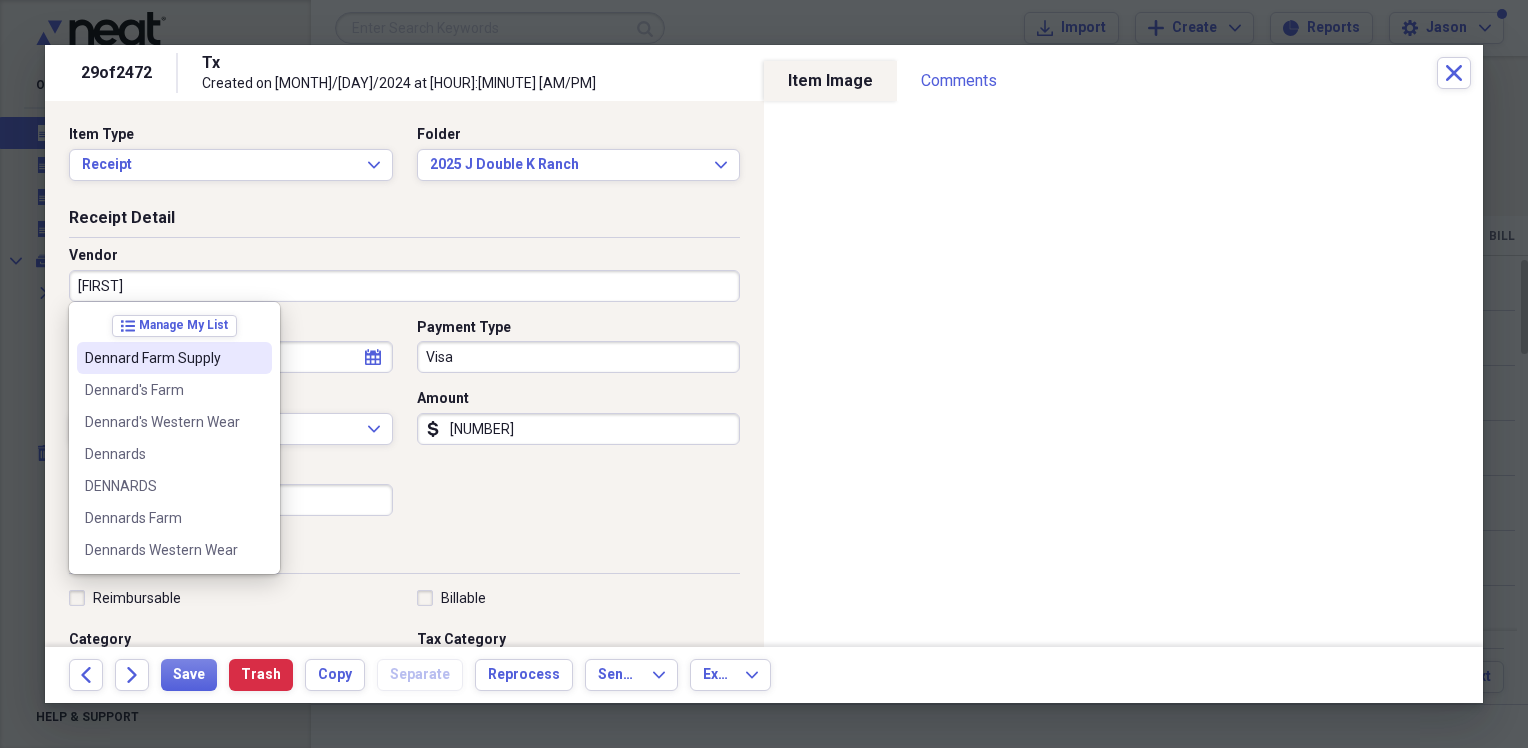 click on "Dennard Farm Supply" at bounding box center [162, 358] 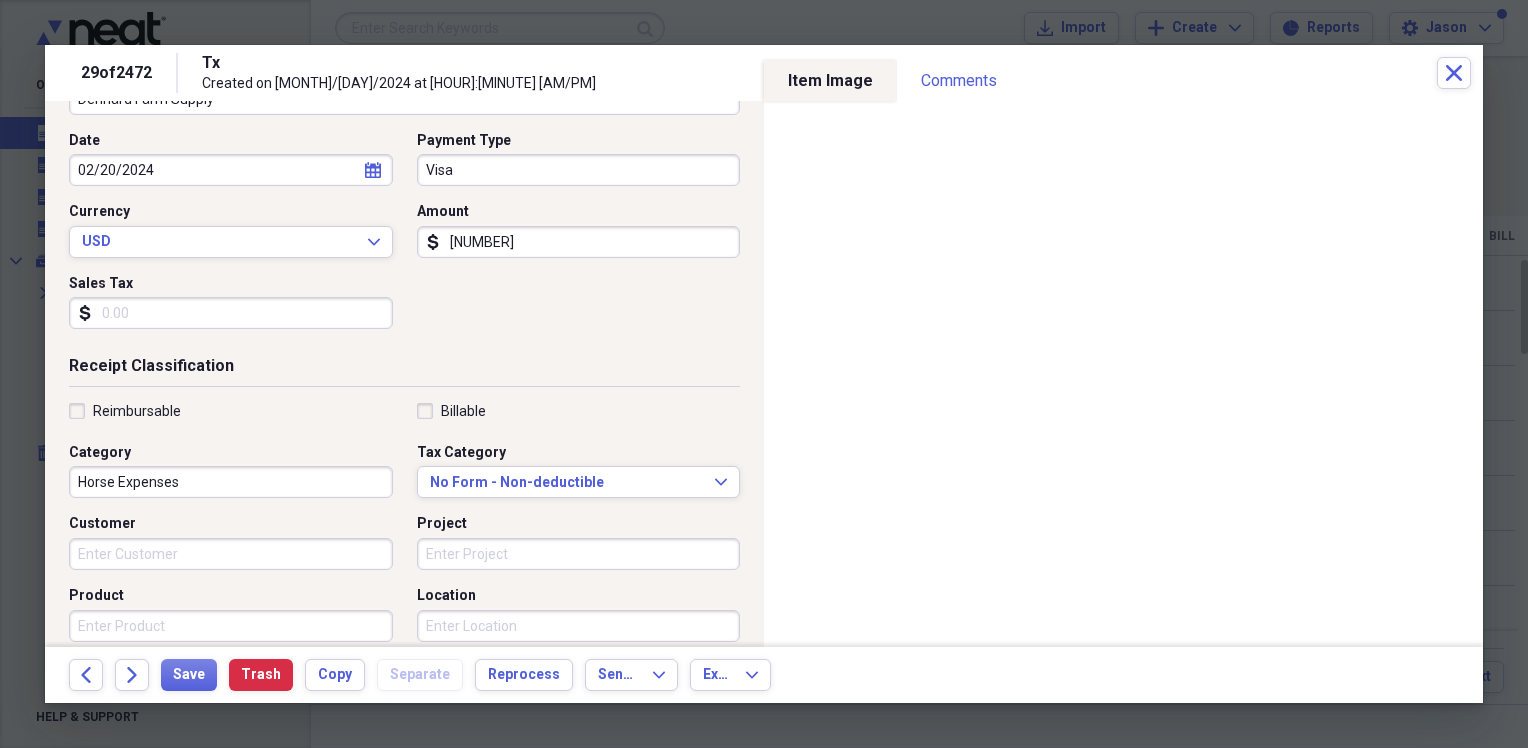 scroll, scrollTop: 200, scrollLeft: 0, axis: vertical 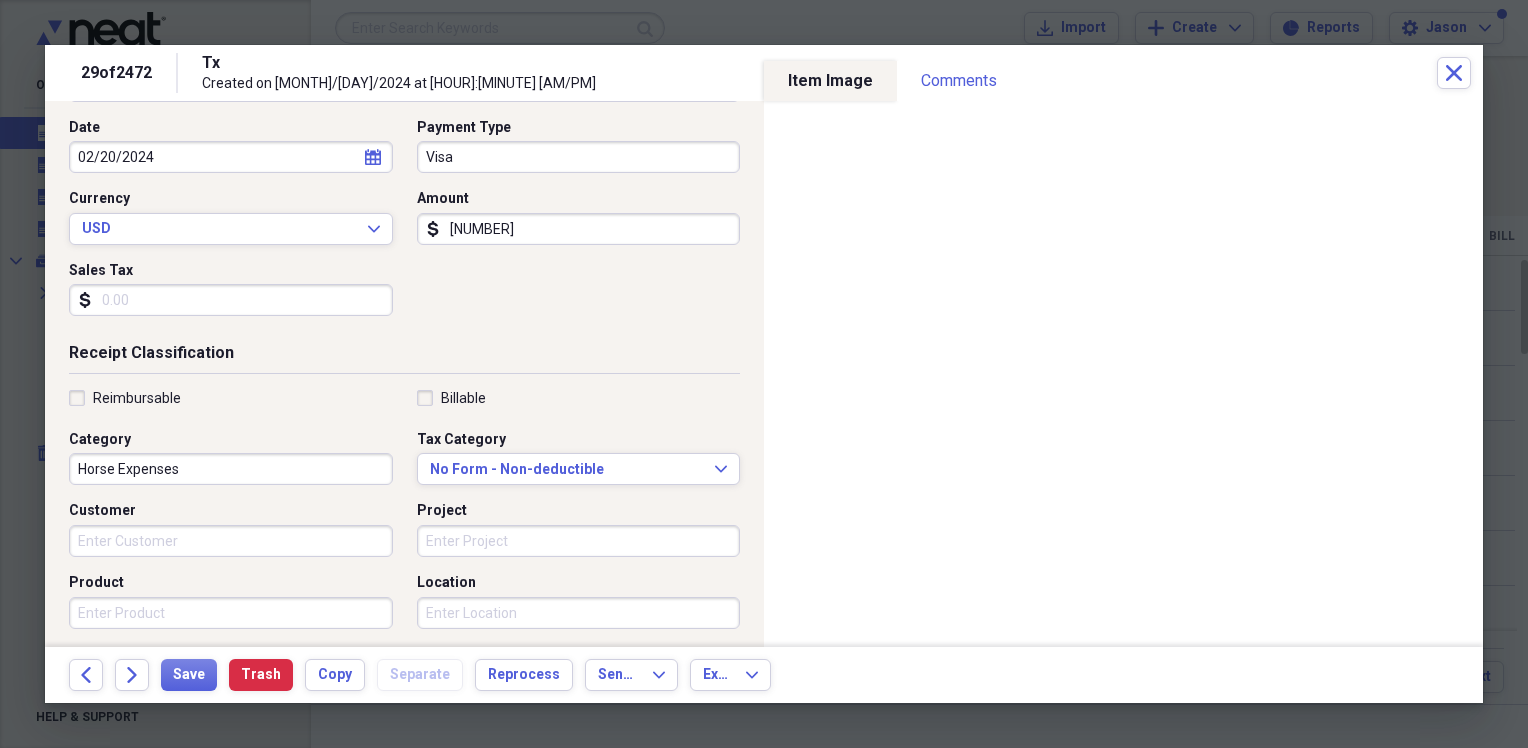 click on "Horse Expenses" at bounding box center [231, 469] 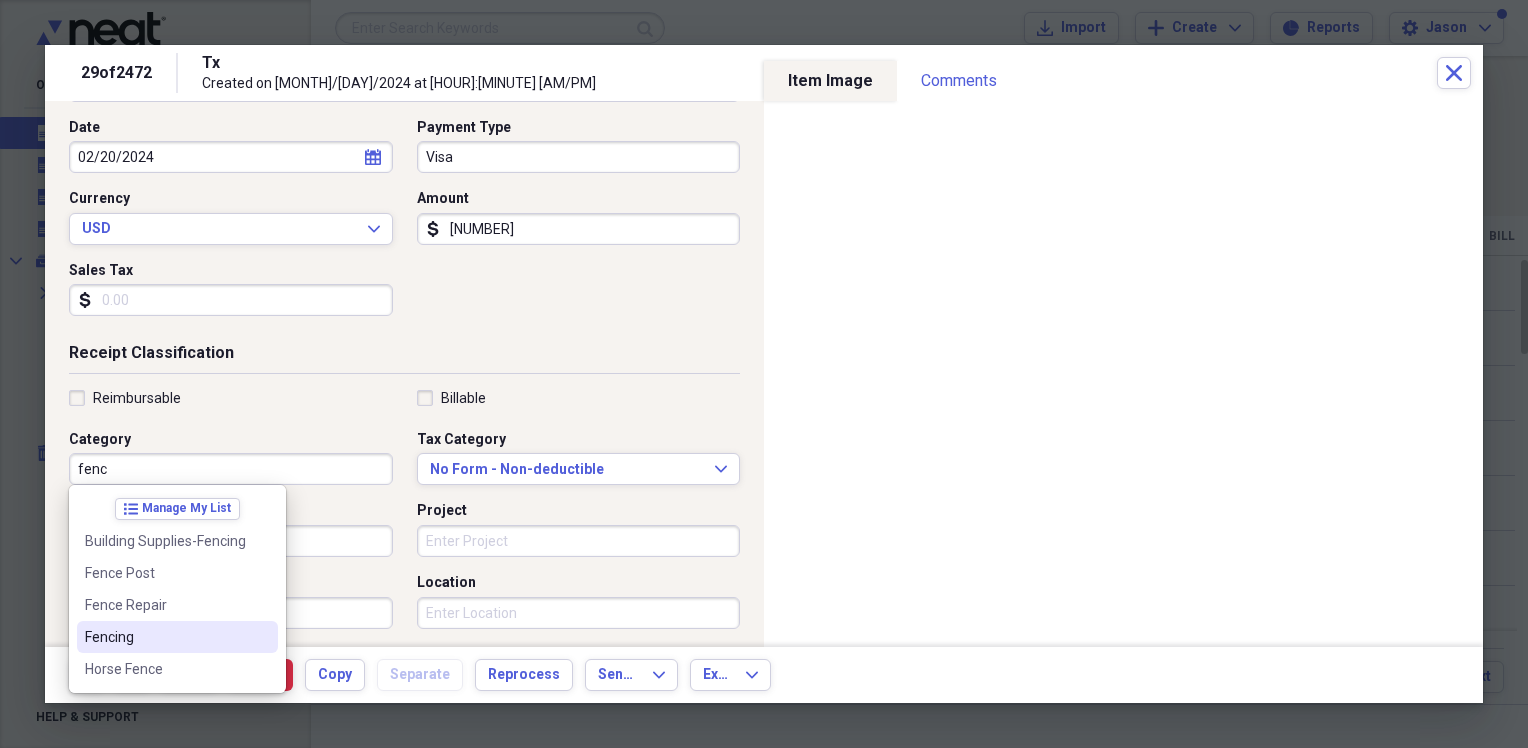 click on "Fencing" at bounding box center [165, 637] 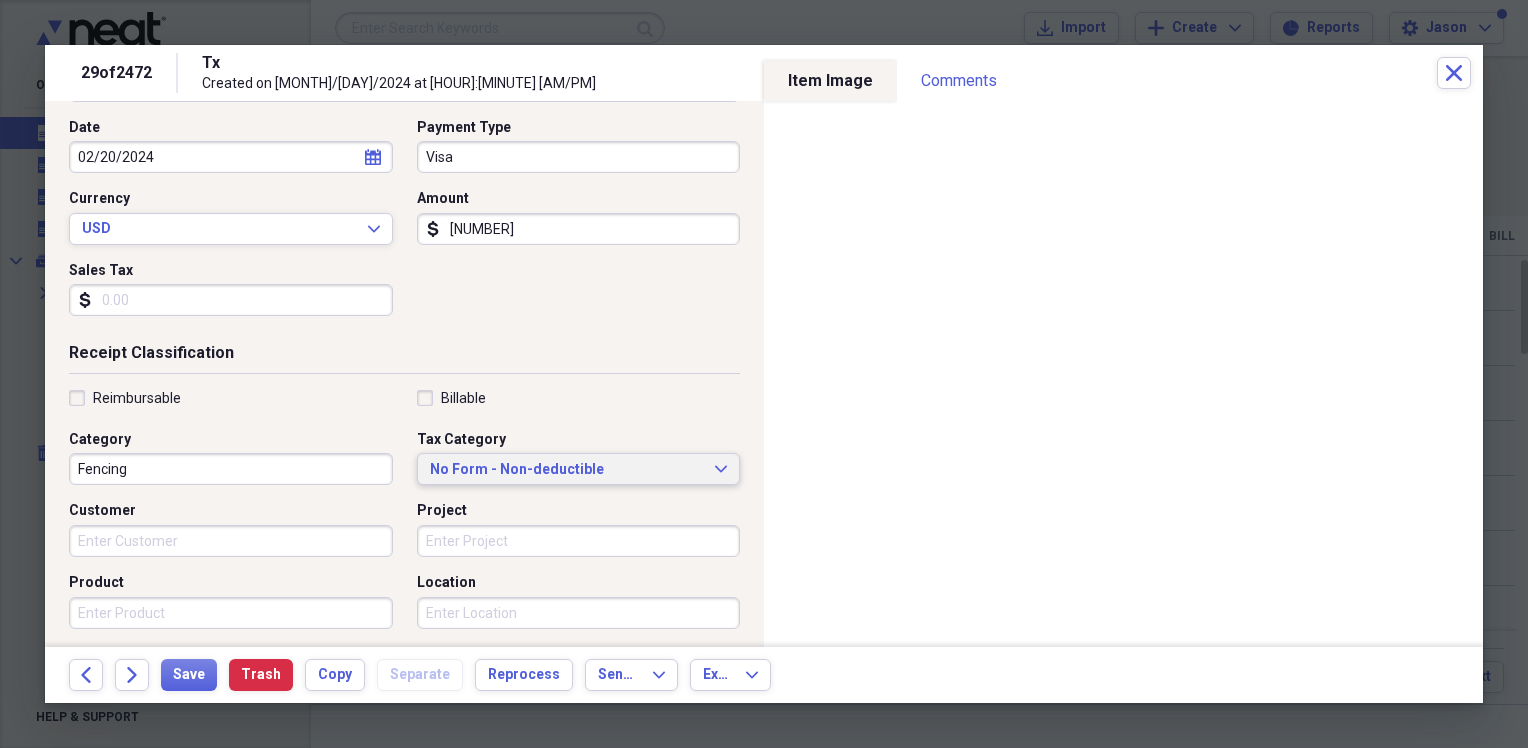 click on "No Form - Non-deductible" at bounding box center (567, 470) 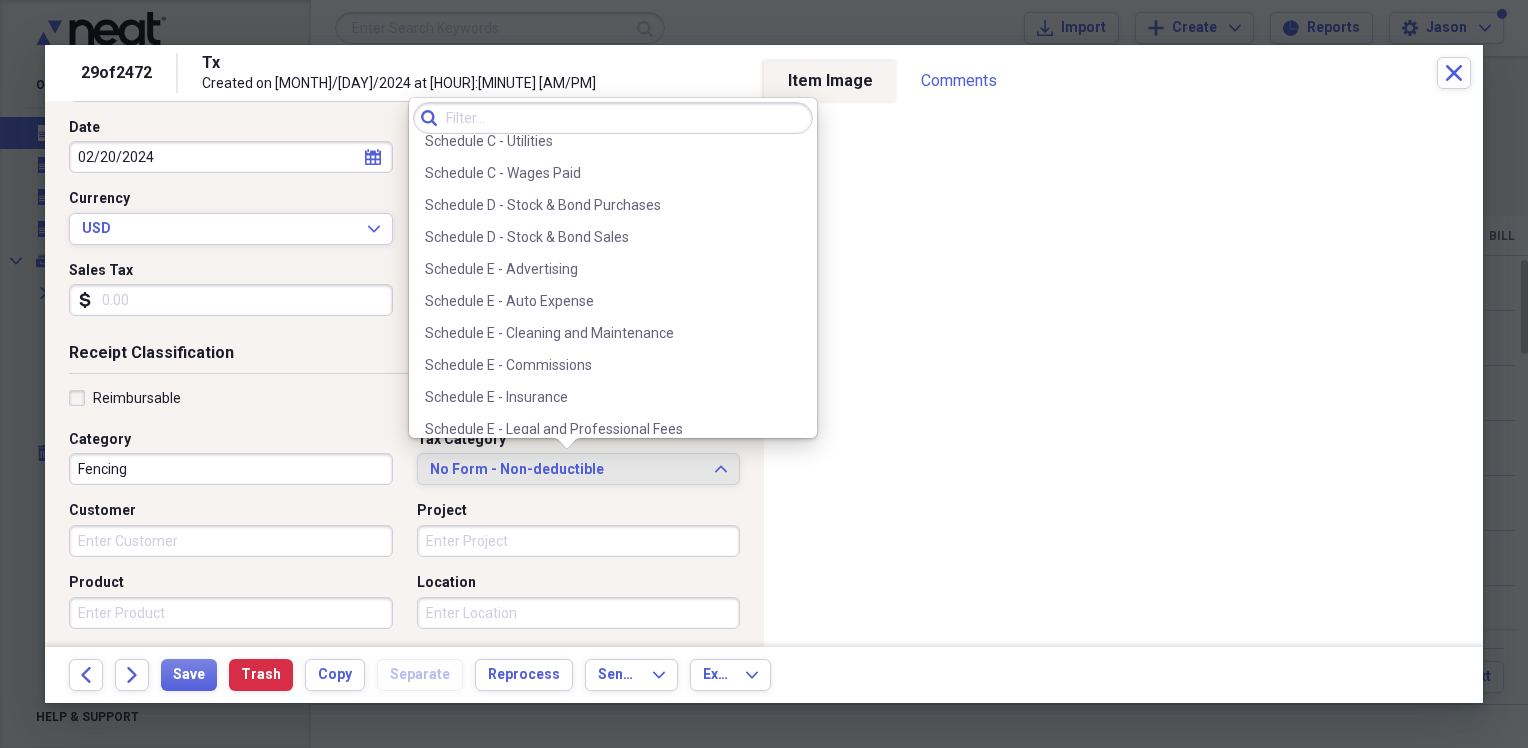 scroll, scrollTop: 3848, scrollLeft: 0, axis: vertical 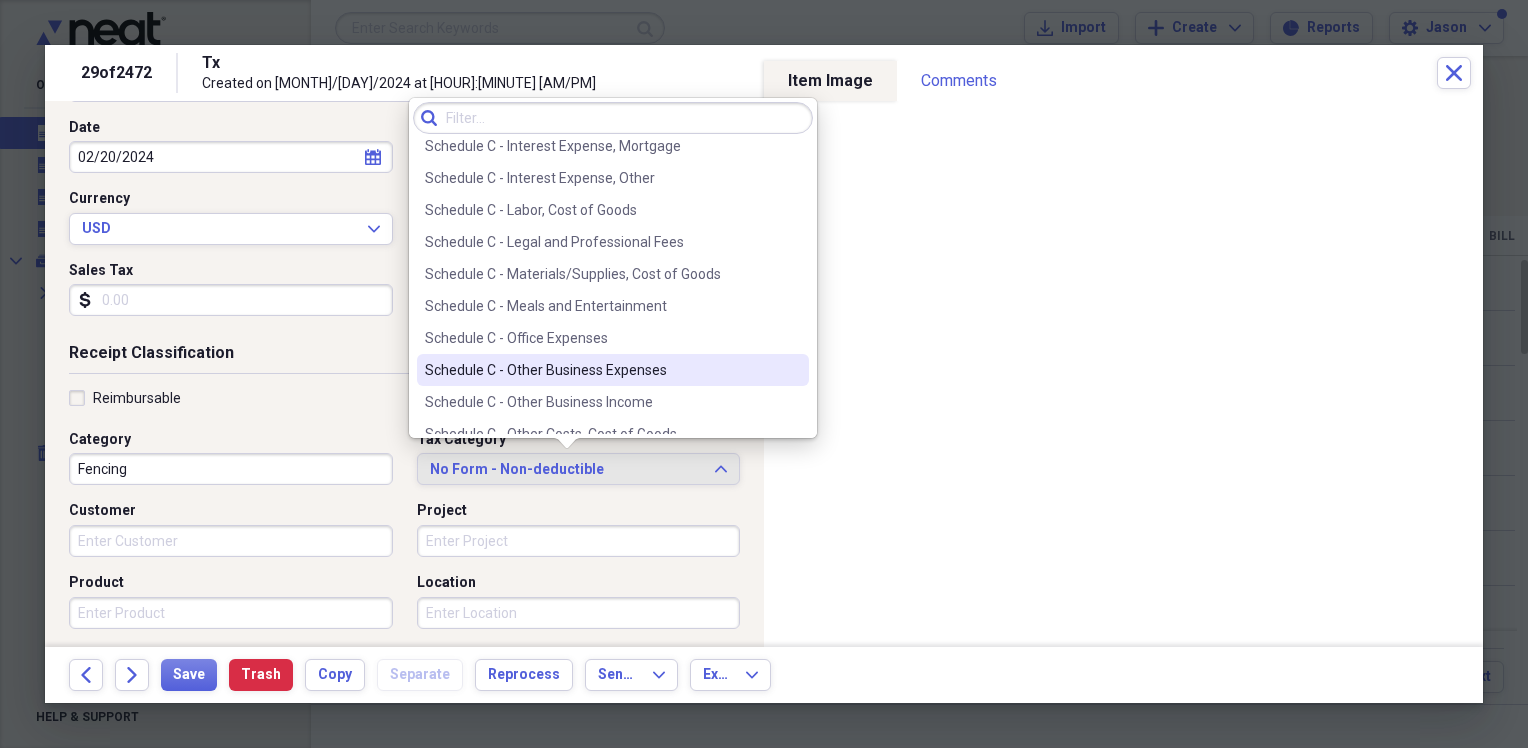 click on "Schedule C - Other Business Expenses" at bounding box center [601, 370] 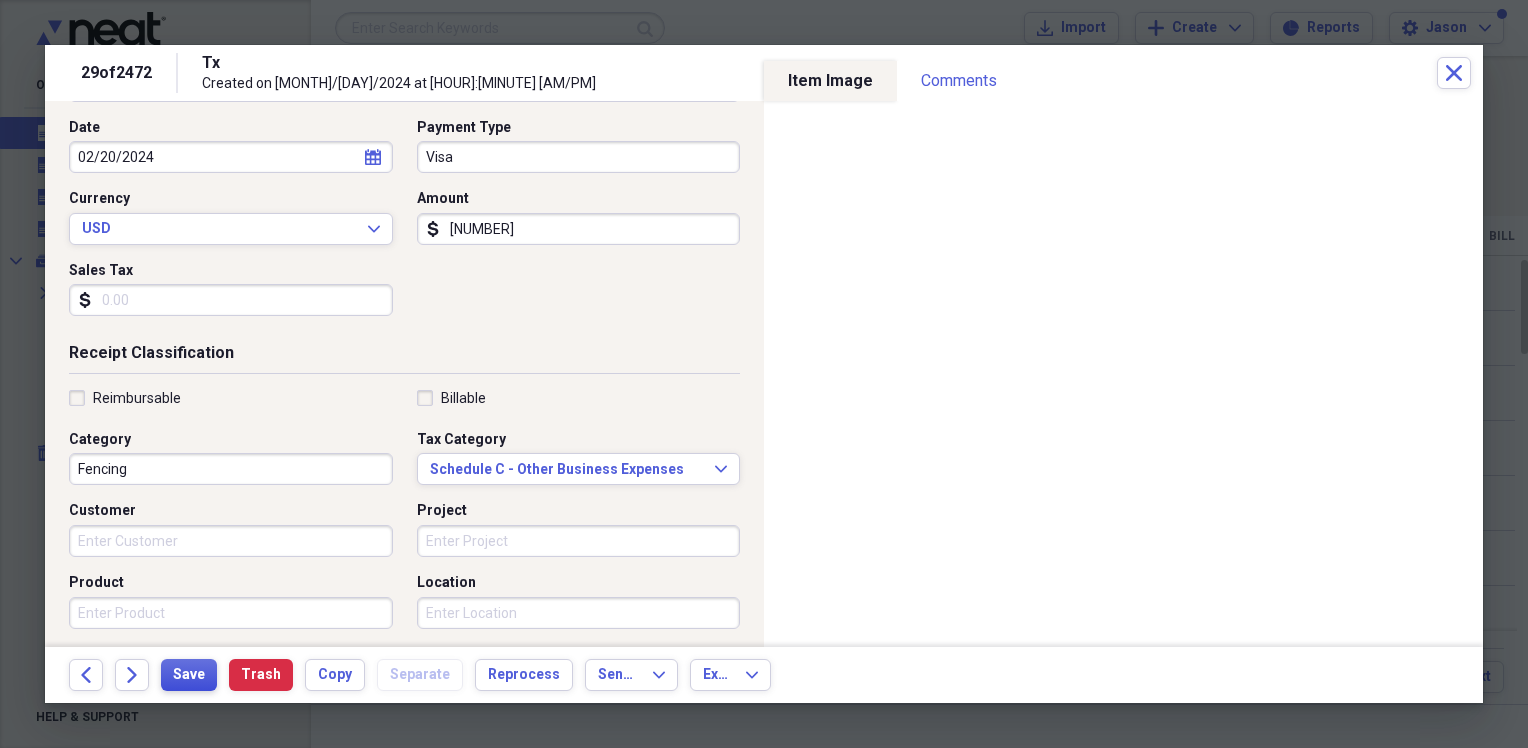 click on "Save" at bounding box center [189, 675] 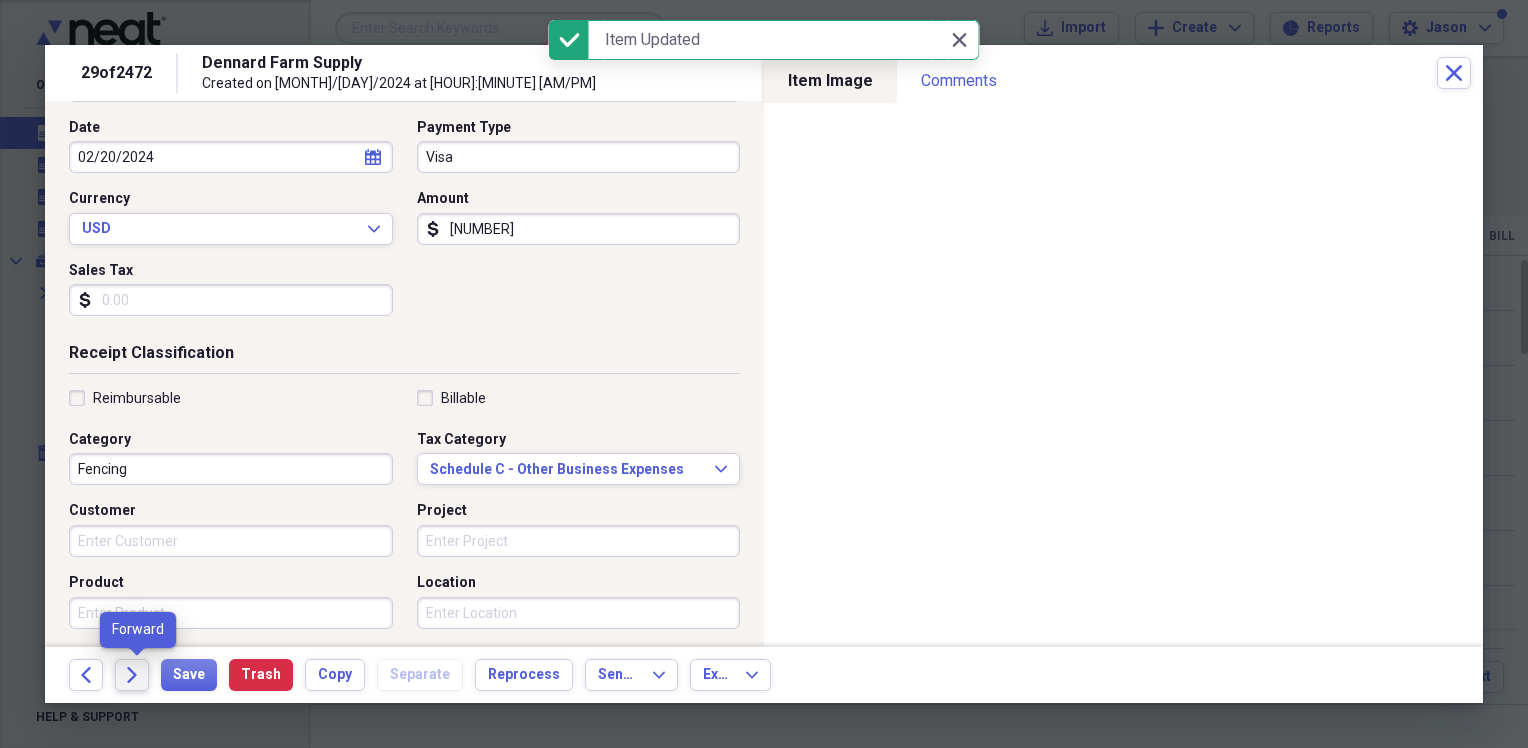 click on "Forward" 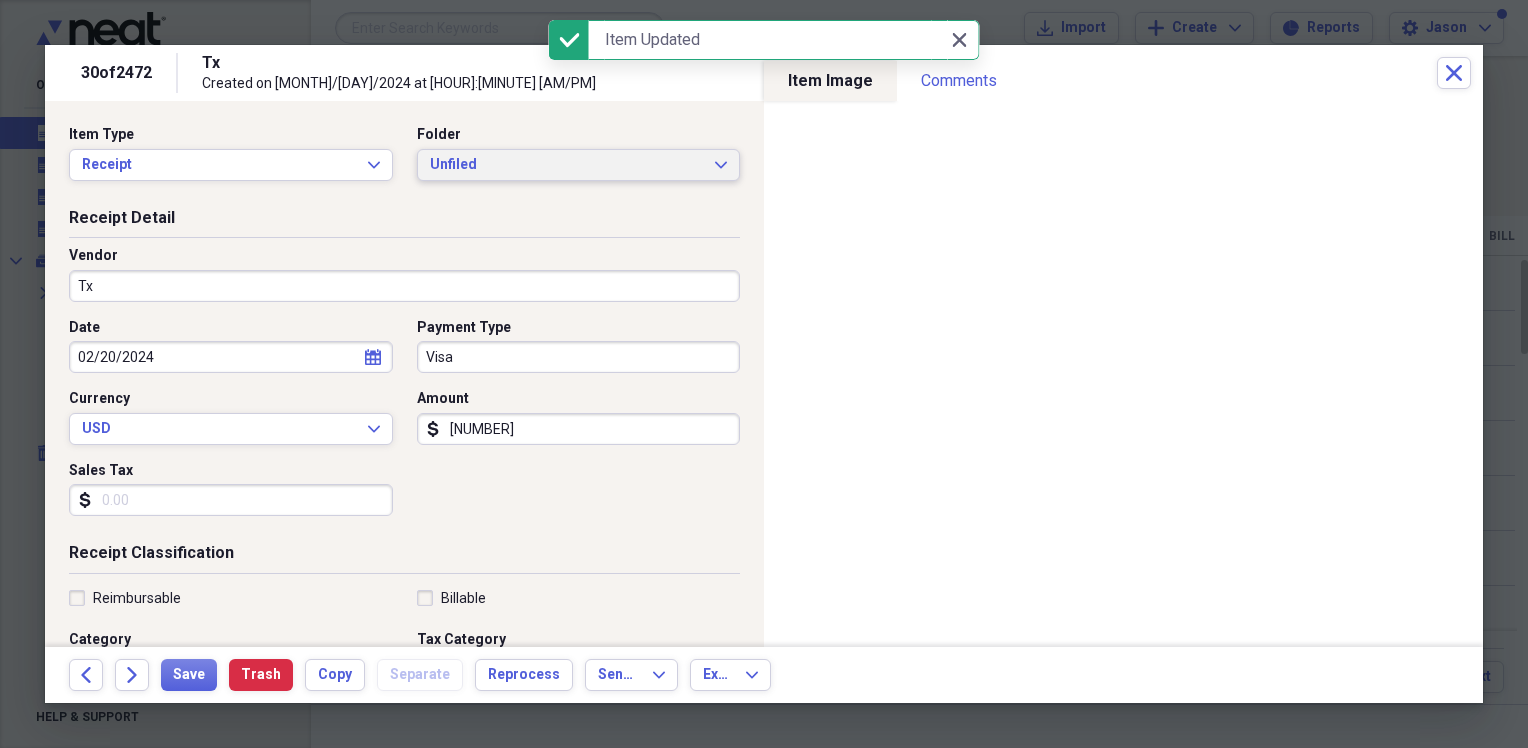 click on "Unfiled" at bounding box center [567, 165] 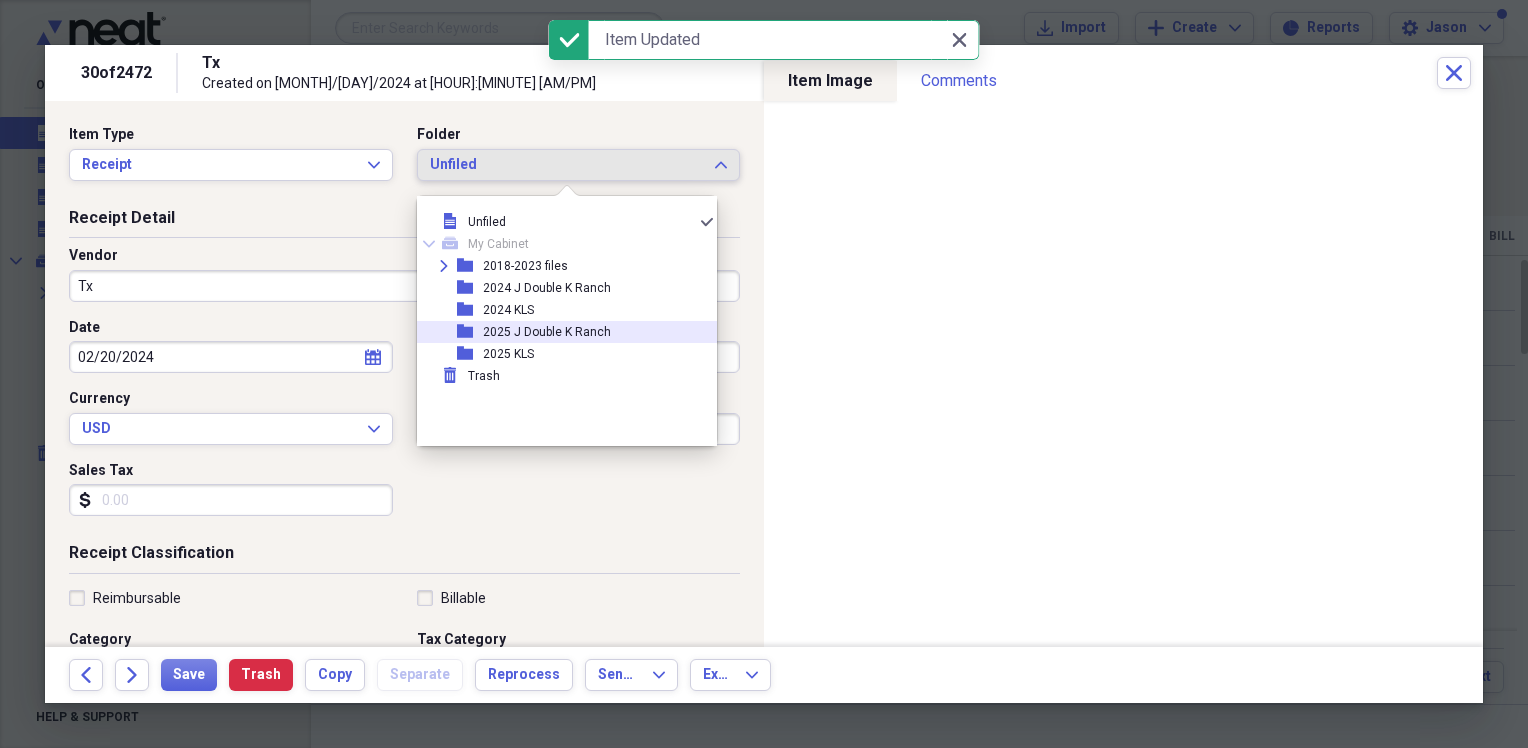 click on "2025 J Double K Ranch" at bounding box center (547, 332) 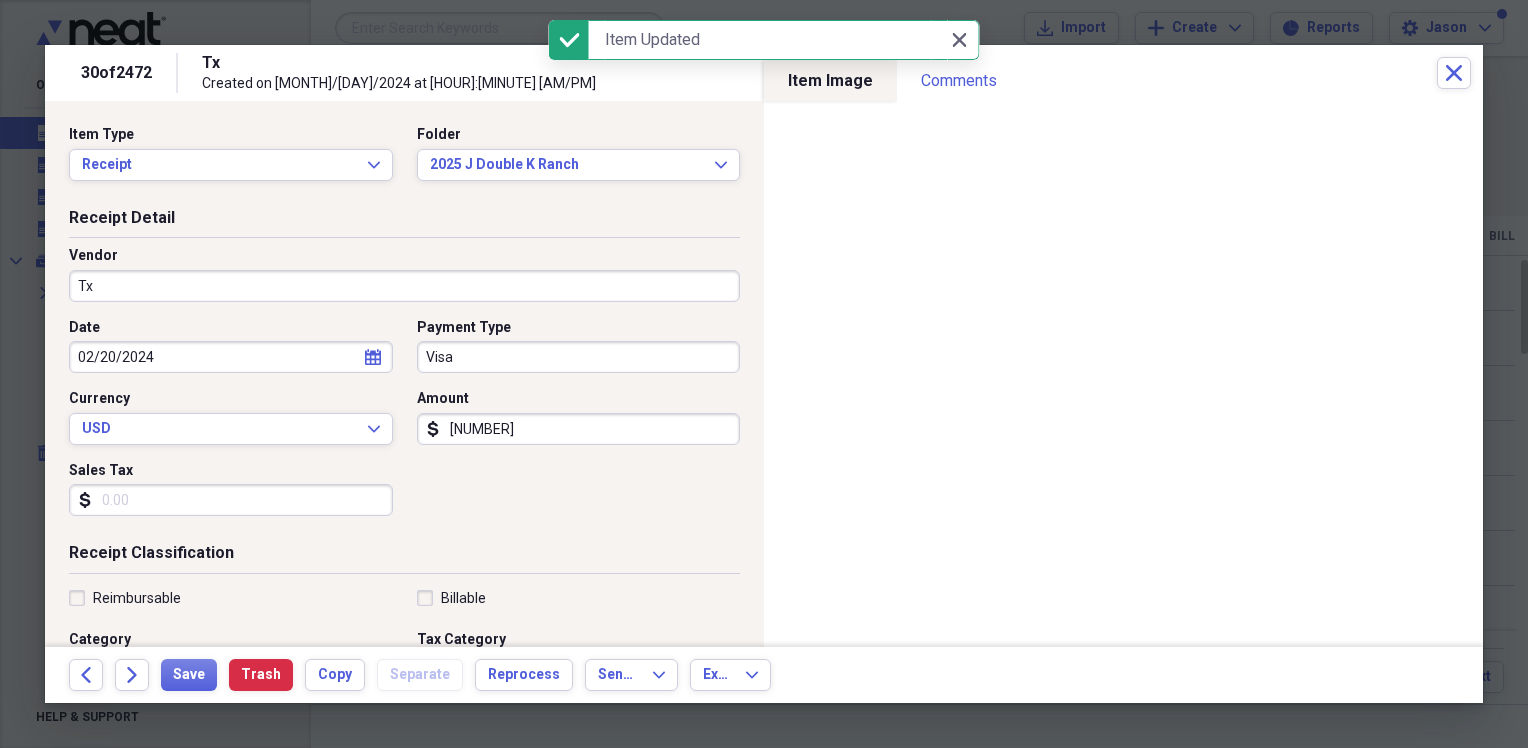 click on "Tx" at bounding box center (404, 286) 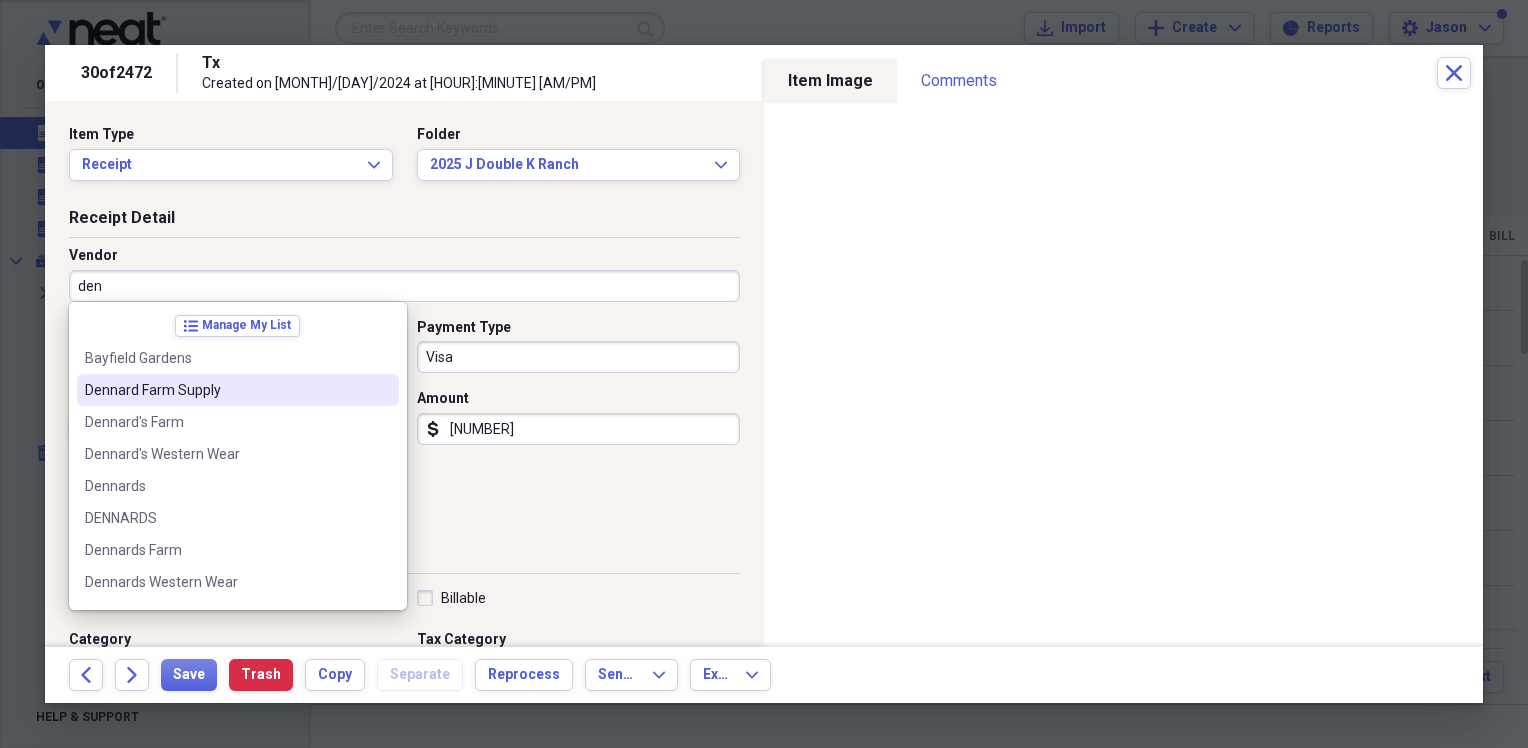 click on "Dennard Farm Supply" at bounding box center (226, 390) 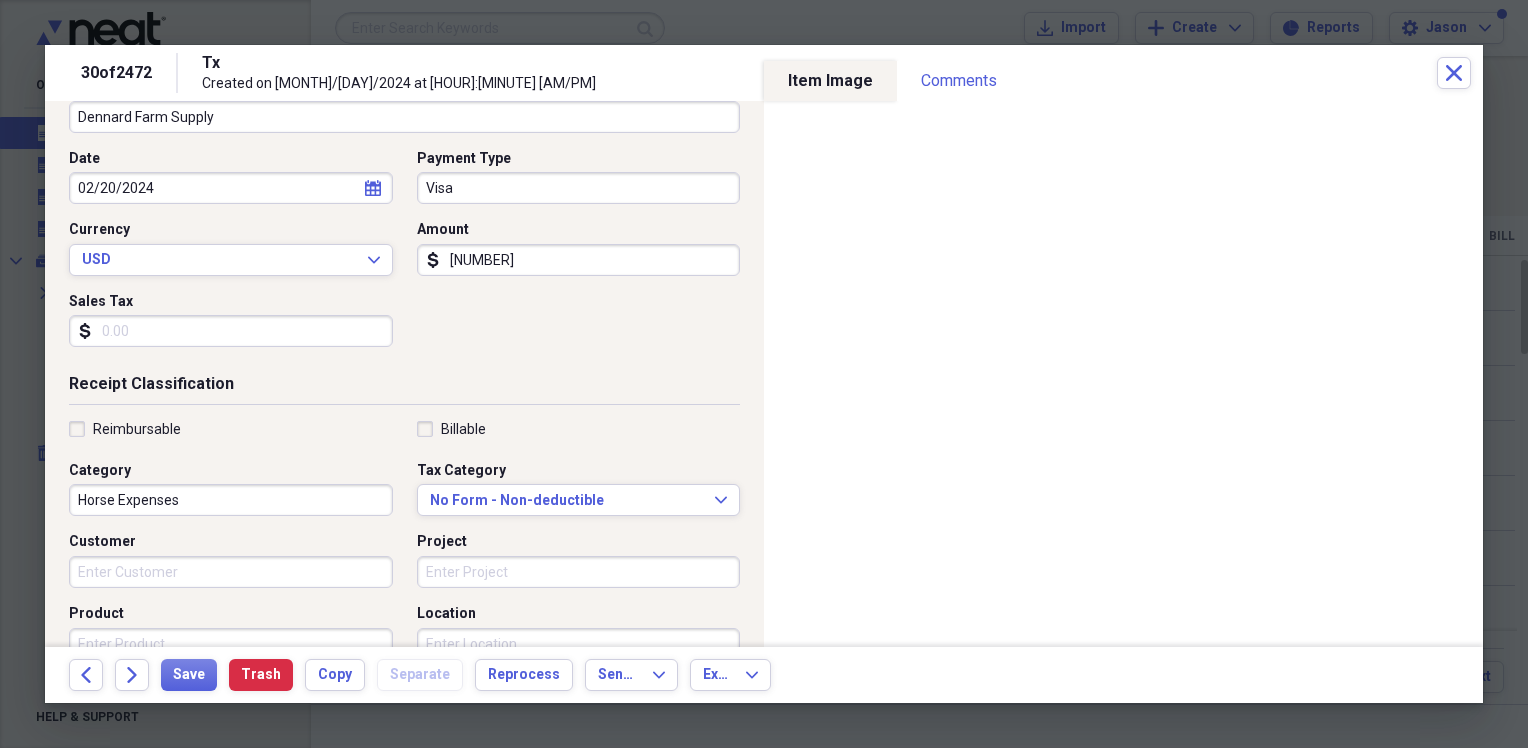 scroll, scrollTop: 200, scrollLeft: 0, axis: vertical 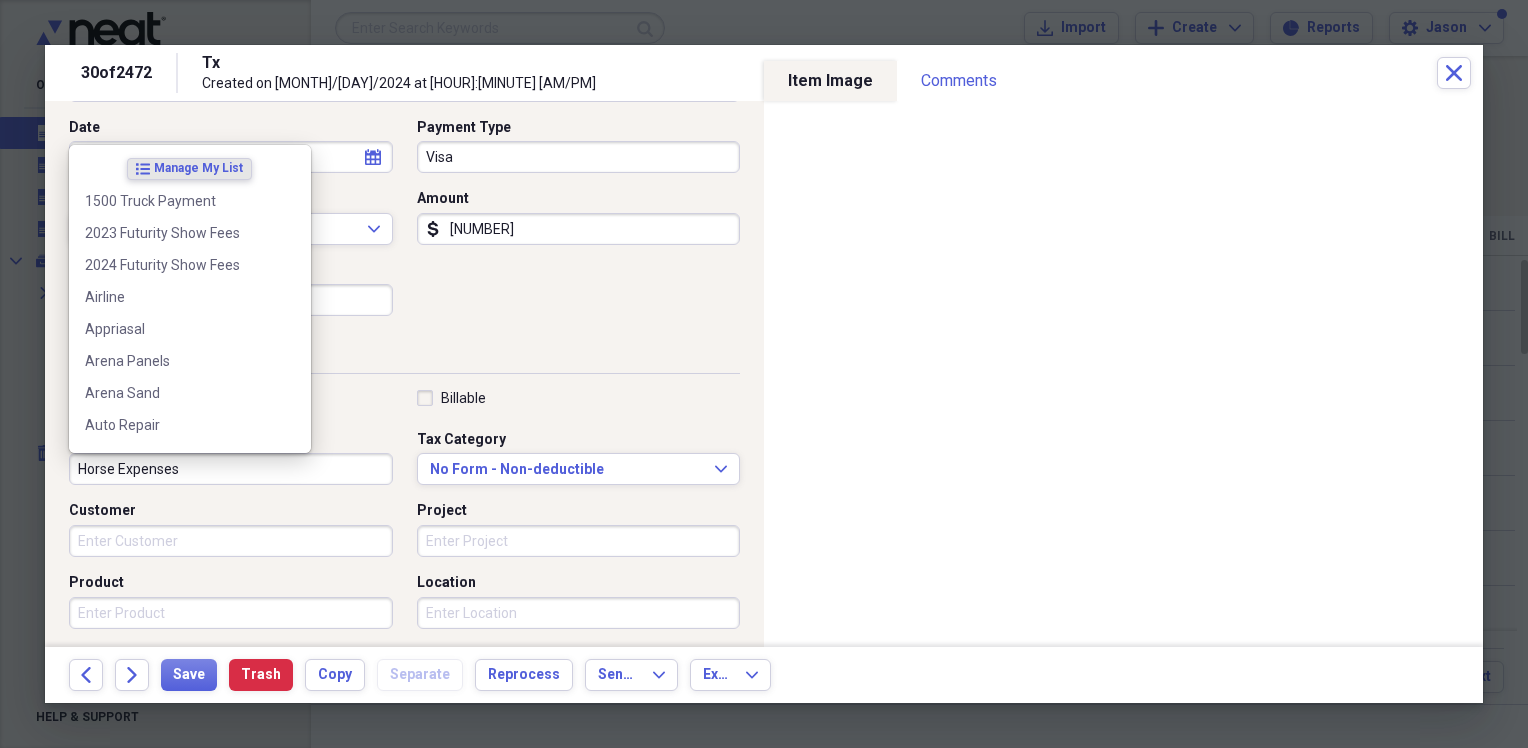 click on "Horse Expenses" at bounding box center [231, 469] 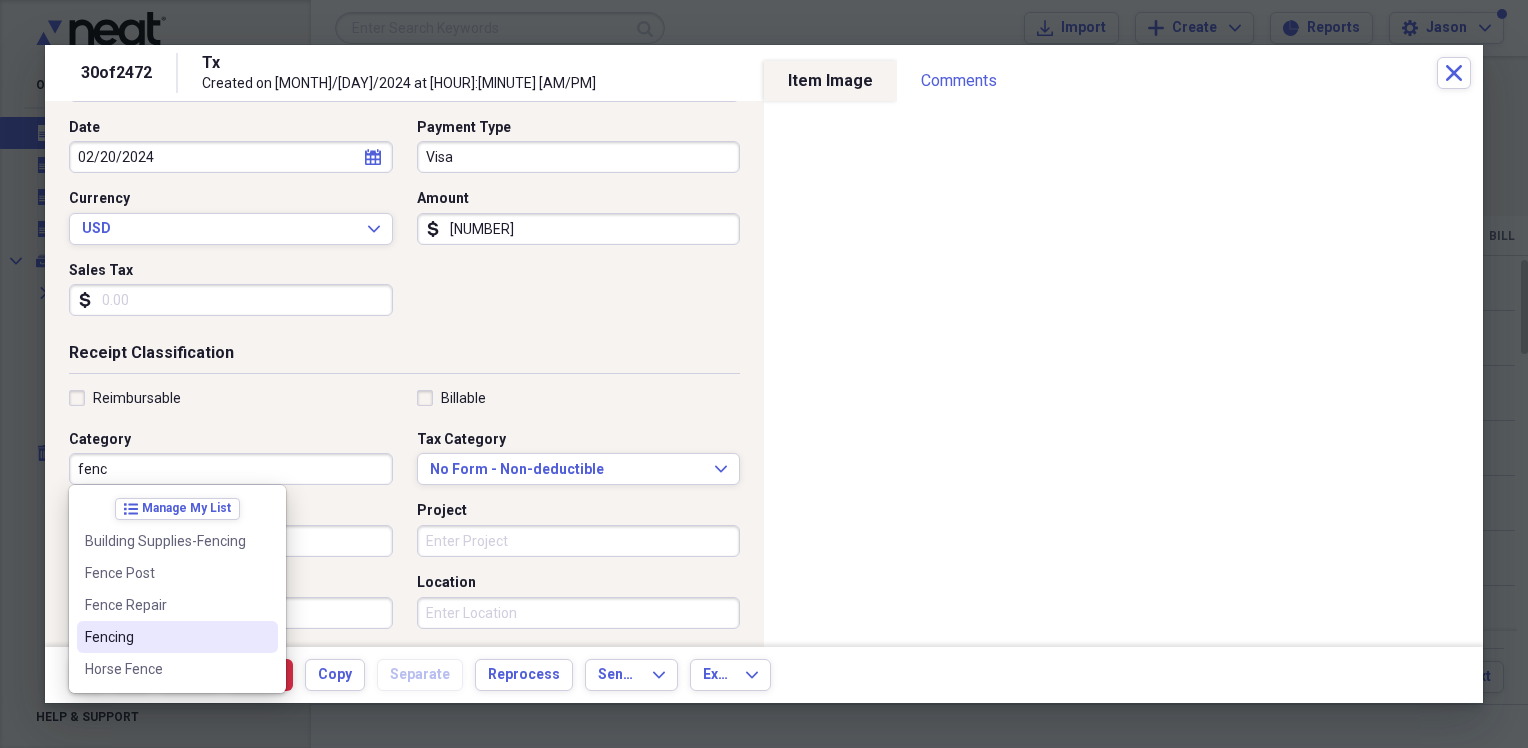 click on "Fencing" at bounding box center (165, 637) 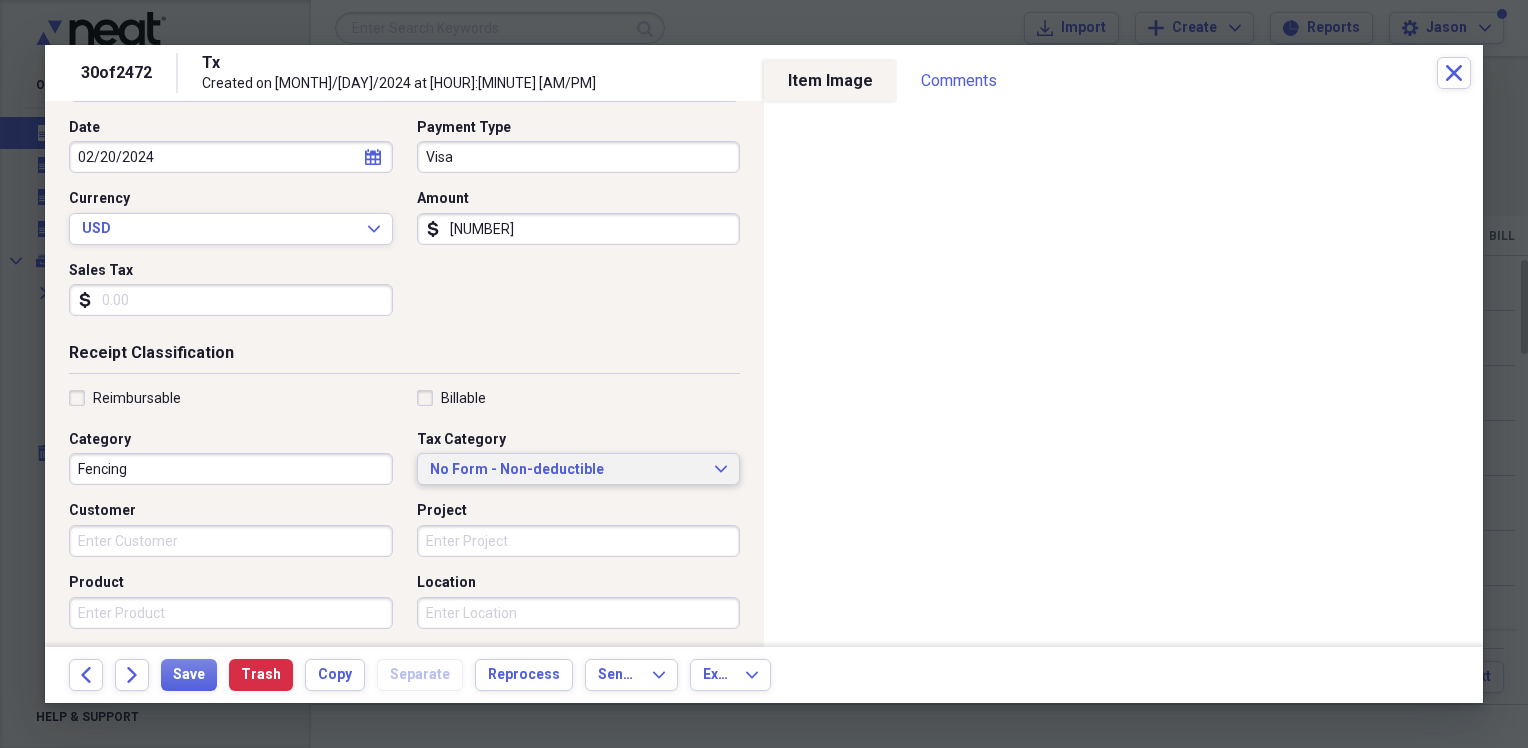 click on "No Form - Non-deductible" at bounding box center [567, 470] 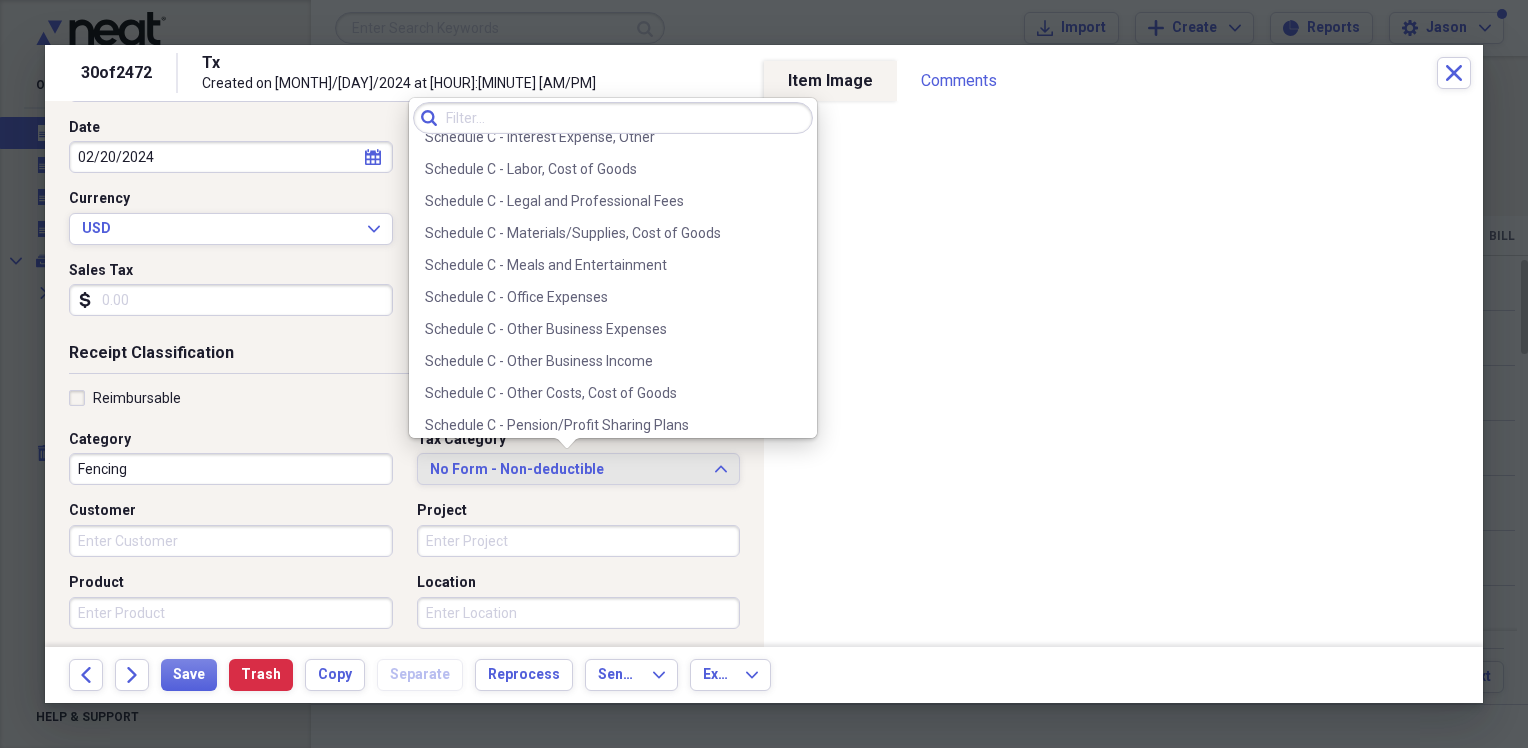 scroll, scrollTop: 3951, scrollLeft: 0, axis: vertical 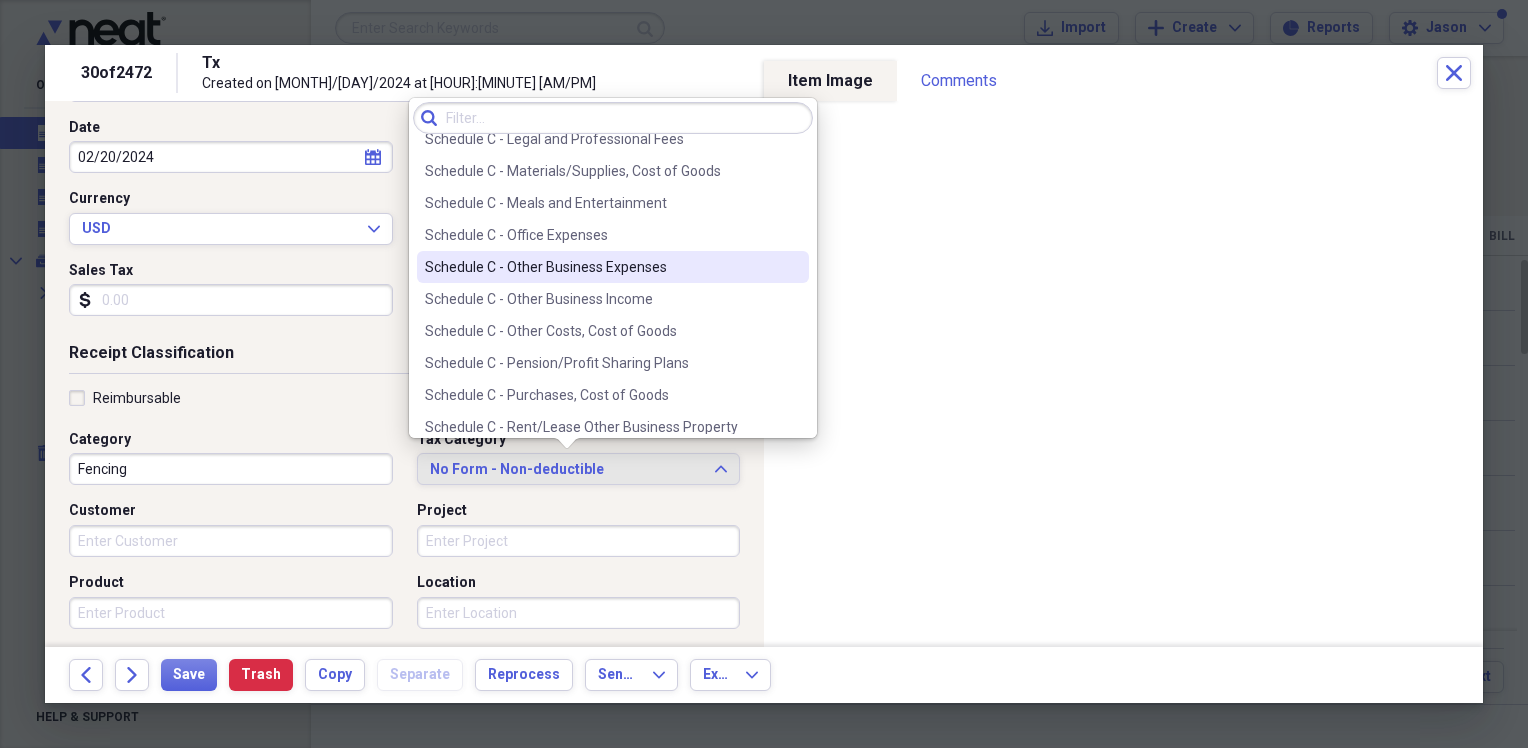 click on "Schedule C - Other Business Expenses" at bounding box center (613, 267) 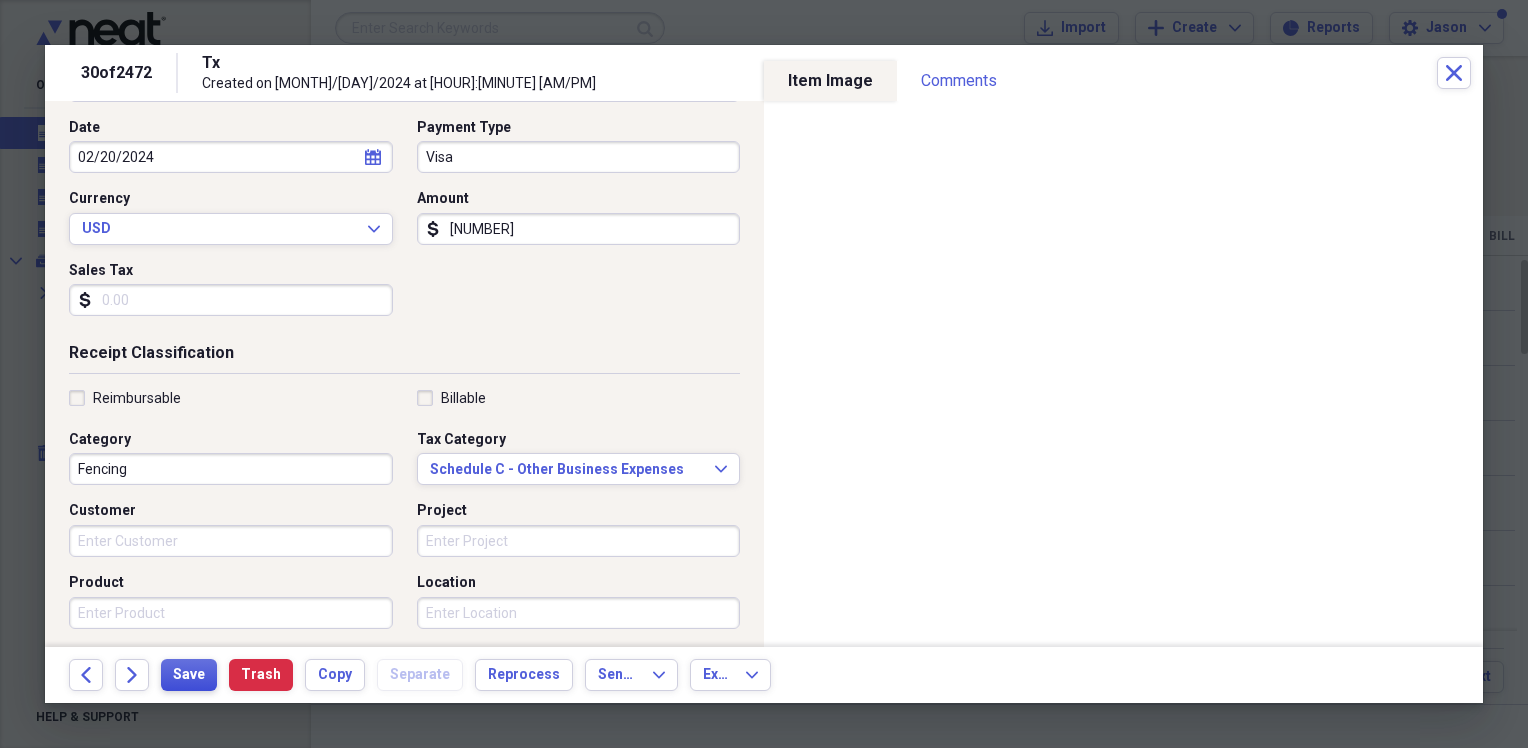 click on "Save" at bounding box center [189, 675] 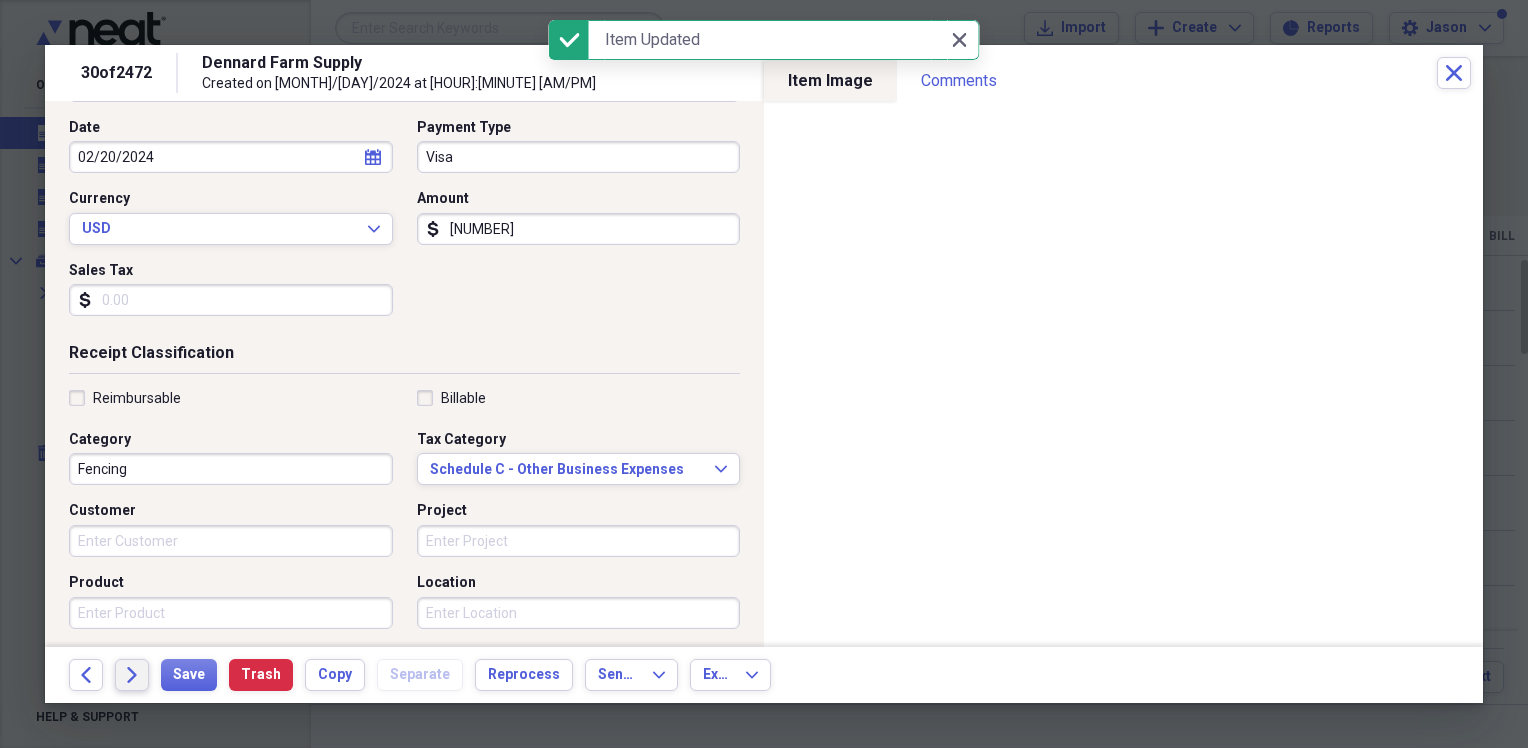 click on "Forward" 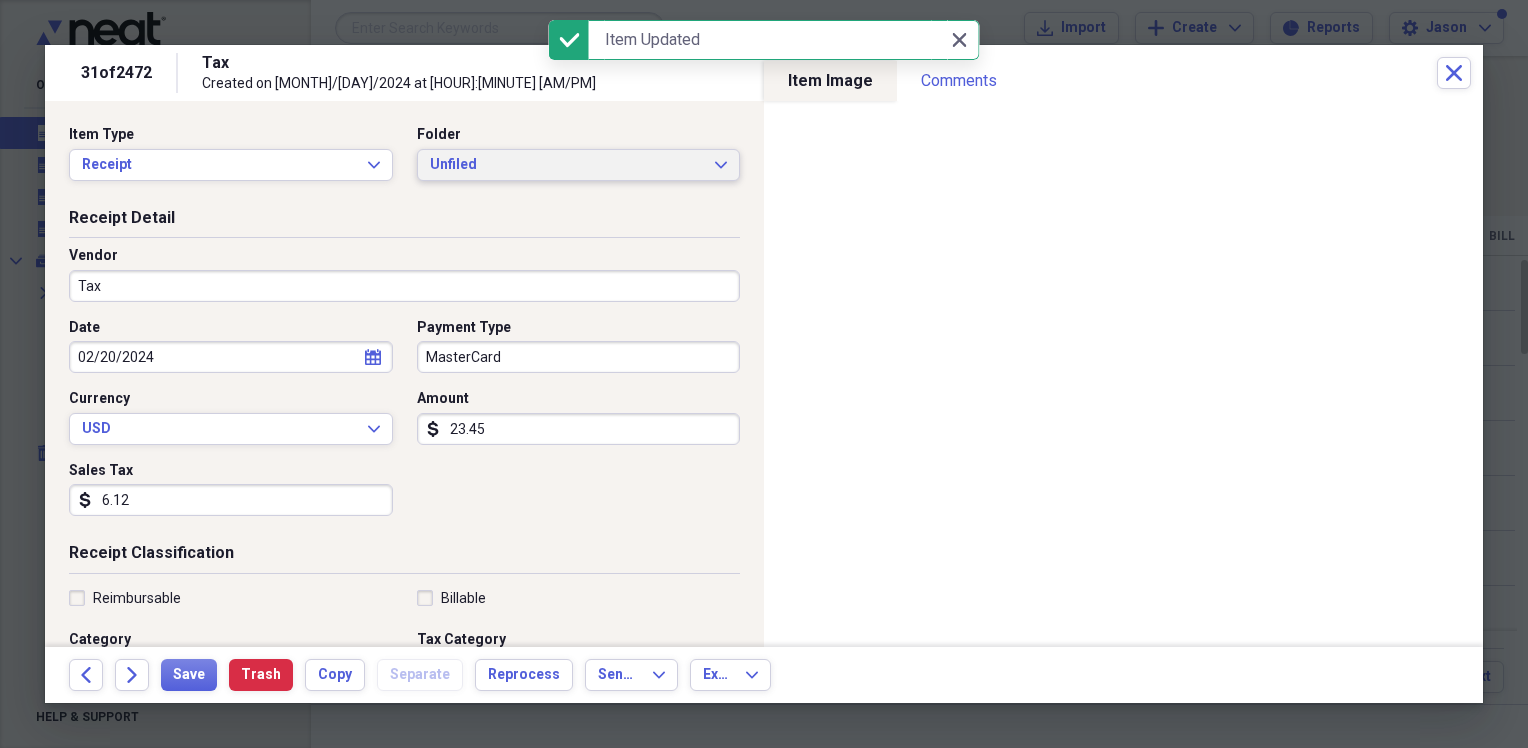 click on "Unfiled" at bounding box center [567, 165] 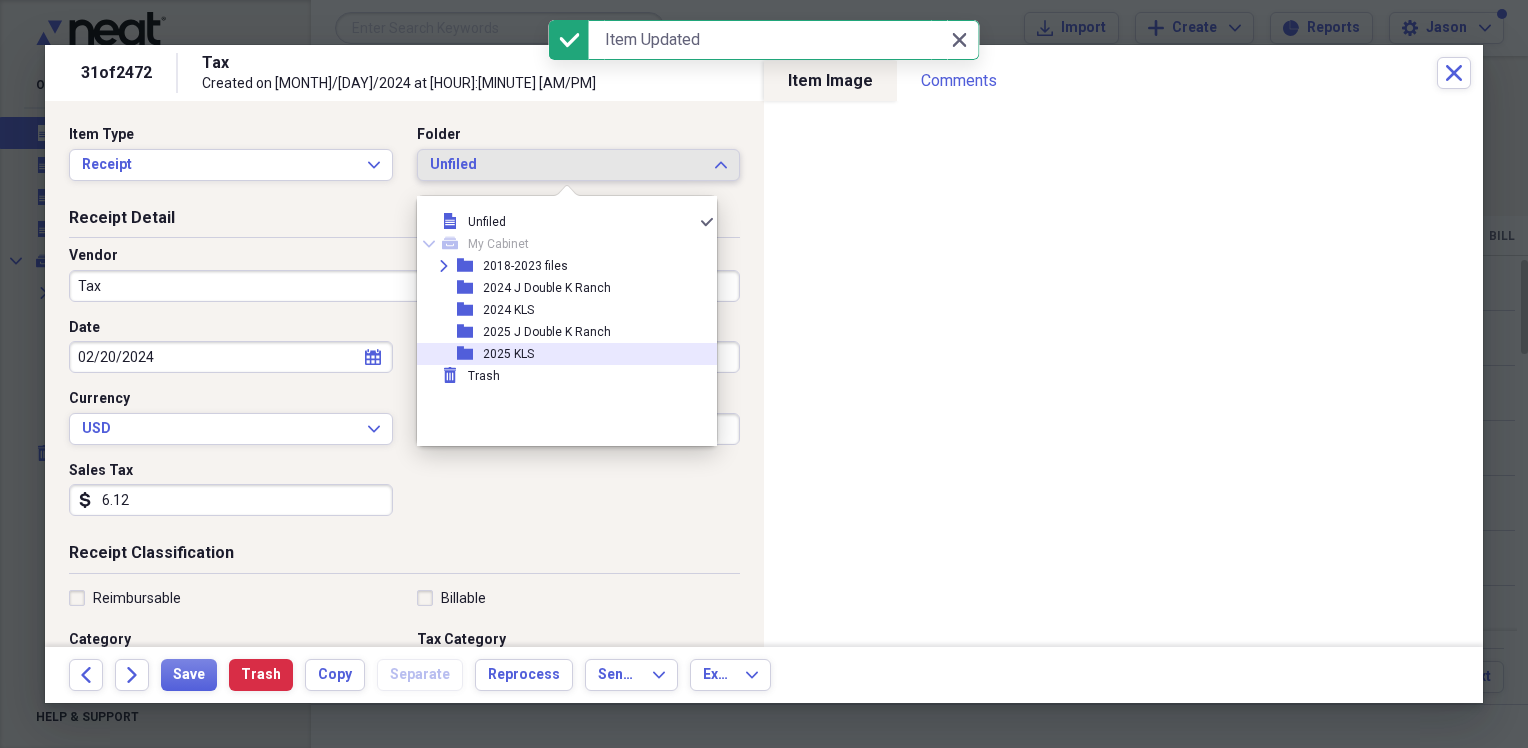 drag, startPoint x: 503, startPoint y: 350, endPoint x: 454, endPoint y: 346, distance: 49.162994 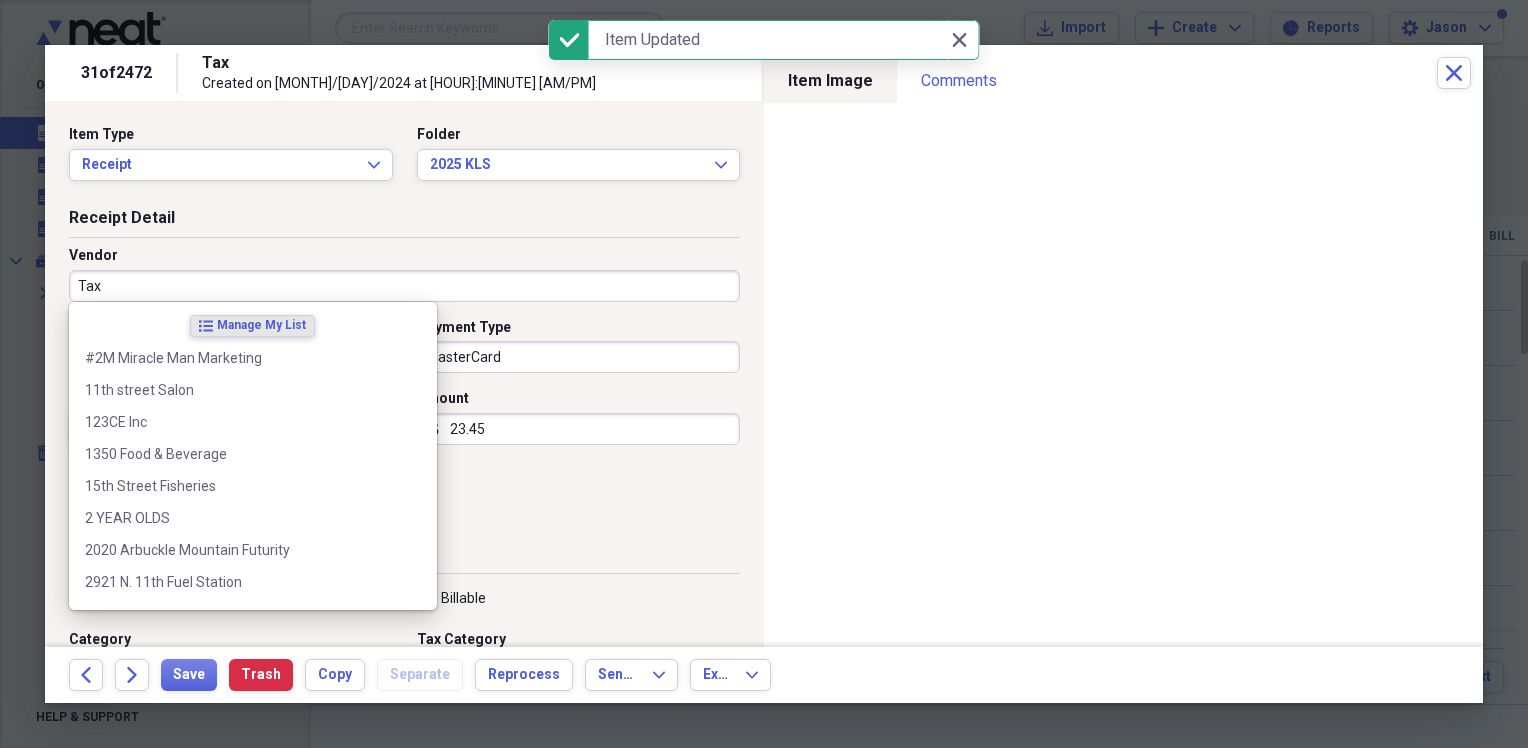 click on "Tax" at bounding box center [404, 286] 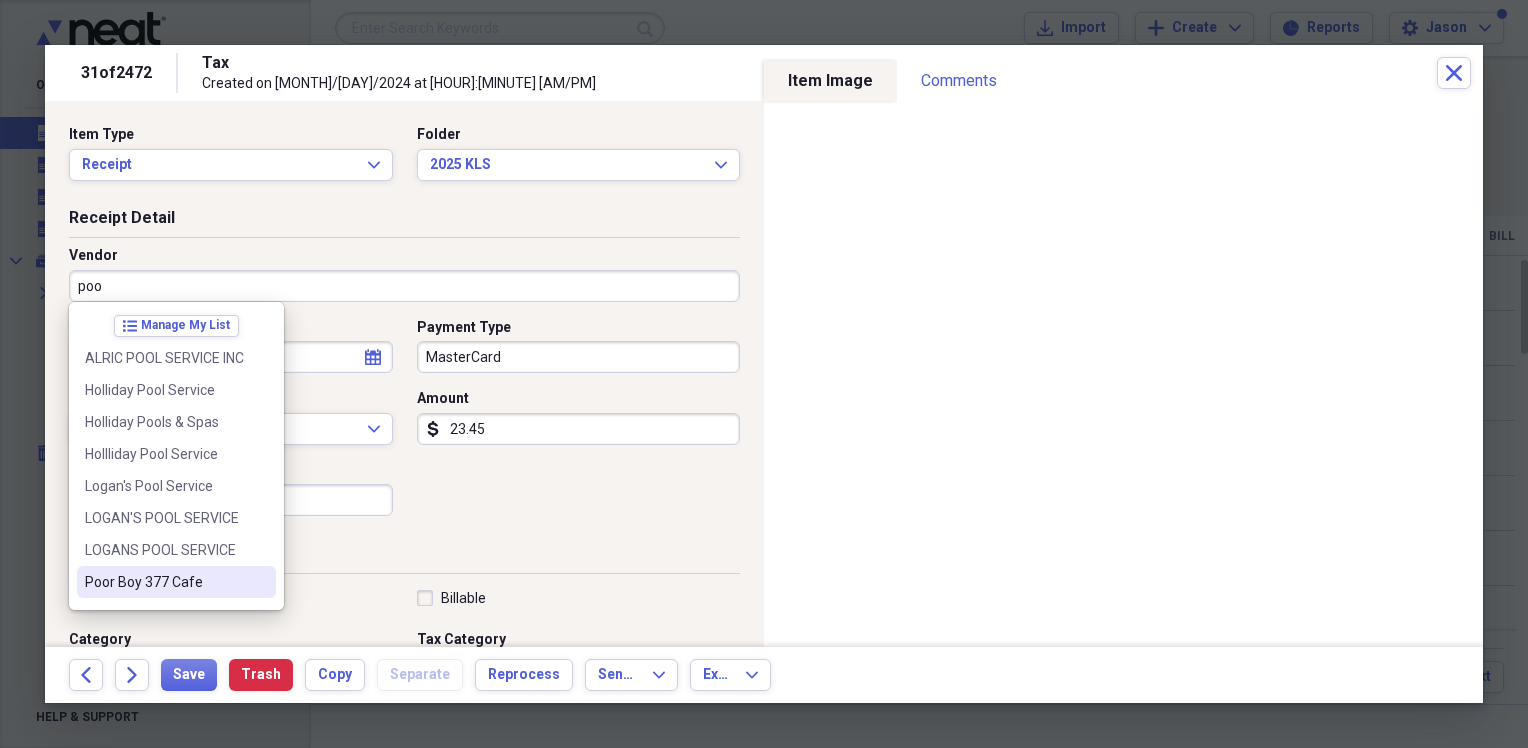 click on "Poor Boy 377 Cafe" at bounding box center [164, 582] 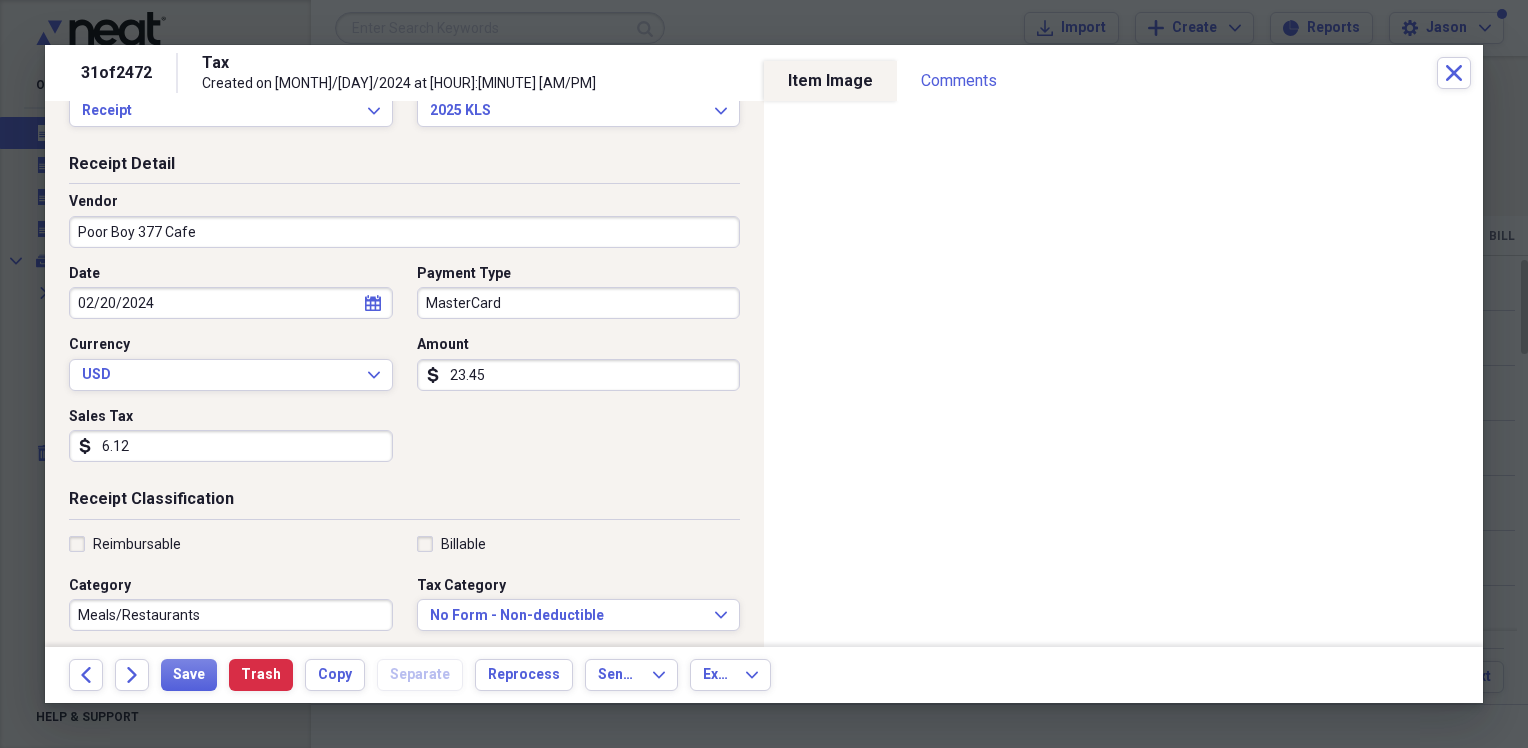 scroll, scrollTop: 100, scrollLeft: 0, axis: vertical 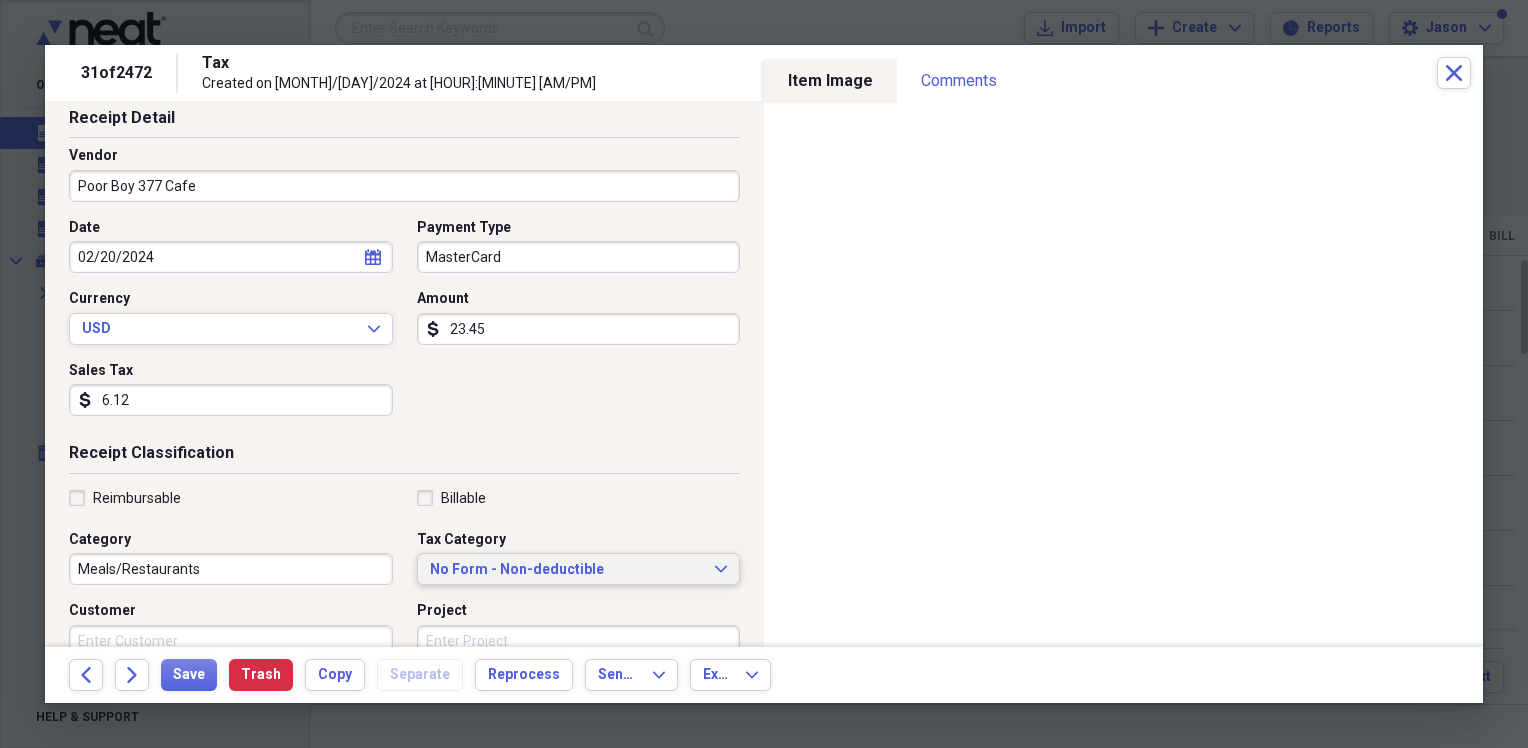 click on "No Form - Non-deductible" at bounding box center (567, 570) 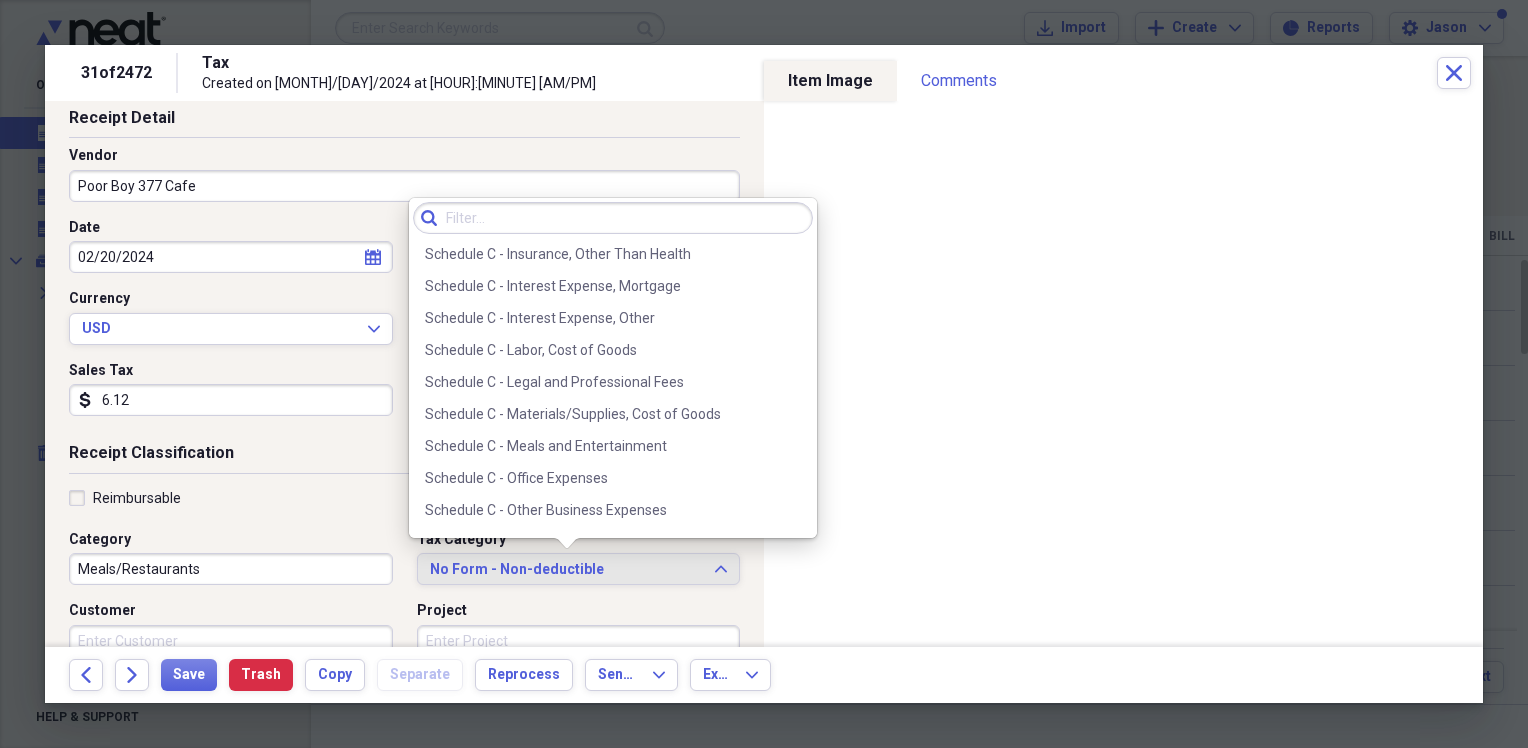 scroll, scrollTop: 3828, scrollLeft: 0, axis: vertical 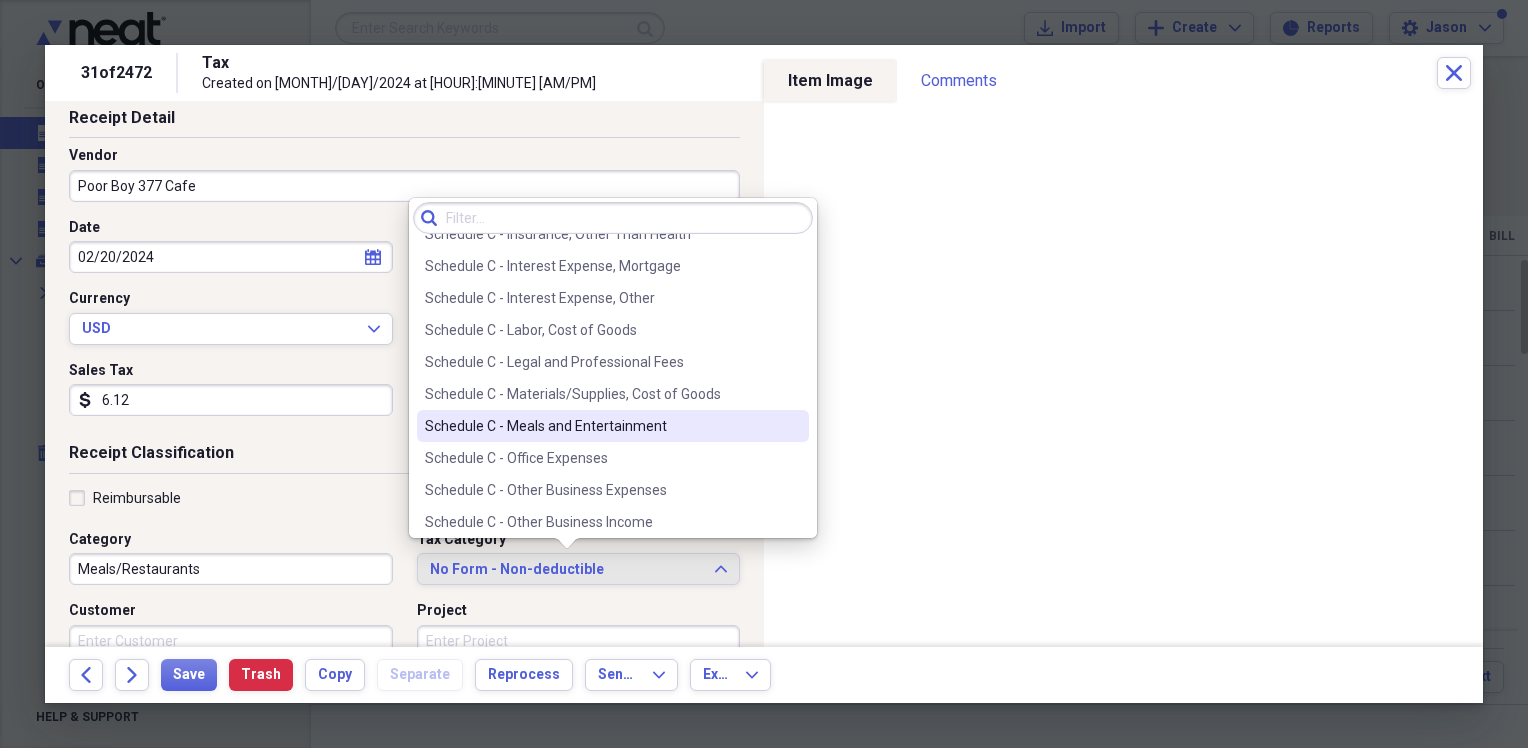 click on "Schedule C - Meals and Entertainment" at bounding box center [601, 426] 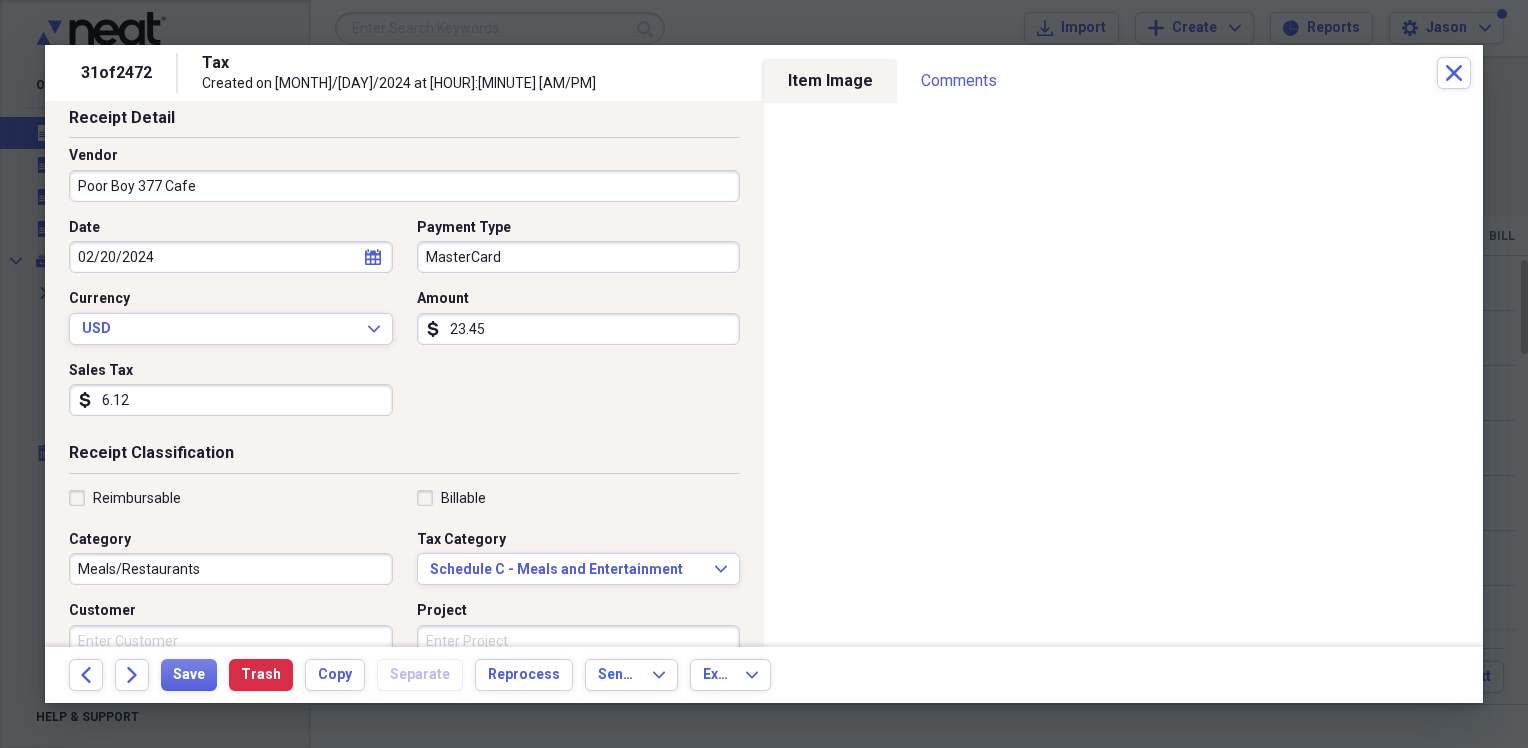click on "6.12" at bounding box center [231, 400] 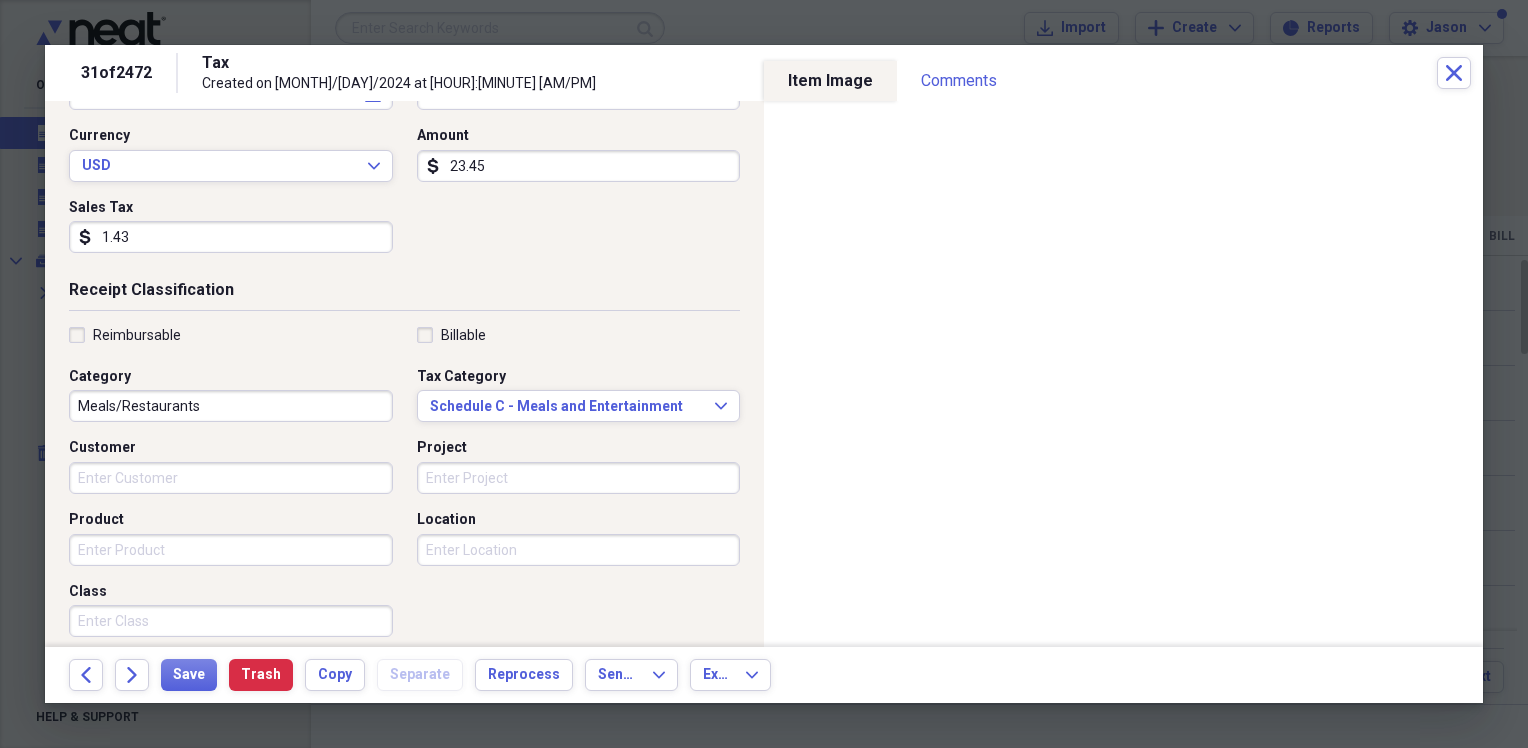 scroll, scrollTop: 300, scrollLeft: 0, axis: vertical 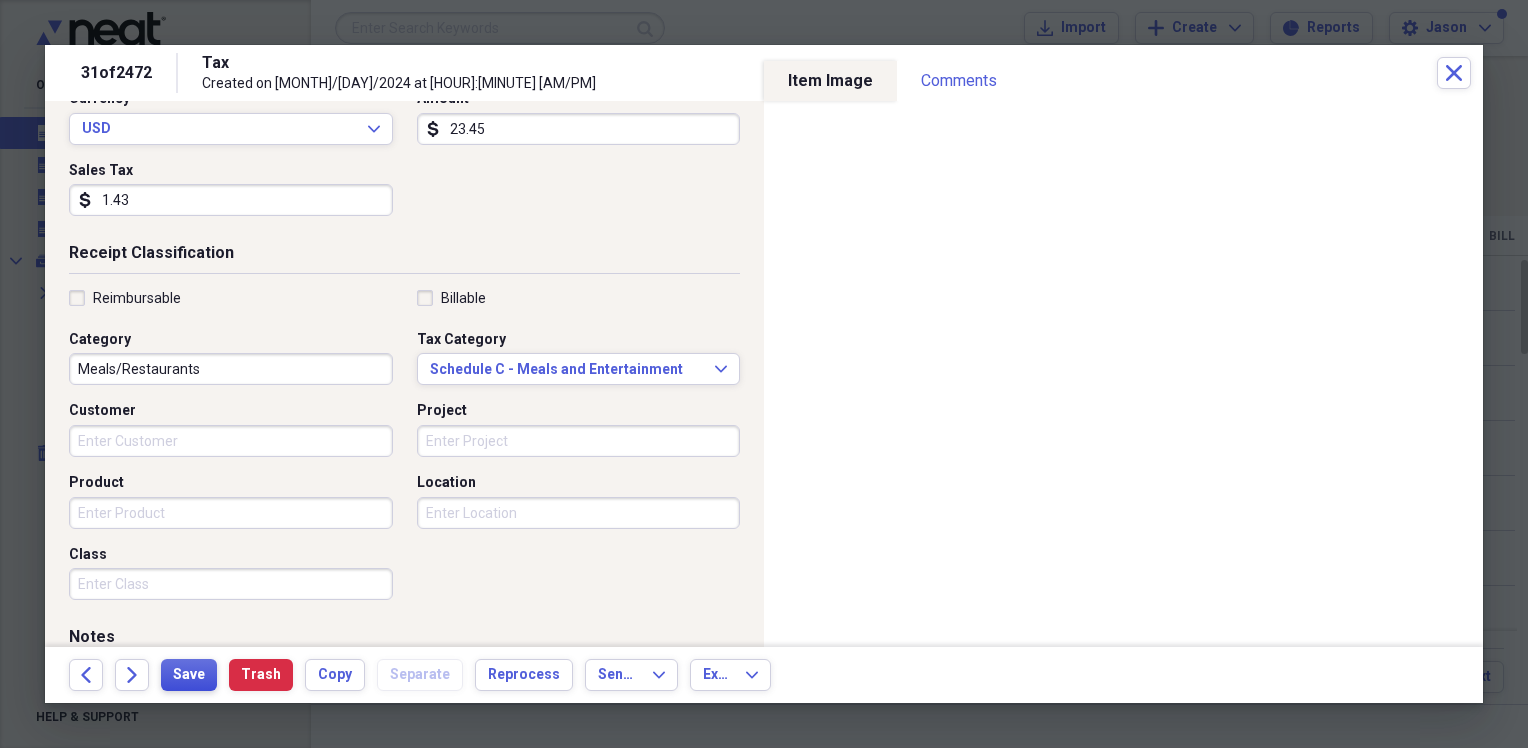 type on "1.43" 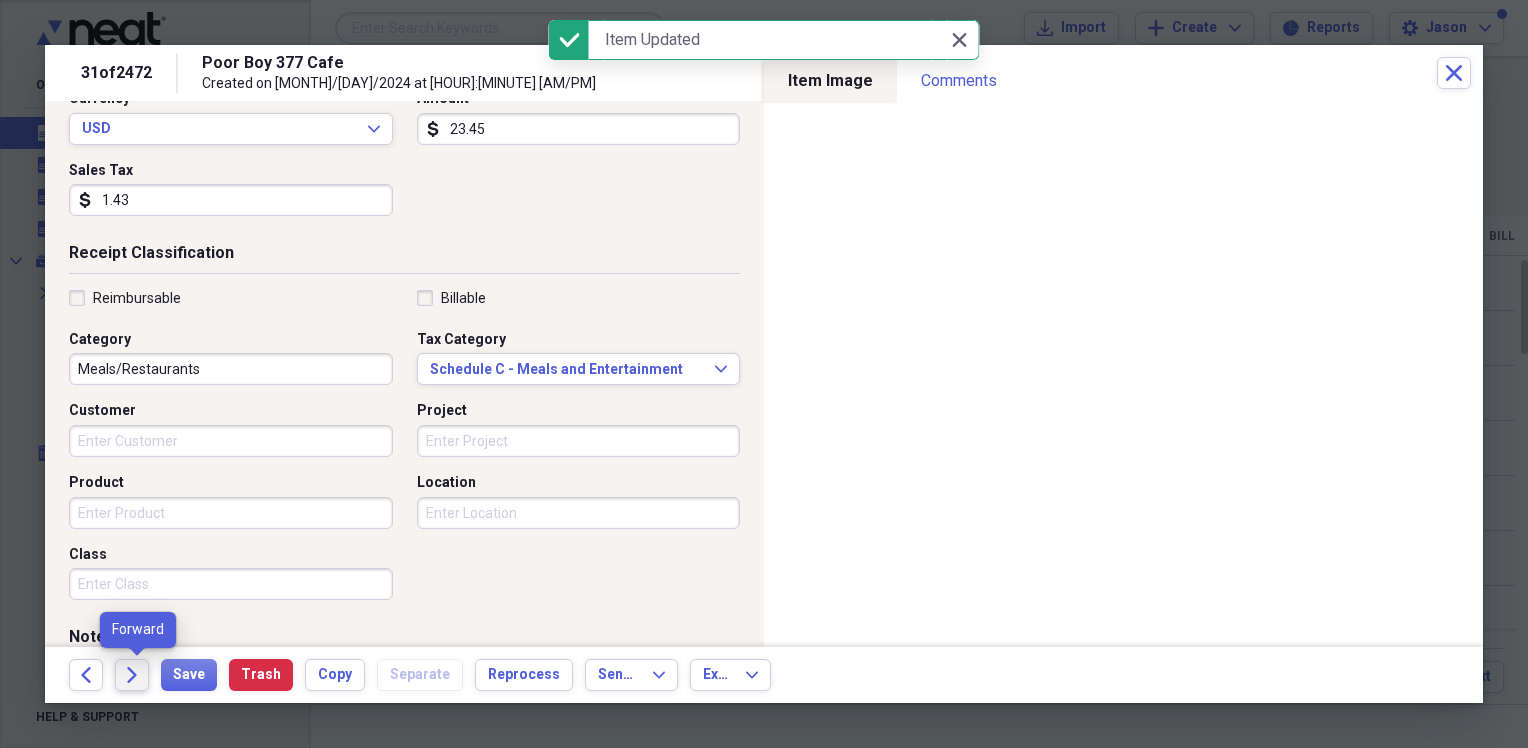 click on "Forward" 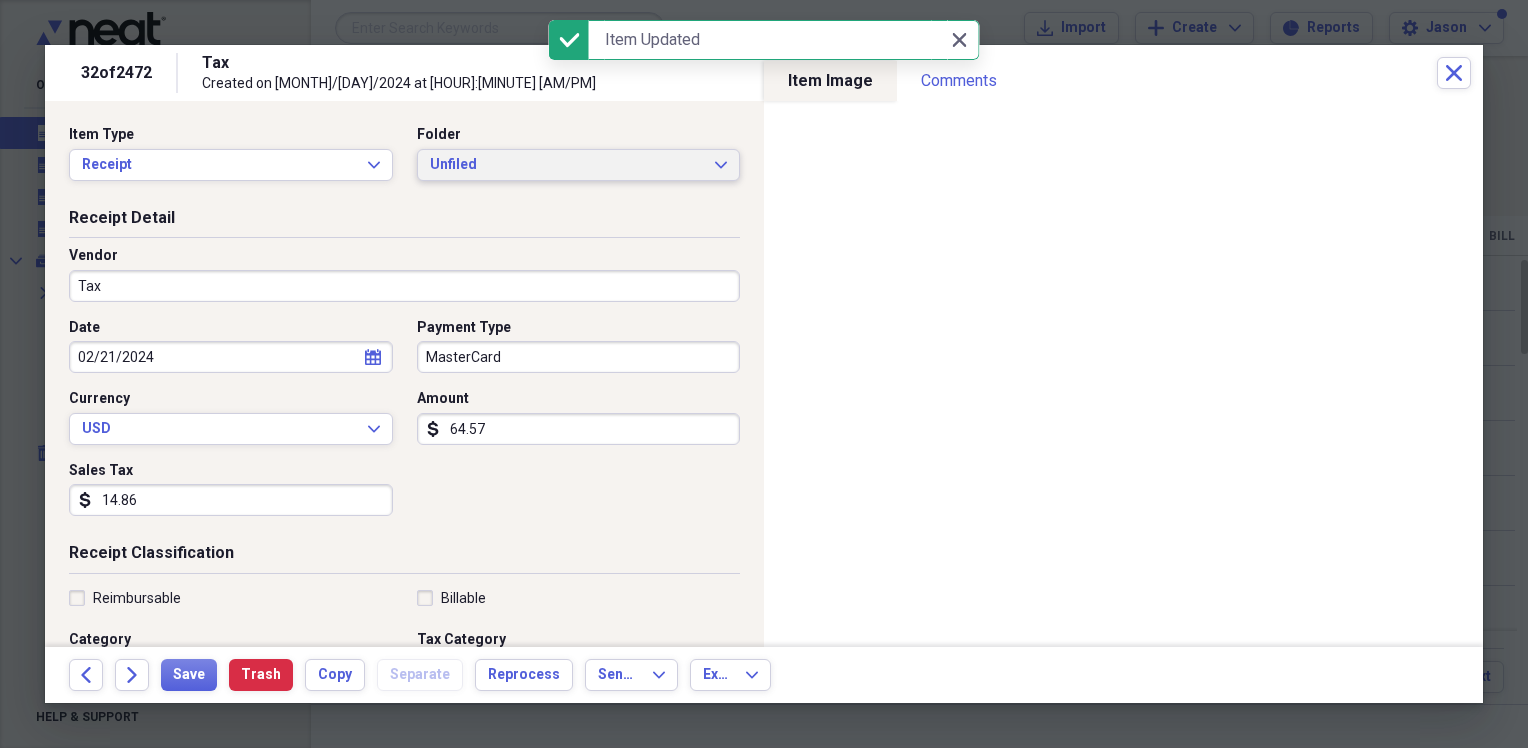 click on "Unfiled" at bounding box center [567, 165] 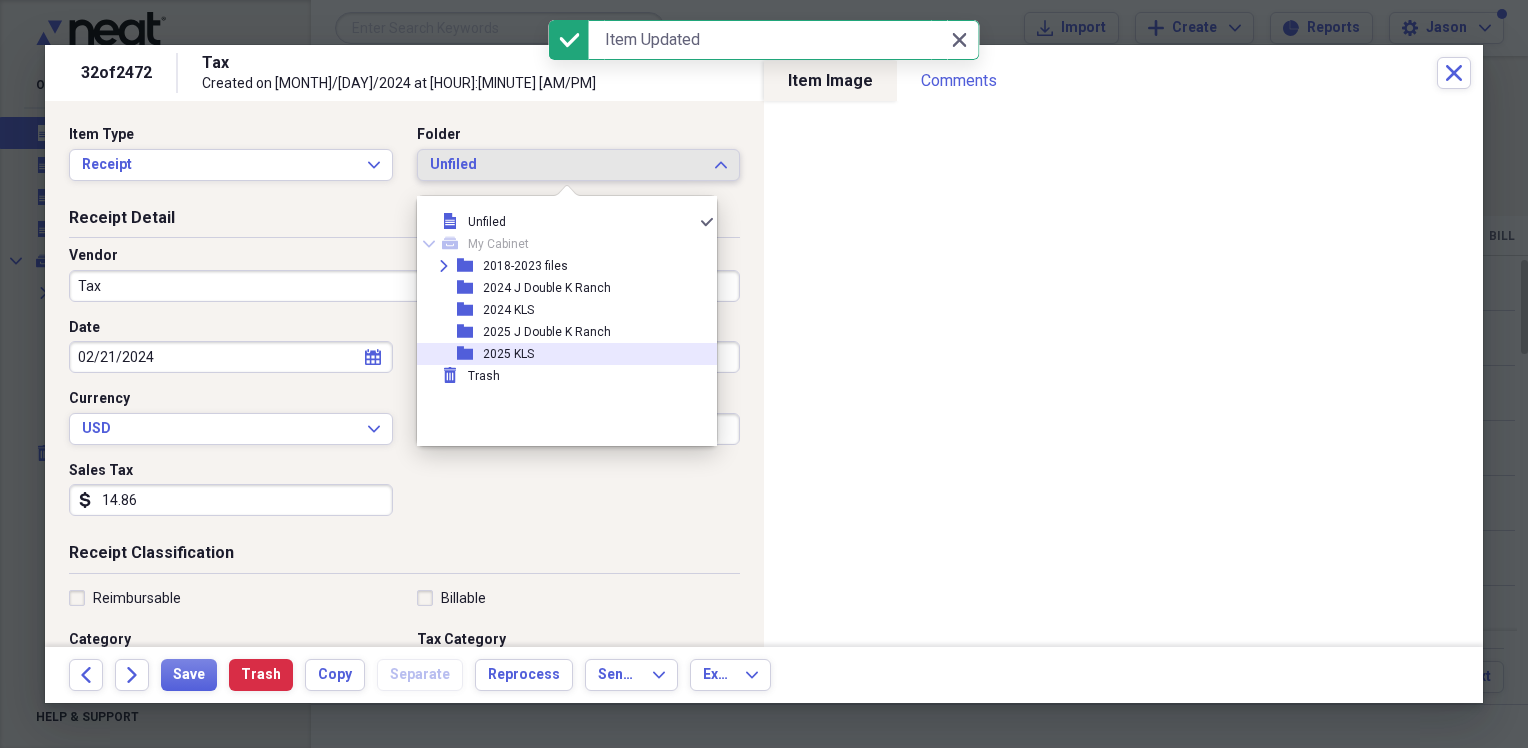 click on "2025 KLS" at bounding box center (508, 354) 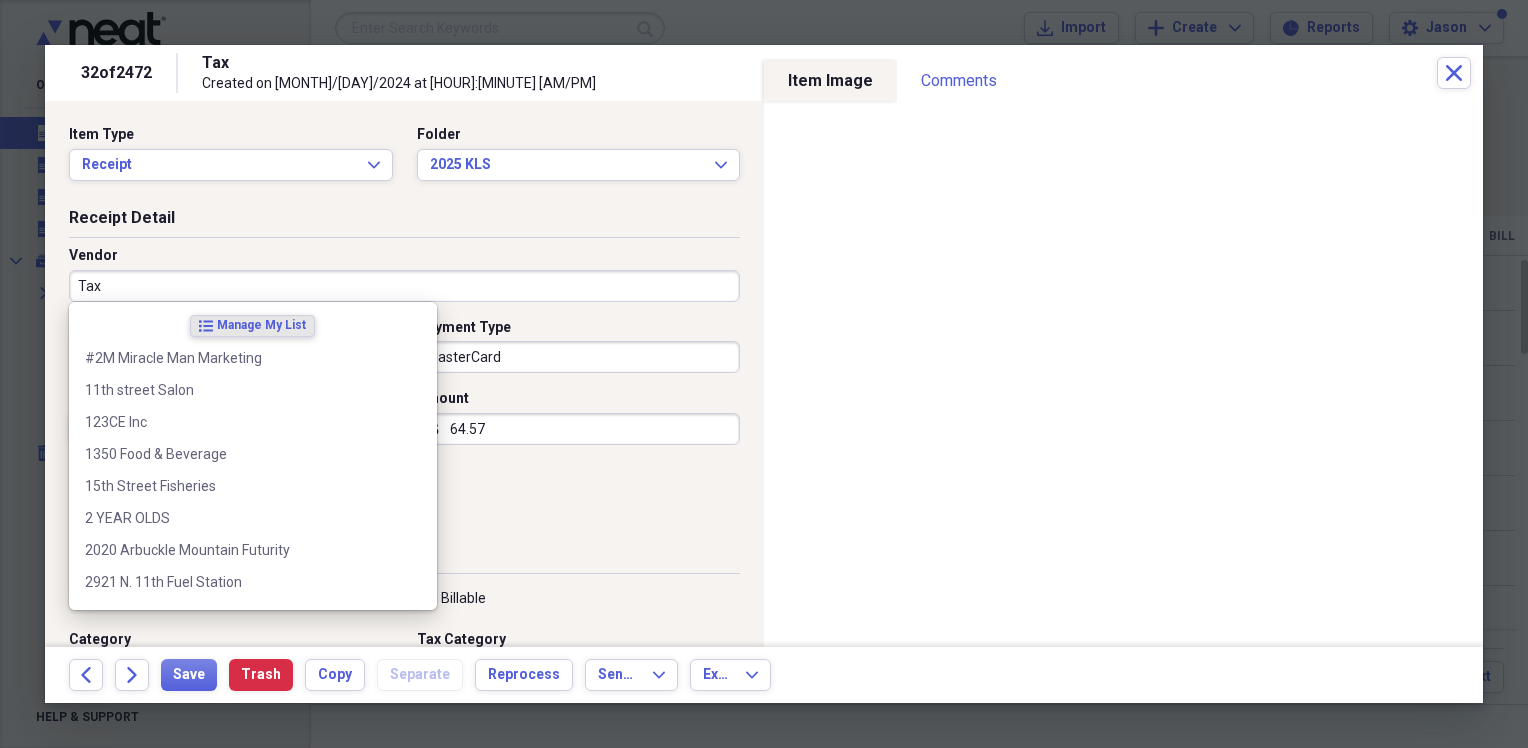 click on "Tax" at bounding box center [404, 286] 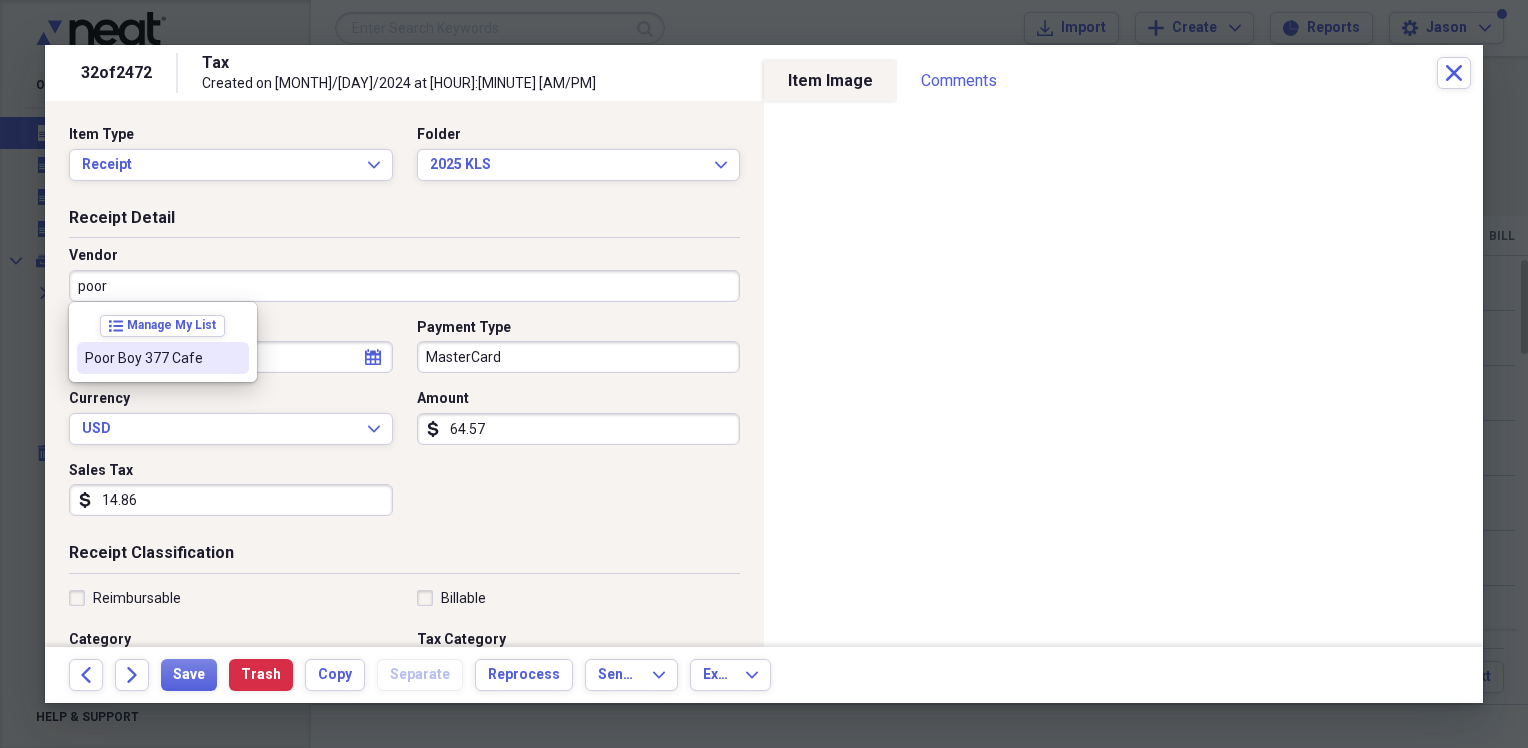click on "Poor Boy 377 Cafe" at bounding box center (151, 358) 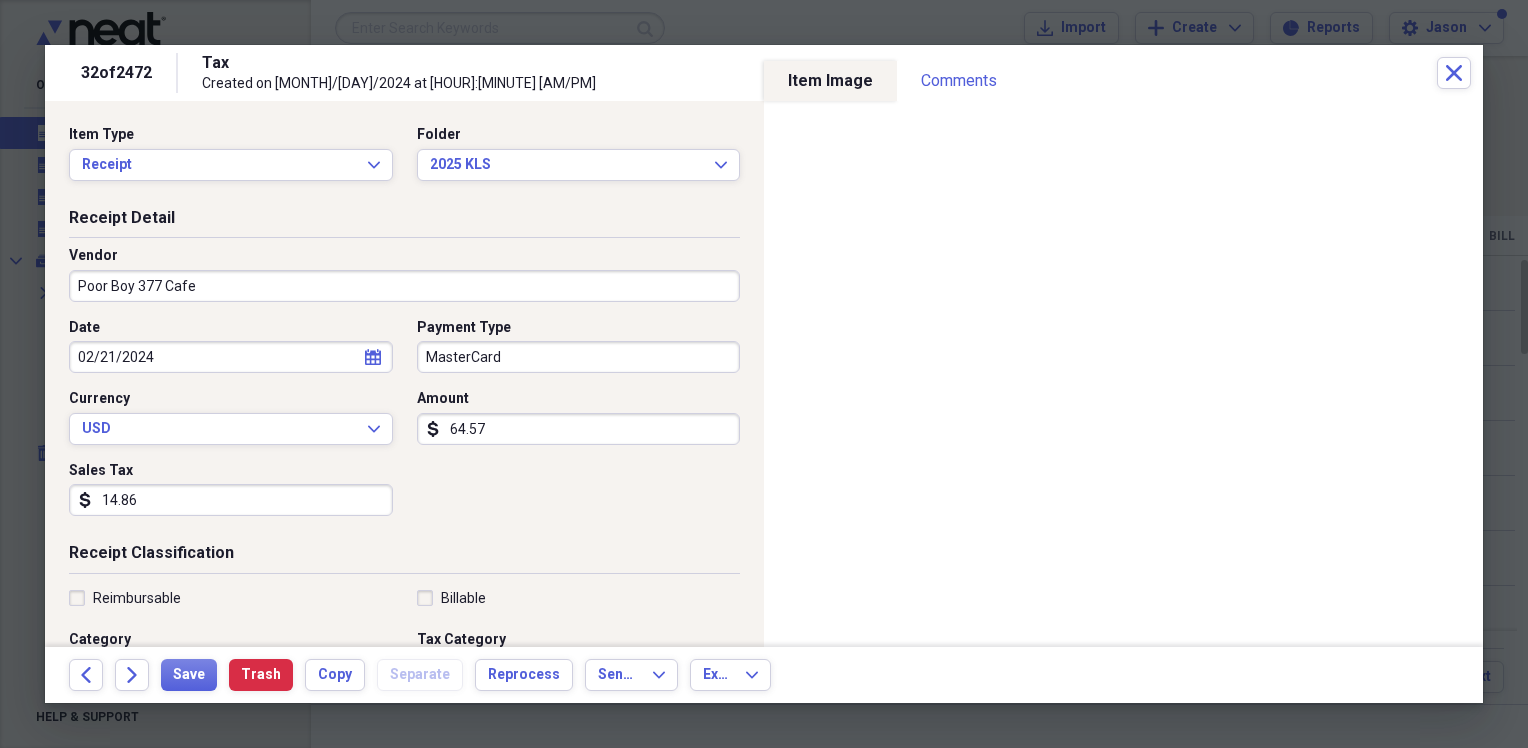 drag, startPoint x: 109, startPoint y: 517, endPoint x: 132, endPoint y: 506, distance: 25.495098 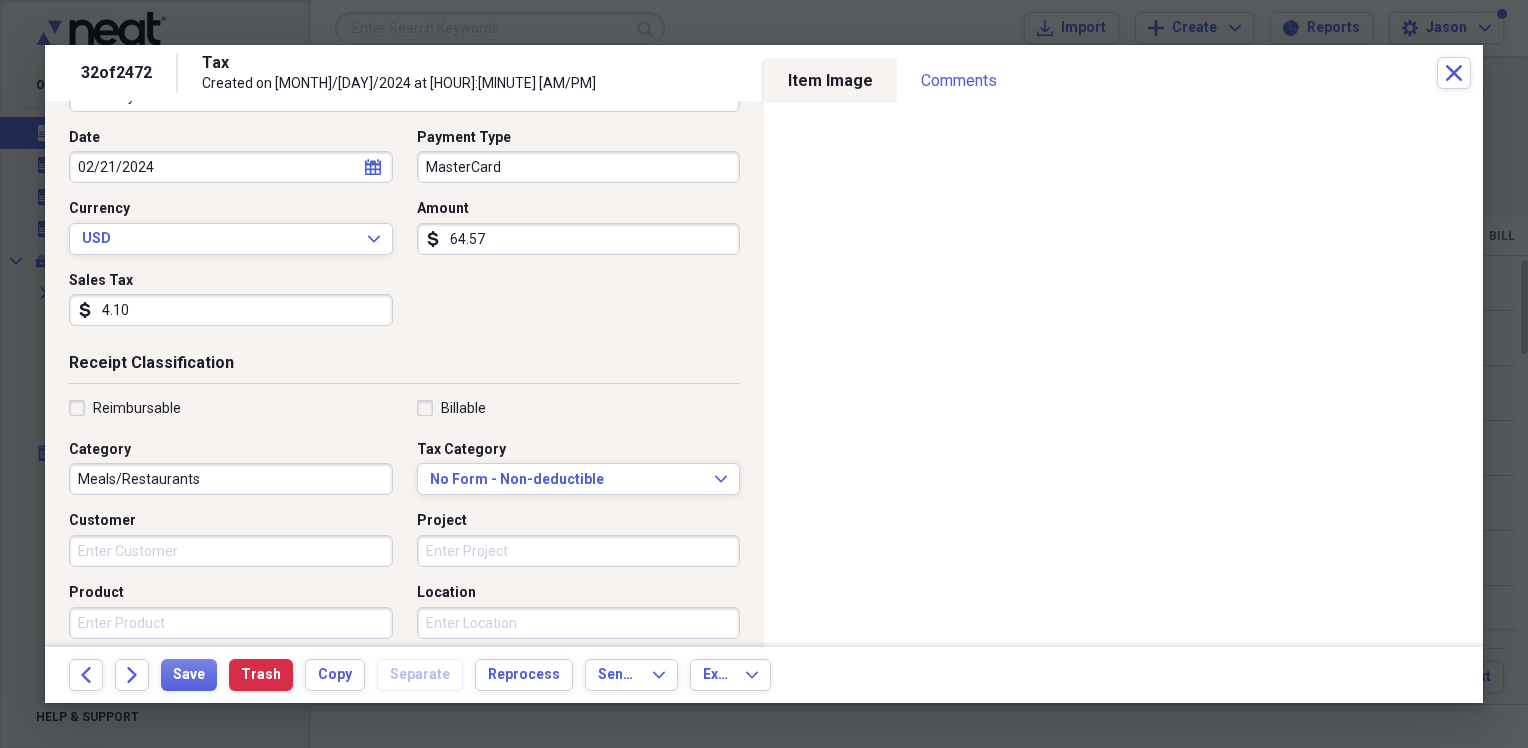 scroll, scrollTop: 200, scrollLeft: 0, axis: vertical 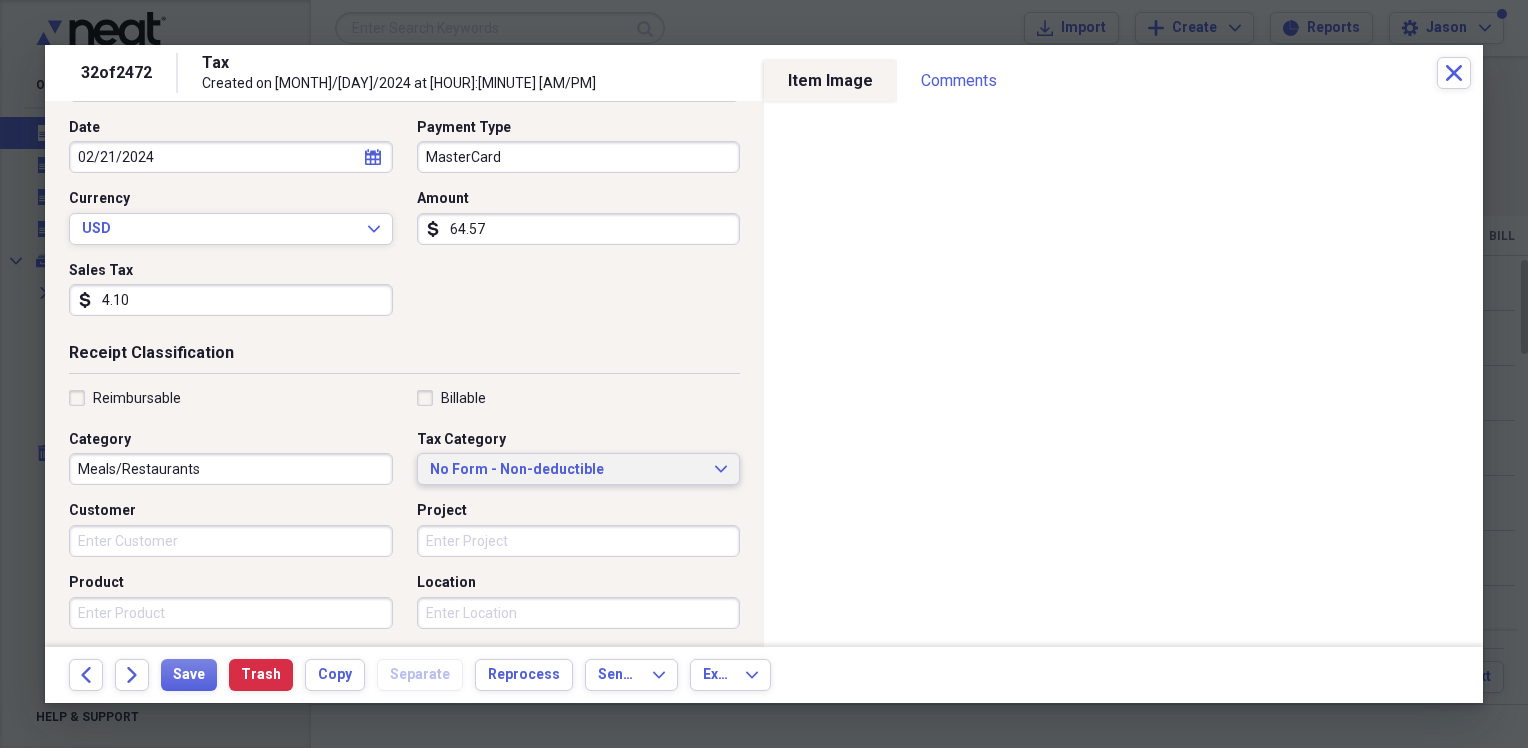 type on "4.10" 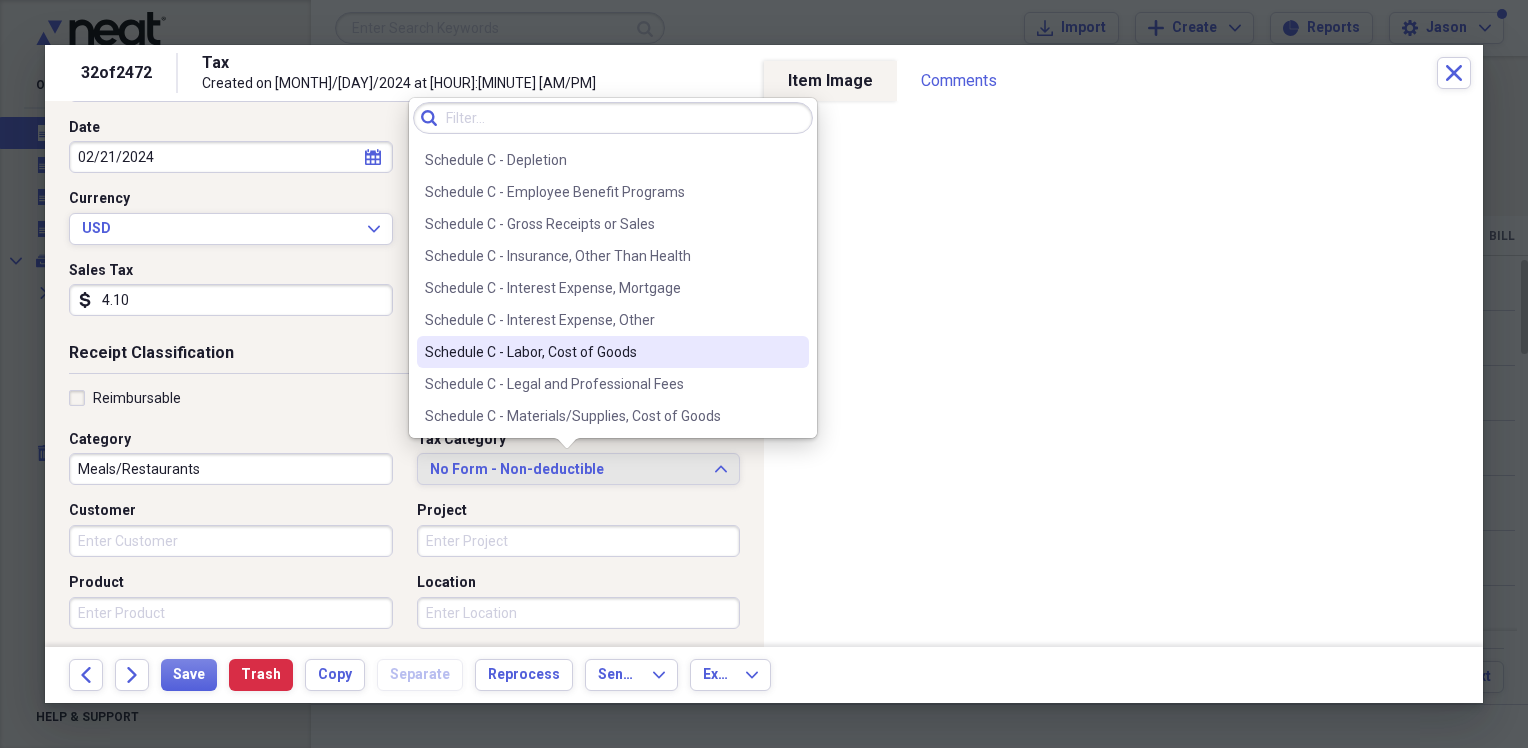 scroll, scrollTop: 3806, scrollLeft: 0, axis: vertical 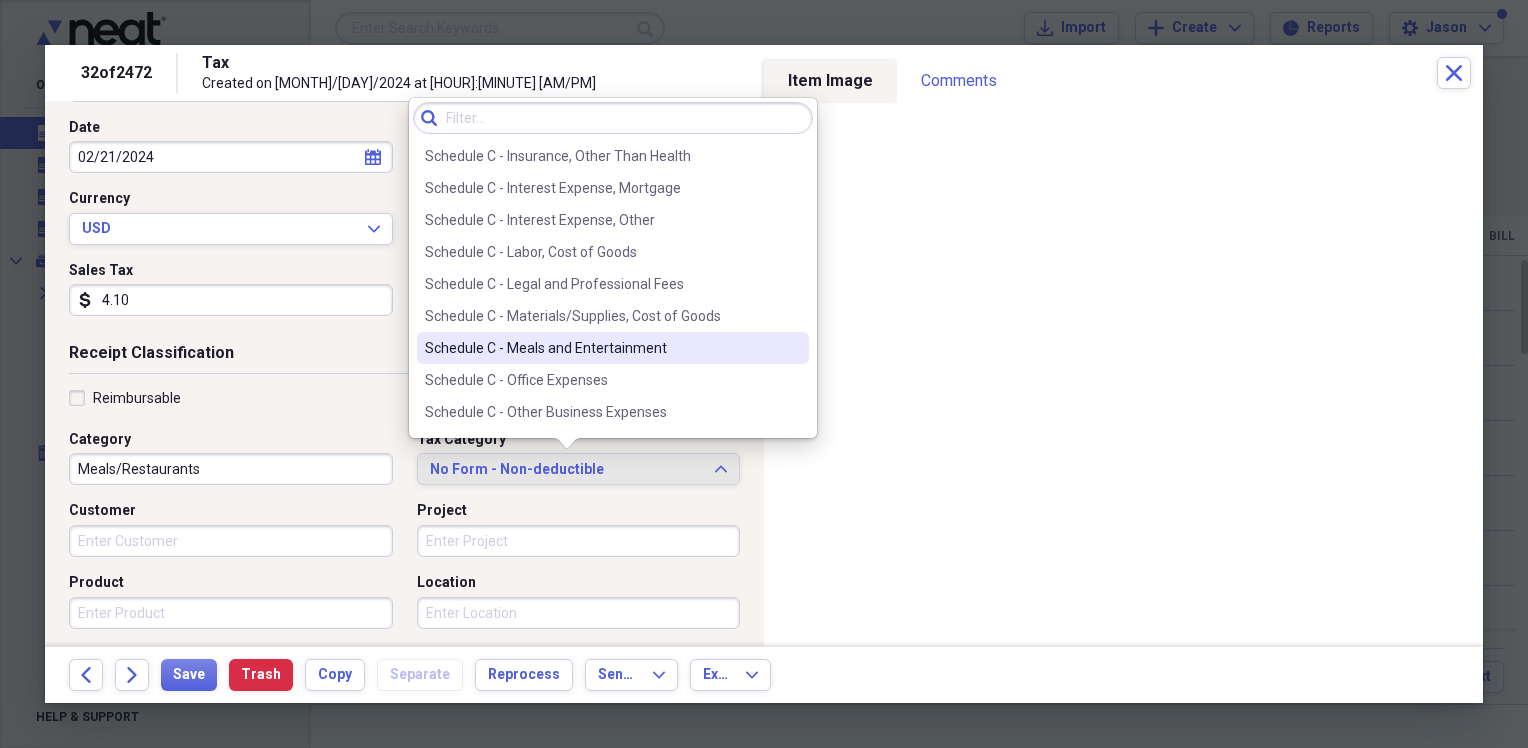 click on "Schedule C - Meals and Entertainment" at bounding box center [601, 348] 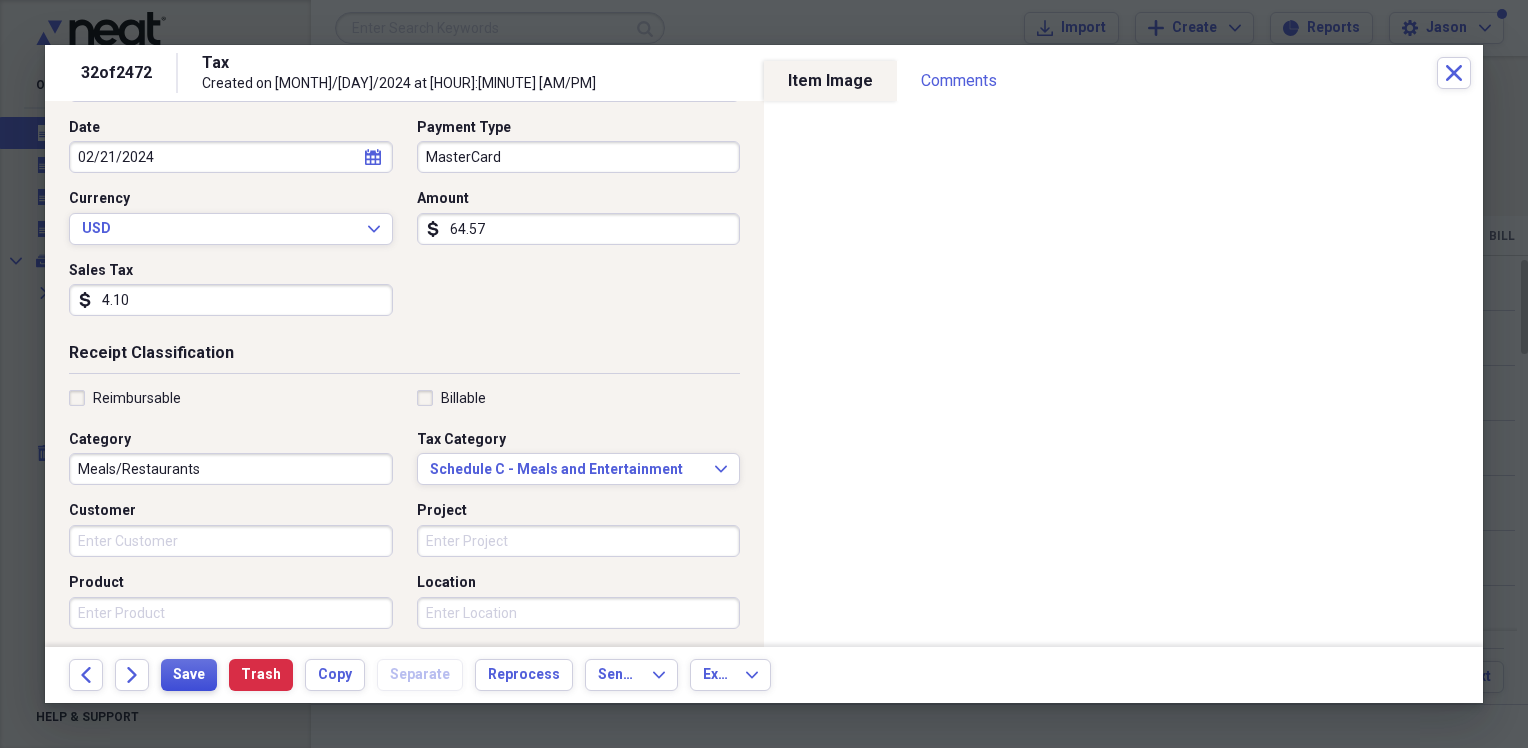 click on "Save" at bounding box center (189, 675) 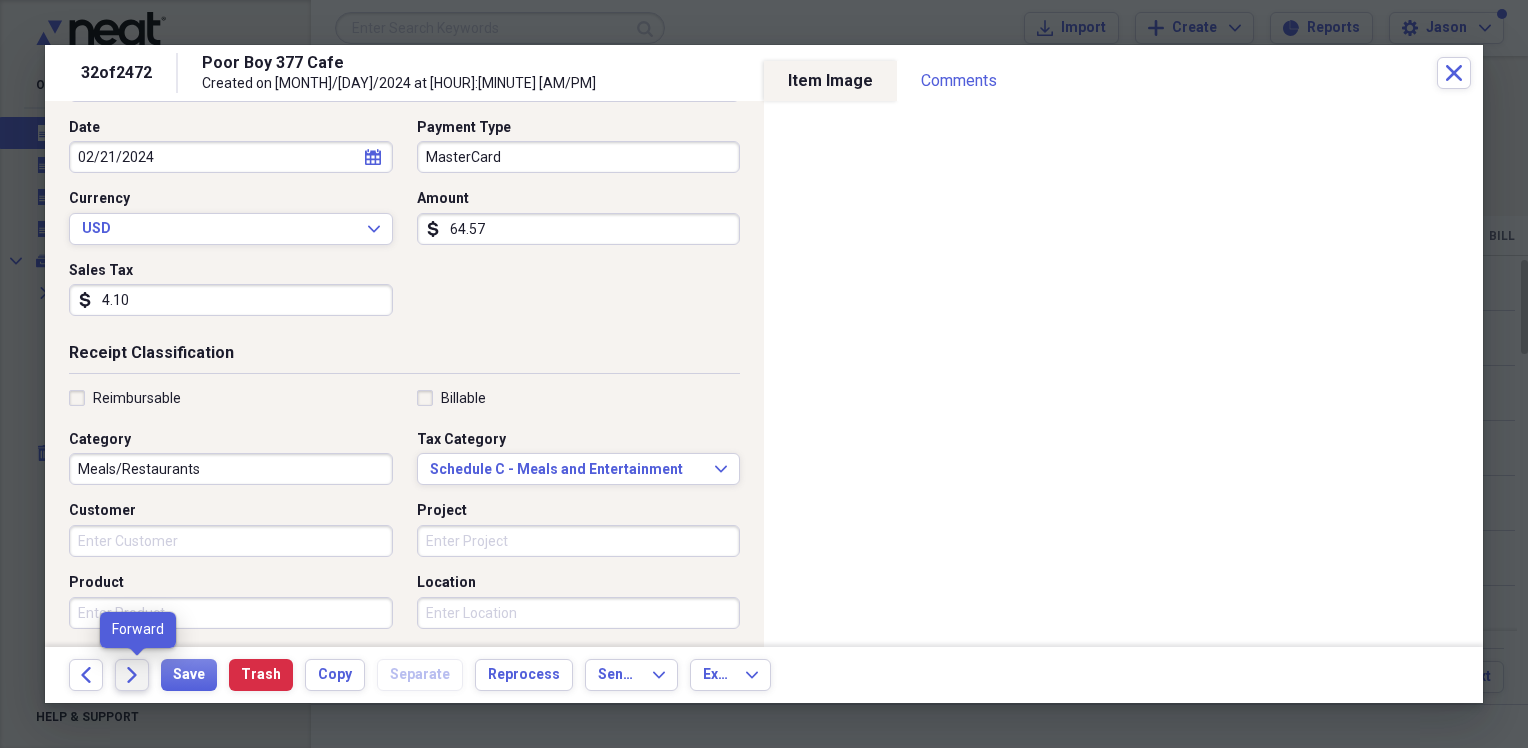 click 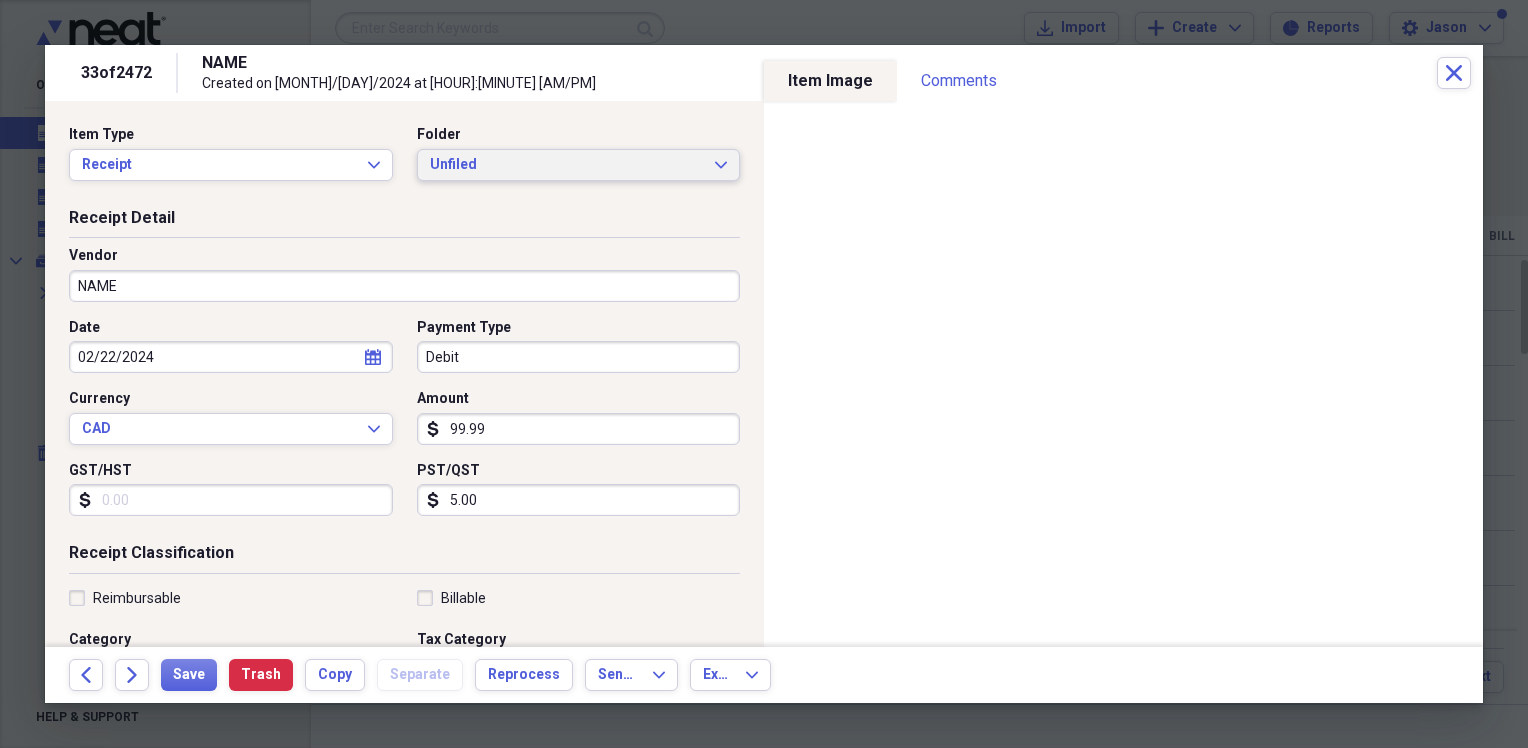 click on "Unfiled" at bounding box center (567, 165) 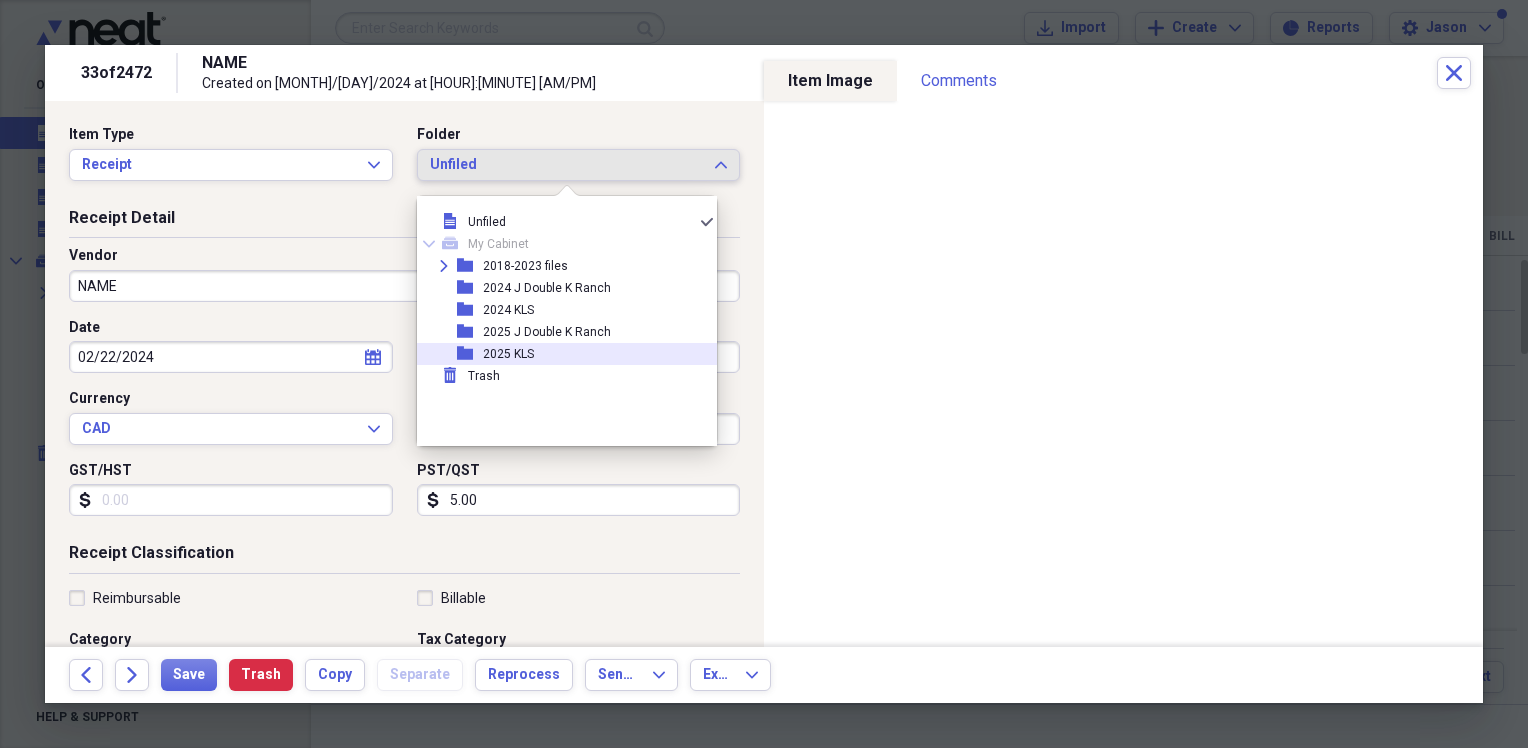 click on "2025 KLS" at bounding box center (508, 354) 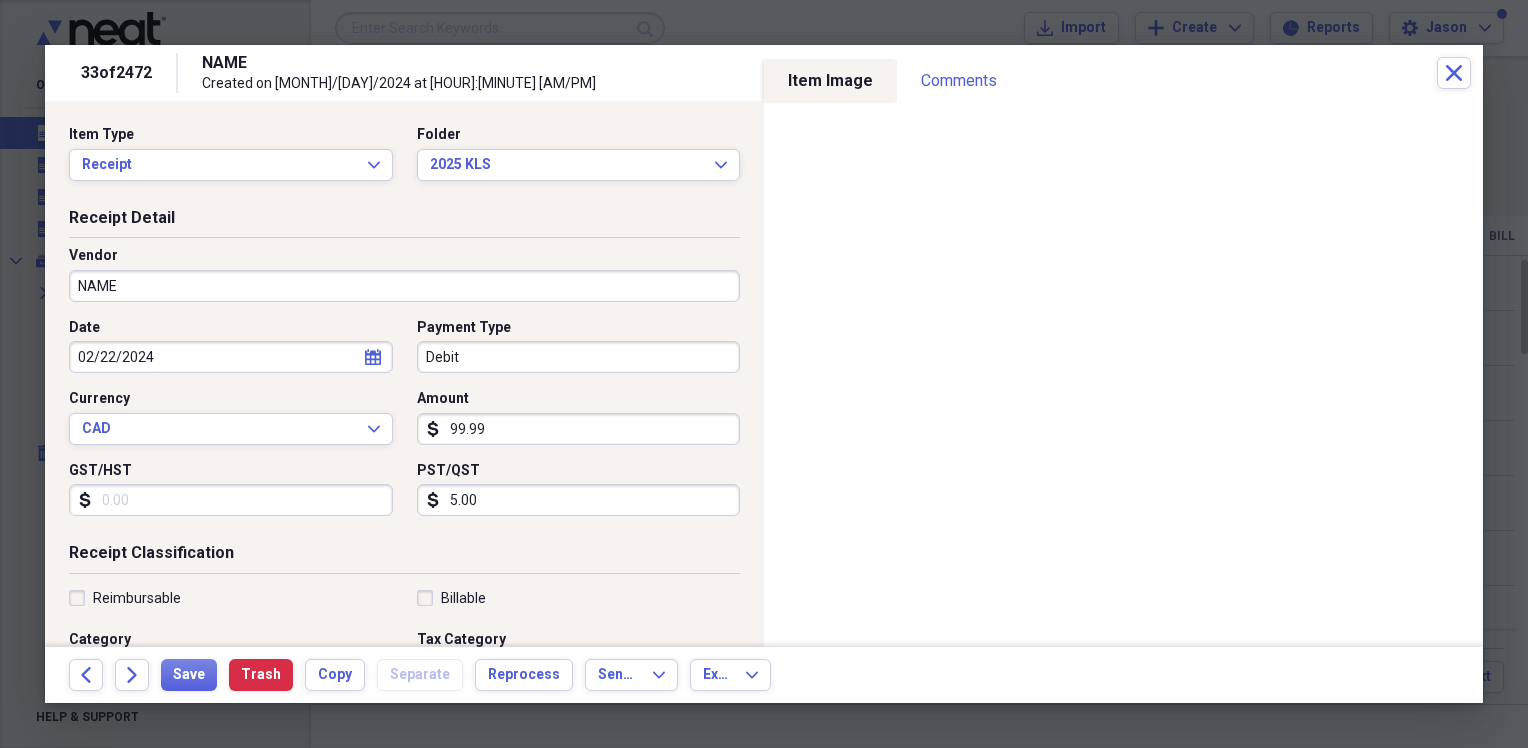 click on "NAME" at bounding box center [404, 286] 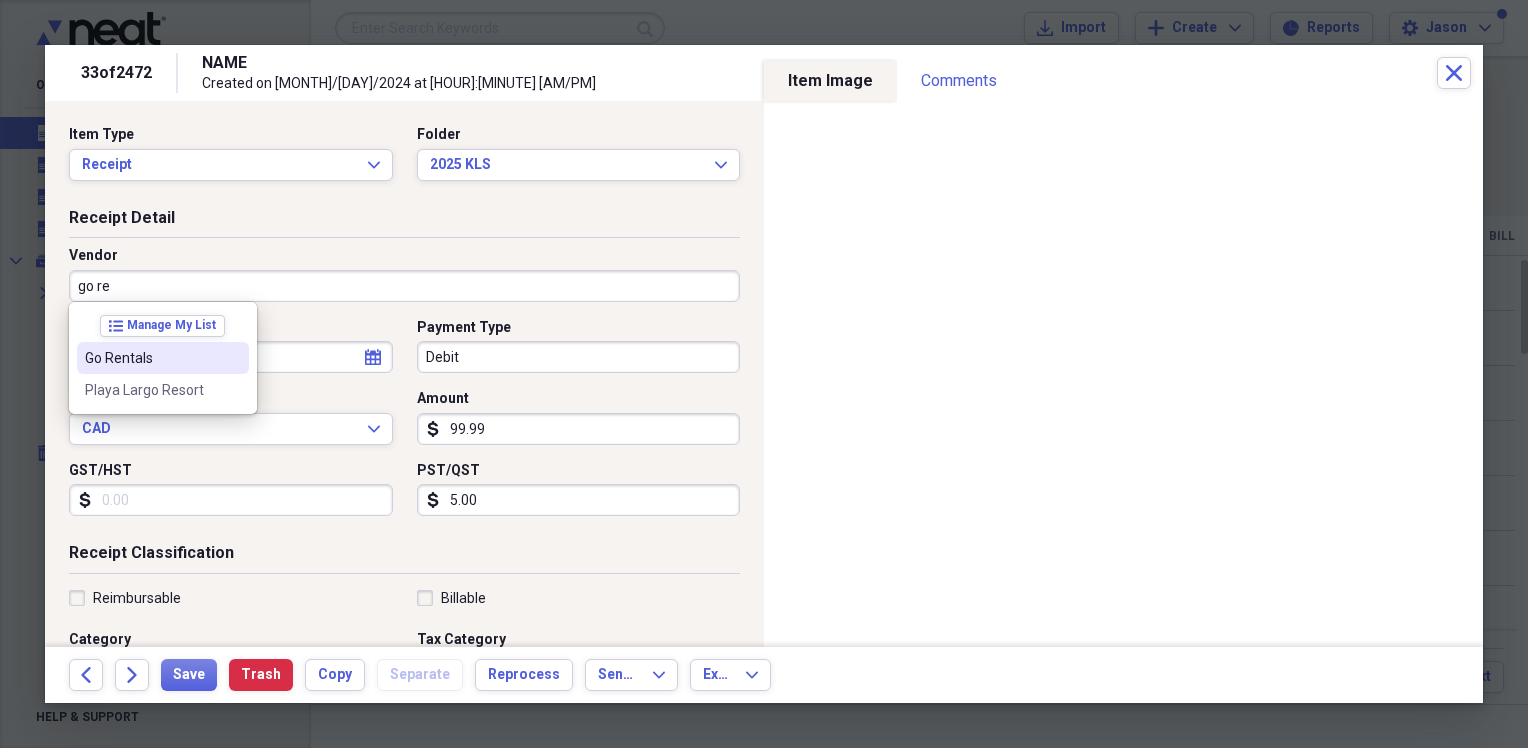 click on "Go Rentals" at bounding box center (151, 358) 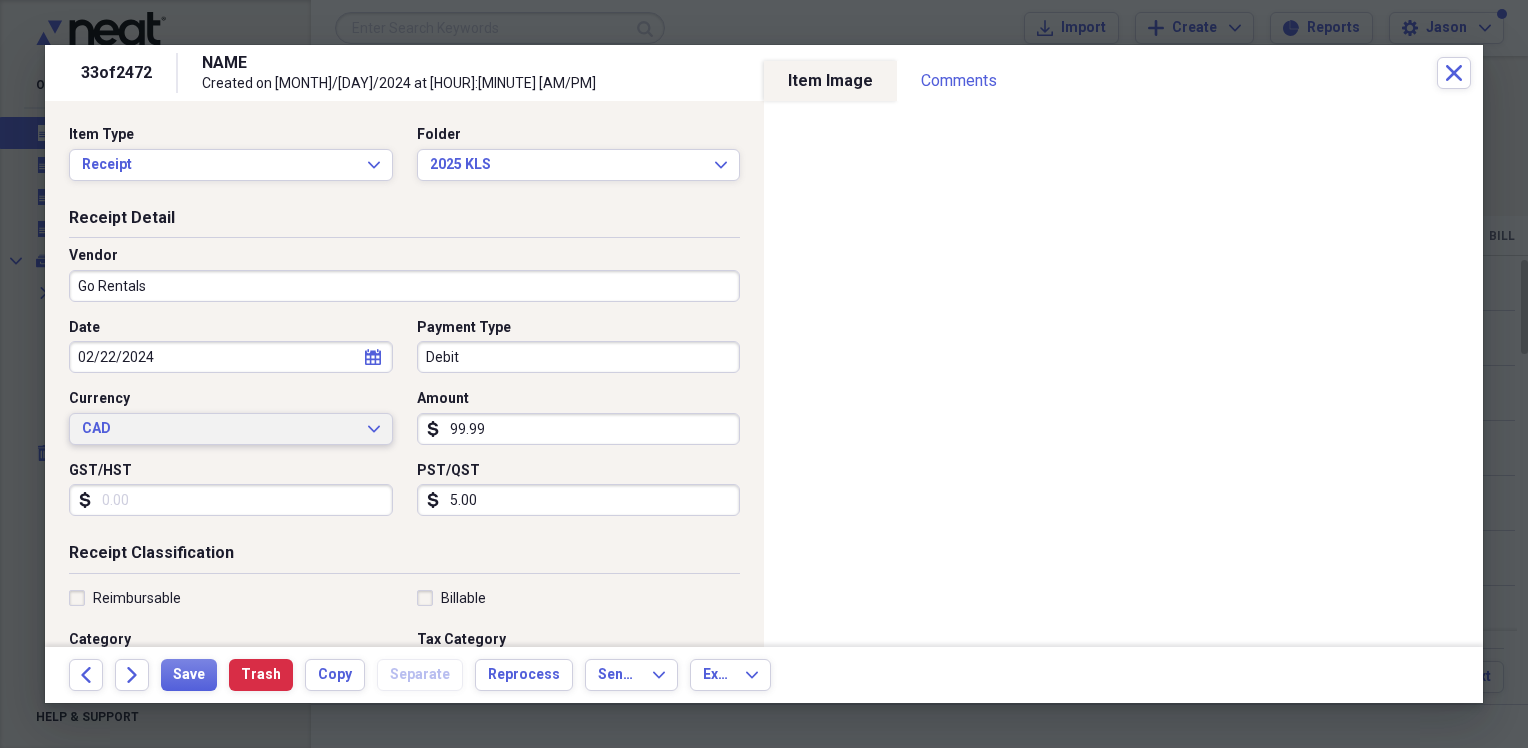 drag, startPoint x: 376, startPoint y: 432, endPoint x: 366, endPoint y: 434, distance: 10.198039 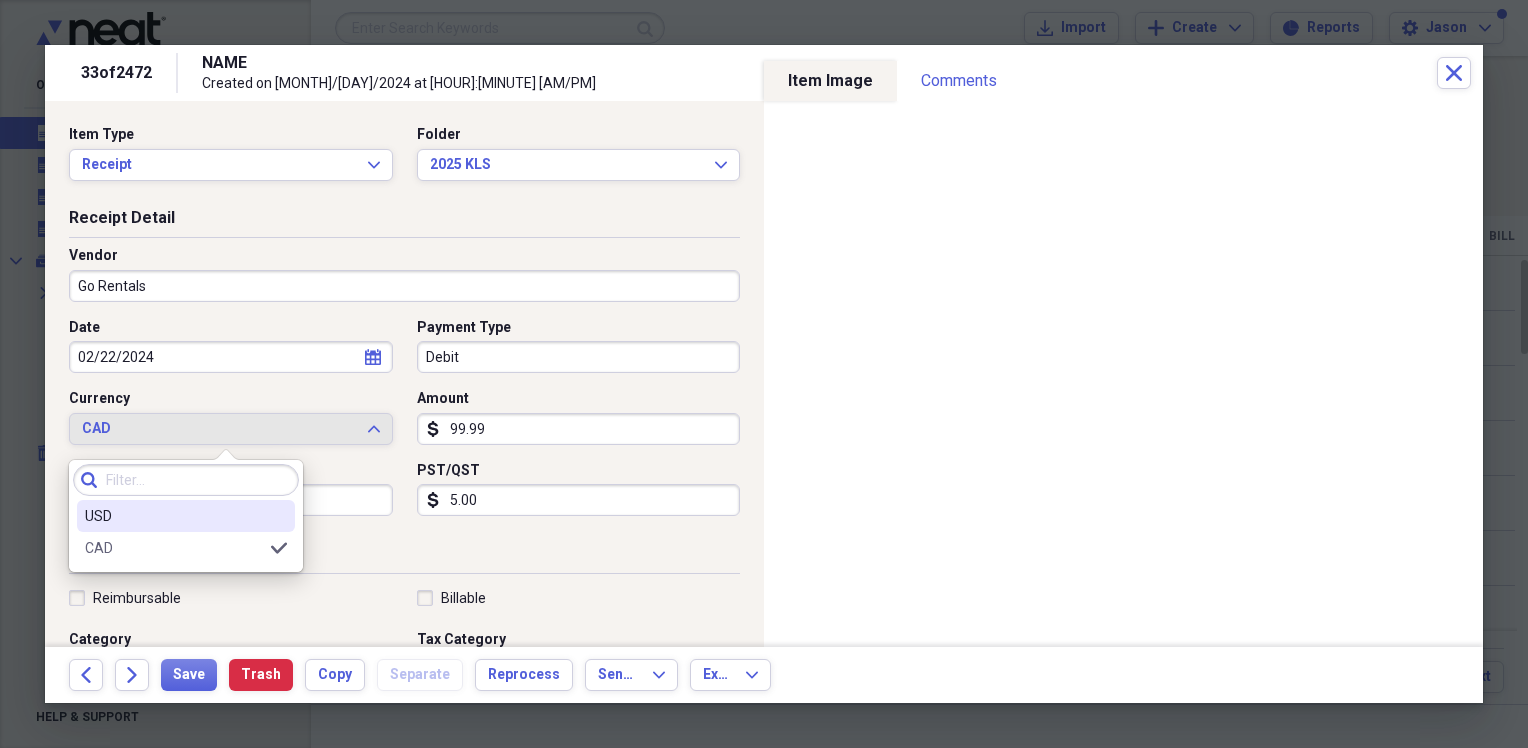 click on "USD" at bounding box center (186, 516) 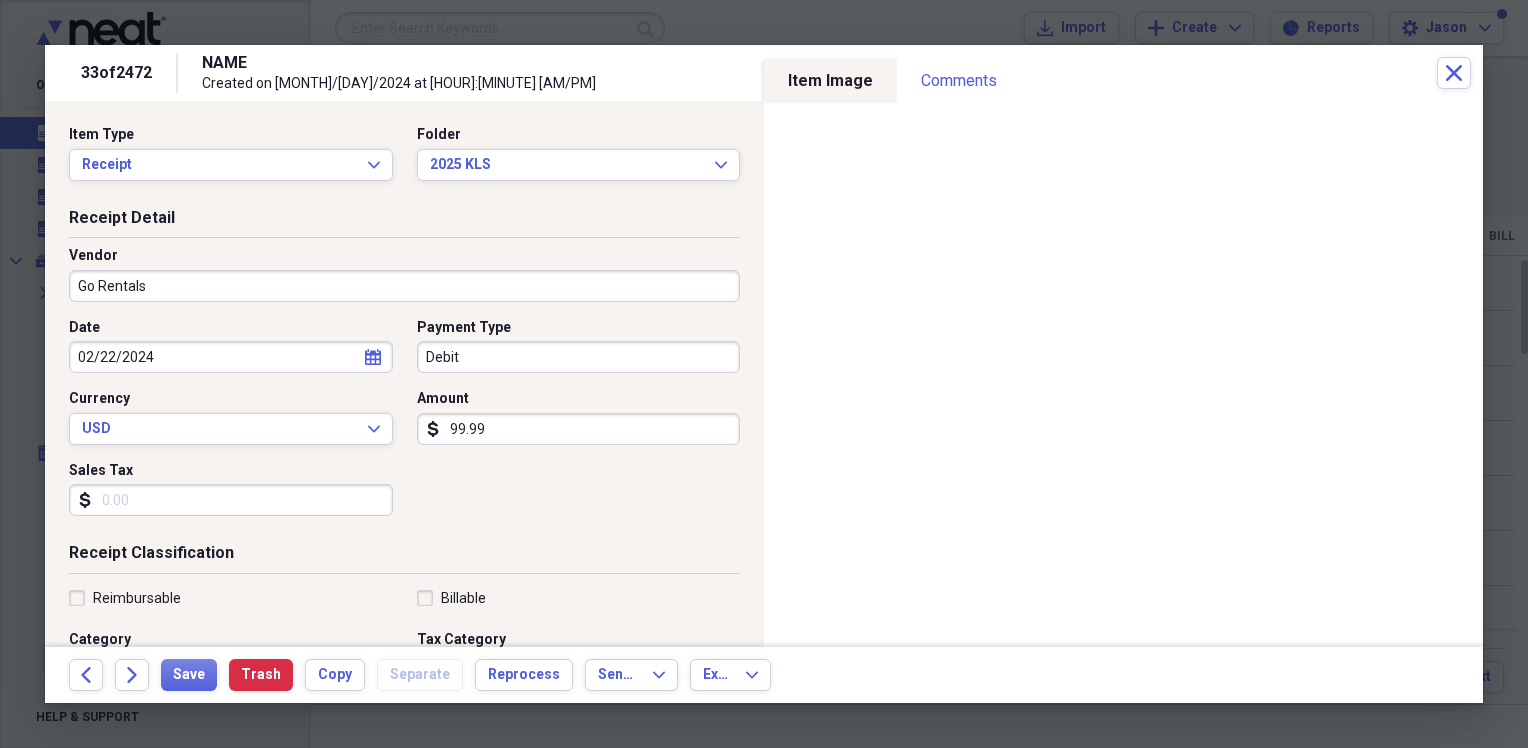 click on "99.99" at bounding box center [579, 429] 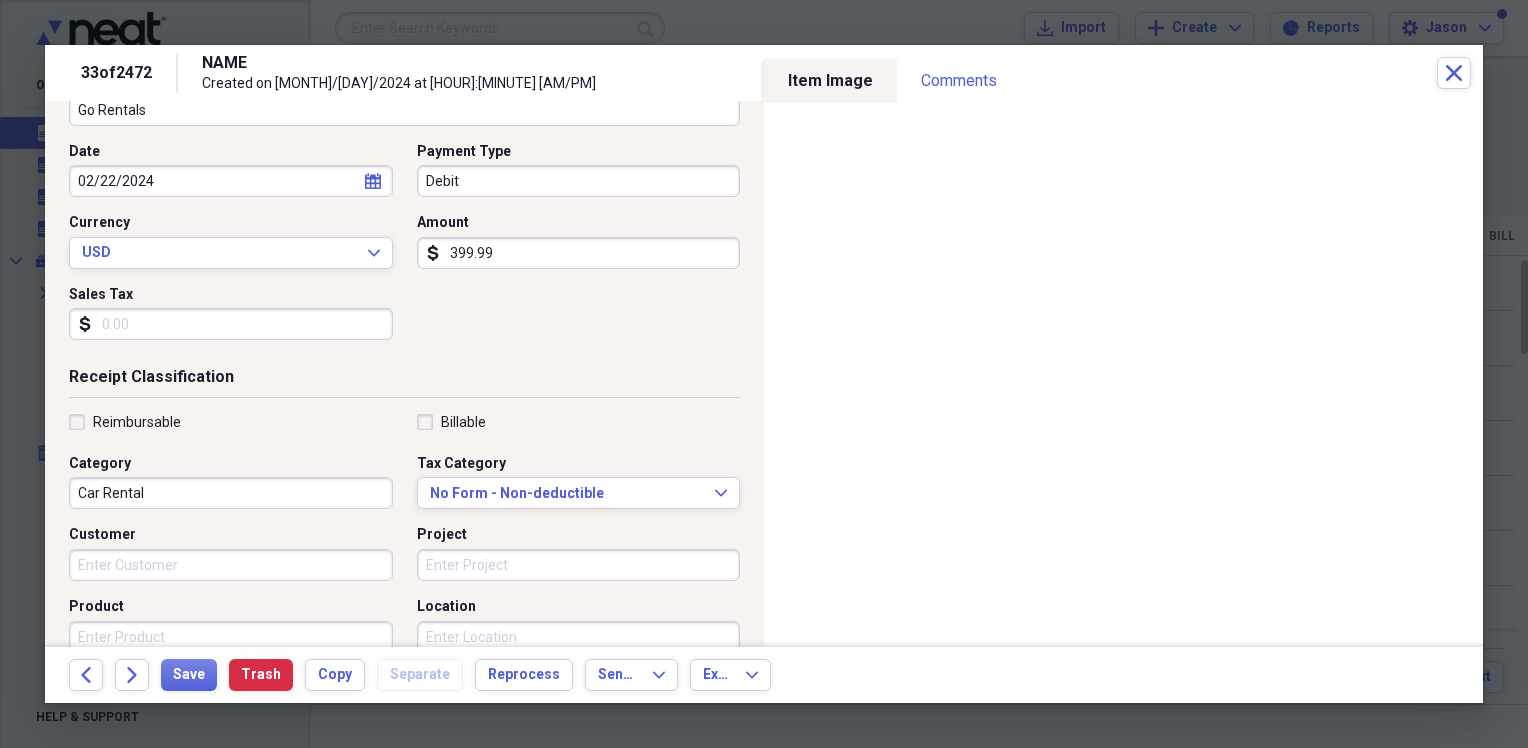 scroll, scrollTop: 200, scrollLeft: 0, axis: vertical 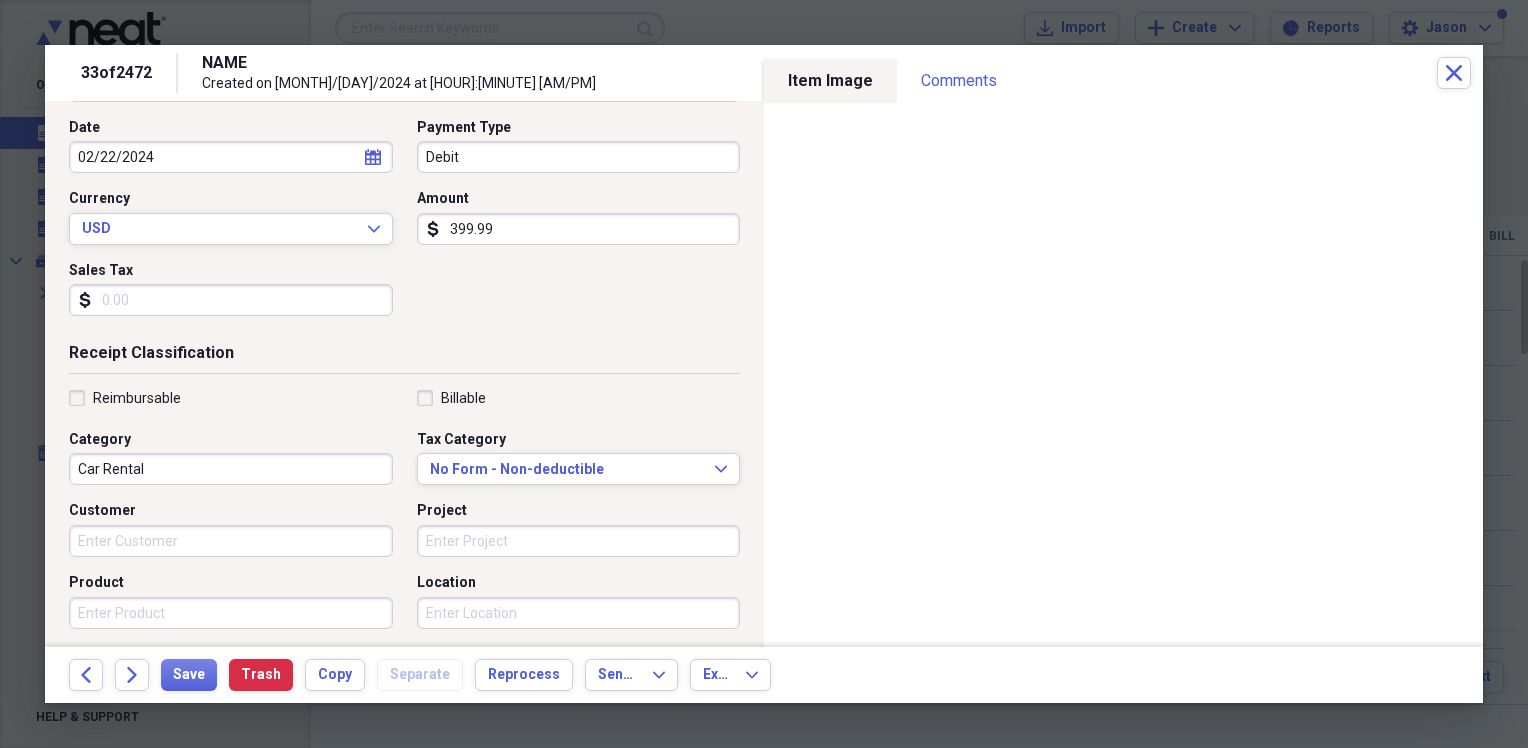 type on "399.99" 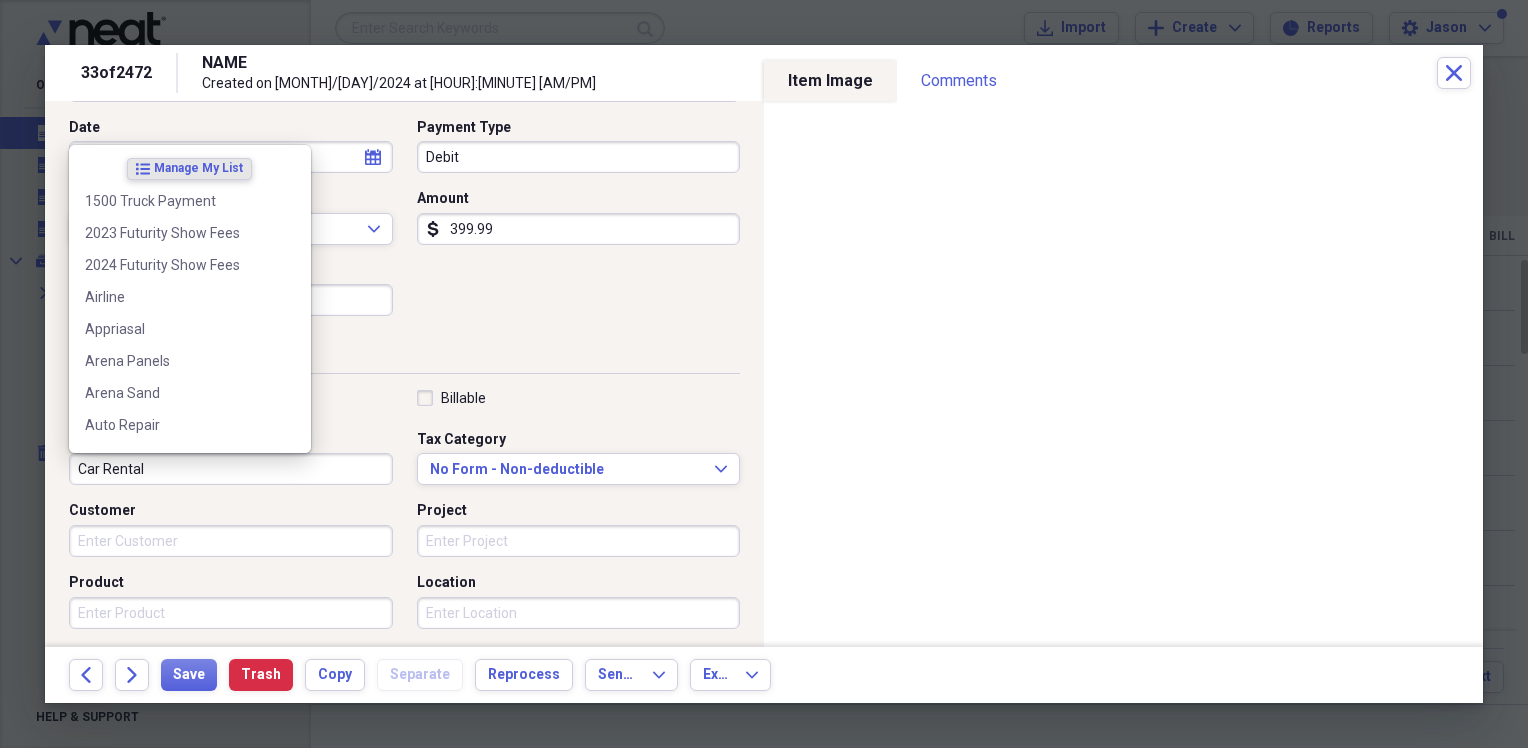 click on "Car Rental" at bounding box center (231, 469) 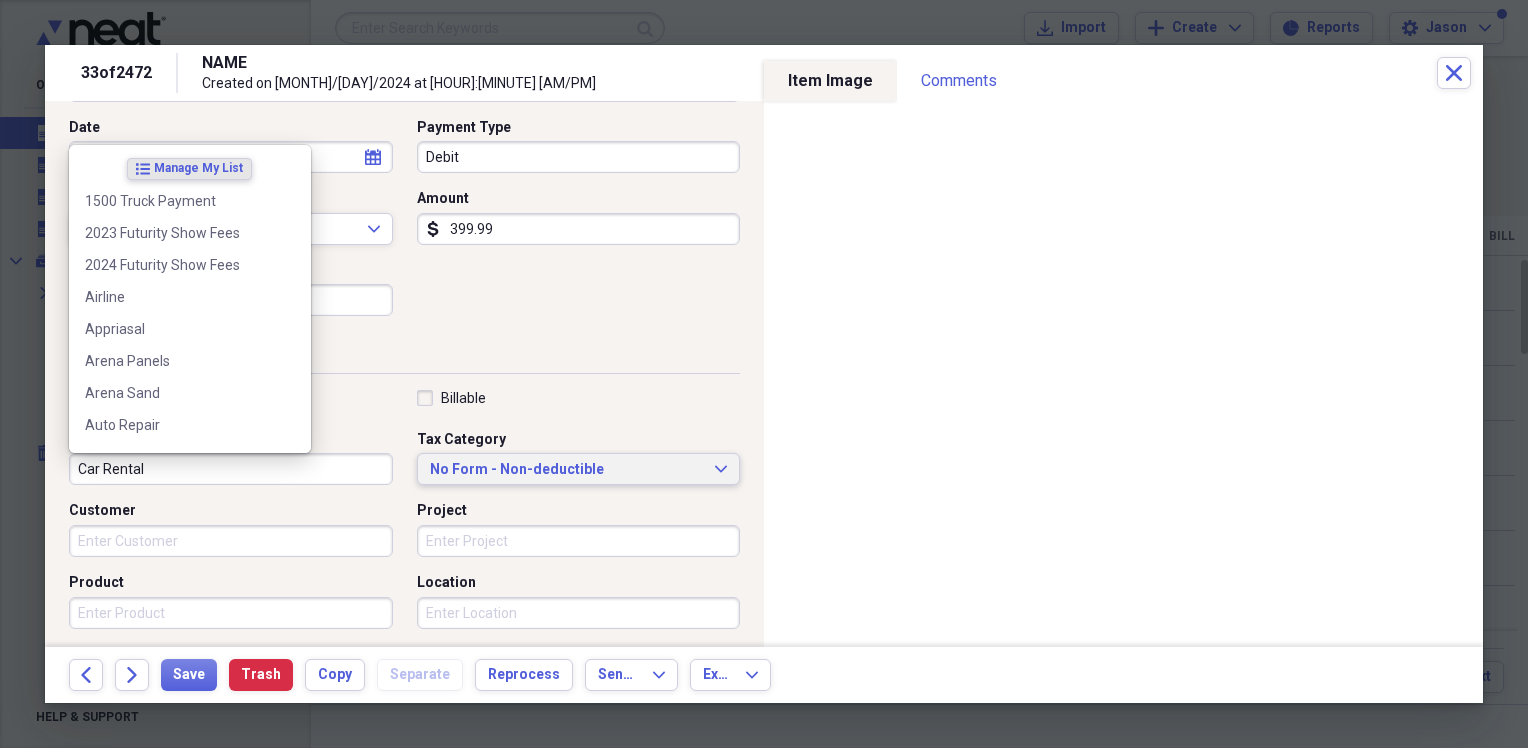 drag, startPoint x: 509, startPoint y: 468, endPoint x: 525, endPoint y: 467, distance: 16.03122 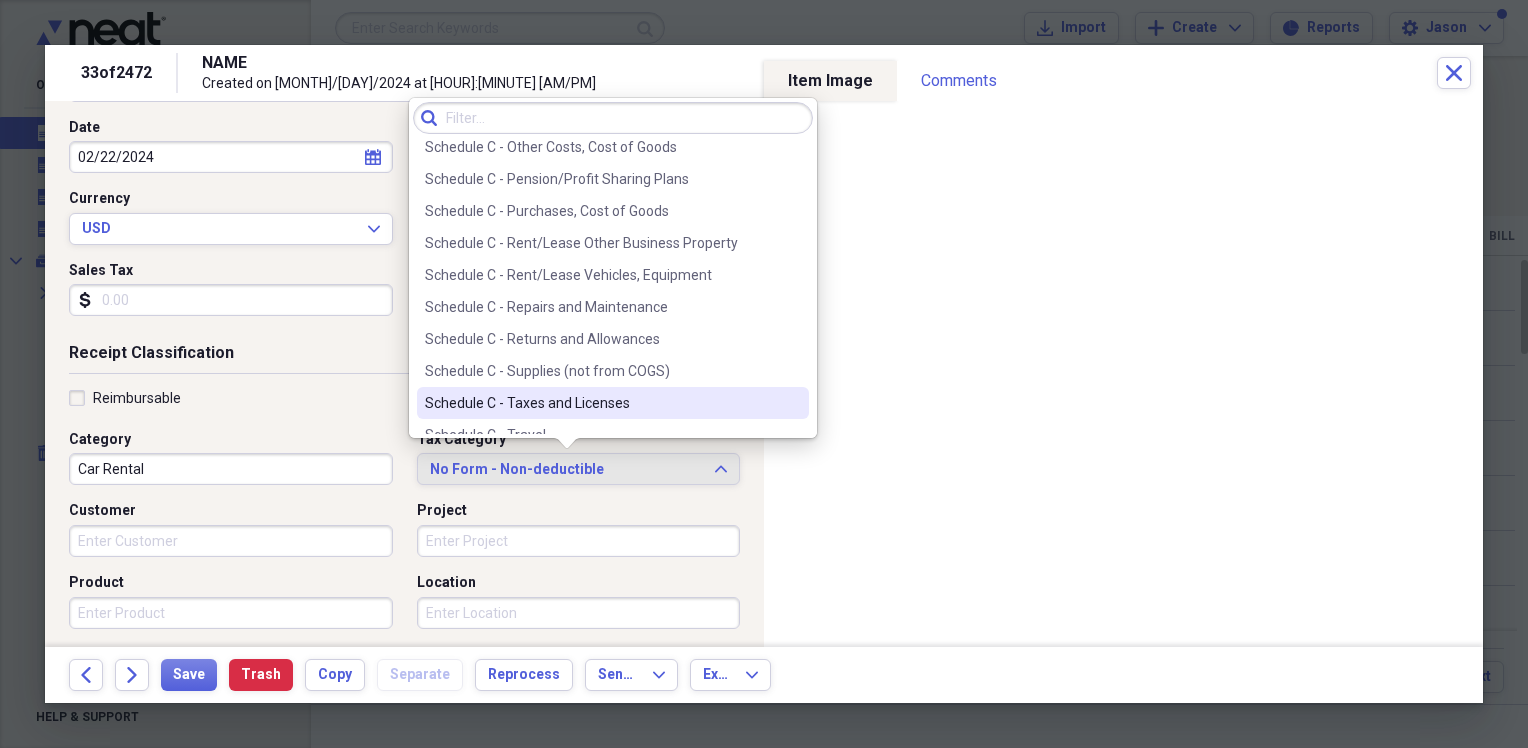 scroll, scrollTop: 4235, scrollLeft: 0, axis: vertical 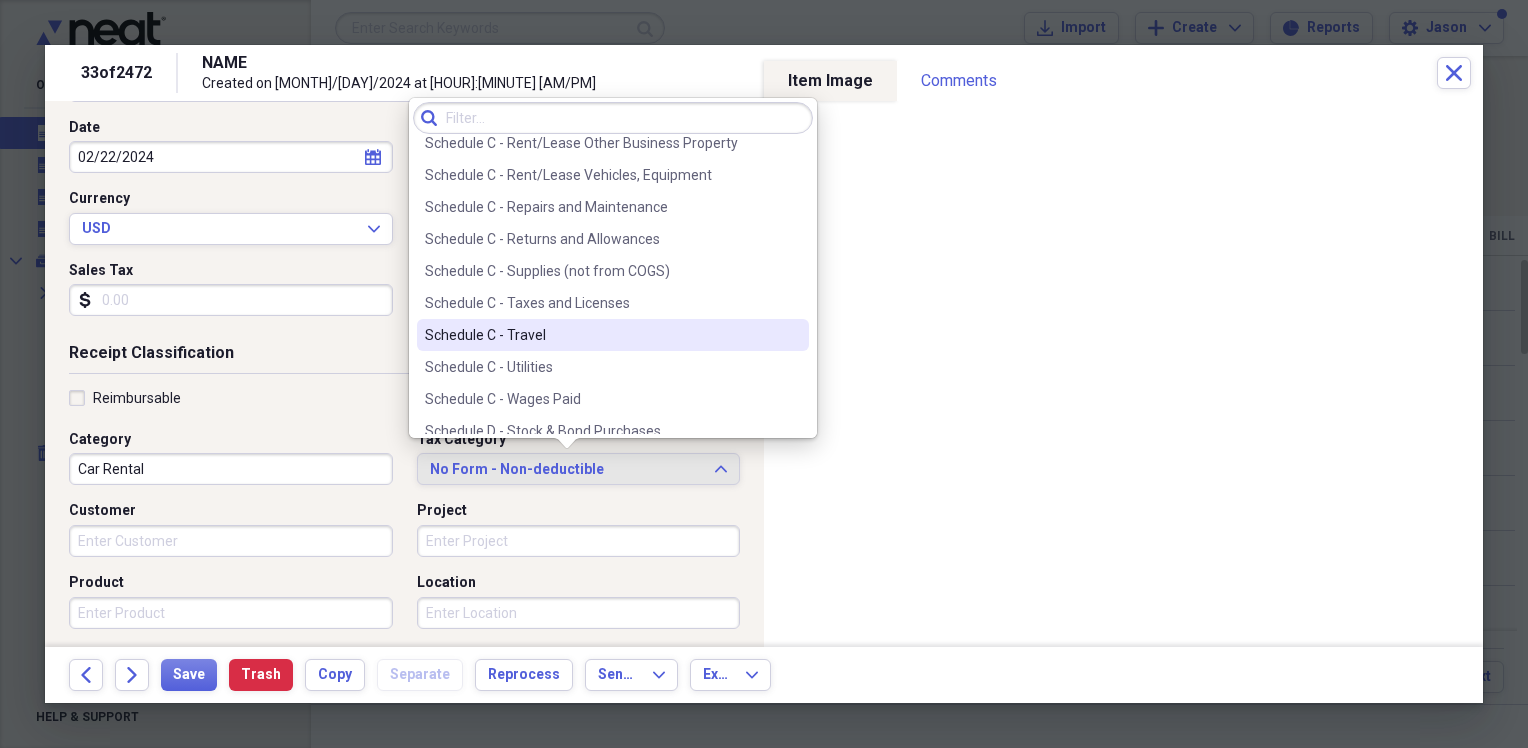 click on "Schedule C - Travel" at bounding box center [601, 335] 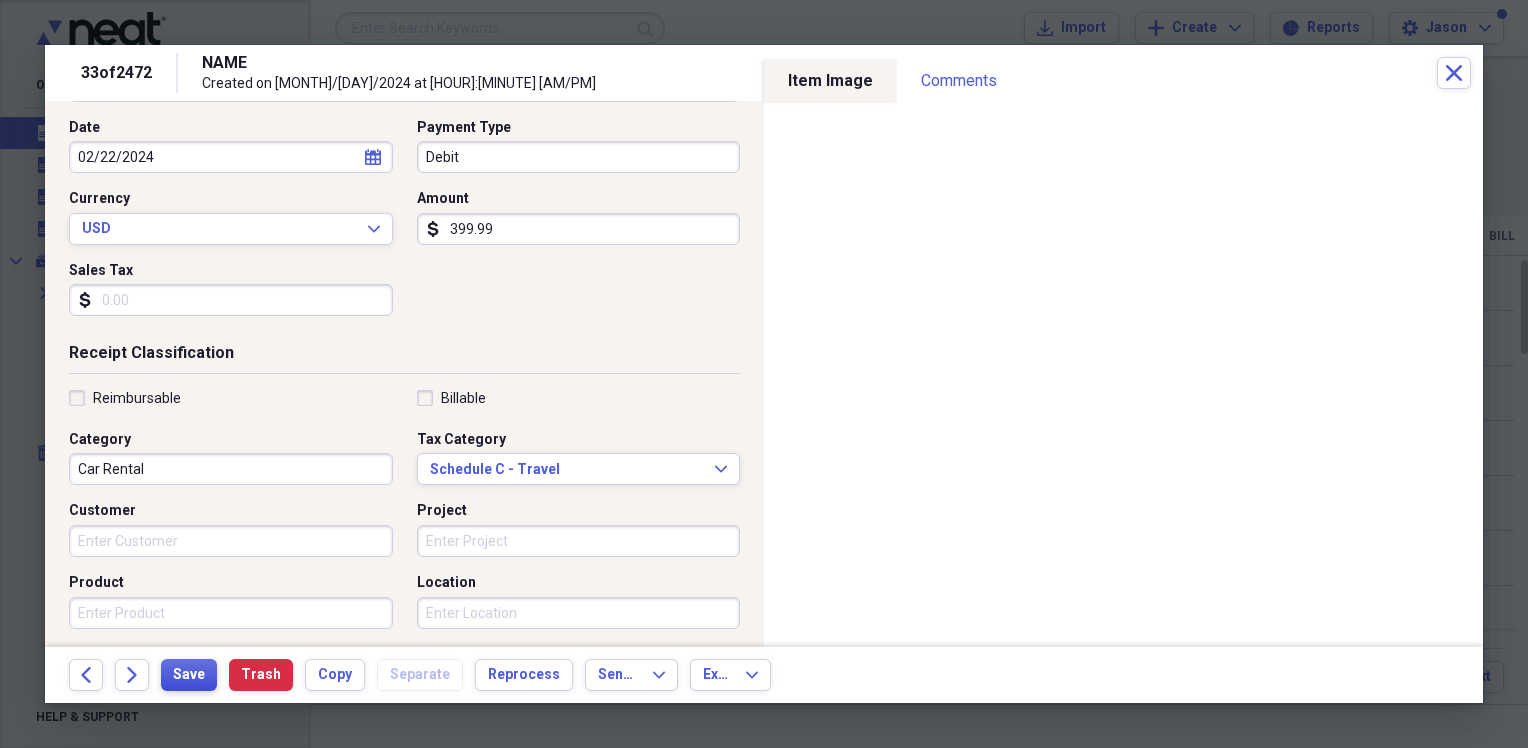 click on "Save" at bounding box center [189, 675] 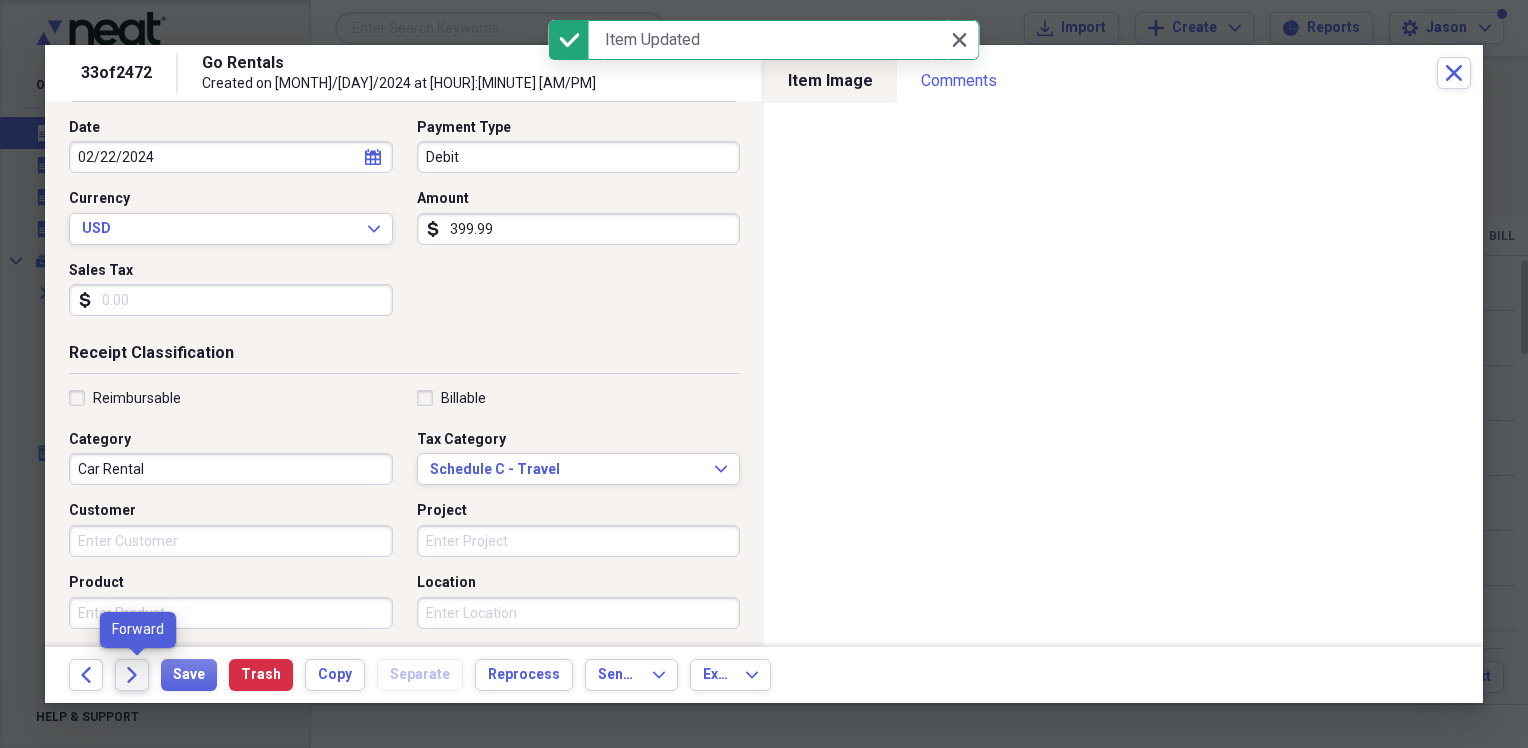 click on "Forward" 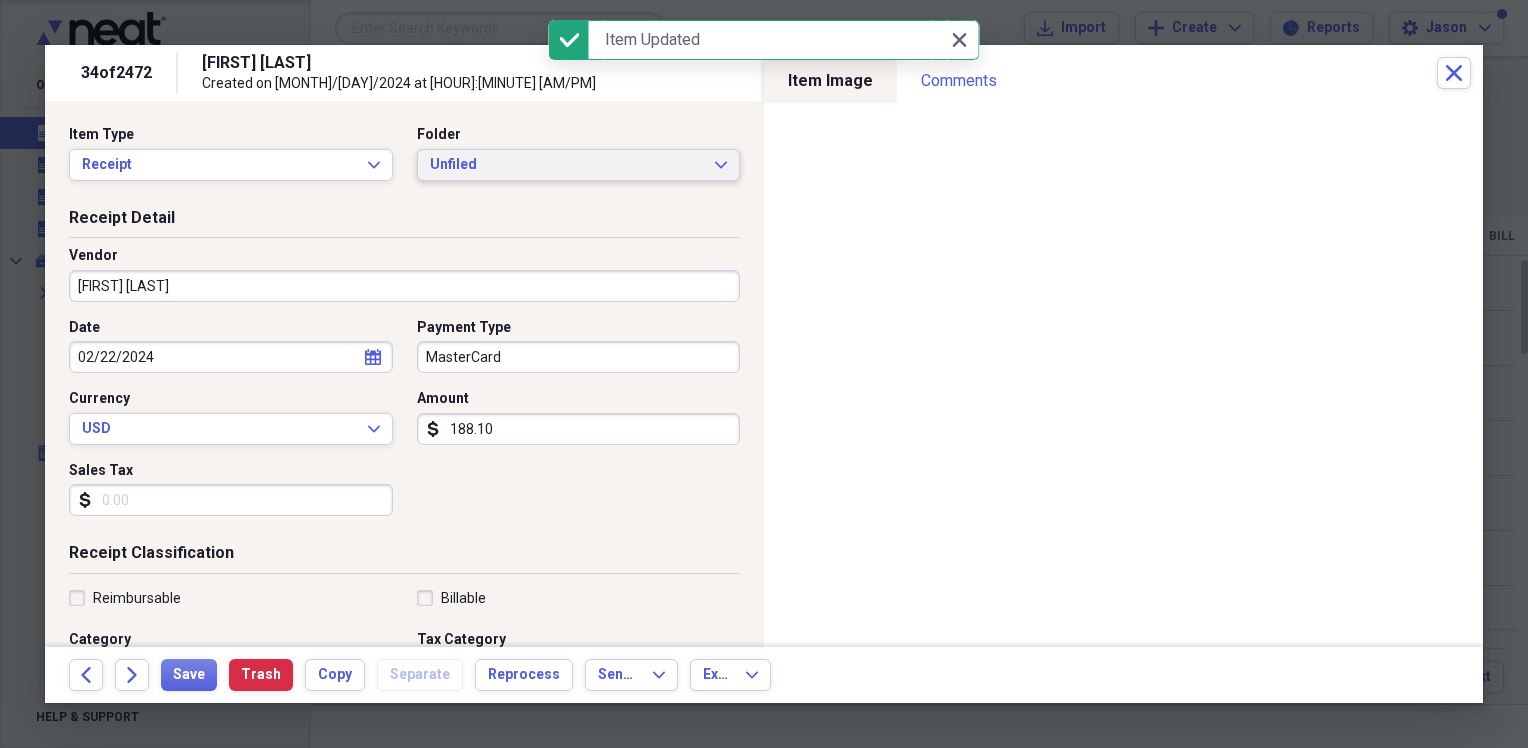 click on "Unfiled" at bounding box center [567, 165] 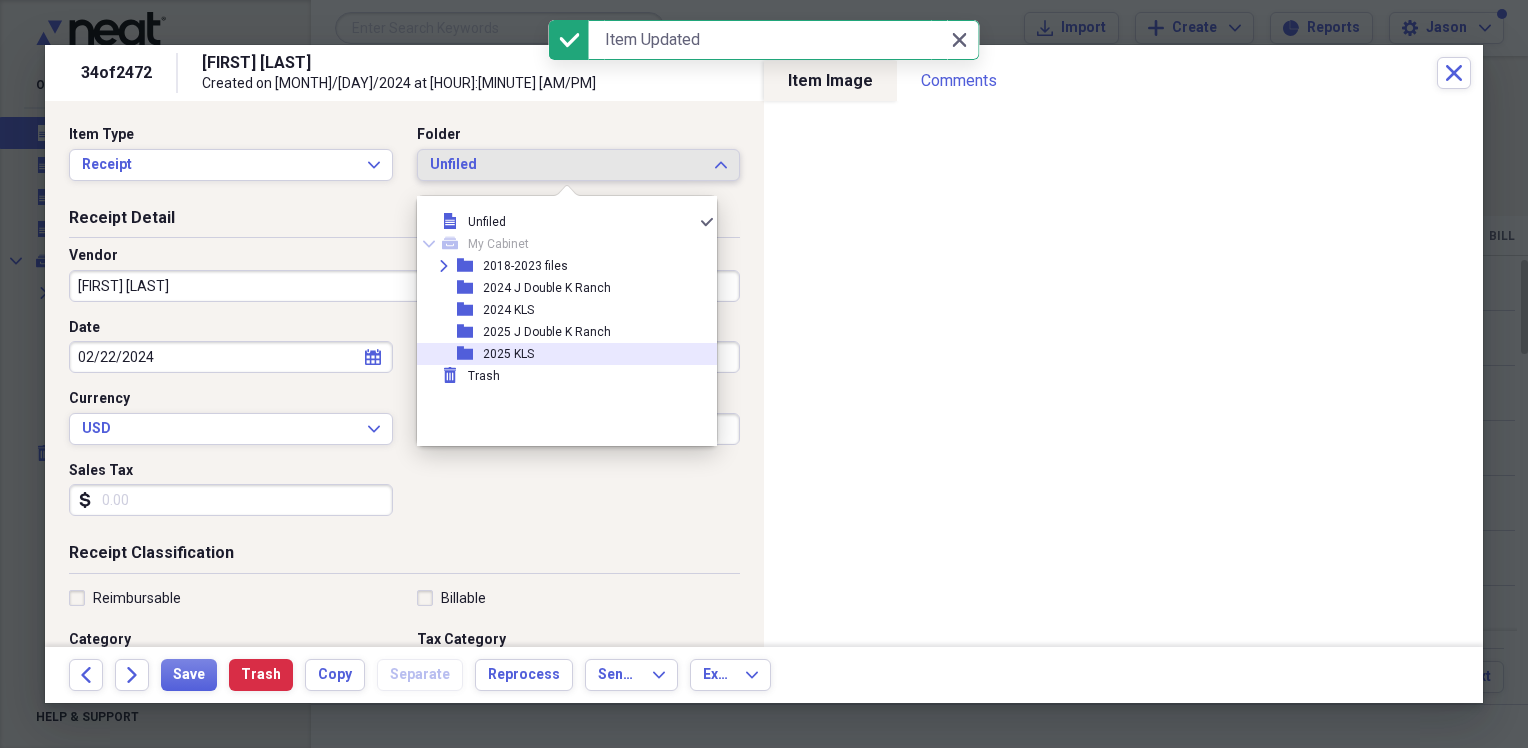 click on "folder 2025 KLS" at bounding box center (559, 354) 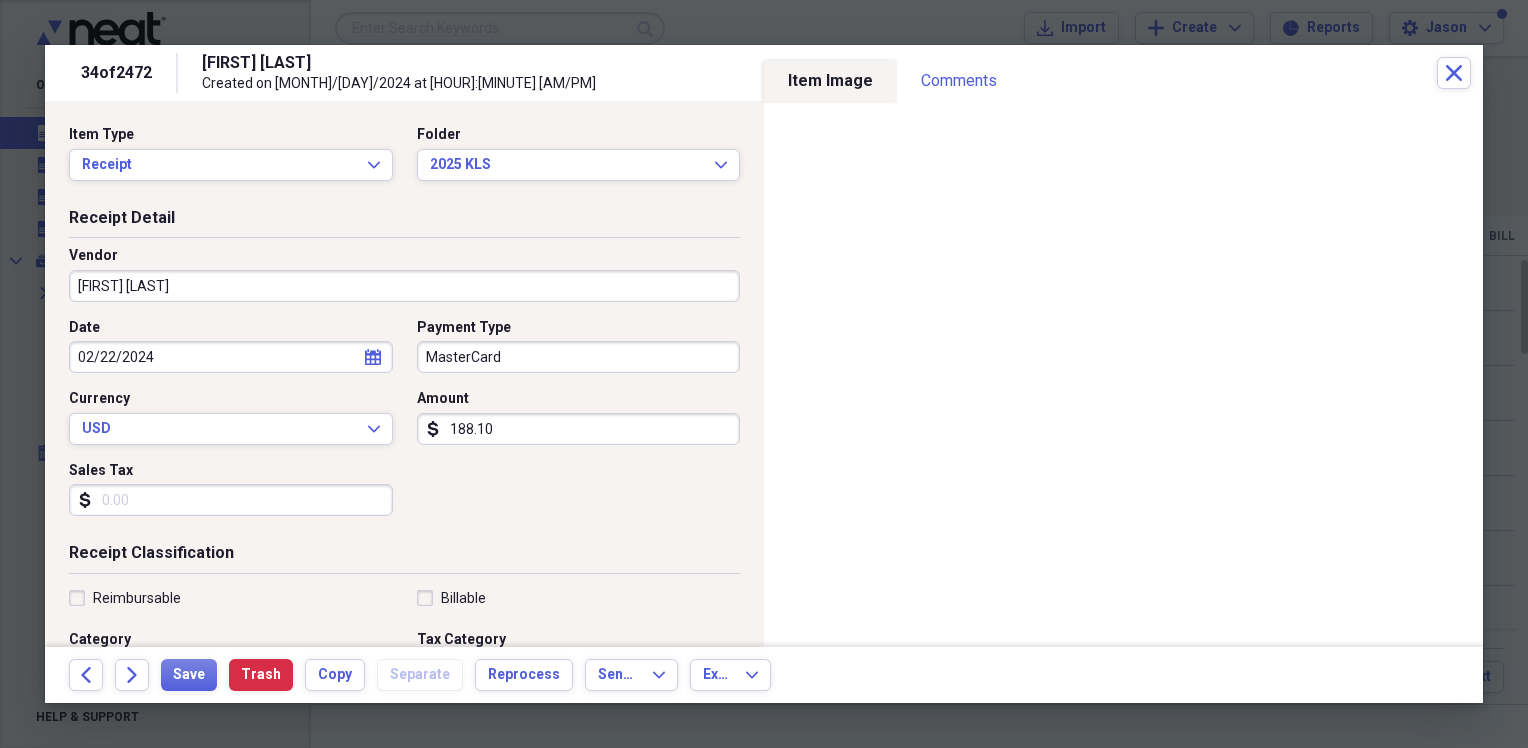 click on "[FIRST] [LAST]" at bounding box center (404, 286) 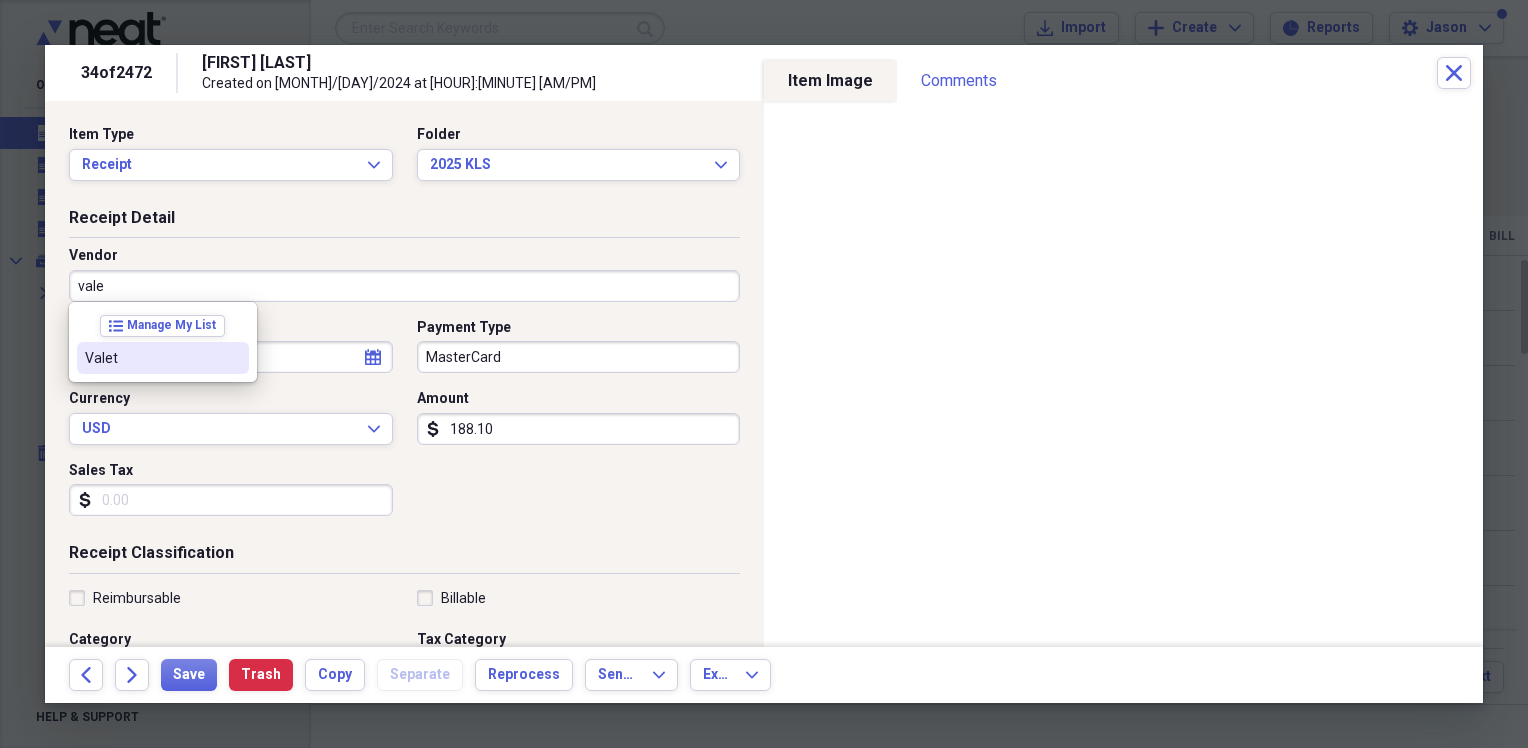 click on "Valet" at bounding box center (151, 358) 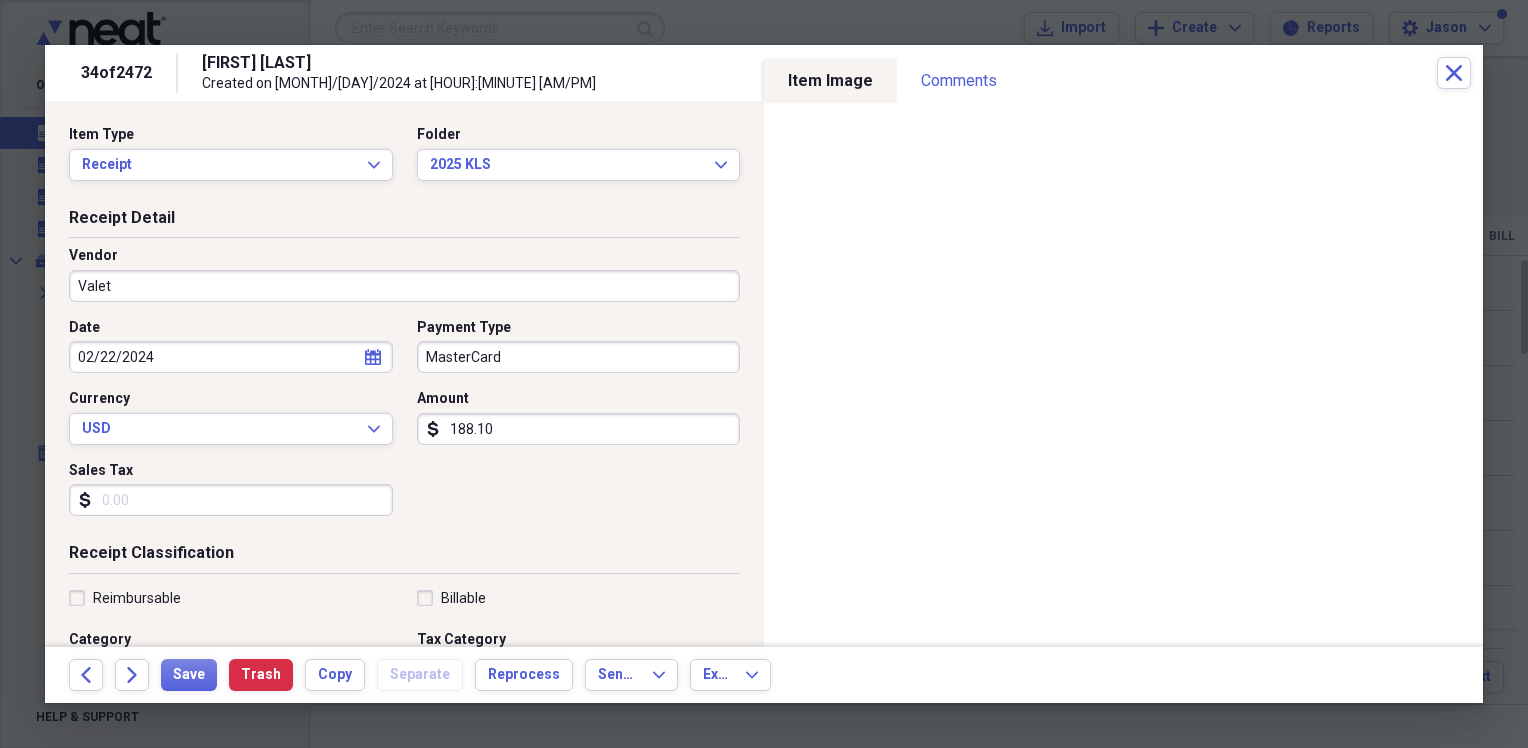 type on "Parking" 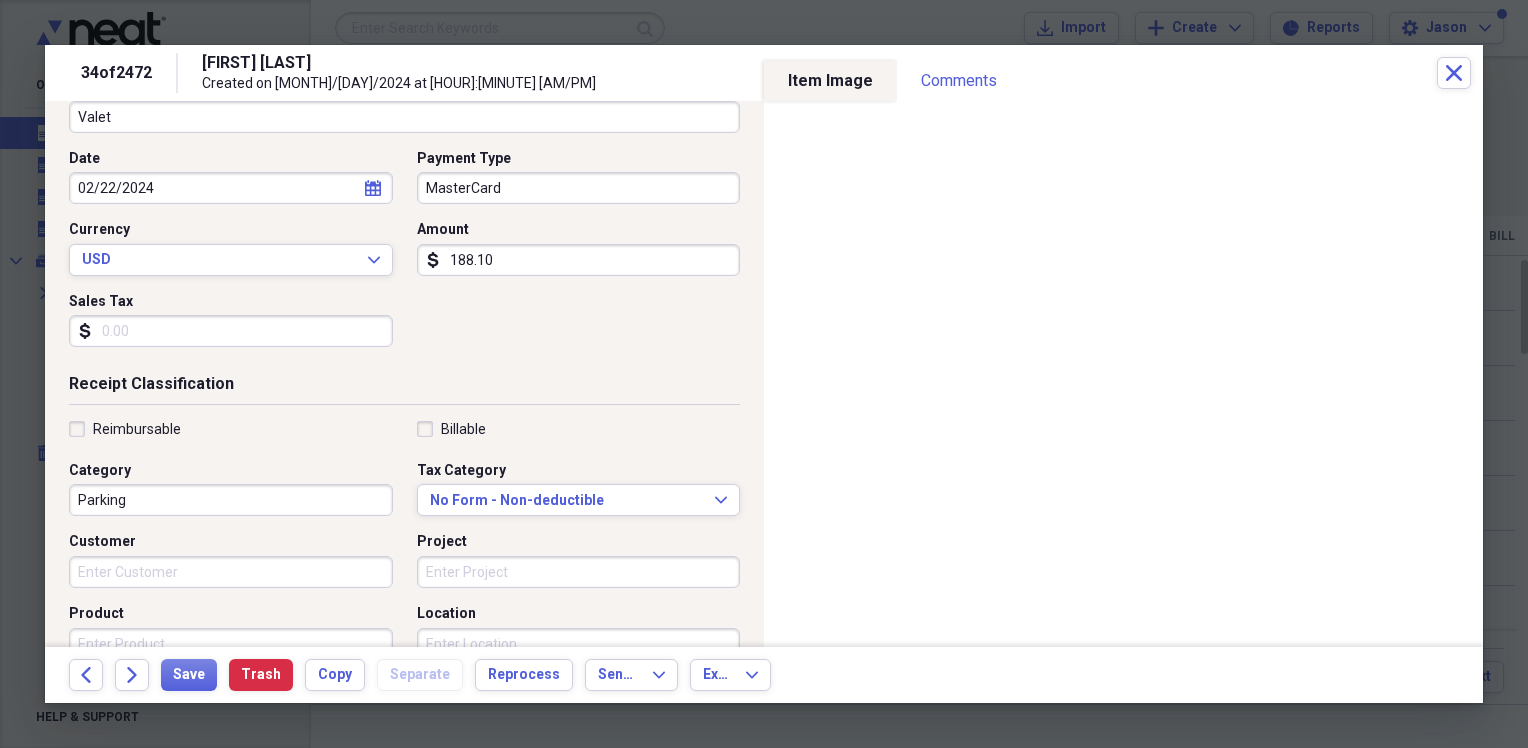 scroll, scrollTop: 200, scrollLeft: 0, axis: vertical 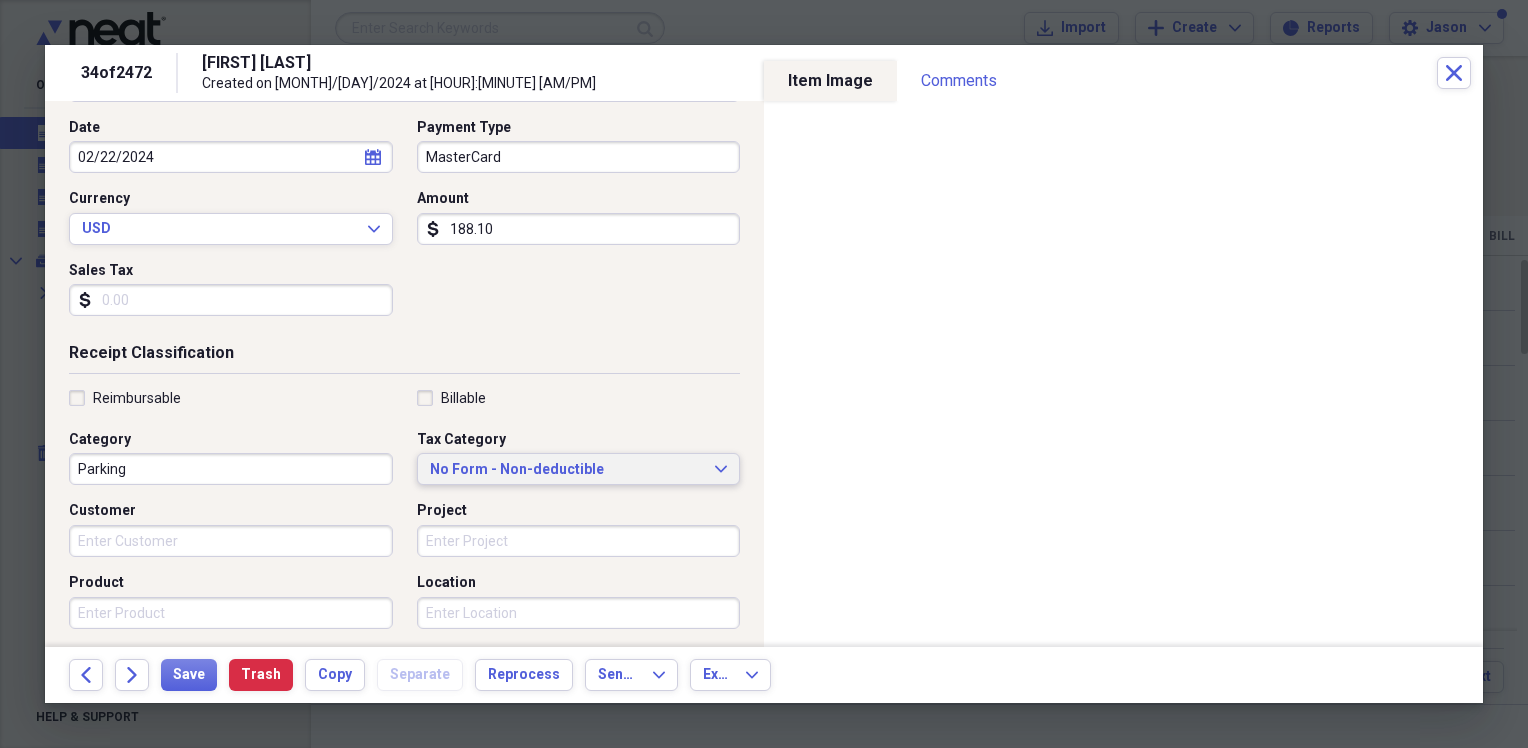click on "No Form - Non-deductible" at bounding box center [567, 470] 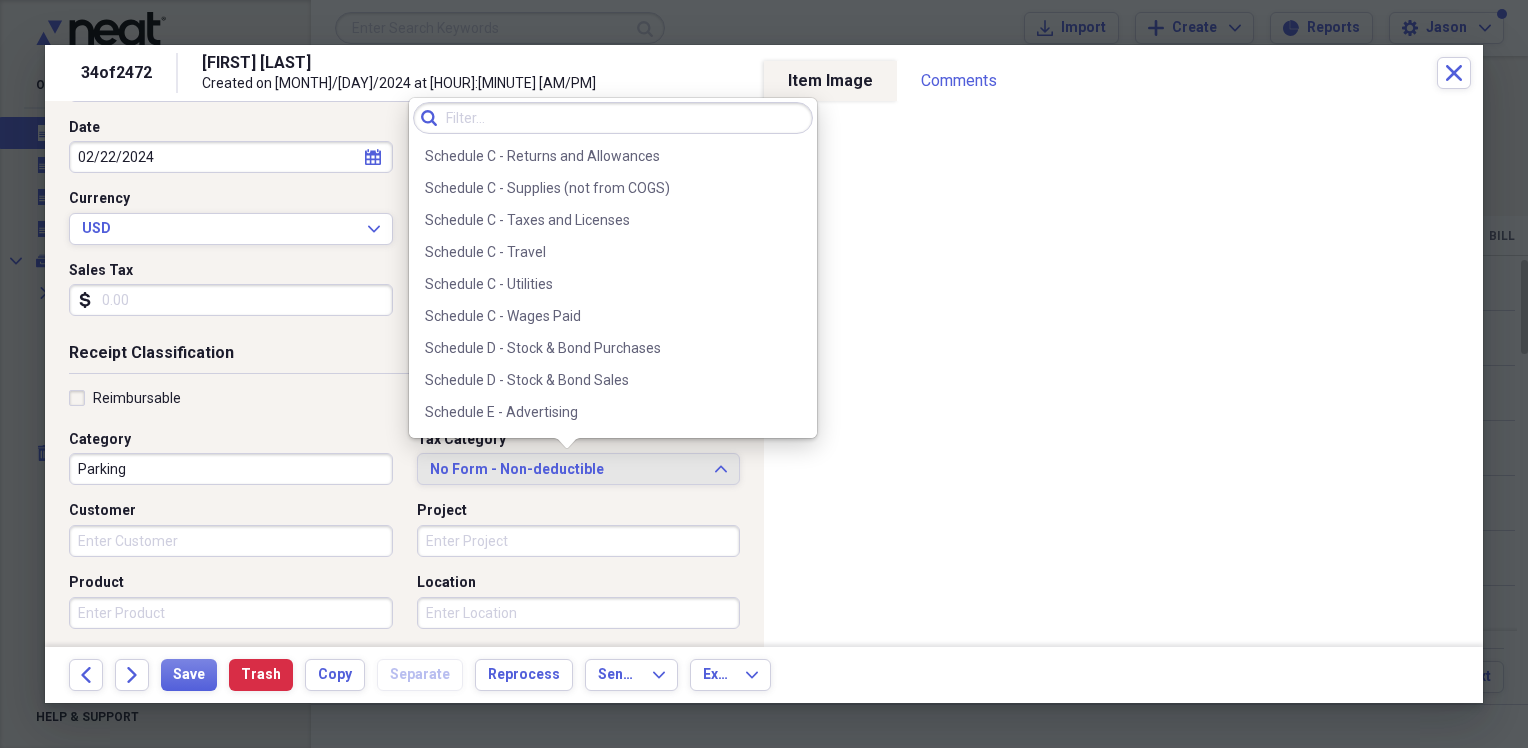 scroll, scrollTop: 4196, scrollLeft: 0, axis: vertical 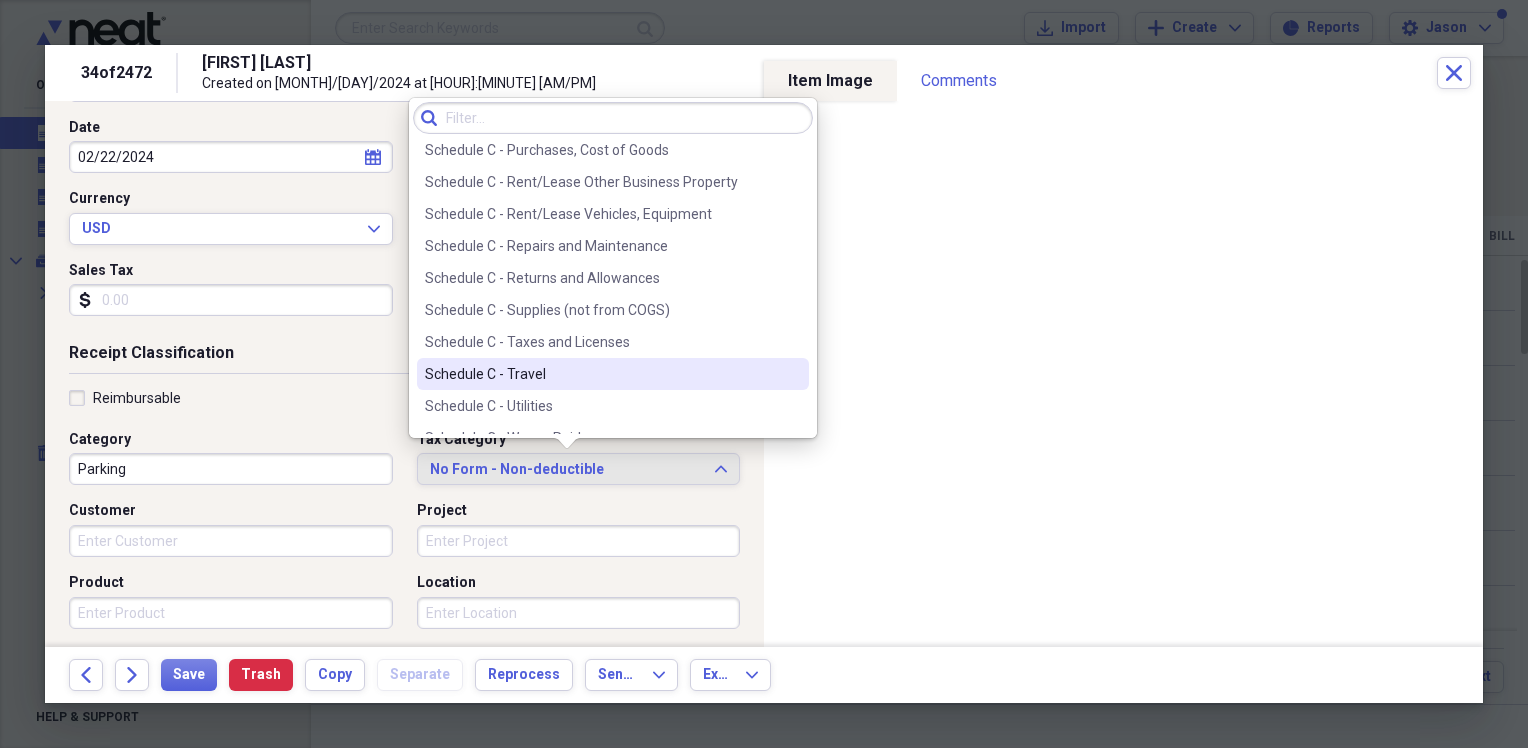 click on "Schedule C - Travel" at bounding box center (601, 374) 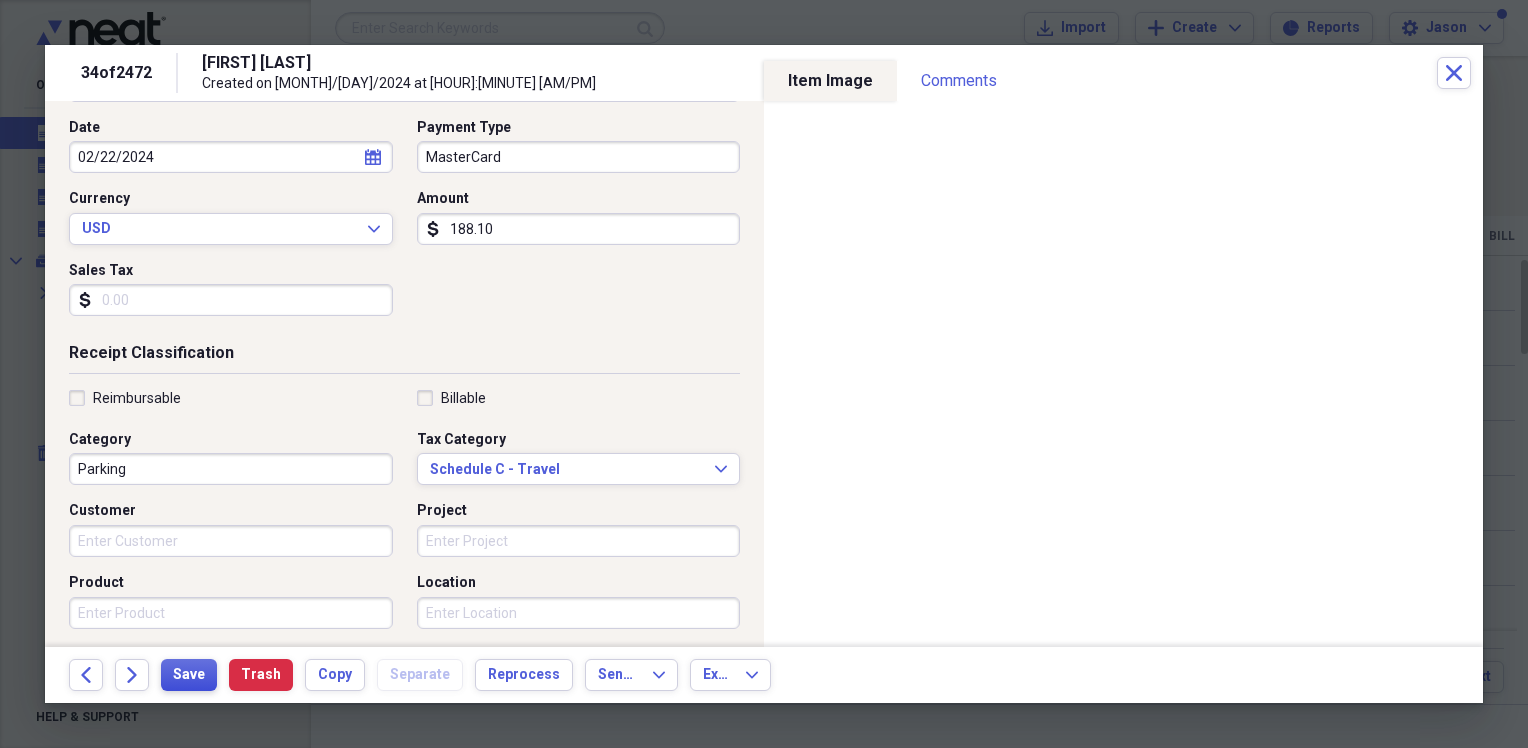 click on "Save" at bounding box center (189, 675) 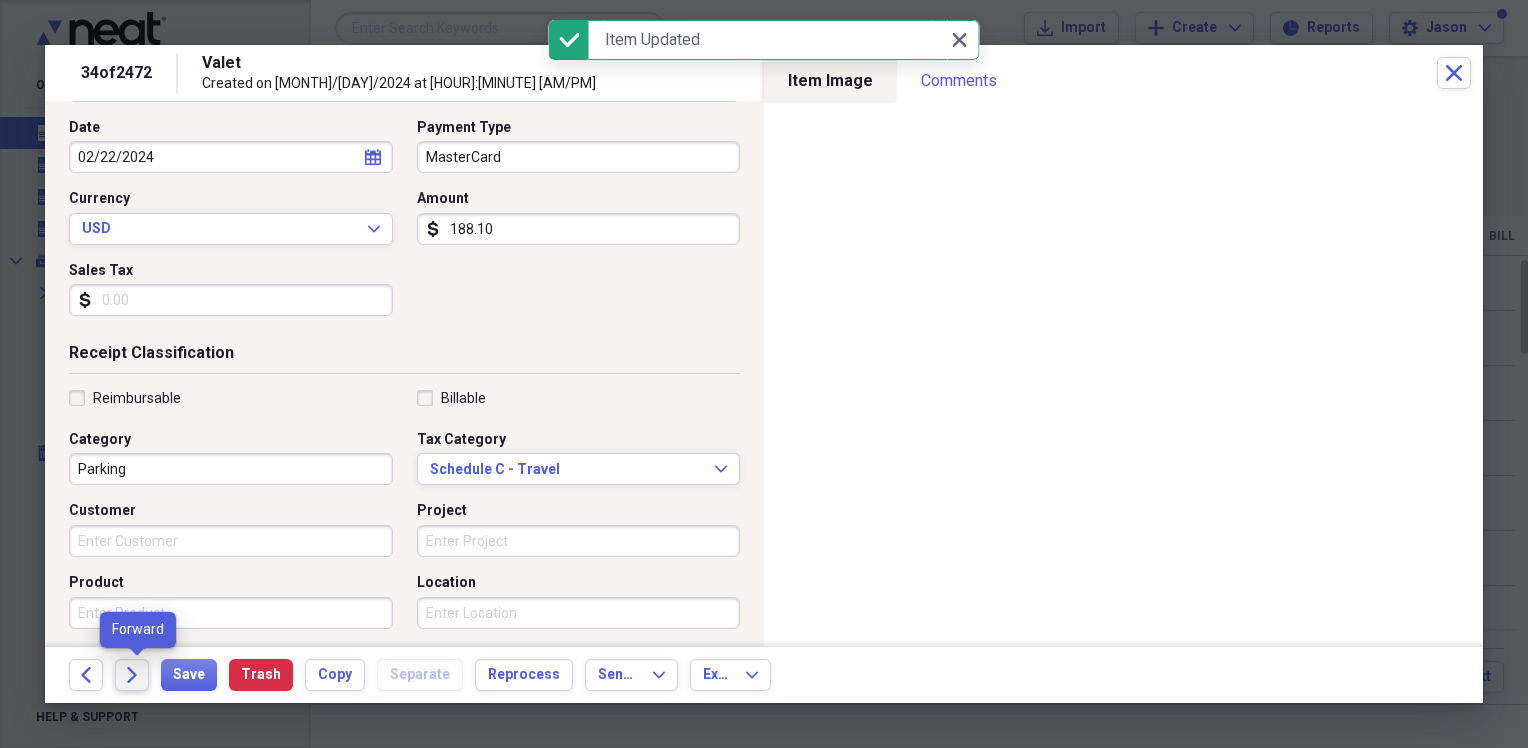 click on "Forward" 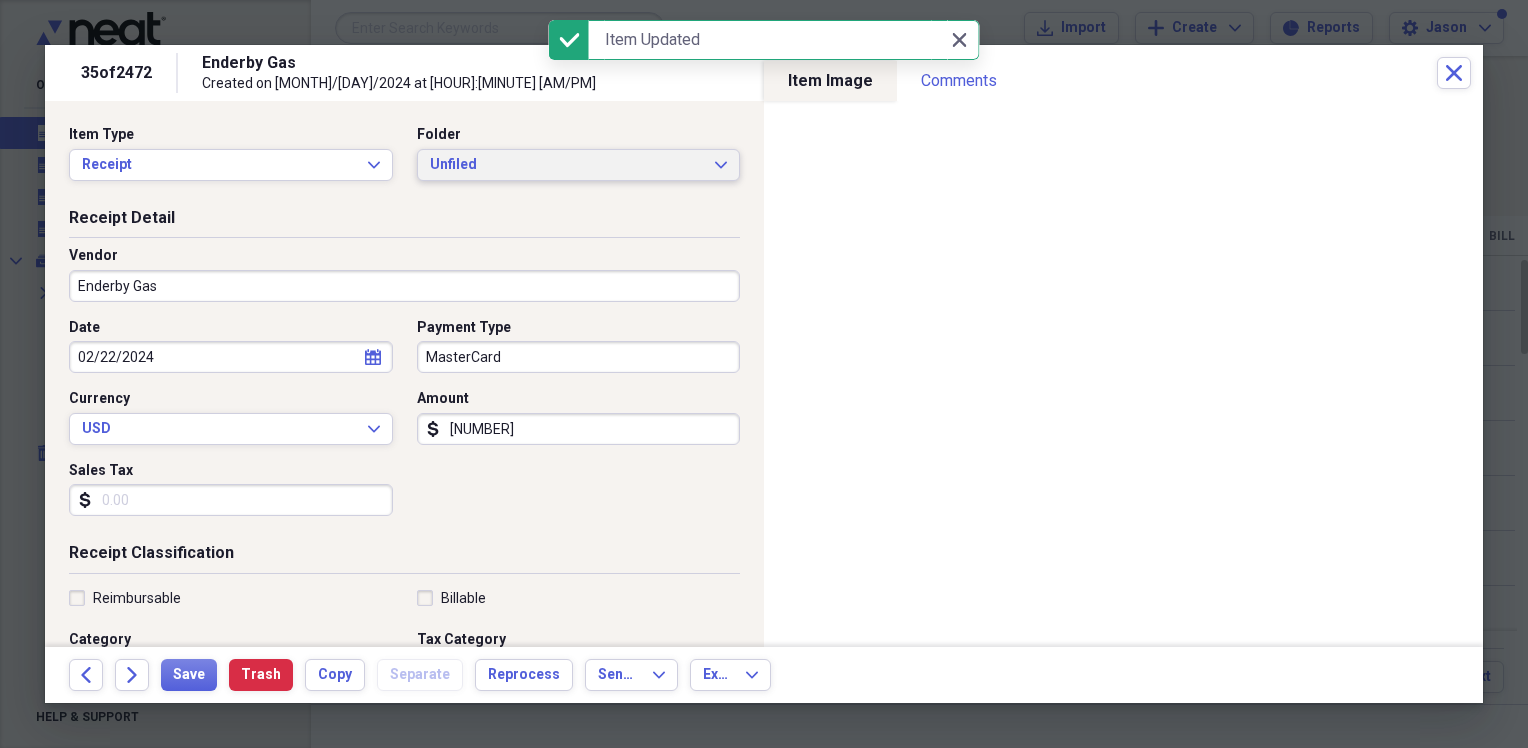 click on "Unfiled" at bounding box center (567, 165) 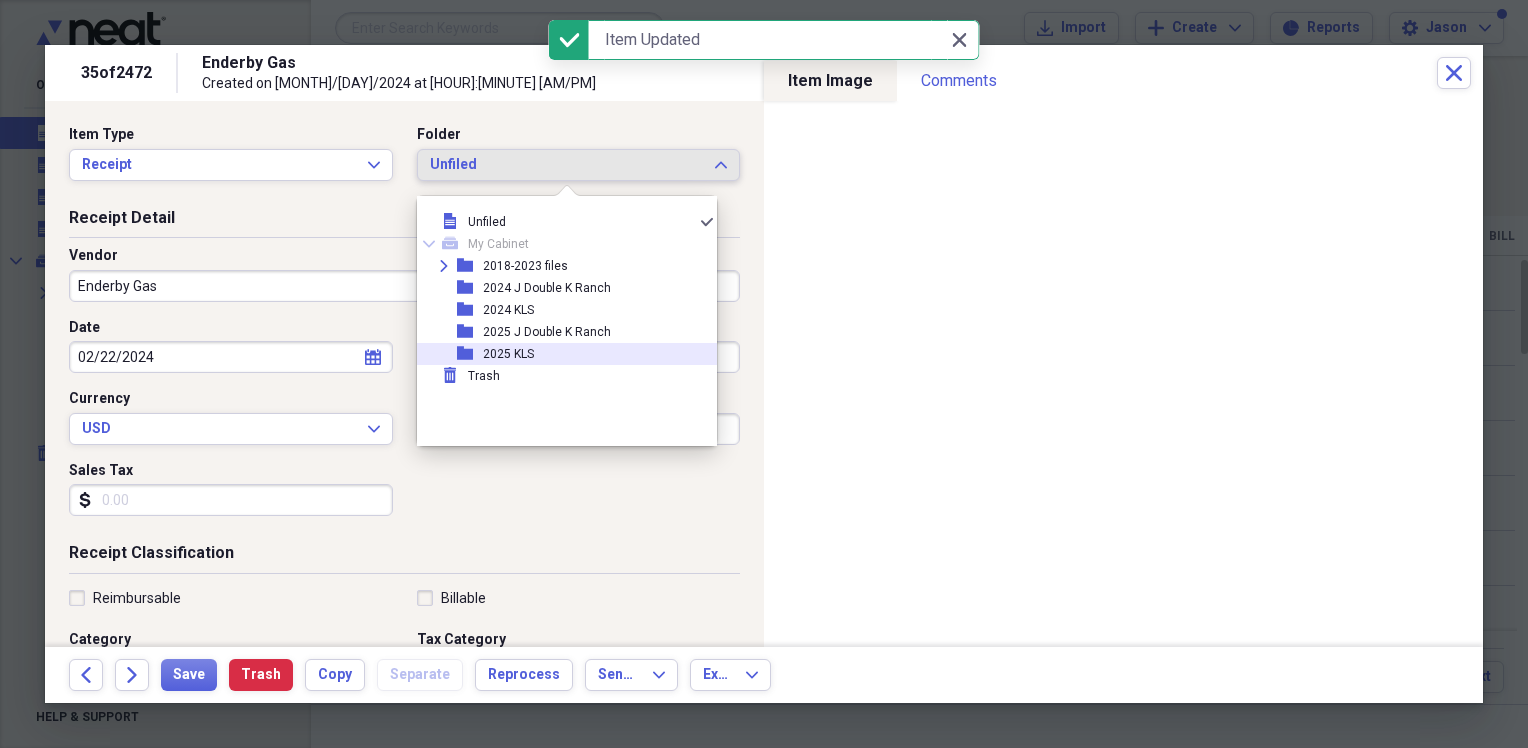 click on "folder 2025 KLS" at bounding box center [559, 354] 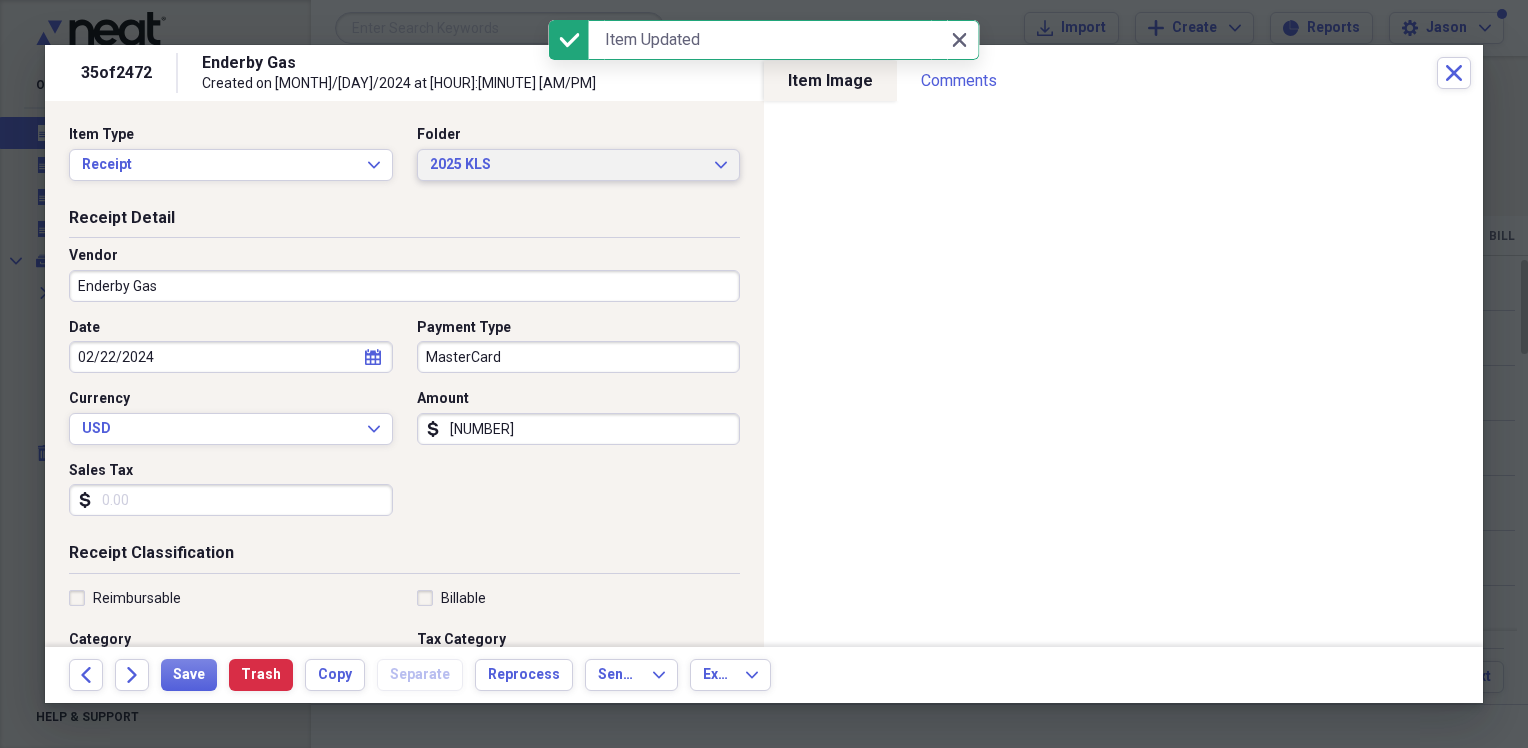 click on "2025 KLS Expand" at bounding box center (579, 165) 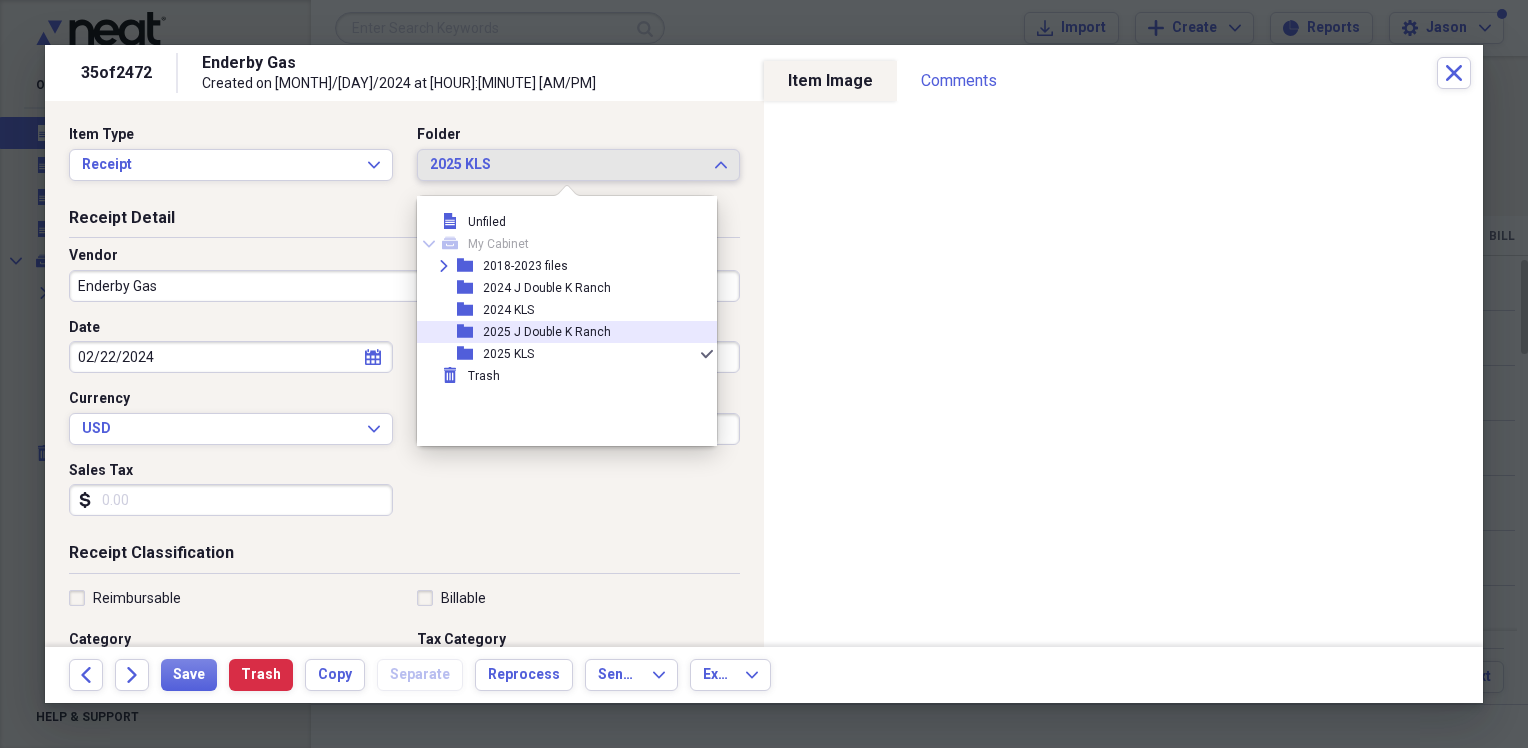 click on "2025 J Double K Ranch" at bounding box center (547, 332) 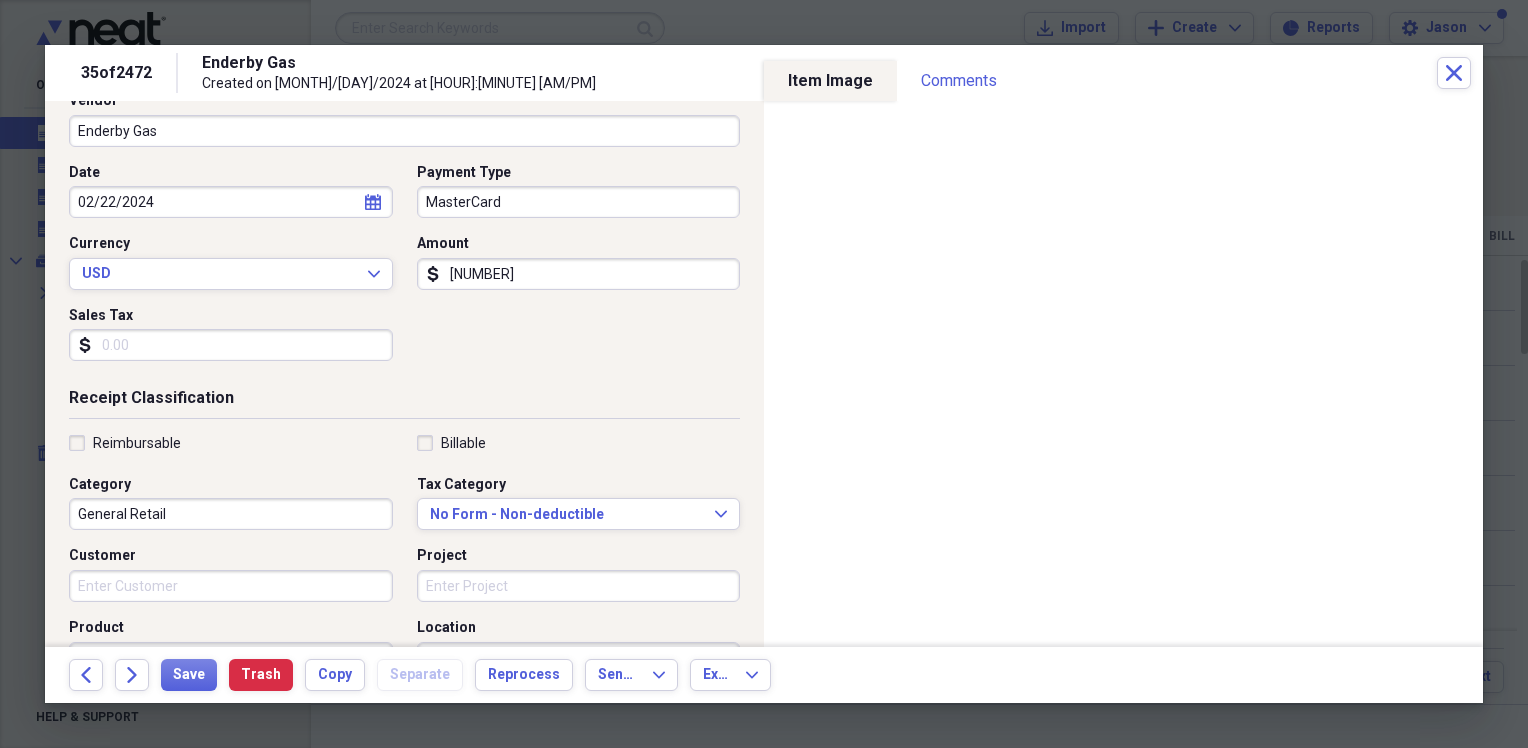 scroll, scrollTop: 200, scrollLeft: 0, axis: vertical 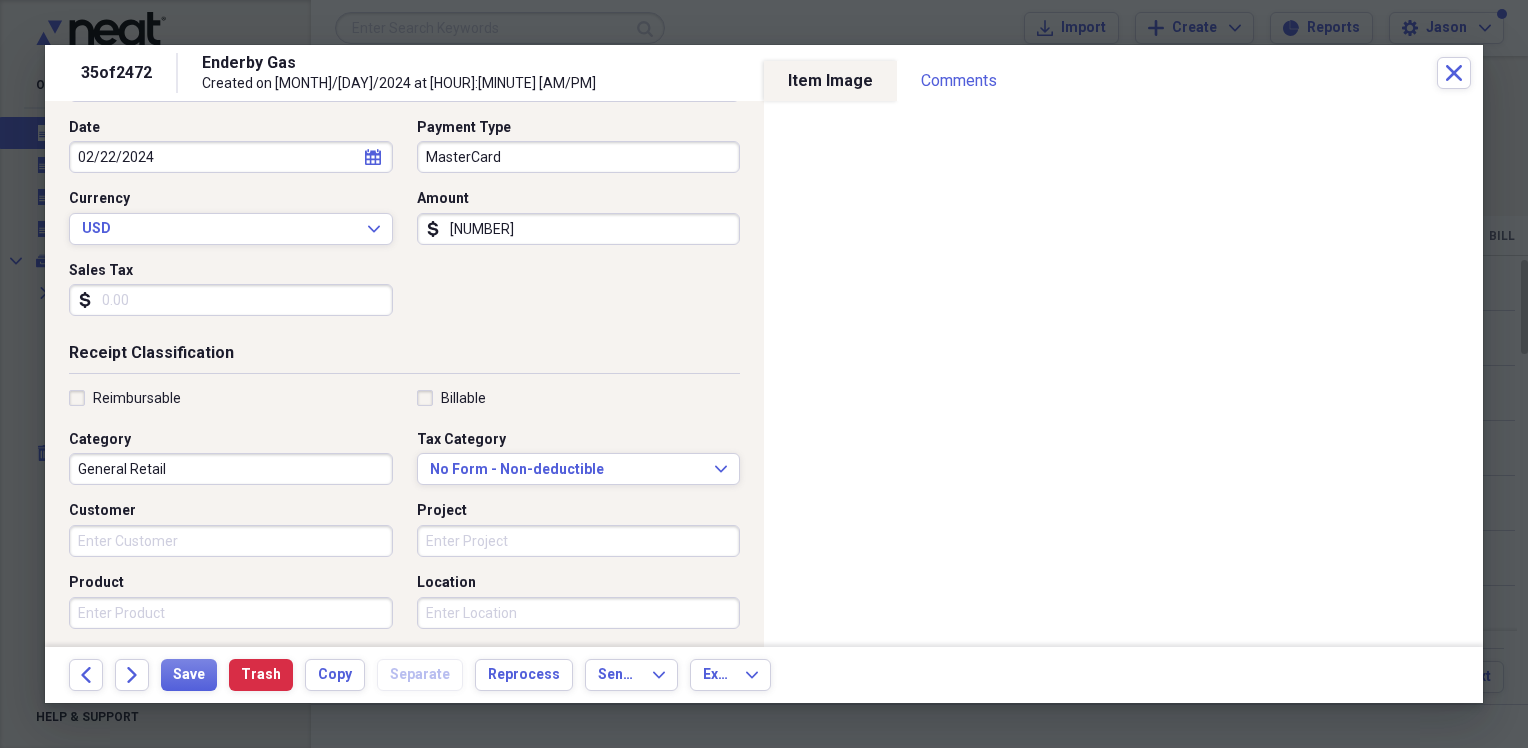 click on "General Retail" at bounding box center (231, 469) 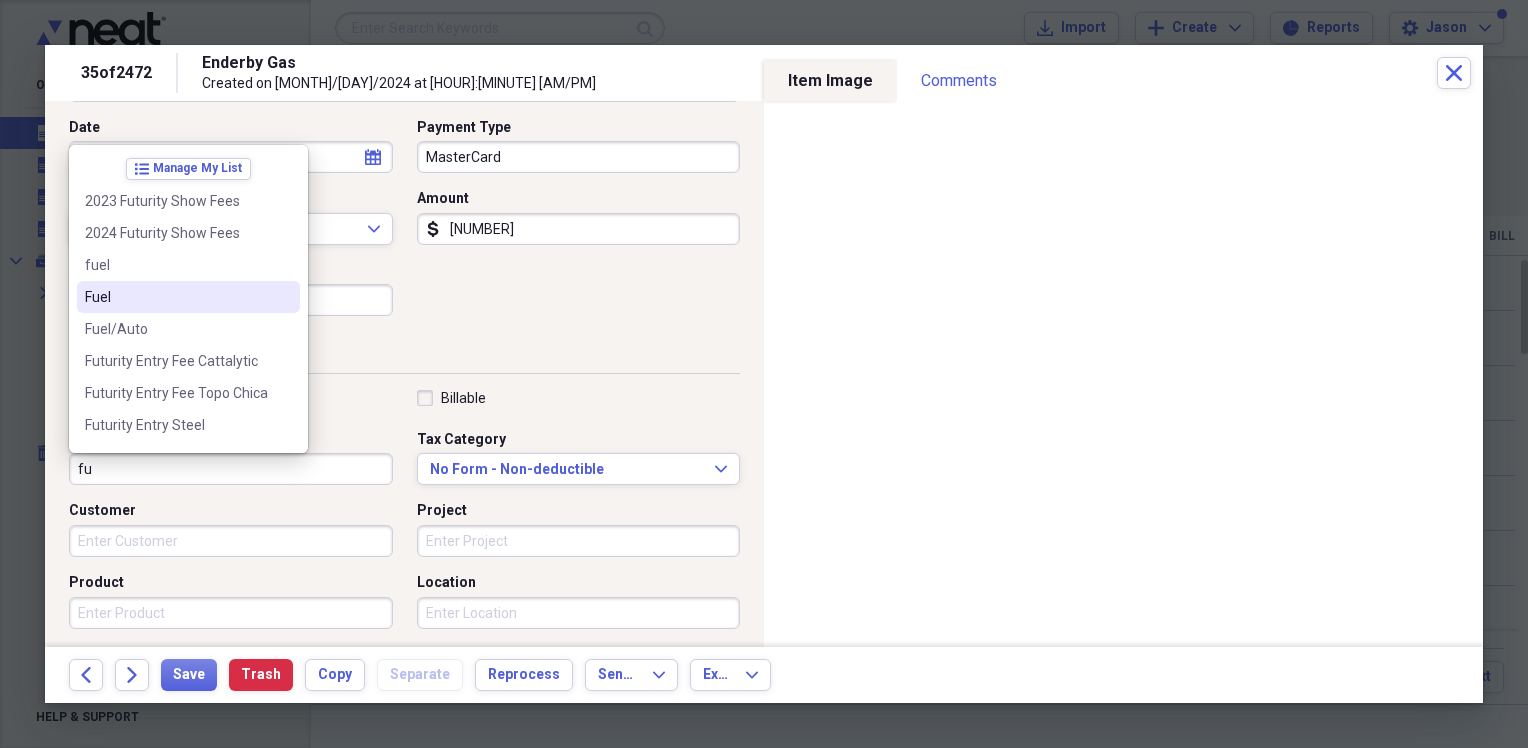 click on "Fuel" at bounding box center [176, 297] 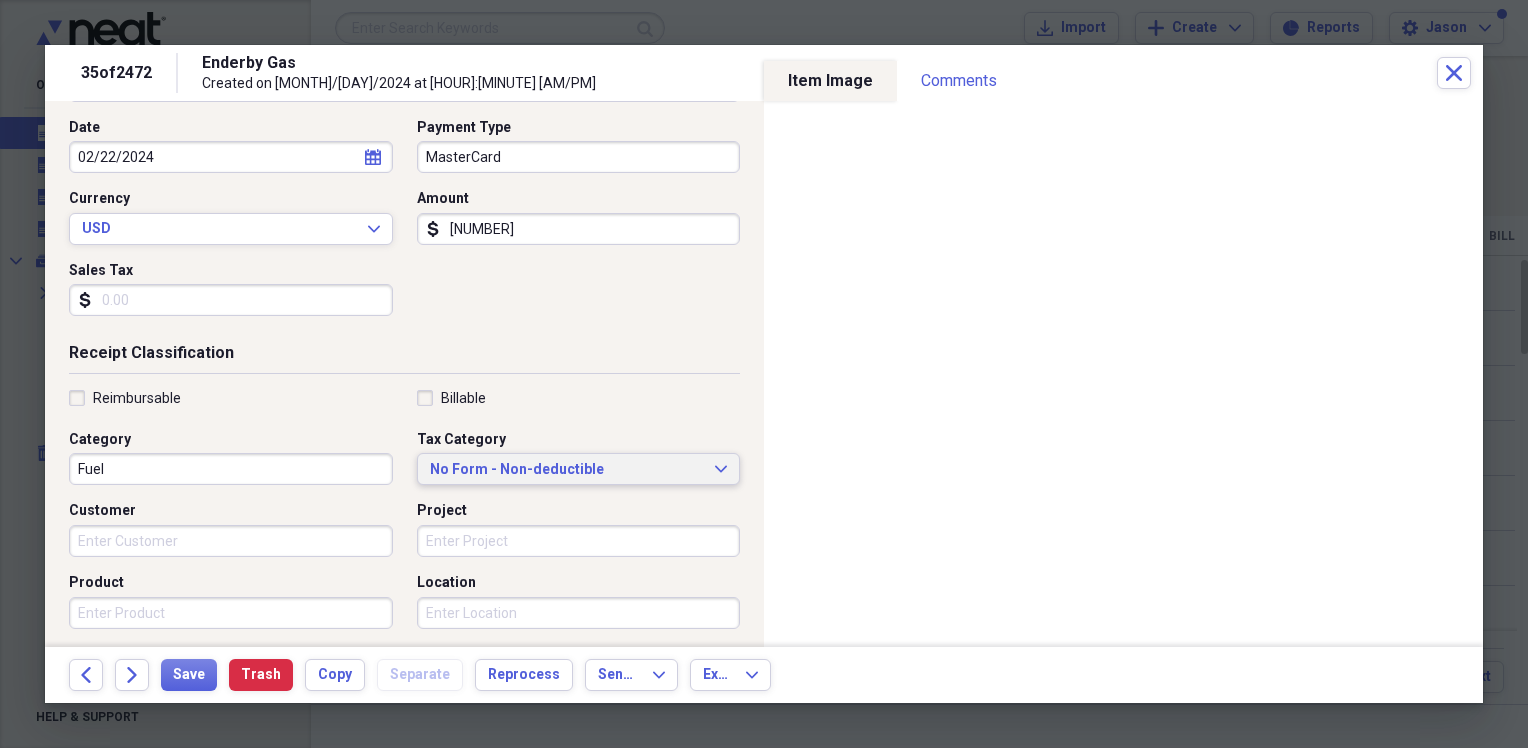 click on "No Form - Non-deductible" at bounding box center (567, 470) 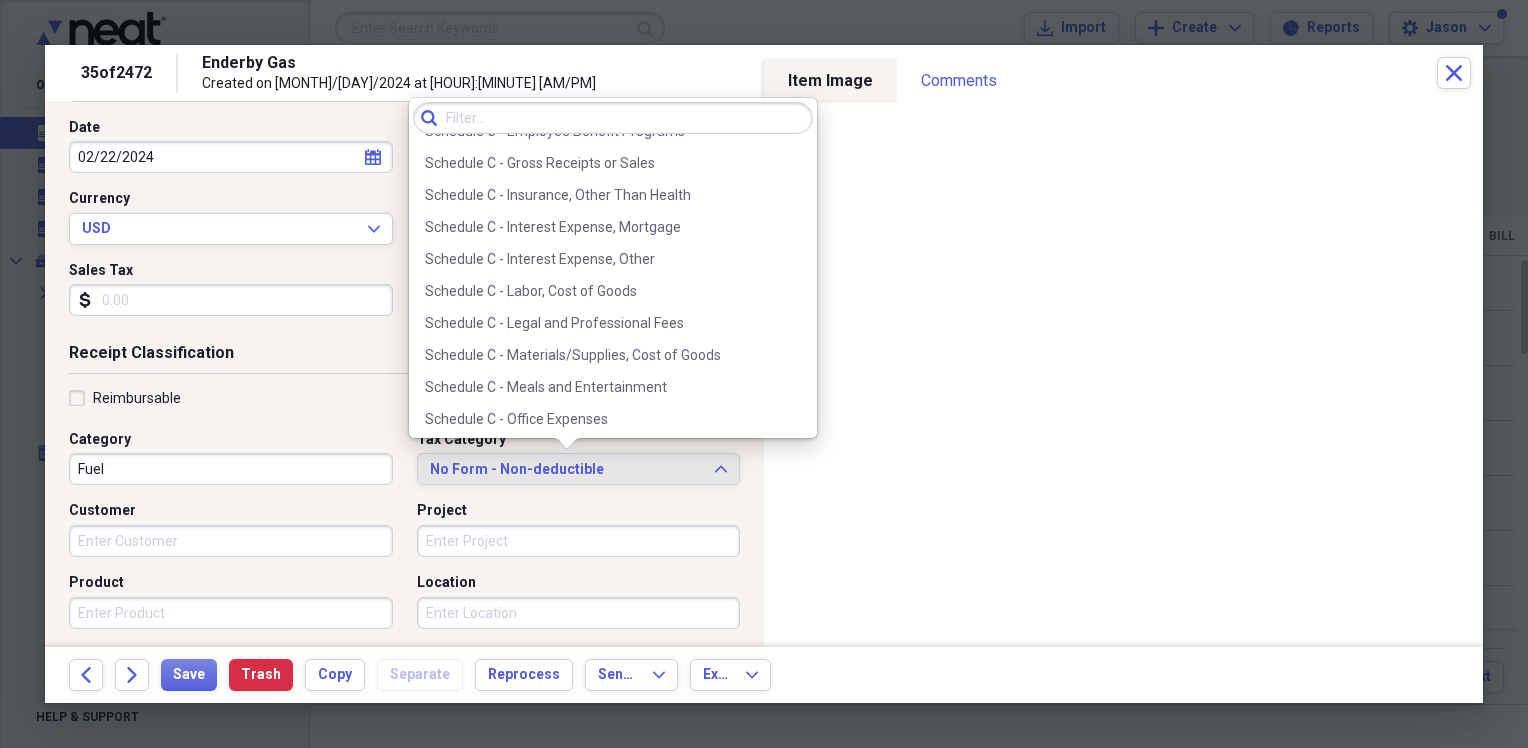 scroll, scrollTop: 3788, scrollLeft: 0, axis: vertical 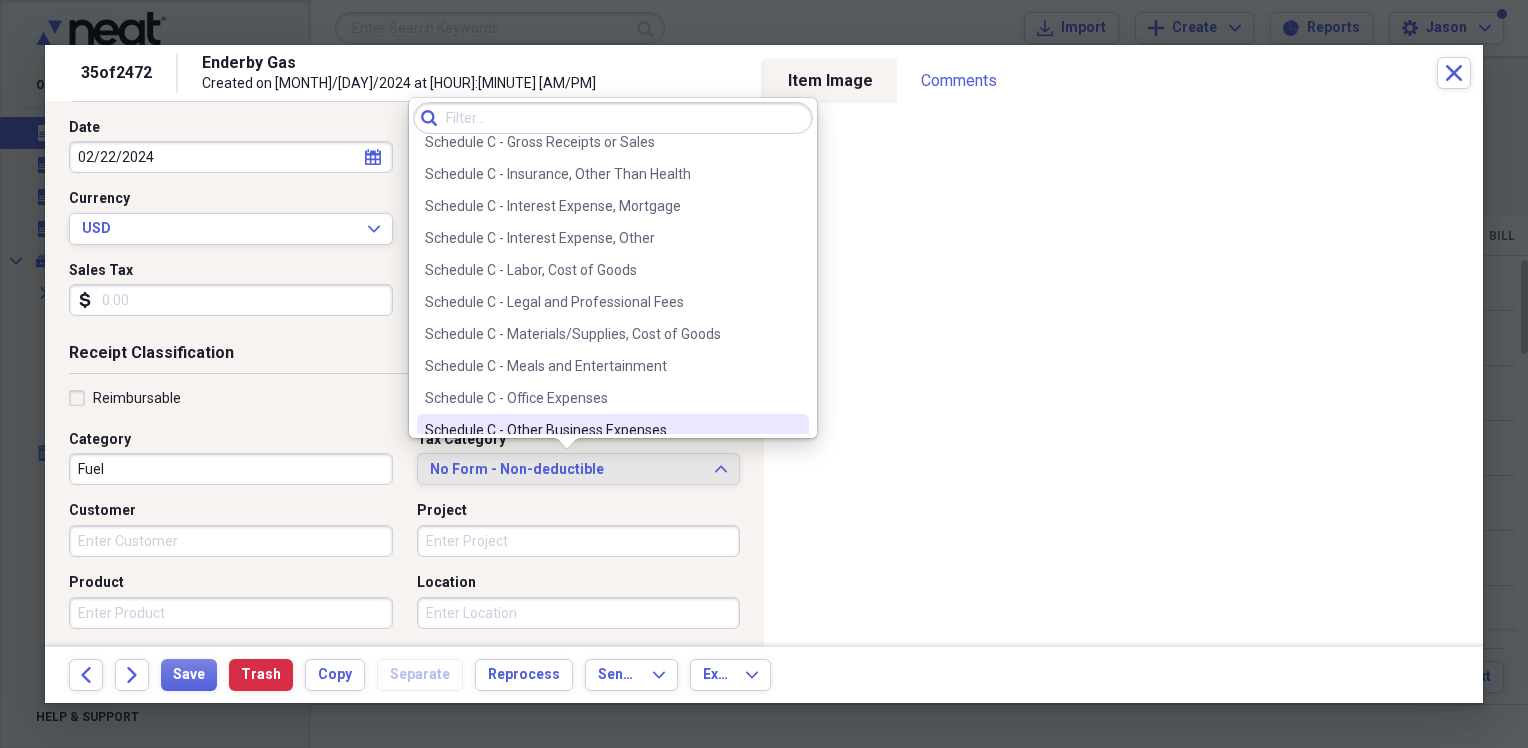 click on "Schedule C - Other Business Expenses" at bounding box center [601, 430] 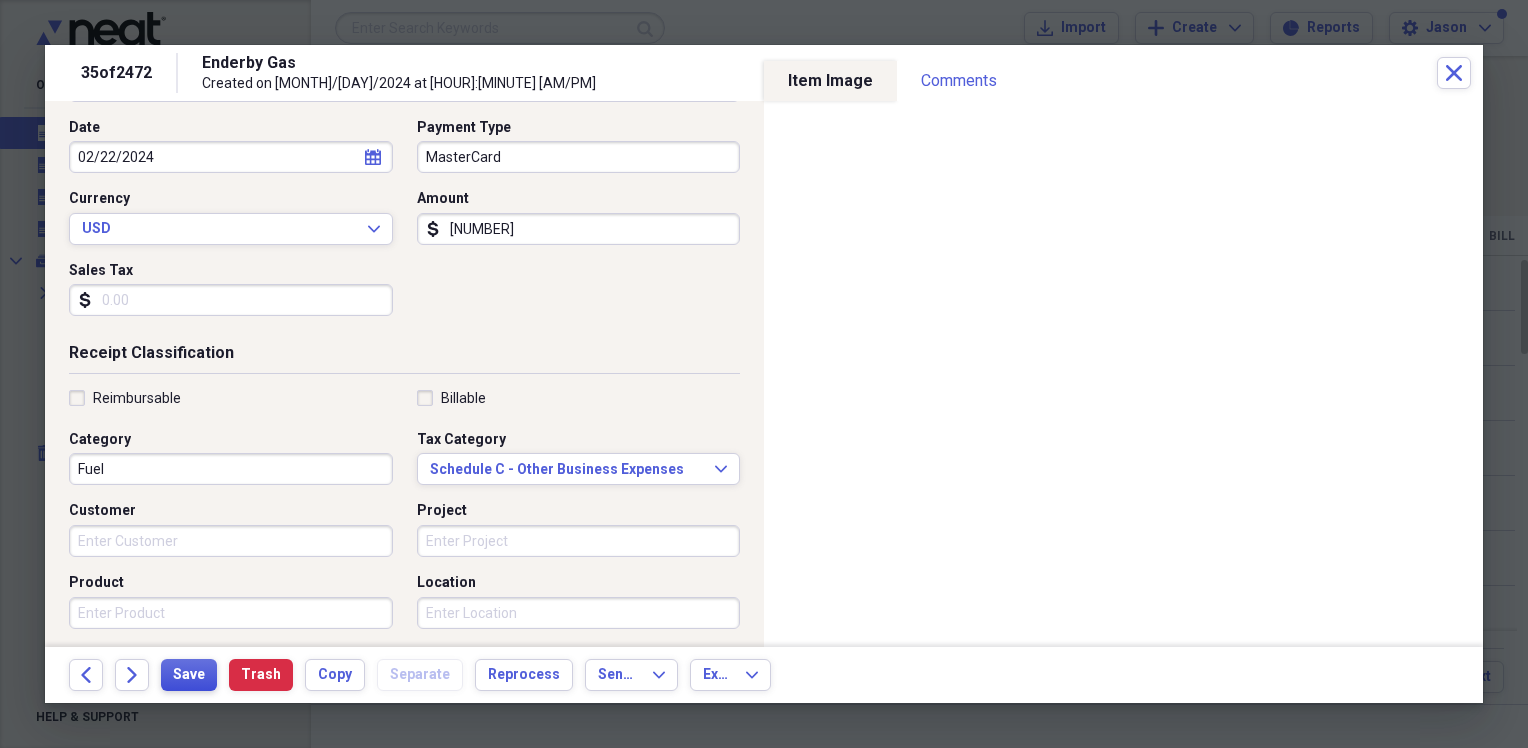 click on "Save" at bounding box center (189, 675) 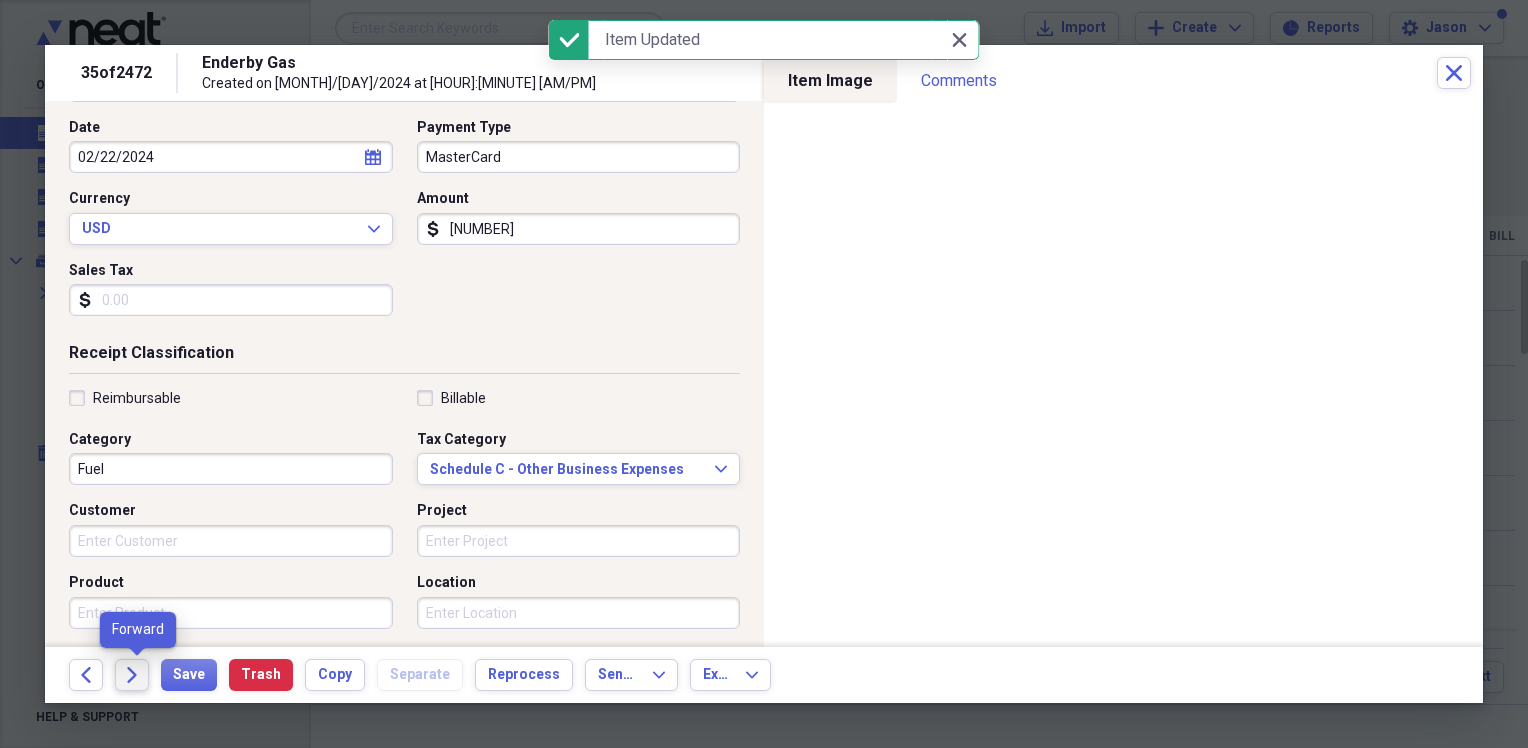 click on "Forward" 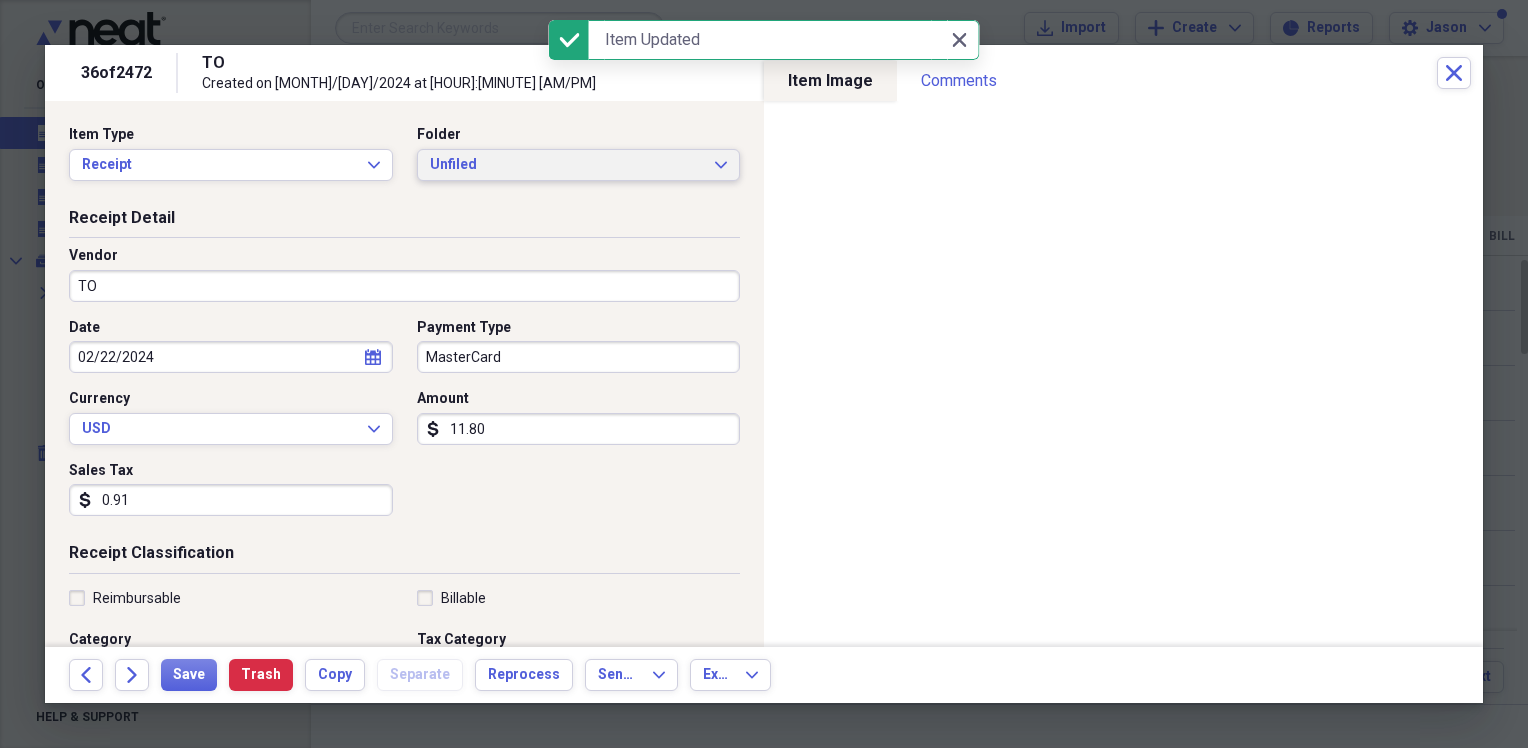 click on "Unfiled" at bounding box center (567, 165) 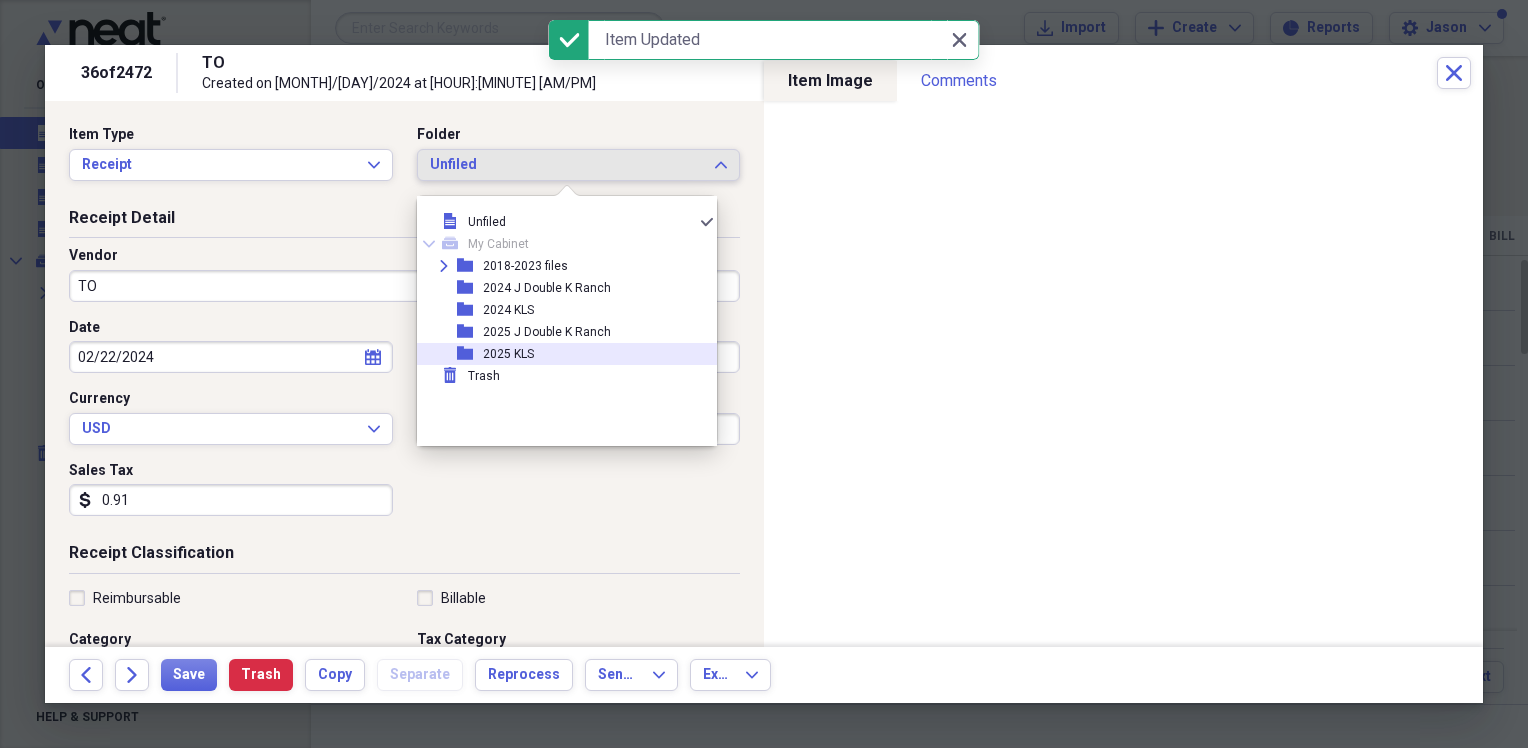 click on "folder 2025 KLS" at bounding box center (559, 354) 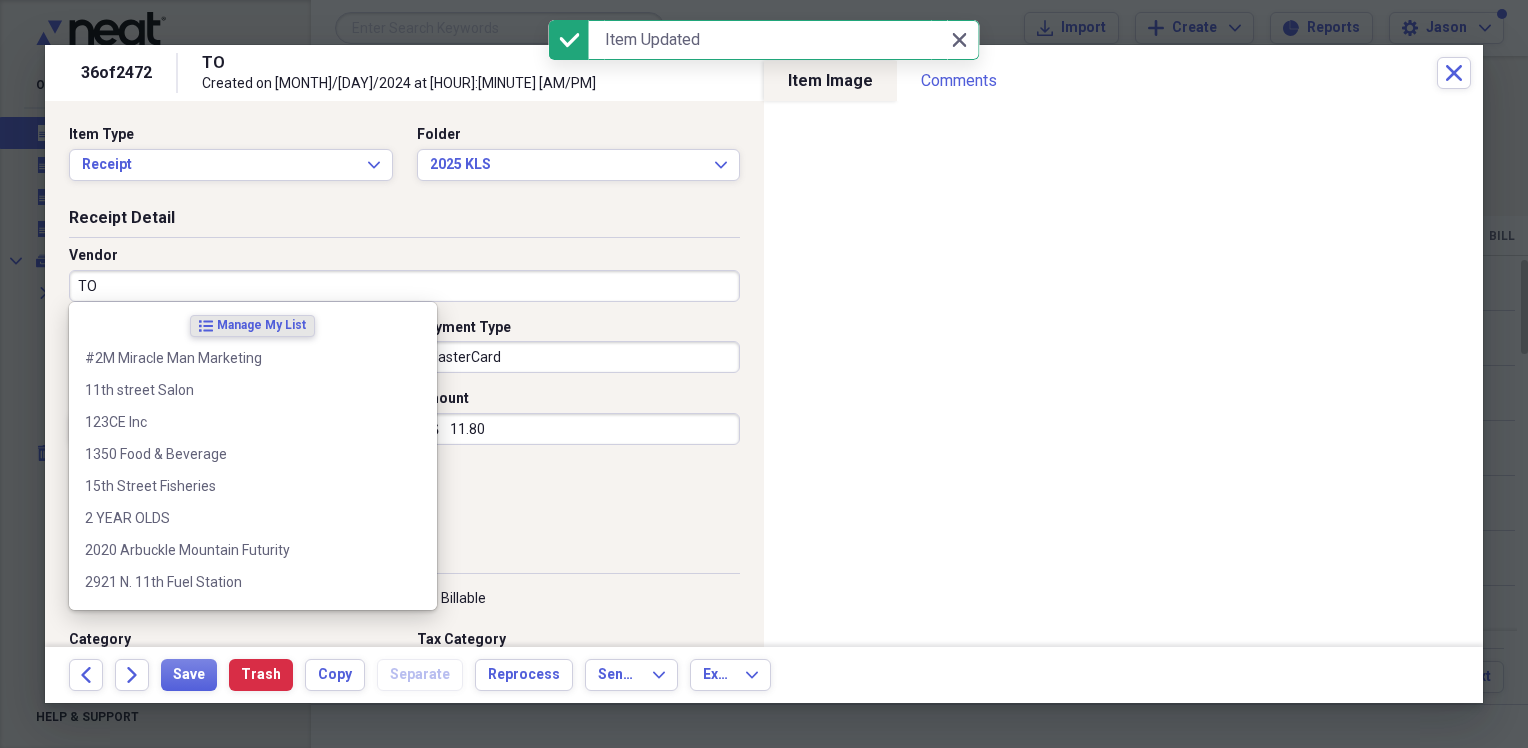 click on "TO" at bounding box center [404, 286] 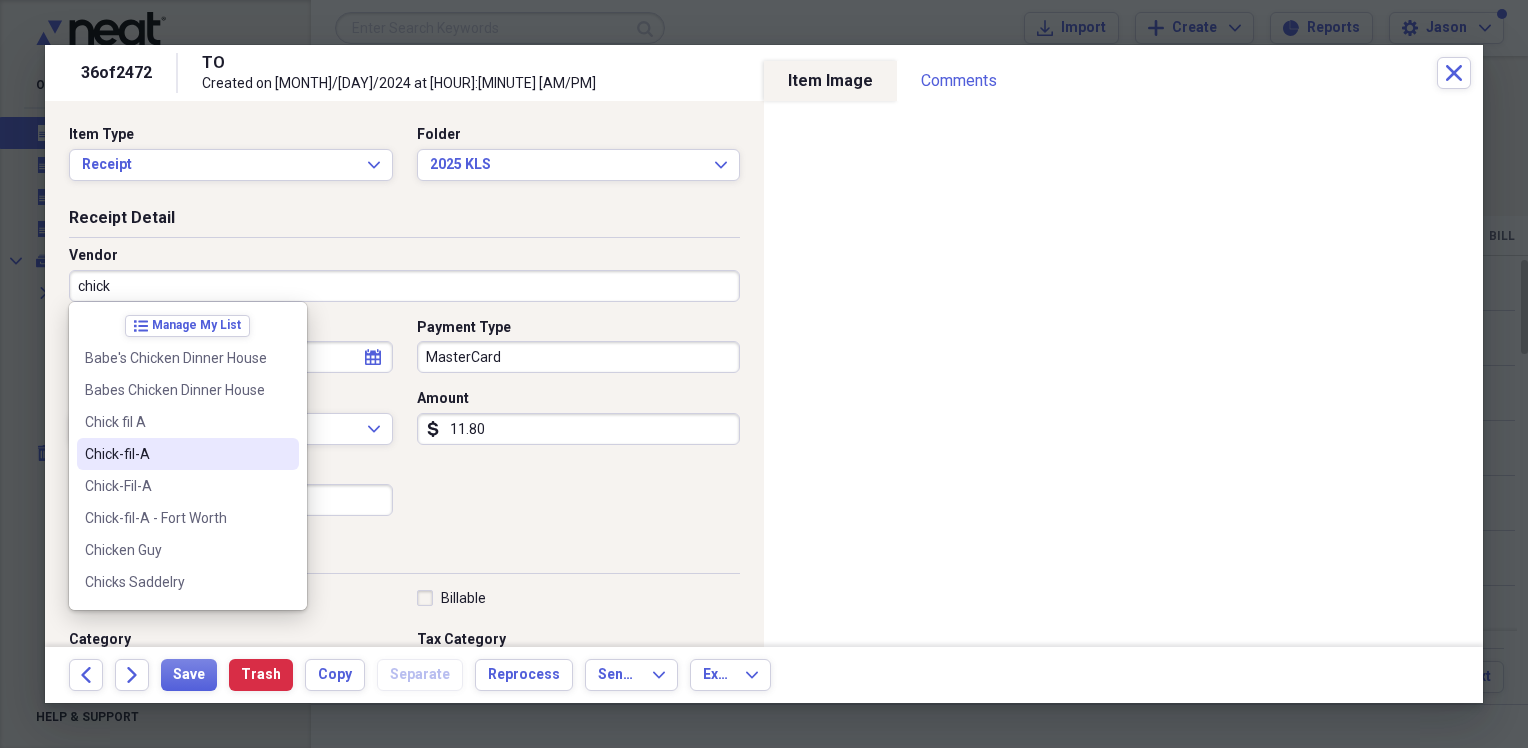 click on "Chick-Fil-A" at bounding box center (188, 486) 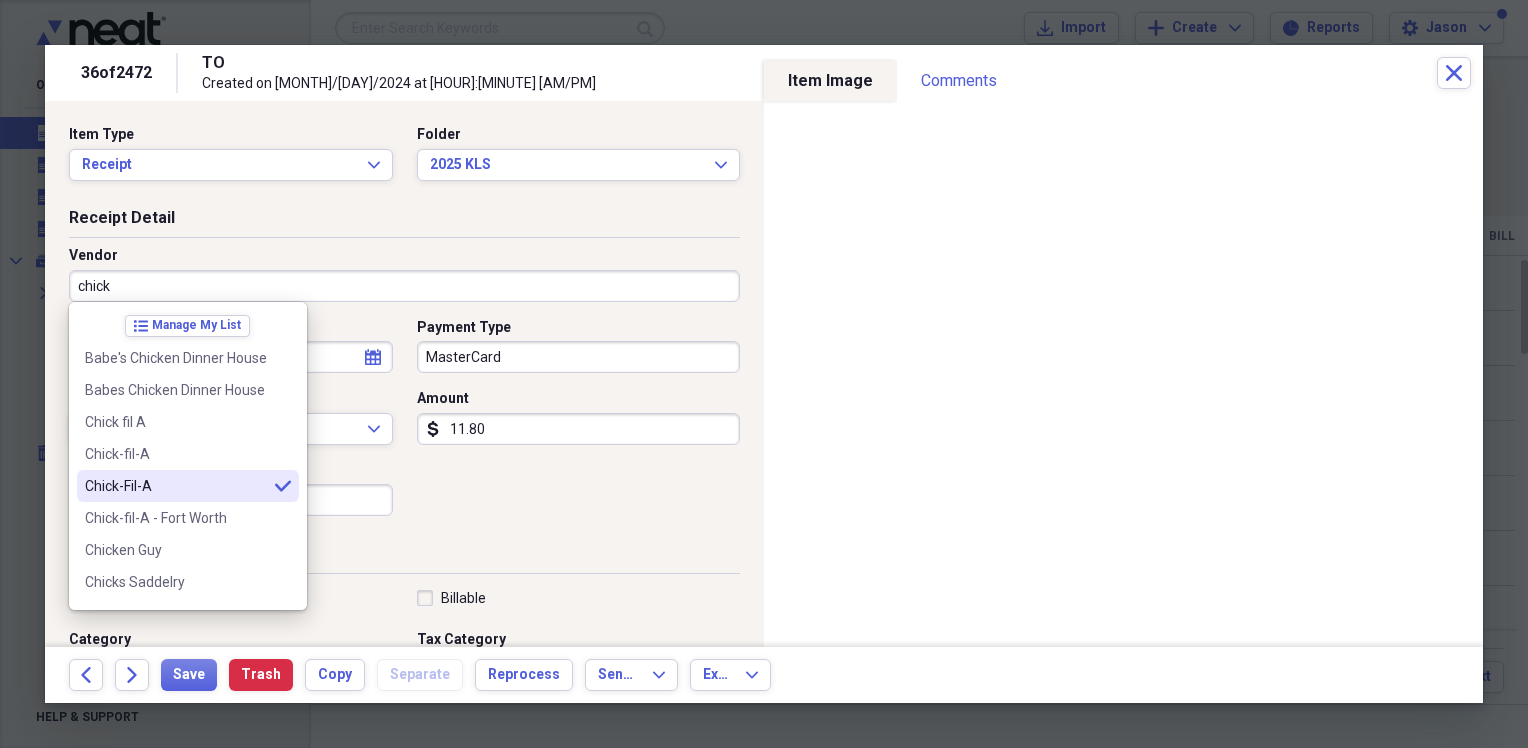 type on "Chick-Fil-A" 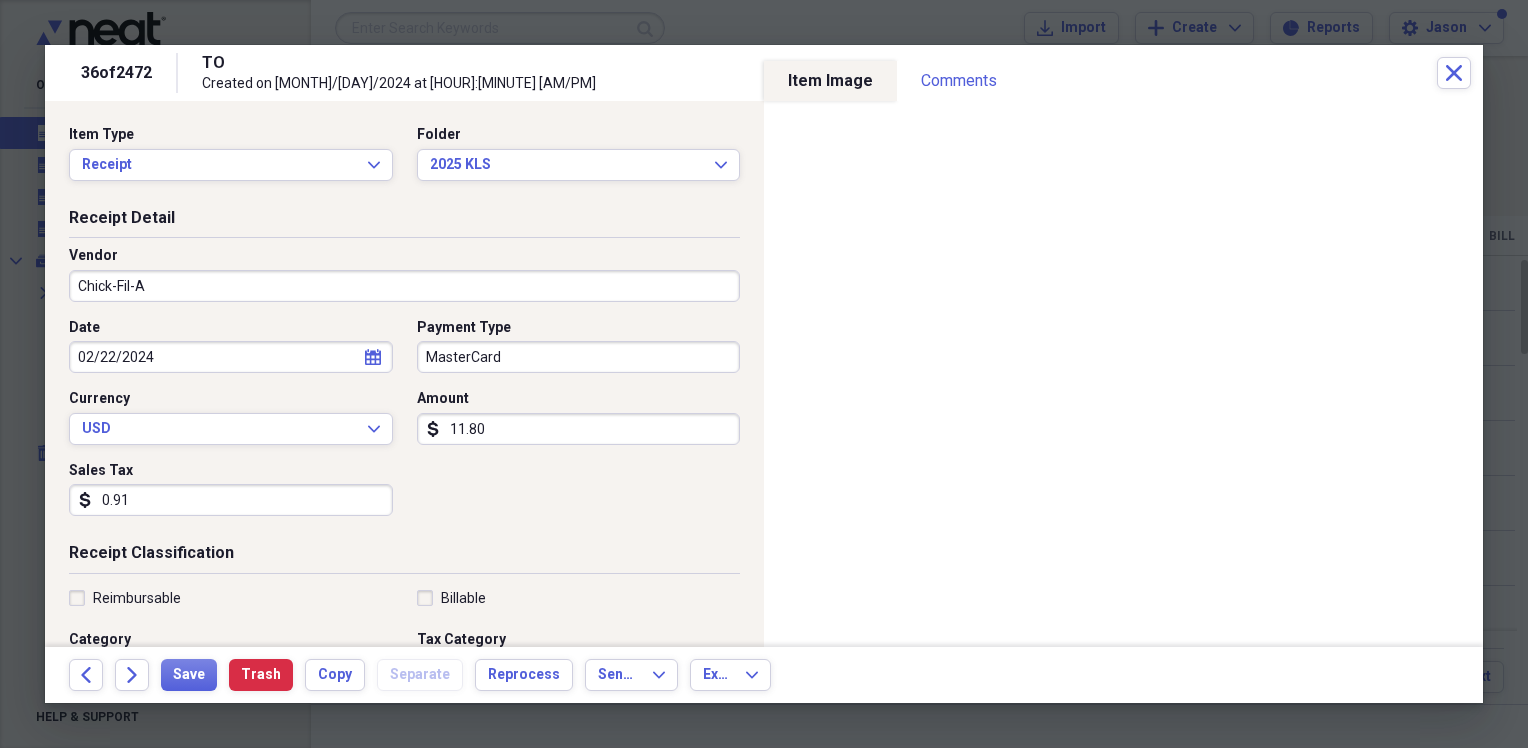 type on "Meals/Restaurants" 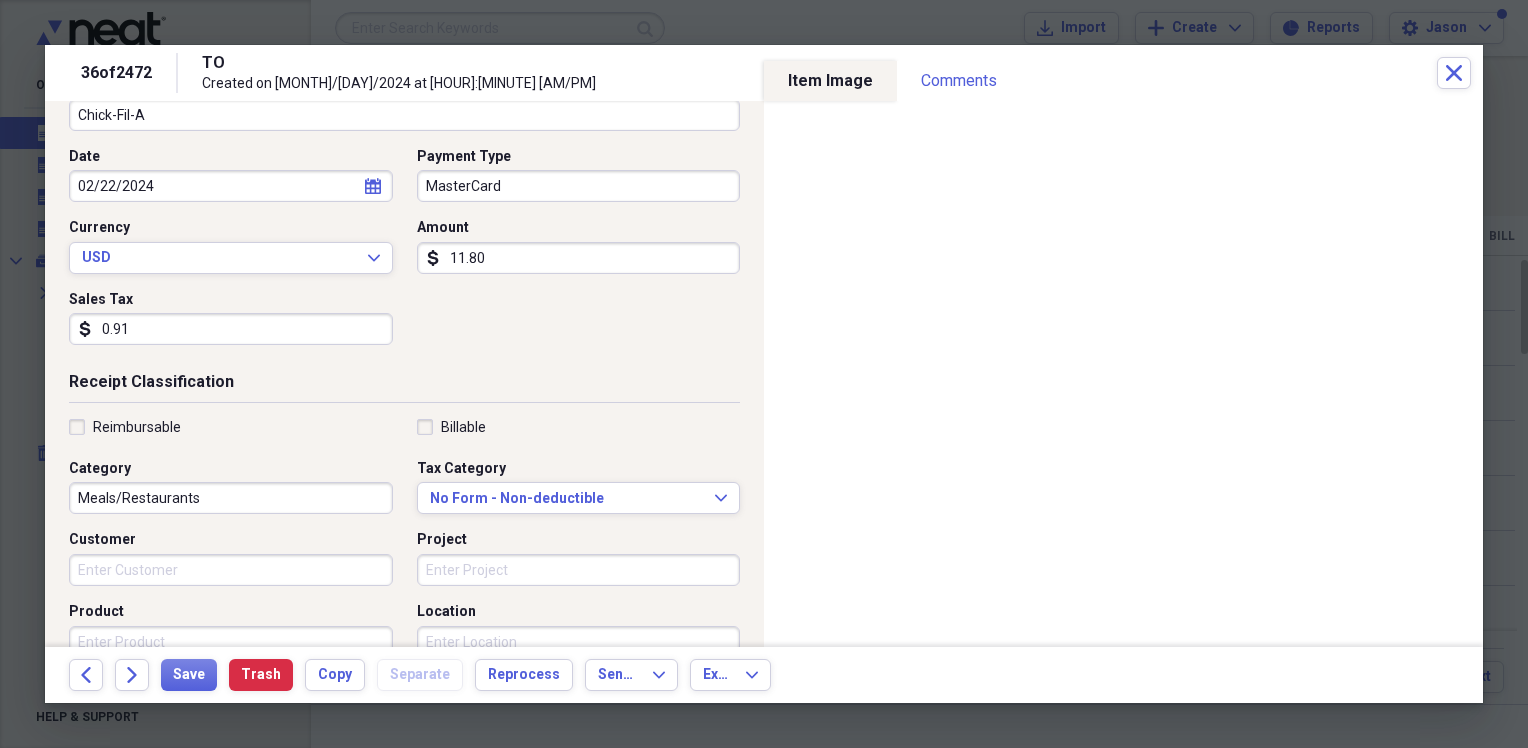 scroll, scrollTop: 200, scrollLeft: 0, axis: vertical 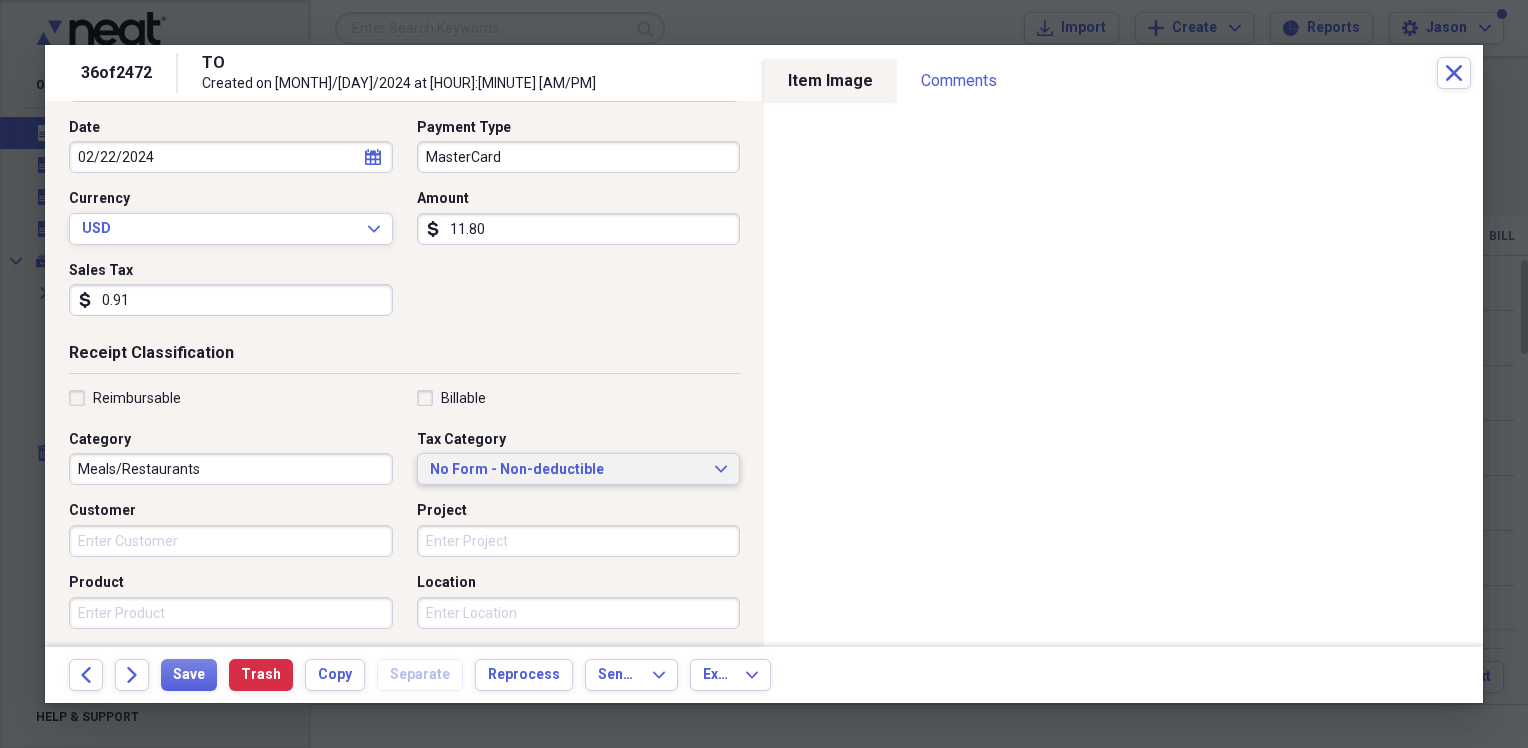 click on "No Form - Non-deductible" at bounding box center (567, 470) 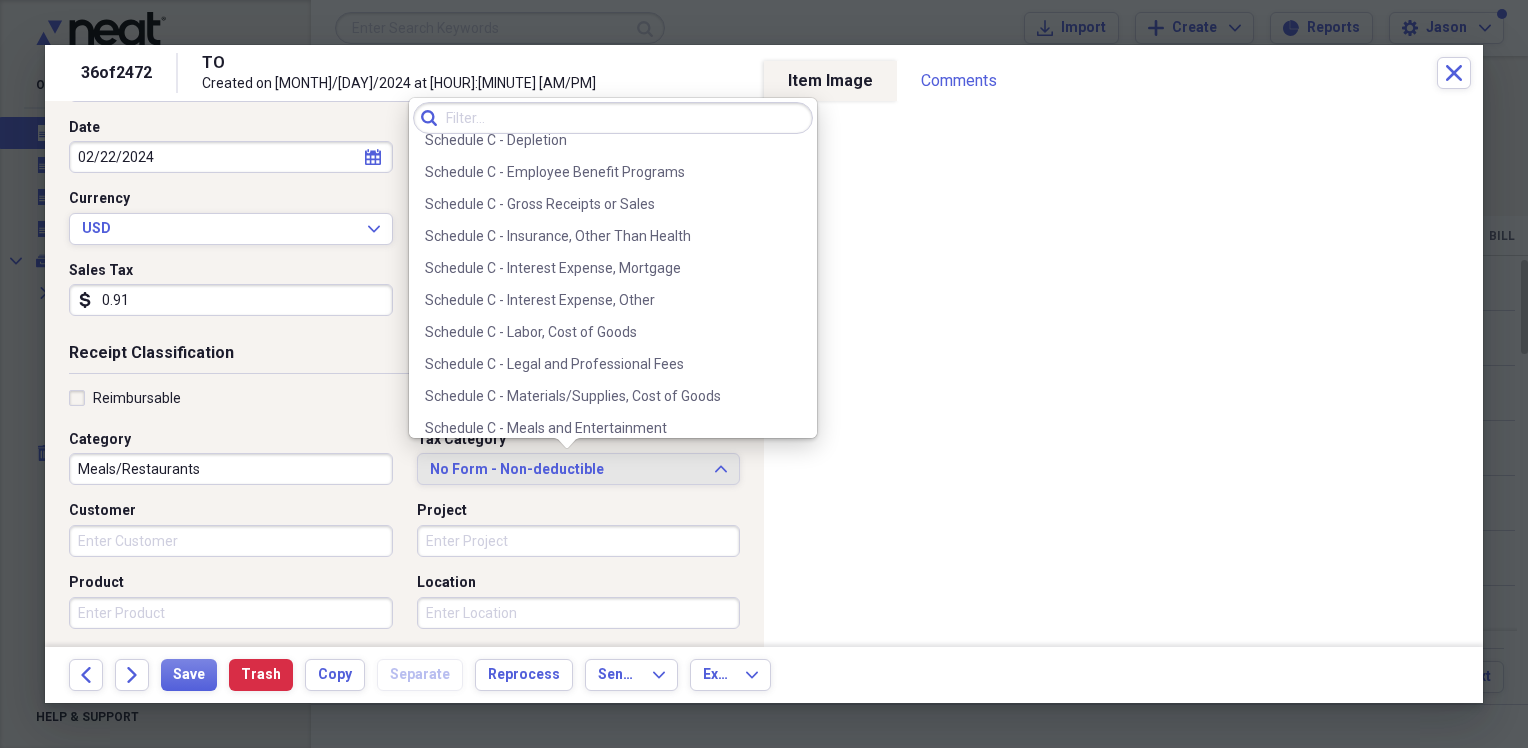 scroll, scrollTop: 3889, scrollLeft: 0, axis: vertical 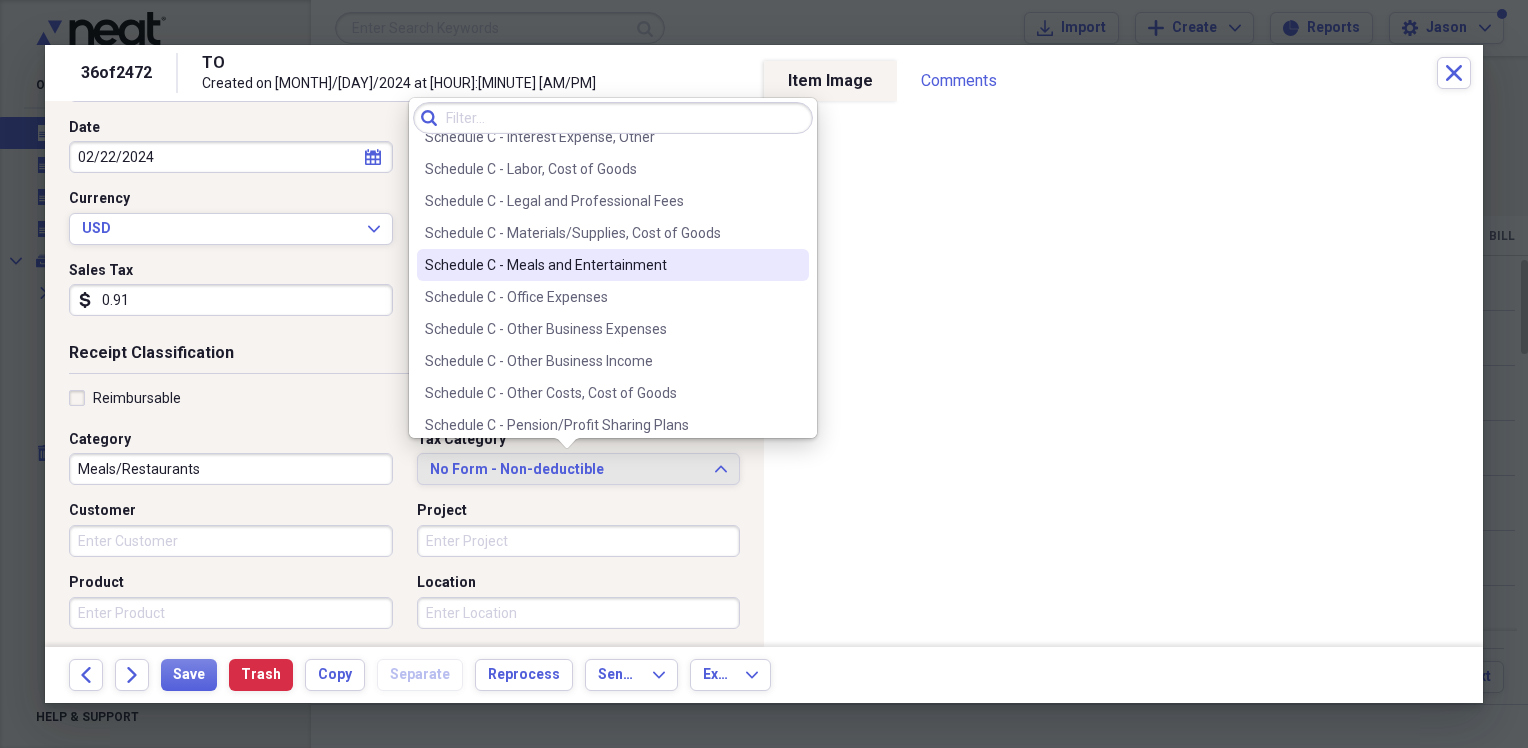 click on "Schedule C - Meals and Entertainment" at bounding box center (613, 265) 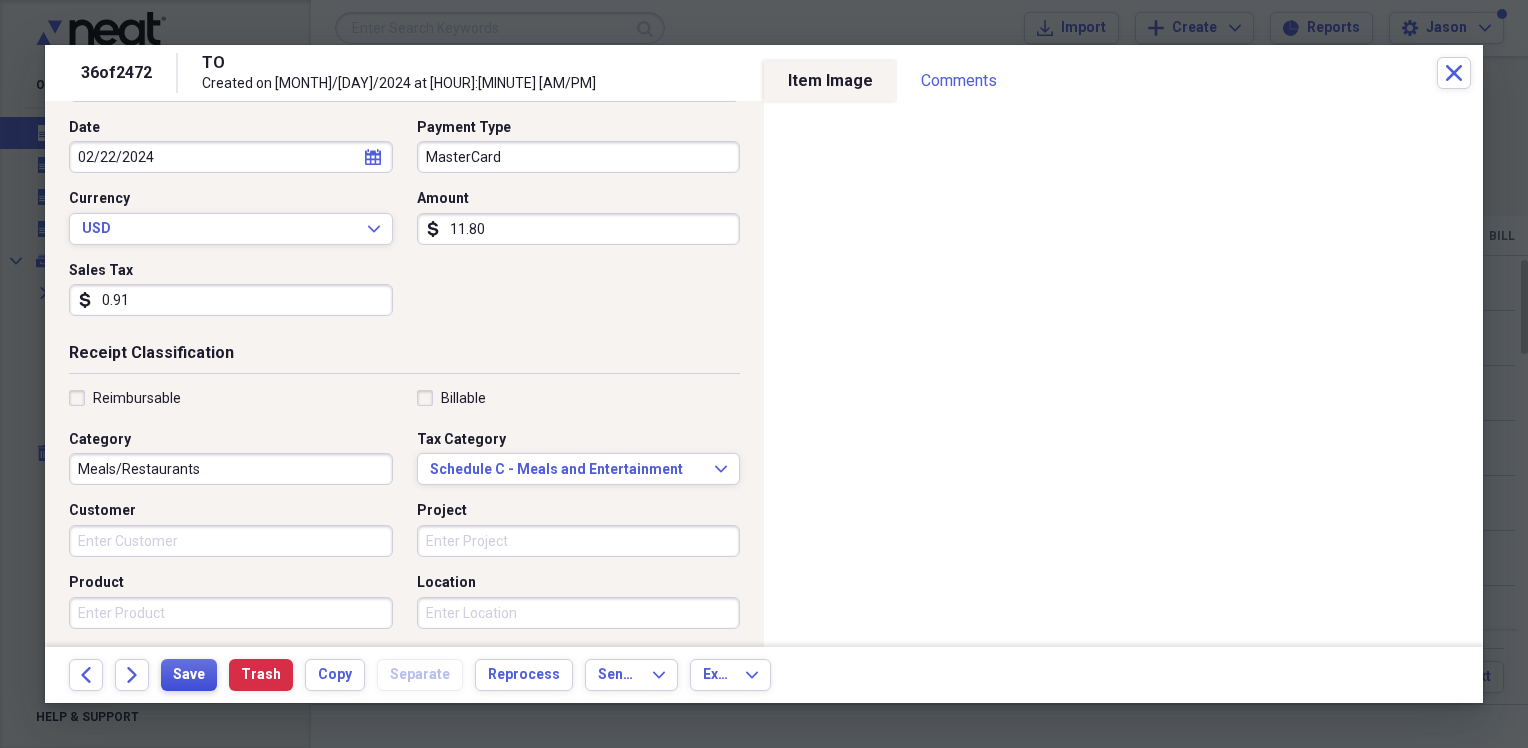click on "Save" at bounding box center (189, 675) 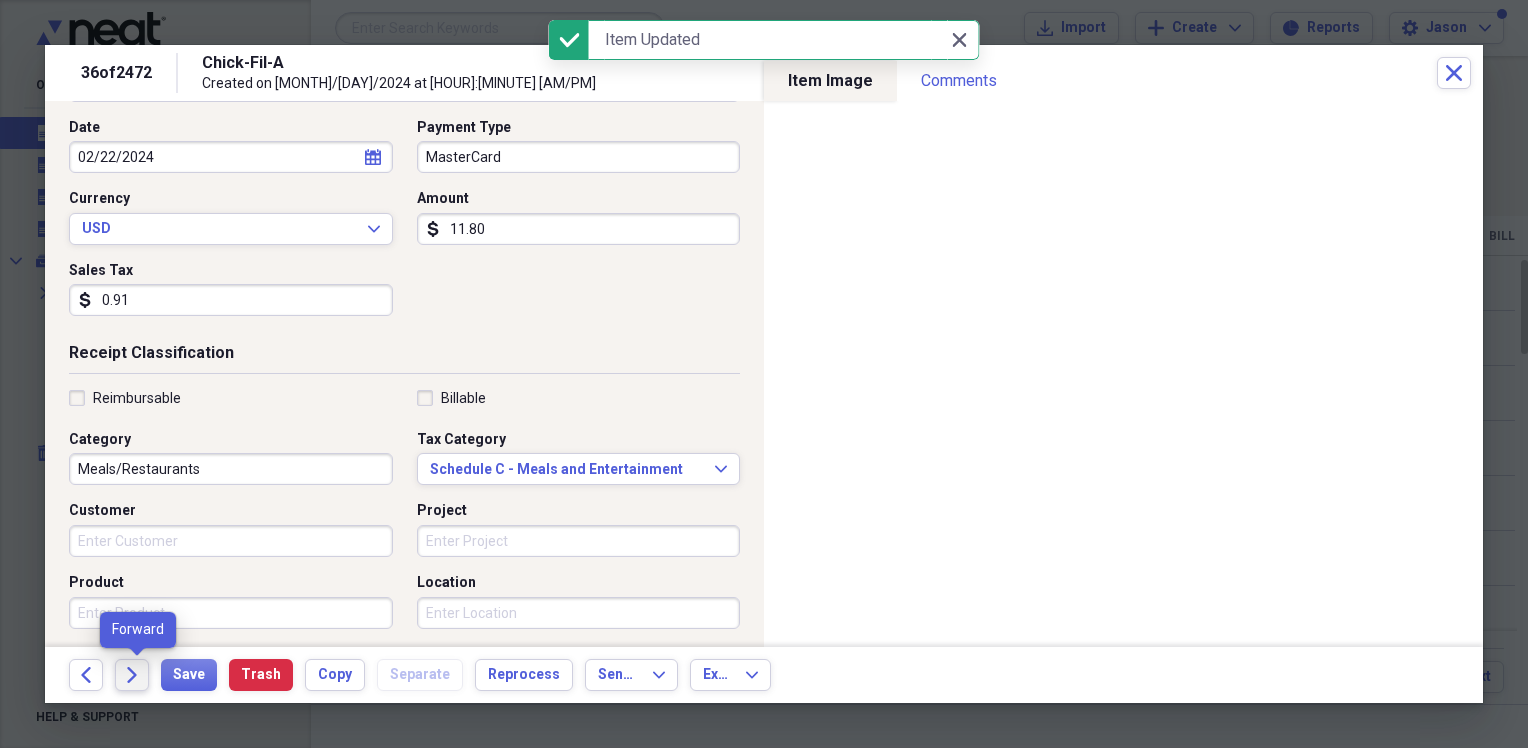click 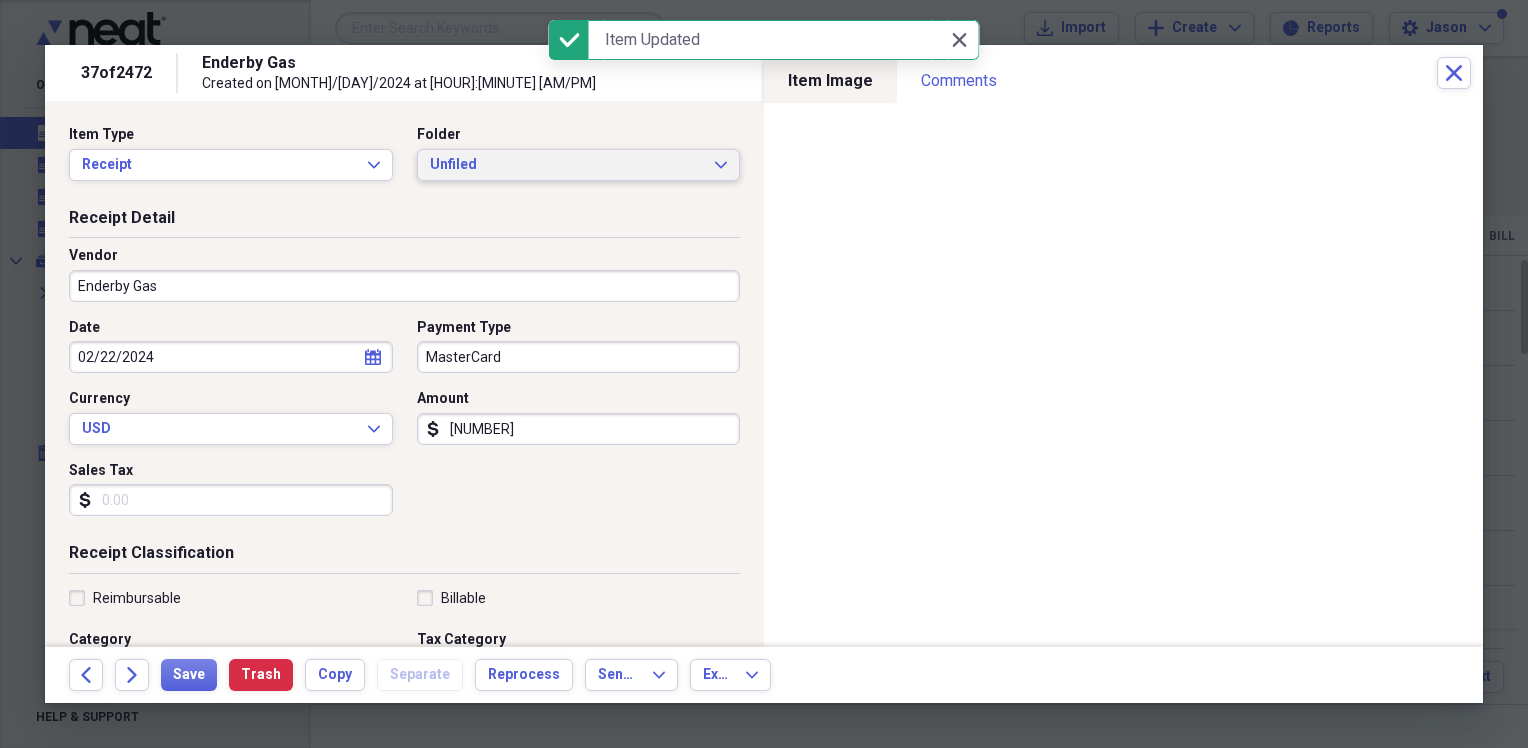 click on "Unfiled Expand" at bounding box center [579, 165] 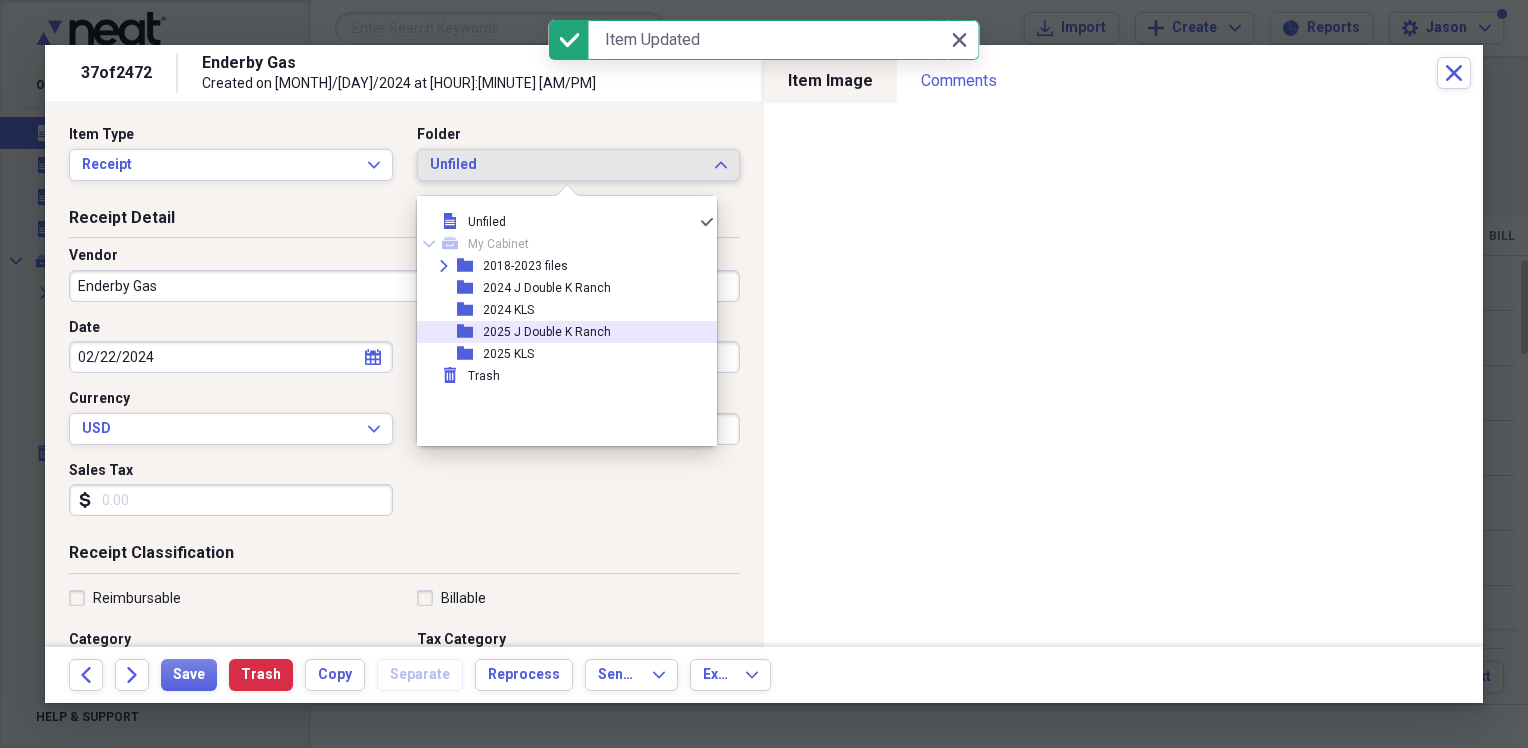 click on "2025 J Double K Ranch" at bounding box center (547, 332) 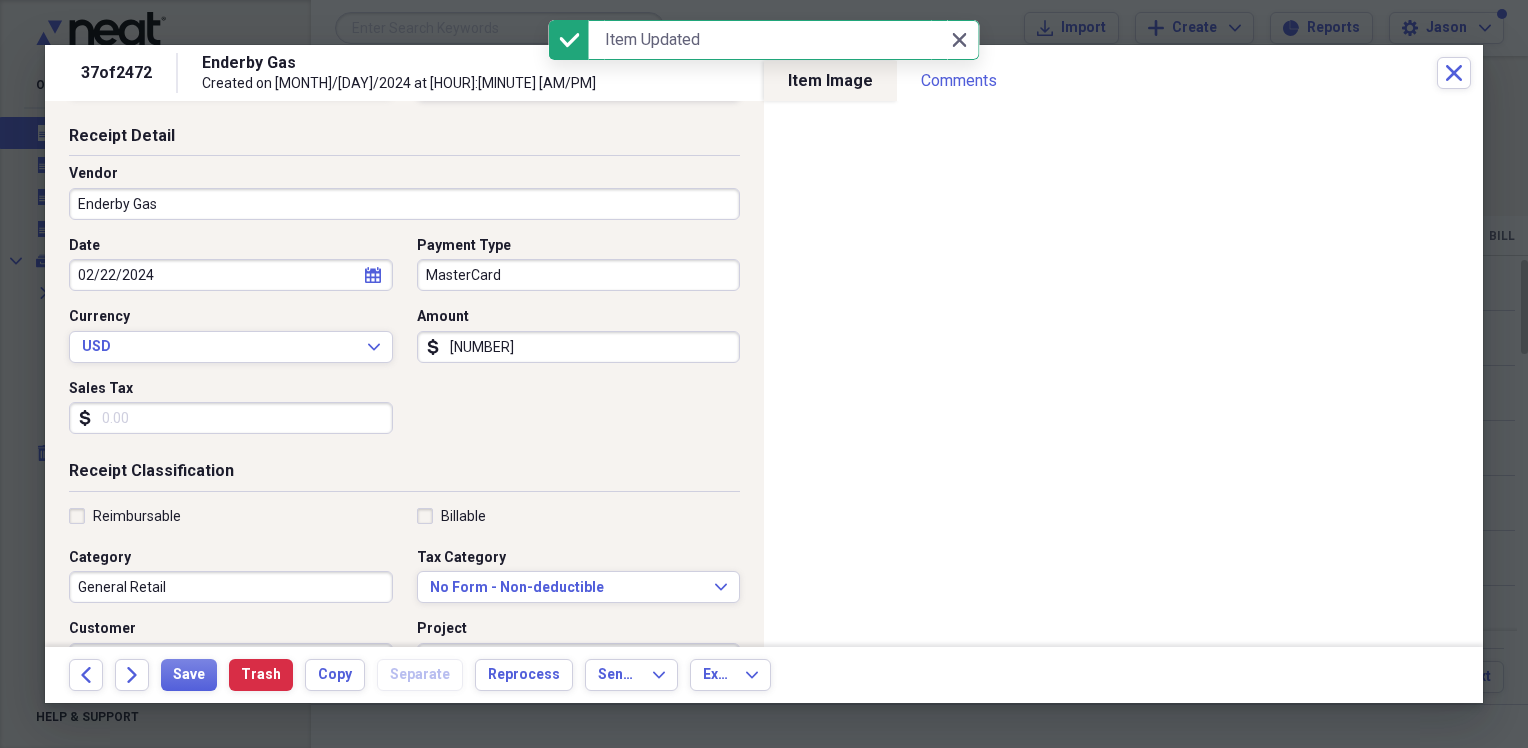 scroll, scrollTop: 200, scrollLeft: 0, axis: vertical 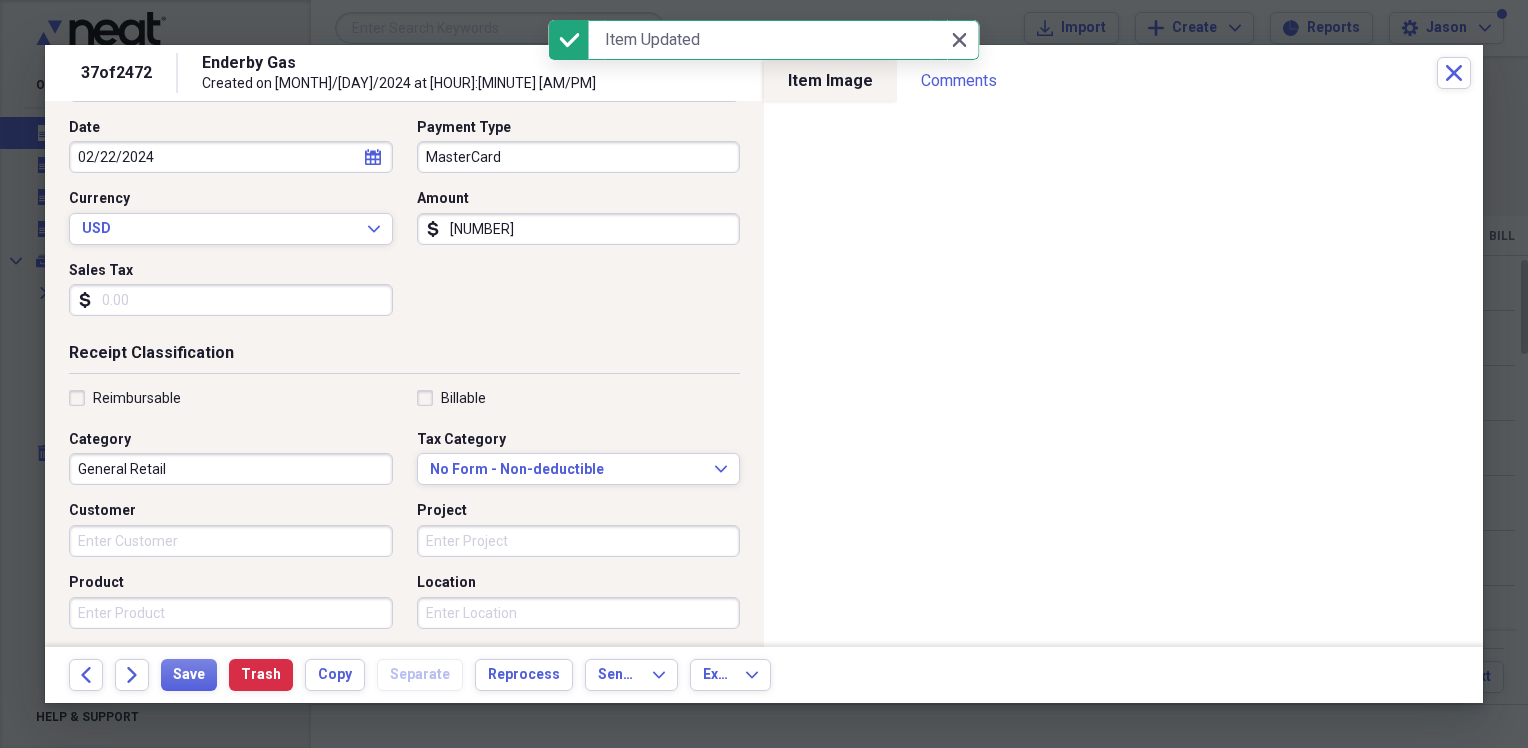 click on "General Retail" at bounding box center [231, 469] 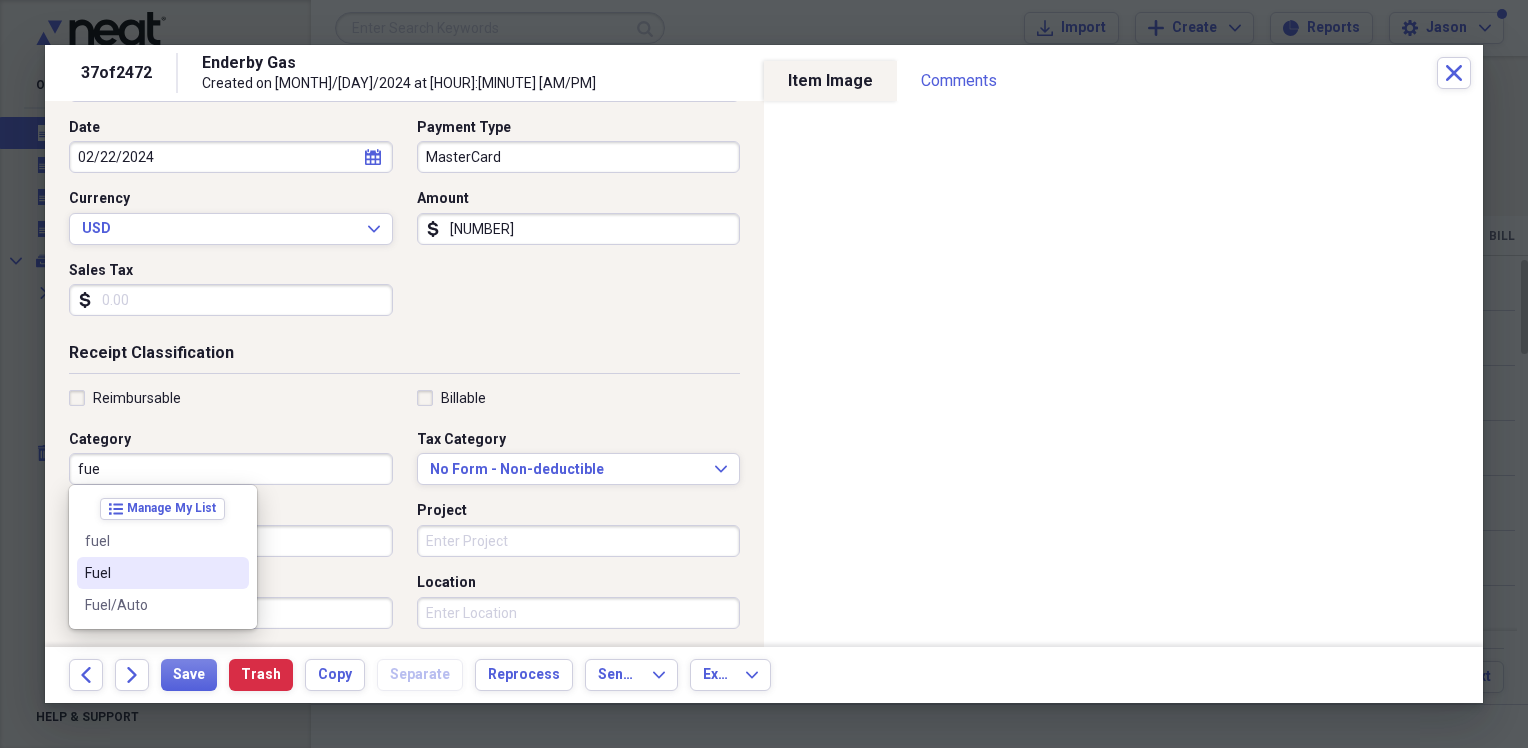 click on "Fuel" at bounding box center [151, 573] 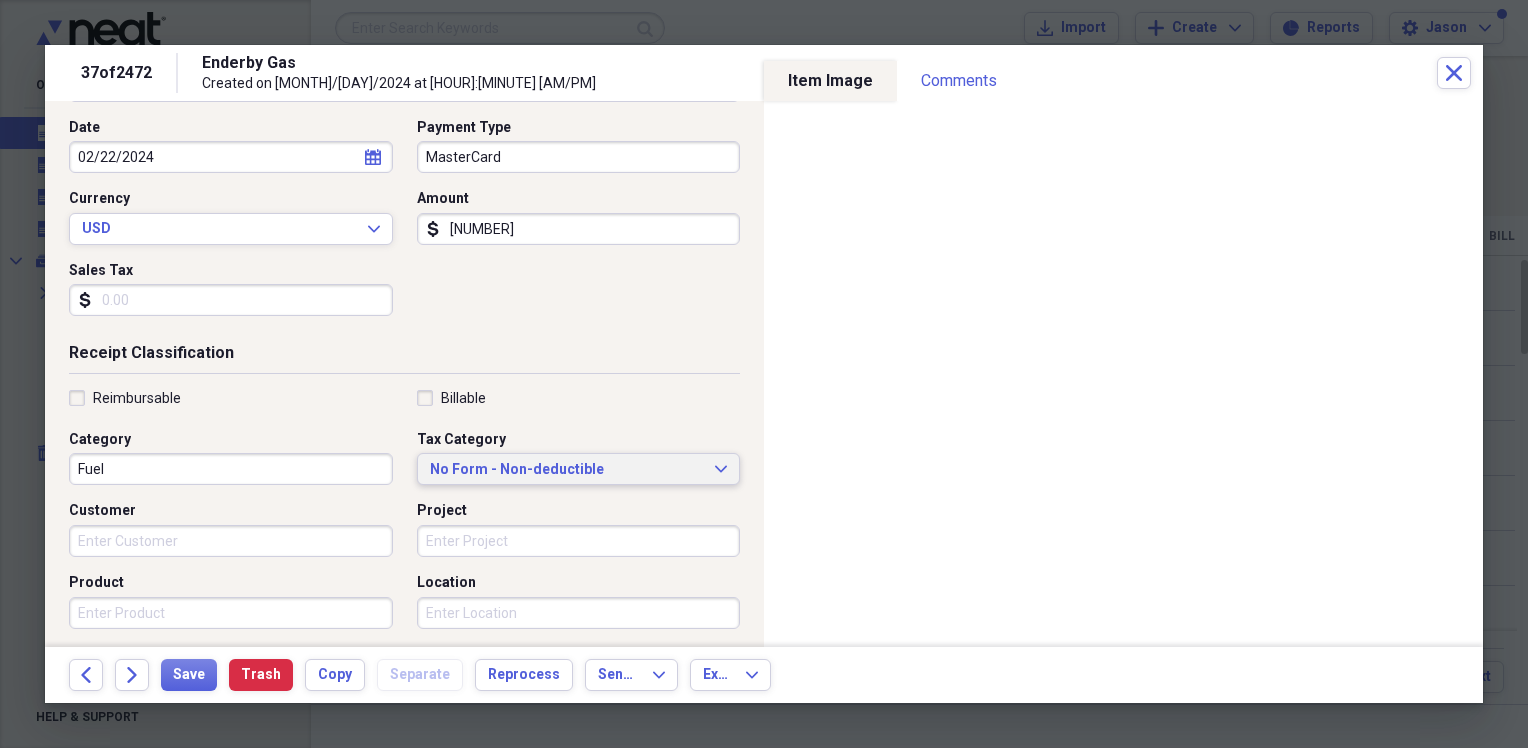 click on "No Form - Non-deductible" at bounding box center [567, 470] 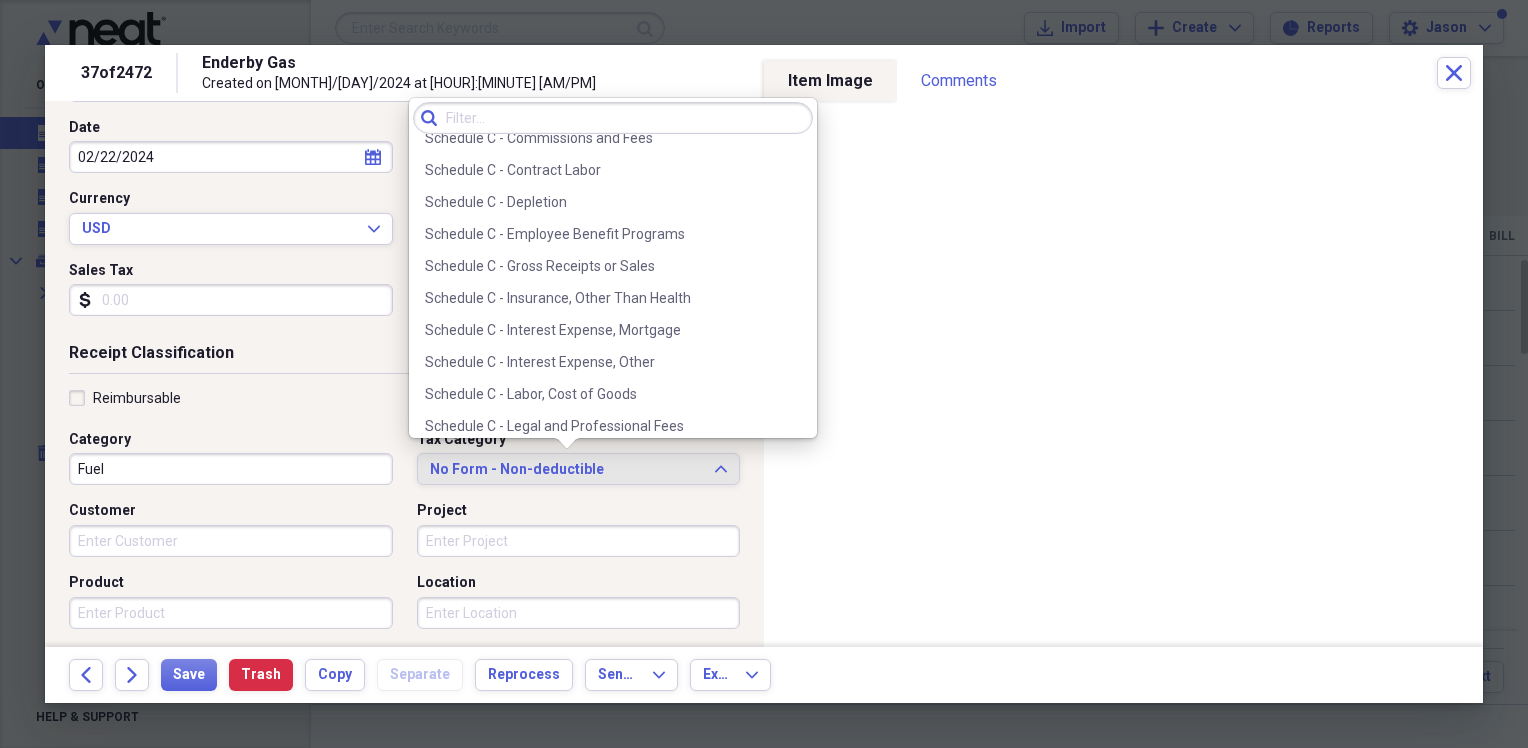 scroll, scrollTop: 3808, scrollLeft: 0, axis: vertical 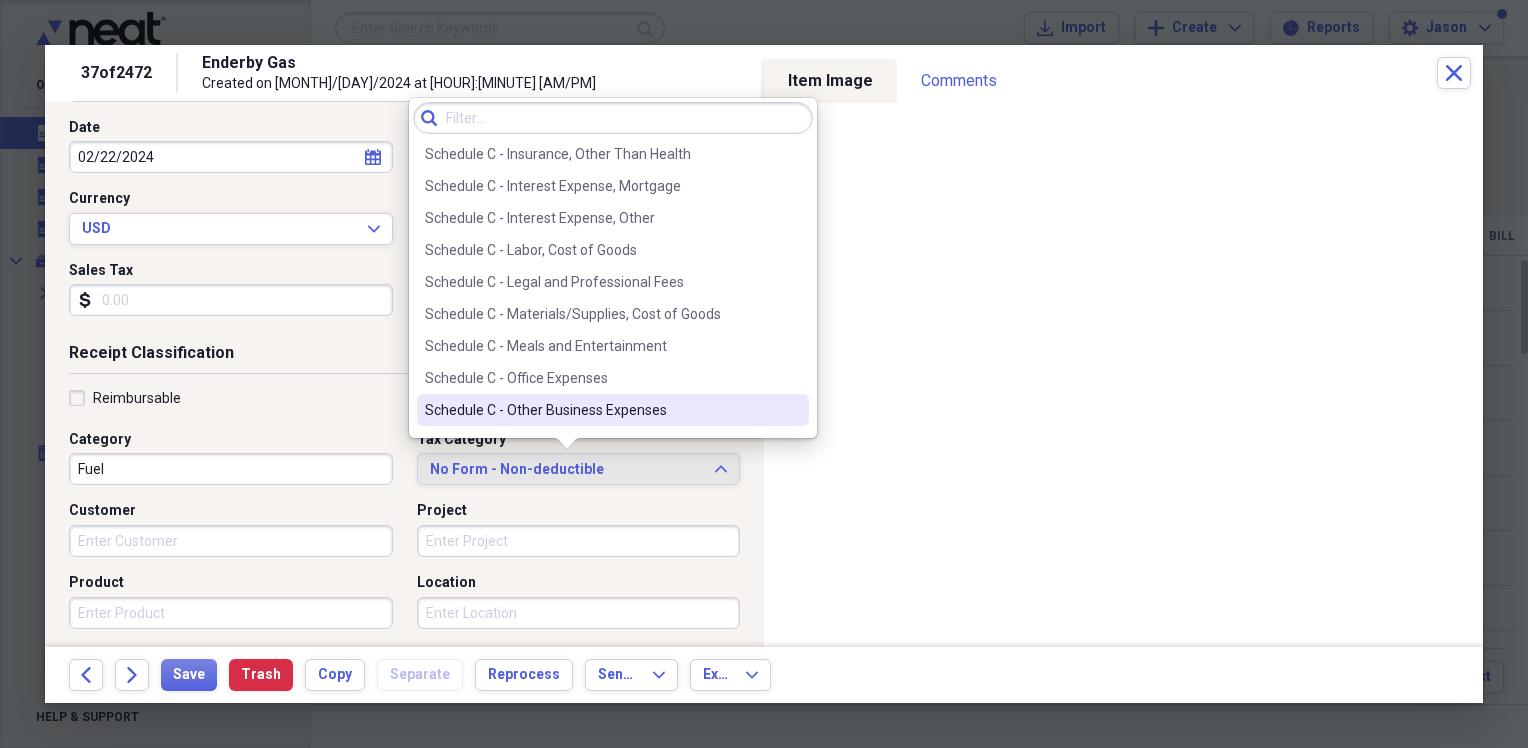 click on "Schedule C - Other Business Expenses" at bounding box center (613, 410) 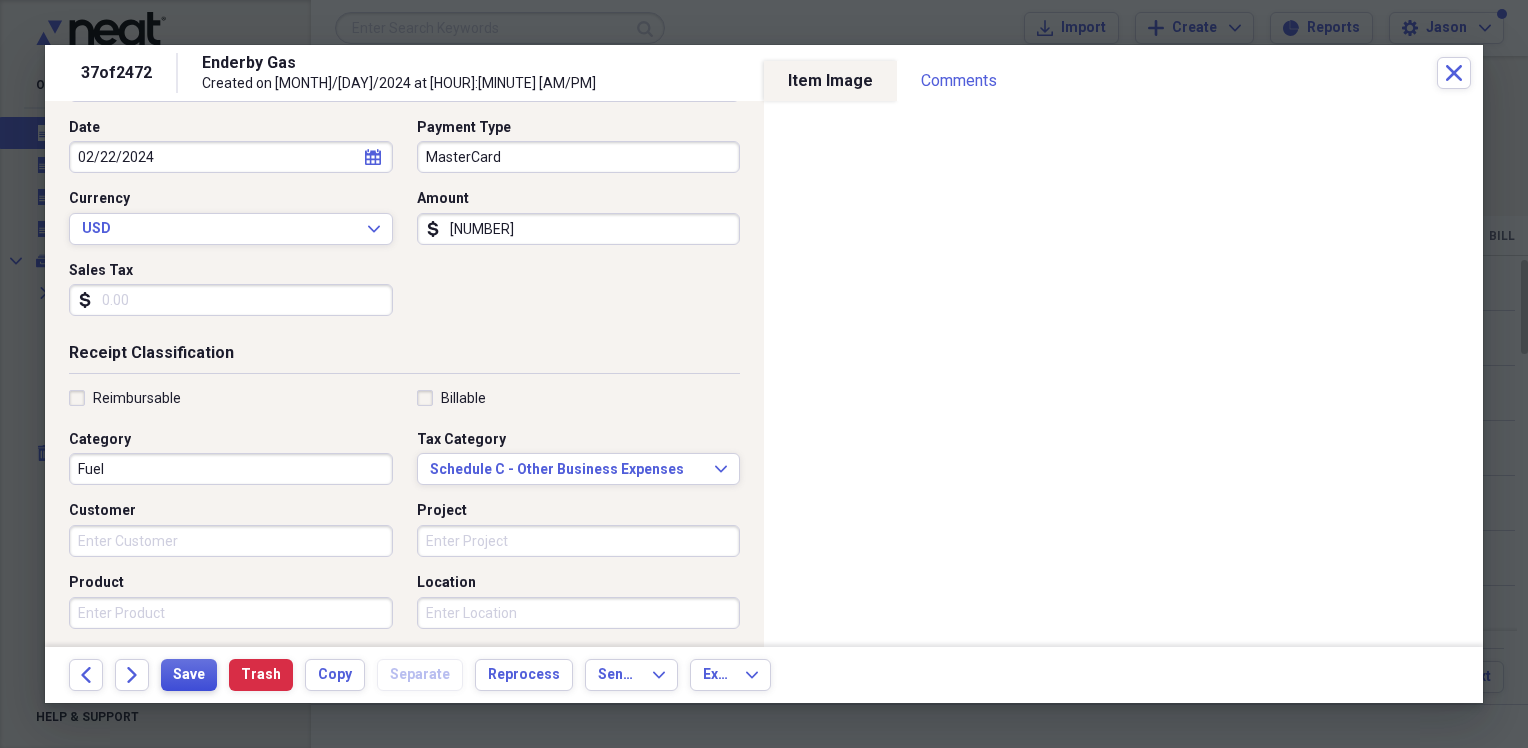 click on "Save" at bounding box center [189, 675] 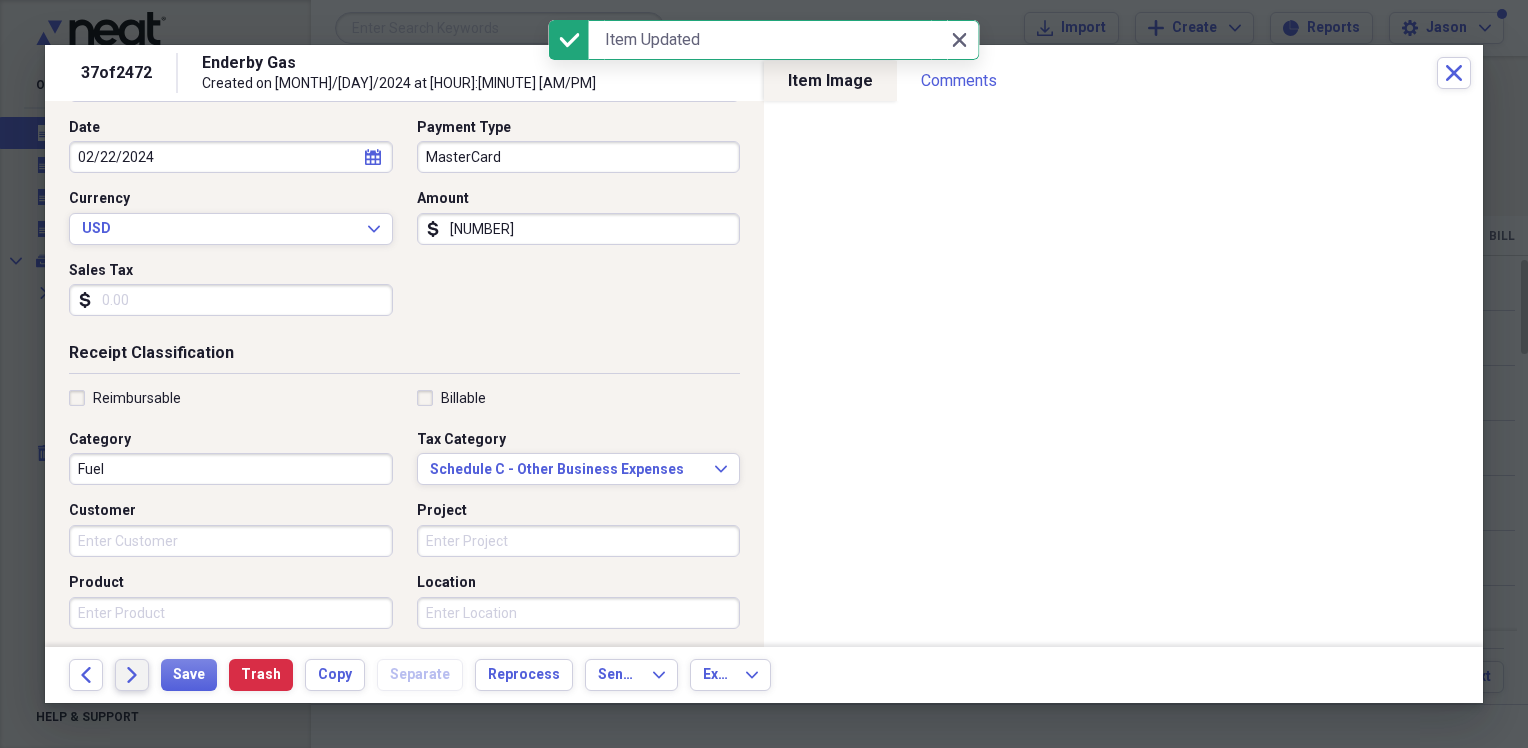 click on "Forward" 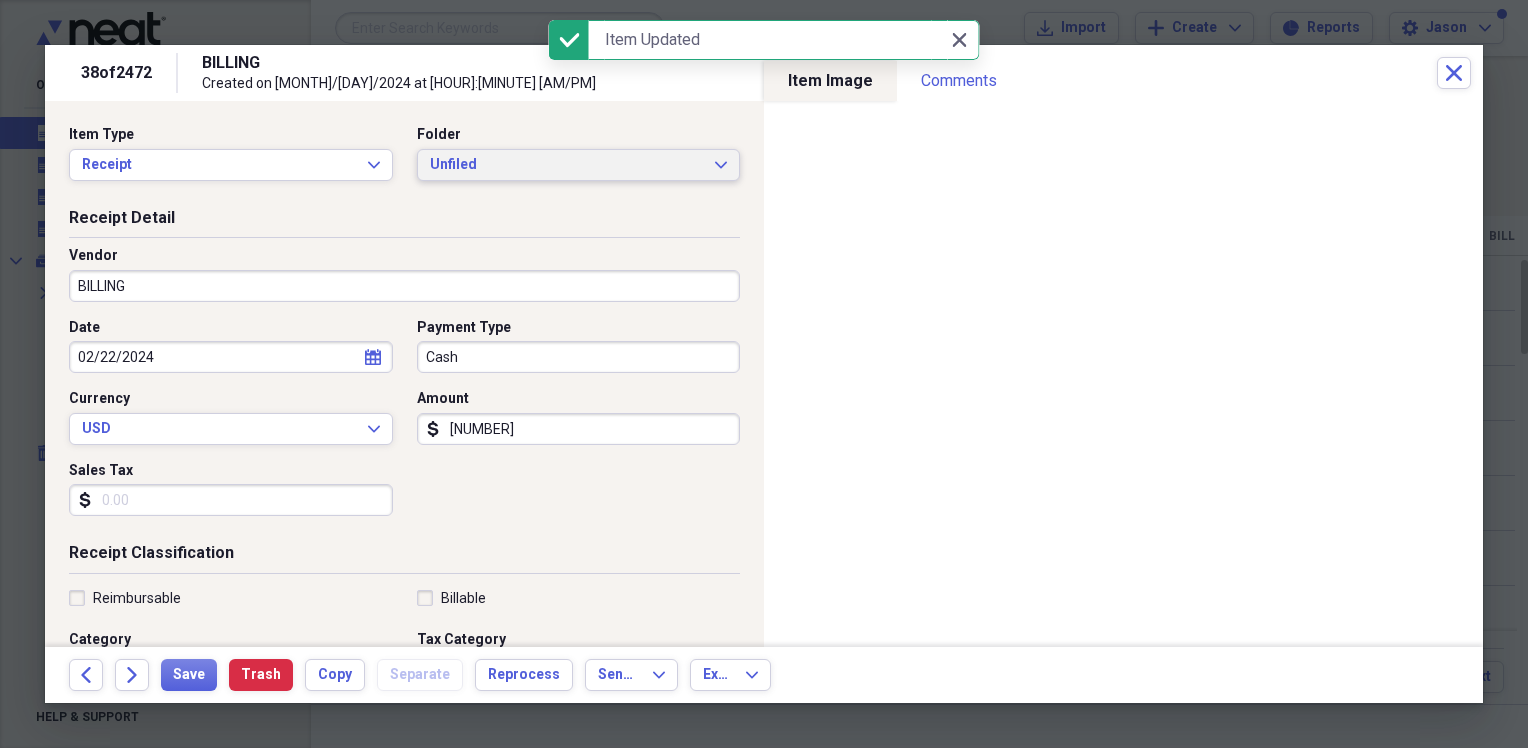 click on "Unfiled" at bounding box center (567, 165) 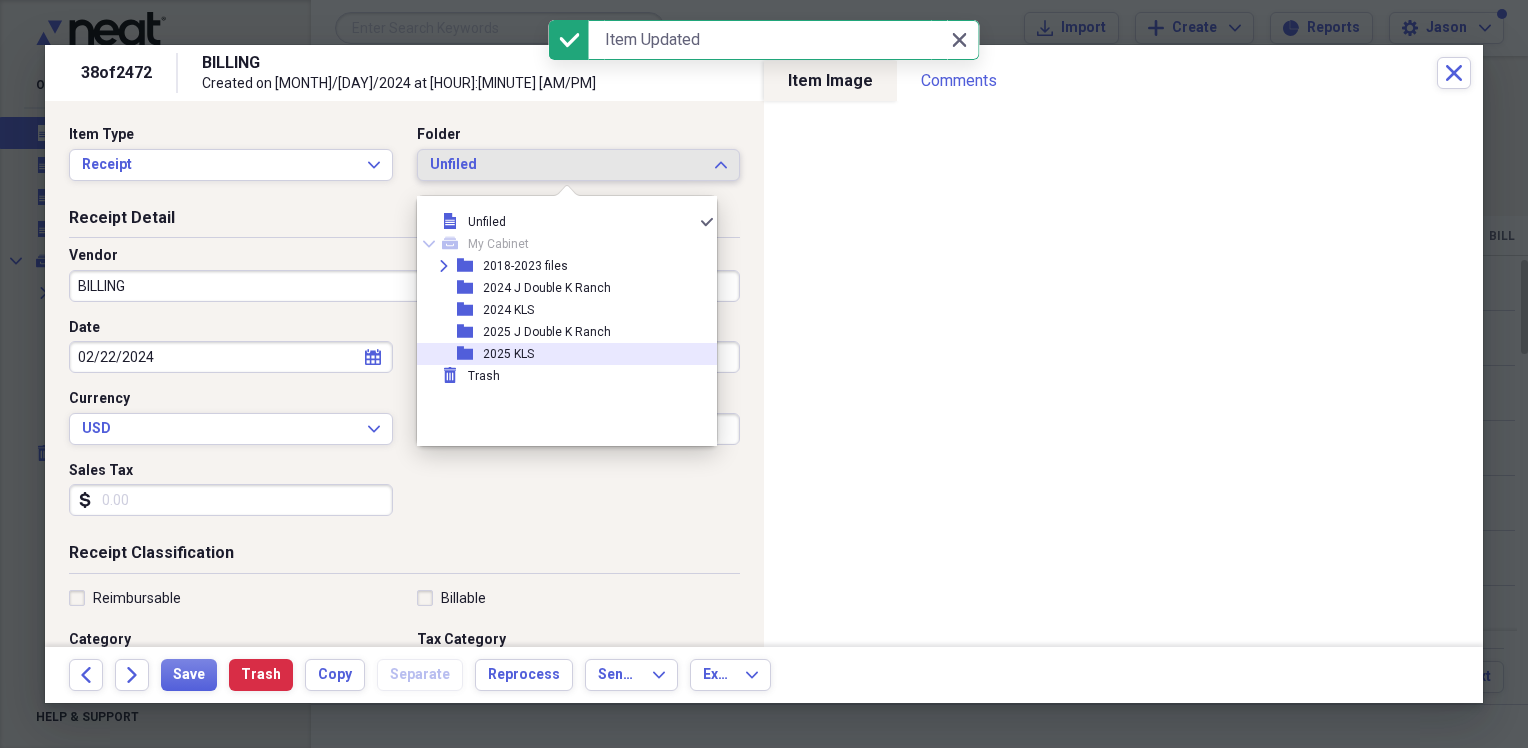 click on "Expand folder 2018-2023 files   folder 2024 J Double K Ranch   folder 2024 KLS   folder 2025 J Double K Ranch   folder 2025 KLS" at bounding box center [567, 310] 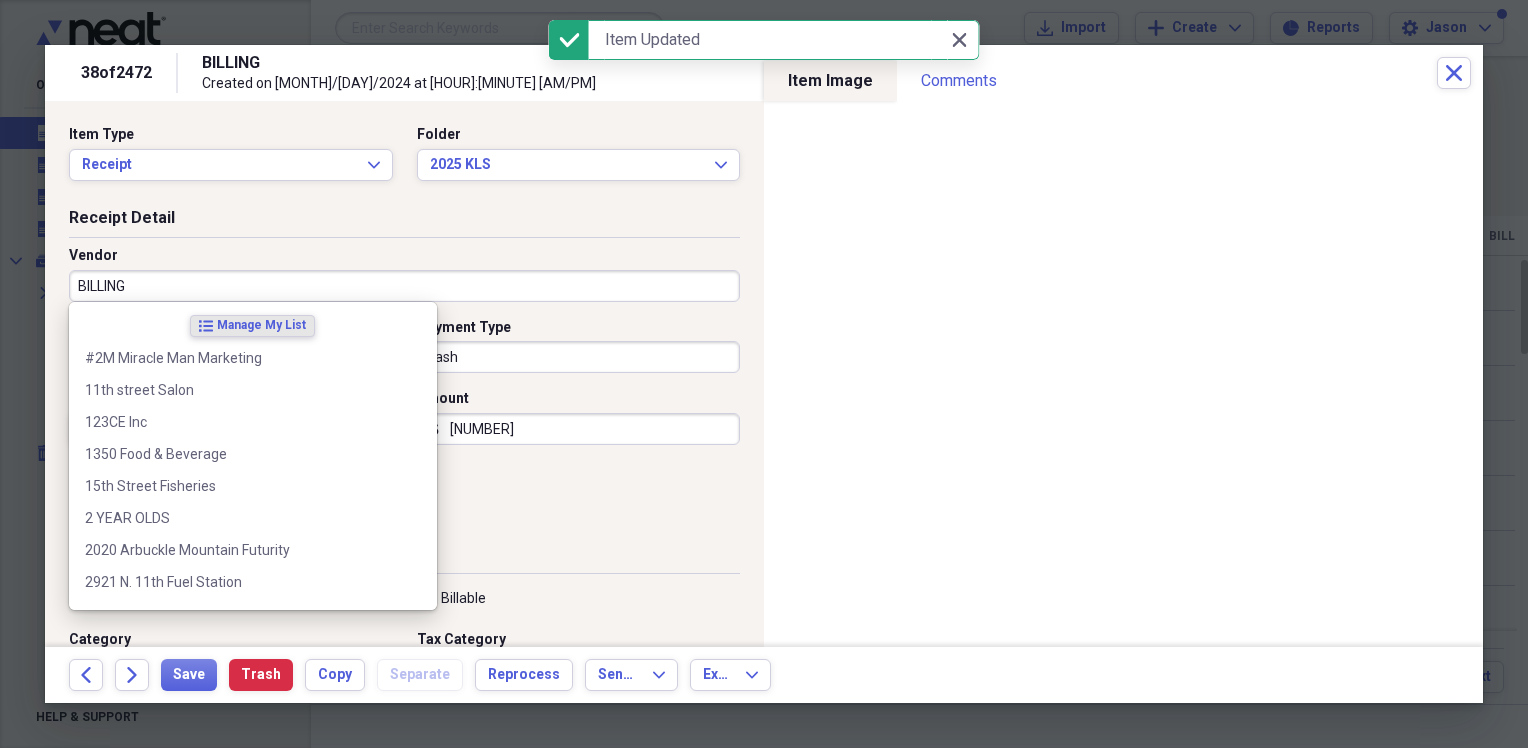 click on "BILLING" at bounding box center (404, 286) 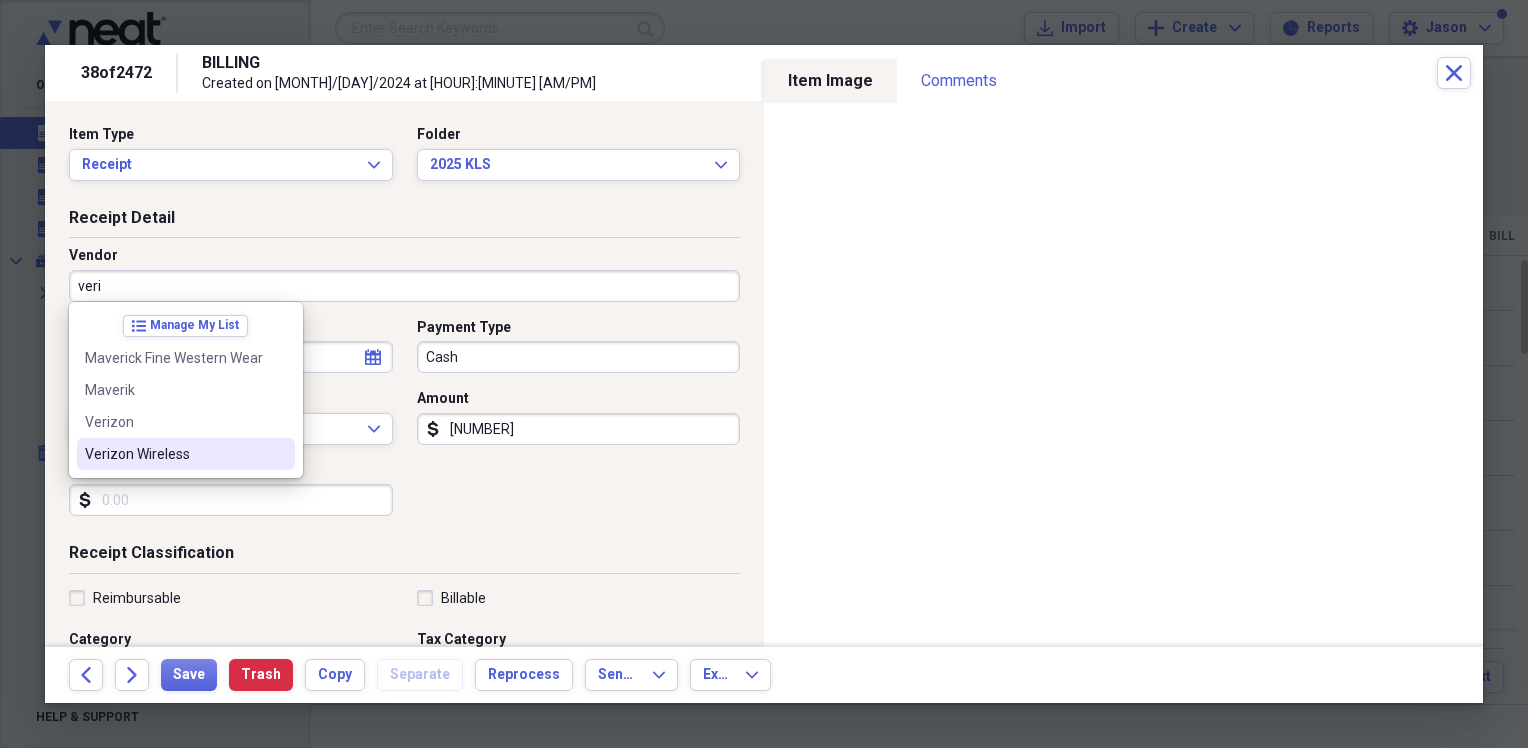 click on "Verizon Wireless" at bounding box center (174, 454) 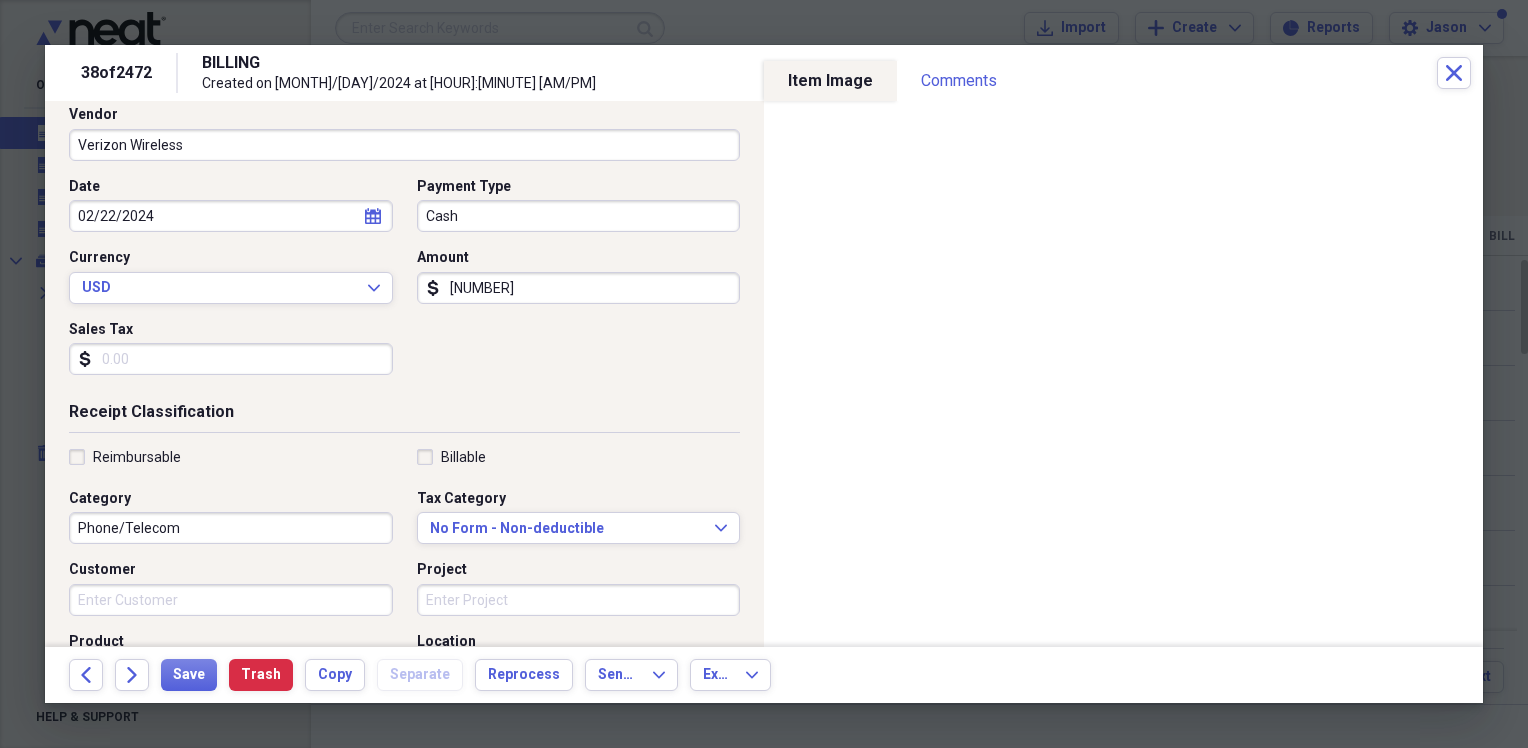 scroll, scrollTop: 200, scrollLeft: 0, axis: vertical 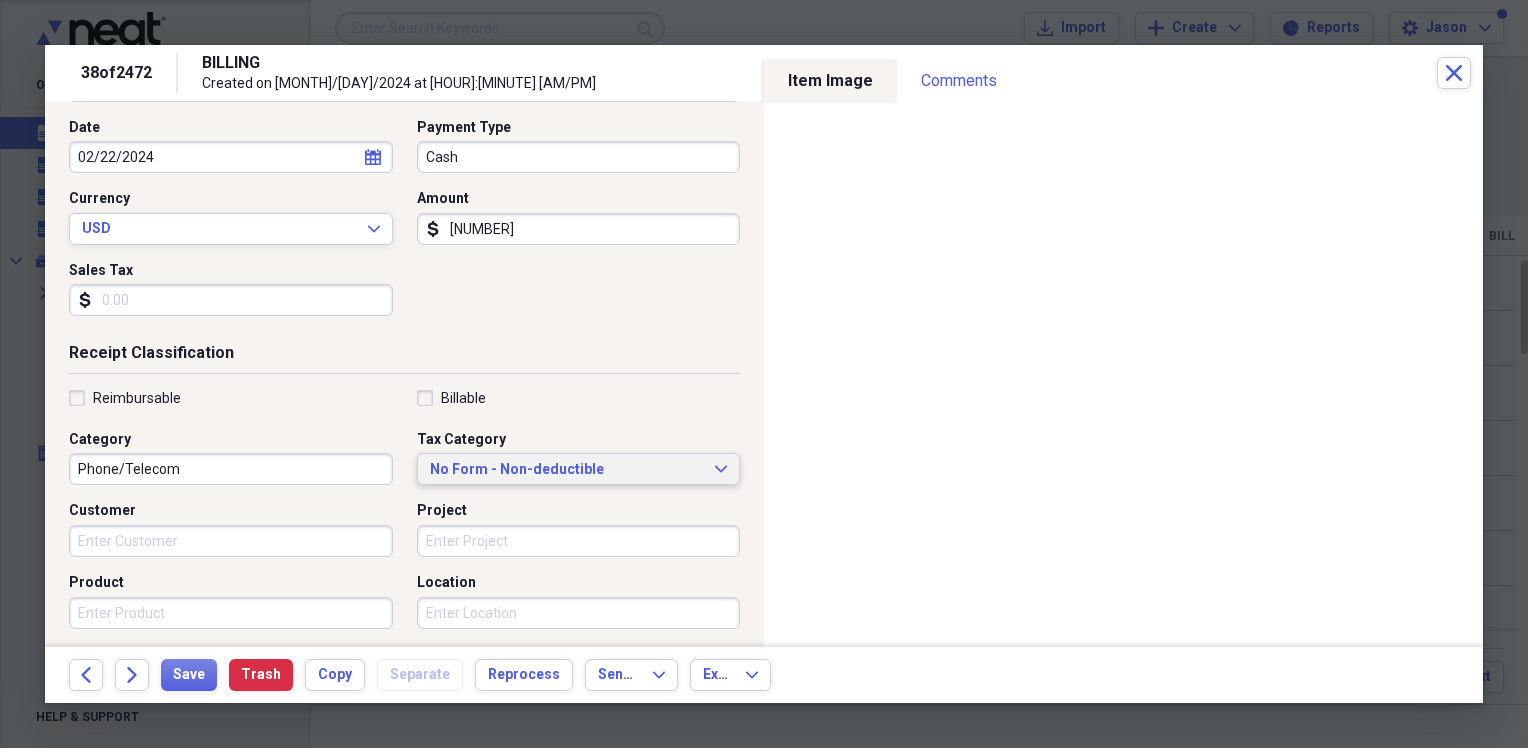 click on "No Form - Non-deductible" at bounding box center (567, 470) 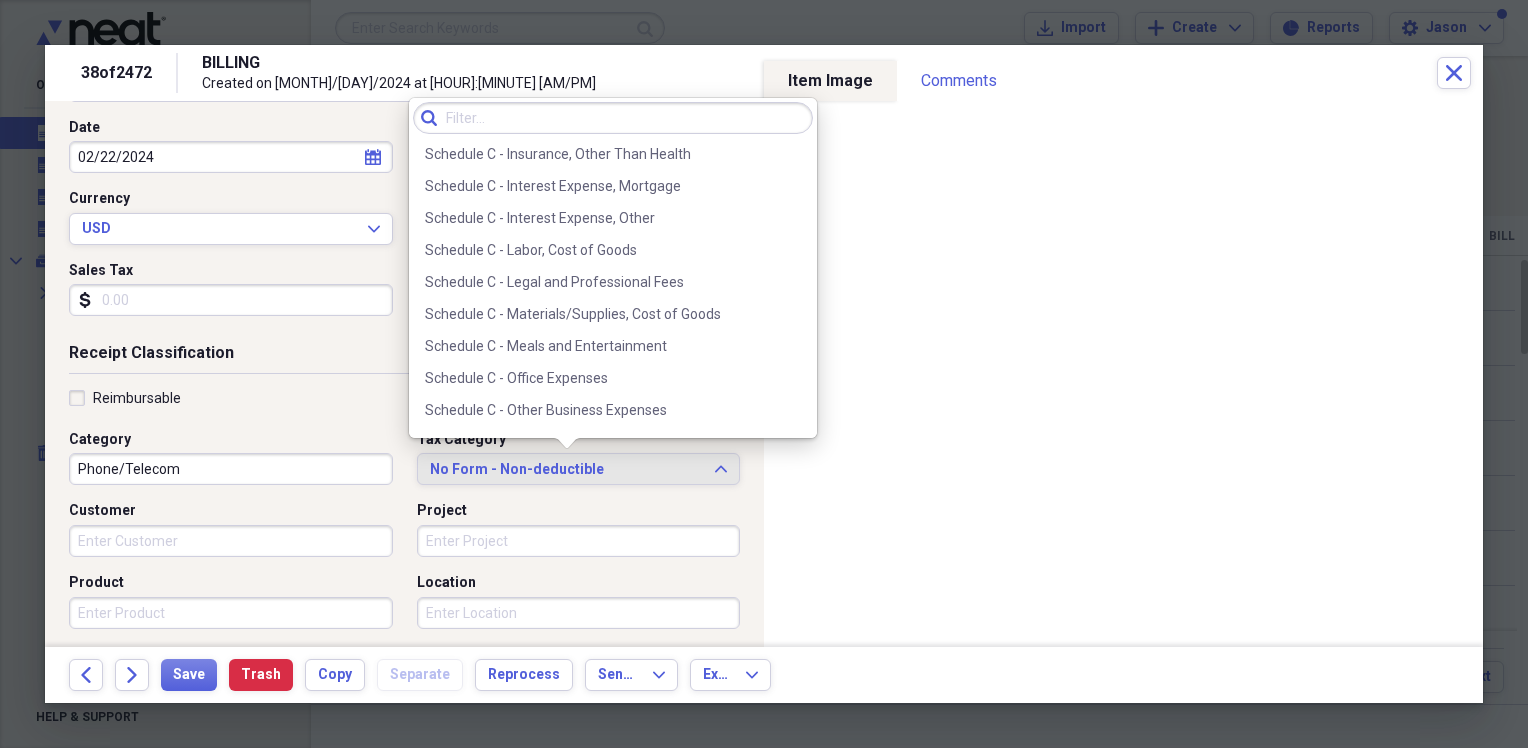 scroll, scrollTop: 3889, scrollLeft: 0, axis: vertical 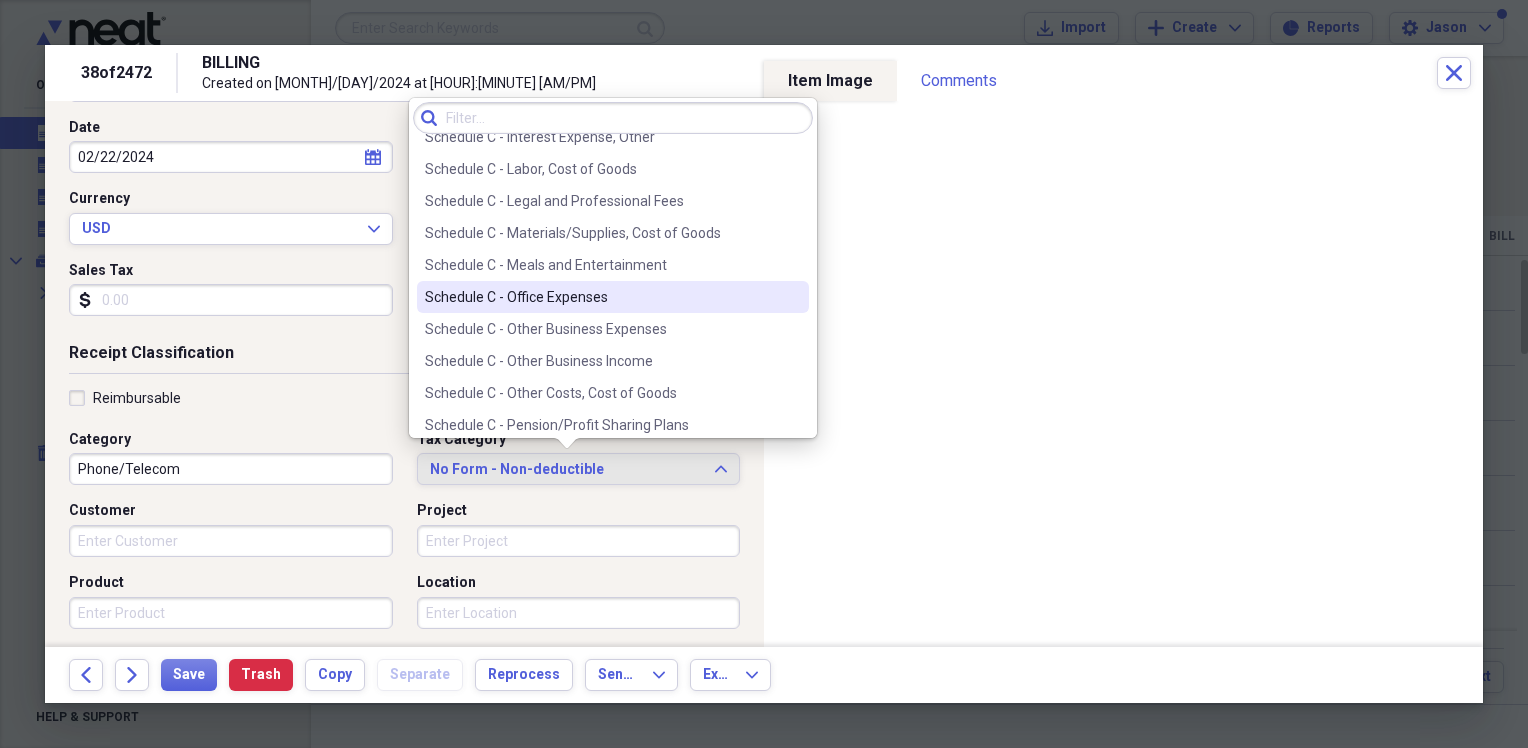 click on "Schedule C - Office Expenses" at bounding box center [601, 297] 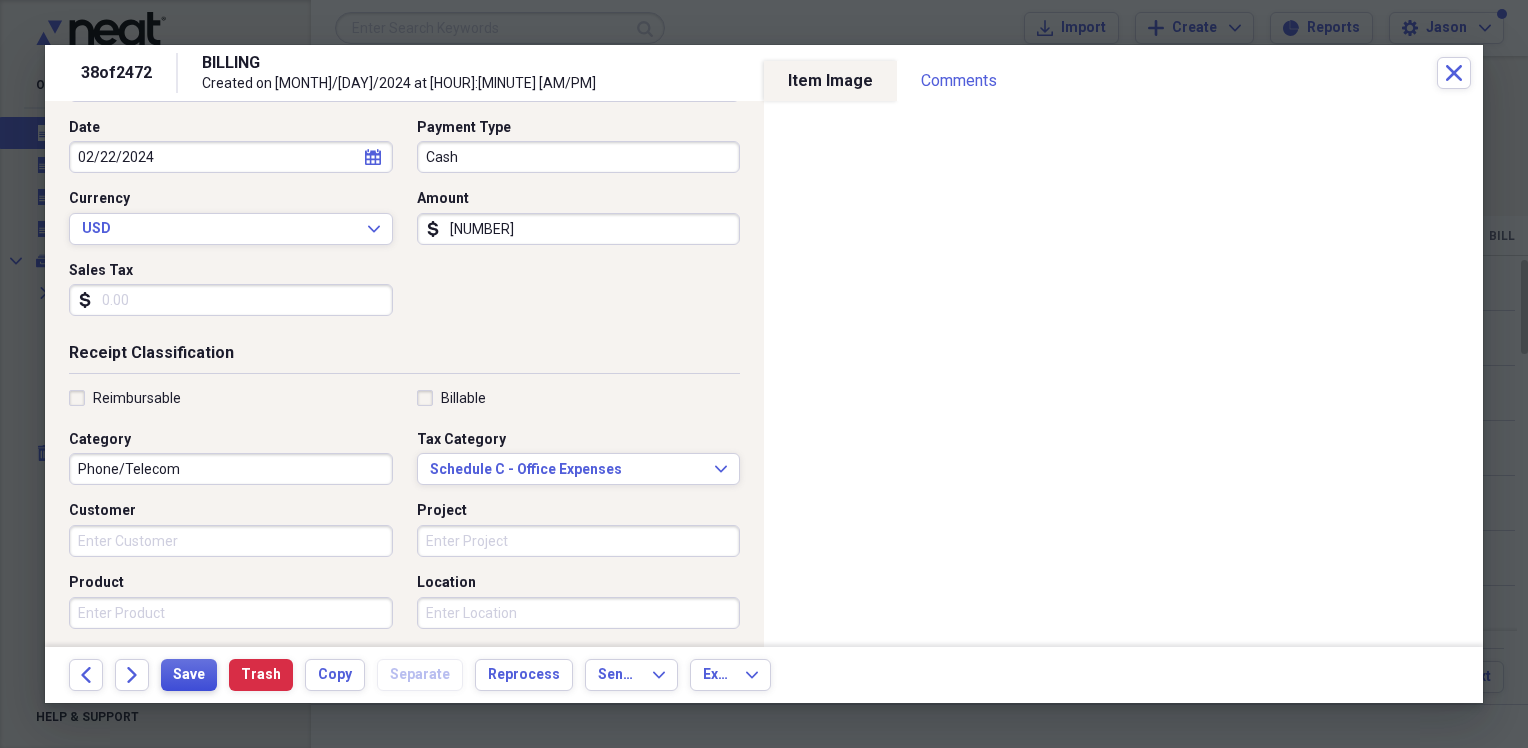 click on "Save" at bounding box center (189, 675) 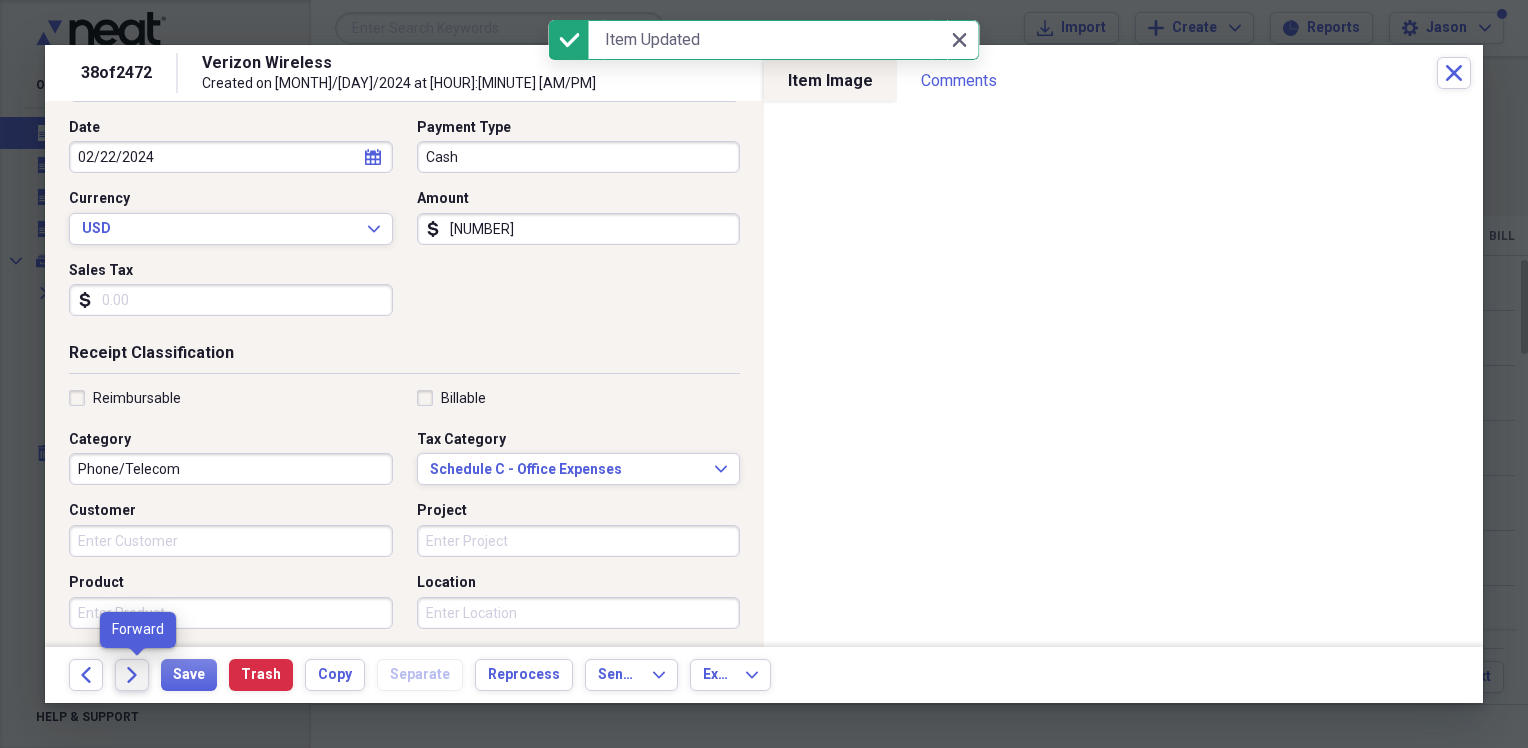 click on "Forward" 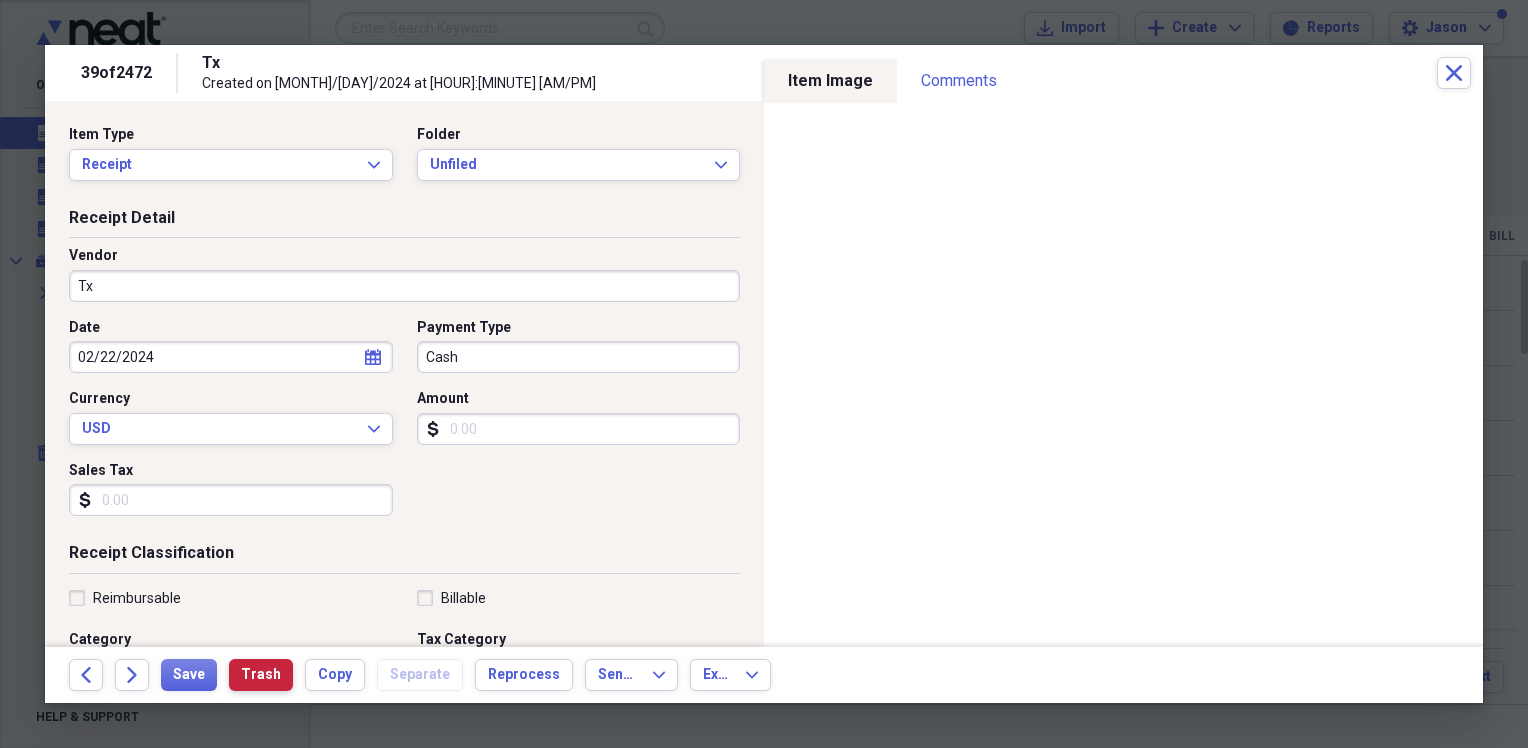 click on "Trash" at bounding box center (261, 675) 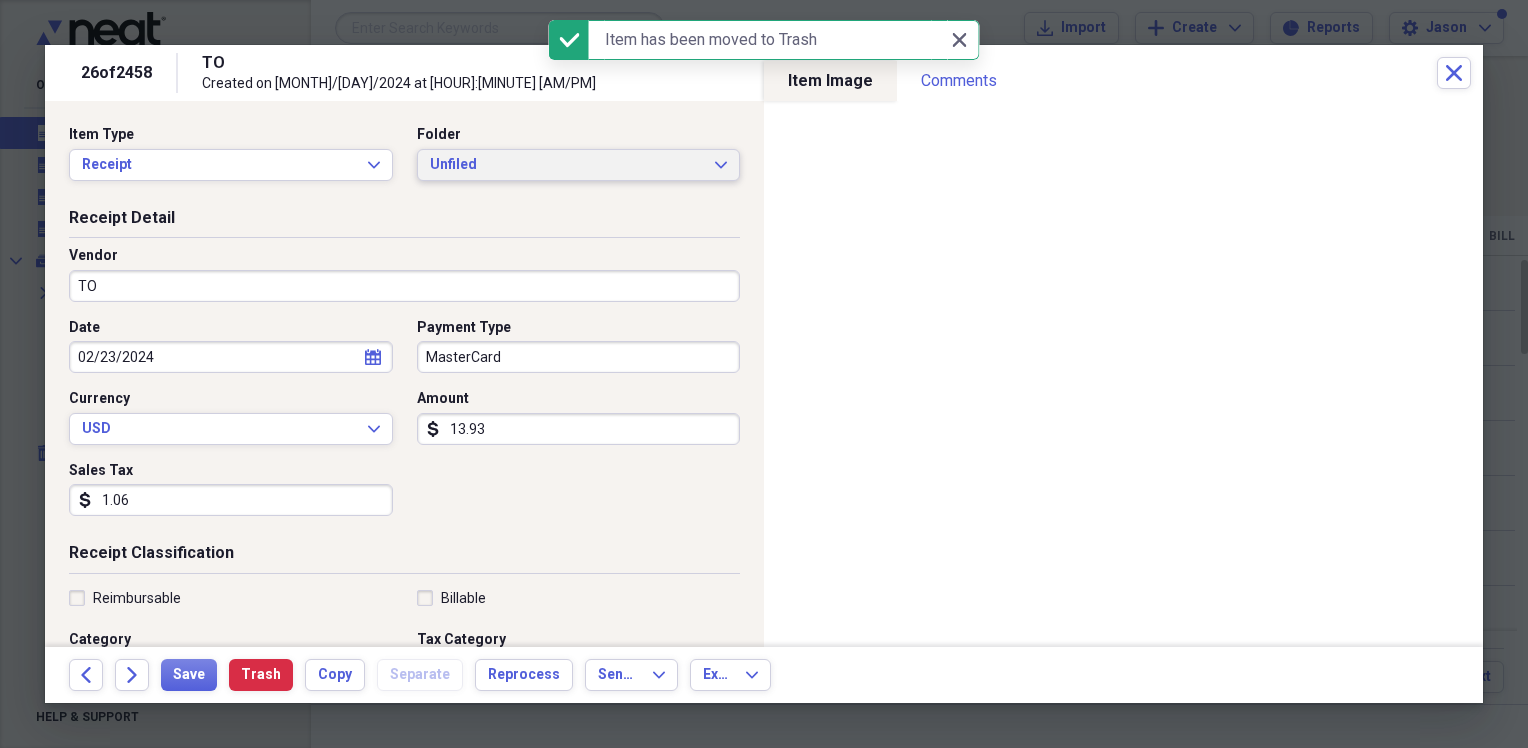 click on "Unfiled Expand" at bounding box center [579, 165] 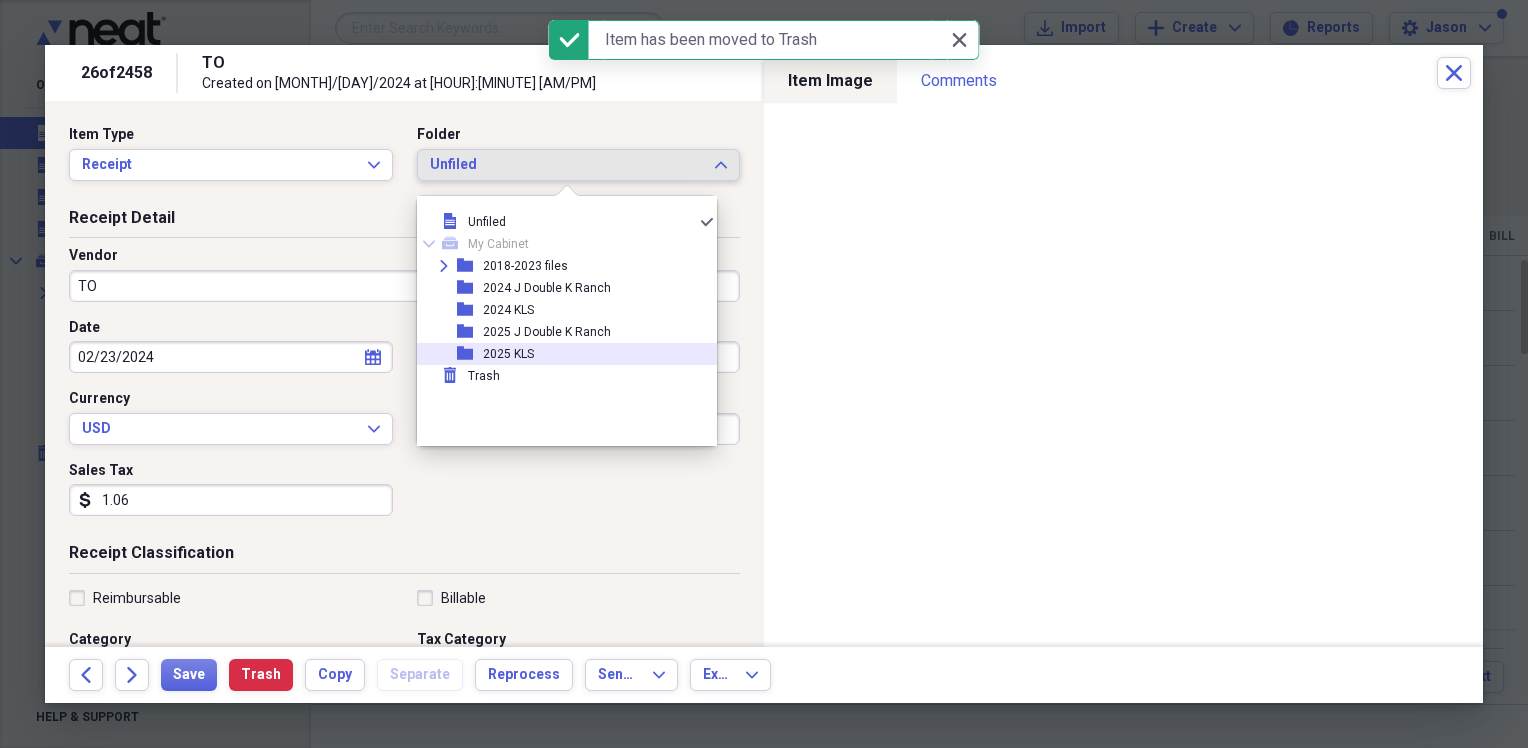 click on "folder 2025 KLS" at bounding box center (559, 354) 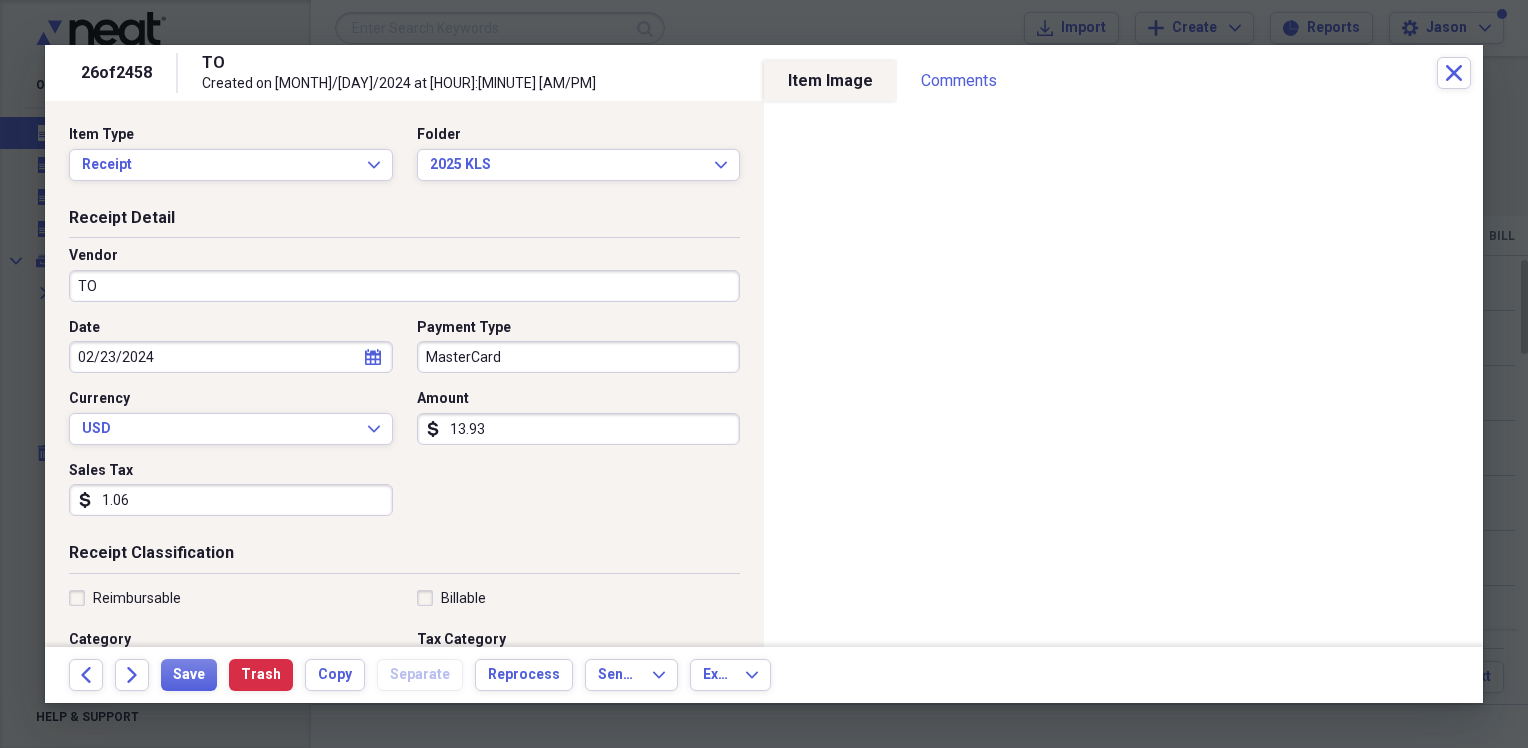 click on "TO" at bounding box center [404, 286] 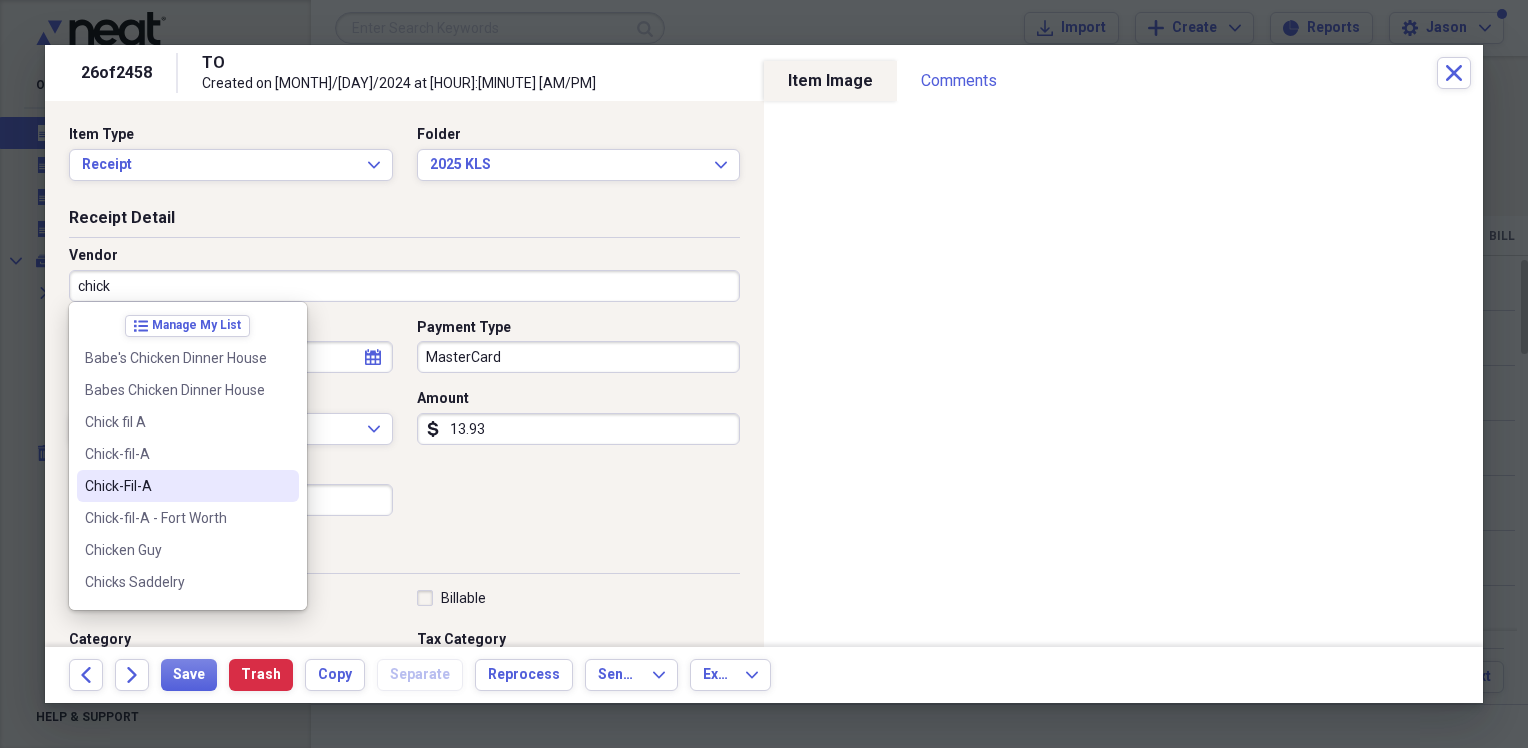 click on "Chick-Fil-A" at bounding box center [176, 486] 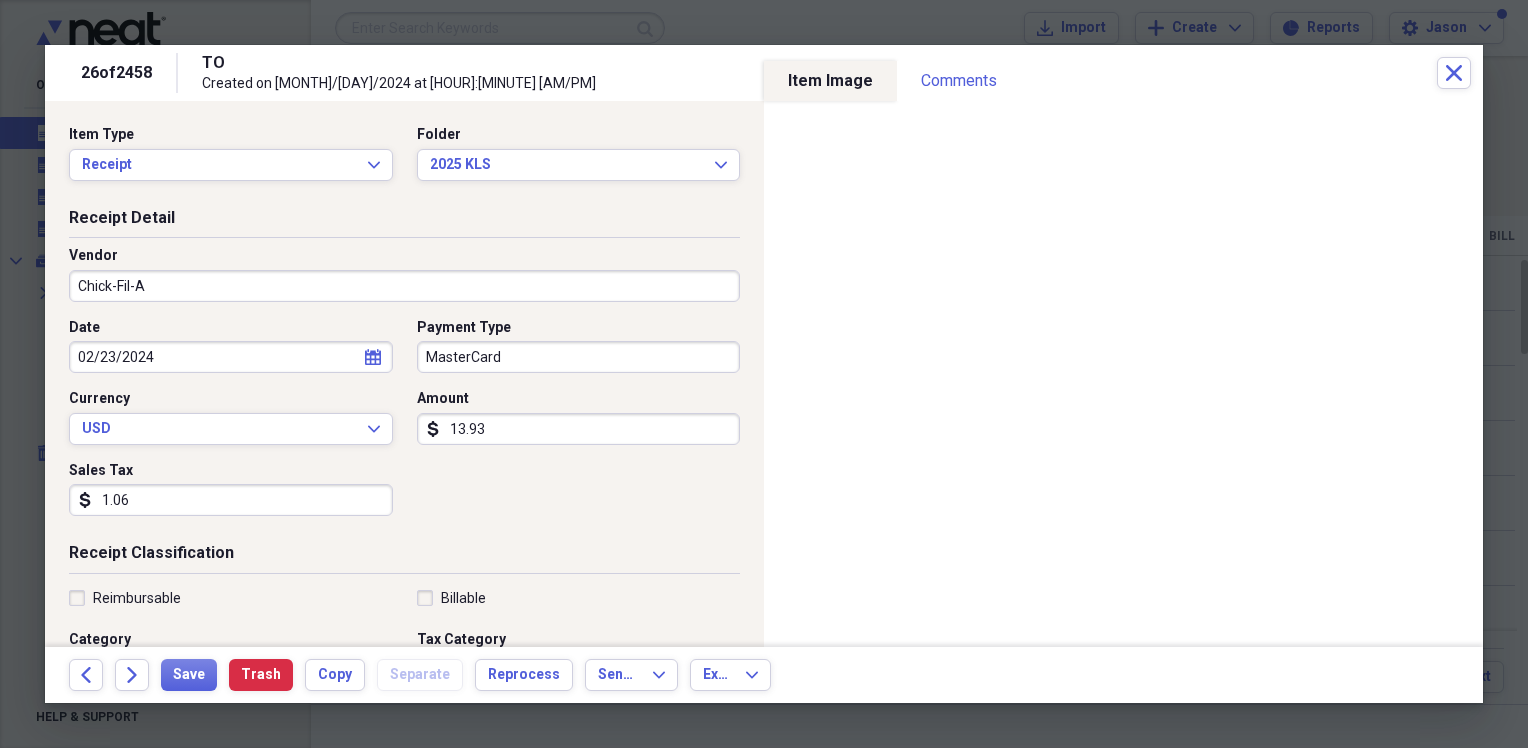 type on "Meals/Restaurants" 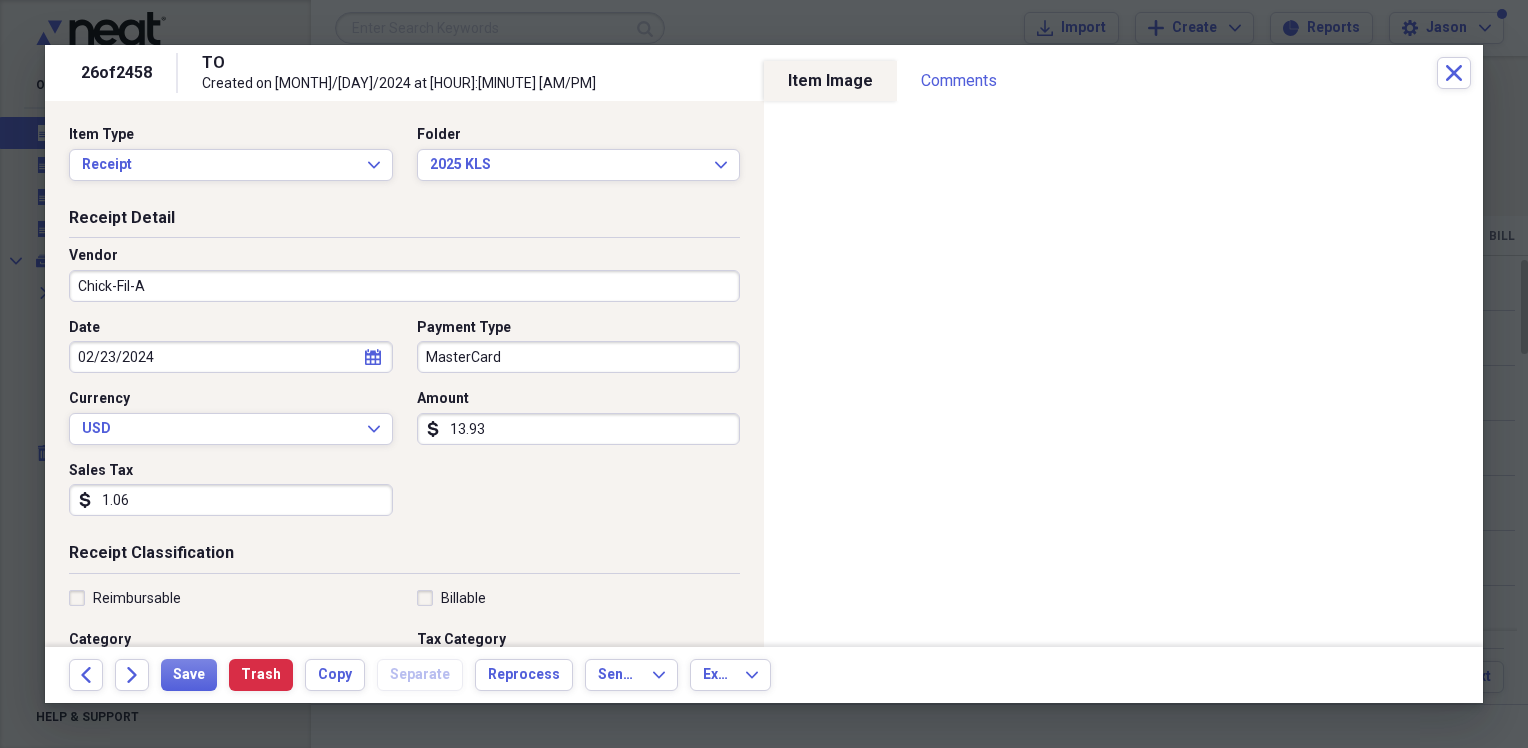 scroll, scrollTop: 100, scrollLeft: 0, axis: vertical 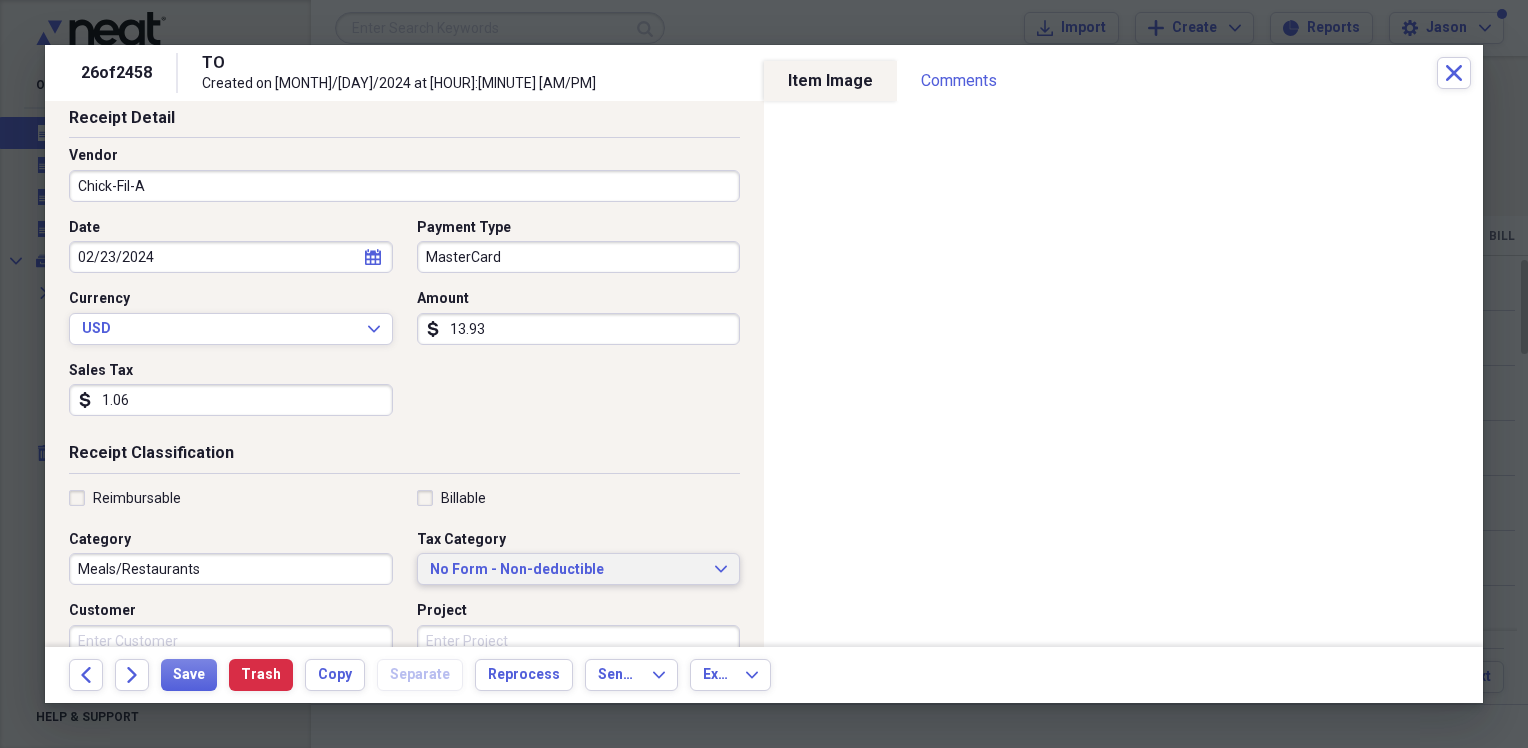 click on "No Form - Non-deductible" at bounding box center (567, 570) 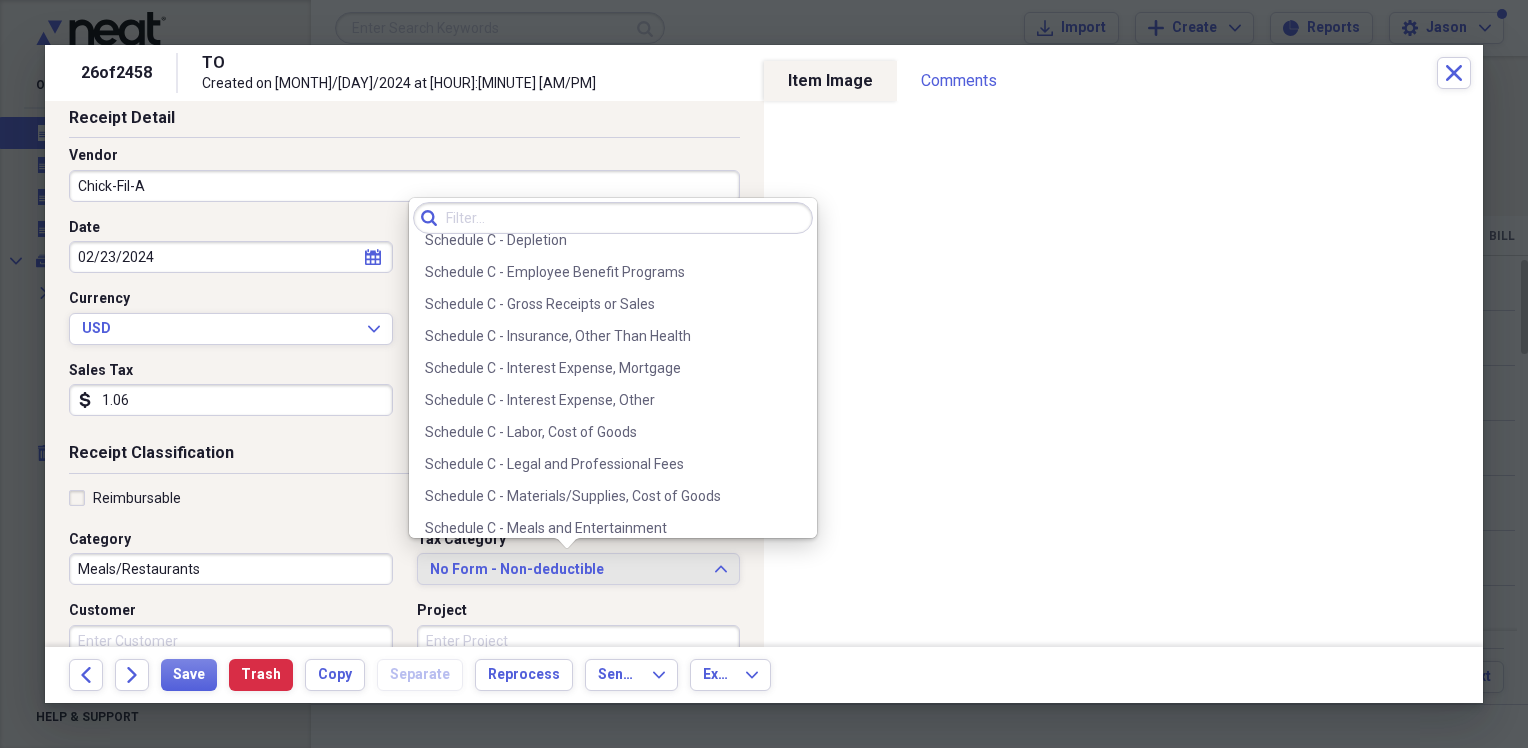 scroll, scrollTop: 3869, scrollLeft: 0, axis: vertical 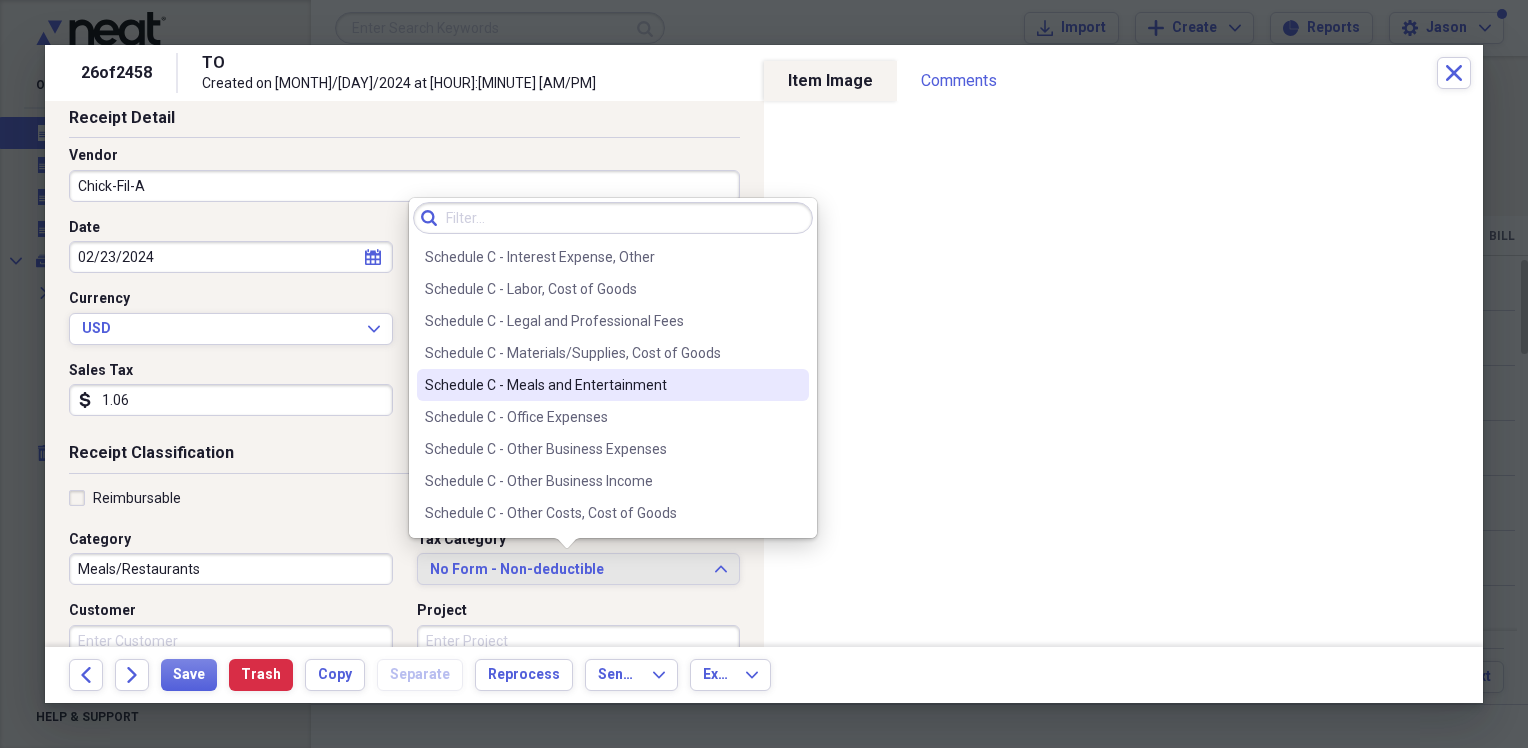 click on "Schedule C - Meals and Entertainment" at bounding box center (601, 385) 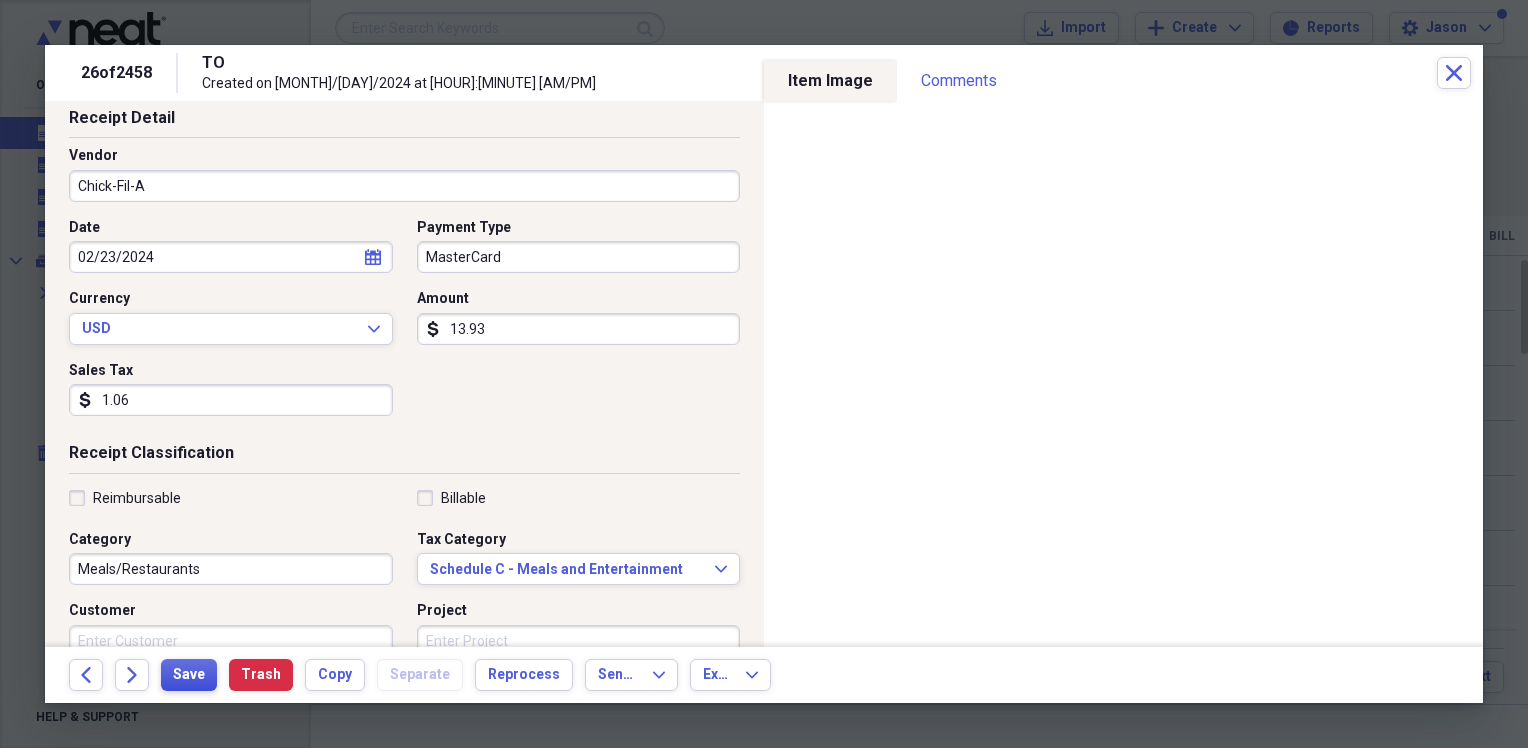 click on "Save" at bounding box center [189, 675] 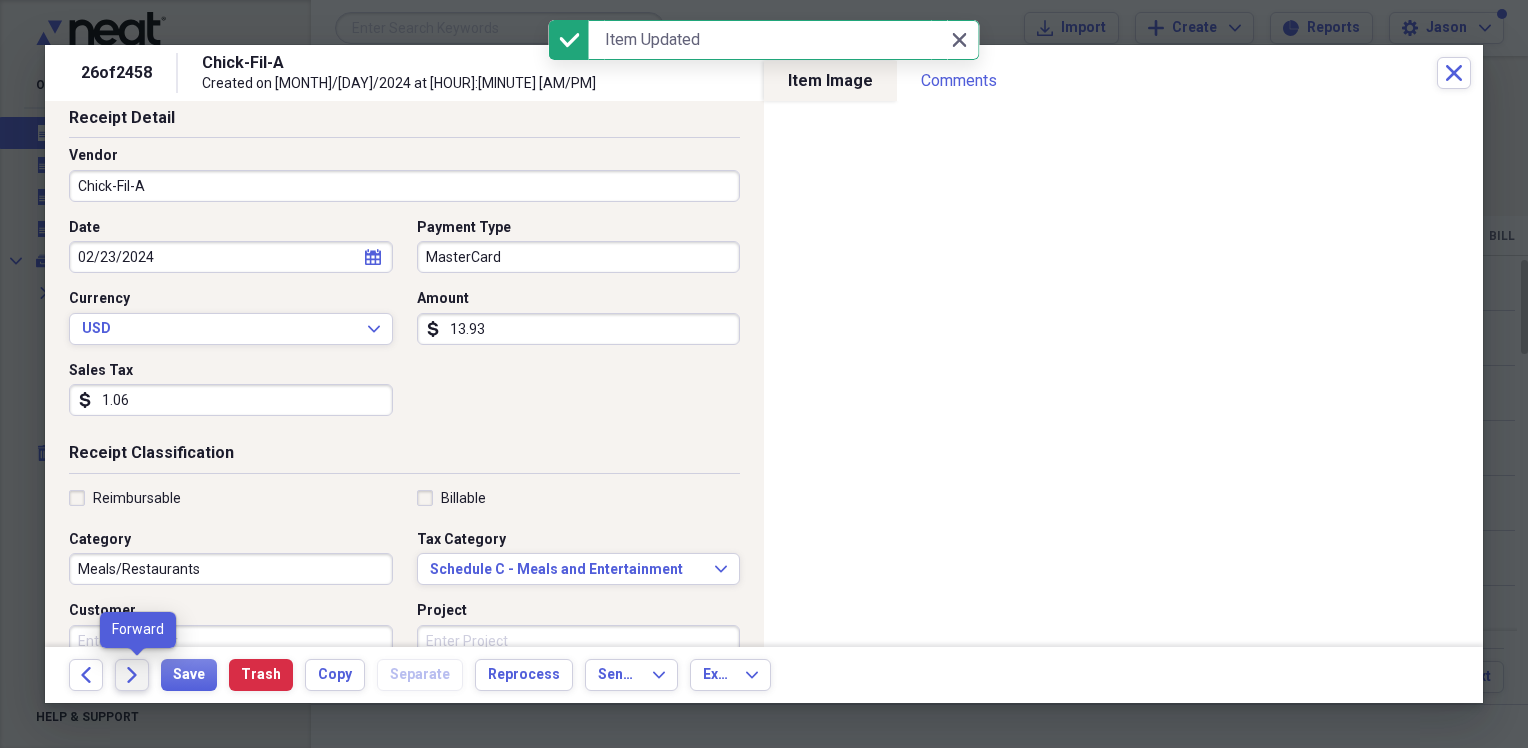 click on "Forward" 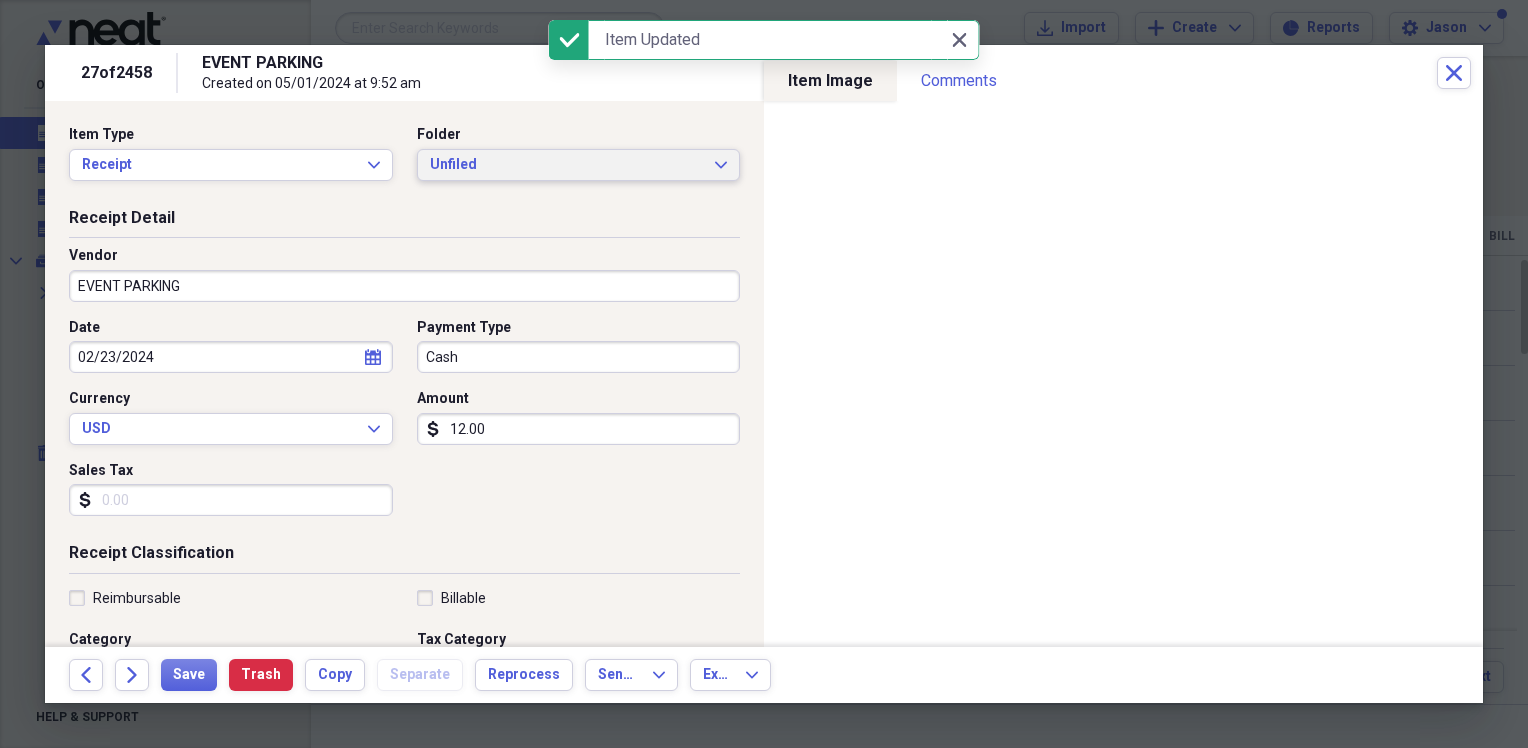 click on "Unfiled" at bounding box center [567, 165] 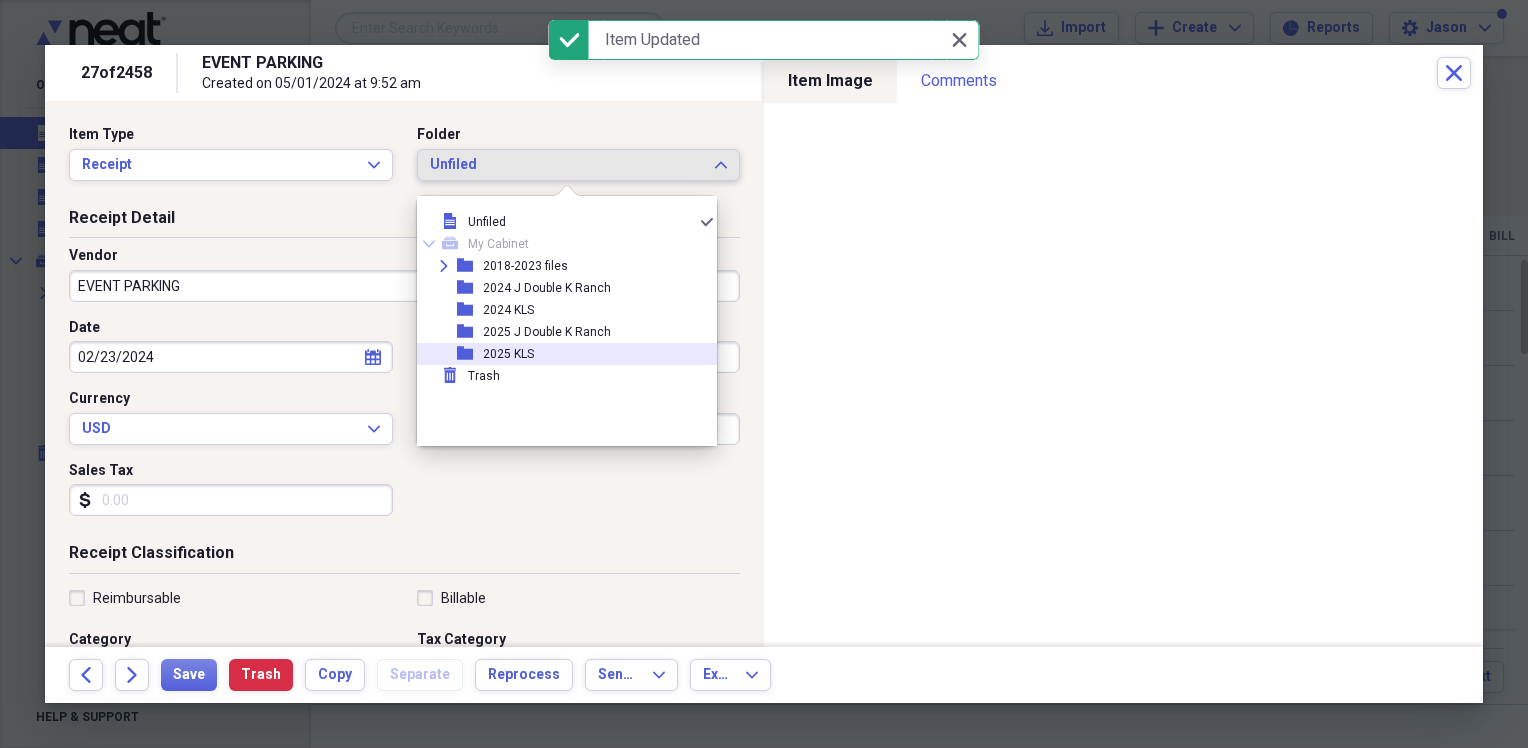 click on "folder" at bounding box center [470, 354] 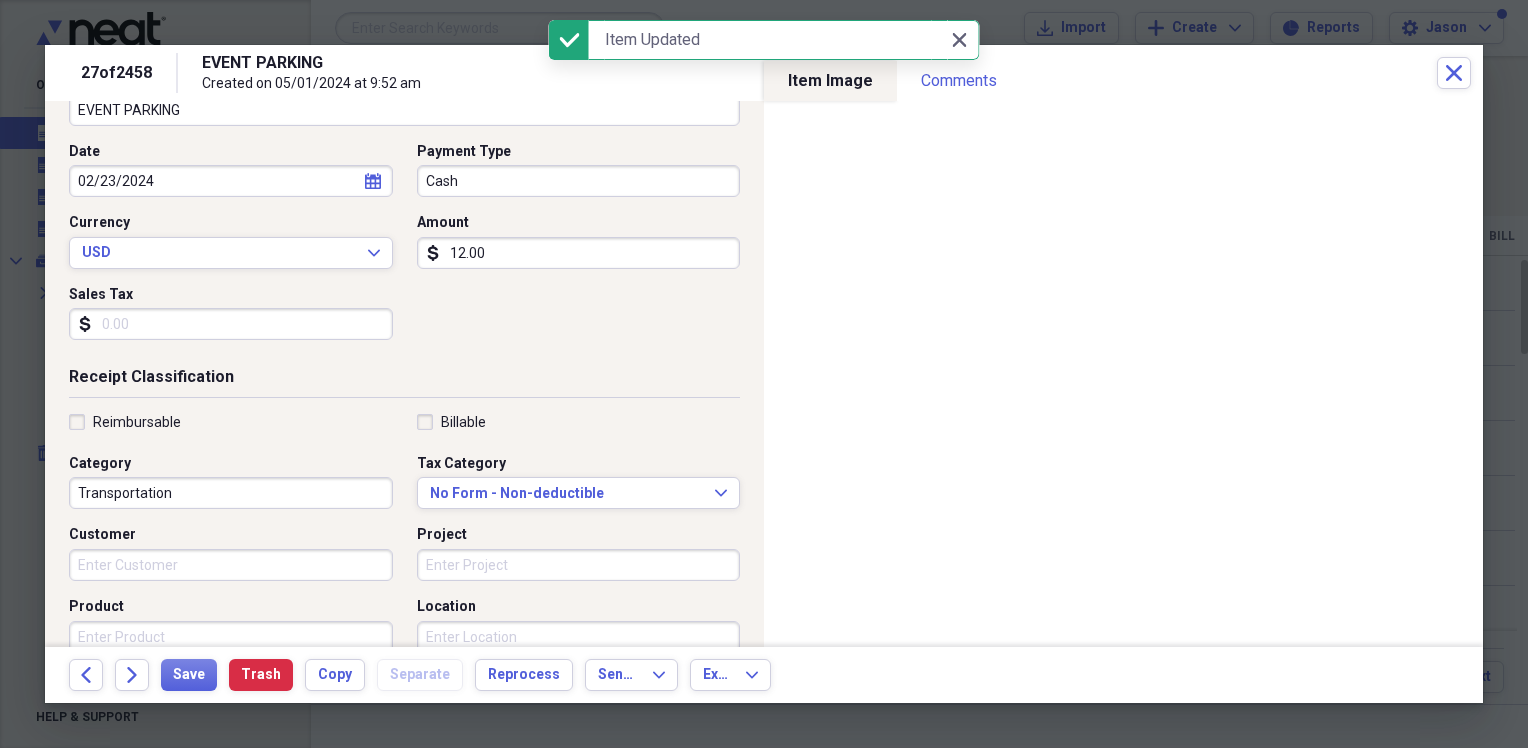 scroll, scrollTop: 200, scrollLeft: 0, axis: vertical 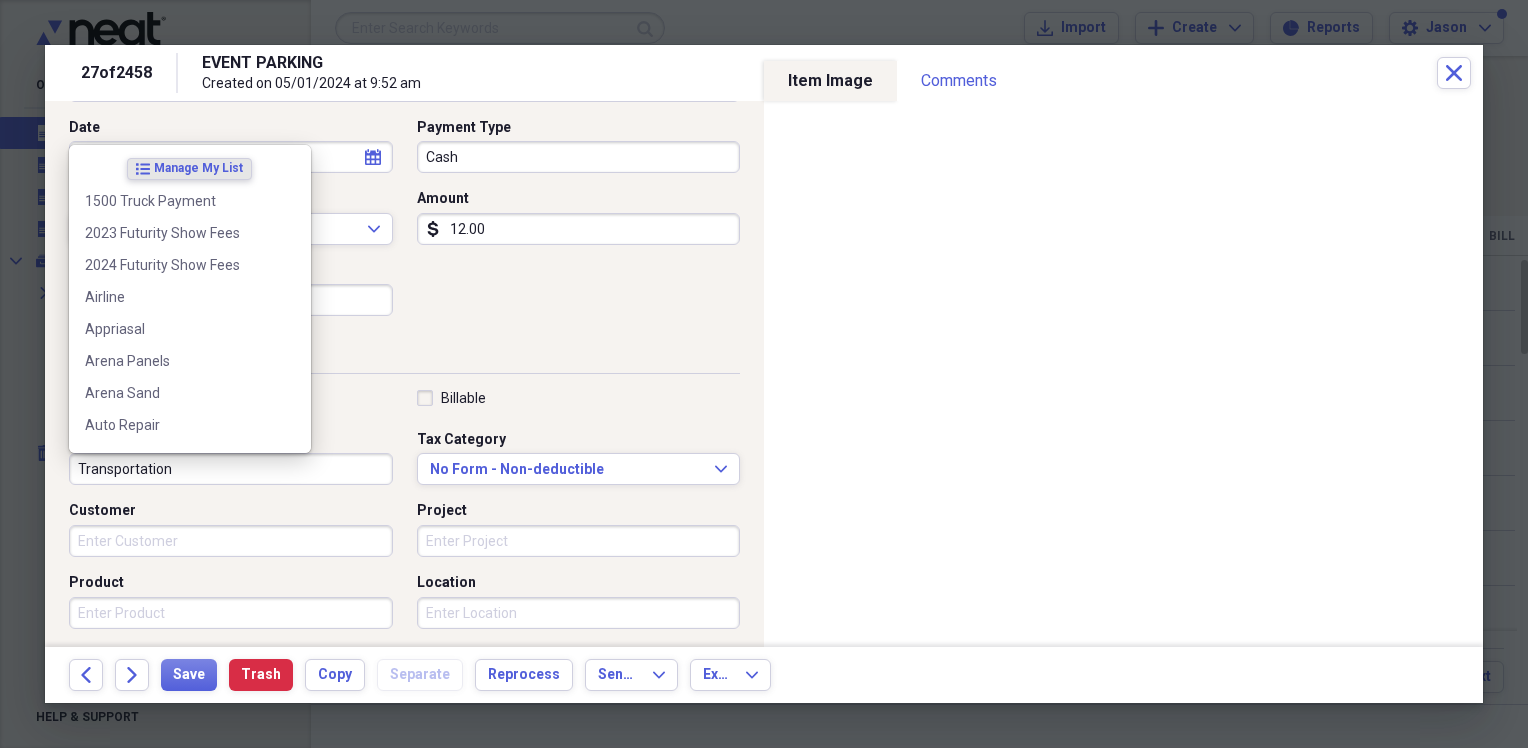 click on "Transportation" at bounding box center (231, 469) 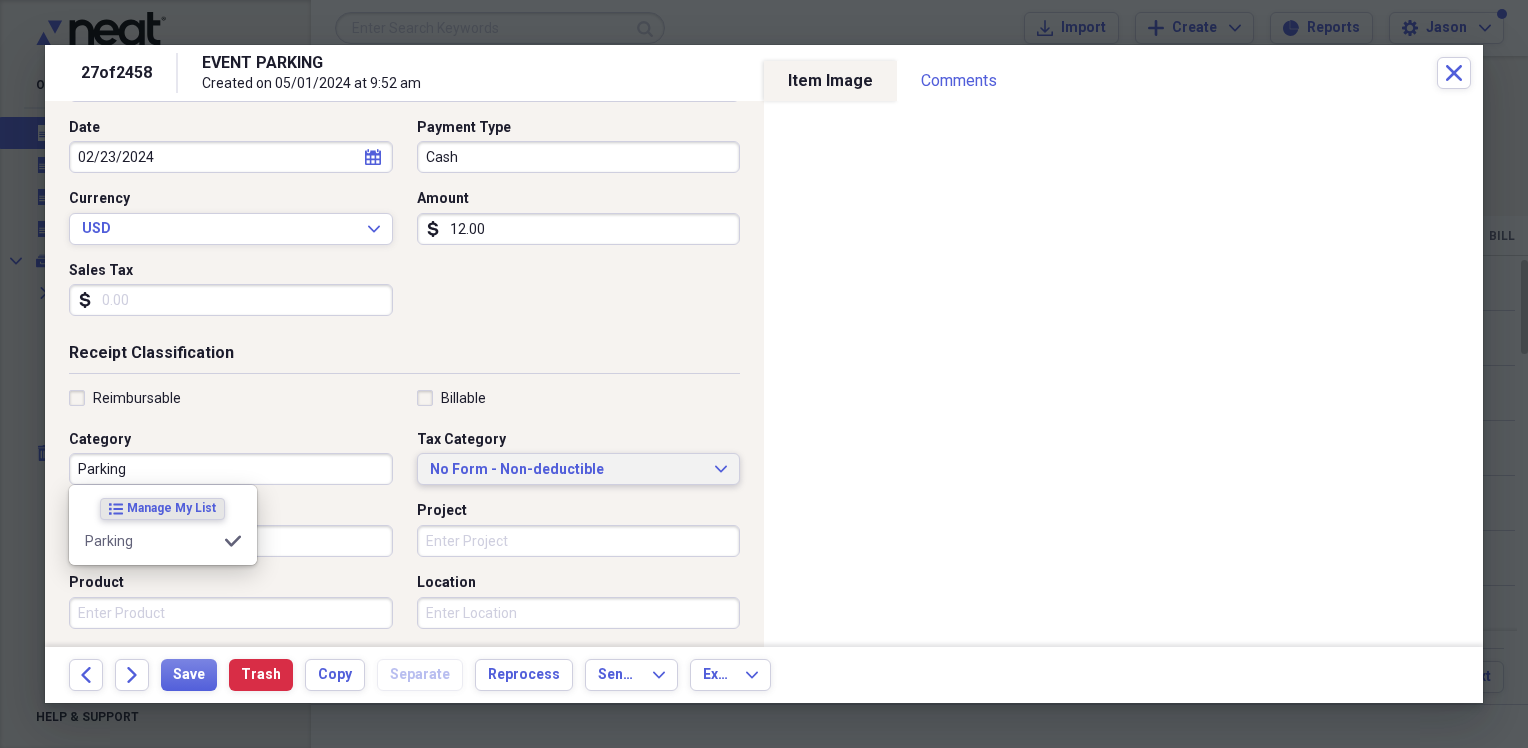 type on "Parking" 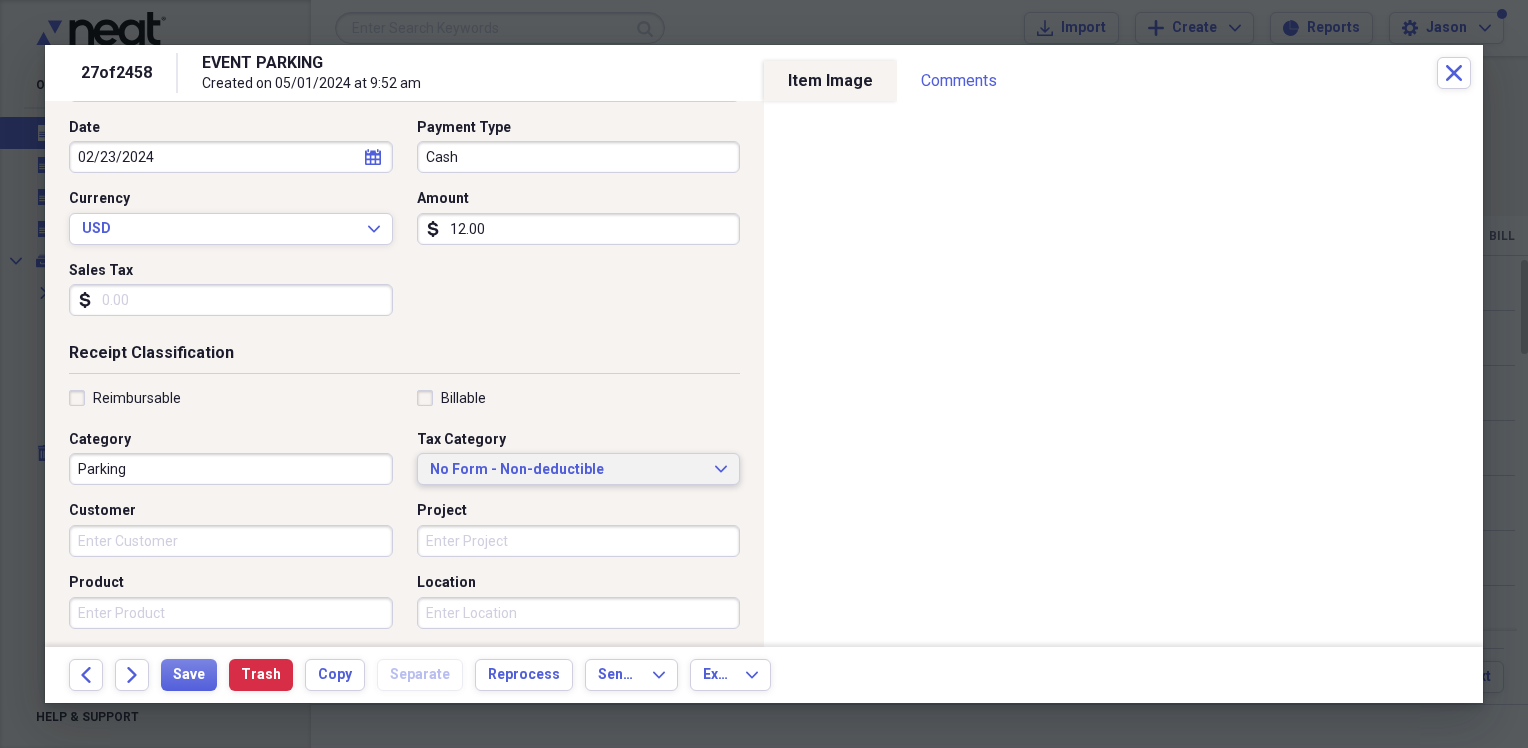click on "No Form - Non-deductible" at bounding box center (567, 470) 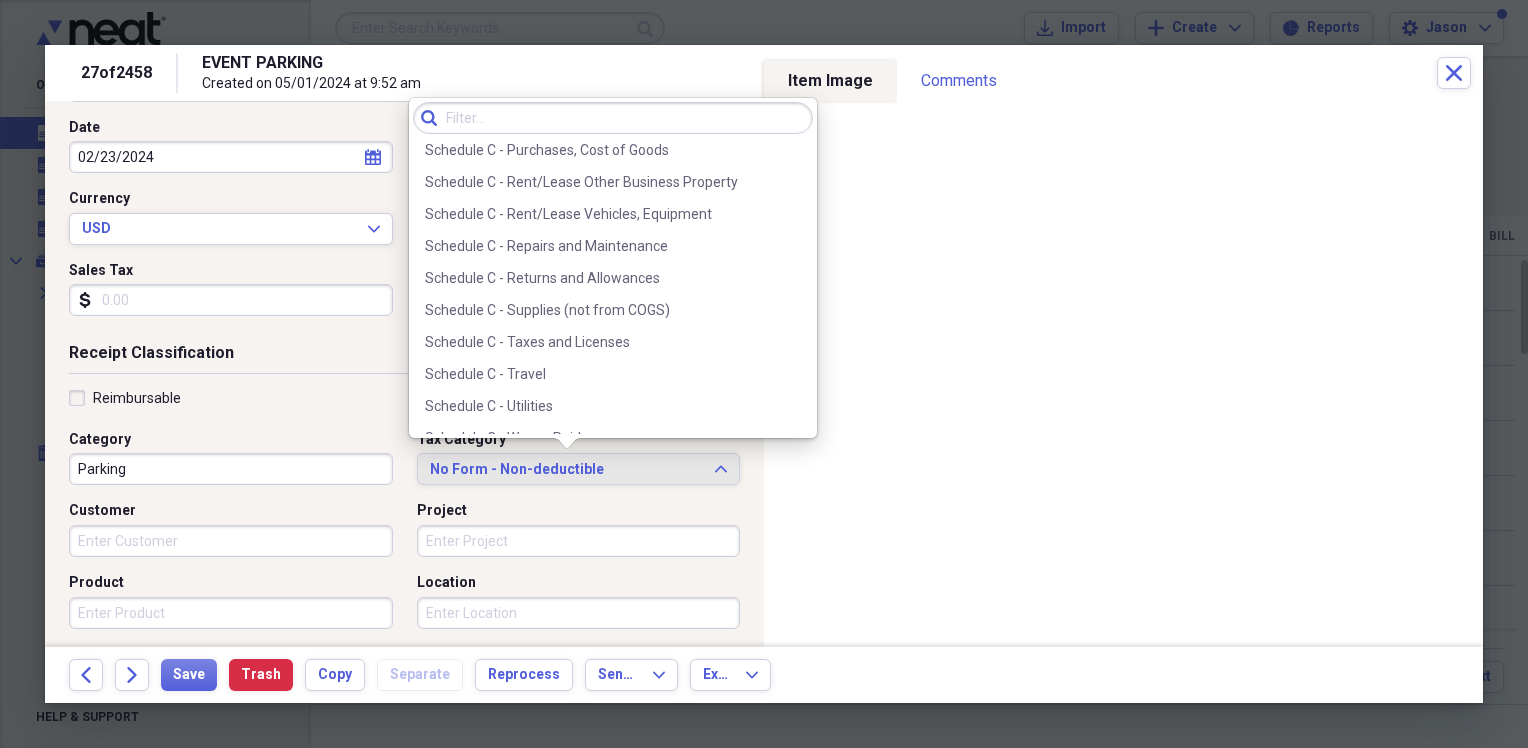 scroll, scrollTop: 4257, scrollLeft: 0, axis: vertical 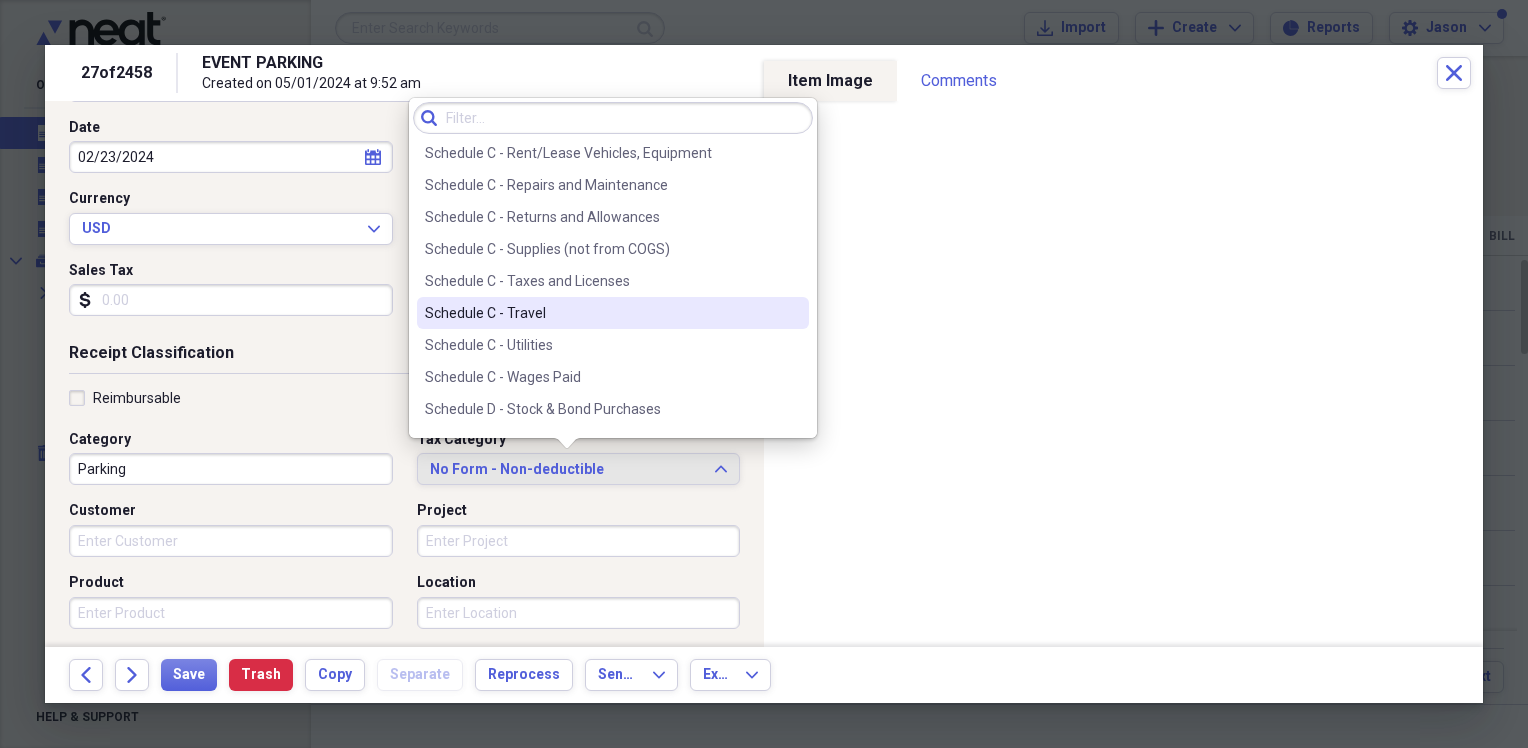 click on "Schedule C - Travel" at bounding box center (601, 313) 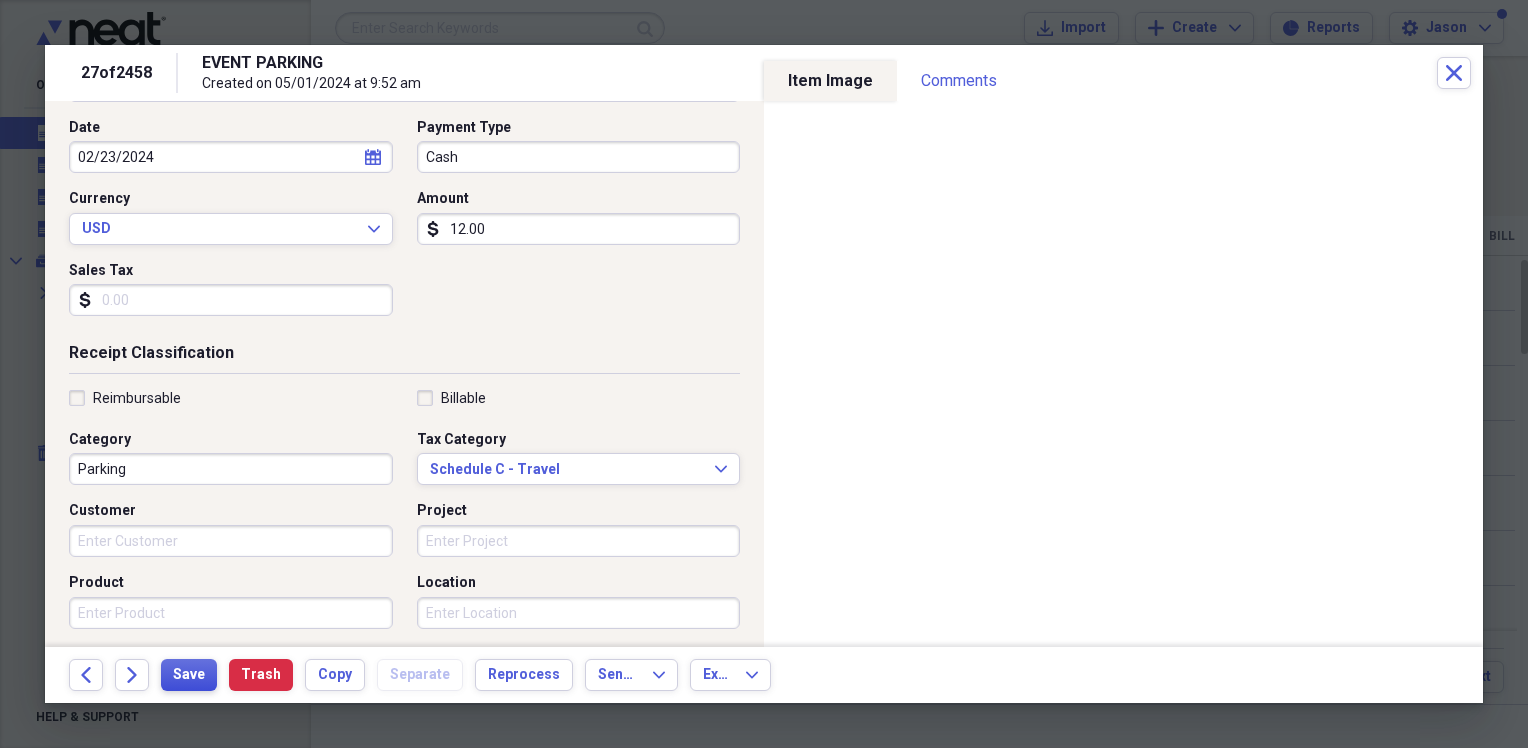 click on "Save" at bounding box center (189, 675) 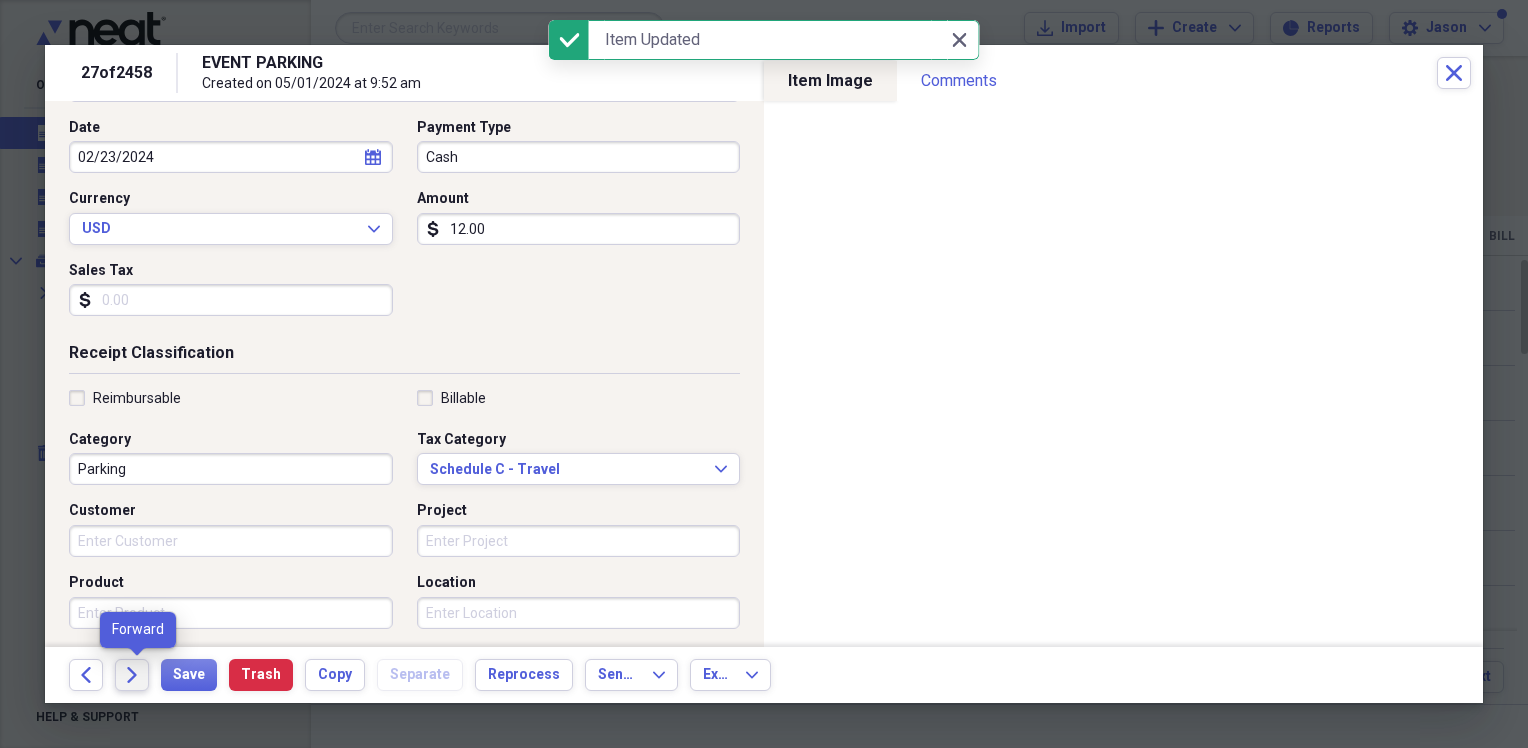 click on "Forward" 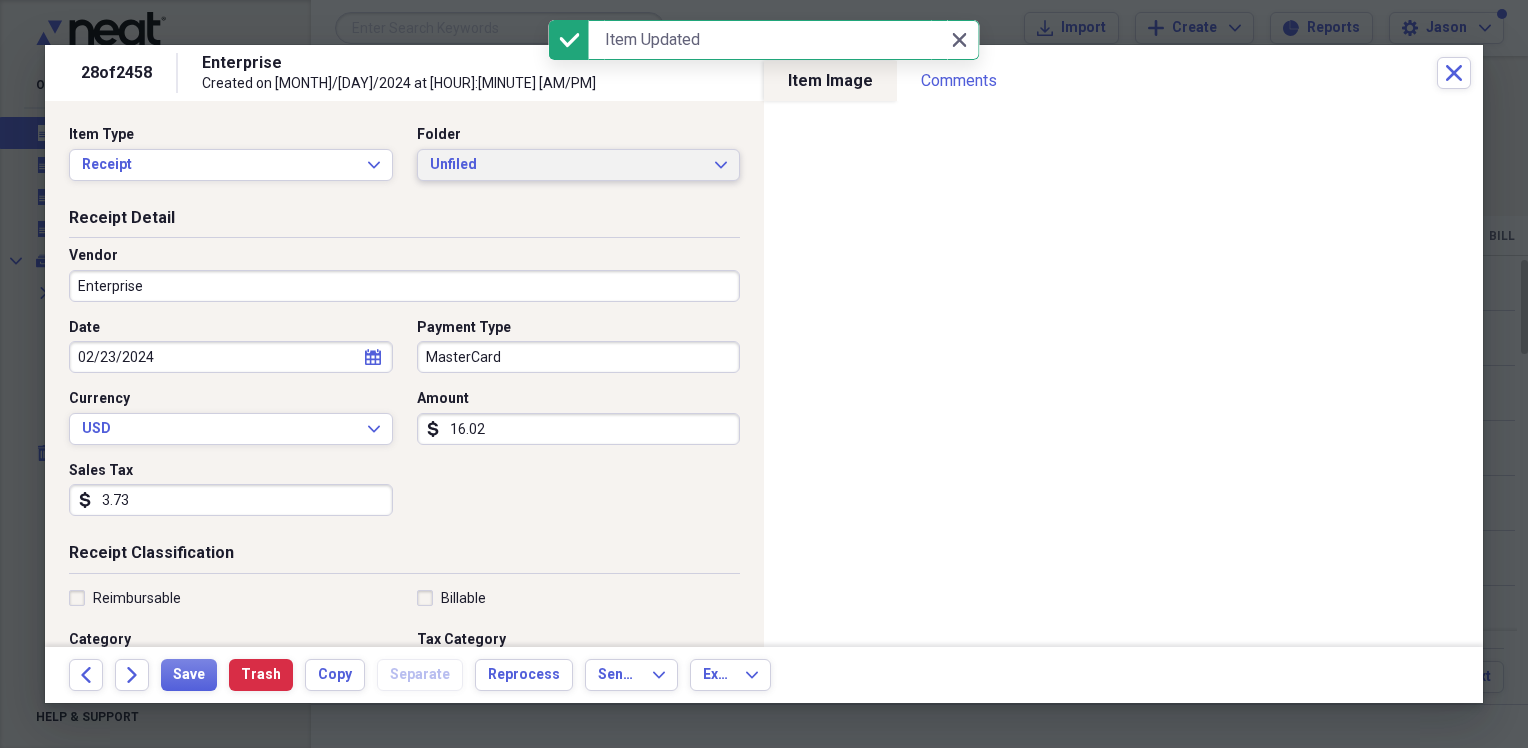 click on "Unfiled" at bounding box center (567, 165) 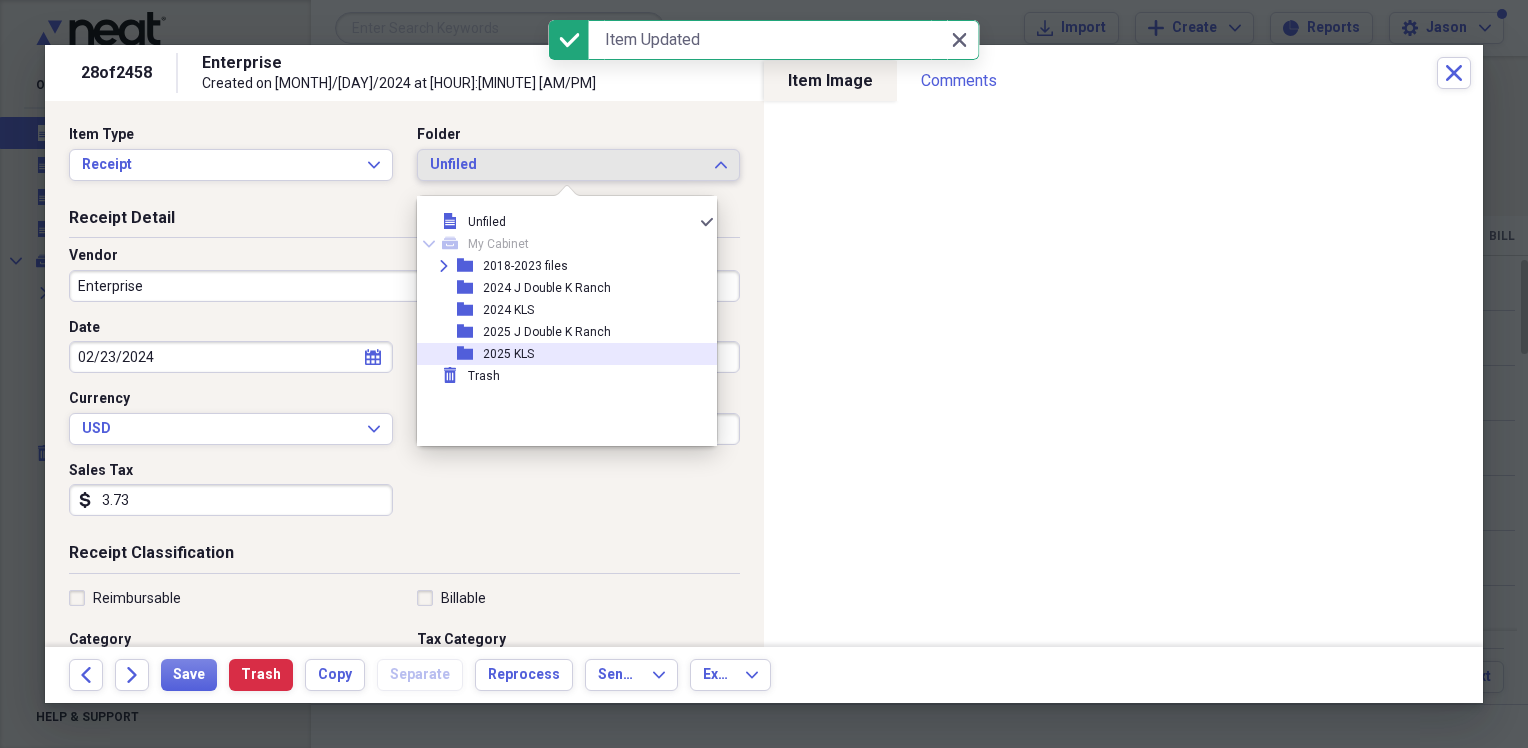 click on "2025 KLS" at bounding box center [508, 354] 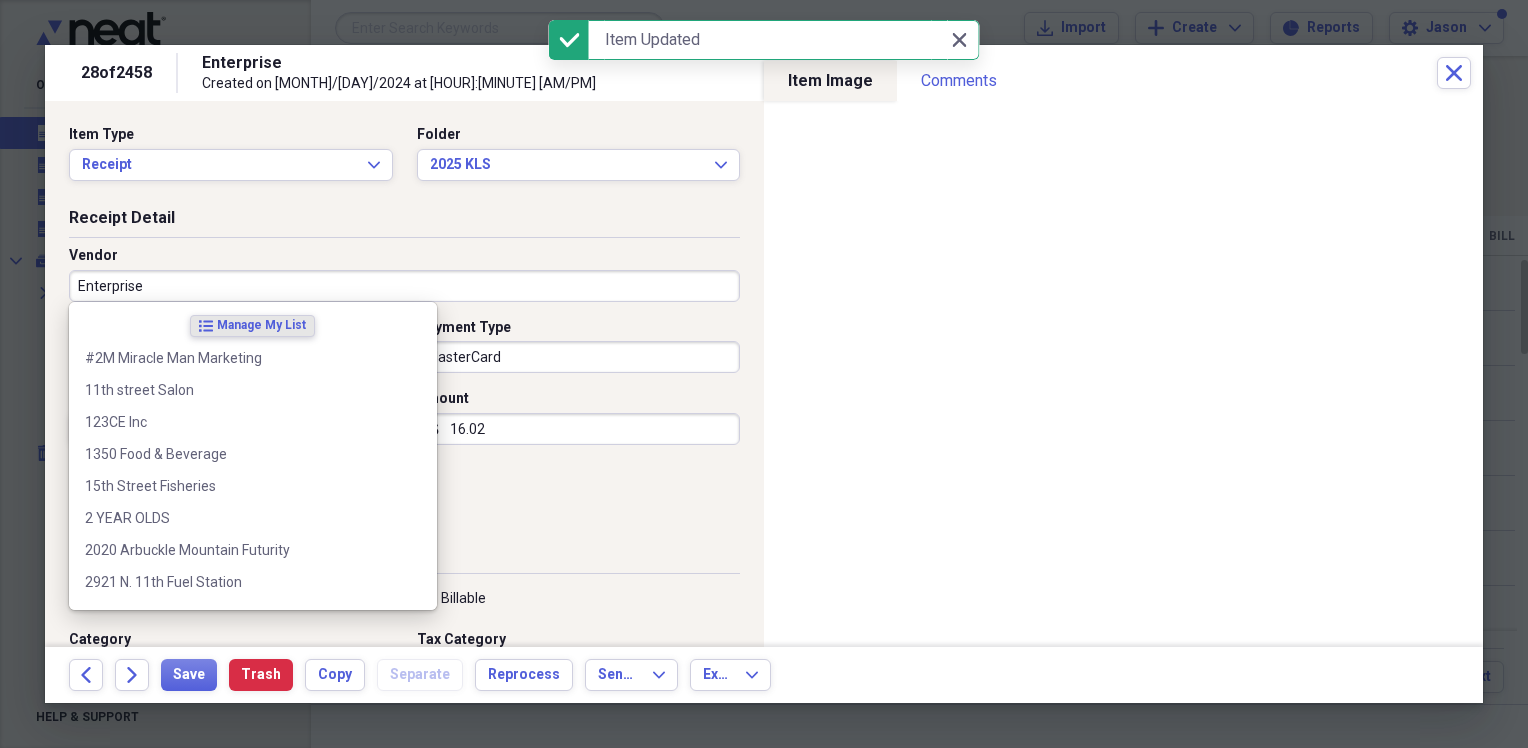 click on "Enterprise" at bounding box center (404, 286) 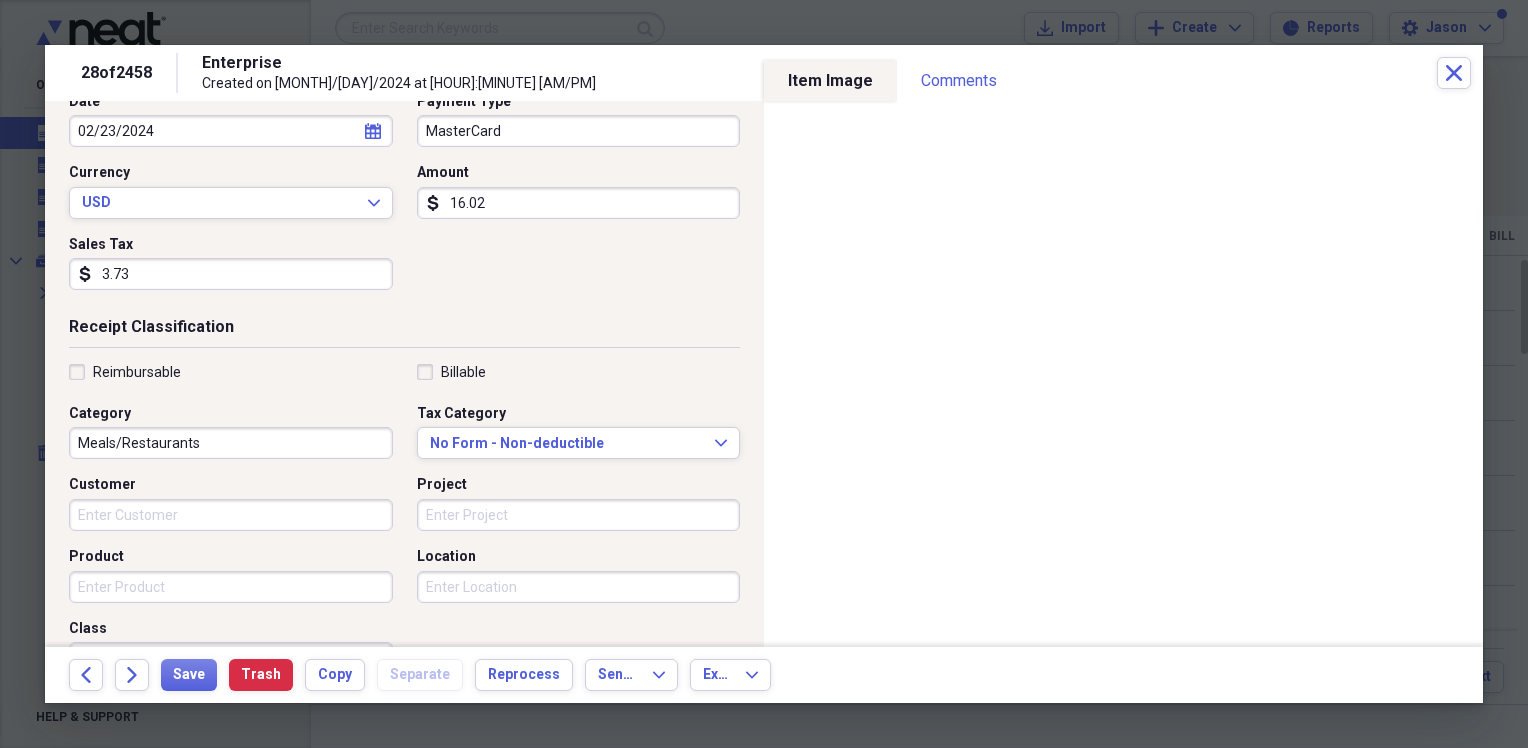 scroll, scrollTop: 300, scrollLeft: 0, axis: vertical 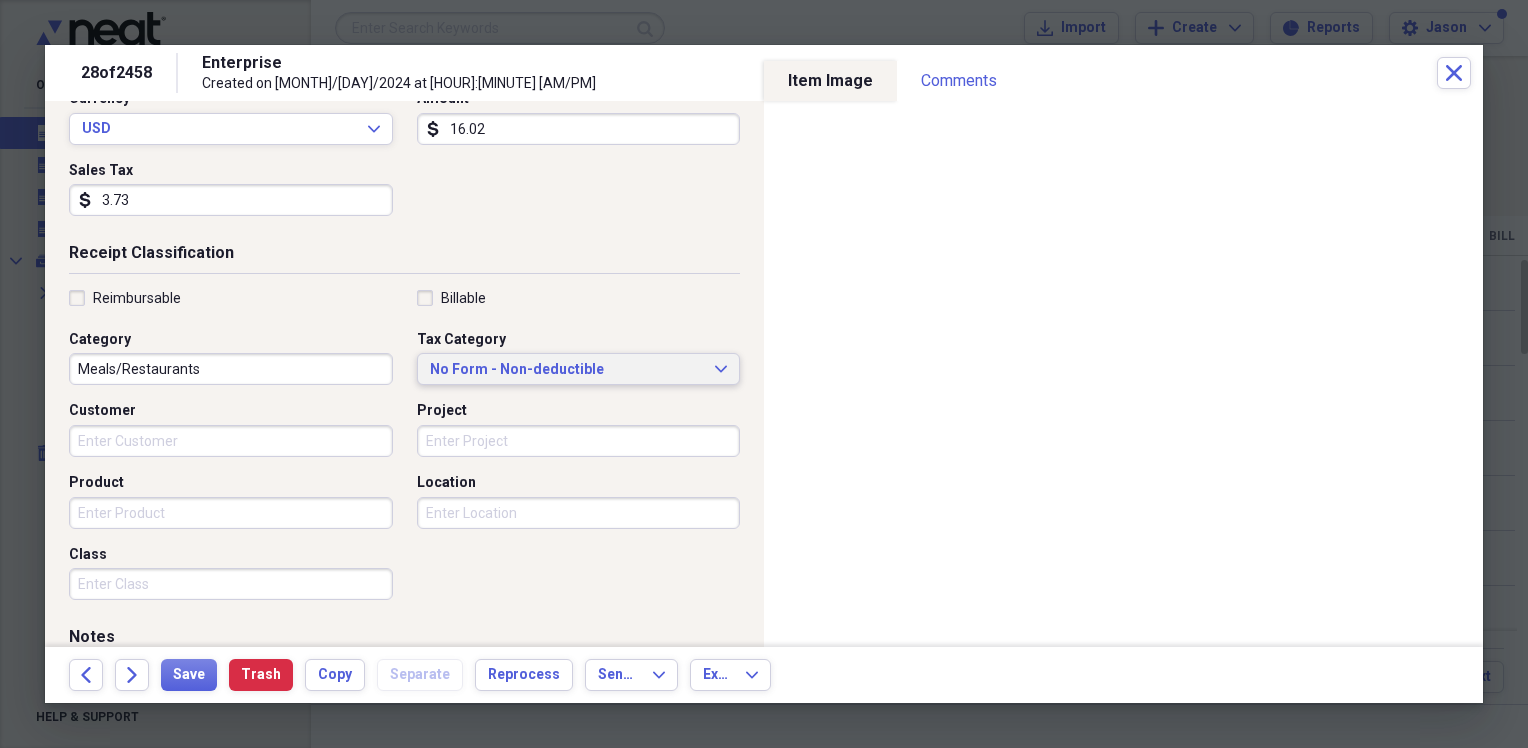 type on "Frijoles" 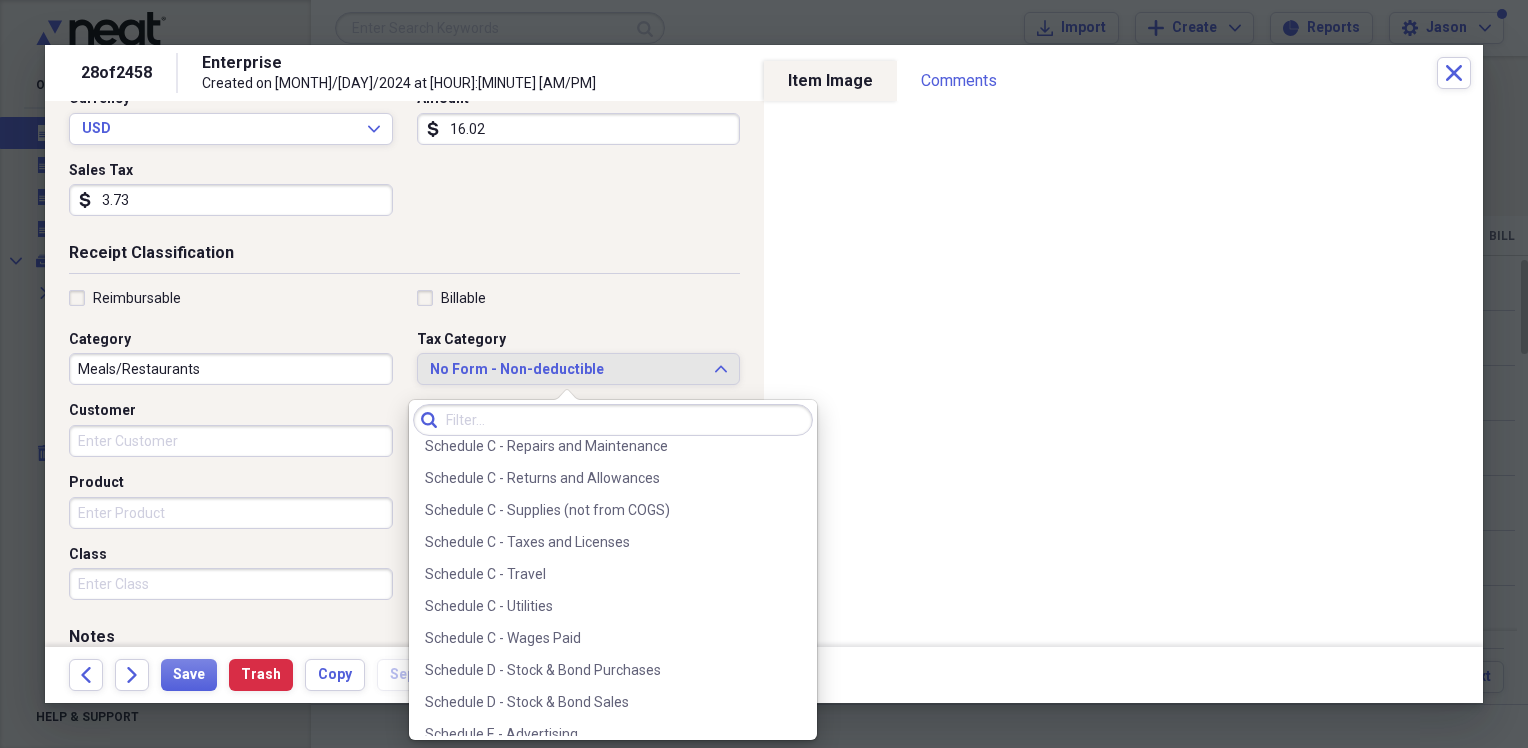 scroll, scrollTop: 4277, scrollLeft: 0, axis: vertical 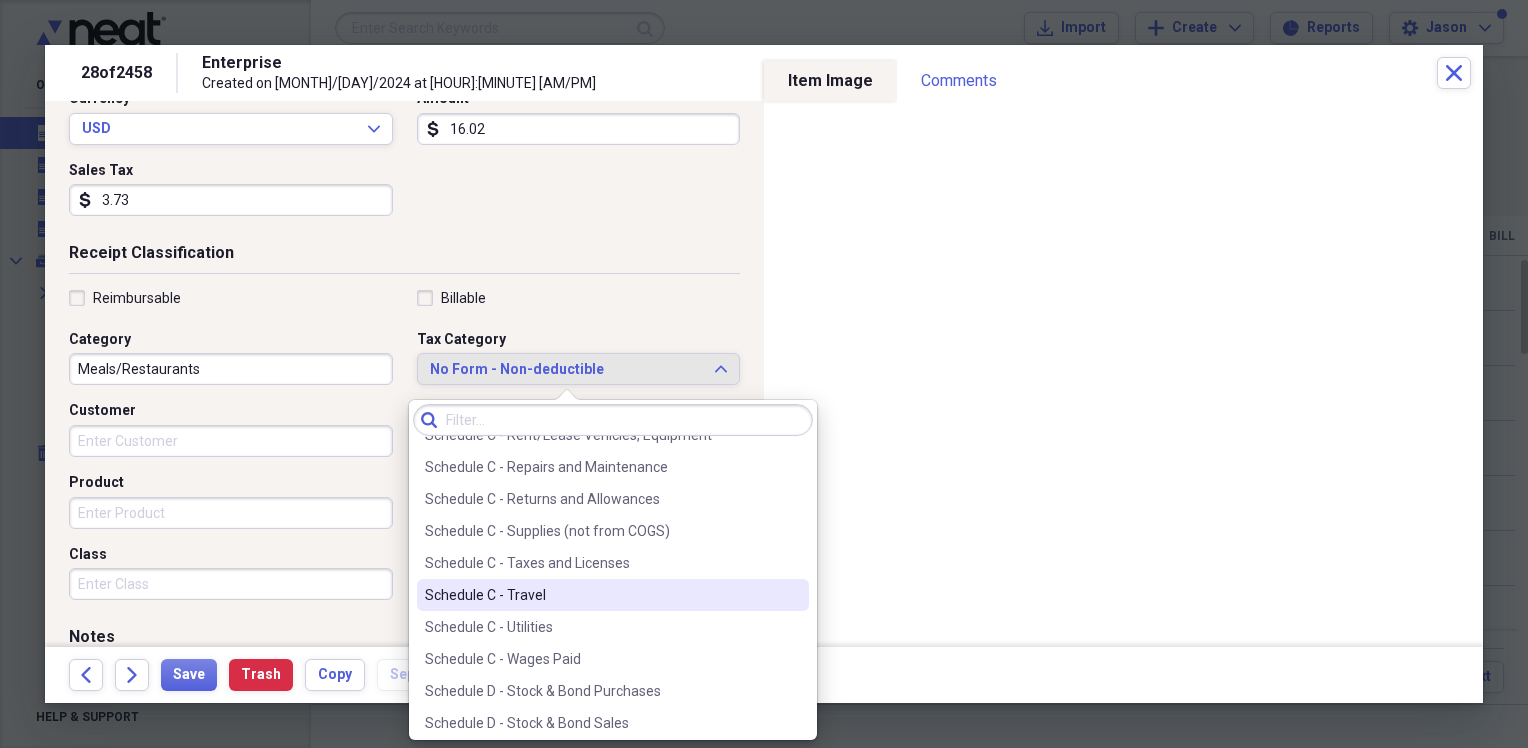 click on "Schedule C - Travel" at bounding box center [613, 595] 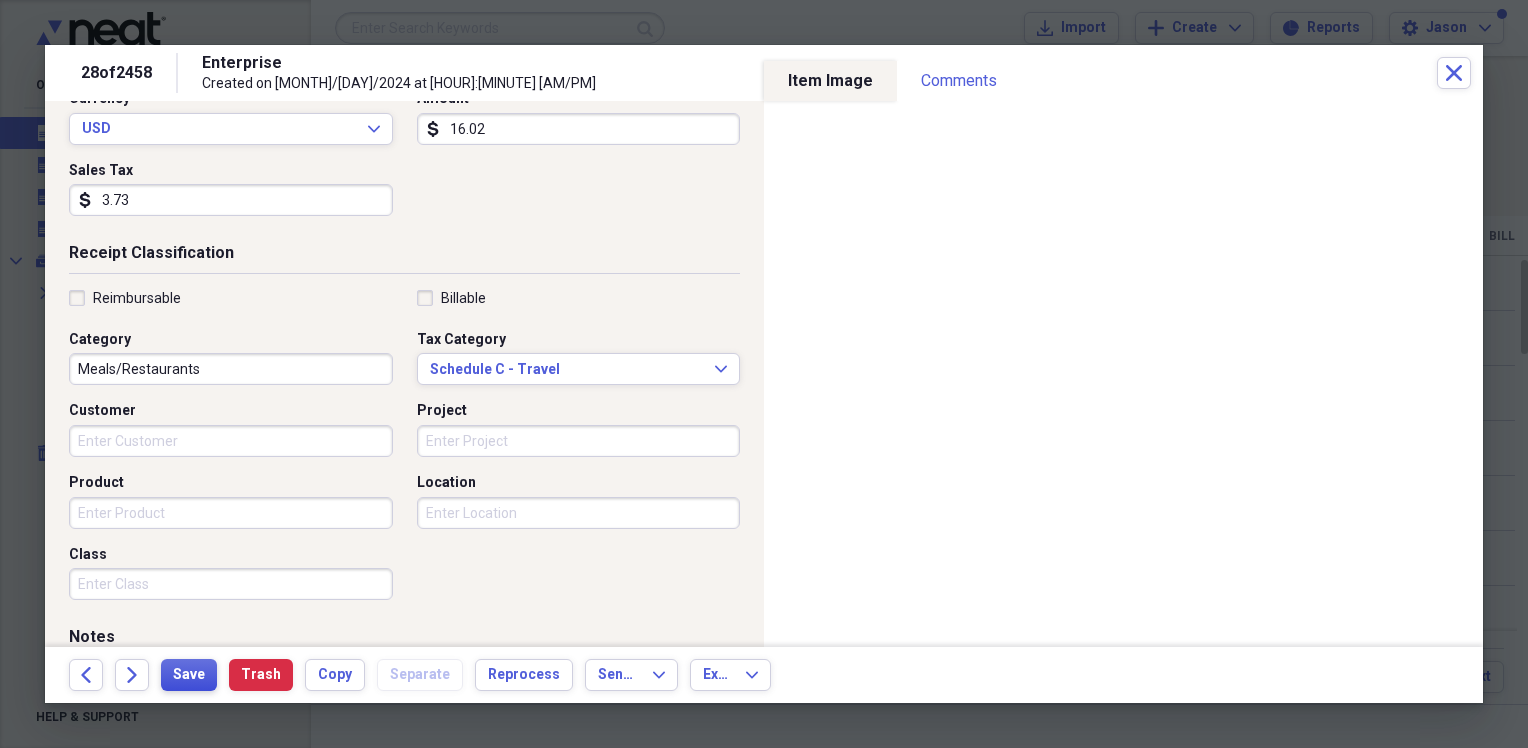 click on "Save" at bounding box center (189, 675) 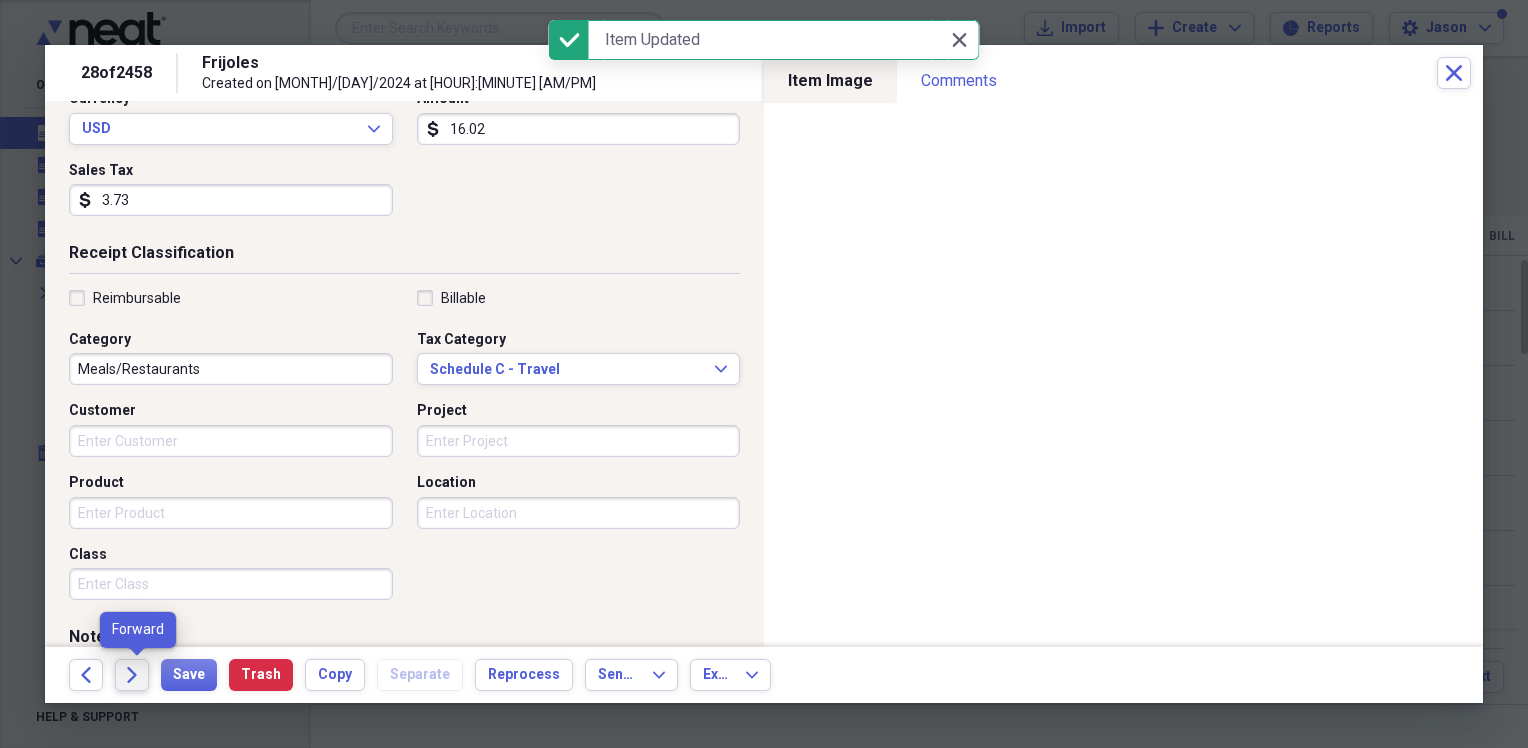 click on "Forward" 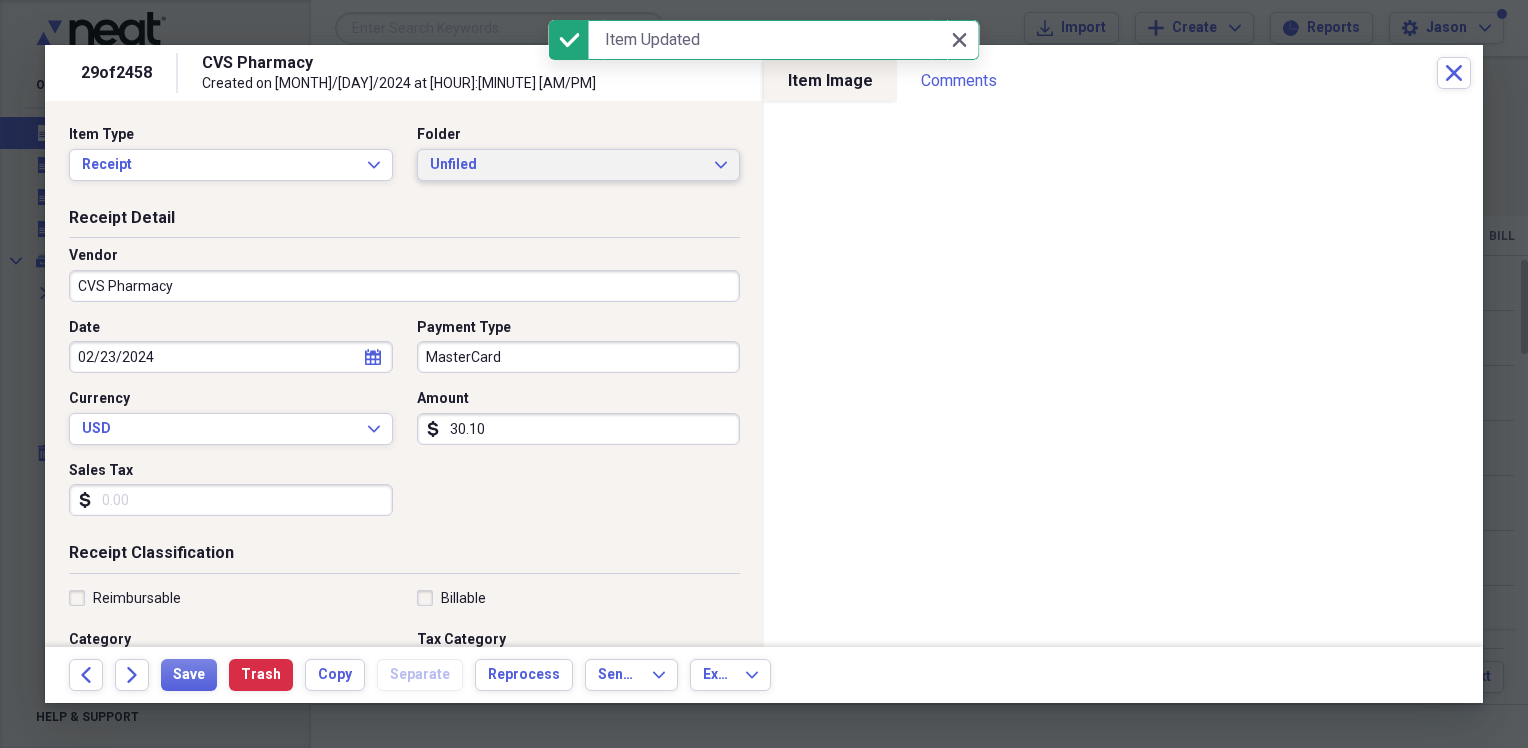 click on "Unfiled" at bounding box center (567, 165) 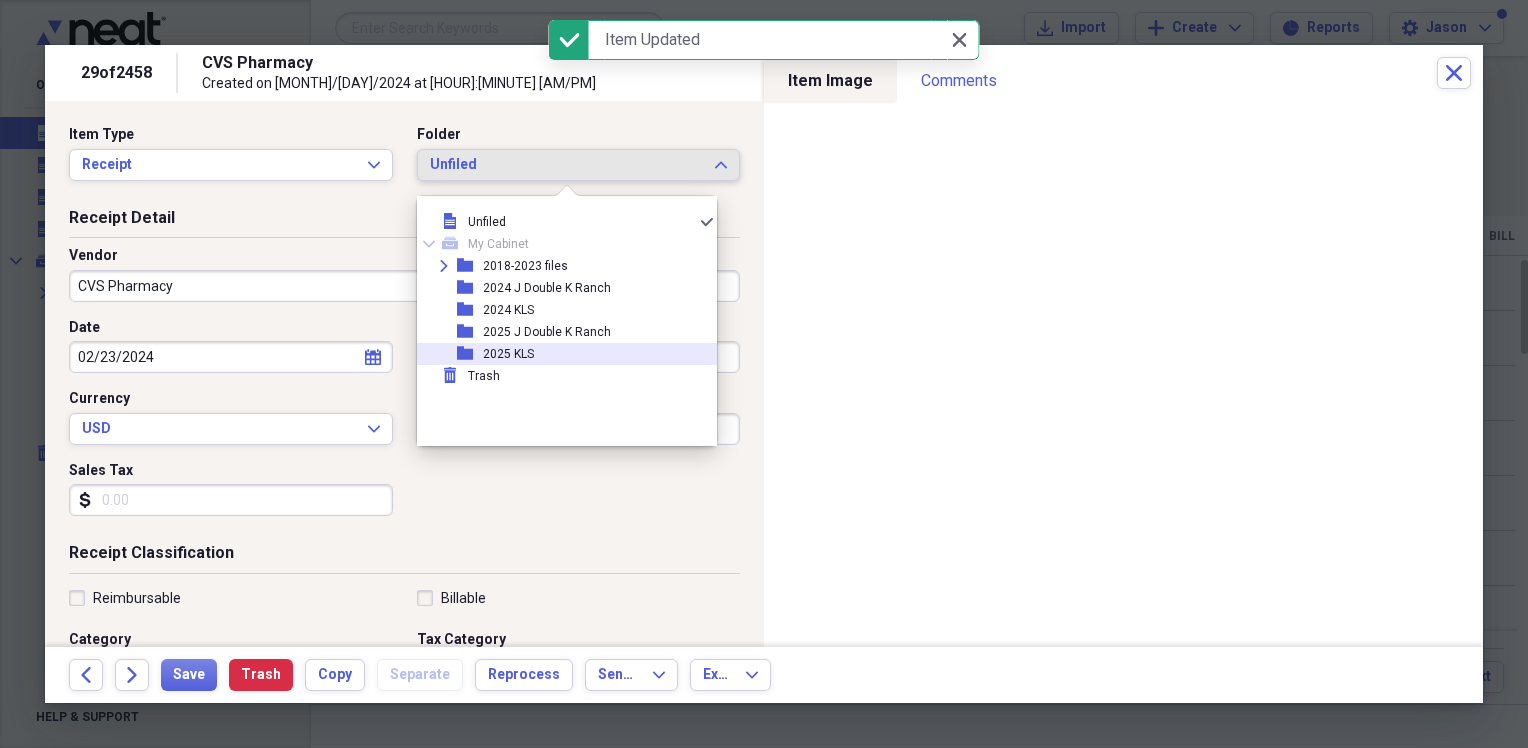click on "2025 KLS" at bounding box center (508, 354) 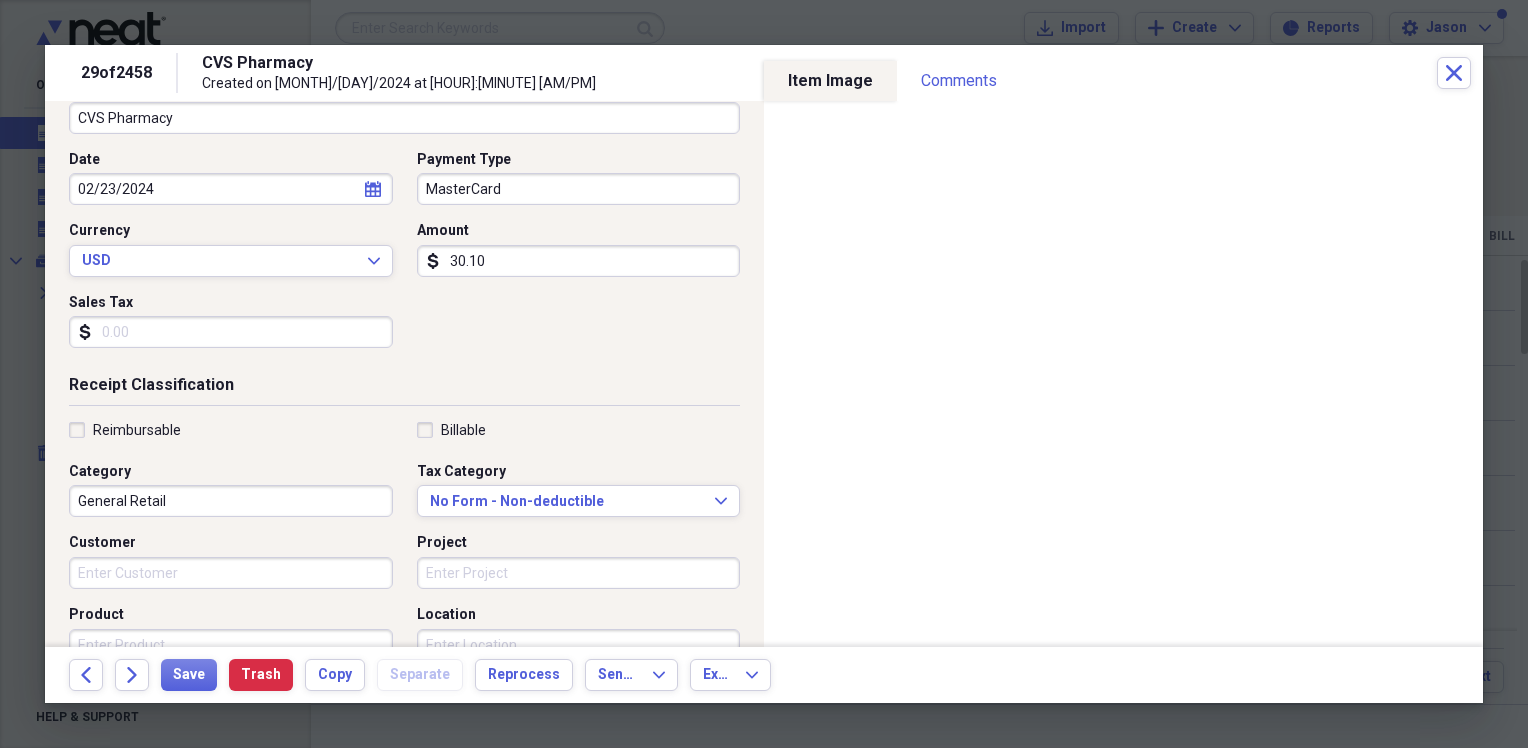 scroll, scrollTop: 200, scrollLeft: 0, axis: vertical 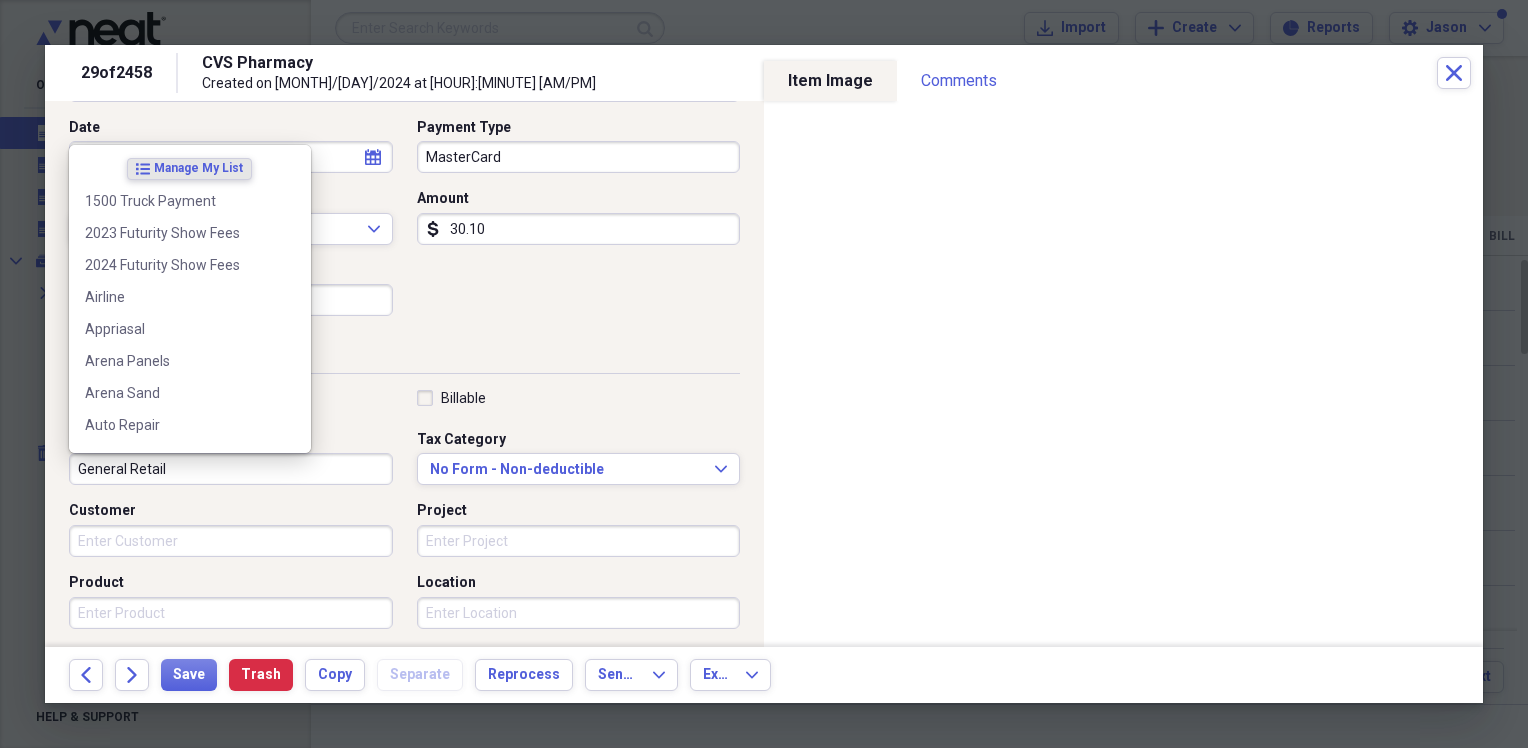 click on "General Retail" at bounding box center (231, 469) 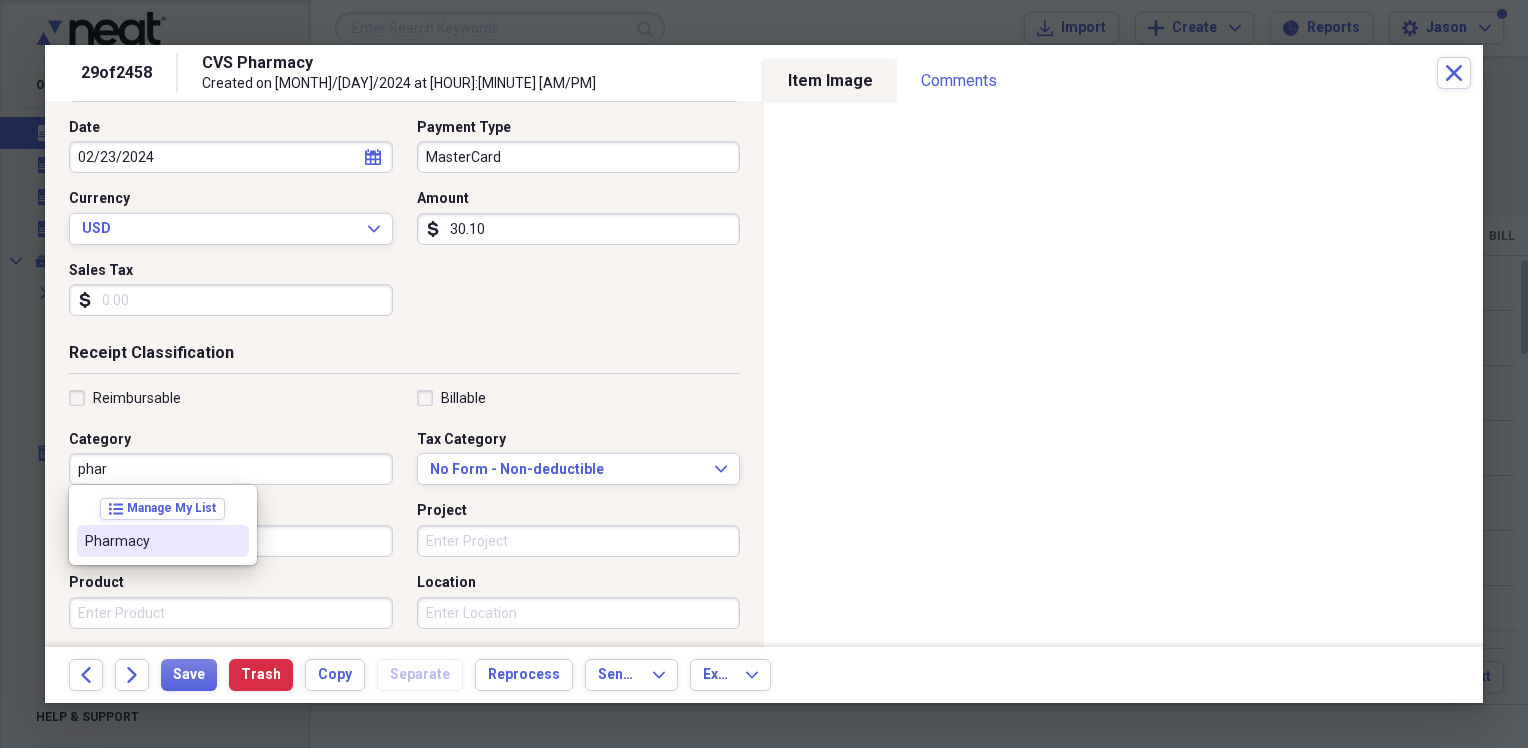 click on "Pharmacy" at bounding box center (163, 541) 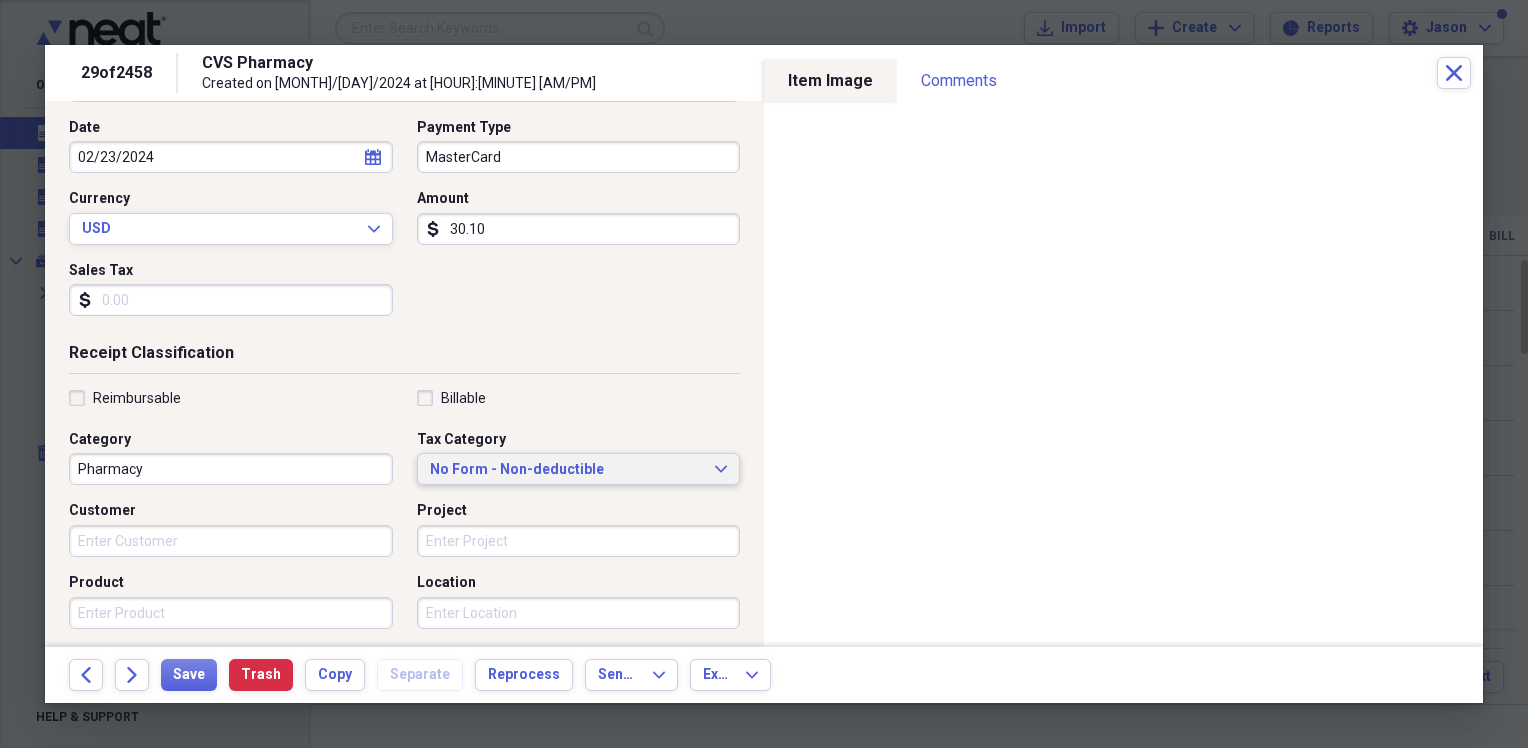 click on "No Form - Non-deductible" at bounding box center [567, 470] 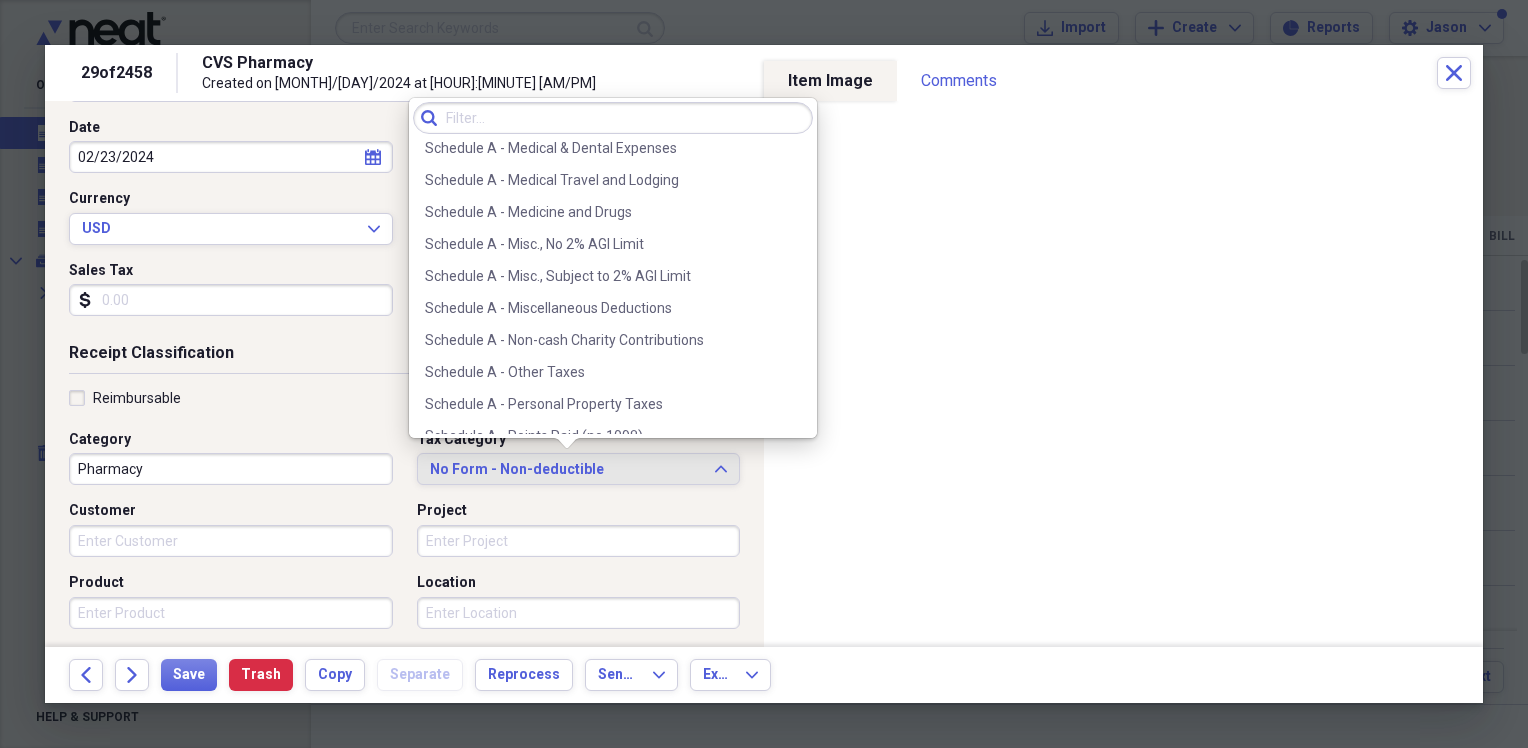 scroll, scrollTop: 2930, scrollLeft: 0, axis: vertical 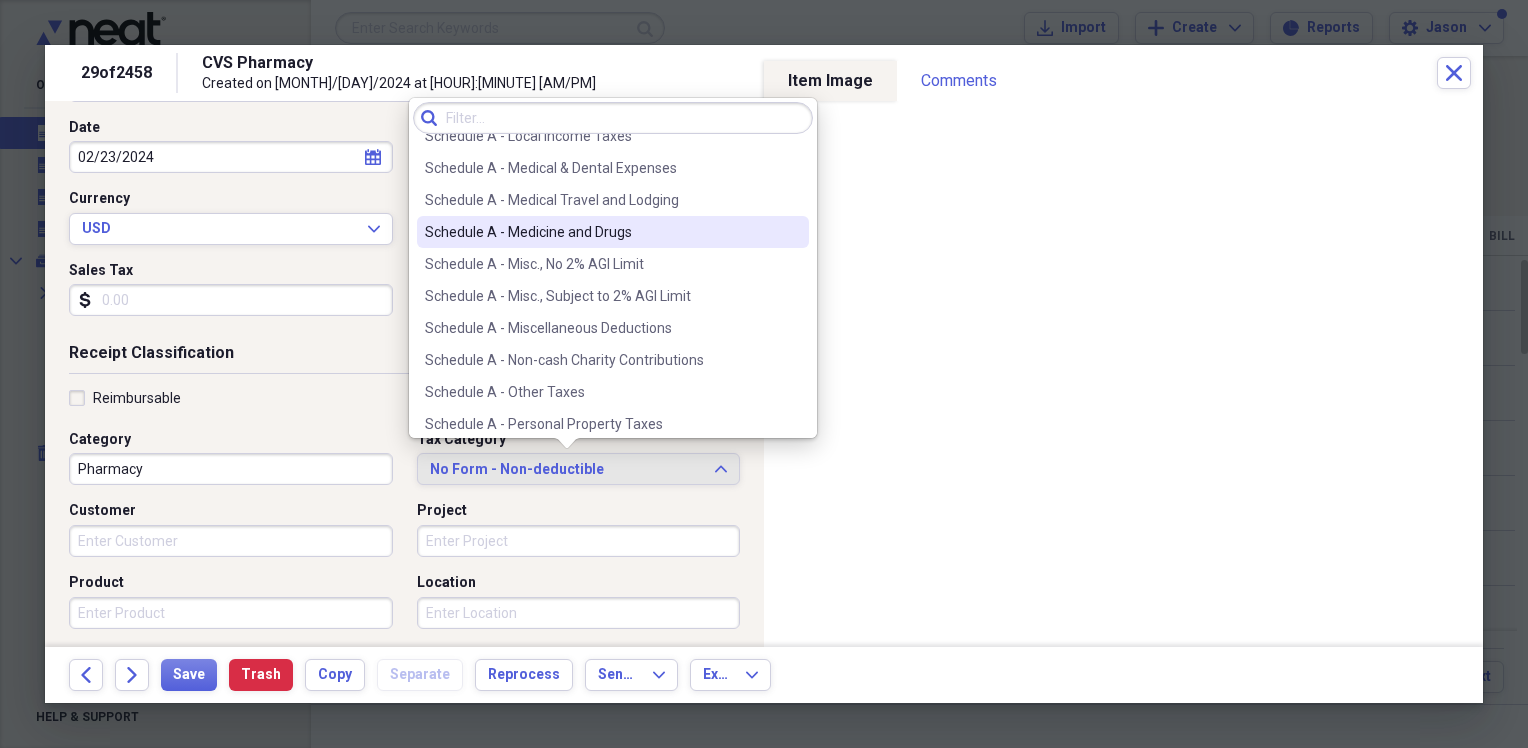 click on "Schedule A - Medicine and Drugs" at bounding box center [601, 232] 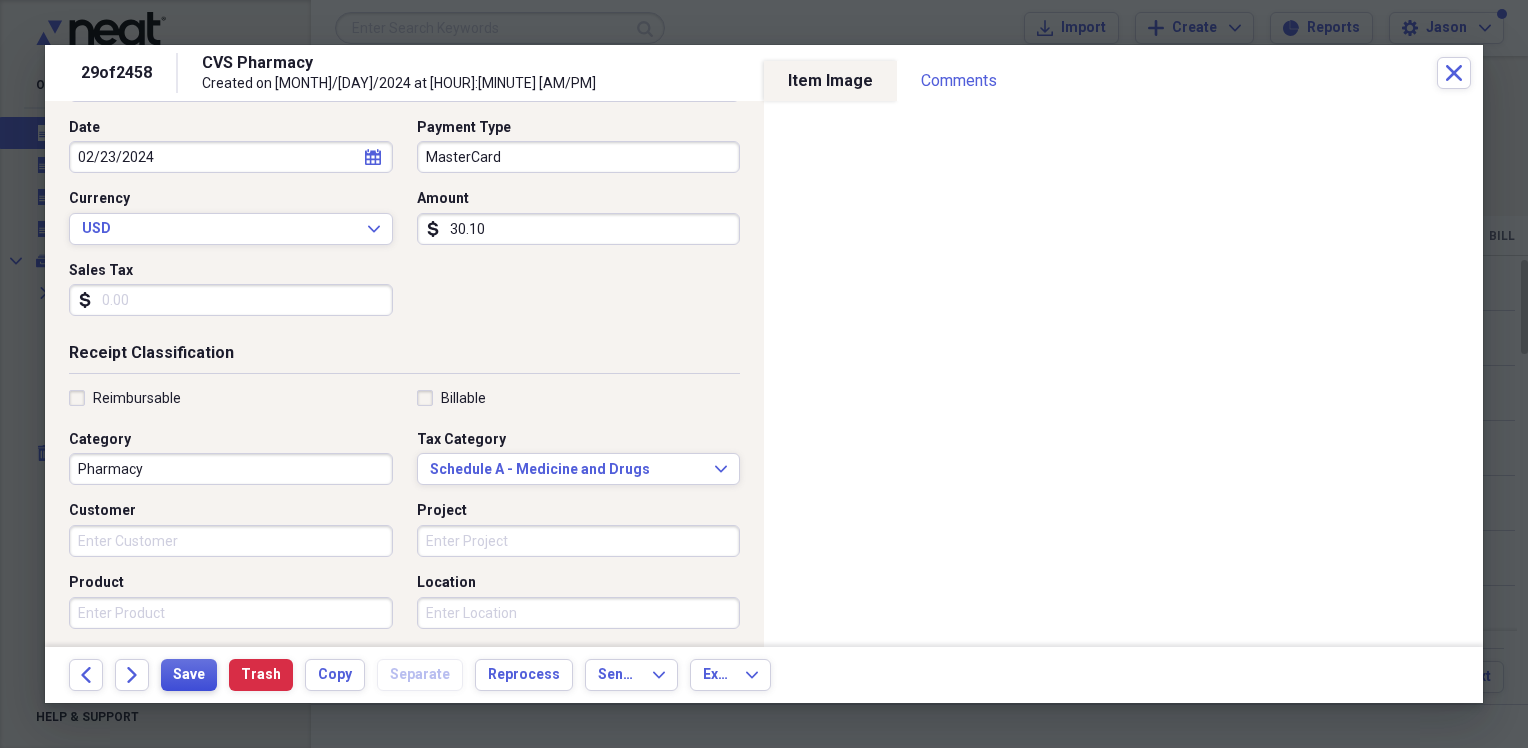 click on "Save" at bounding box center (189, 675) 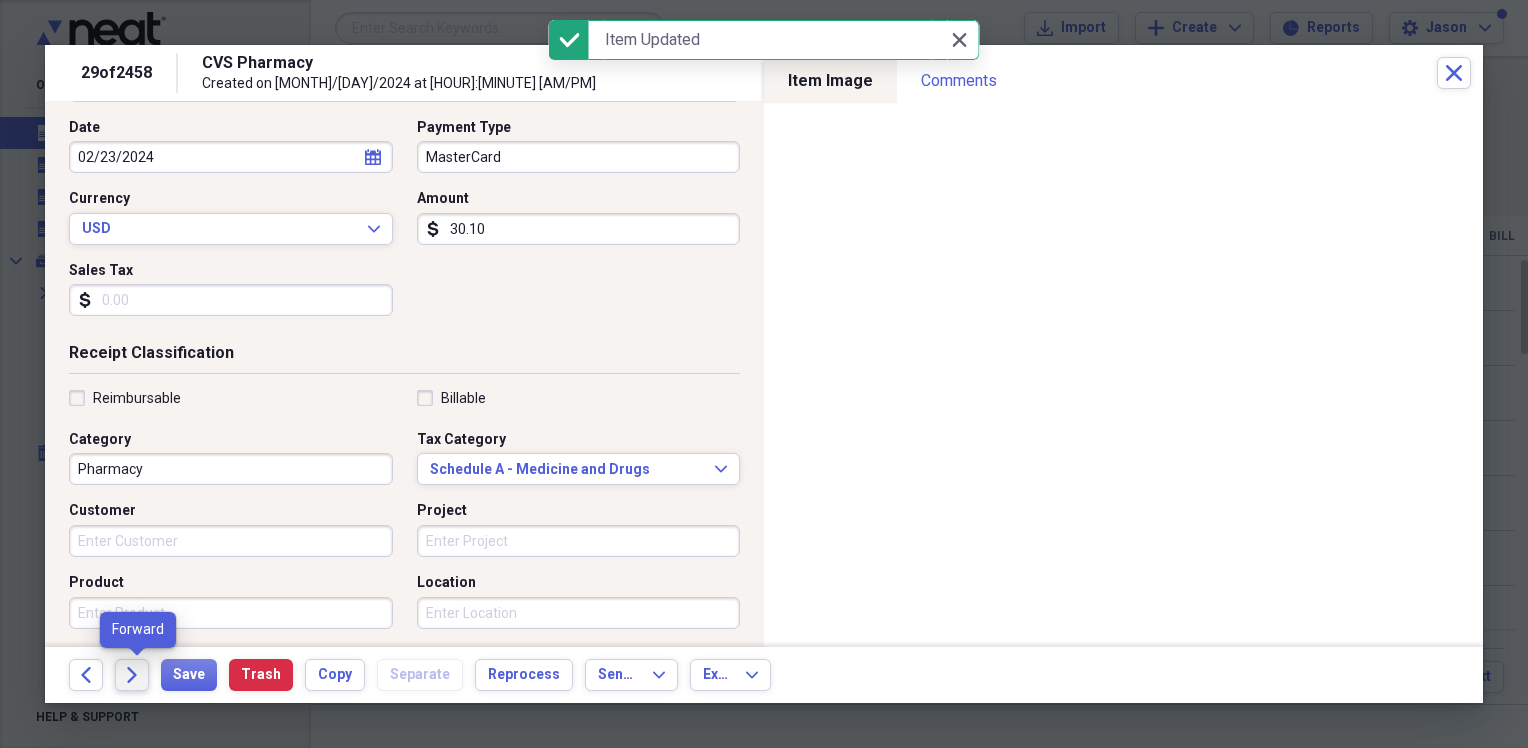 click 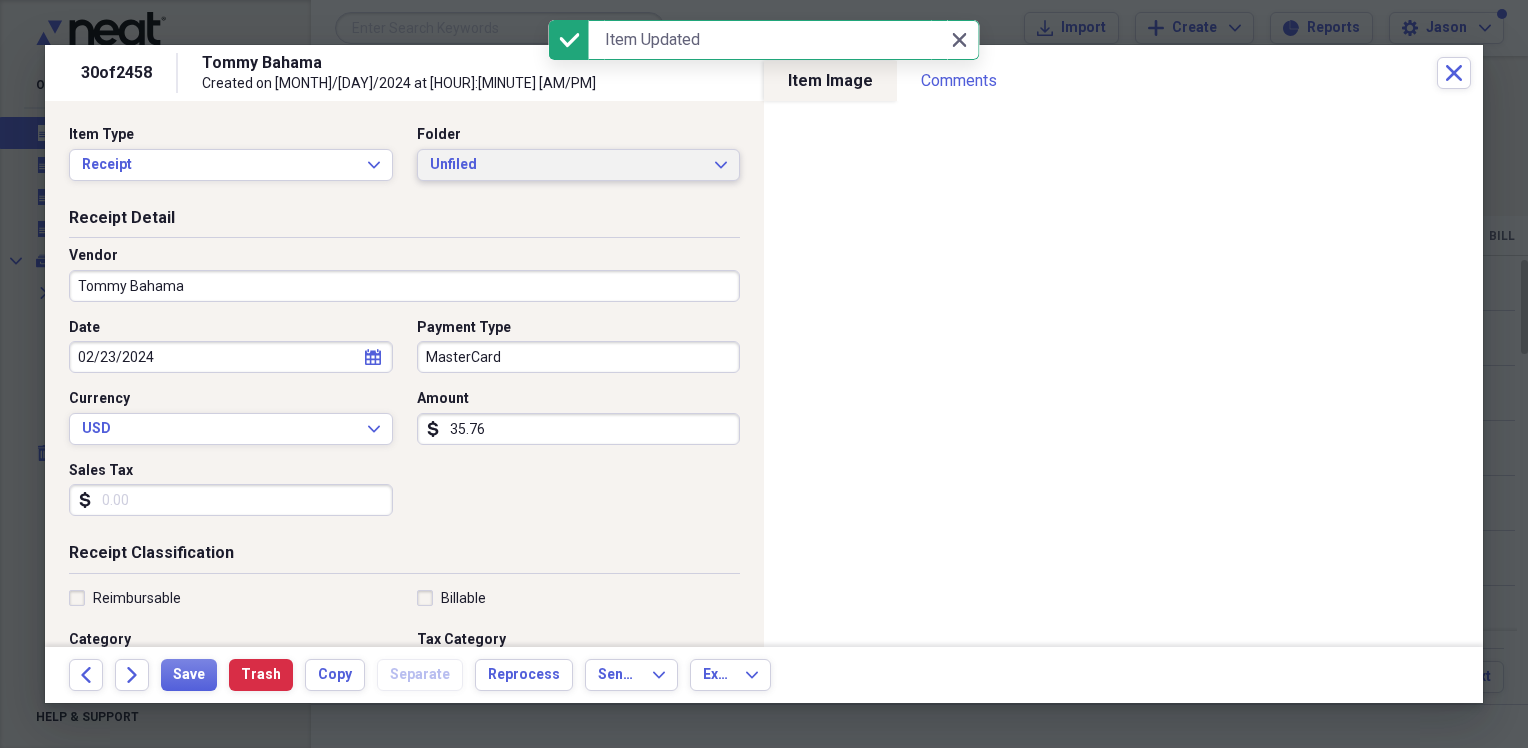 click on "Unfiled" at bounding box center (567, 165) 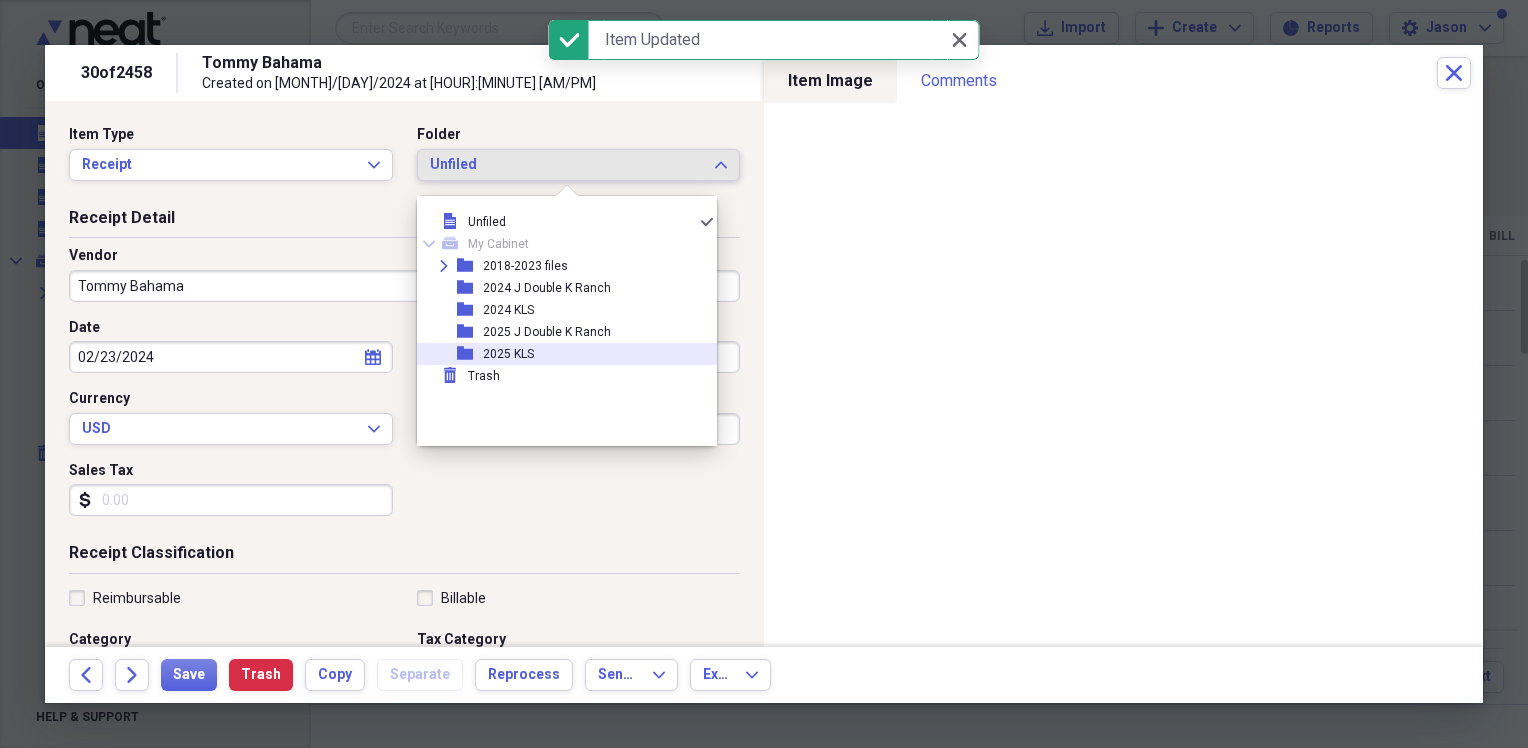 click on "2025 KLS" at bounding box center [508, 354] 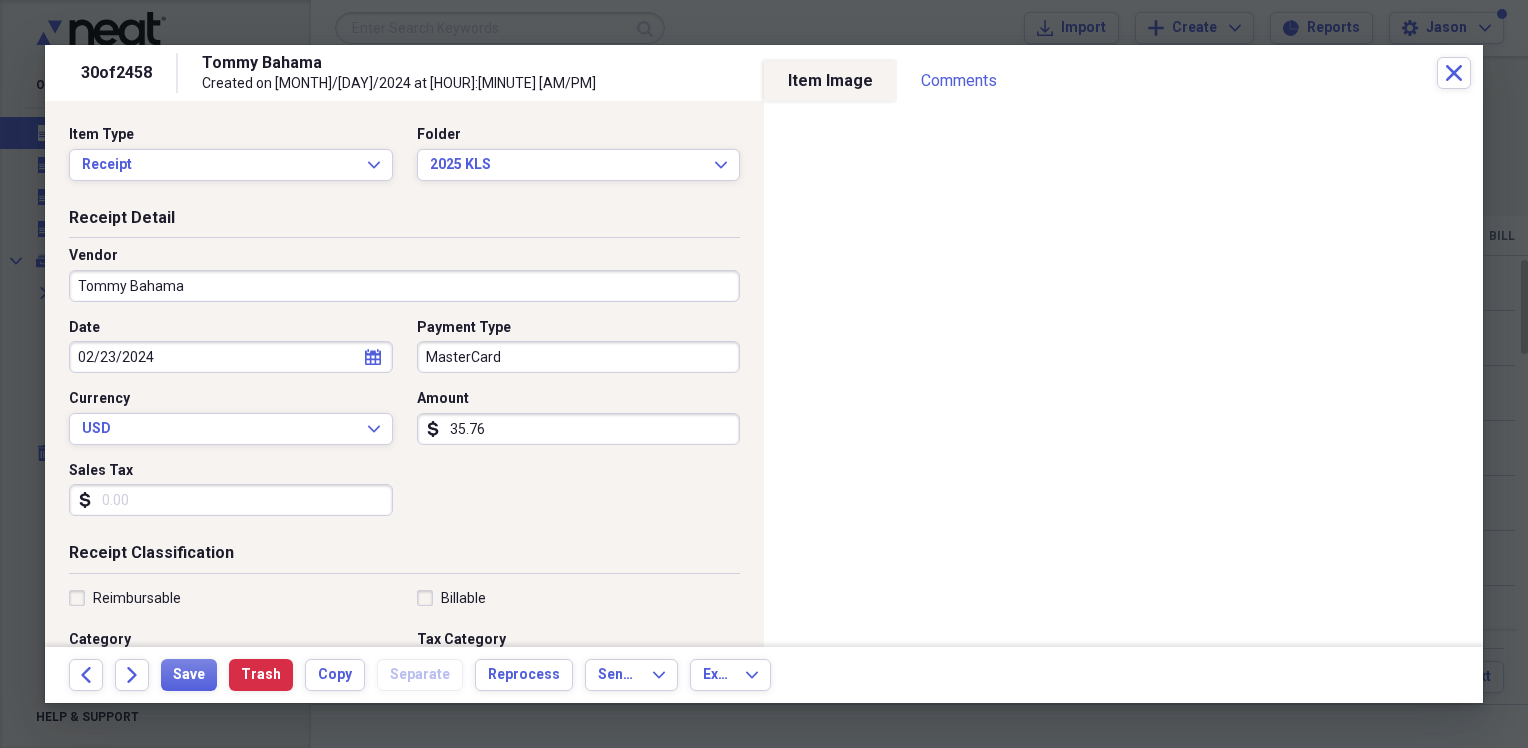 click on "35.76" at bounding box center (579, 429) 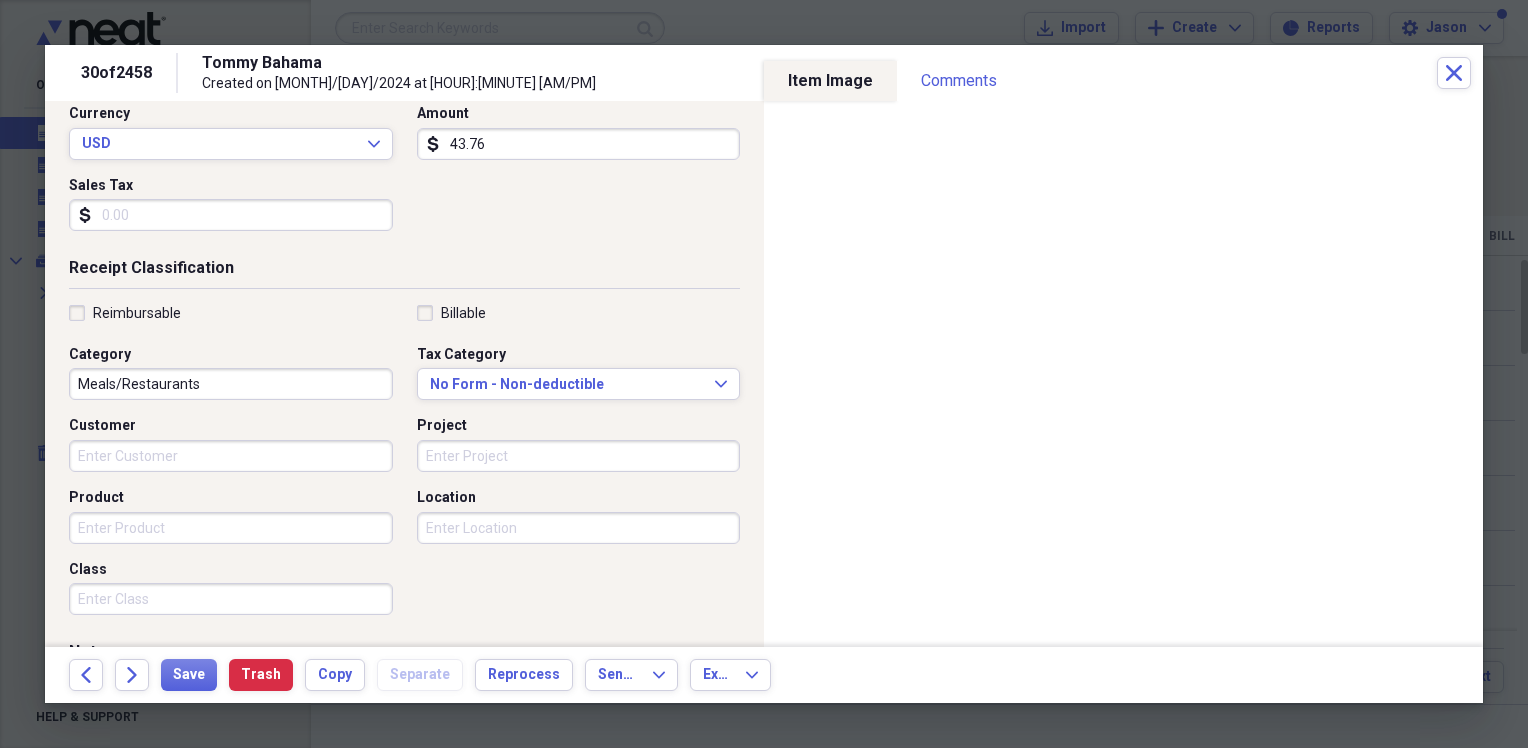 scroll, scrollTop: 300, scrollLeft: 0, axis: vertical 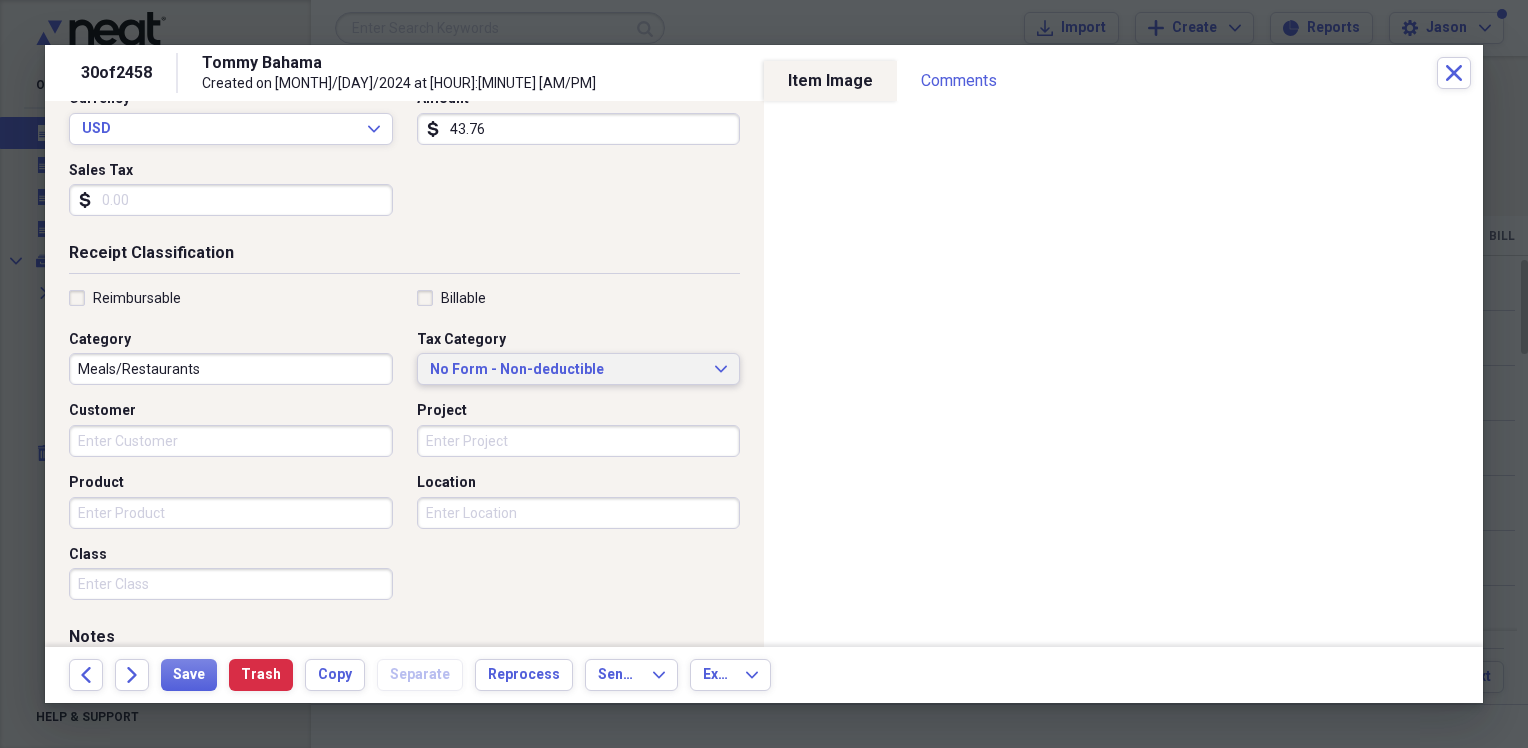 type on "43.76" 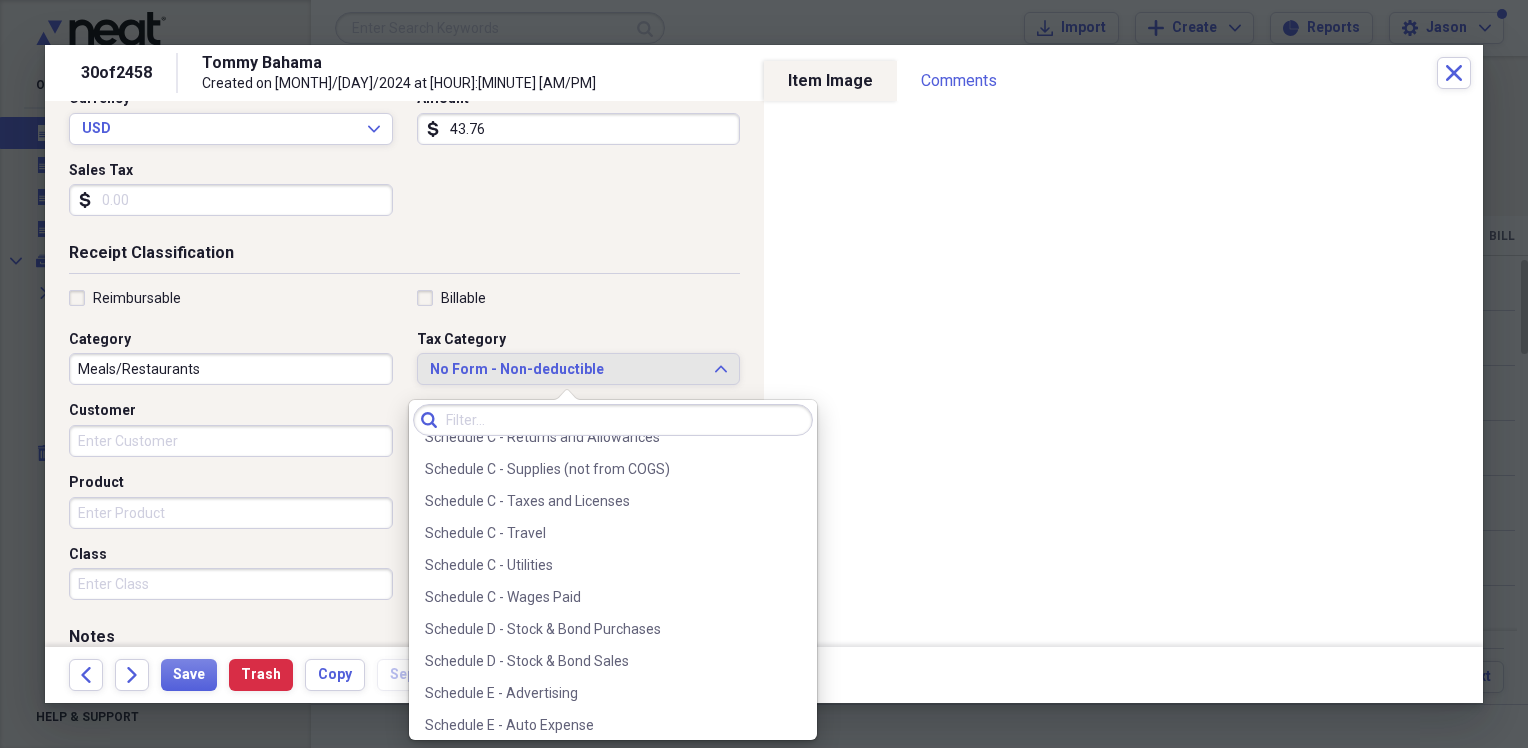 scroll, scrollTop: 4420, scrollLeft: 0, axis: vertical 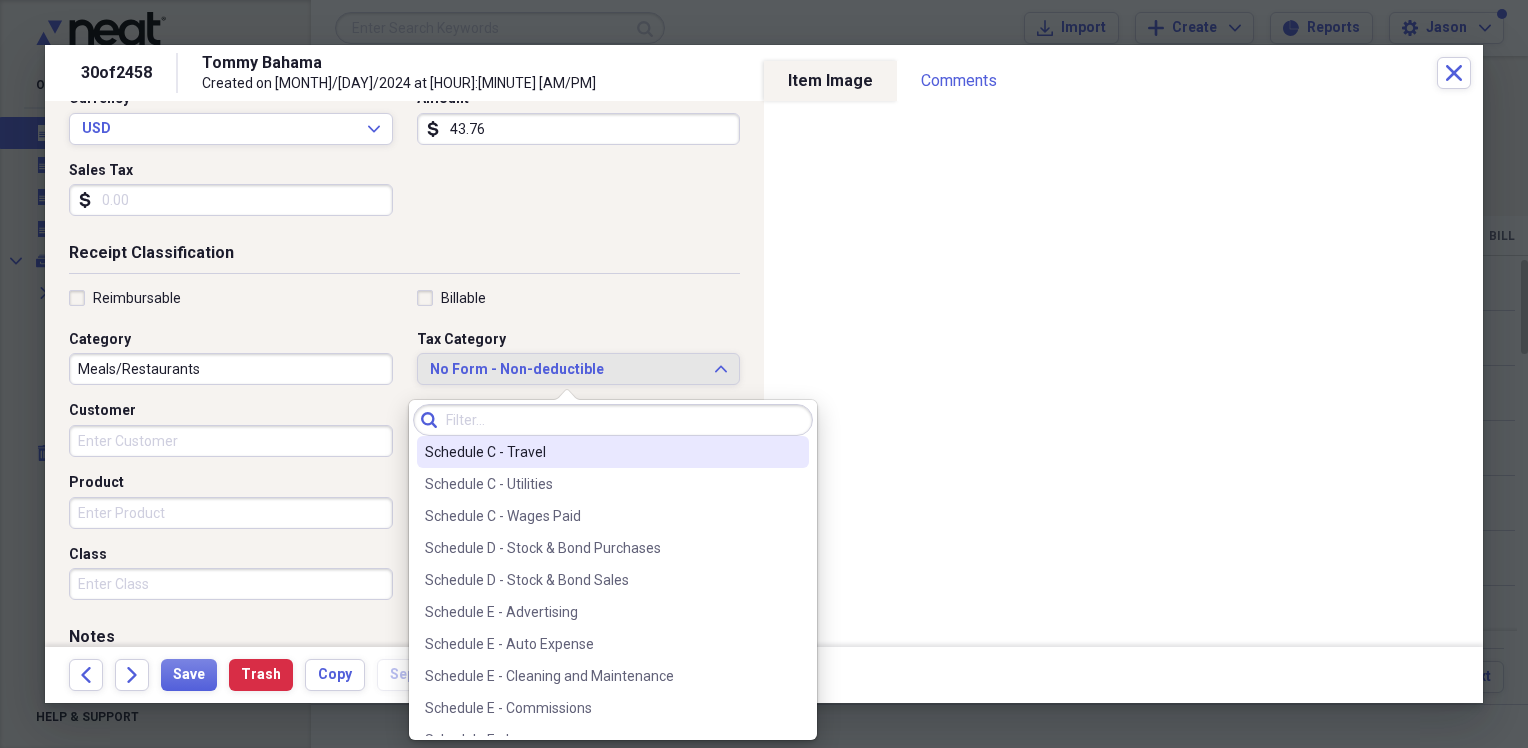 click on "Schedule C - Travel" at bounding box center [601, 452] 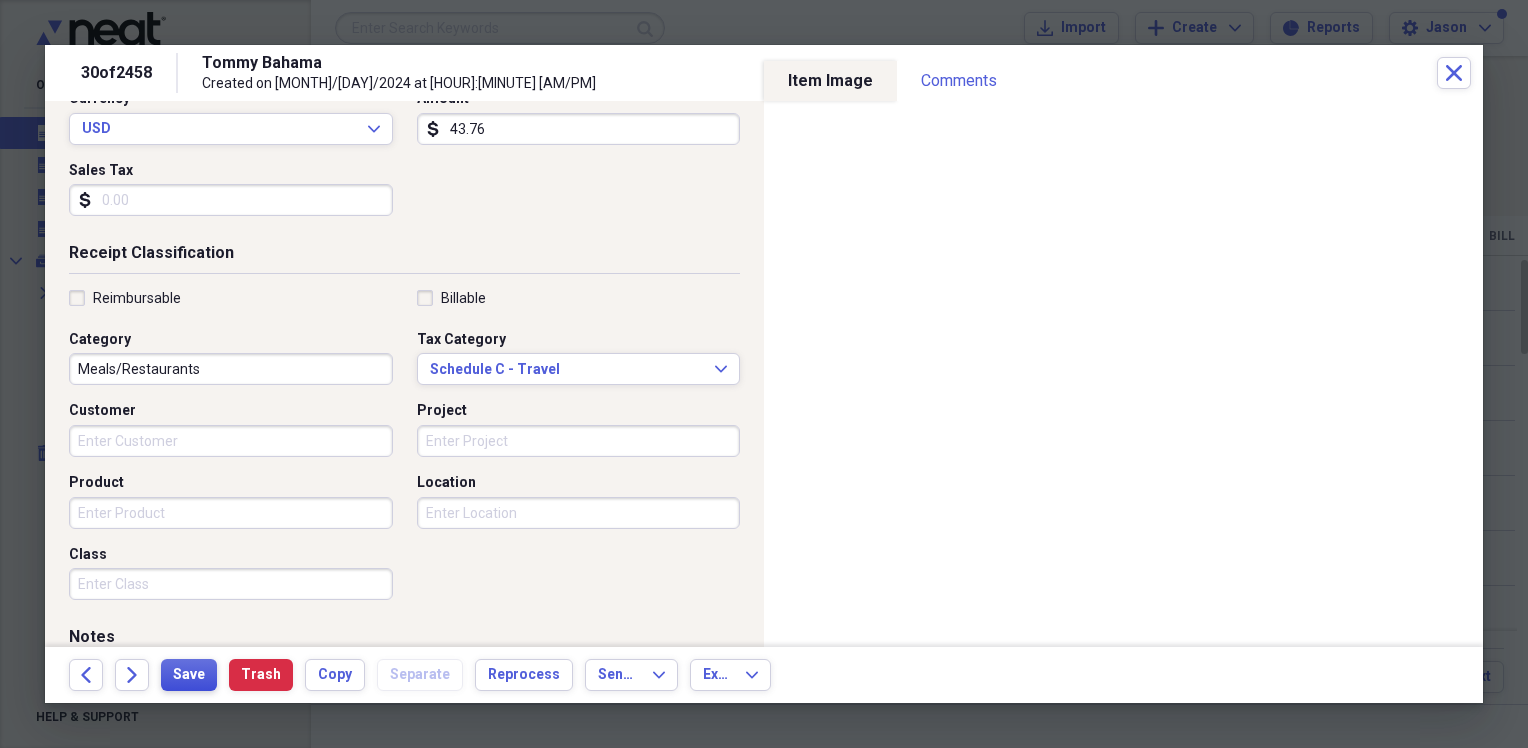 click on "Save" at bounding box center [189, 675] 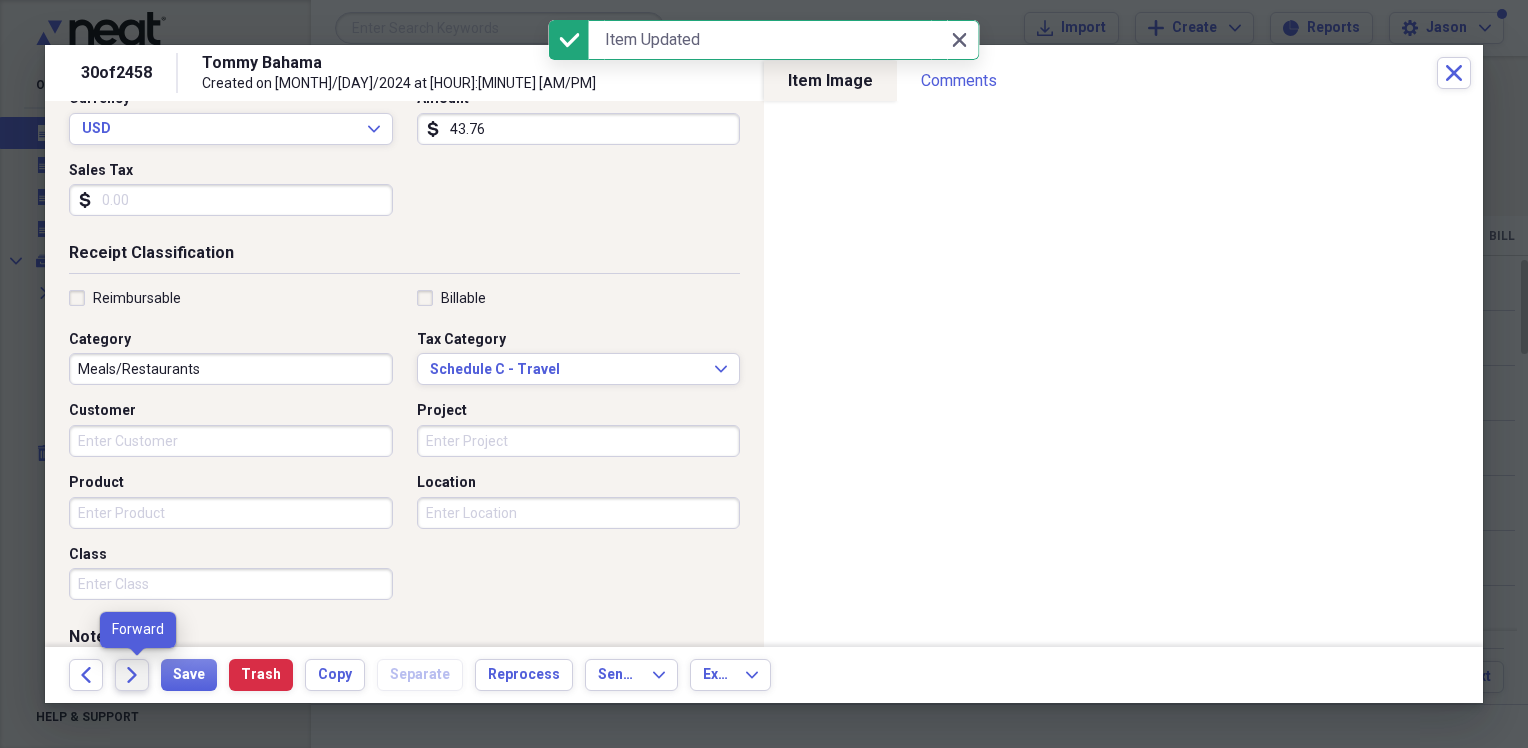 click 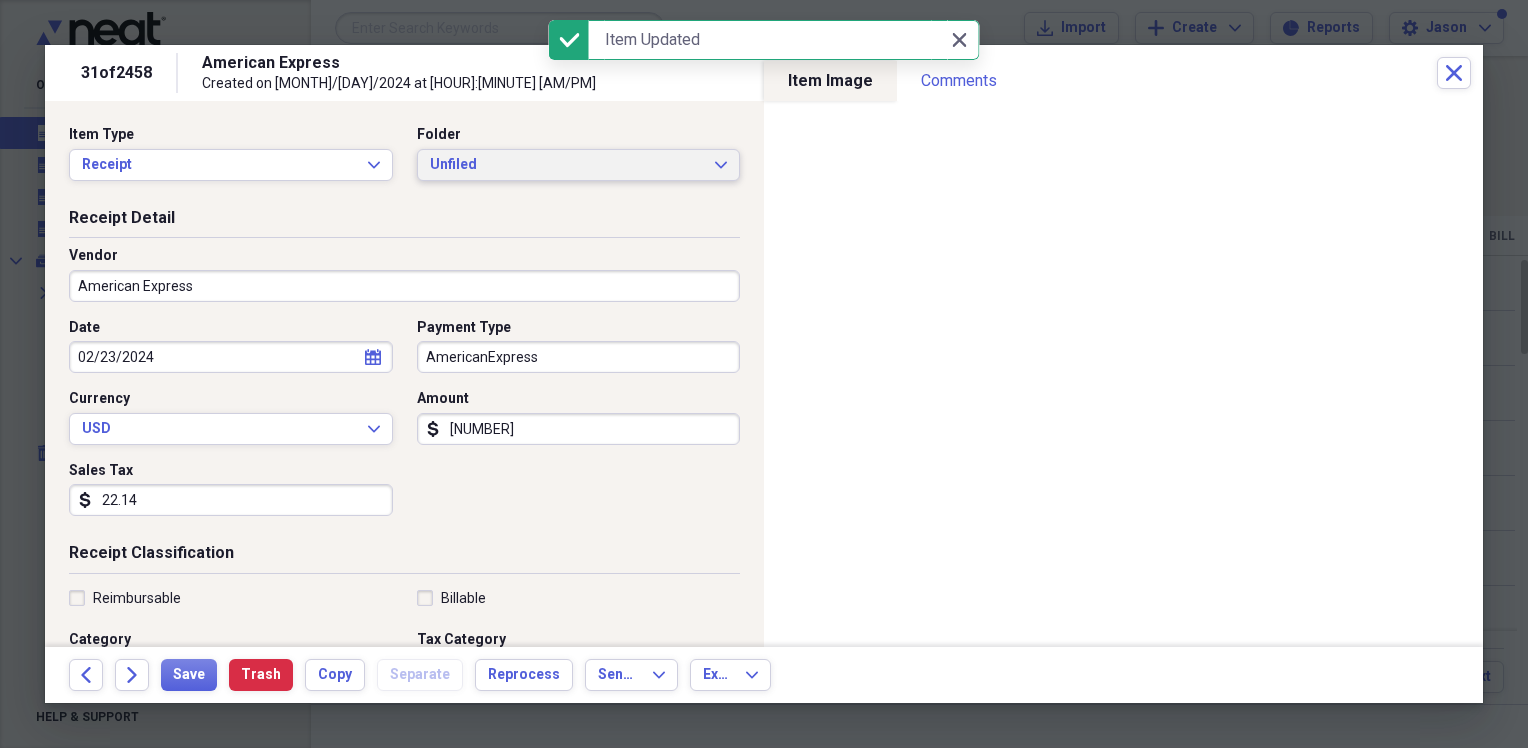 click on "Unfiled" at bounding box center [567, 165] 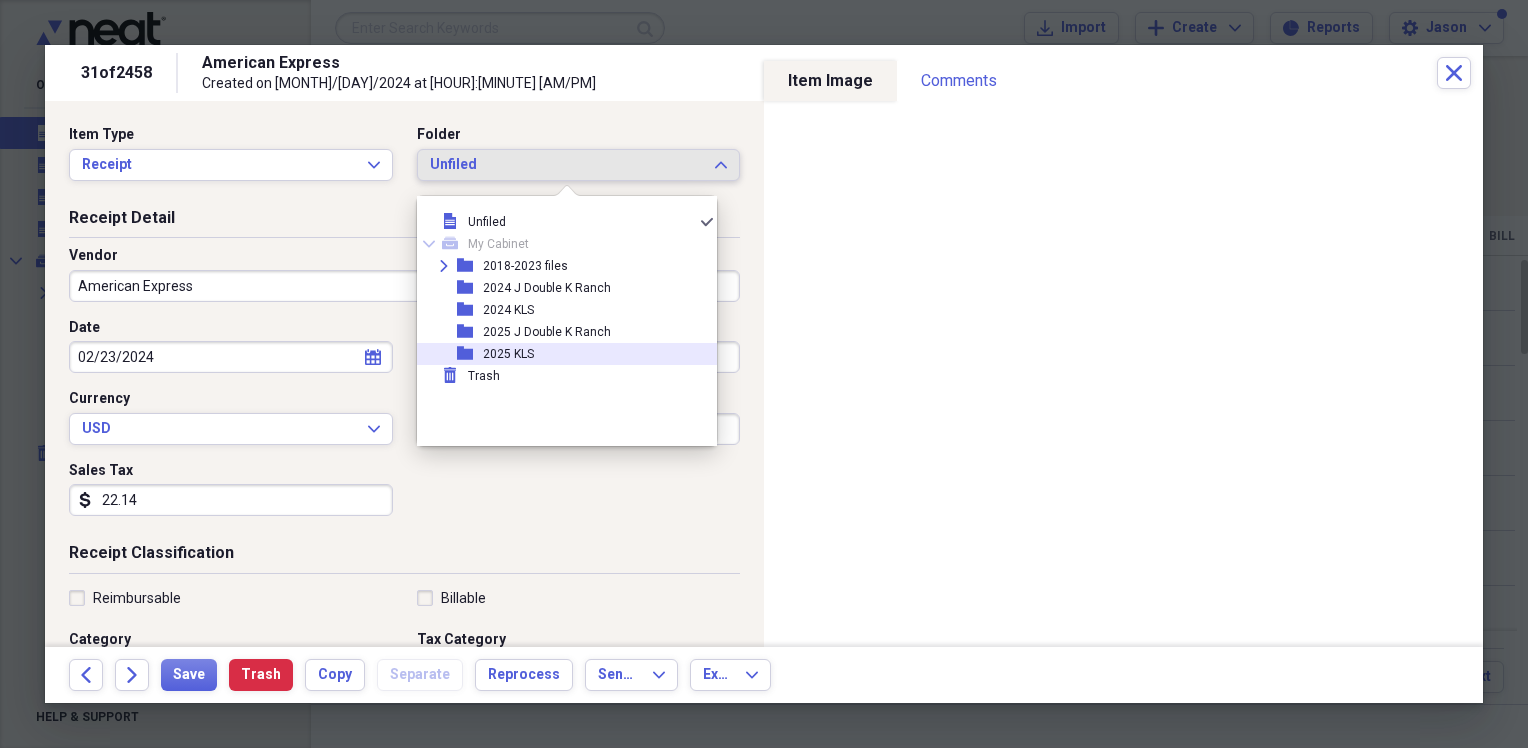 click on "folder 2025 KLS" at bounding box center (559, 354) 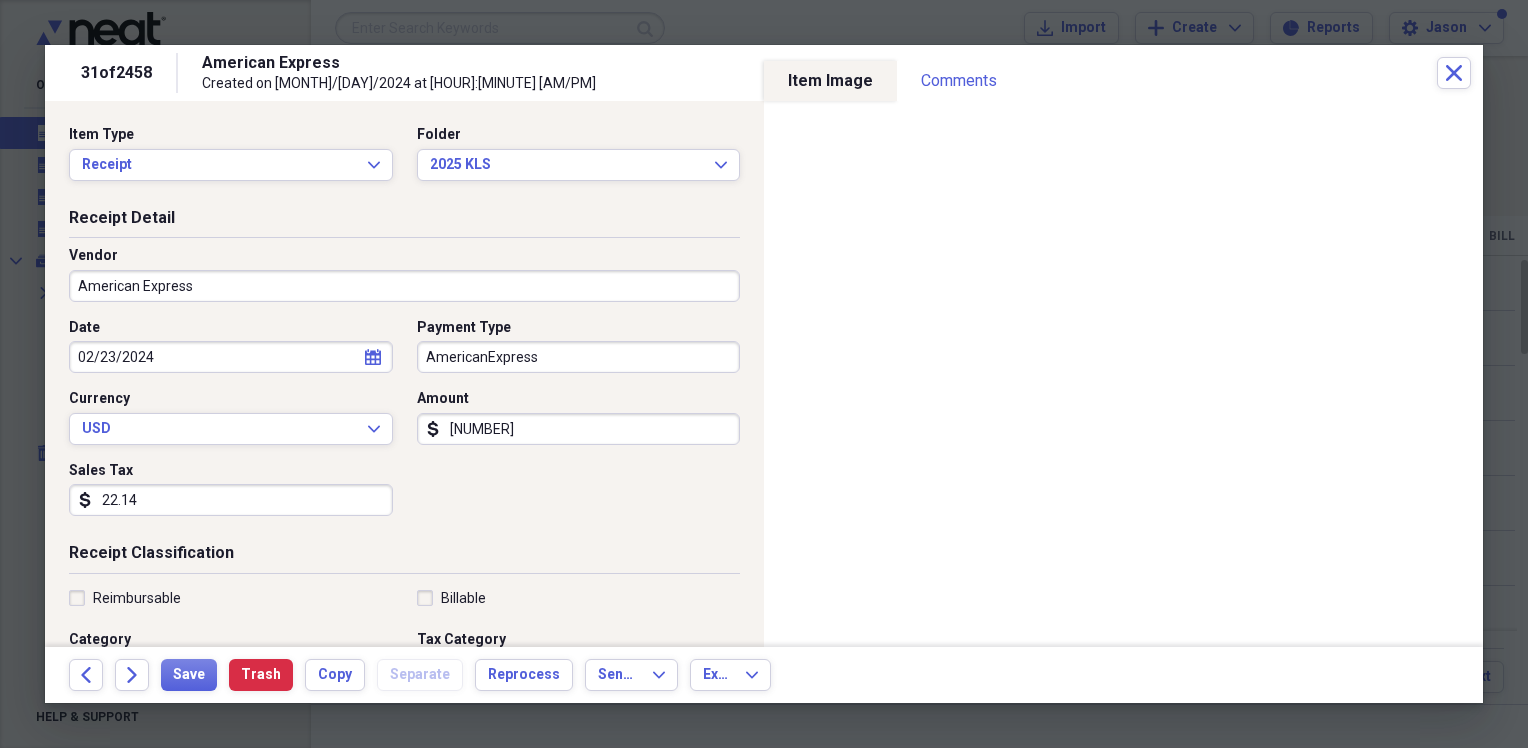 click on "American Express" at bounding box center [404, 286] 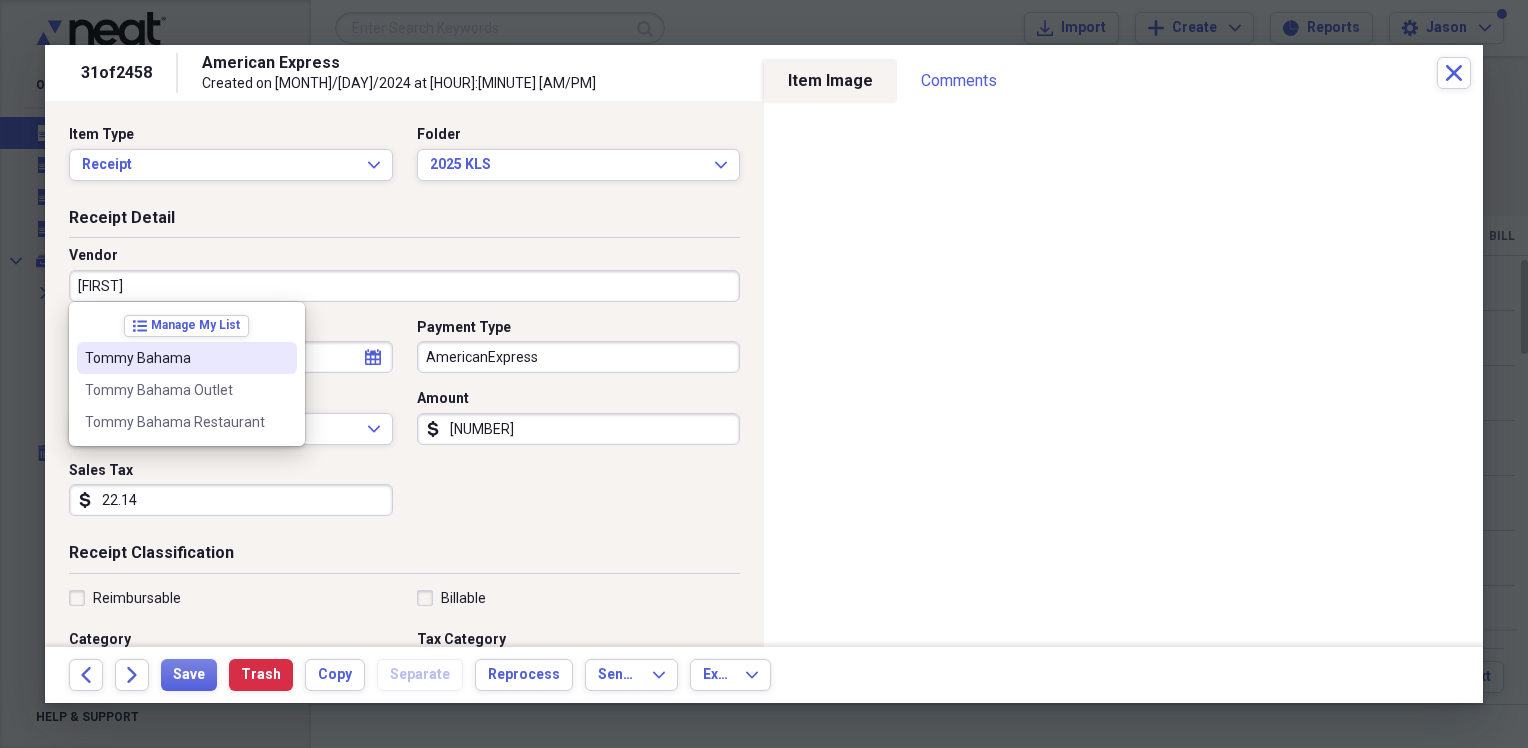 click on "Tommy Bahama" at bounding box center (187, 358) 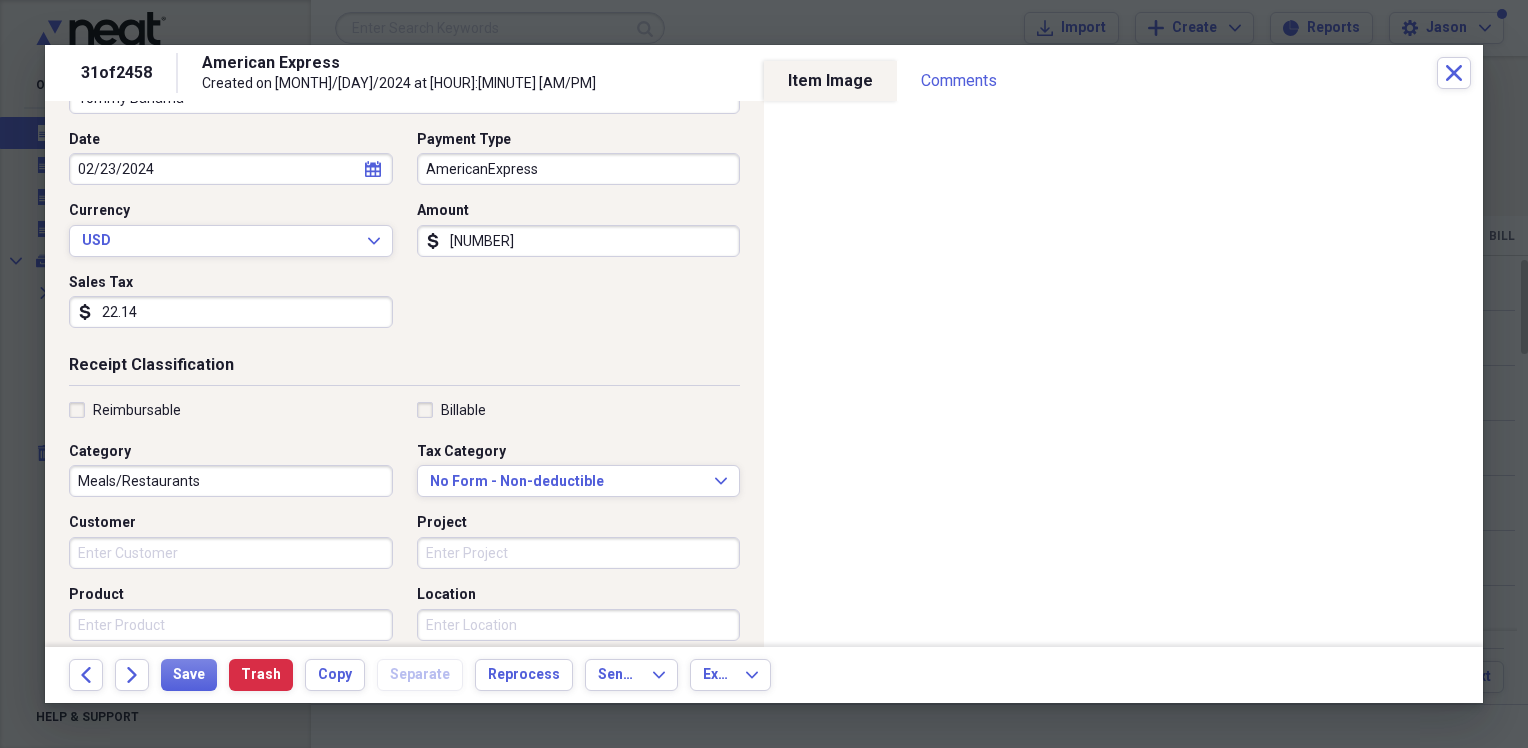 scroll, scrollTop: 200, scrollLeft: 0, axis: vertical 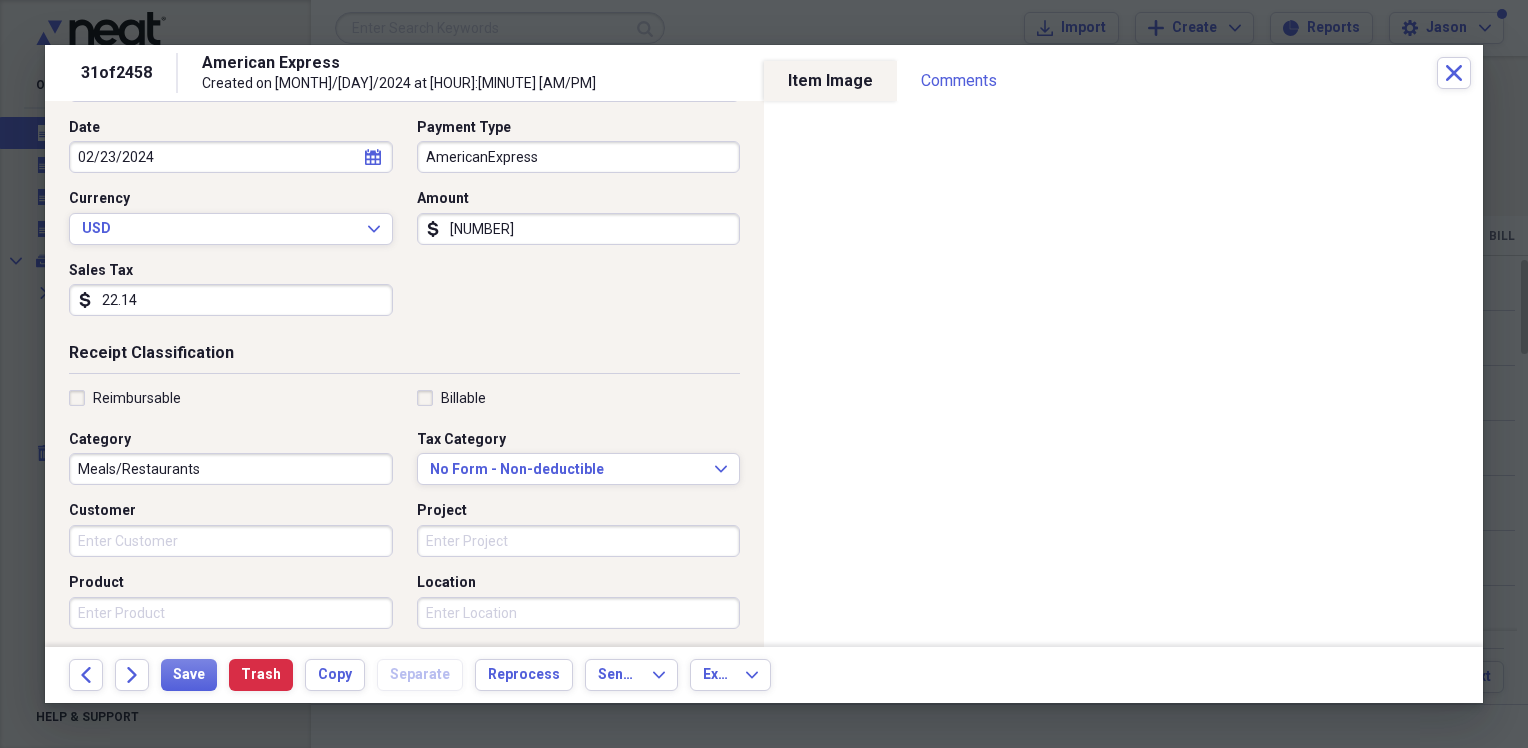 click on "Meals/Restaurants" at bounding box center (231, 469) 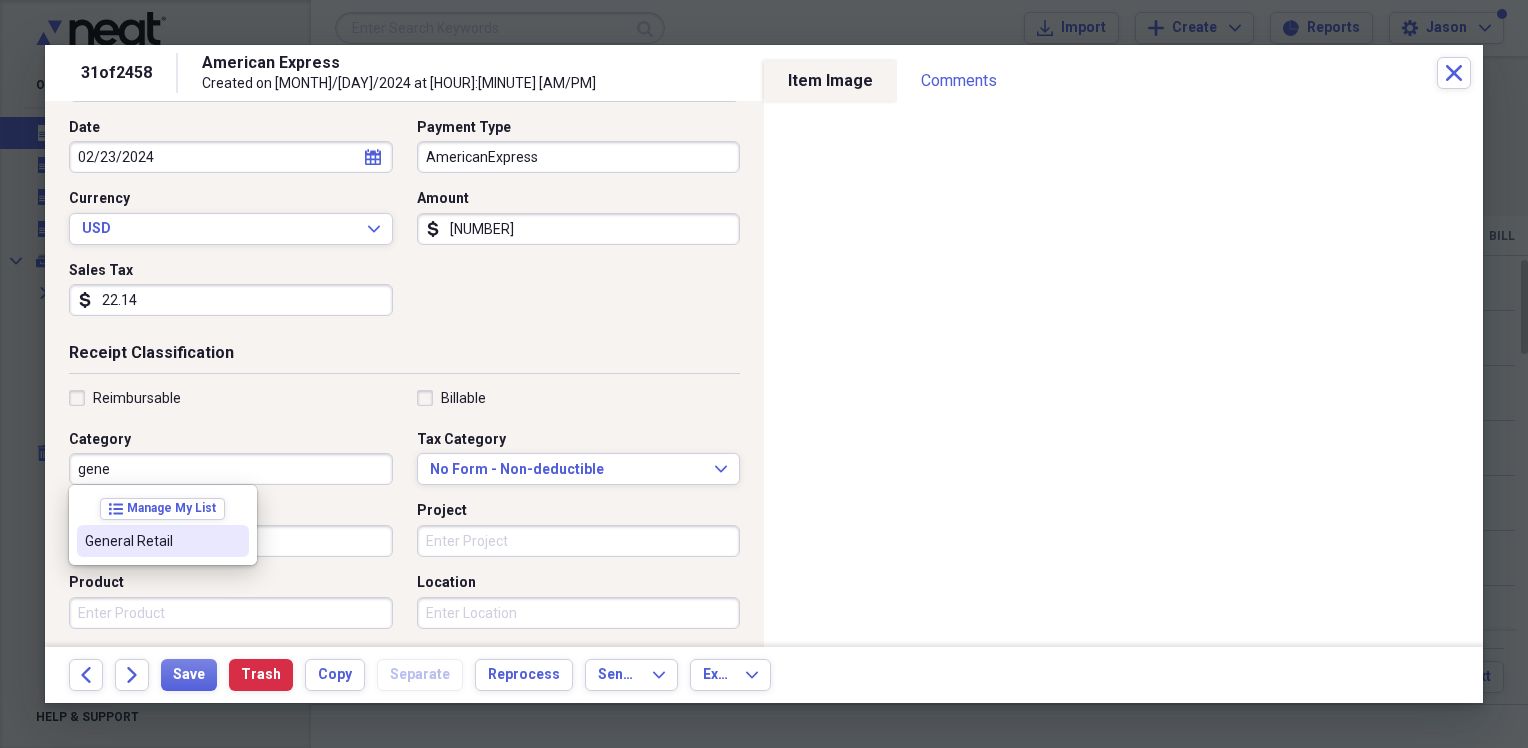 click on "General Retail" at bounding box center (151, 541) 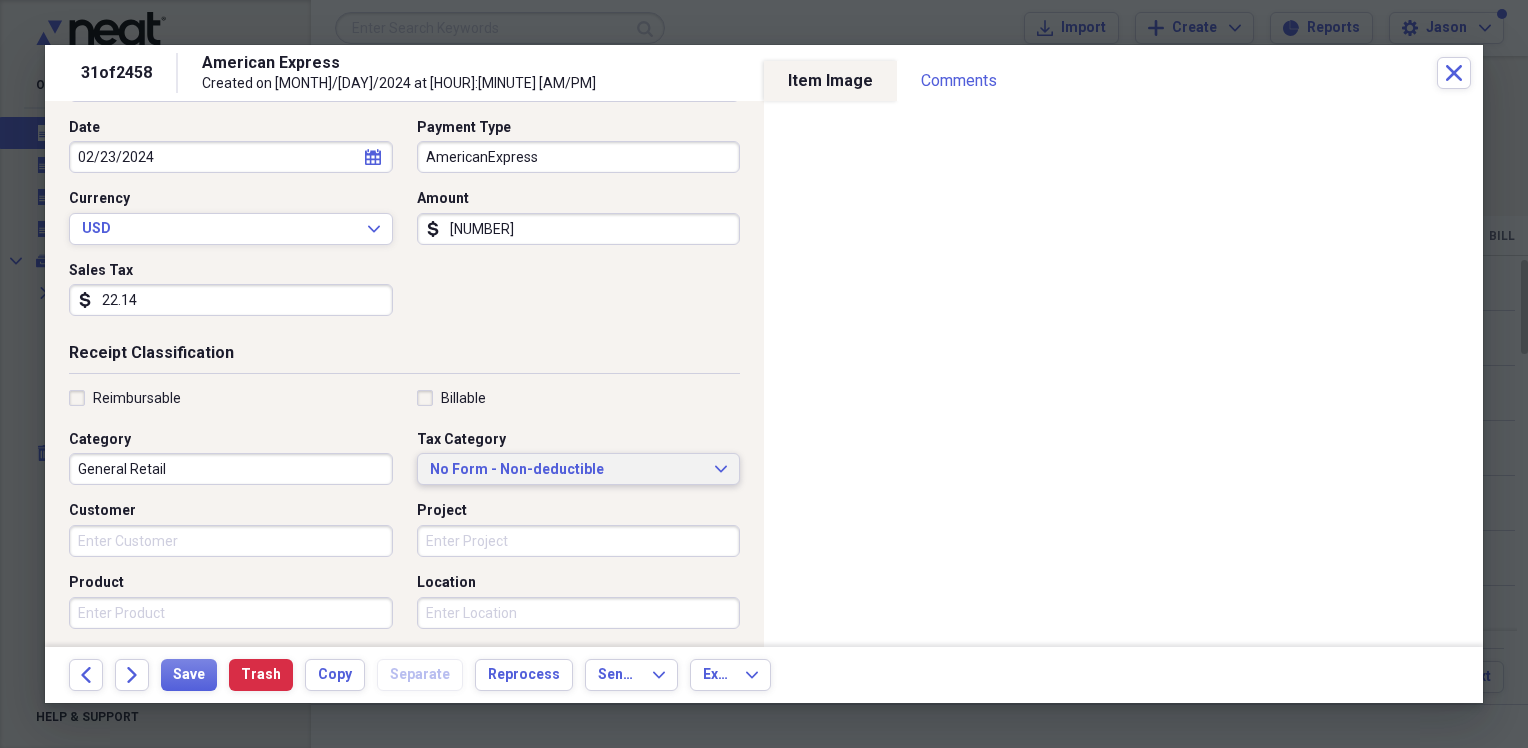 click on "No Form - Non-deductible" at bounding box center [567, 470] 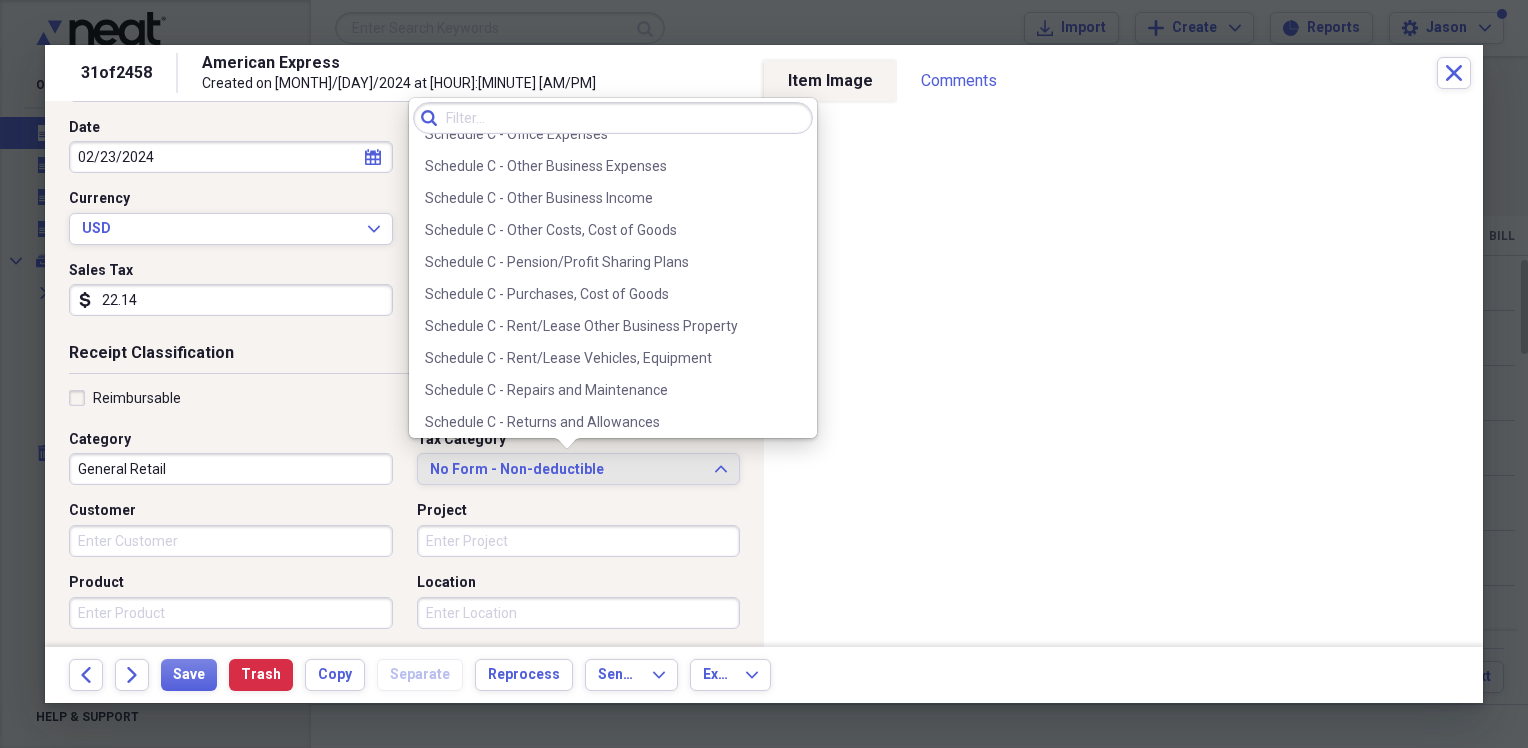 scroll, scrollTop: 3992, scrollLeft: 0, axis: vertical 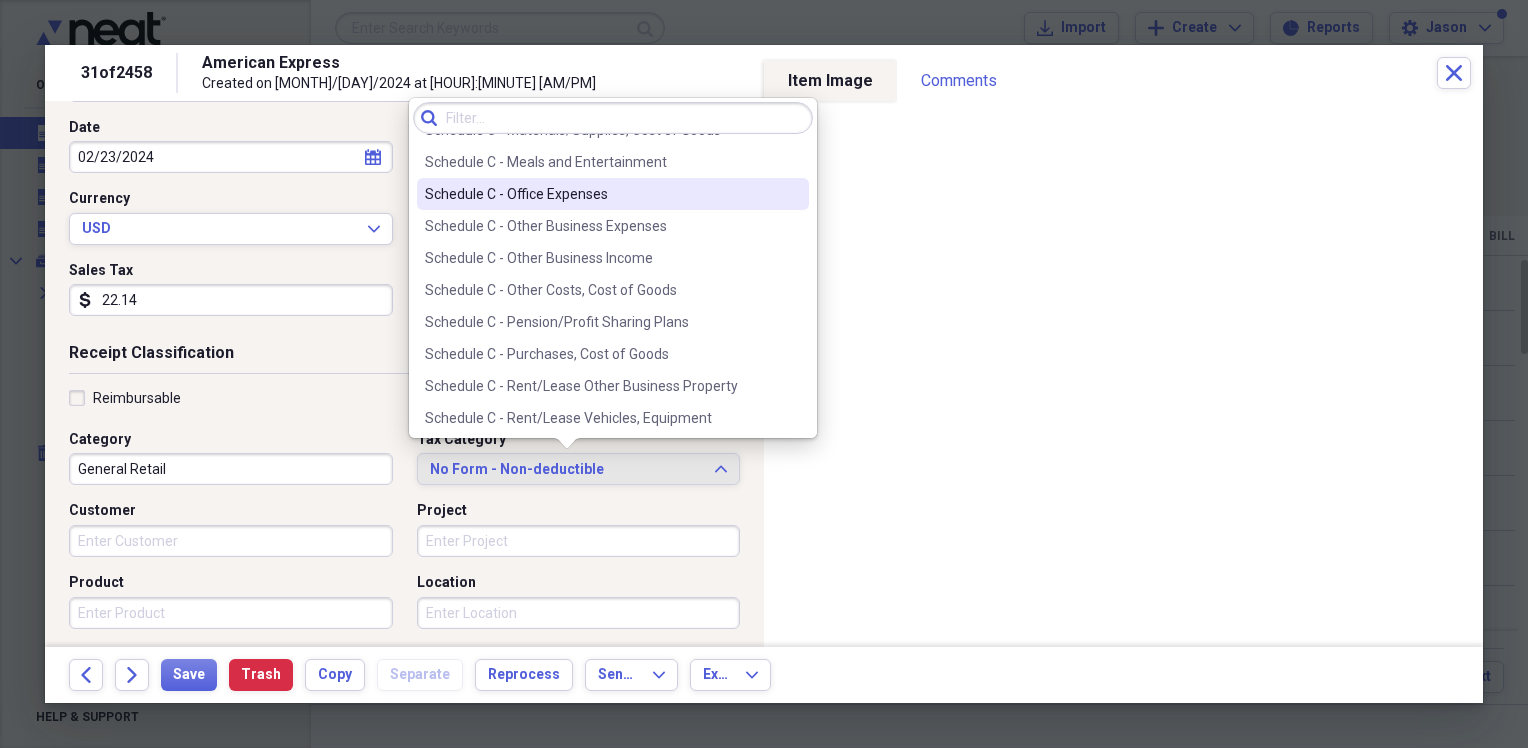 click on "Schedule C - Office Expenses" at bounding box center (601, 194) 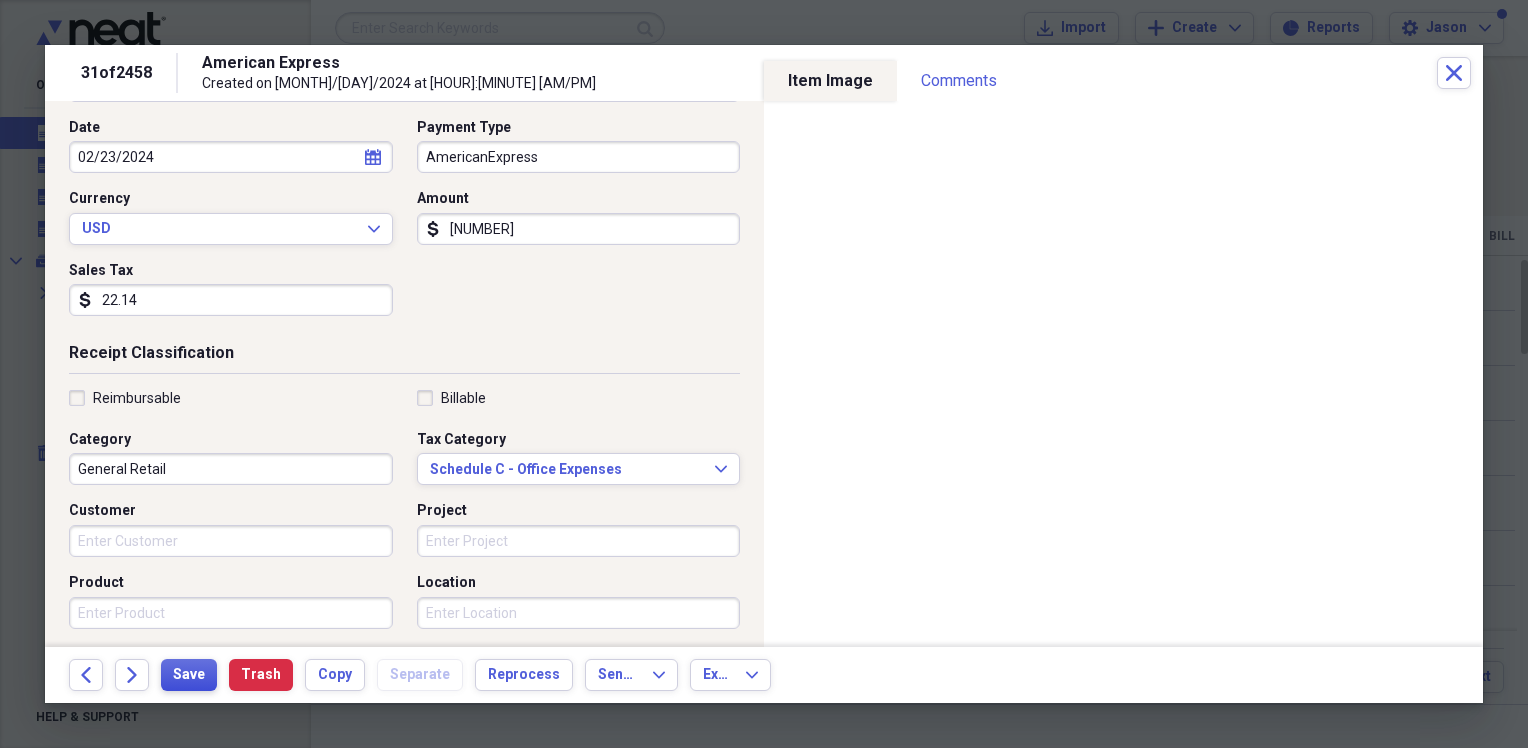 click on "Save" at bounding box center [189, 675] 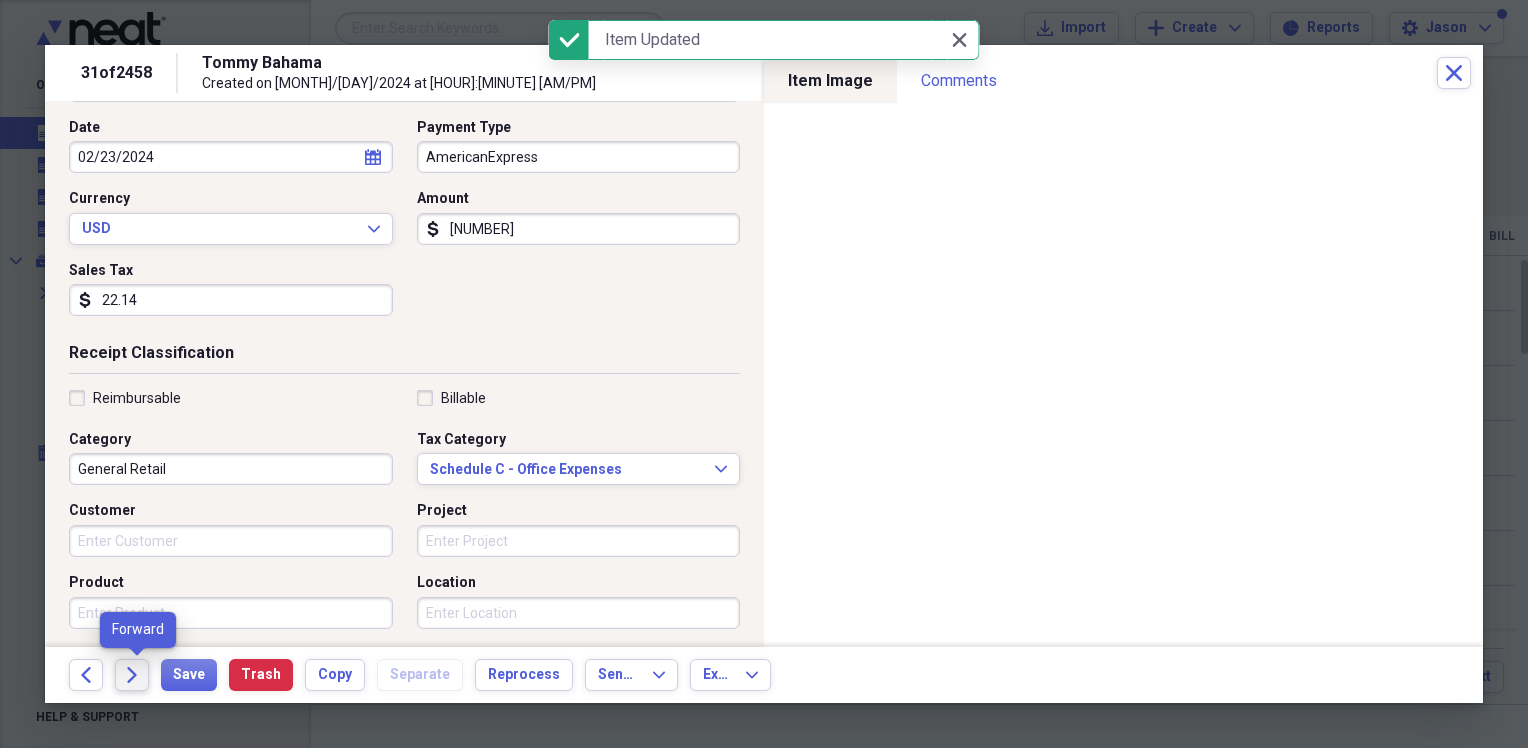 click on "Forward" 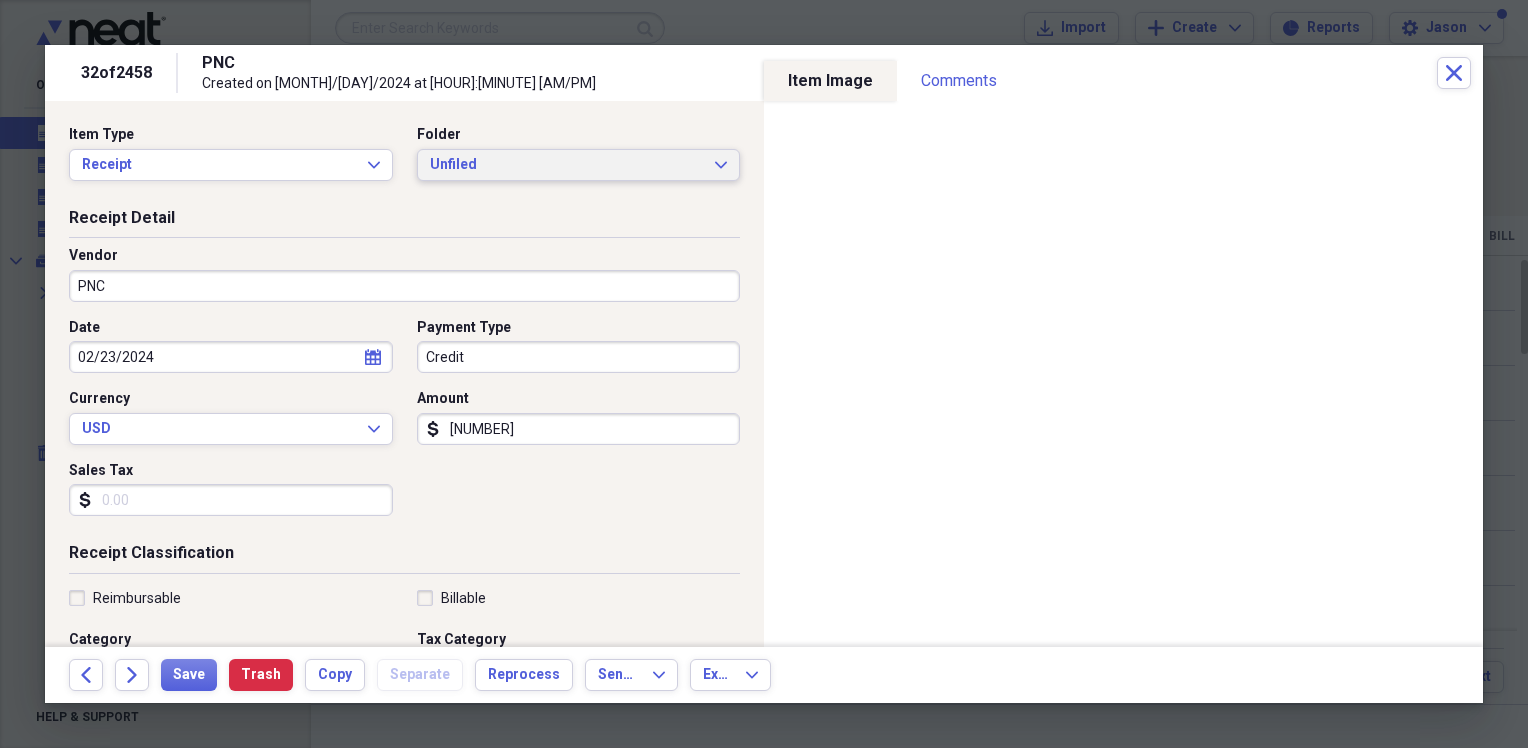 click on "Unfiled" at bounding box center [567, 165] 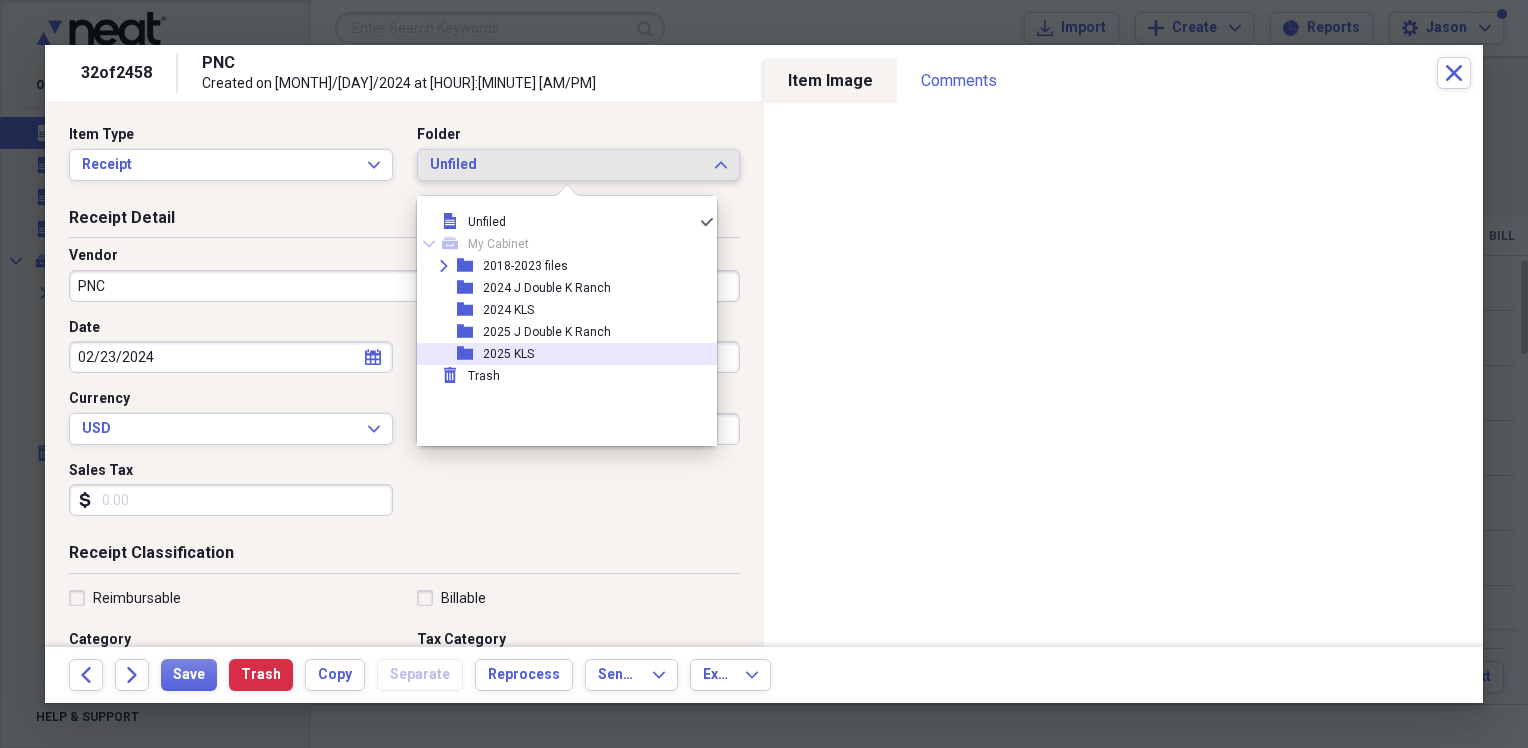 click on "folder 2025 KLS" at bounding box center (559, 354) 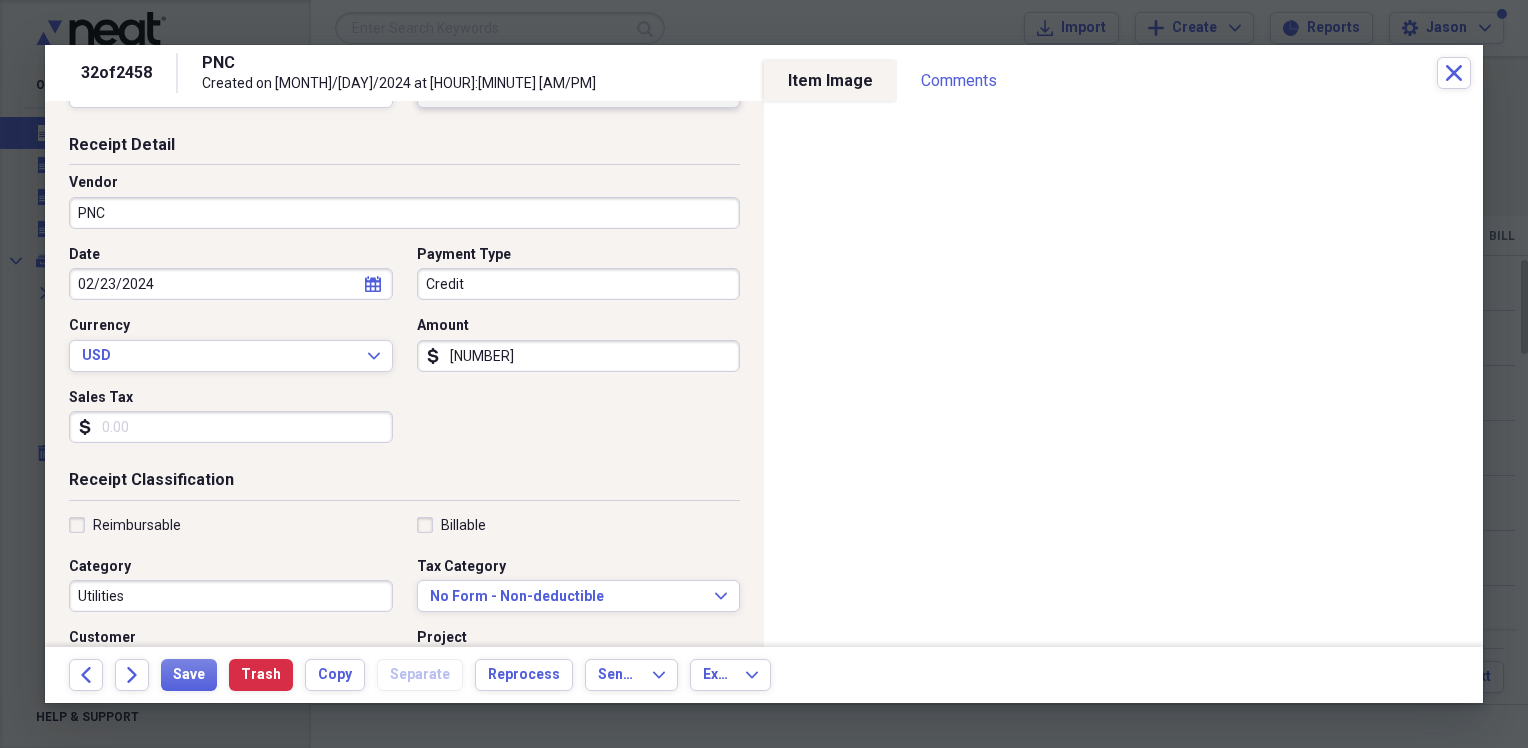 scroll, scrollTop: 200, scrollLeft: 0, axis: vertical 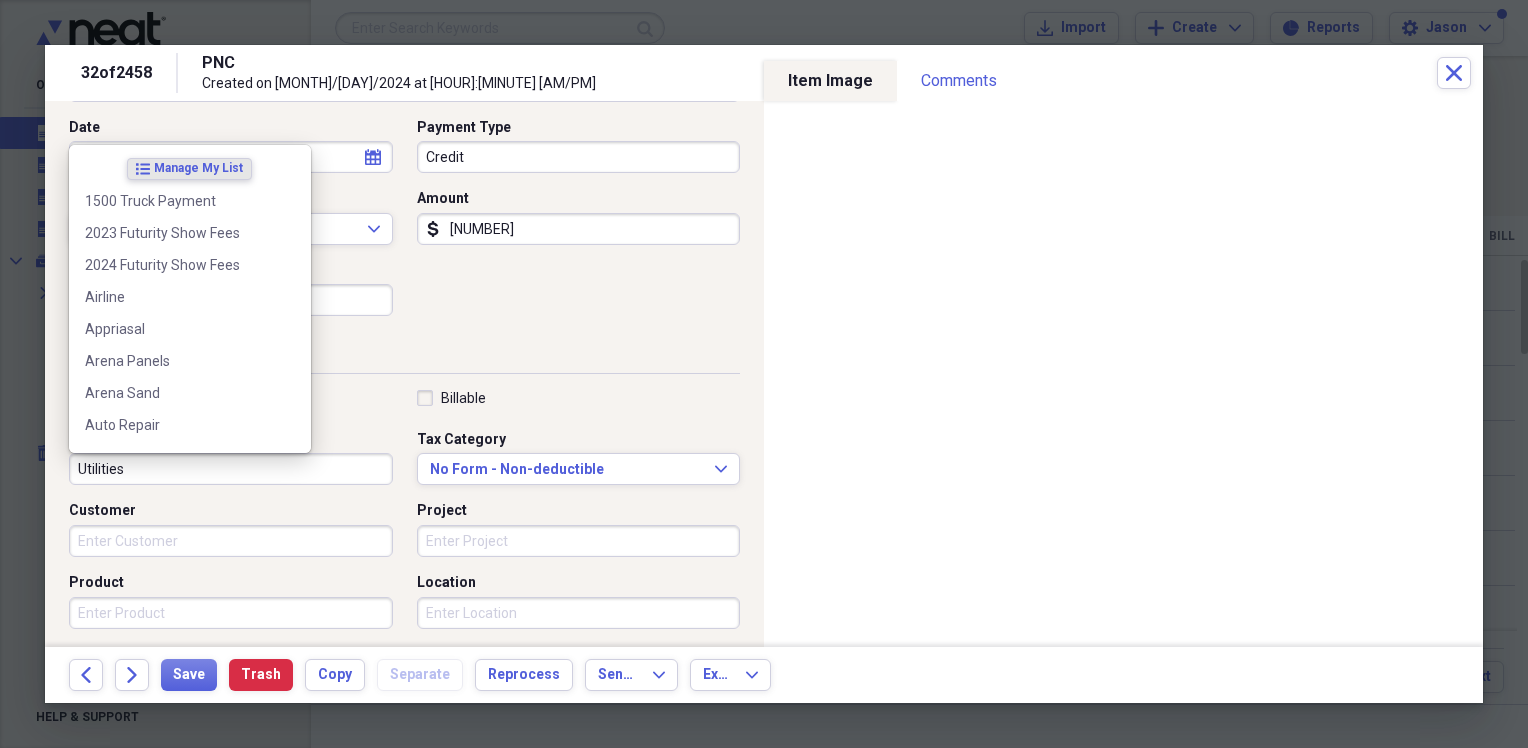 click on "Utilities" at bounding box center [231, 469] 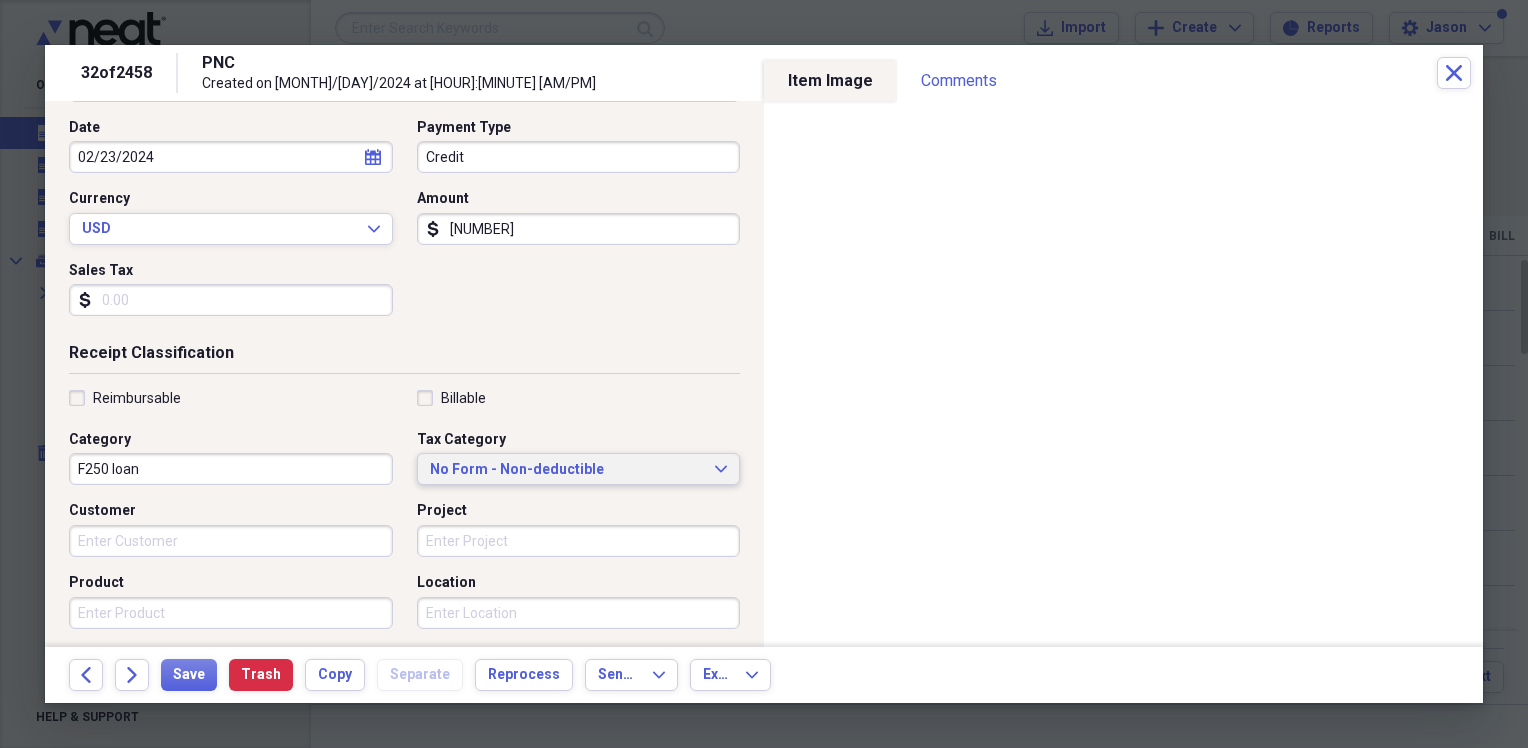 type on "F250 loan" 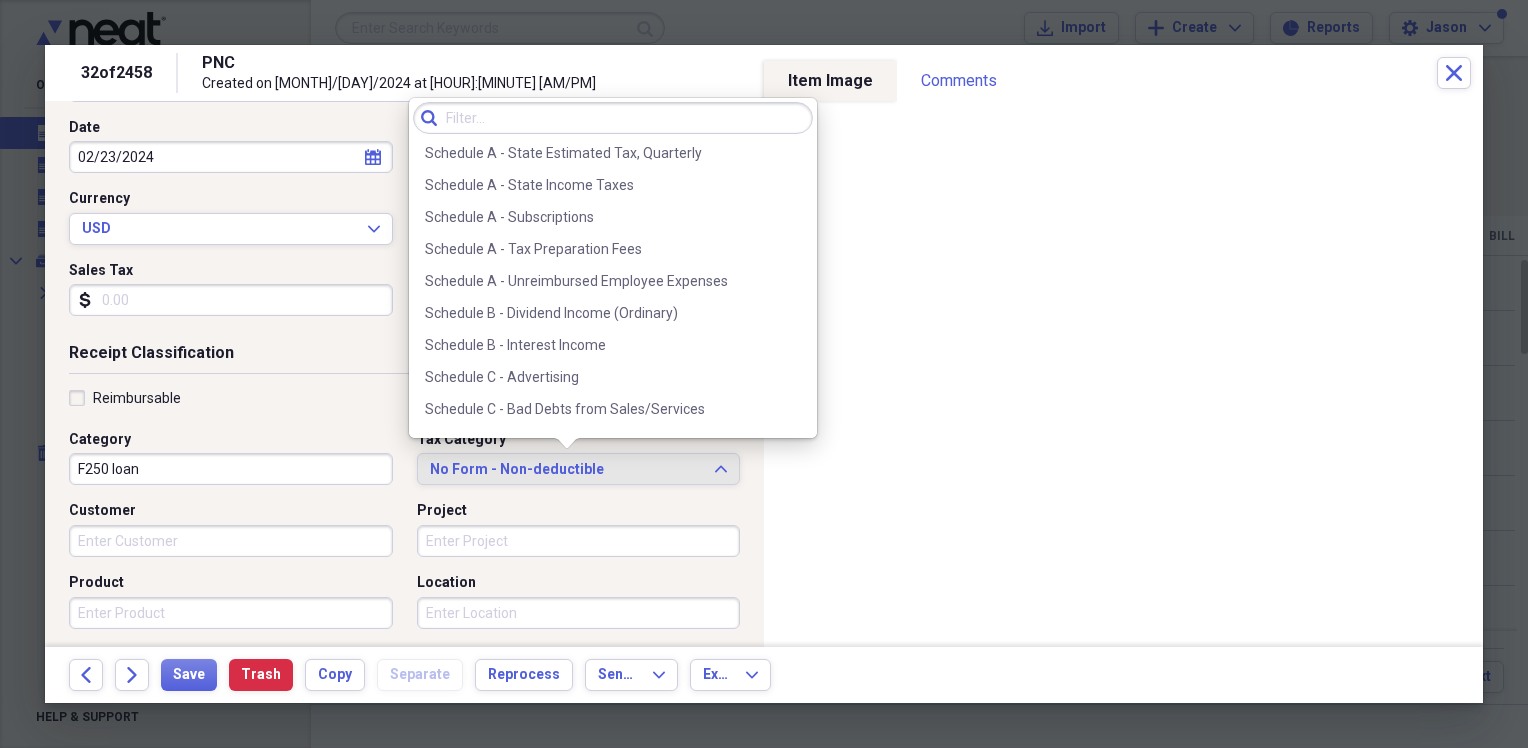 scroll, scrollTop: 3481, scrollLeft: 0, axis: vertical 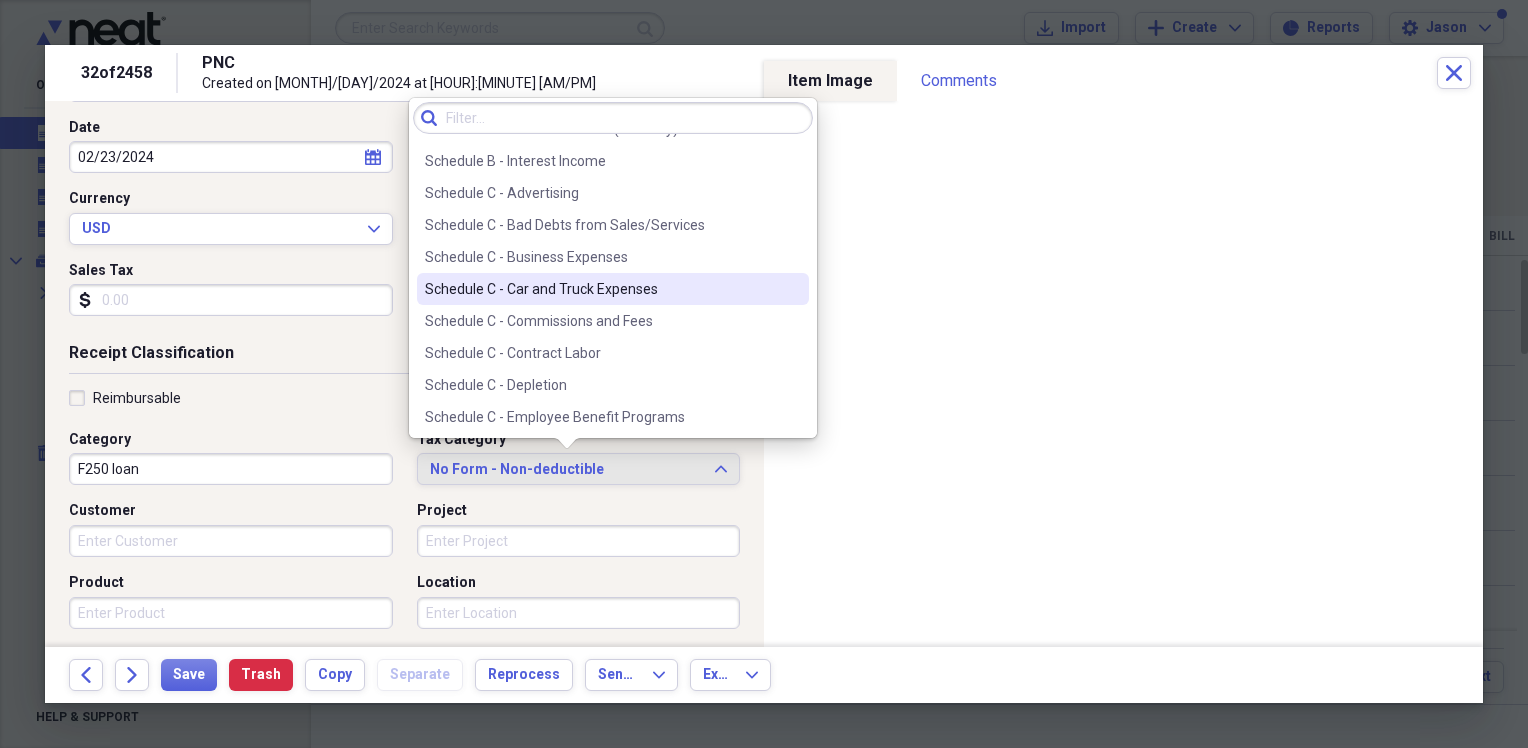 click on "Schedule C - Car and Truck Expenses" at bounding box center (601, 289) 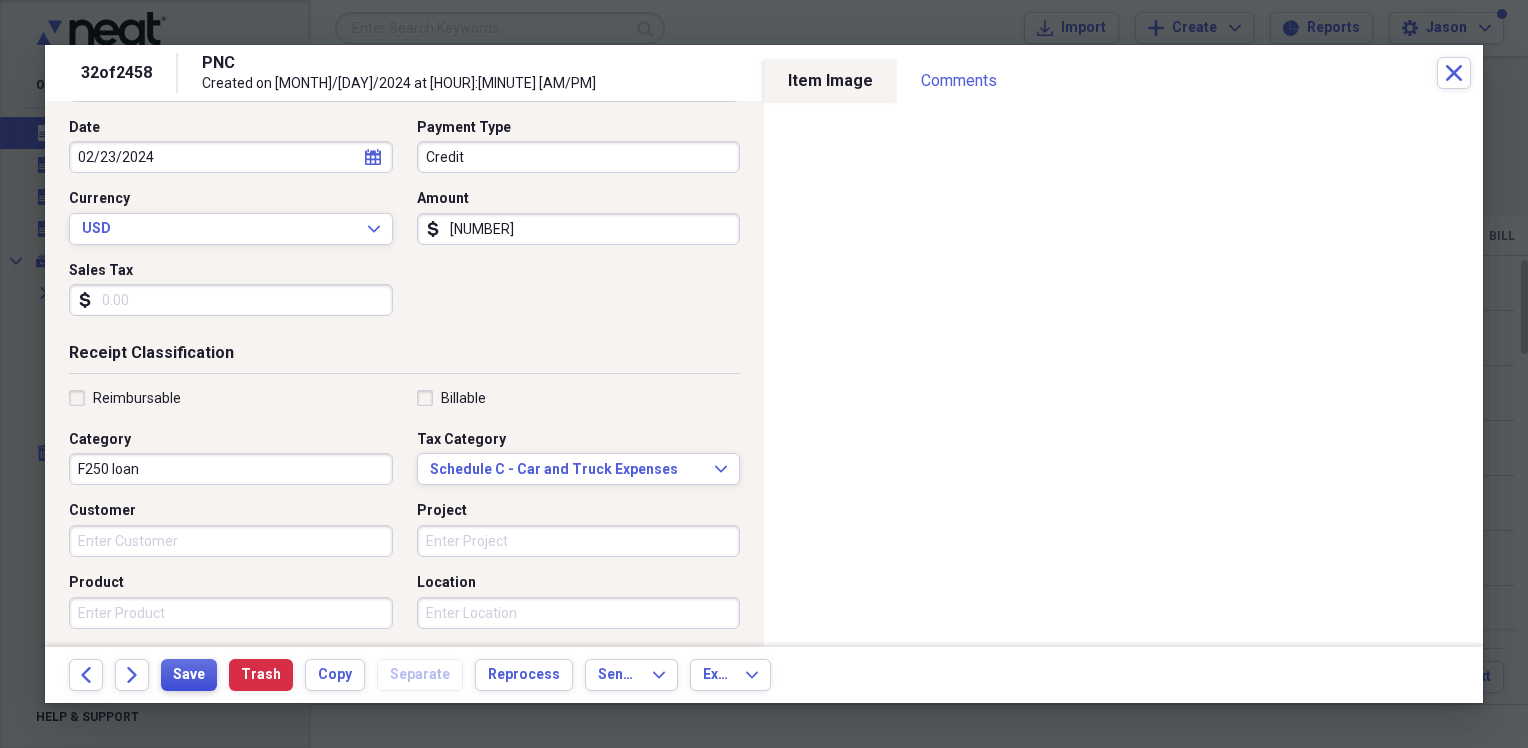 click on "Save" at bounding box center [189, 675] 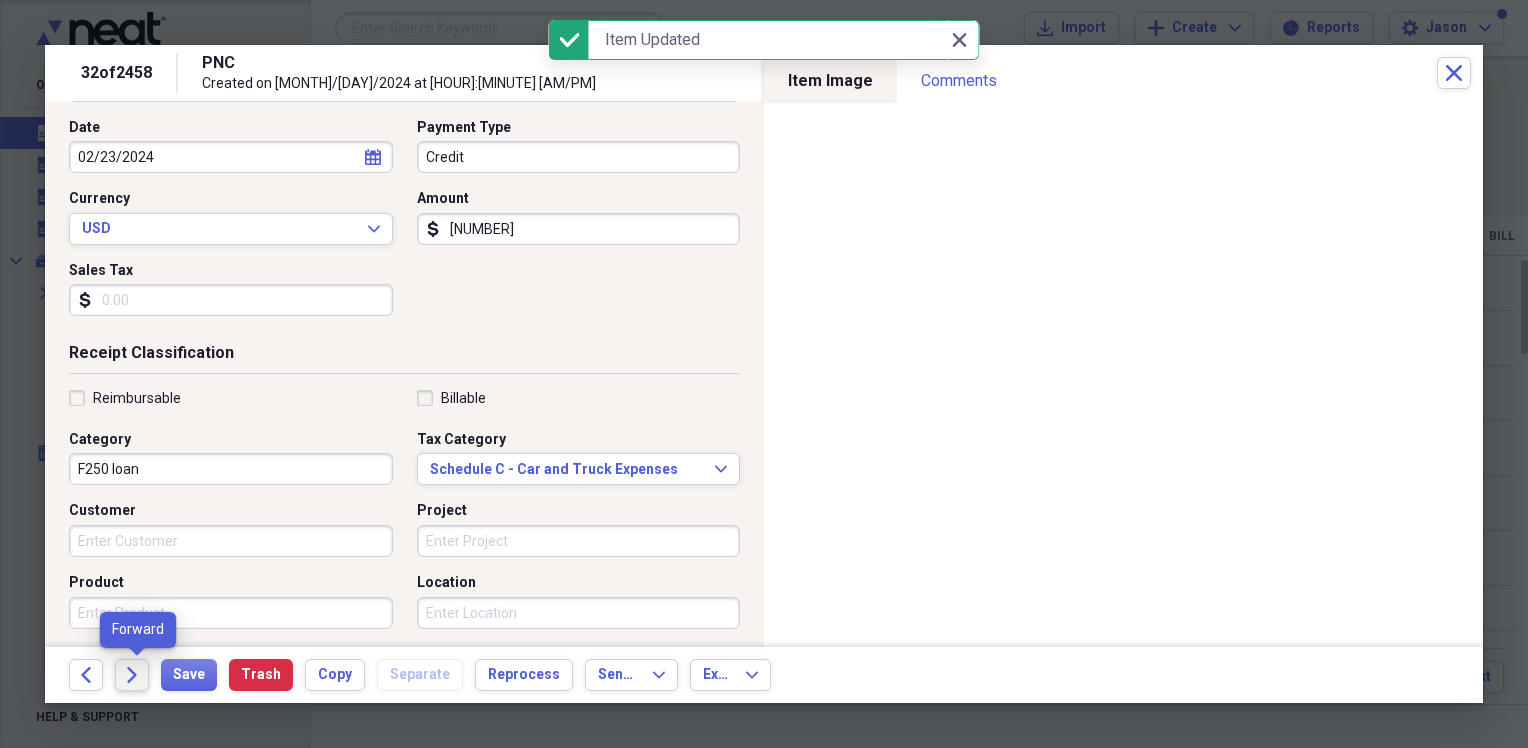 click 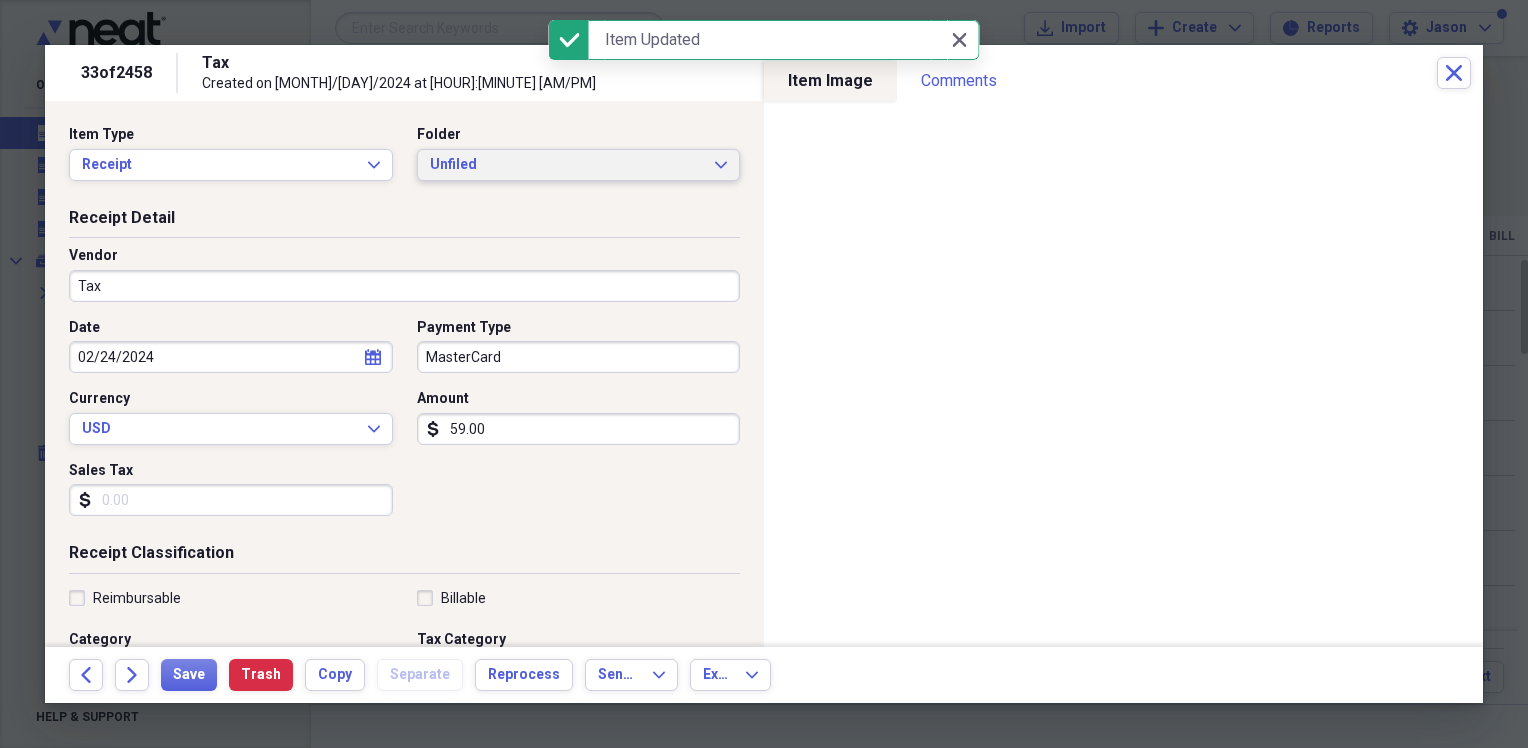 click on "Unfiled" at bounding box center (567, 165) 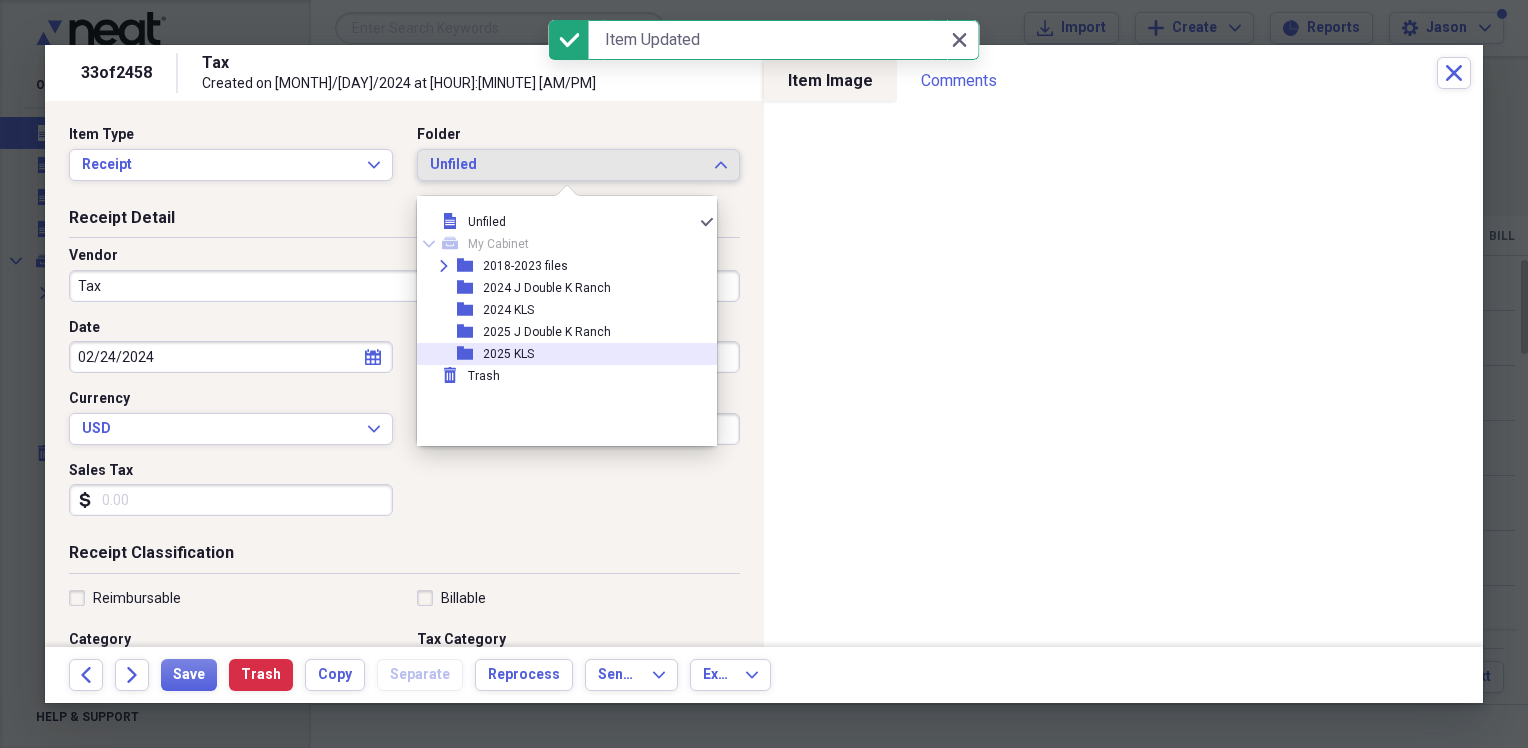 click on "folder" at bounding box center [470, 354] 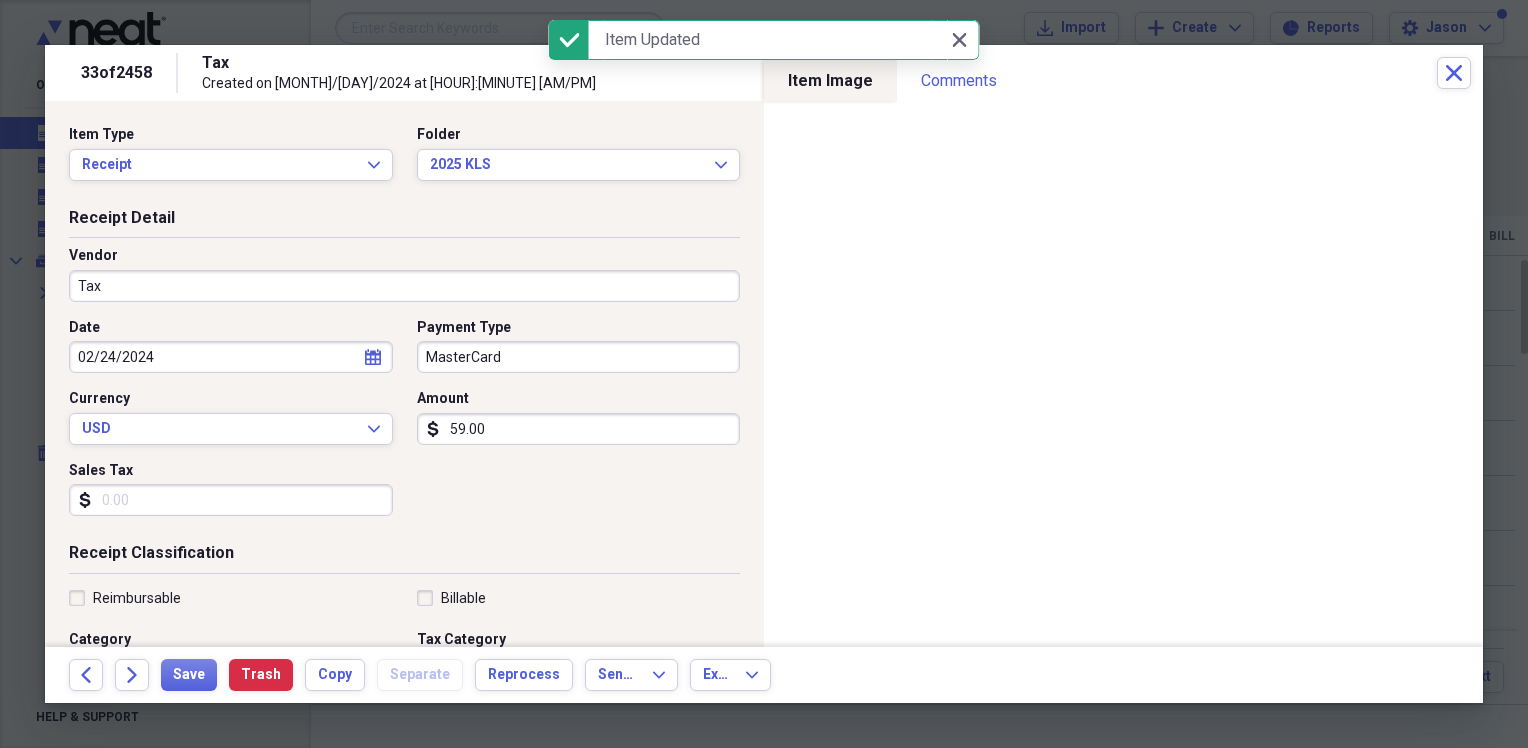 click on "Tax" at bounding box center [404, 286] 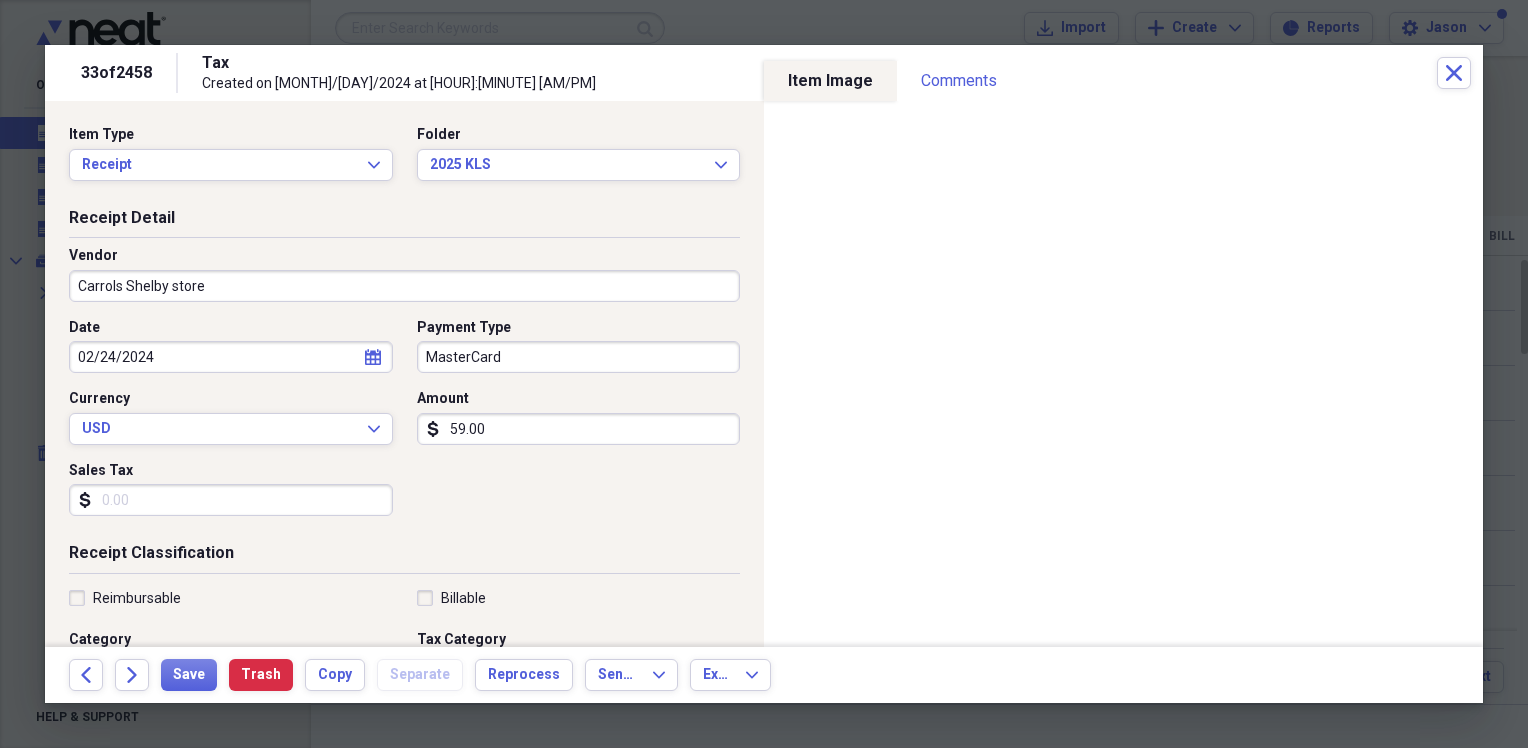 click on "Carrols Shelby store" at bounding box center (404, 286) 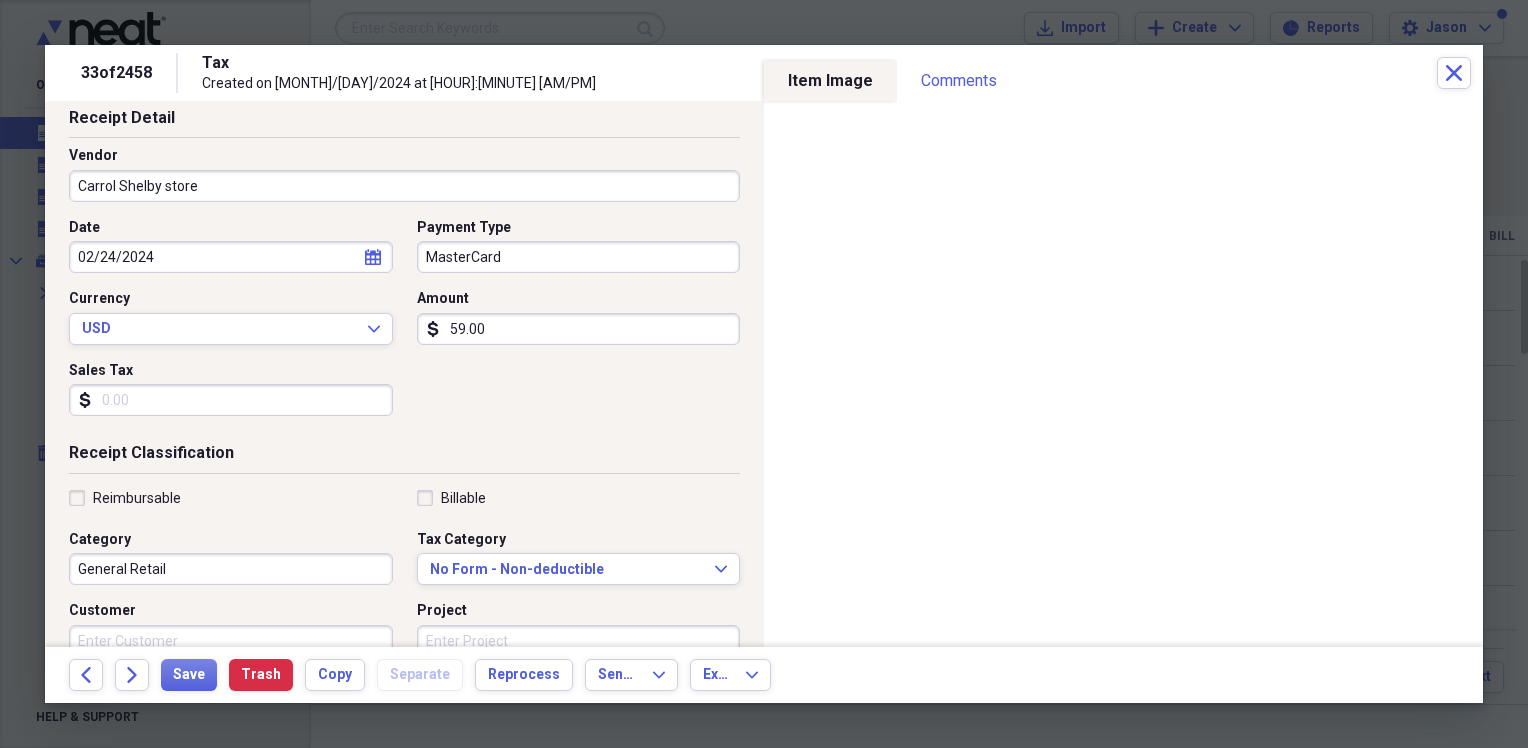 scroll, scrollTop: 200, scrollLeft: 0, axis: vertical 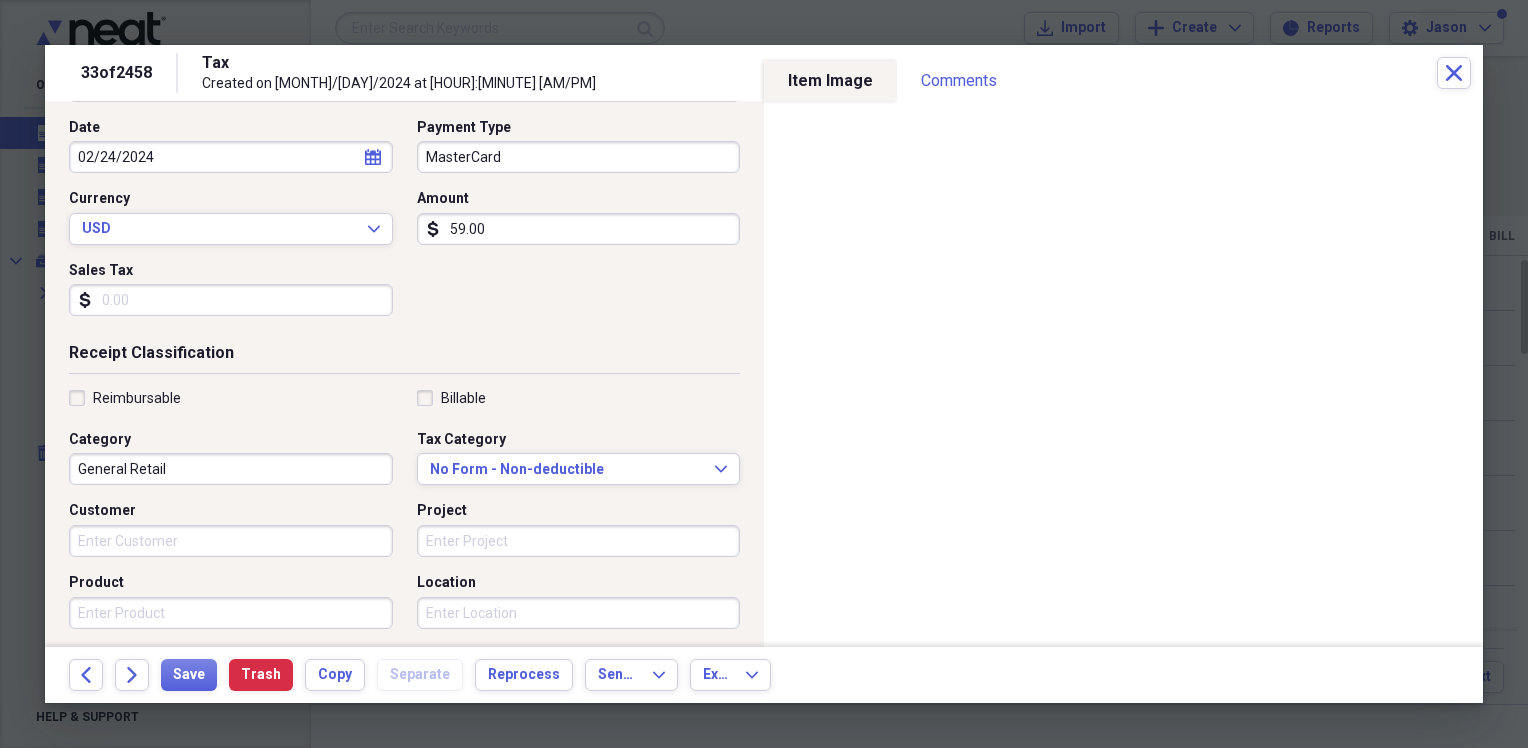type on "Carrol Shelby store" 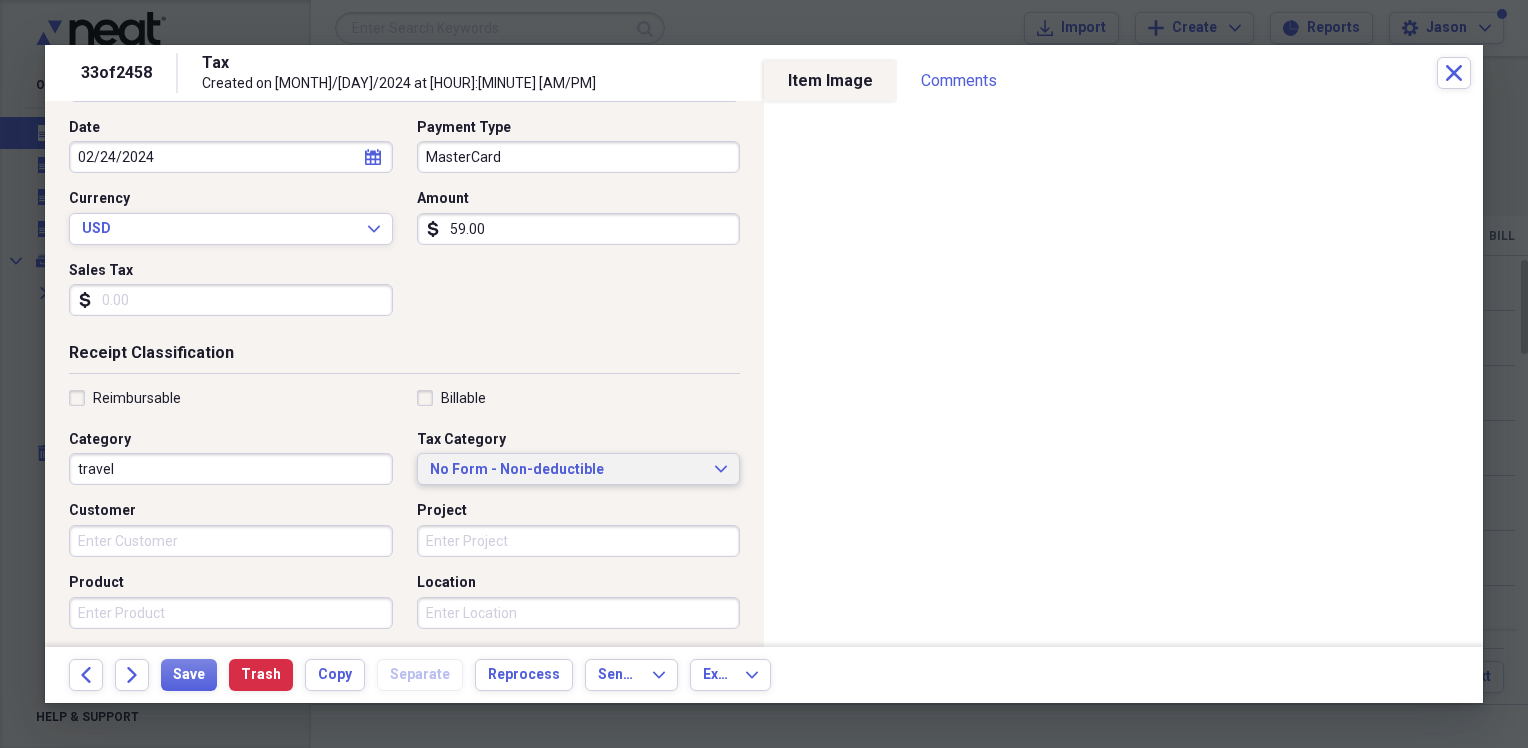 click on "No Form - Non-deductible" at bounding box center [567, 470] 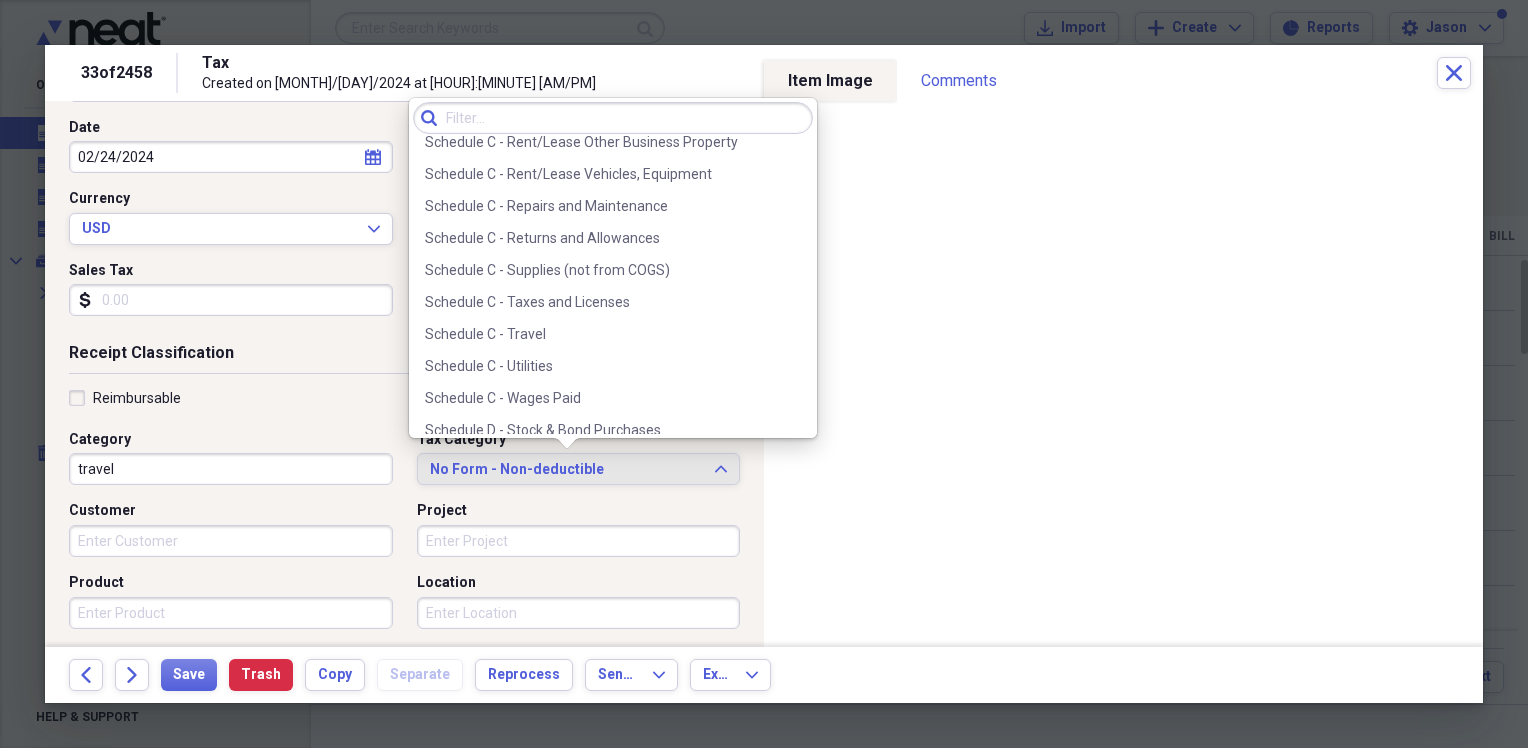 scroll, scrollTop: 4318, scrollLeft: 0, axis: vertical 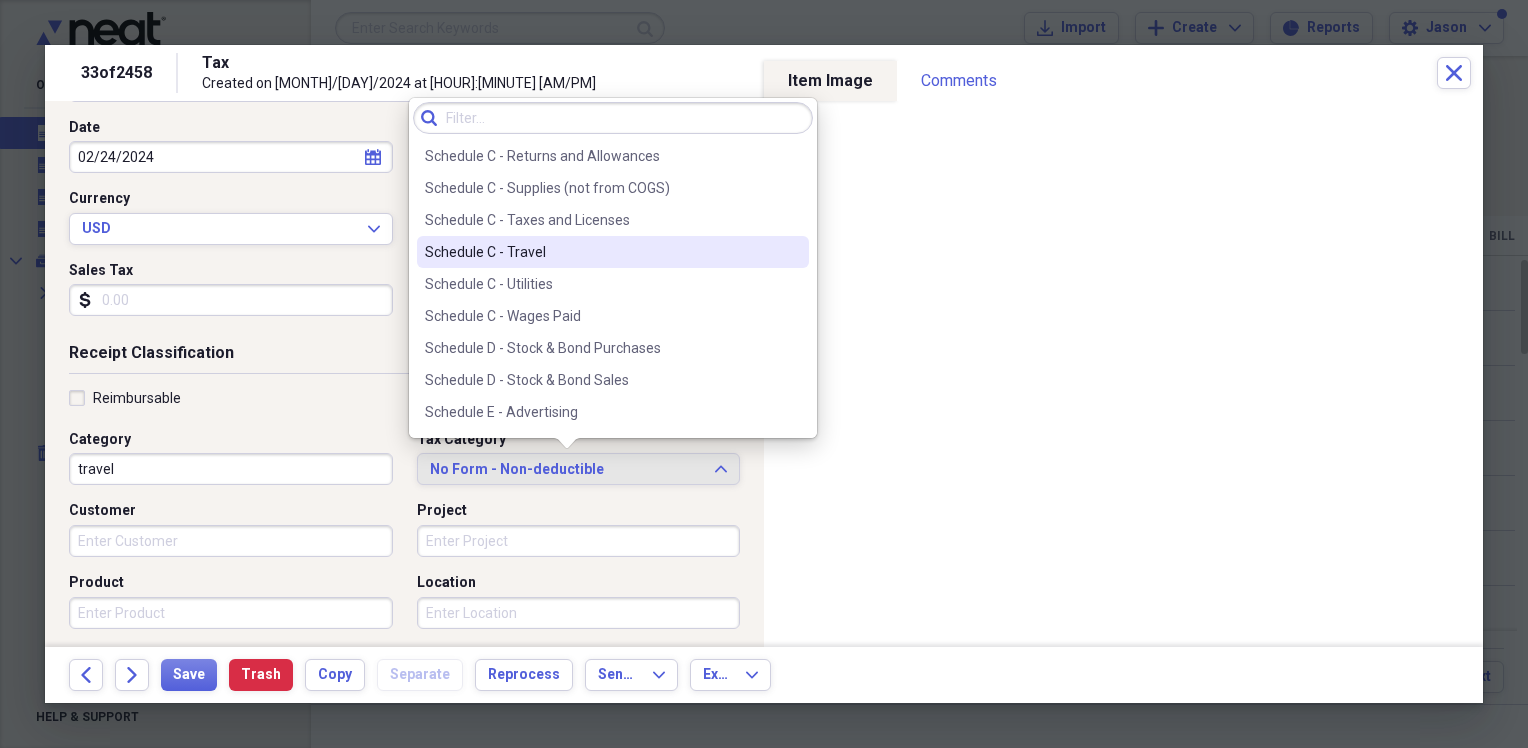 click on "Schedule C - Travel" at bounding box center [601, 252] 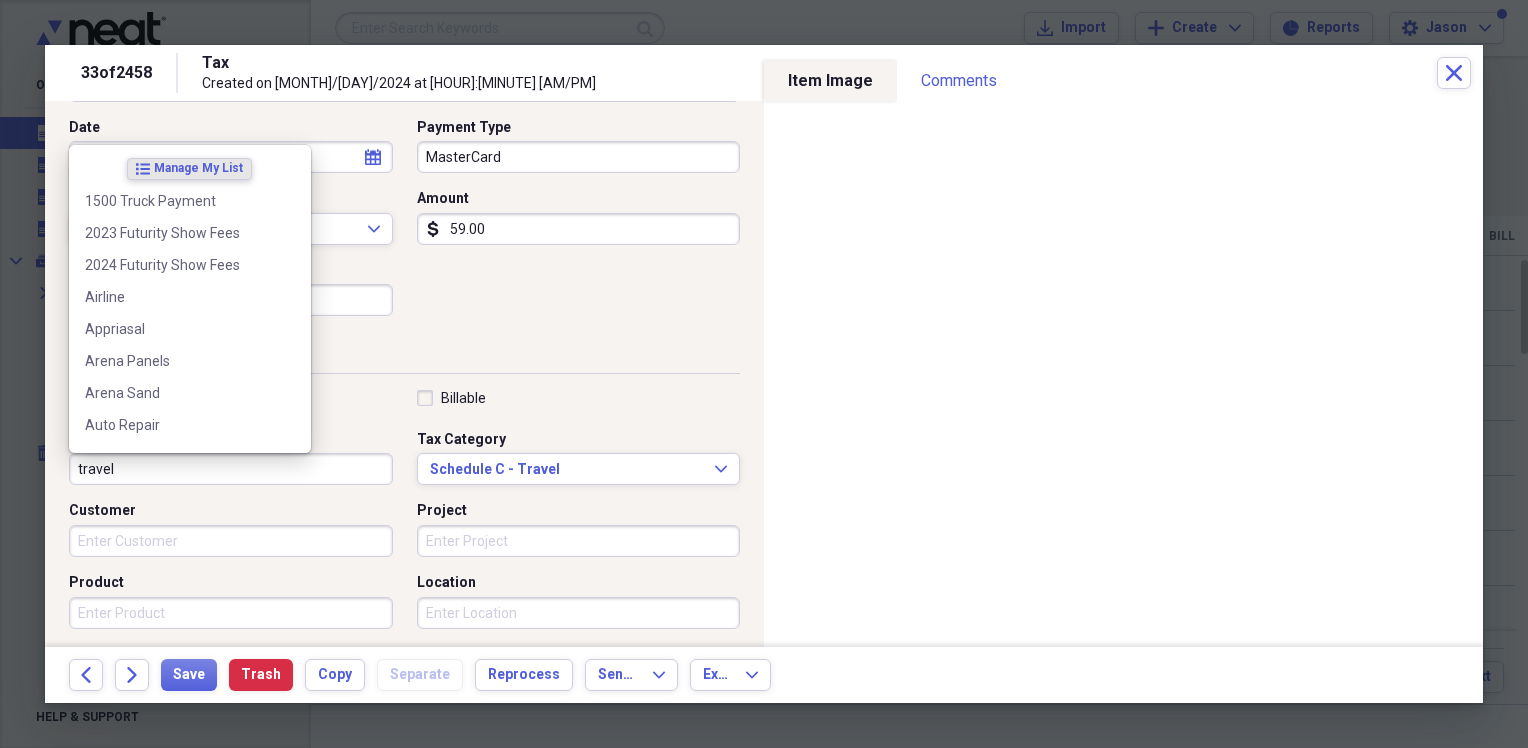 click on "travel" at bounding box center [231, 469] 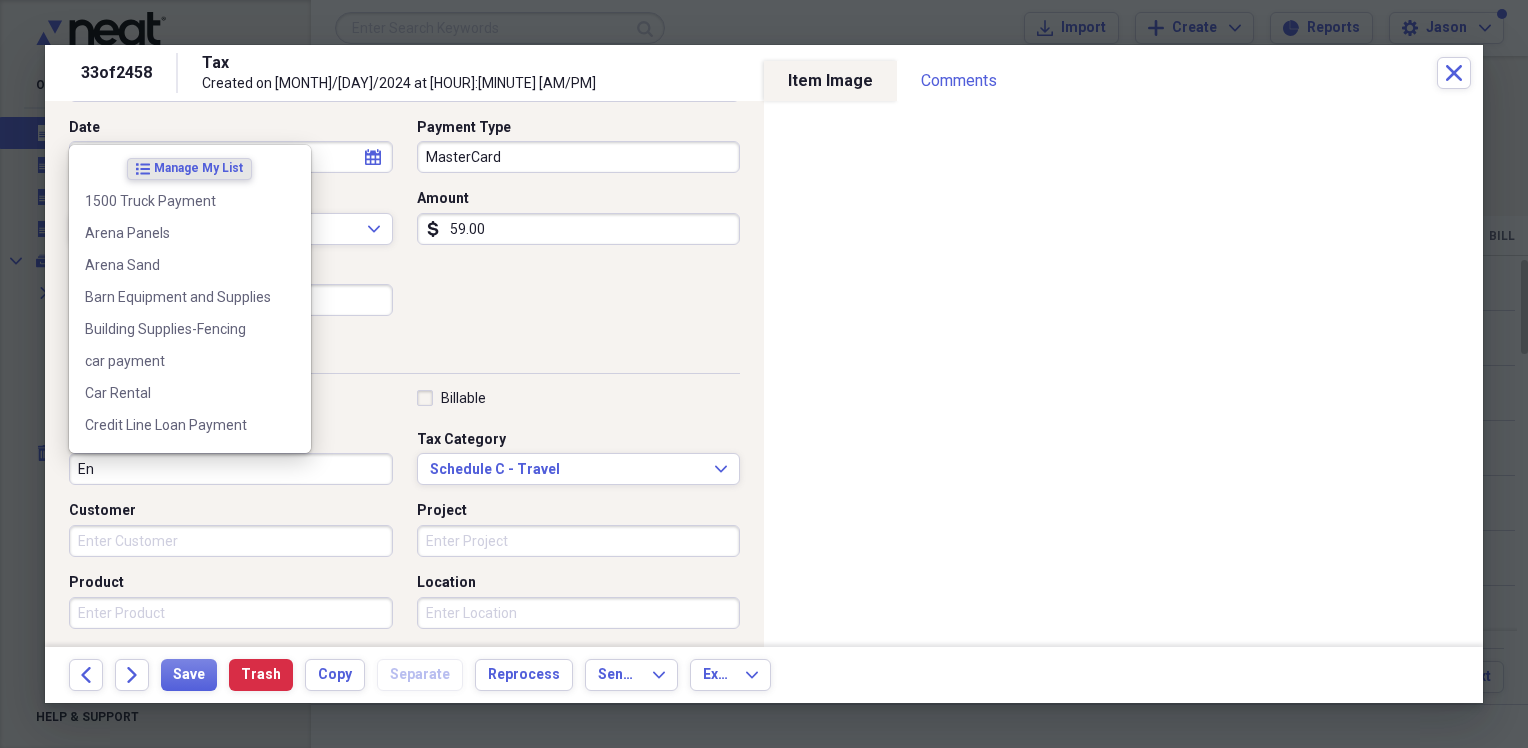 type on "E" 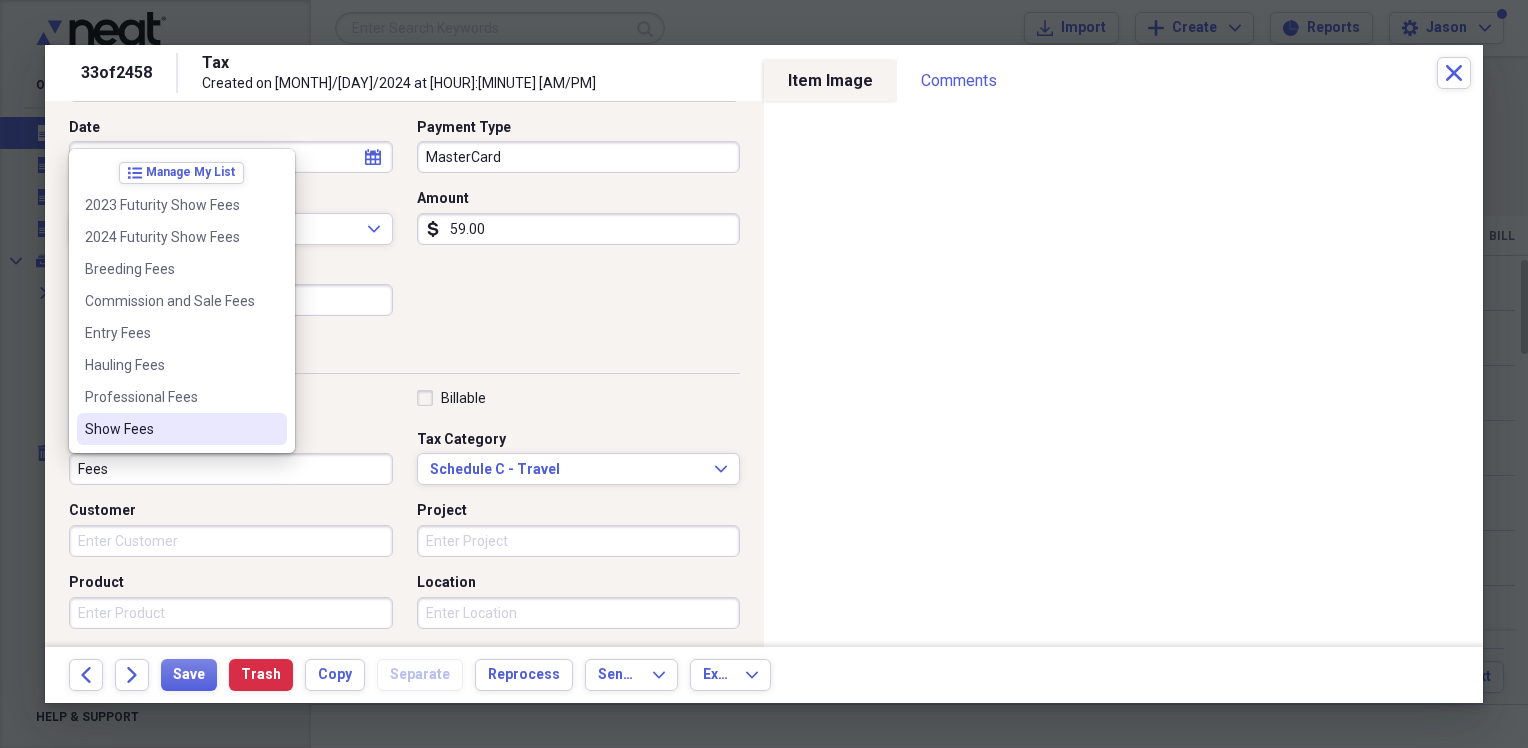 drag, startPoint x: 142, startPoint y: 427, endPoint x: 141, endPoint y: 437, distance: 10.049875 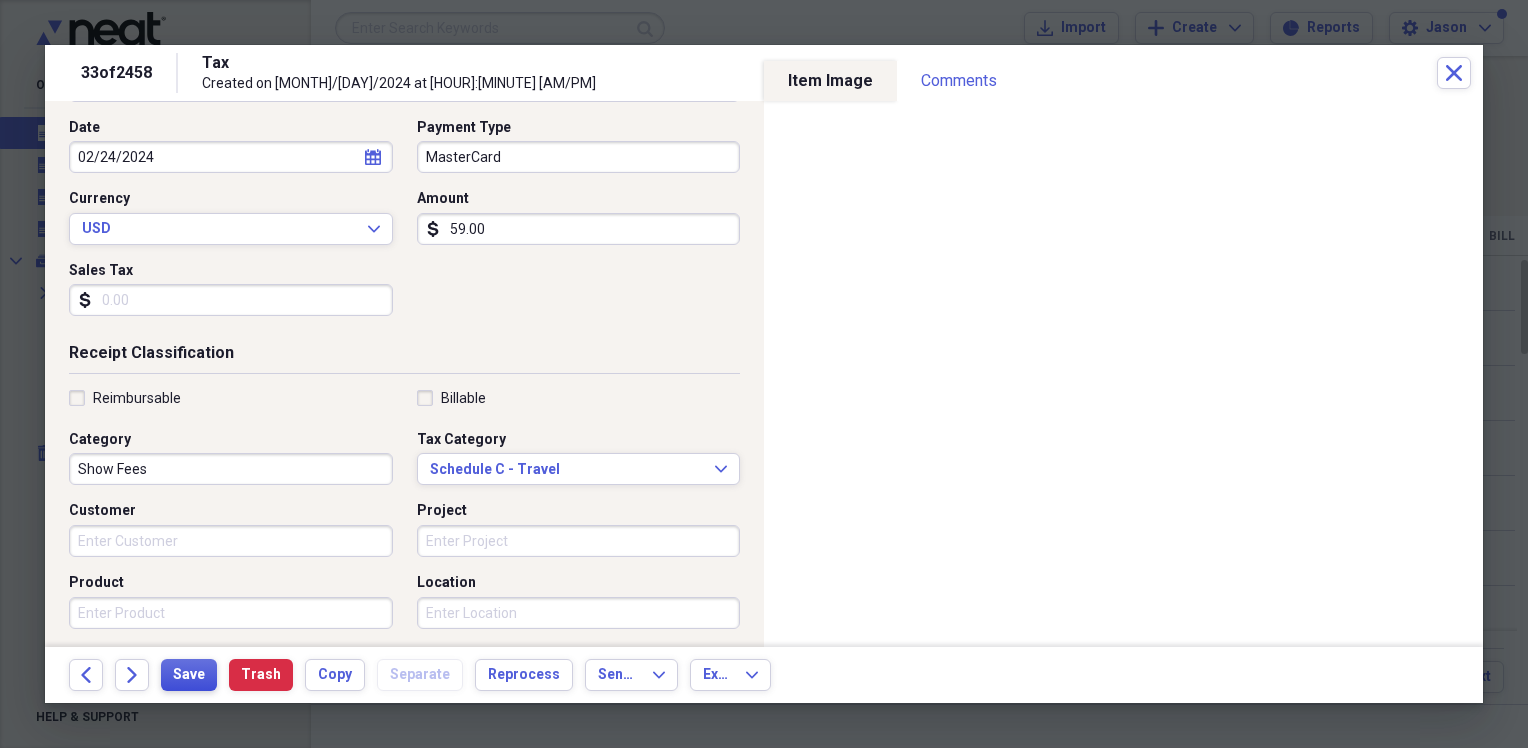 click on "Save" at bounding box center (189, 675) 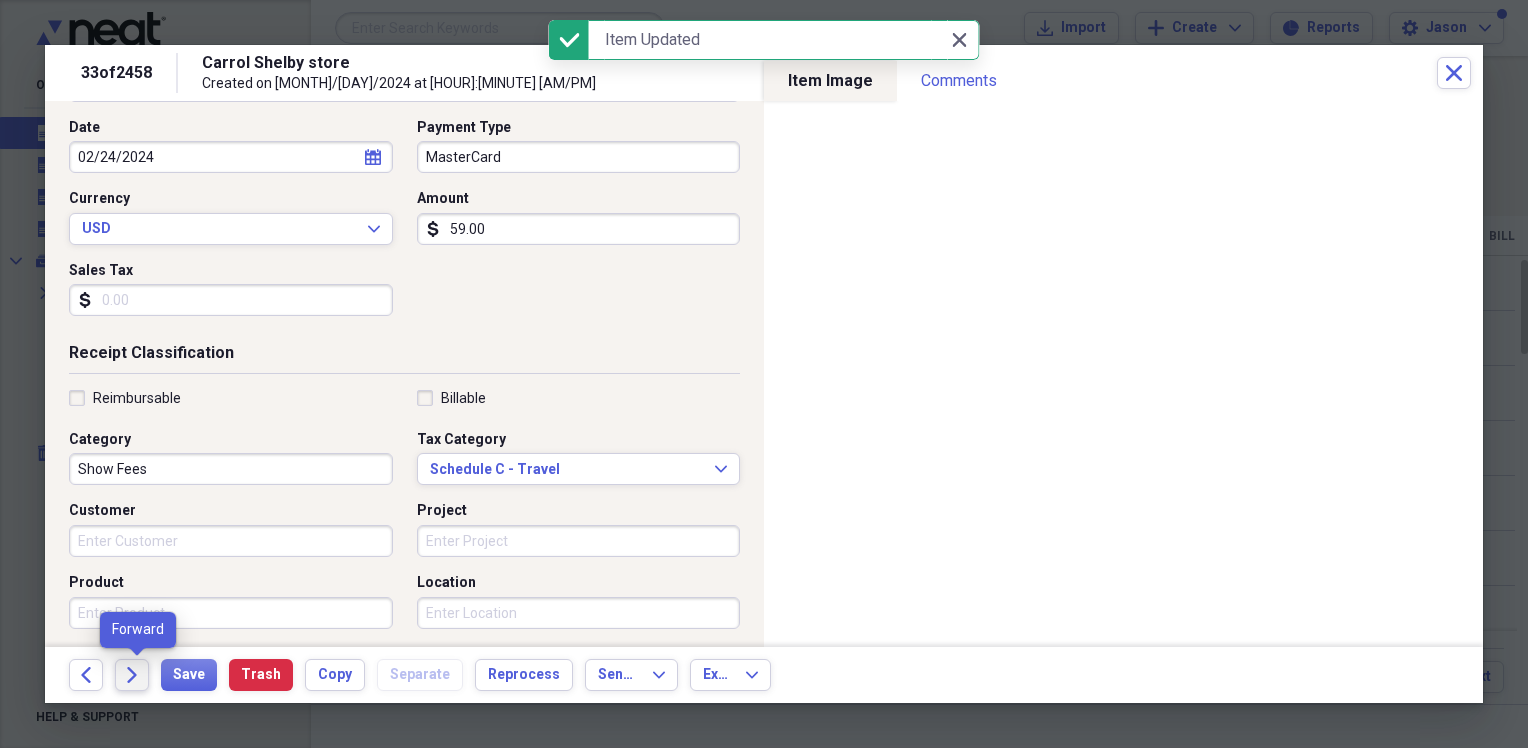 click on "Forward" 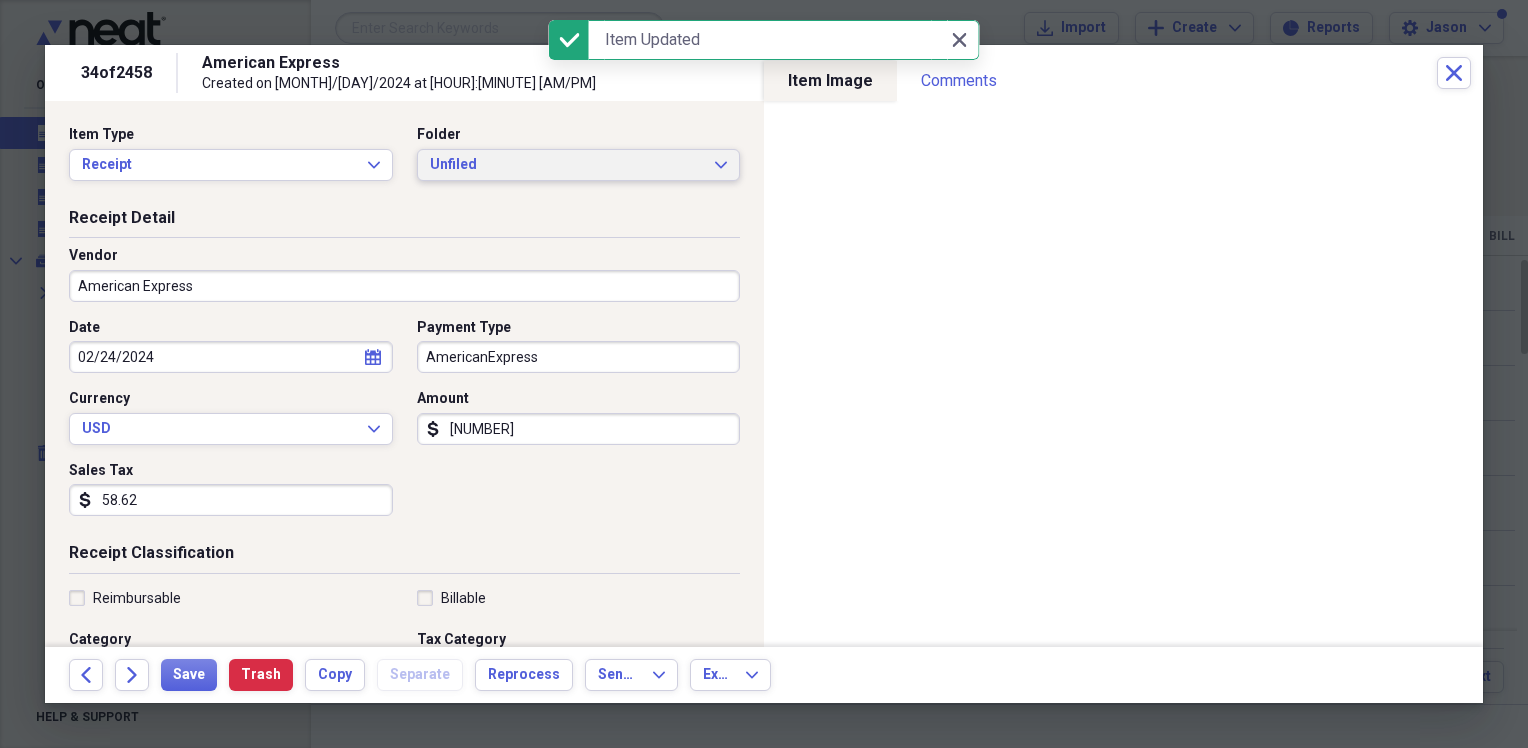click on "Unfiled" at bounding box center [567, 165] 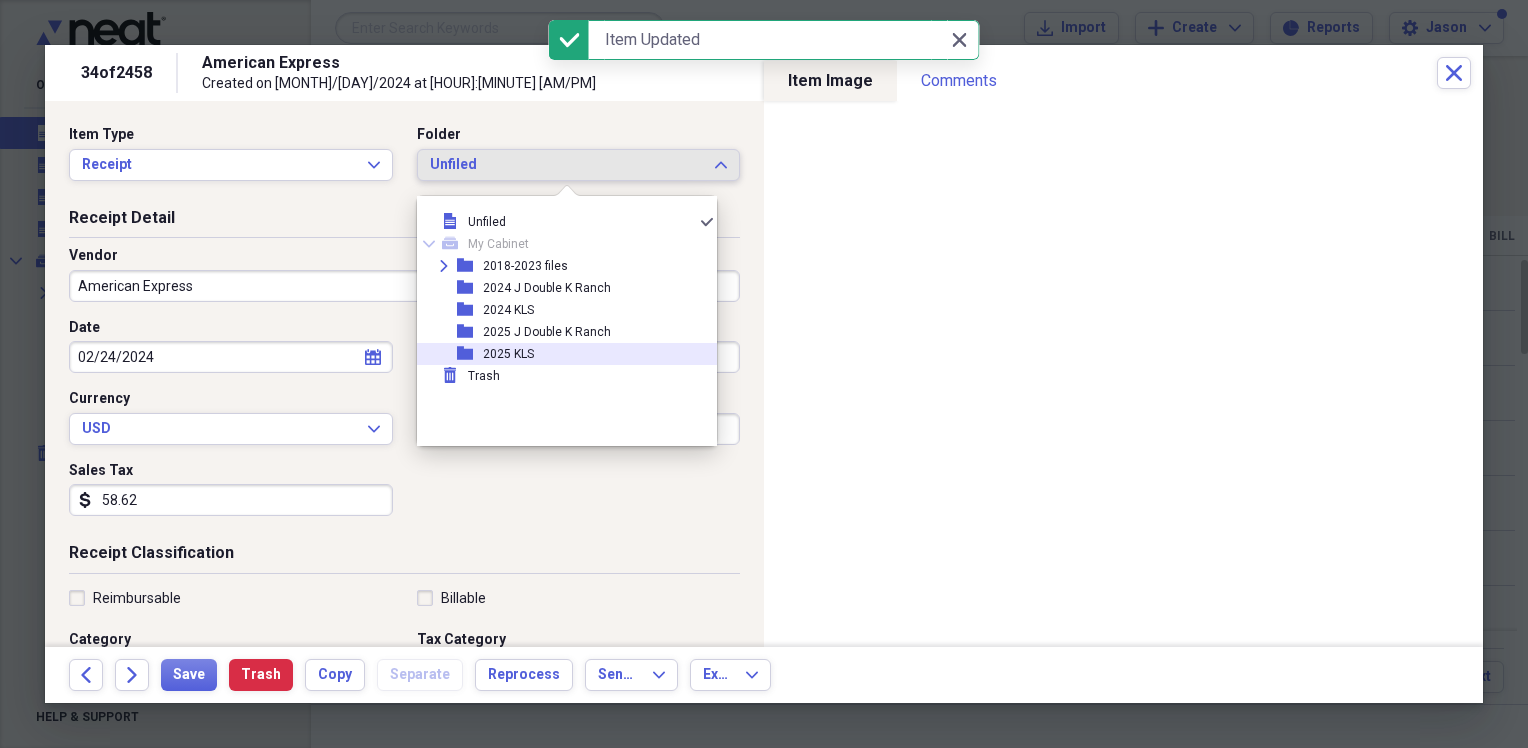 drag, startPoint x: 516, startPoint y: 350, endPoint x: 472, endPoint y: 343, distance: 44.553337 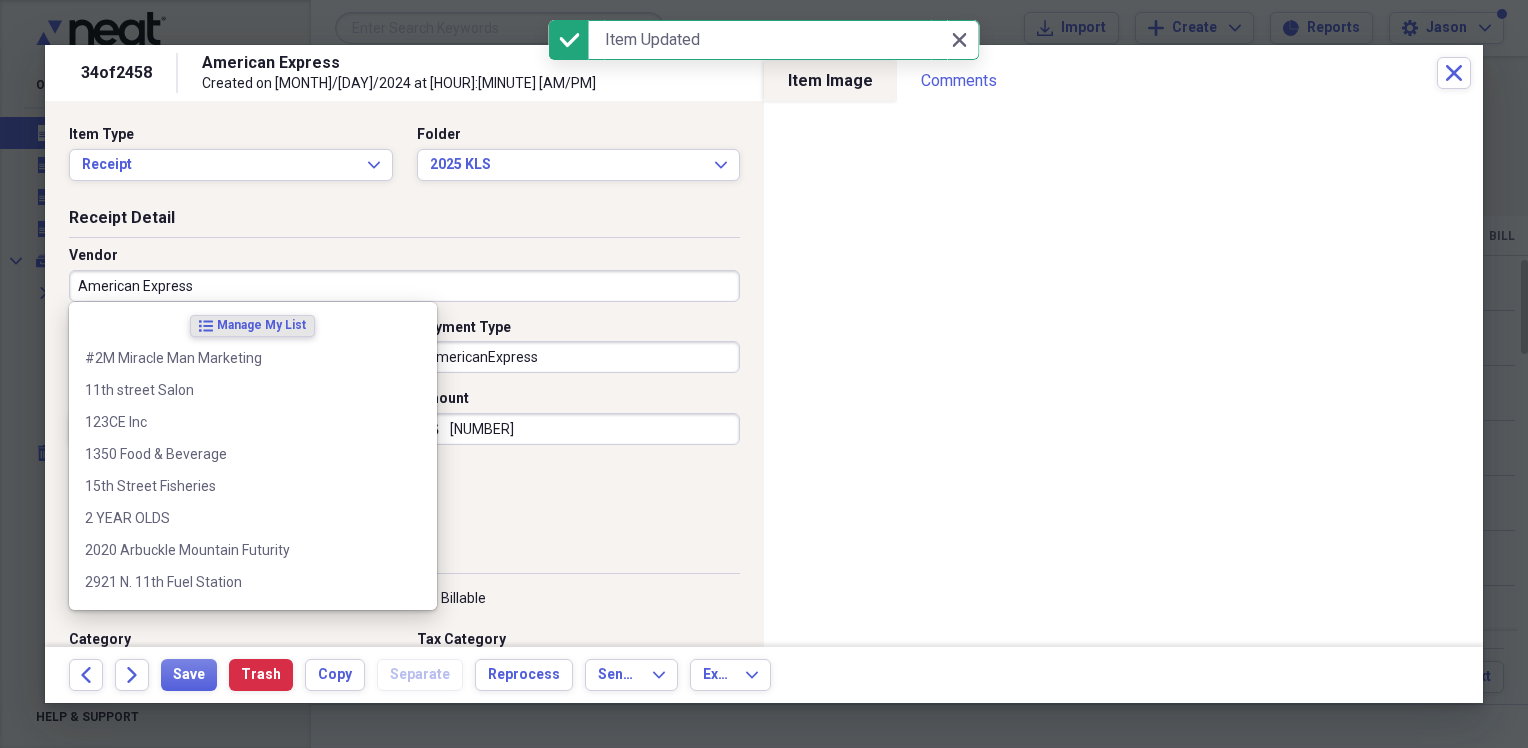 click on "American Express" at bounding box center (404, 286) 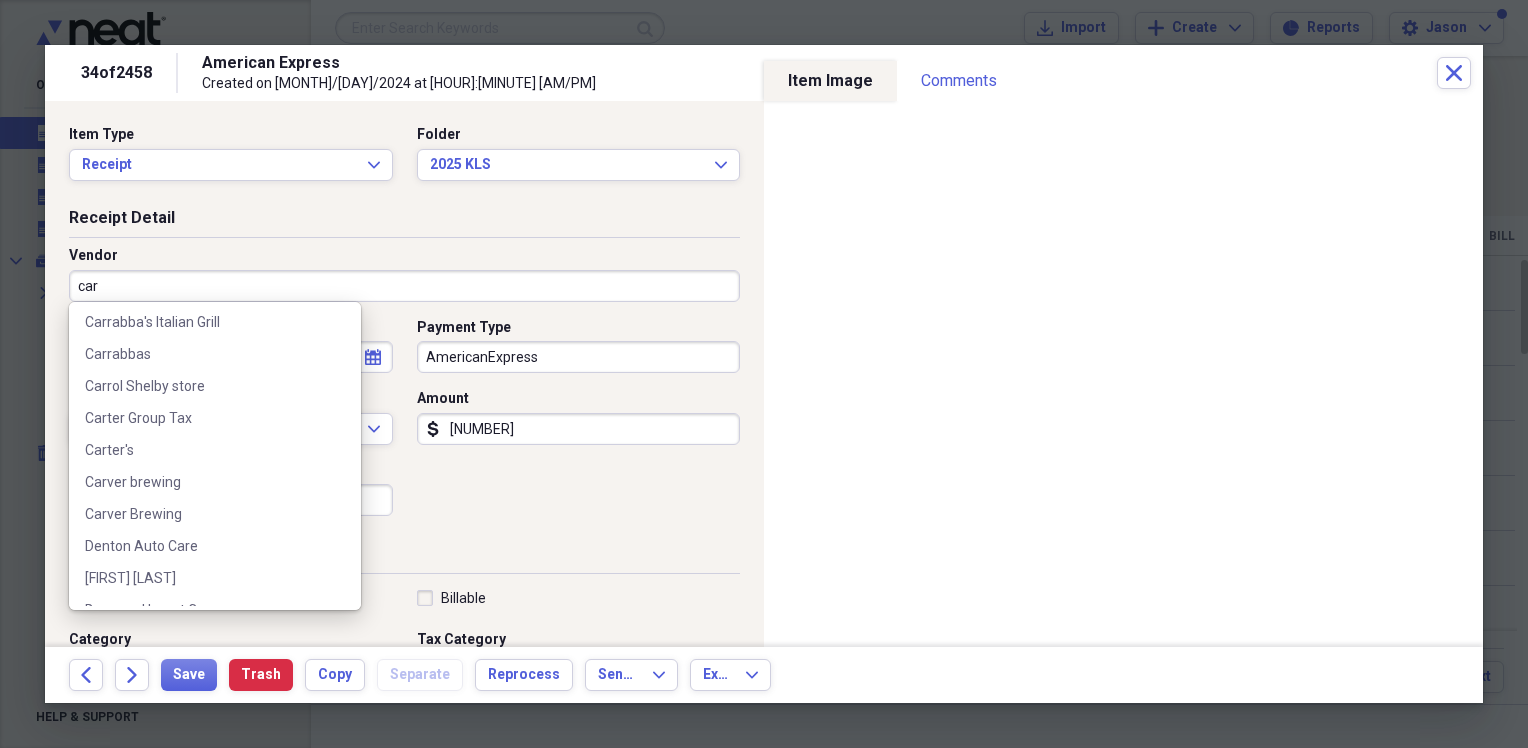 scroll, scrollTop: 300, scrollLeft: 0, axis: vertical 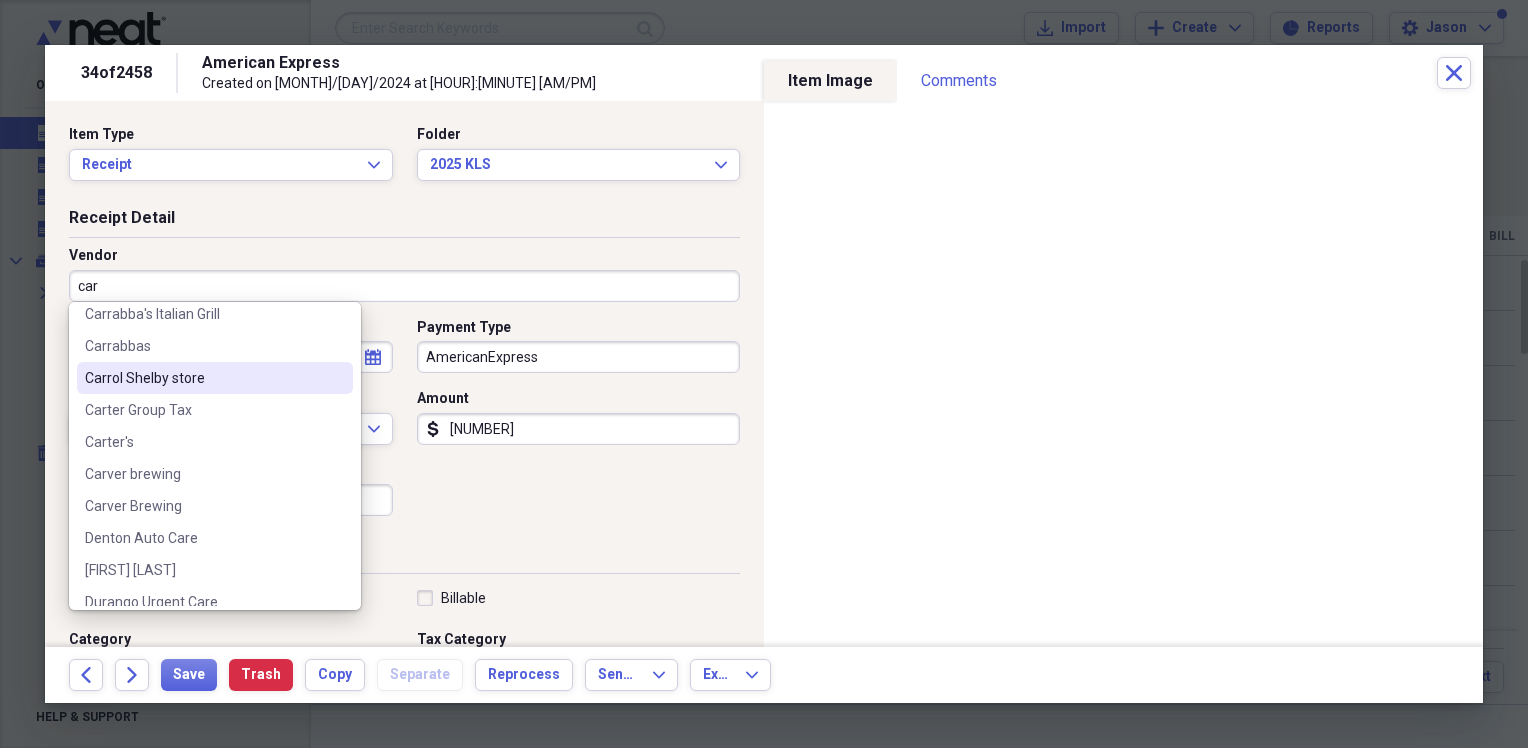 click on "Carrol Shelby store" at bounding box center (203, 378) 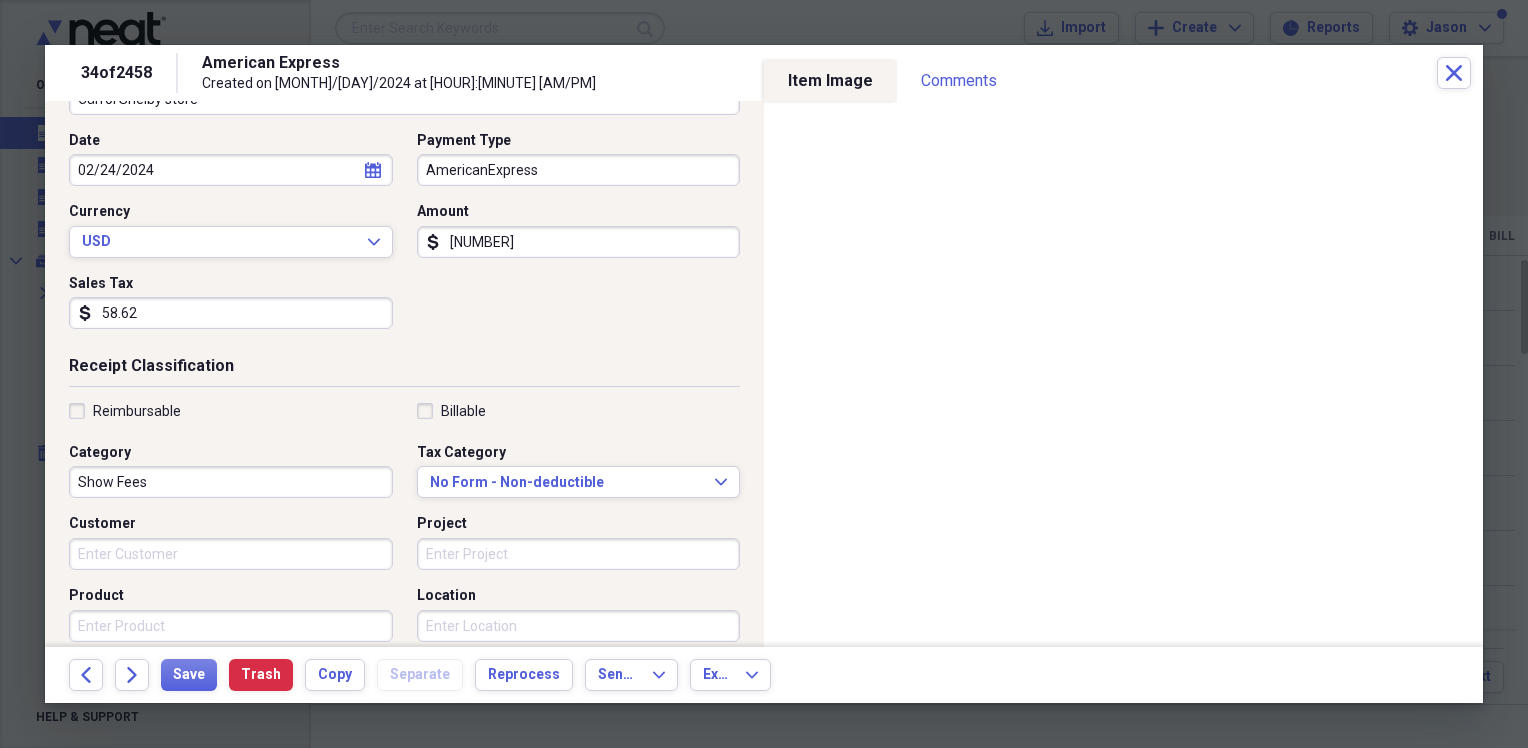 scroll, scrollTop: 200, scrollLeft: 0, axis: vertical 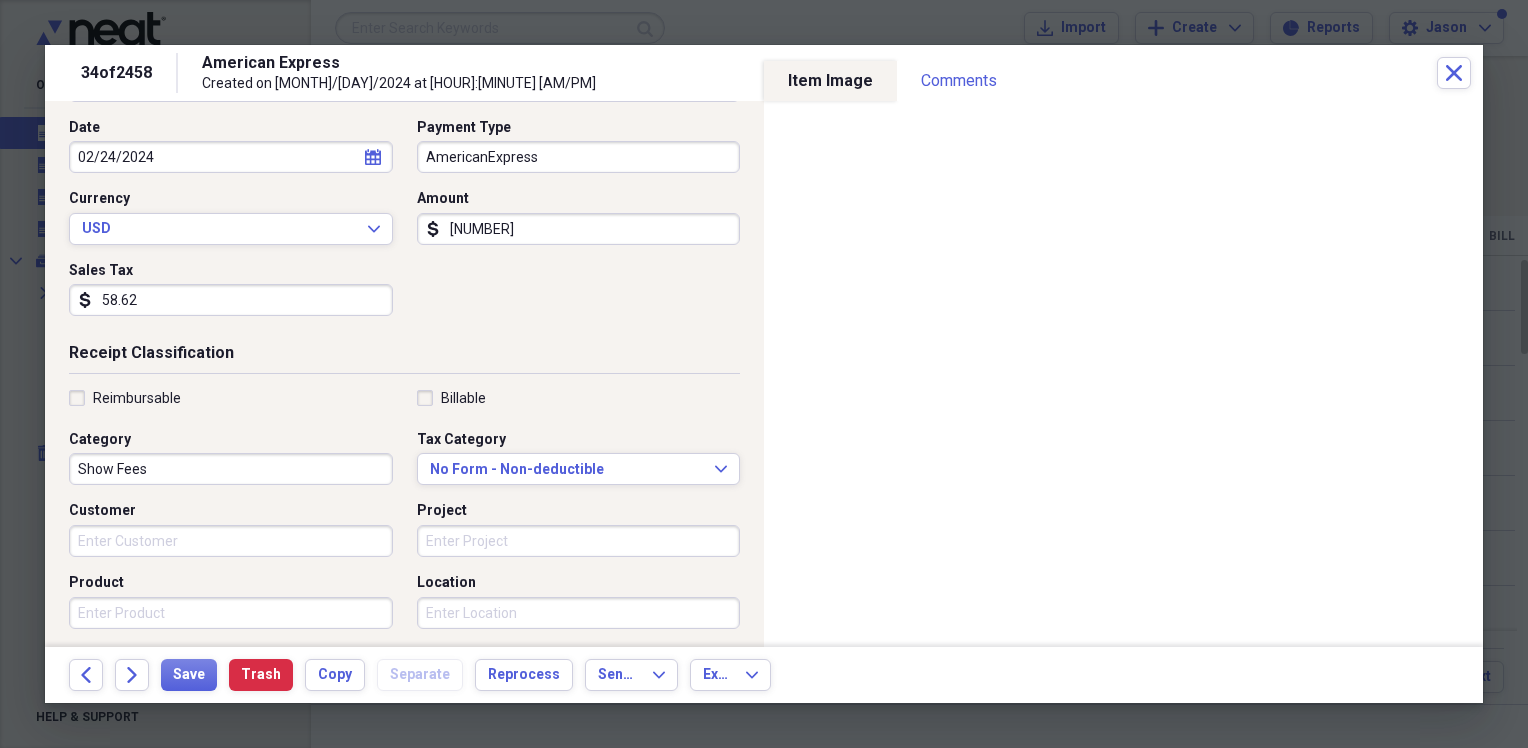 click on "Show Fees" at bounding box center (231, 469) 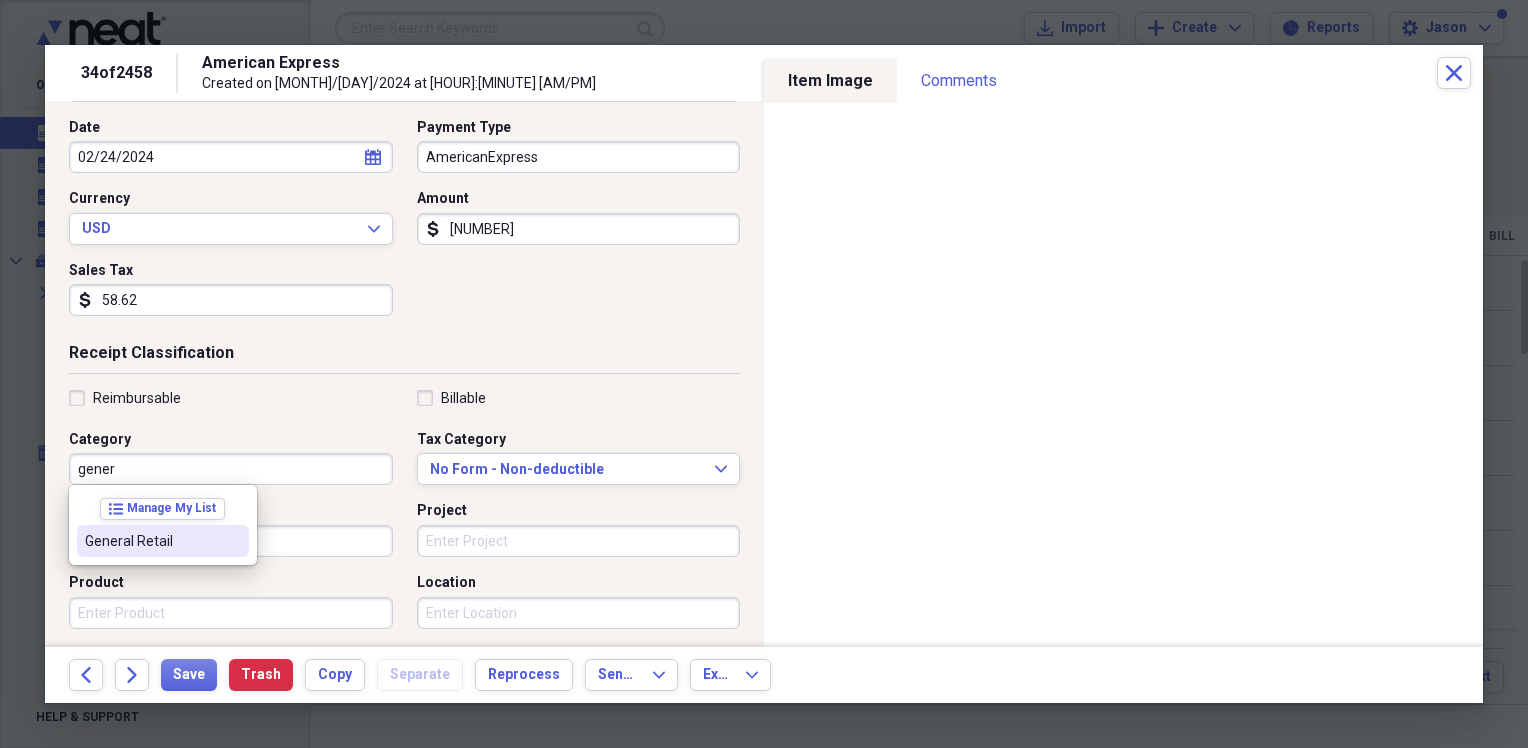 click on "General Retail" at bounding box center [151, 541] 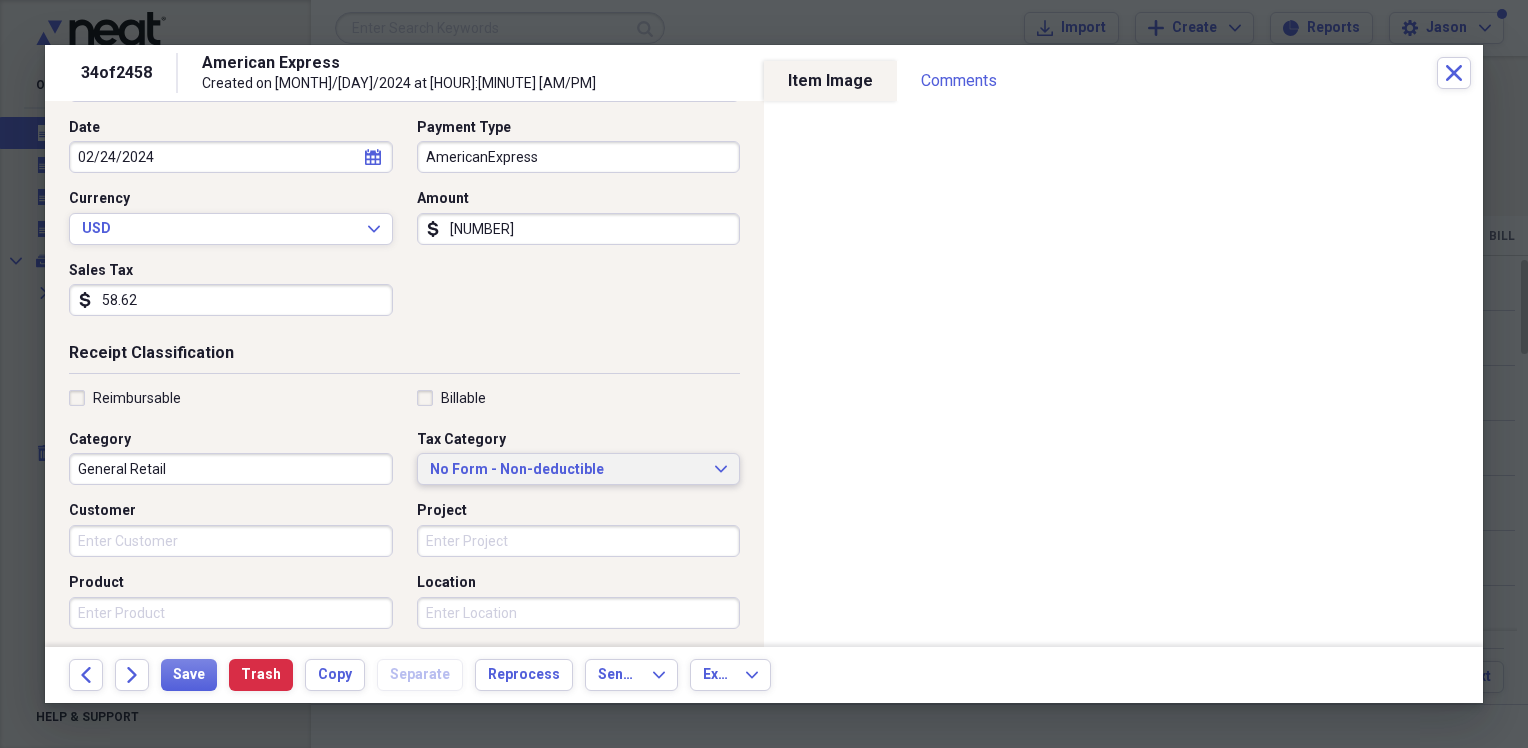 click on "No Form - Non-deductible Expand" at bounding box center (579, 469) 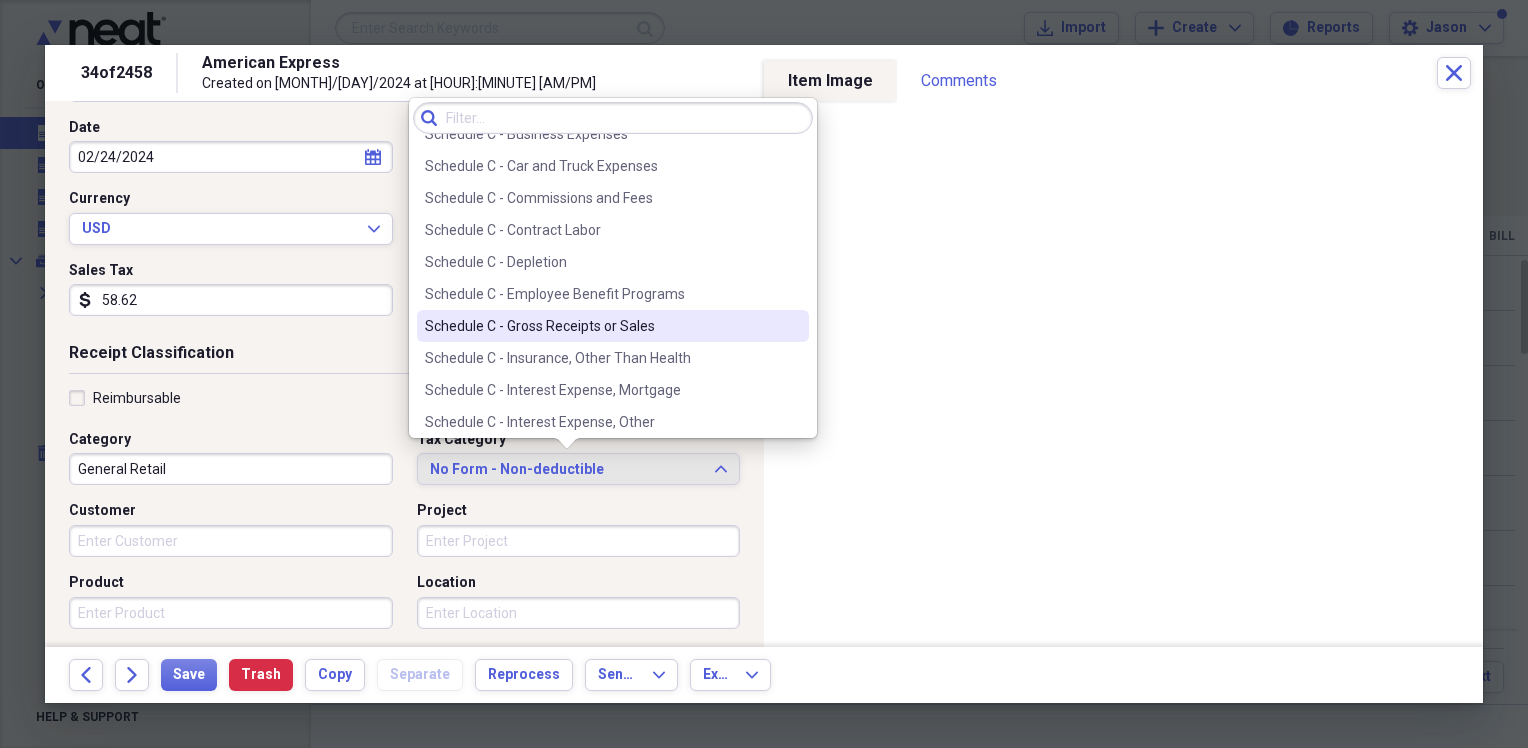 scroll, scrollTop: 3804, scrollLeft: 0, axis: vertical 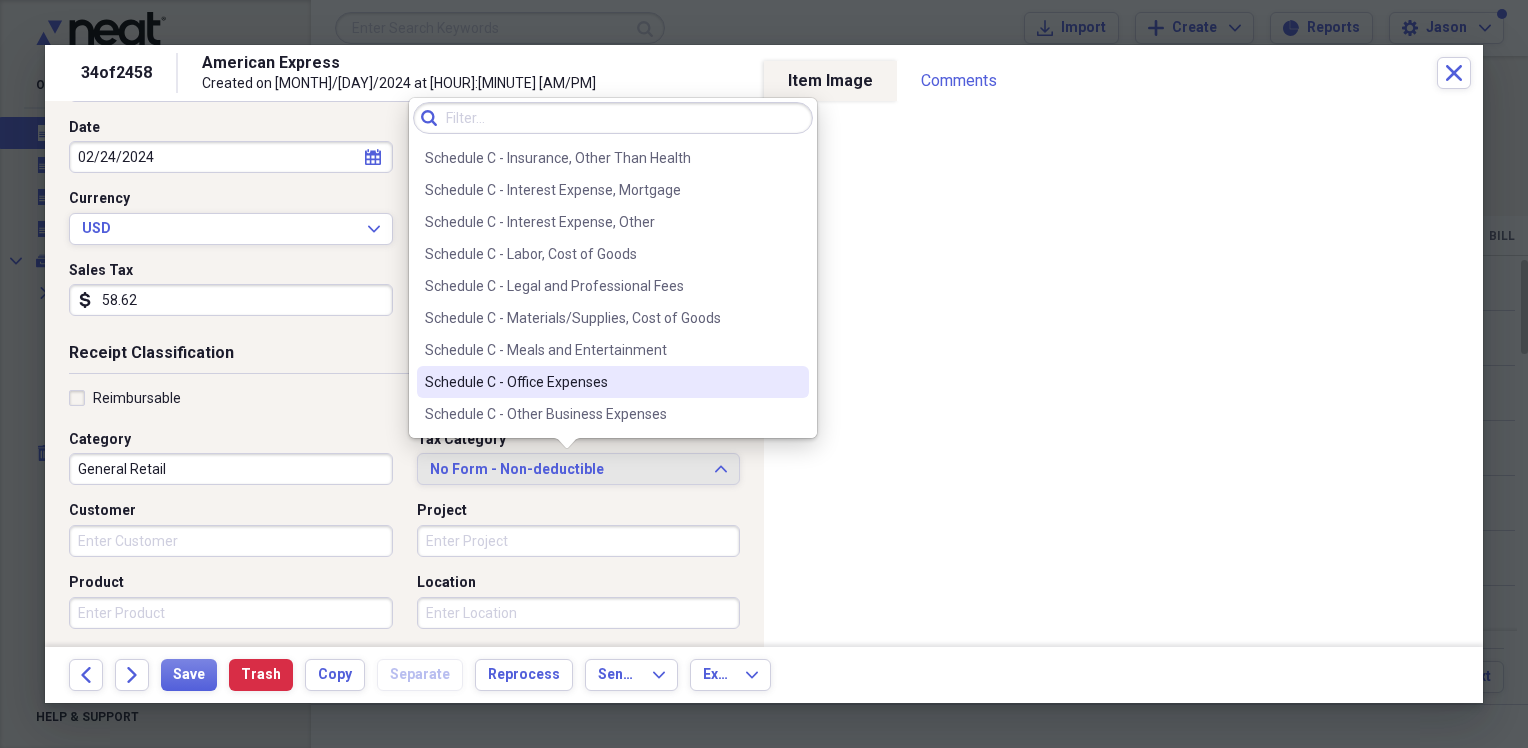 click on "Schedule C - Office Expenses" at bounding box center (601, 382) 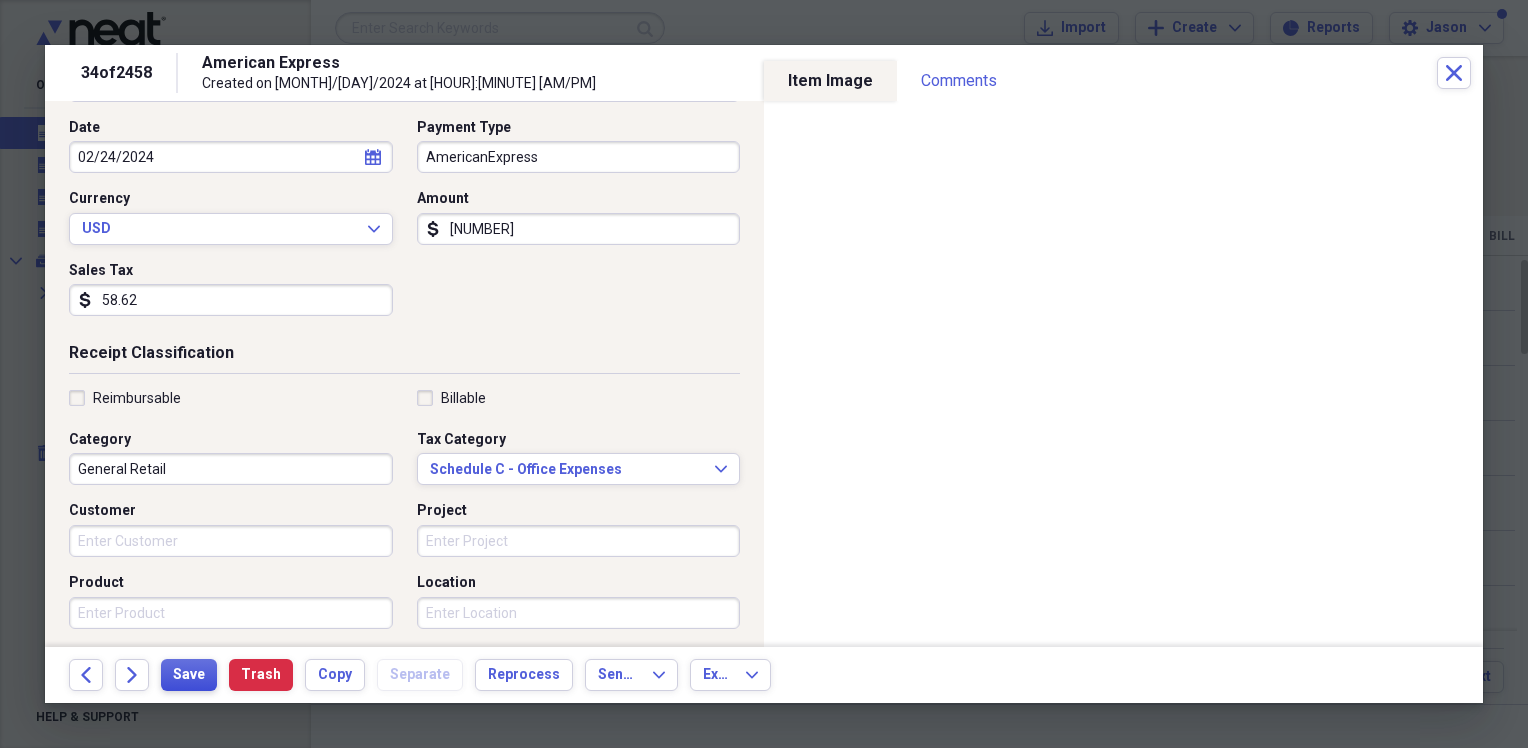 click on "Save" at bounding box center (189, 675) 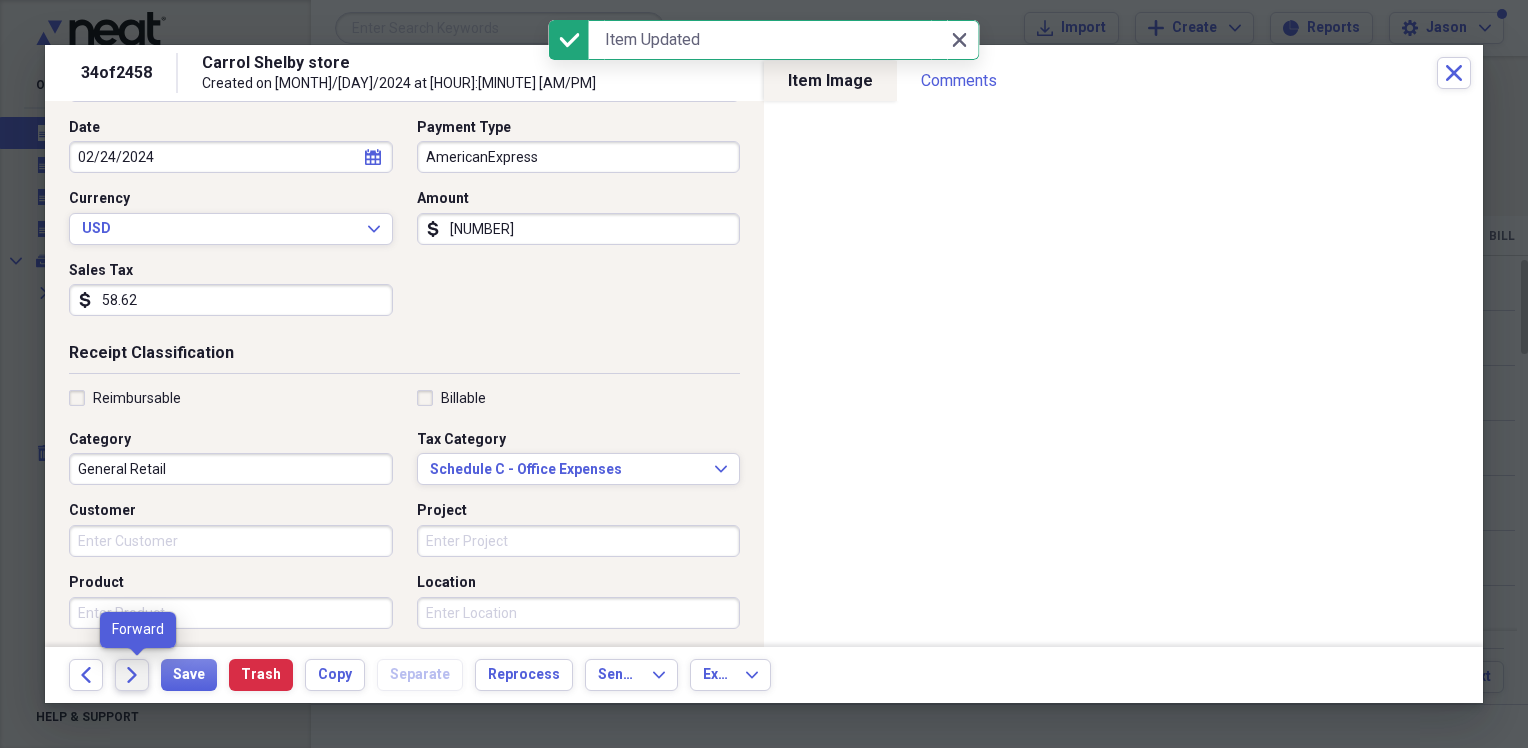 click on "Forward" 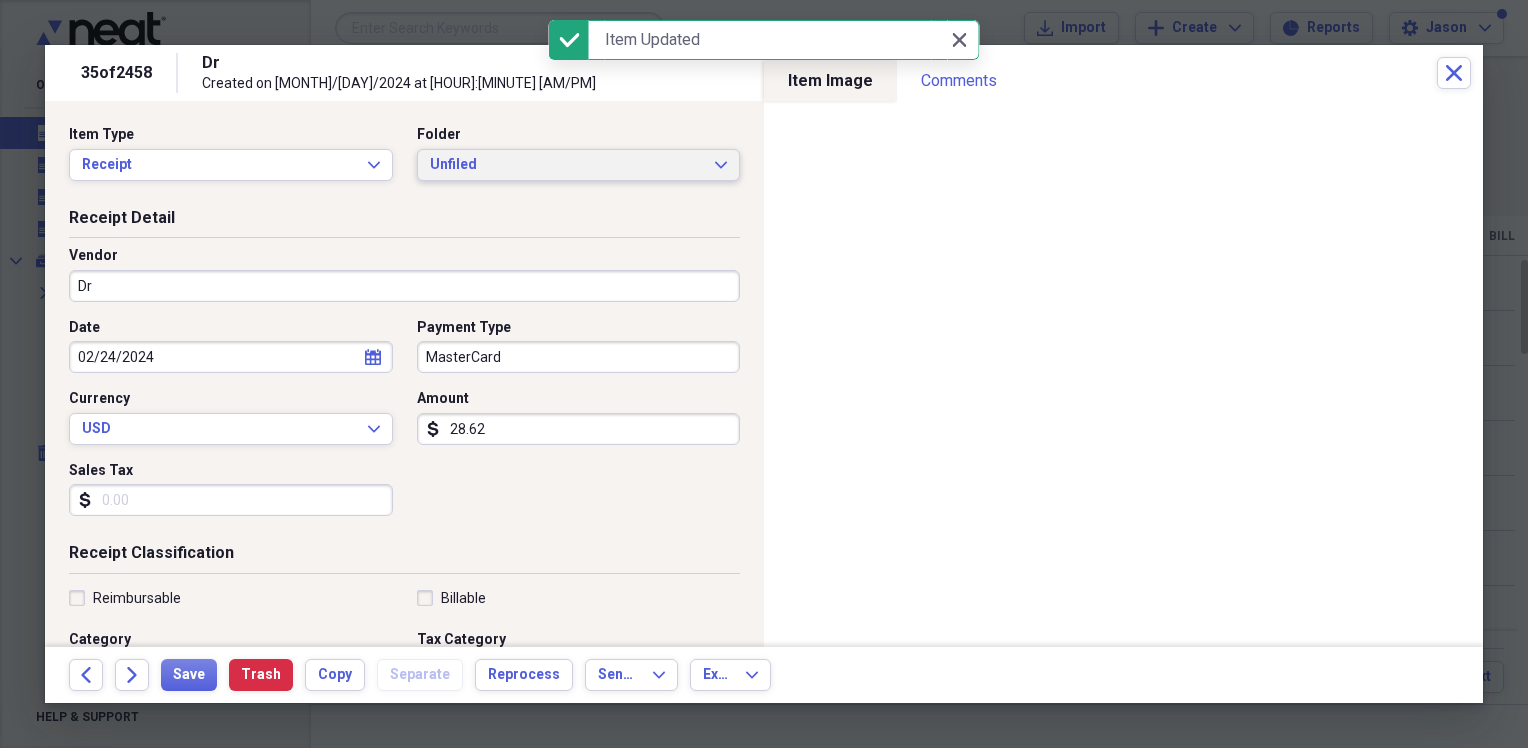 click on "Unfiled" at bounding box center [567, 165] 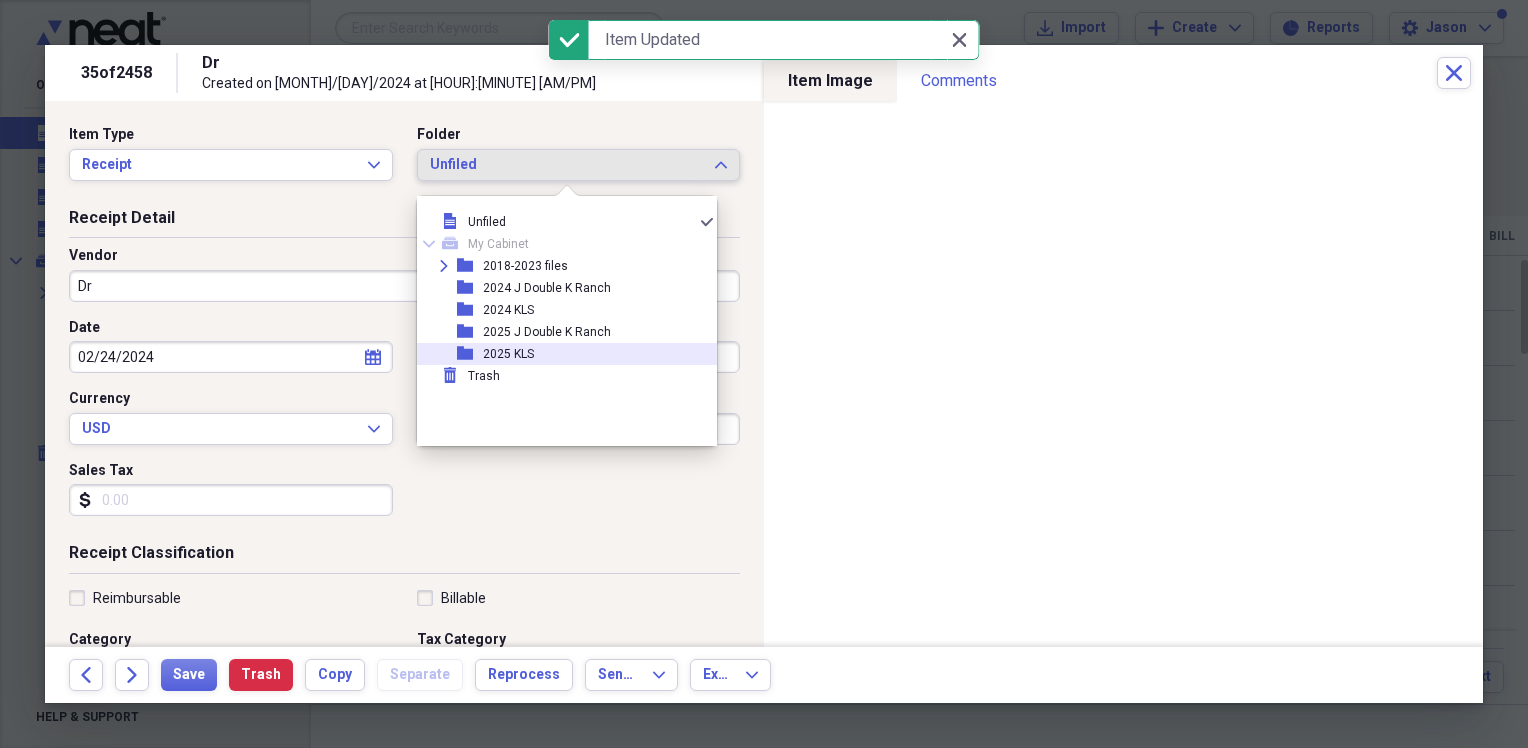 click on "2025 KLS" at bounding box center [508, 354] 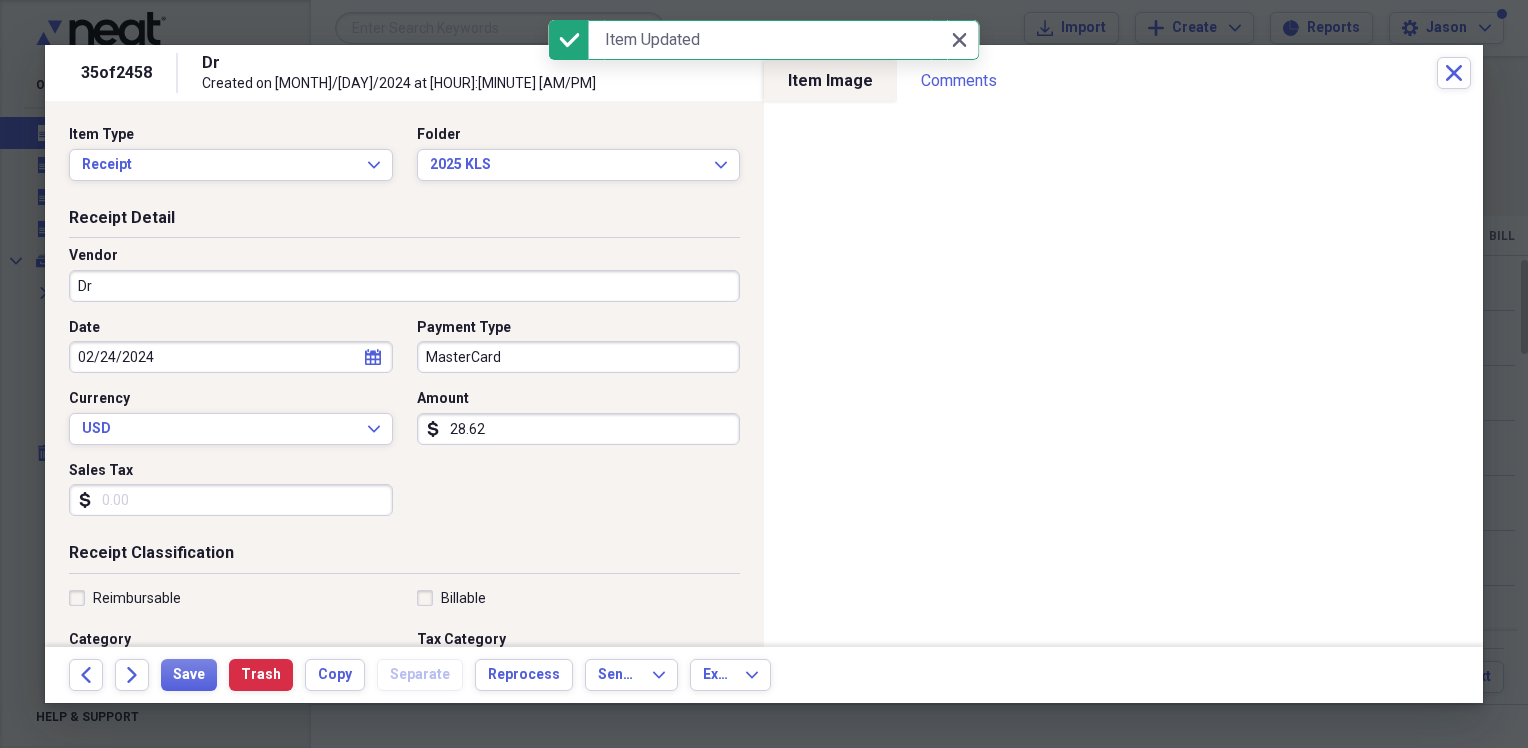 click on "Dr" at bounding box center [404, 286] 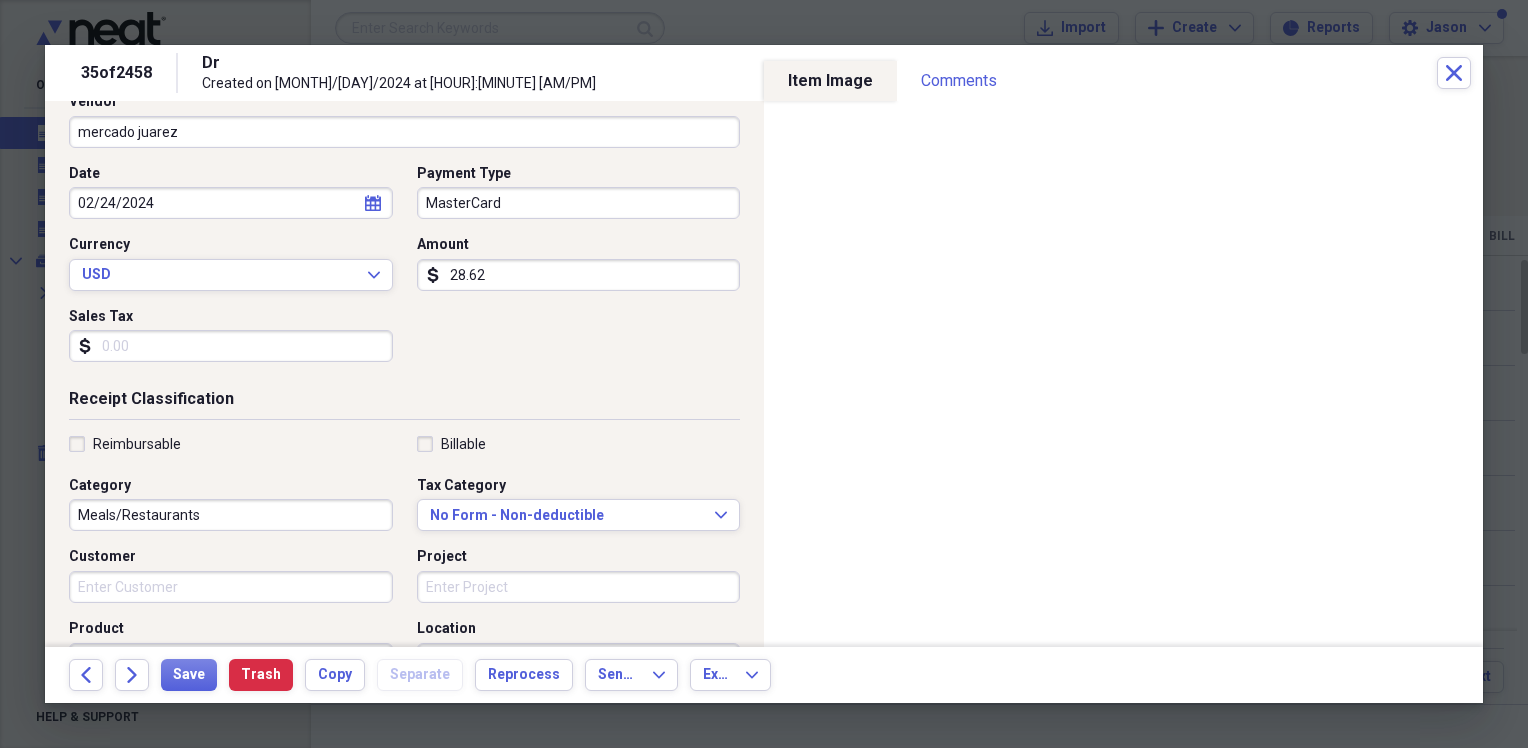 scroll, scrollTop: 200, scrollLeft: 0, axis: vertical 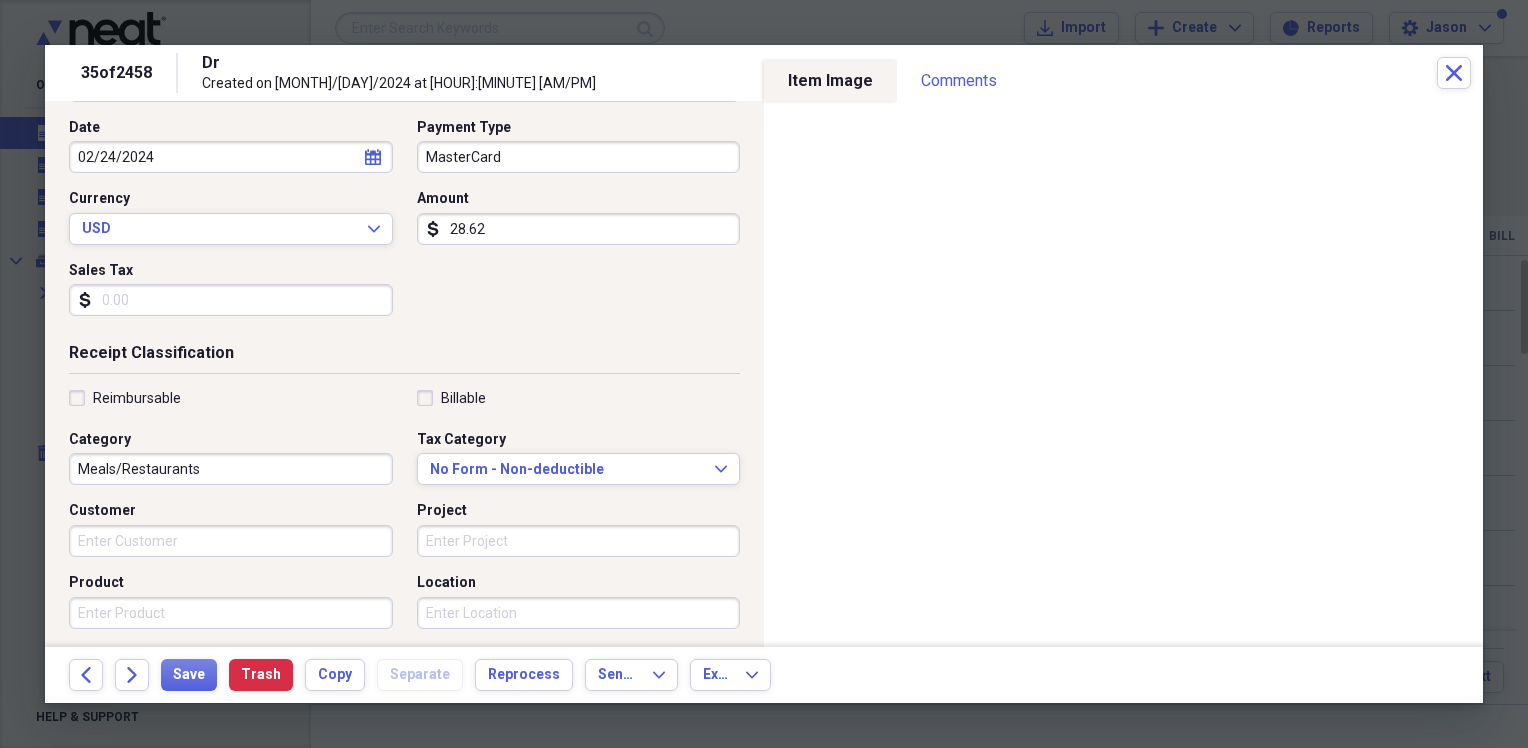 type on "mercado juarez" 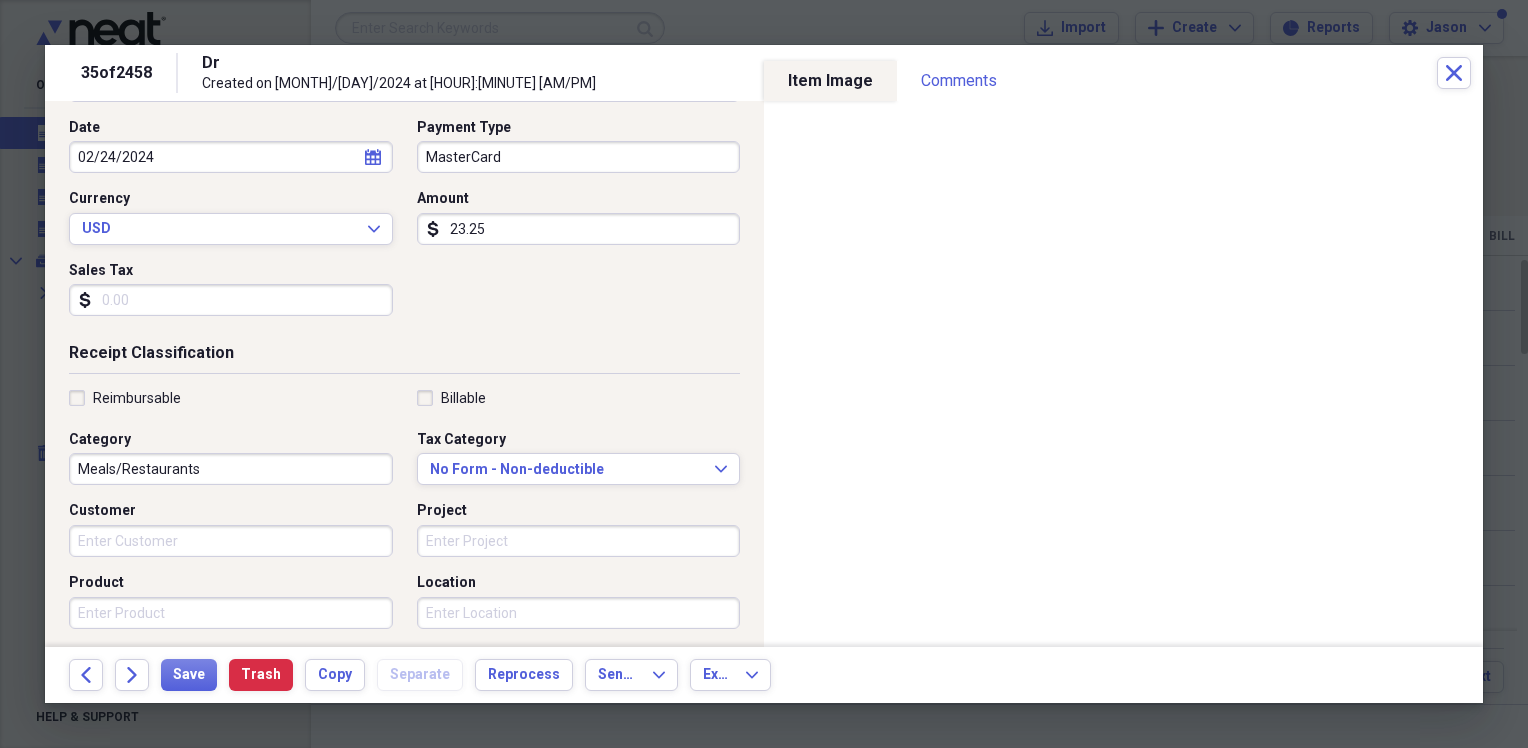 type on "23.25" 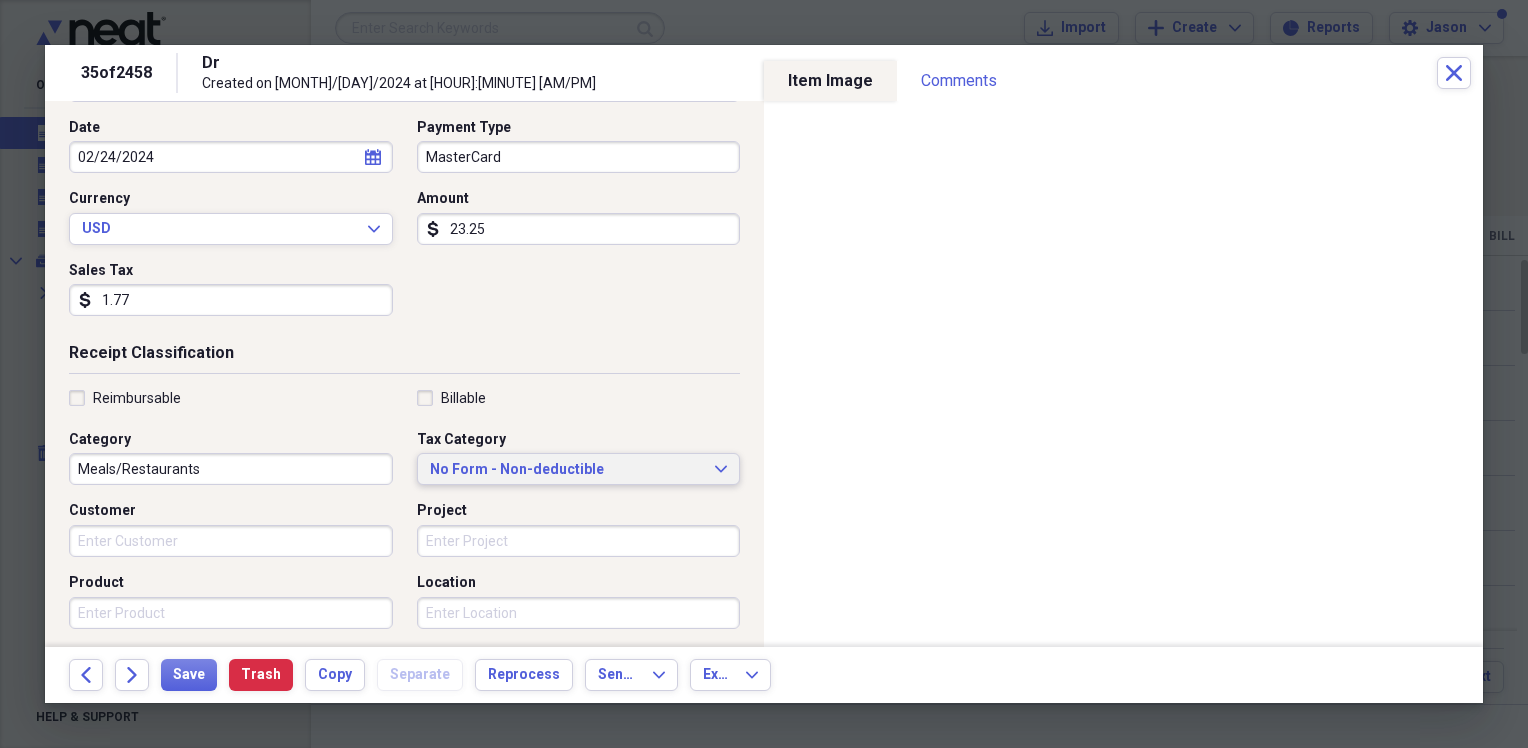 type on "1.77" 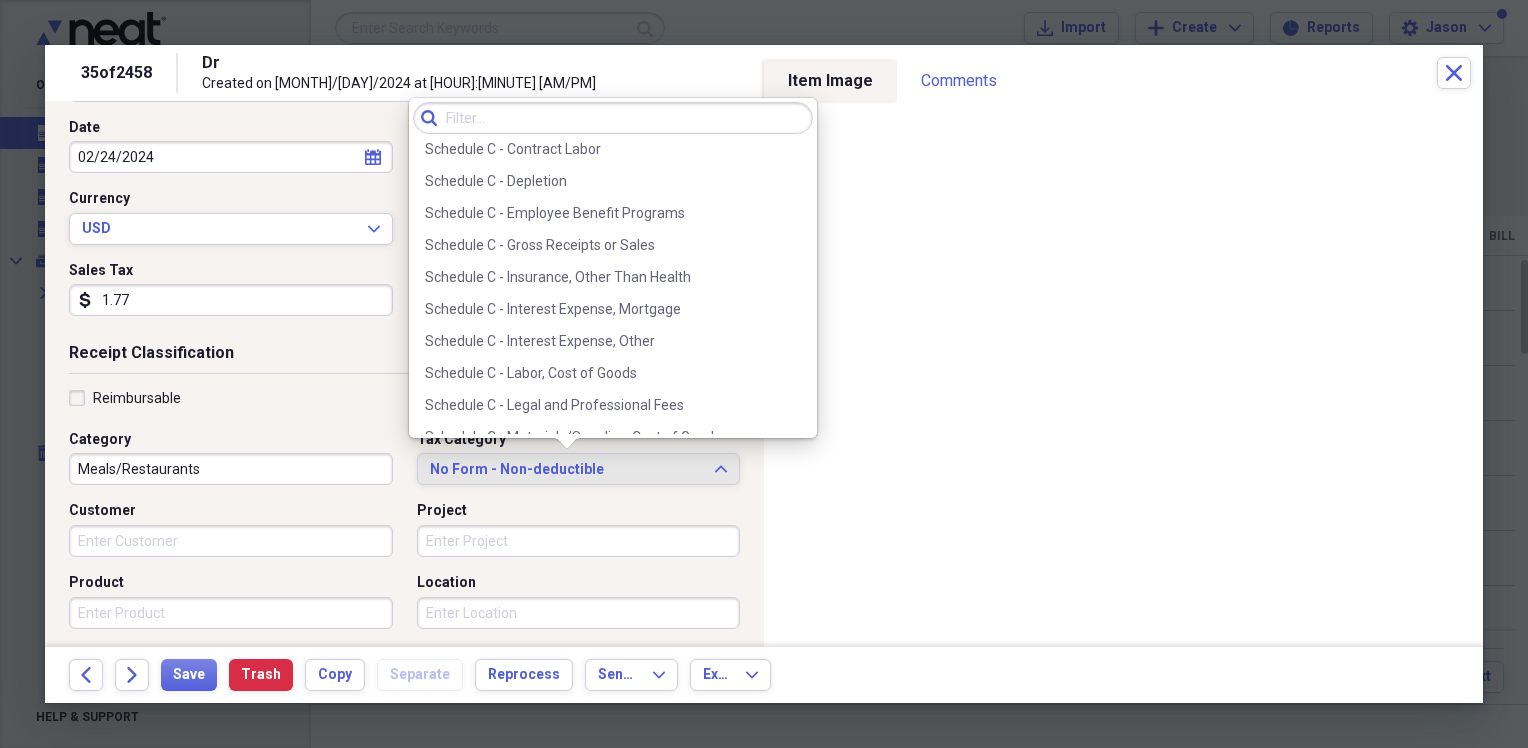 scroll, scrollTop: 3726, scrollLeft: 0, axis: vertical 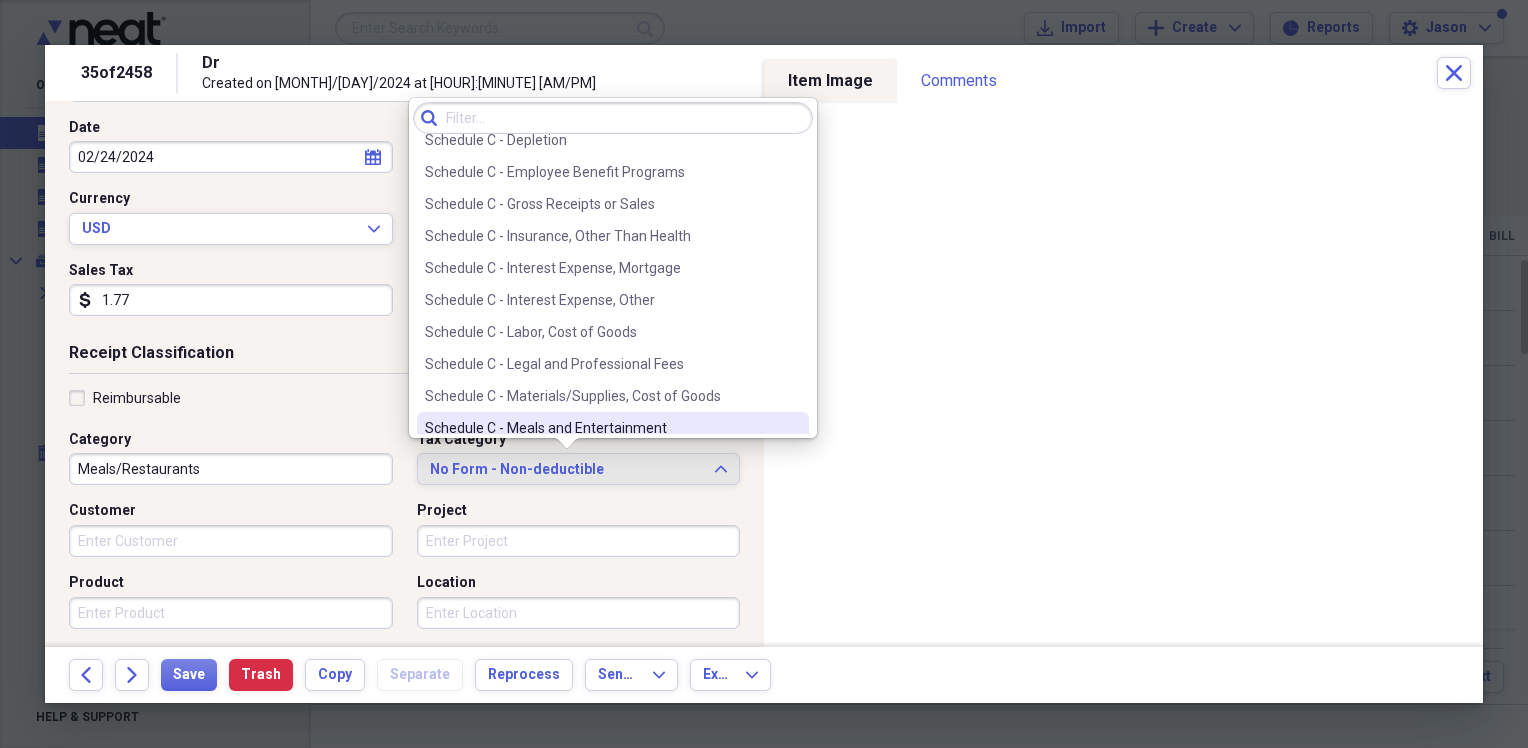click on "Schedule C - Meals and Entertainment" at bounding box center [613, 428] 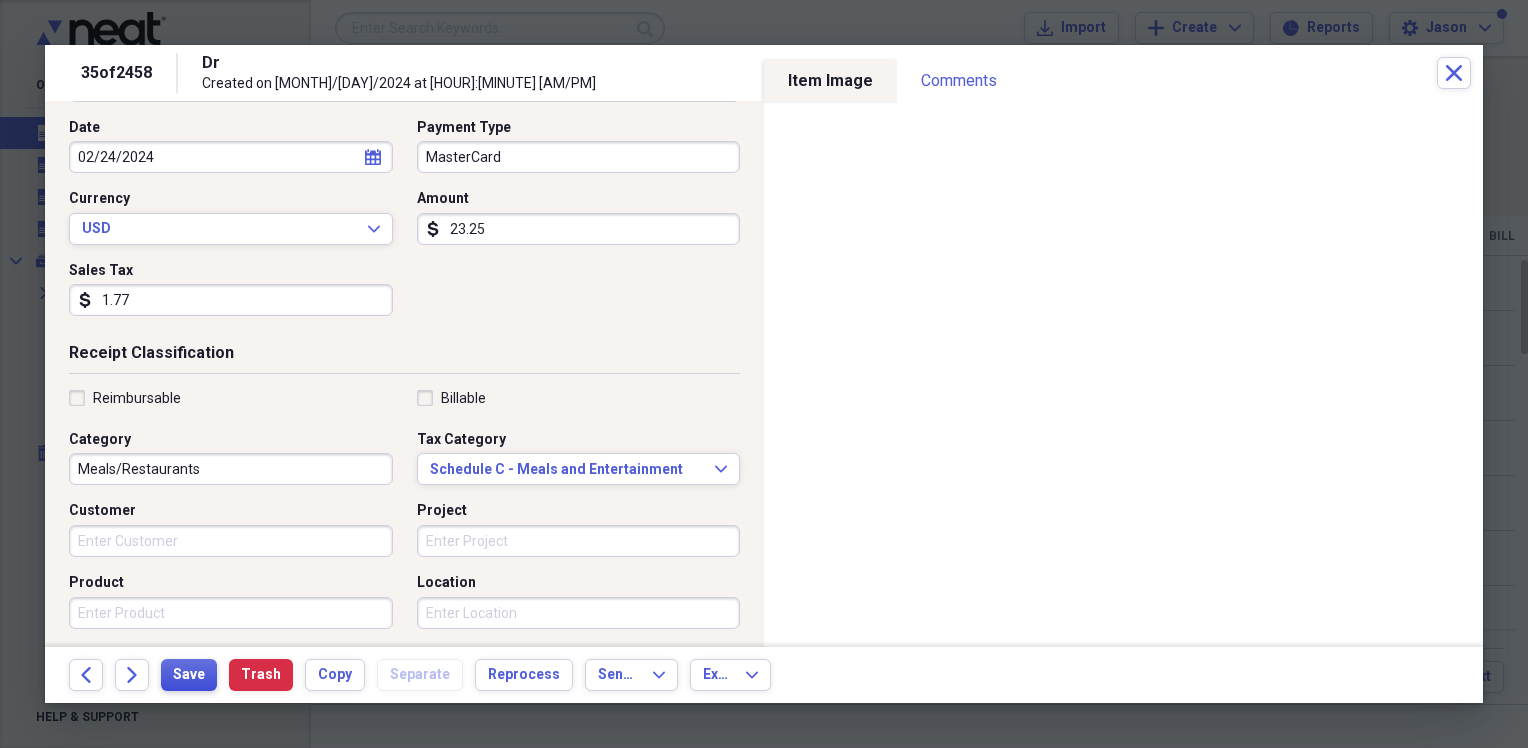 click on "Save" at bounding box center (189, 675) 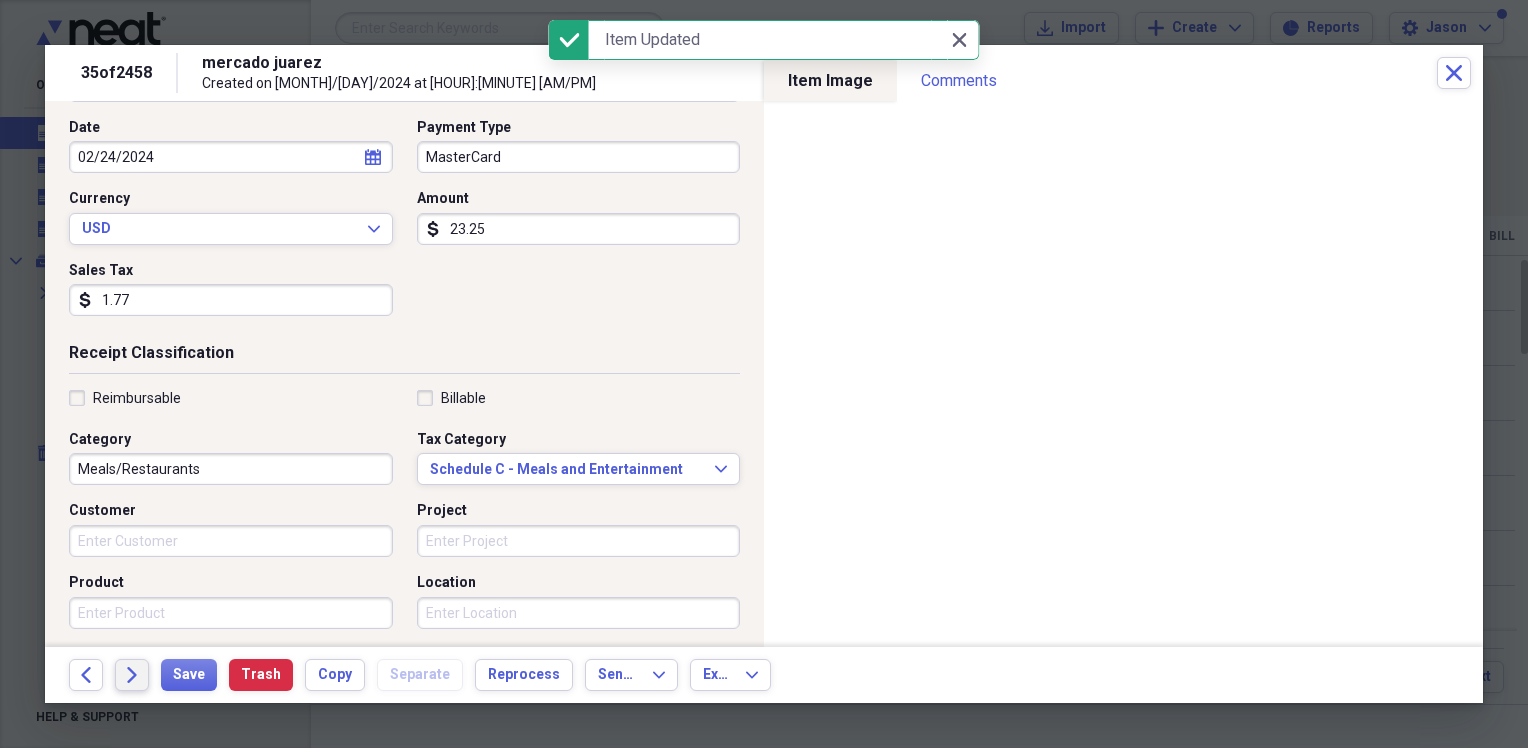 click on "Forward" 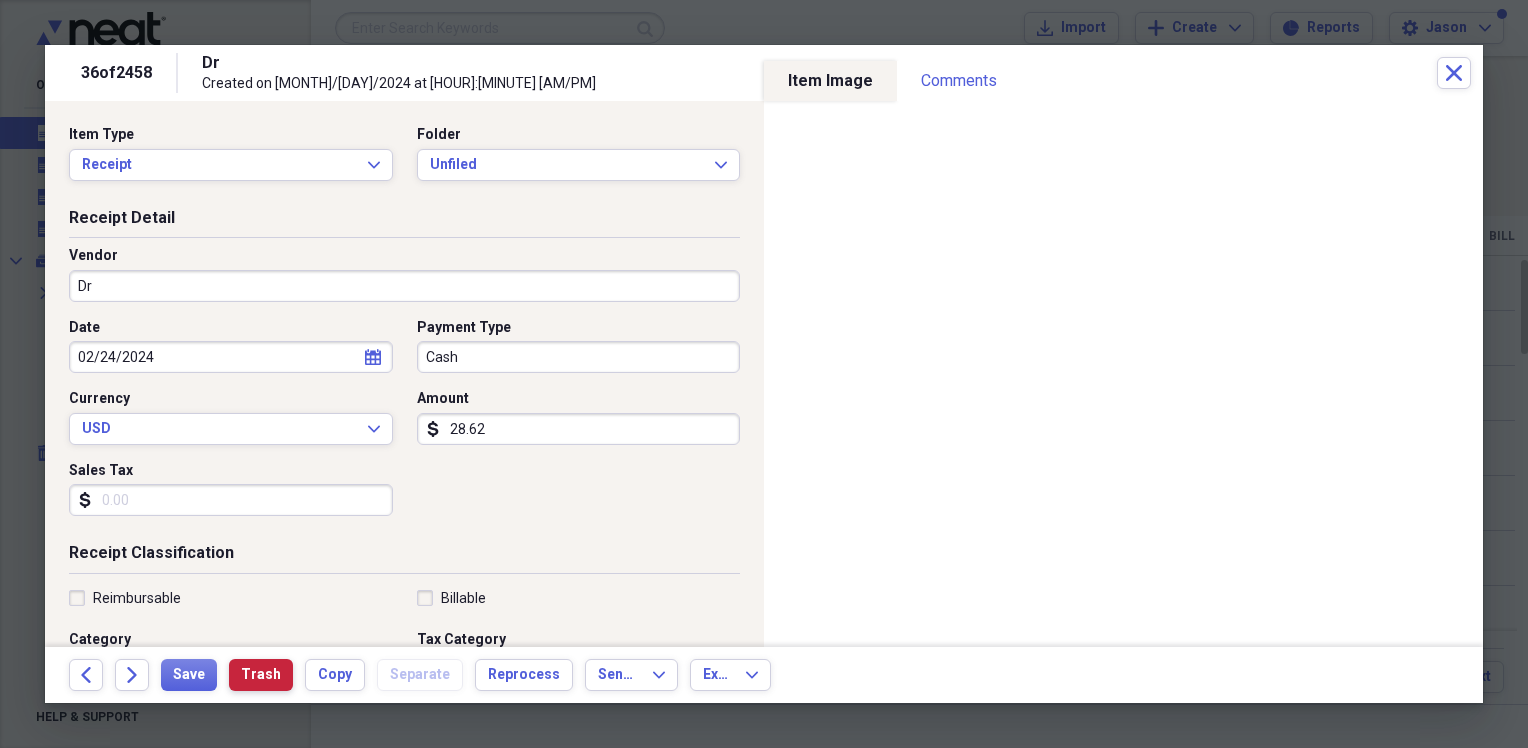 click on "Trash" at bounding box center [261, 675] 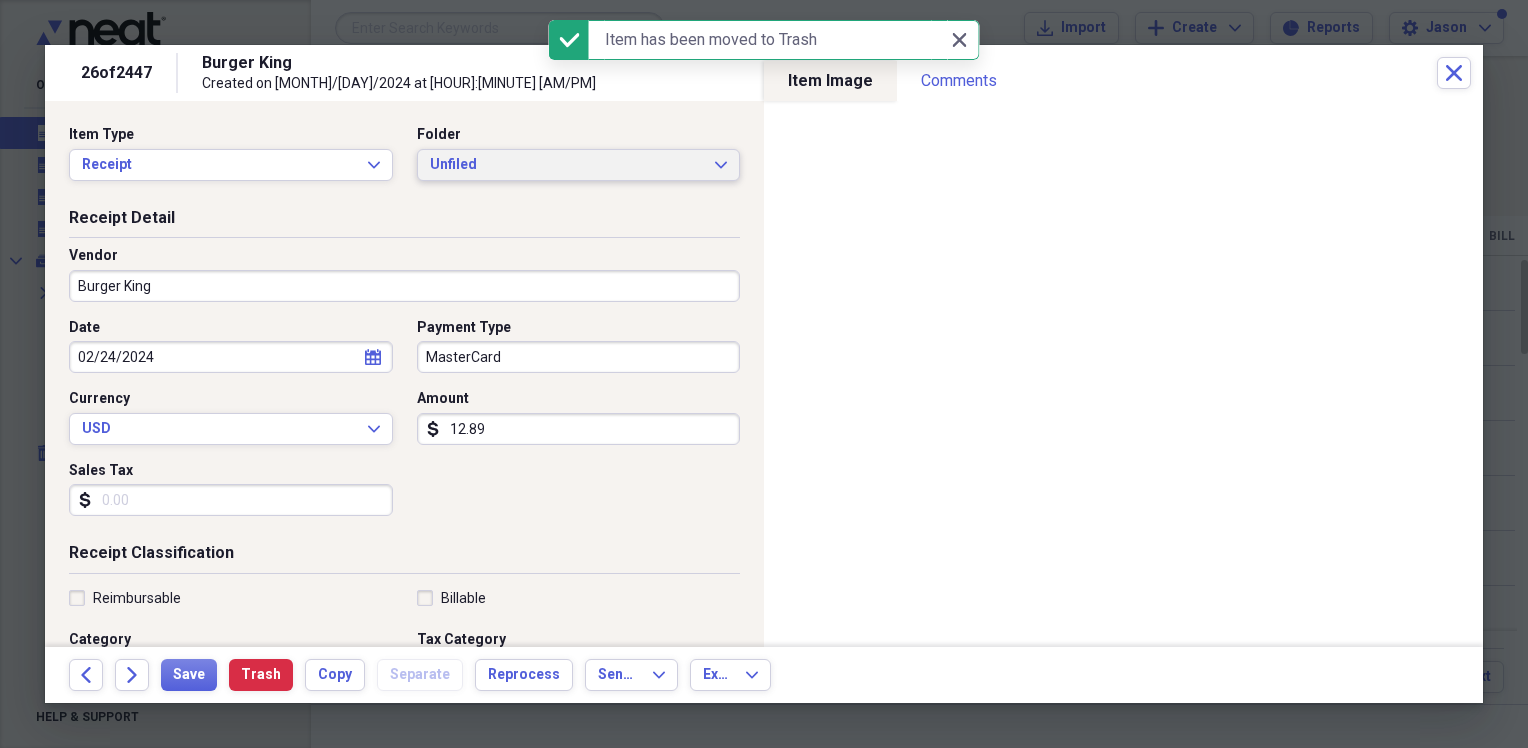 click on "Unfiled" at bounding box center (567, 165) 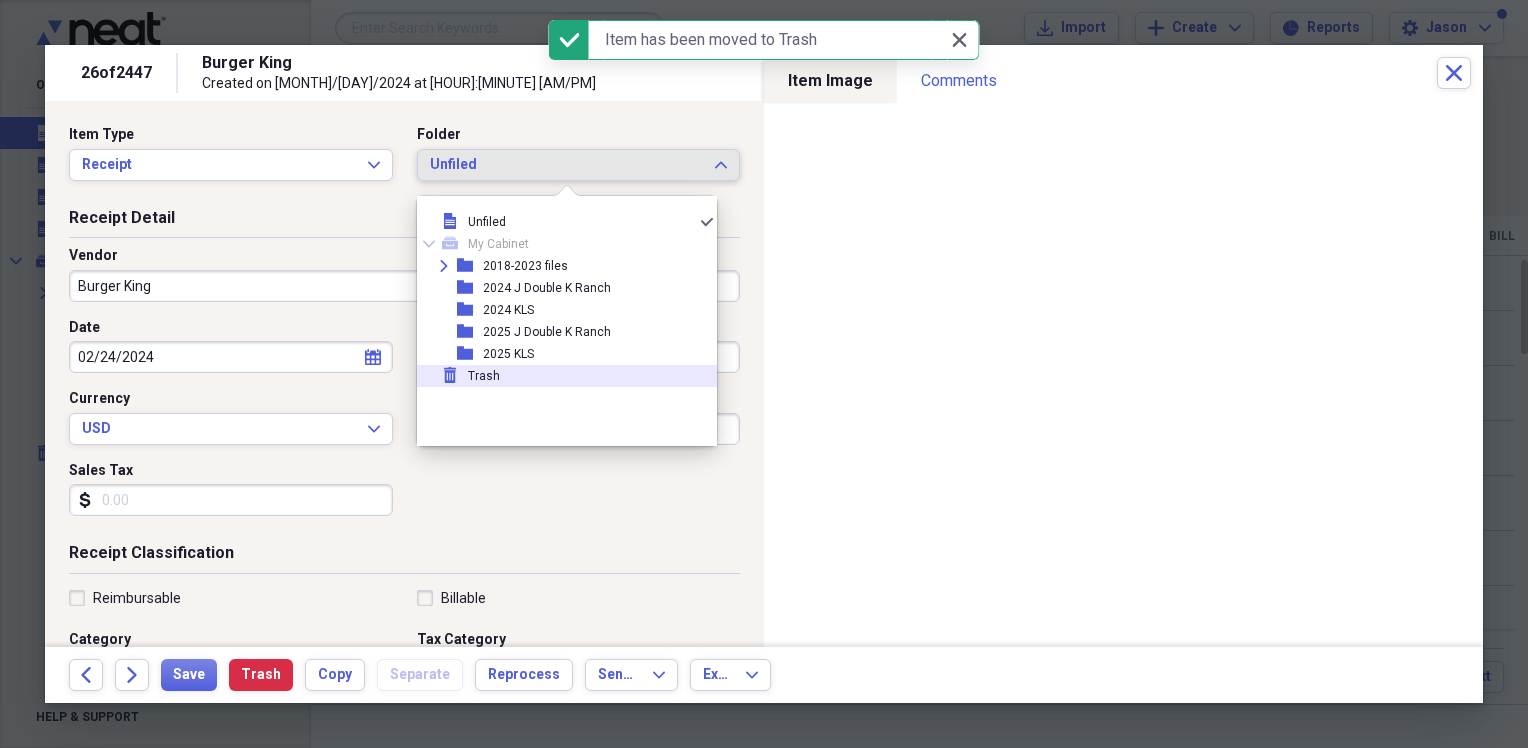 click on "trash Trash" at bounding box center [559, 376] 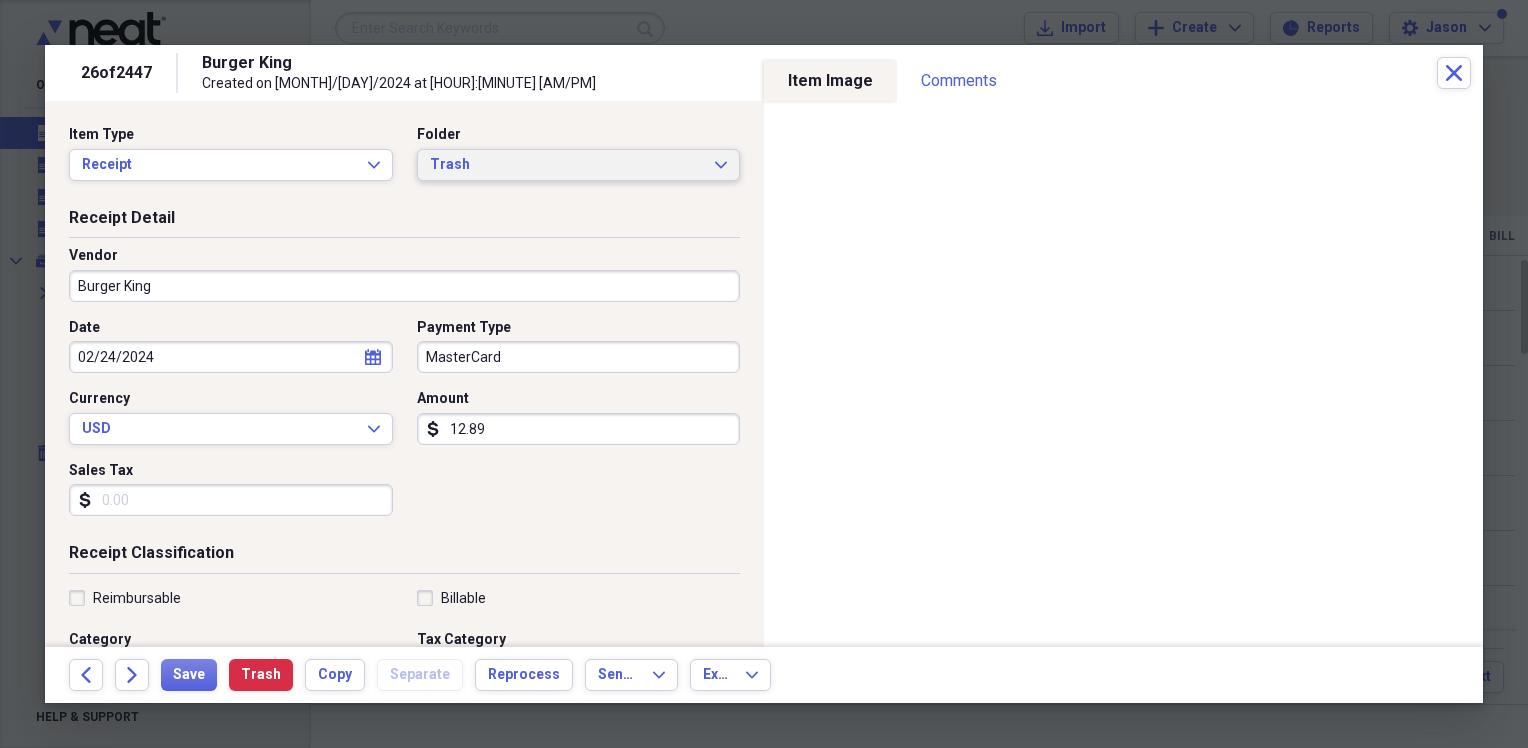 click on "Trash" at bounding box center [567, 165] 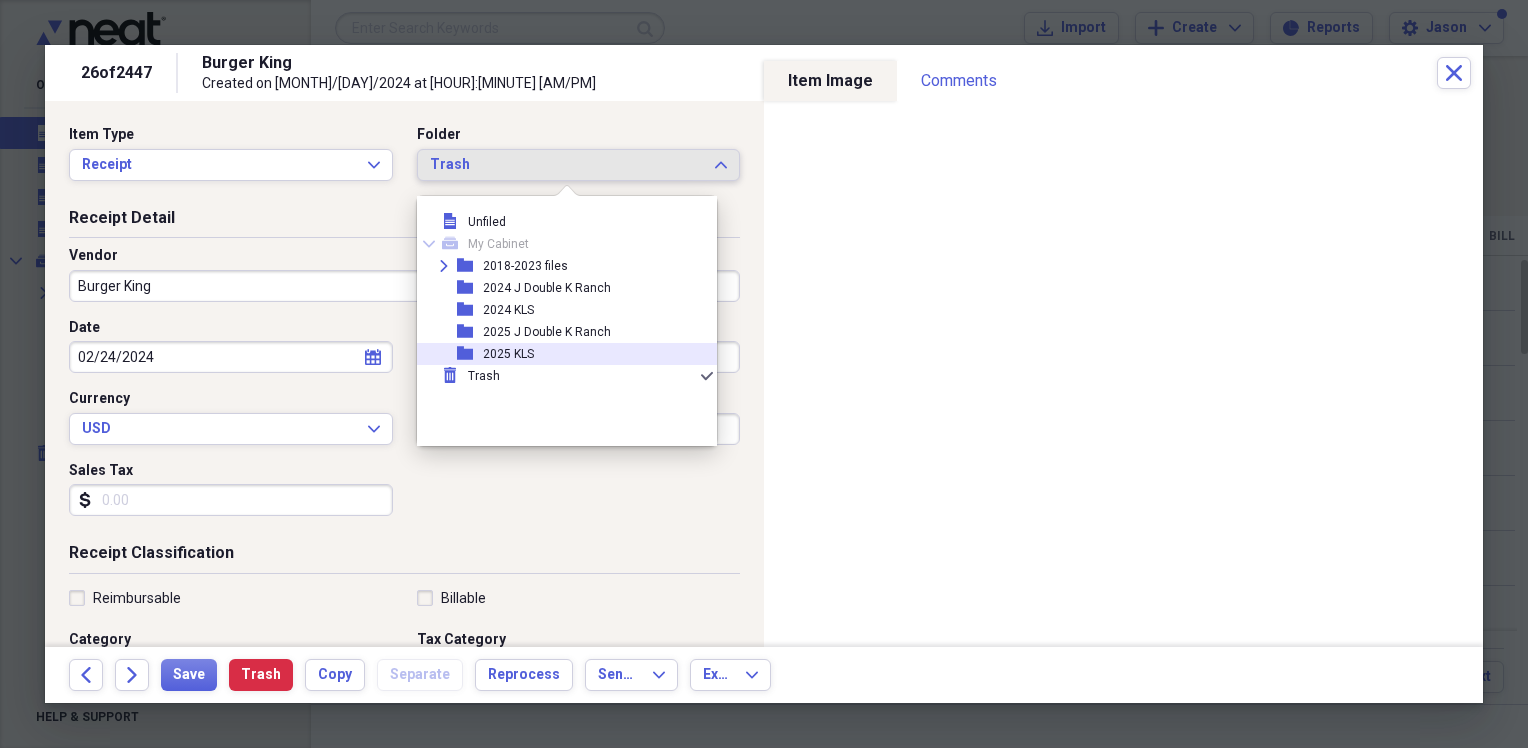 click on "2025 KLS" at bounding box center (508, 354) 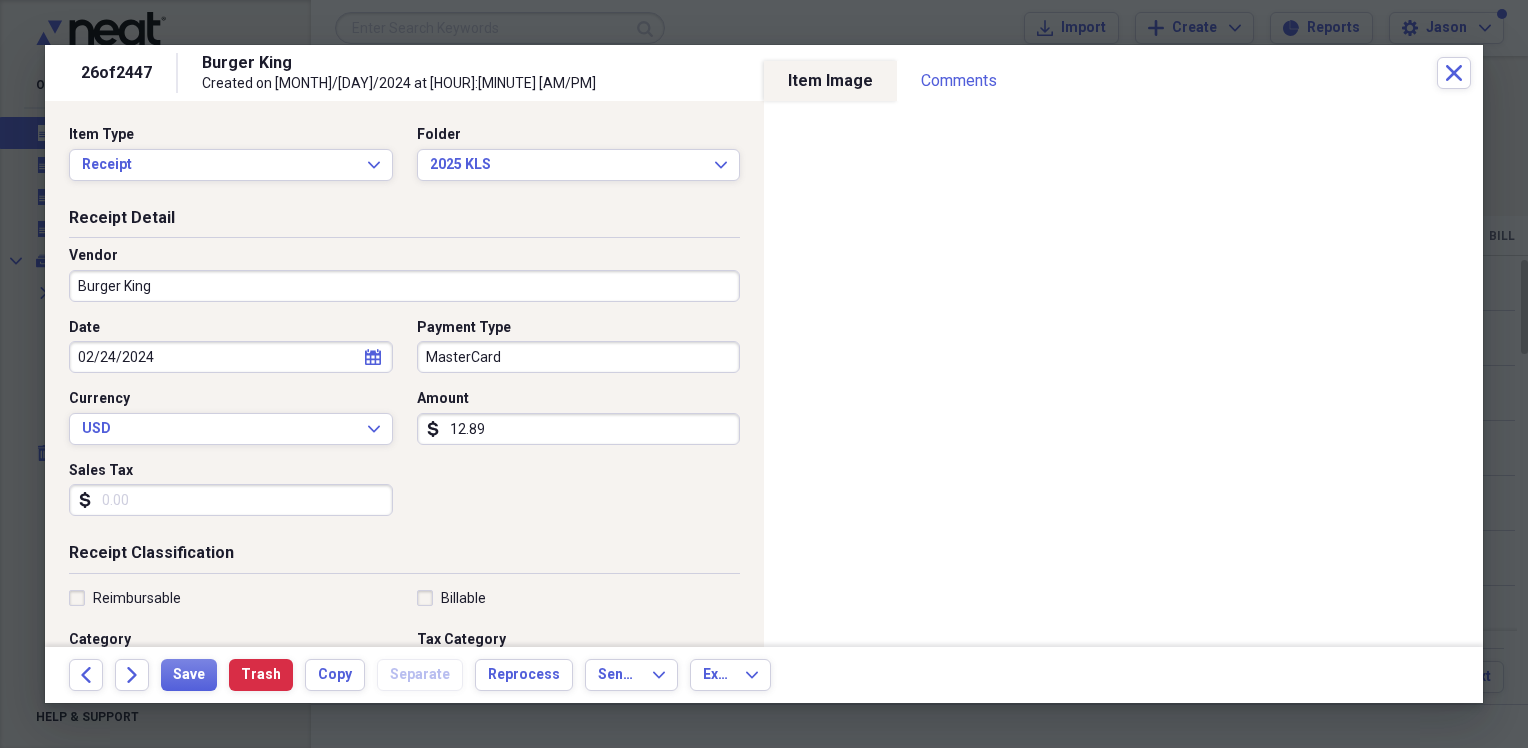 click on "Sales Tax" at bounding box center (231, 500) 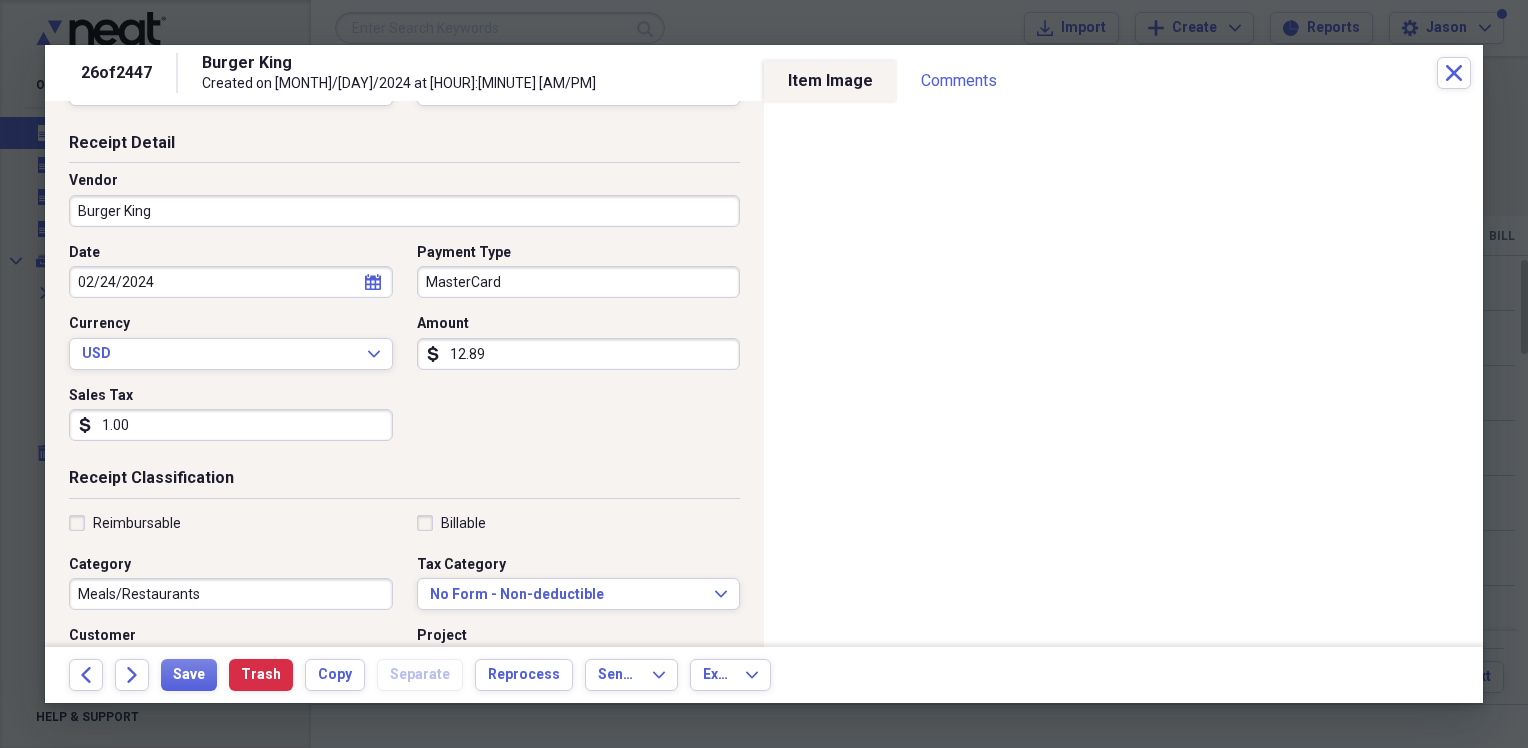 scroll, scrollTop: 200, scrollLeft: 0, axis: vertical 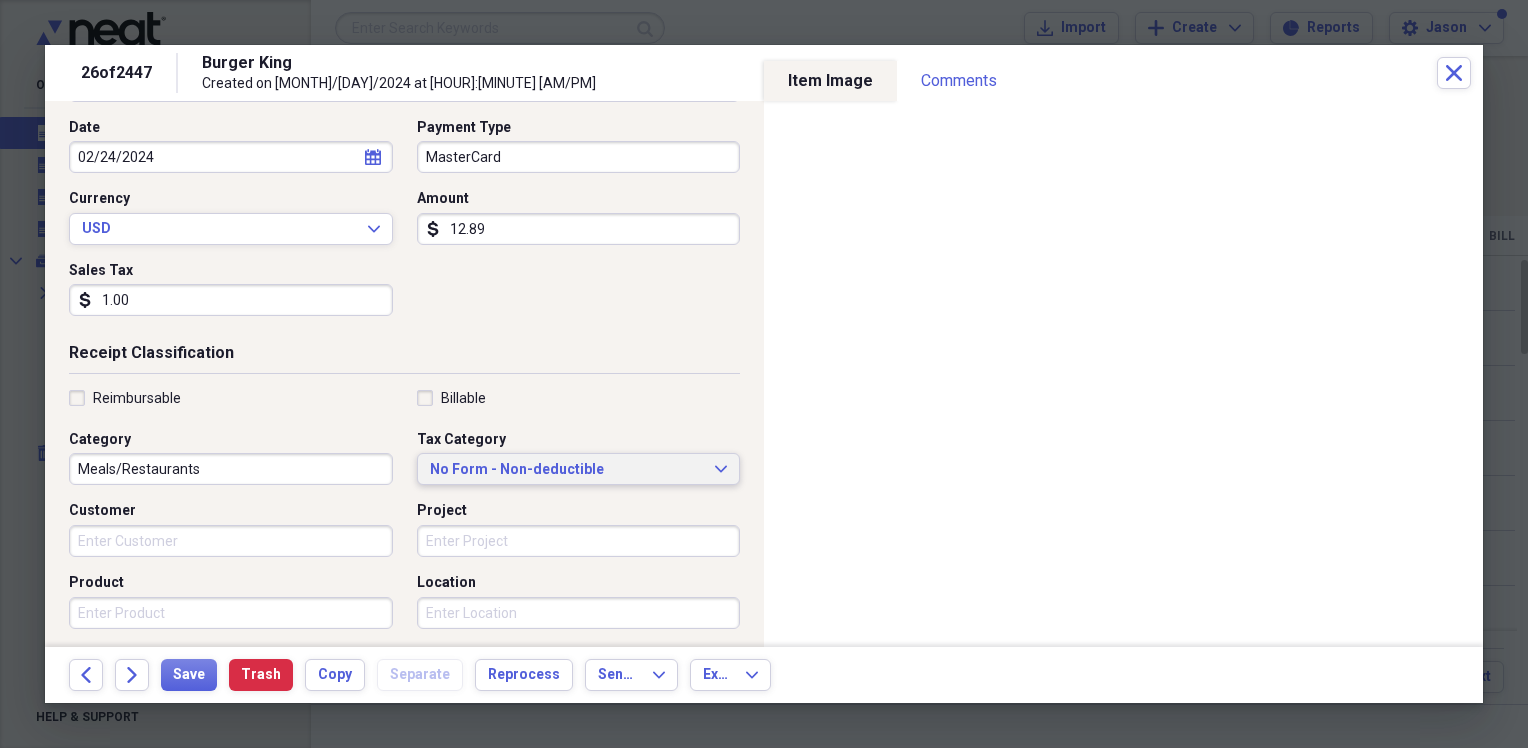 type on "1.00" 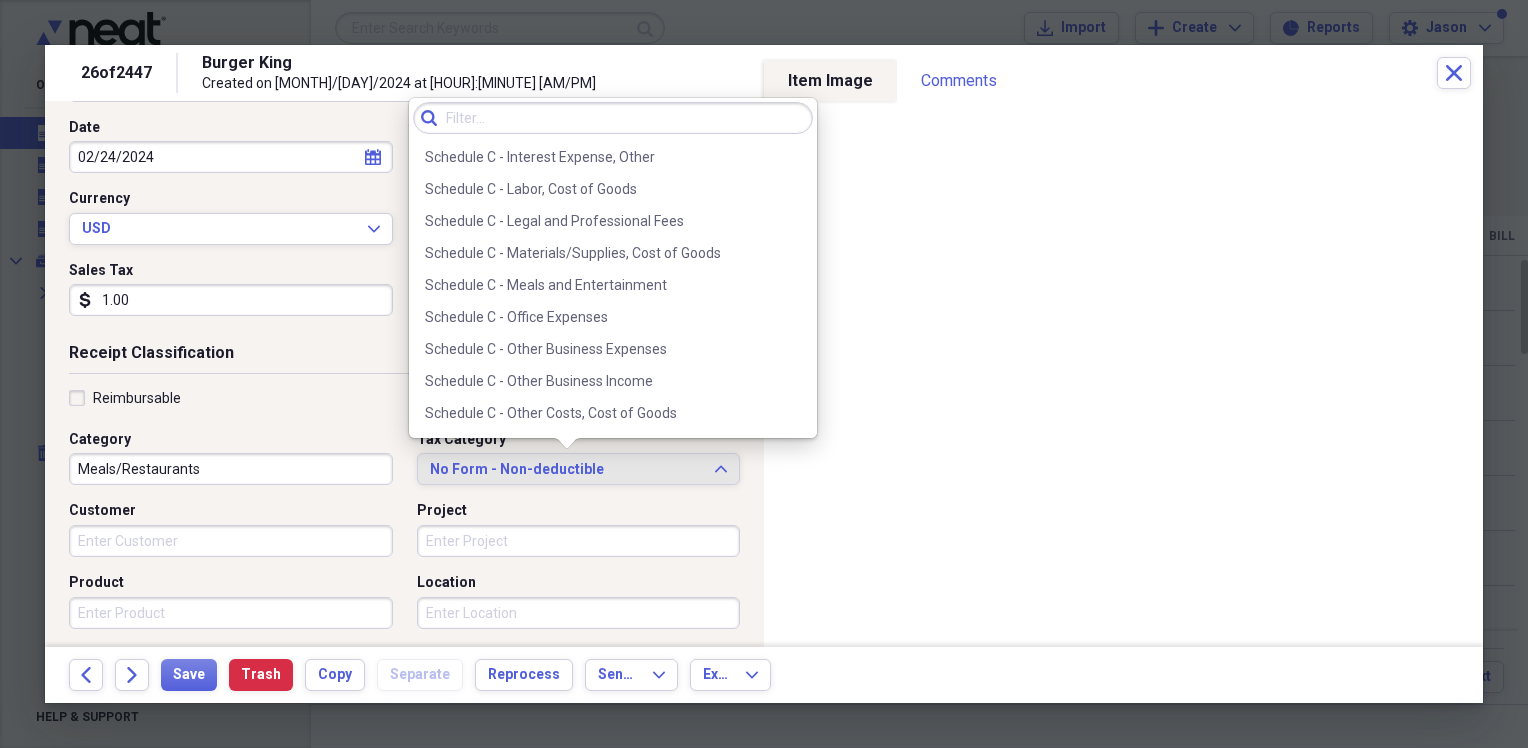 scroll, scrollTop: 3930, scrollLeft: 0, axis: vertical 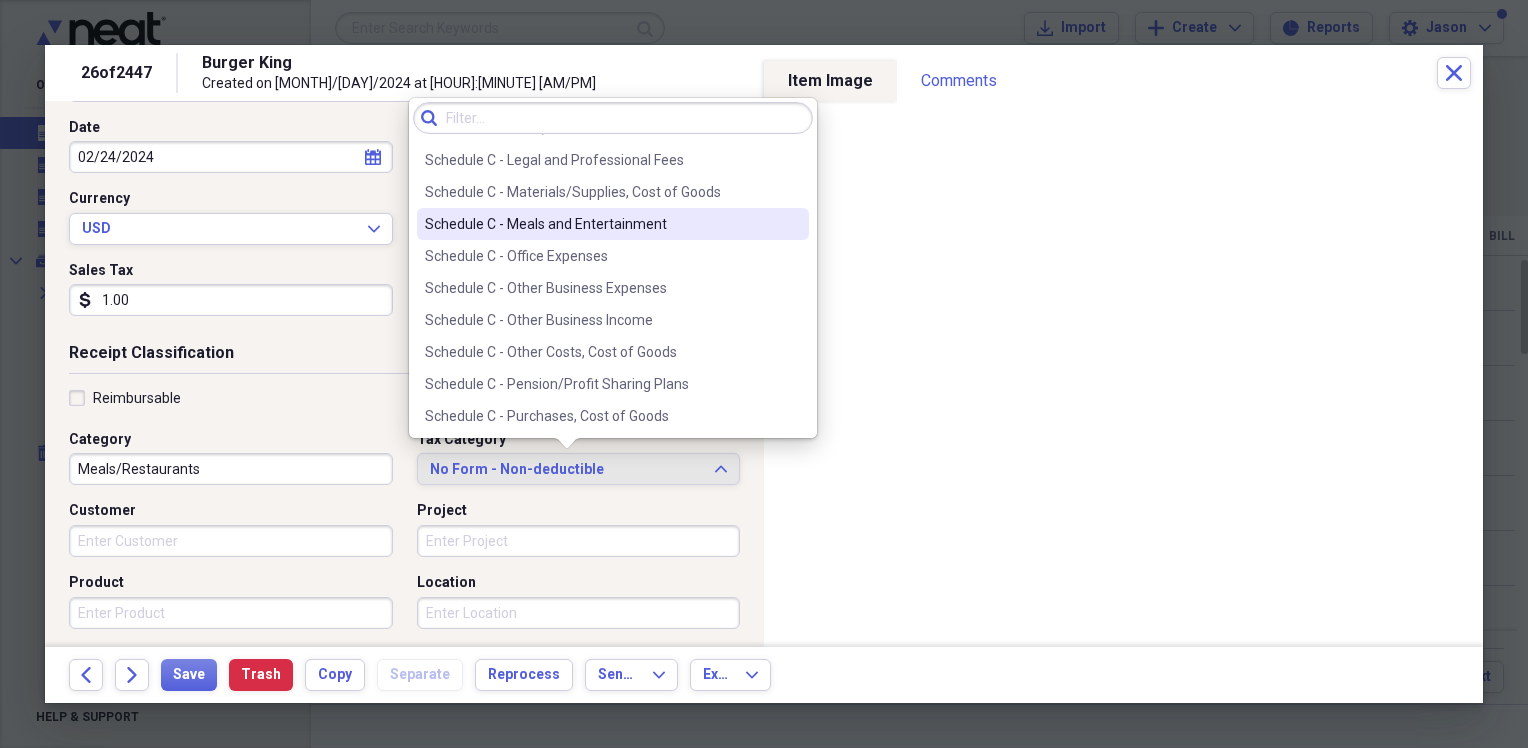 click on "Schedule C - Meals and Entertainment" at bounding box center (601, 224) 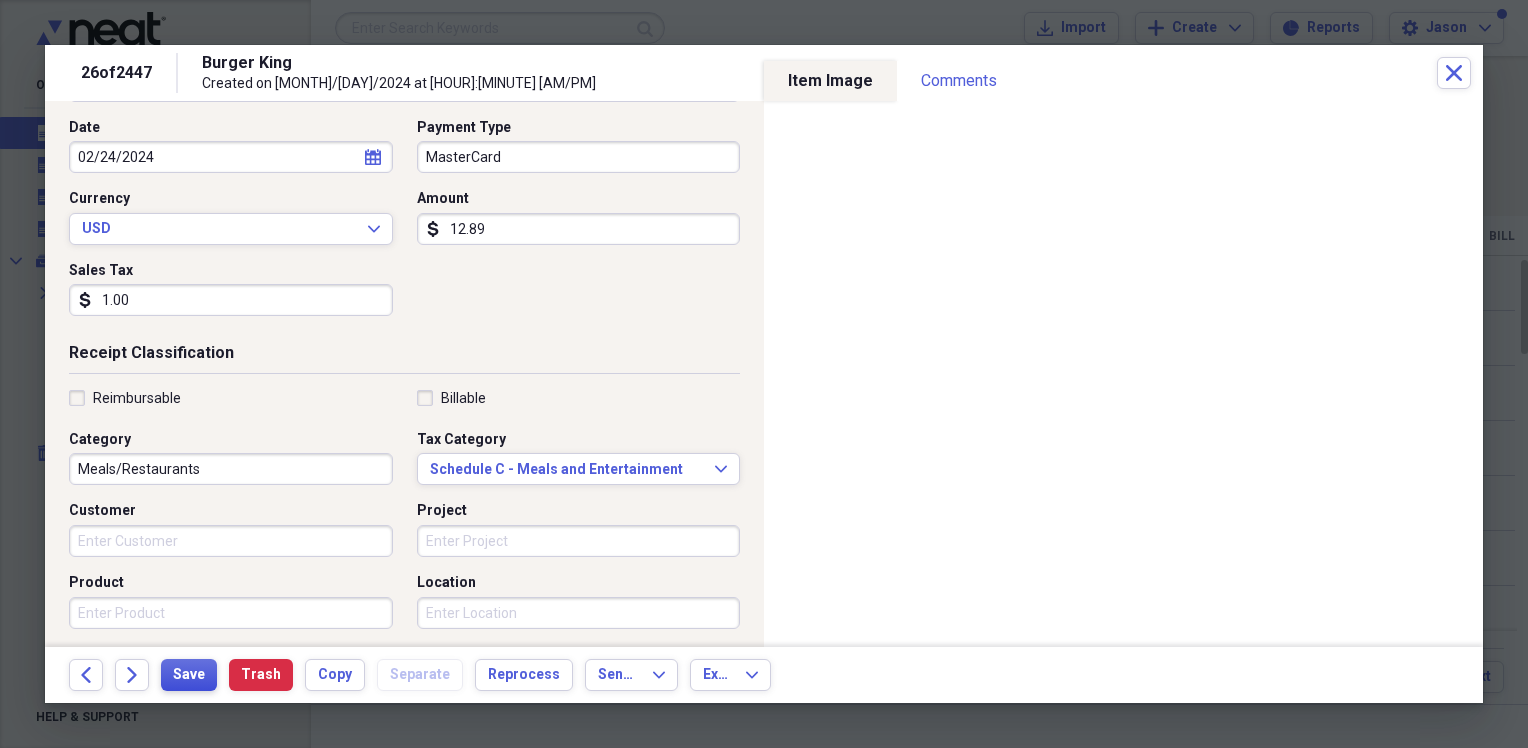 click on "Save" at bounding box center (189, 675) 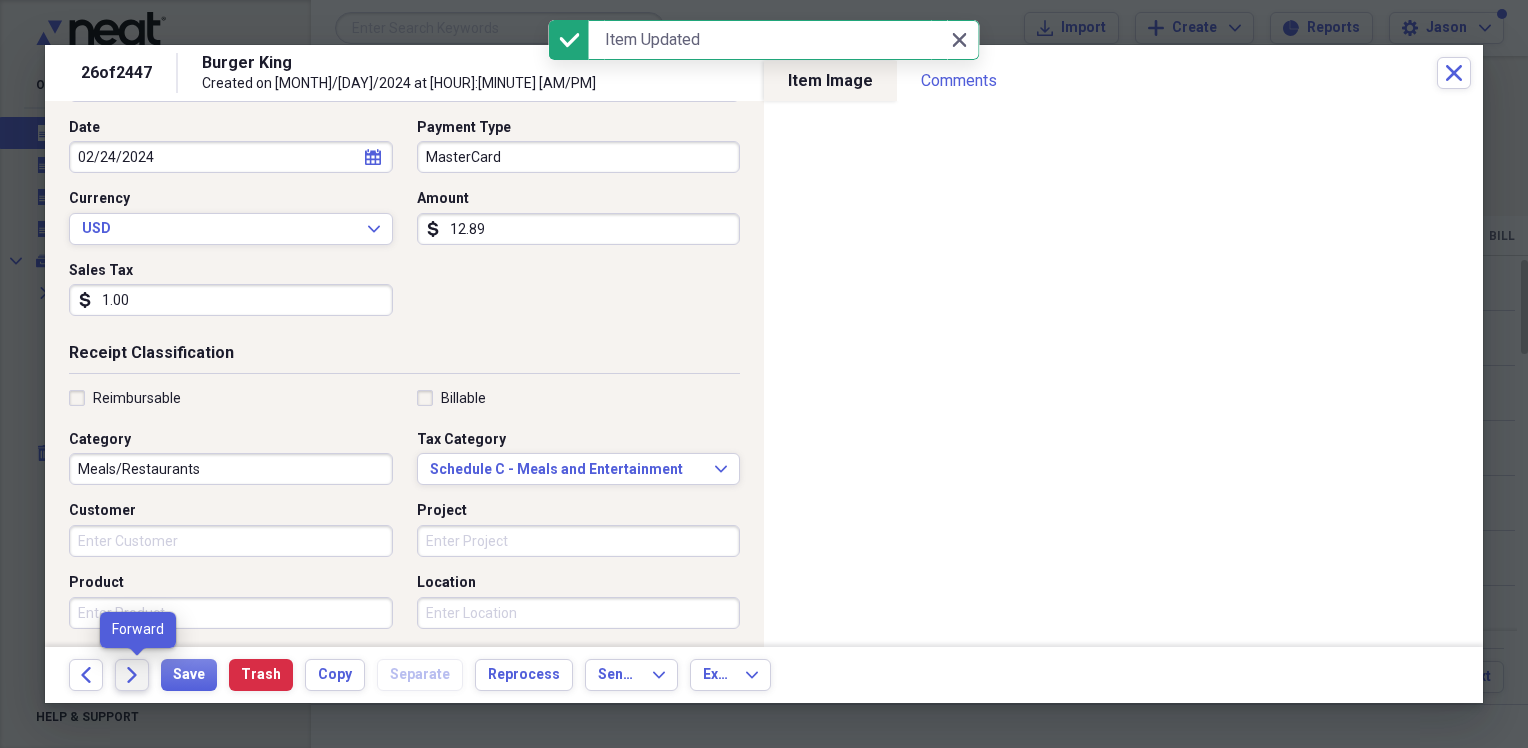 click on "Forward" 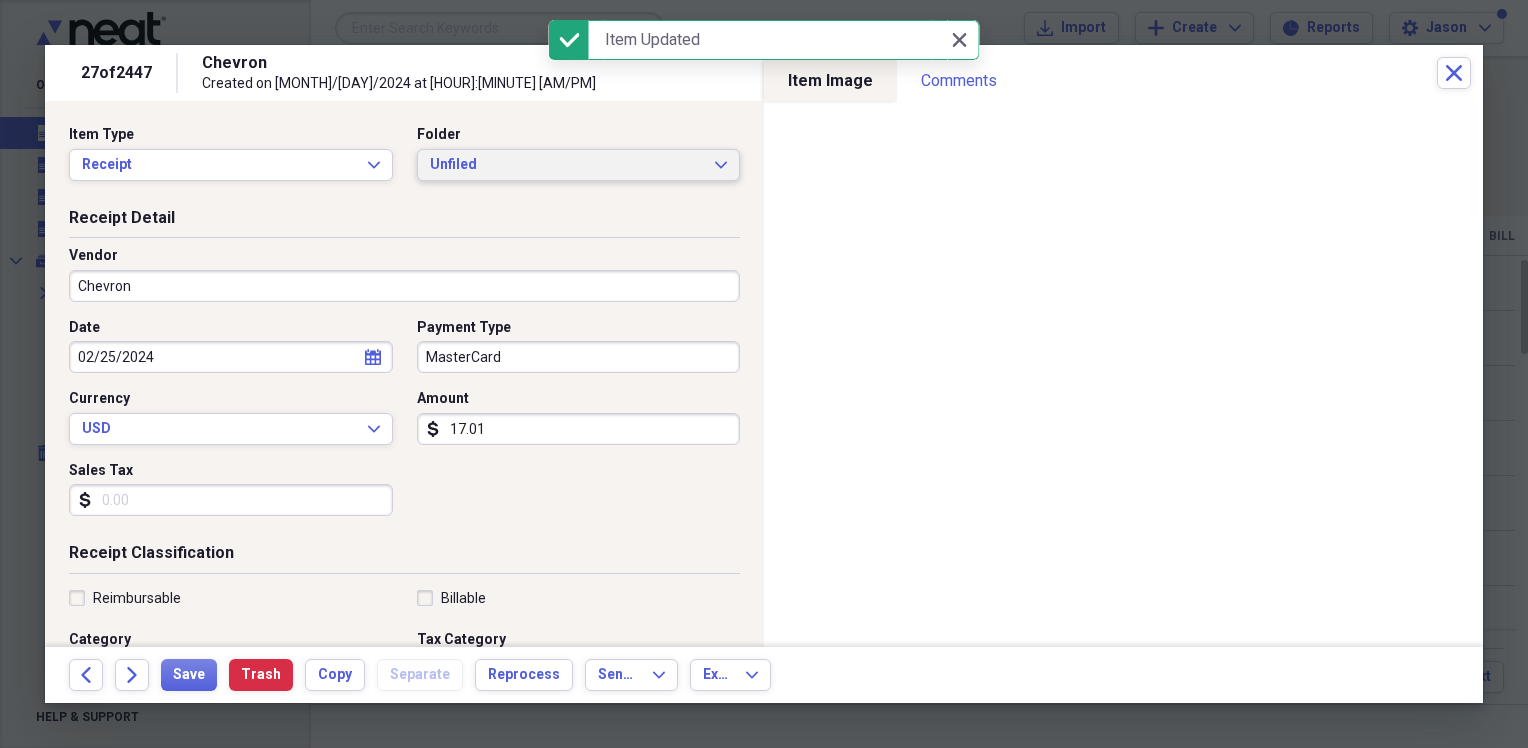 click on "Unfiled" at bounding box center [567, 165] 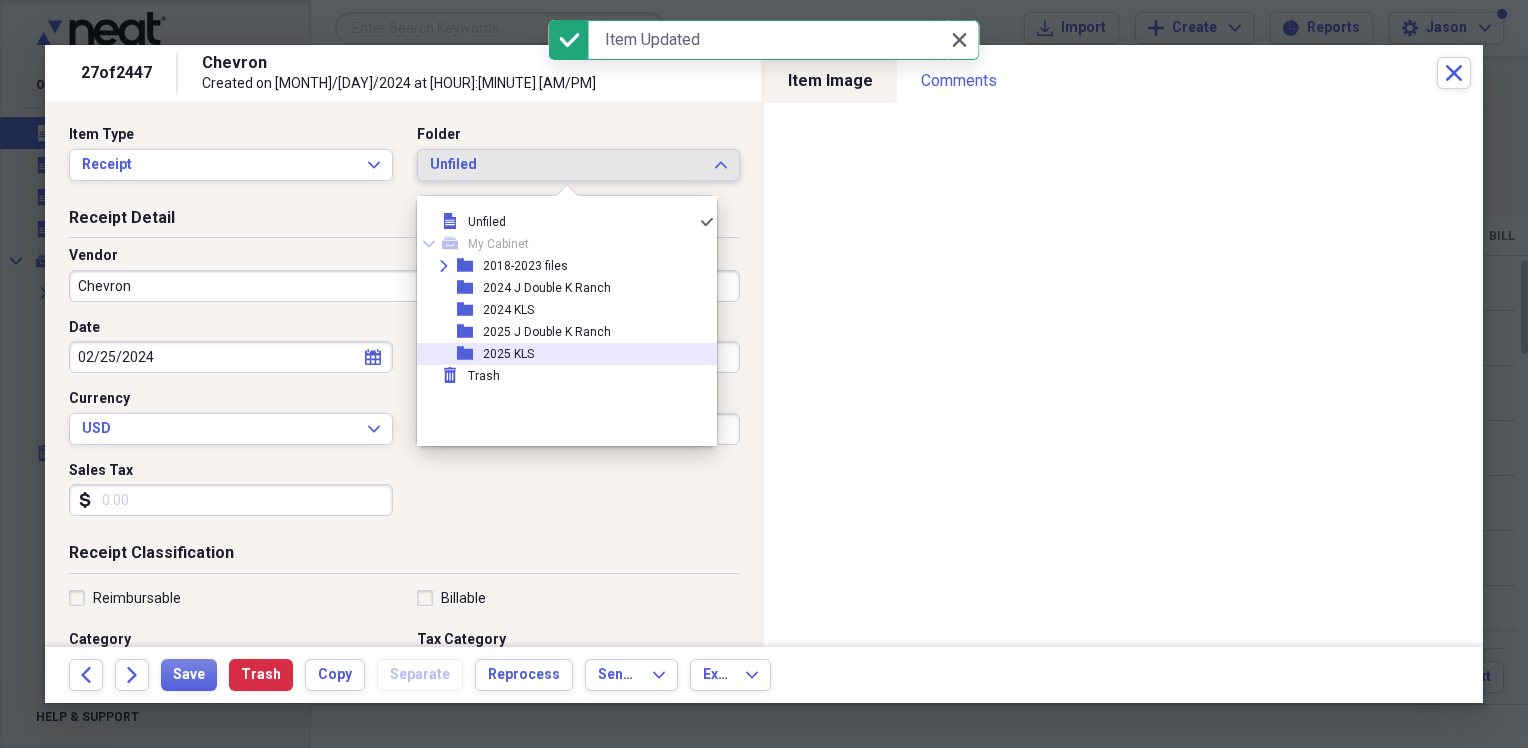 drag, startPoint x: 544, startPoint y: 354, endPoint x: 531, endPoint y: 354, distance: 13 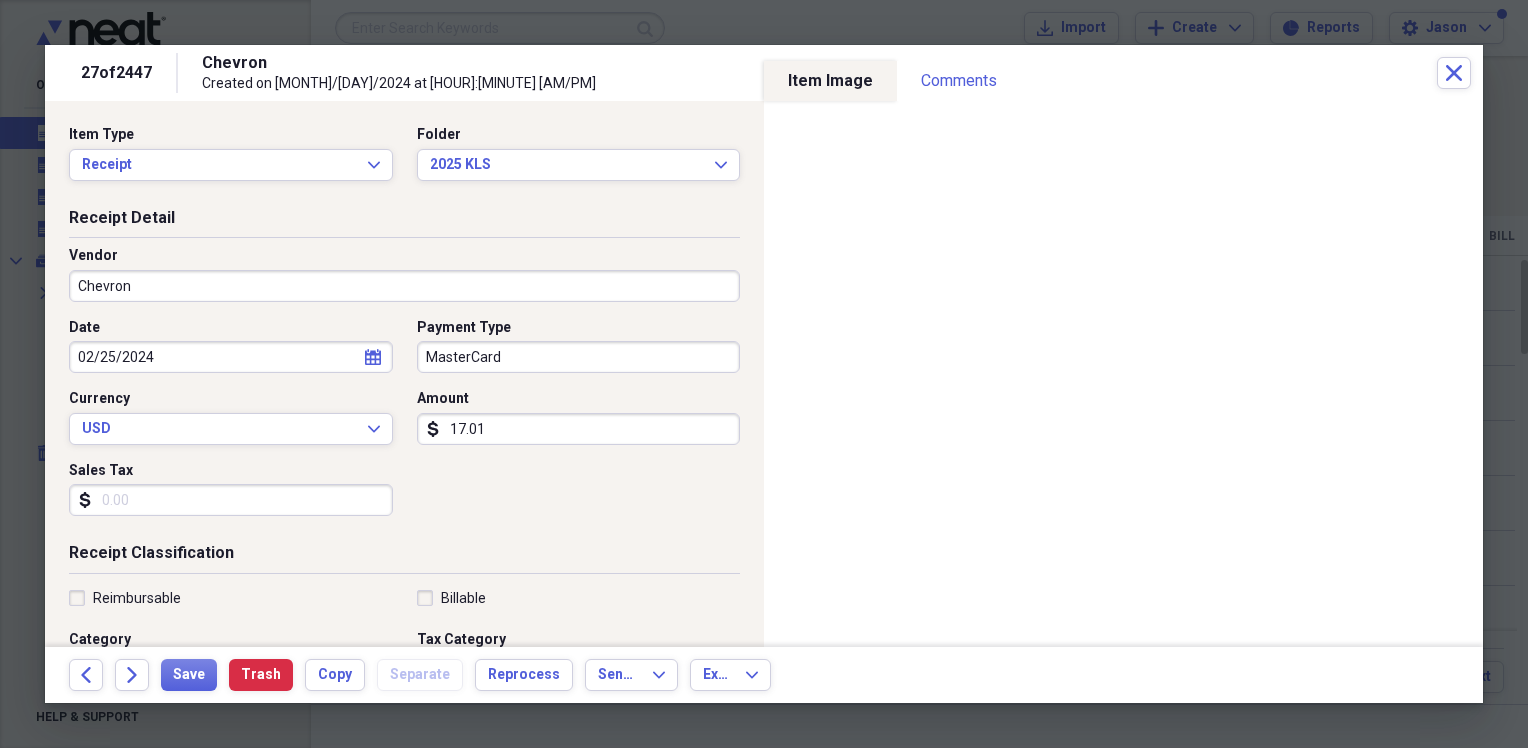 click on "Chevron" at bounding box center [404, 286] 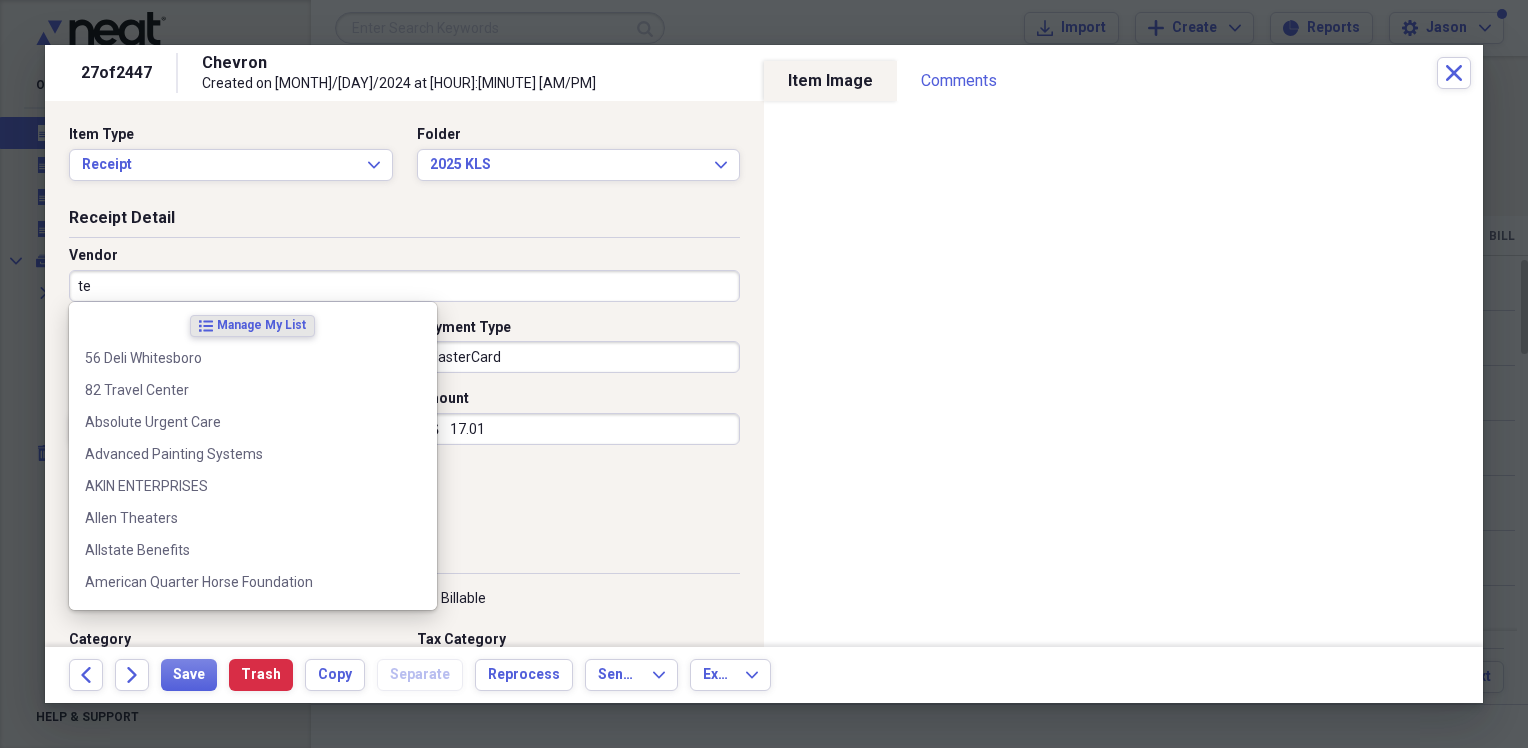 type on "t" 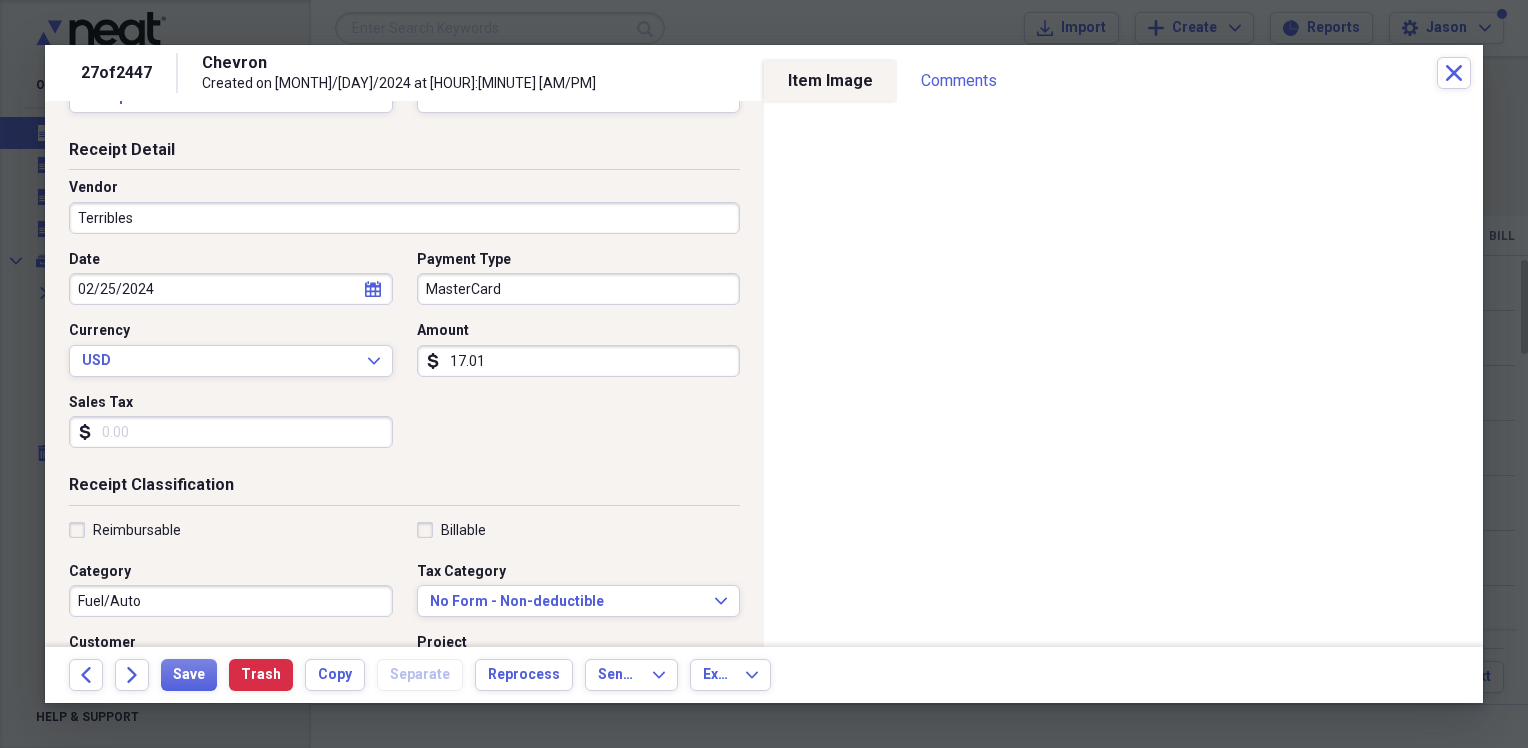 scroll, scrollTop: 100, scrollLeft: 0, axis: vertical 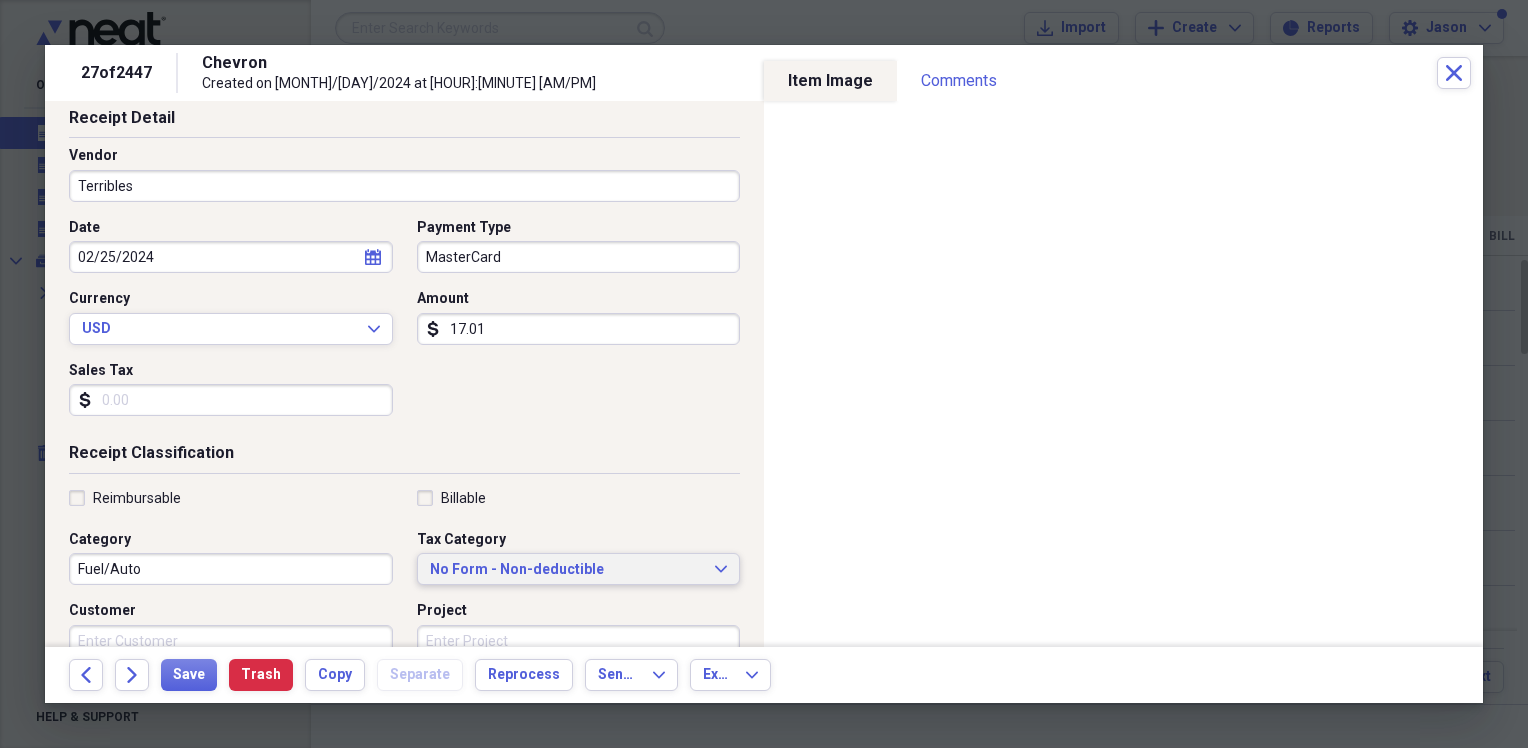 type on "Terribles" 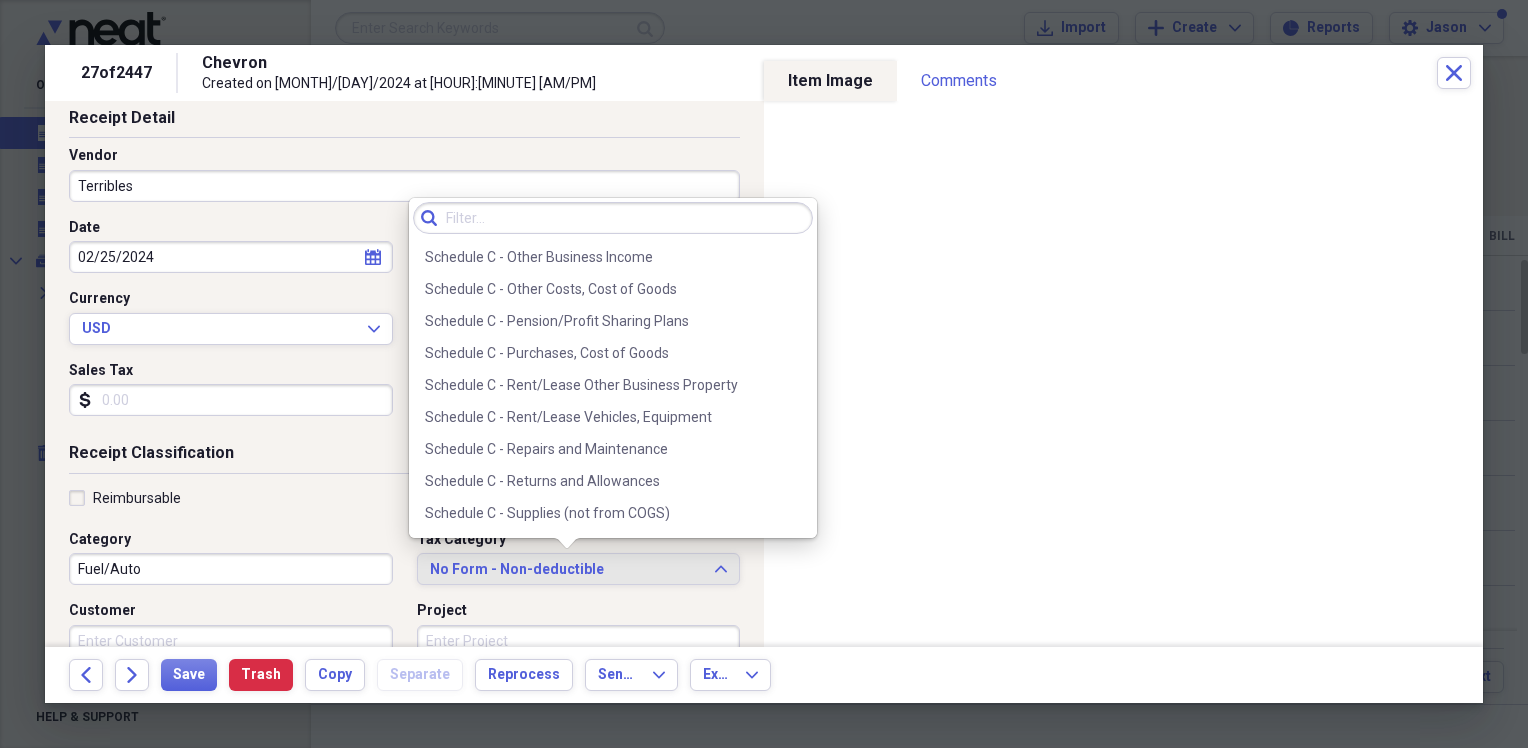 scroll, scrollTop: 4257, scrollLeft: 0, axis: vertical 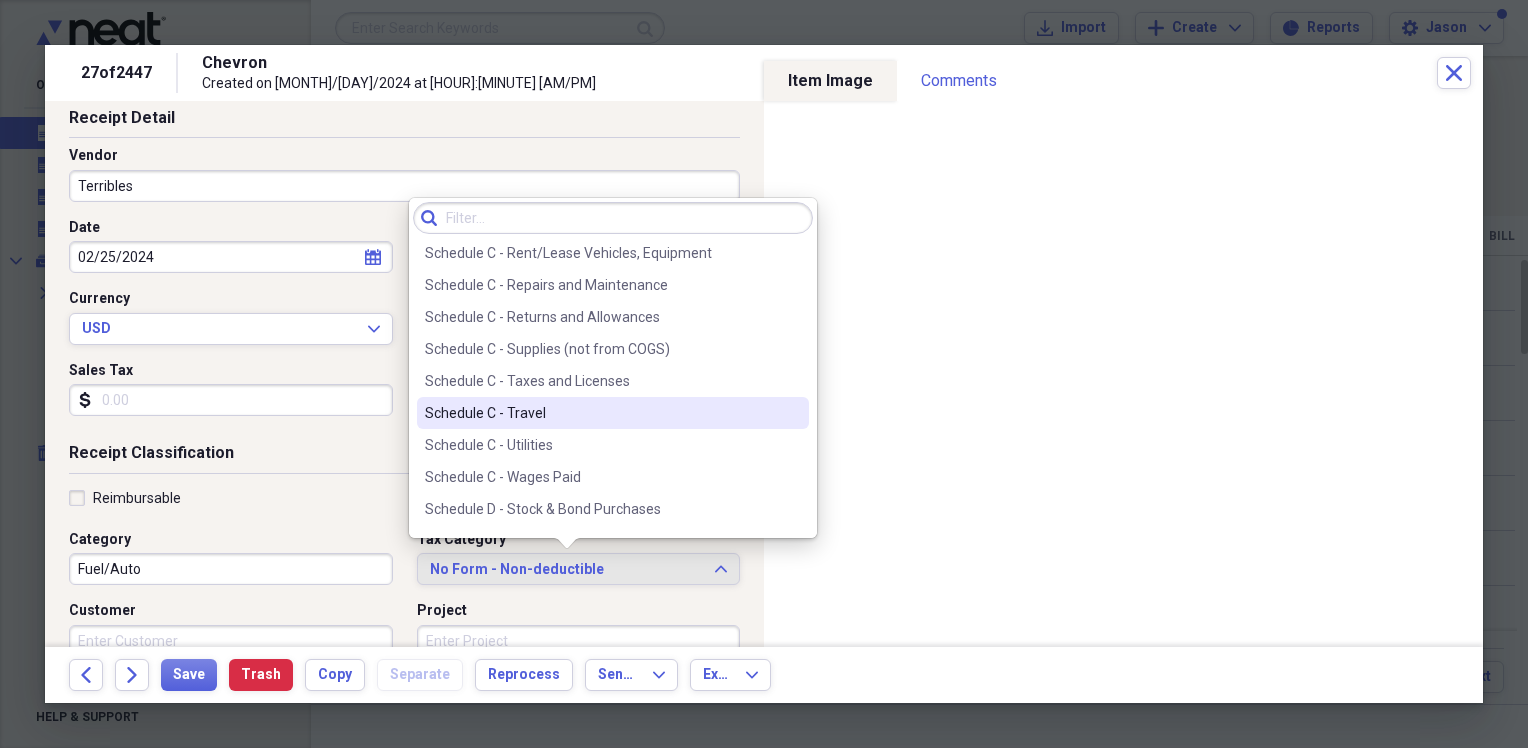 click on "Schedule C - Travel" at bounding box center (601, 413) 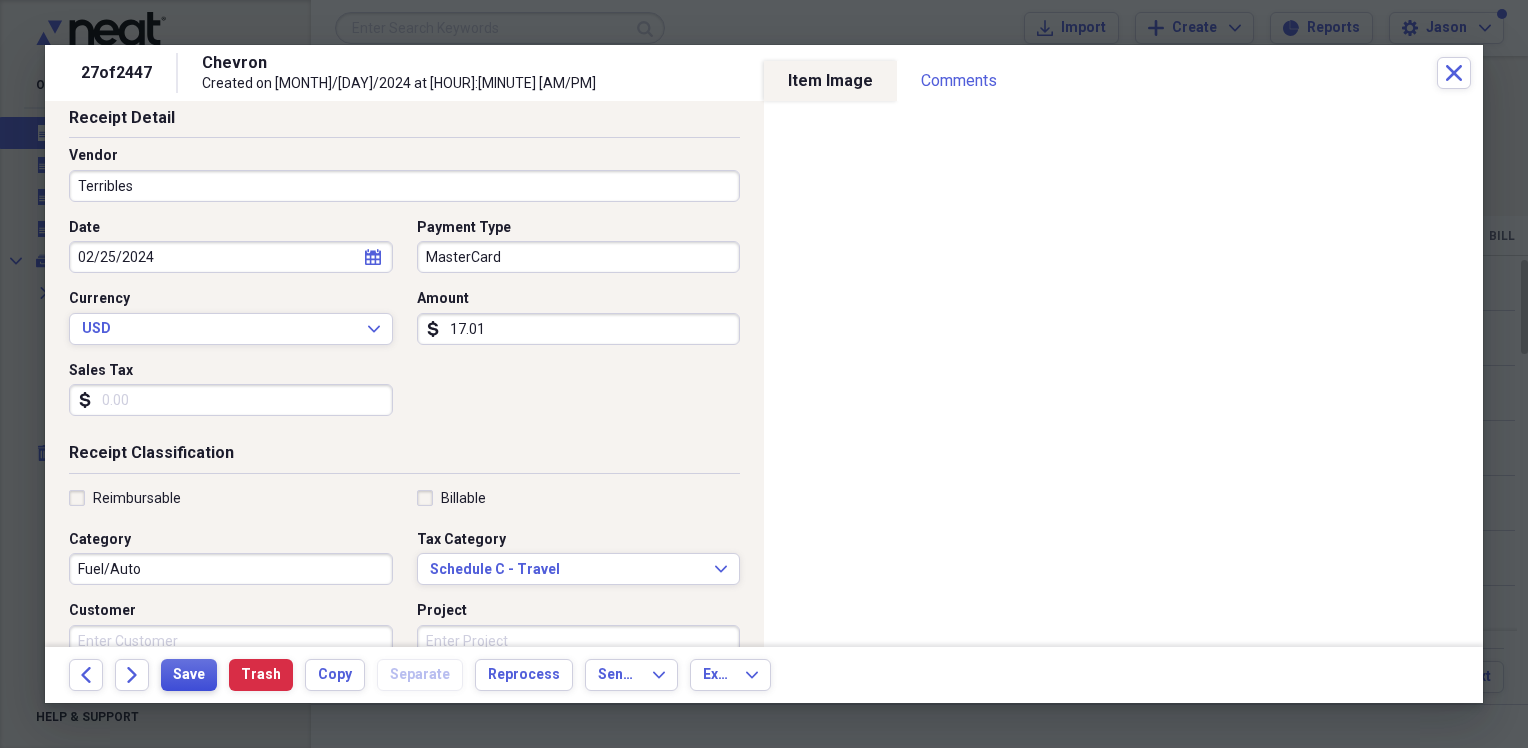 click on "Save" at bounding box center (189, 675) 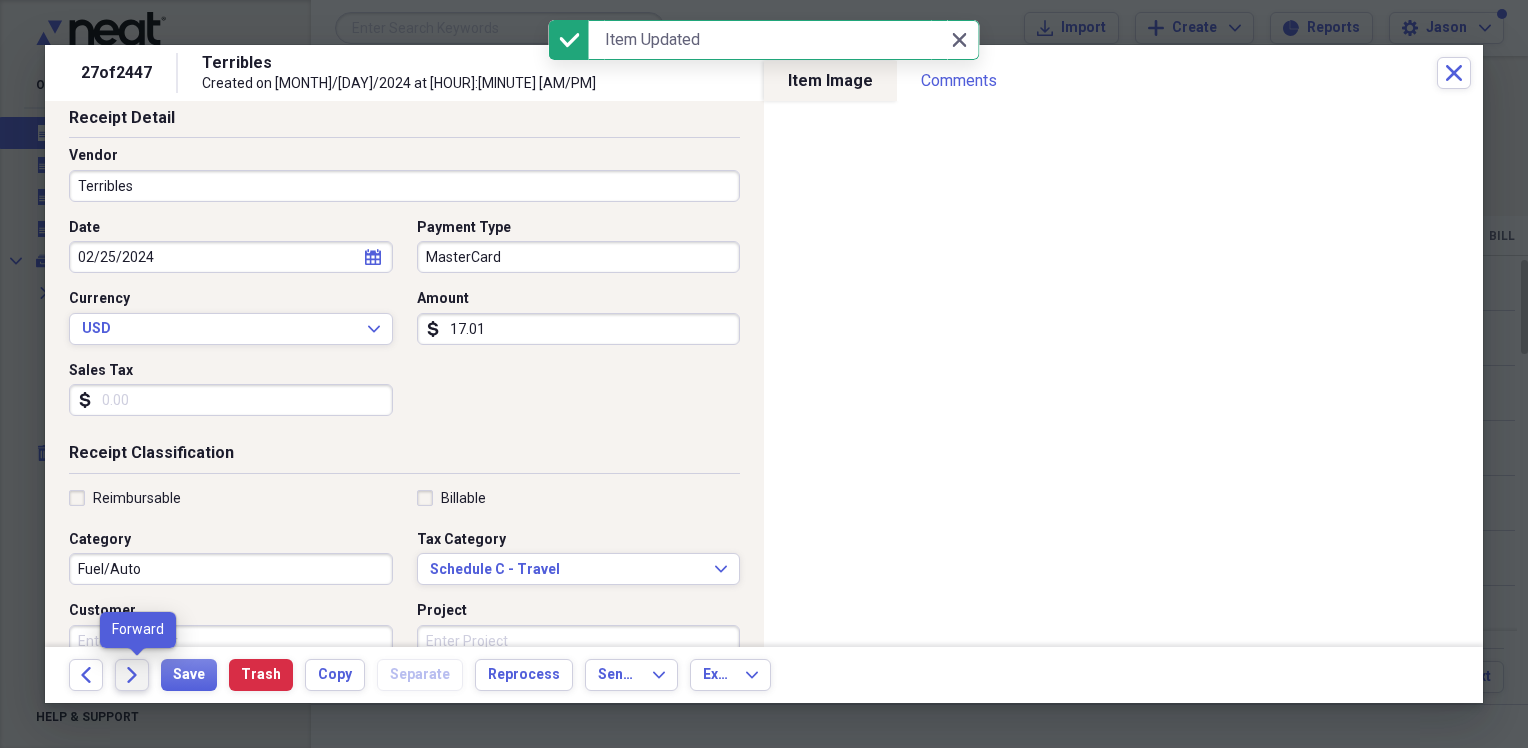 click on "Forward" 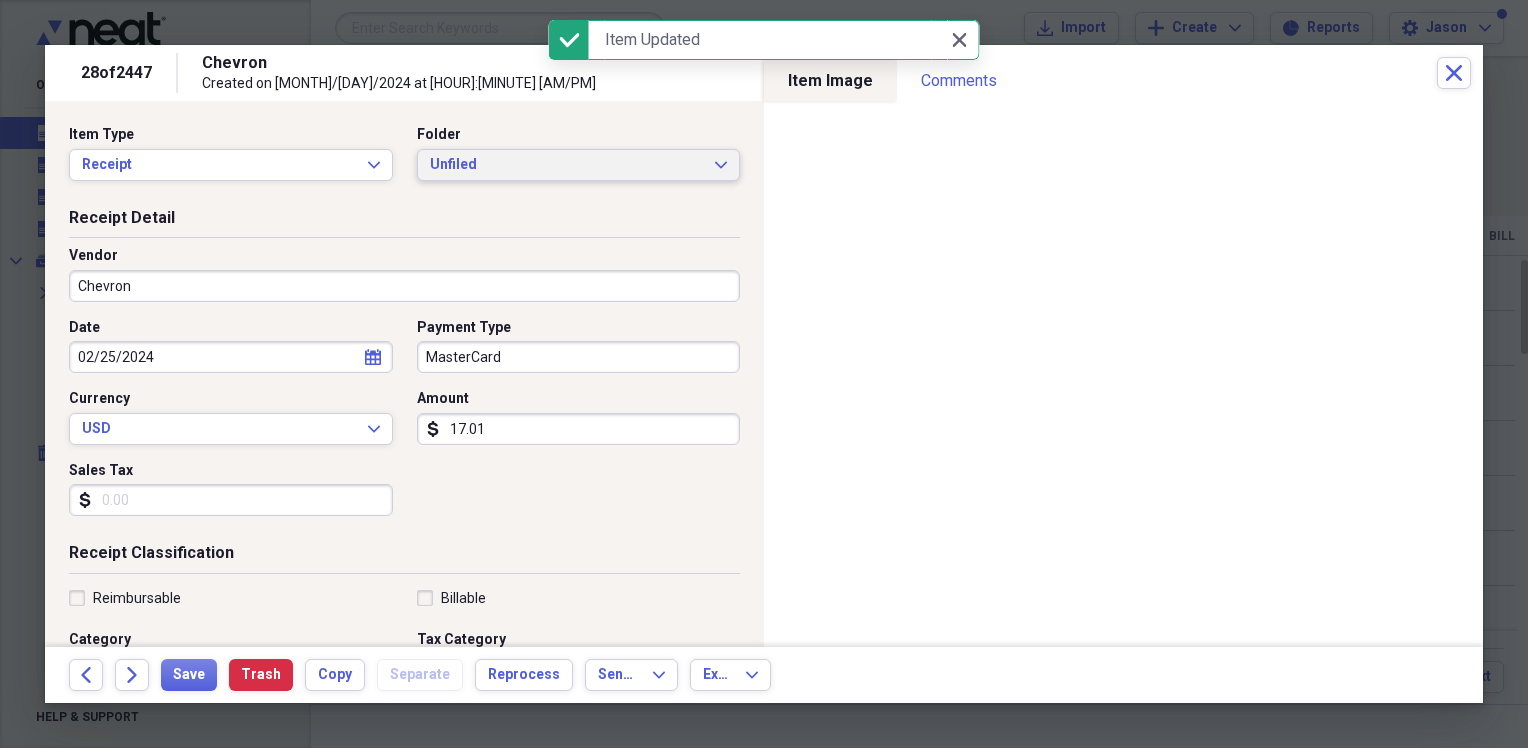click on "Unfiled" at bounding box center [567, 165] 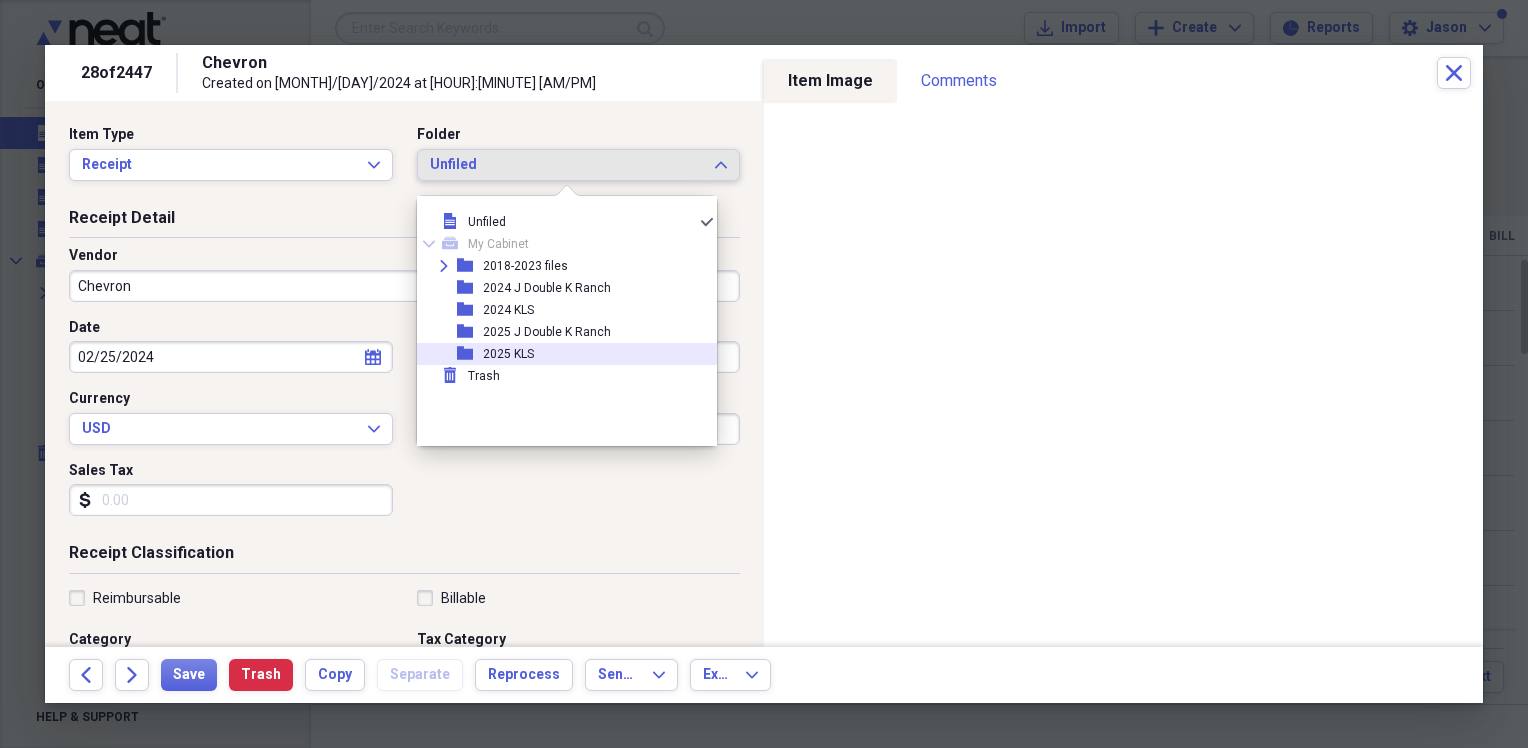 click on "2025 KLS" at bounding box center (508, 354) 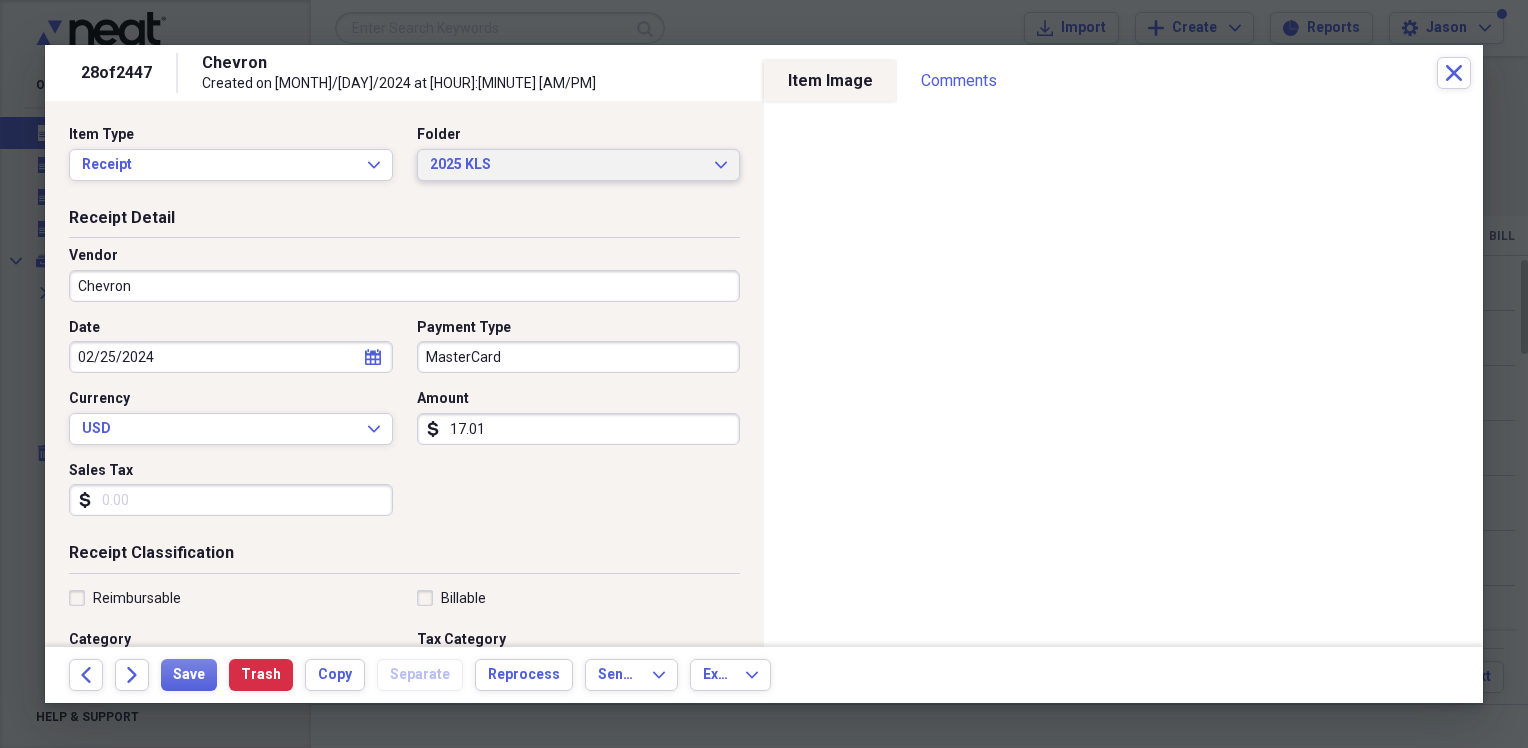 scroll, scrollTop: 200, scrollLeft: 0, axis: vertical 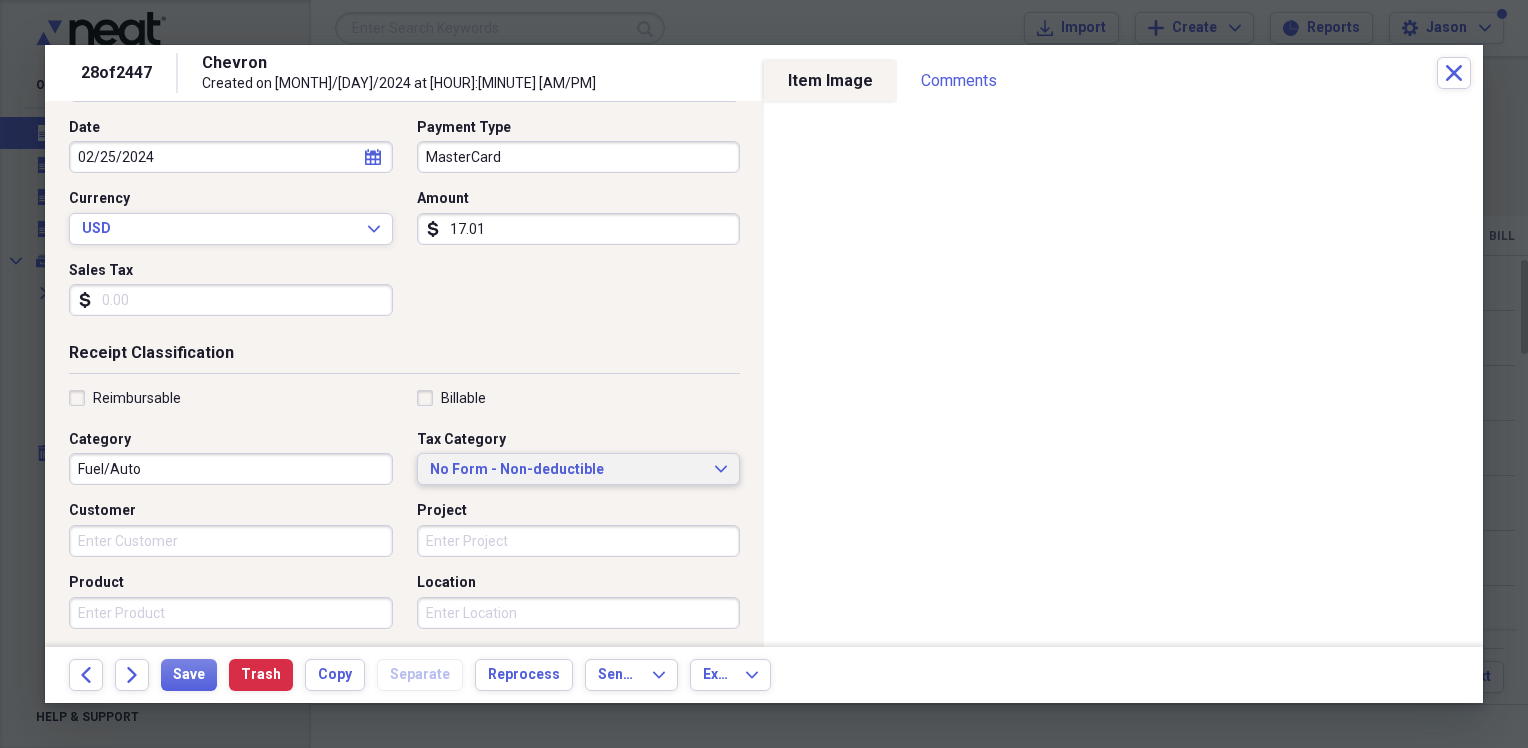 click on "No Form - Non-deductible" at bounding box center (567, 470) 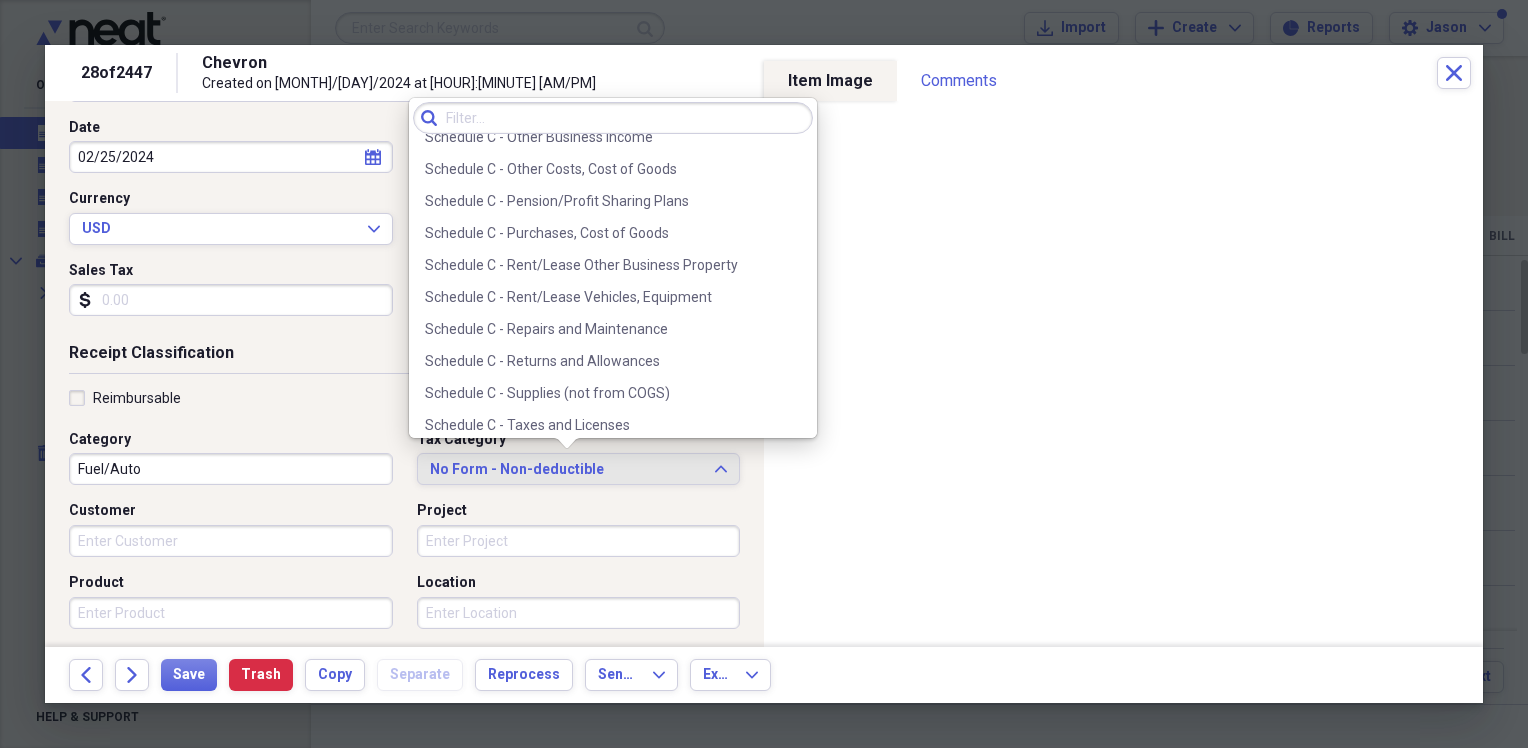 scroll, scrollTop: 4200, scrollLeft: 0, axis: vertical 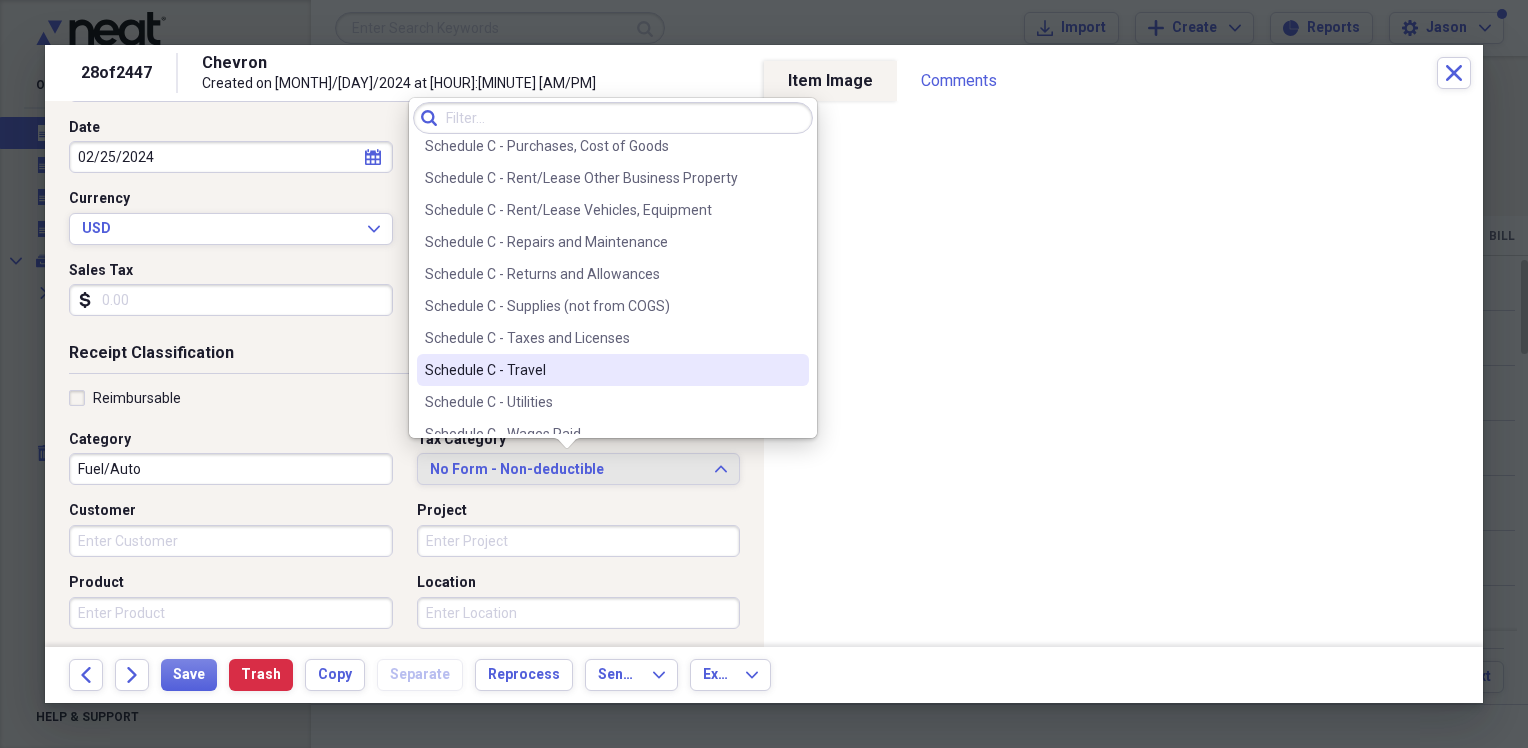 click on "Schedule C - Travel" at bounding box center (601, 370) 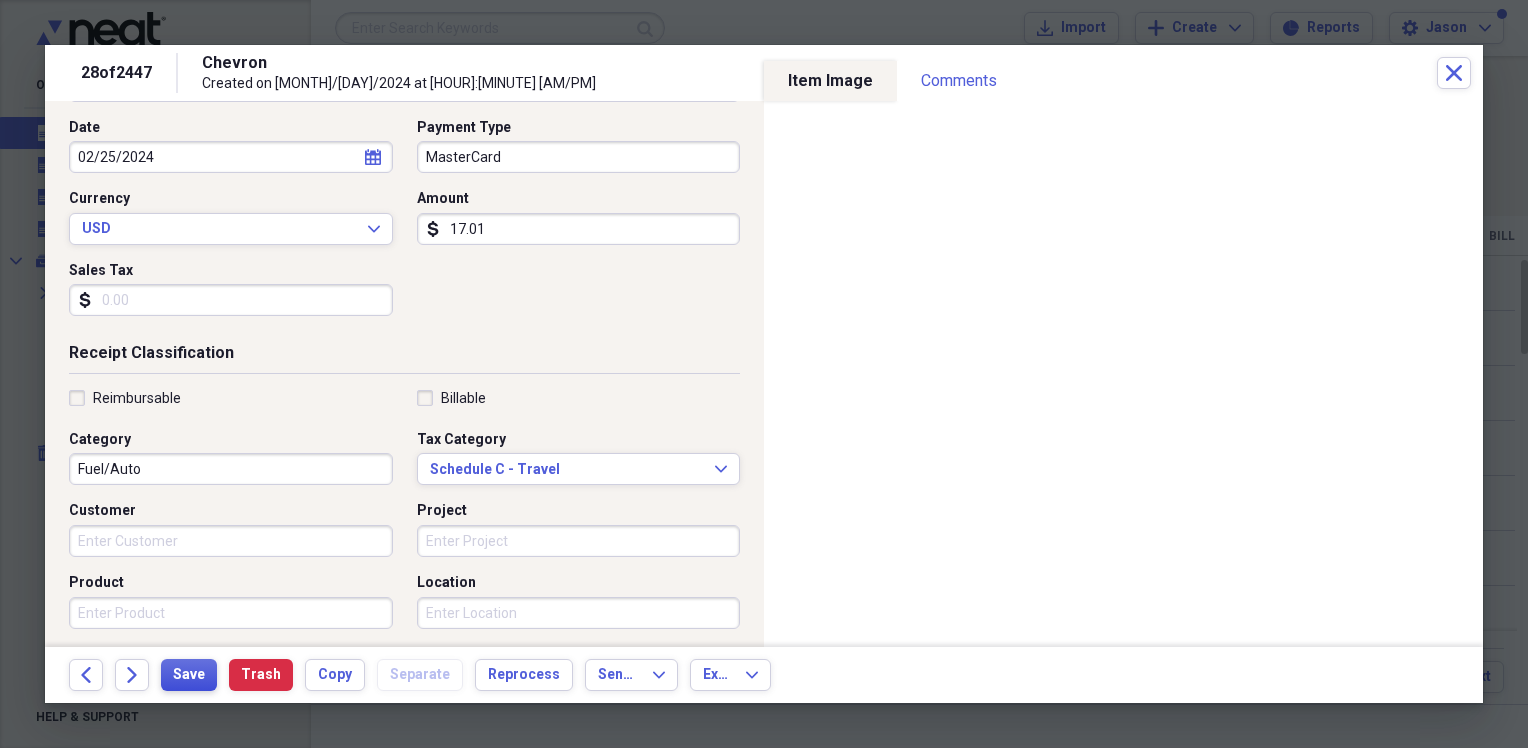 click on "Save" at bounding box center [189, 675] 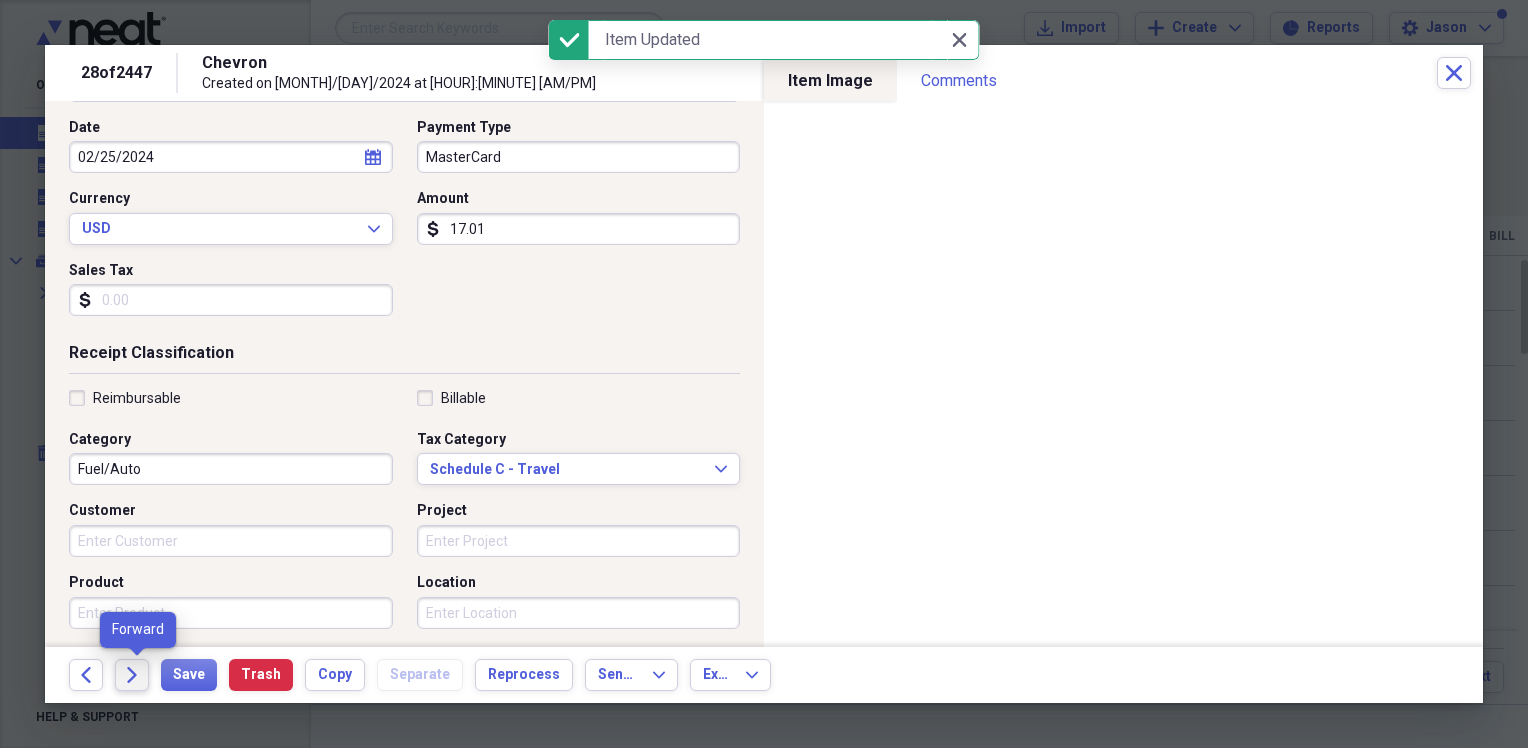 click on "Forward" 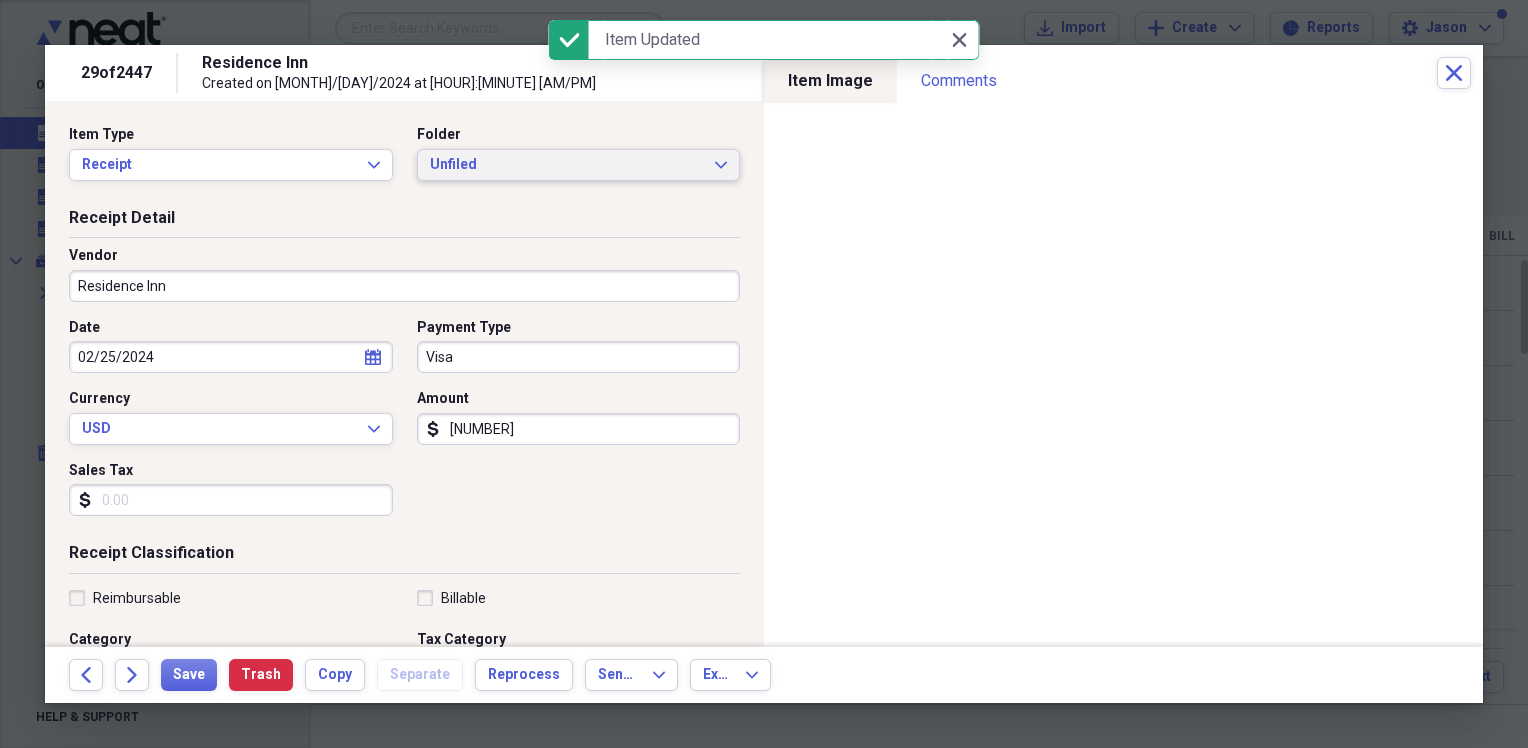click on "Unfiled" at bounding box center (567, 165) 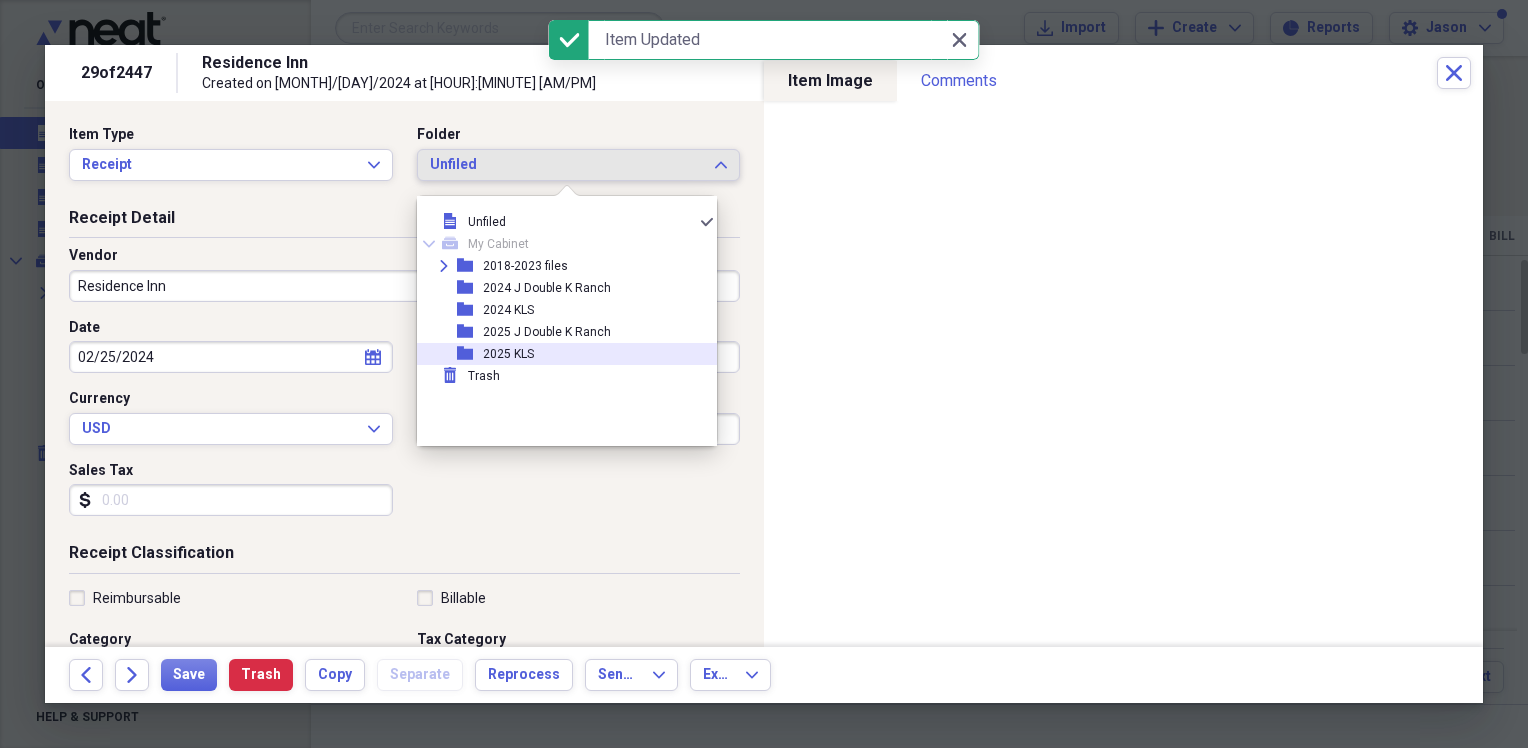 click on "2025 KLS" at bounding box center [508, 354] 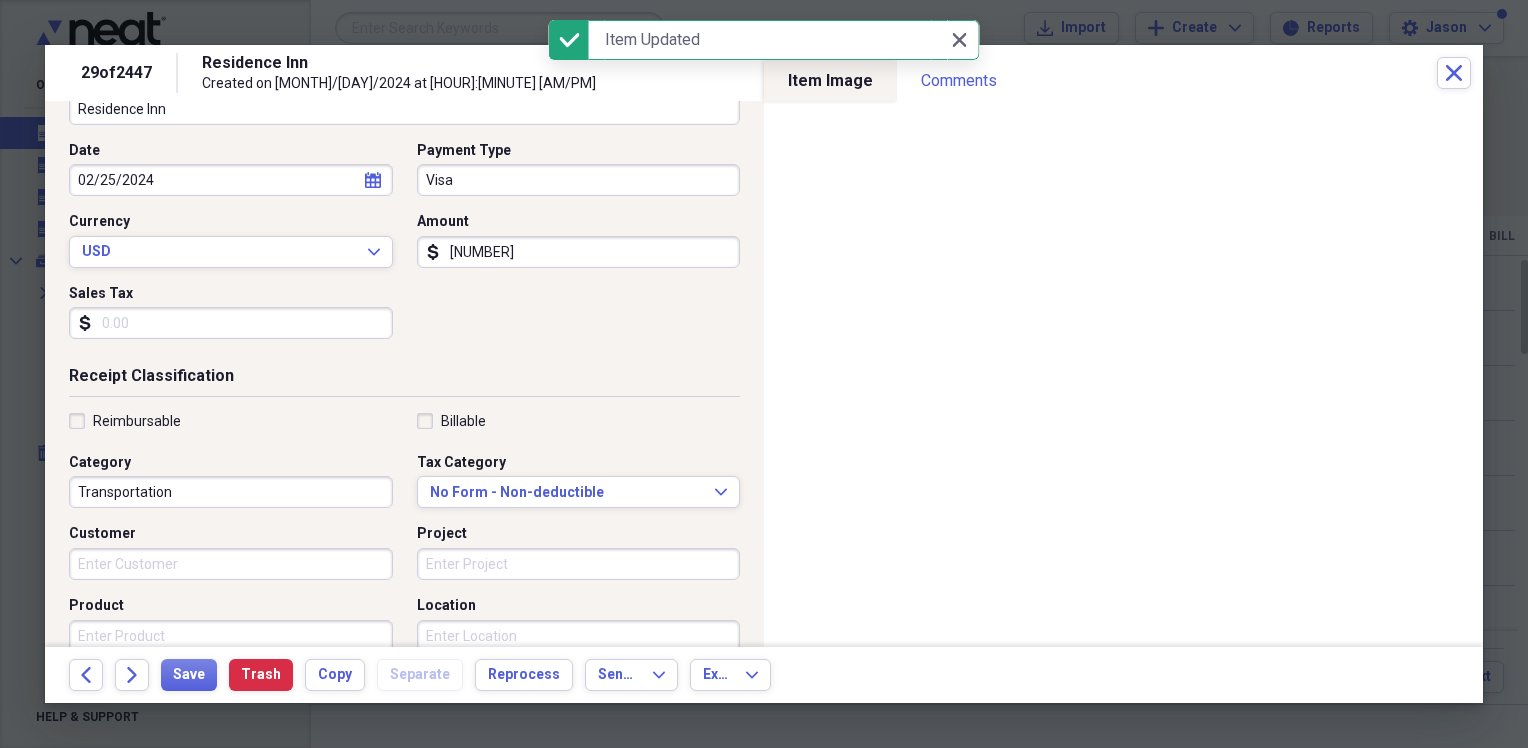 scroll, scrollTop: 200, scrollLeft: 0, axis: vertical 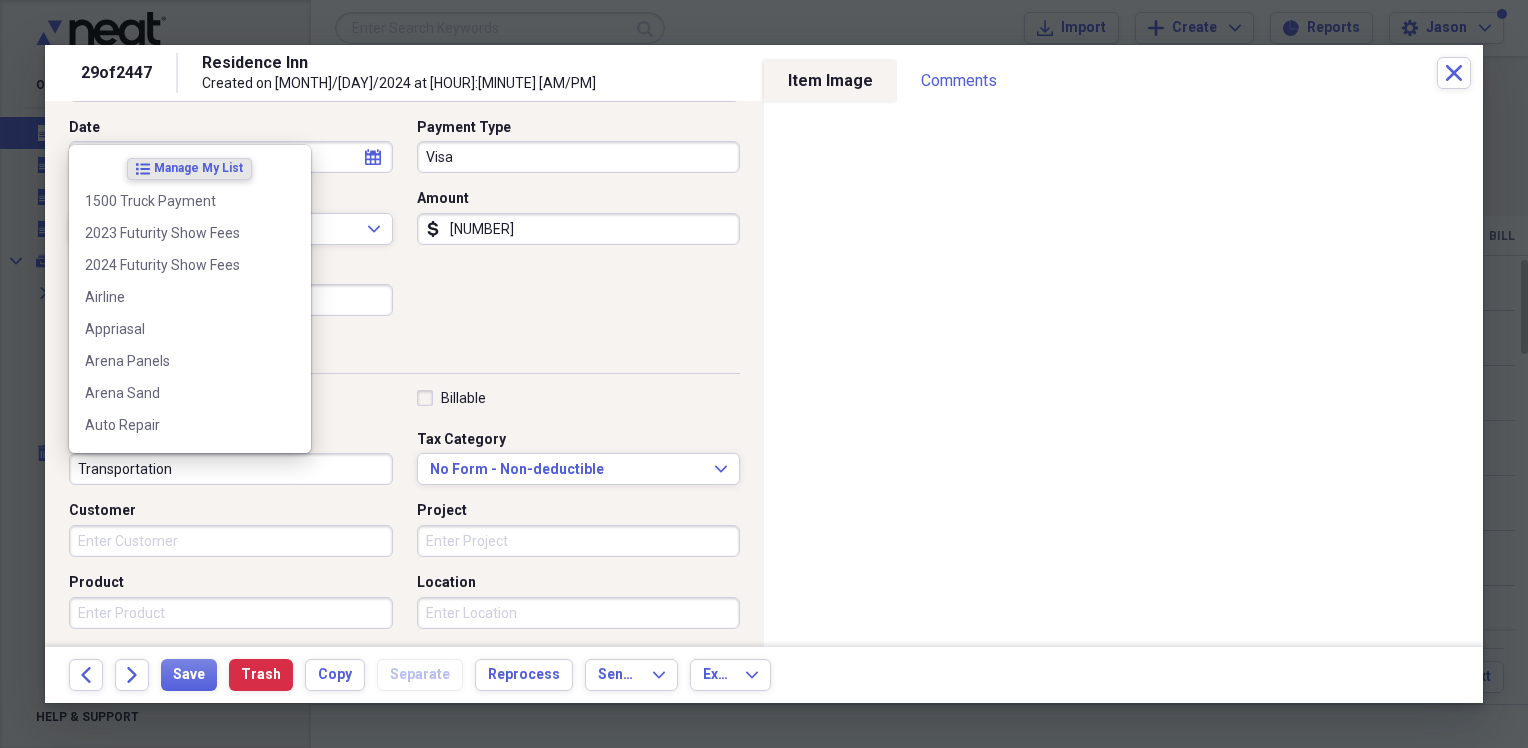 click on "Transportation" at bounding box center [231, 469] 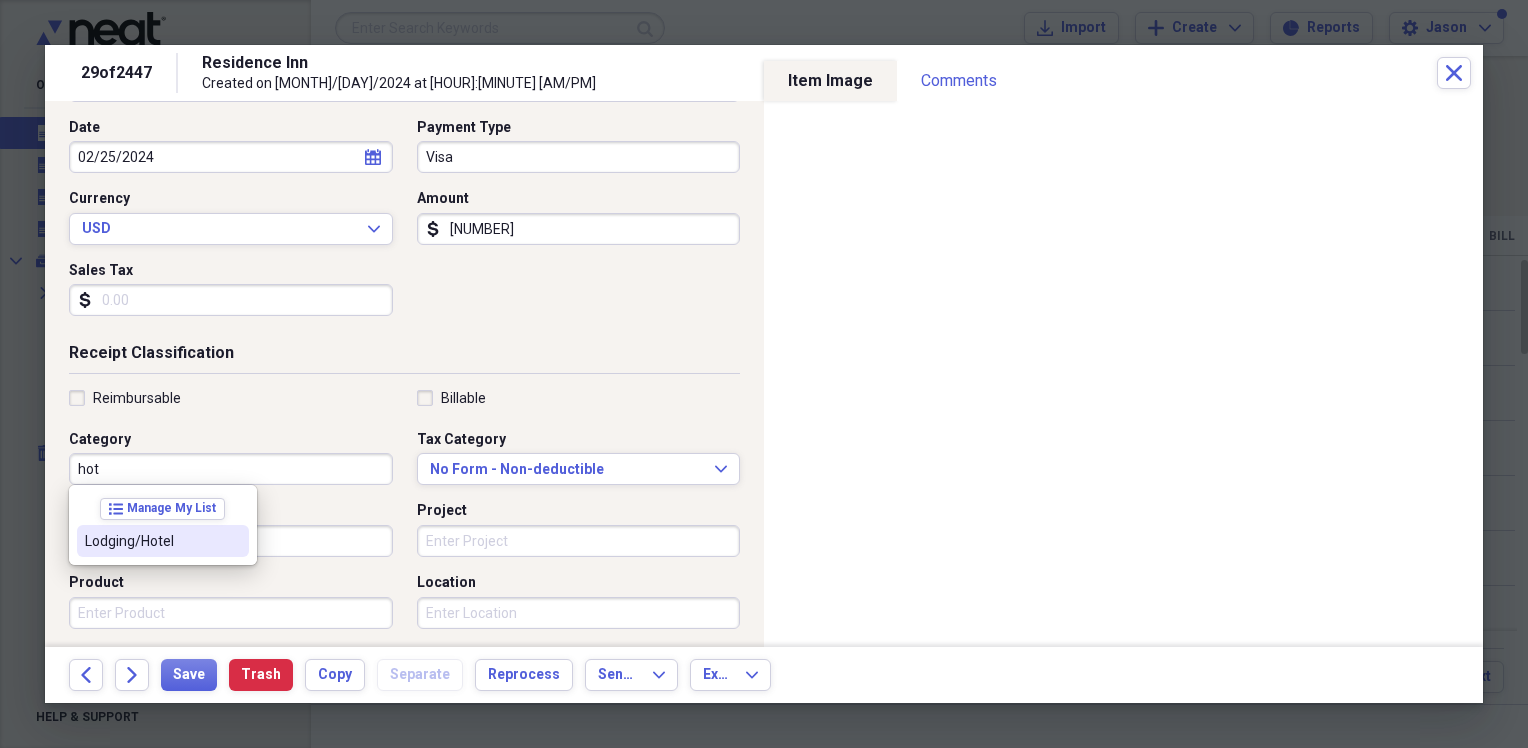 click on "Lodging/Hotel" at bounding box center (151, 541) 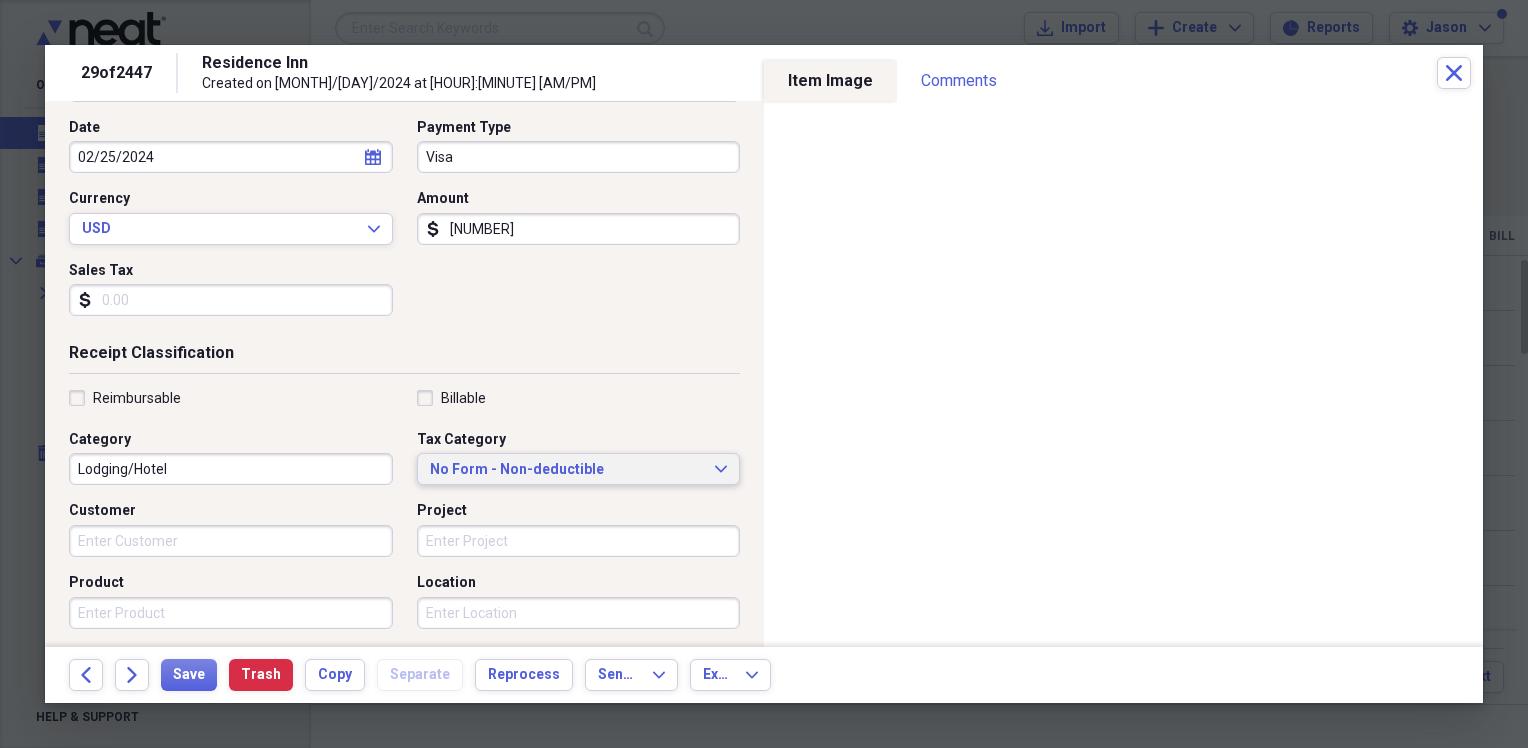 click on "No Form - Non-deductible" at bounding box center (567, 470) 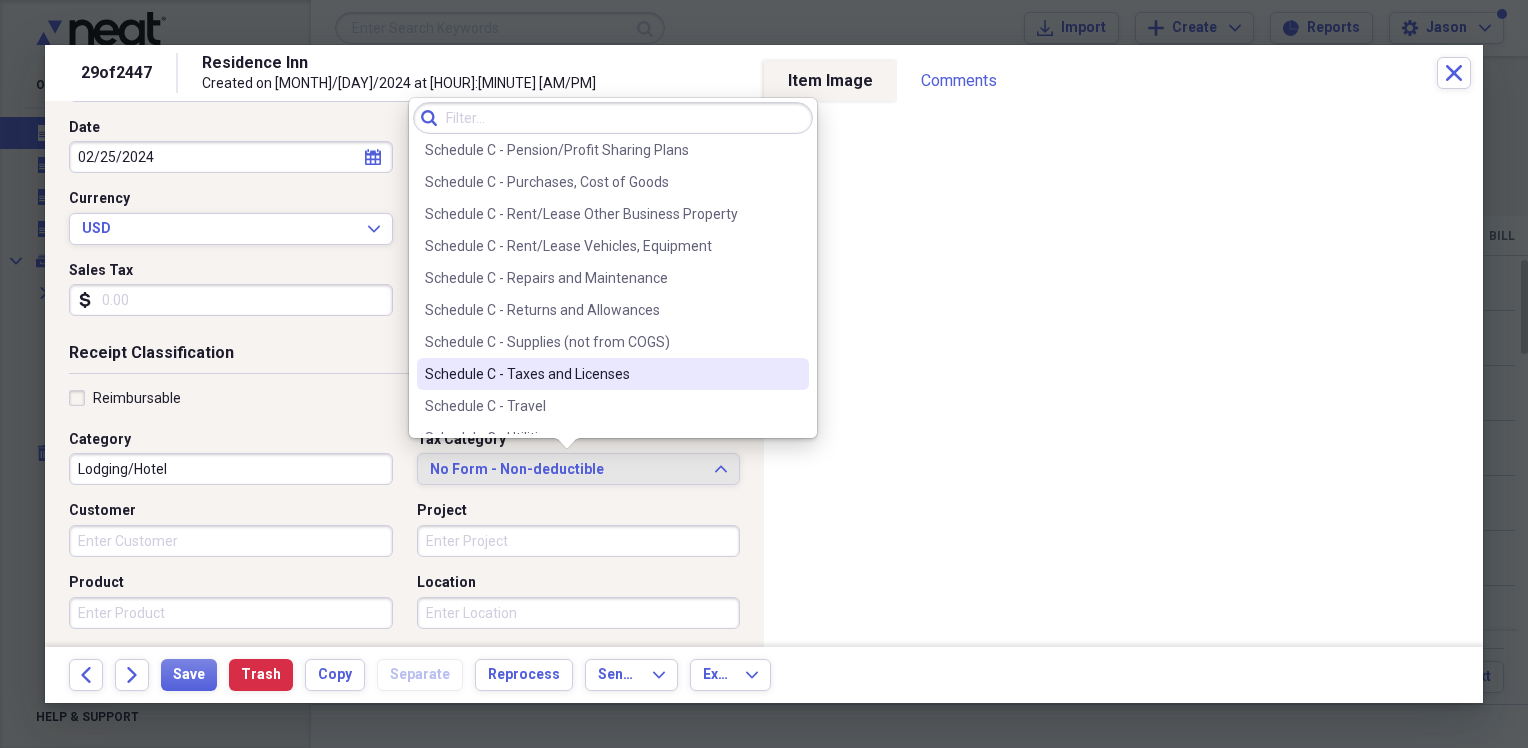 scroll, scrollTop: 4293, scrollLeft: 0, axis: vertical 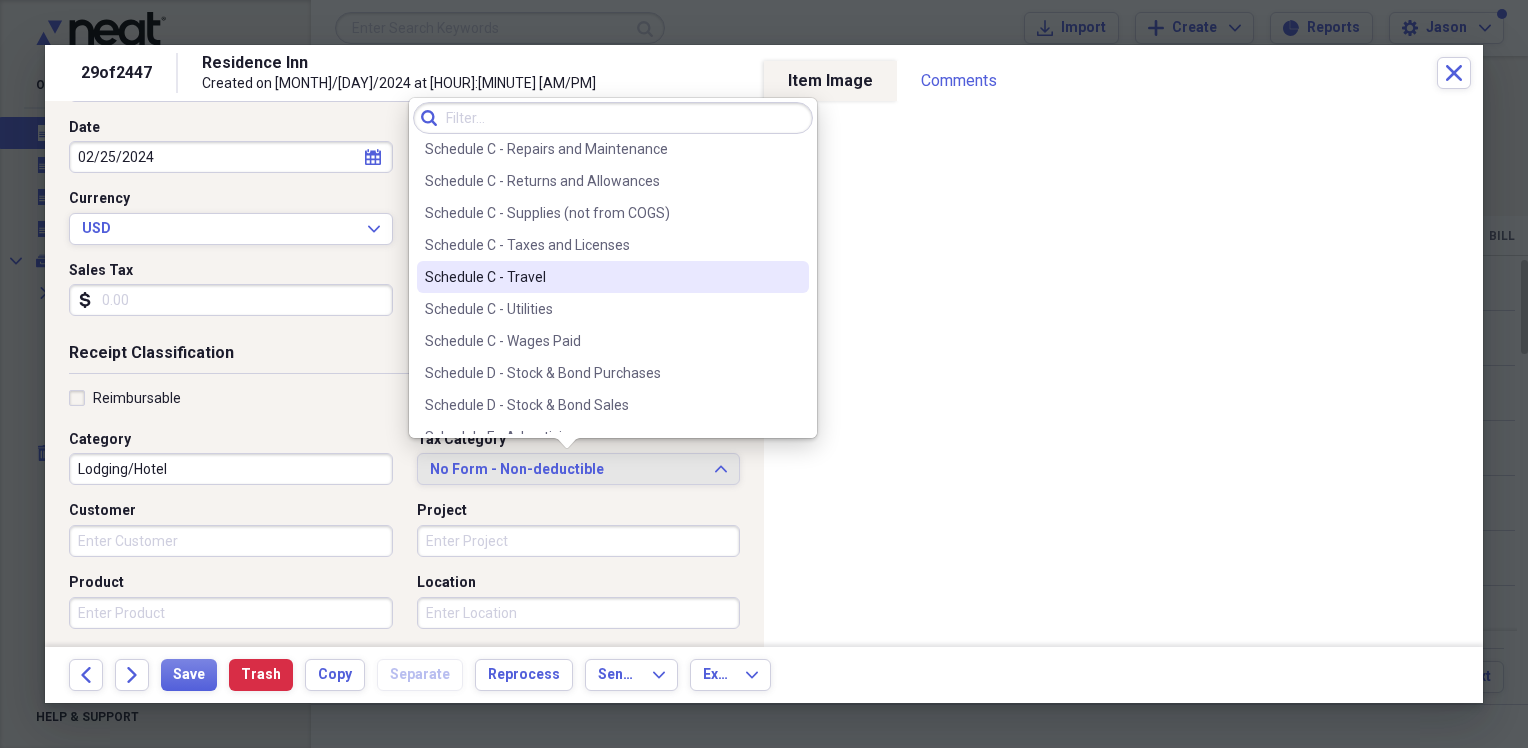 click on "Schedule C - Travel" at bounding box center (613, 277) 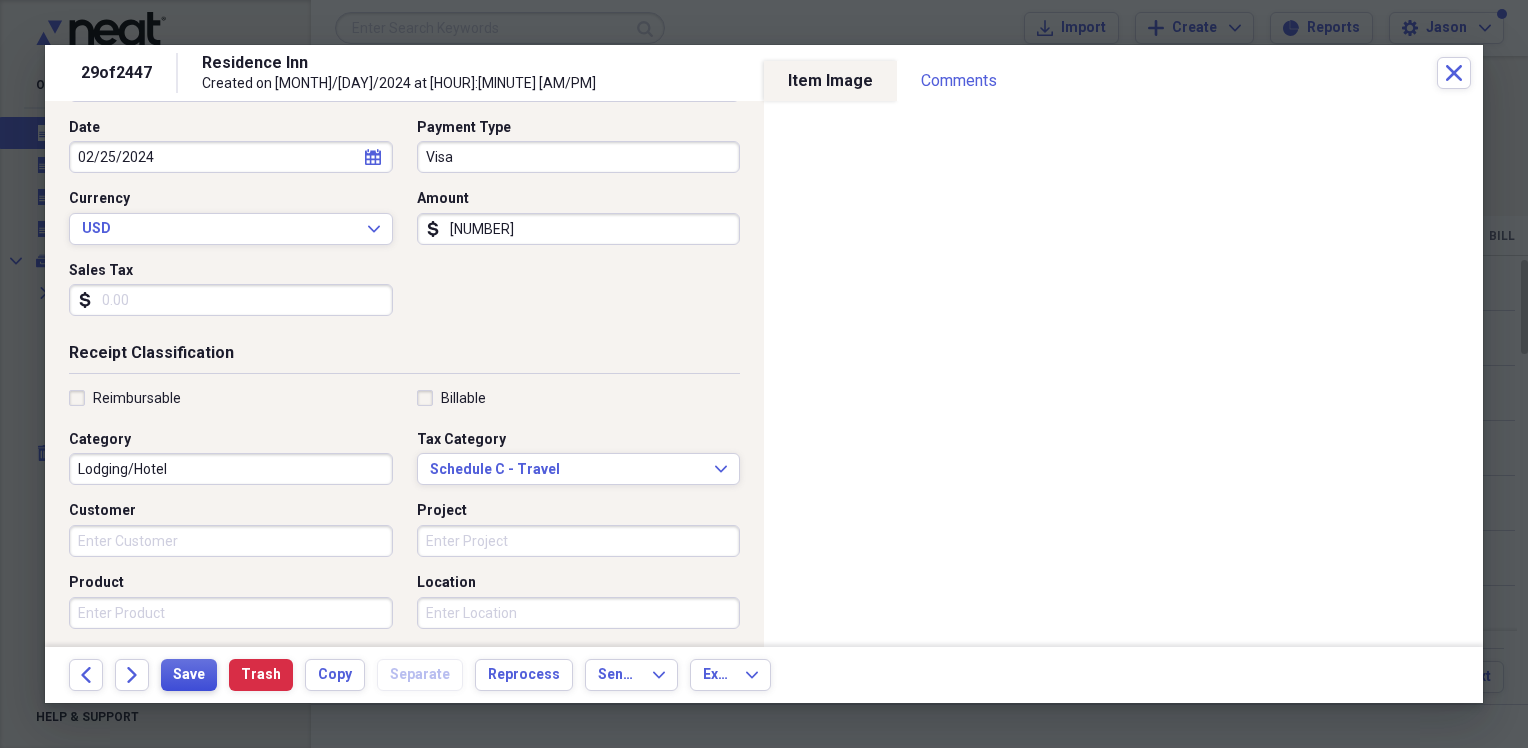 click on "Save" at bounding box center [189, 675] 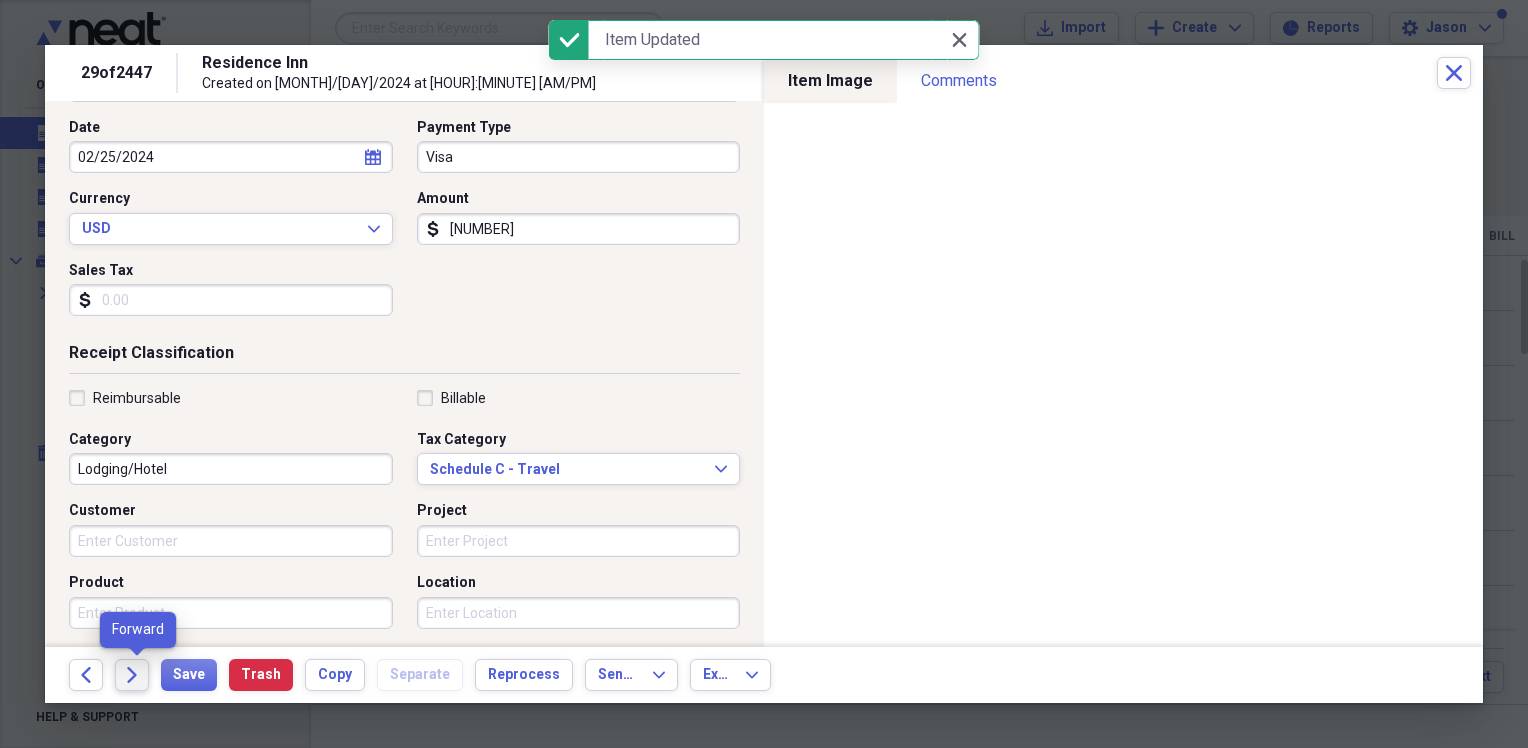 click on "Forward" at bounding box center (132, 675) 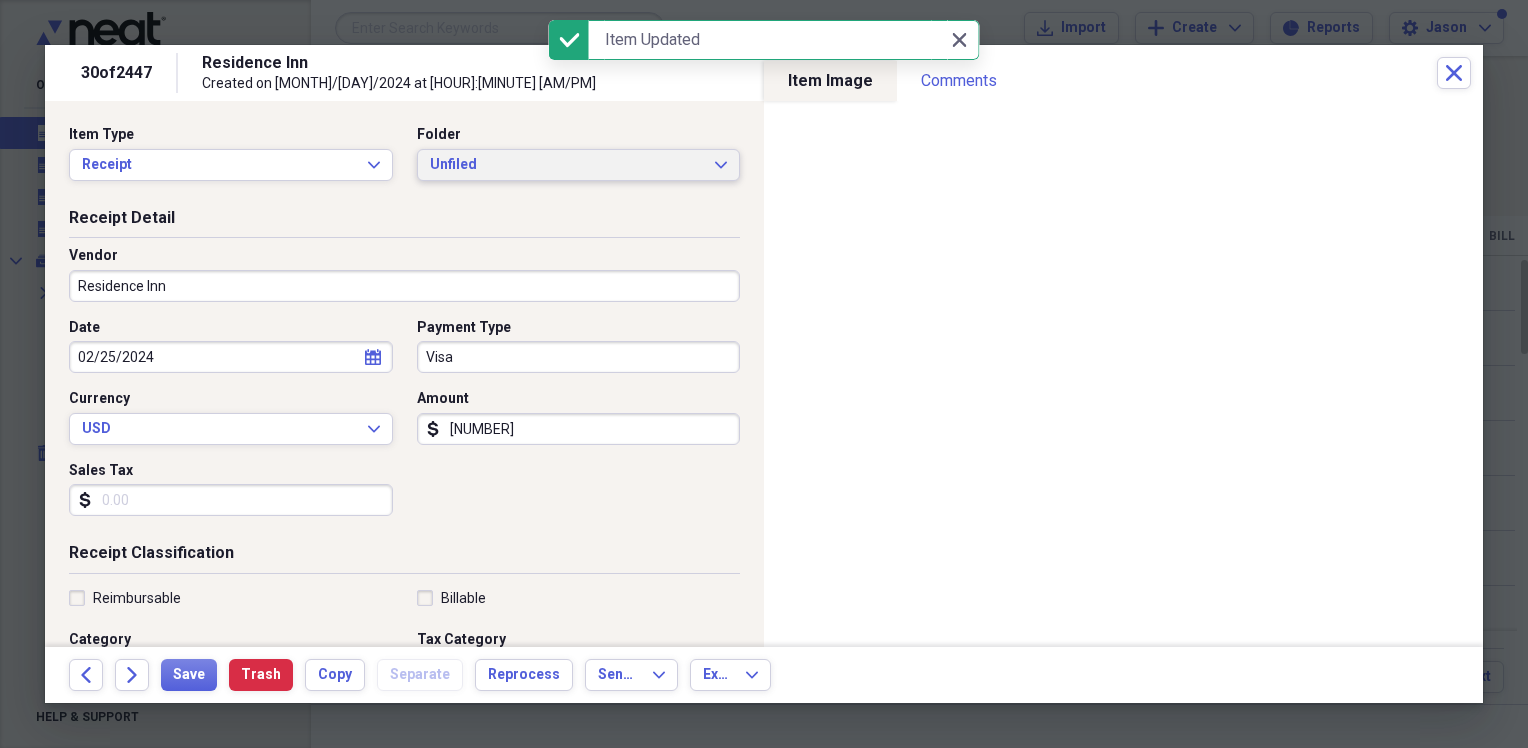 click on "Unfiled" at bounding box center (567, 165) 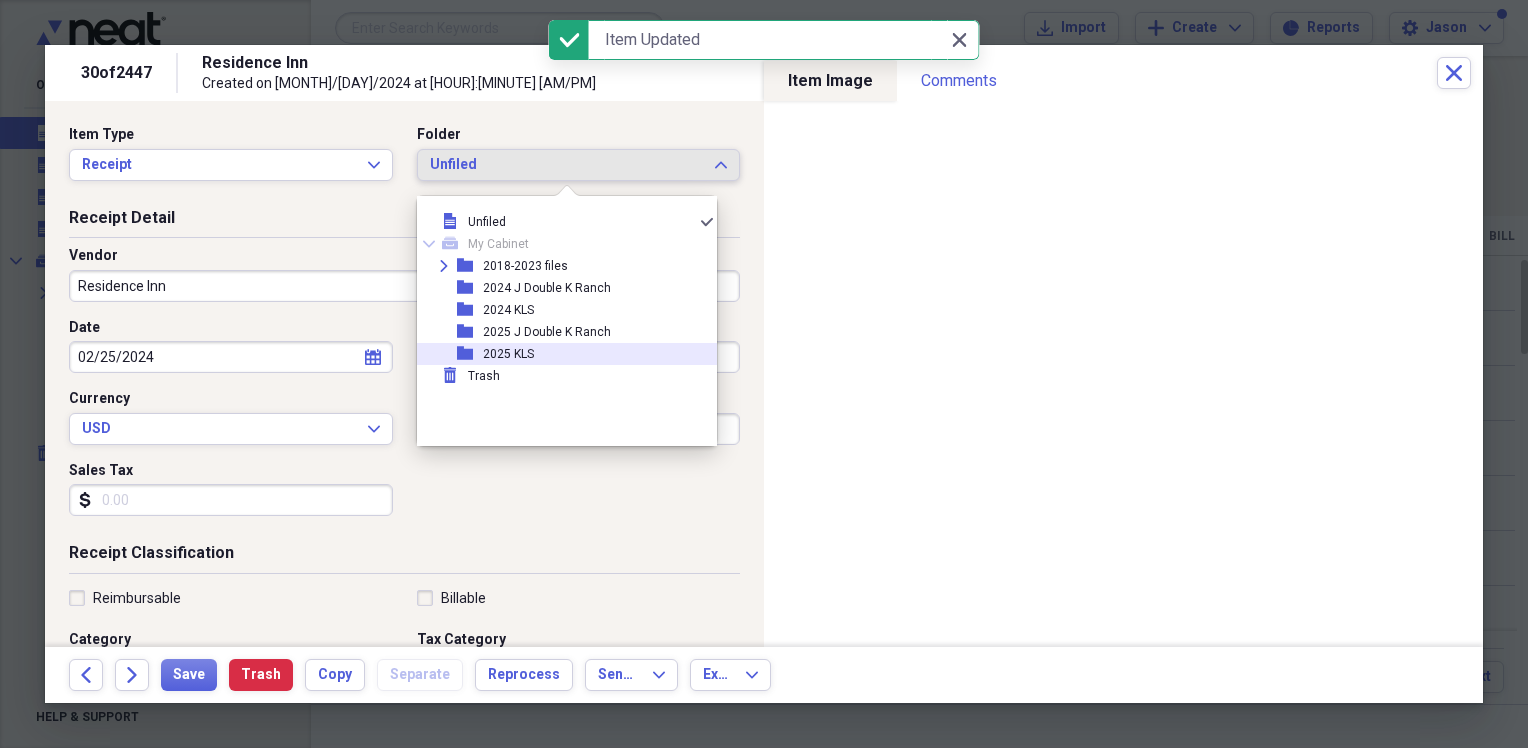 click on "folder 2025 KLS" at bounding box center (559, 354) 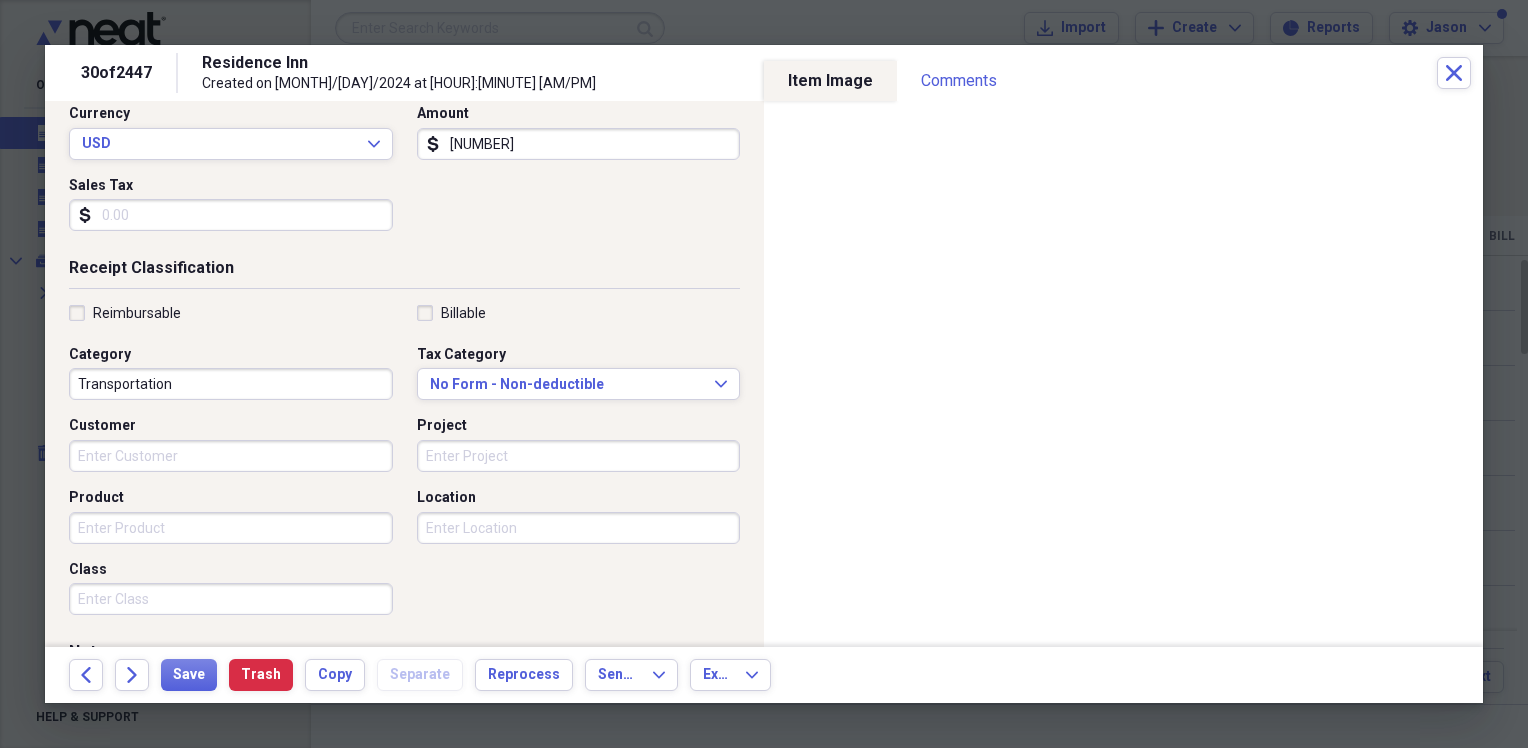 scroll, scrollTop: 300, scrollLeft: 0, axis: vertical 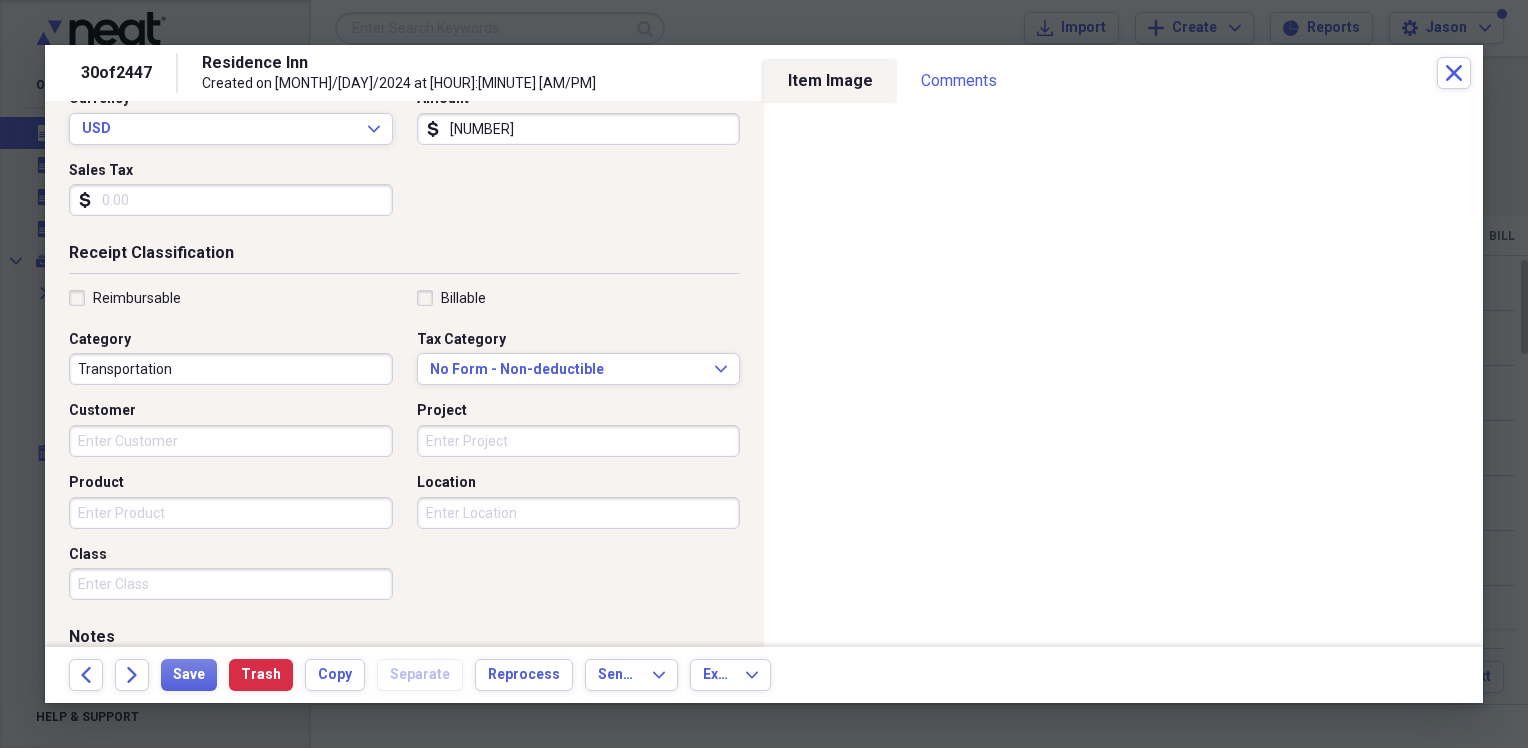 click on "Transportation" at bounding box center [231, 369] 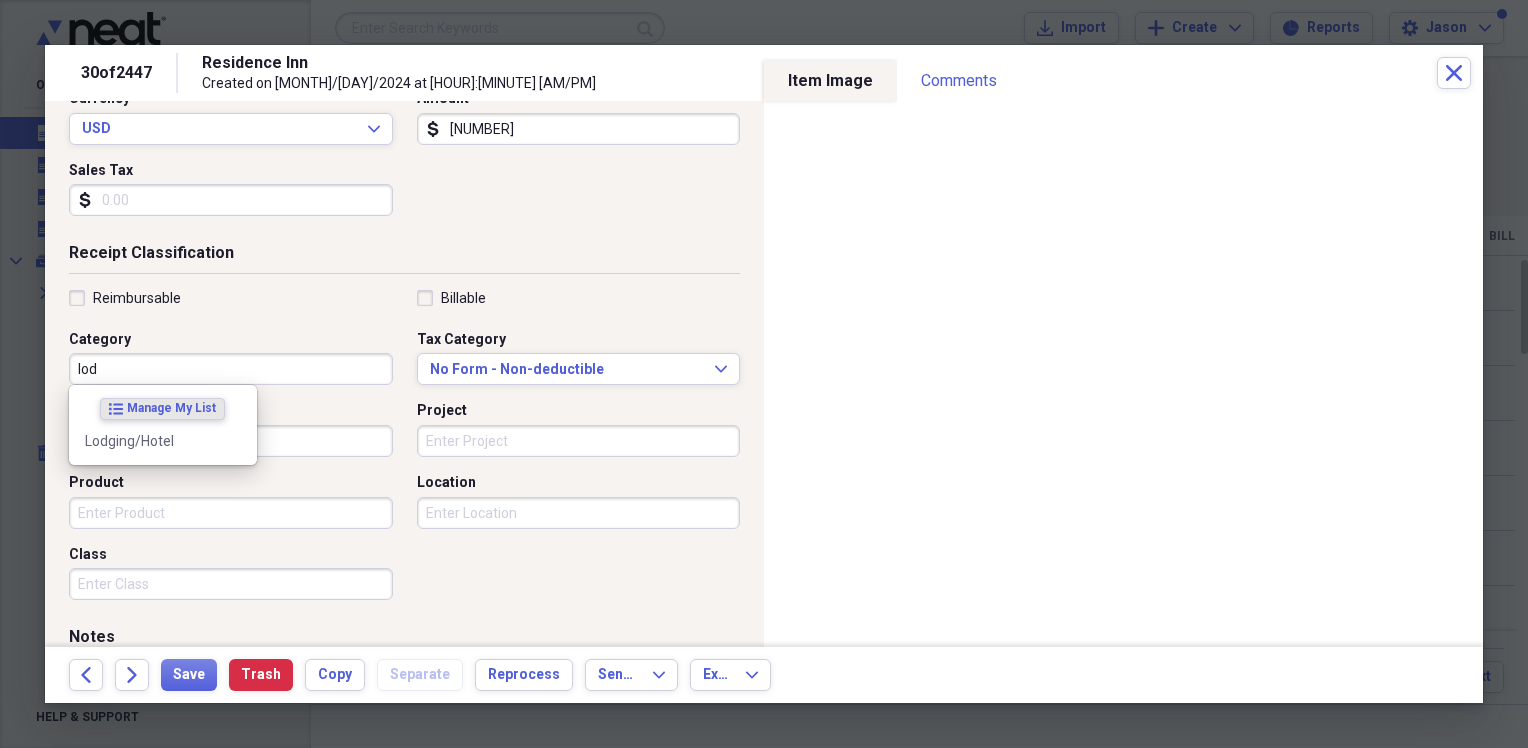 click on "Lodging/Hotel" 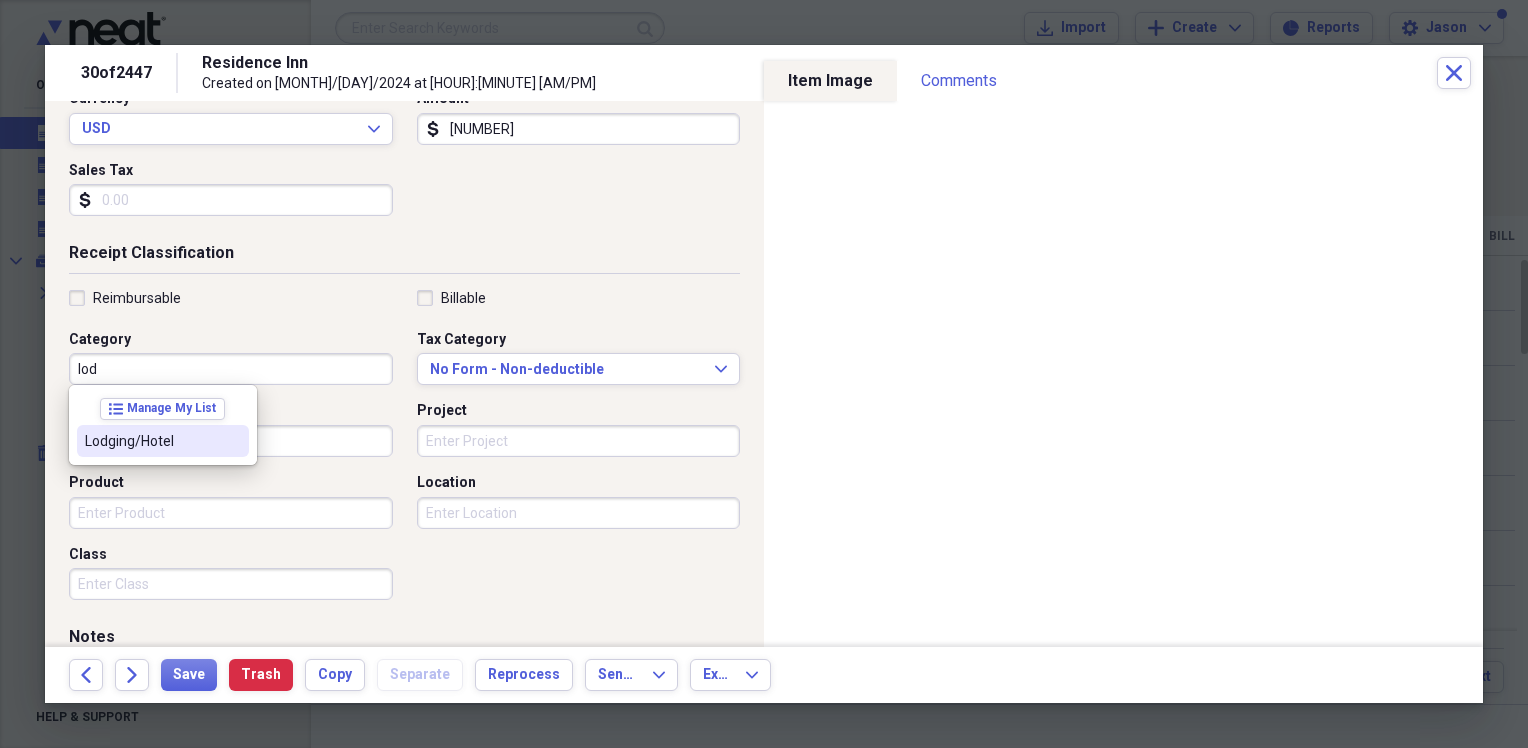 type on "Lodging/Hotel" 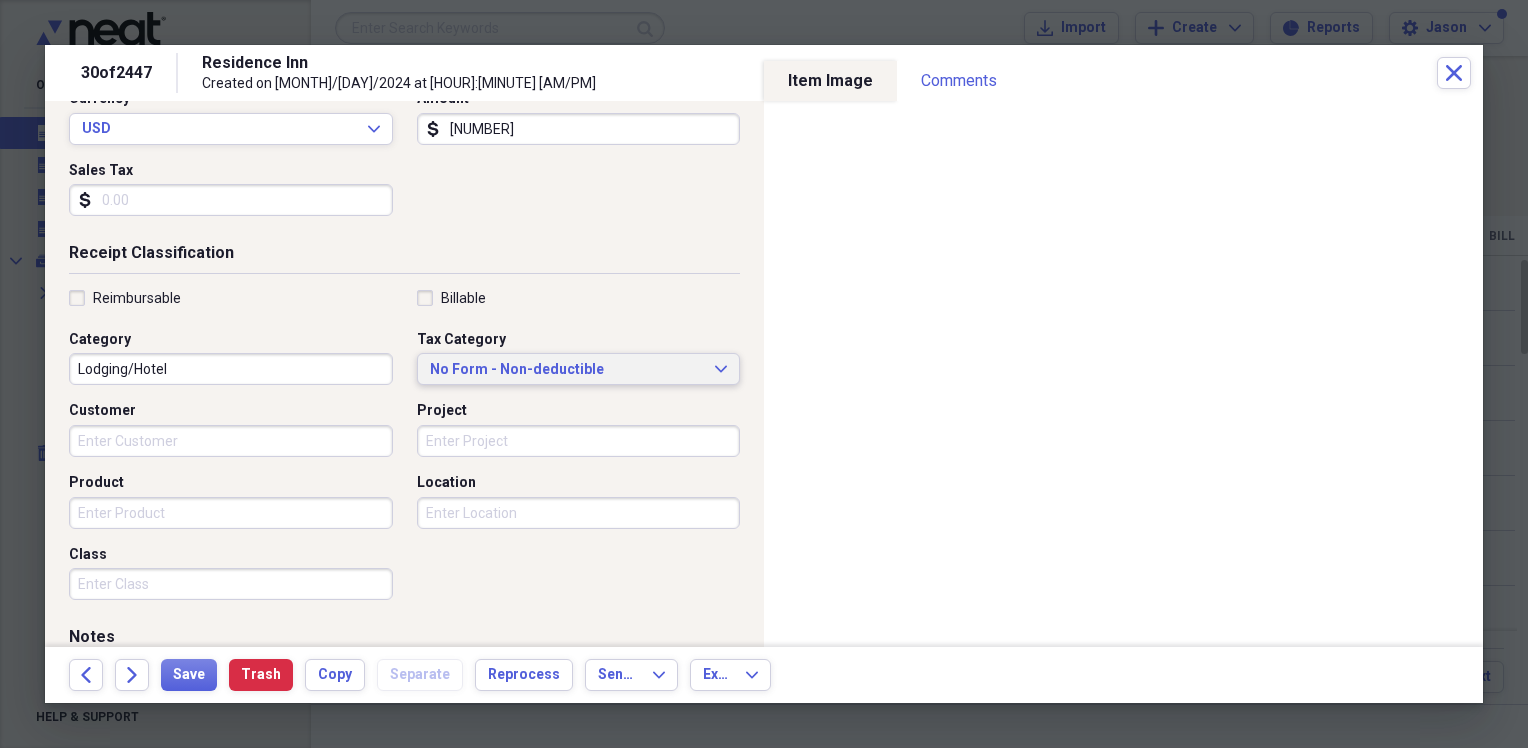click on "No Form - Non-deductible" at bounding box center [567, 370] 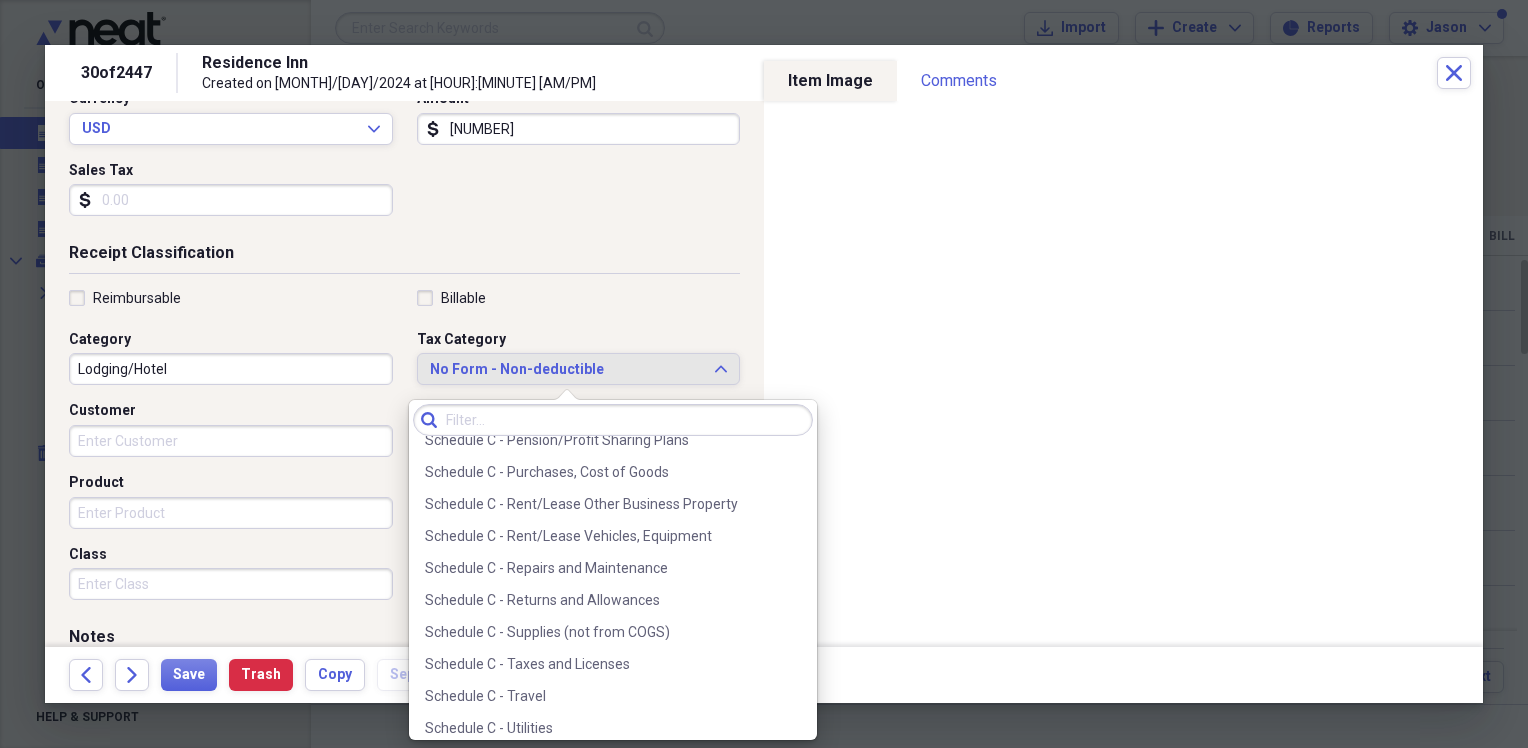 scroll, scrollTop: 4196, scrollLeft: 0, axis: vertical 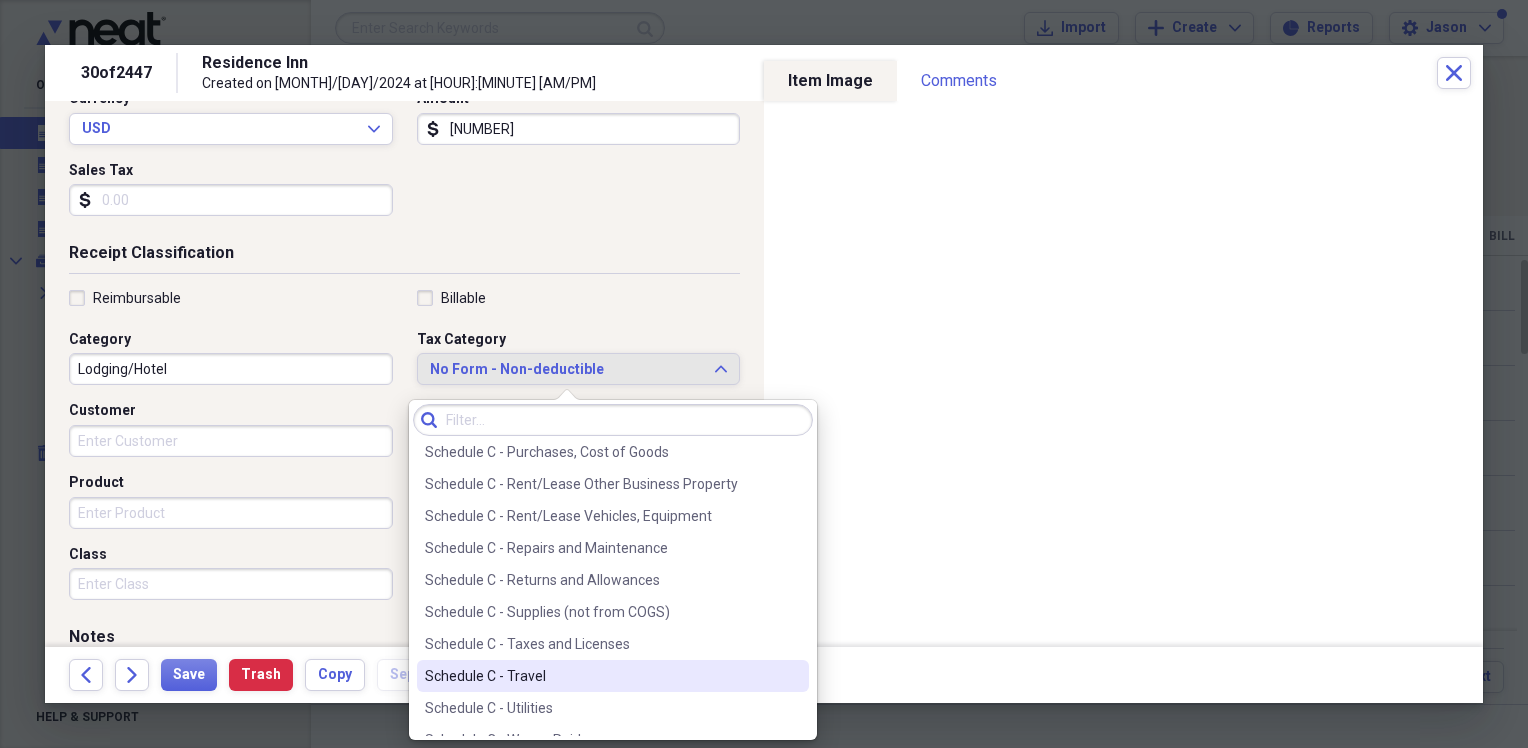 click on "Schedule C - Travel" at bounding box center [601, 676] 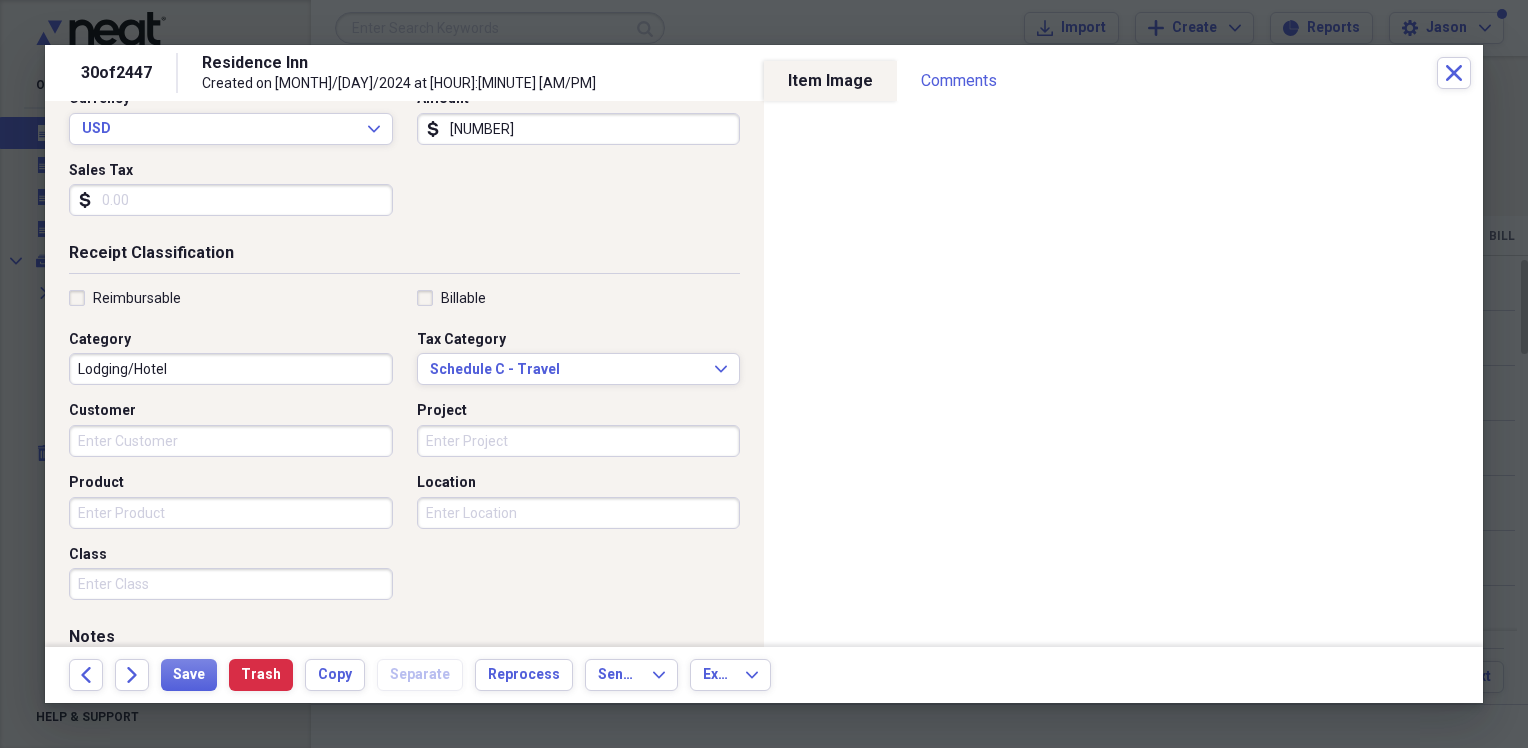 click on "Sales Tax" at bounding box center [231, 200] 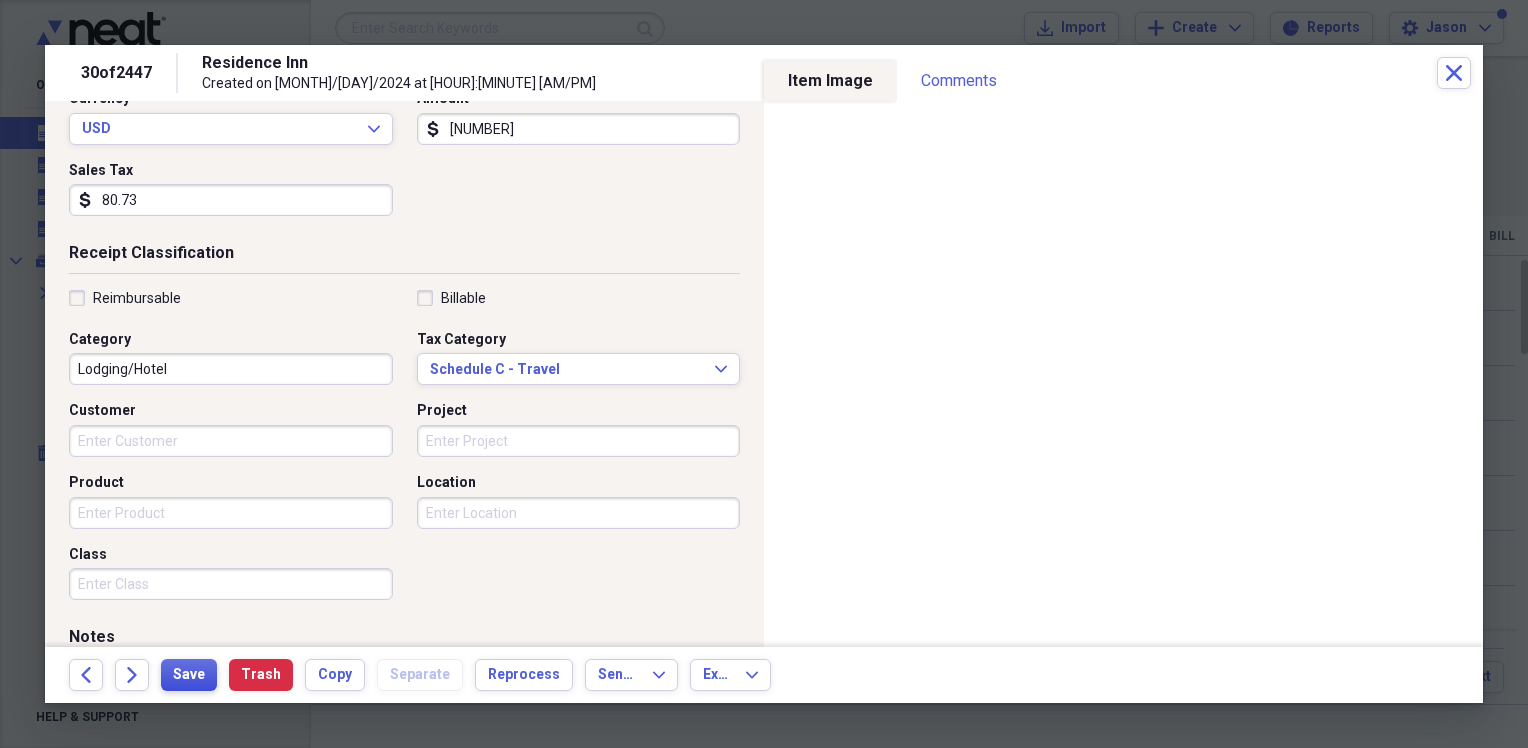 type on "80.73" 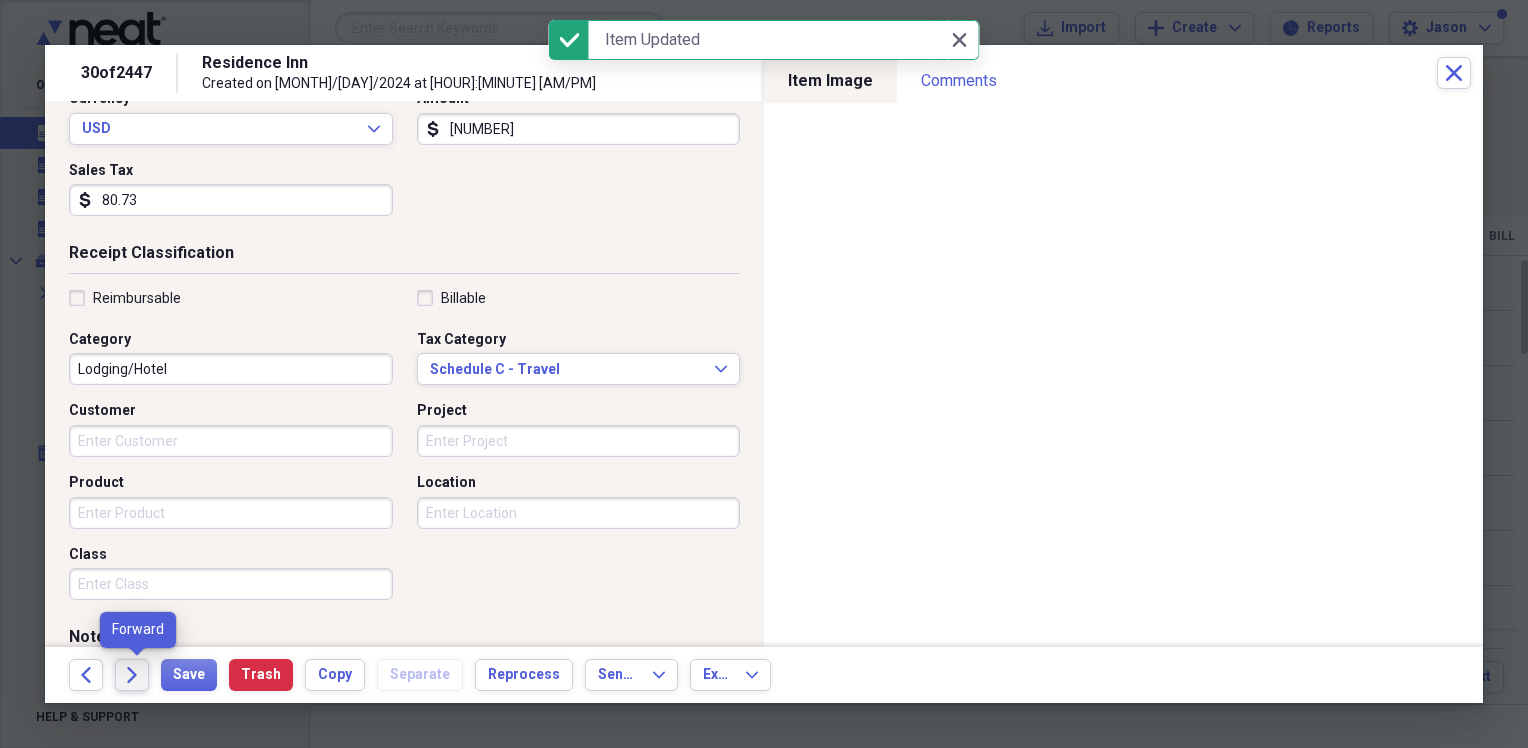 click on "Forward" 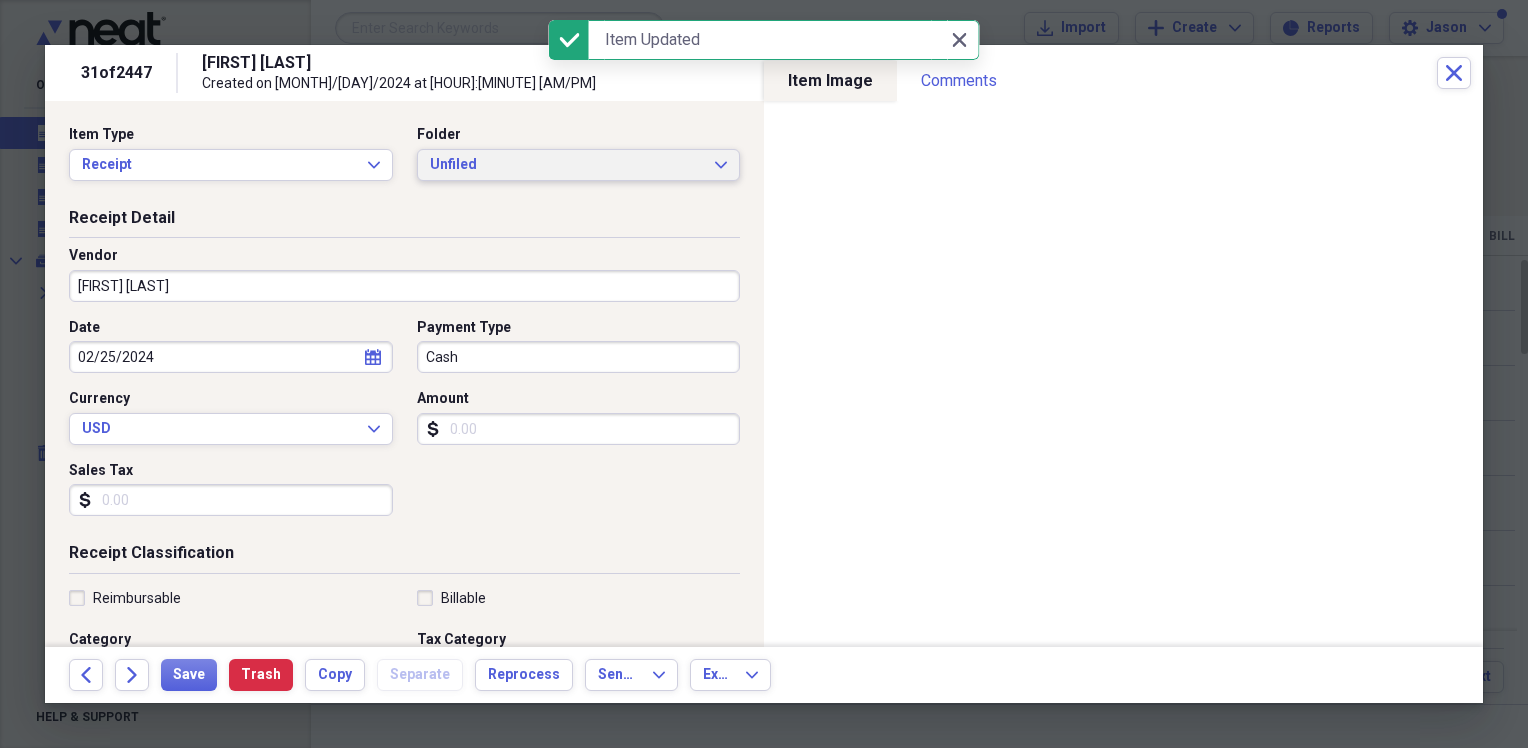 click on "Unfiled" at bounding box center (567, 165) 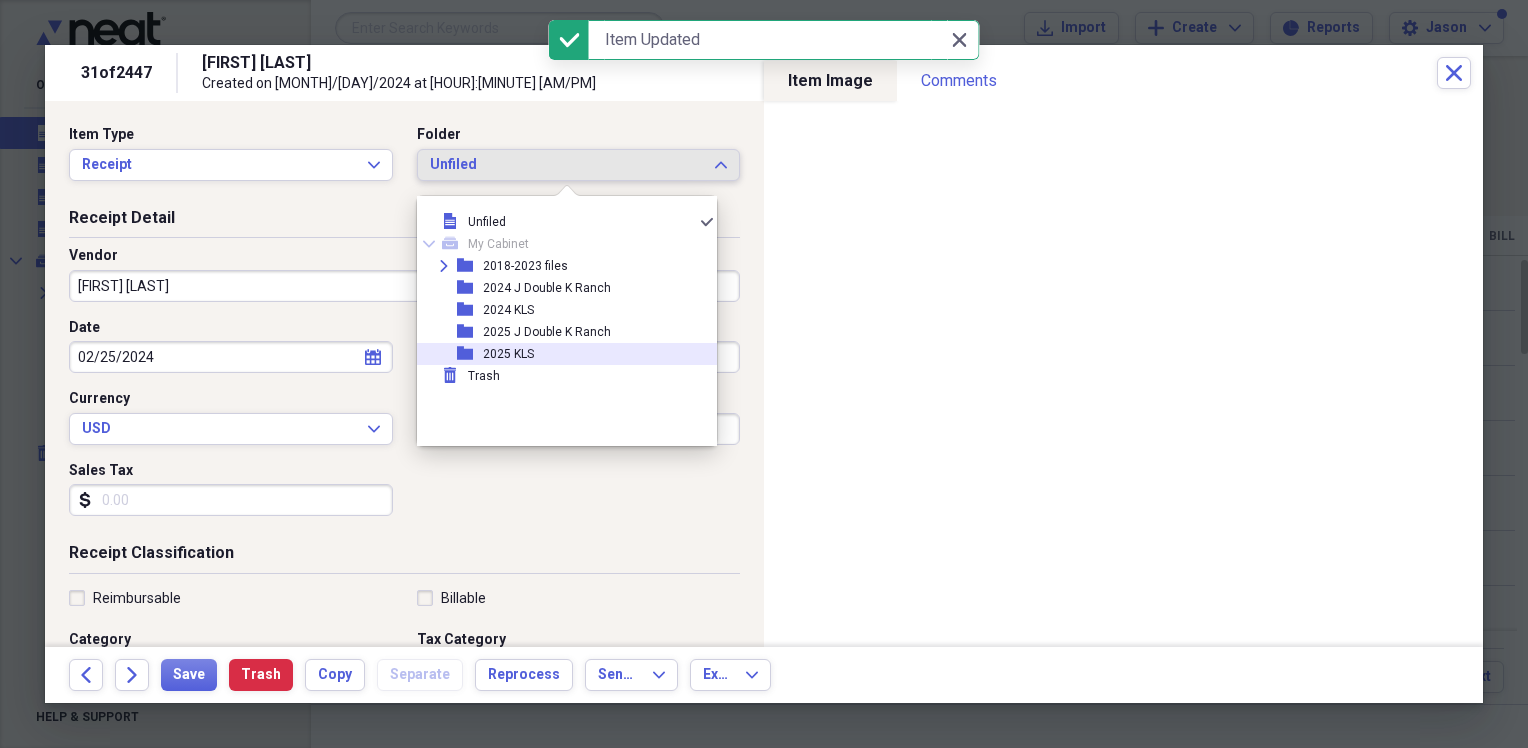 click on "folder 2025 KLS" at bounding box center [559, 354] 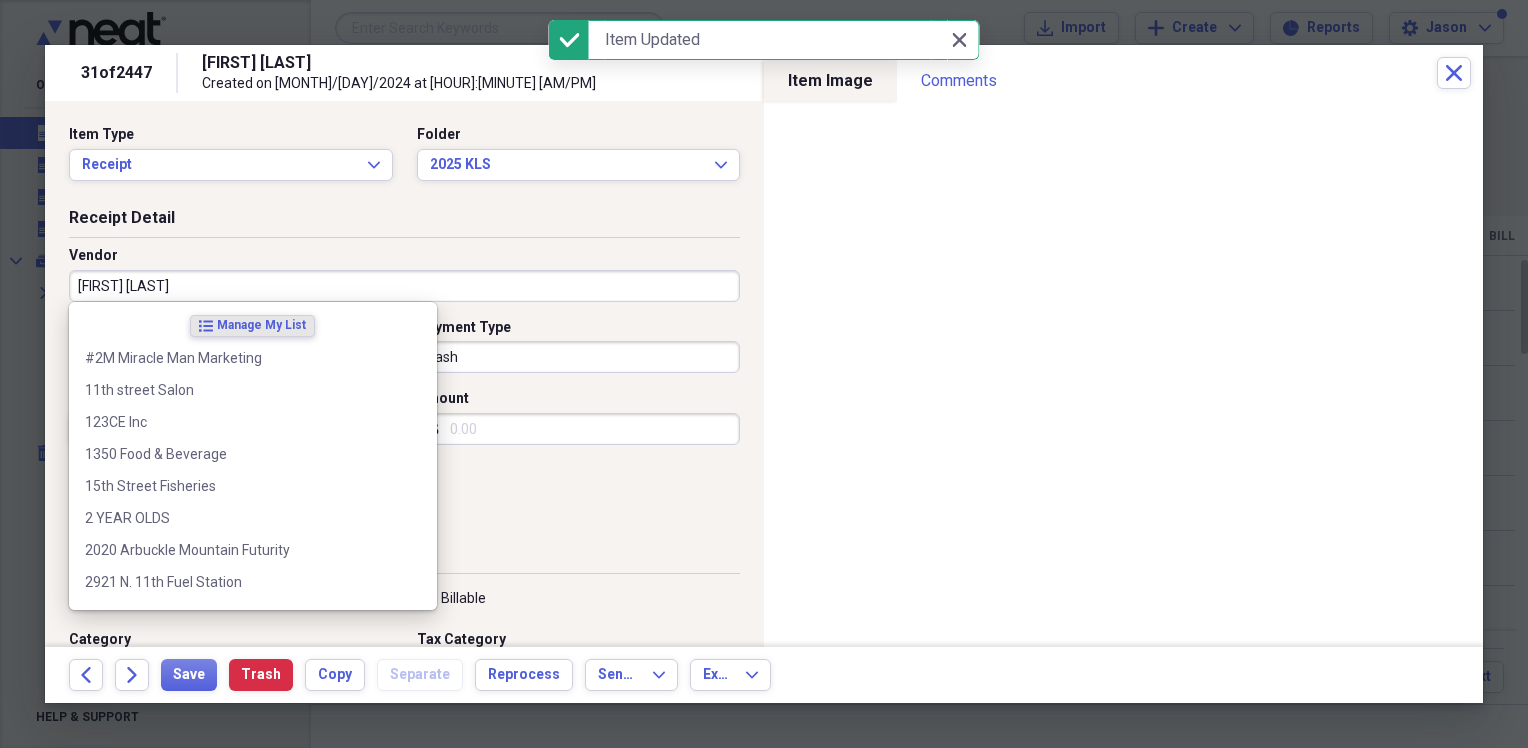 click on "[FIRST] [LAST]" at bounding box center [404, 286] 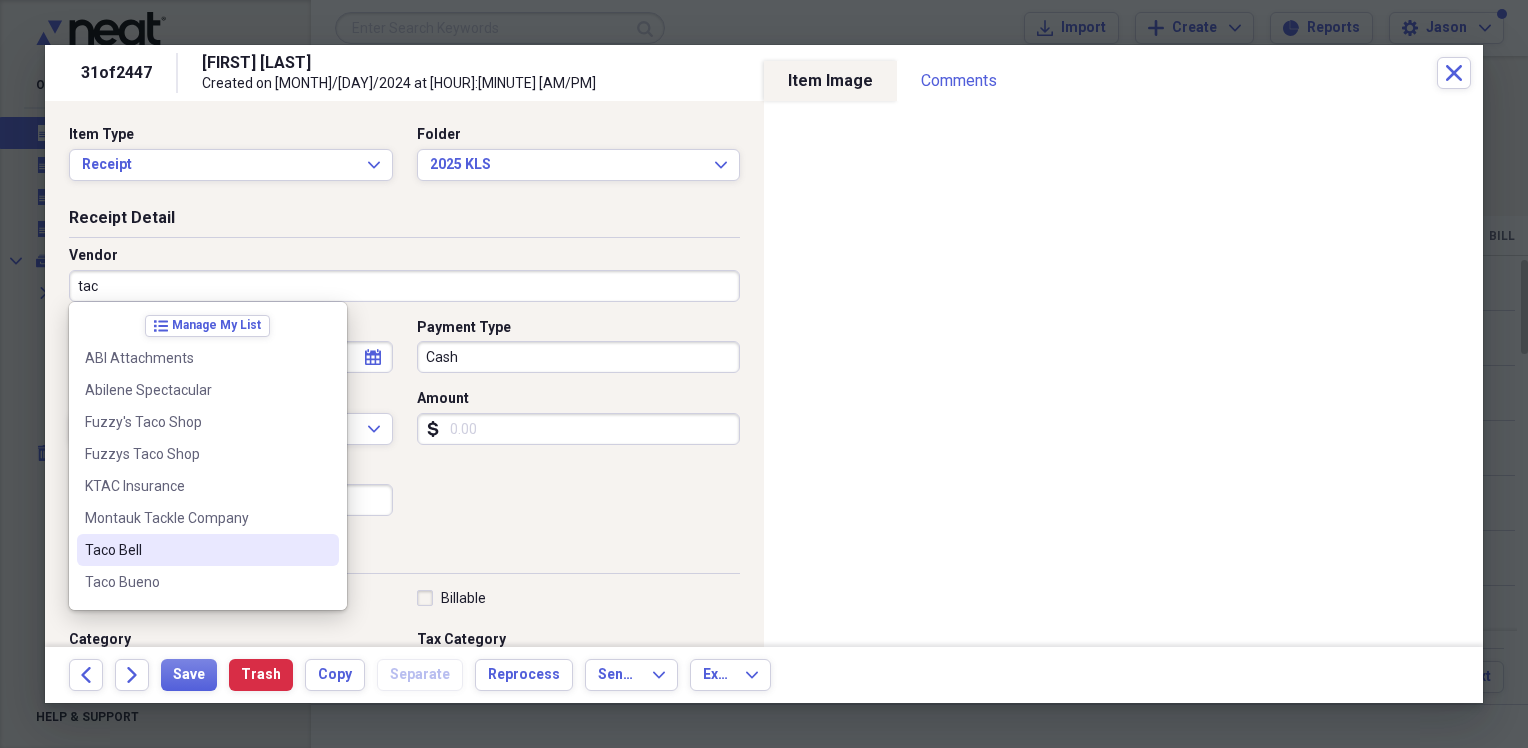 click on "Taco Bell" at bounding box center [196, 550] 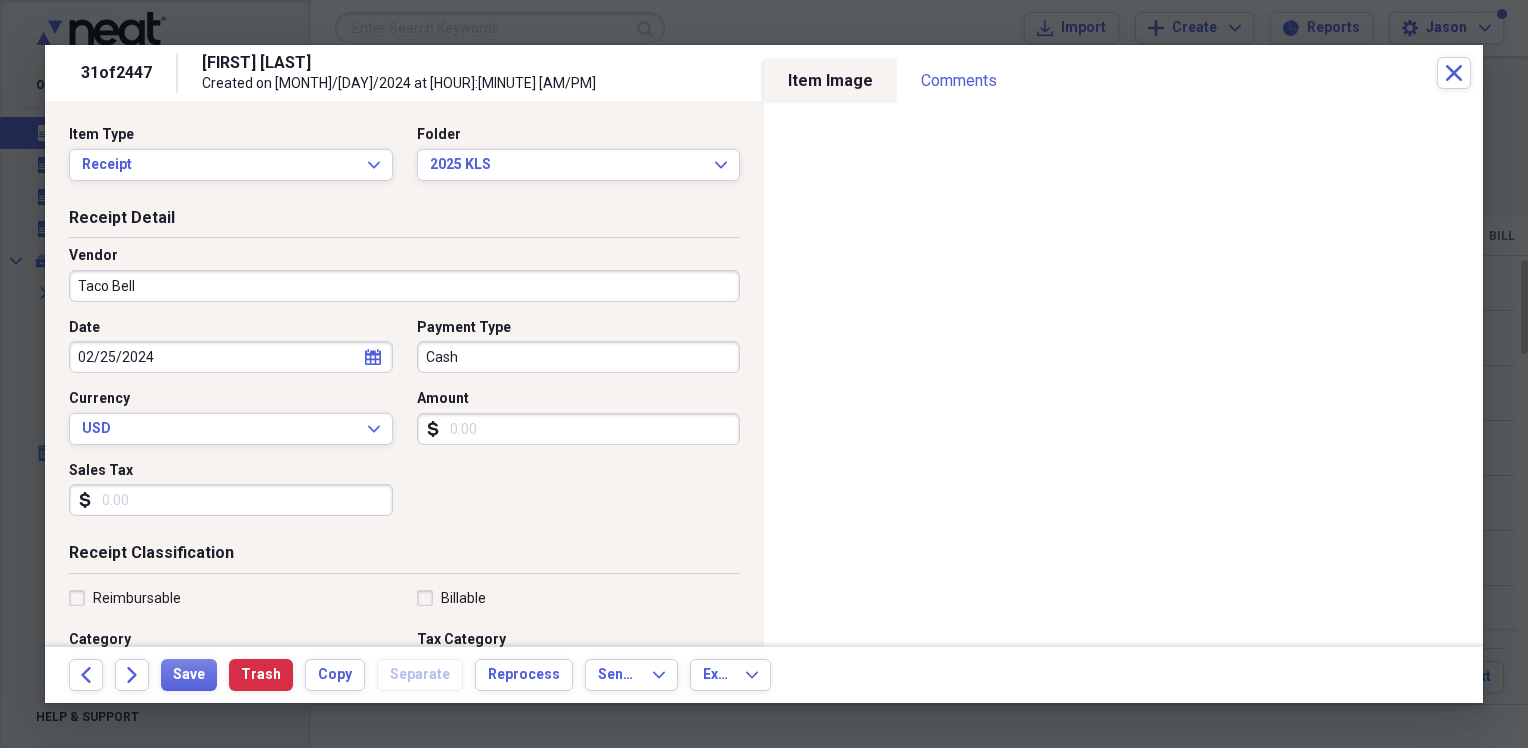 type on "Meals/Restaurants" 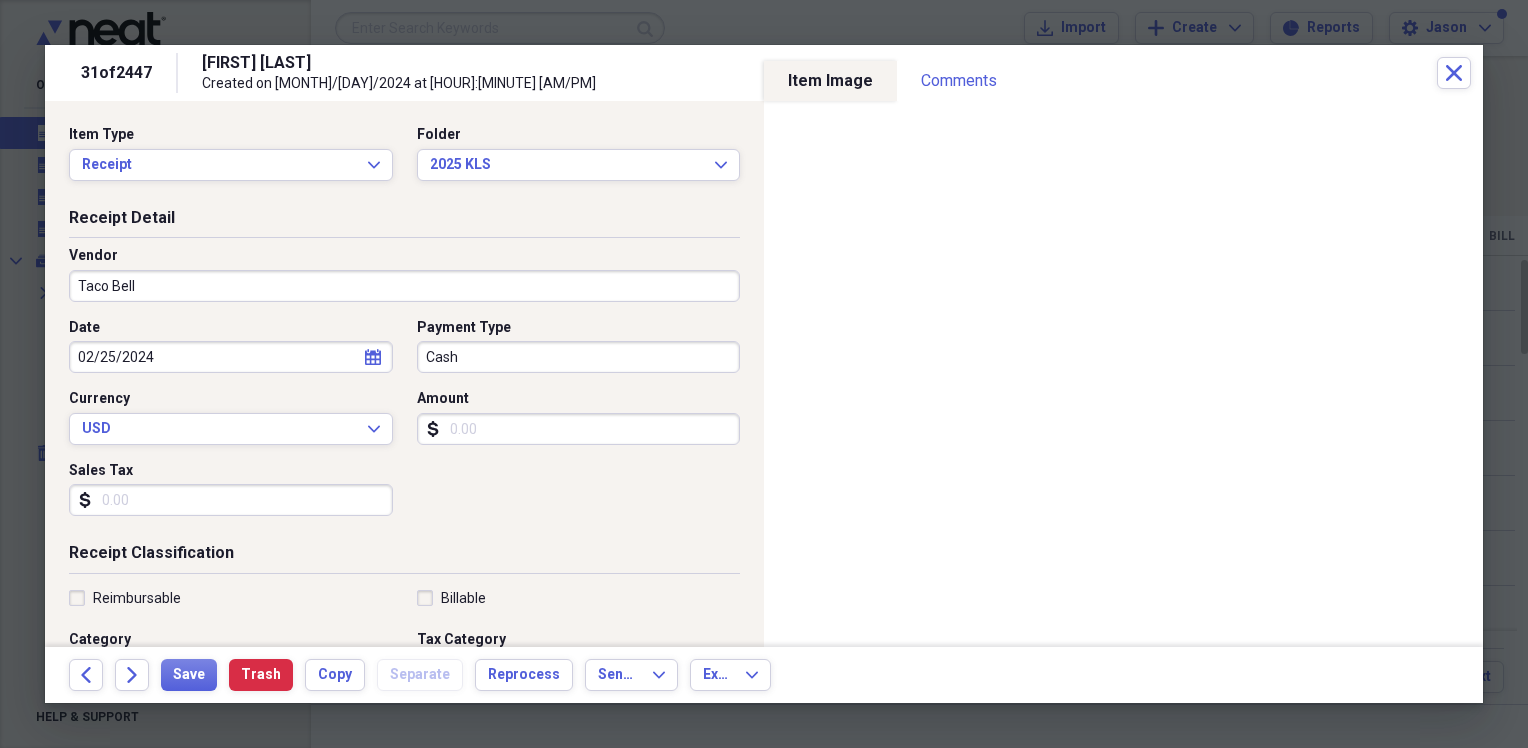 click on "Amount" at bounding box center (579, 429) 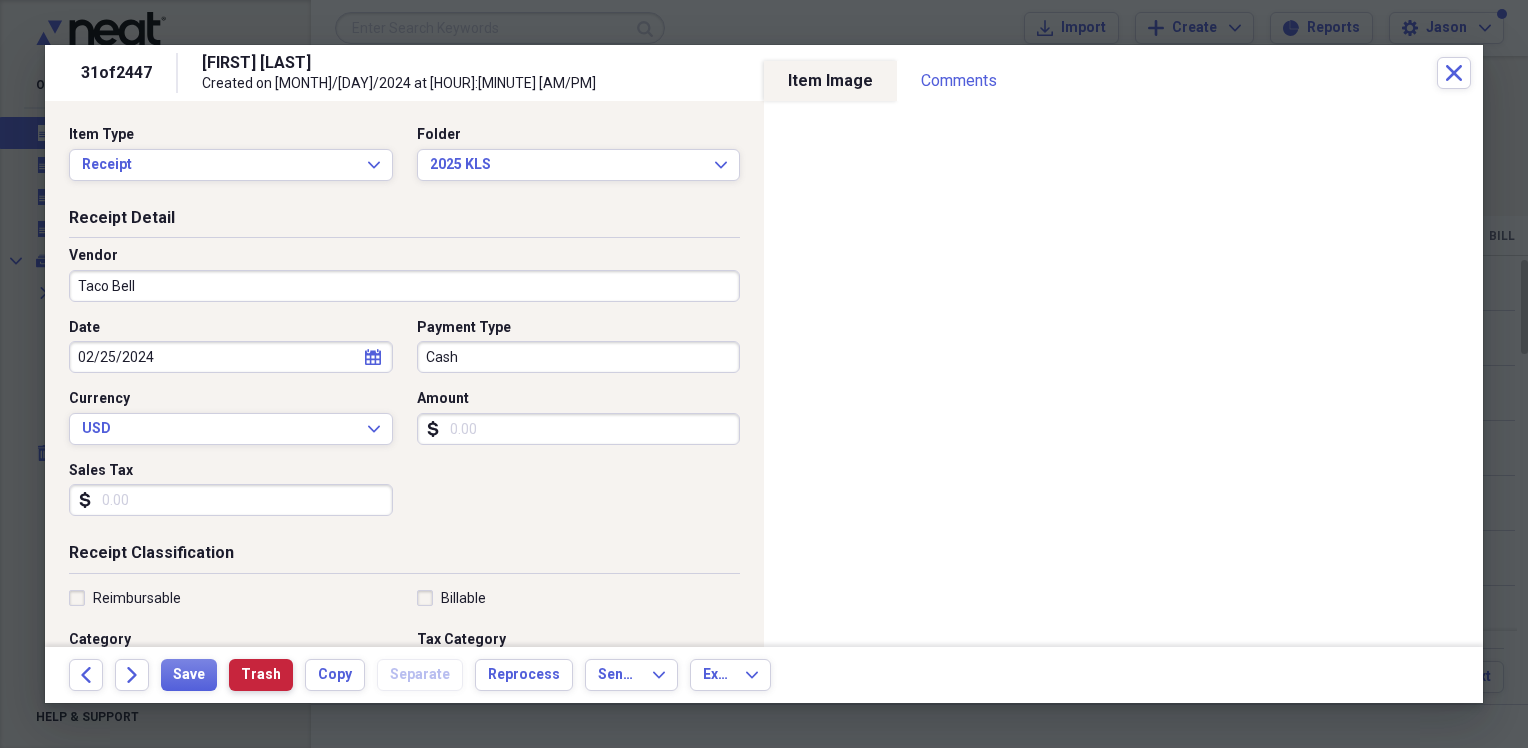 click on "Trash" at bounding box center [261, 675] 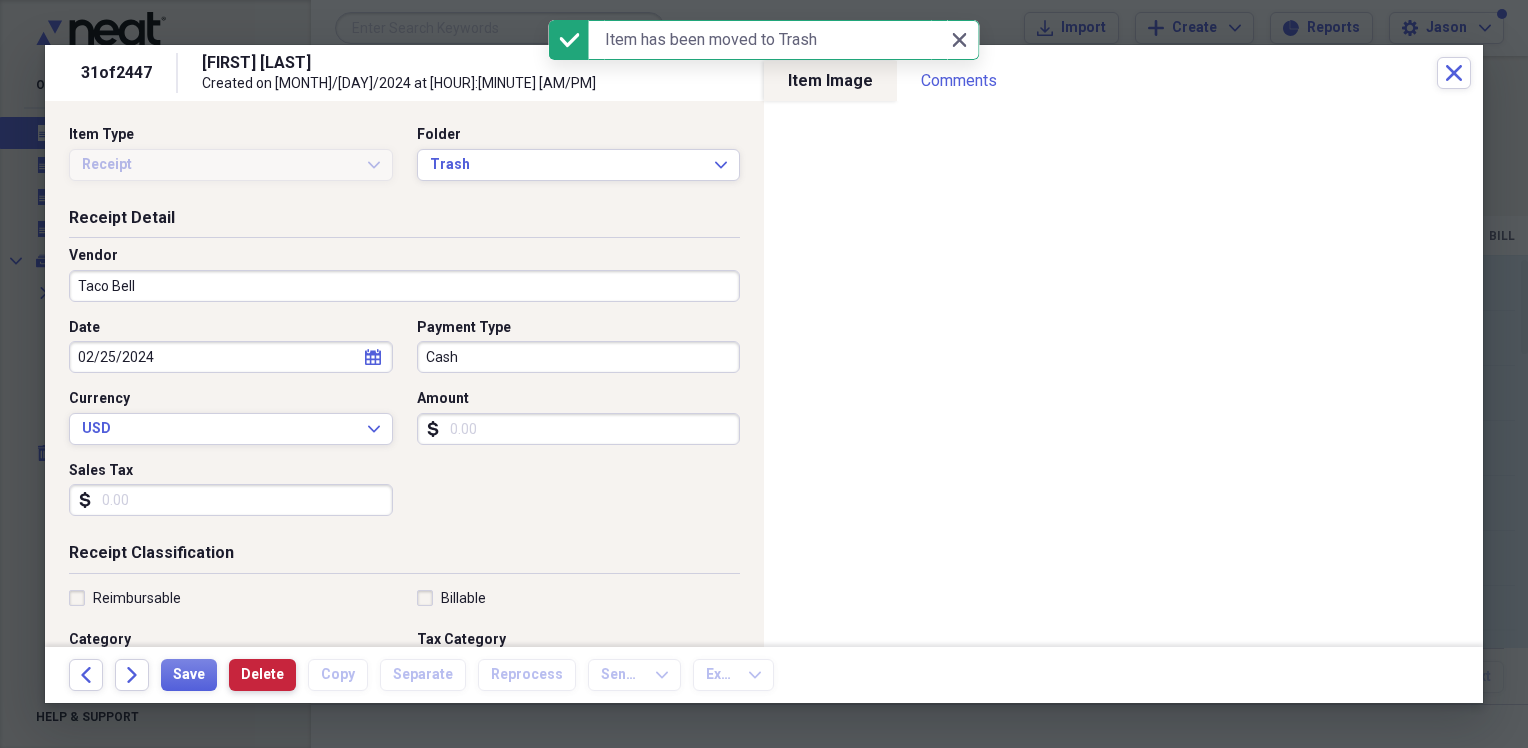 type on "[FIRST] [LAST]" 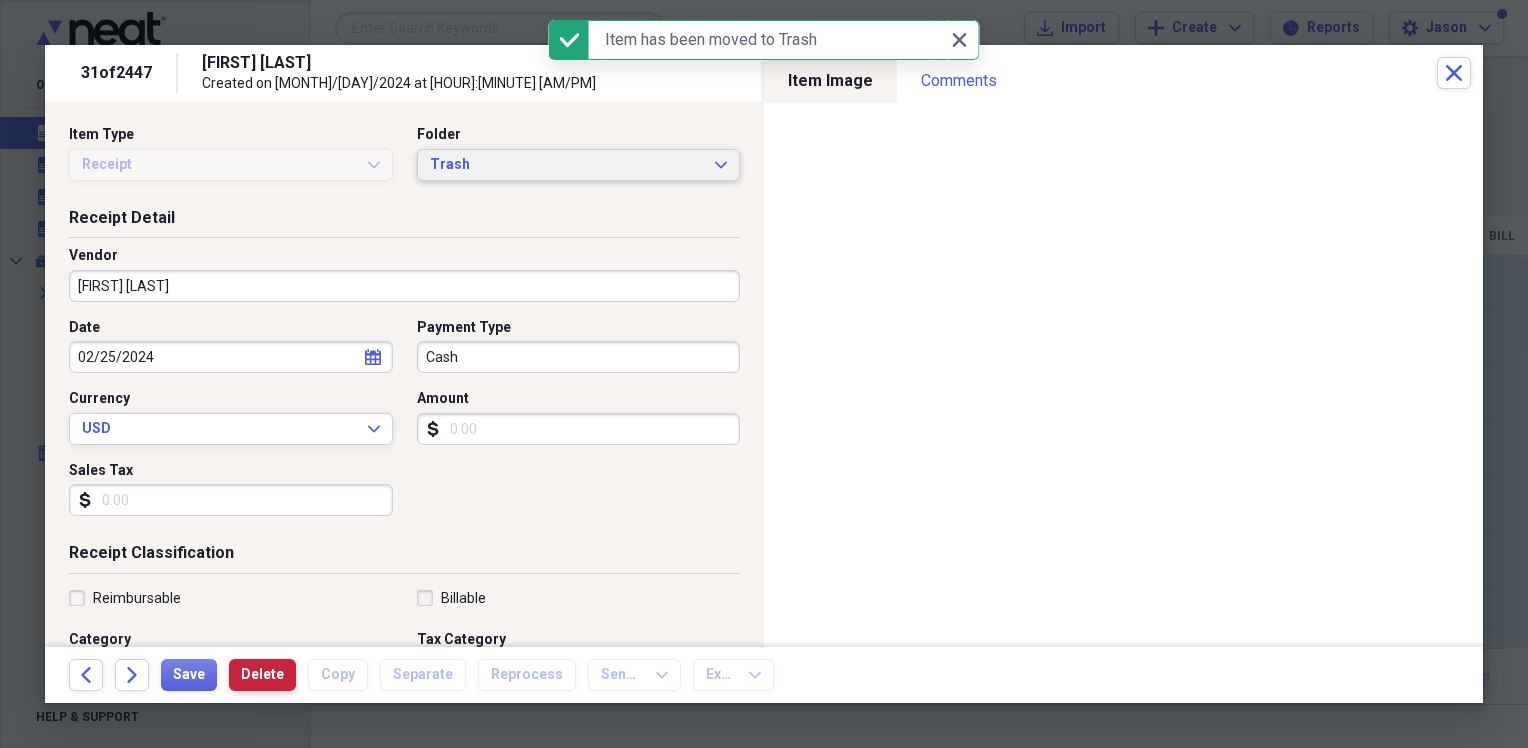 type on "Lodging/Hotel" 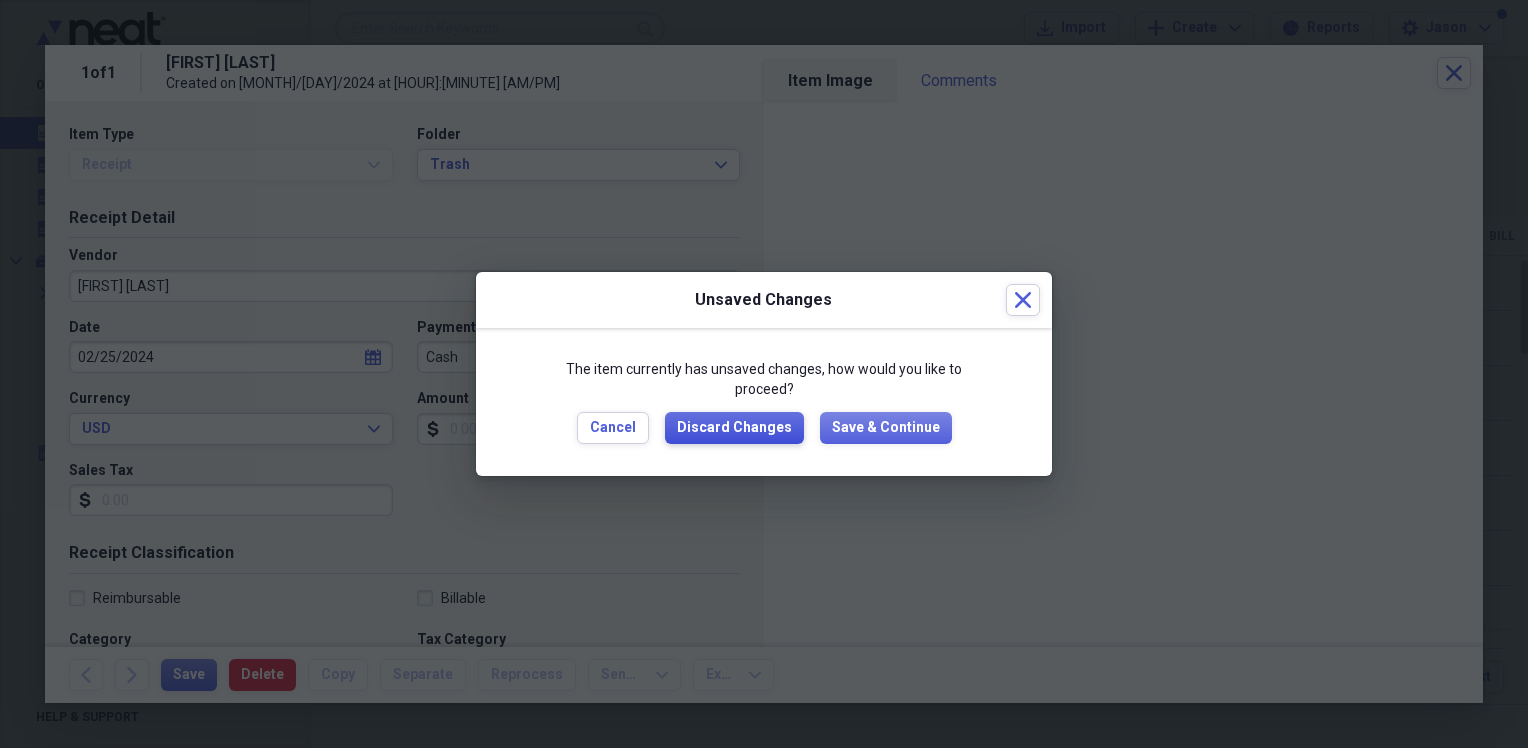 click on "Discard Changes" at bounding box center [734, 428] 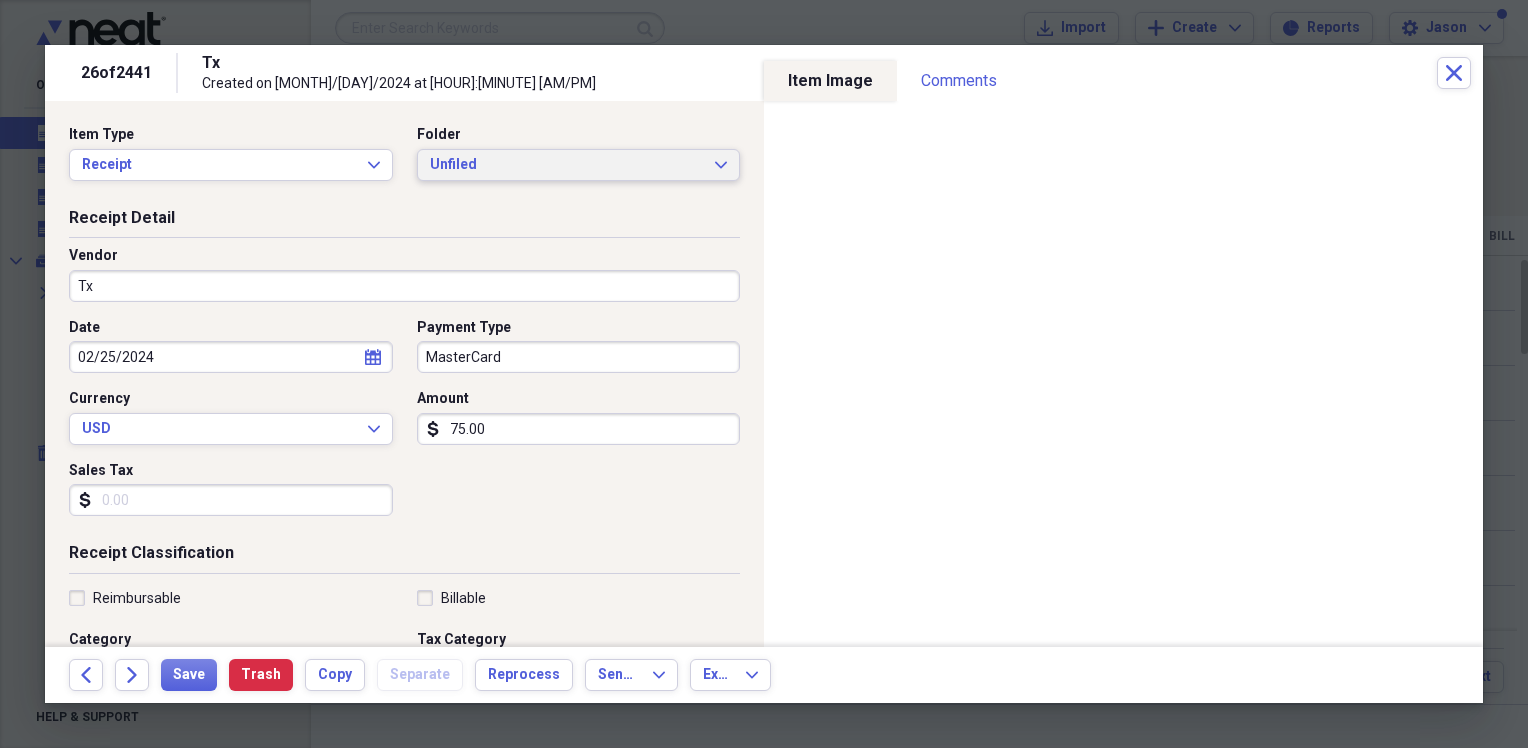 click on "Unfiled" at bounding box center (567, 165) 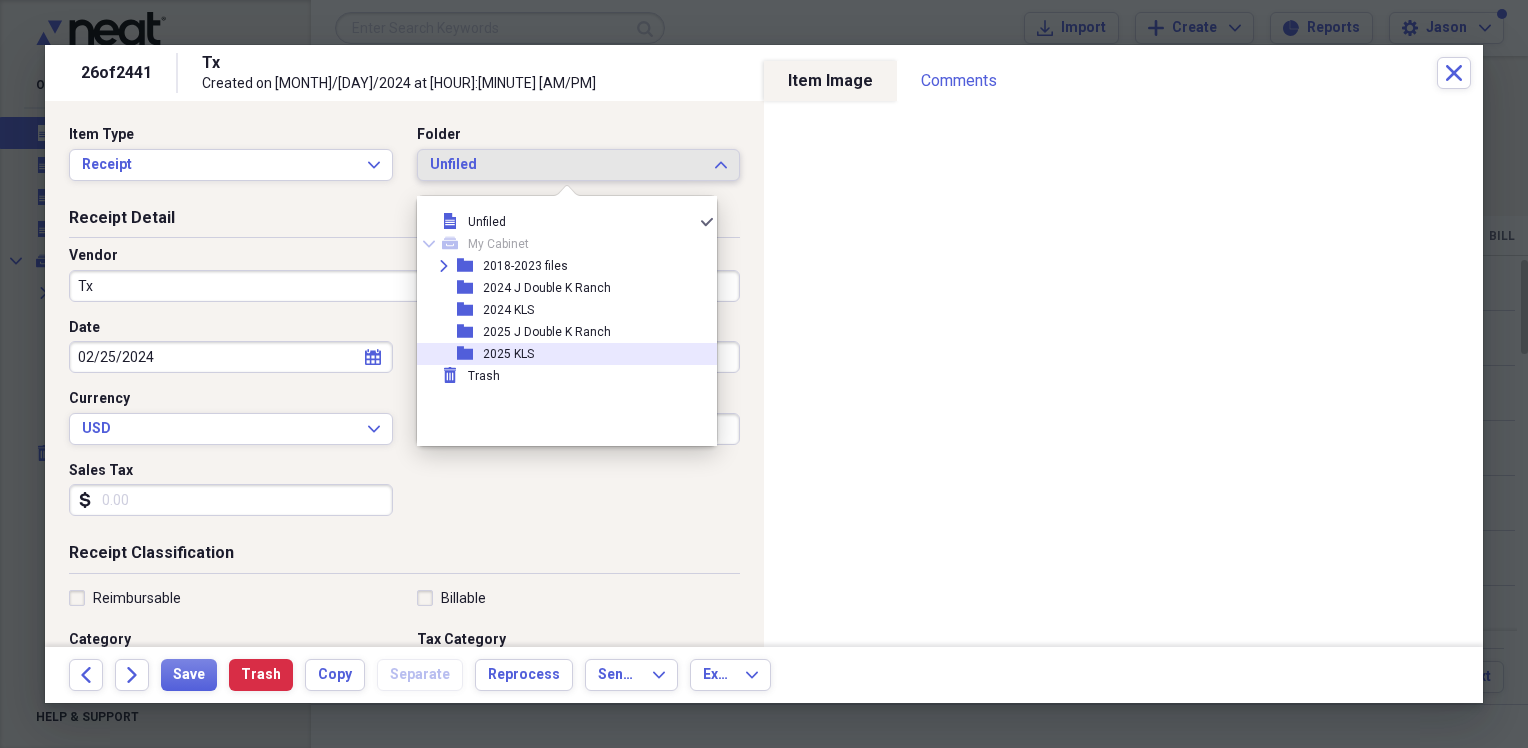 click on "folder 2025 KLS" at bounding box center [559, 354] 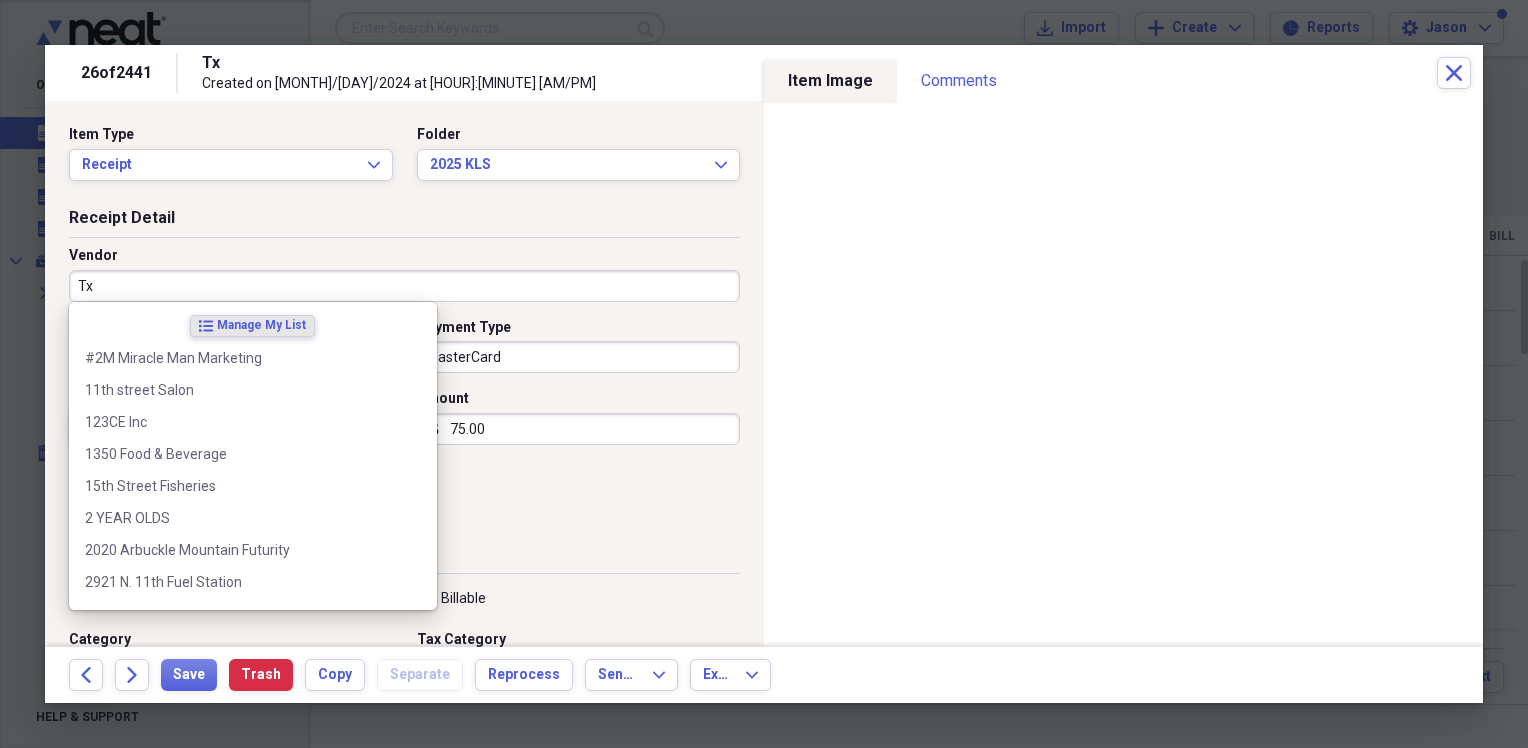 click on "Tx" at bounding box center [404, 286] 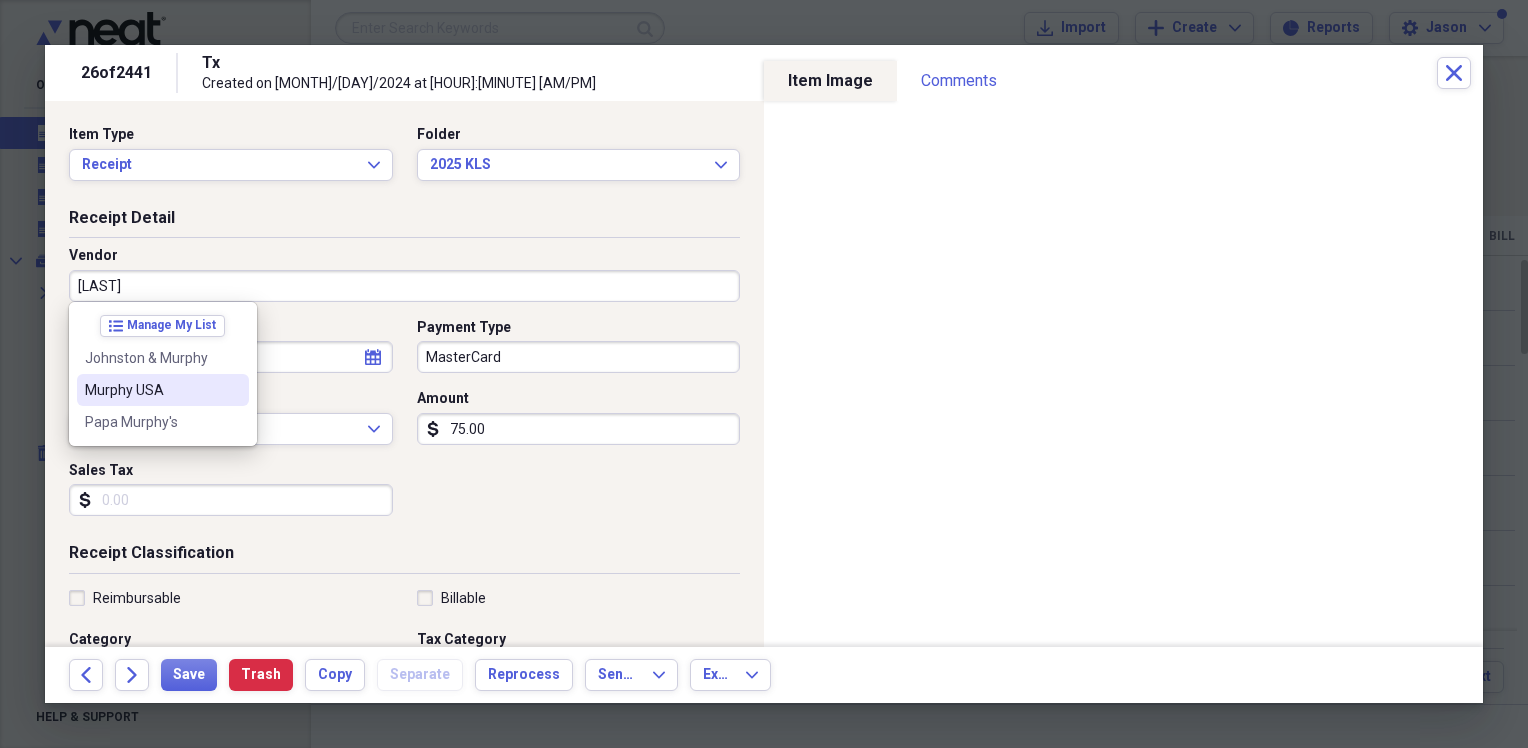click on "Murphy USA" at bounding box center (151, 390) 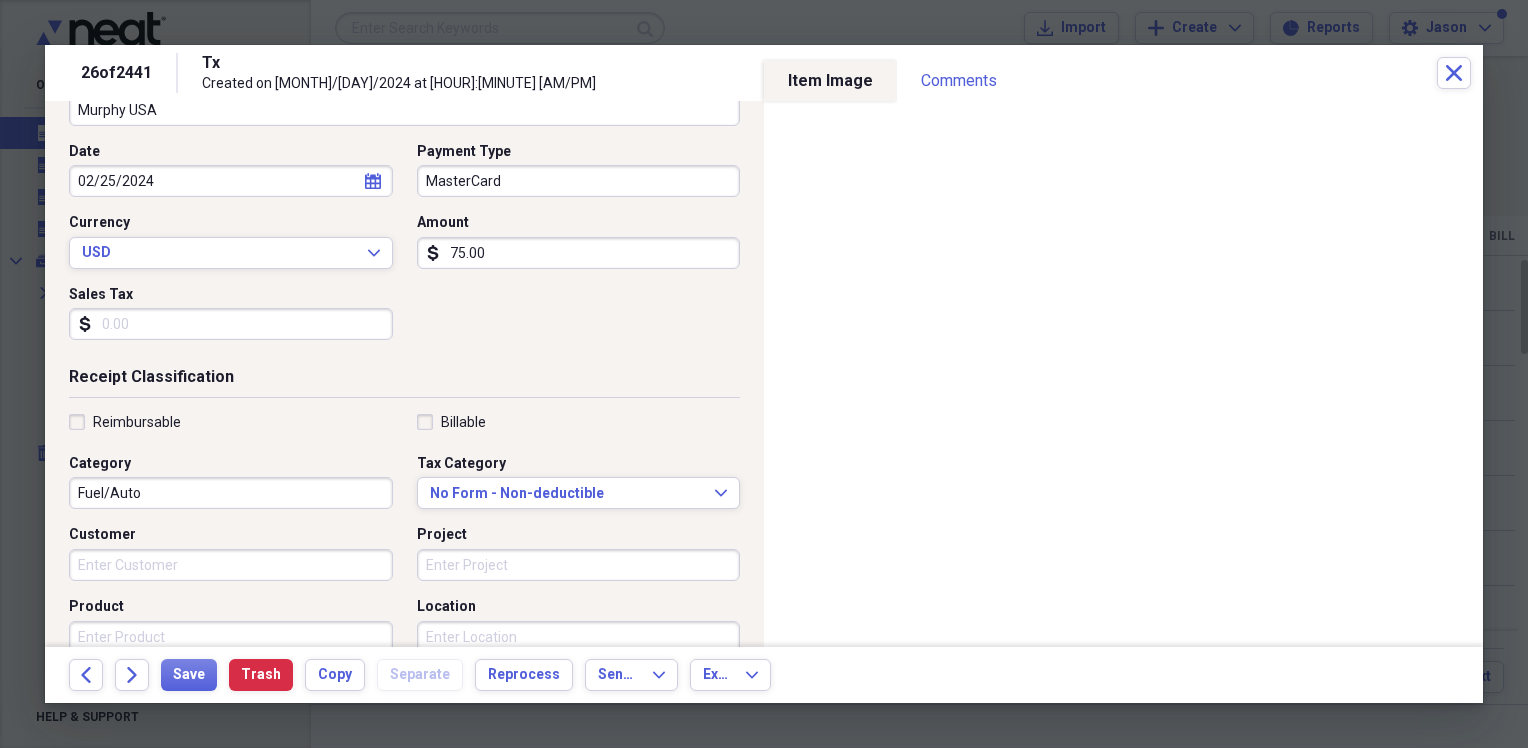 scroll, scrollTop: 200, scrollLeft: 0, axis: vertical 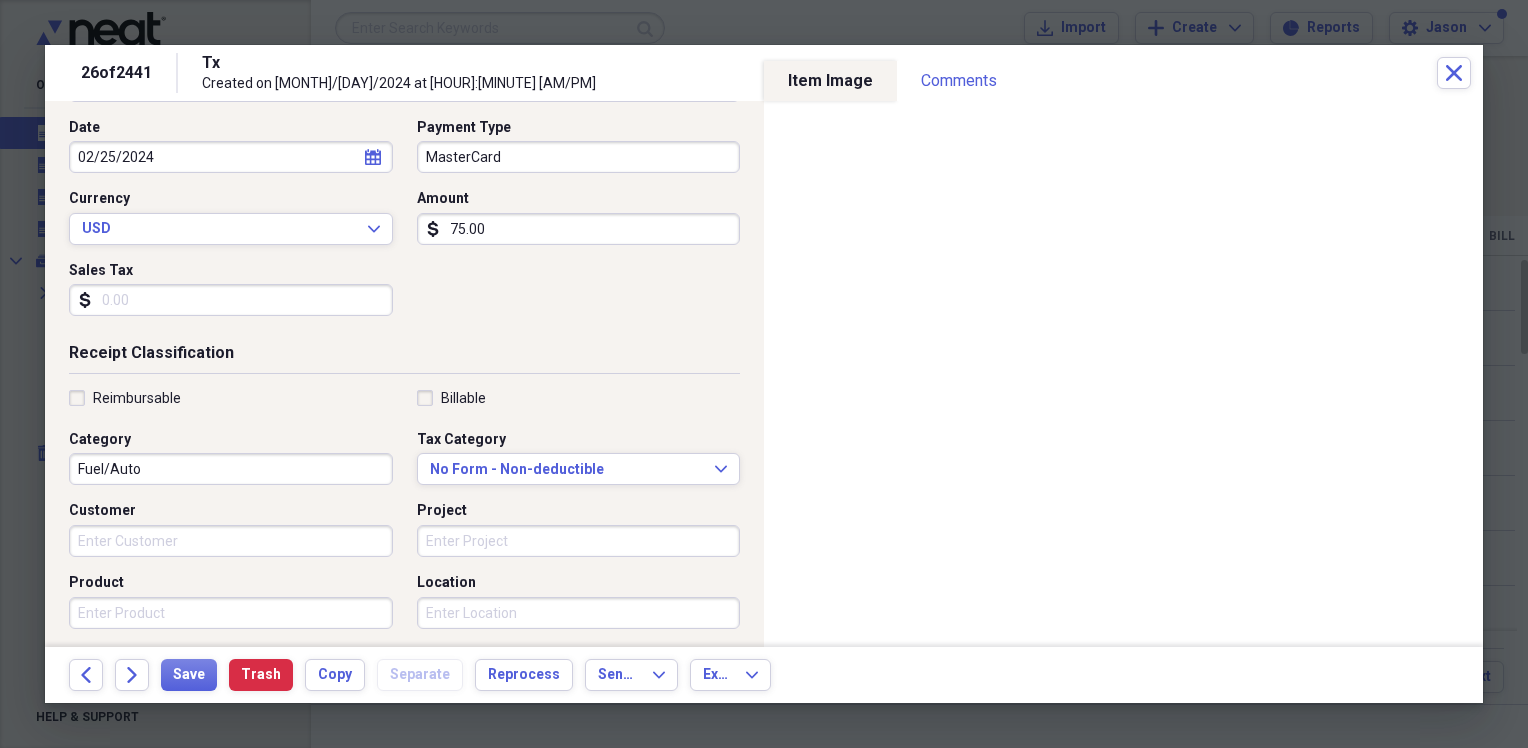 click on "Reimbursable Billable Category Fuel/Auto Tax Category No Form - Non-deductible Expand Customer Project Product Location Class" at bounding box center [404, 549] 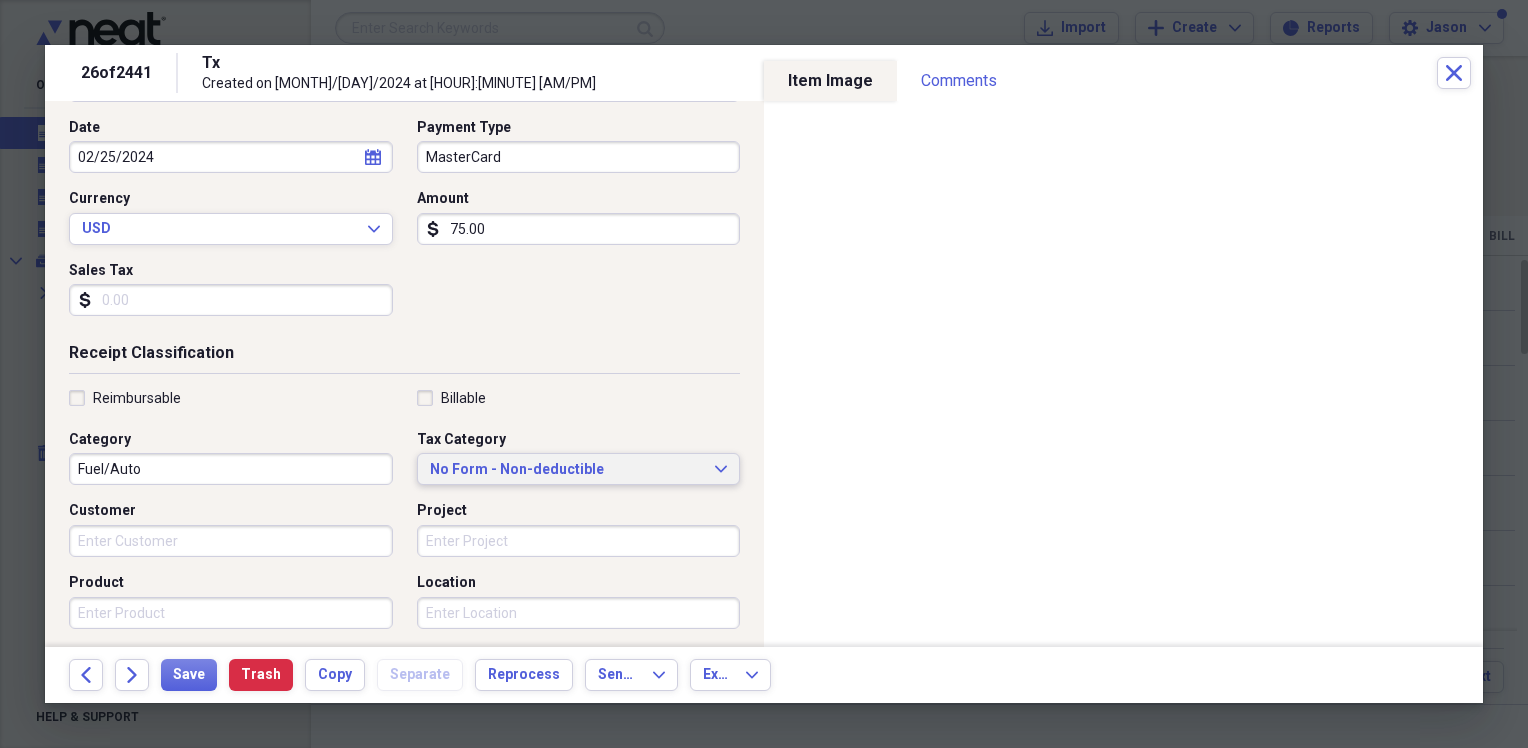 click on "No Form - Non-deductible" at bounding box center (567, 470) 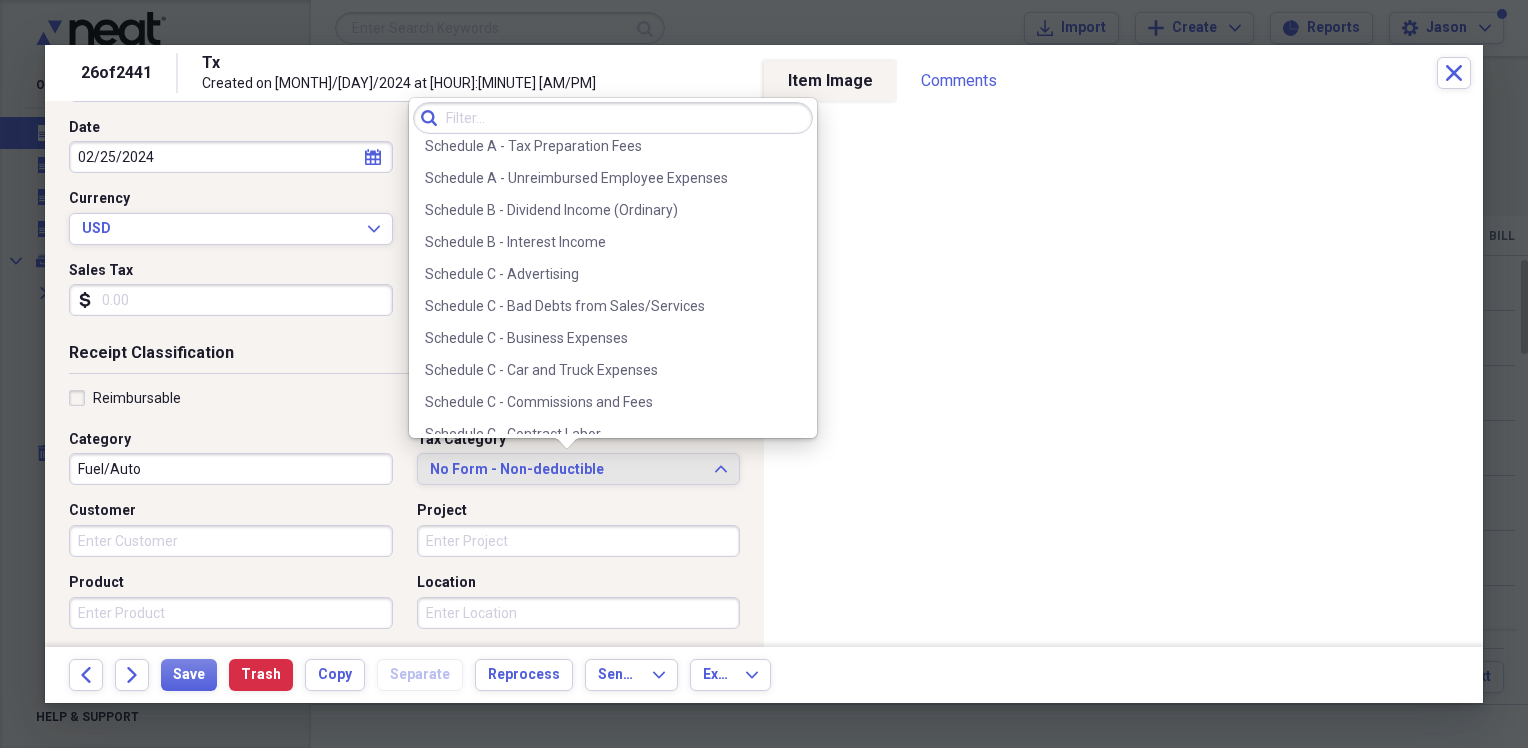 scroll, scrollTop: 3440, scrollLeft: 0, axis: vertical 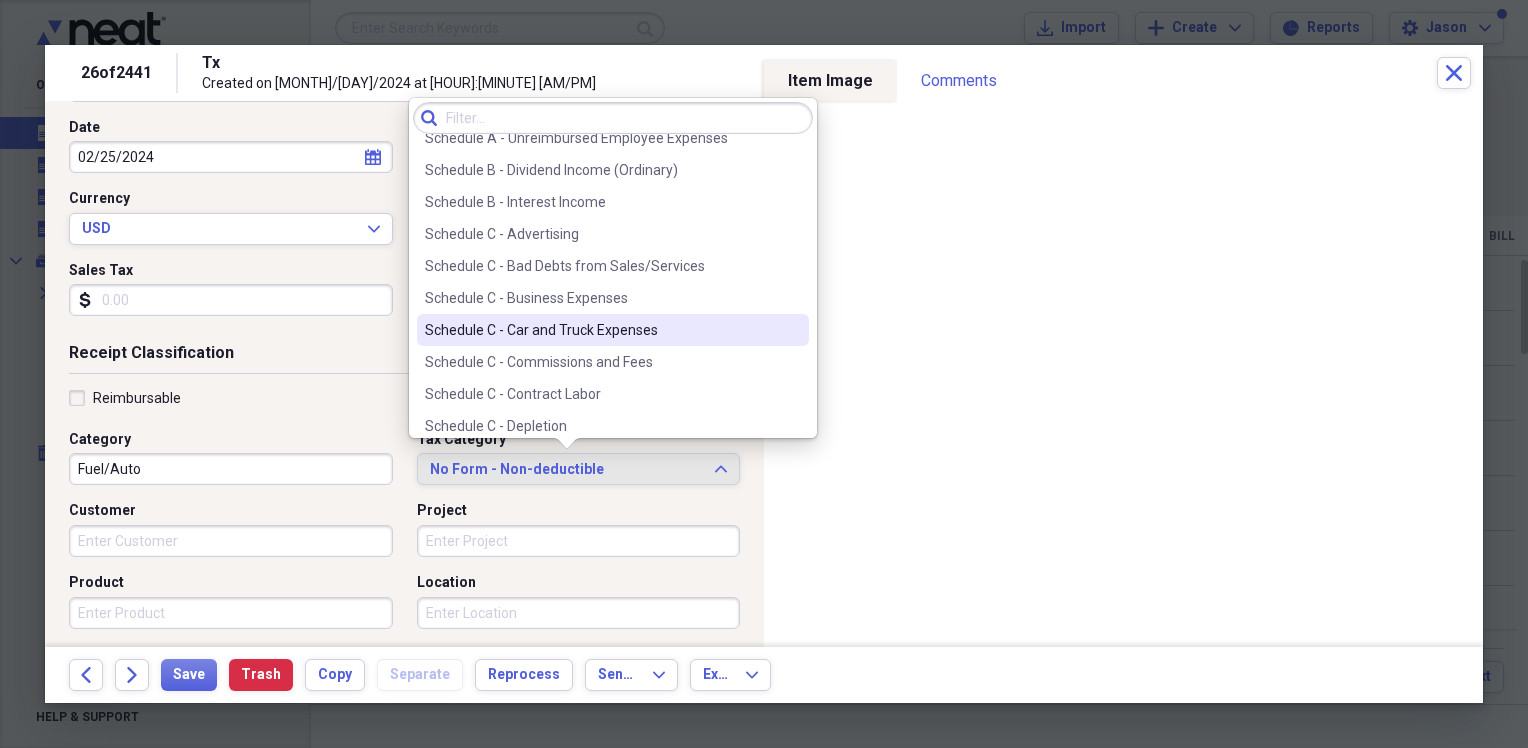 click on "Schedule C - Car and Truck Expenses" at bounding box center (601, 330) 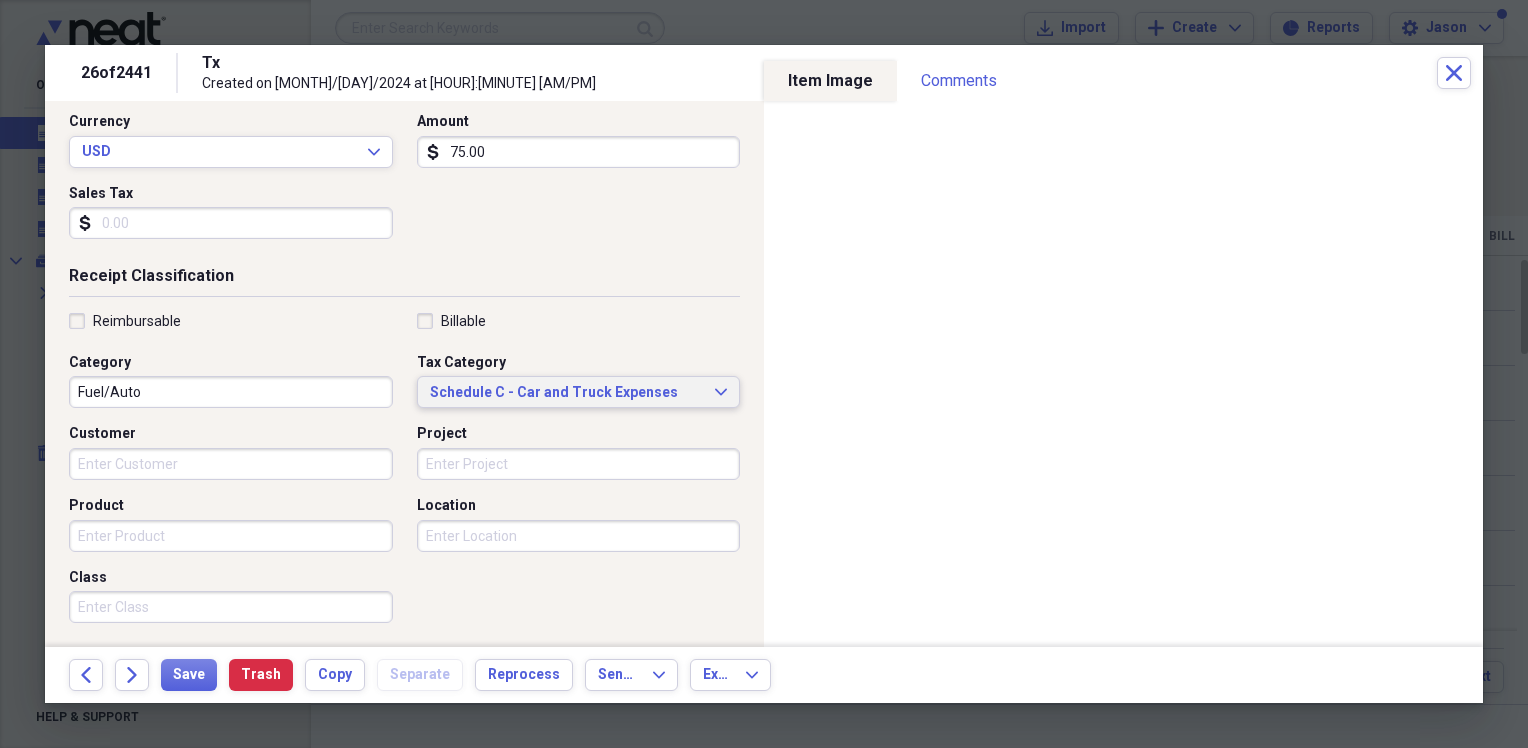 scroll, scrollTop: 300, scrollLeft: 0, axis: vertical 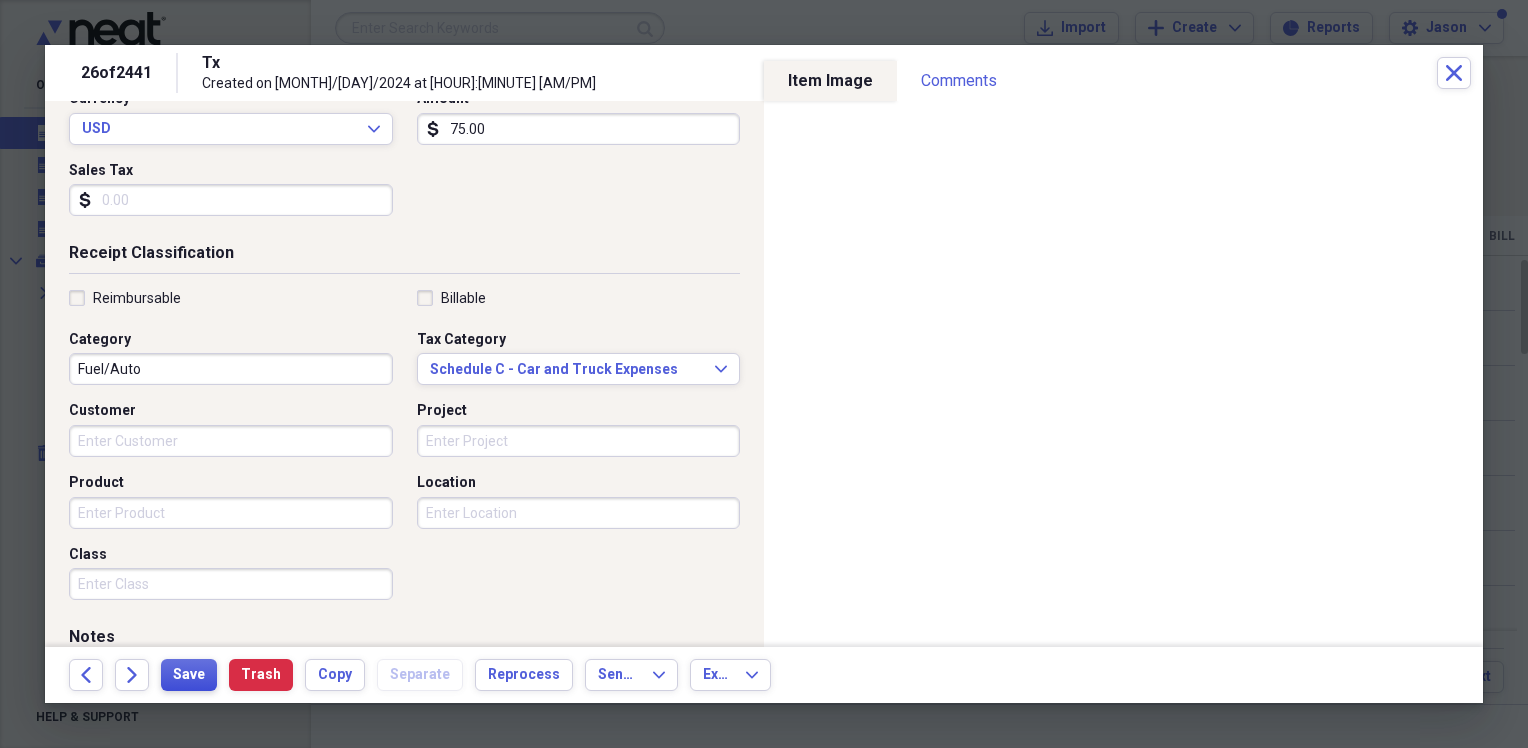 click on "Save" at bounding box center [189, 675] 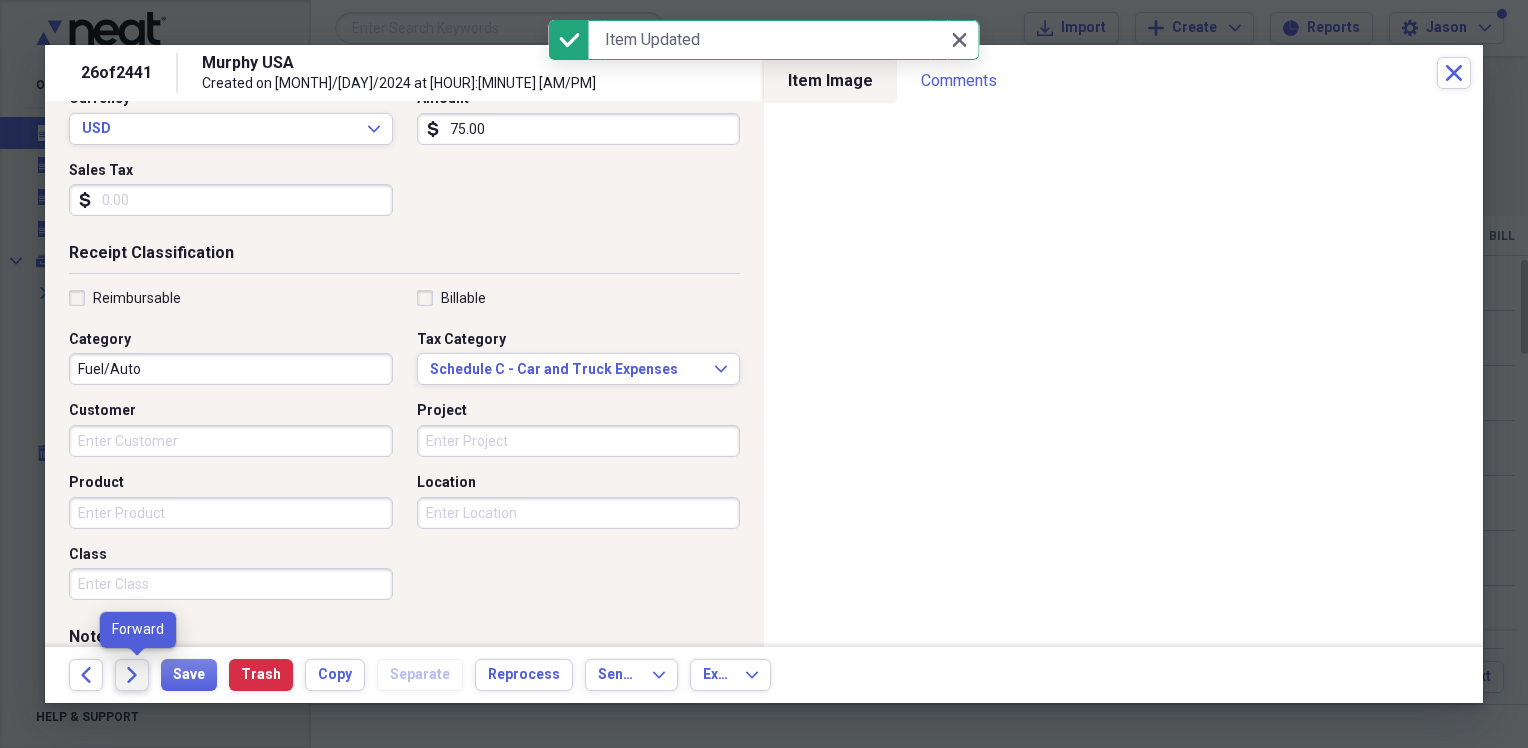 click 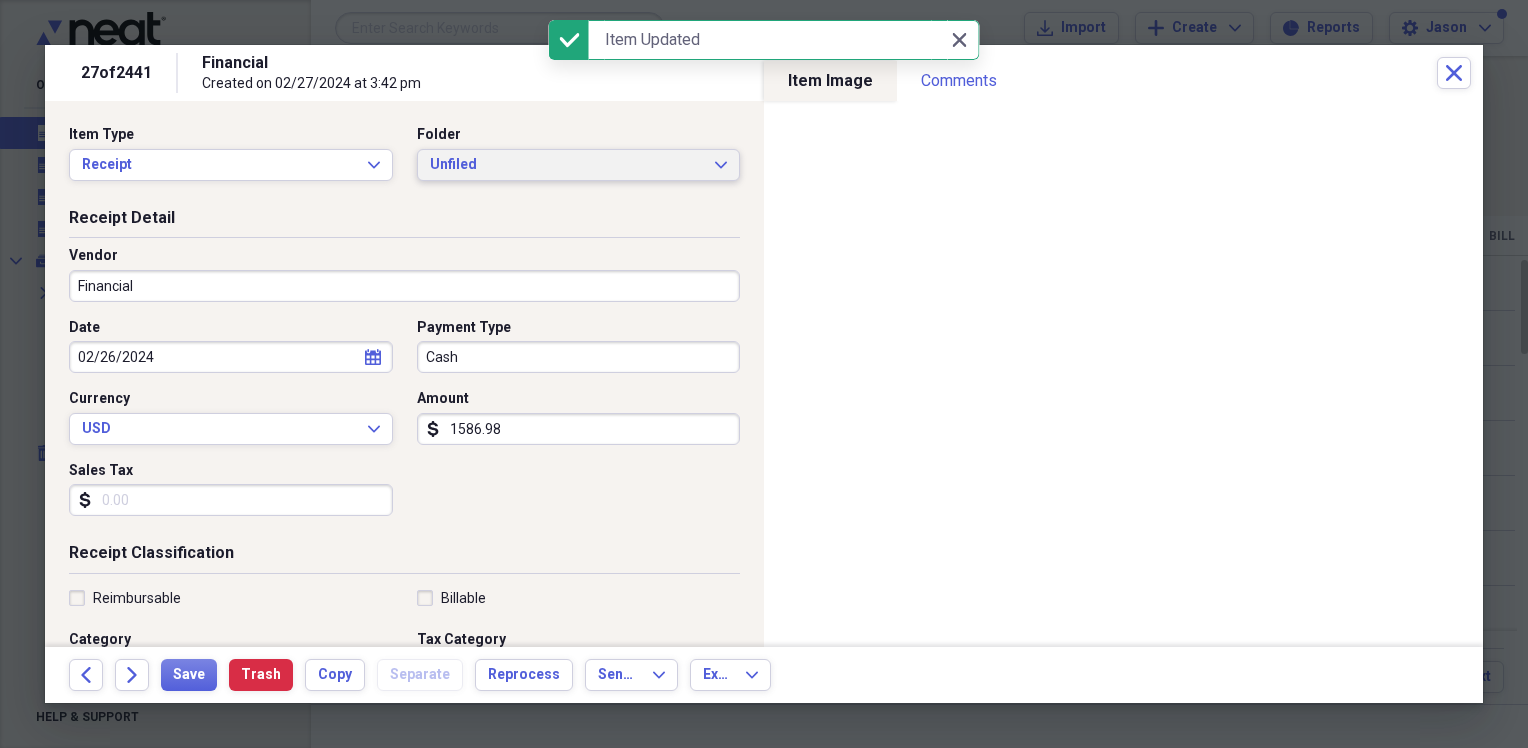 click on "Unfiled" at bounding box center [567, 165] 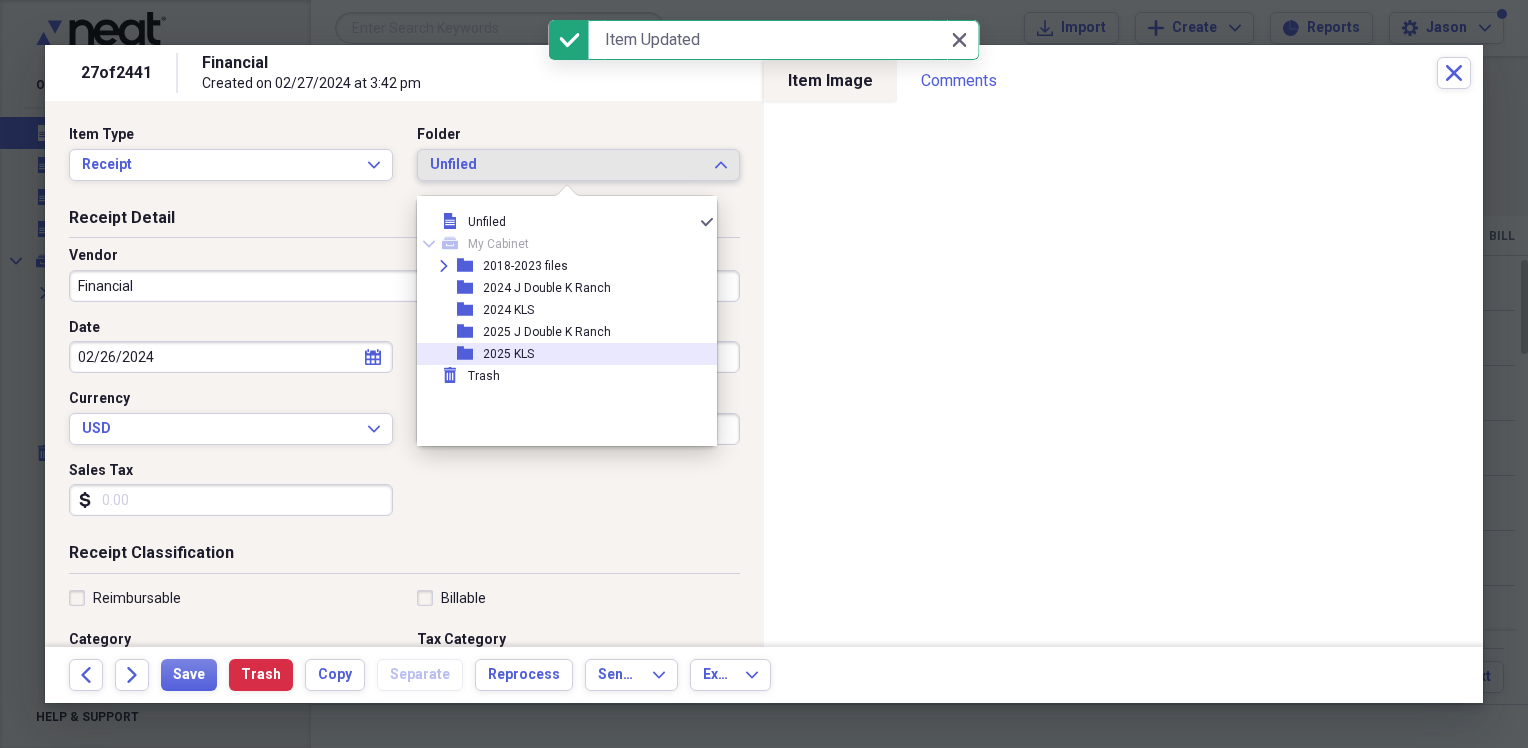 drag, startPoint x: 542, startPoint y: 346, endPoint x: 500, endPoint y: 349, distance: 42.107006 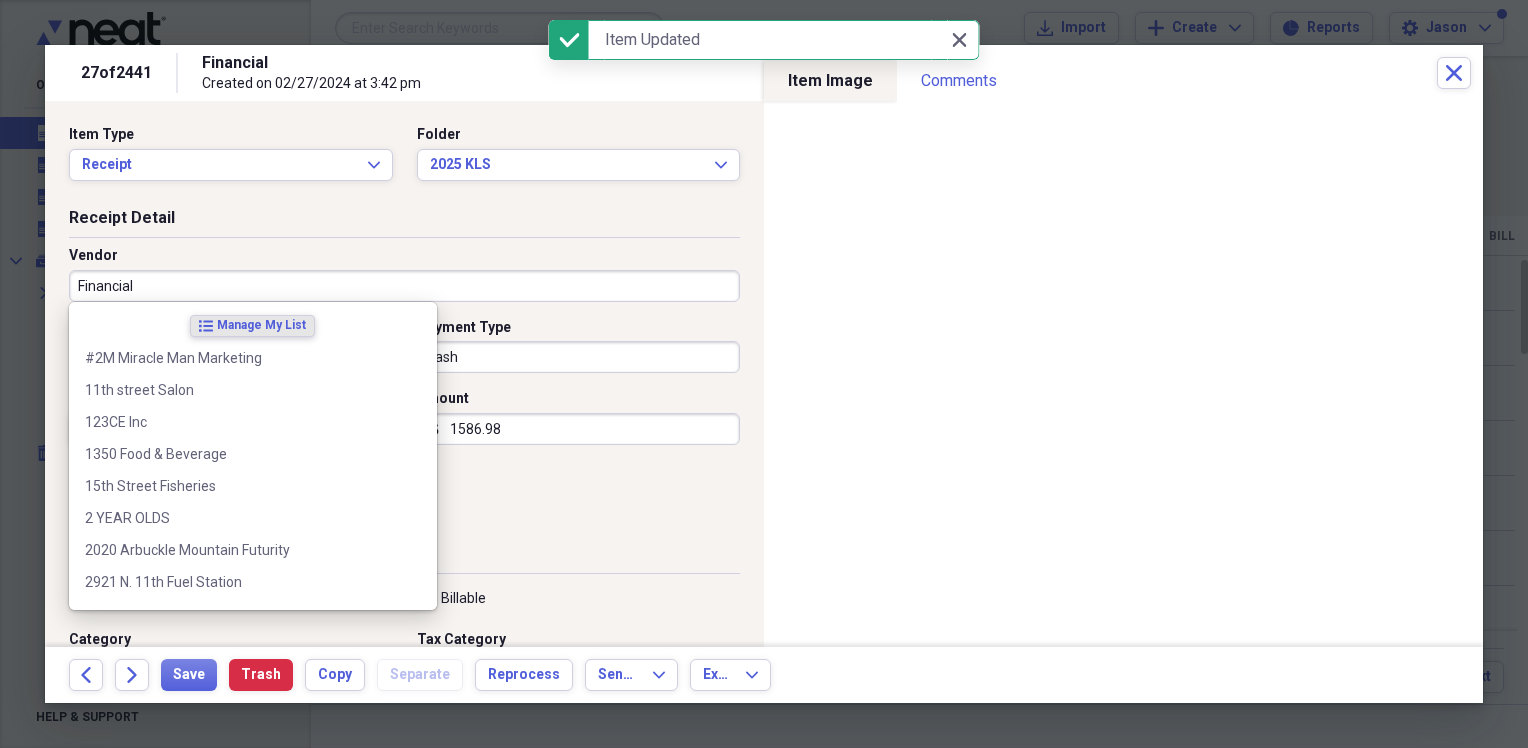 click on "Financial" at bounding box center [404, 286] 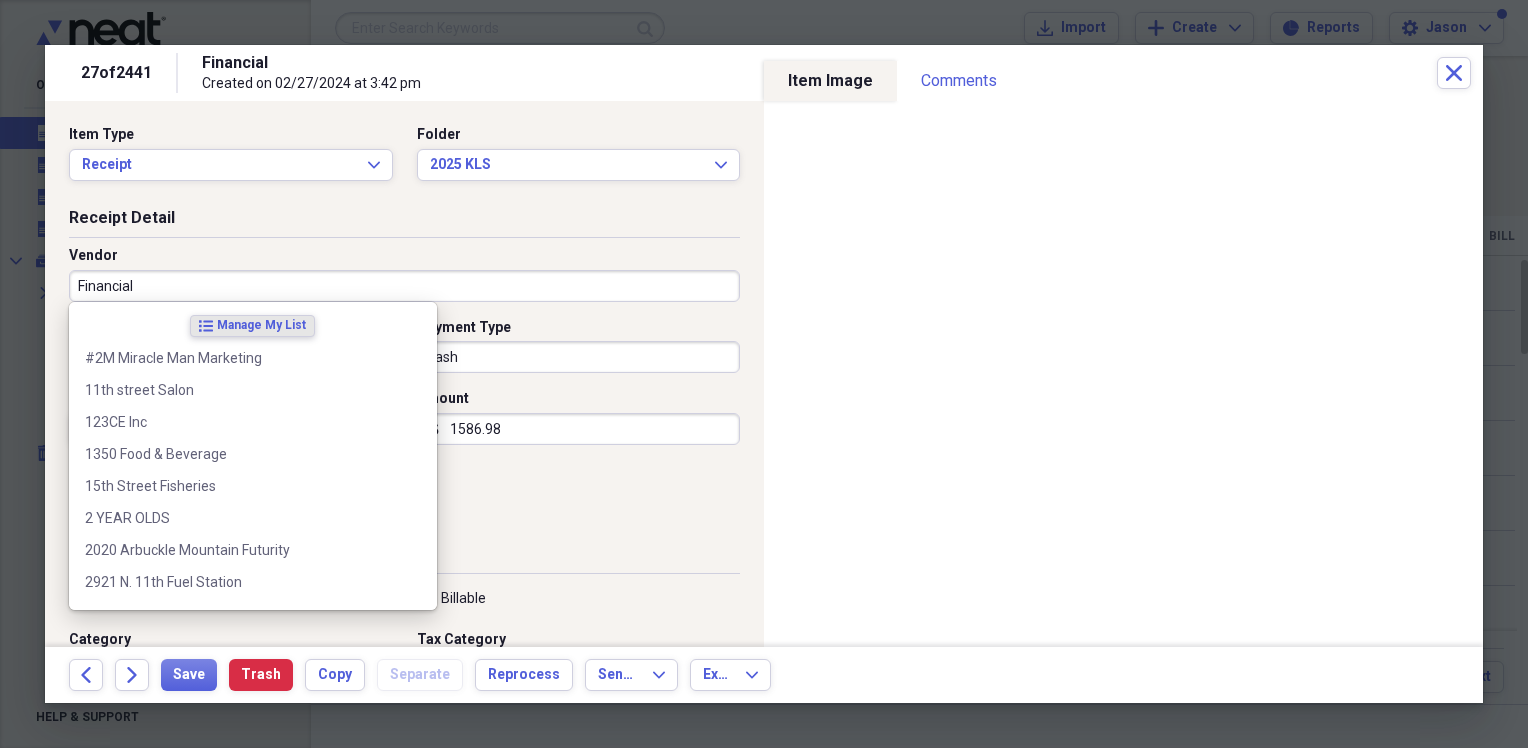 click on "Financial" at bounding box center [404, 286] 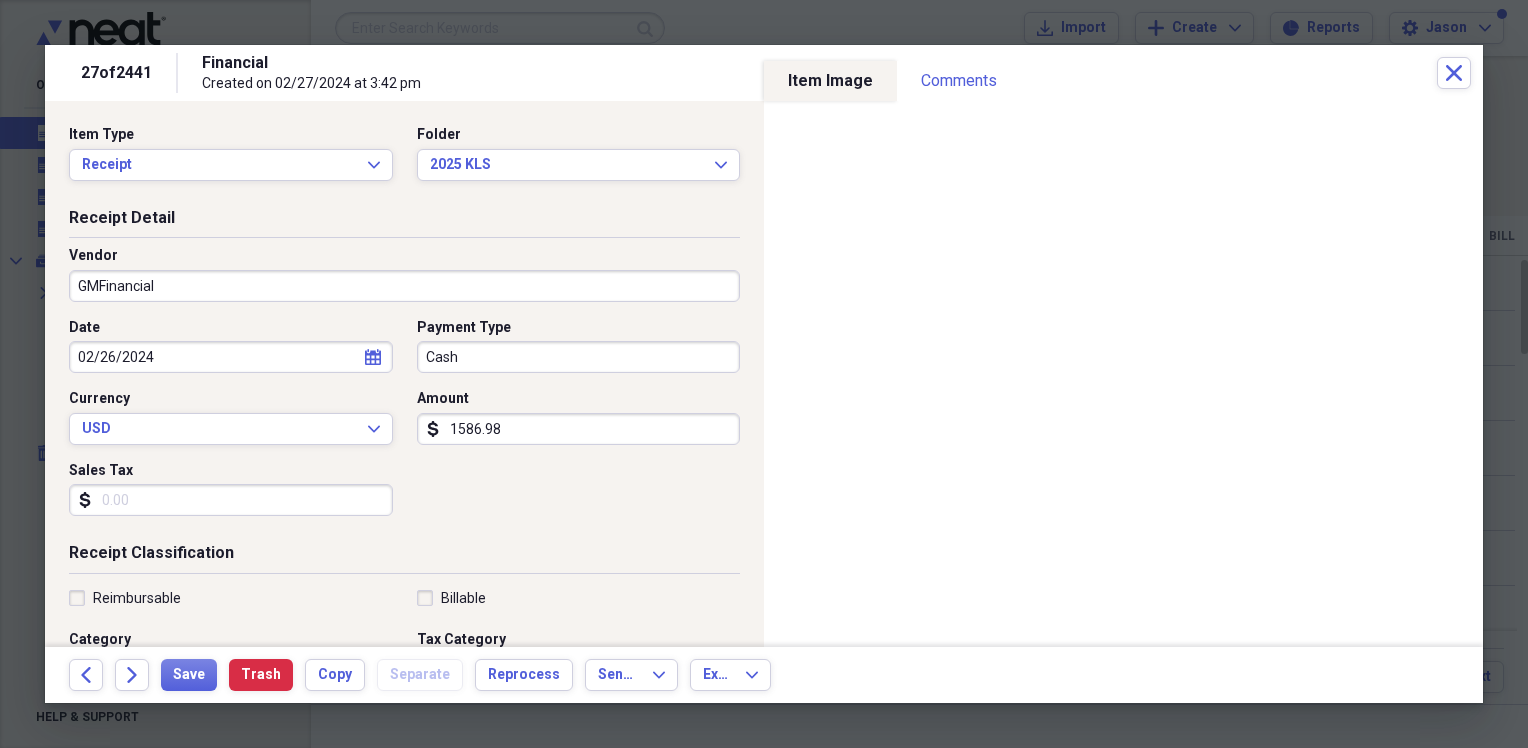 type on "GM Financial" 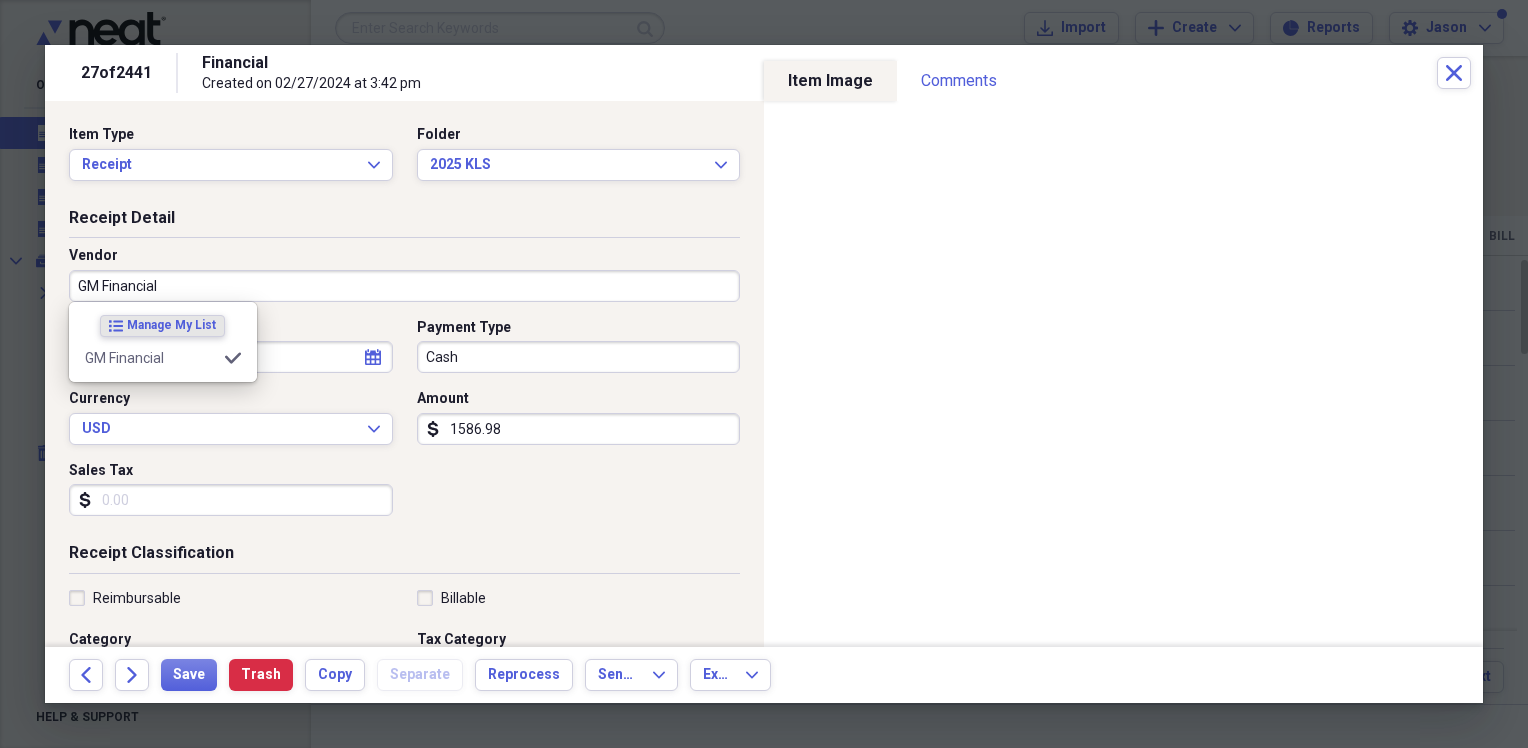 type on "GMC Payment" 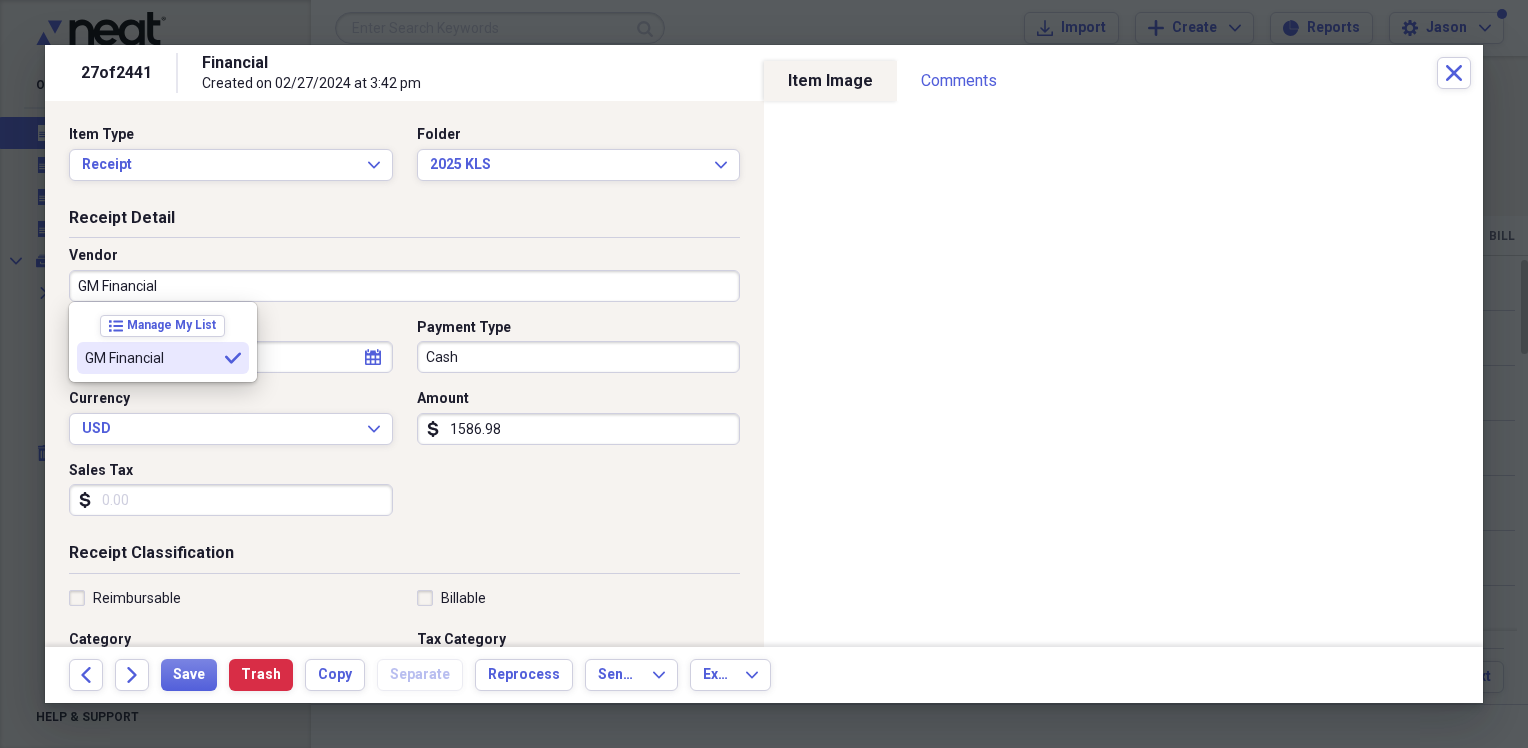 type on "GM Financial" 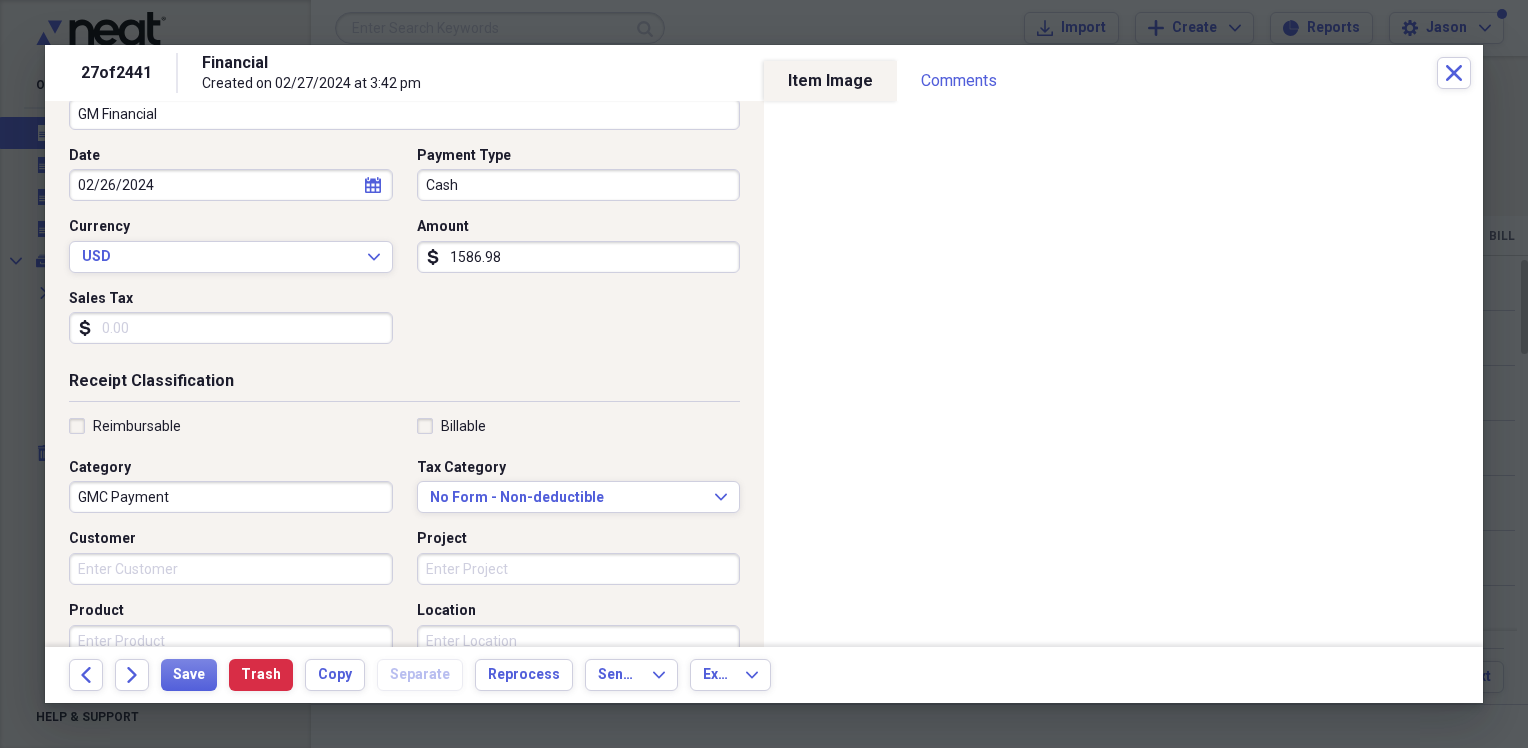 scroll, scrollTop: 200, scrollLeft: 0, axis: vertical 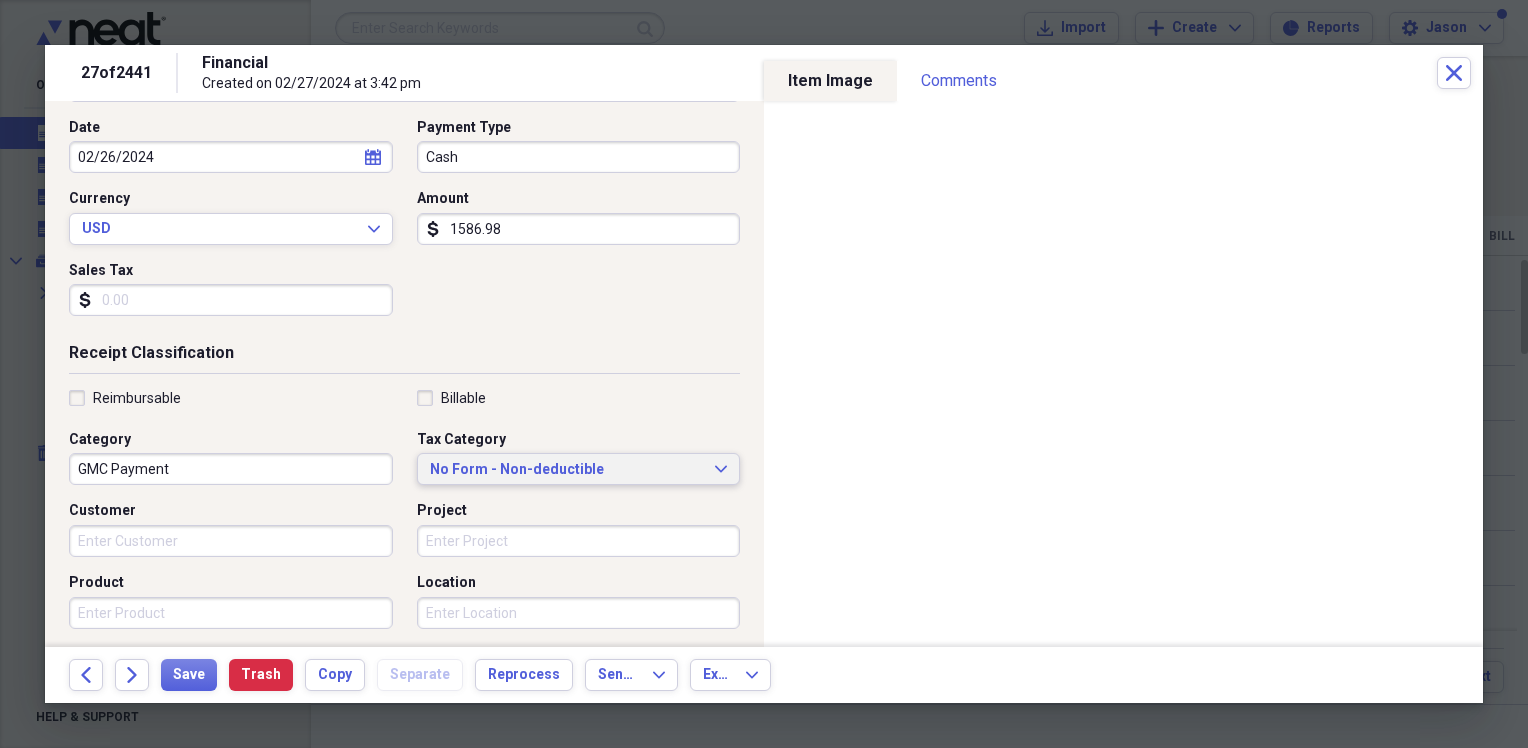 click on "No Form - Non-deductible" at bounding box center (567, 470) 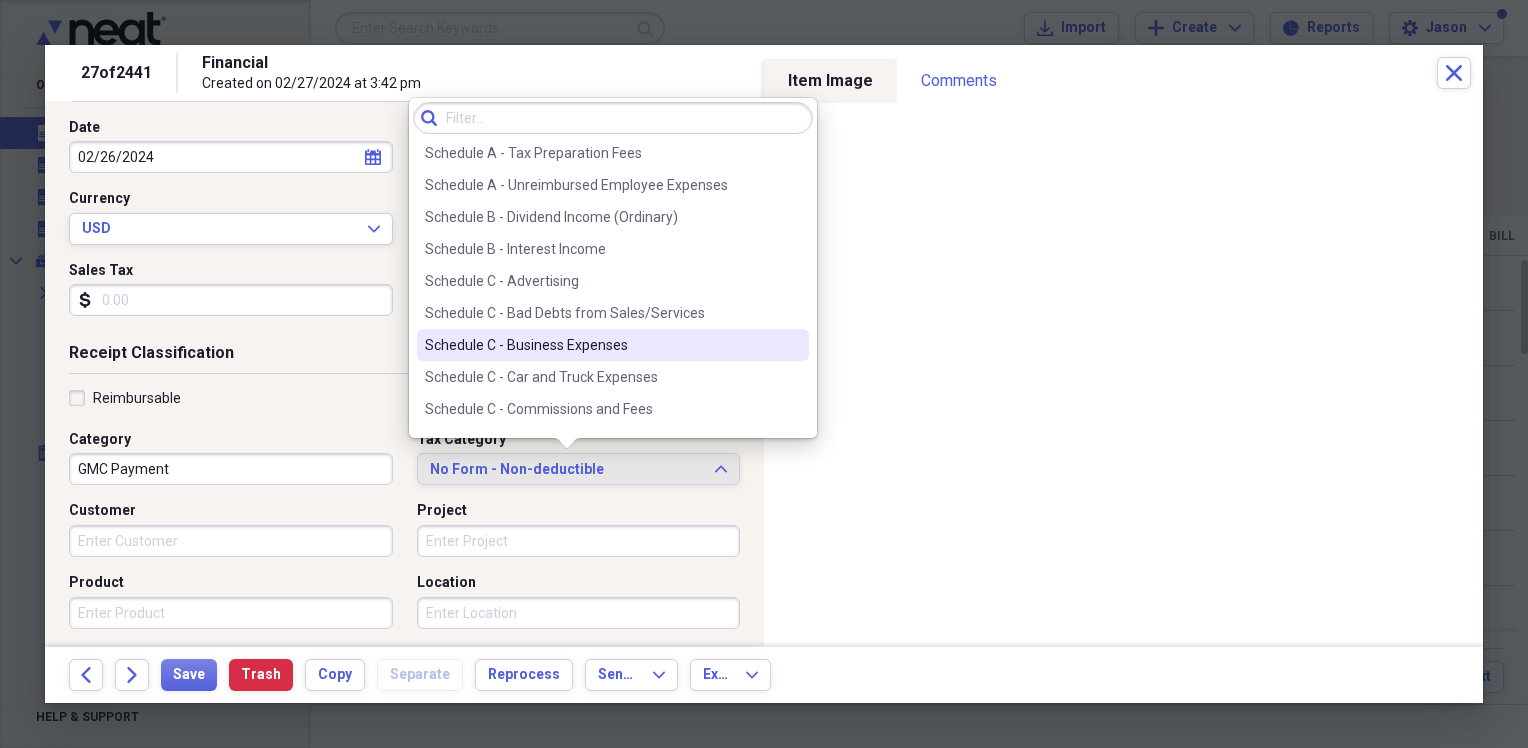 scroll, scrollTop: 3438, scrollLeft: 0, axis: vertical 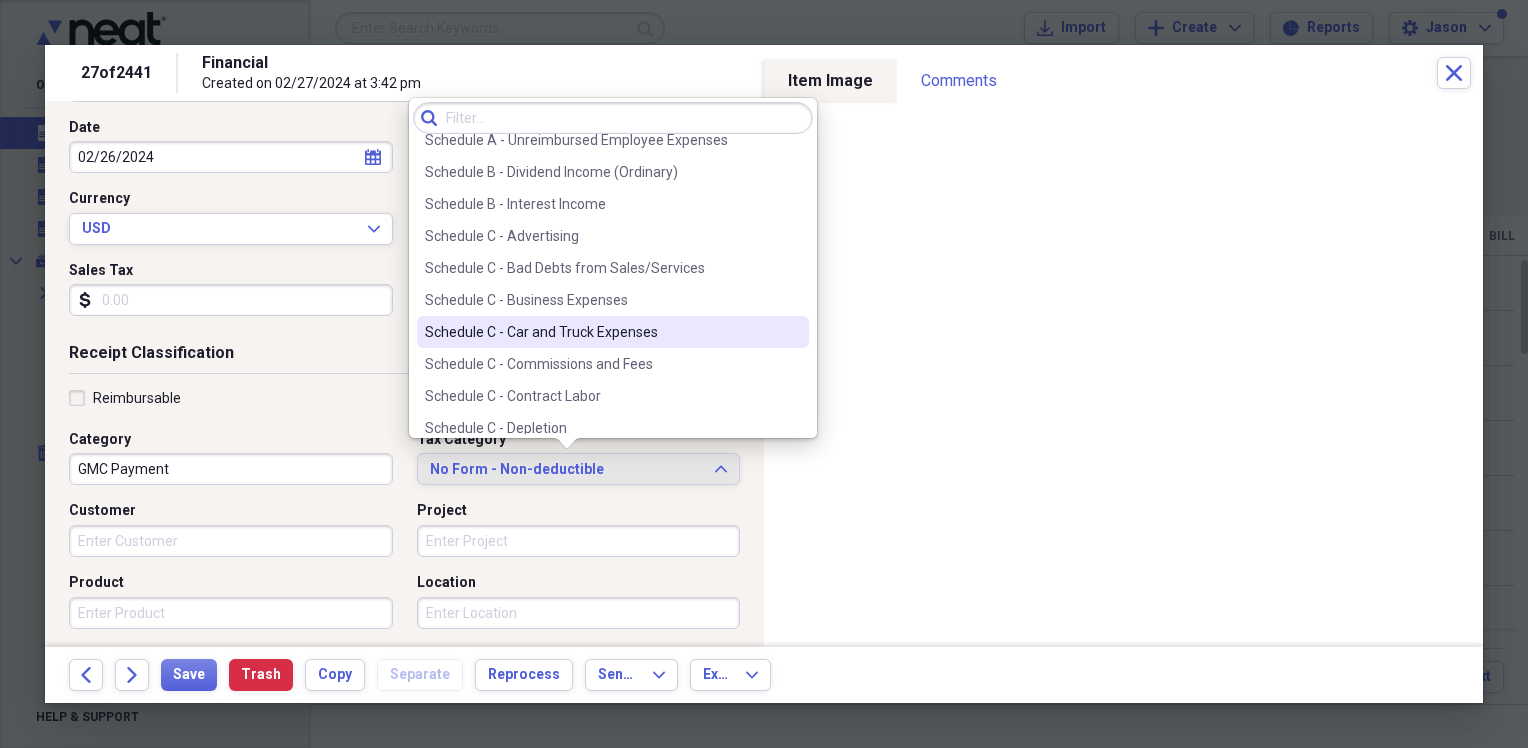 click on "Schedule C - Car and Truck Expenses" at bounding box center [601, 332] 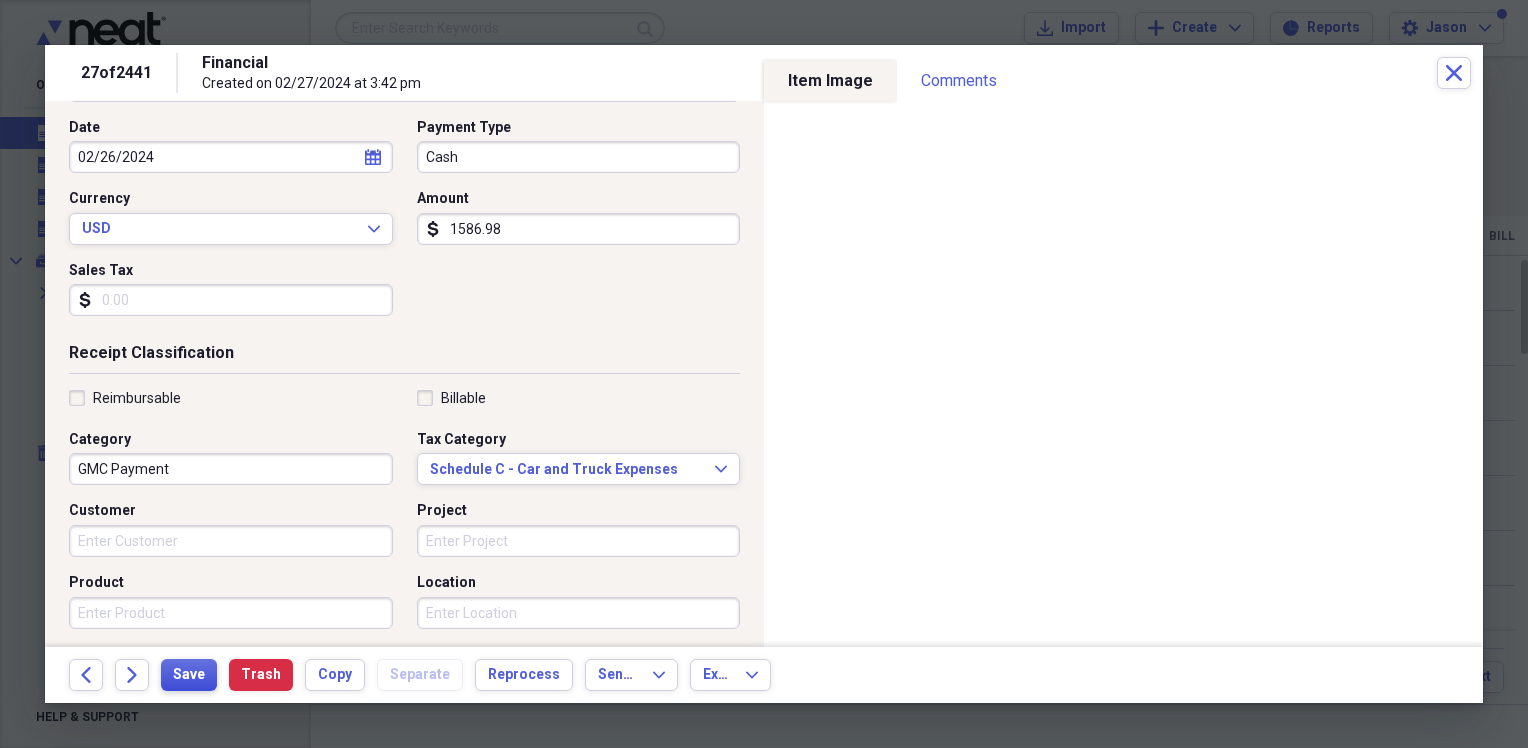 click on "Save" at bounding box center [189, 675] 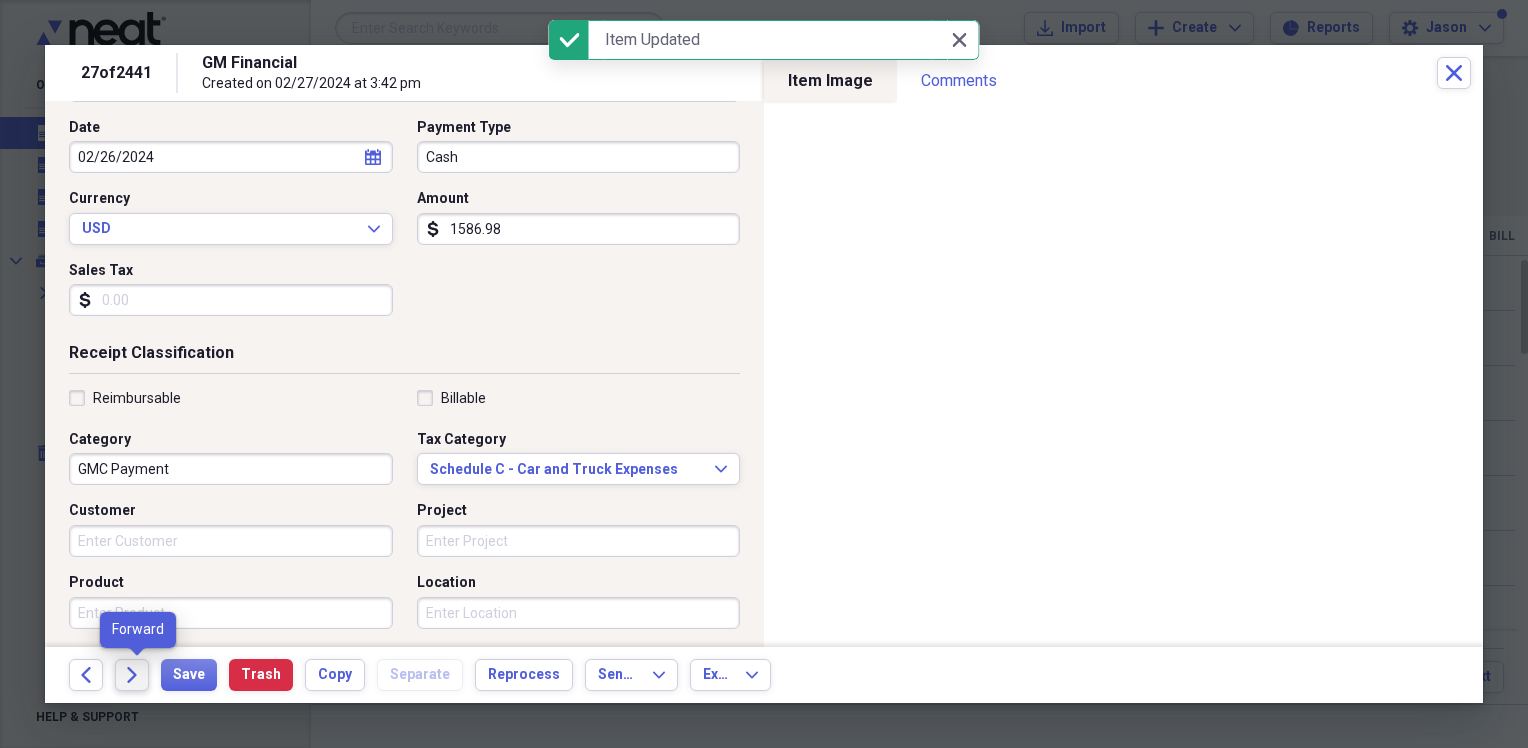 click 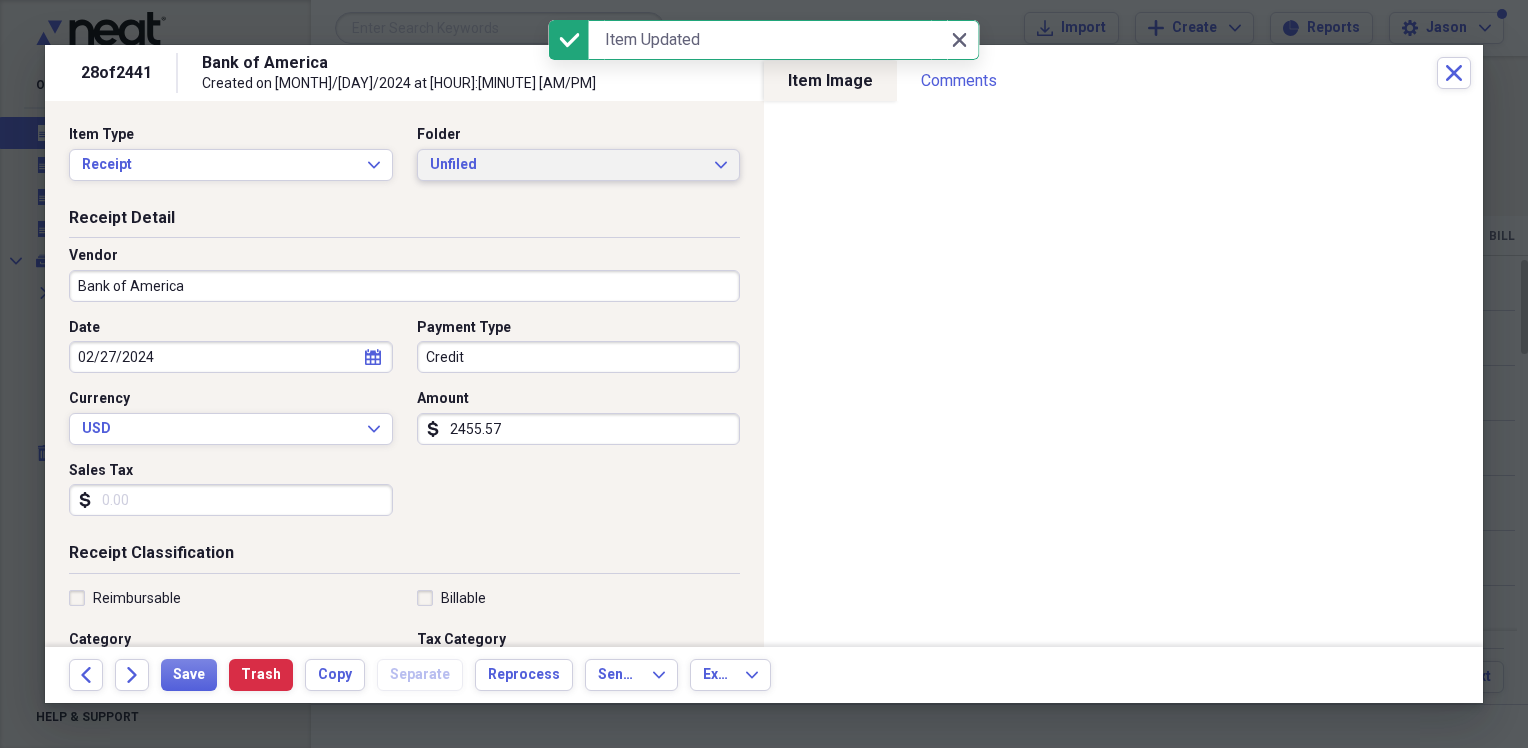click on "Unfiled" at bounding box center [567, 165] 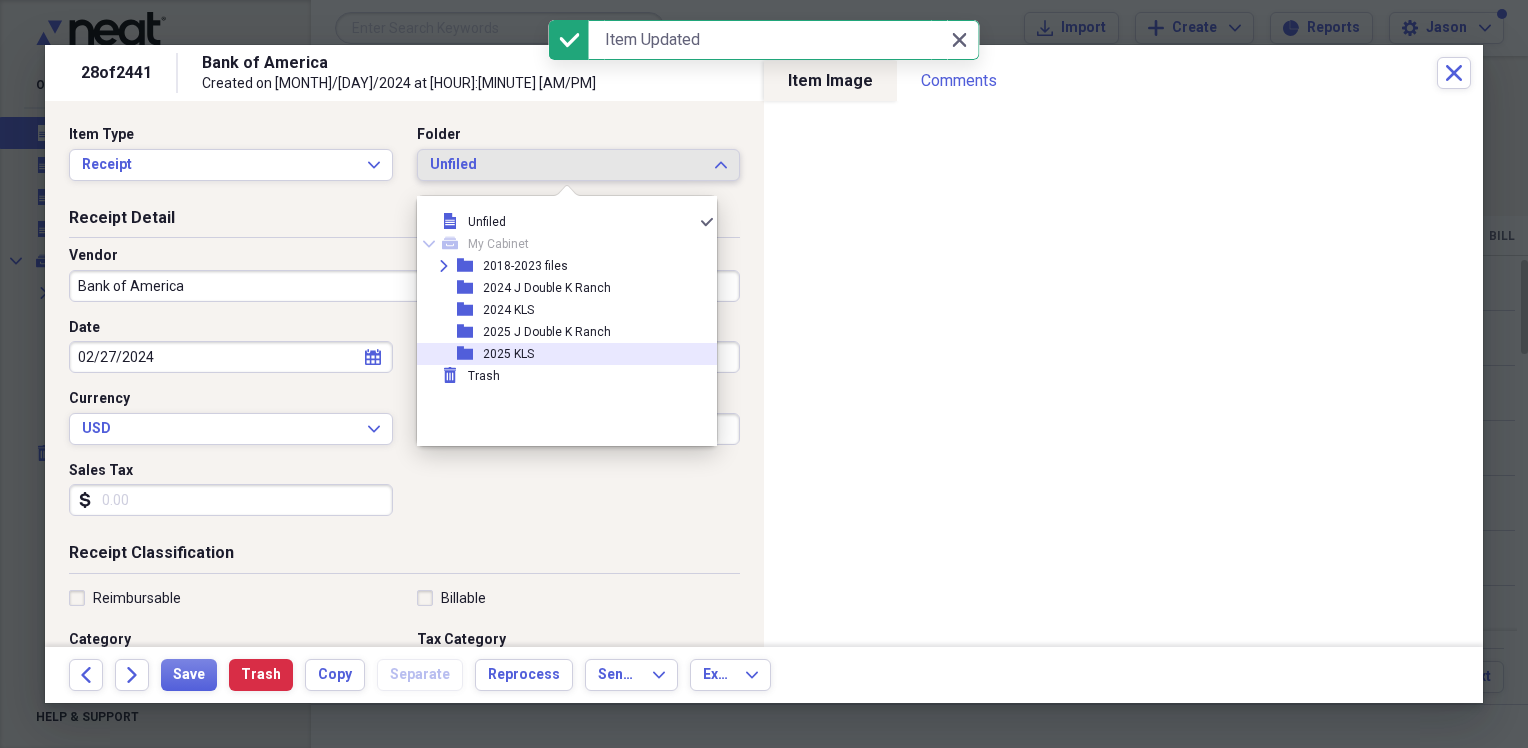 click on "2025 KLS" at bounding box center [508, 354] 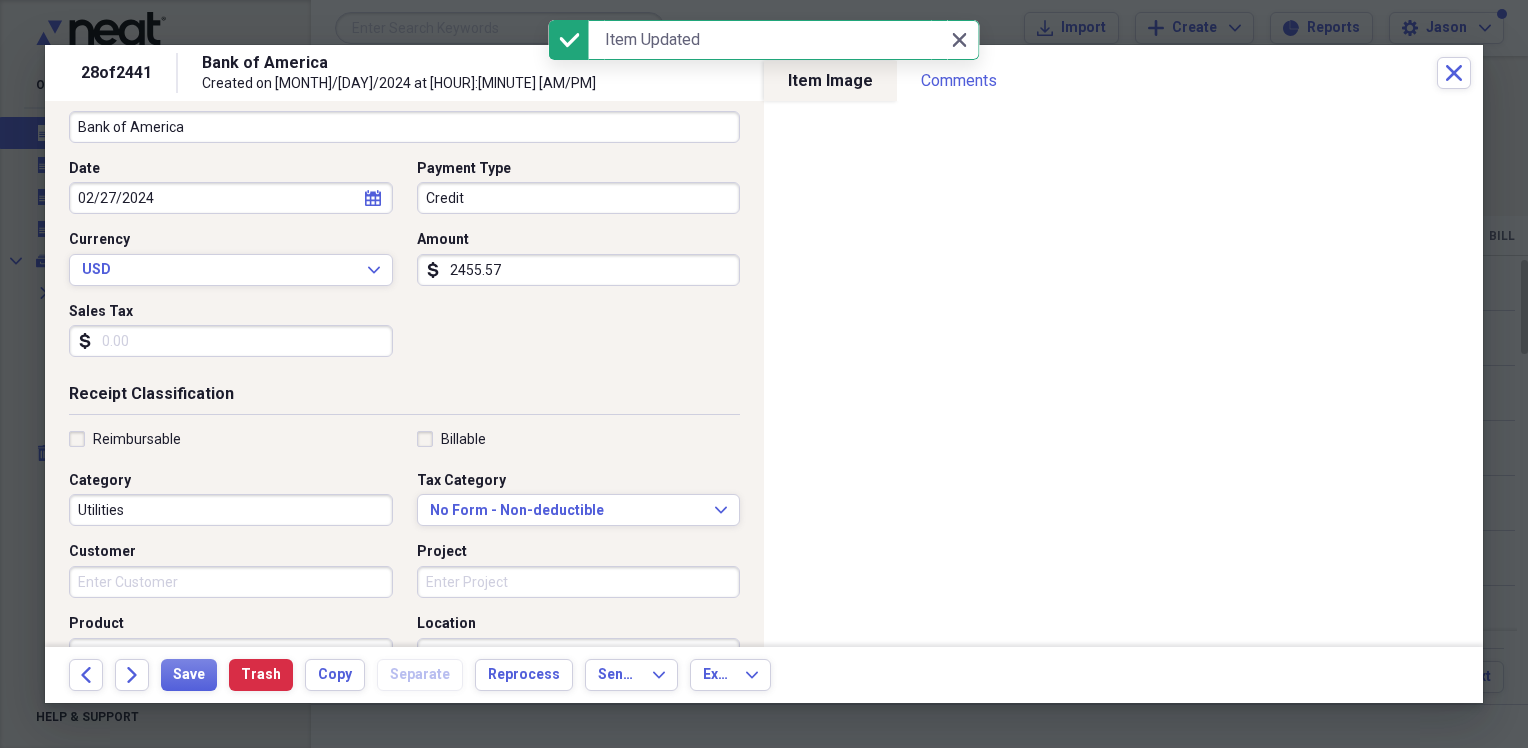 scroll, scrollTop: 200, scrollLeft: 0, axis: vertical 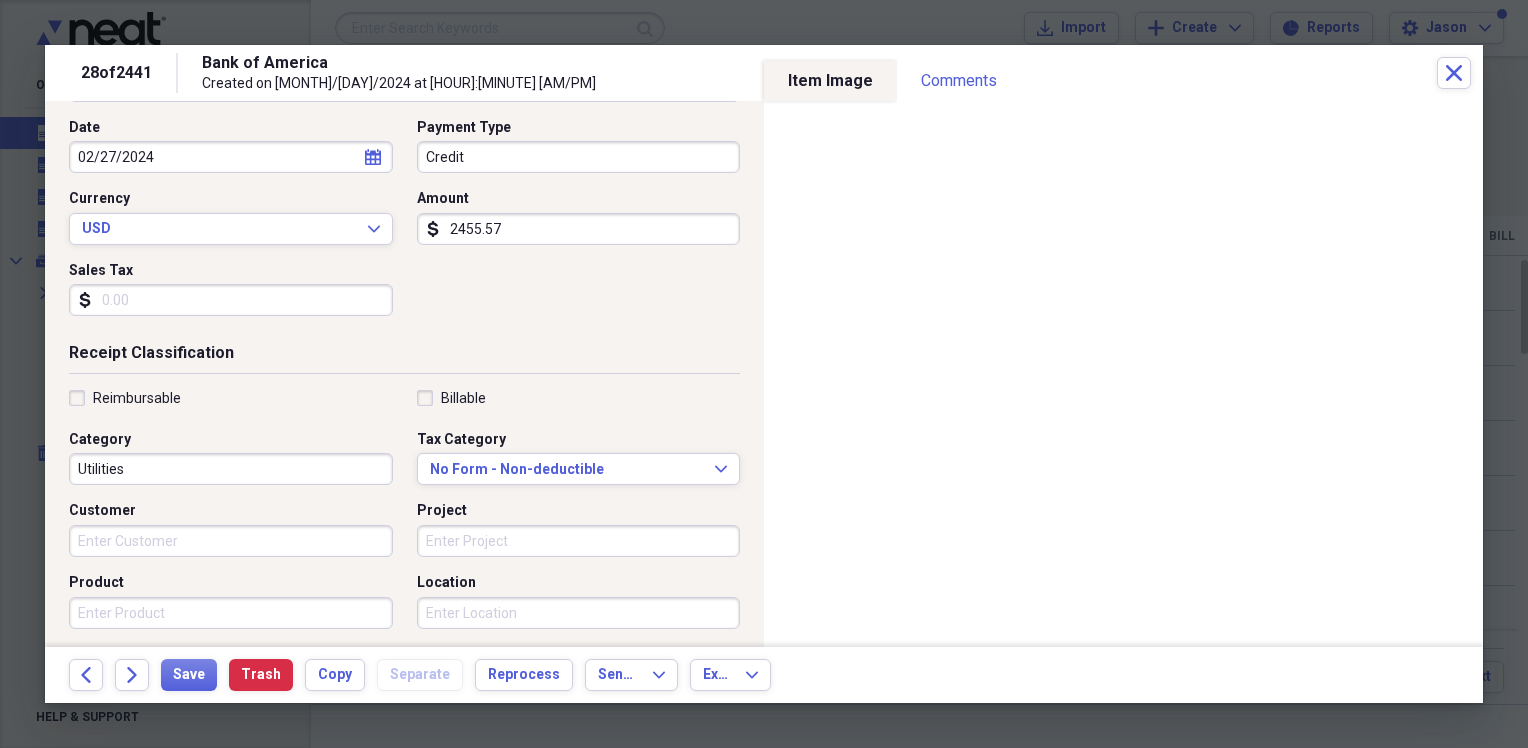 click on "2455.57" at bounding box center [579, 229] 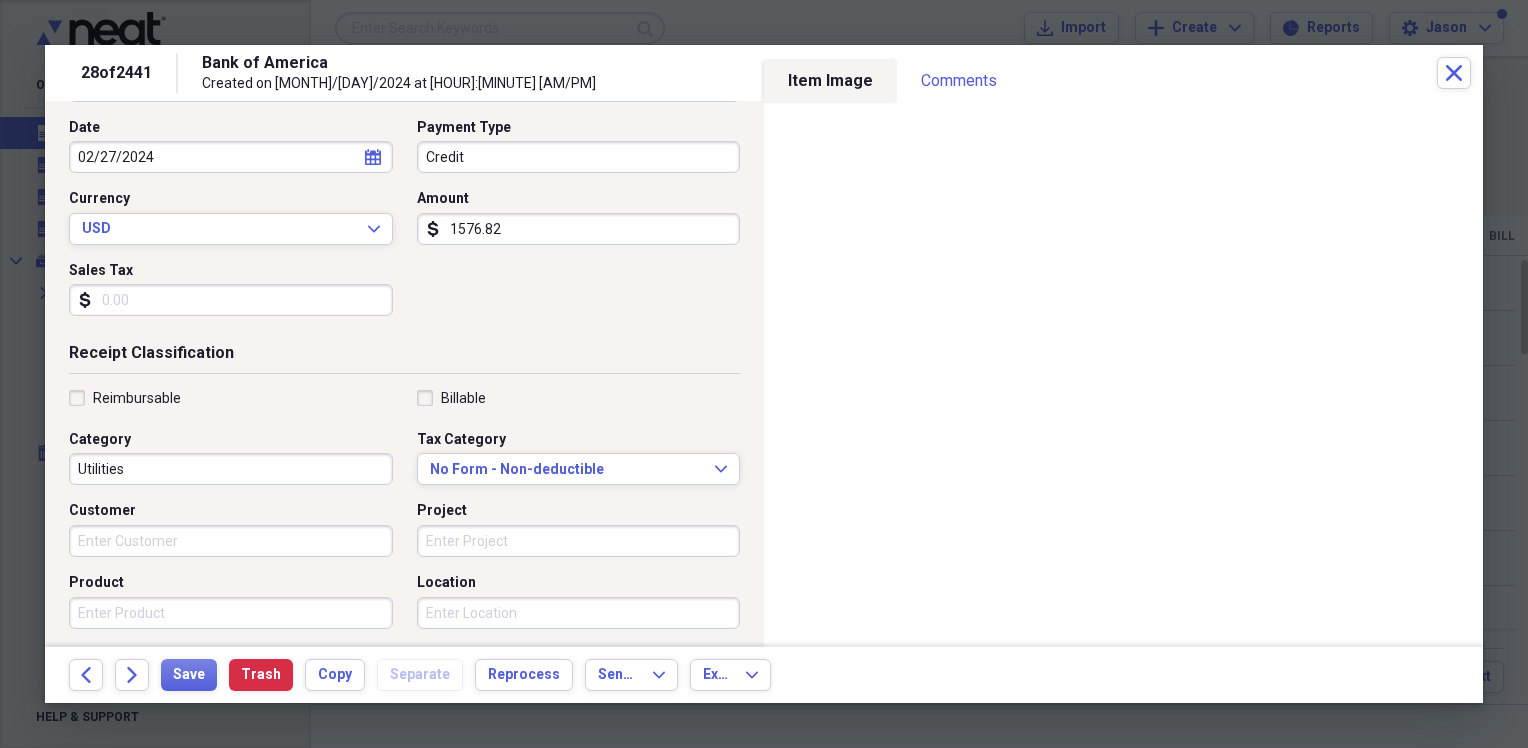 type on "1576.82" 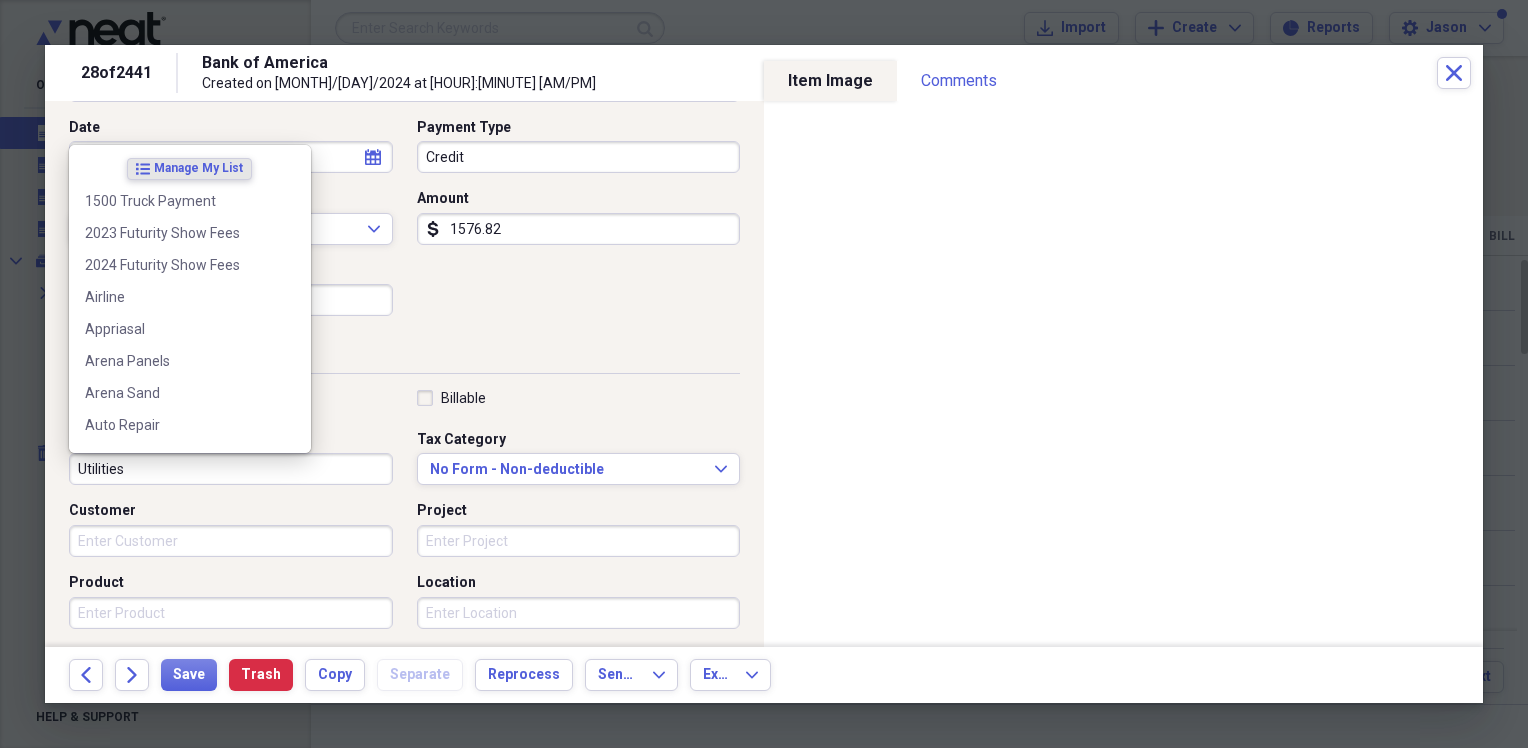 type on "S" 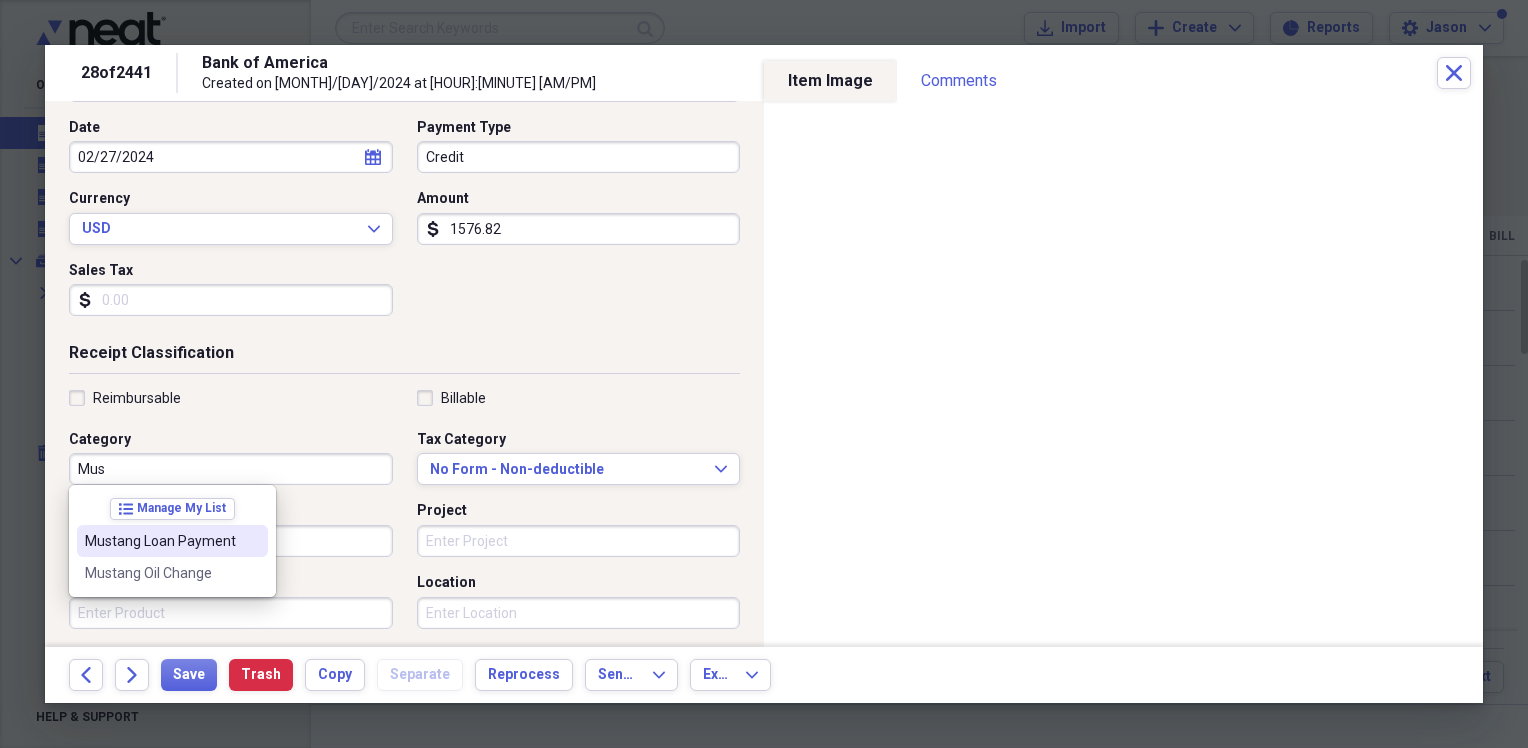 click on "Mustang Loan Payment" at bounding box center [160, 541] 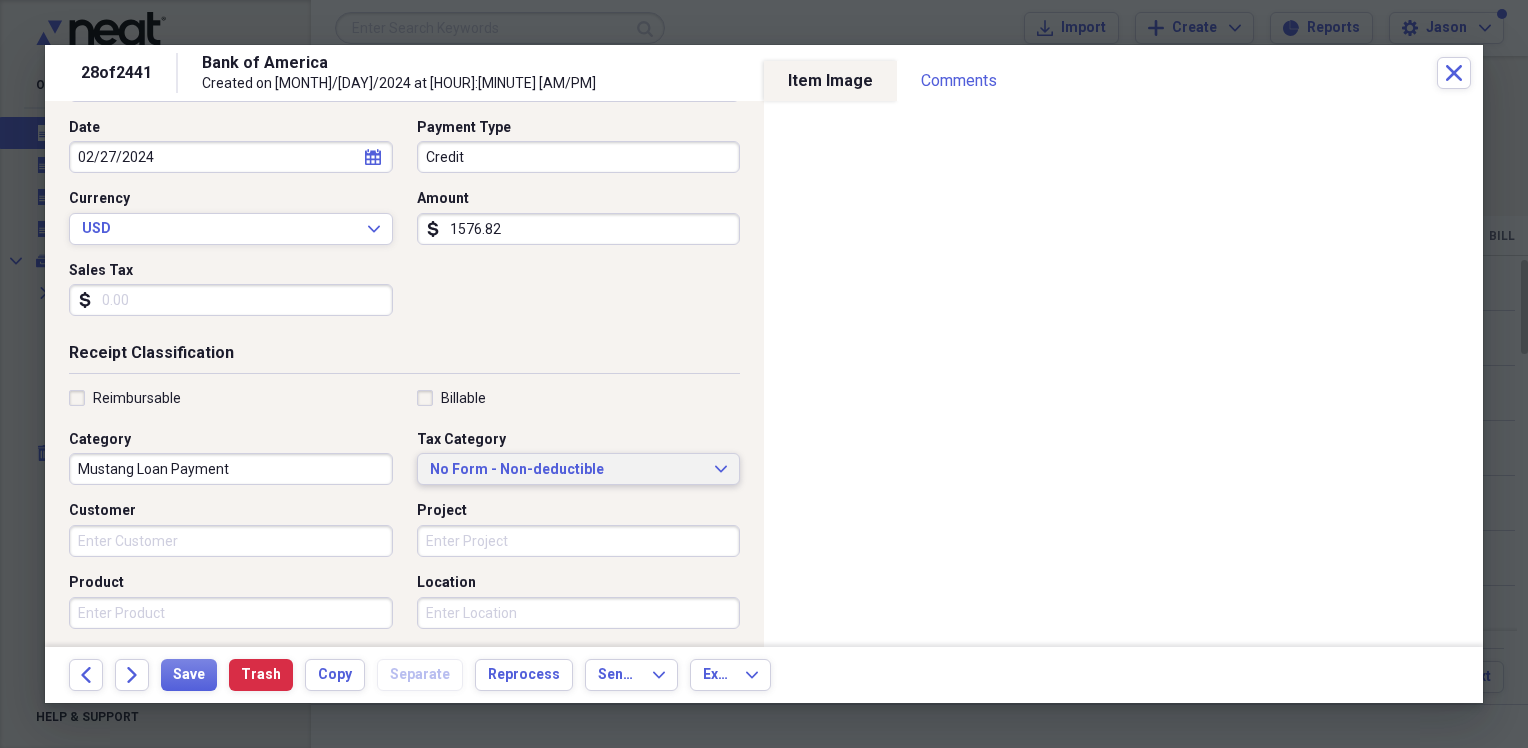 click on "No Form - Non-deductible" at bounding box center (567, 470) 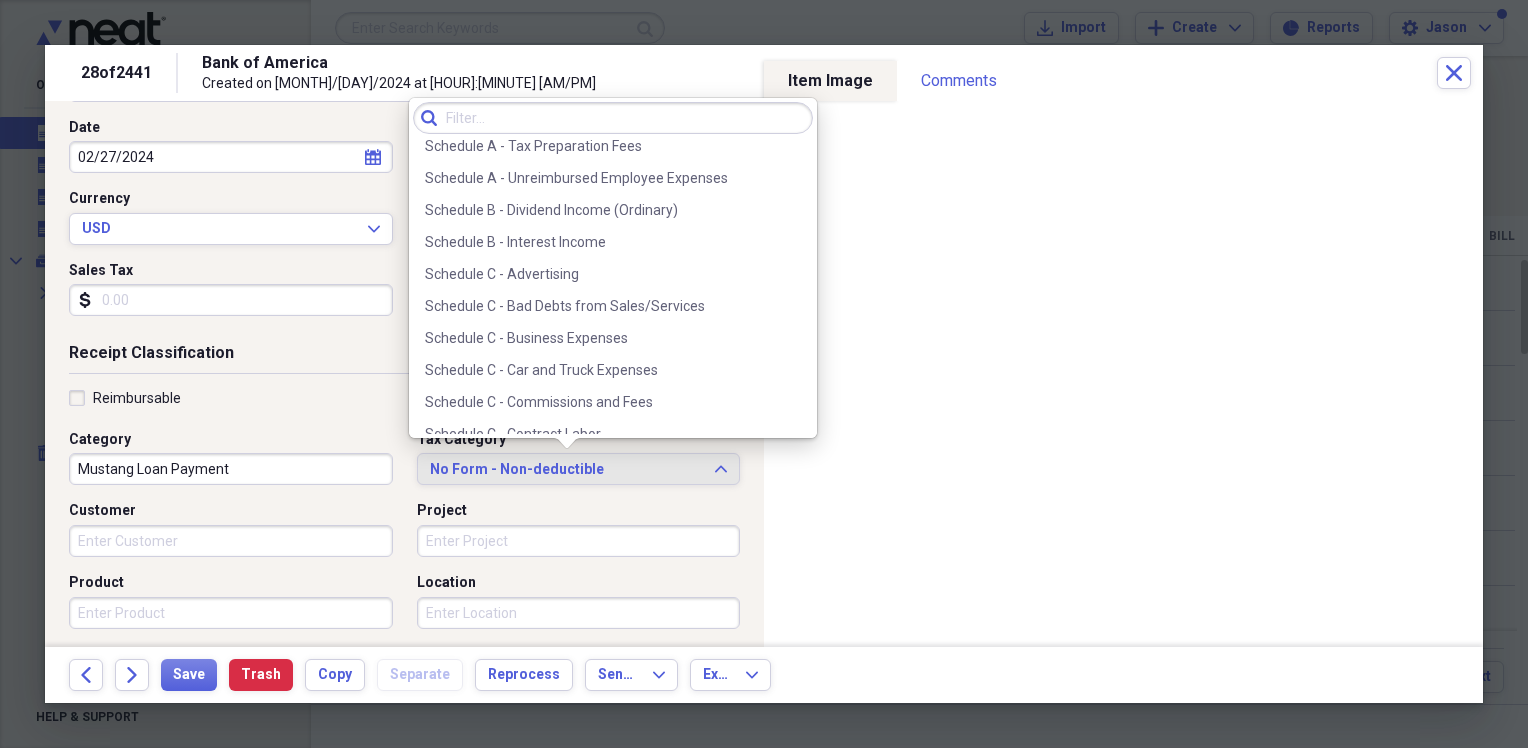 scroll, scrollTop: 3481, scrollLeft: 0, axis: vertical 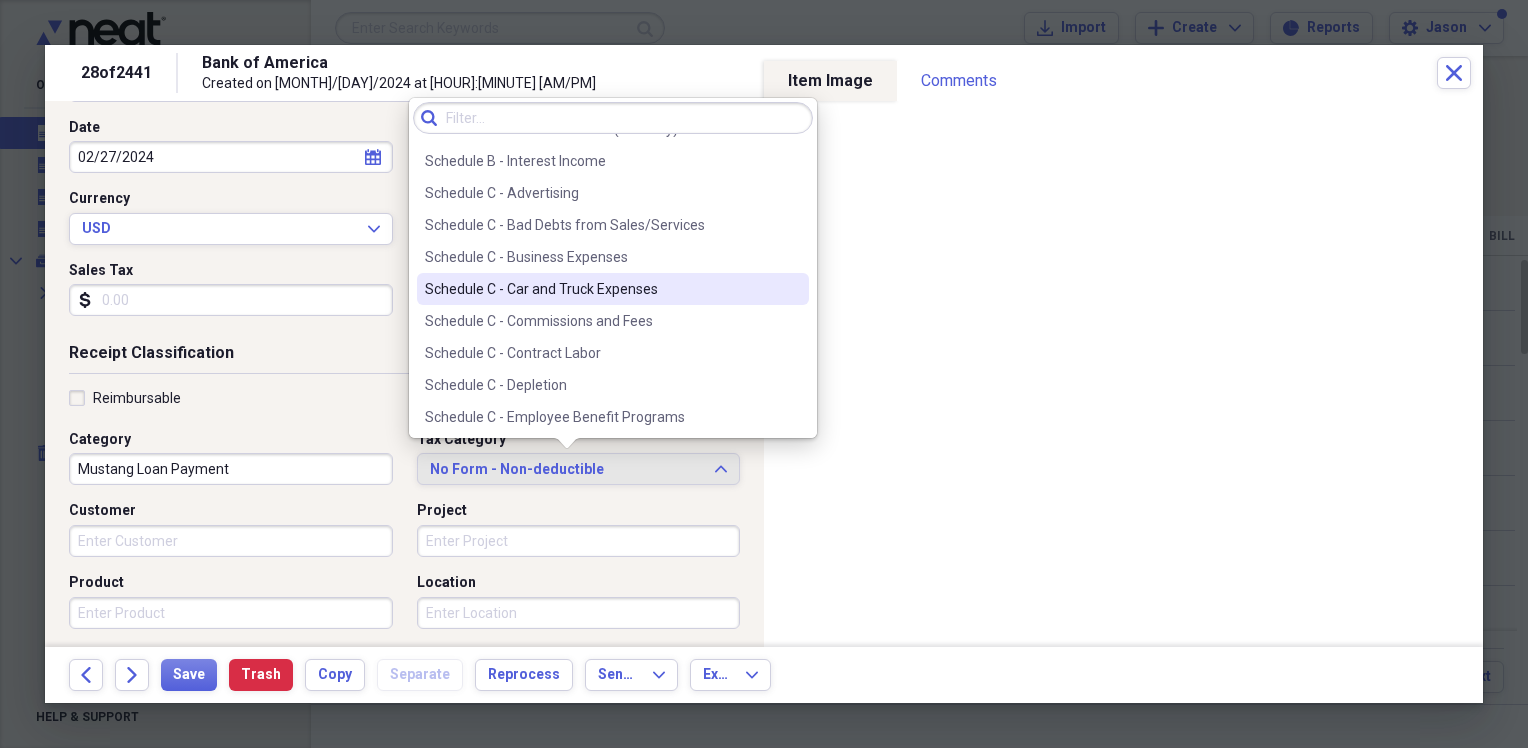 click on "Schedule C - Car and Truck Expenses" at bounding box center (601, 289) 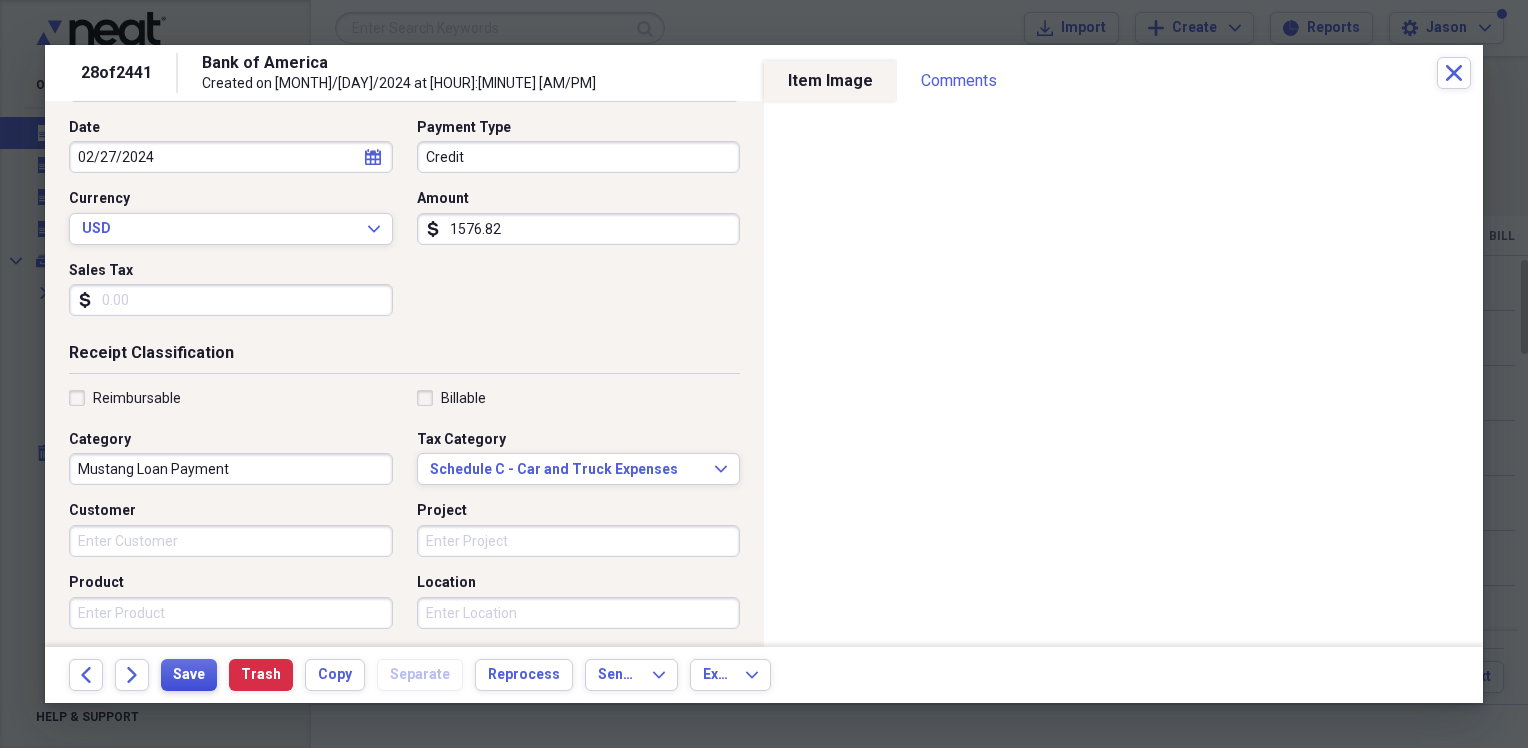 click on "Save" at bounding box center (189, 675) 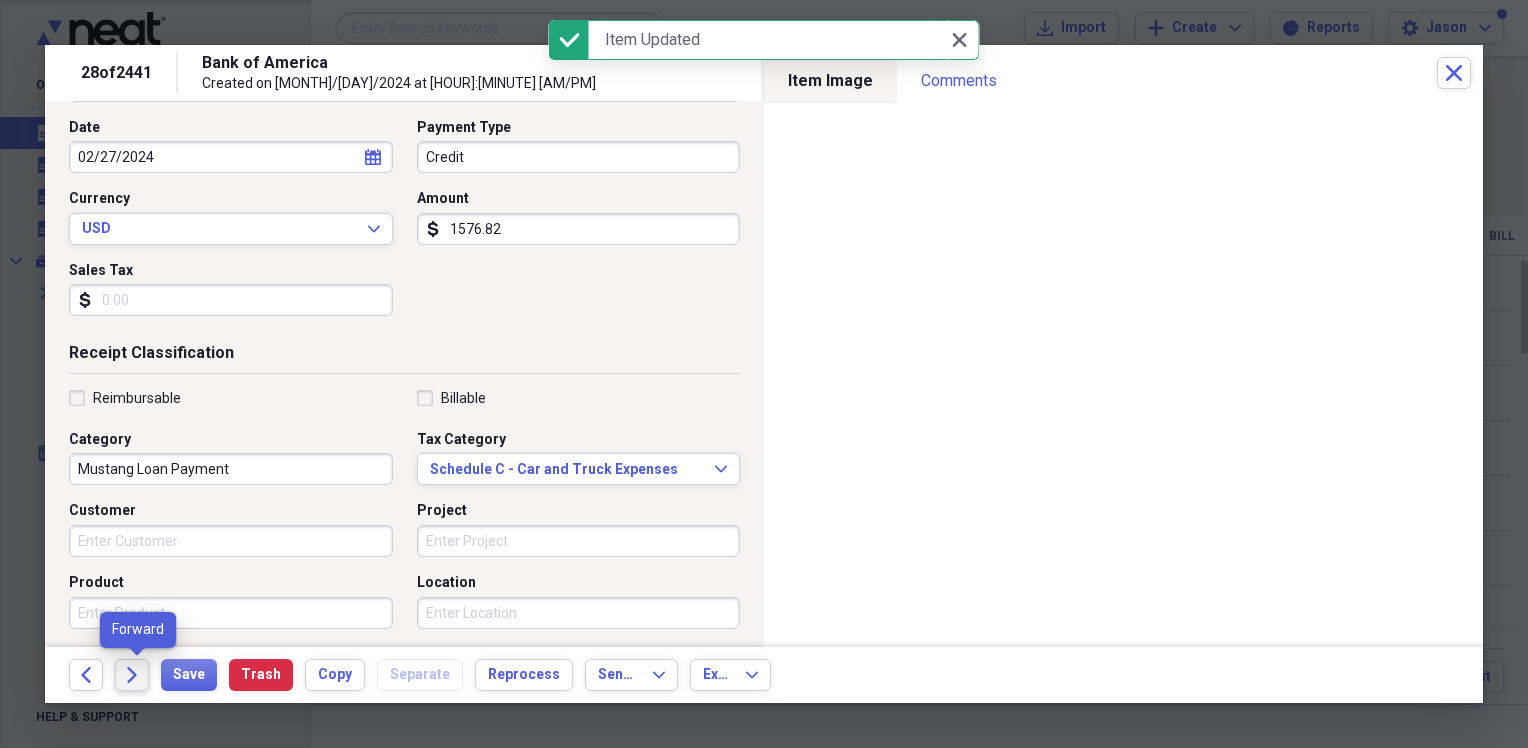click on "Forward" 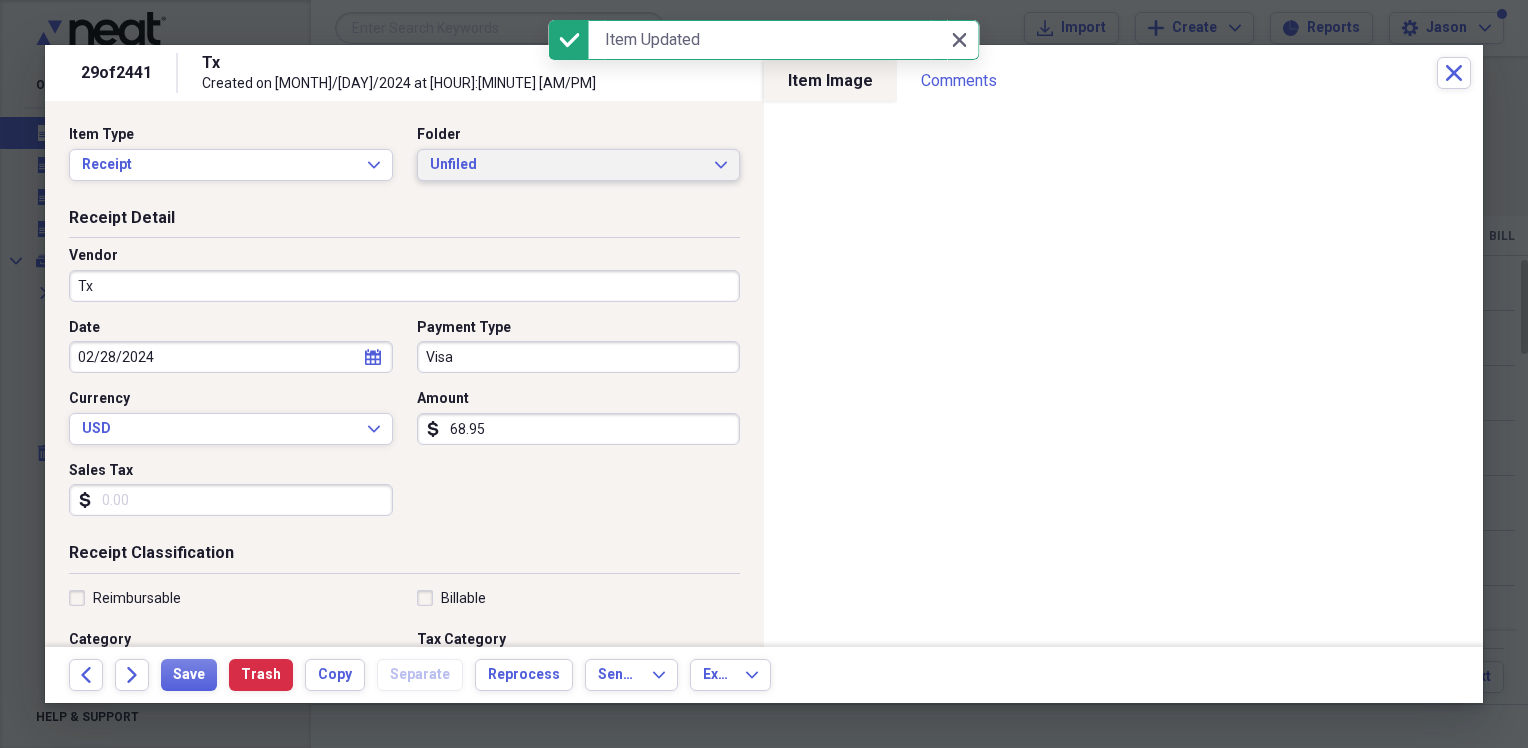 click on "Unfiled" at bounding box center (567, 165) 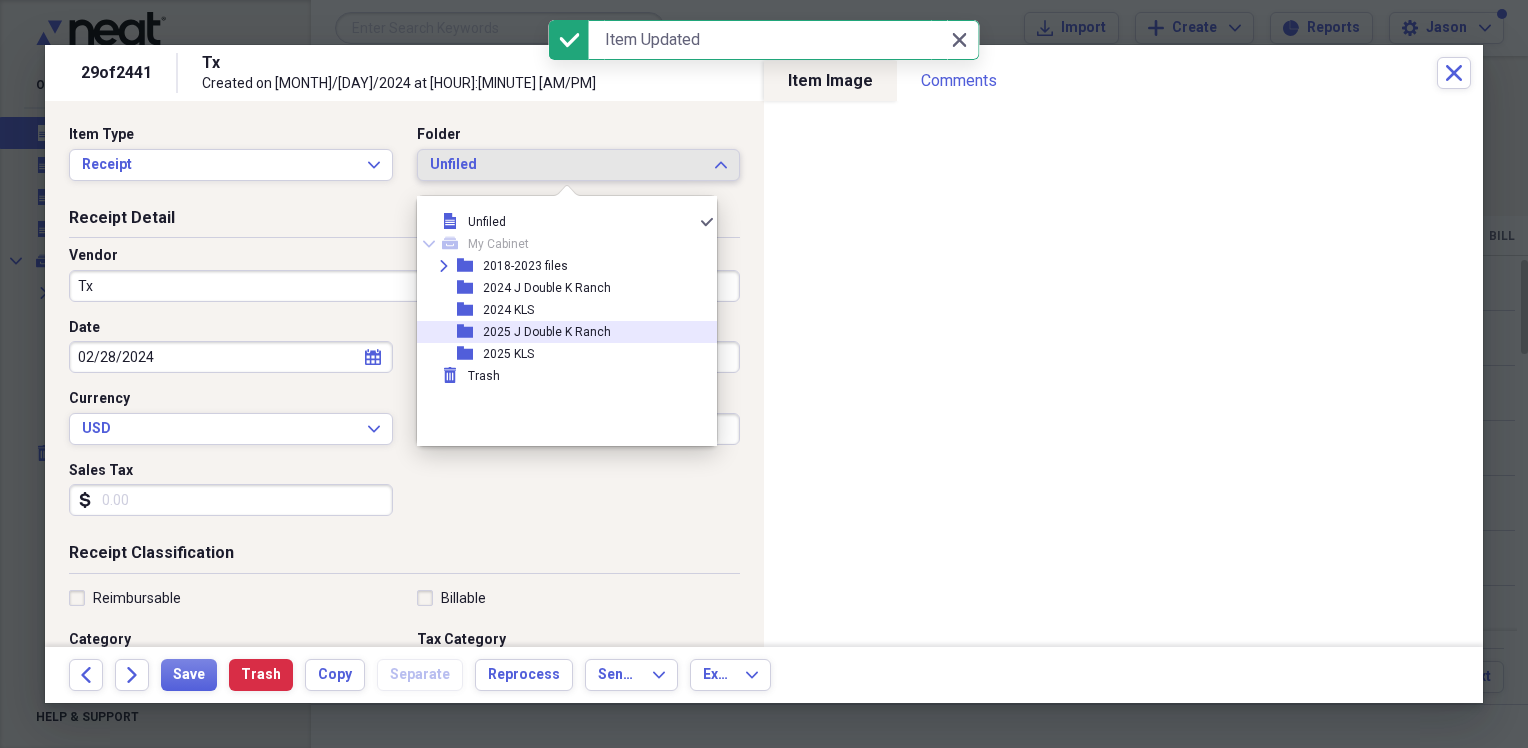 click on "2025 J Double K Ranch" at bounding box center (547, 332) 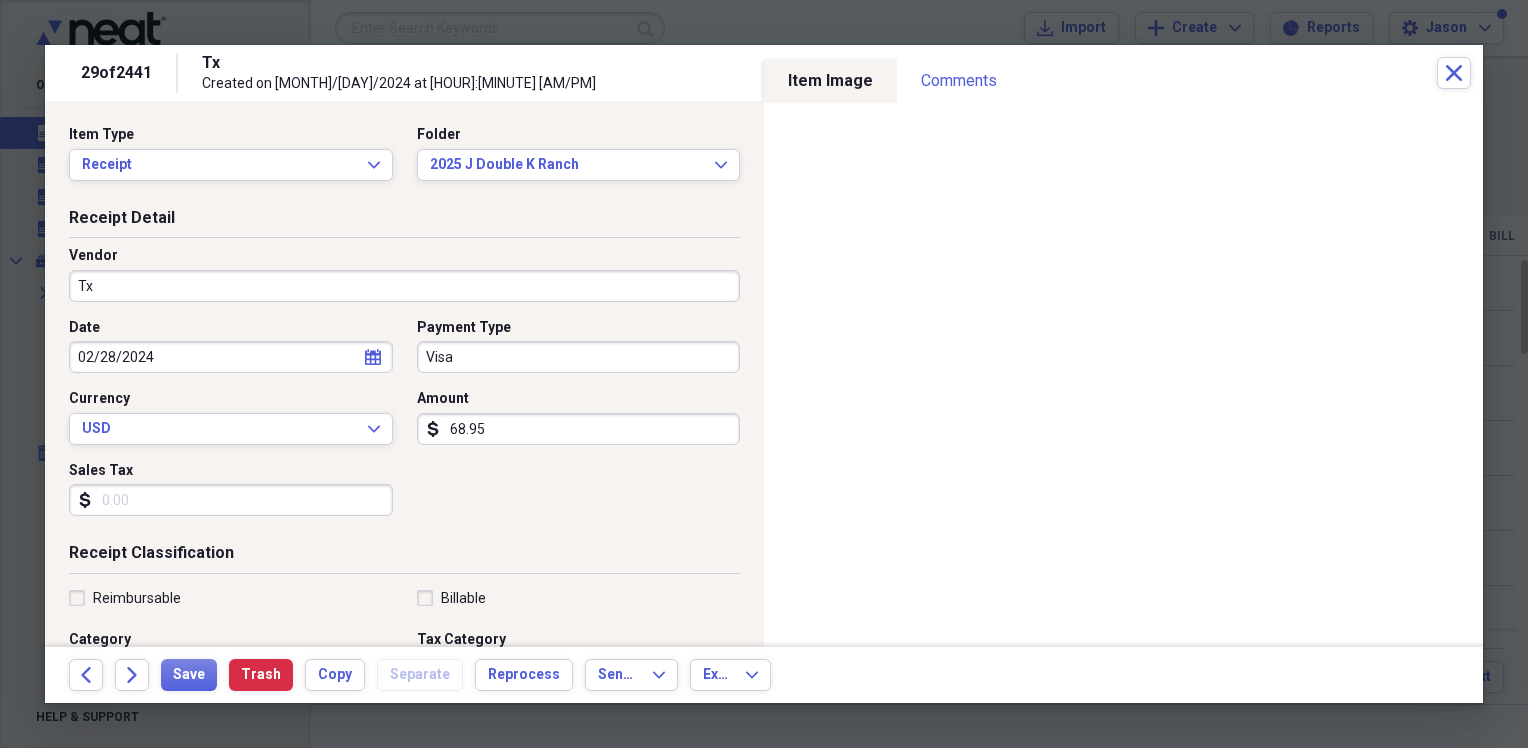 click on "Tx" at bounding box center [404, 286] 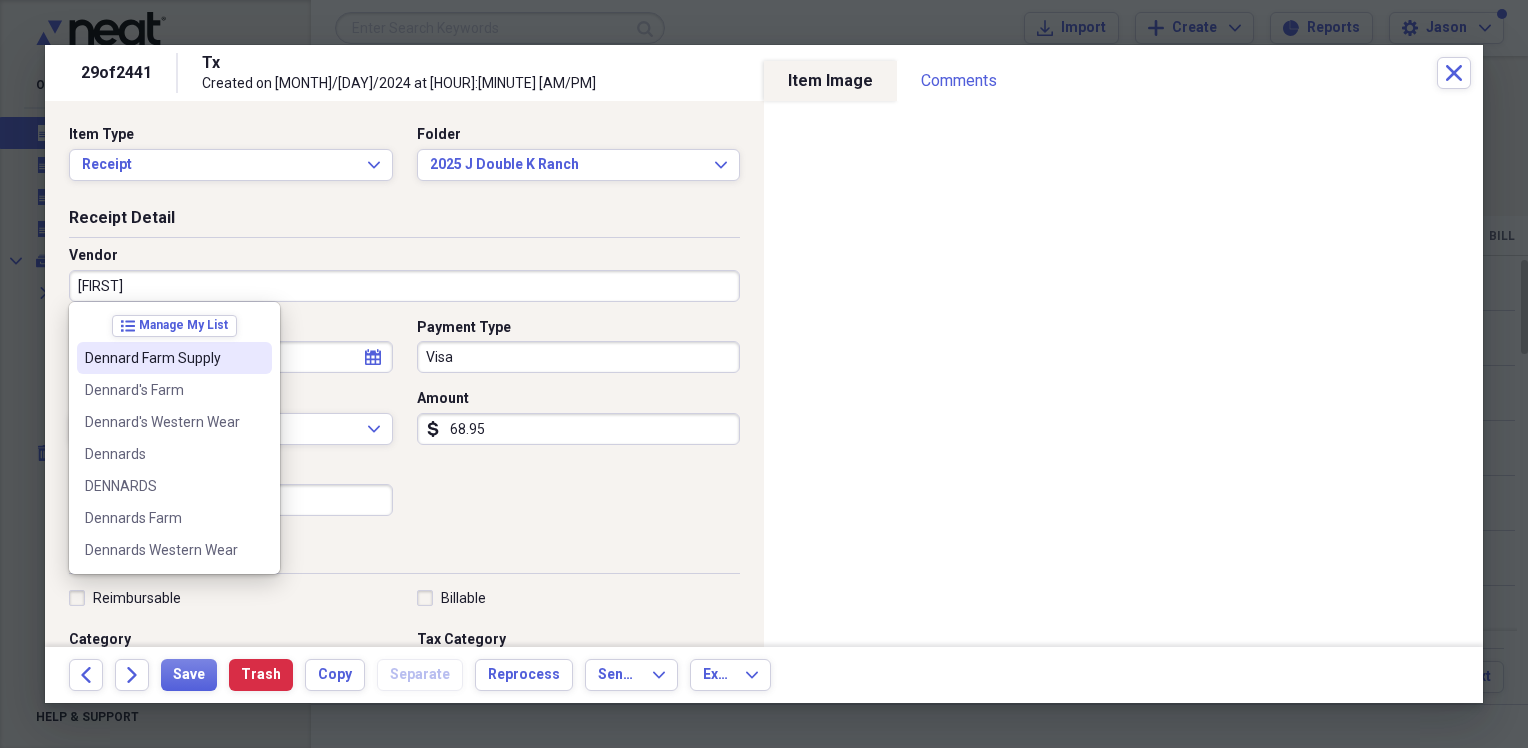 click on "Dennard Farm Supply" at bounding box center (162, 358) 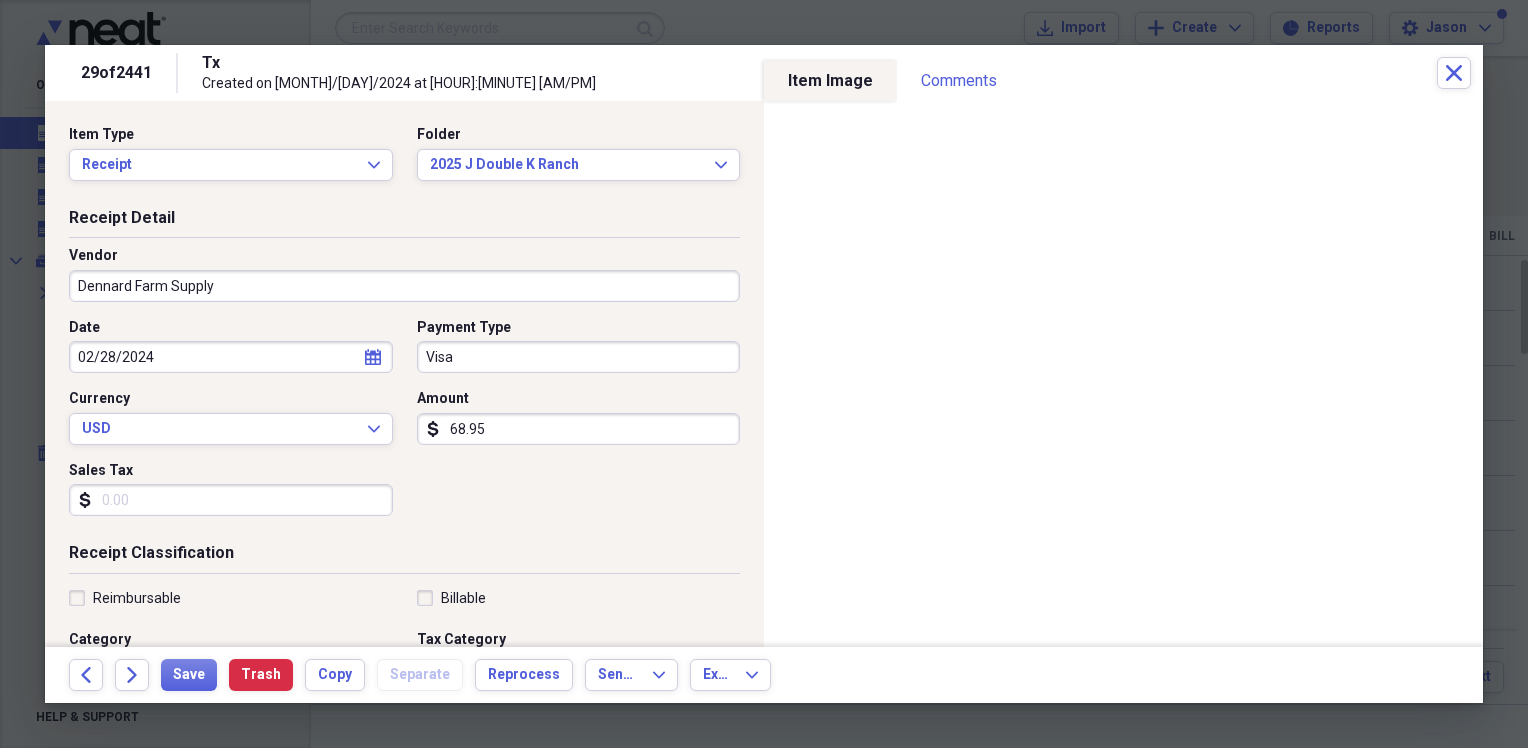 type on "Horse Expenses" 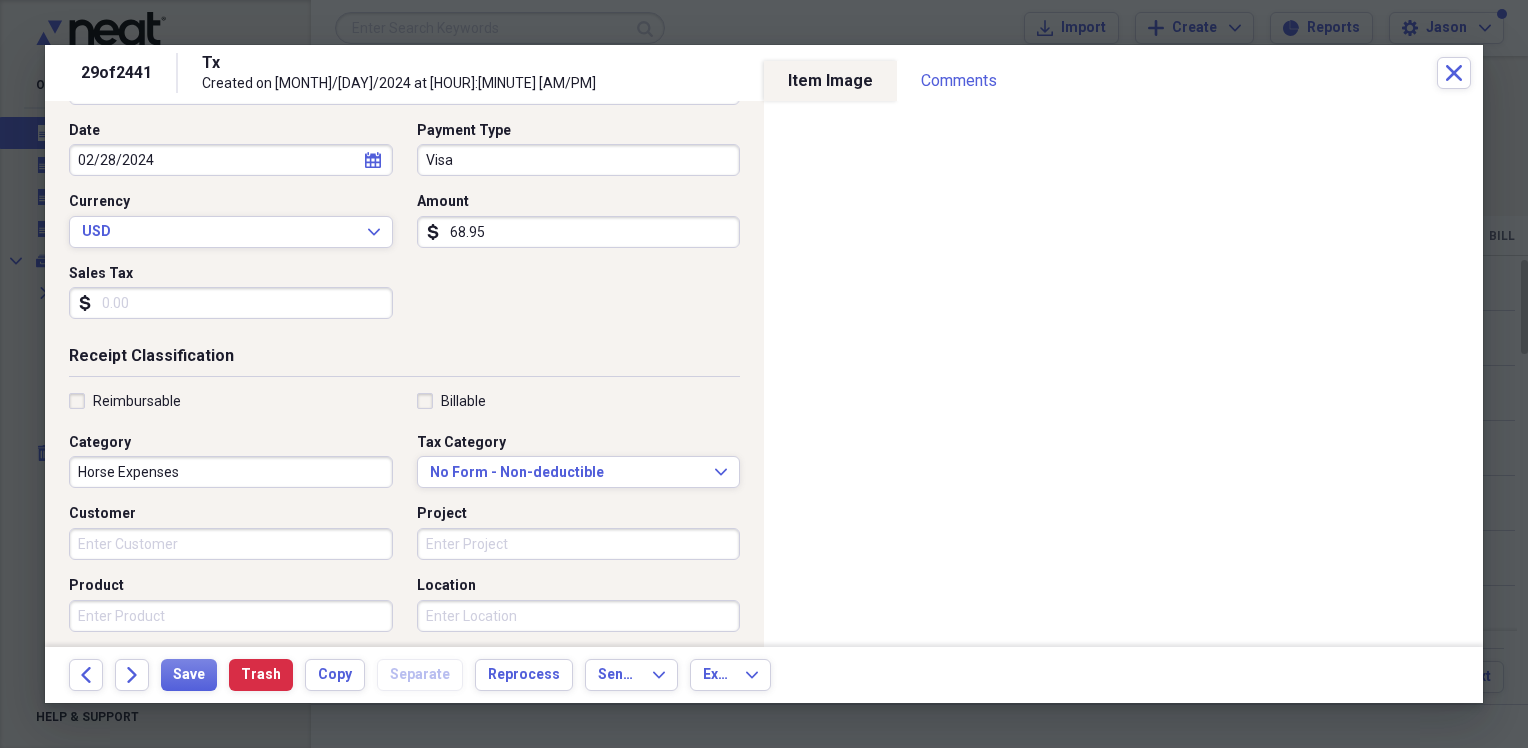 scroll, scrollTop: 200, scrollLeft: 0, axis: vertical 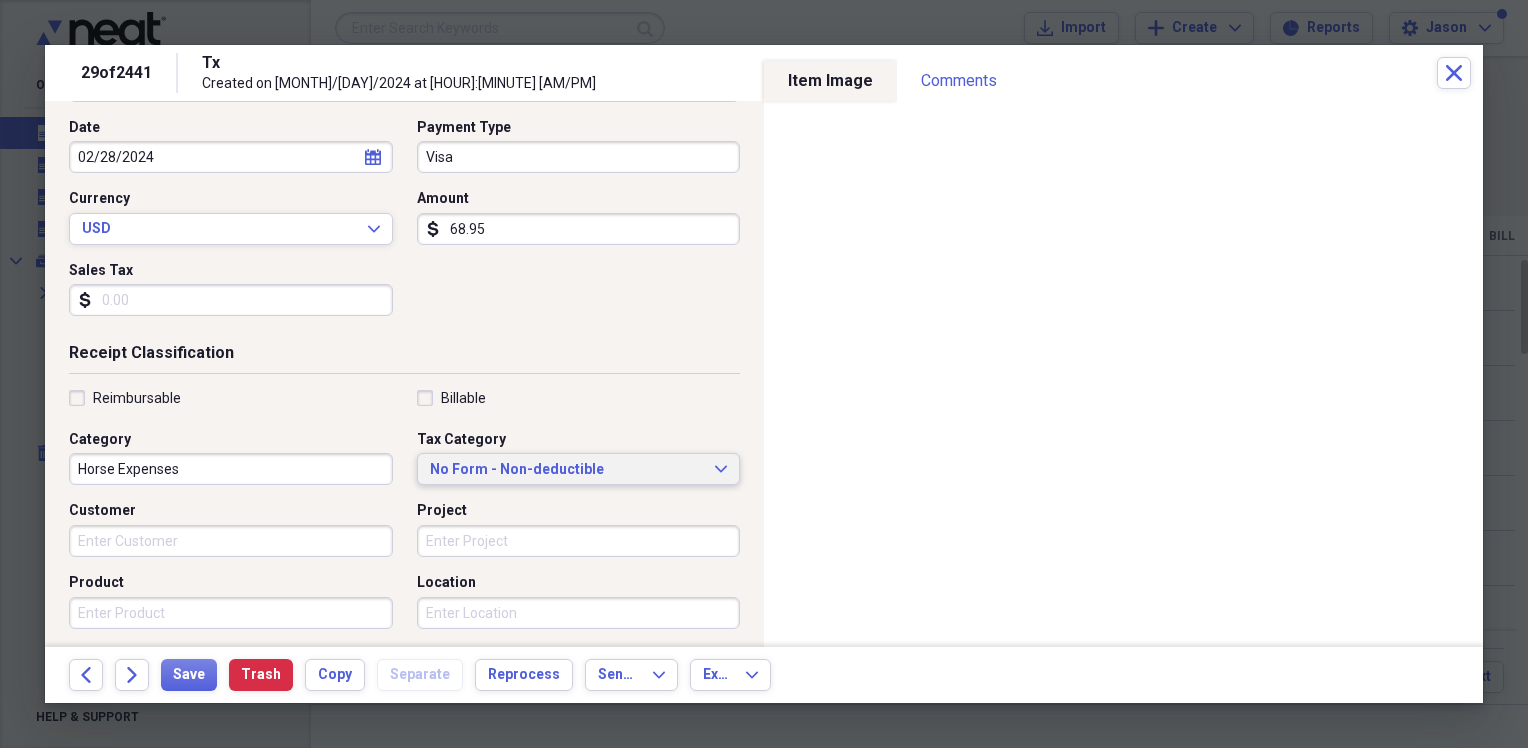 click on "No Form - Non-deductible Expand" at bounding box center [579, 469] 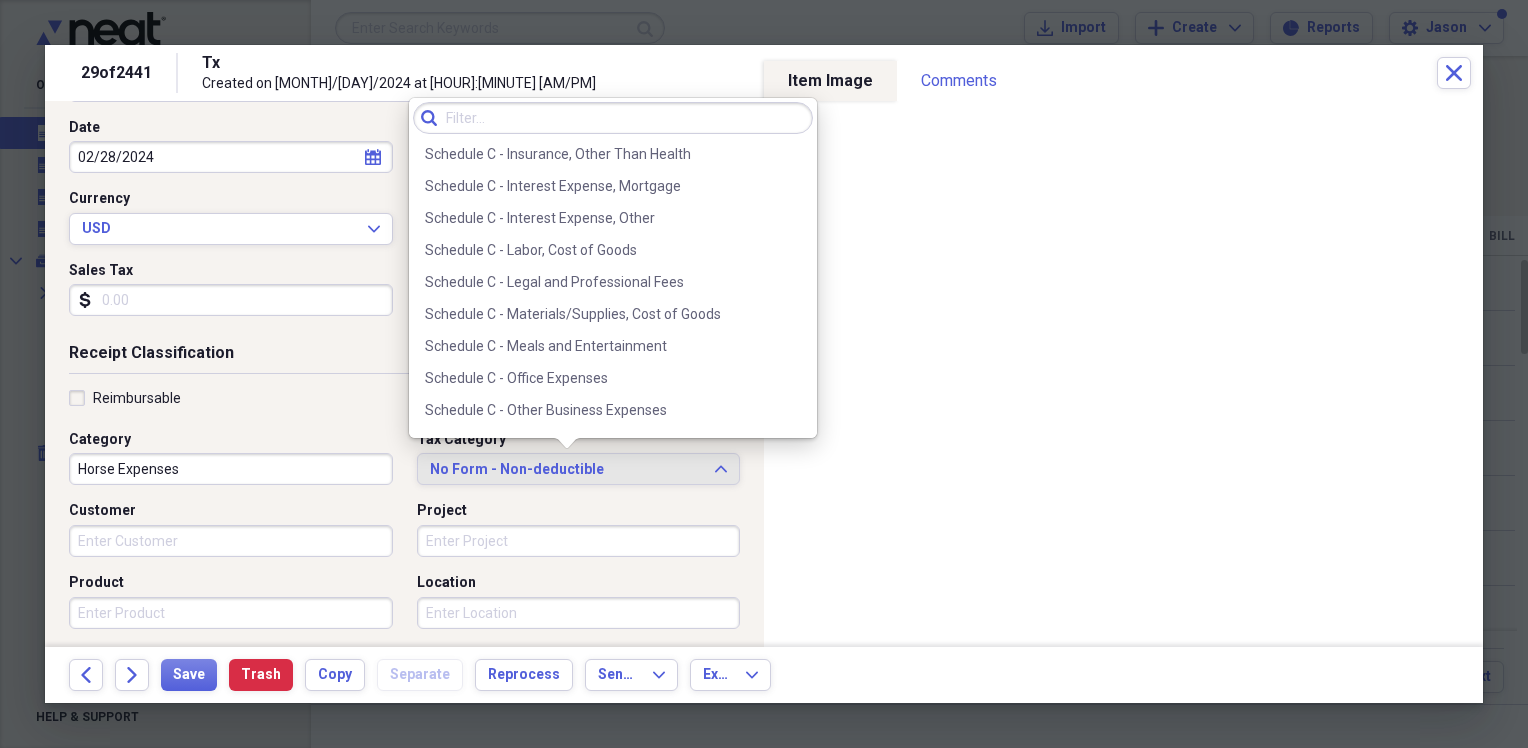 scroll, scrollTop: 3910, scrollLeft: 0, axis: vertical 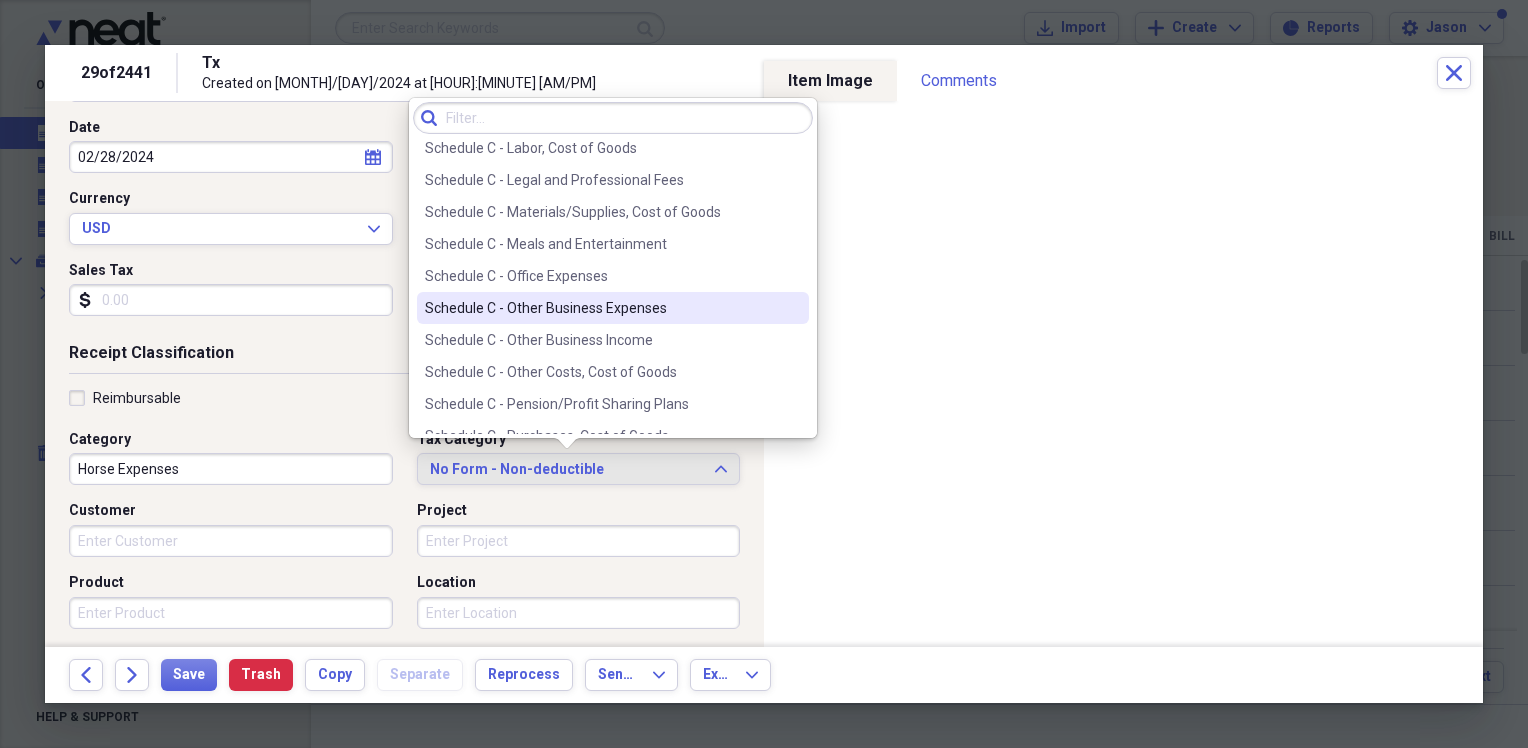 click on "Schedule C - Other Business Expenses" at bounding box center (613, 308) 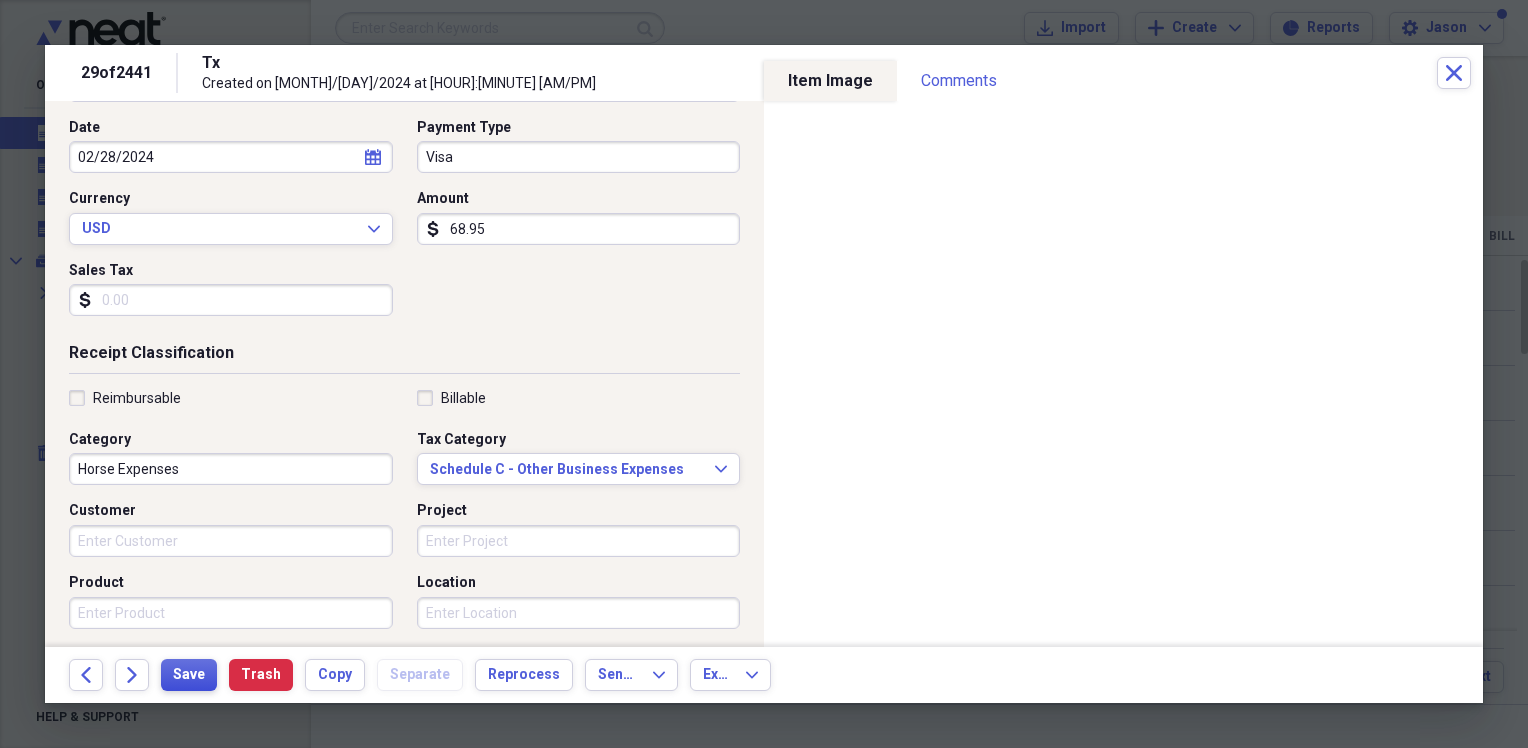 click on "Save" at bounding box center (189, 675) 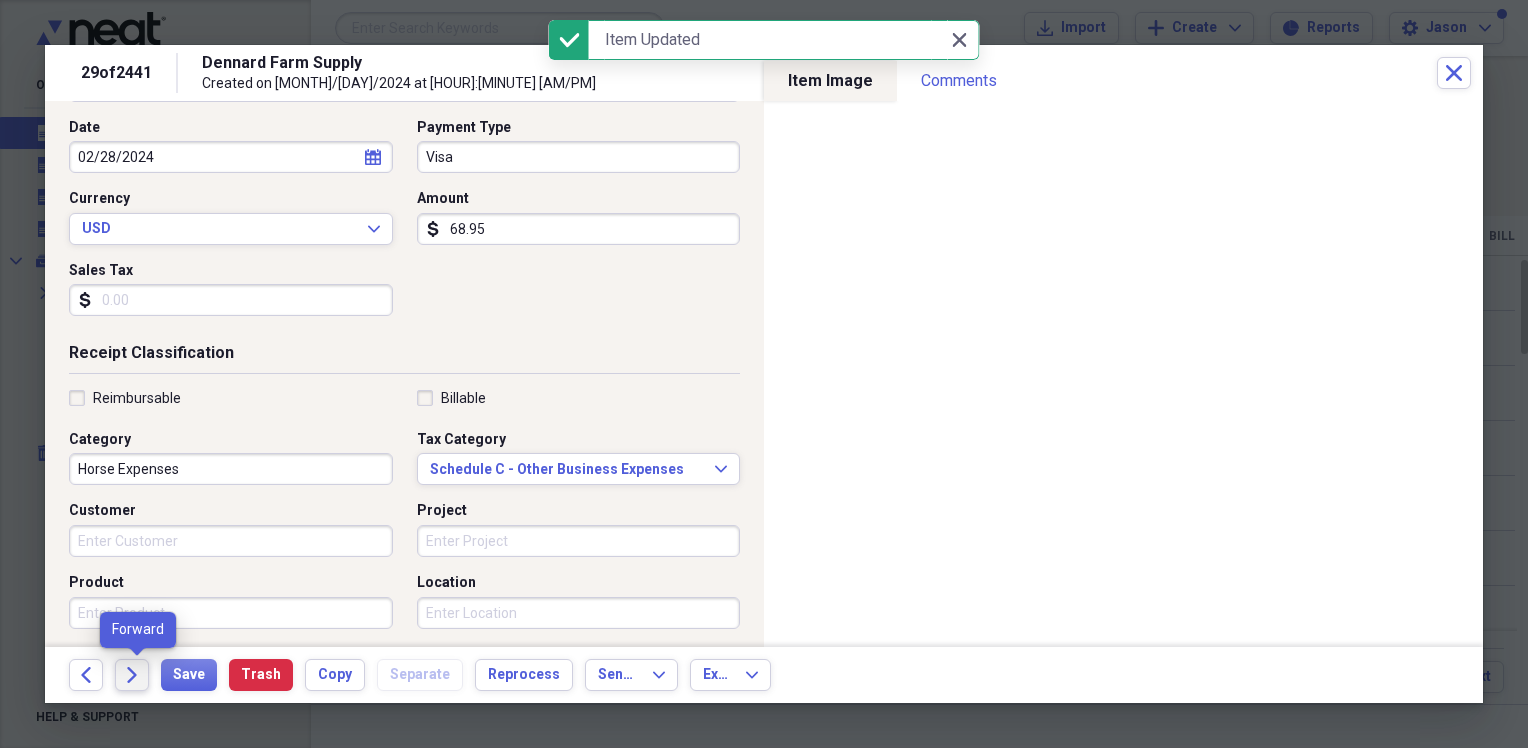 click on "Forward" 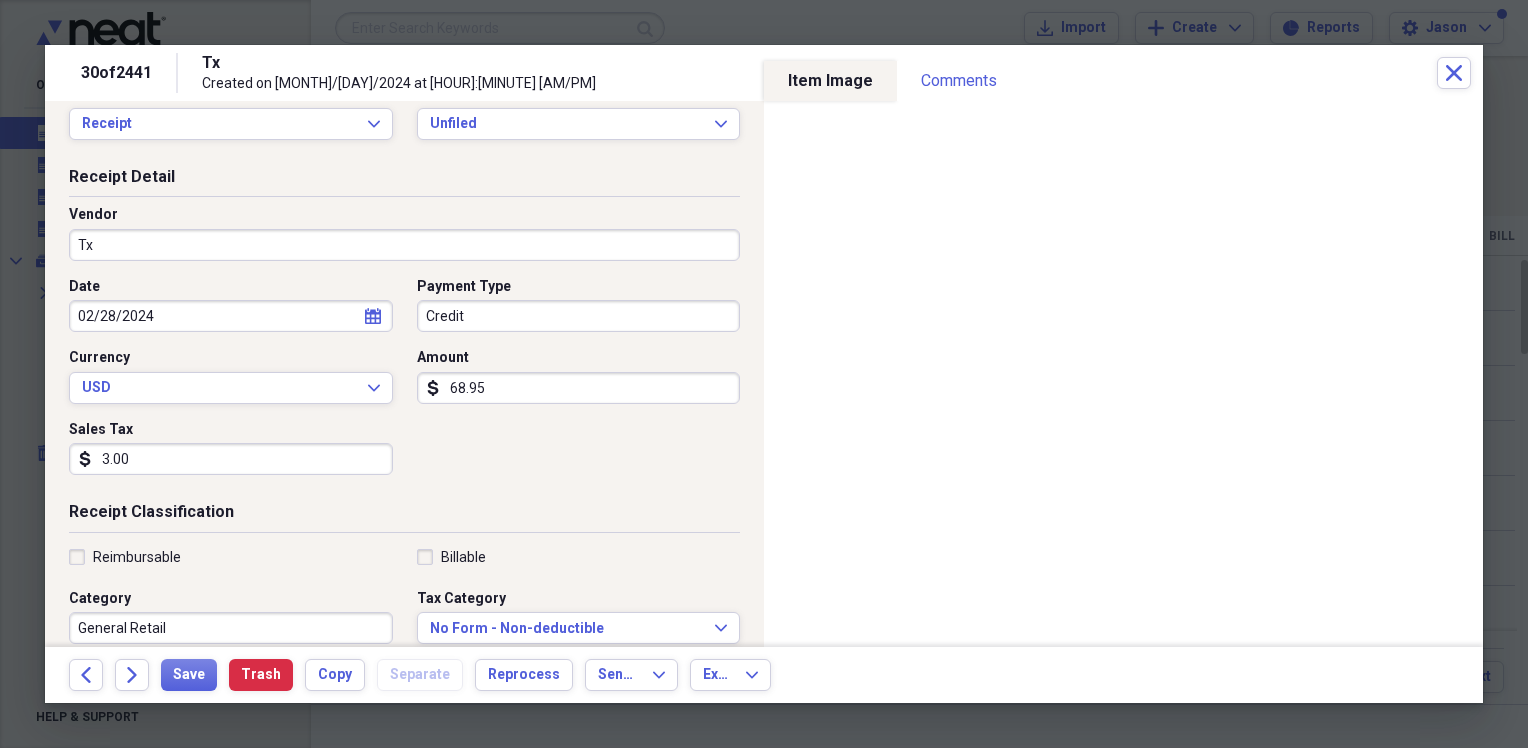 scroll, scrollTop: 100, scrollLeft: 0, axis: vertical 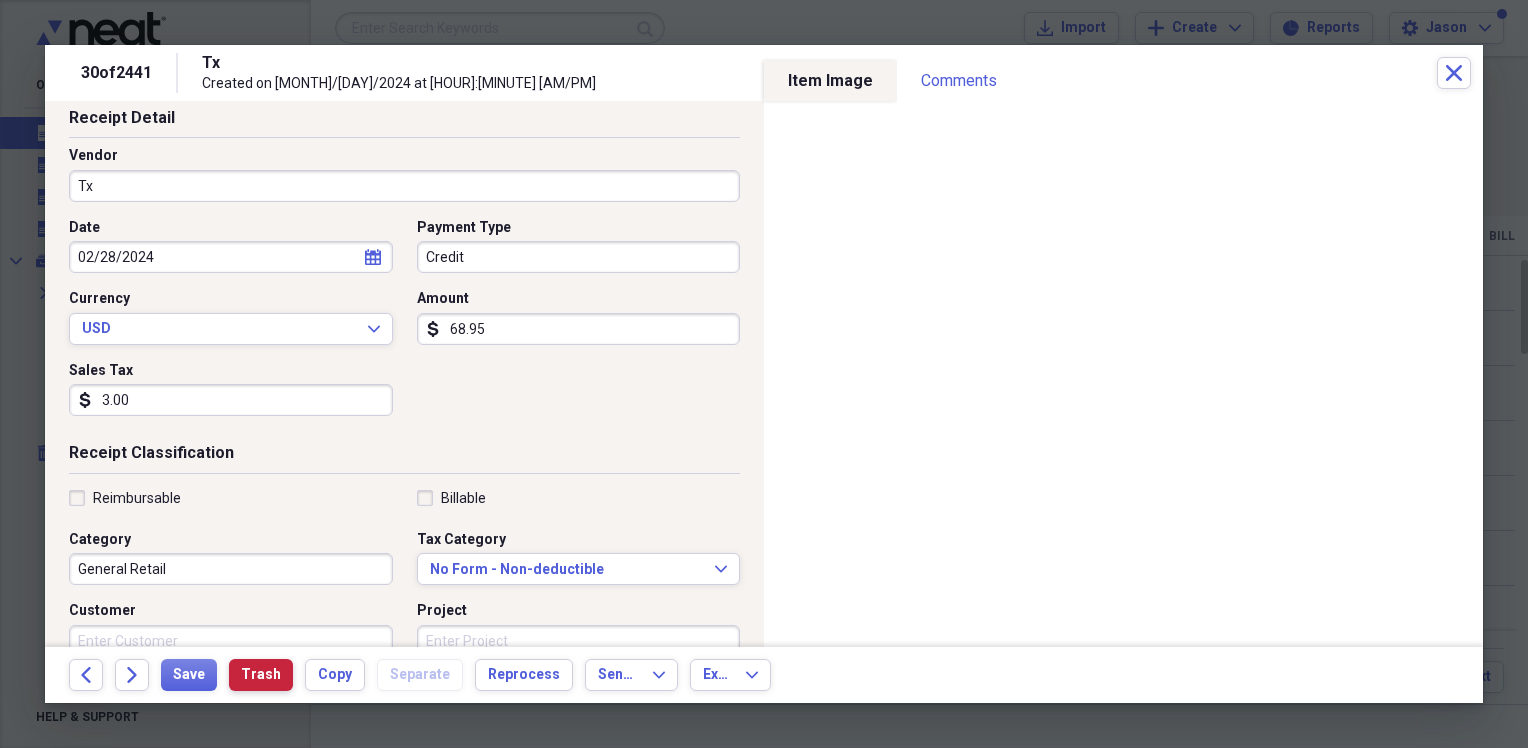 click on "Trash" at bounding box center (261, 675) 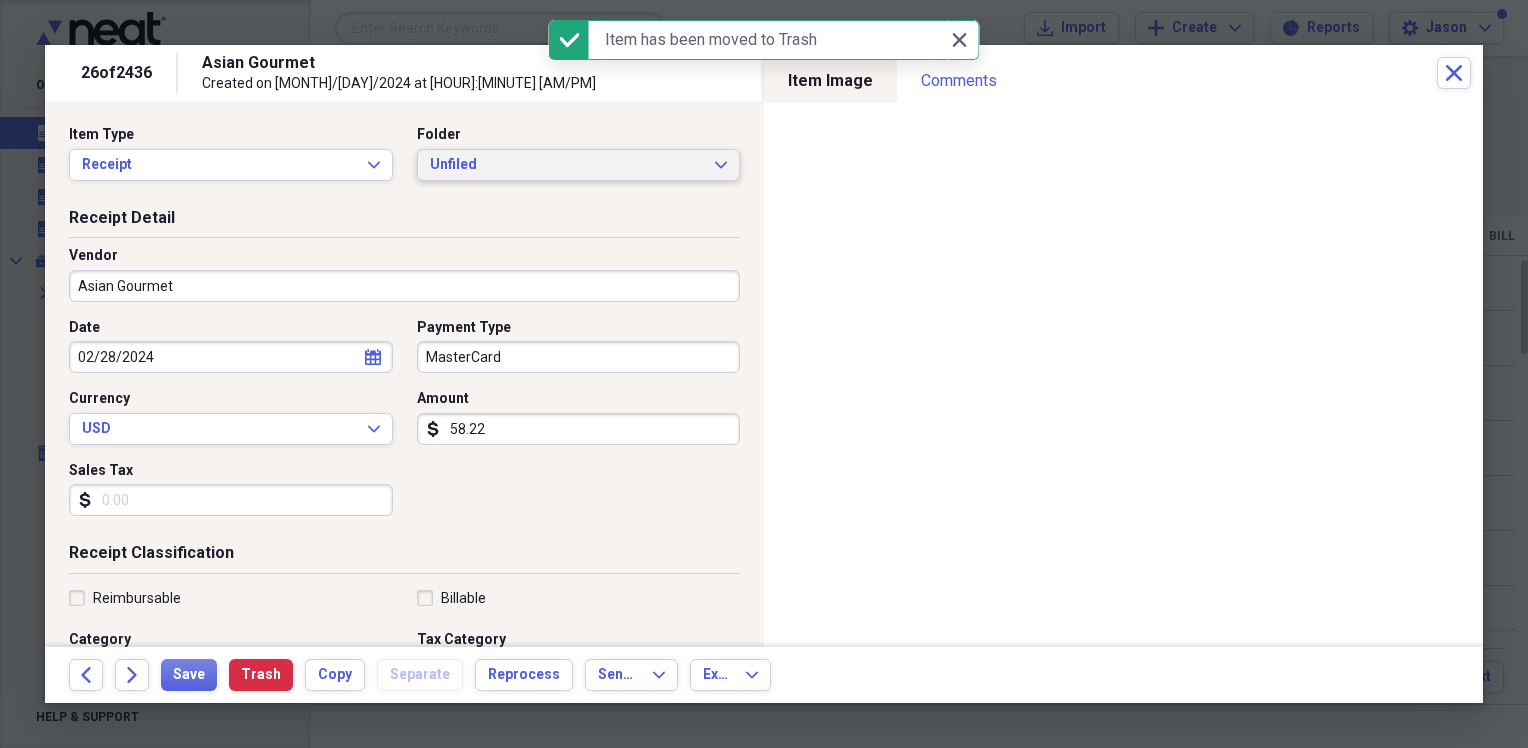 click on "Unfiled Expand" at bounding box center (579, 165) 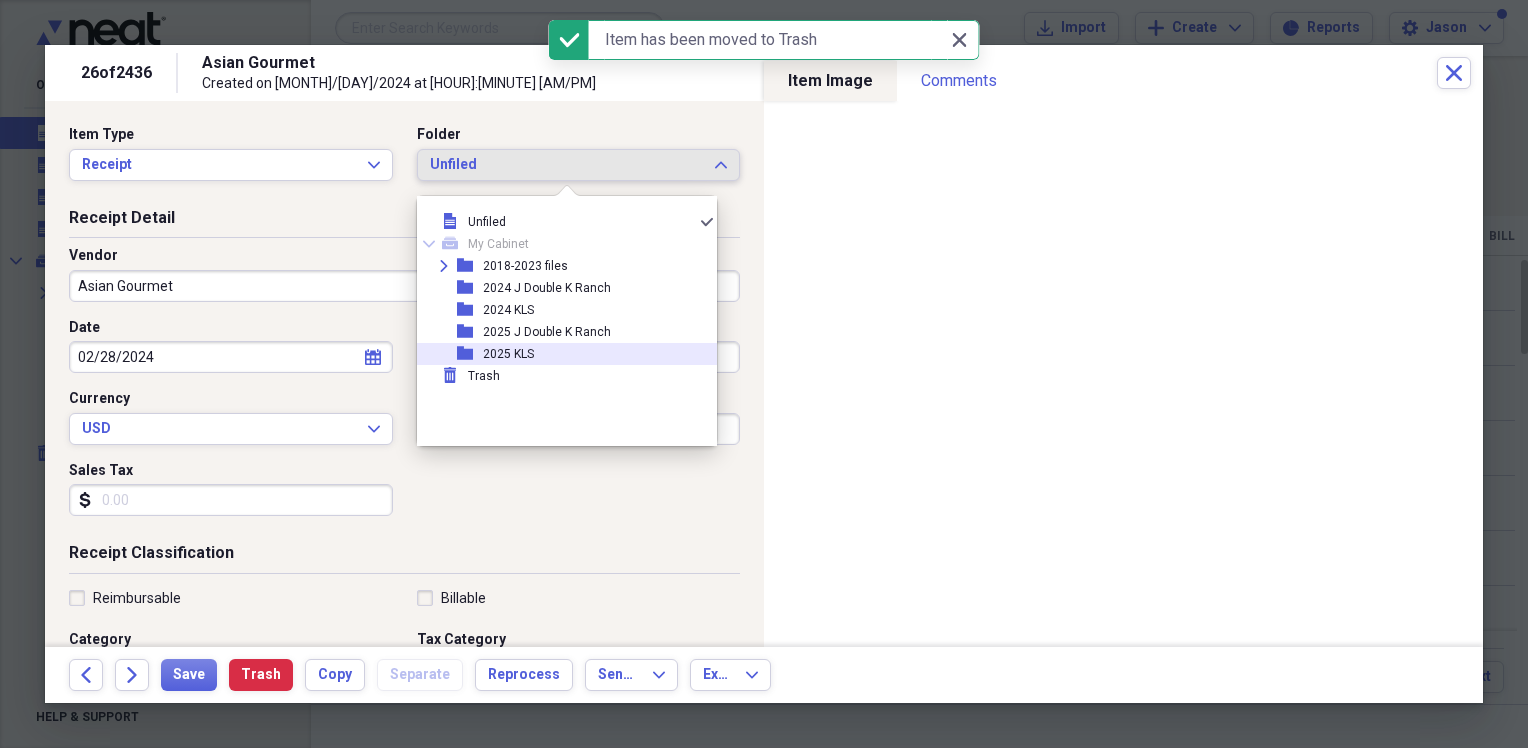 click on "folder 2025 KLS" at bounding box center (559, 354) 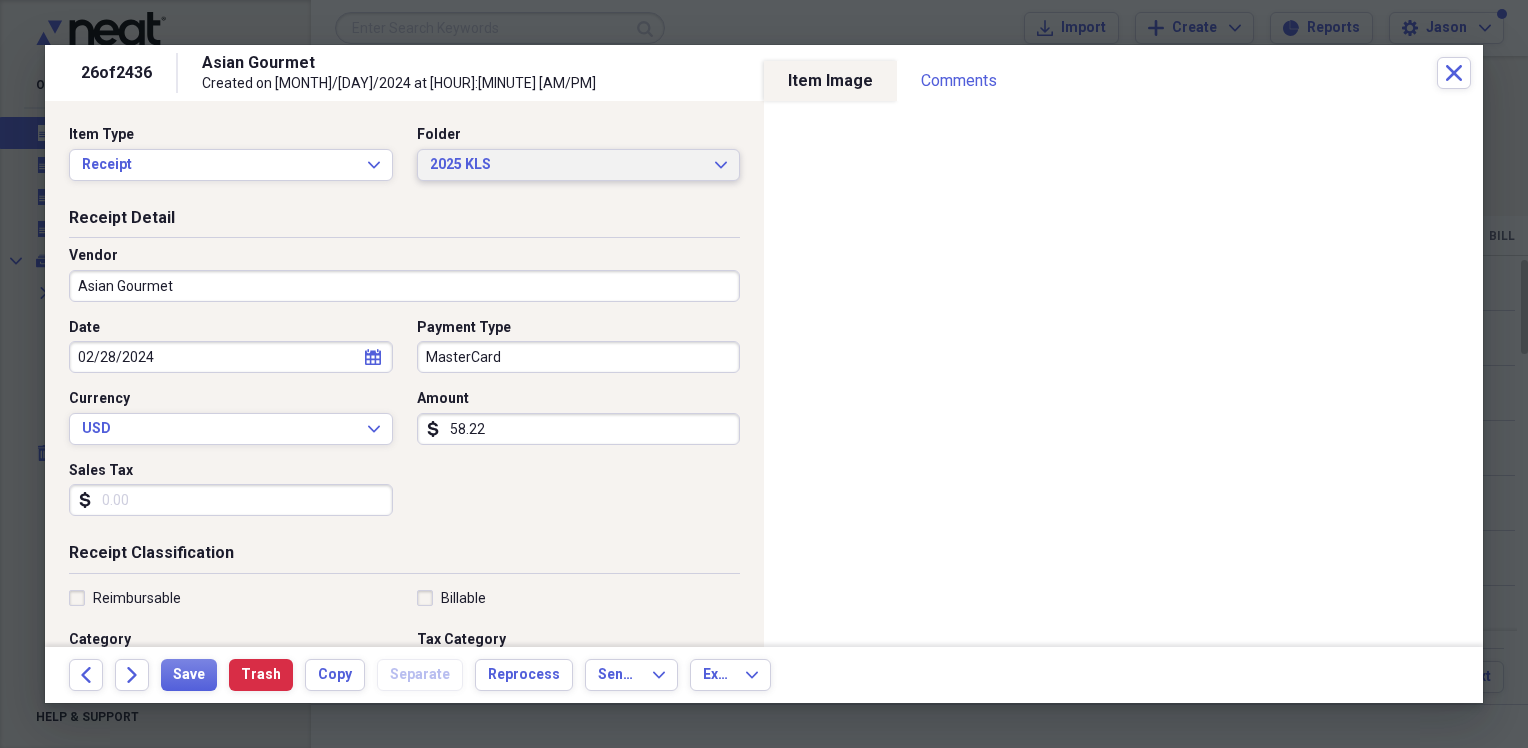 scroll, scrollTop: 200, scrollLeft: 0, axis: vertical 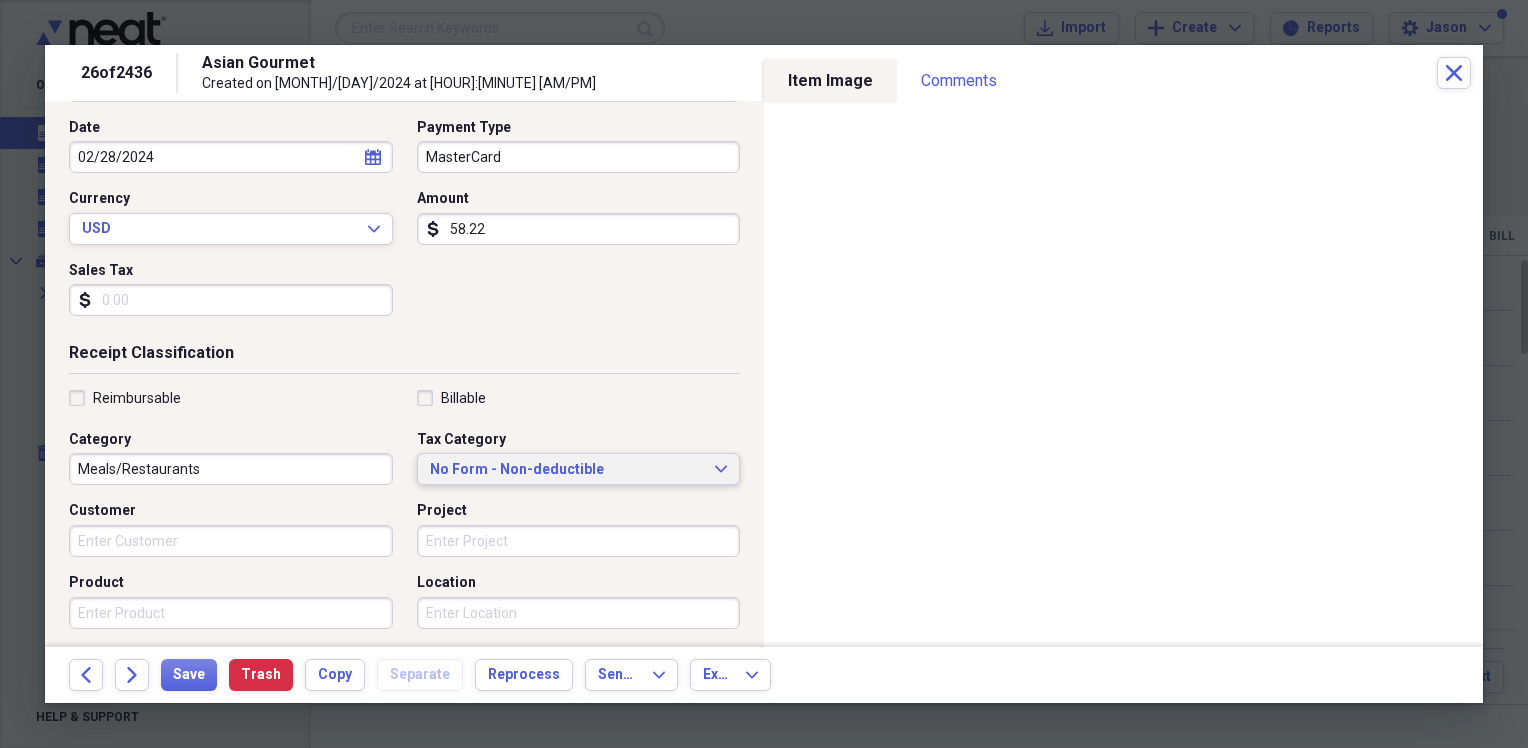 click on "No Form - Non-deductible" at bounding box center [567, 470] 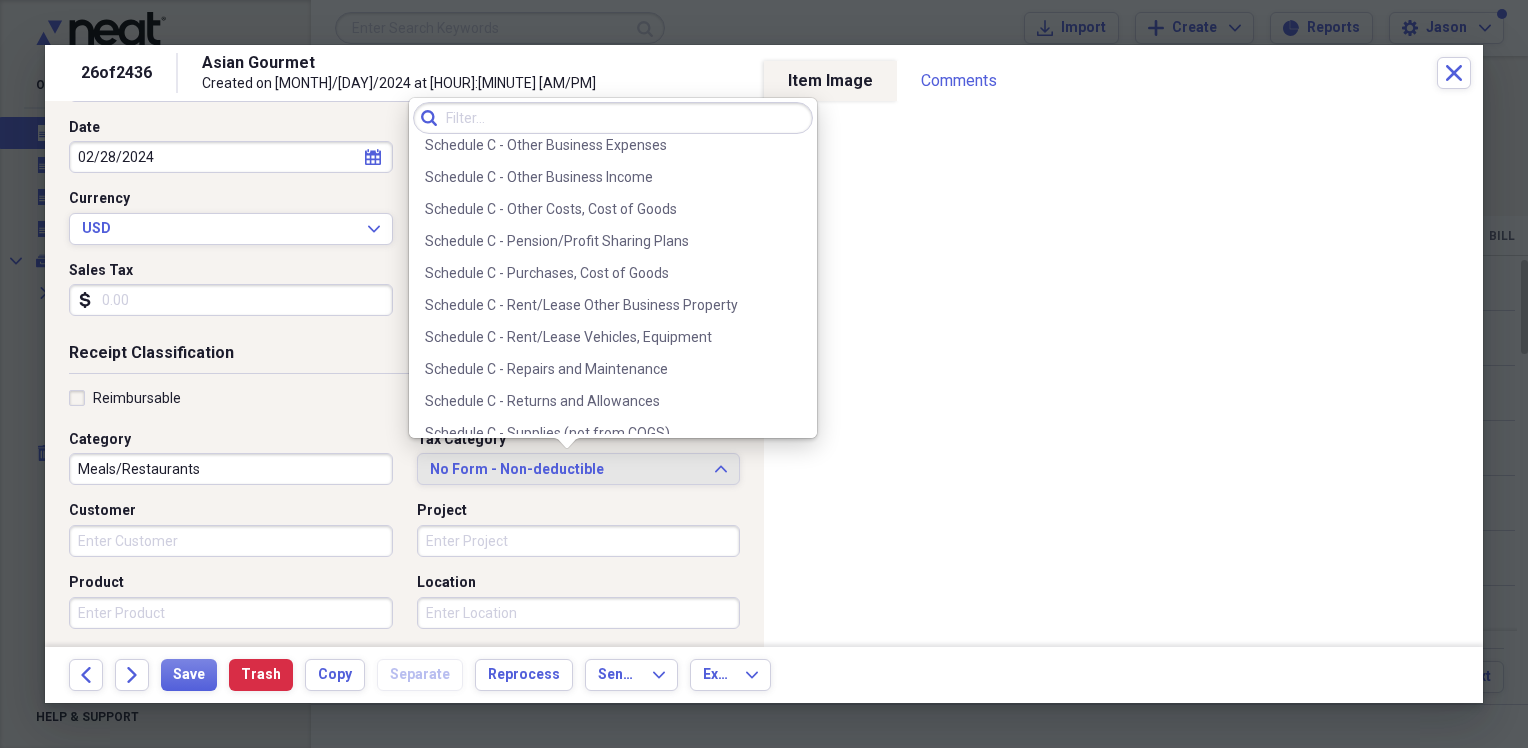 scroll, scrollTop: 3992, scrollLeft: 0, axis: vertical 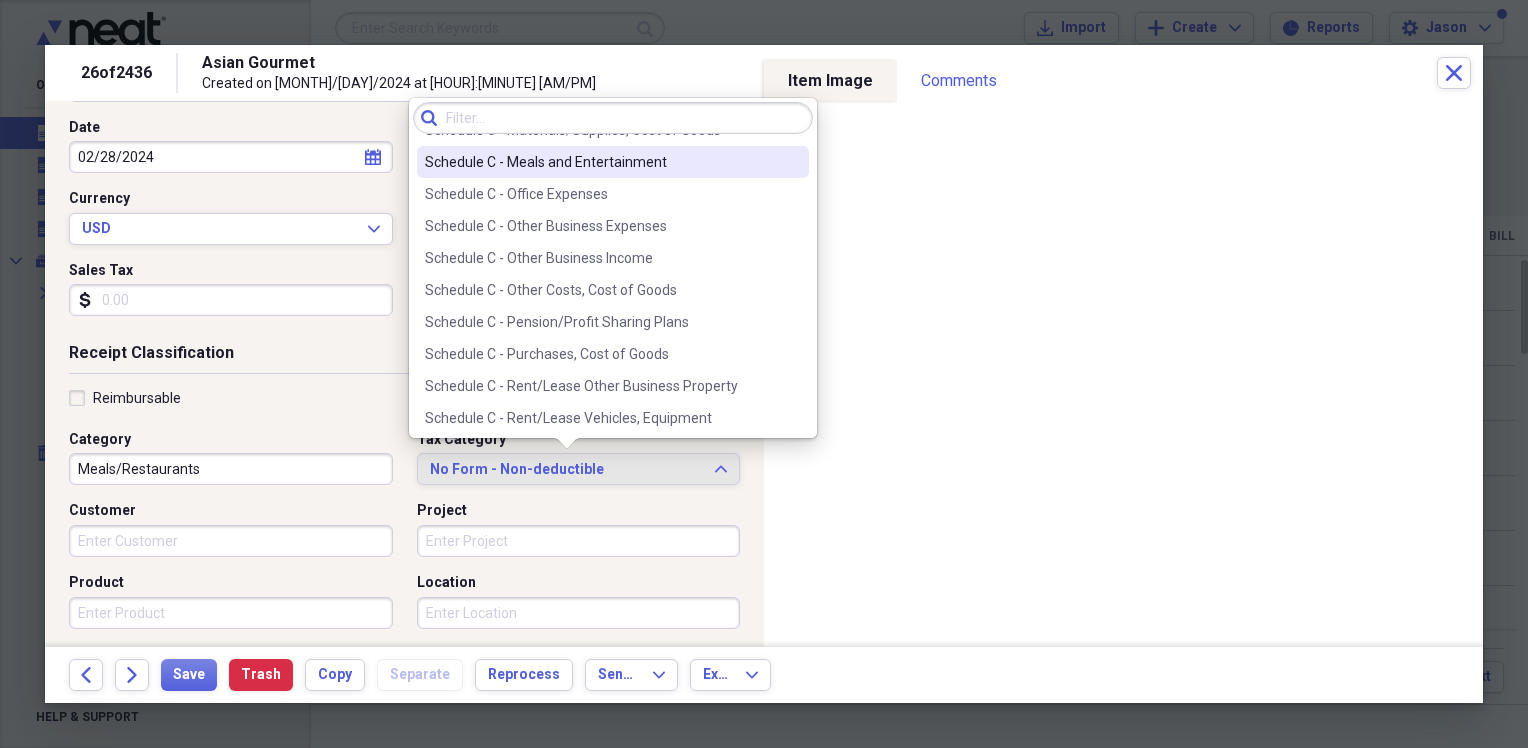 click on "Schedule C - Meals and Entertainment" at bounding box center [601, 162] 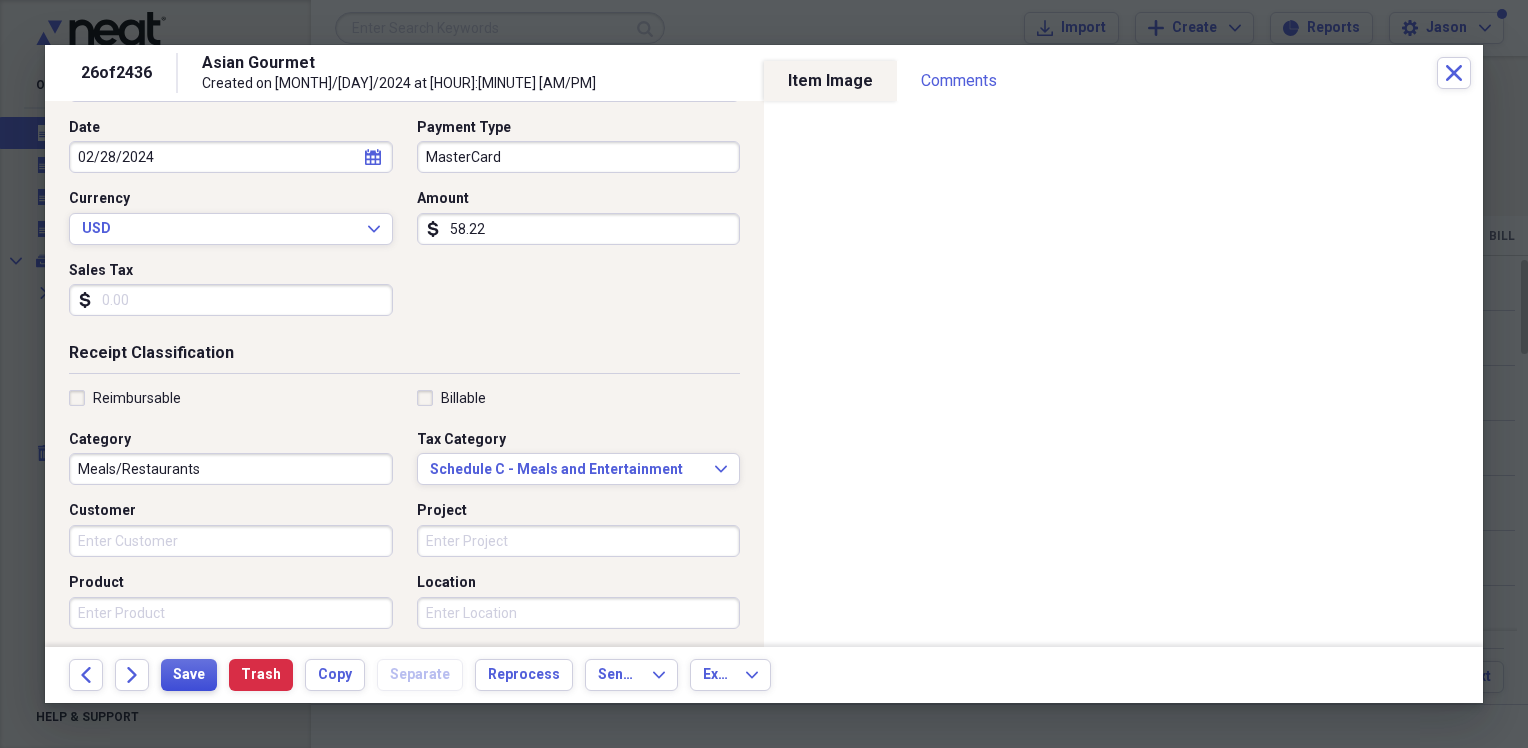 click on "Save" at bounding box center [189, 675] 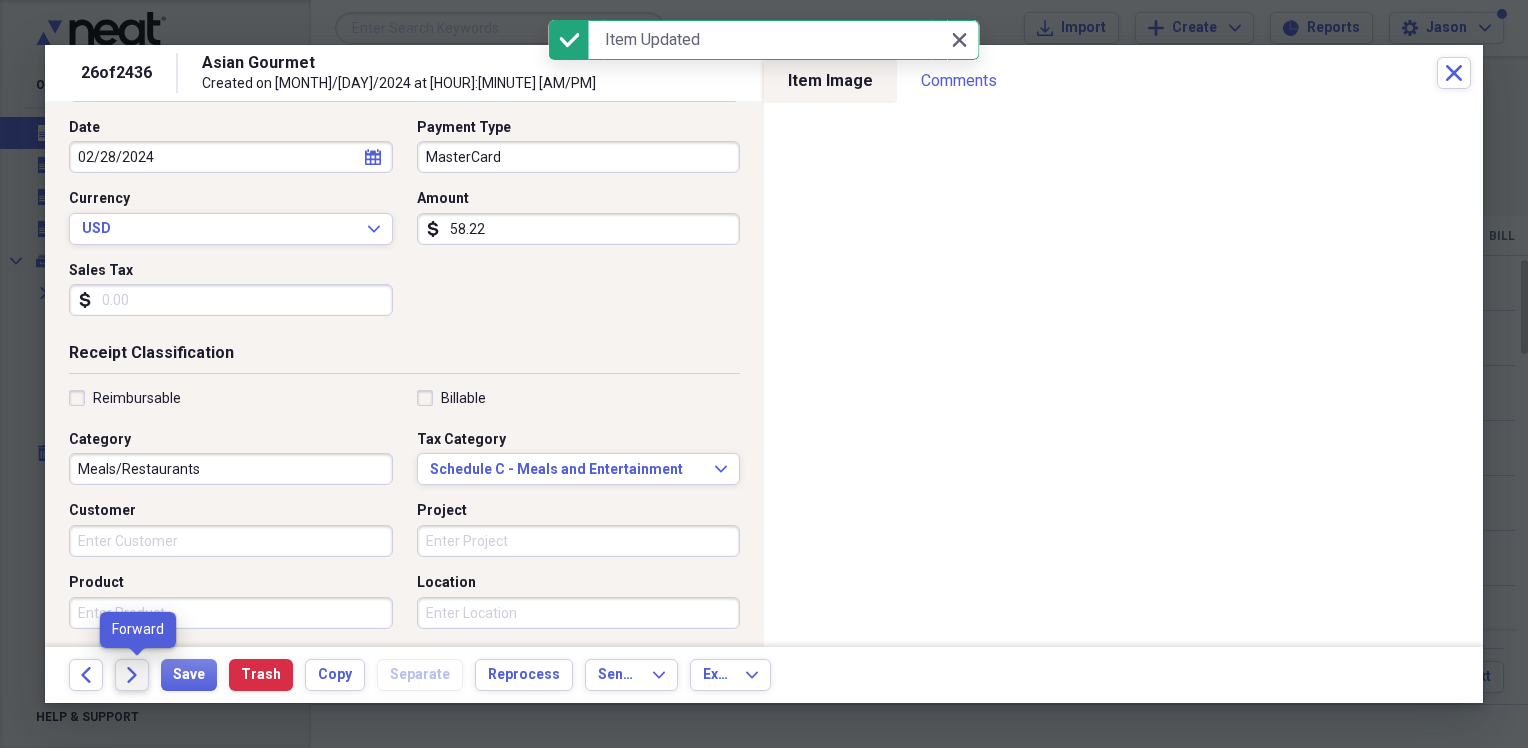 click on "Forward" 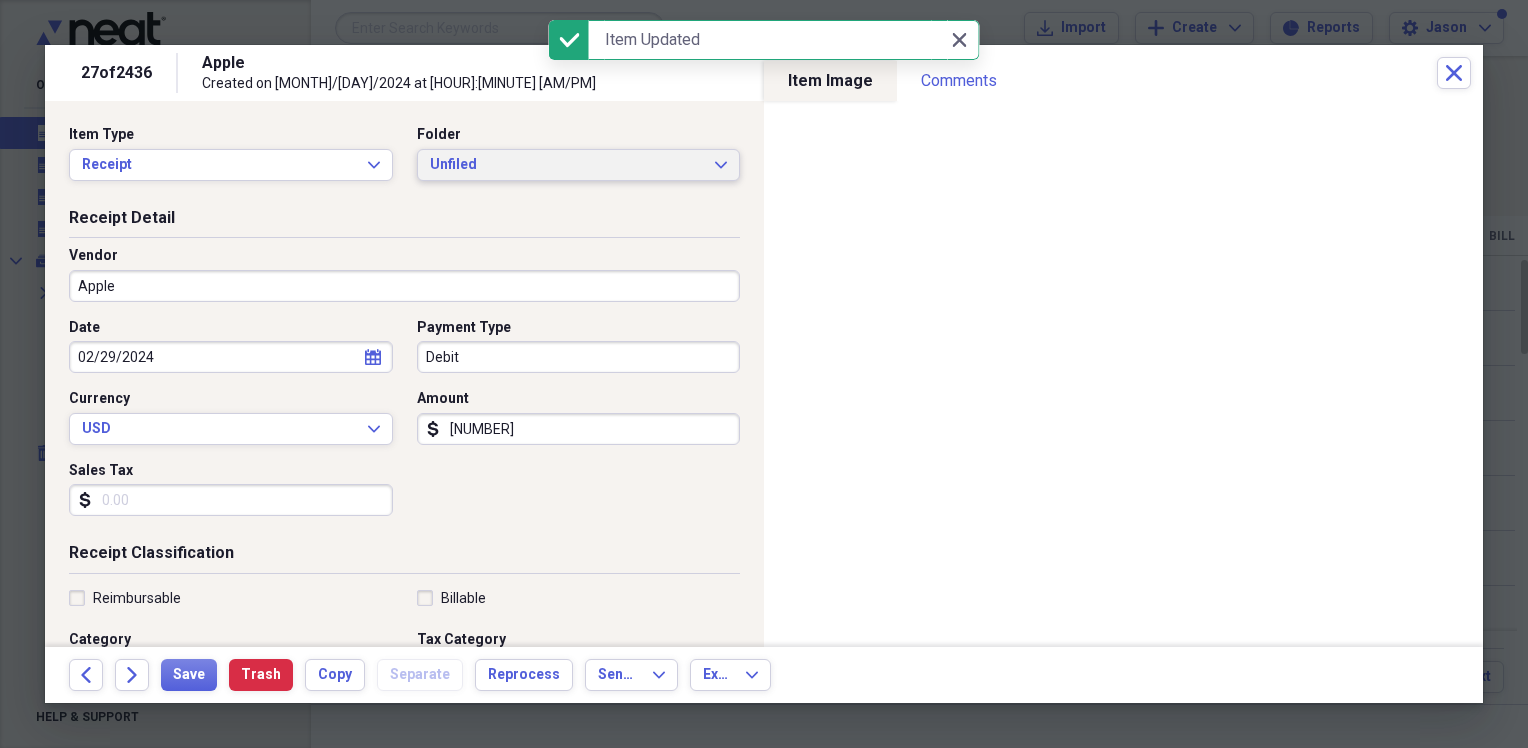 click on "Unfiled" at bounding box center (567, 165) 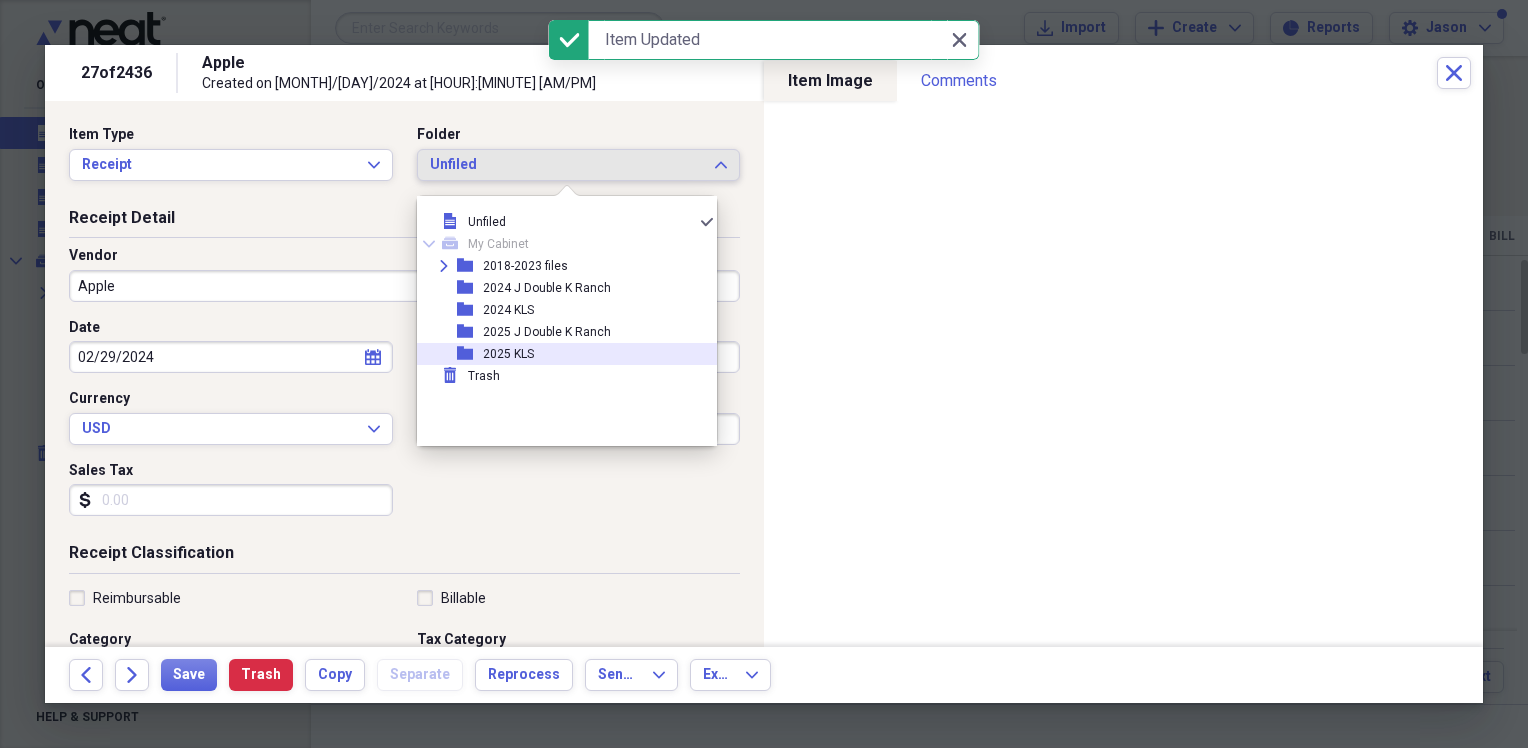 click on "2025 KLS" at bounding box center [508, 354] 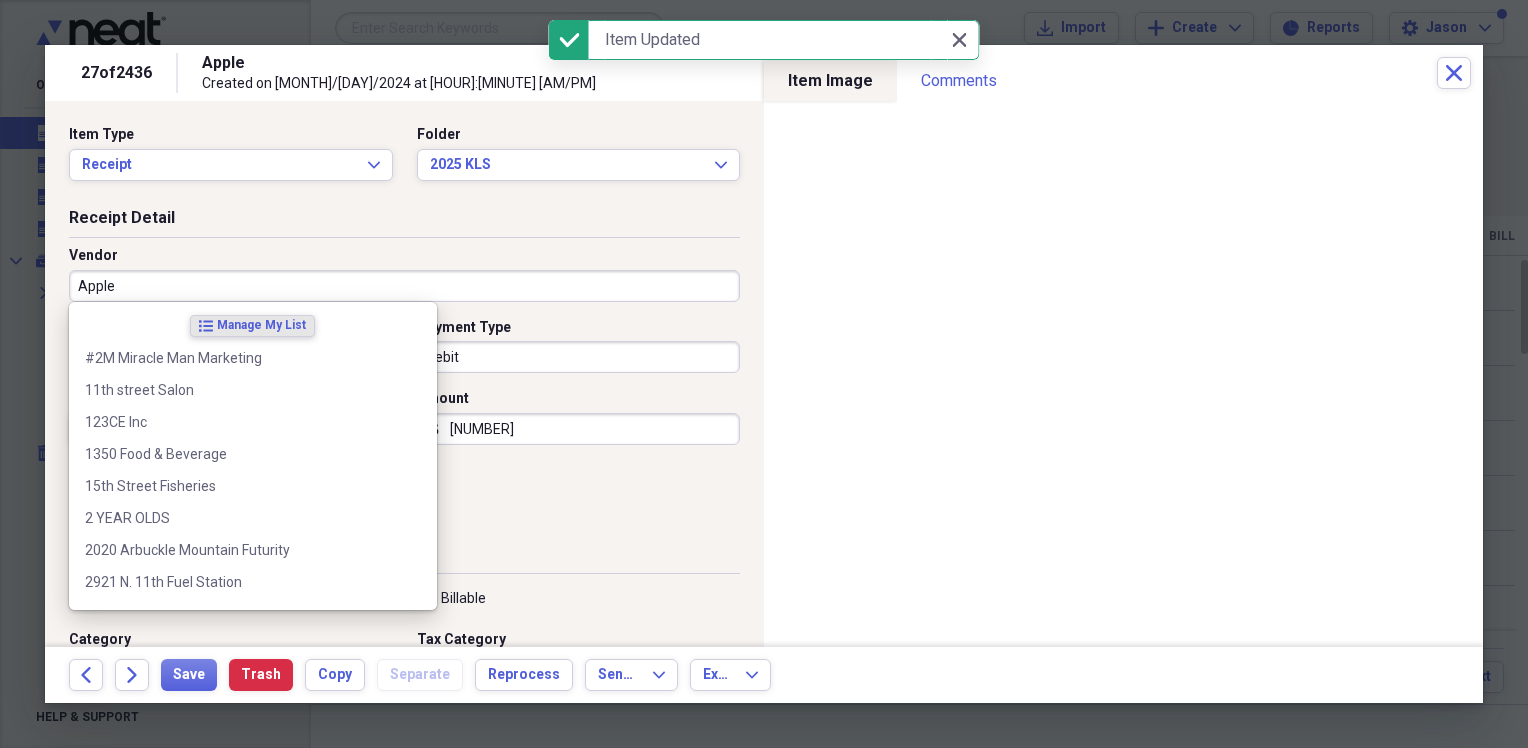 click on "Apple" at bounding box center (404, 286) 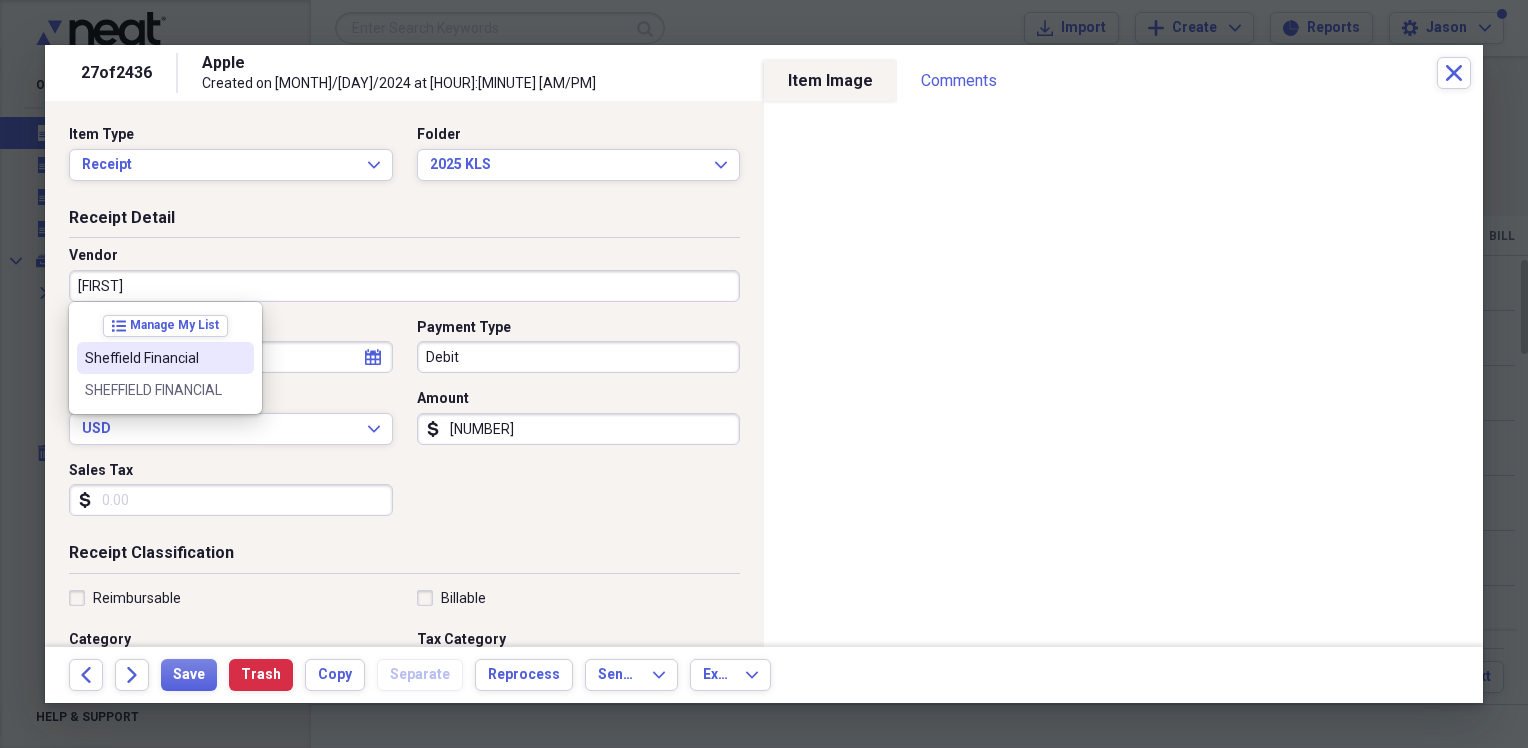 click on "Sheffield Financial" at bounding box center [153, 358] 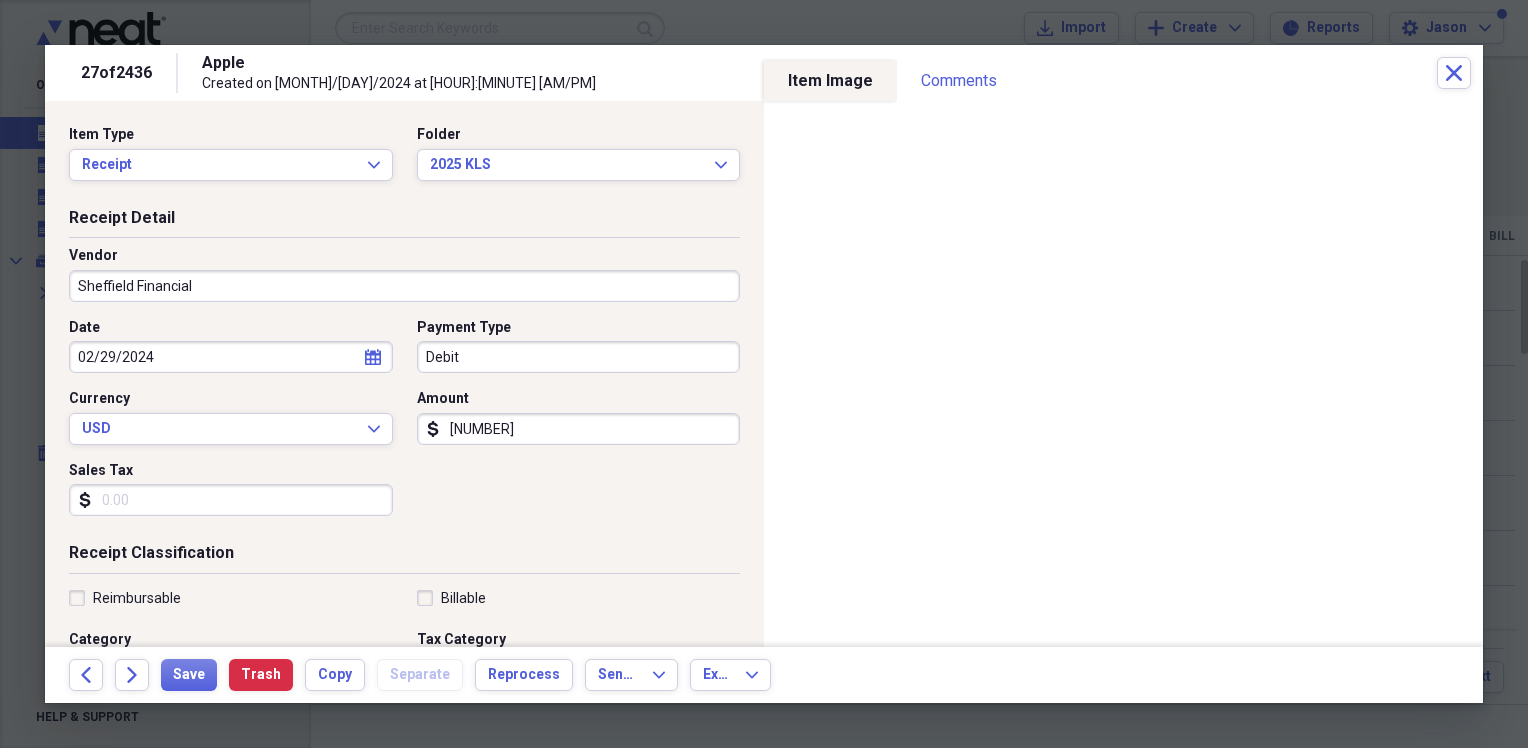 type on "Finance" 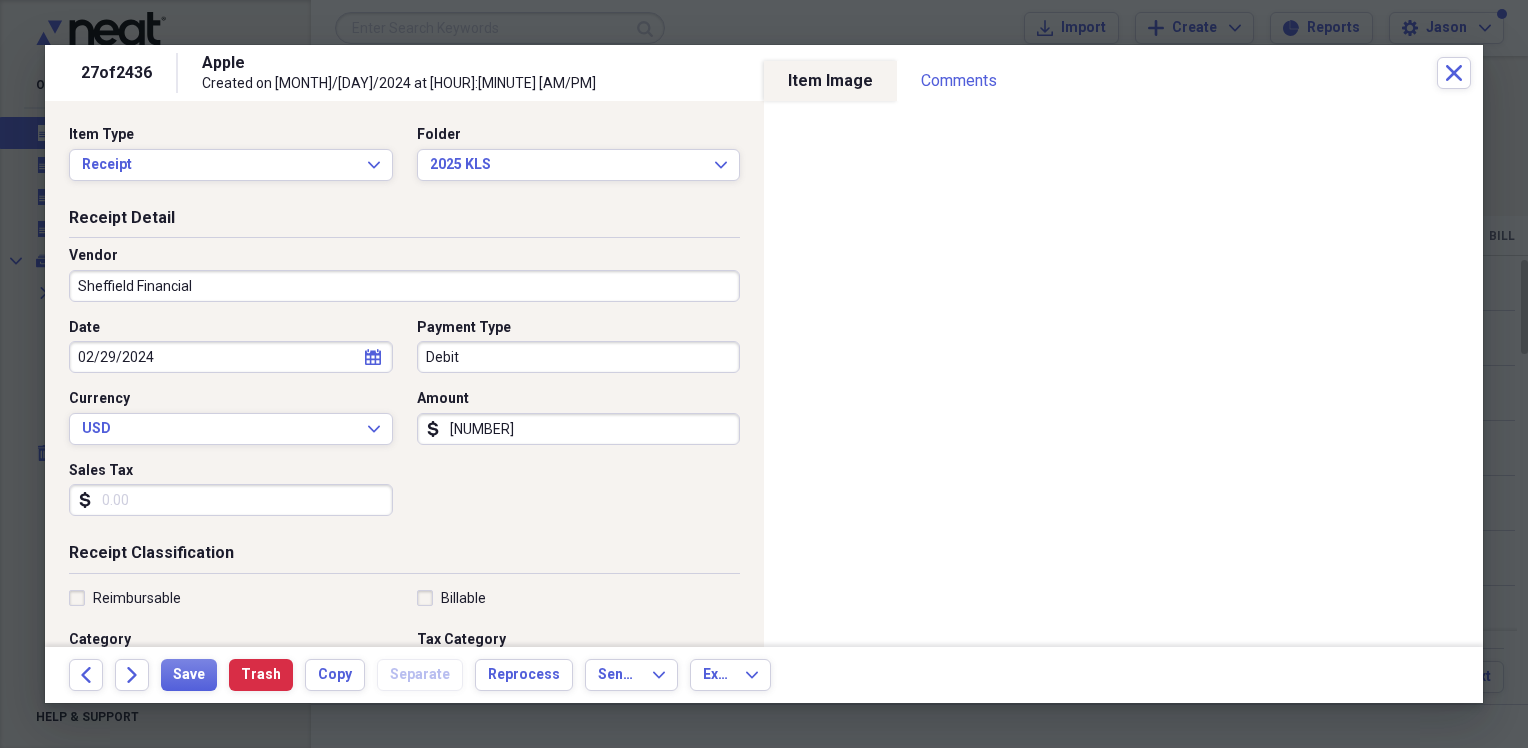 click on "[NUMBER]" at bounding box center (579, 429) 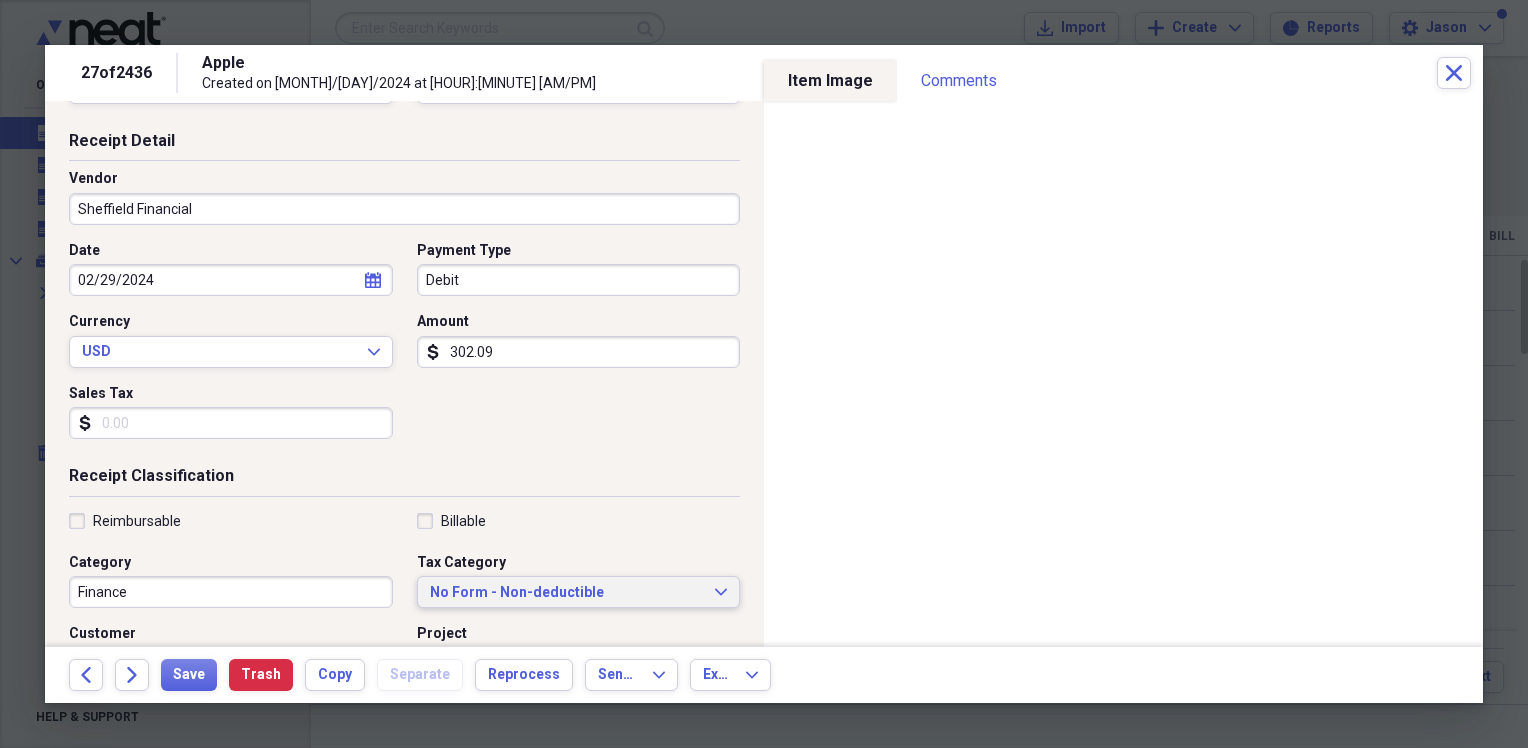 scroll, scrollTop: 200, scrollLeft: 0, axis: vertical 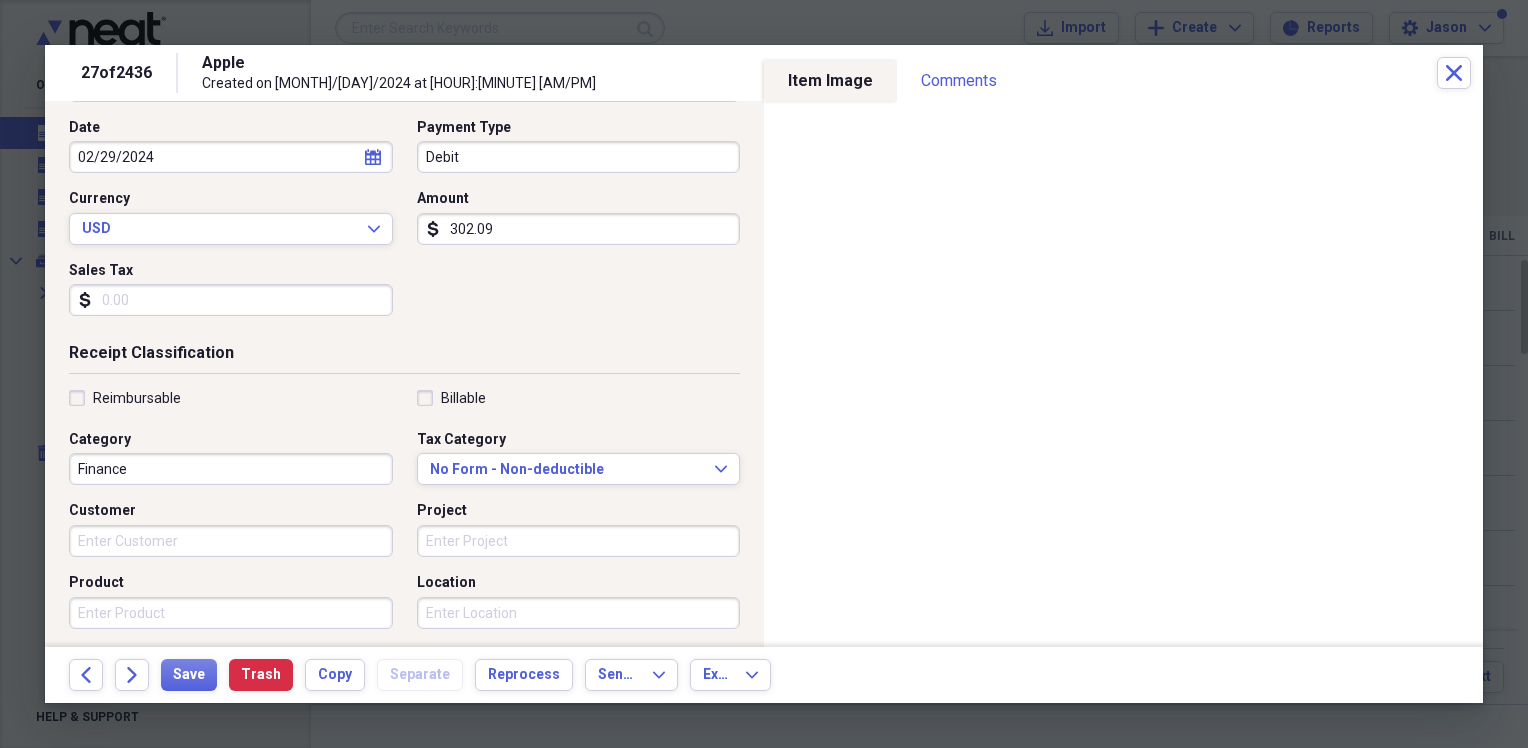 type on "302.09" 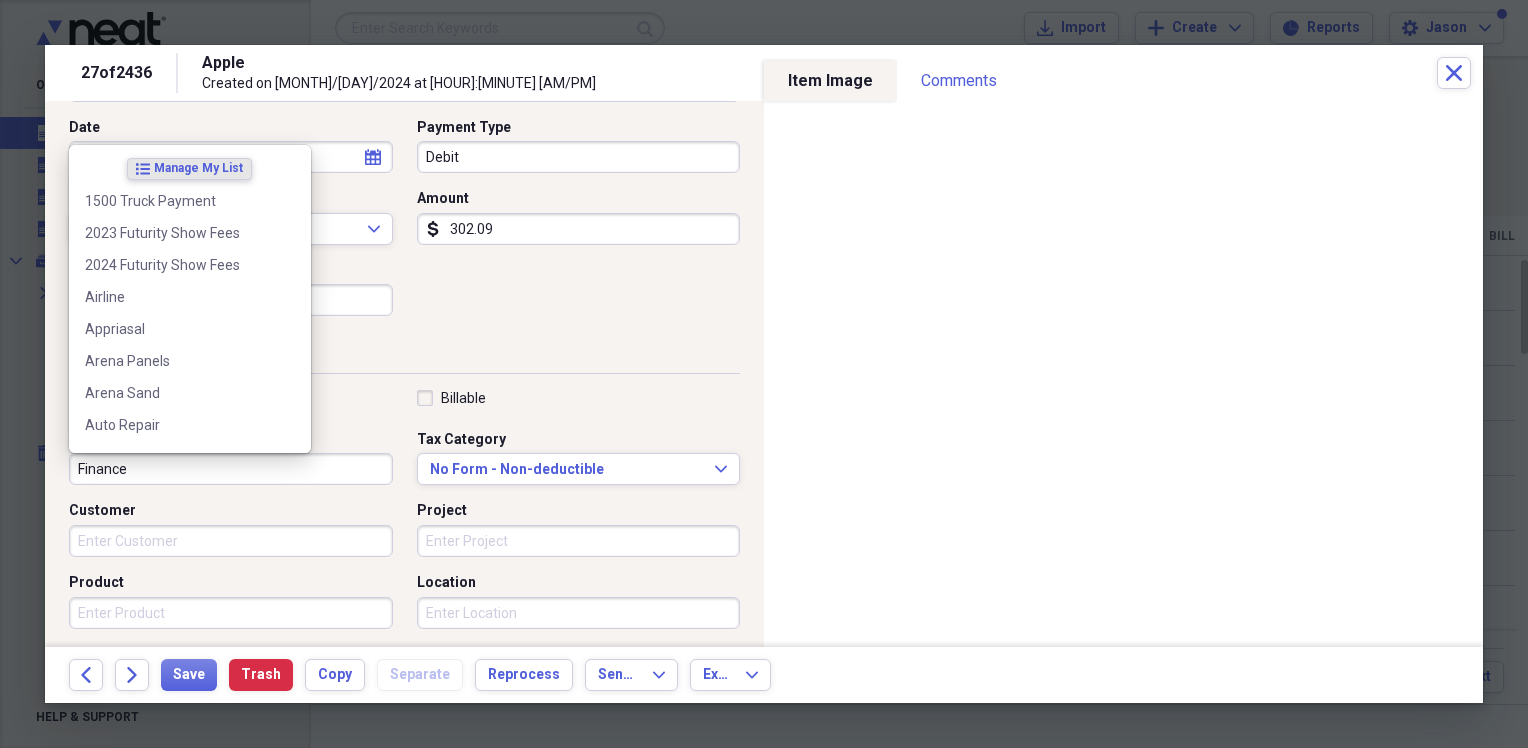 click on "Finance" at bounding box center [231, 469] 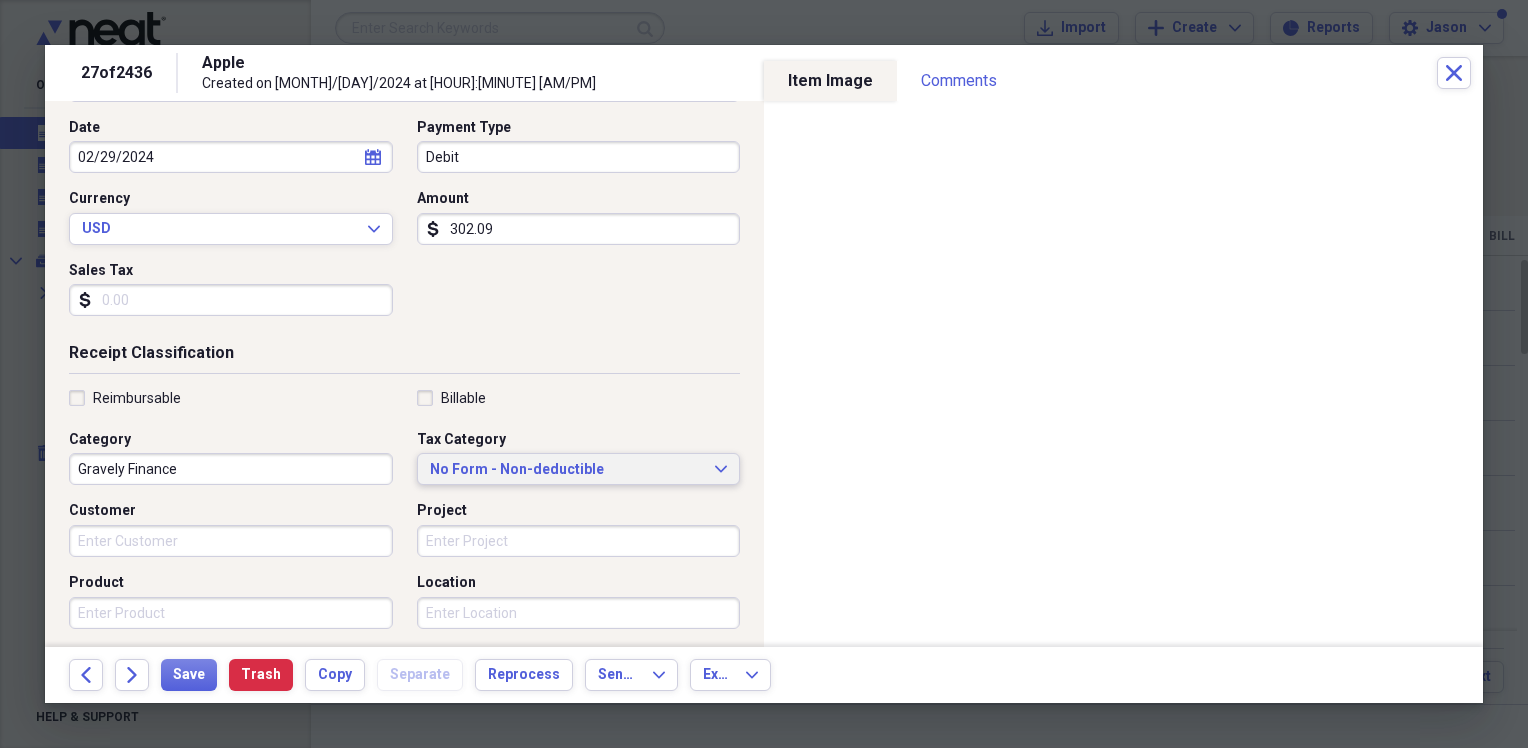 type on "Gravely Finance" 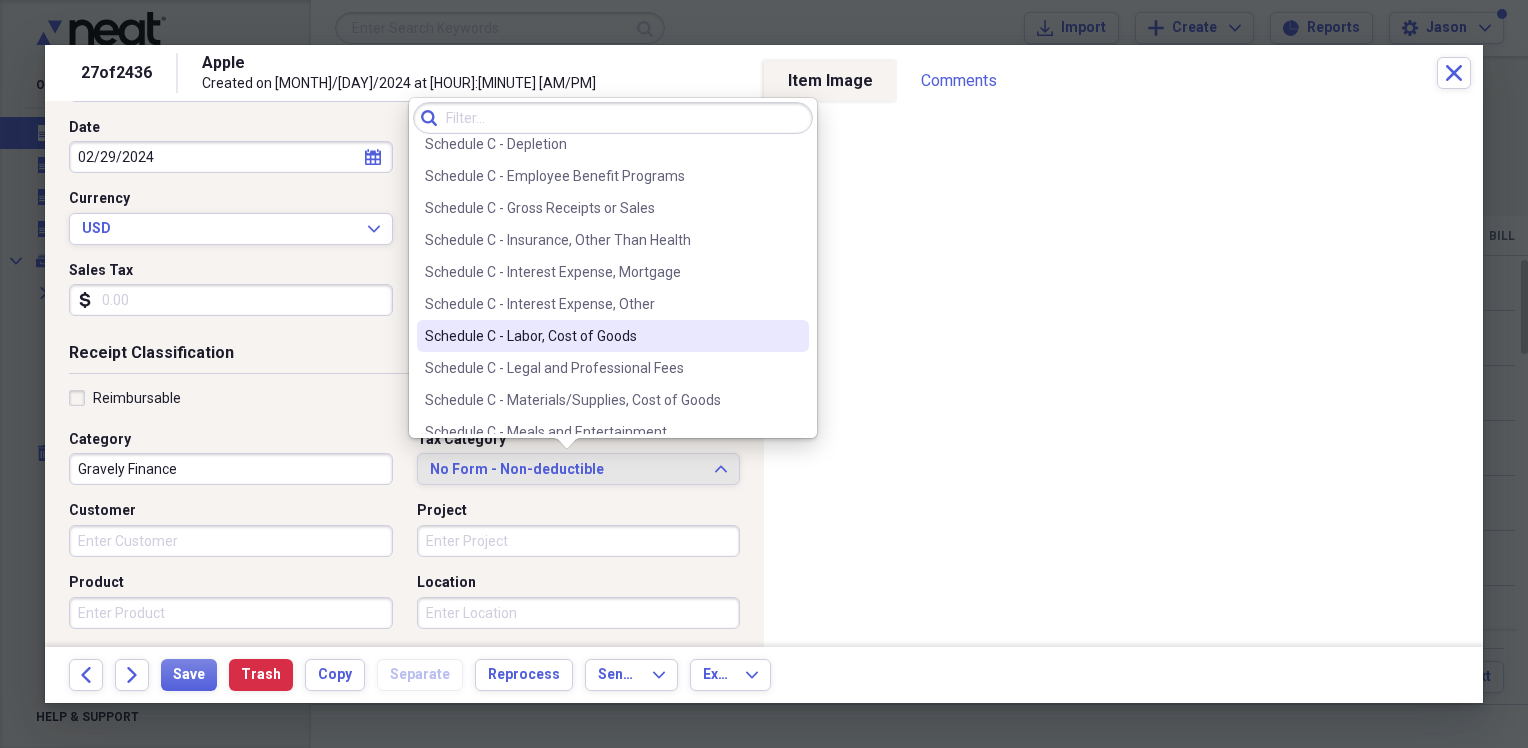 scroll, scrollTop: 3822, scrollLeft: 0, axis: vertical 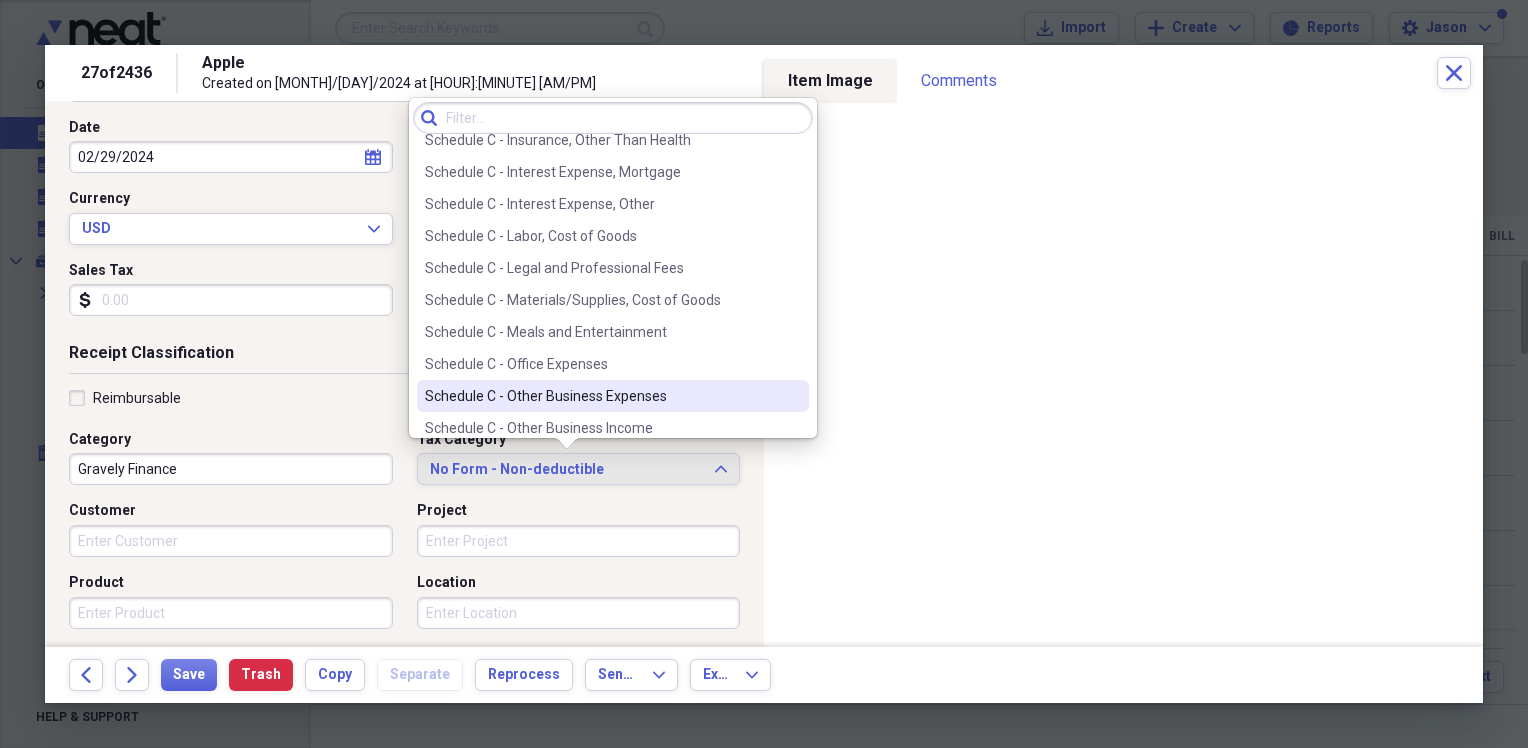 drag, startPoint x: 608, startPoint y: 366, endPoint x: 605, endPoint y: 389, distance: 23.194826 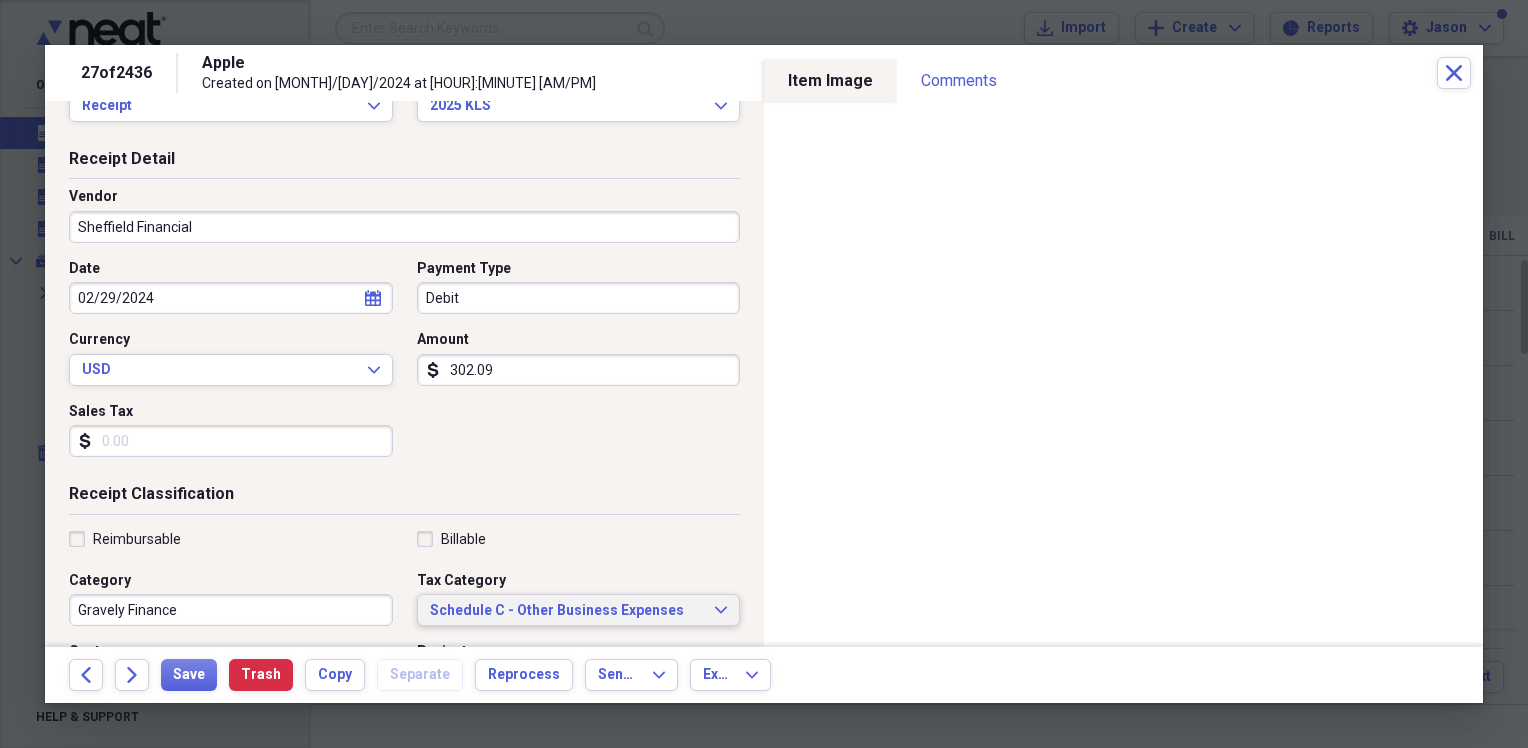 scroll, scrollTop: 0, scrollLeft: 0, axis: both 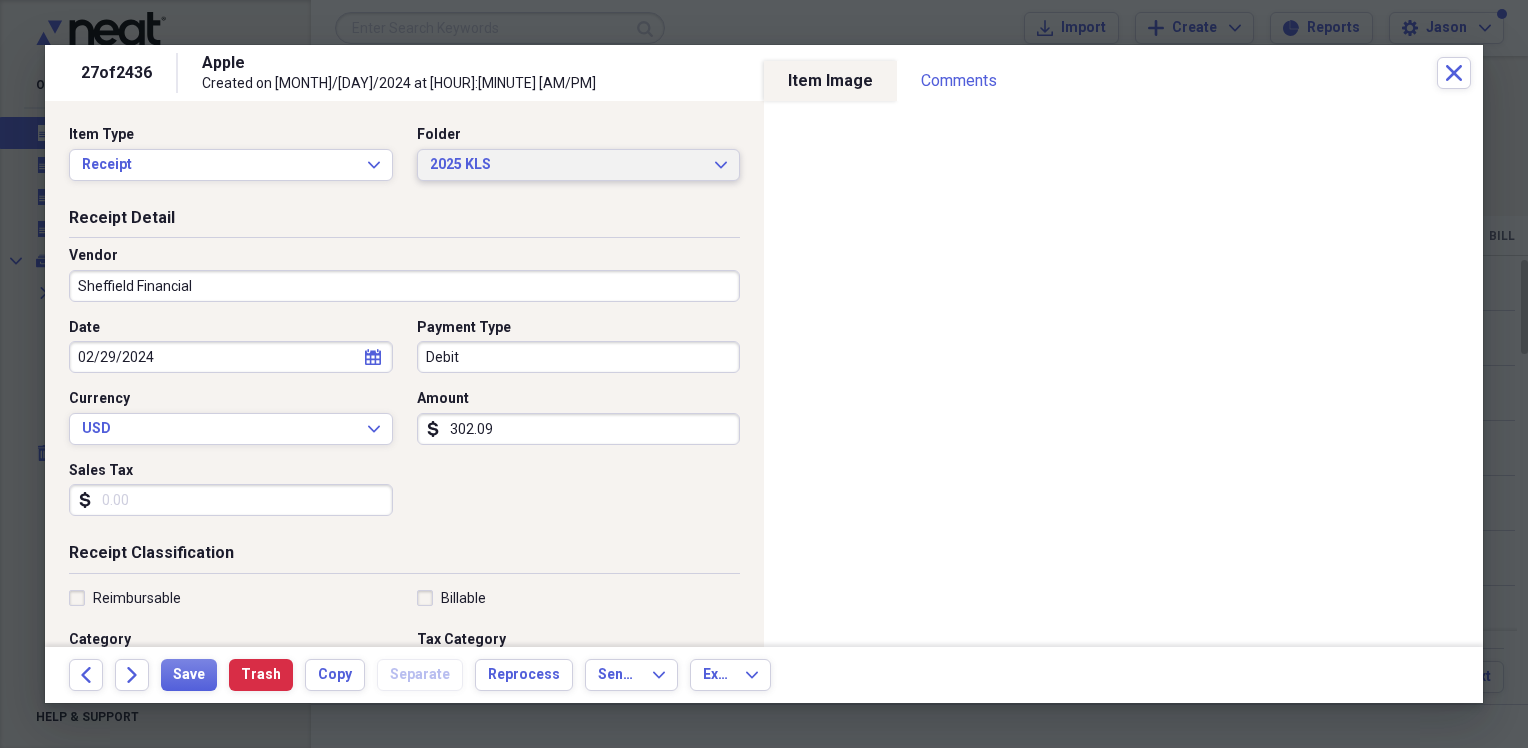 click on "2025 KLS" at bounding box center [567, 165] 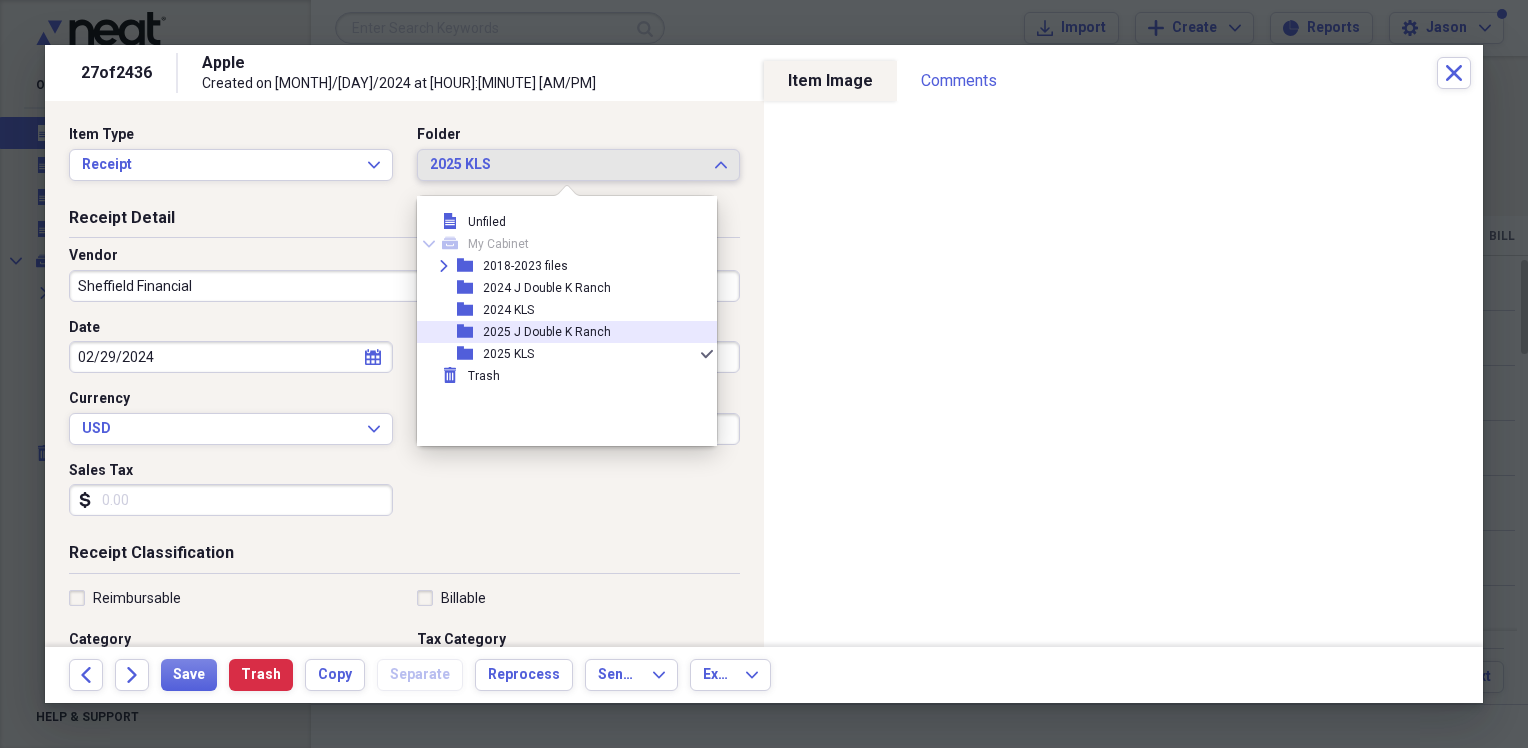 click on "2025 J Double K Ranch" at bounding box center (547, 332) 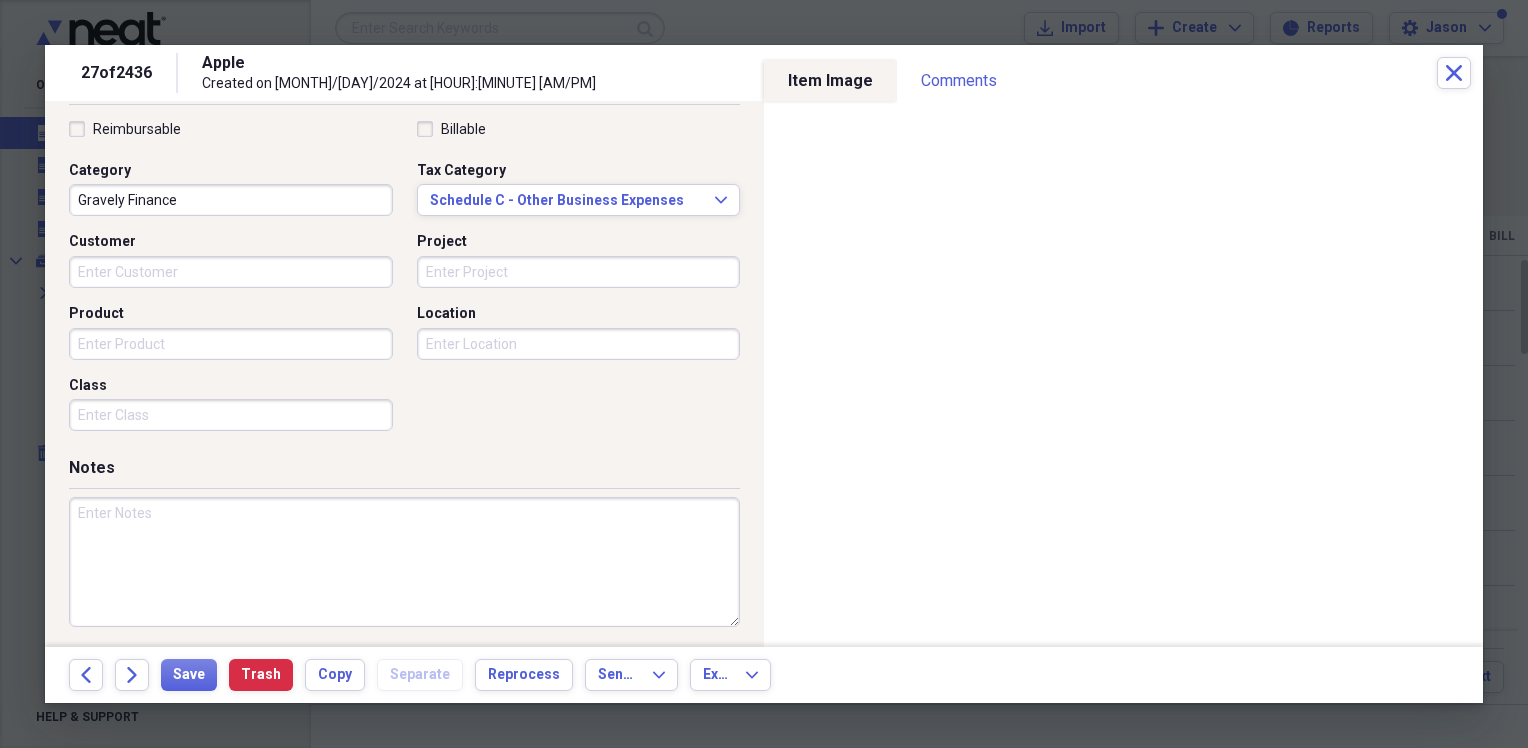 scroll, scrollTop: 473, scrollLeft: 0, axis: vertical 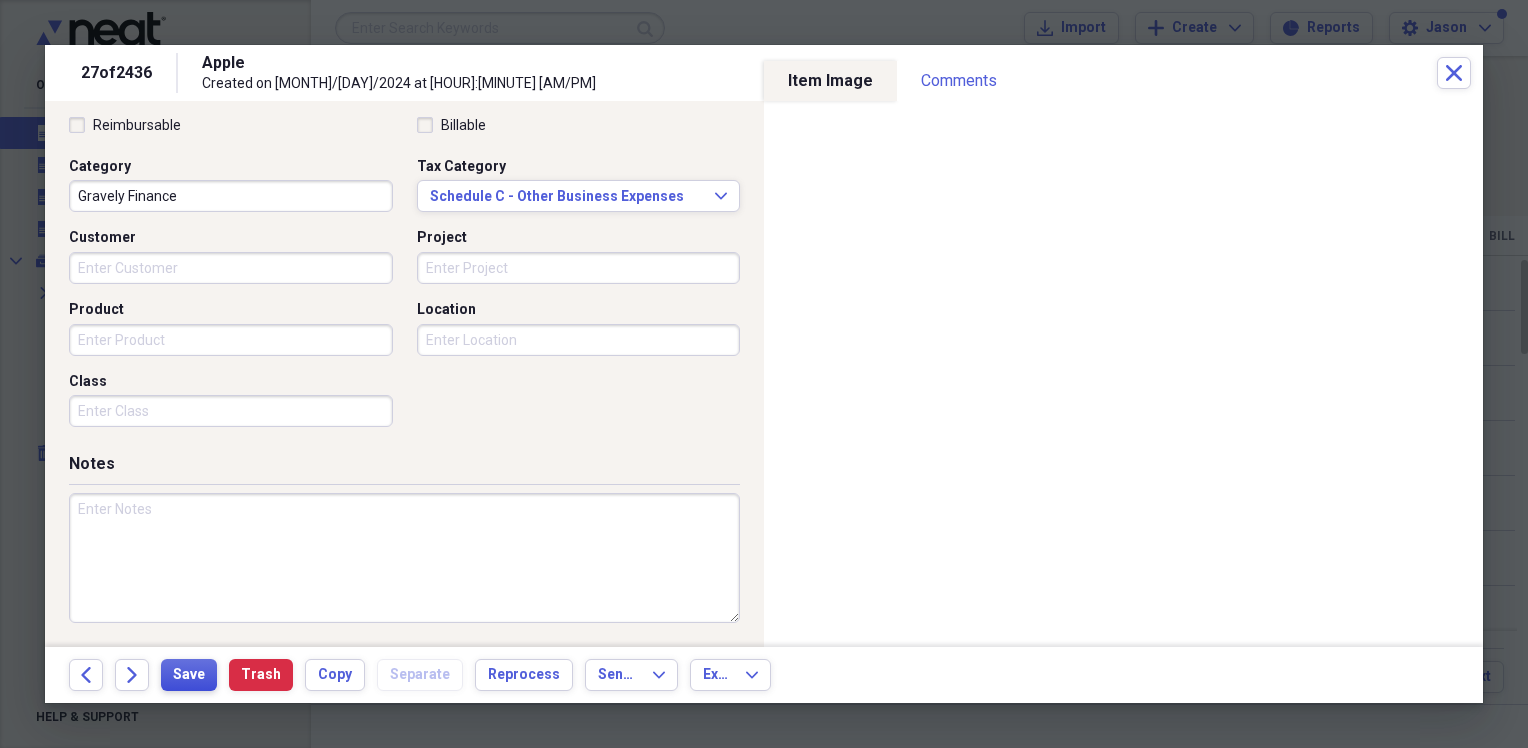 click on "Save" at bounding box center [189, 675] 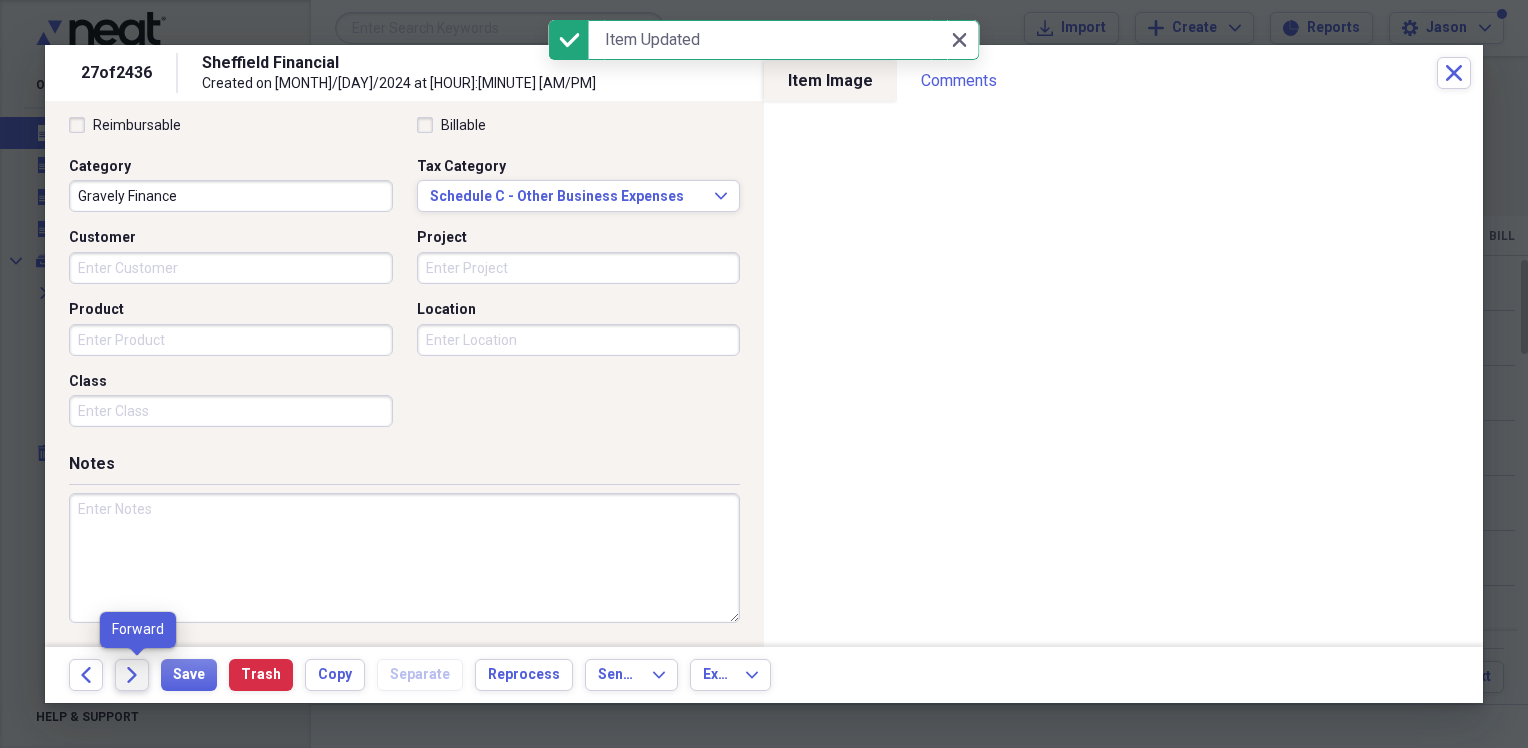 click on "Forward" at bounding box center [132, 675] 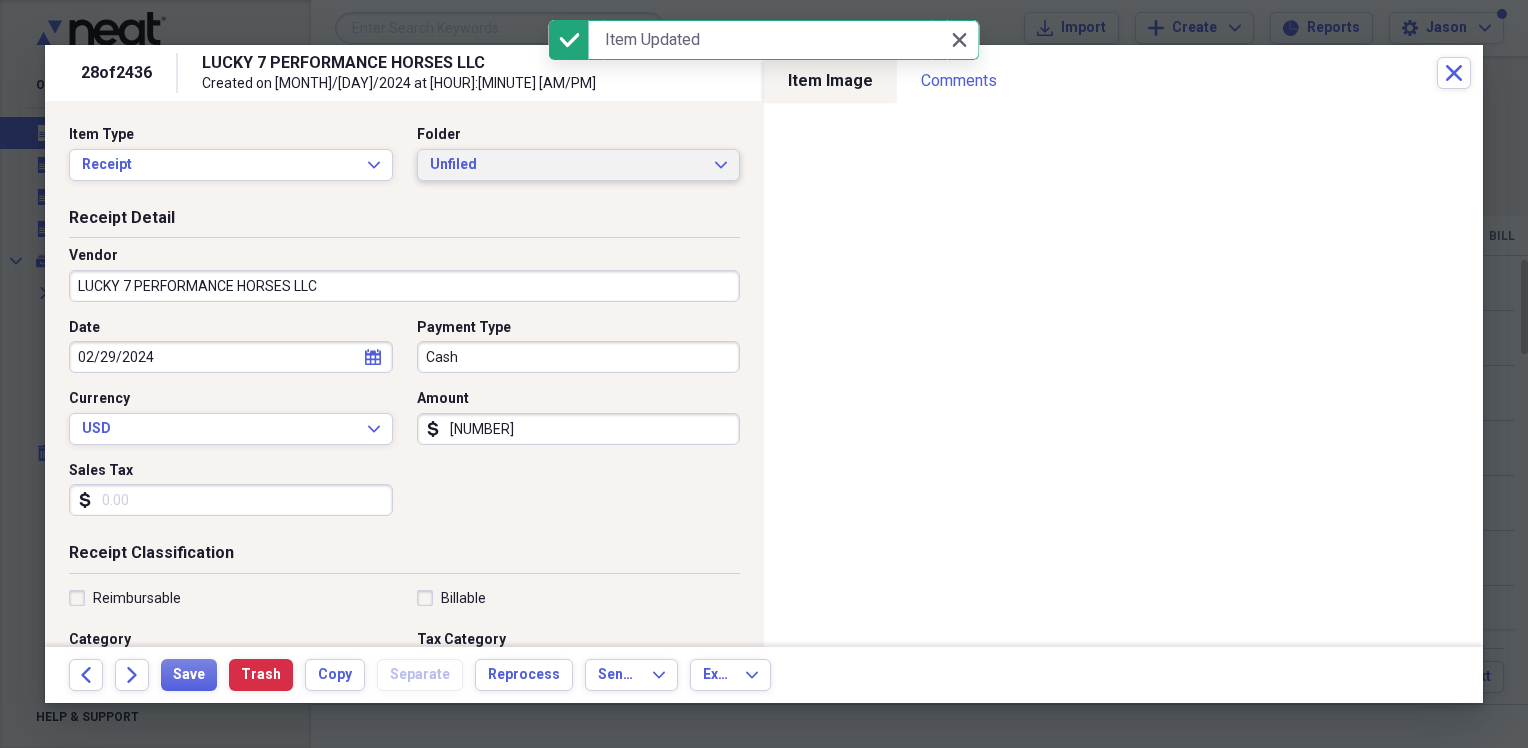 click on "Unfiled Expand" at bounding box center [579, 165] 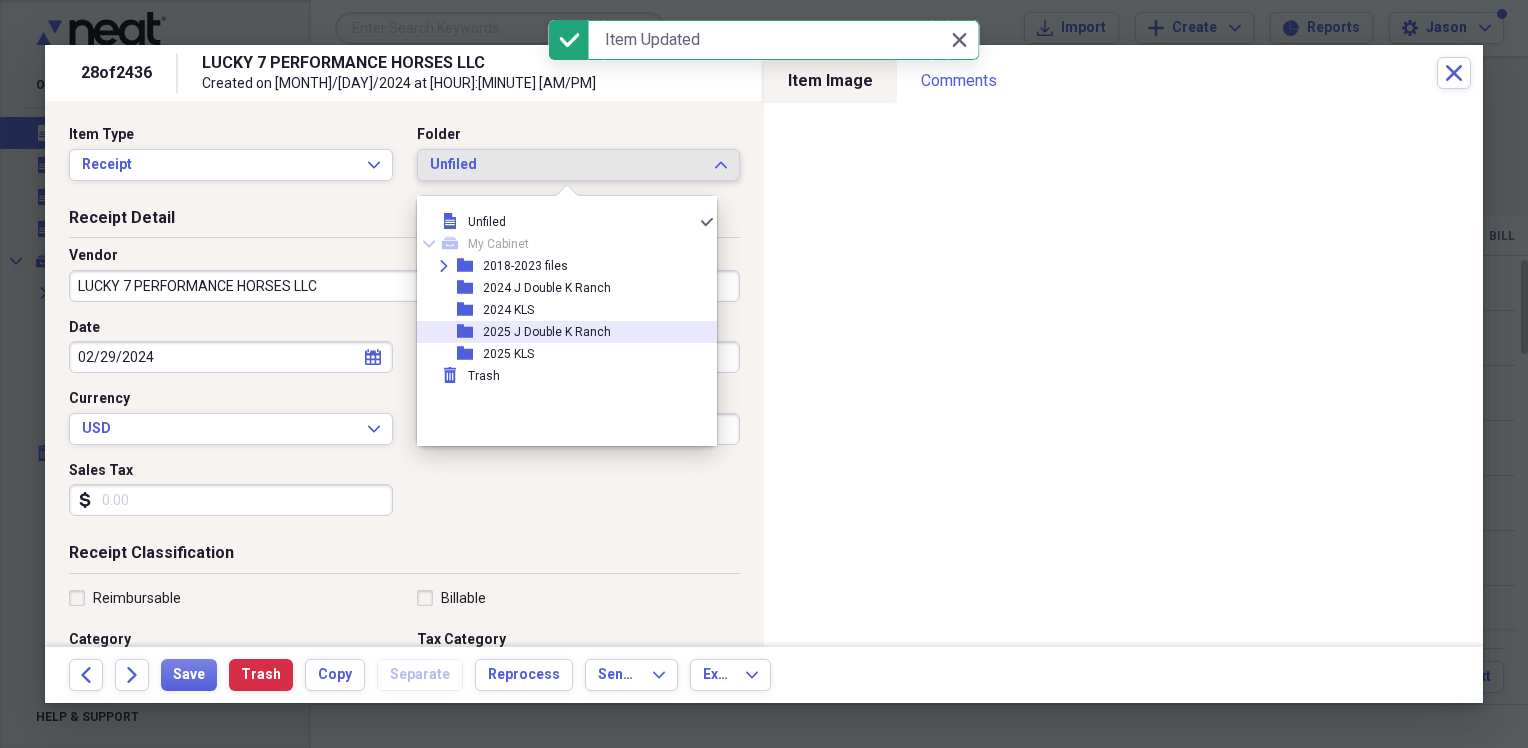 drag, startPoint x: 560, startPoint y: 346, endPoint x: 563, endPoint y: 334, distance: 12.369317 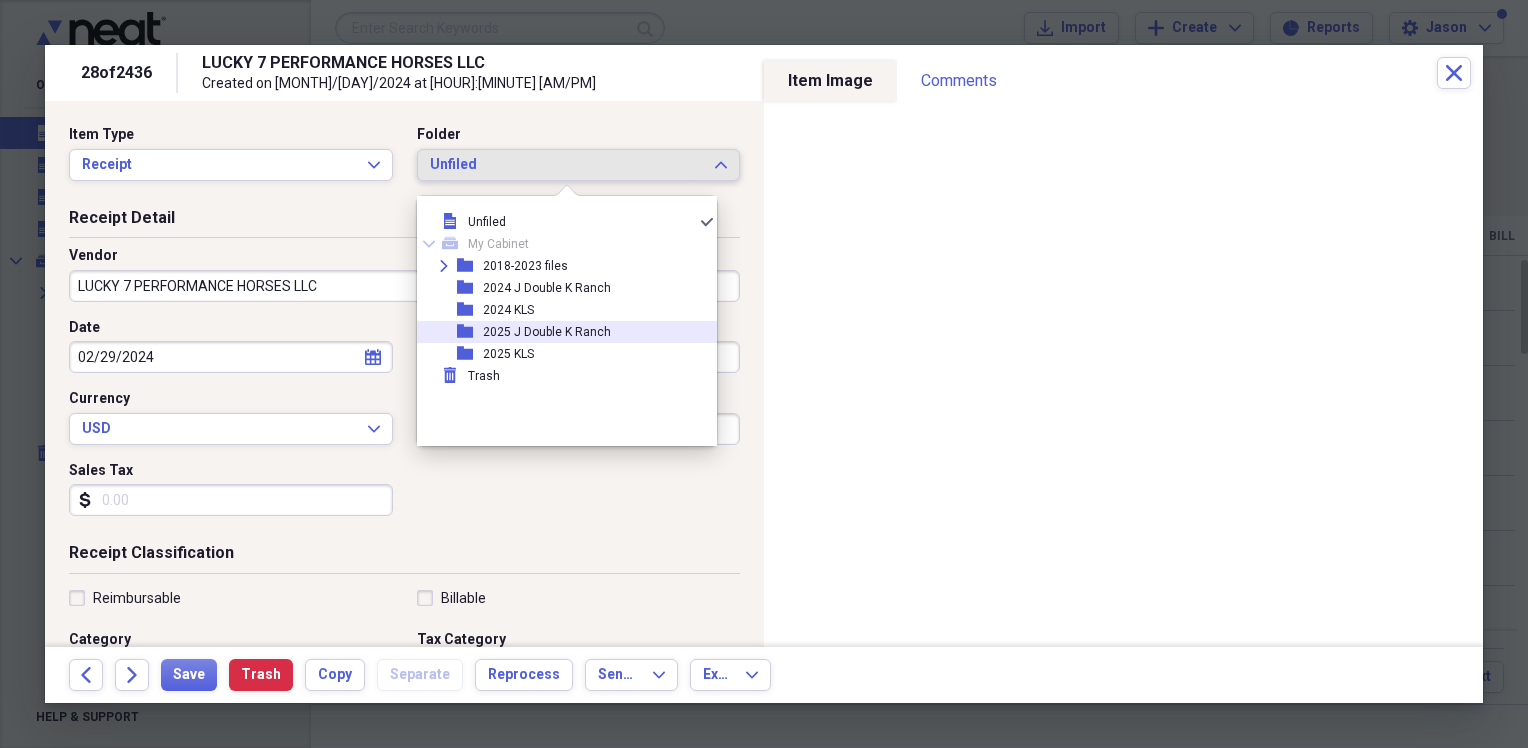 click on "2025 J Double K Ranch" at bounding box center (547, 332) 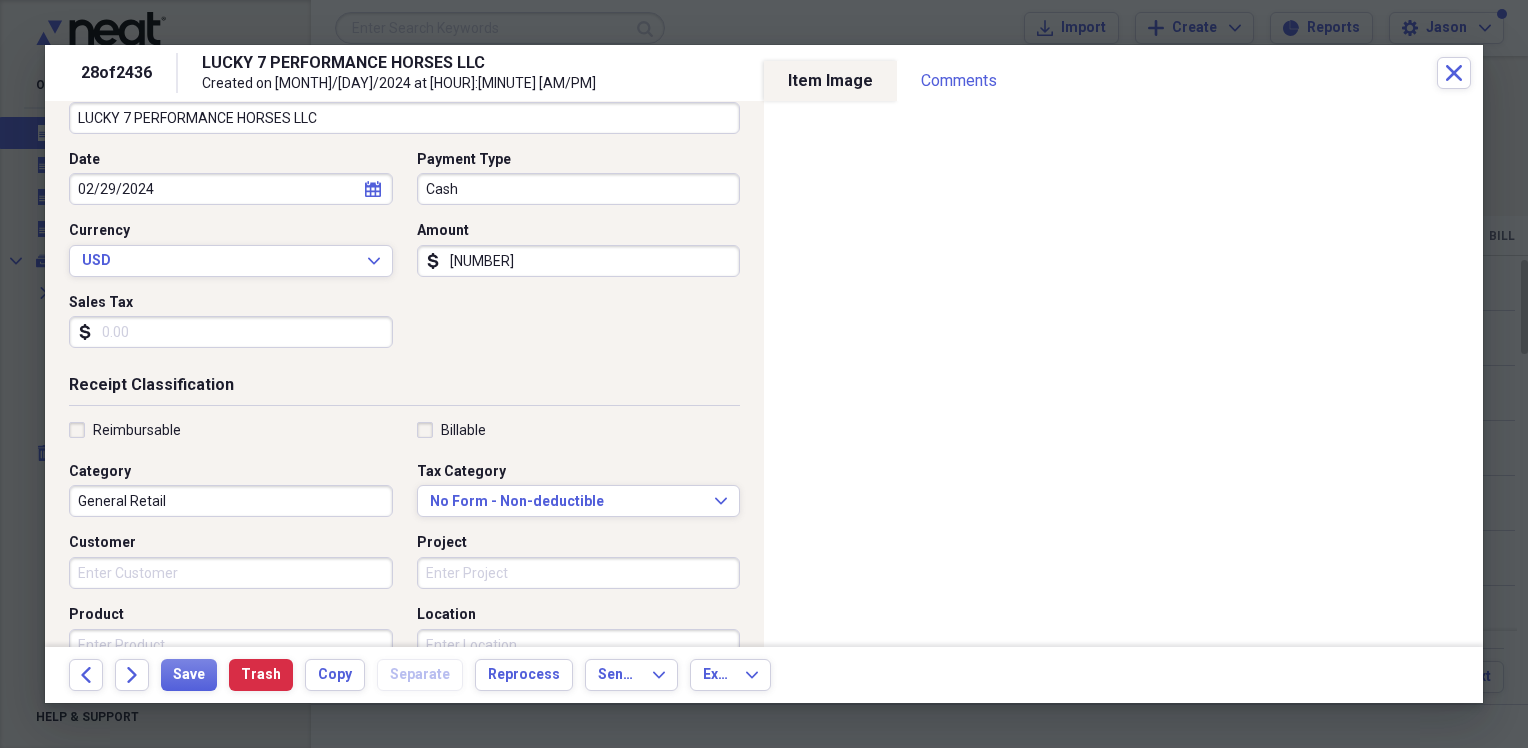 scroll, scrollTop: 200, scrollLeft: 0, axis: vertical 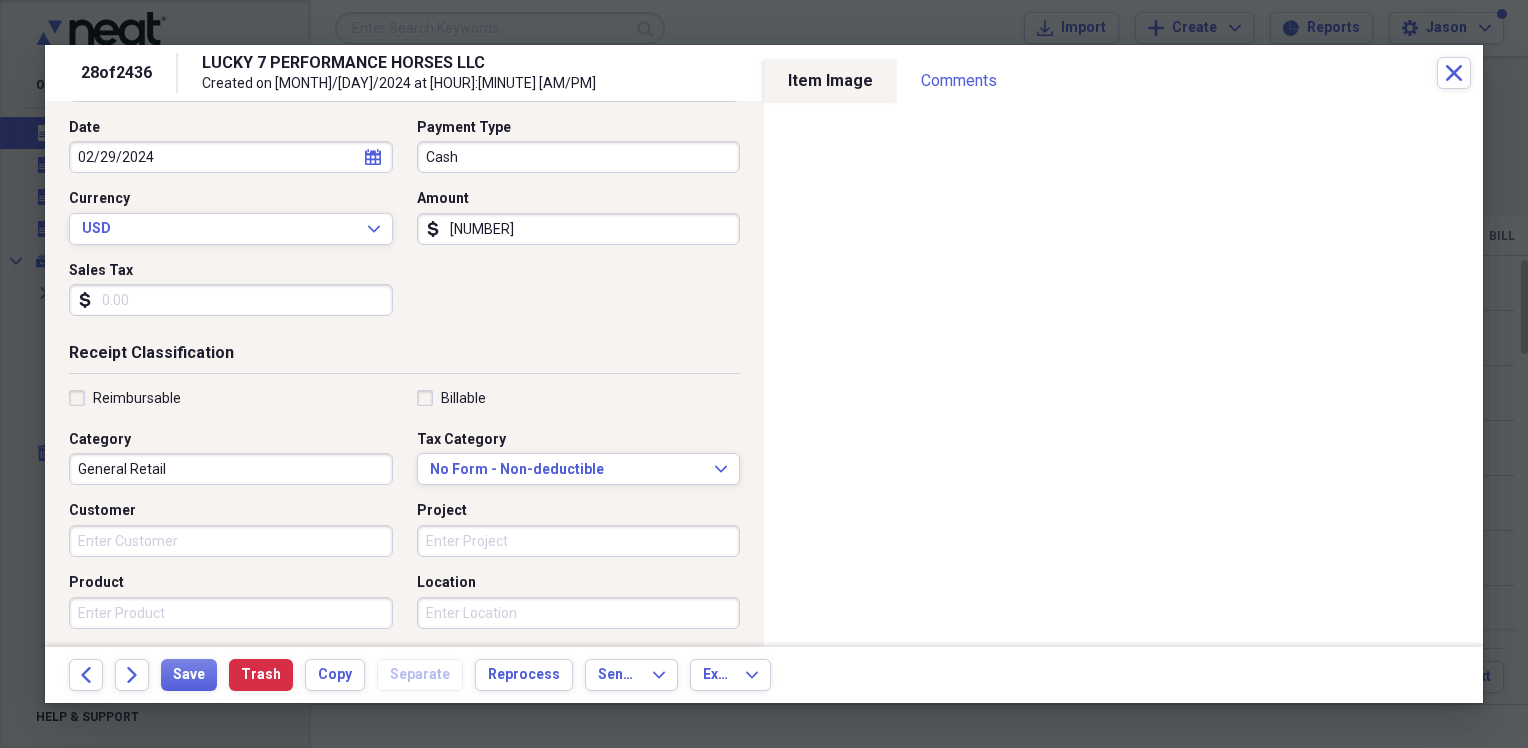 click on "General Retail" at bounding box center (231, 469) 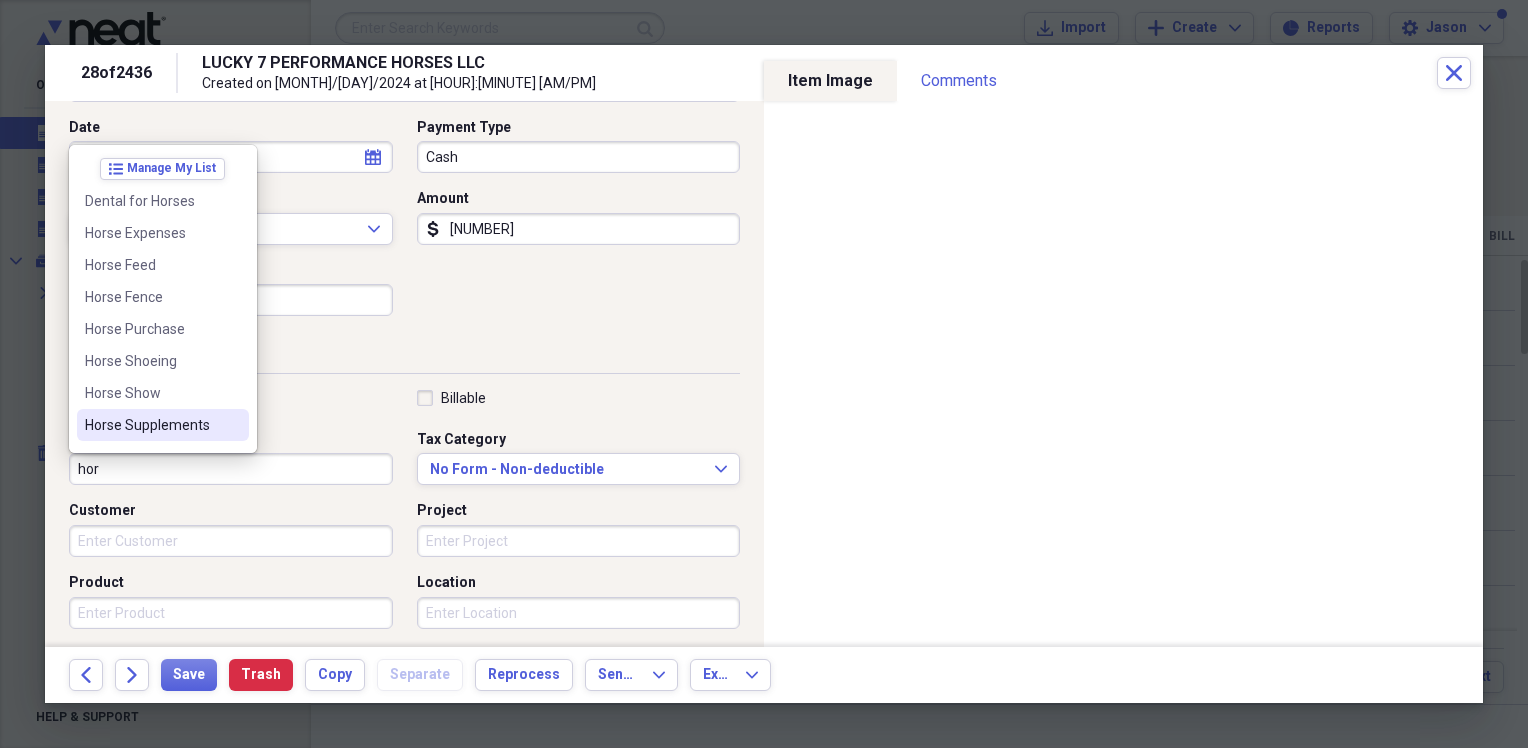 scroll, scrollTop: 92, scrollLeft: 0, axis: vertical 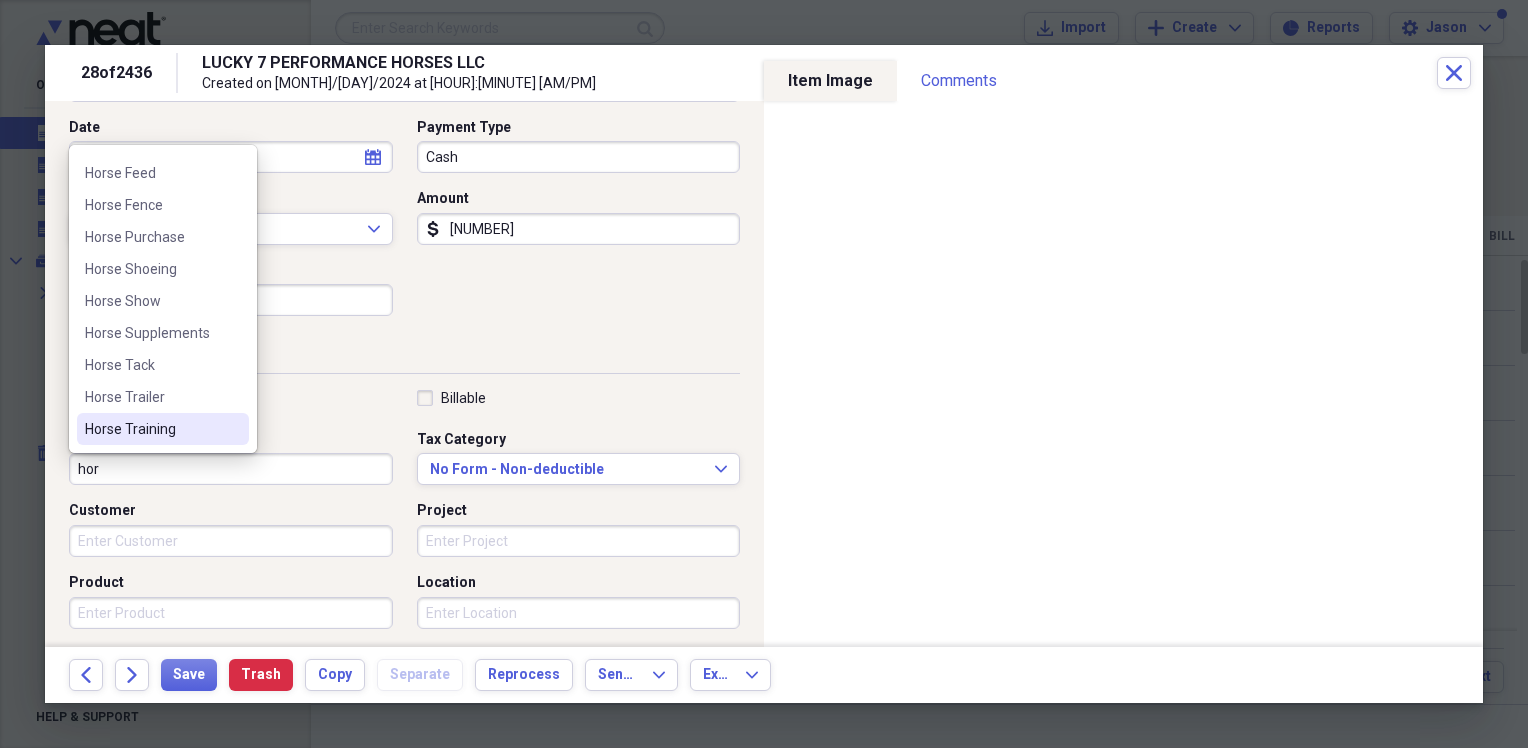 click on "Horse Training" at bounding box center (151, 429) 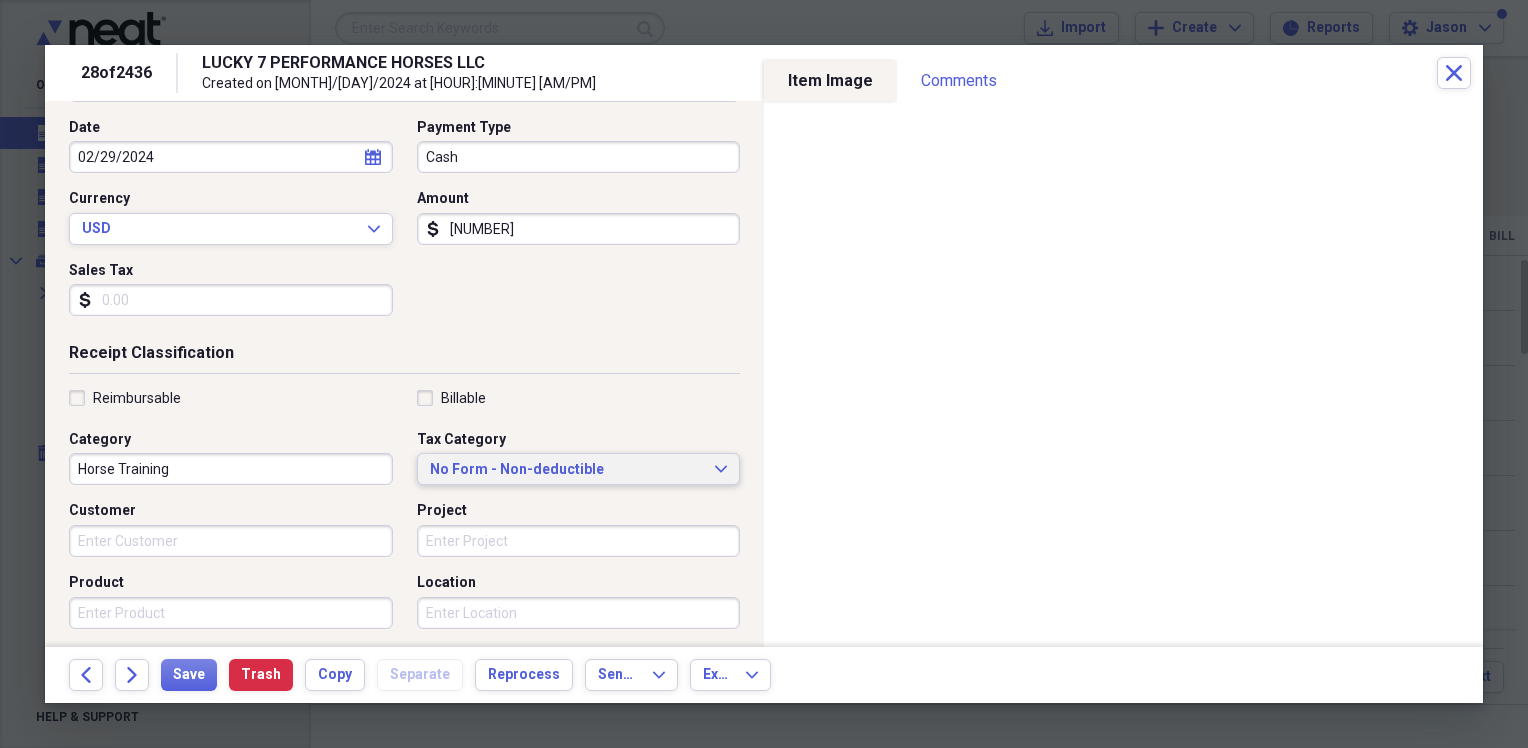 drag, startPoint x: 491, startPoint y: 466, endPoint x: 597, endPoint y: 462, distance: 106.07545 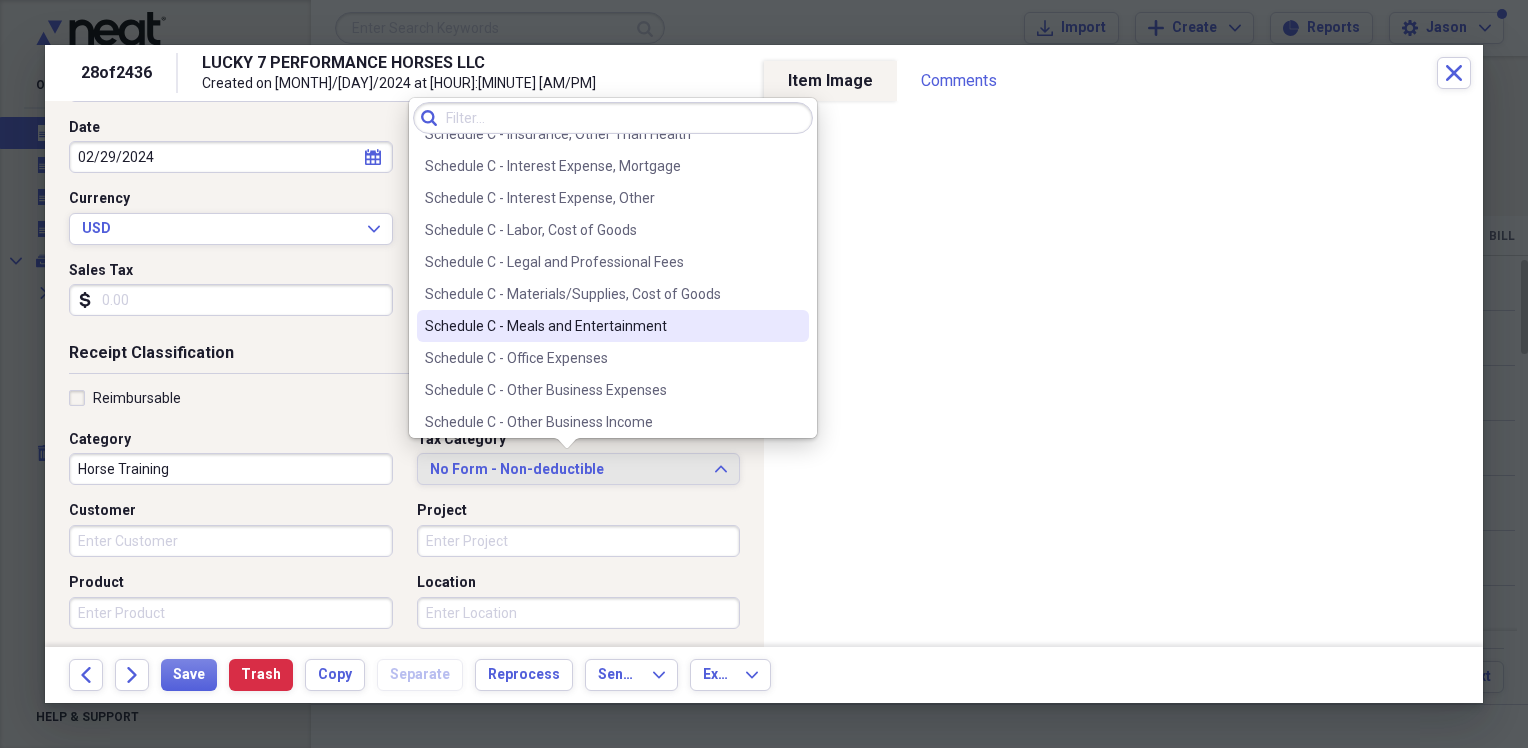 scroll, scrollTop: 3848, scrollLeft: 0, axis: vertical 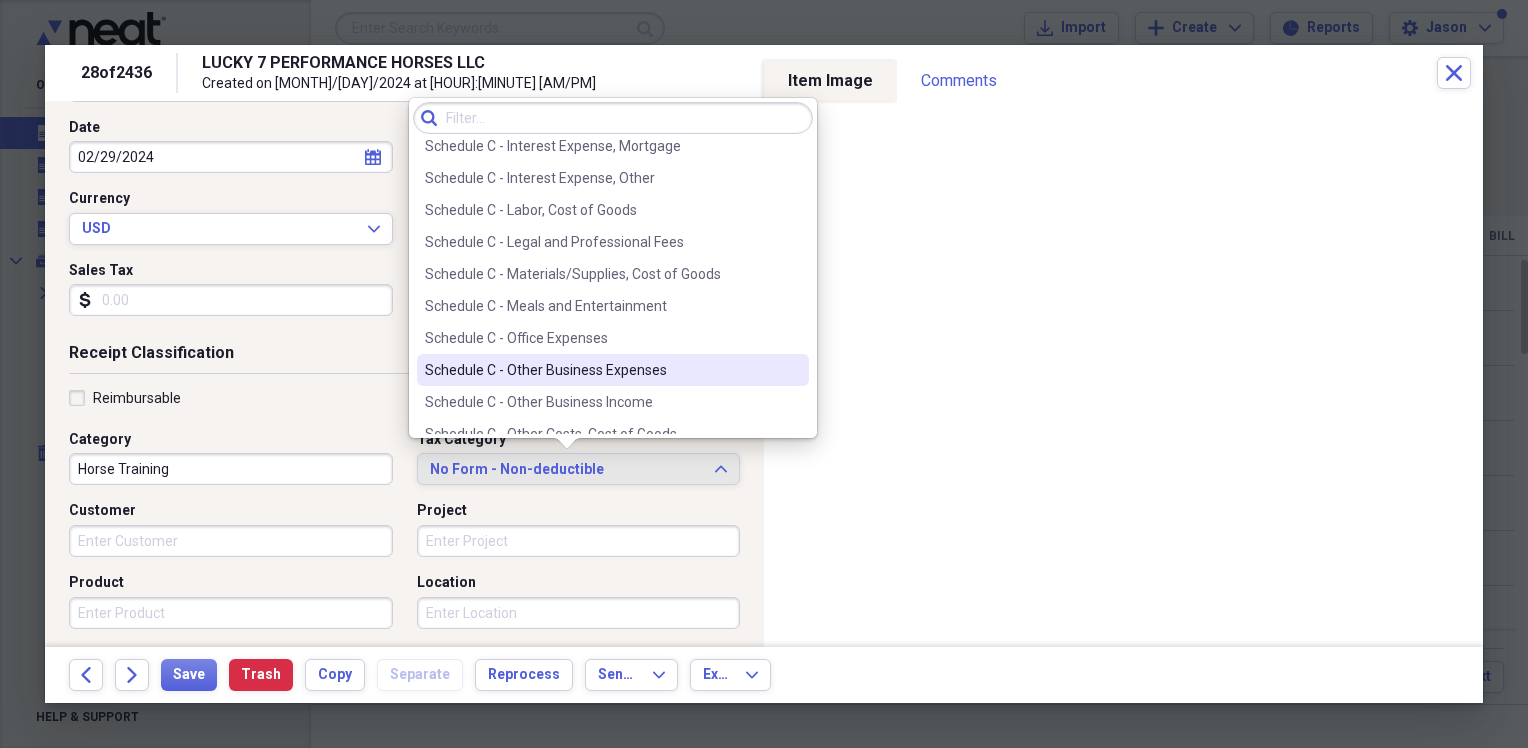 click on "Schedule C - Other Business Expenses" at bounding box center (613, 370) 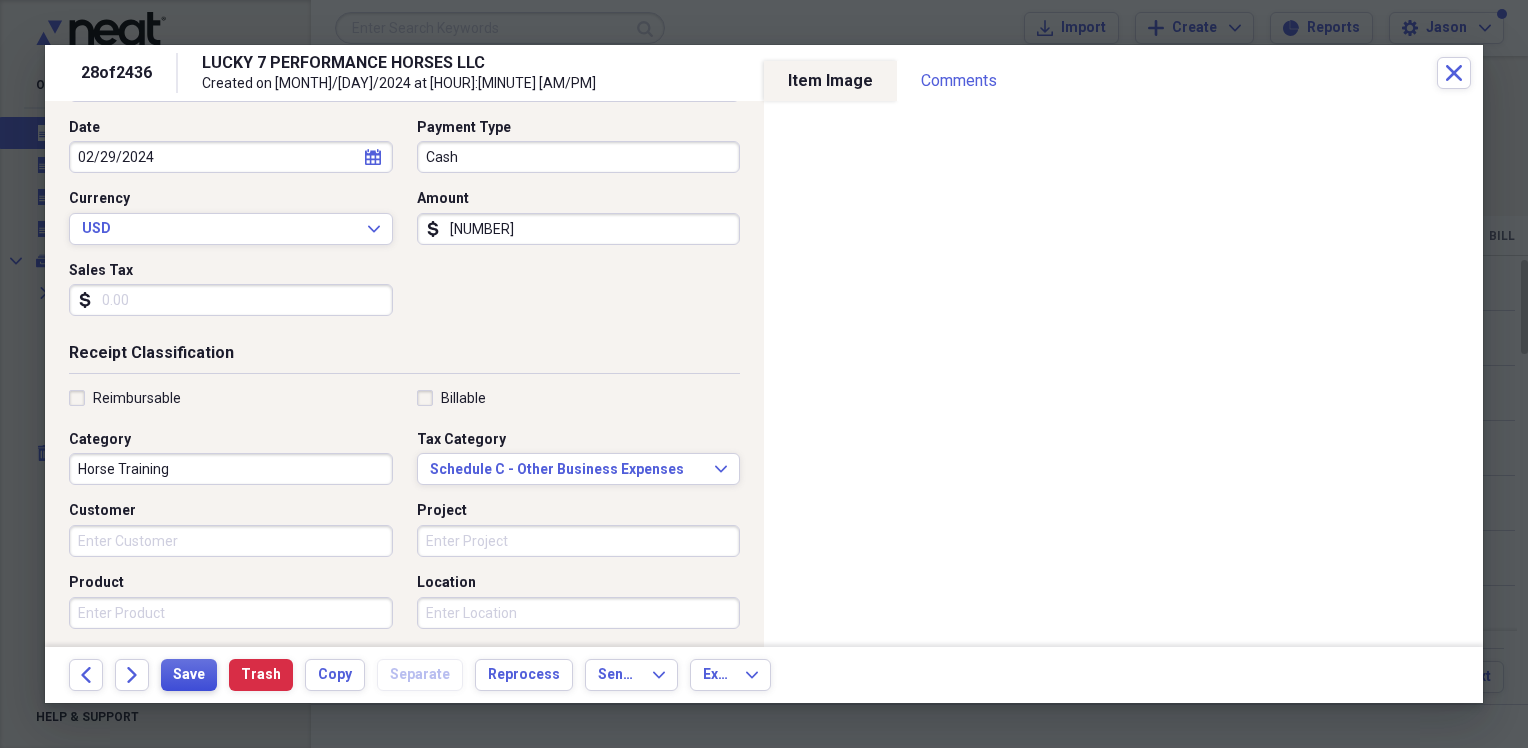 click on "Save" at bounding box center [189, 675] 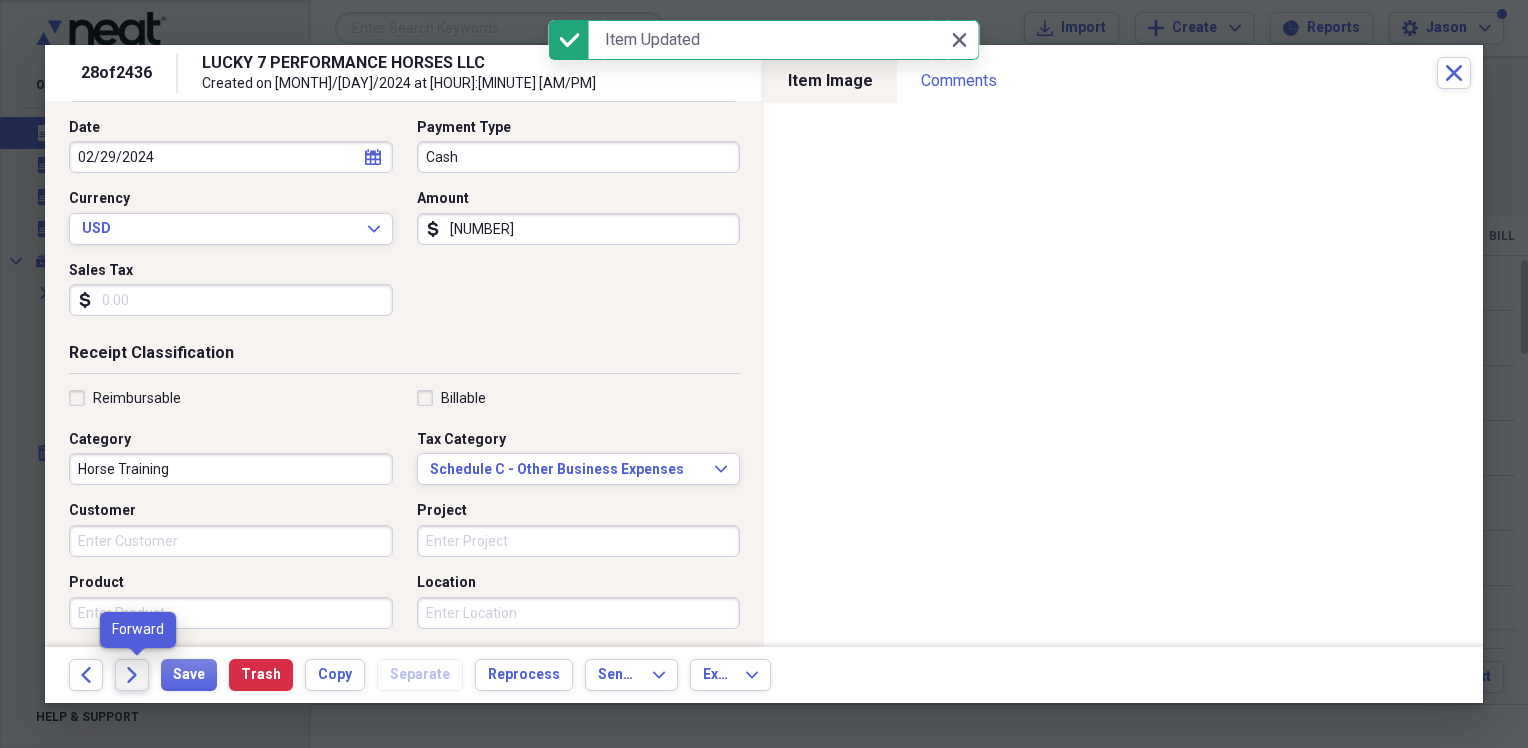 click 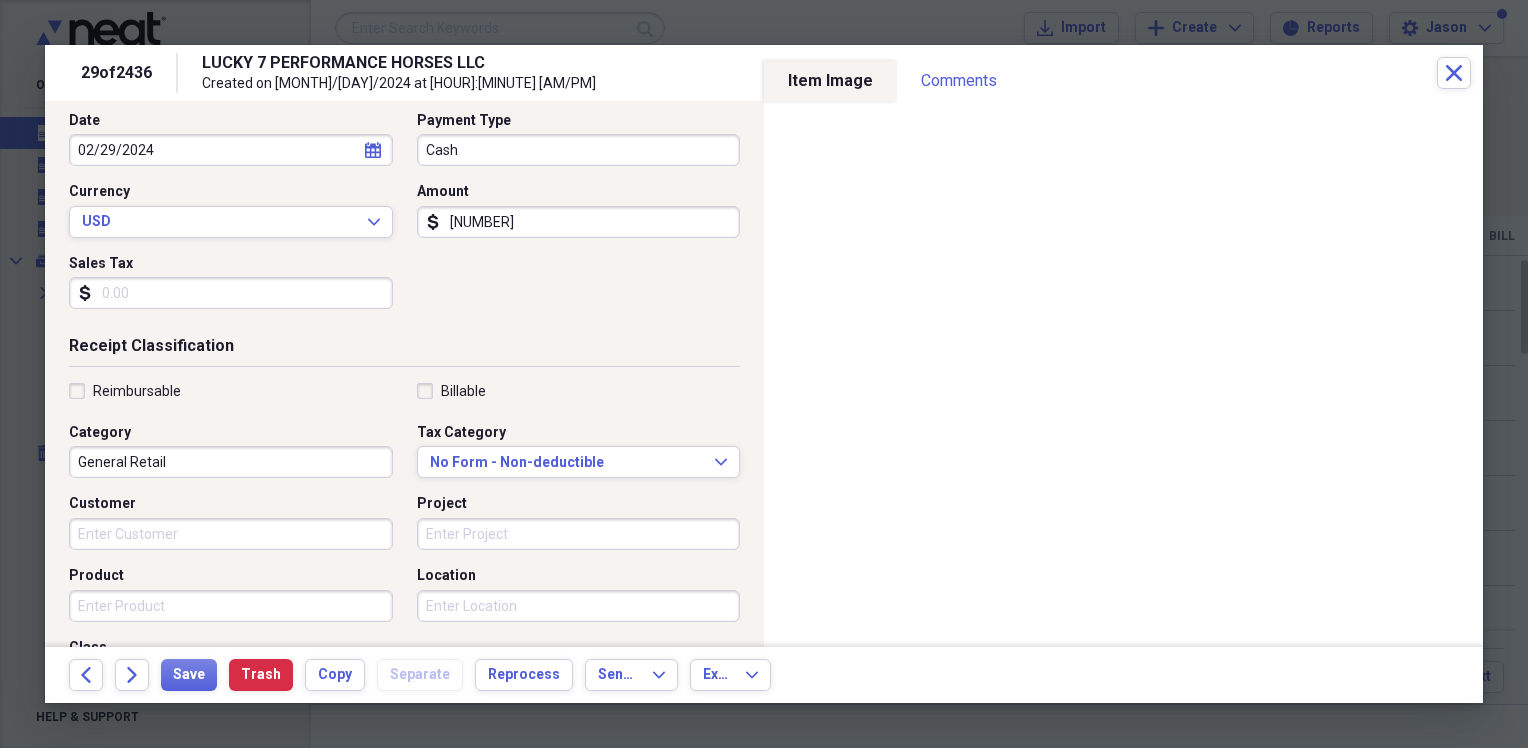scroll, scrollTop: 200, scrollLeft: 0, axis: vertical 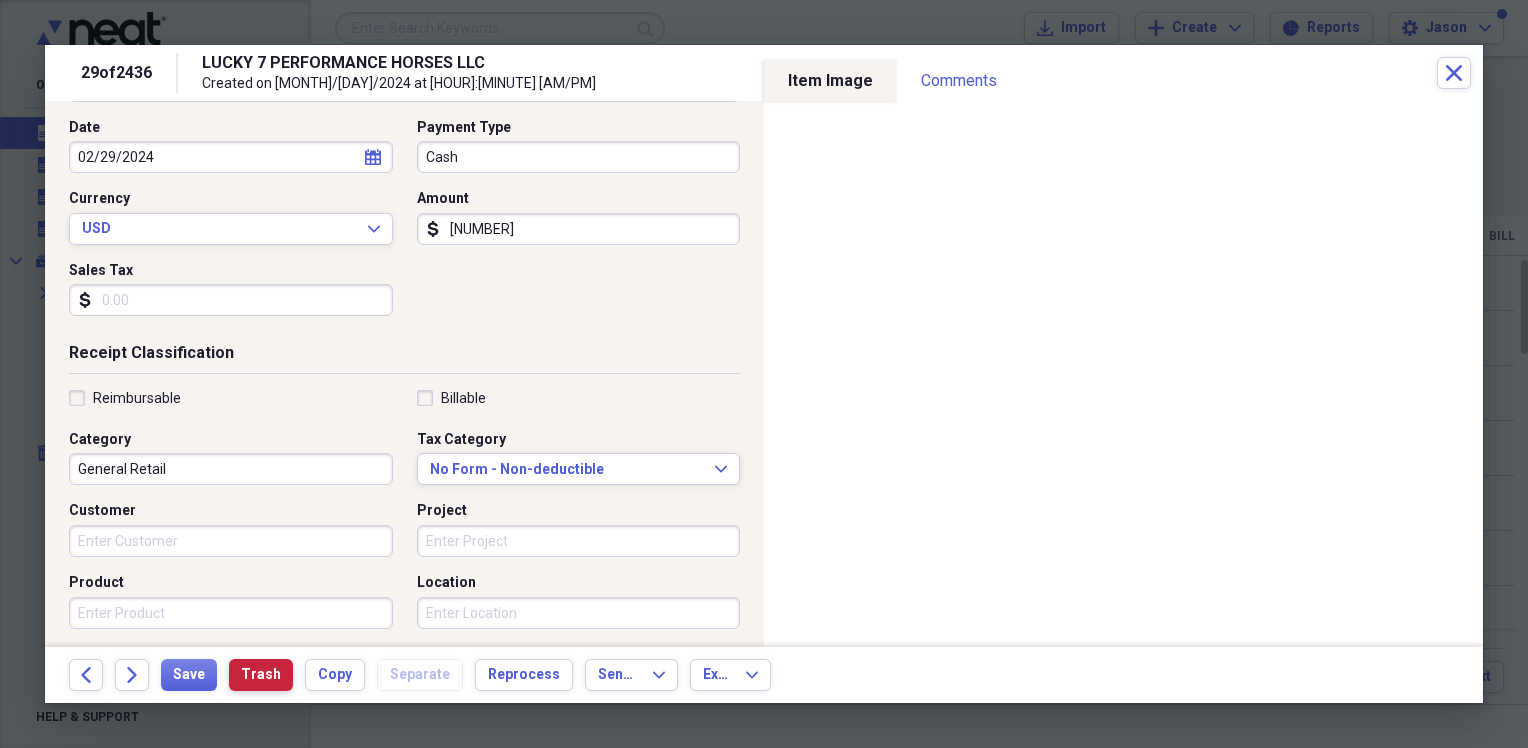 click on "Trash" at bounding box center [261, 675] 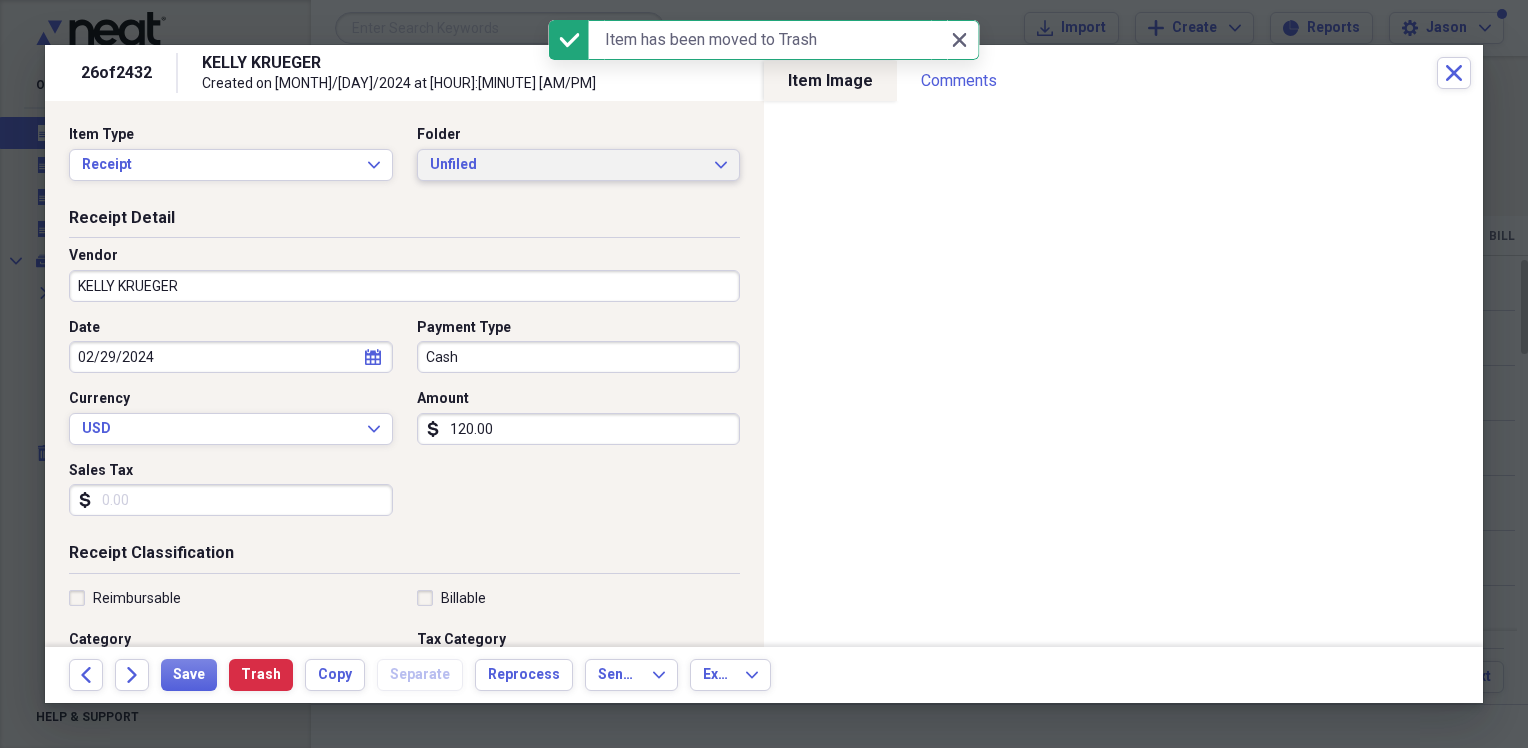 click on "Unfiled" at bounding box center [567, 165] 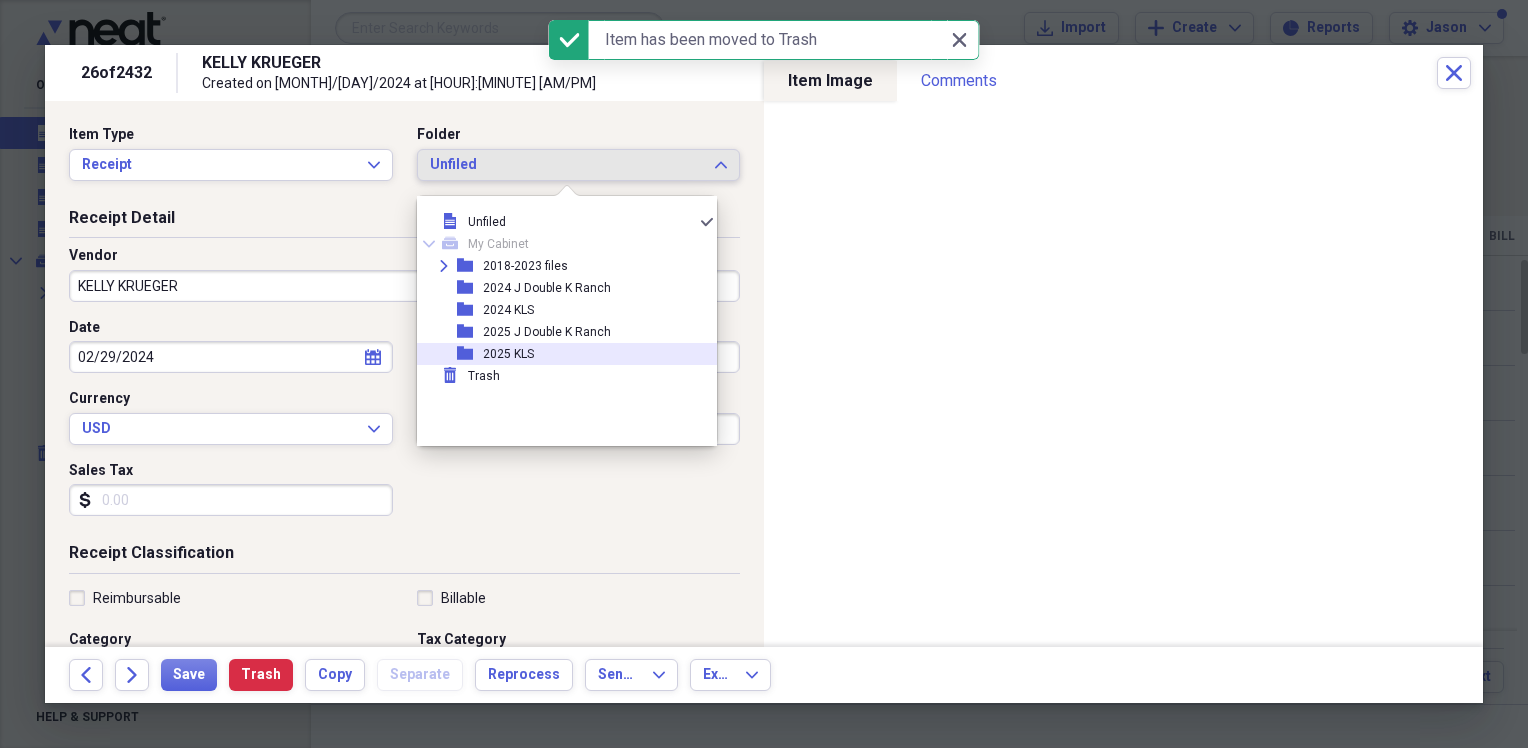click on "folder 2025 KLS" at bounding box center (559, 354) 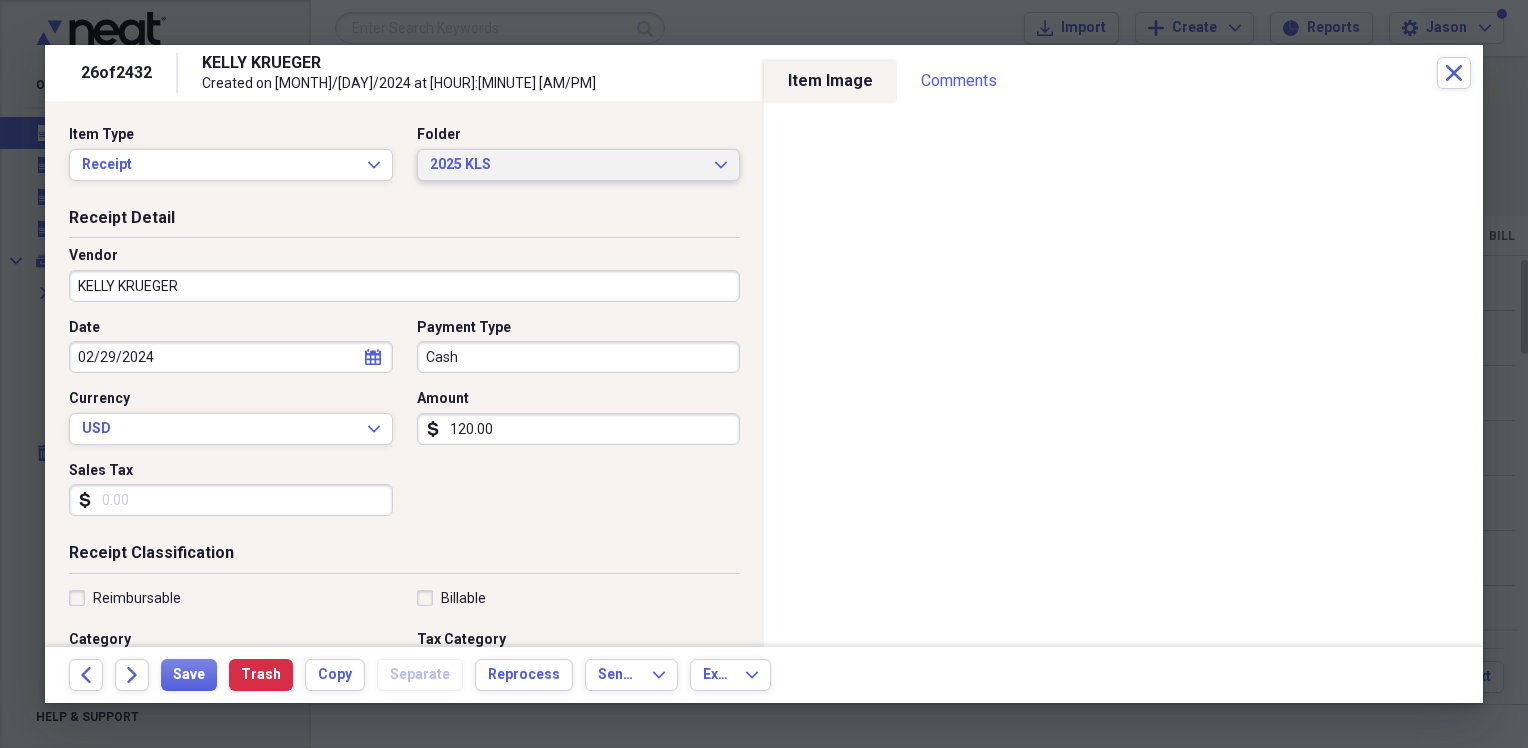click on "2025 KLS" at bounding box center (567, 165) 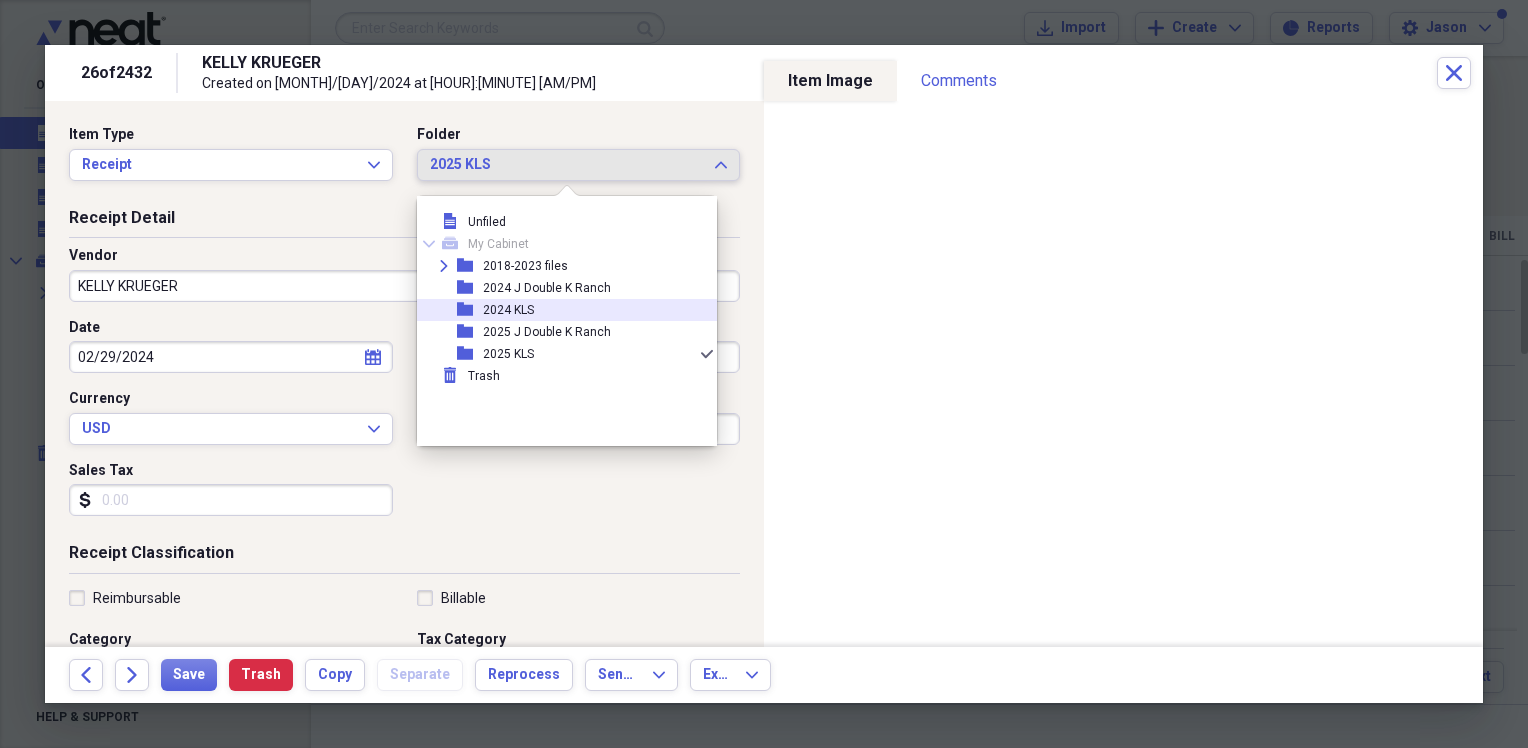 click on "2024 KLS" at bounding box center [508, 310] 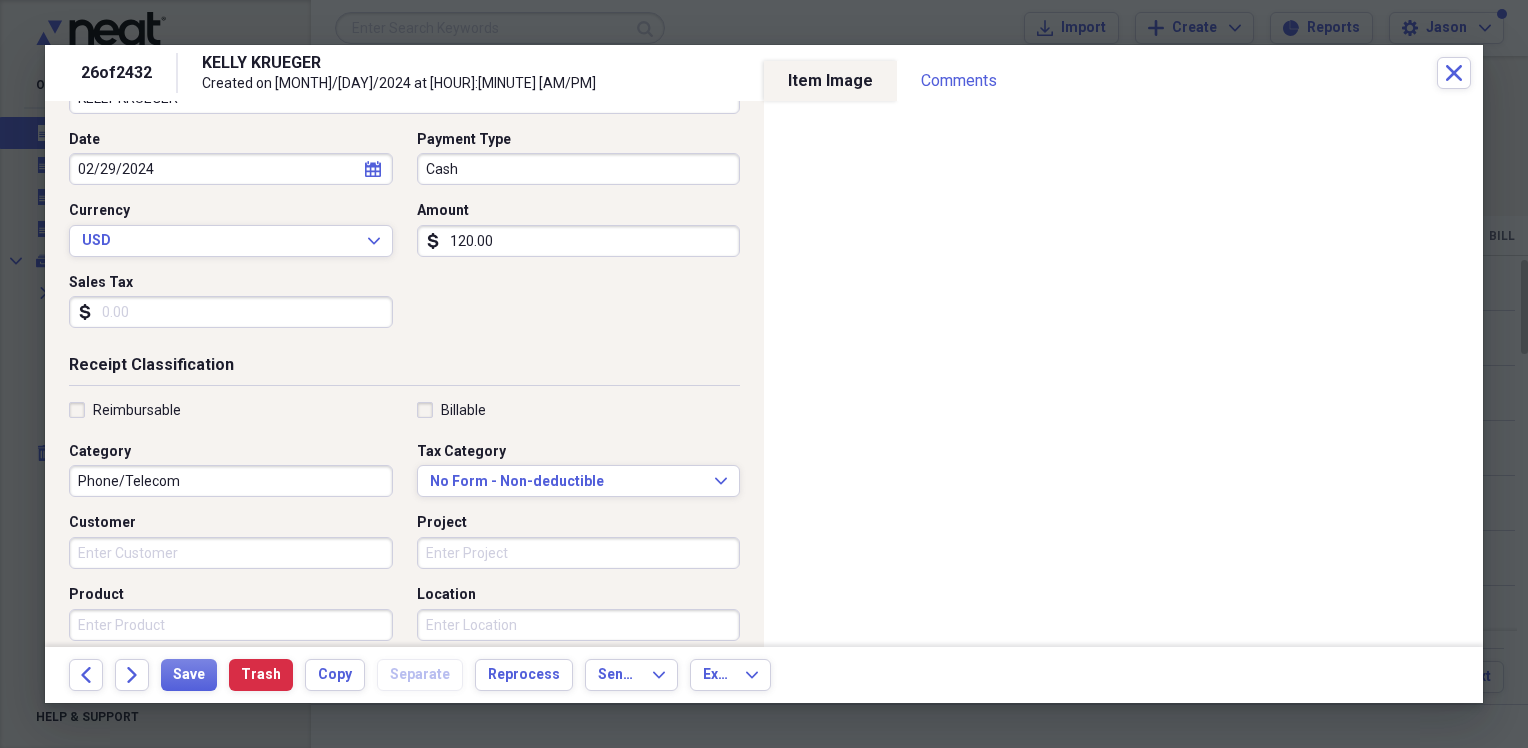 scroll, scrollTop: 200, scrollLeft: 0, axis: vertical 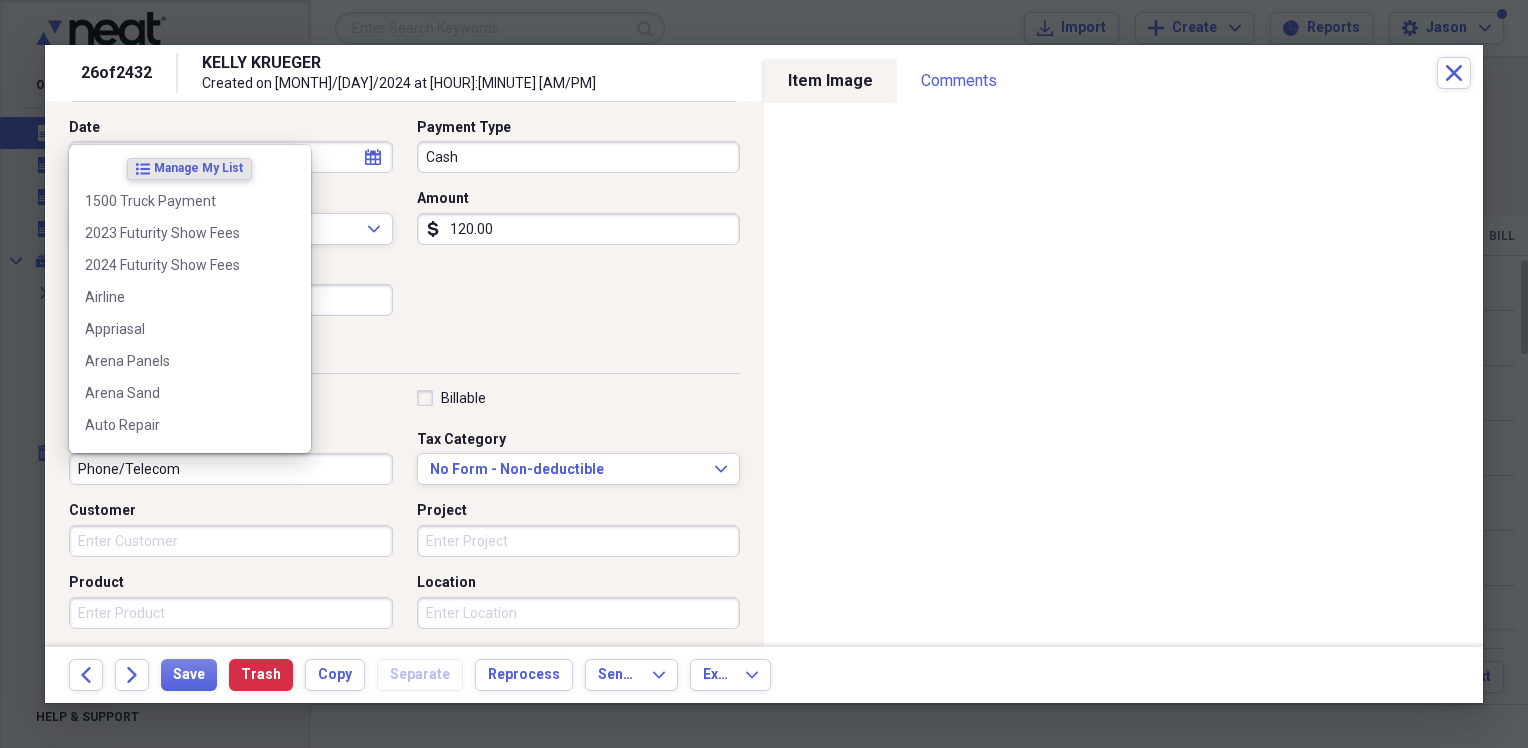 click on "Phone/Telecom" at bounding box center (231, 469) 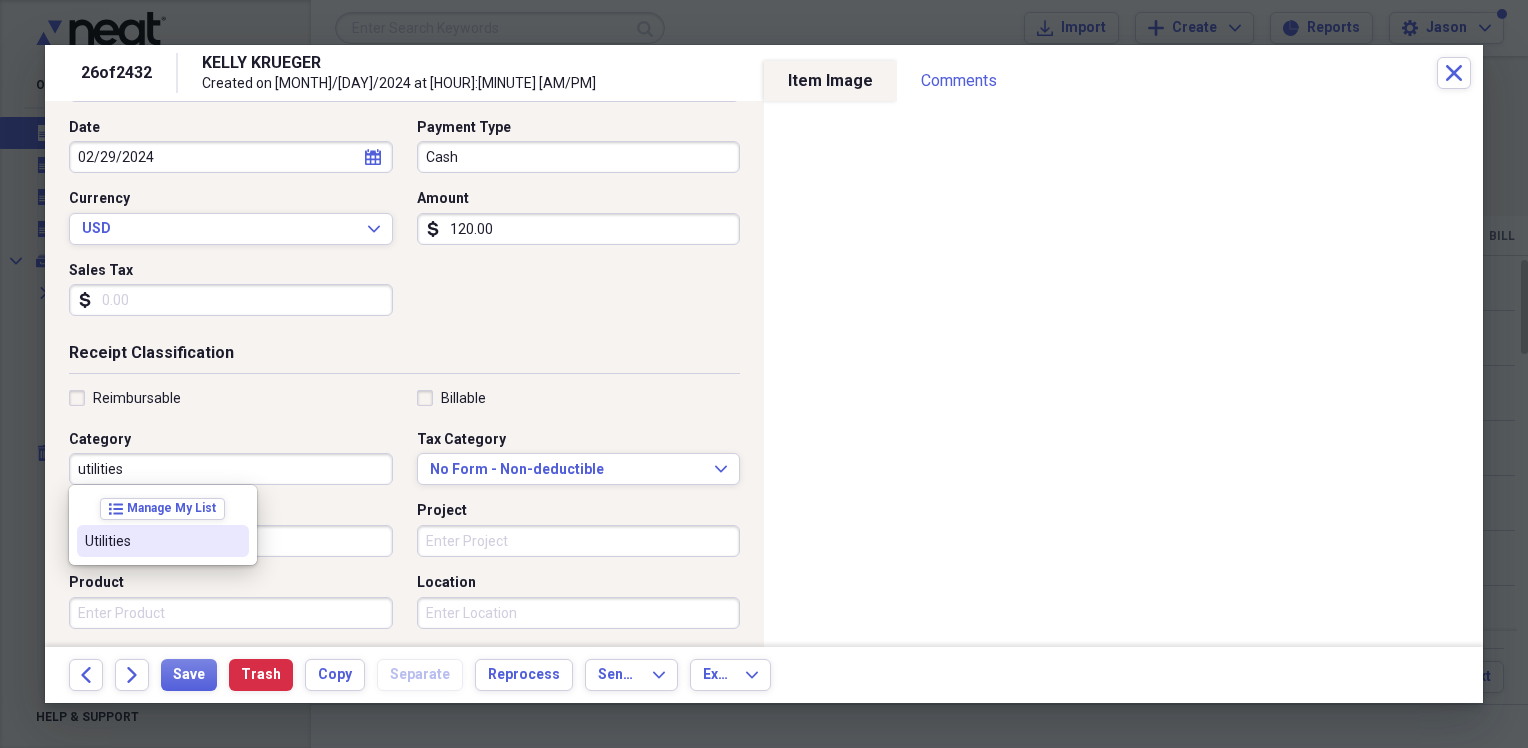 click on "Utilities" at bounding box center (151, 541) 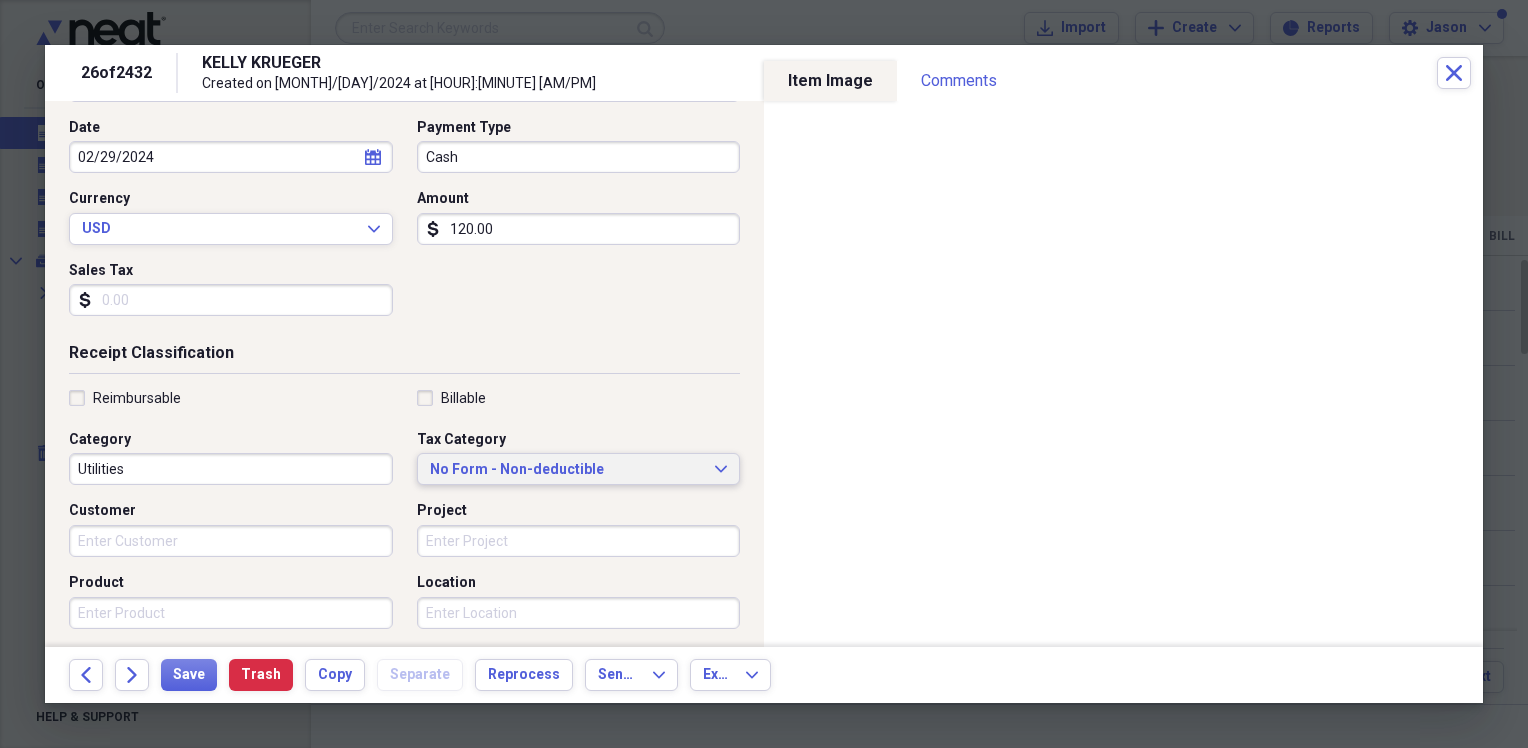 click on "No Form - Non-deductible Expand" at bounding box center (579, 469) 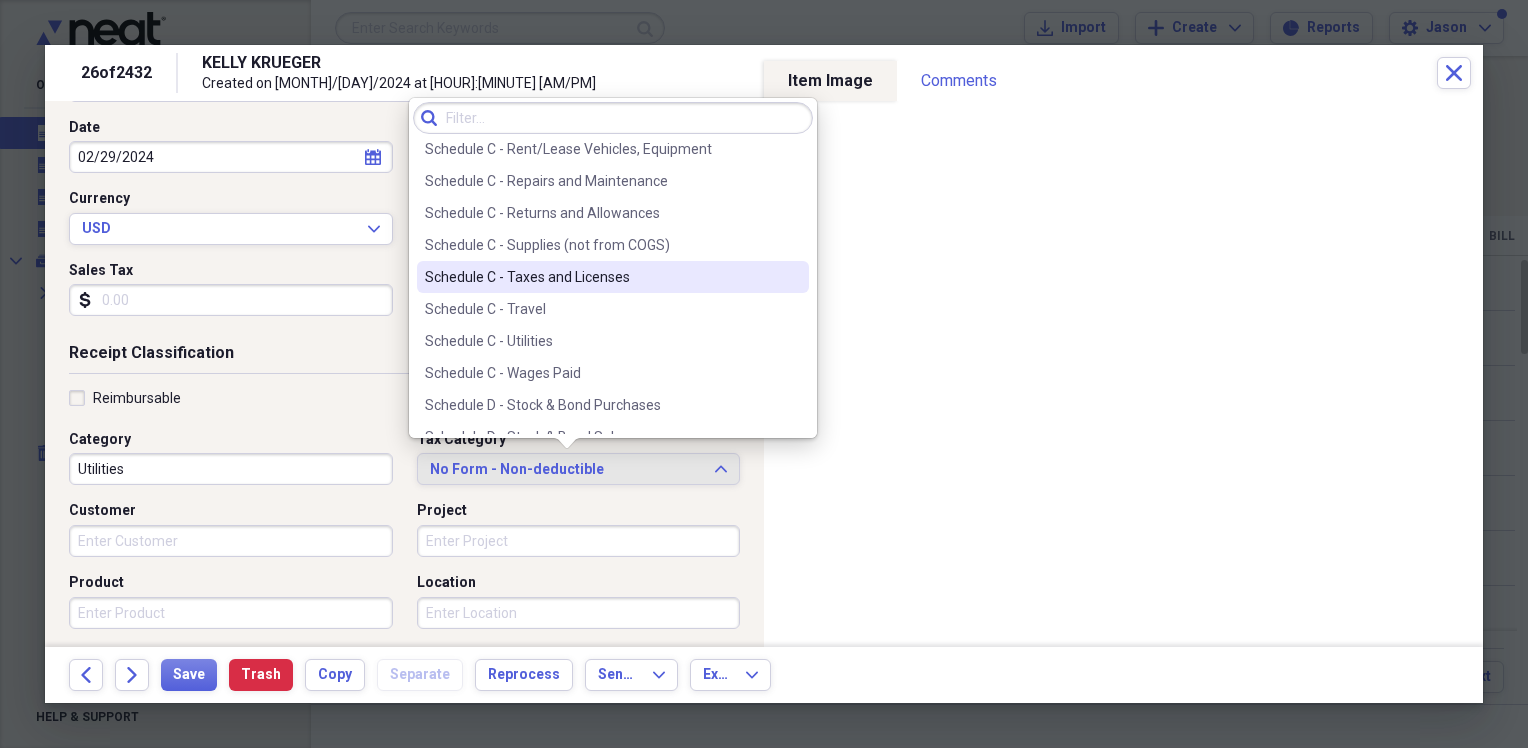 scroll, scrollTop: 4292, scrollLeft: 0, axis: vertical 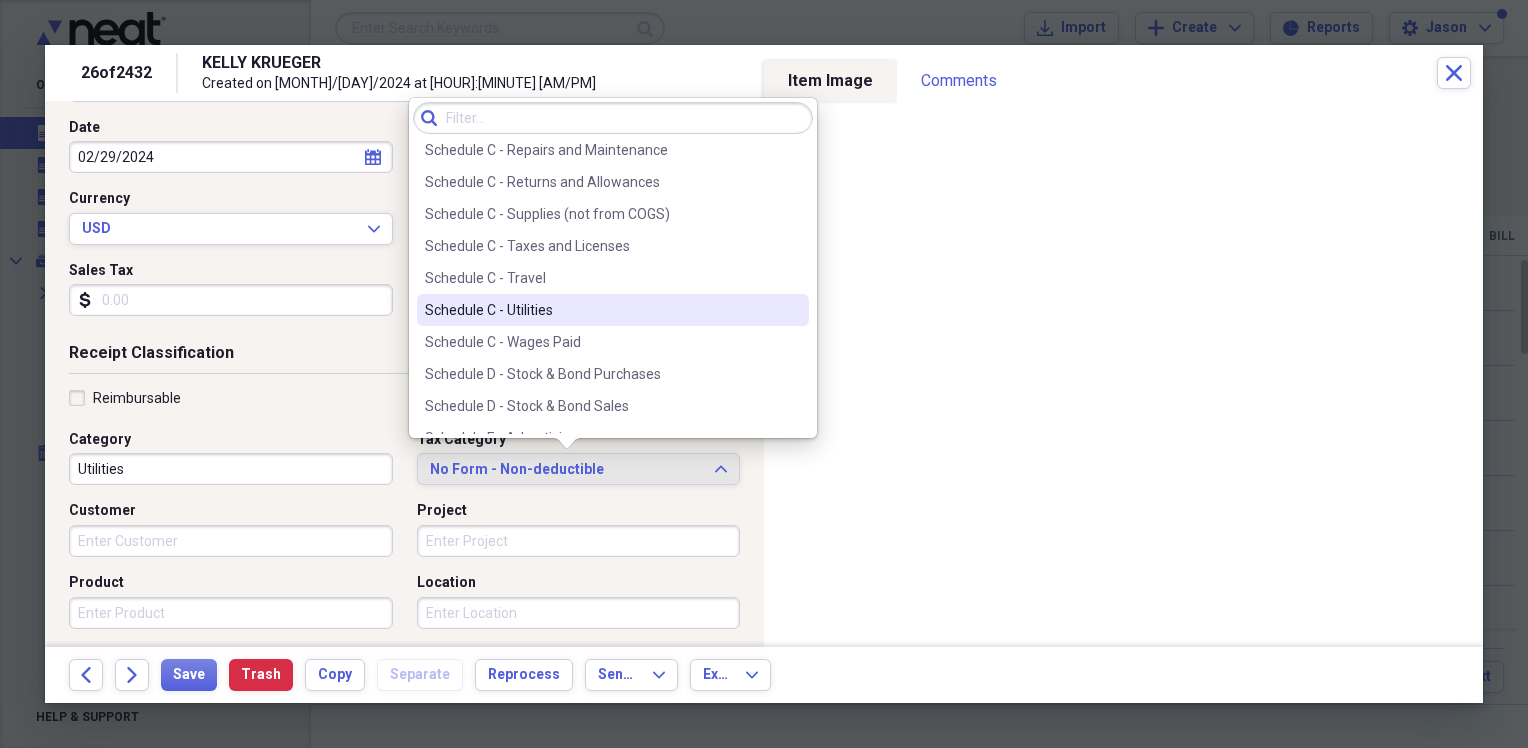 click on "Schedule C - Utilities" at bounding box center [601, 310] 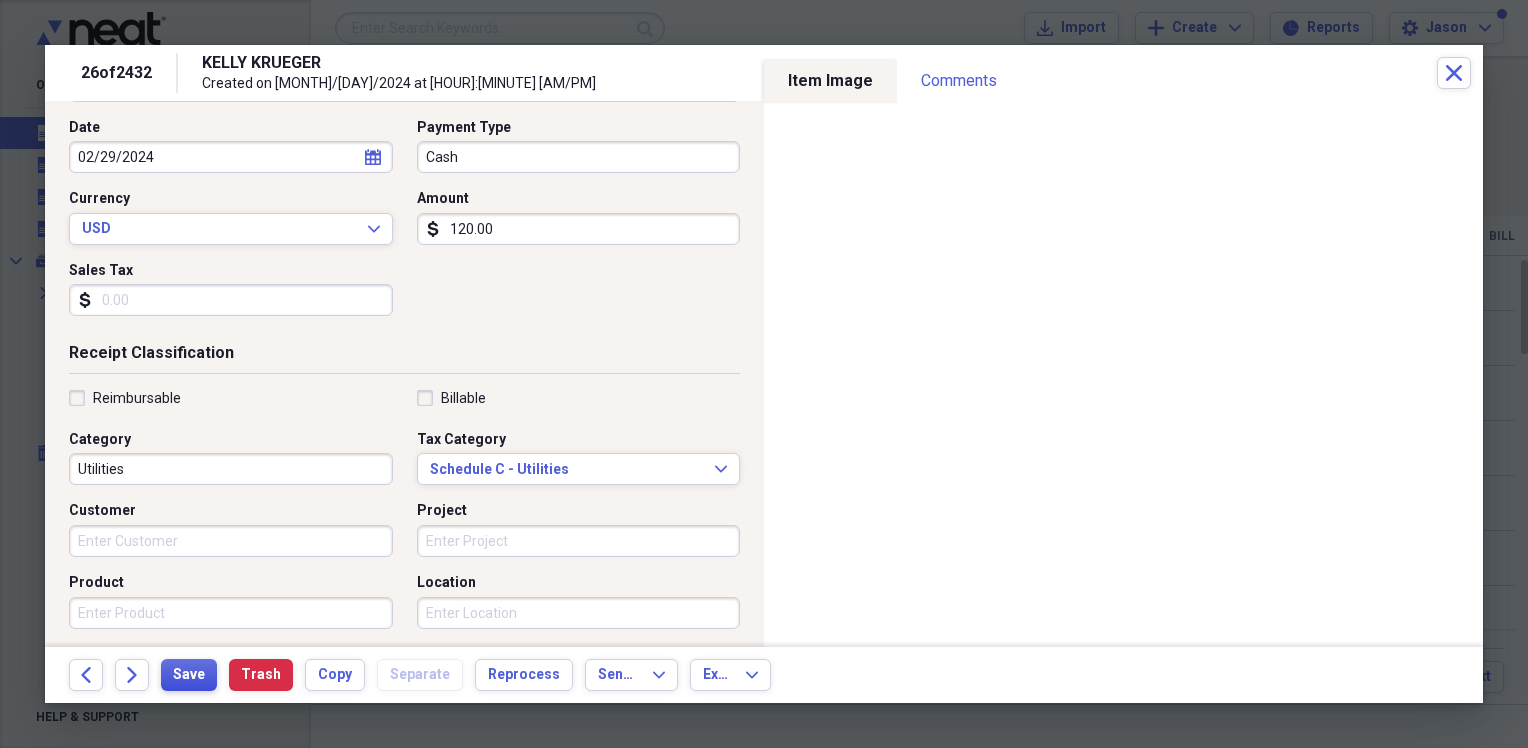 click on "Save" at bounding box center (189, 675) 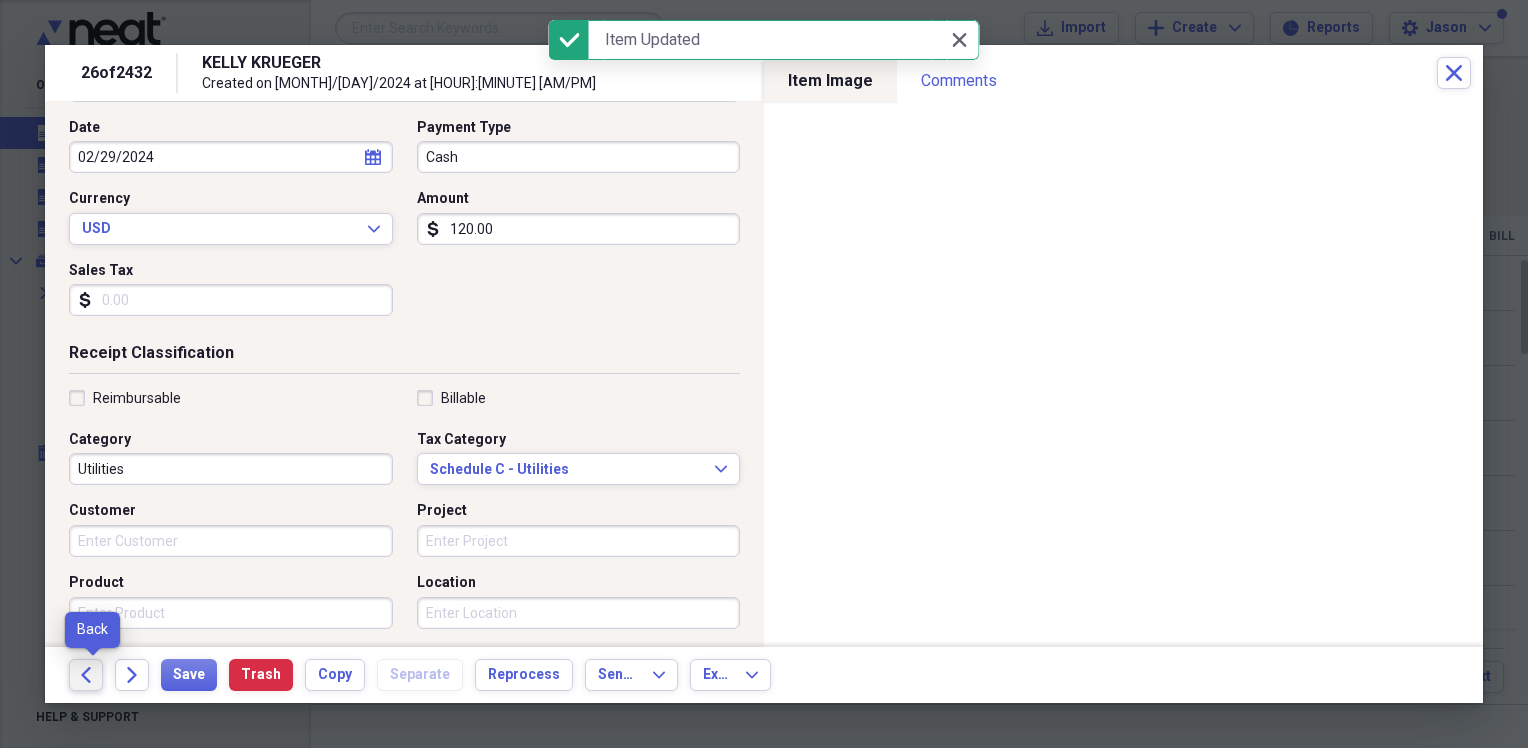 click on "Back" 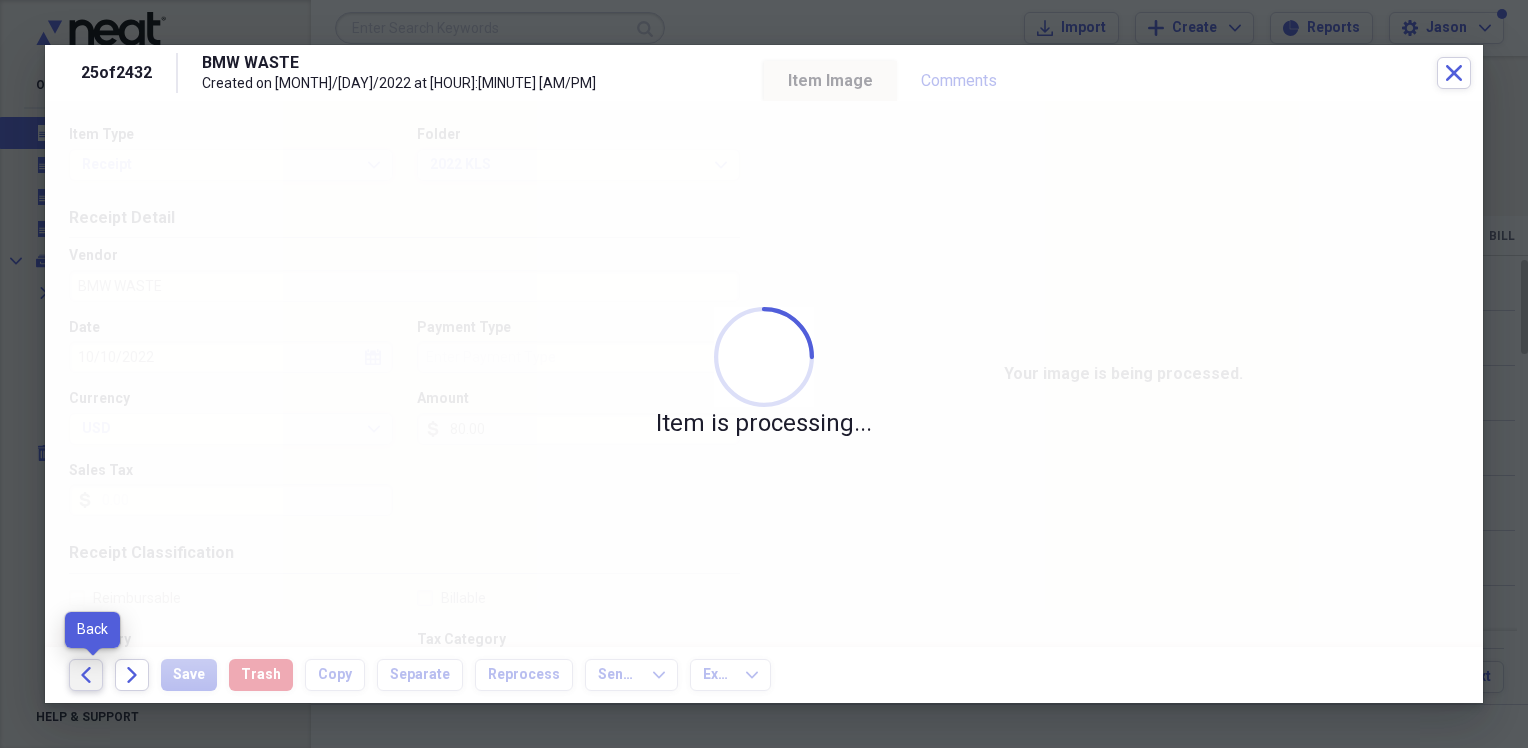 click on "Back" at bounding box center [86, 675] 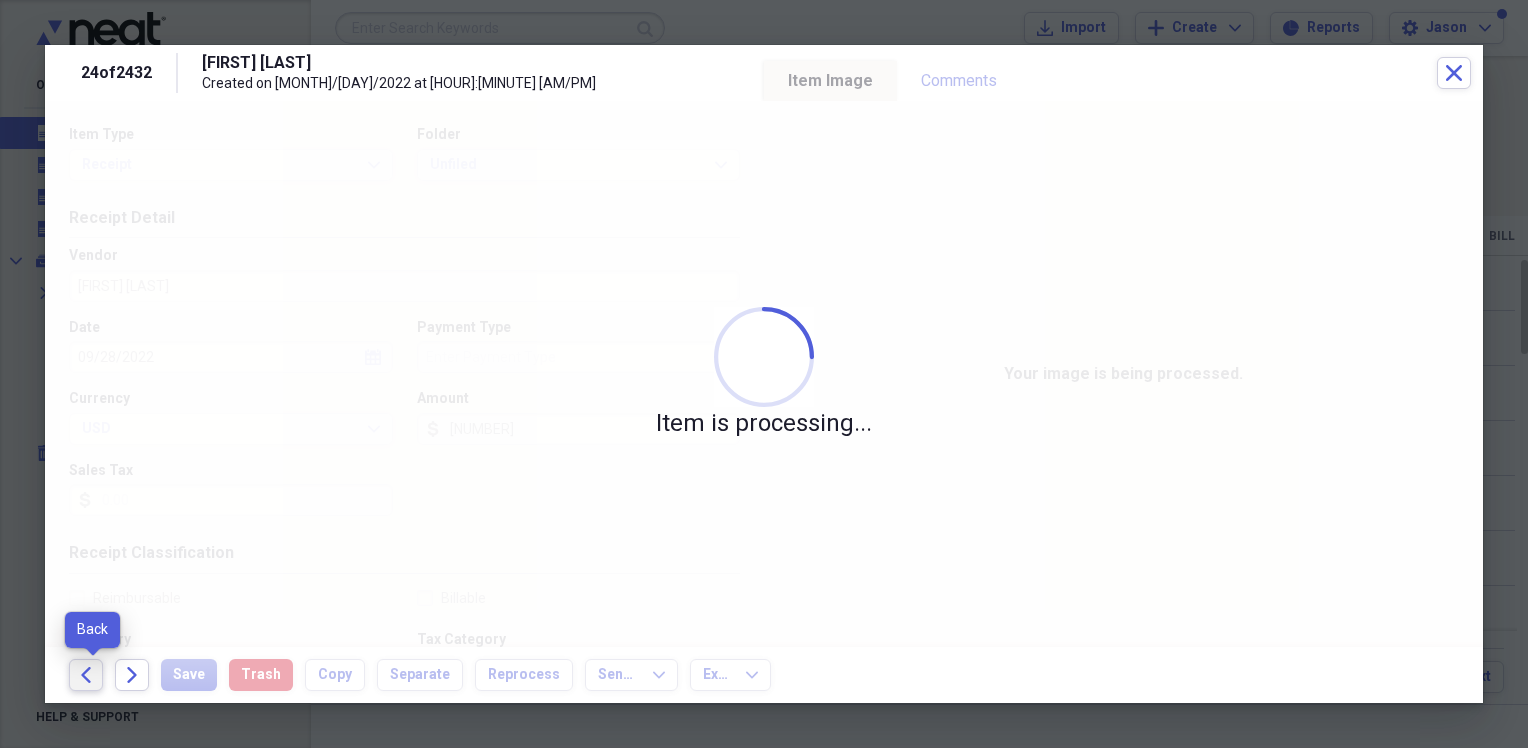 click on "Back" 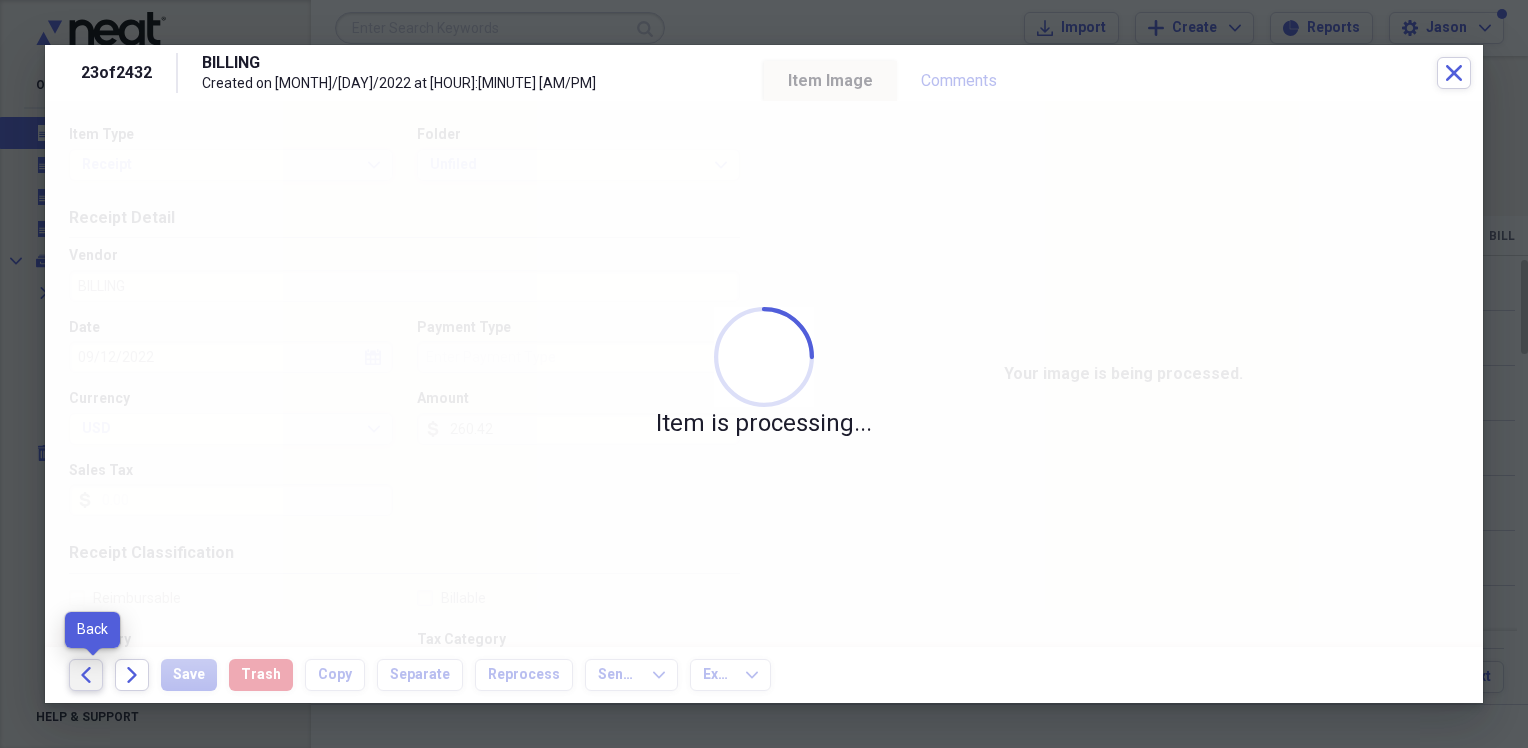click on "Back" 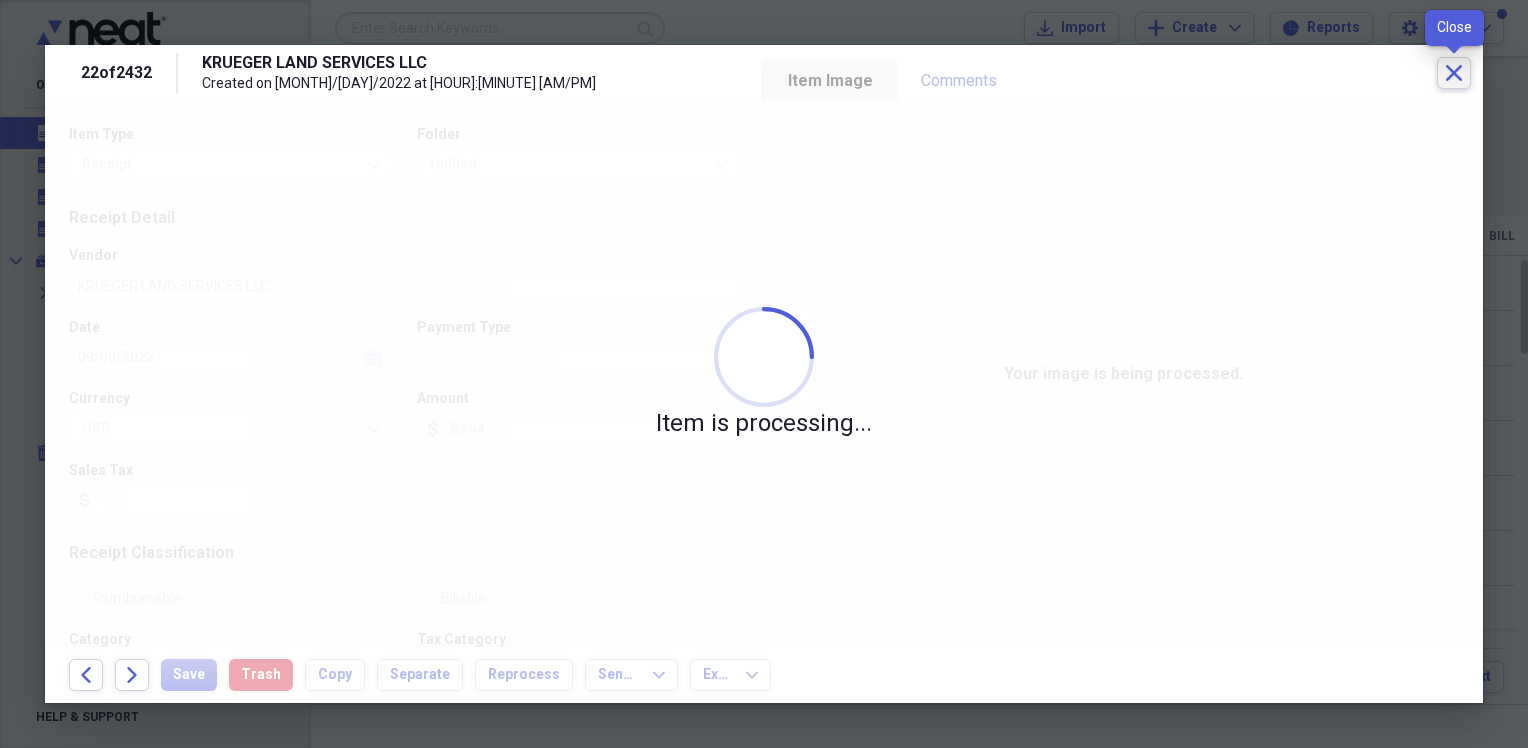 click 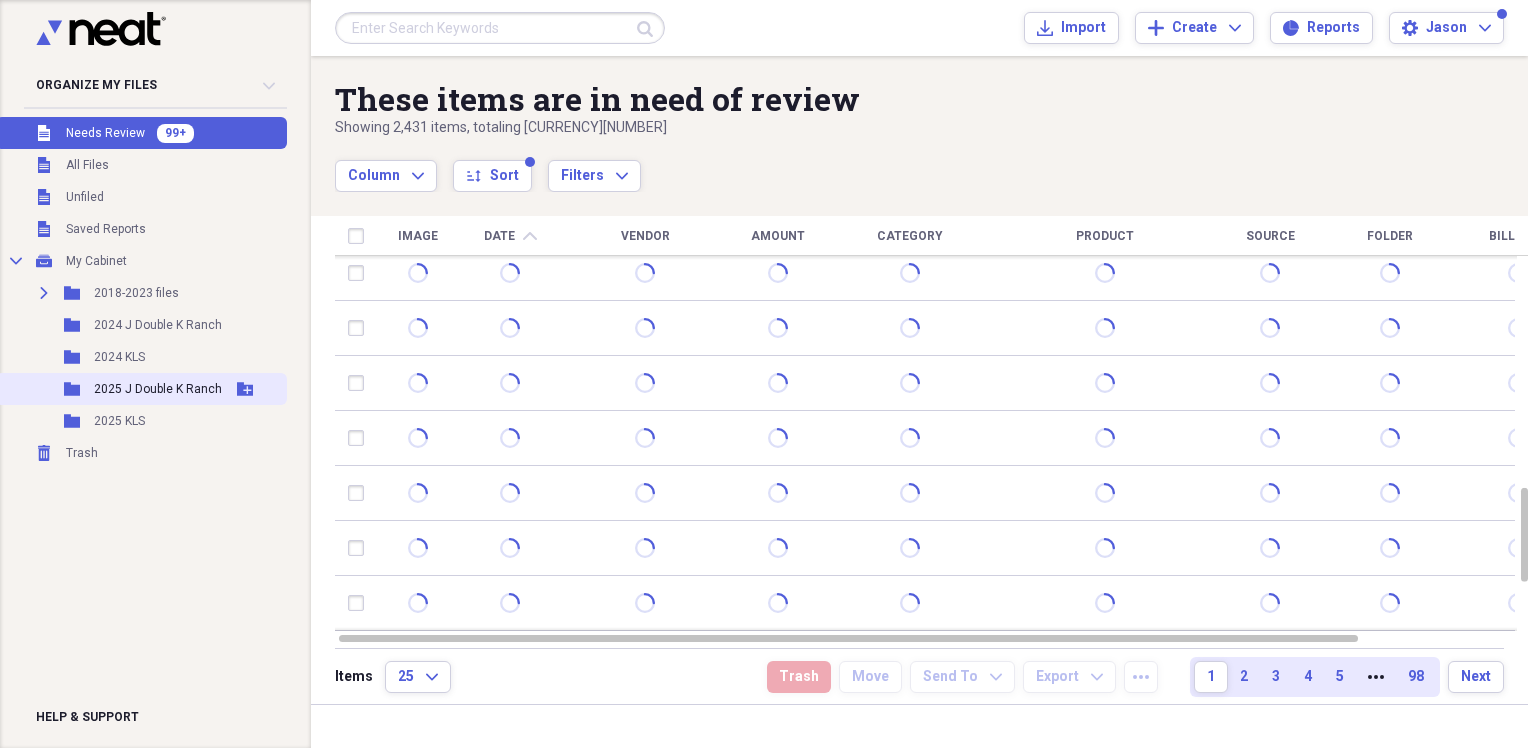 click on "2025 J Double K Ranch" at bounding box center (158, 389) 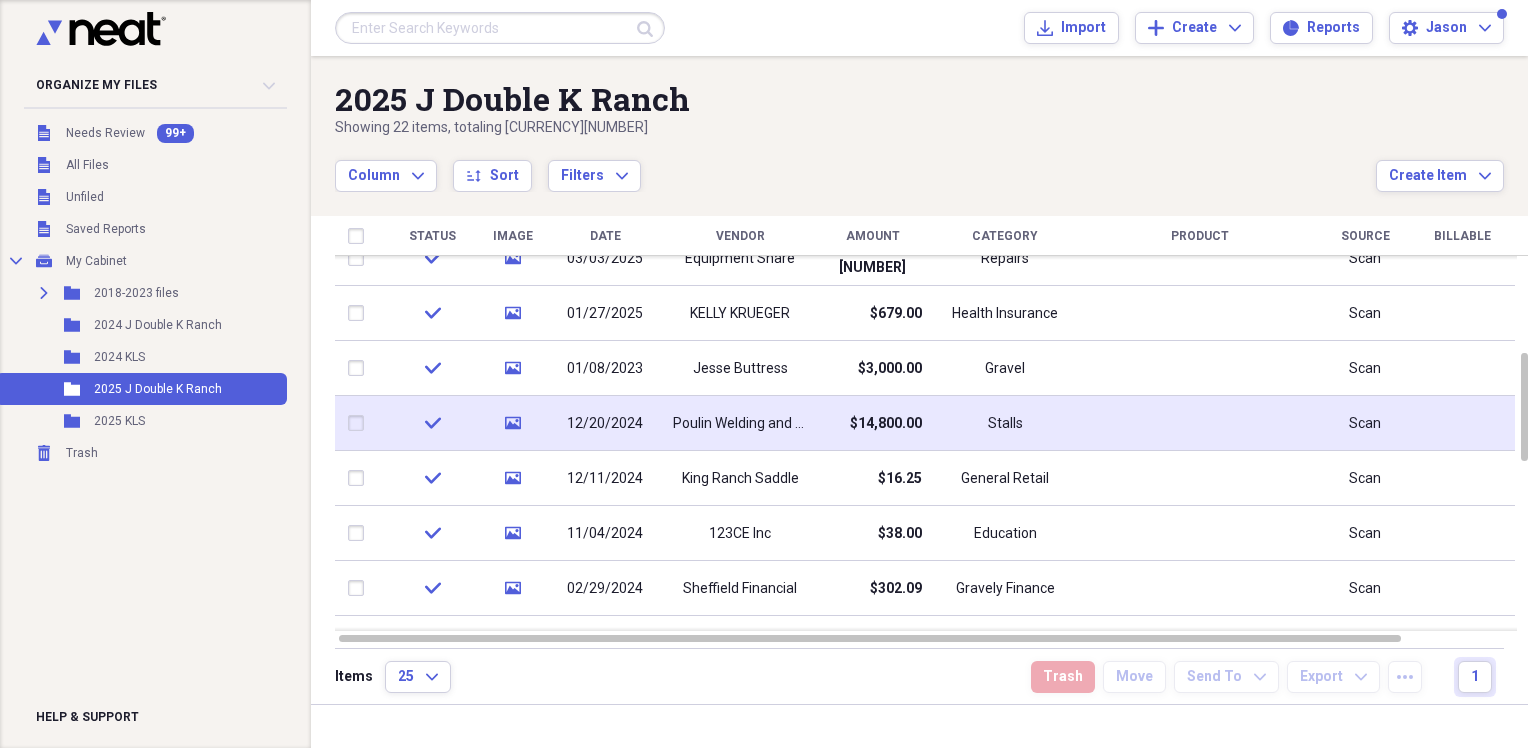 click at bounding box center [360, 423] 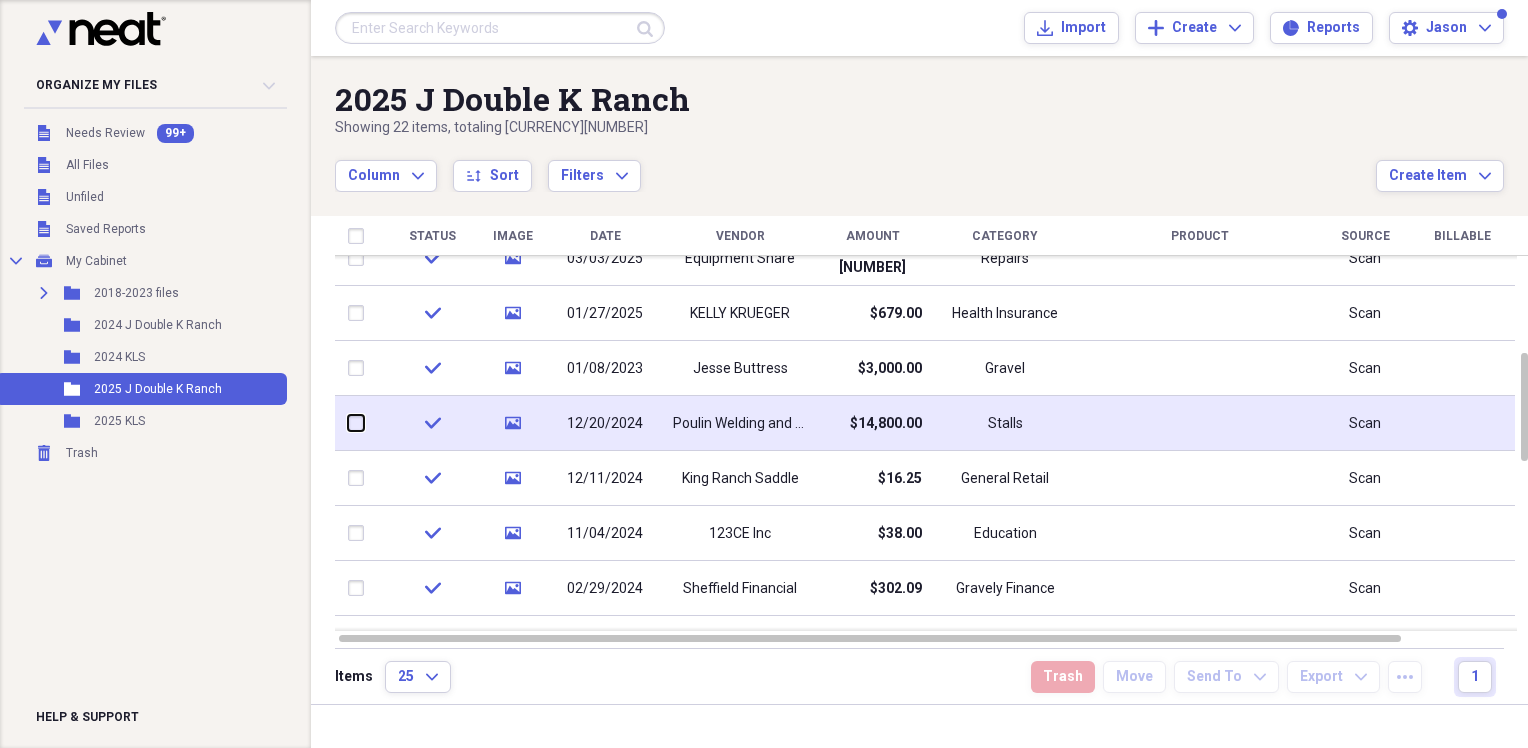 click at bounding box center (348, 423) 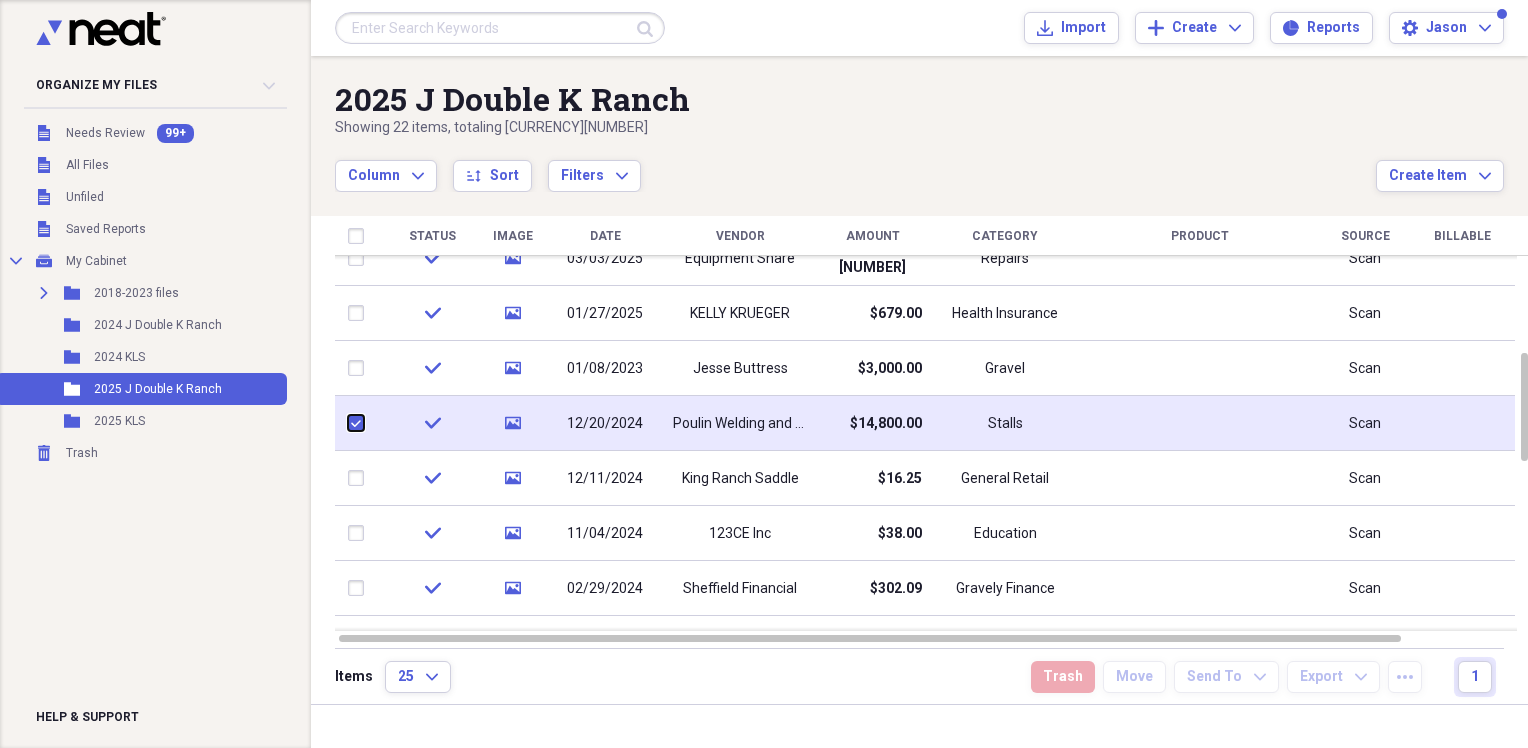 checkbox on "true" 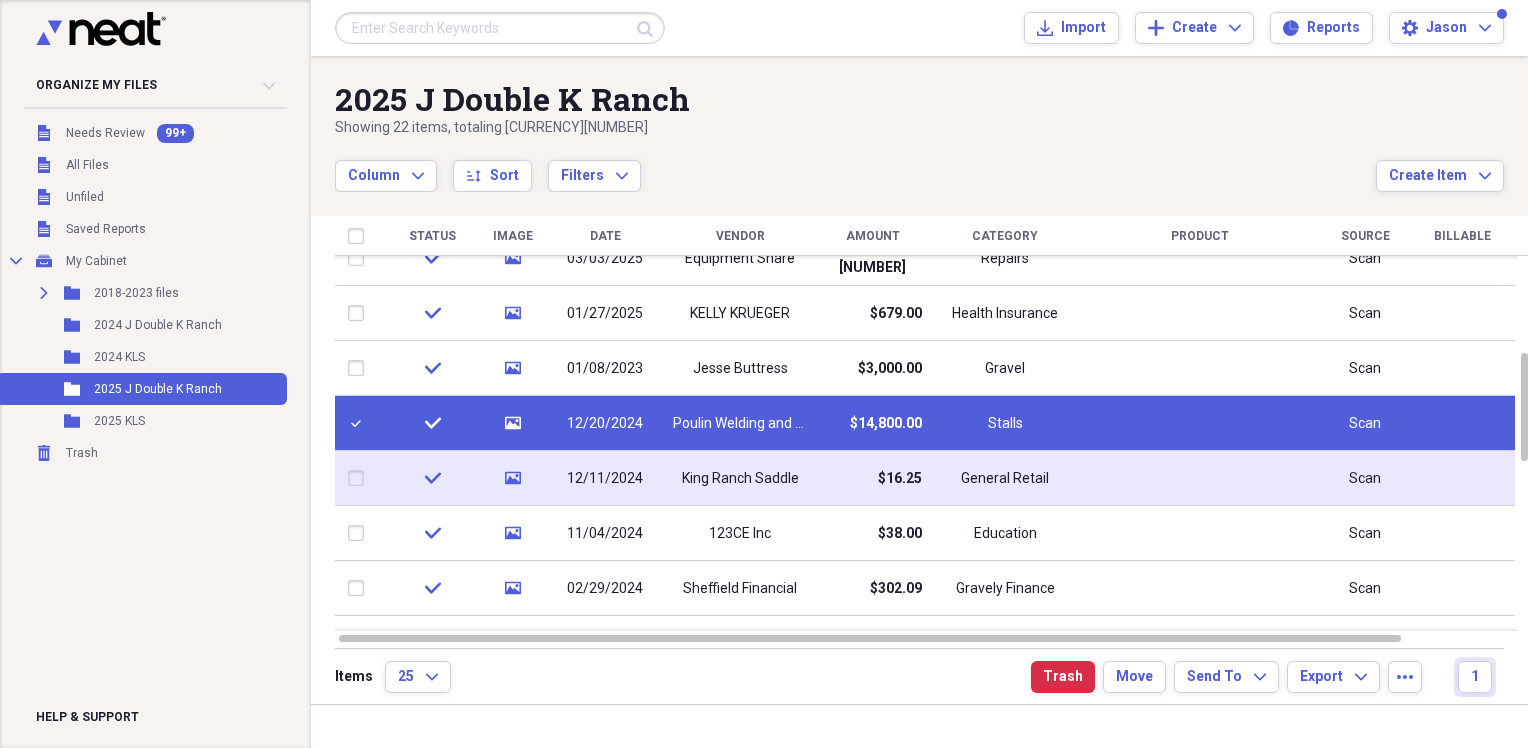 click at bounding box center [360, 478] 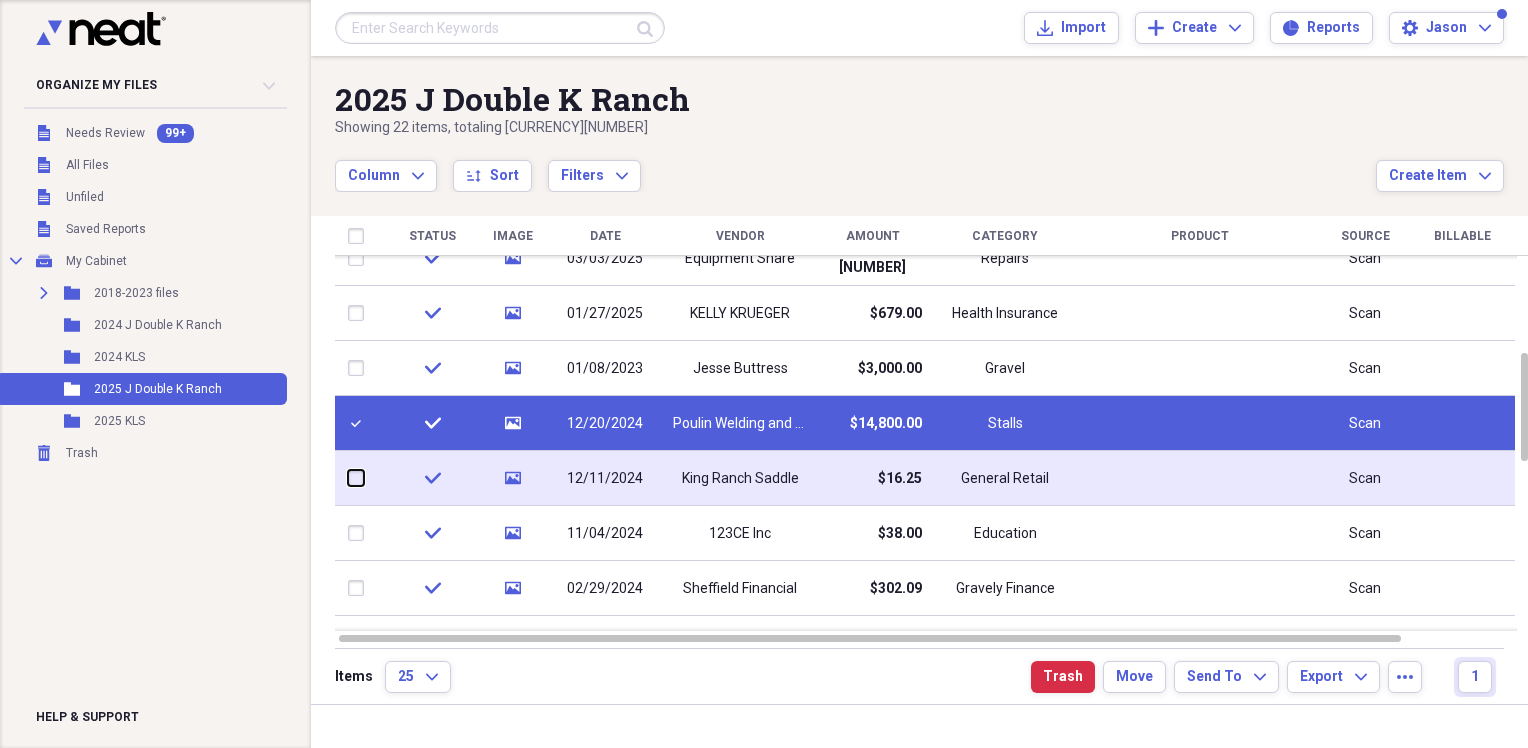 click at bounding box center [348, 478] 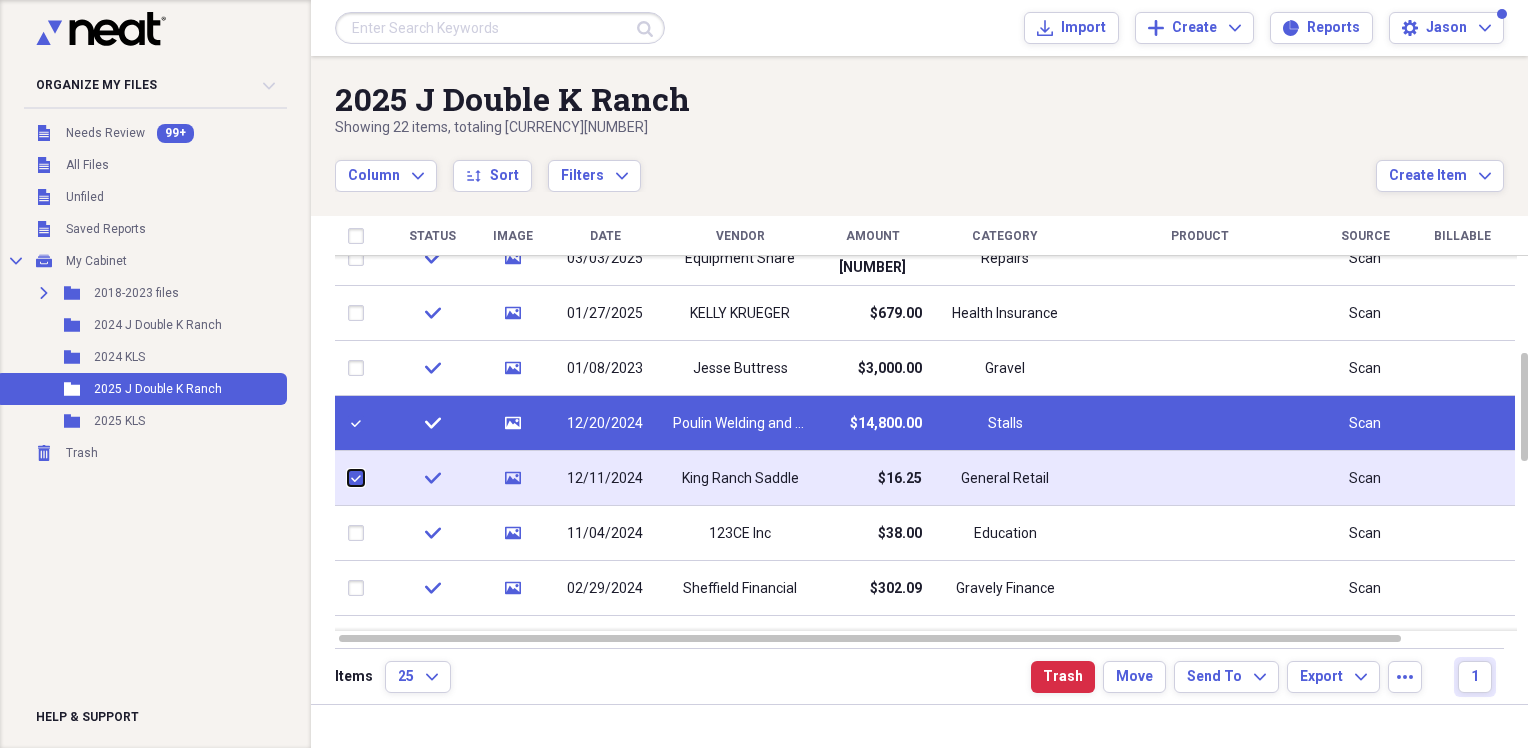 checkbox on "true" 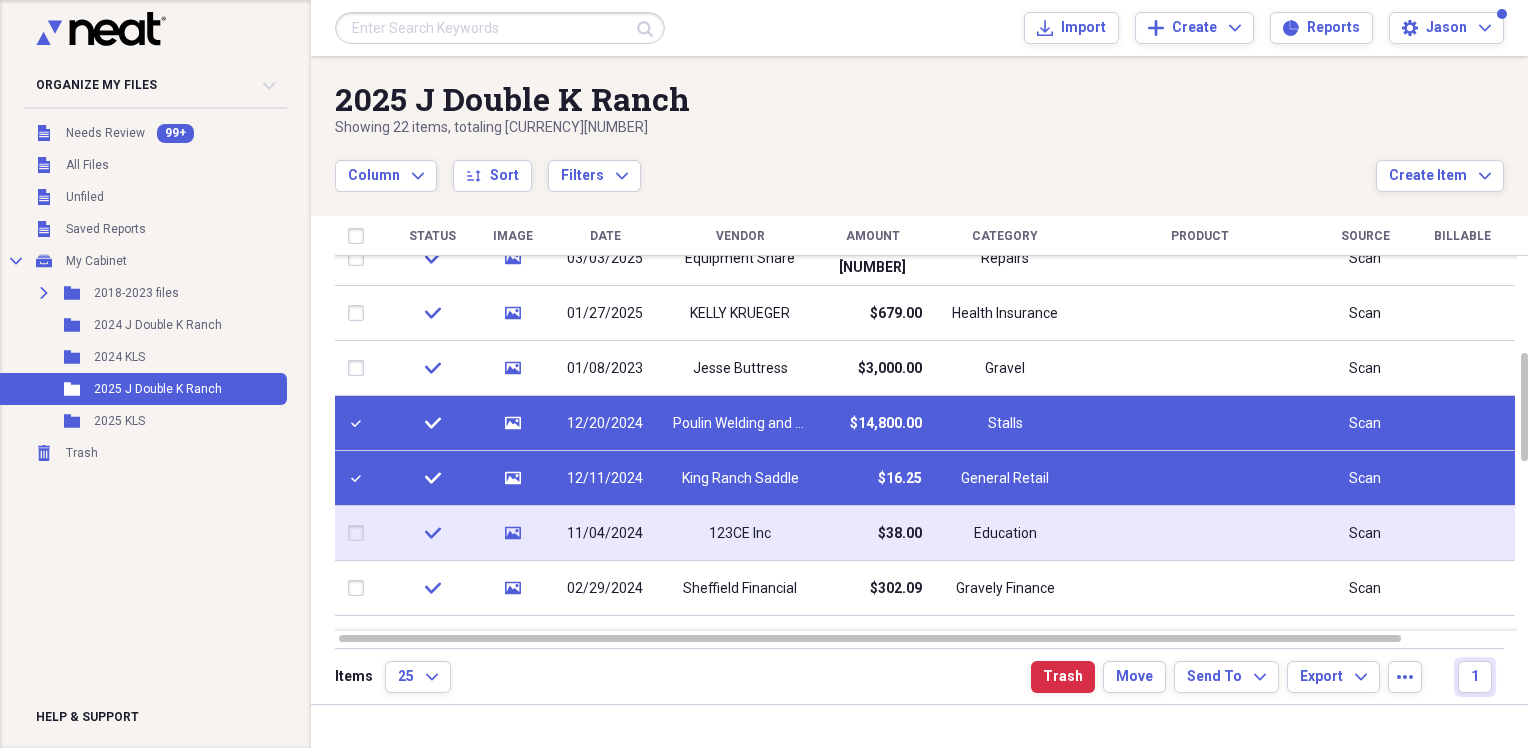 click at bounding box center [360, 533] 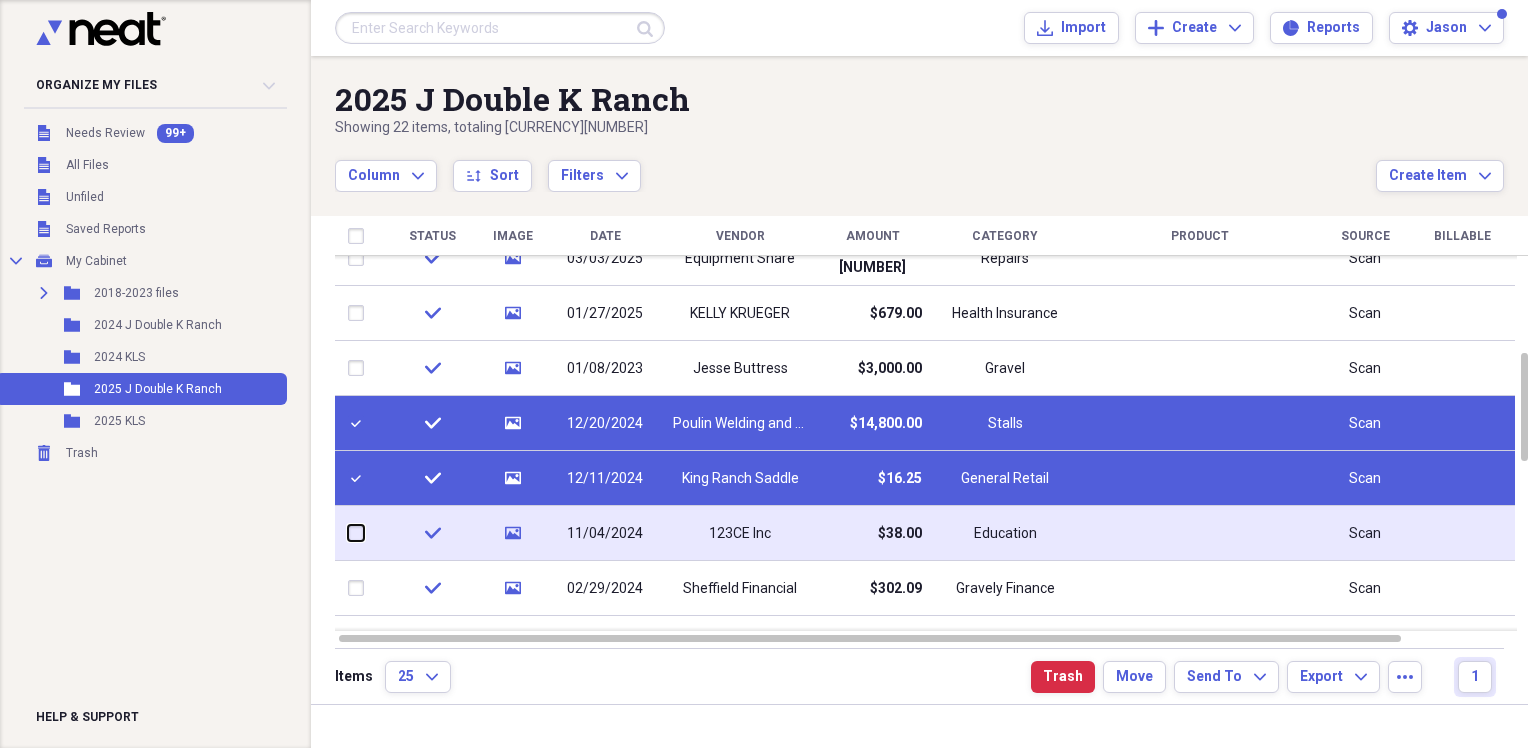 click at bounding box center (348, 533) 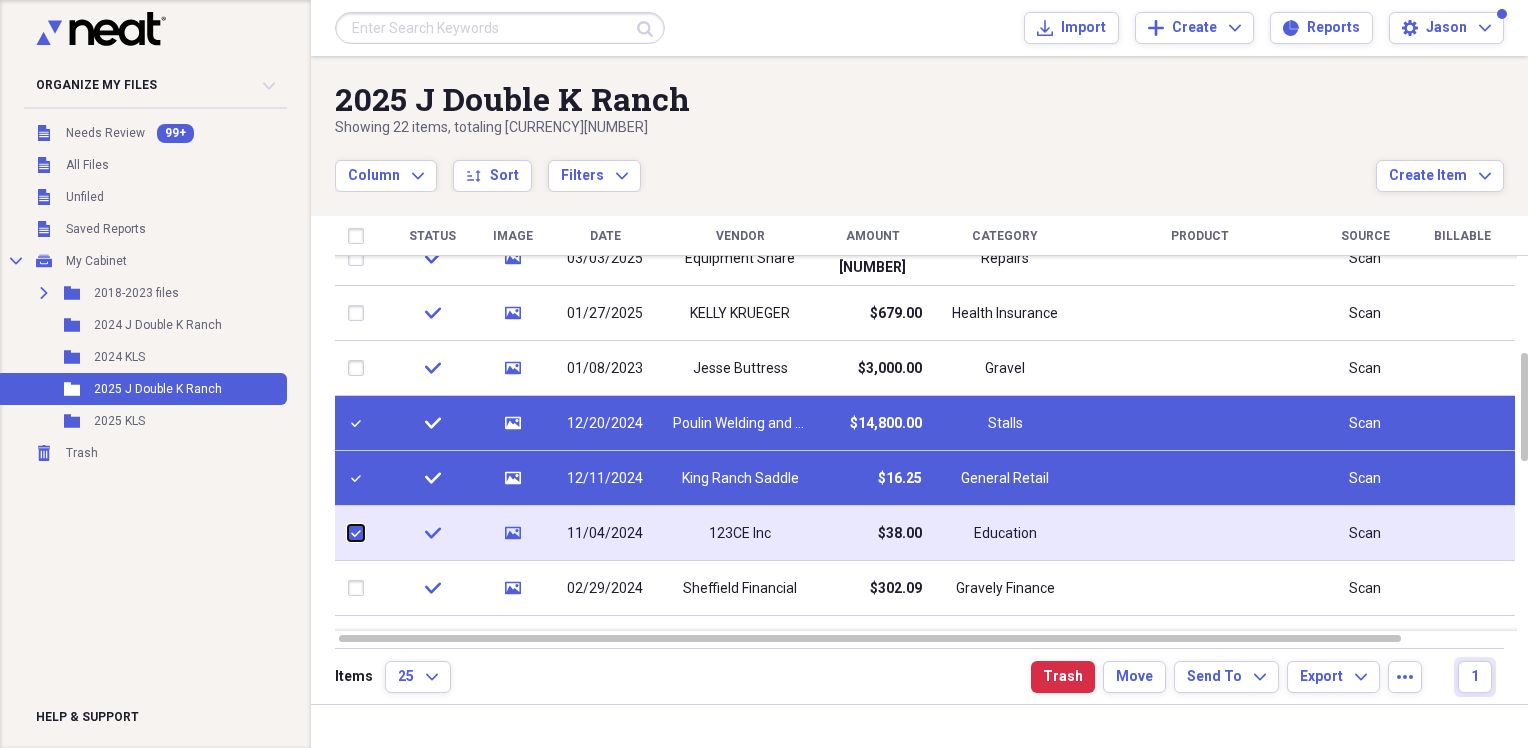checkbox on "true" 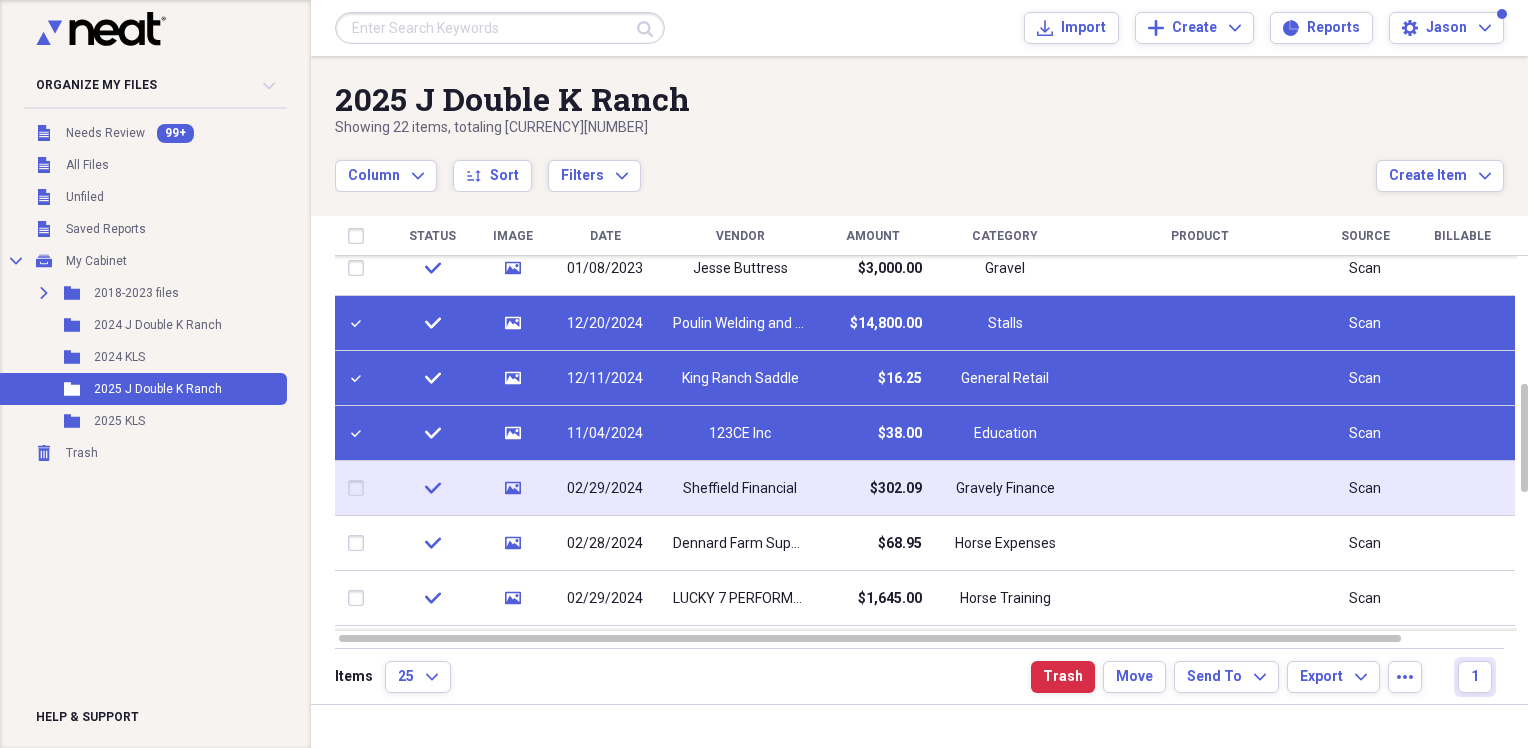 click at bounding box center [360, 488] 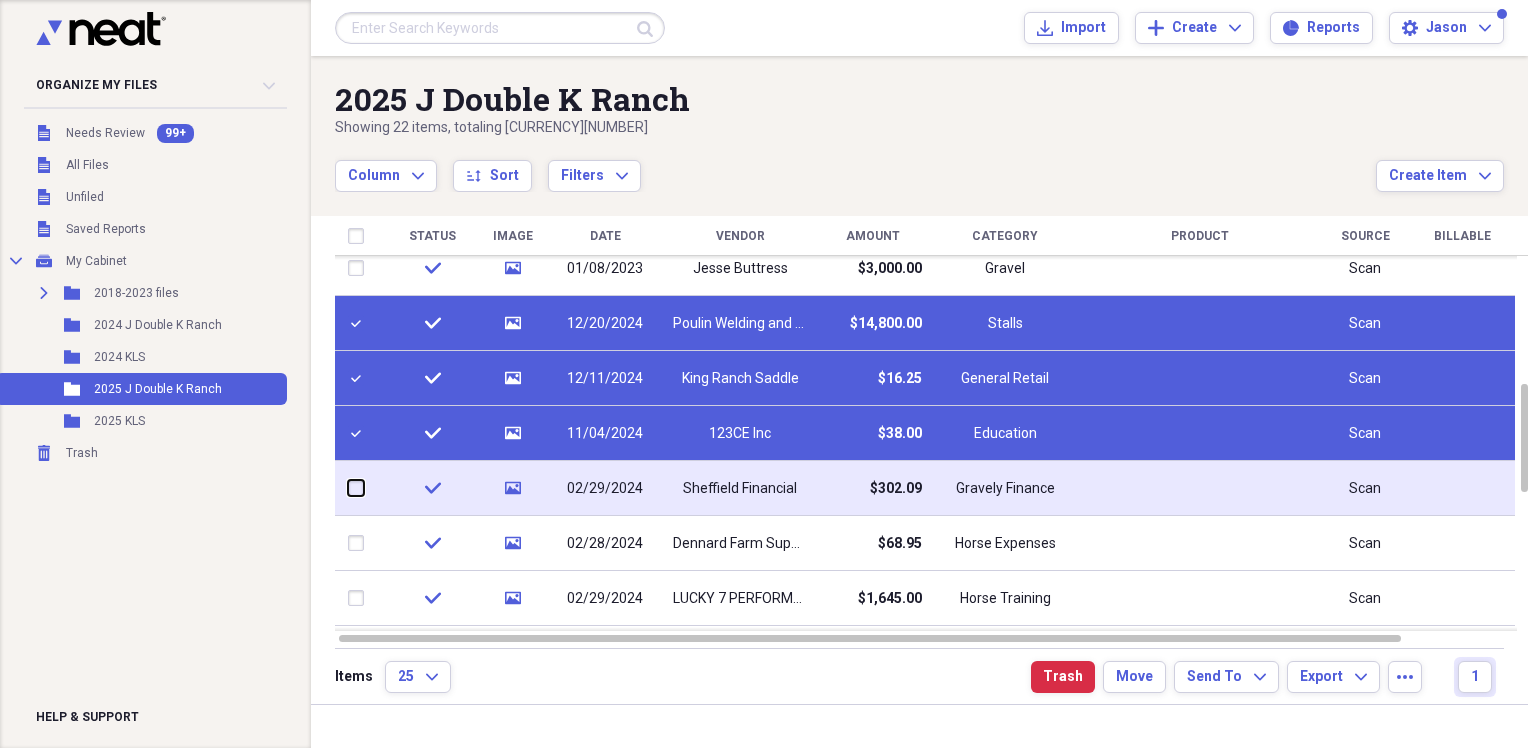 click at bounding box center (348, 488) 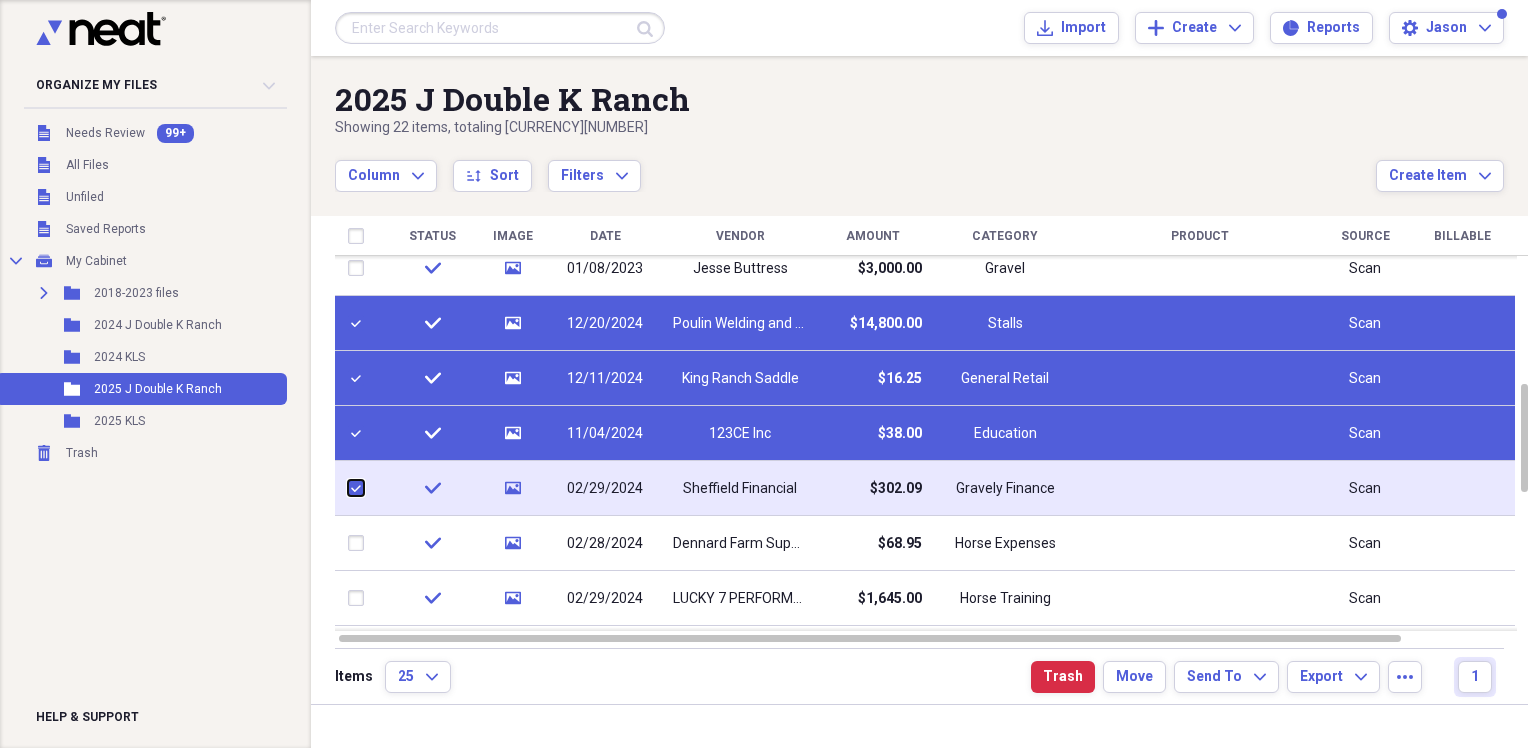checkbox on "true" 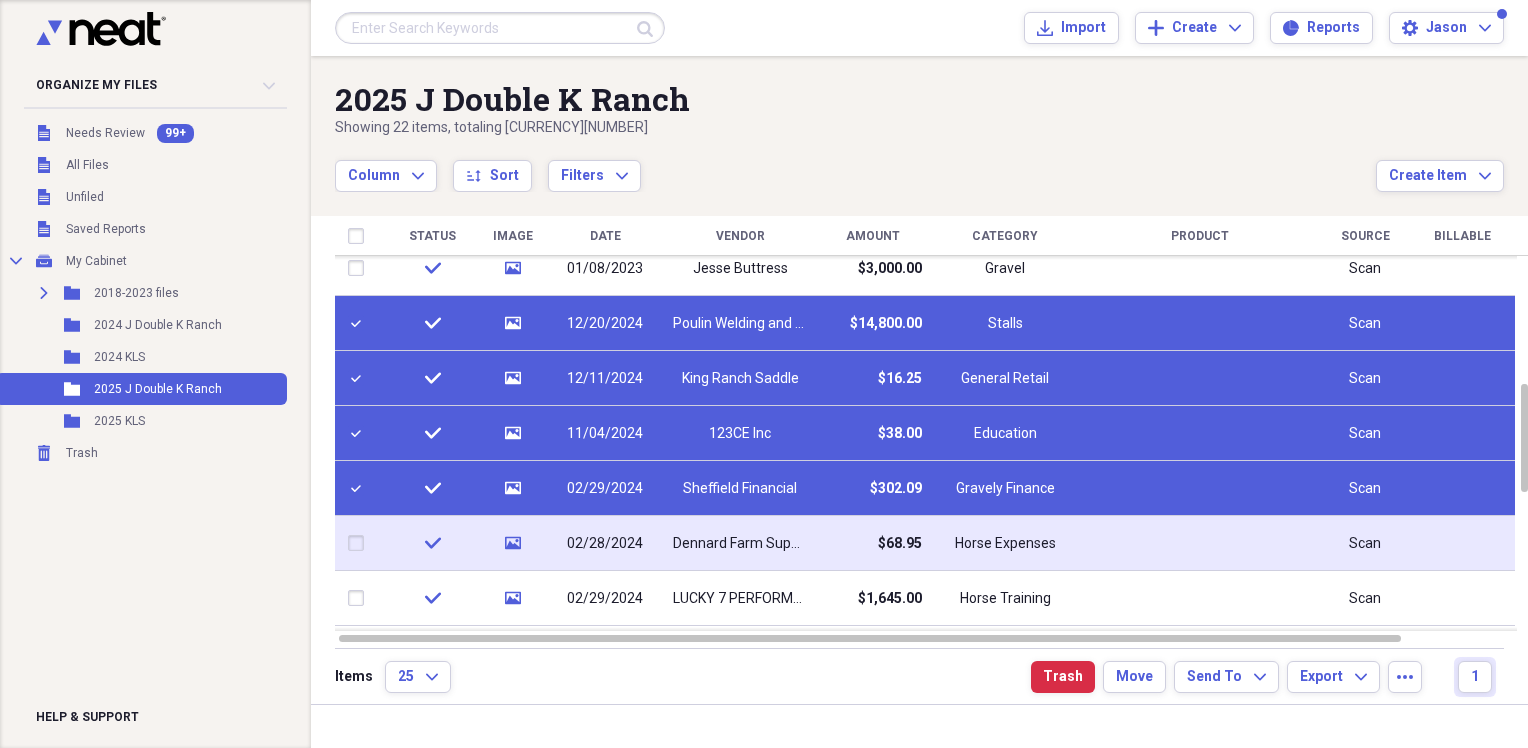 click at bounding box center (360, 543) 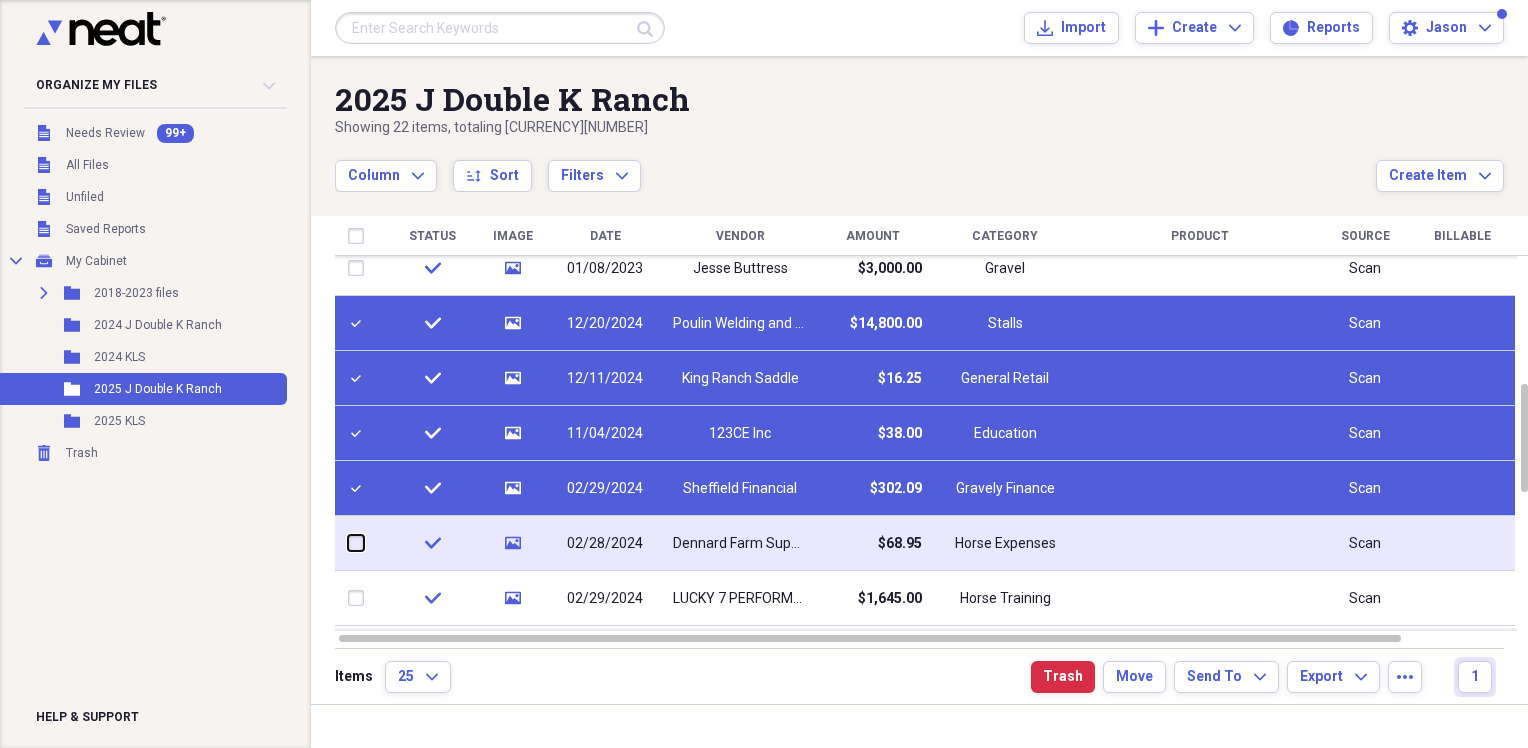 click at bounding box center (348, 543) 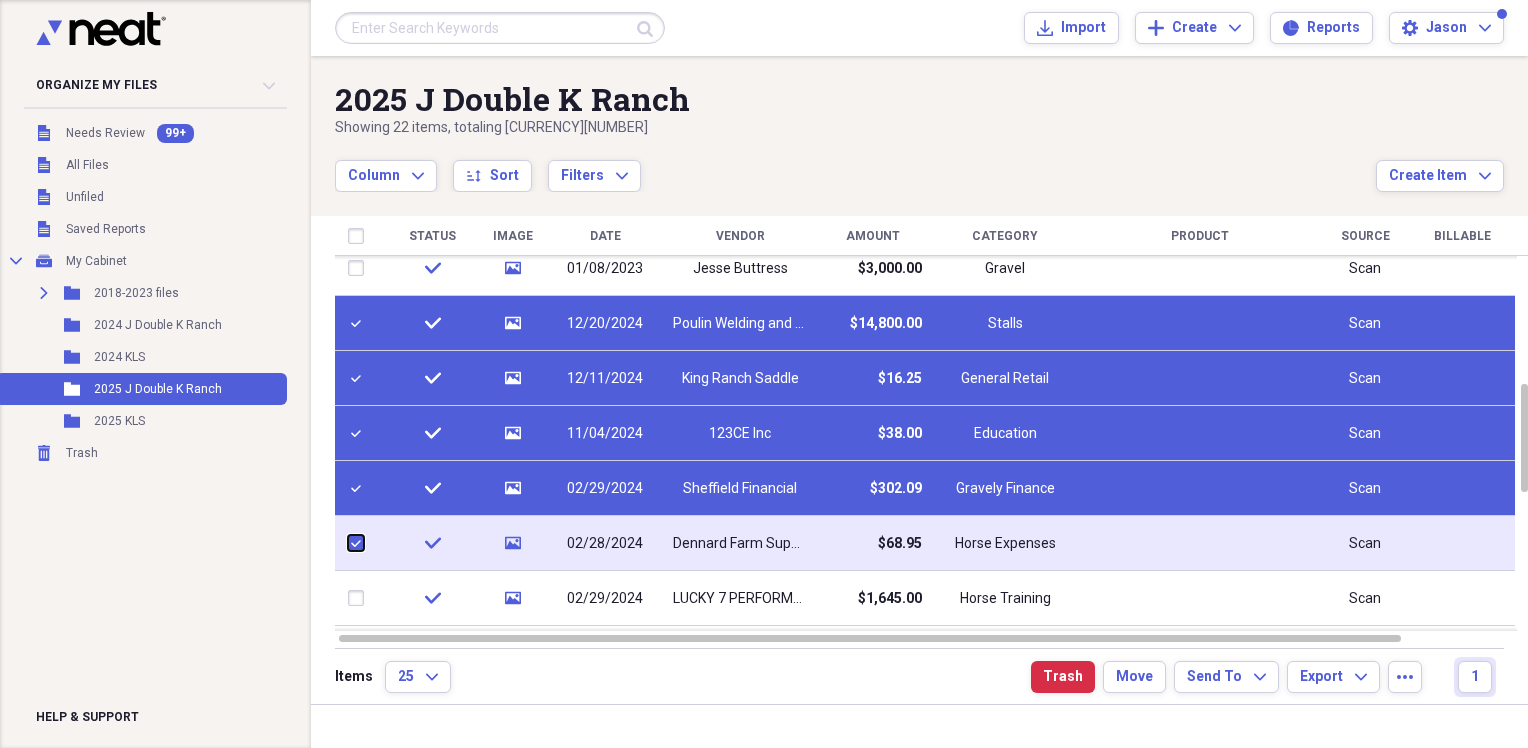 checkbox on "true" 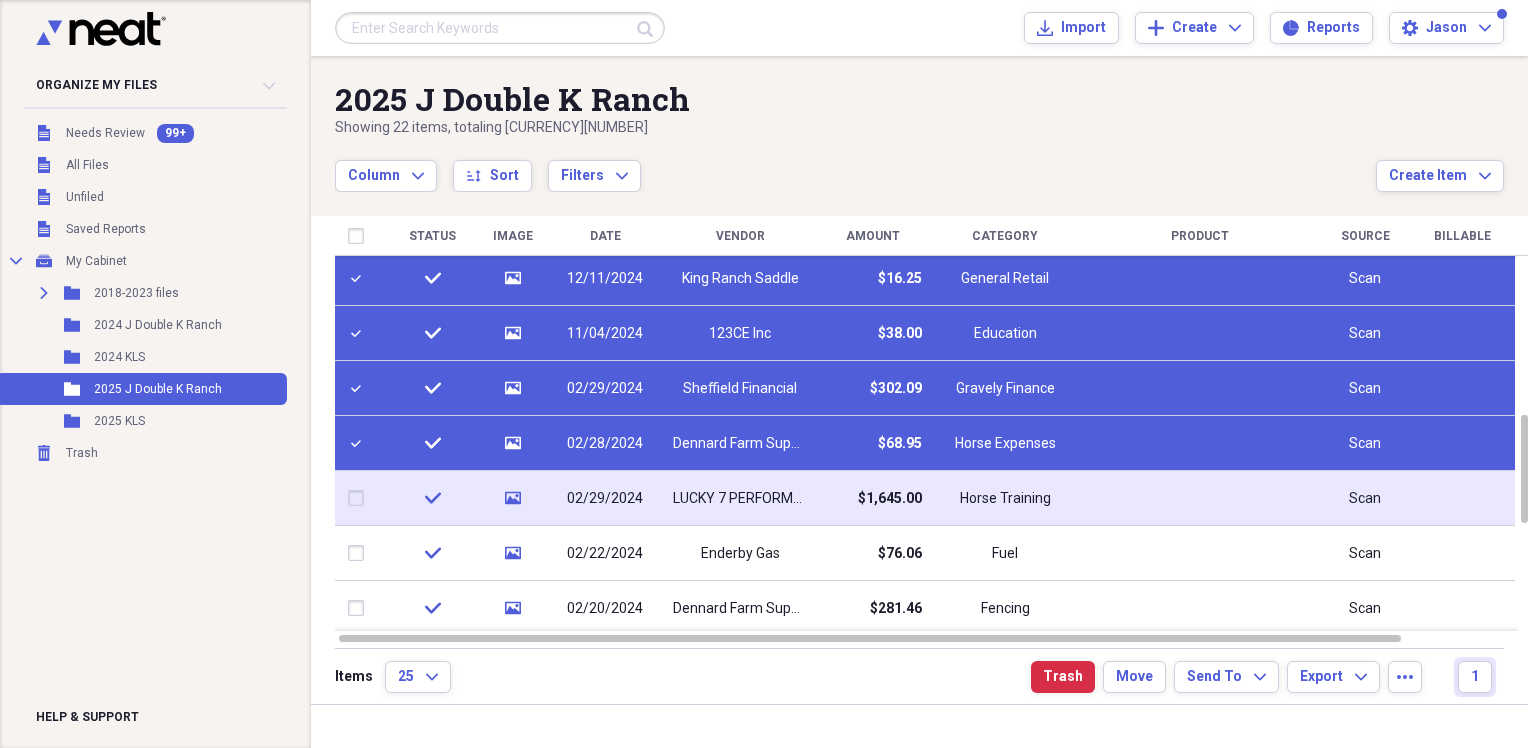 click at bounding box center (360, 498) 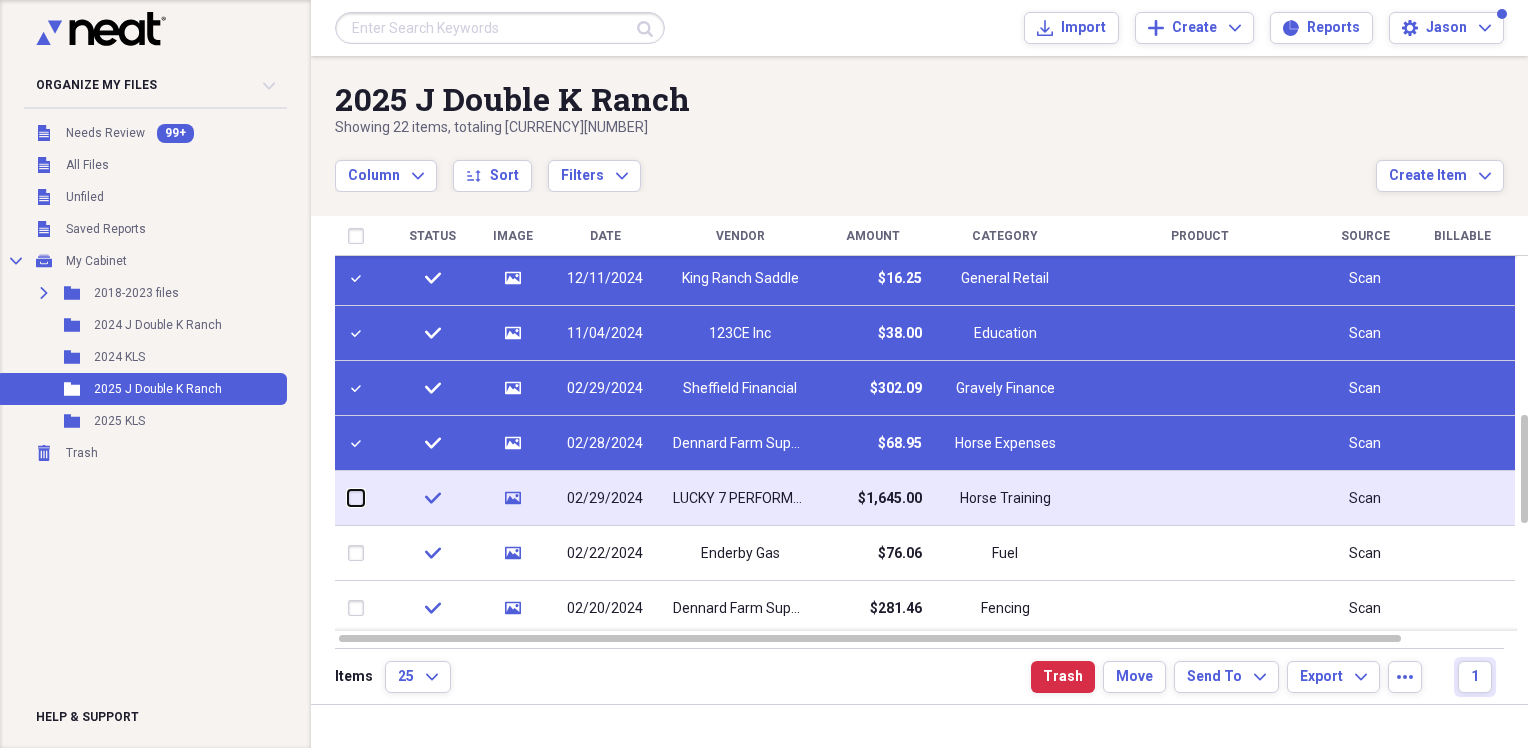 click at bounding box center [348, 498] 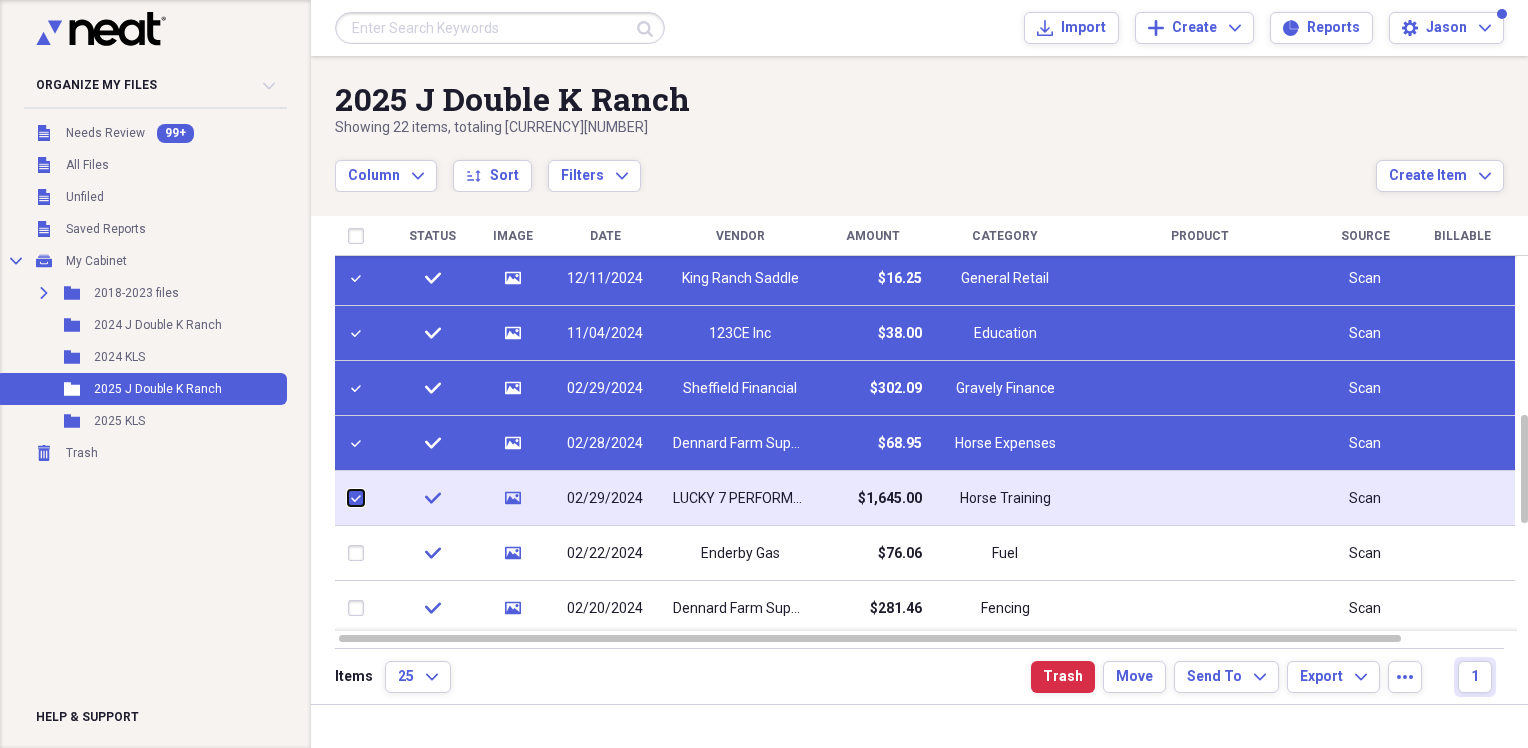checkbox on "true" 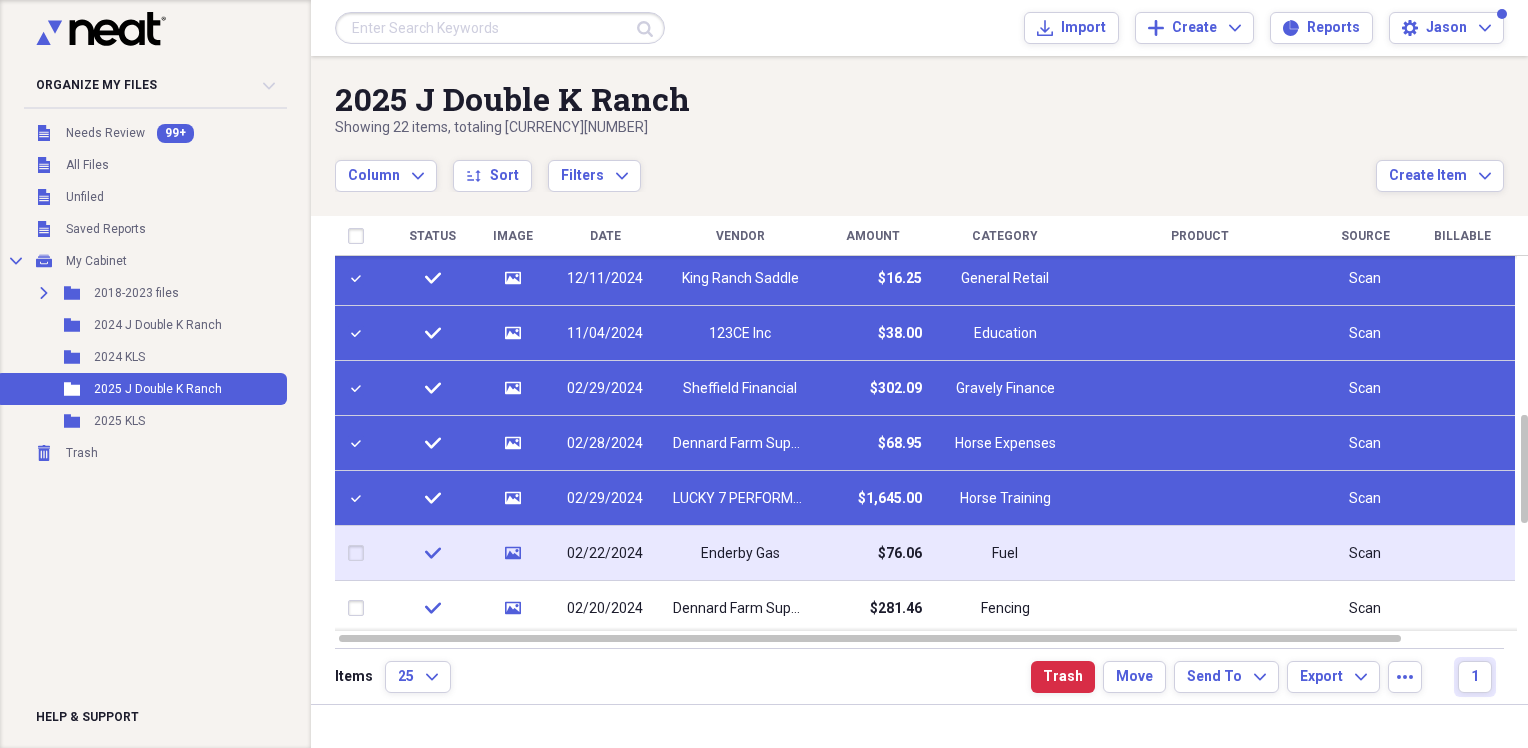 click at bounding box center (360, 553) 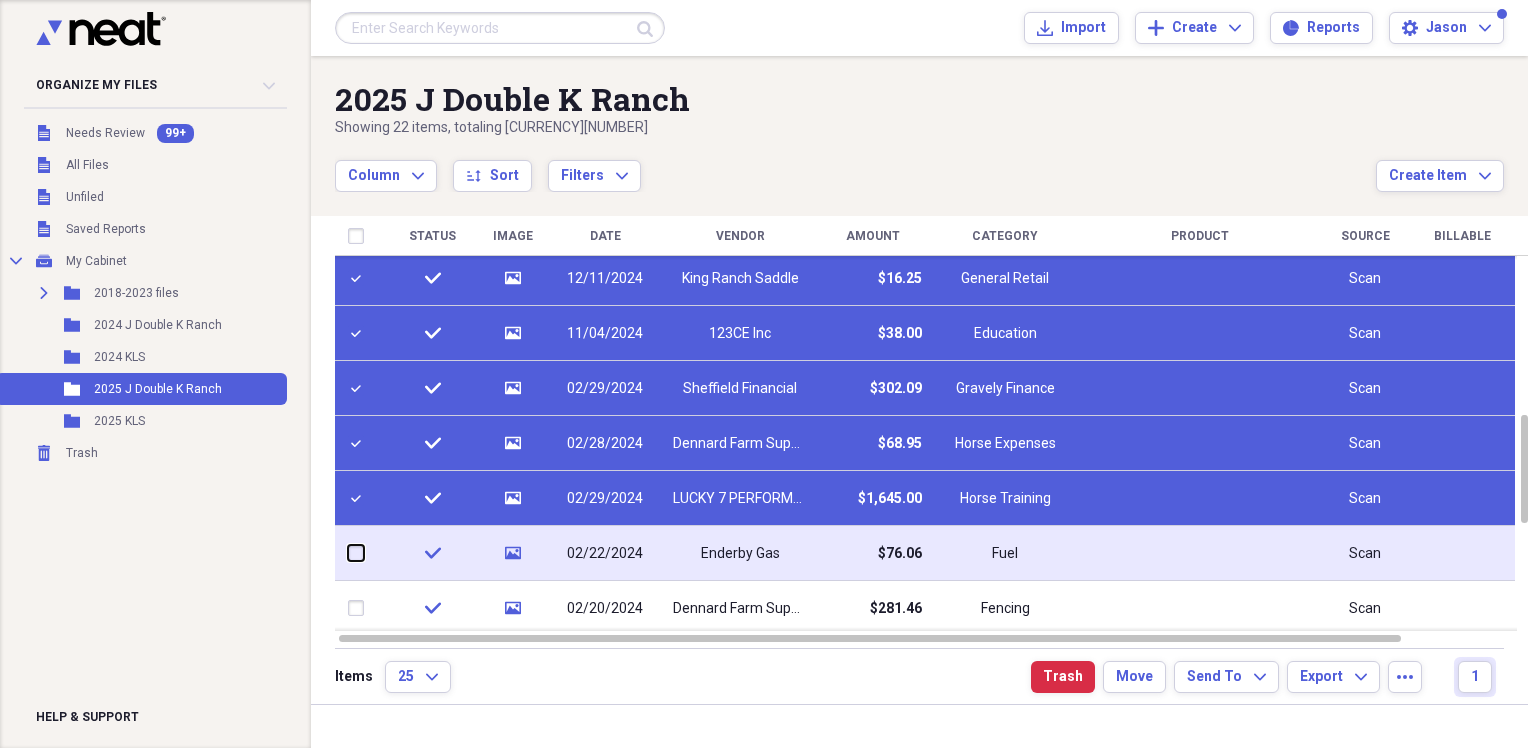 click at bounding box center [348, 553] 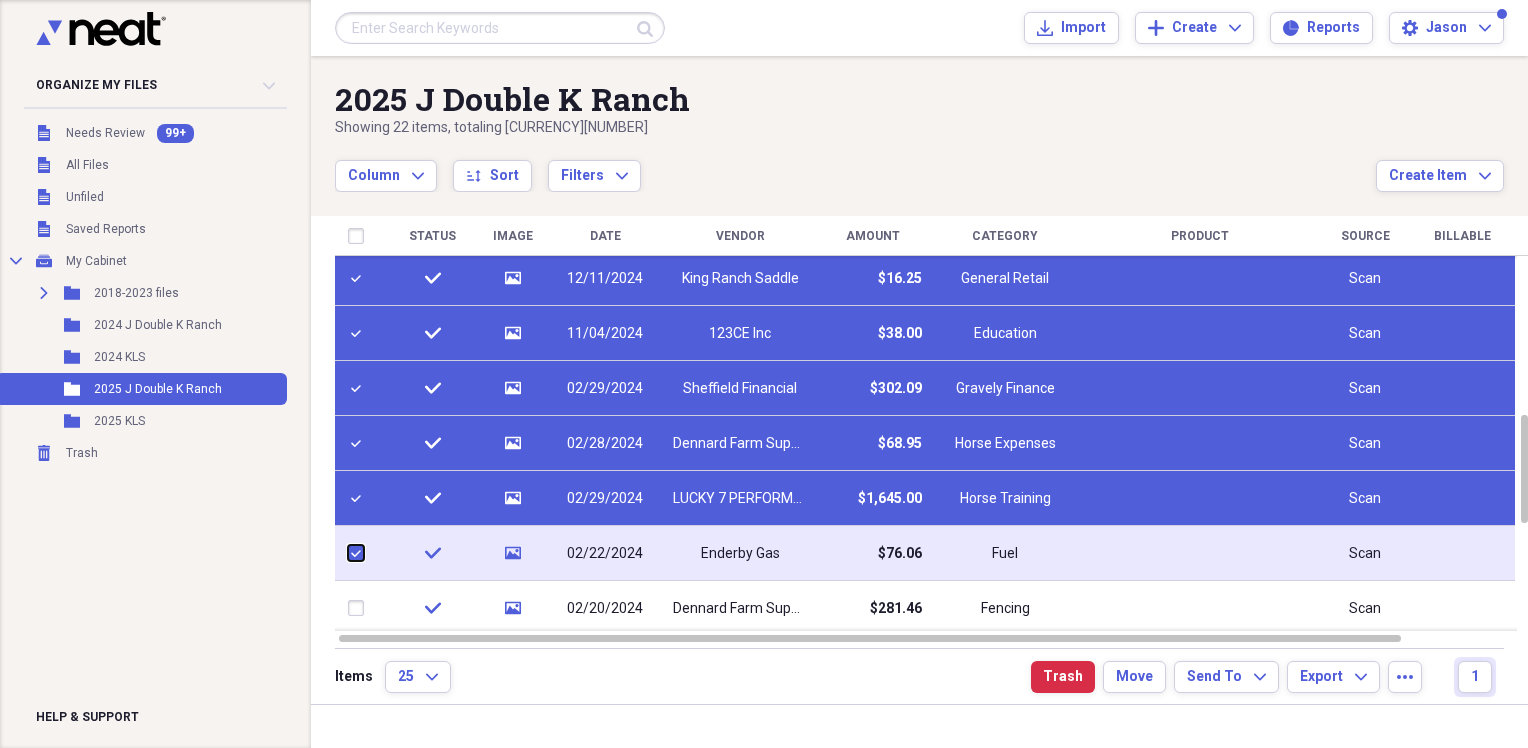 checkbox on "true" 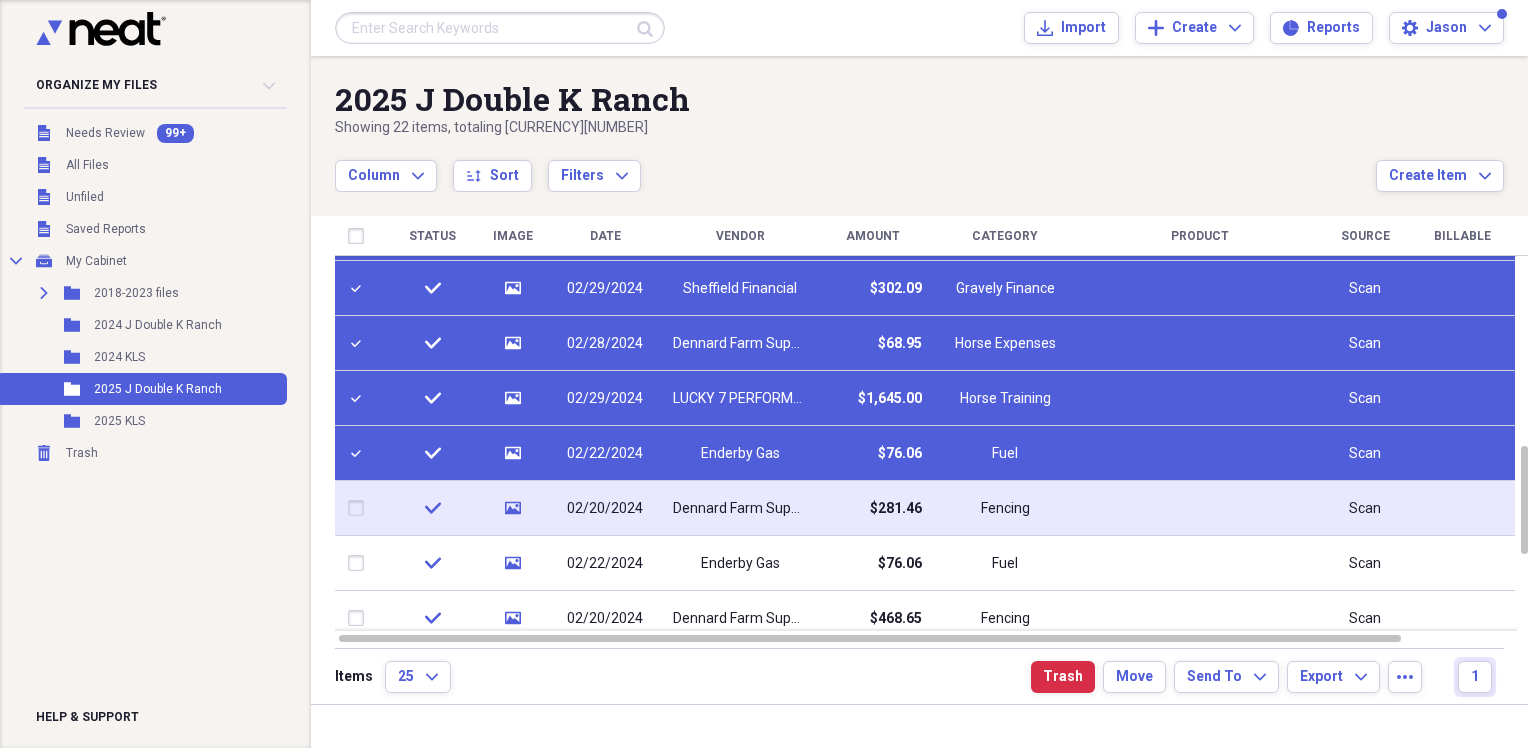 click at bounding box center (360, 508) 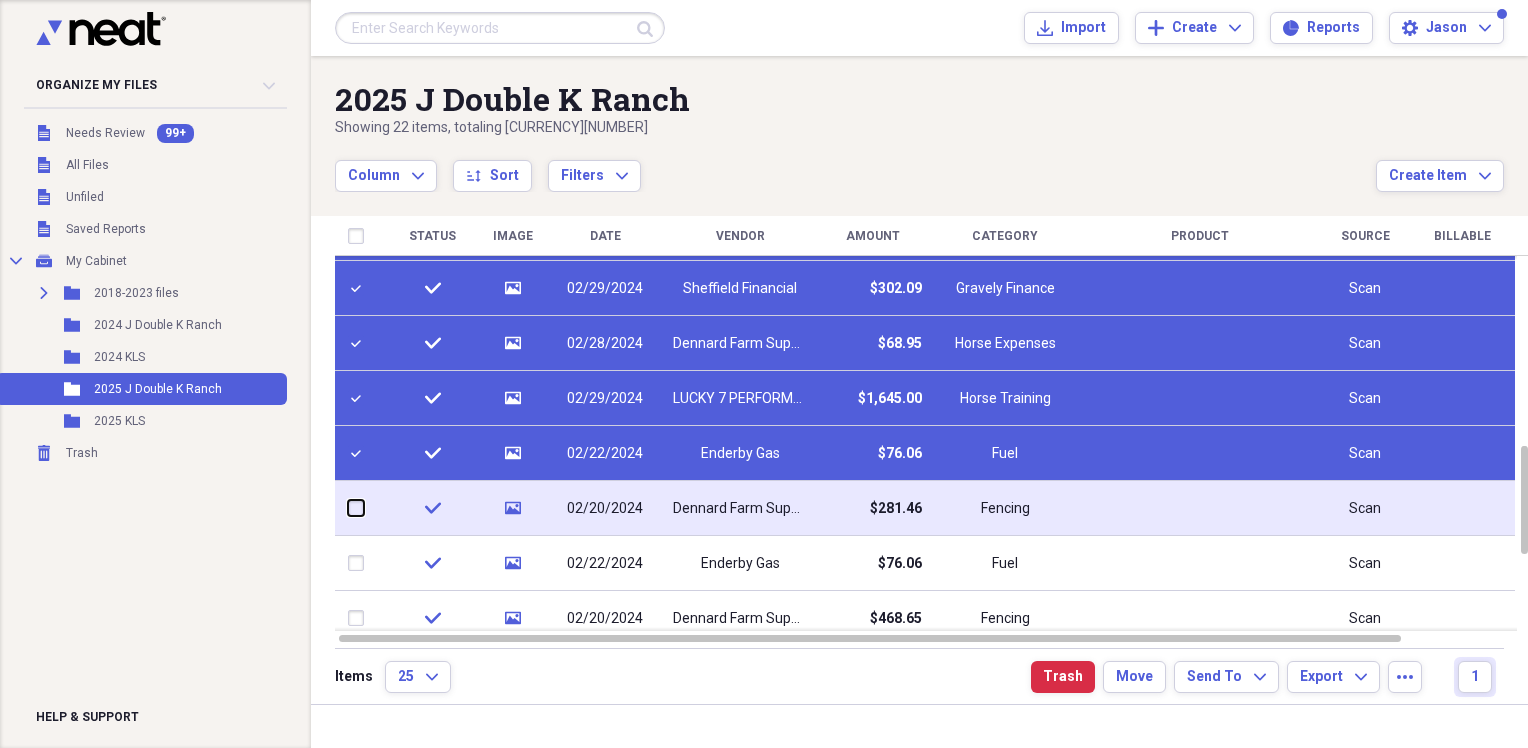 click at bounding box center [348, 508] 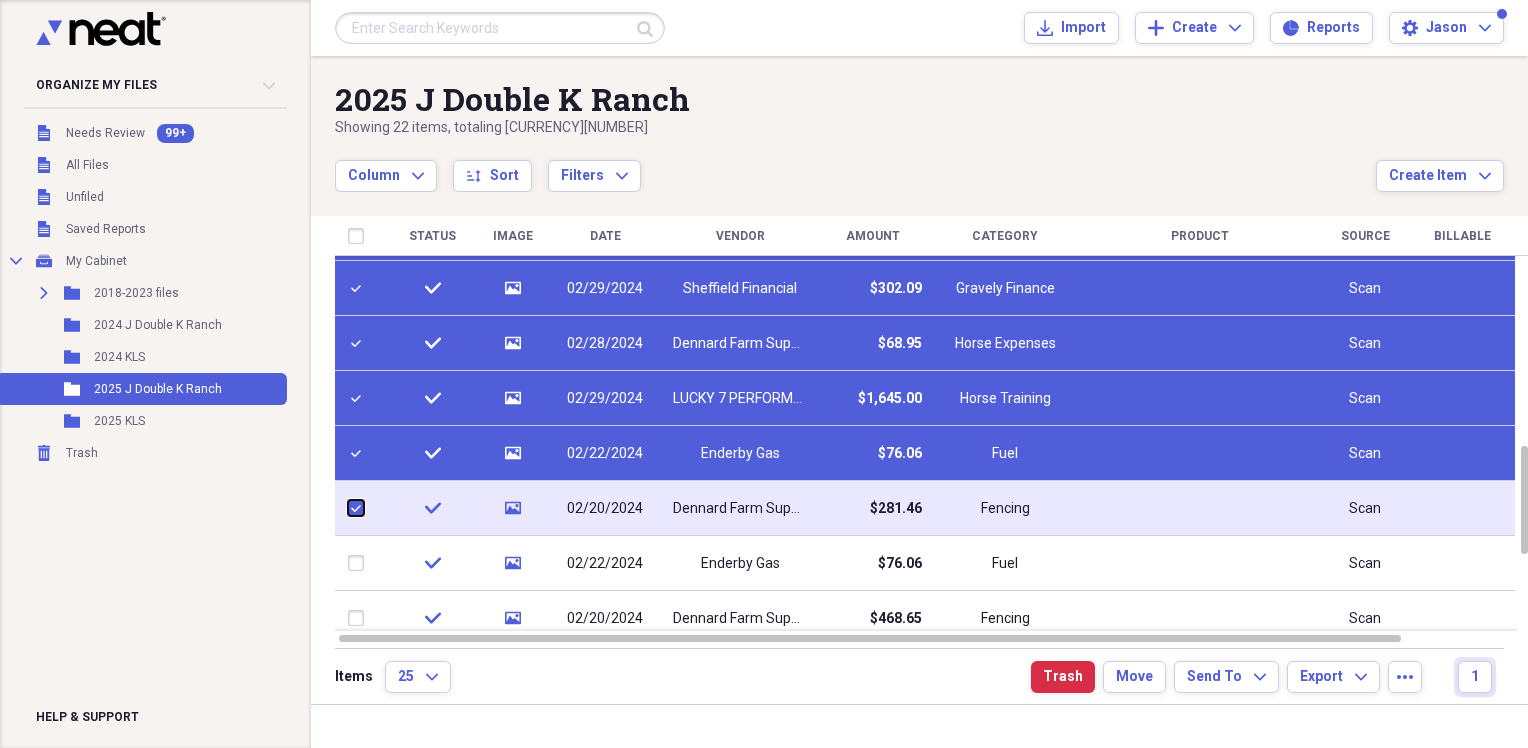 checkbox on "true" 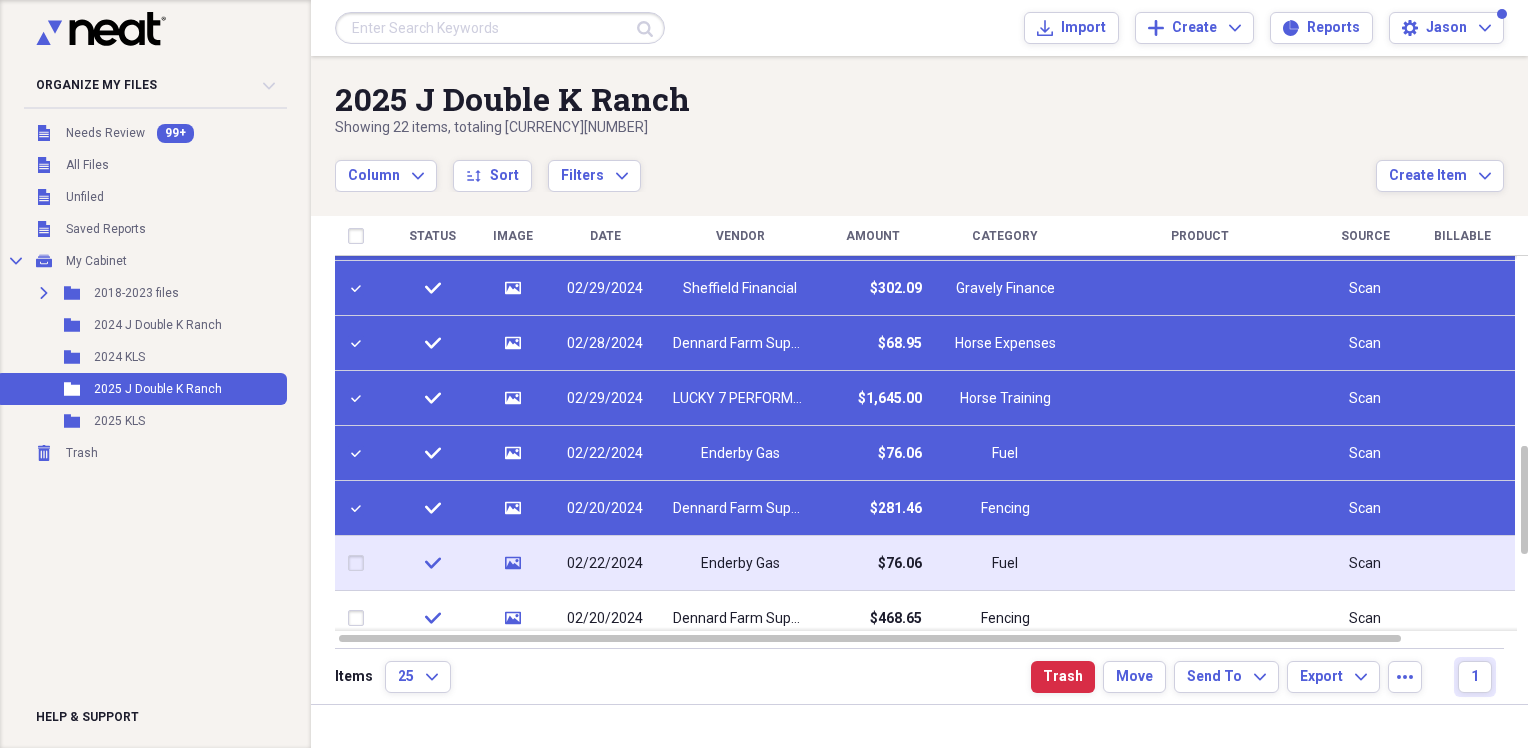 click at bounding box center [360, 563] 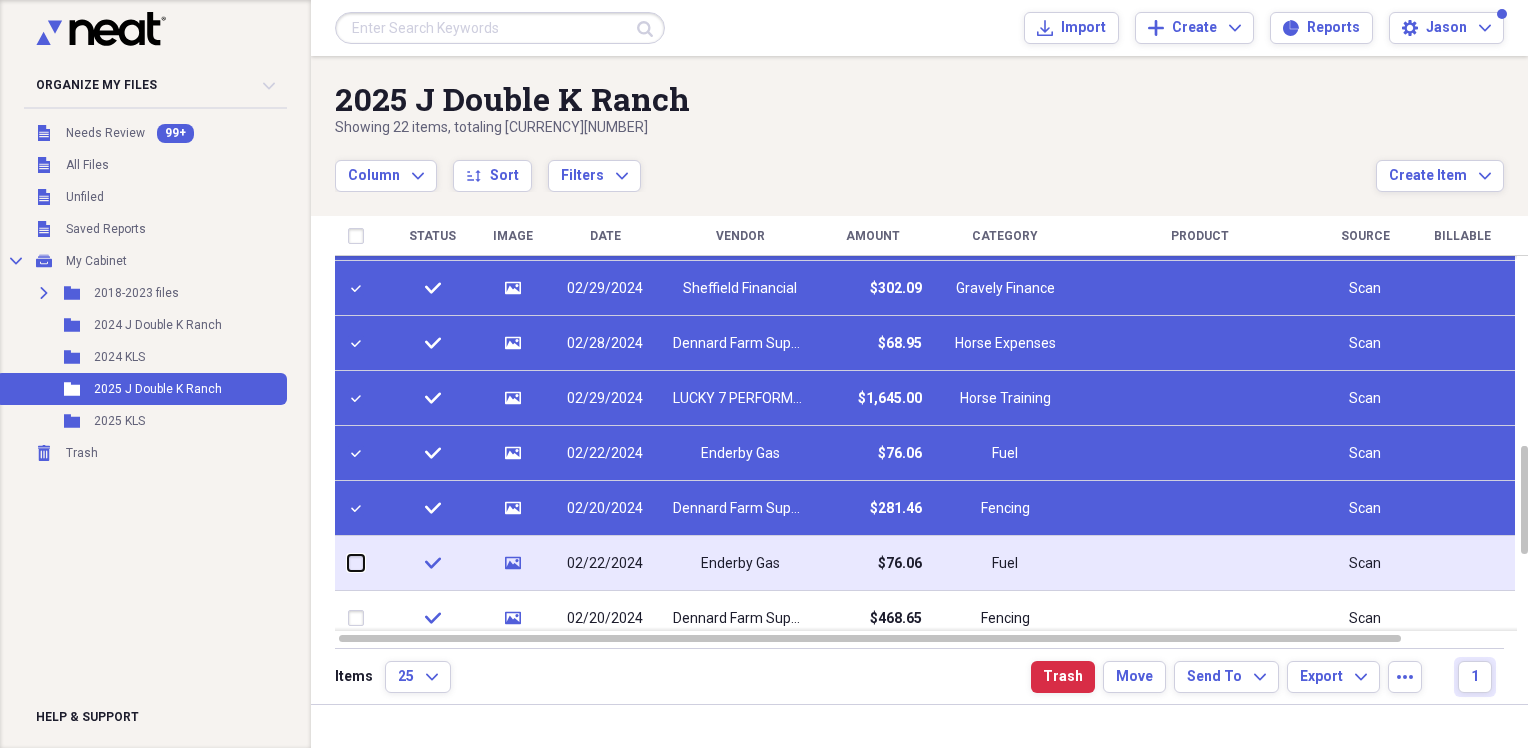 click at bounding box center [348, 563] 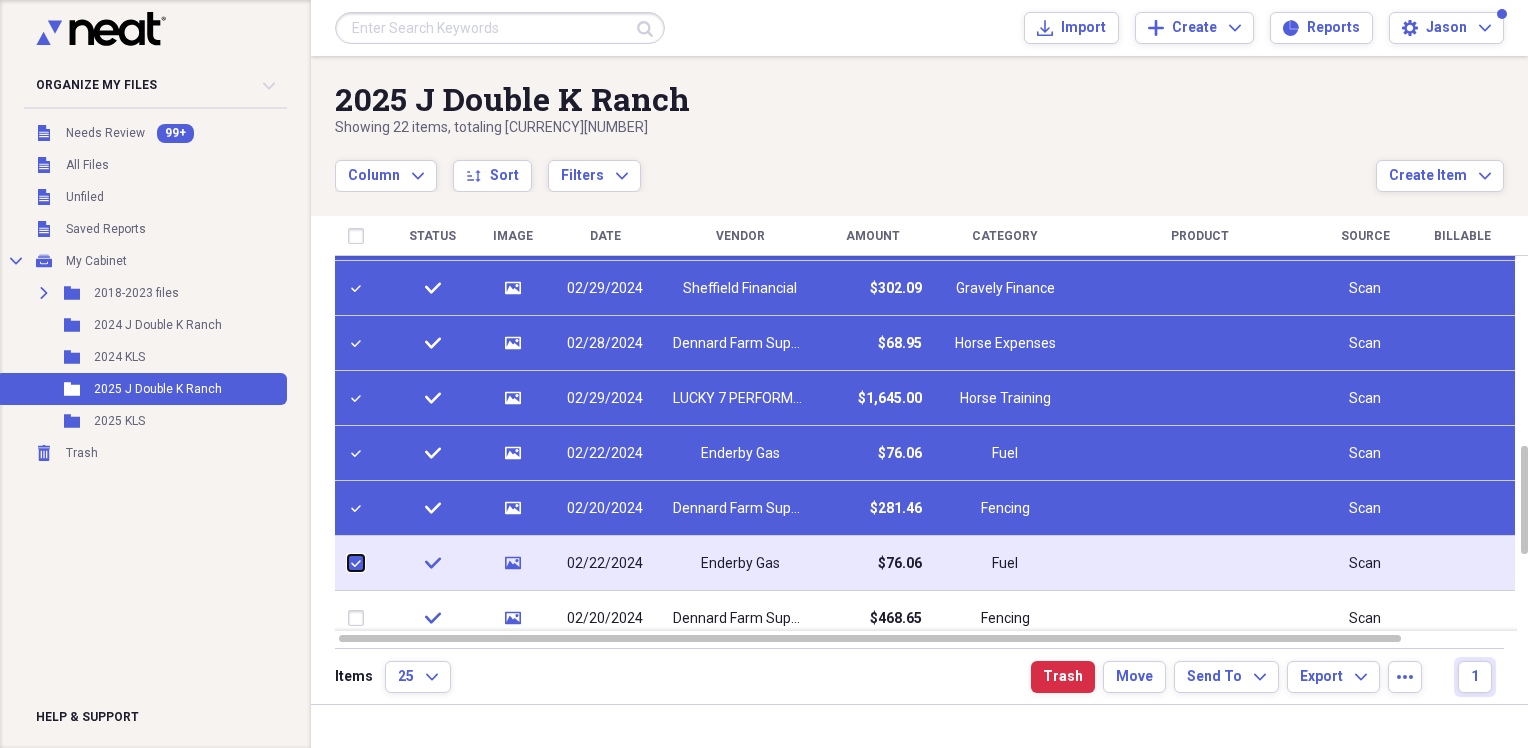 checkbox on "true" 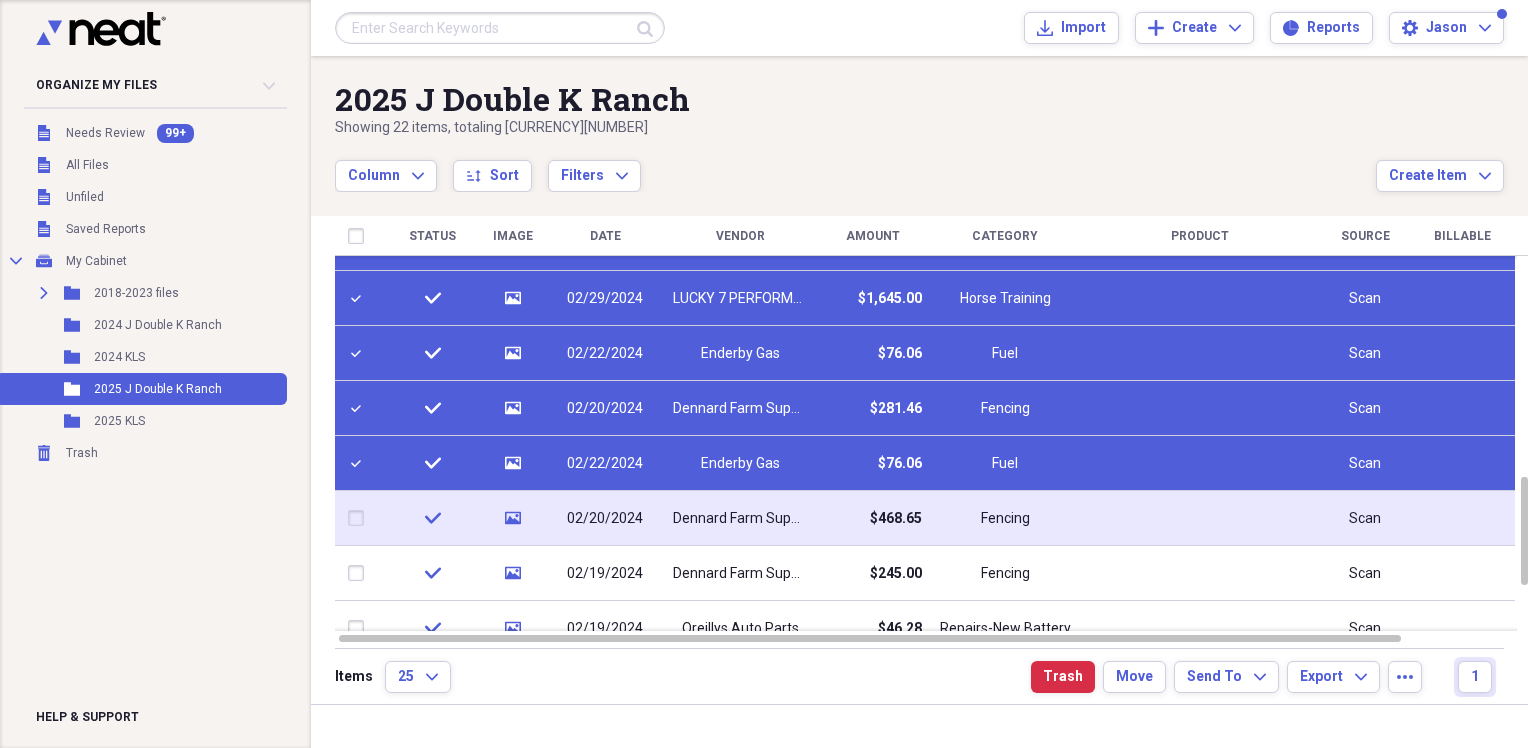 drag, startPoint x: 350, startPoint y: 519, endPoint x: 355, endPoint y: 534, distance: 15.811388 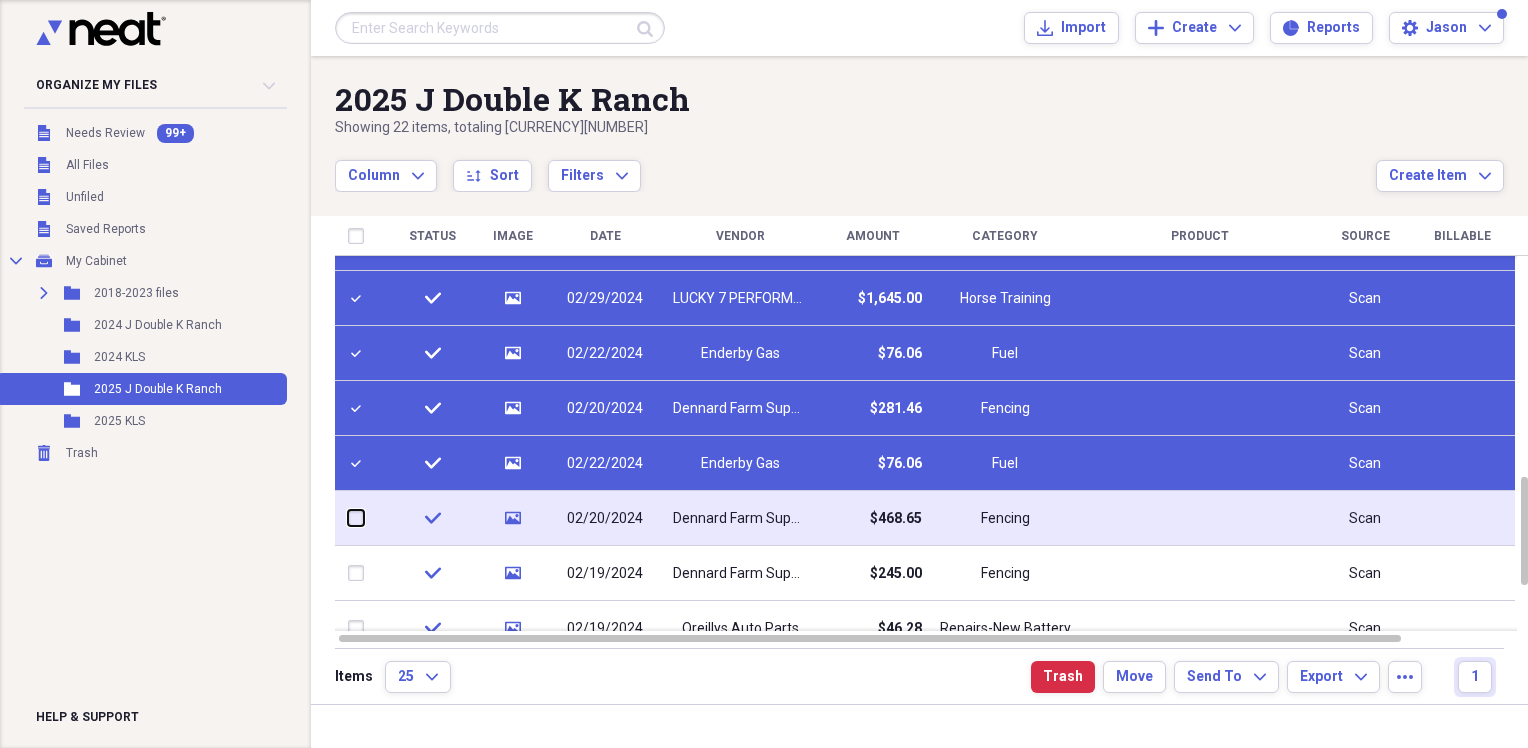 click at bounding box center (348, 518) 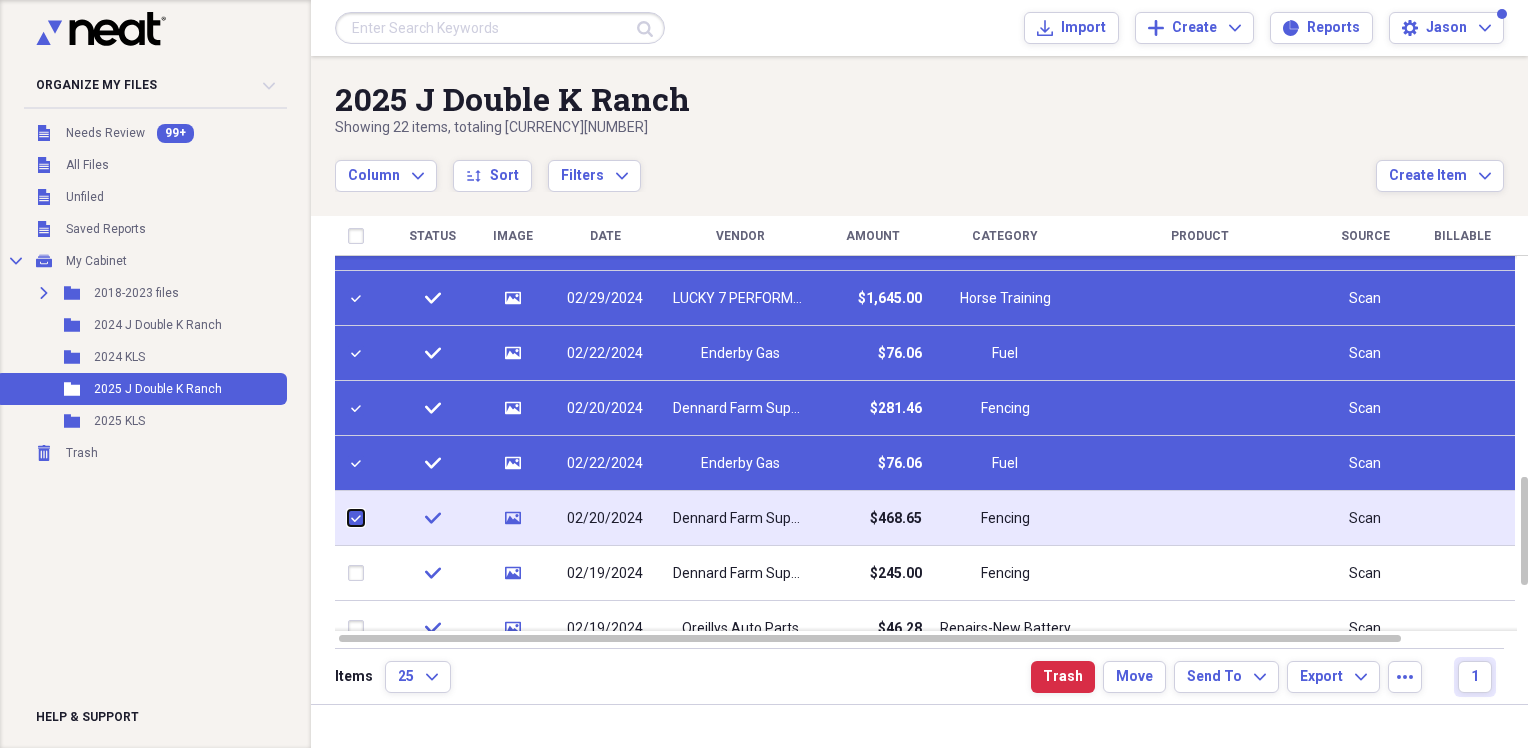 checkbox on "true" 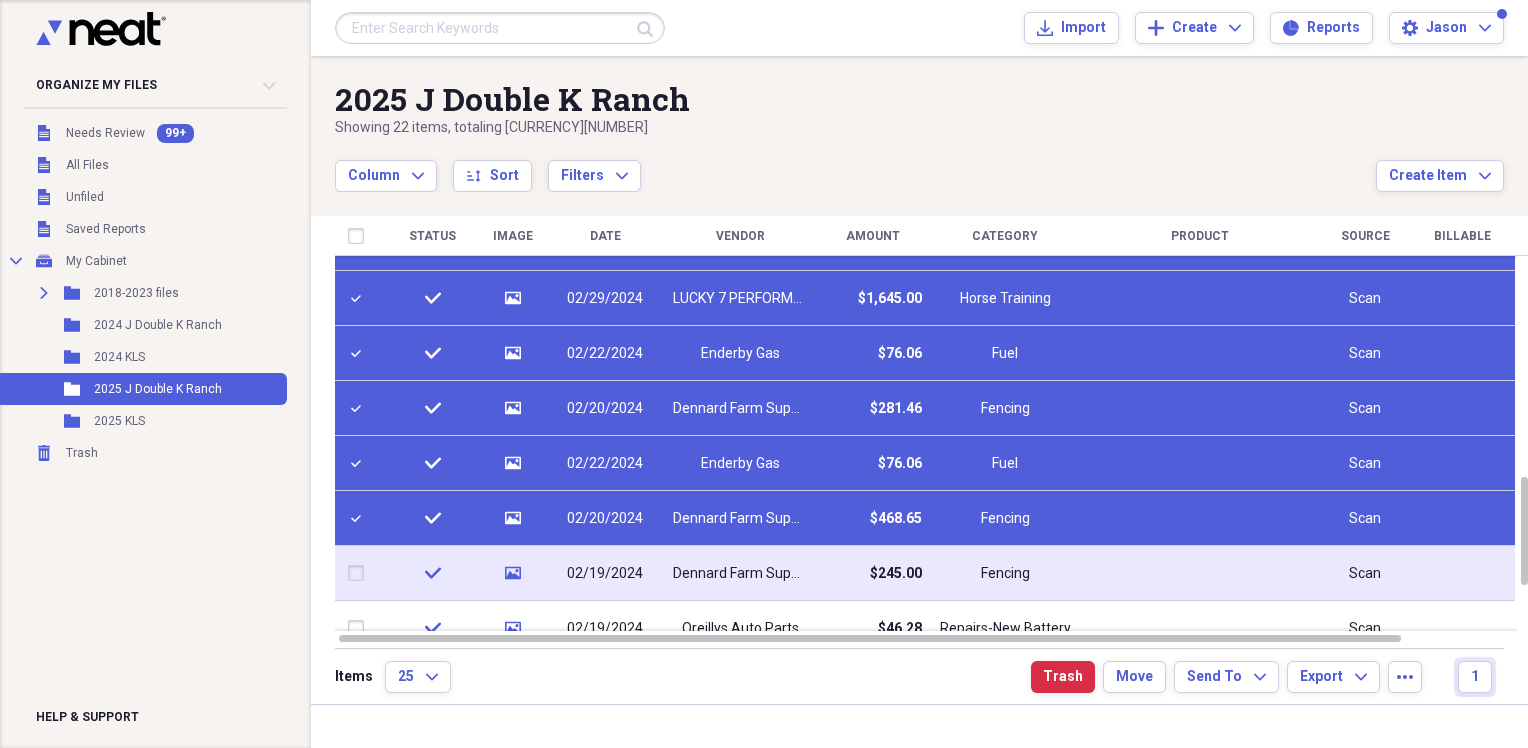click at bounding box center [360, 573] 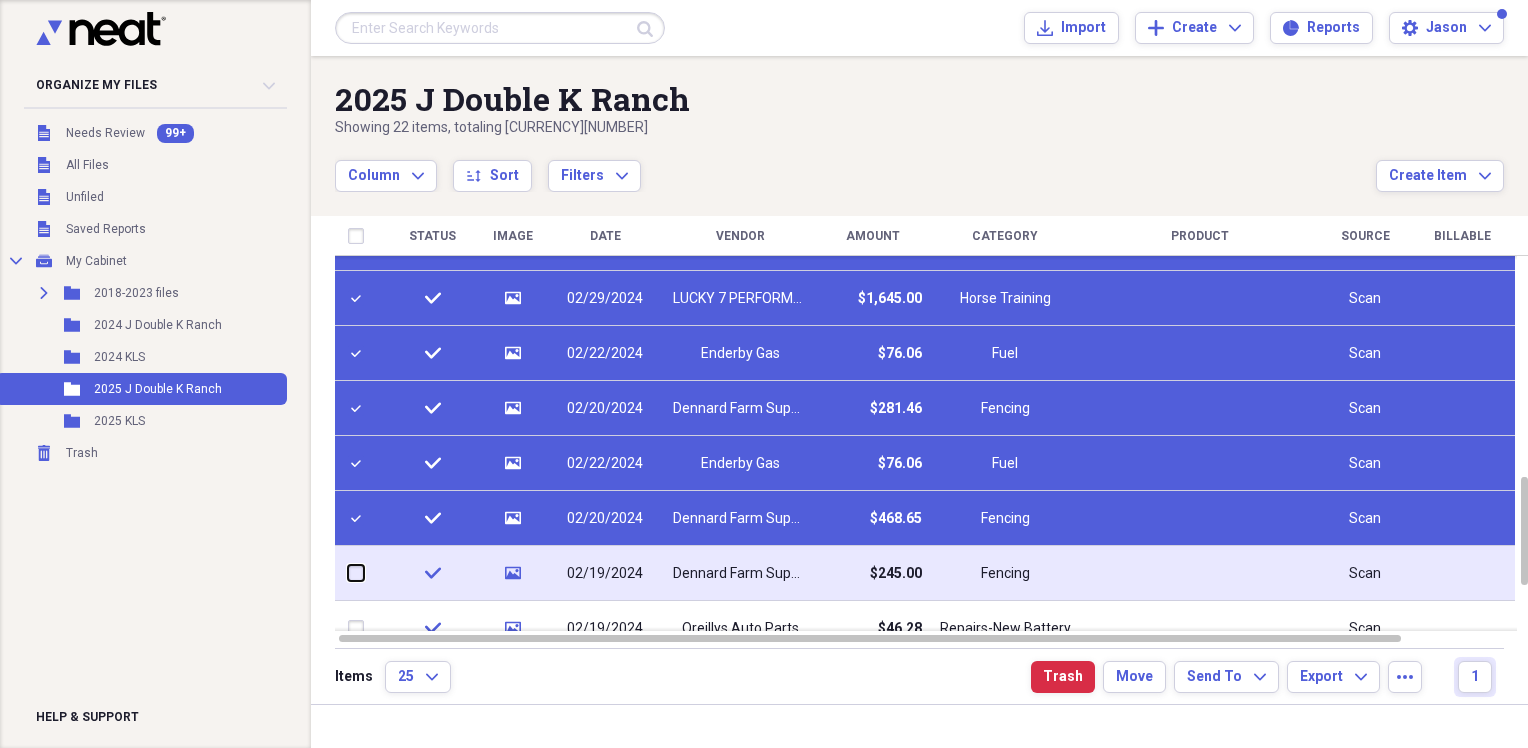 click at bounding box center (348, 573) 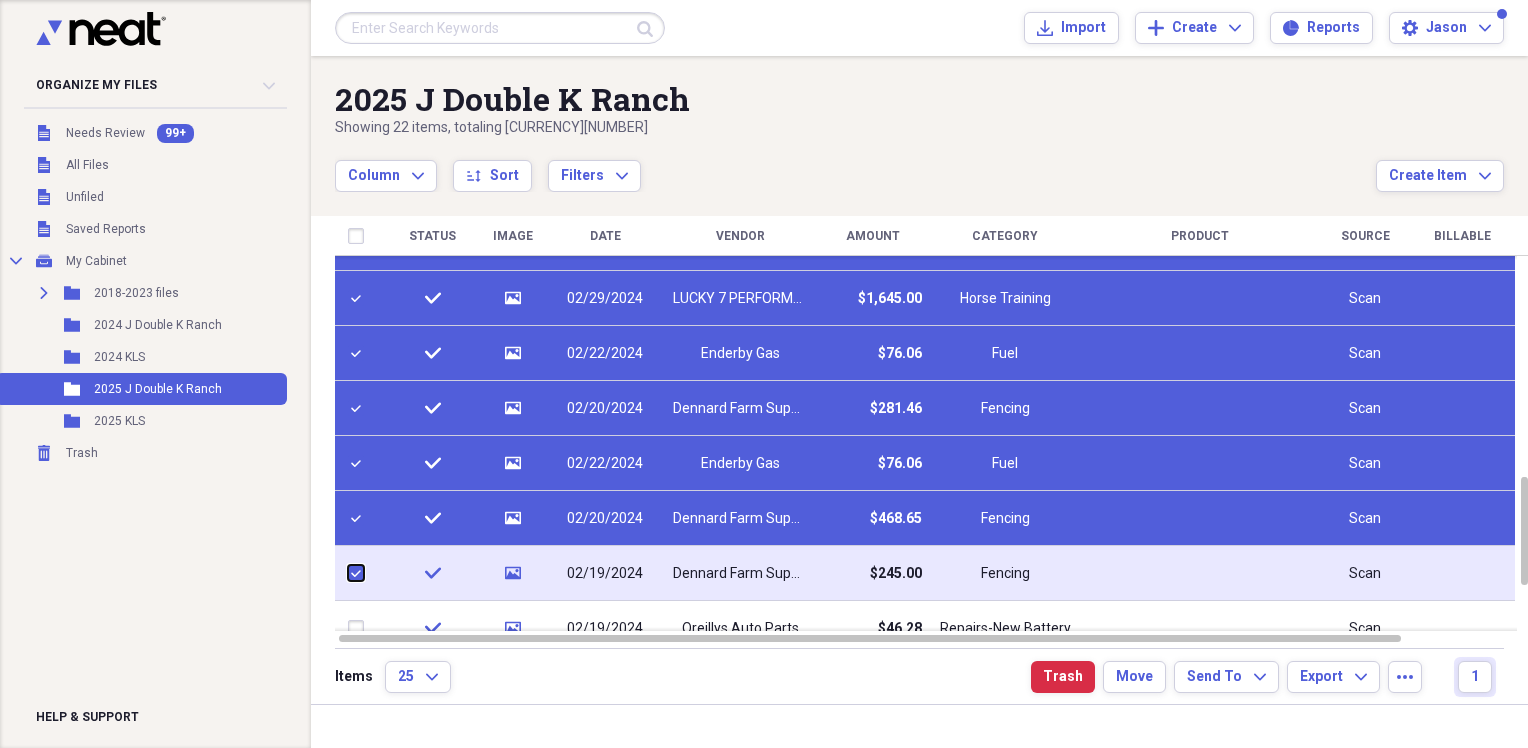 checkbox on "true" 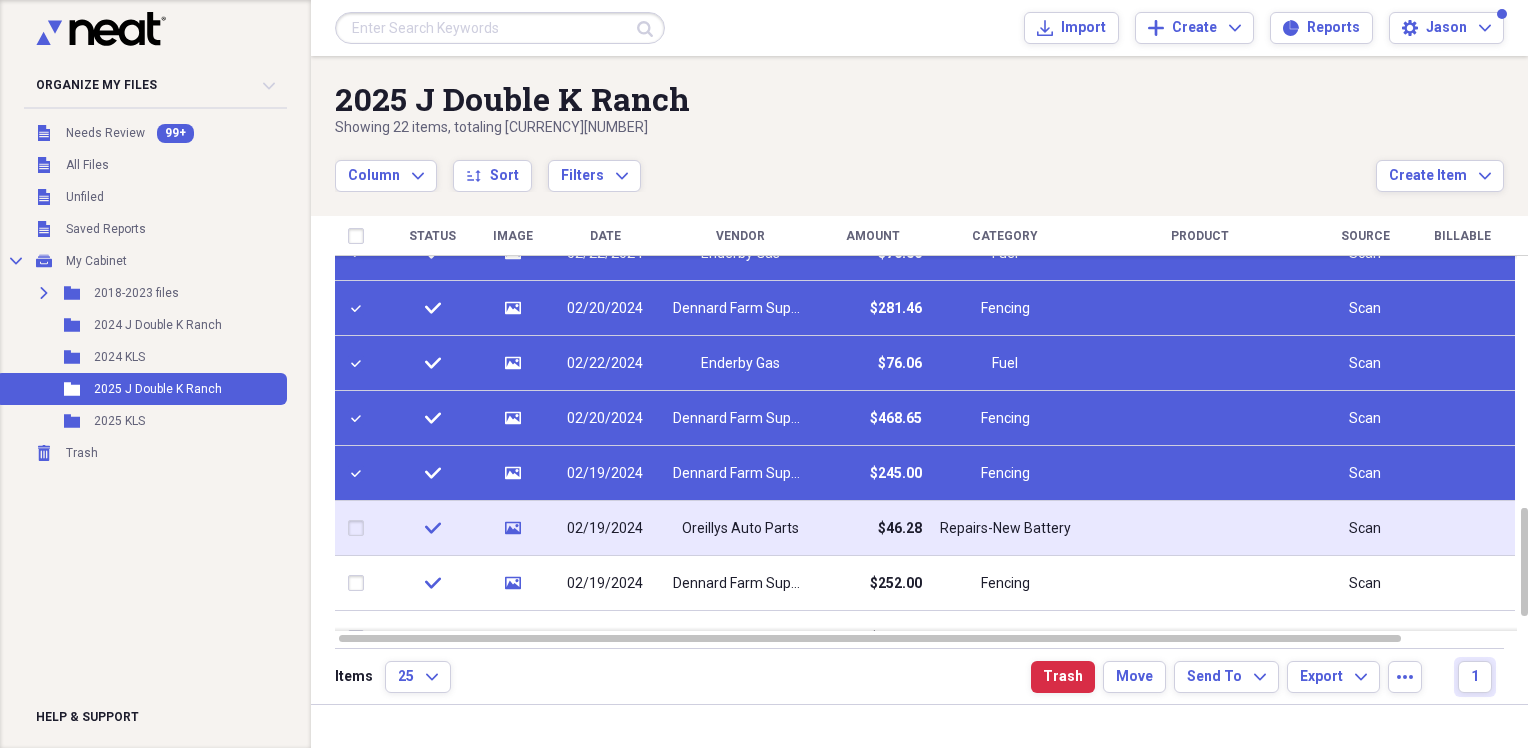 click at bounding box center [360, 528] 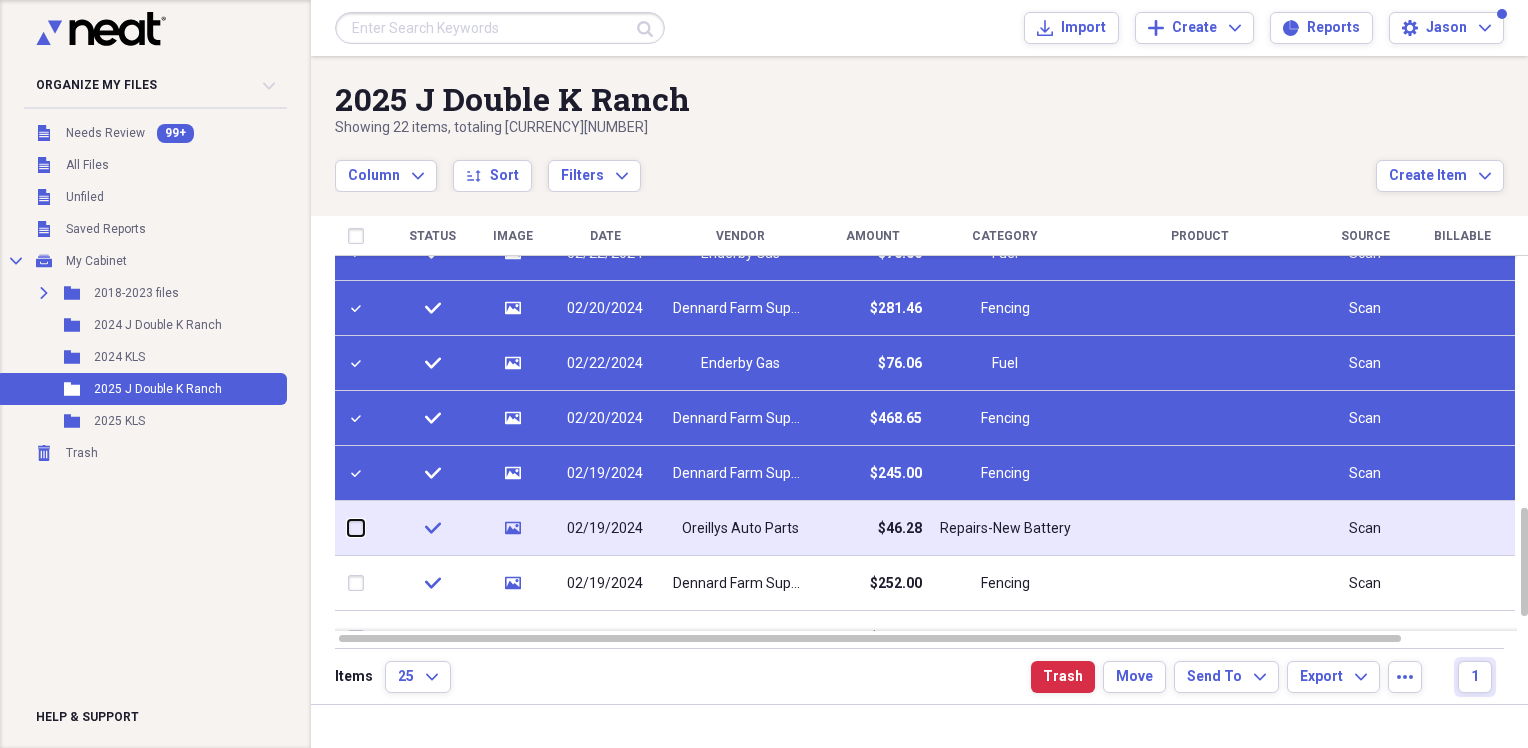 click at bounding box center [348, 528] 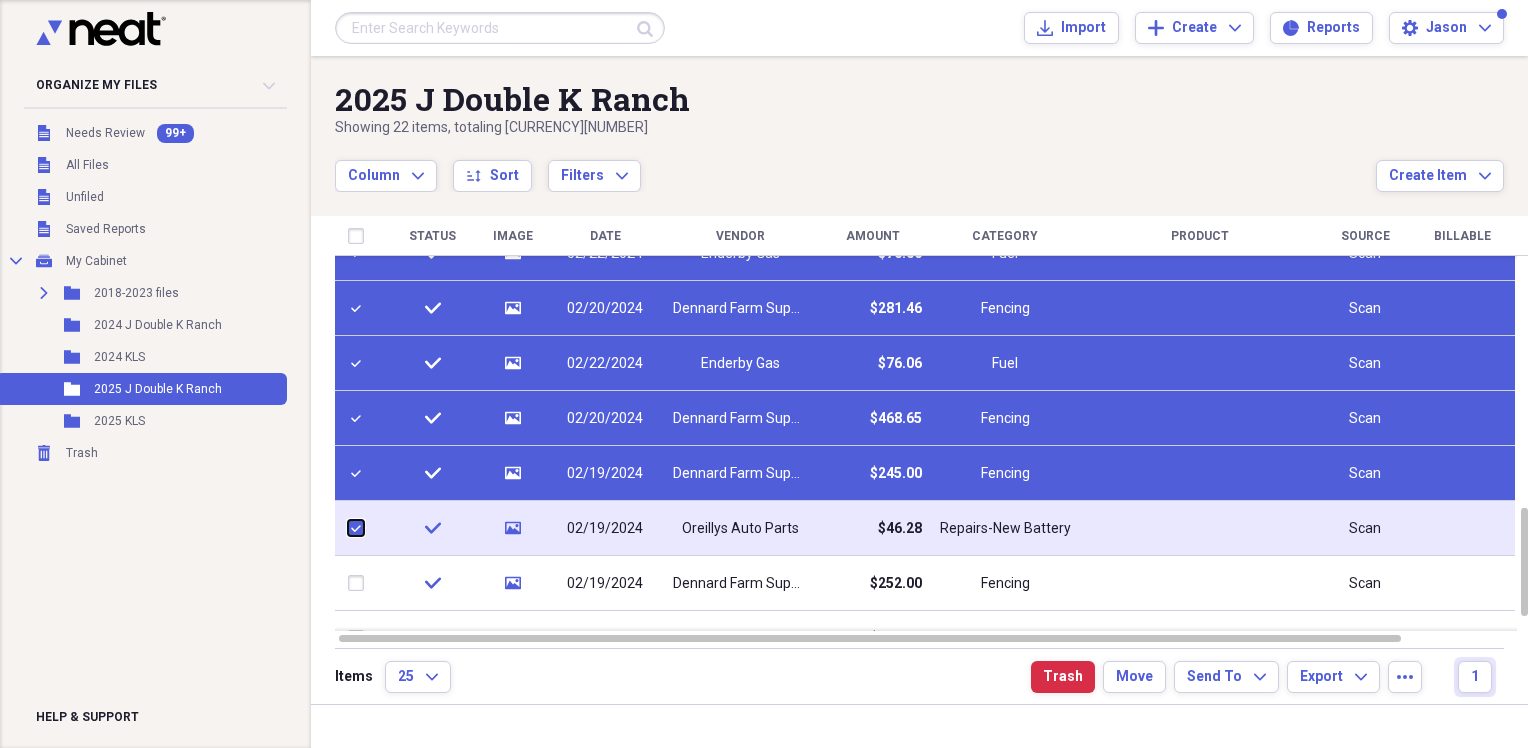 checkbox on "true" 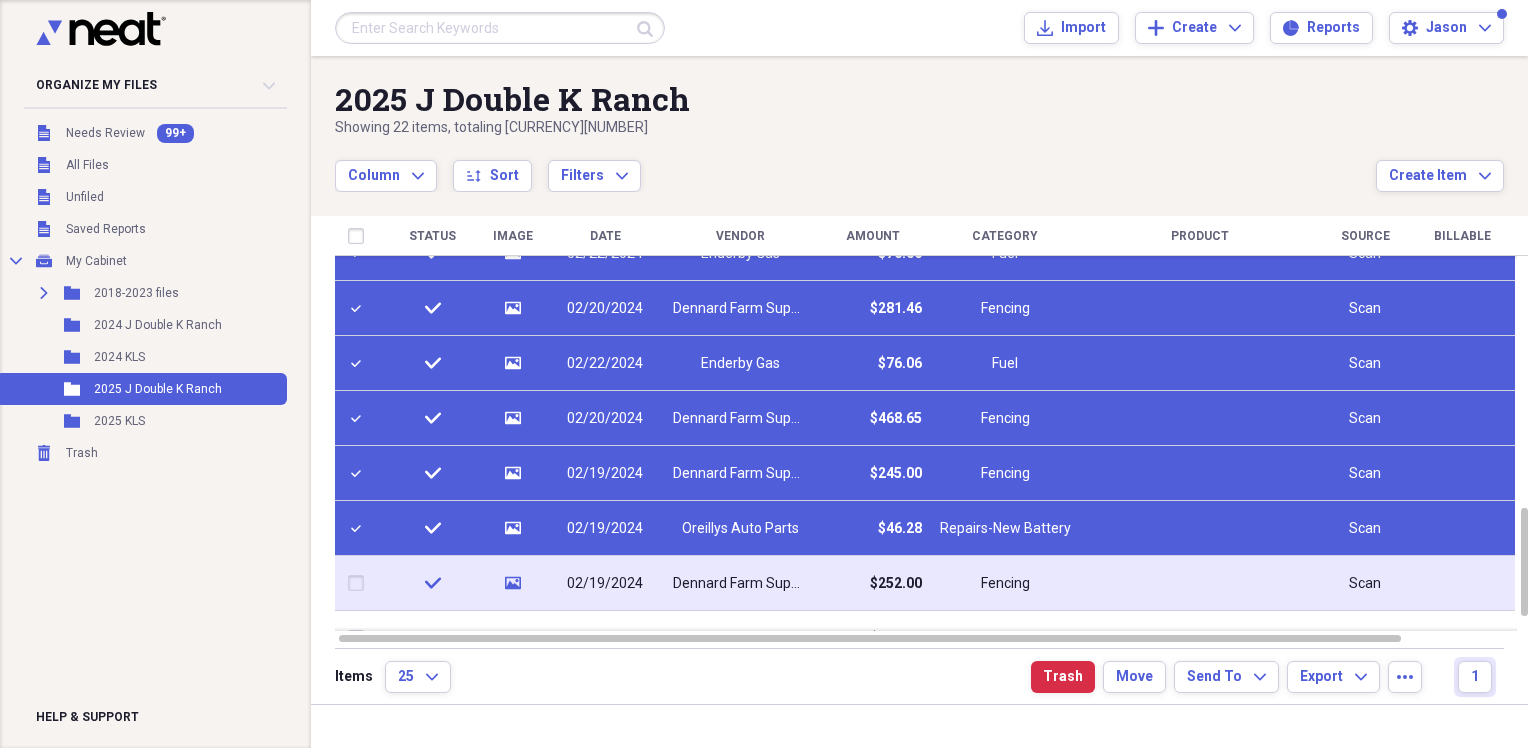 drag, startPoint x: 353, startPoint y: 574, endPoint x: 380, endPoint y: 571, distance: 27.166155 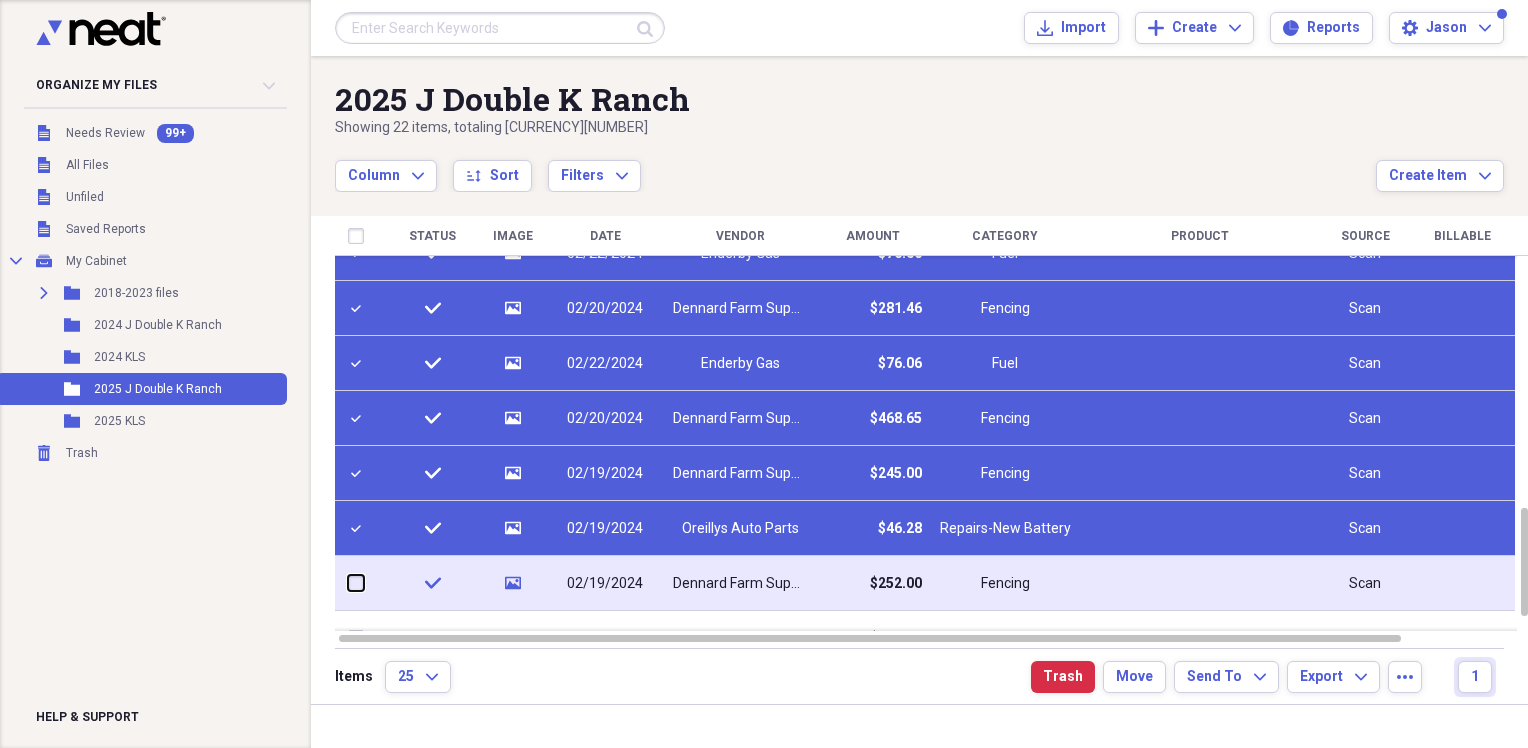 click at bounding box center [348, 583] 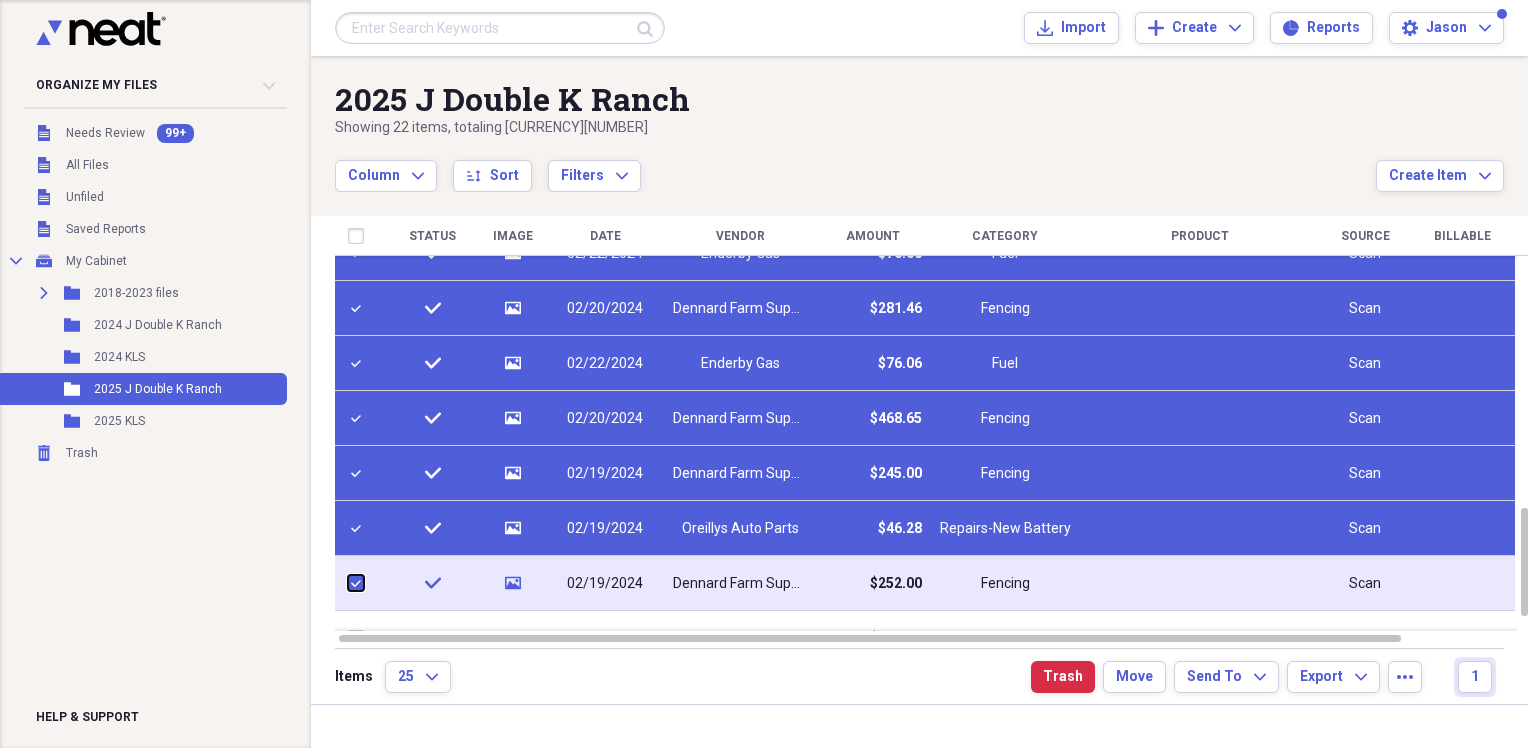 checkbox on "true" 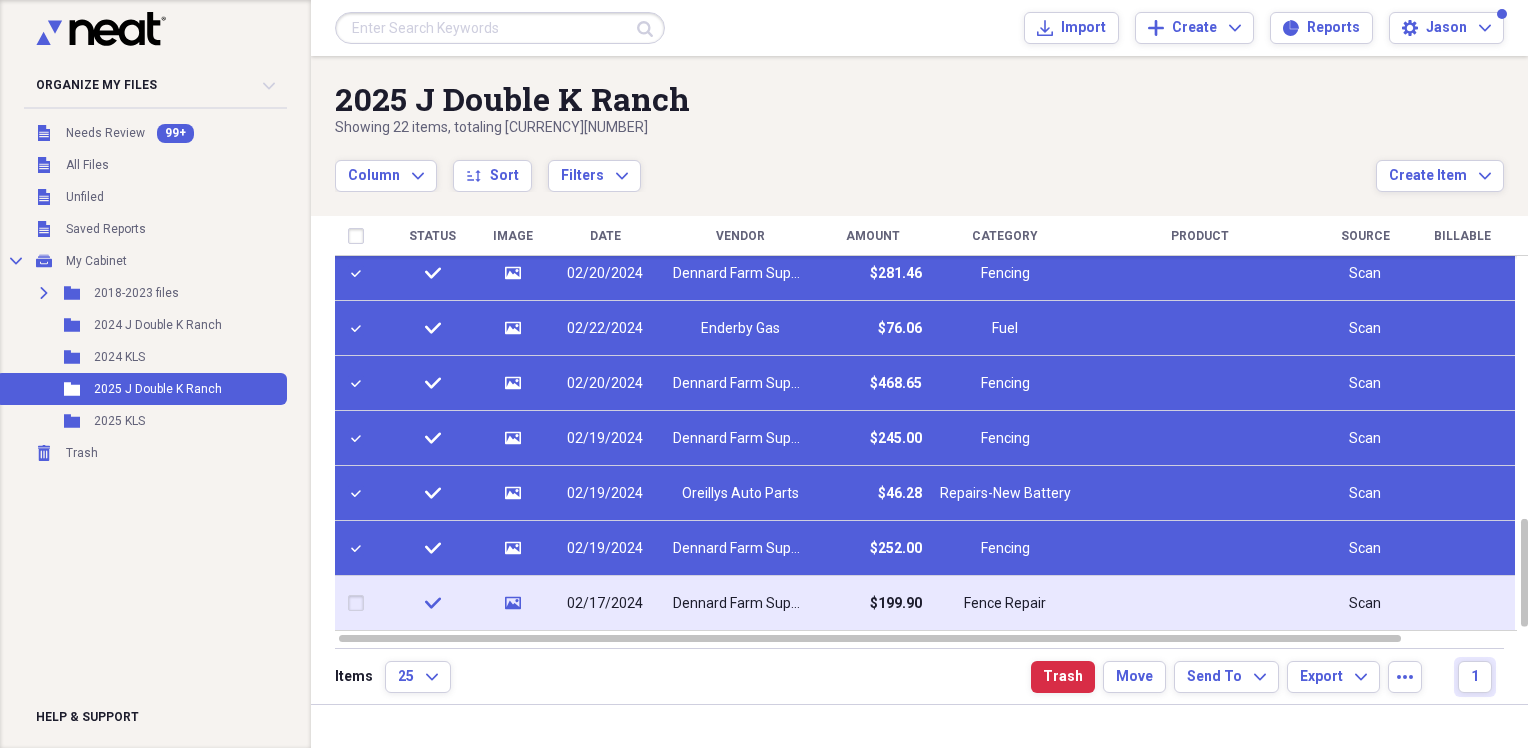 click at bounding box center (360, 603) 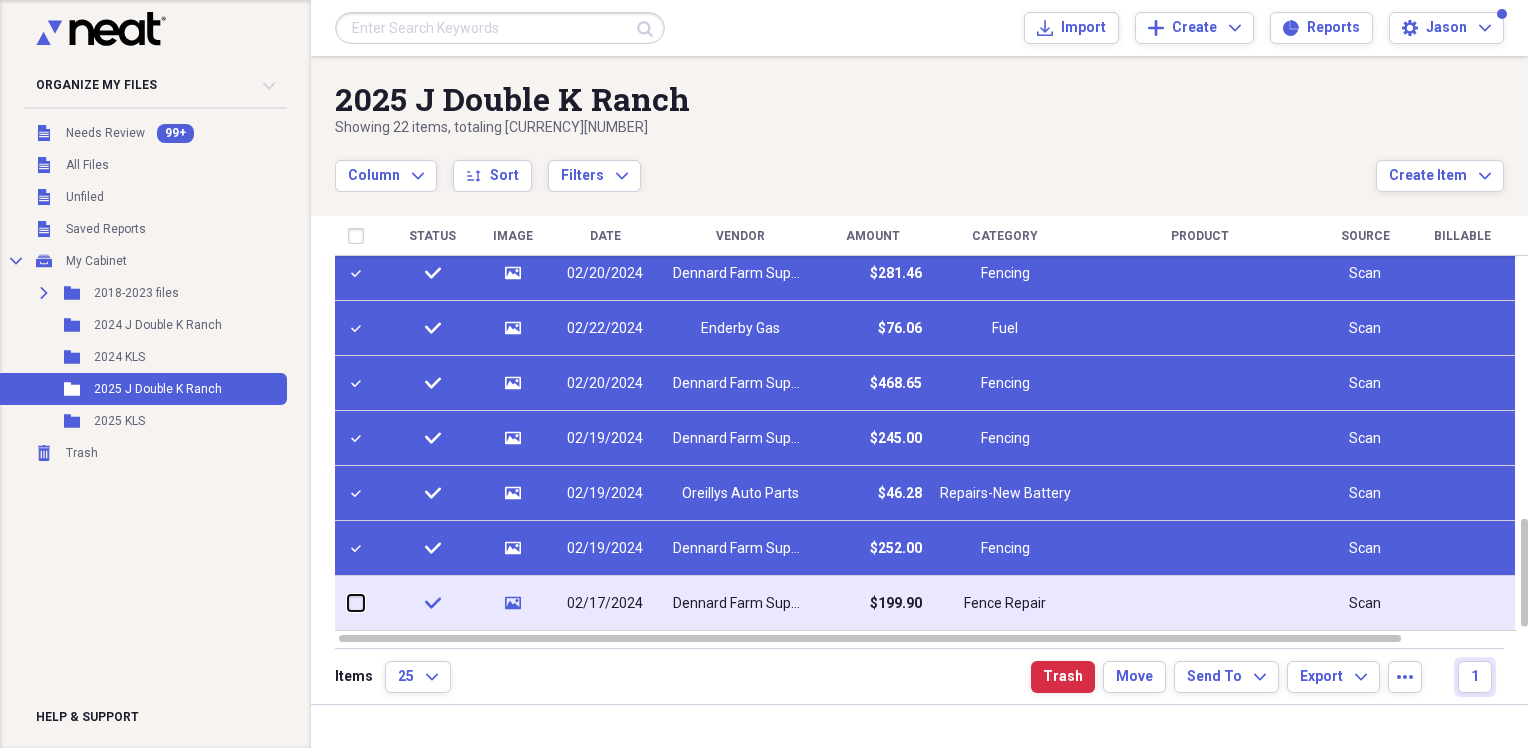 click at bounding box center [348, 603] 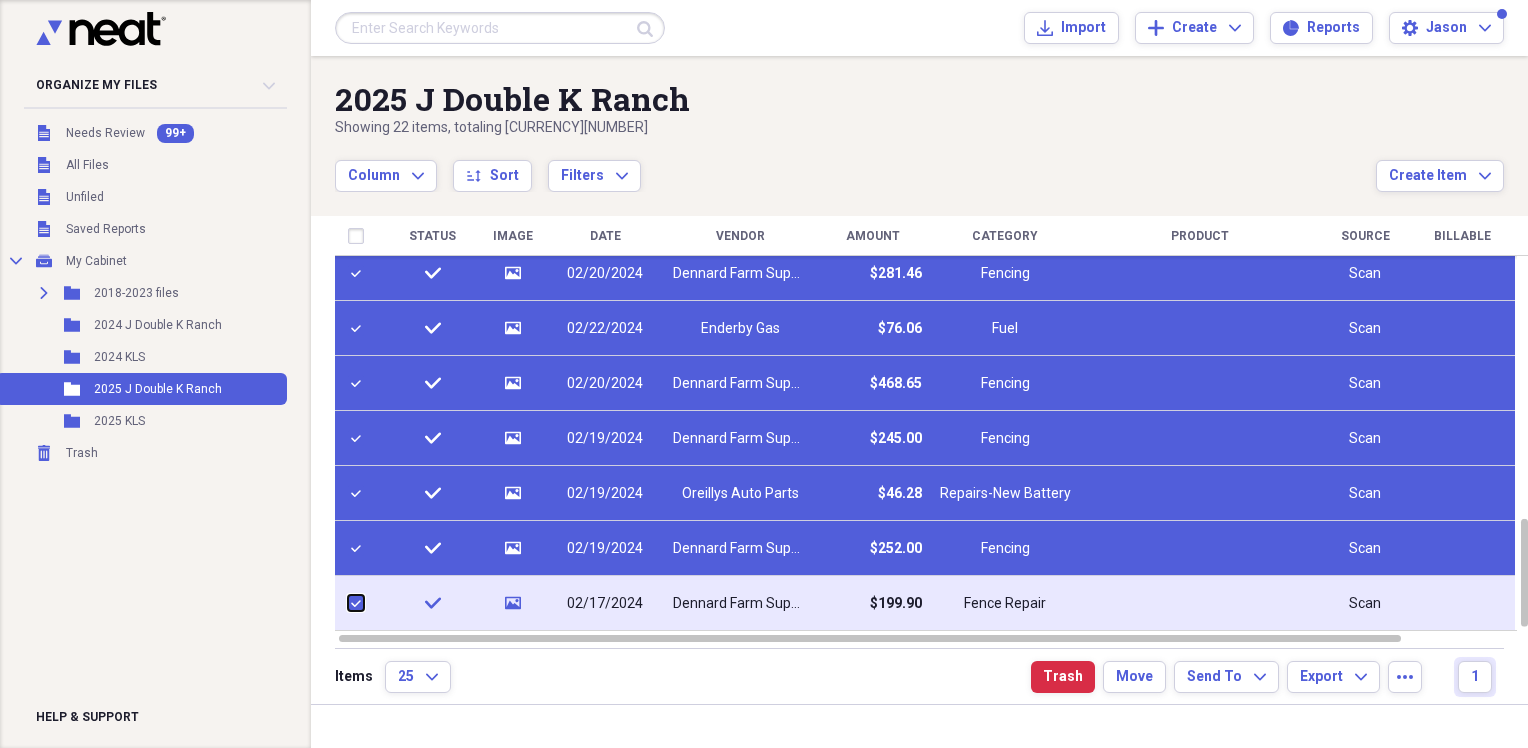 checkbox on "true" 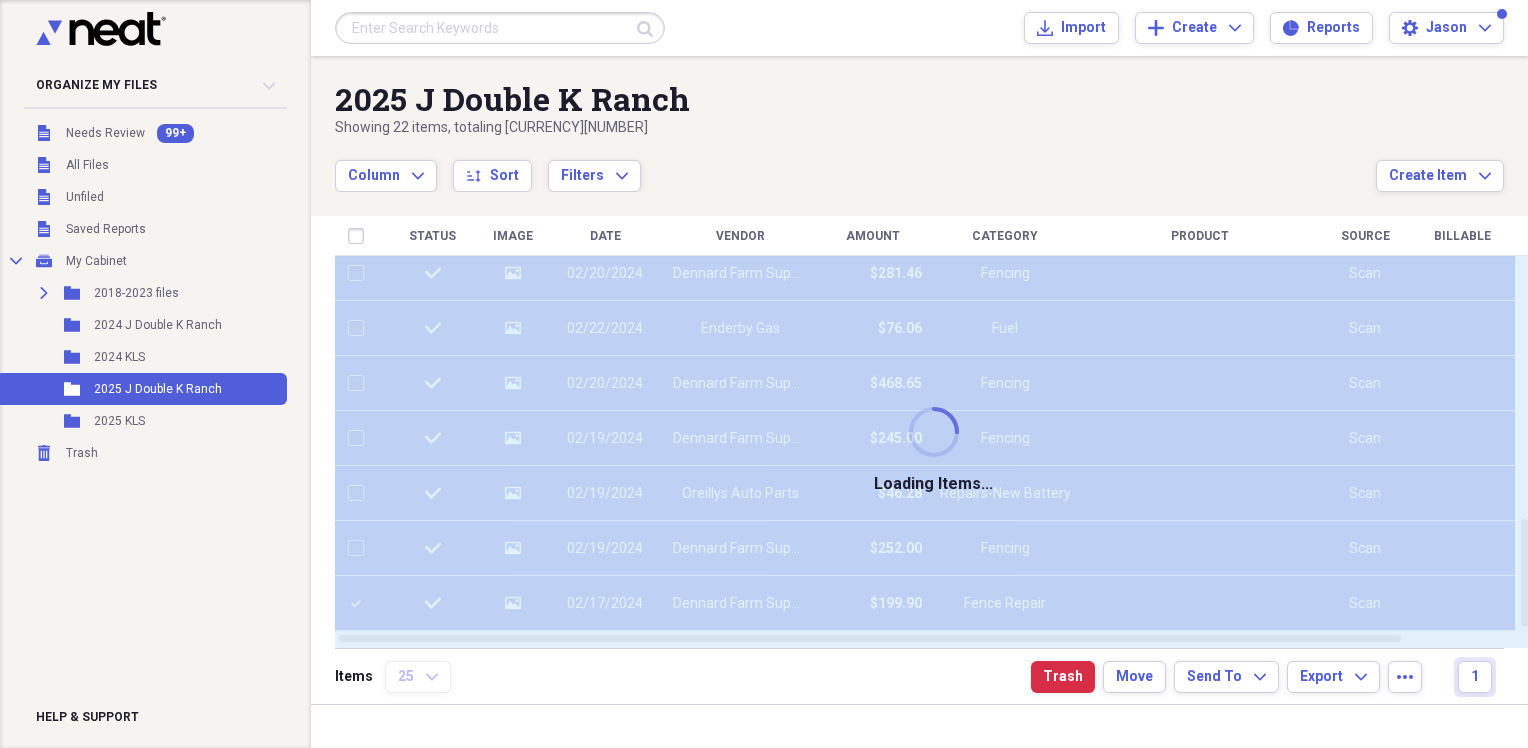 checkbox on "false" 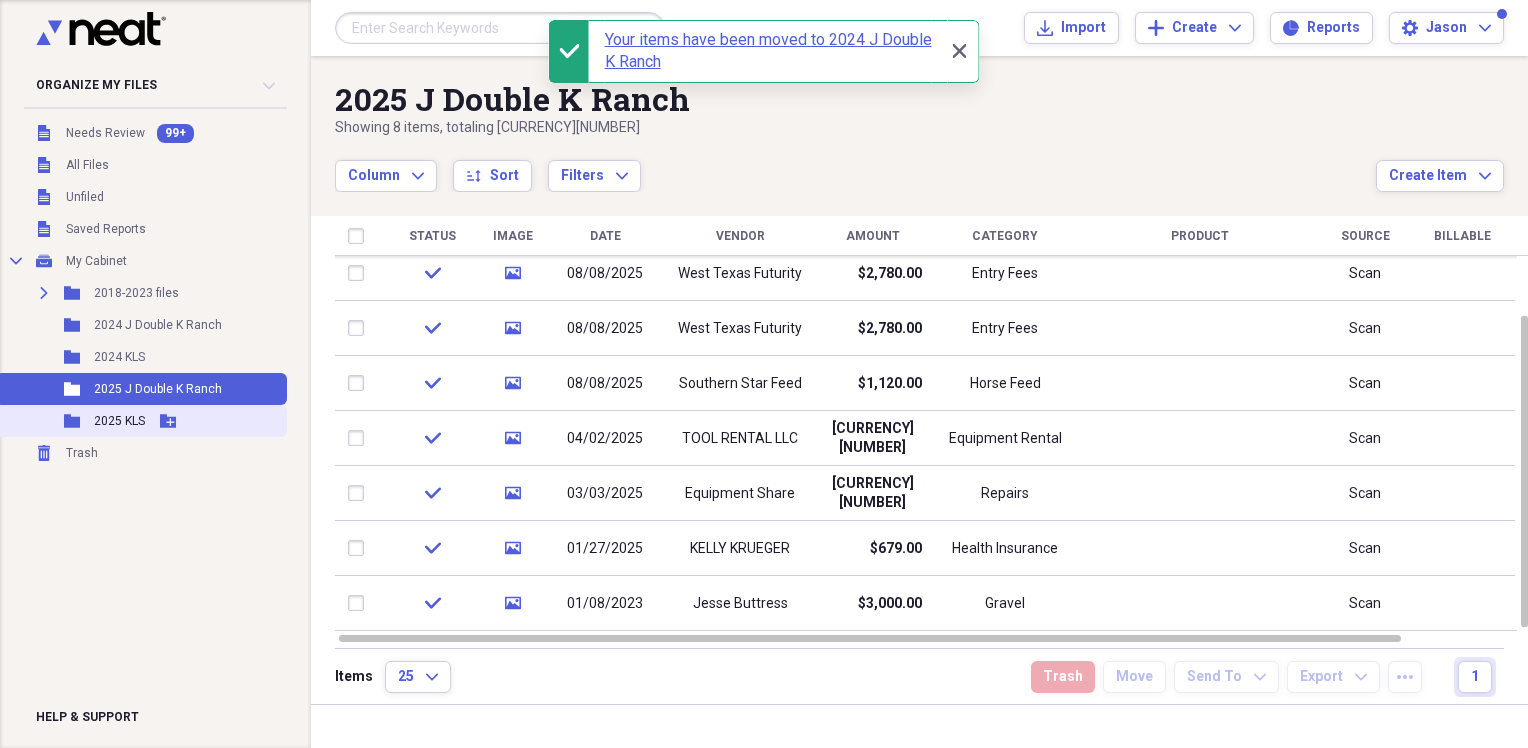 click on "2025 KLS" at bounding box center (119, 421) 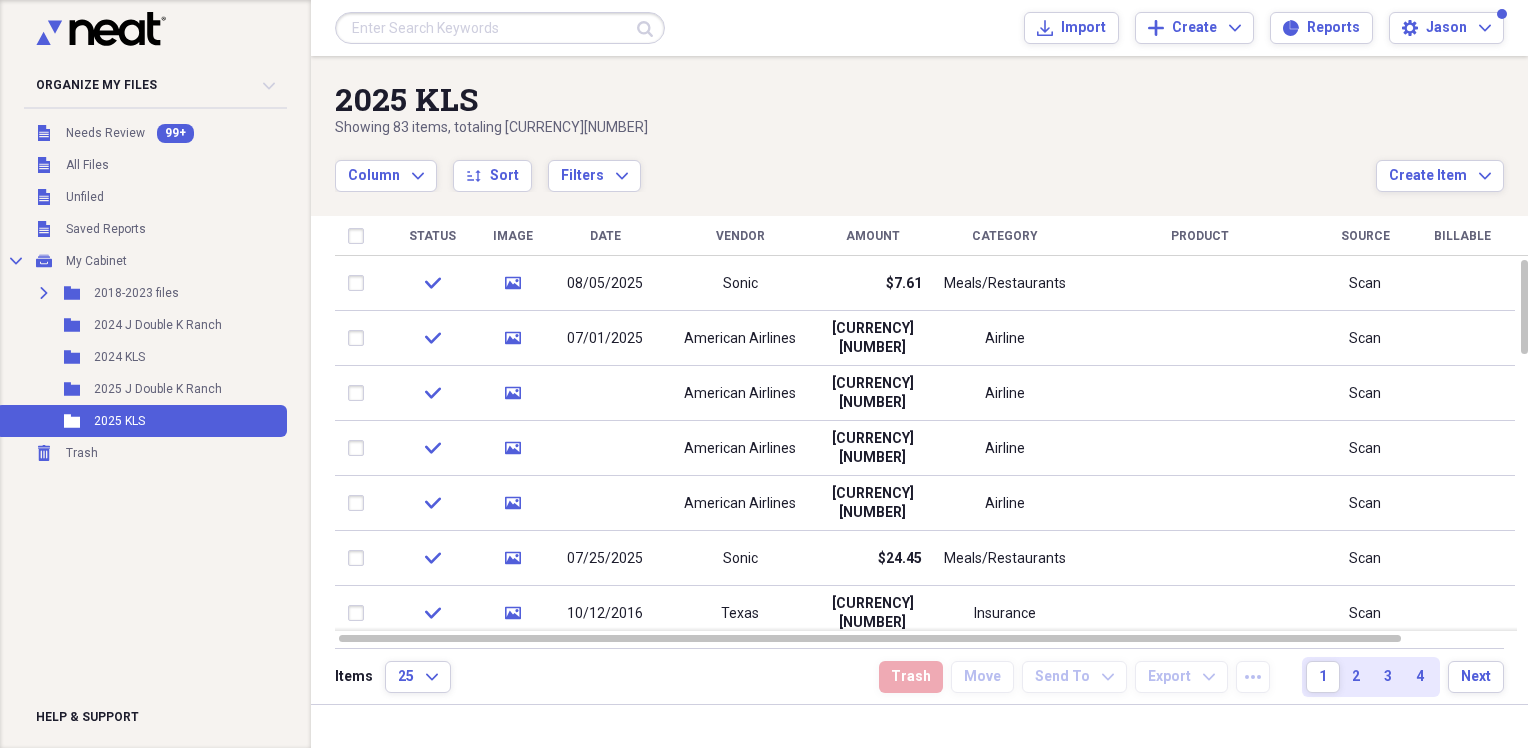 click on "Date" at bounding box center [605, 236] 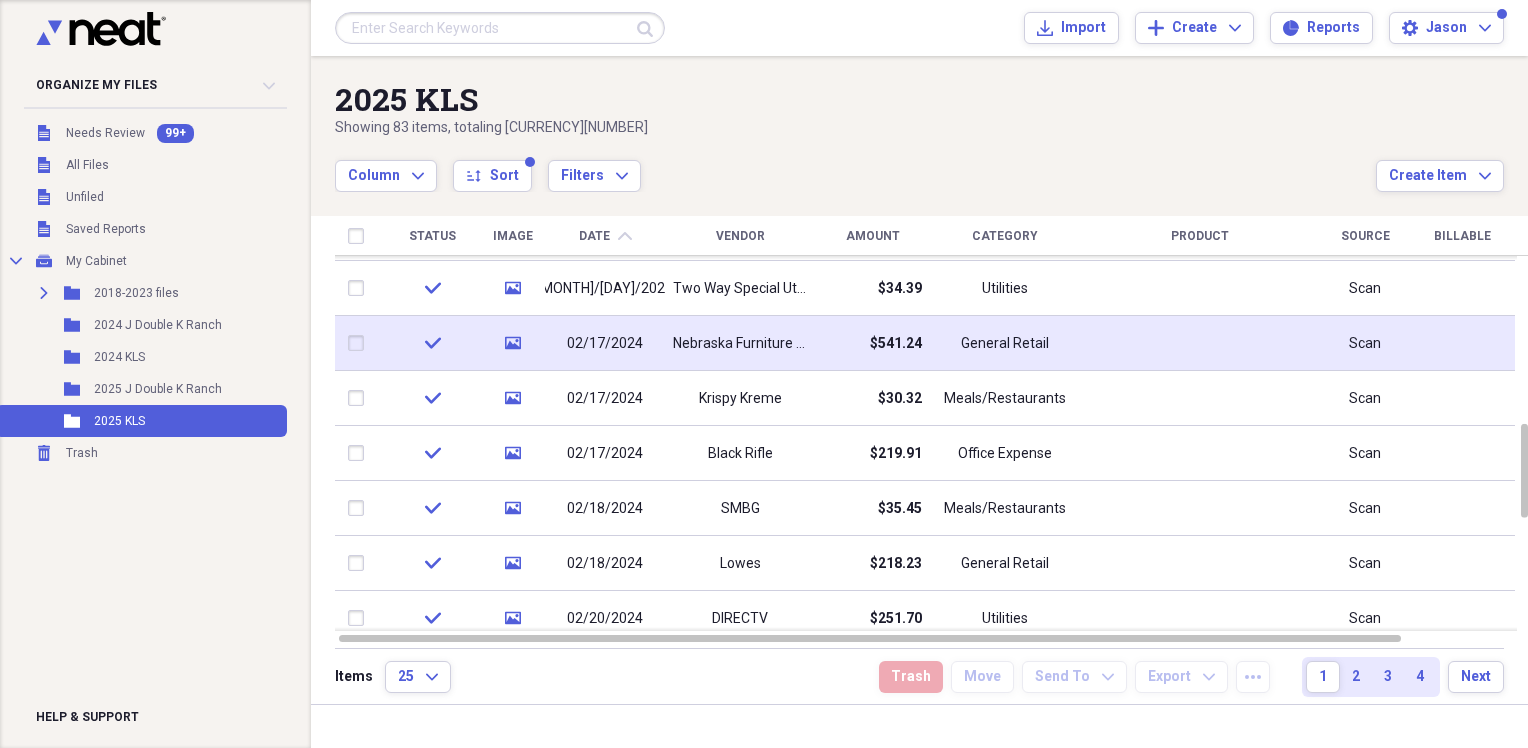 click at bounding box center (360, 343) 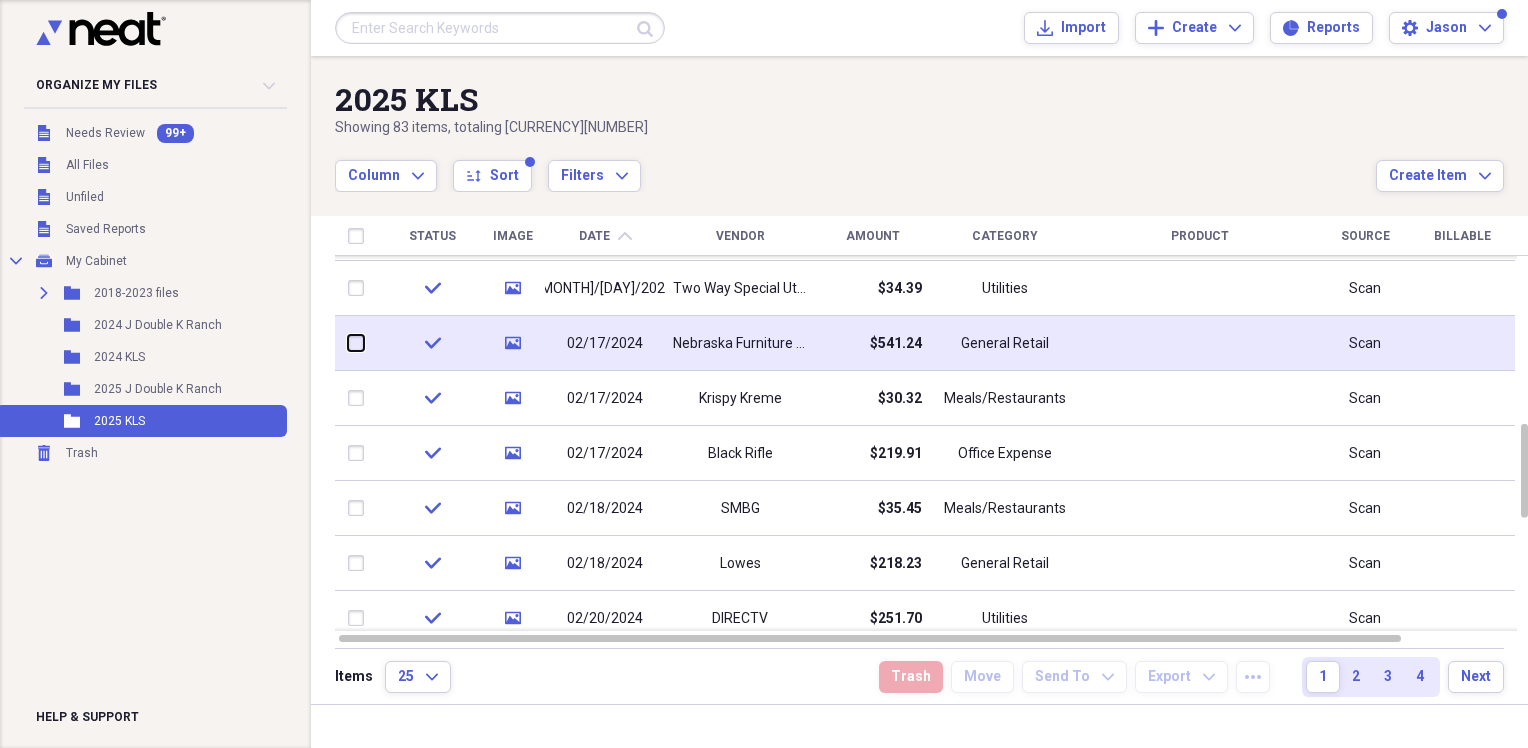 click at bounding box center (348, 343) 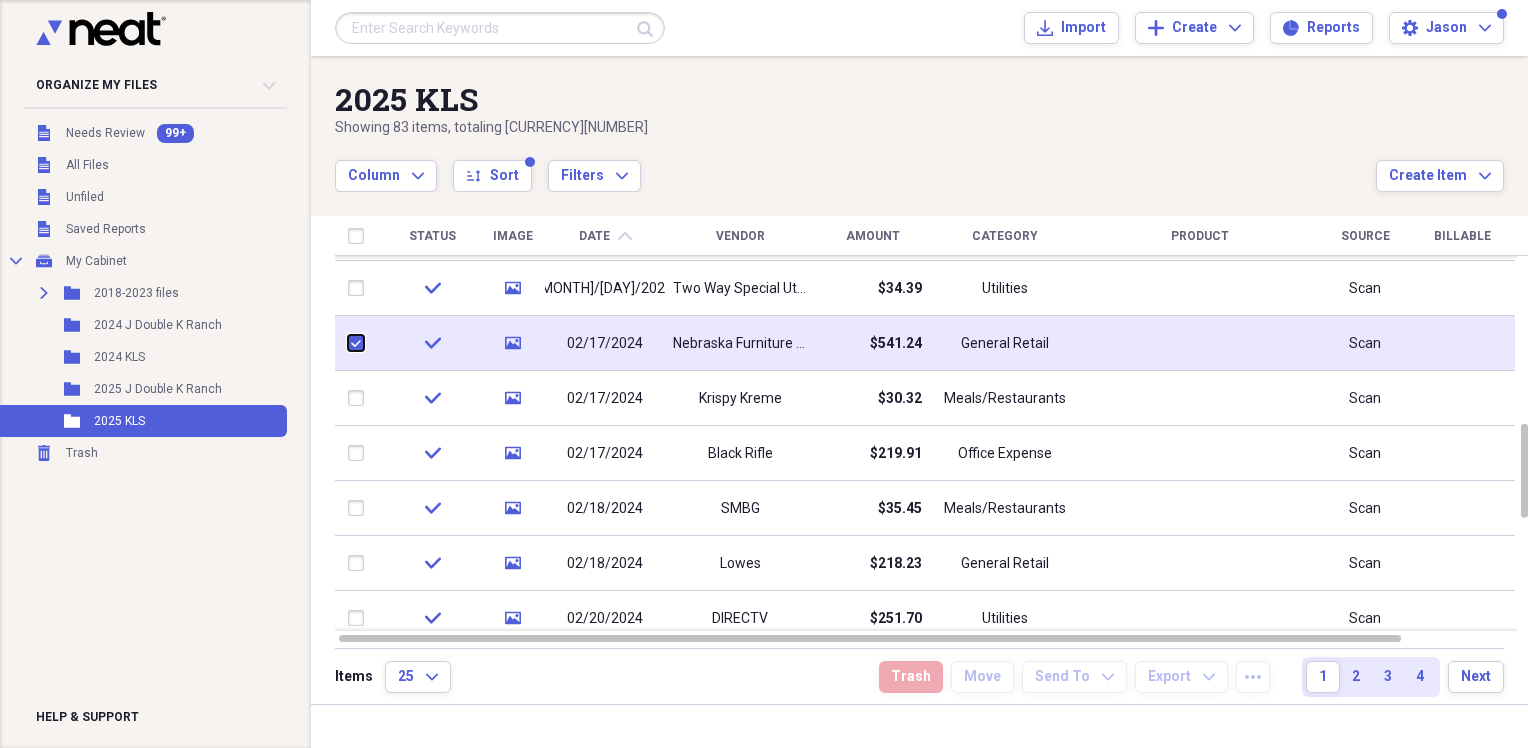 checkbox on "true" 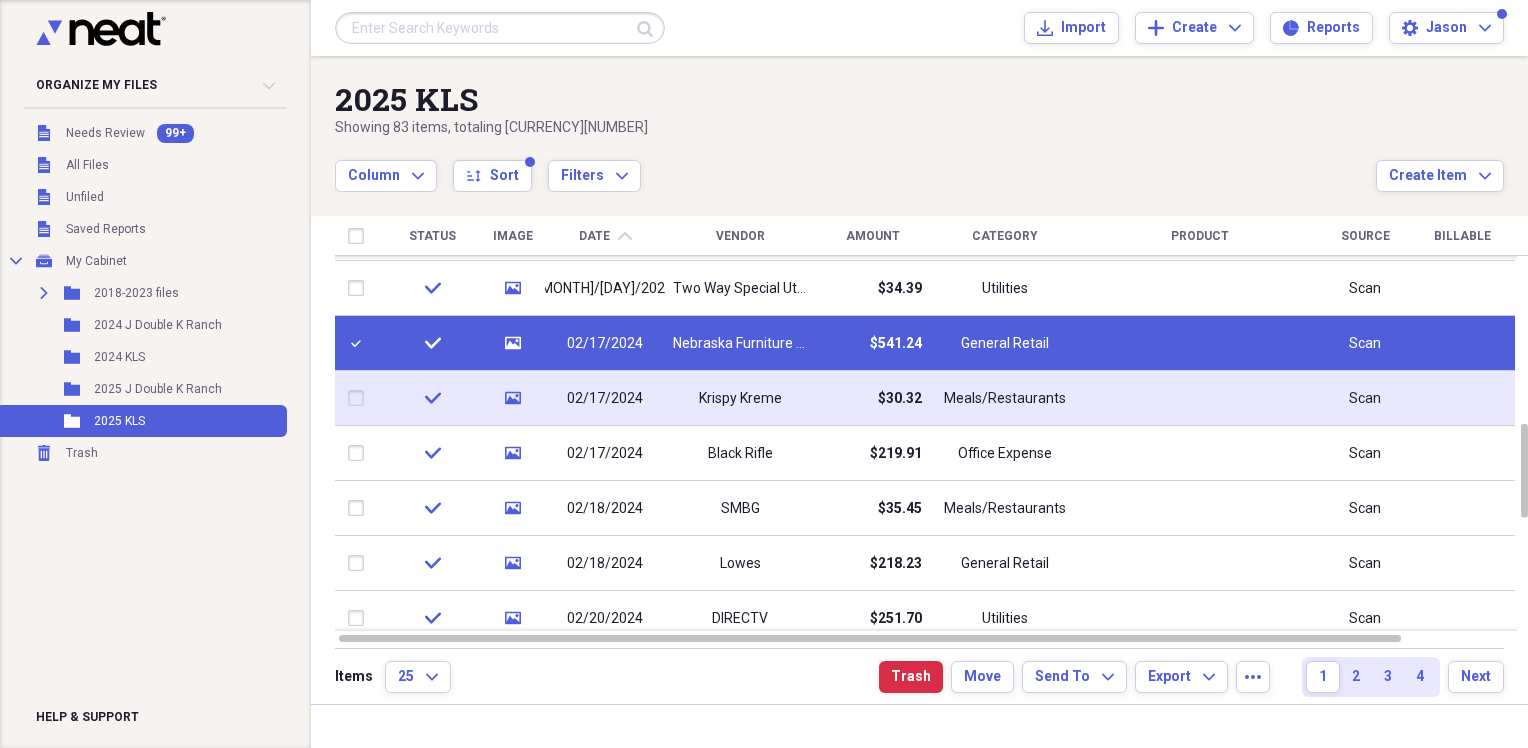 drag, startPoint x: 344, startPoint y: 396, endPoint x: 348, endPoint y: 408, distance: 12.649111 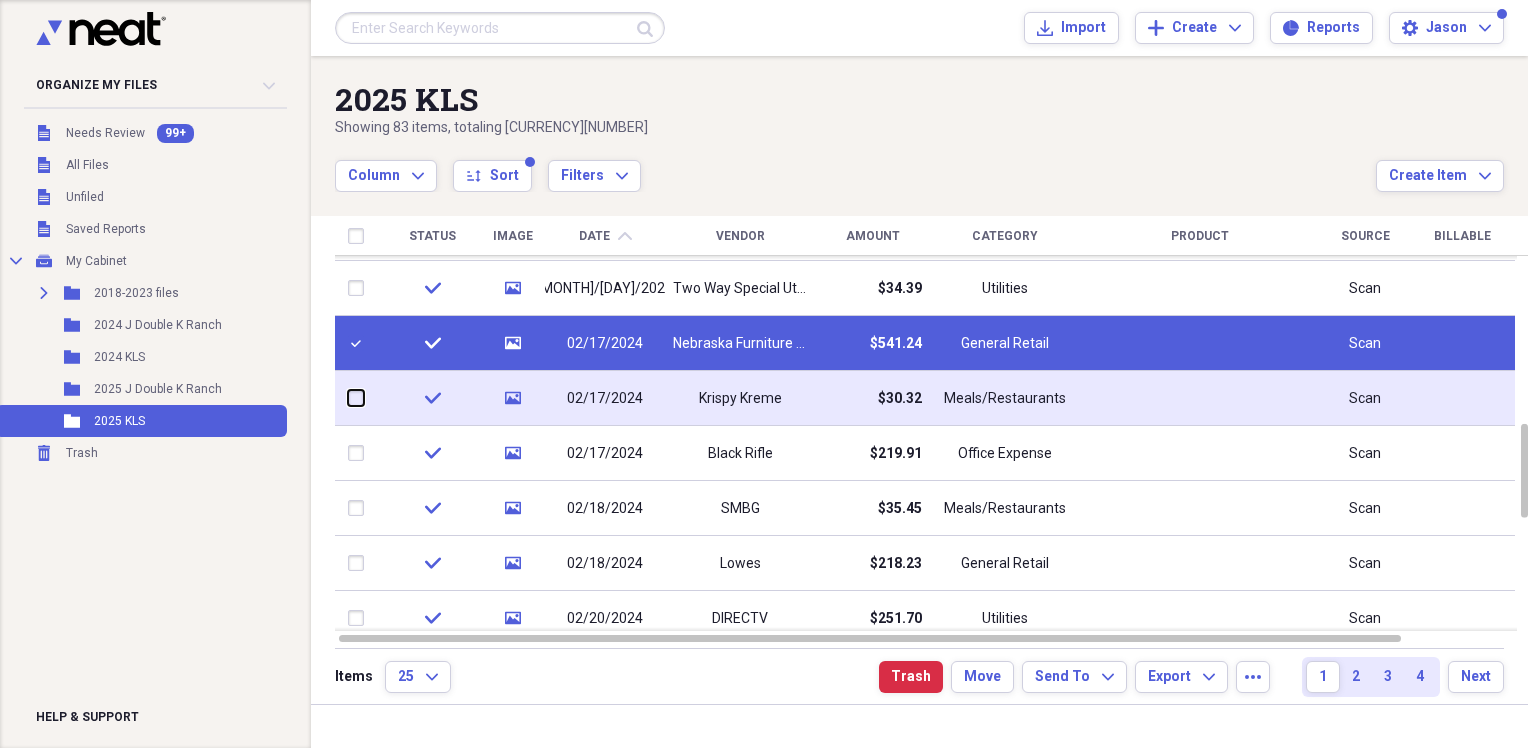 click at bounding box center [348, 398] 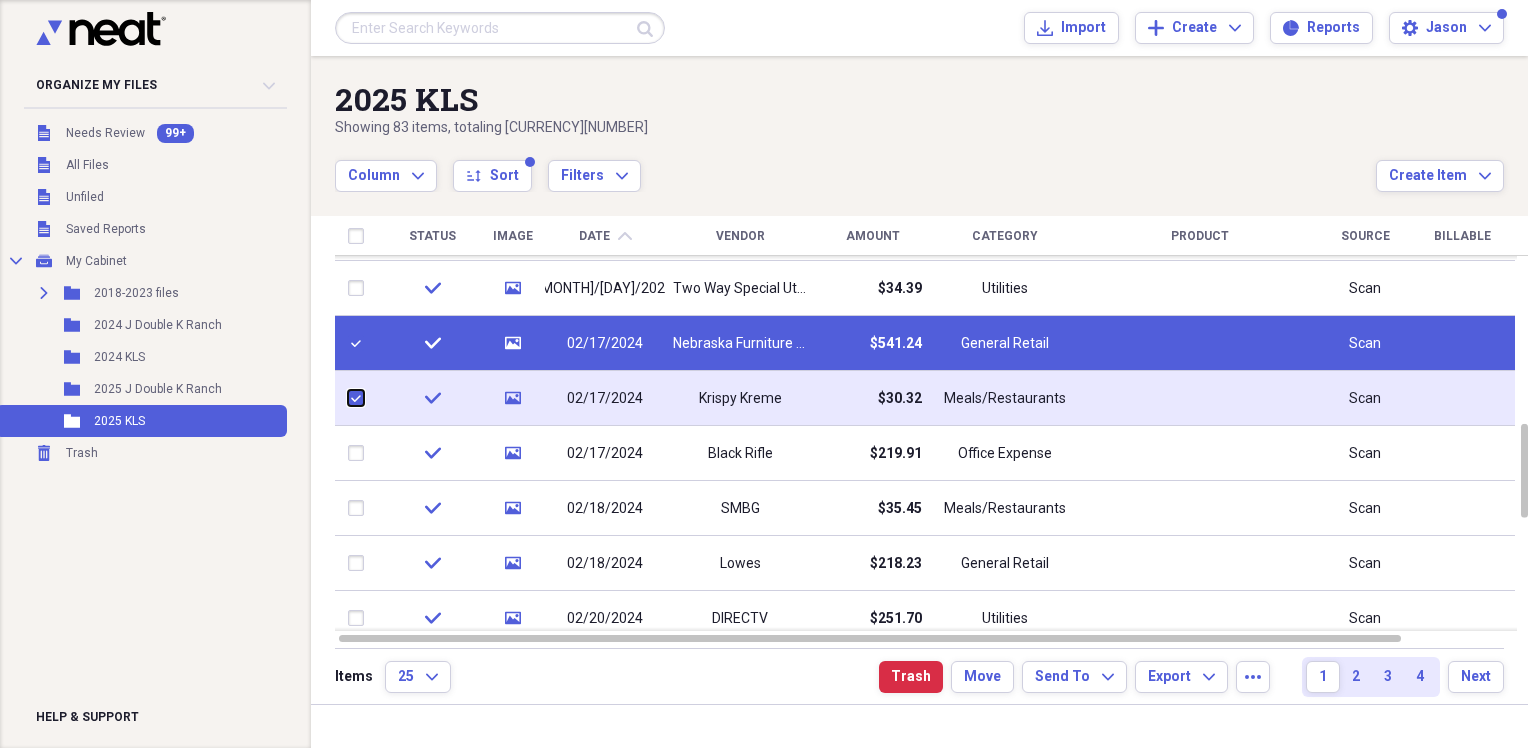 checkbox on "true" 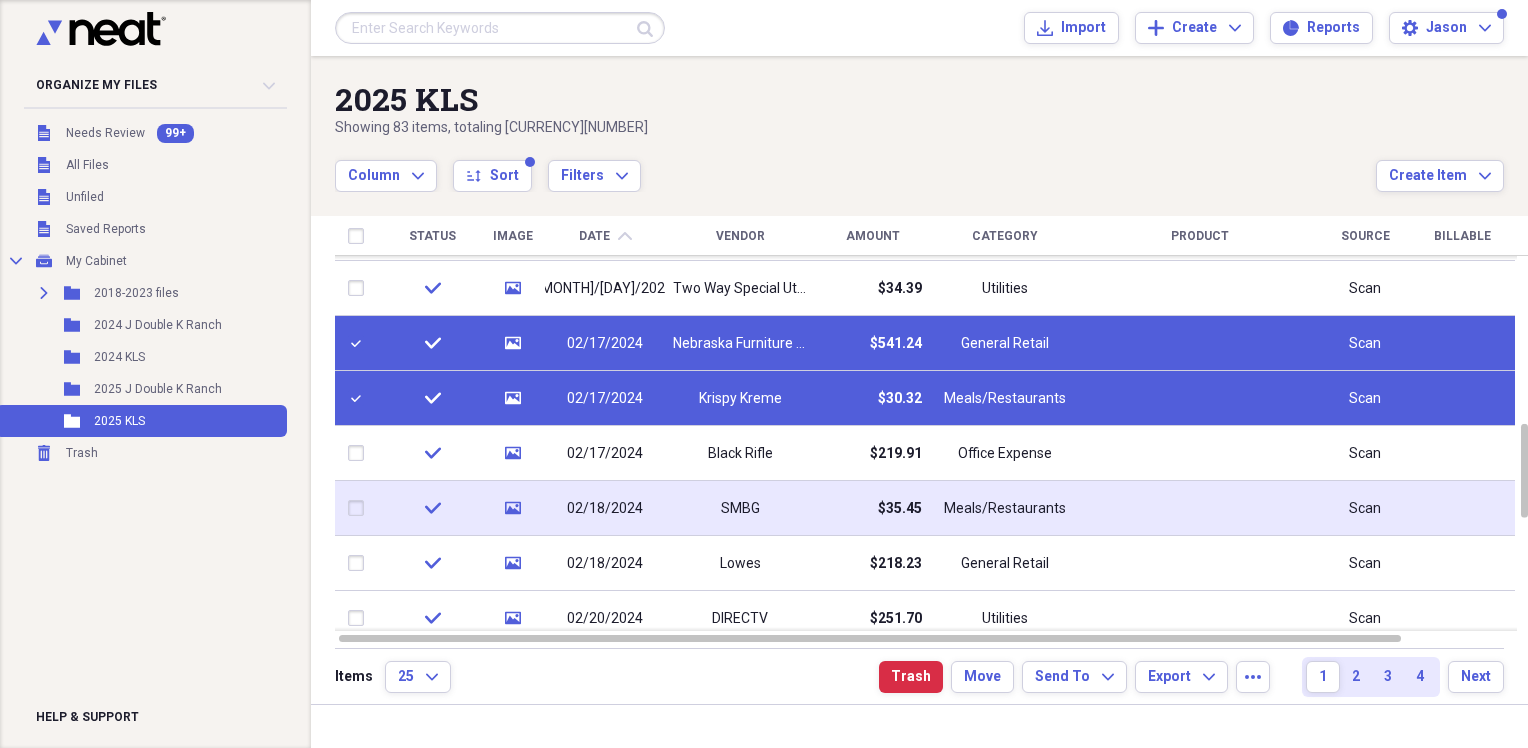 click at bounding box center [360, 508] 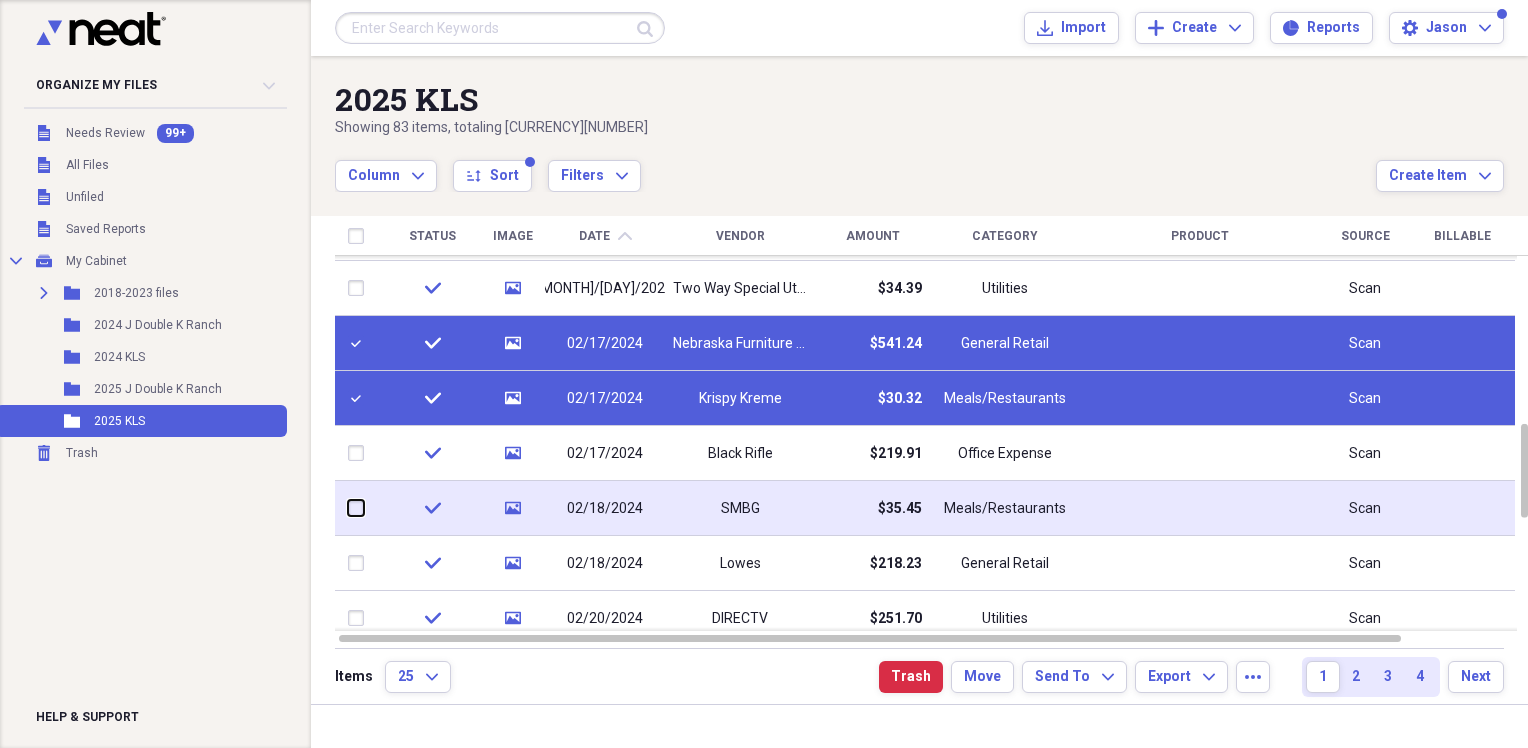 click at bounding box center (348, 508) 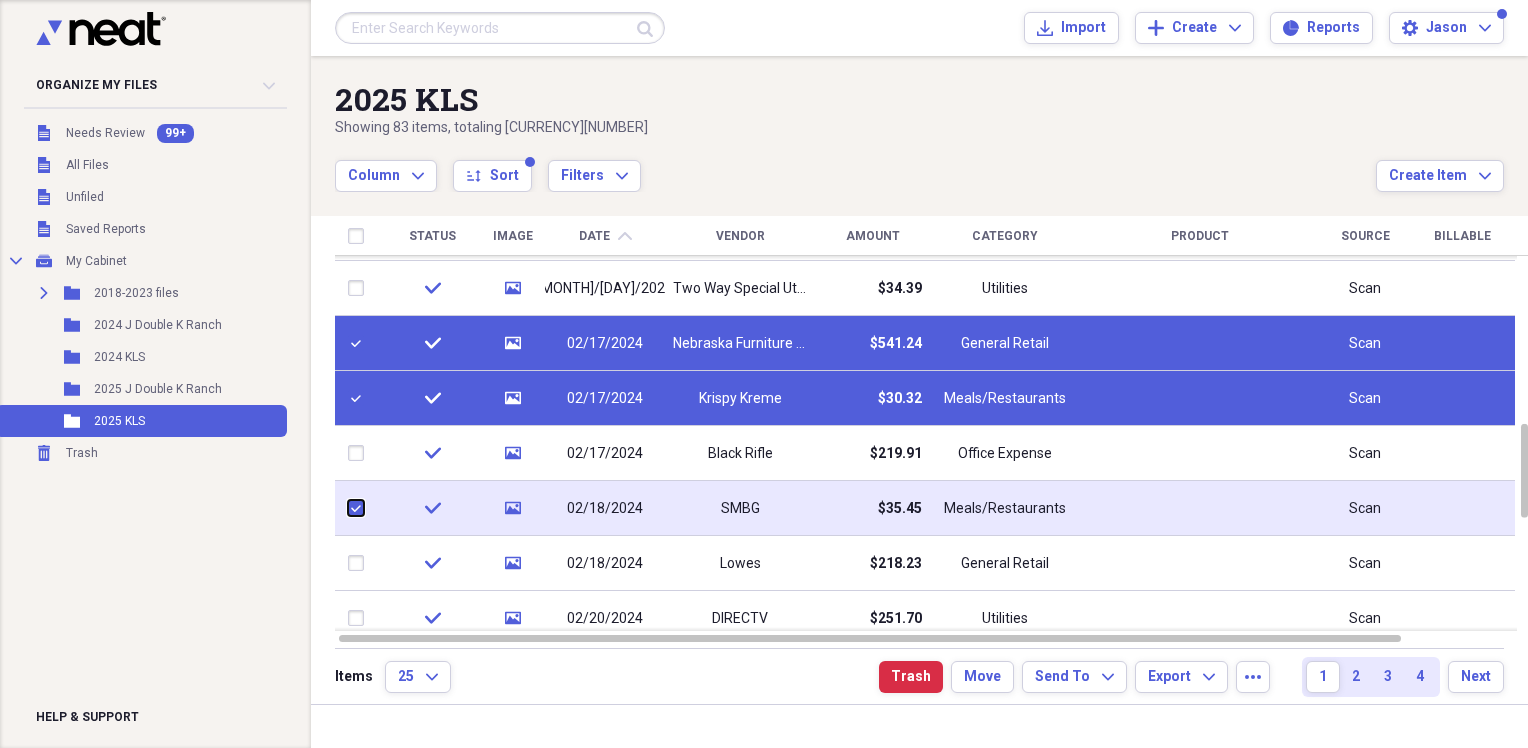 checkbox on "true" 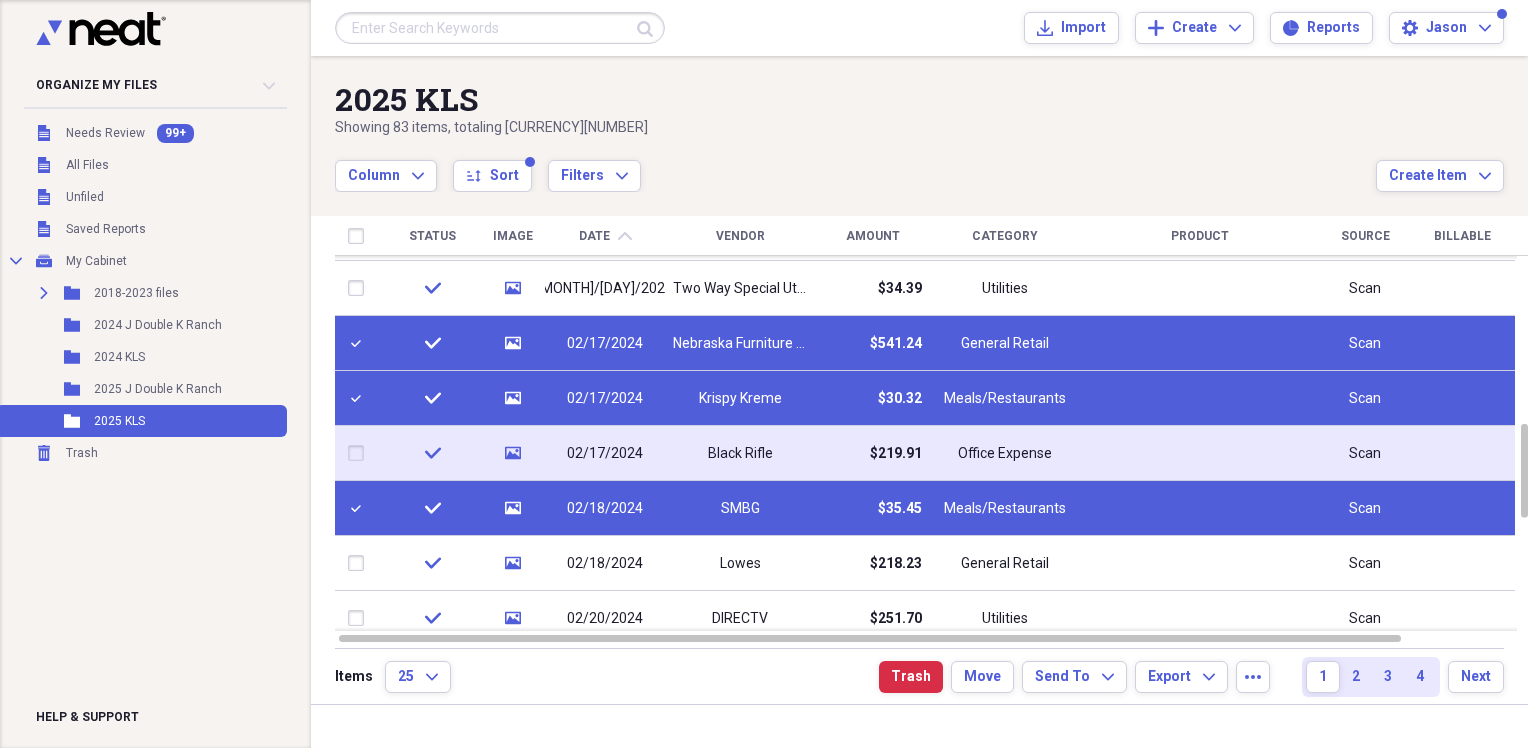click at bounding box center [360, 453] 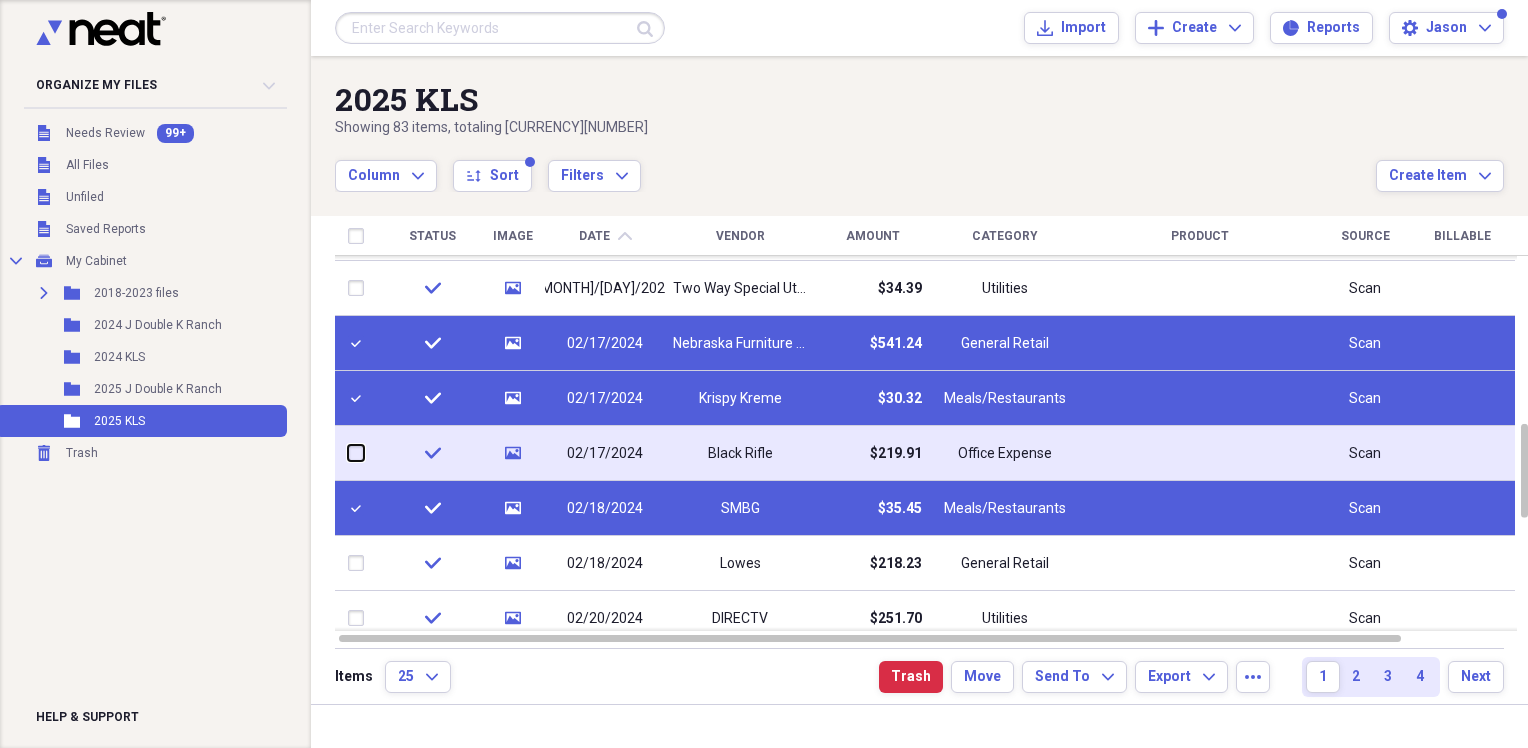 click at bounding box center (348, 453) 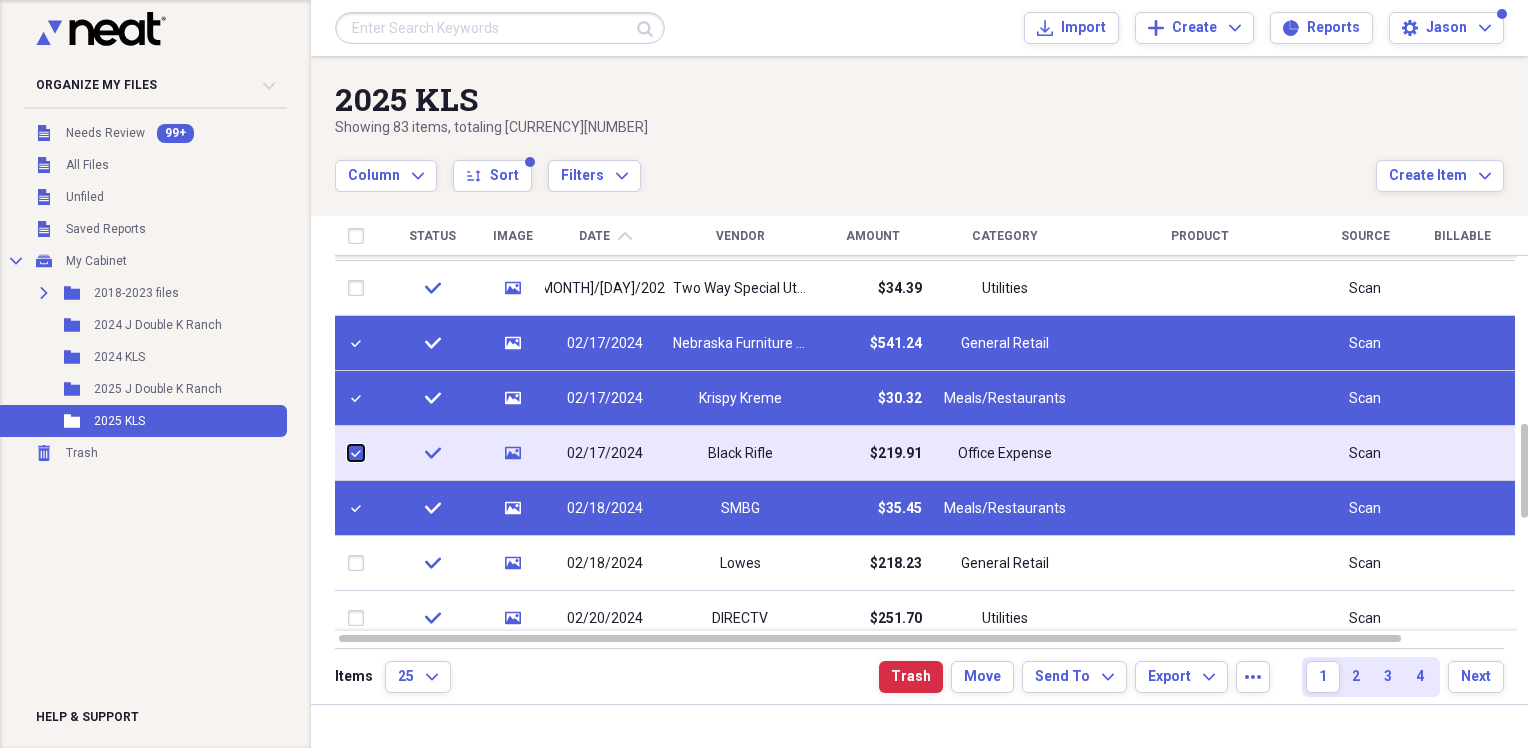 checkbox on "true" 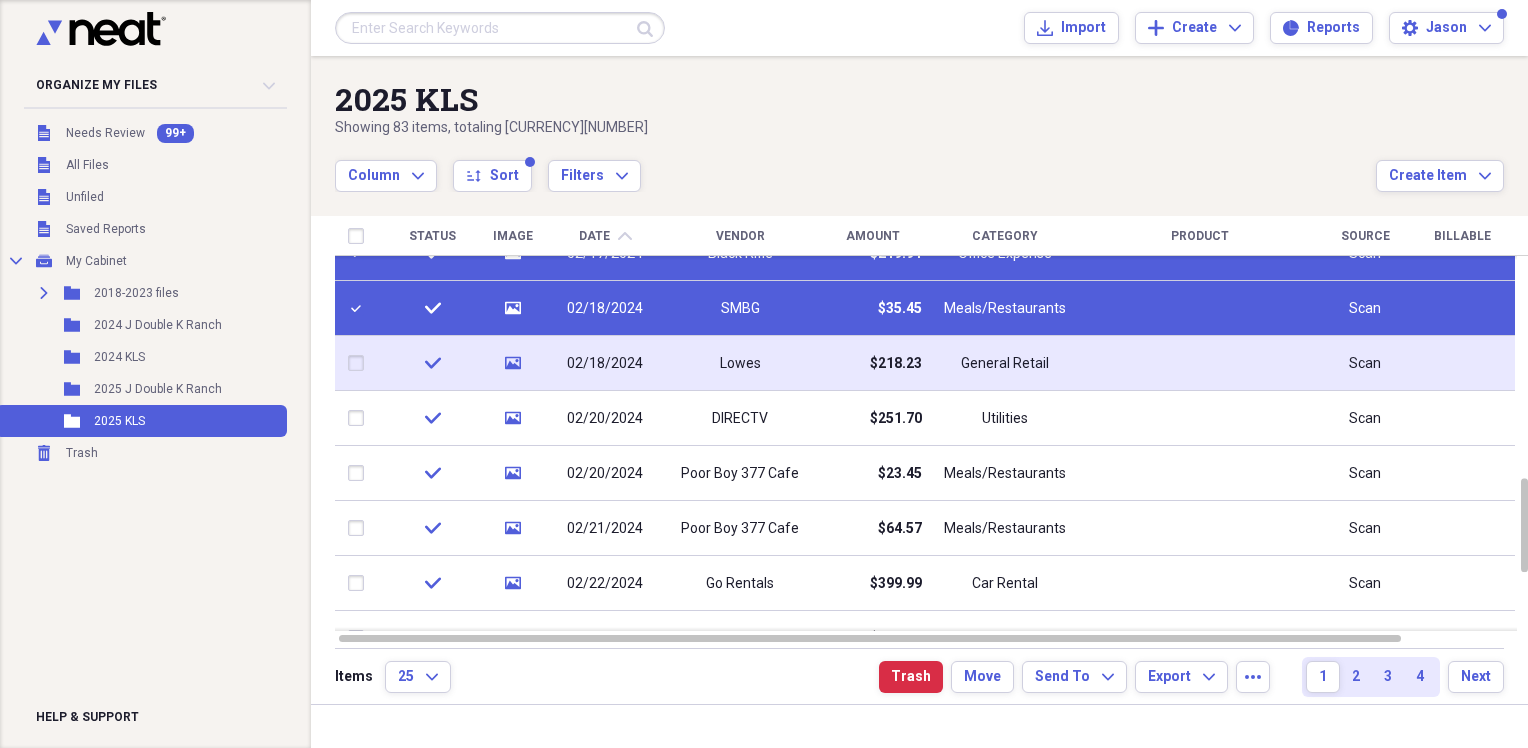 drag, startPoint x: 352, startPoint y: 361, endPoint x: 352, endPoint y: 384, distance: 23 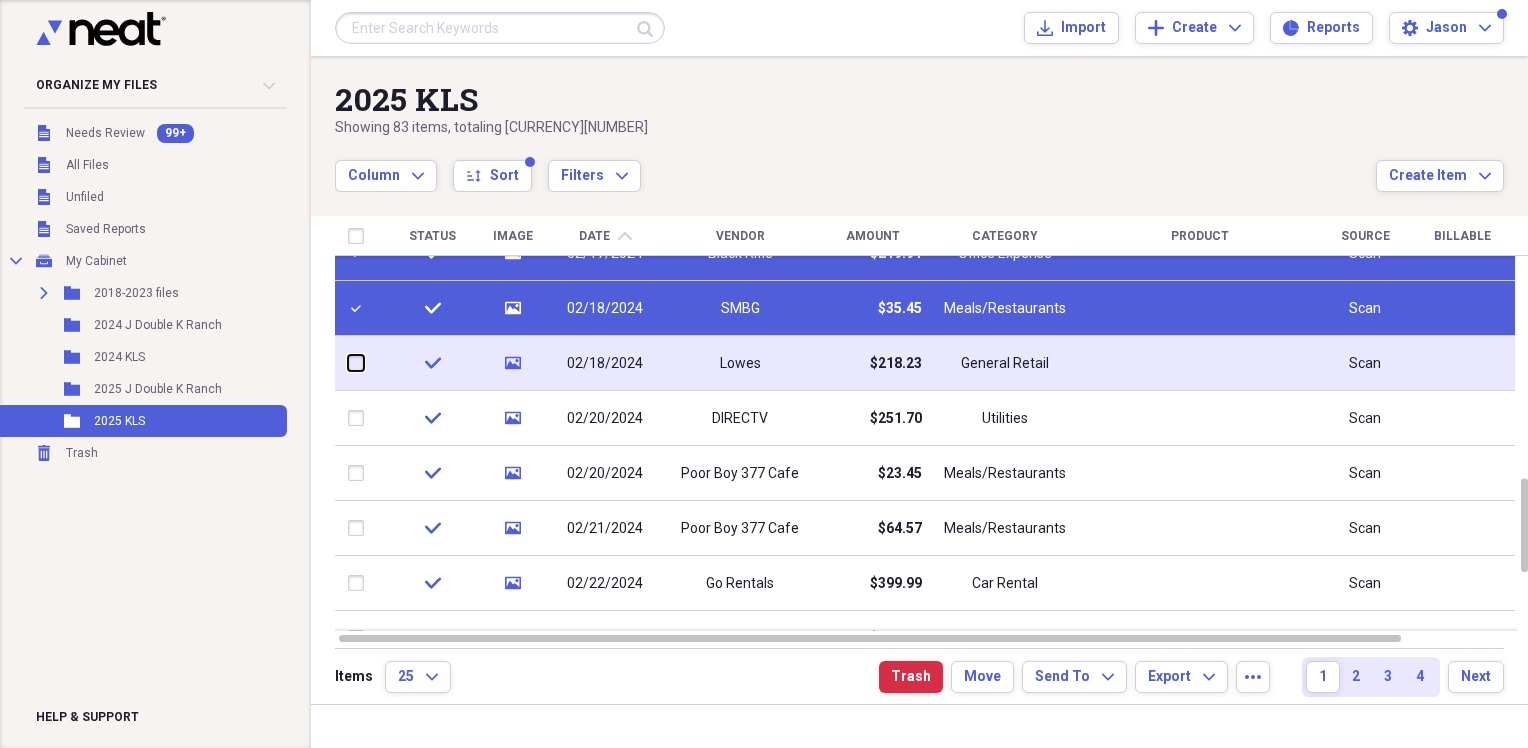 click at bounding box center (348, 363) 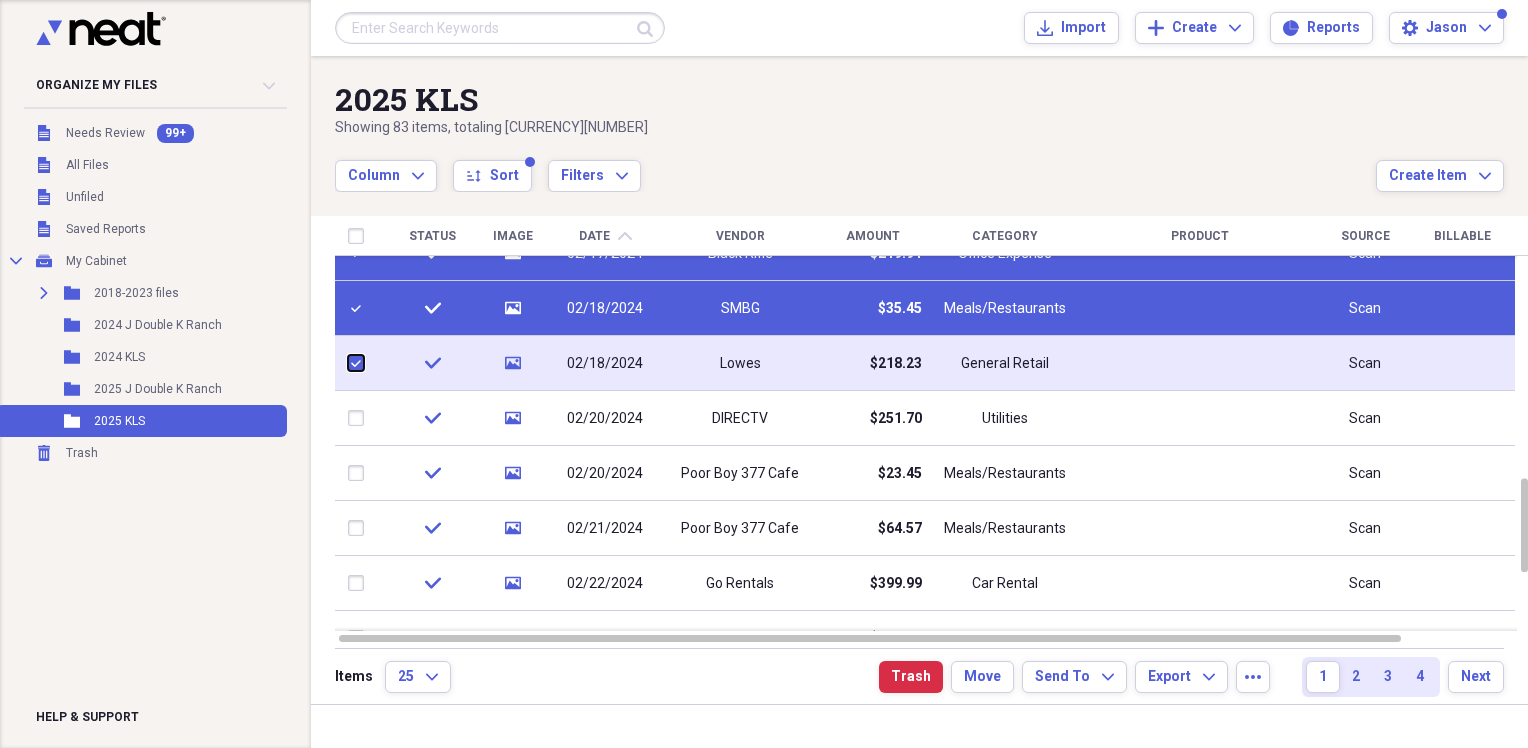checkbox on "true" 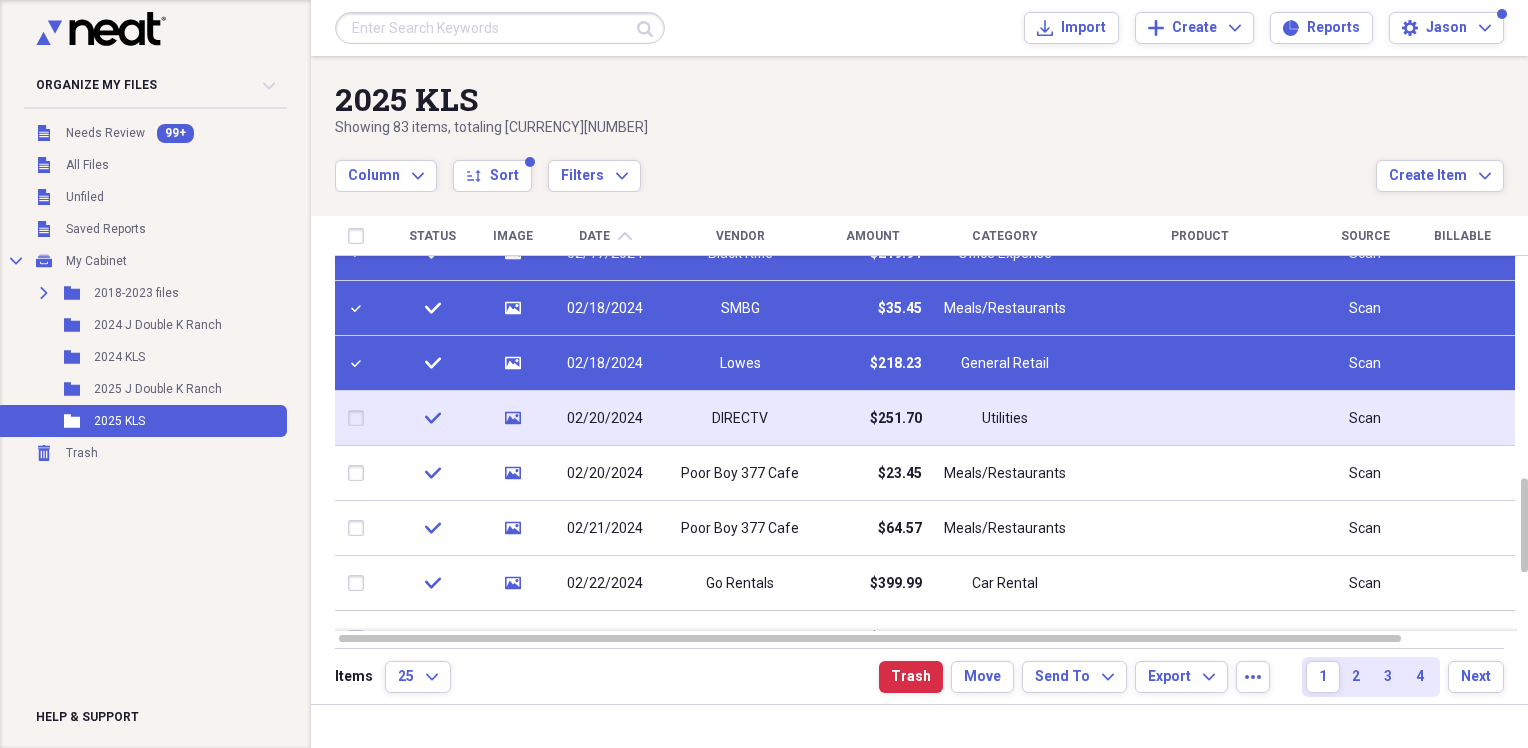 drag, startPoint x: 352, startPoint y: 418, endPoint x: 351, endPoint y: 429, distance: 11.045361 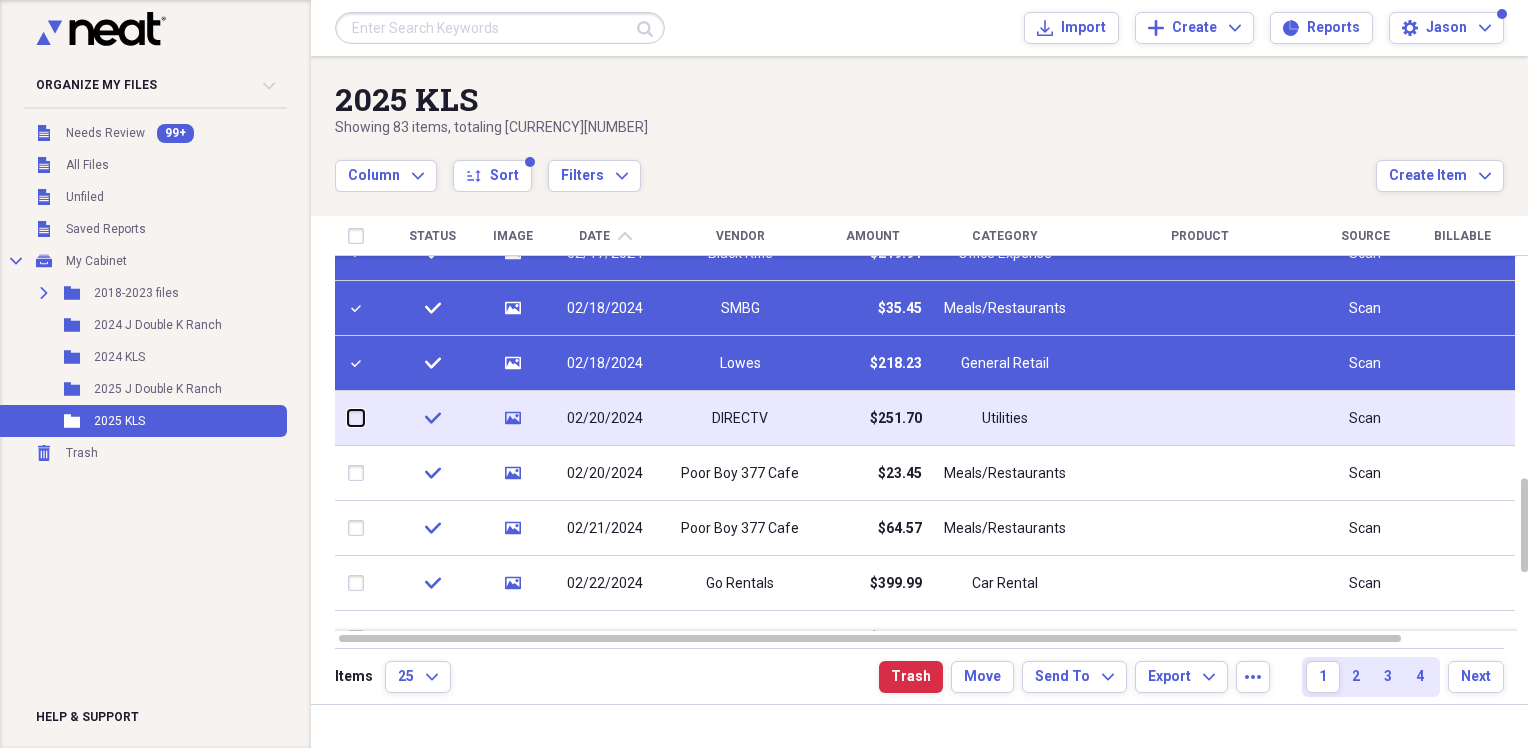 click at bounding box center (348, 418) 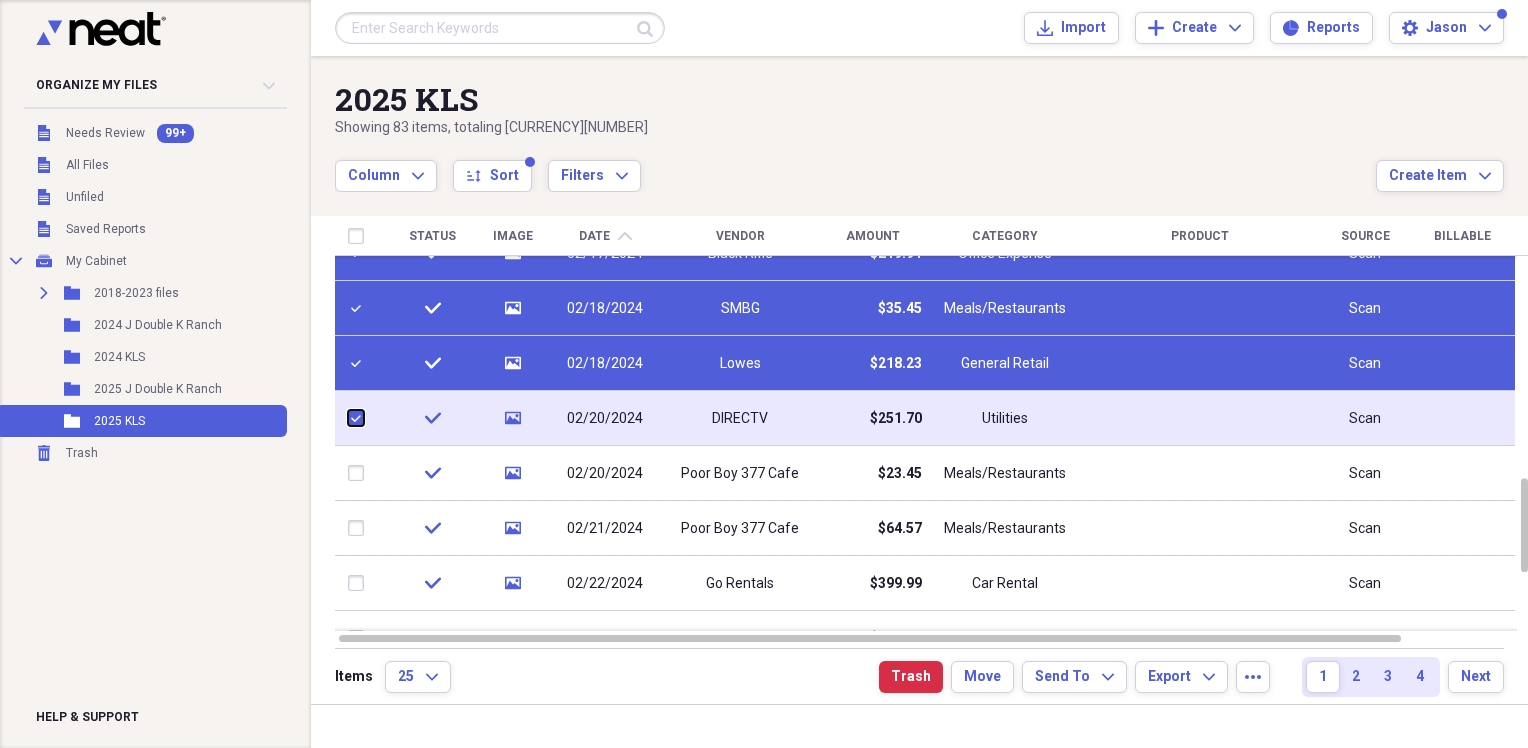 checkbox on "true" 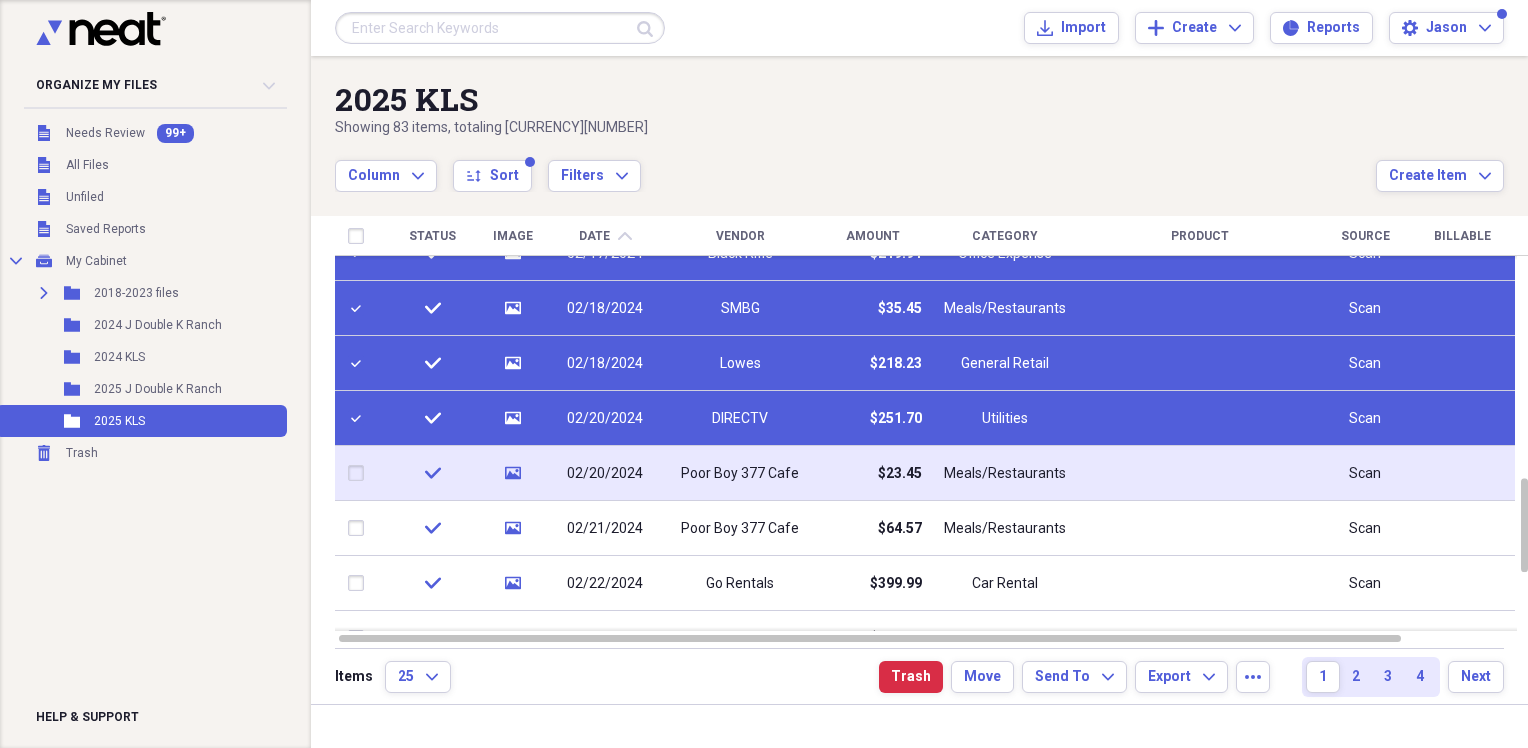 click at bounding box center (360, 473) 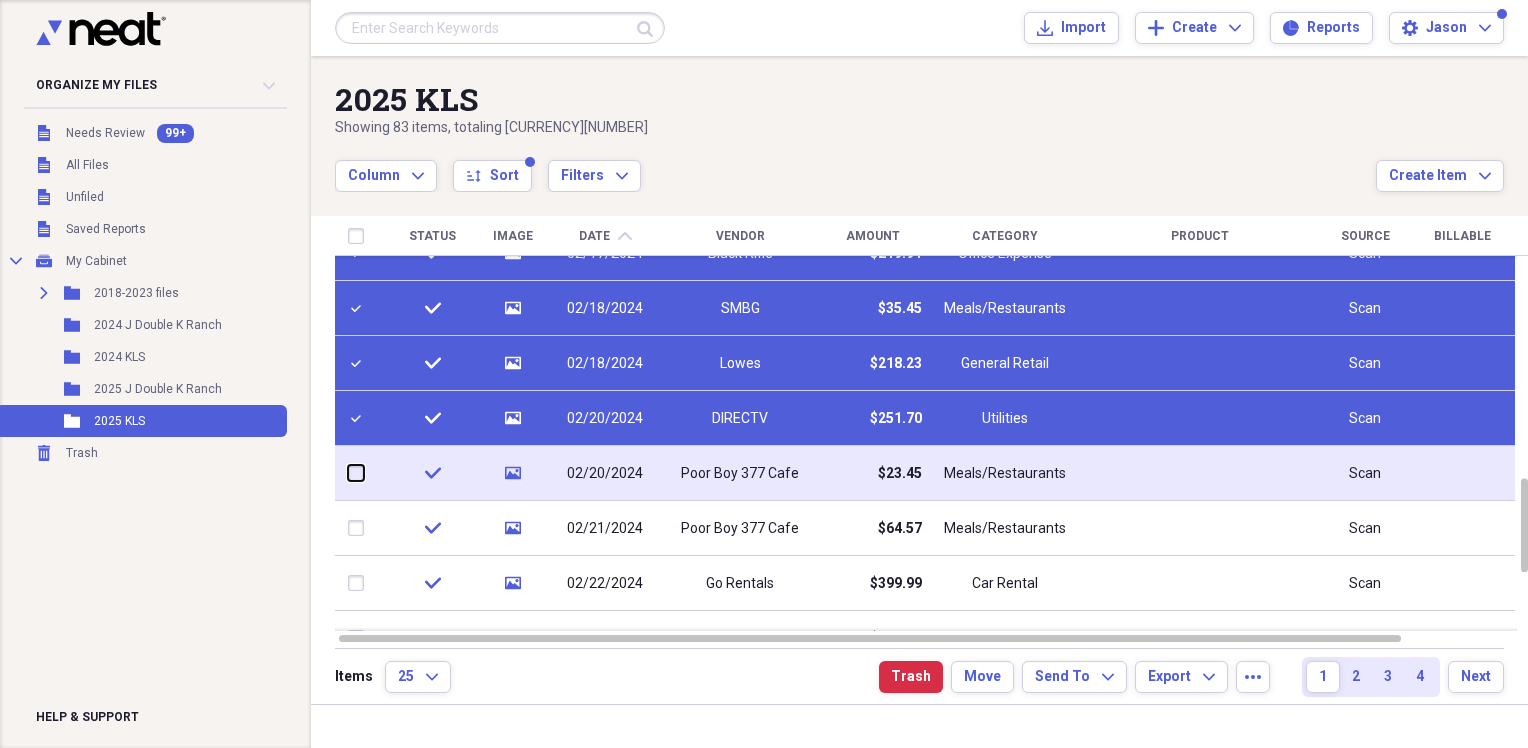 click at bounding box center (348, 473) 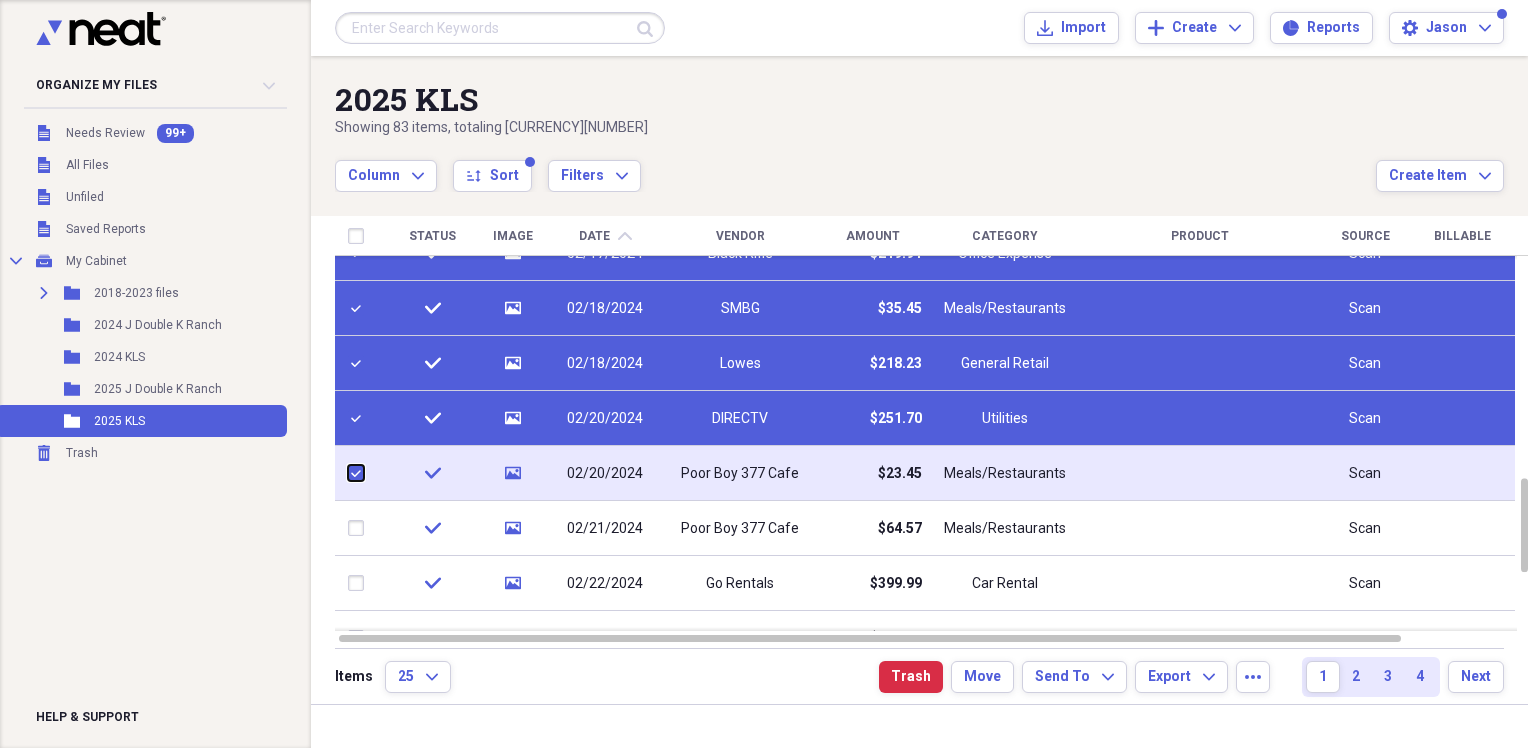 checkbox on "true" 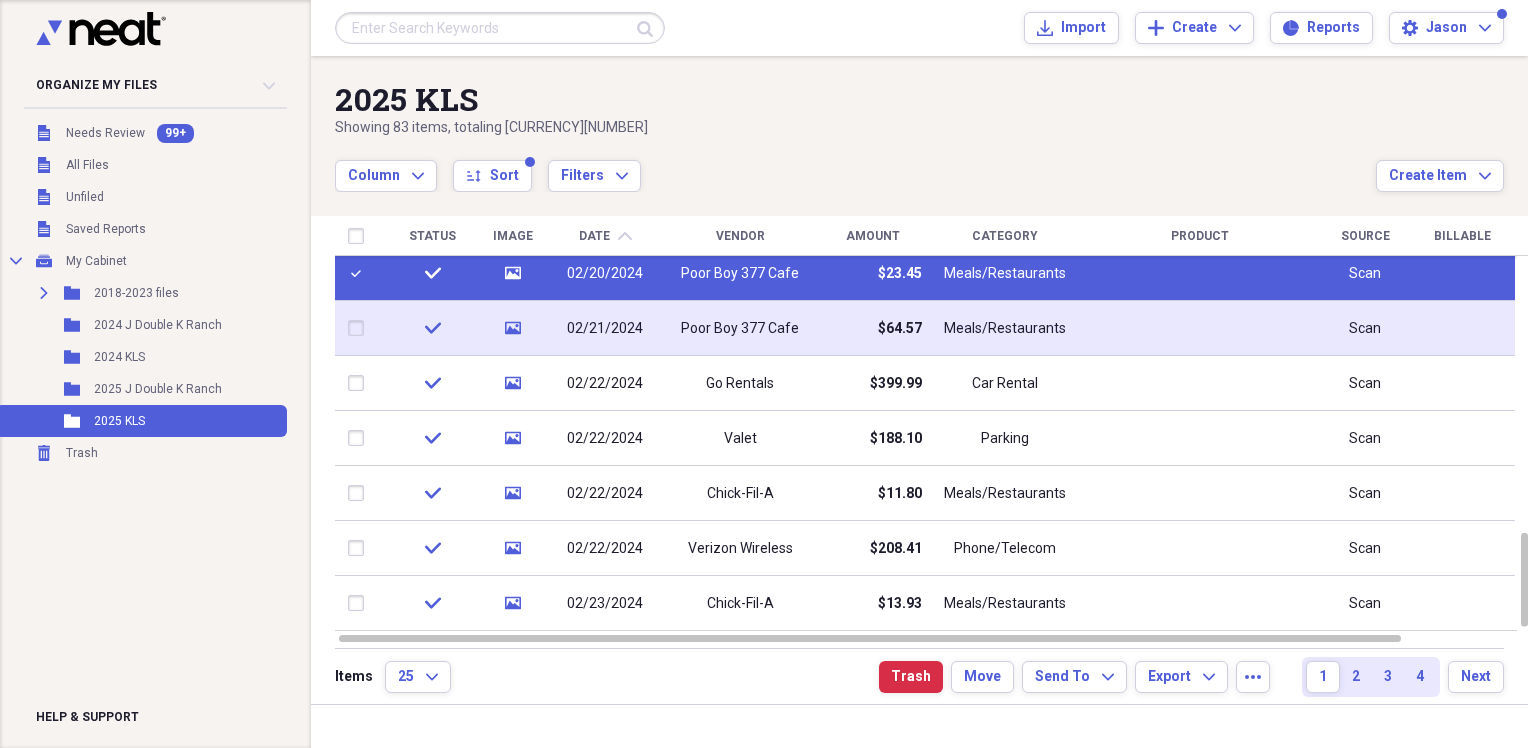 click at bounding box center (360, 328) 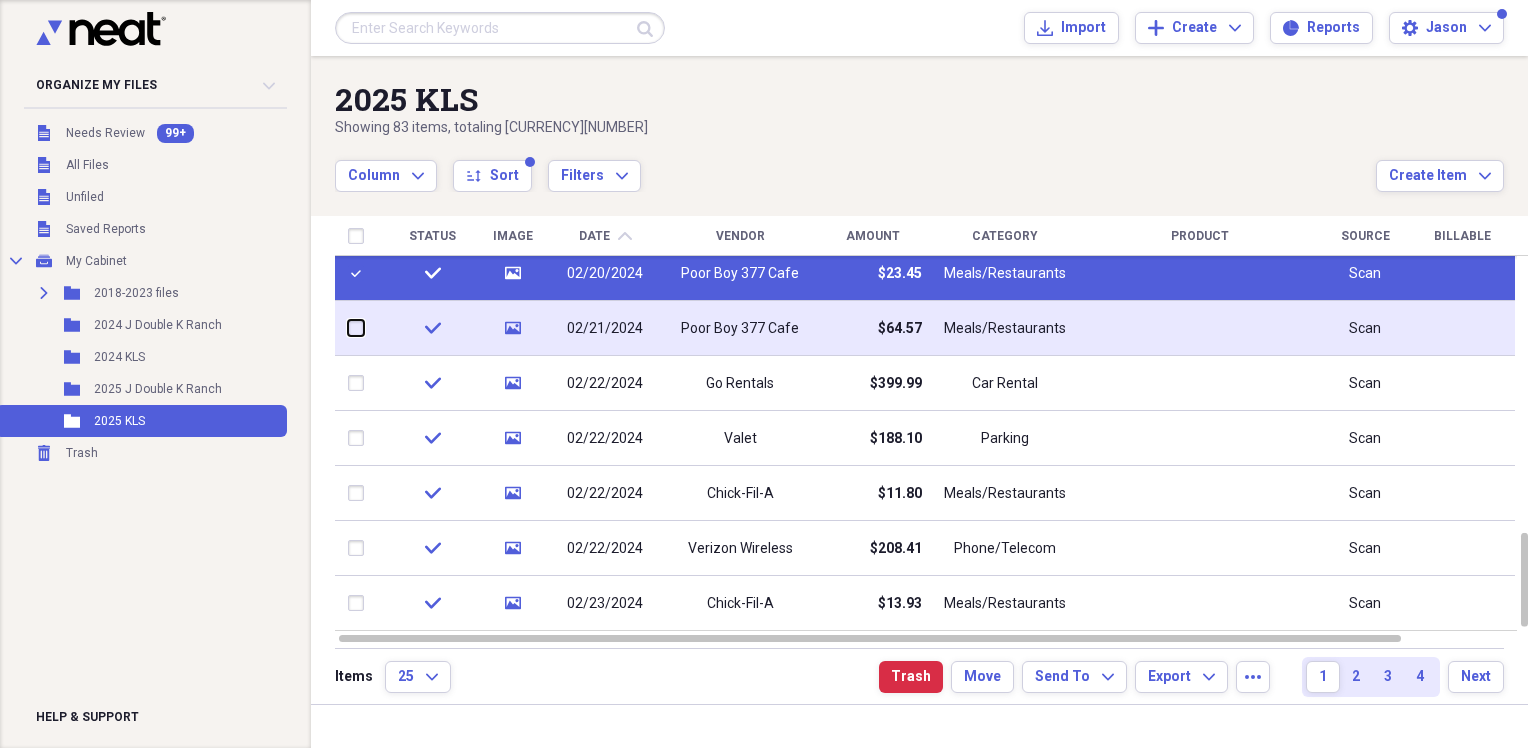 click at bounding box center (348, 328) 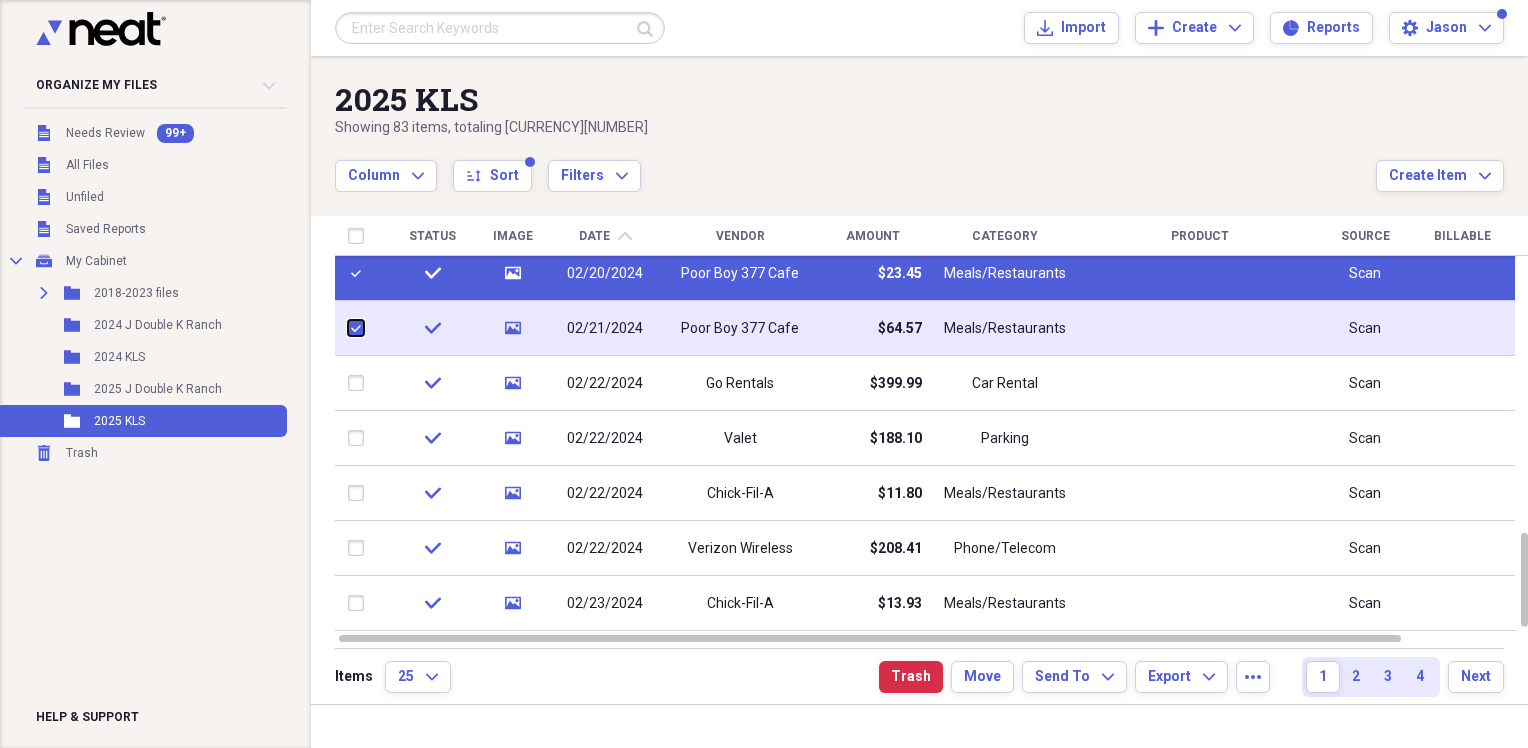 checkbox on "true" 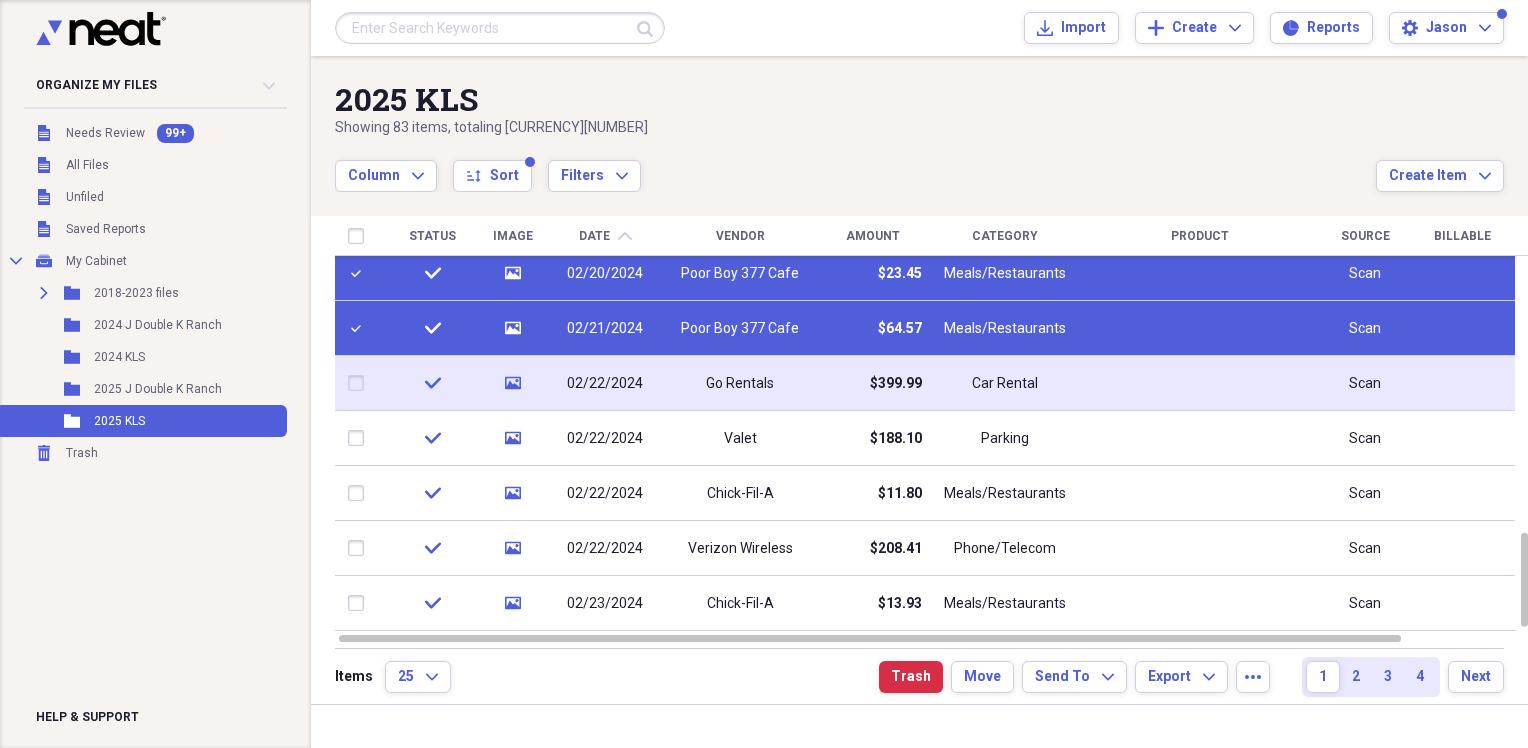 click at bounding box center (360, 383) 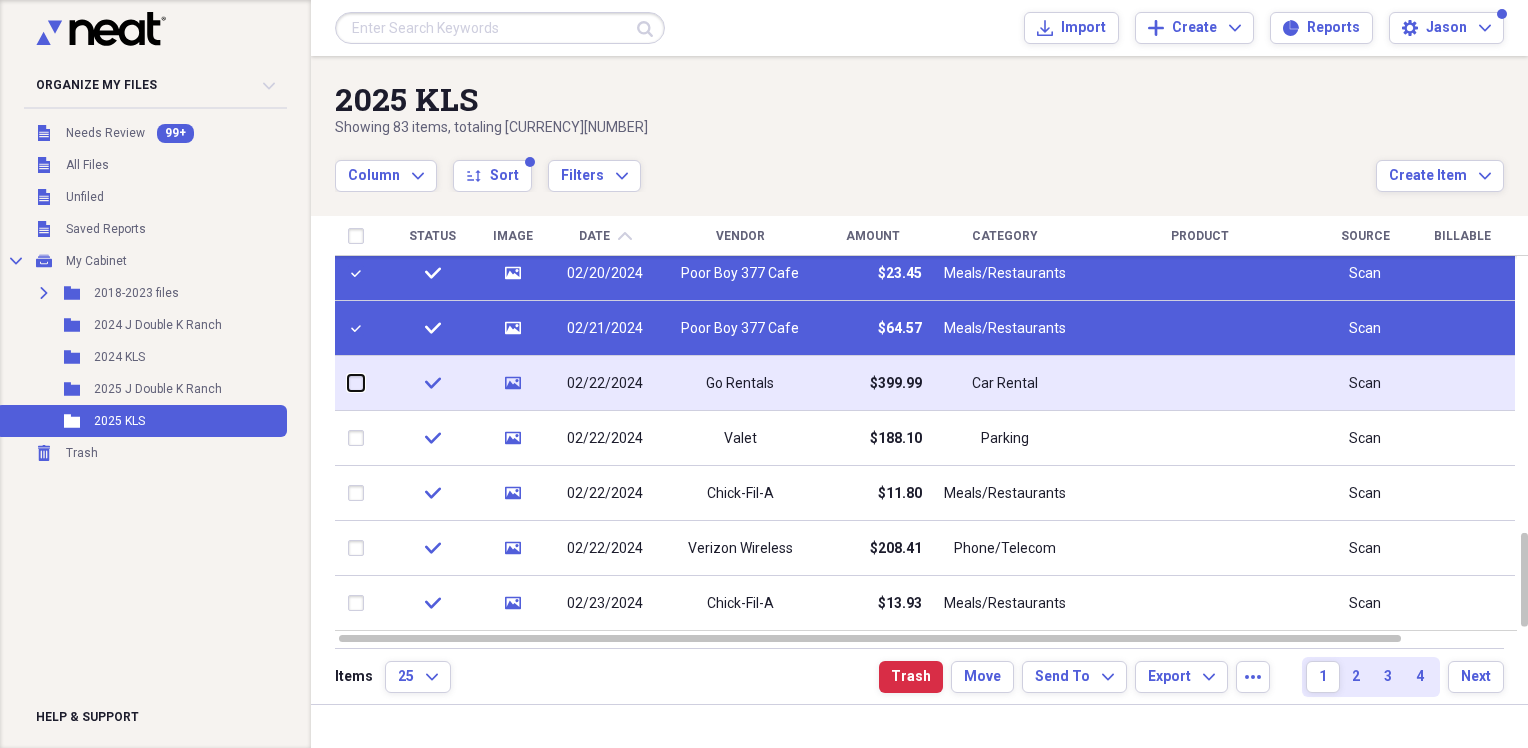 click at bounding box center (348, 383) 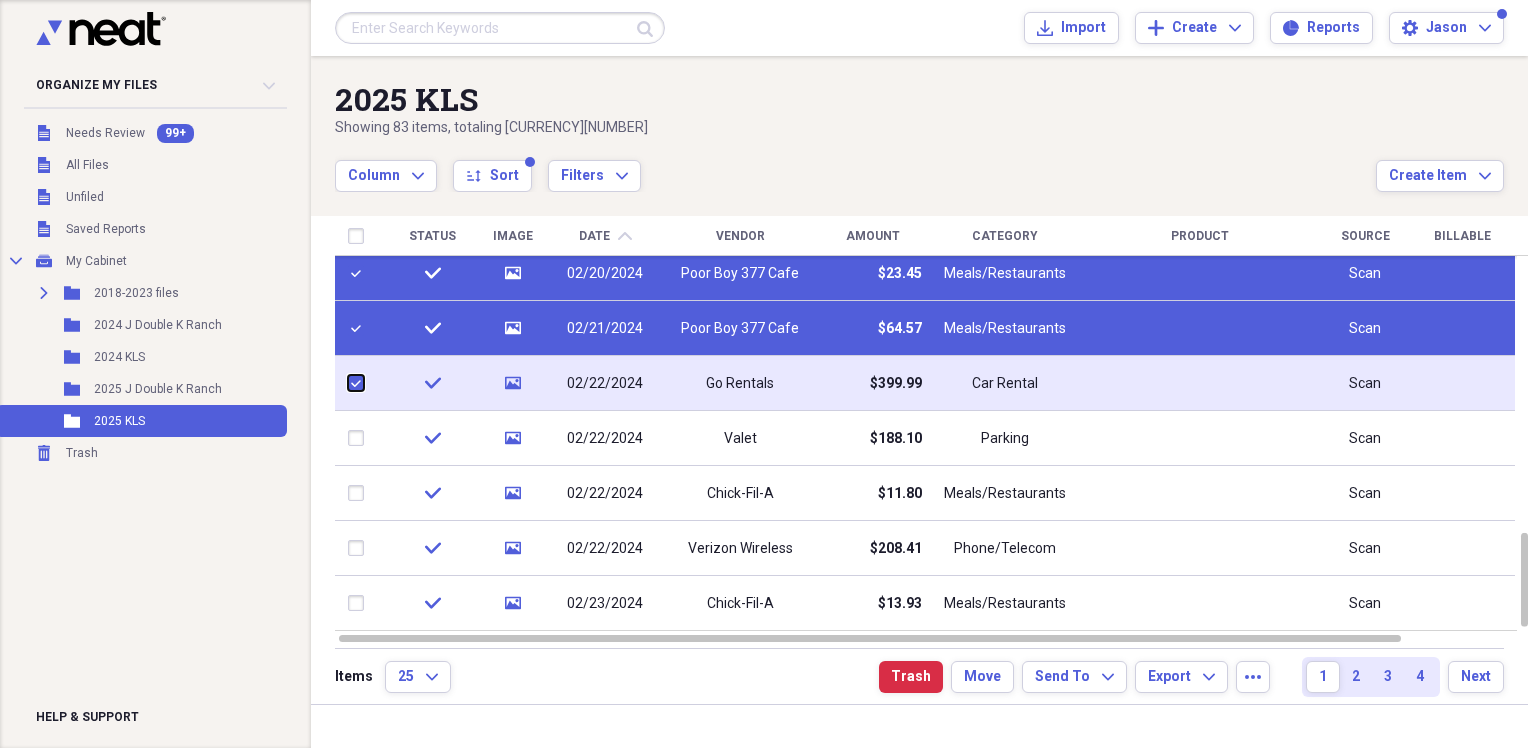checkbox on "true" 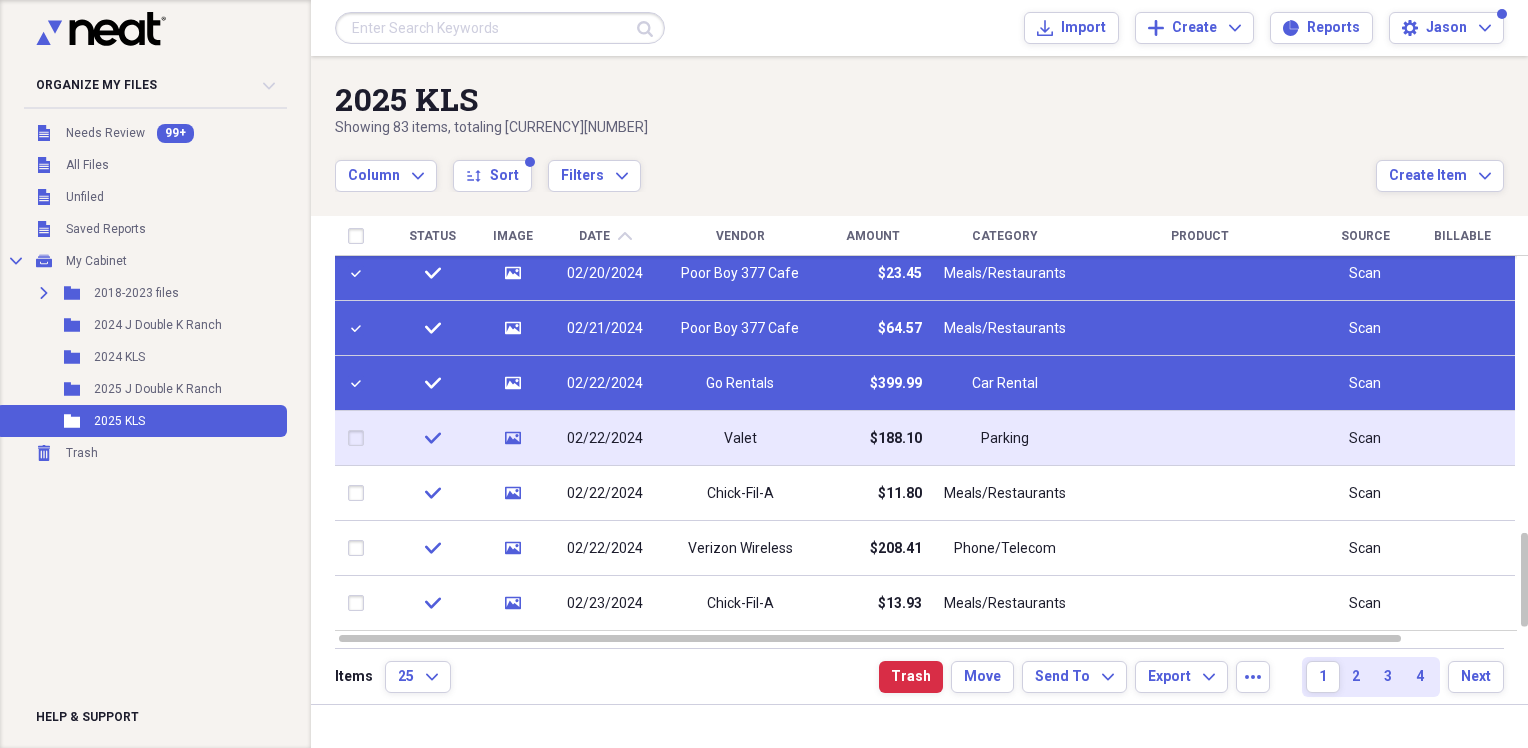 click at bounding box center (360, 438) 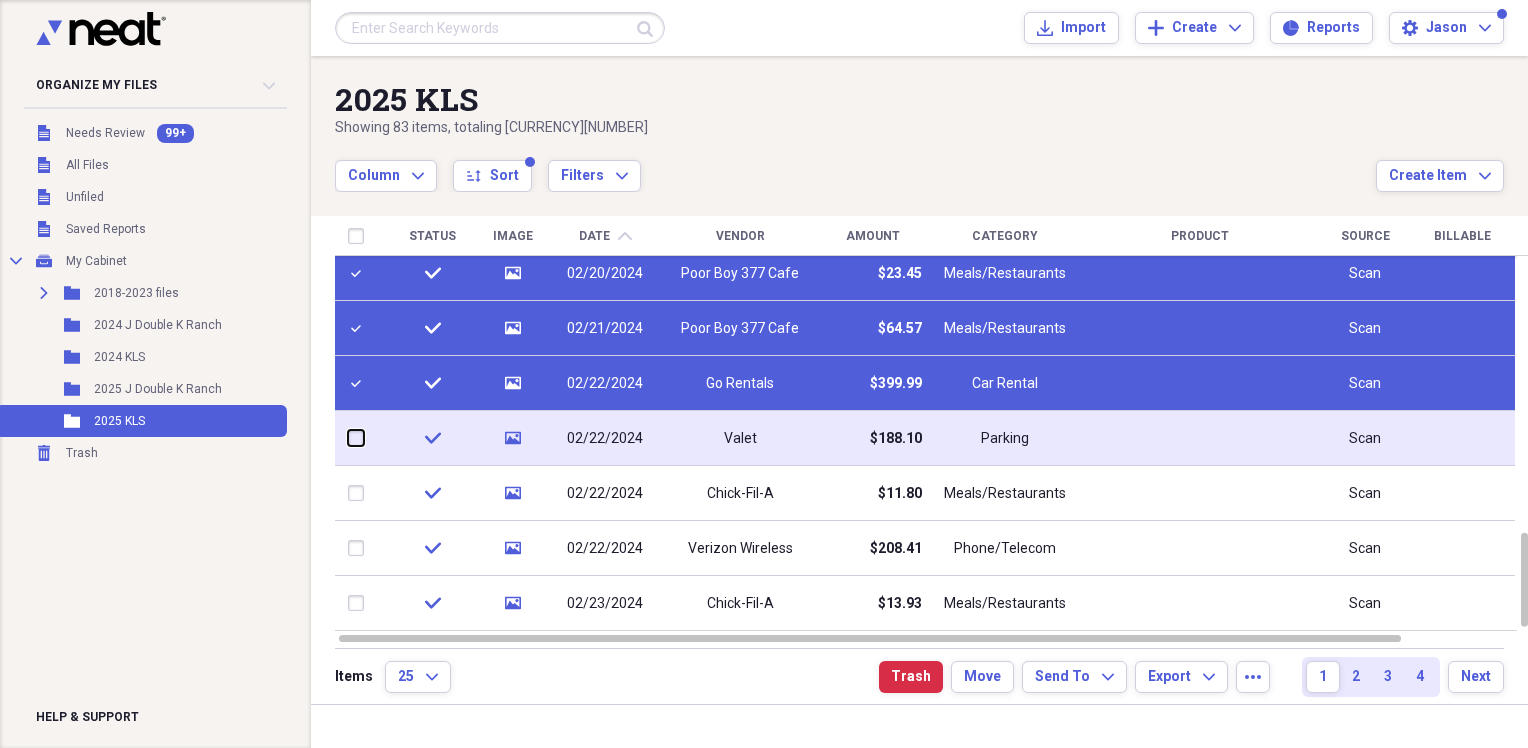 click at bounding box center (348, 438) 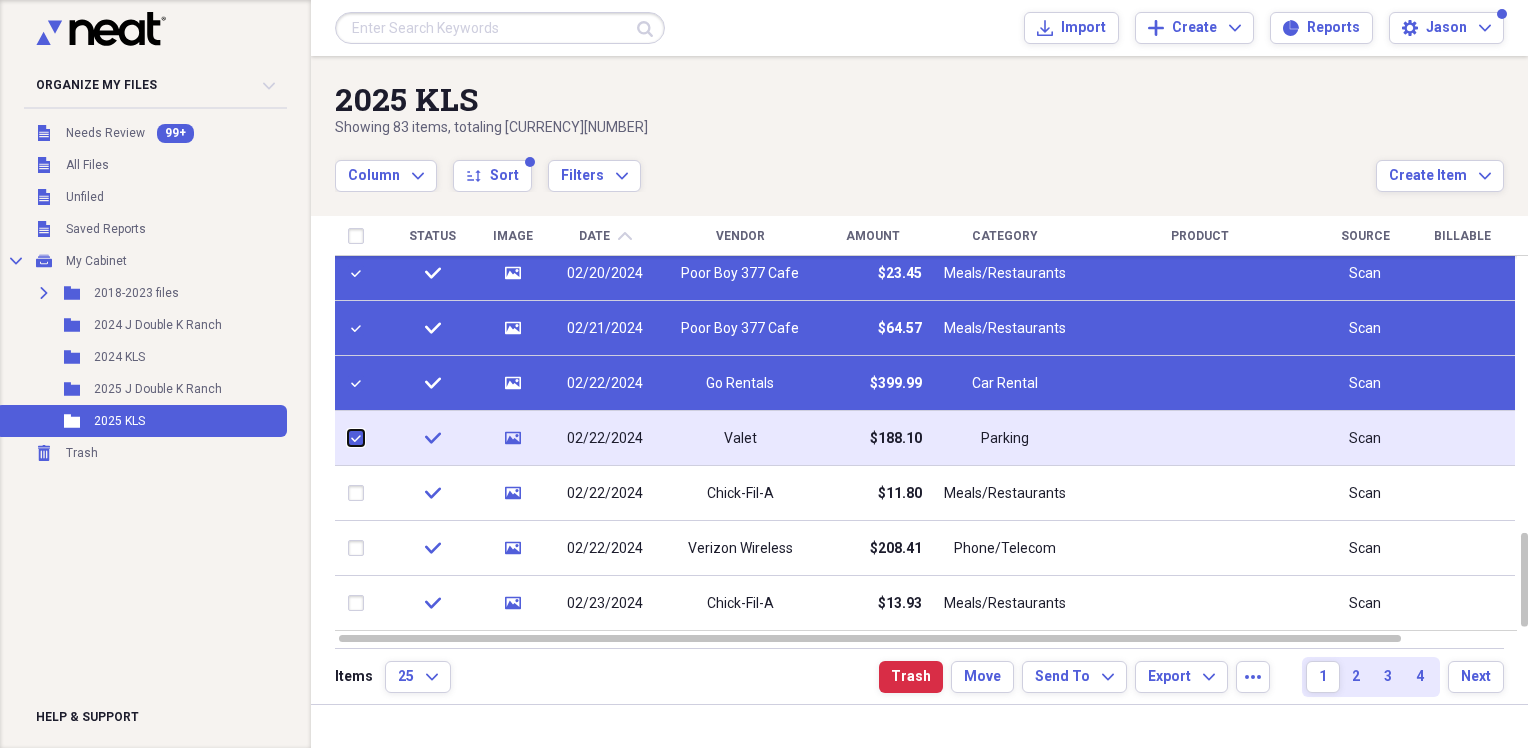 checkbox on "true" 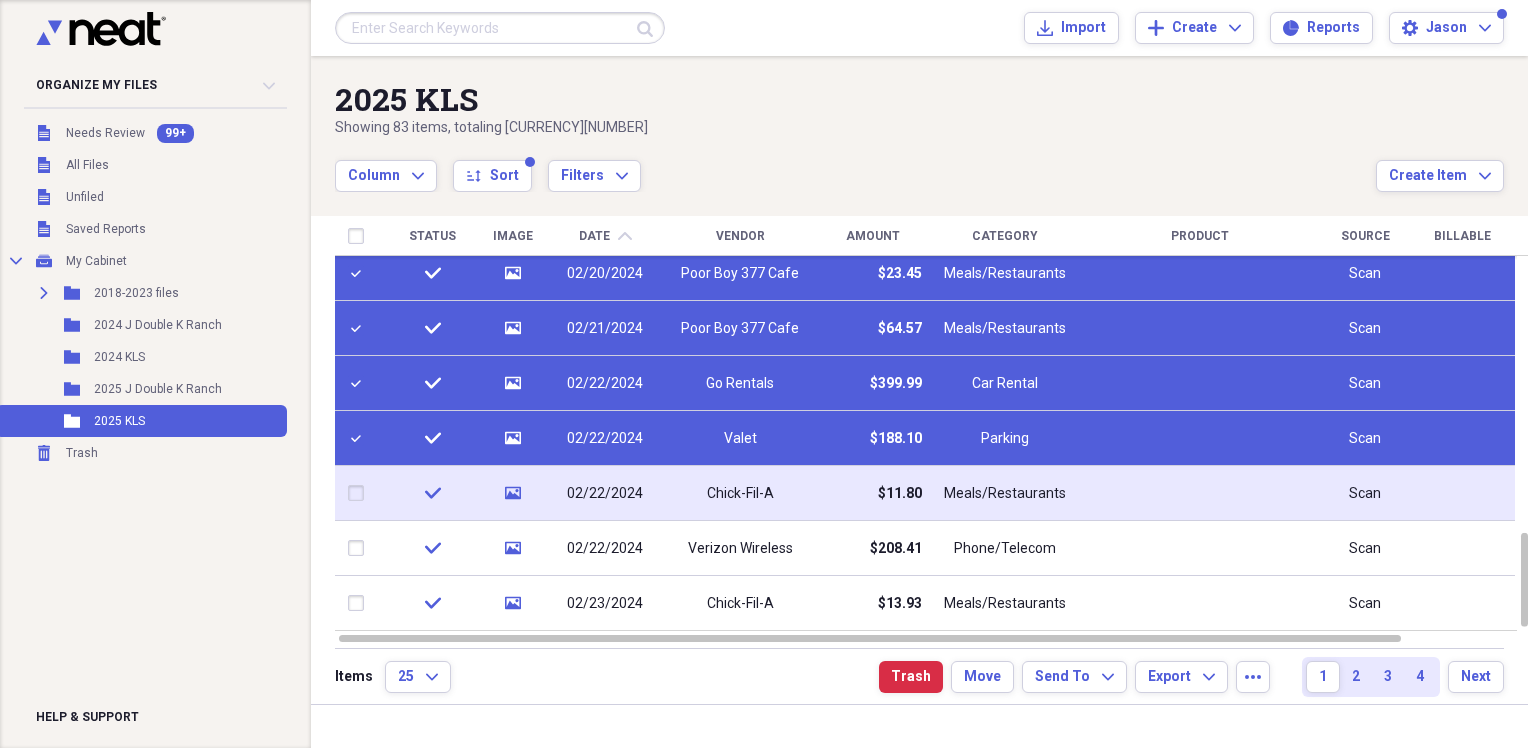 click at bounding box center [360, 493] 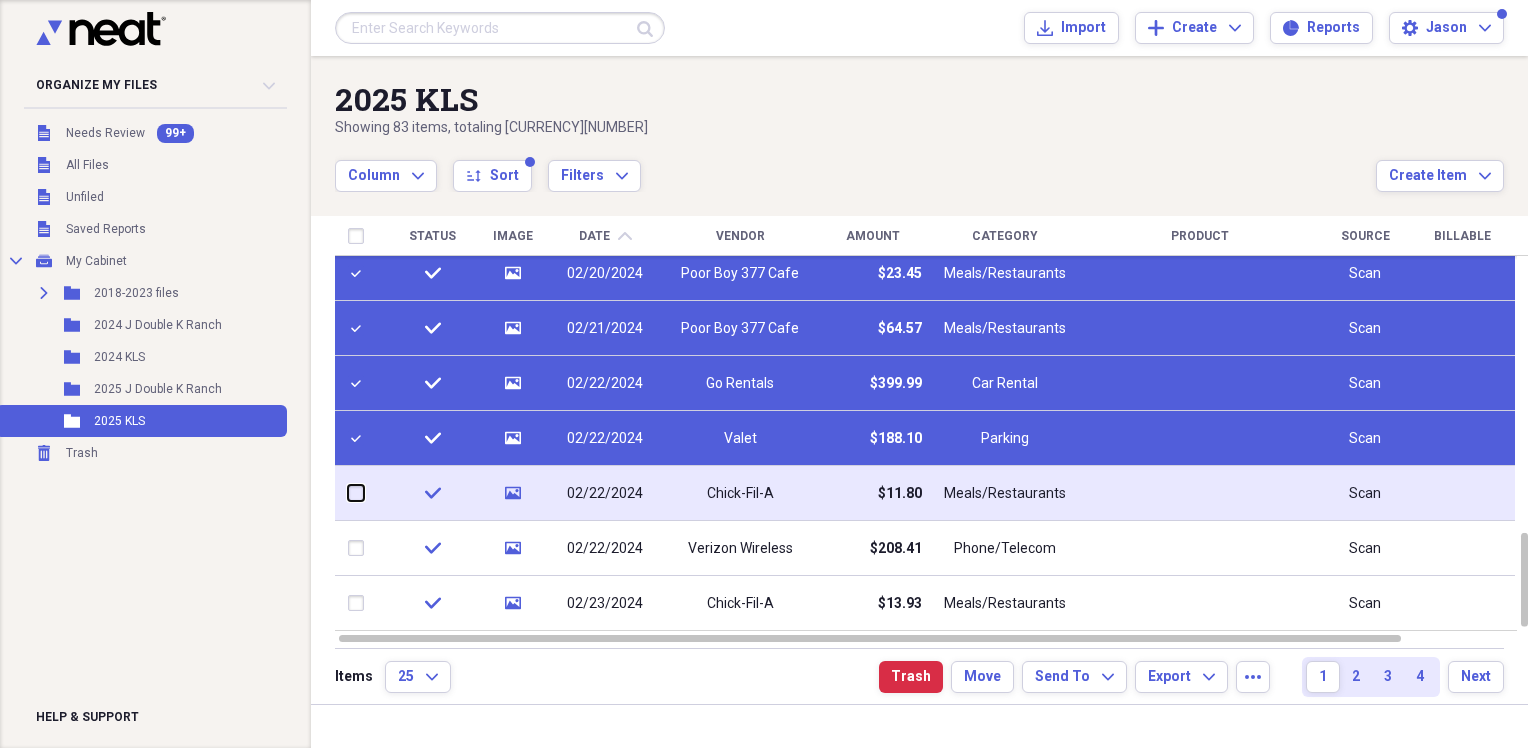 click at bounding box center (348, 493) 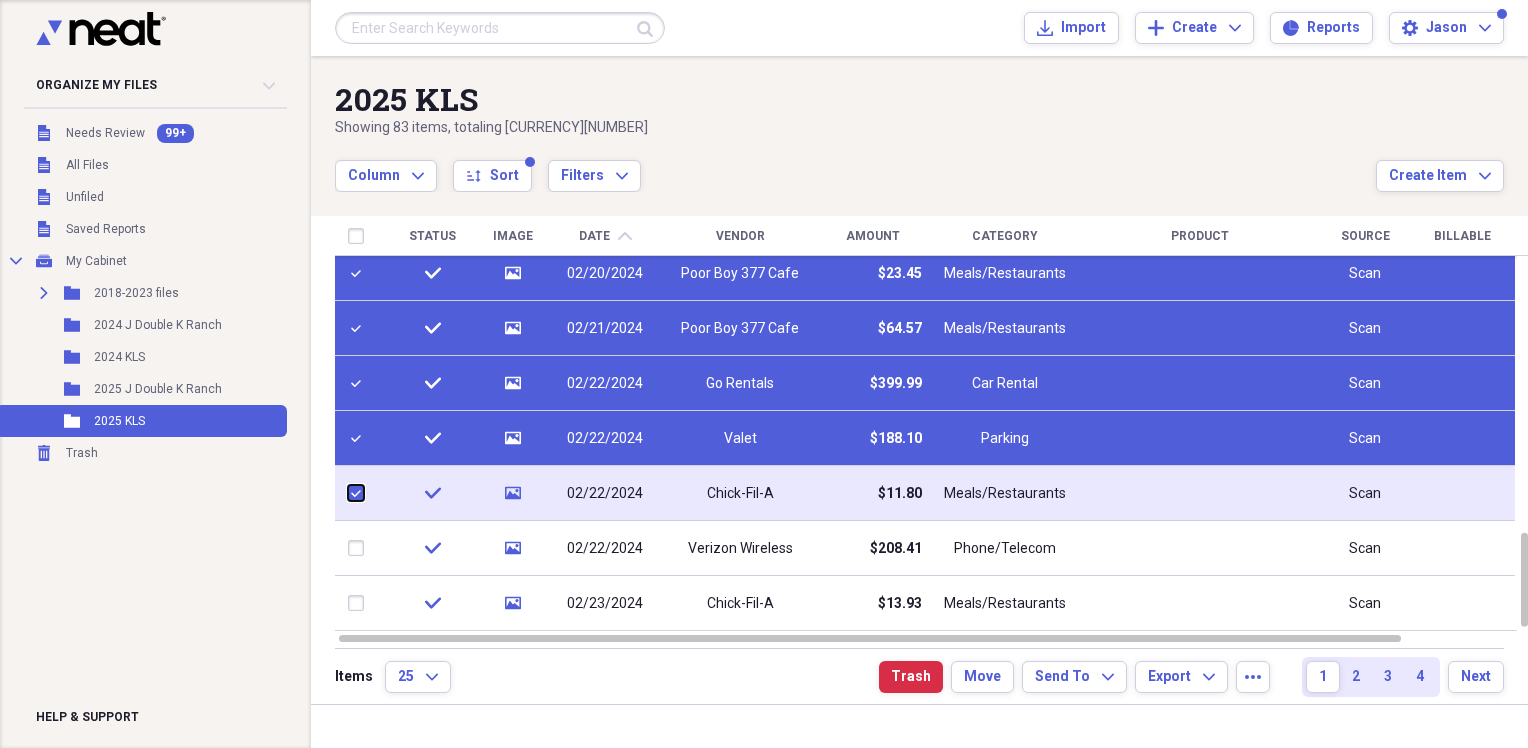 checkbox on "true" 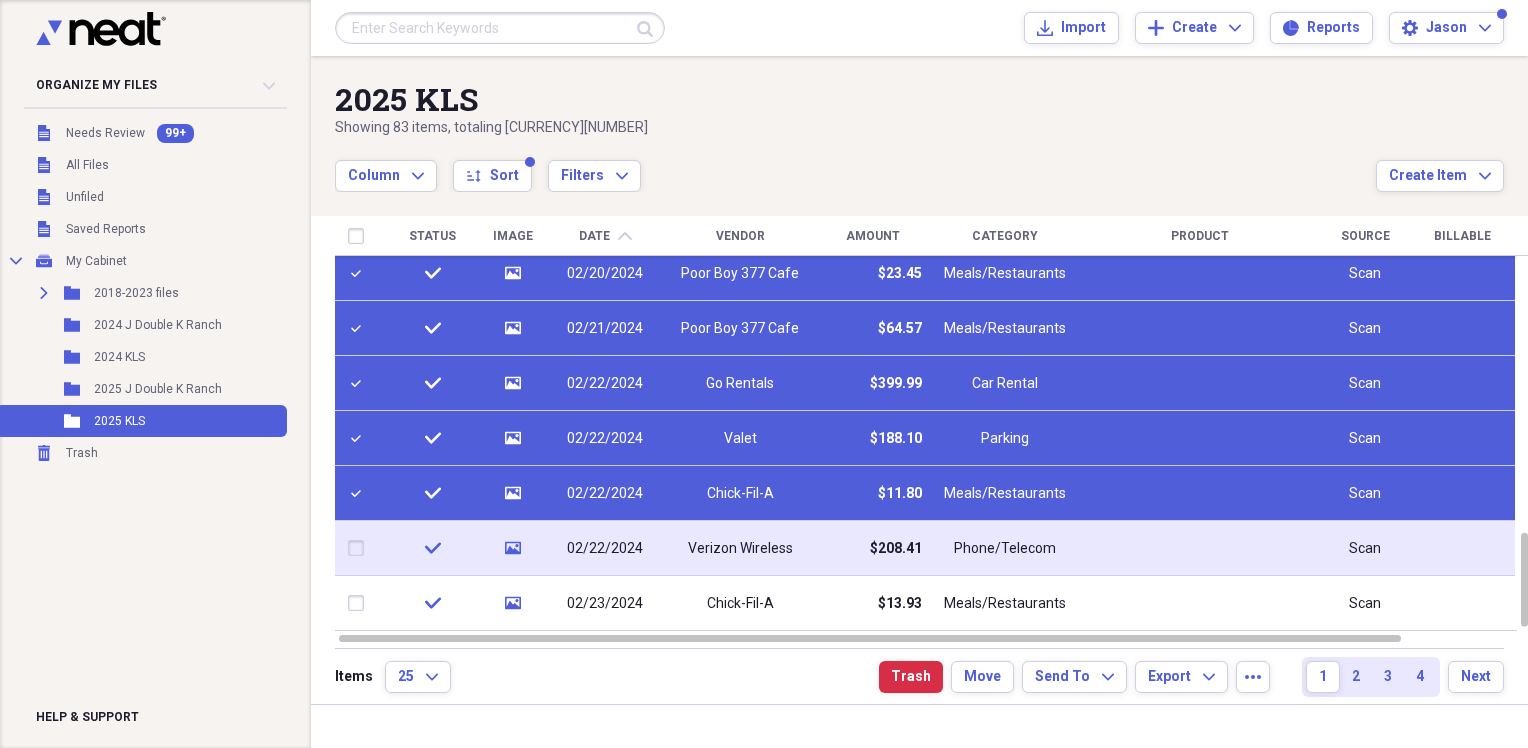 click at bounding box center (360, 548) 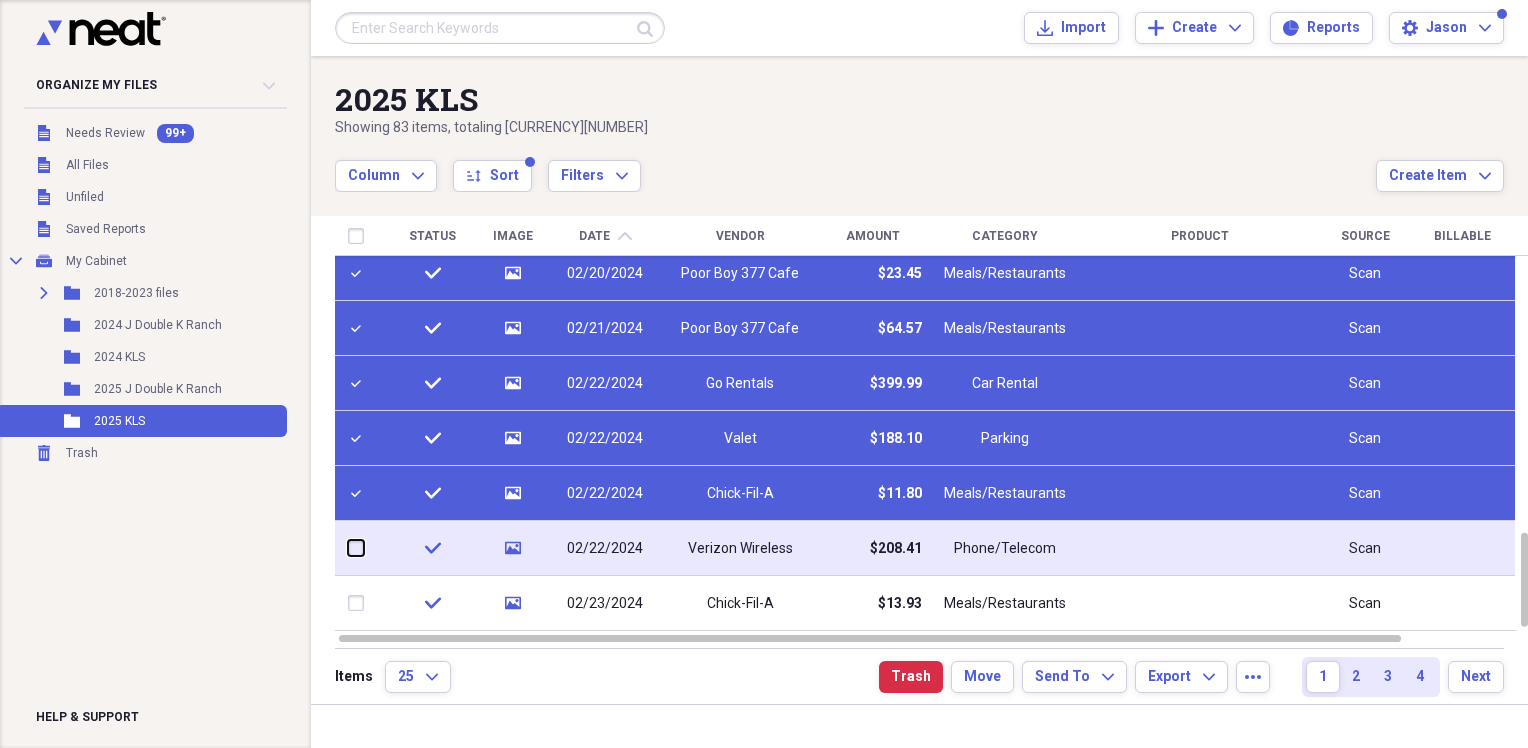 click at bounding box center [348, 548] 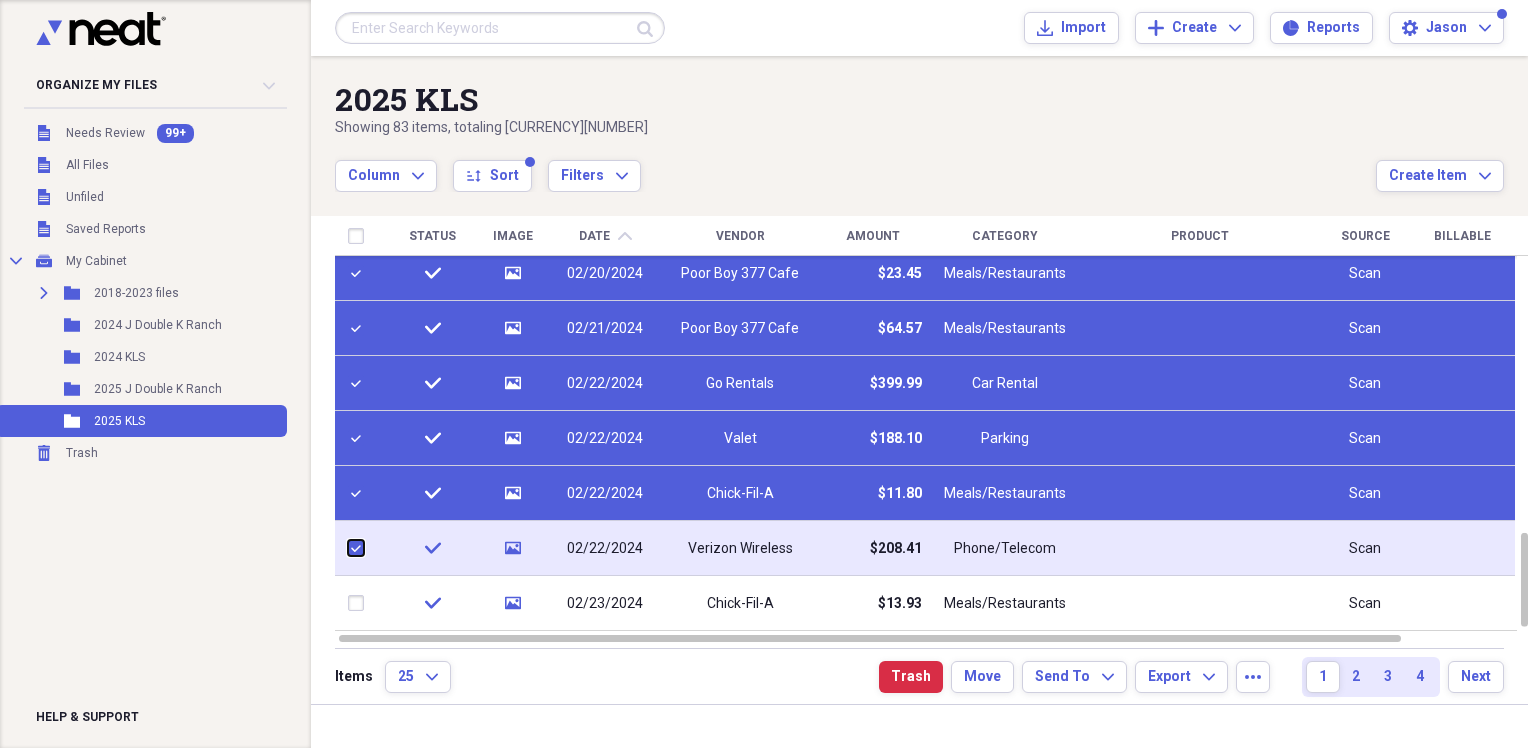 checkbox on "true" 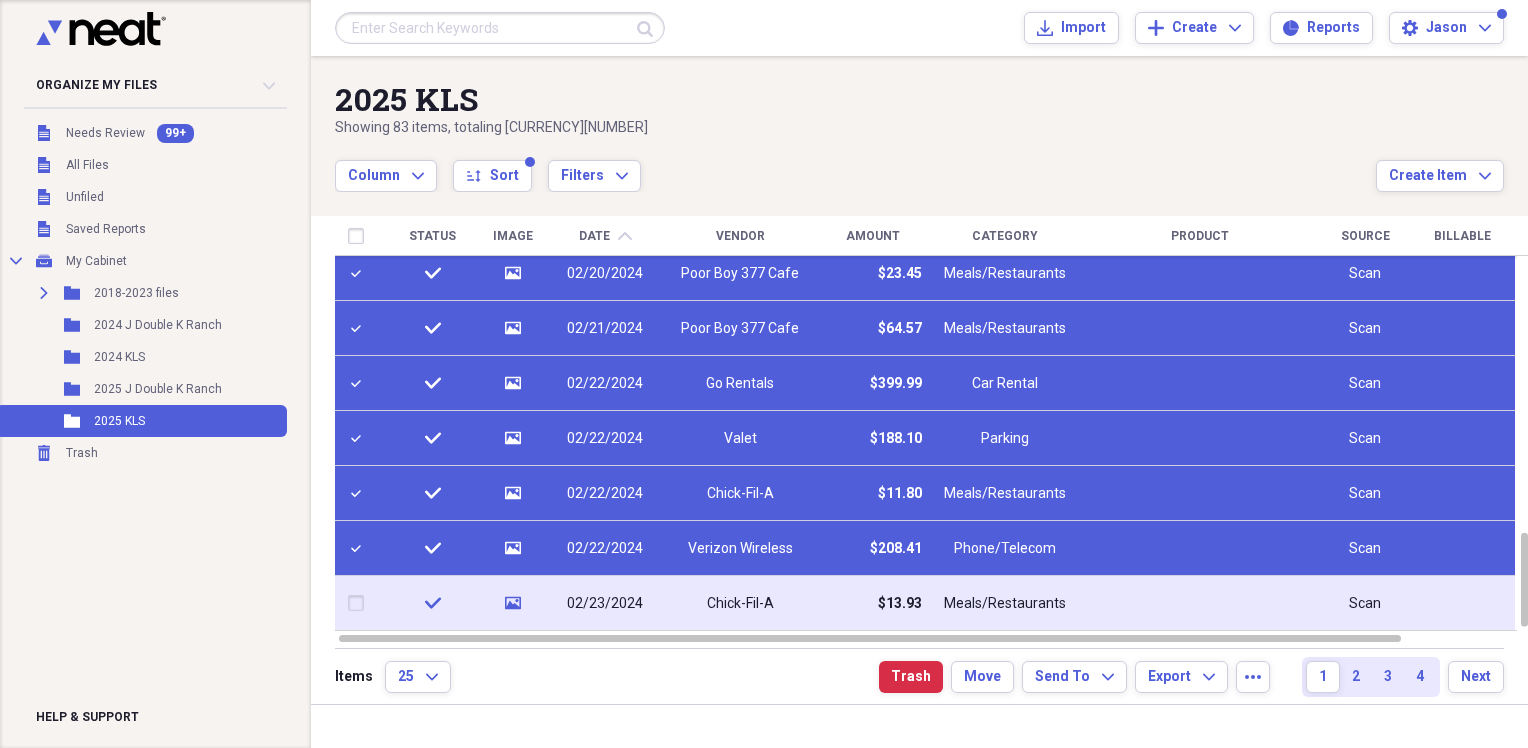 click at bounding box center [360, 603] 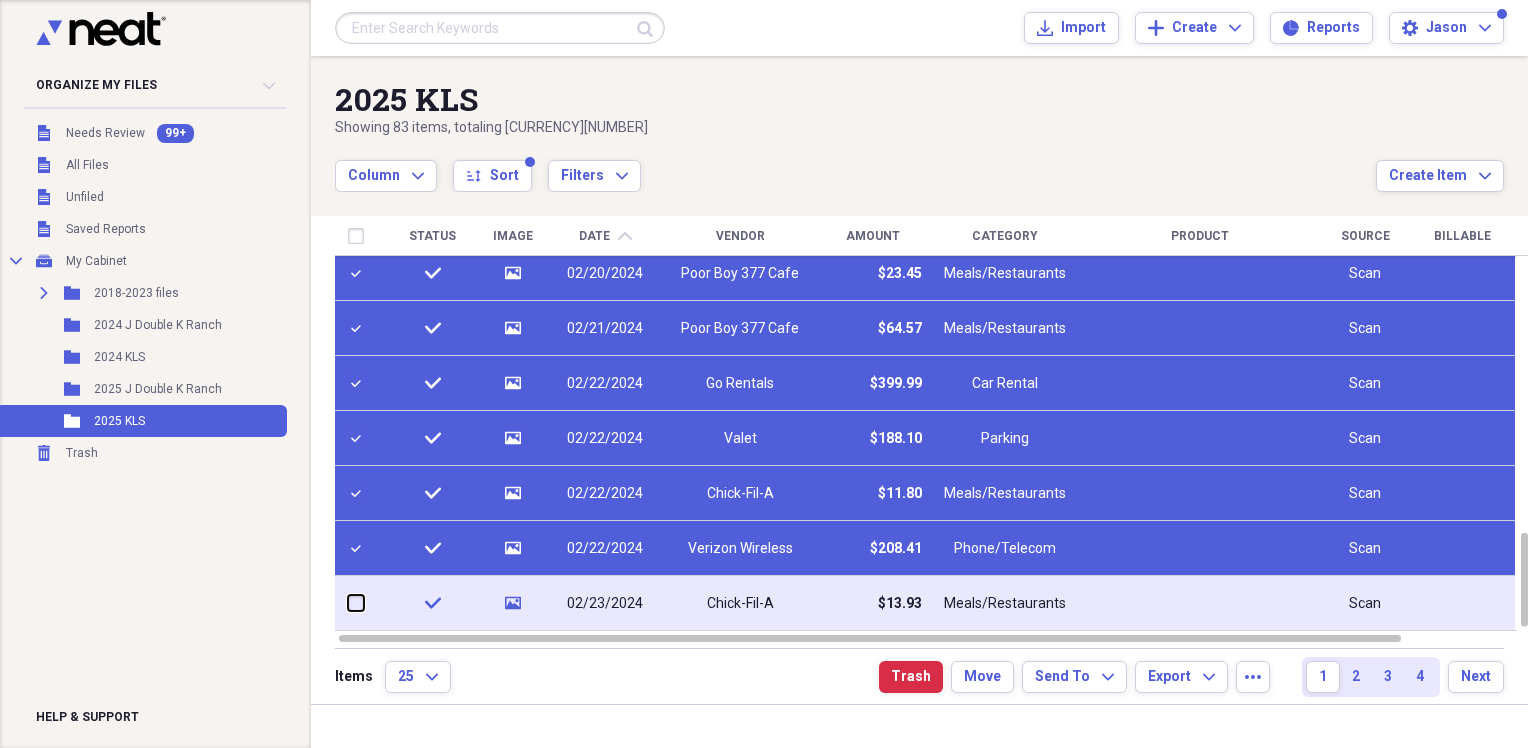 click at bounding box center (348, 603) 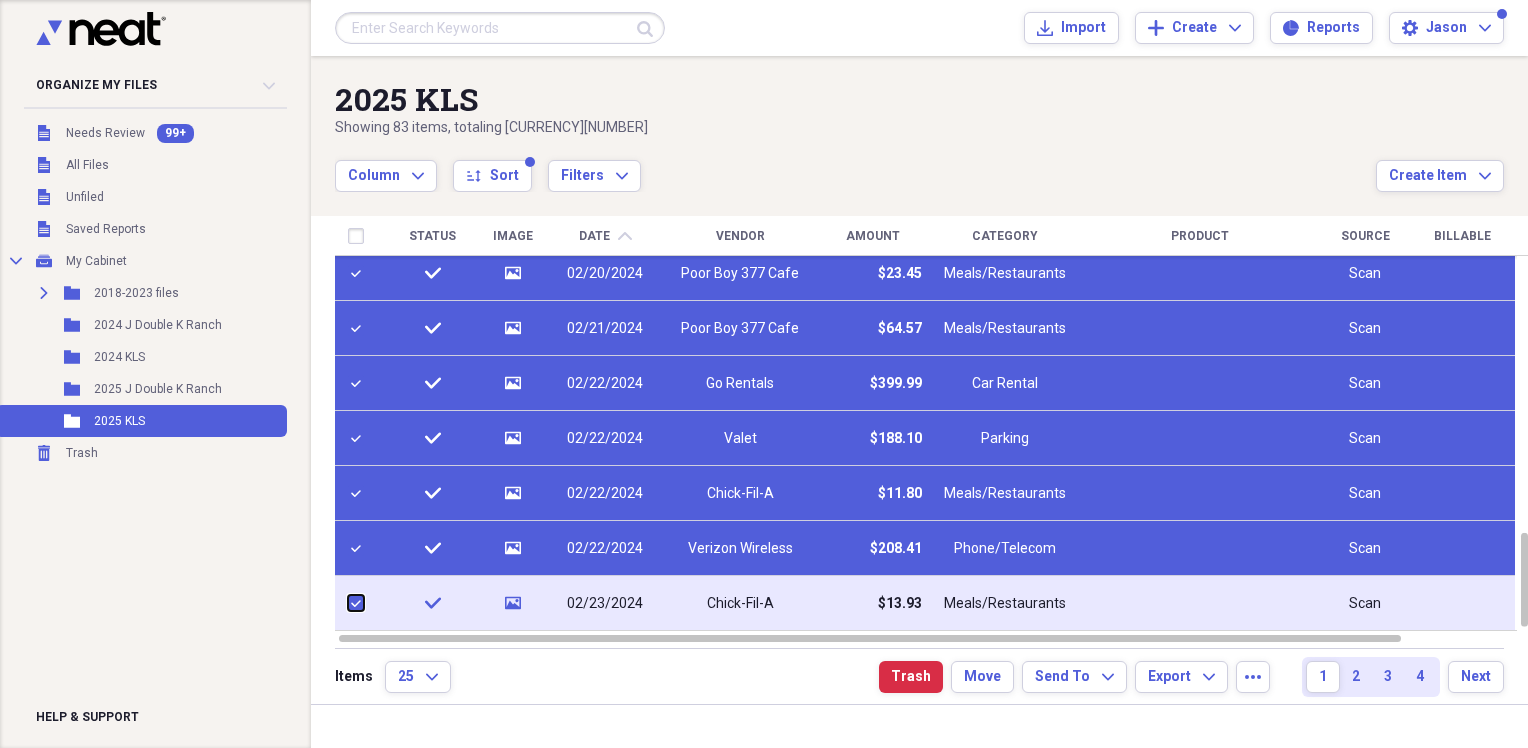 checkbox on "true" 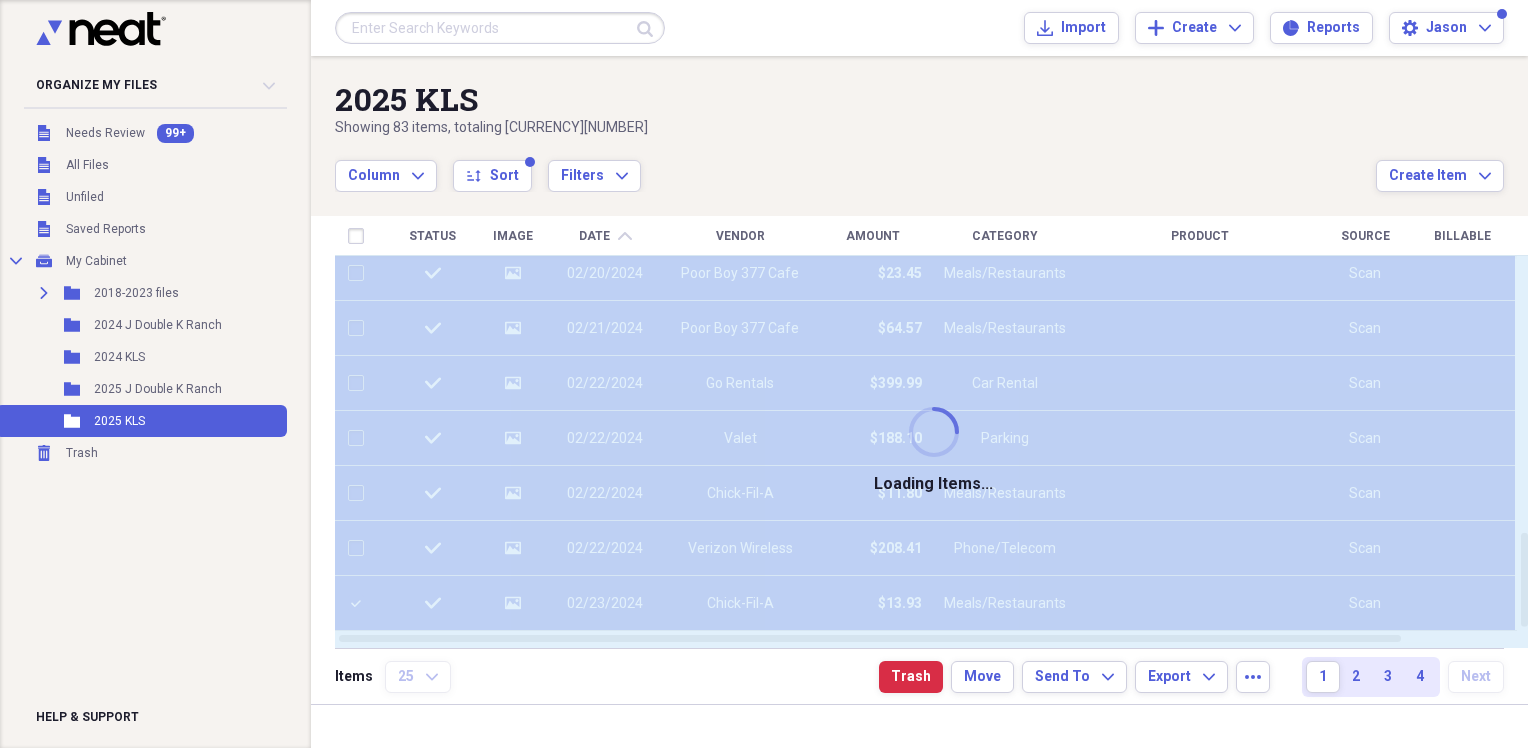 checkbox on "false" 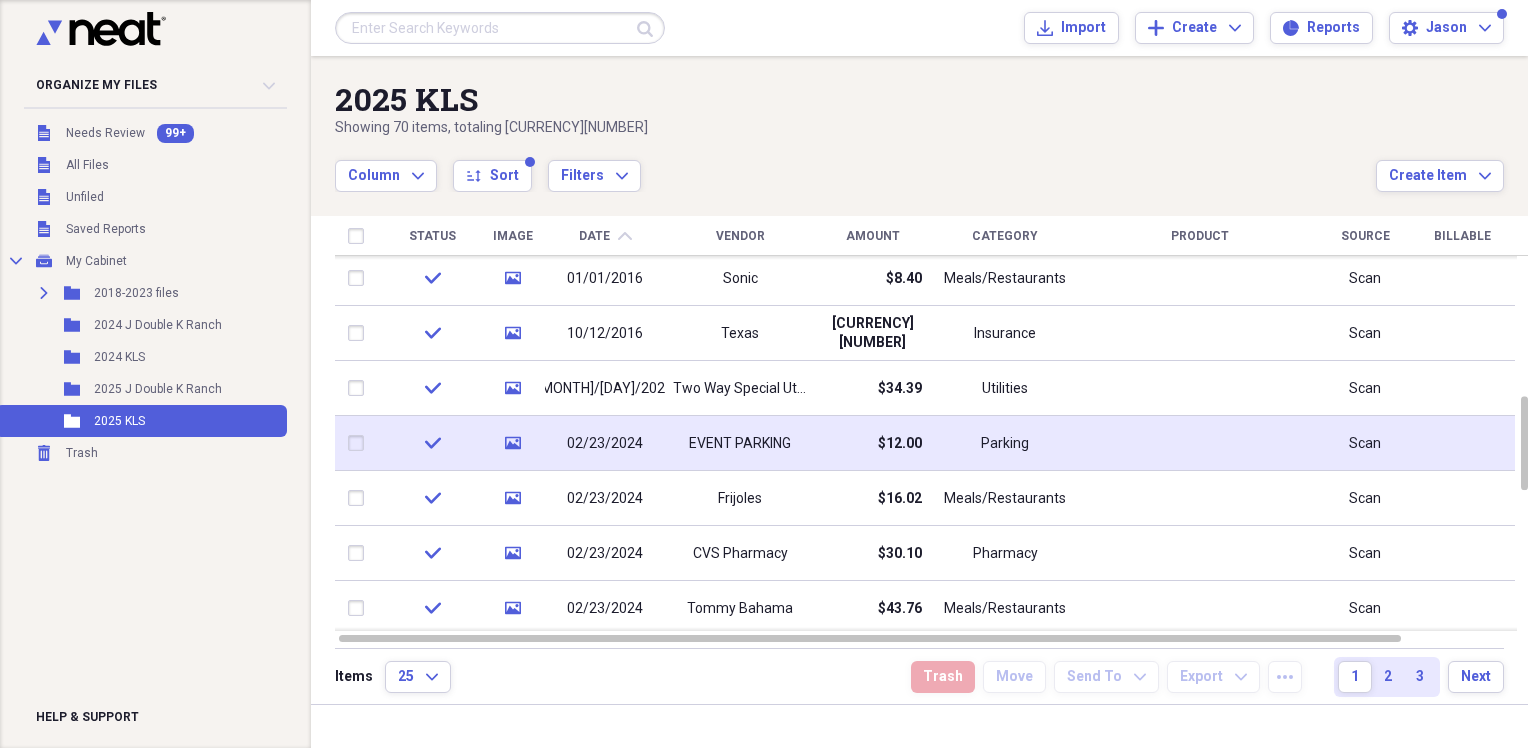 click at bounding box center (360, 443) 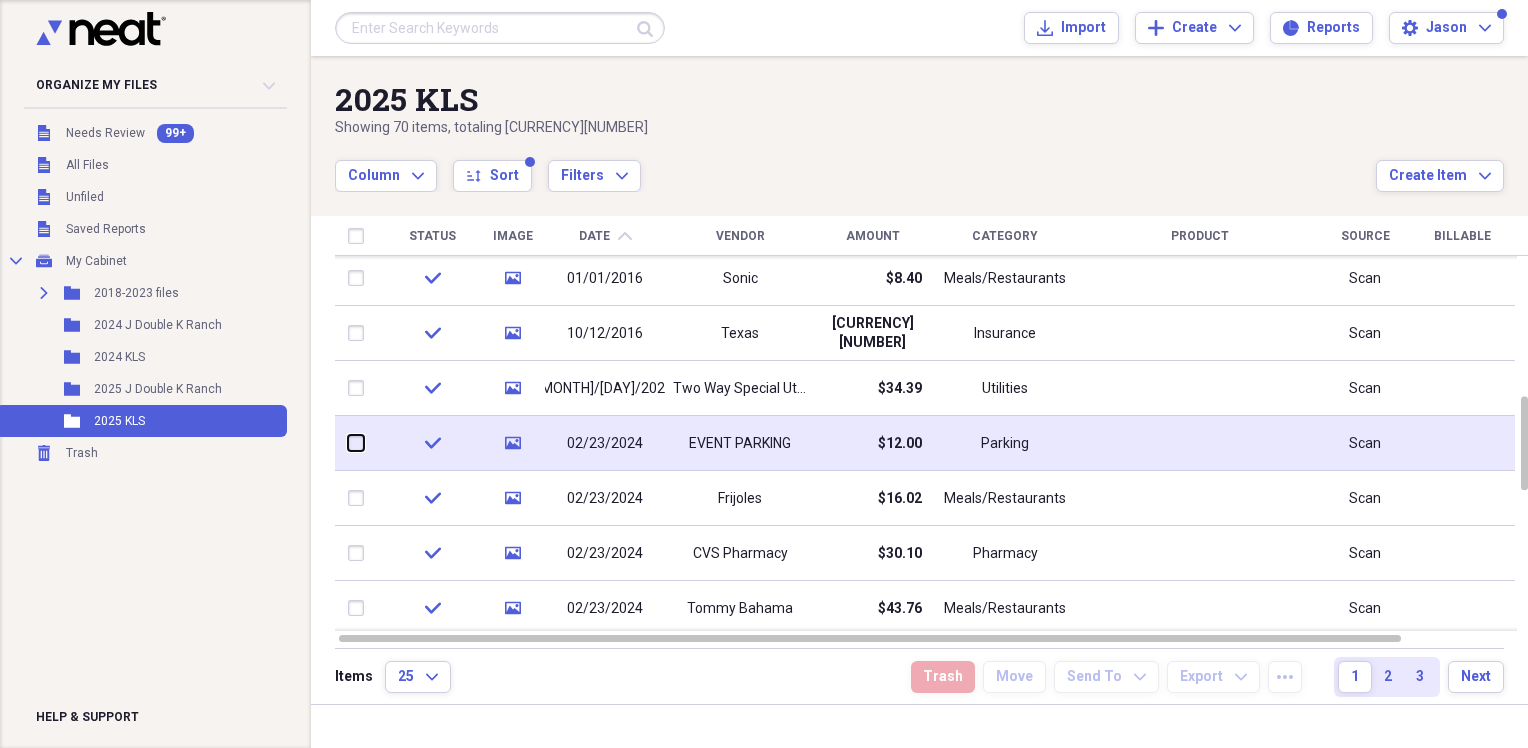 click at bounding box center [348, 443] 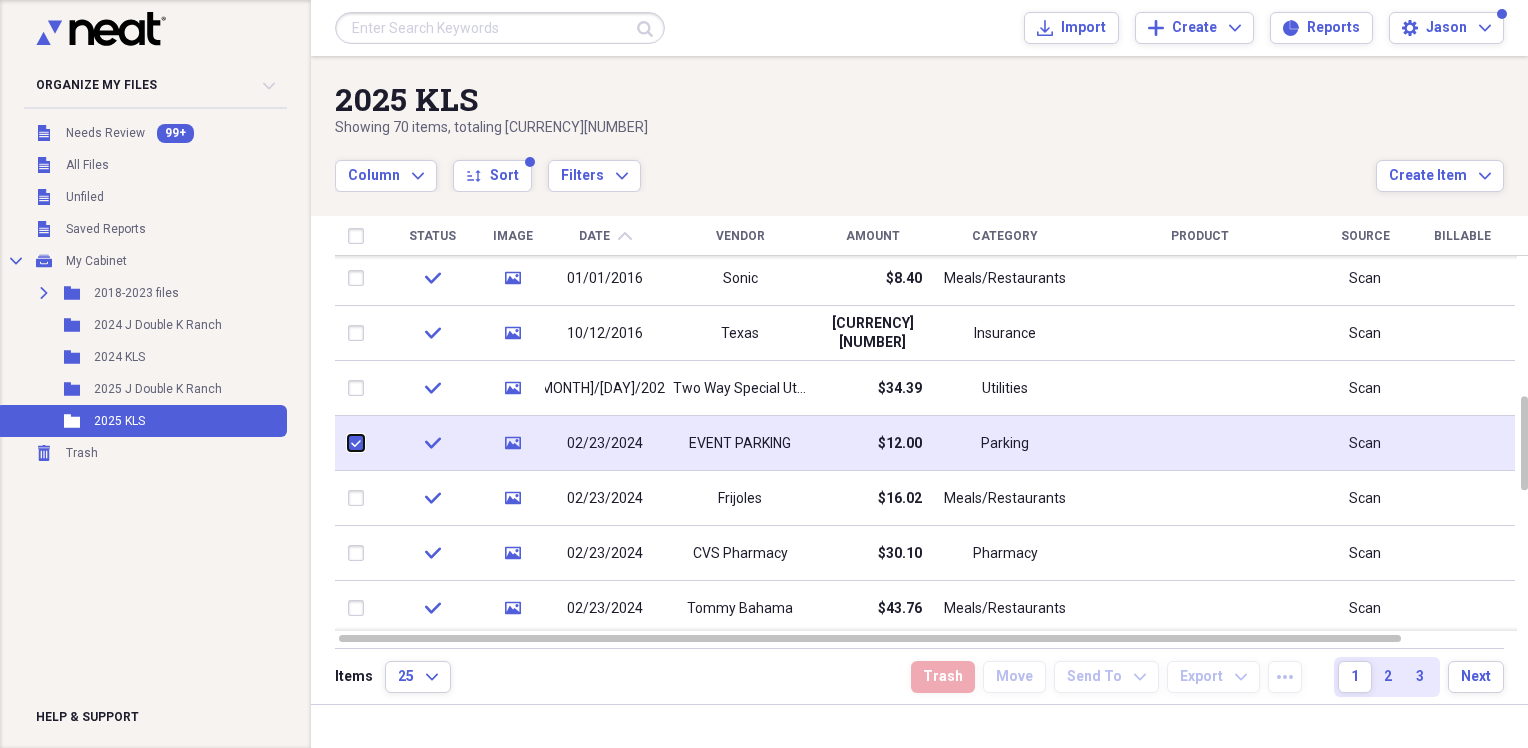 checkbox on "true" 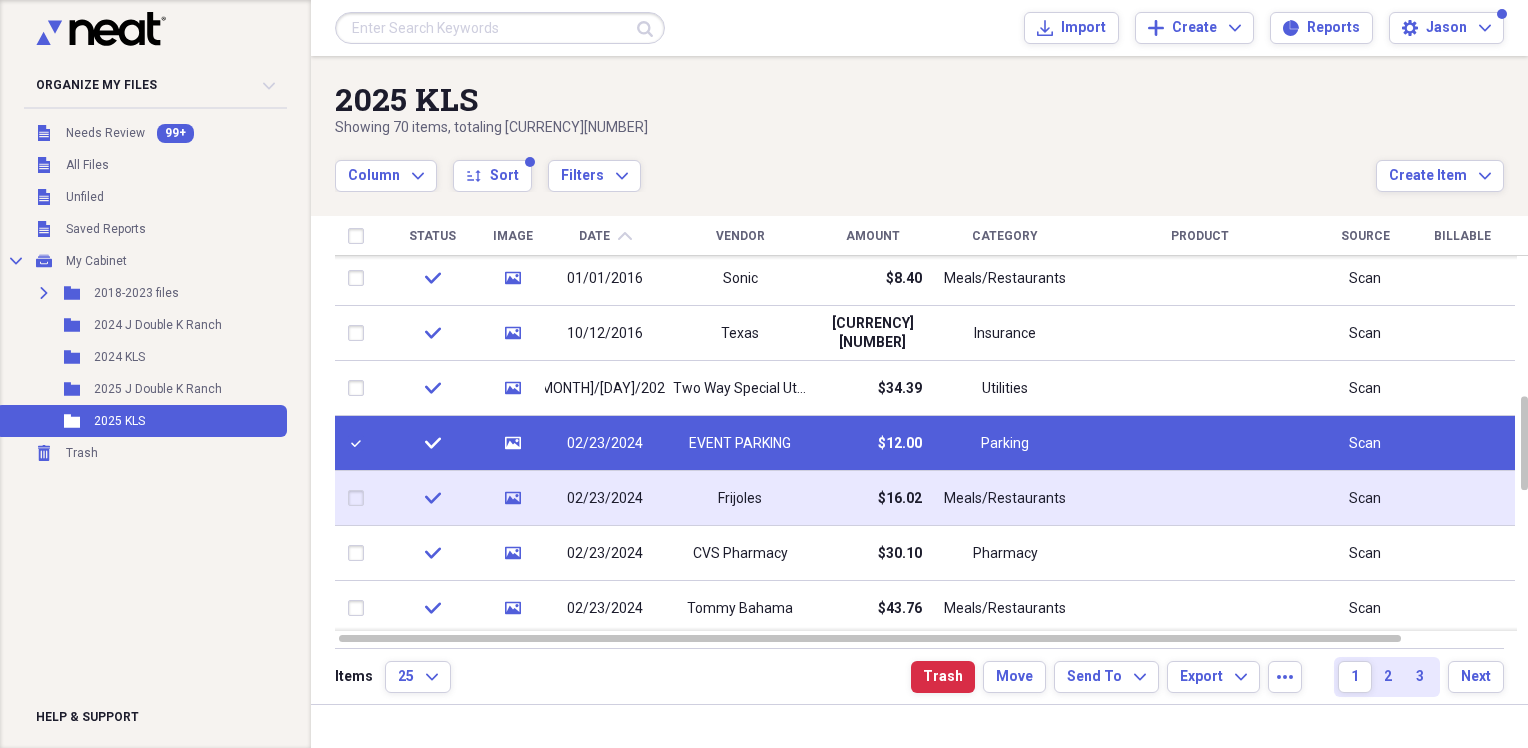 click at bounding box center [360, 498] 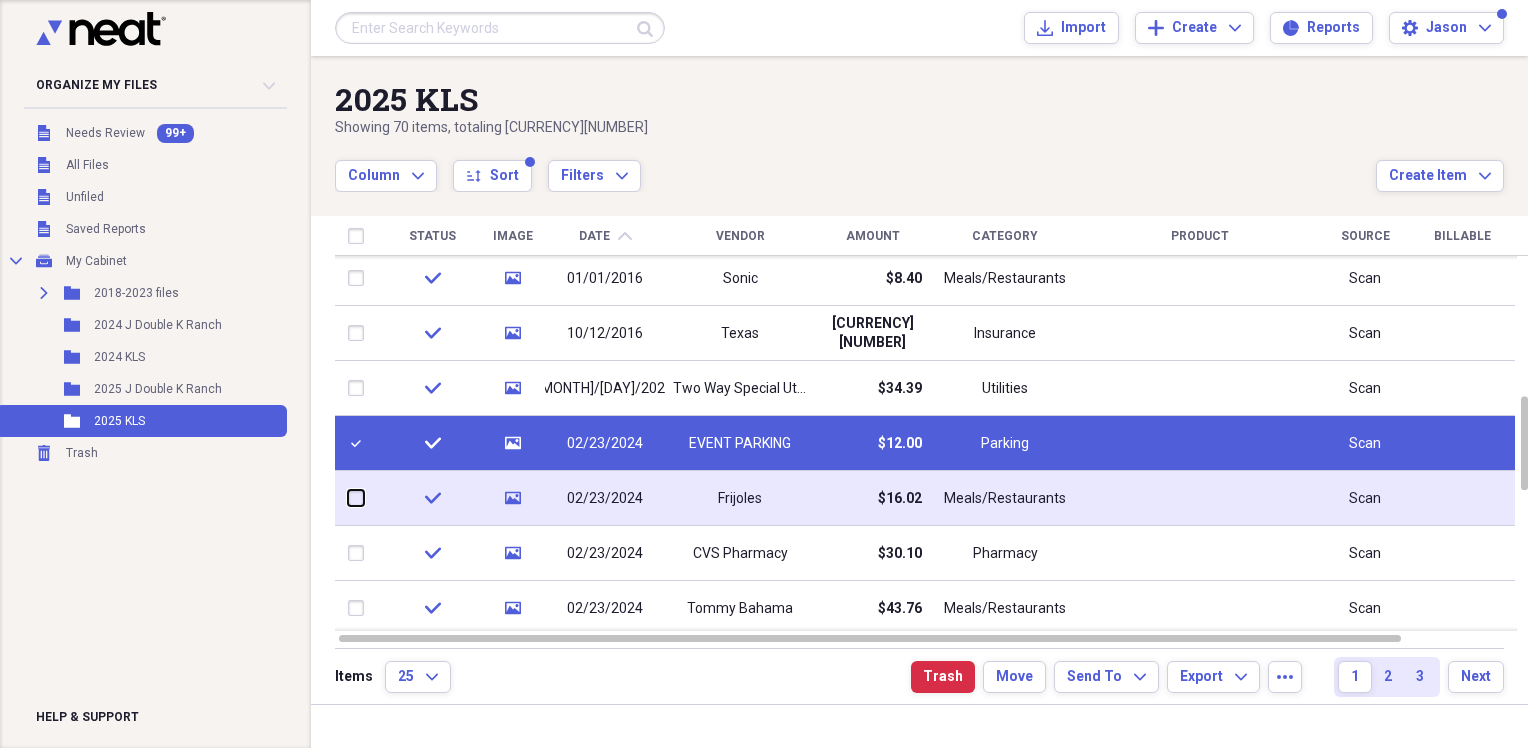 click at bounding box center (348, 498) 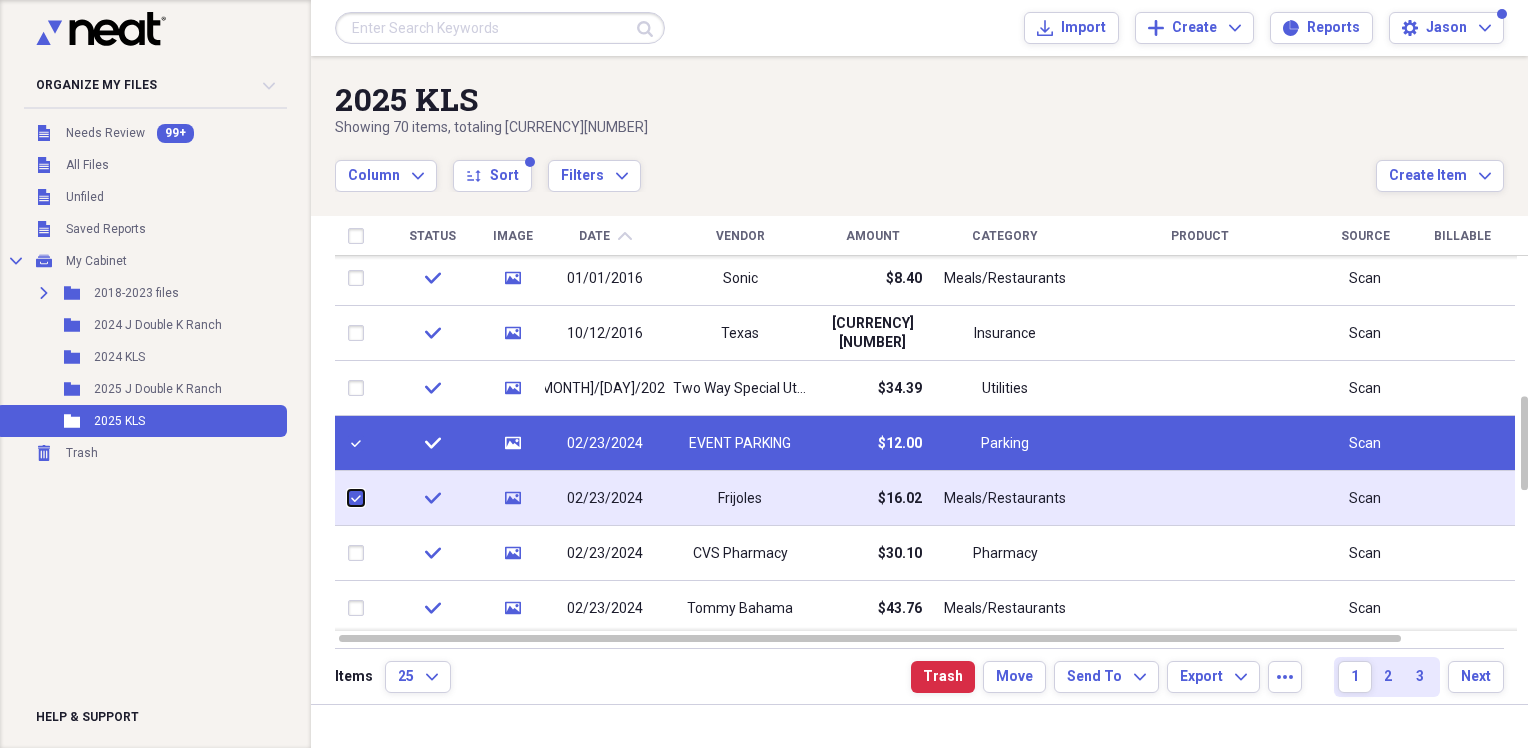 checkbox on "true" 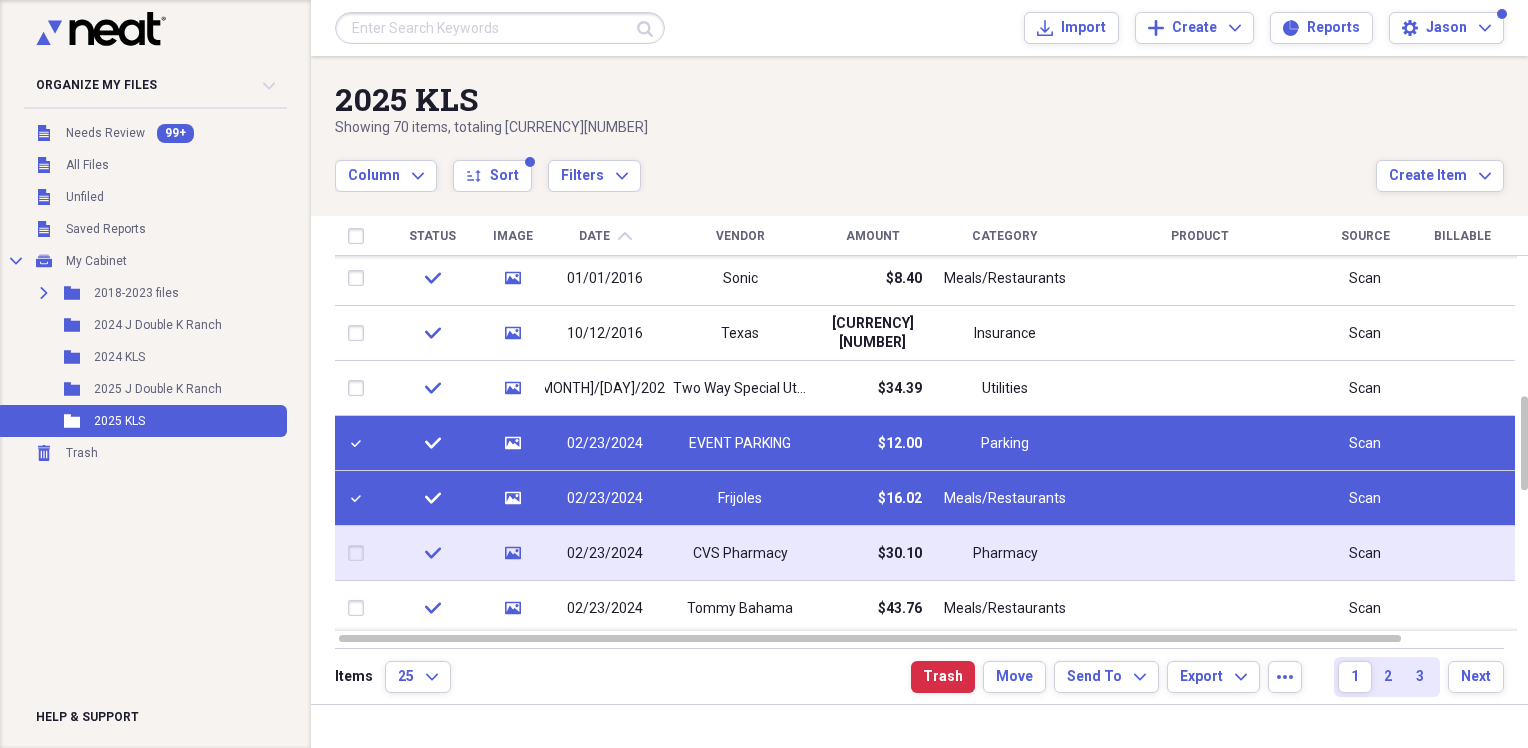 click at bounding box center [360, 553] 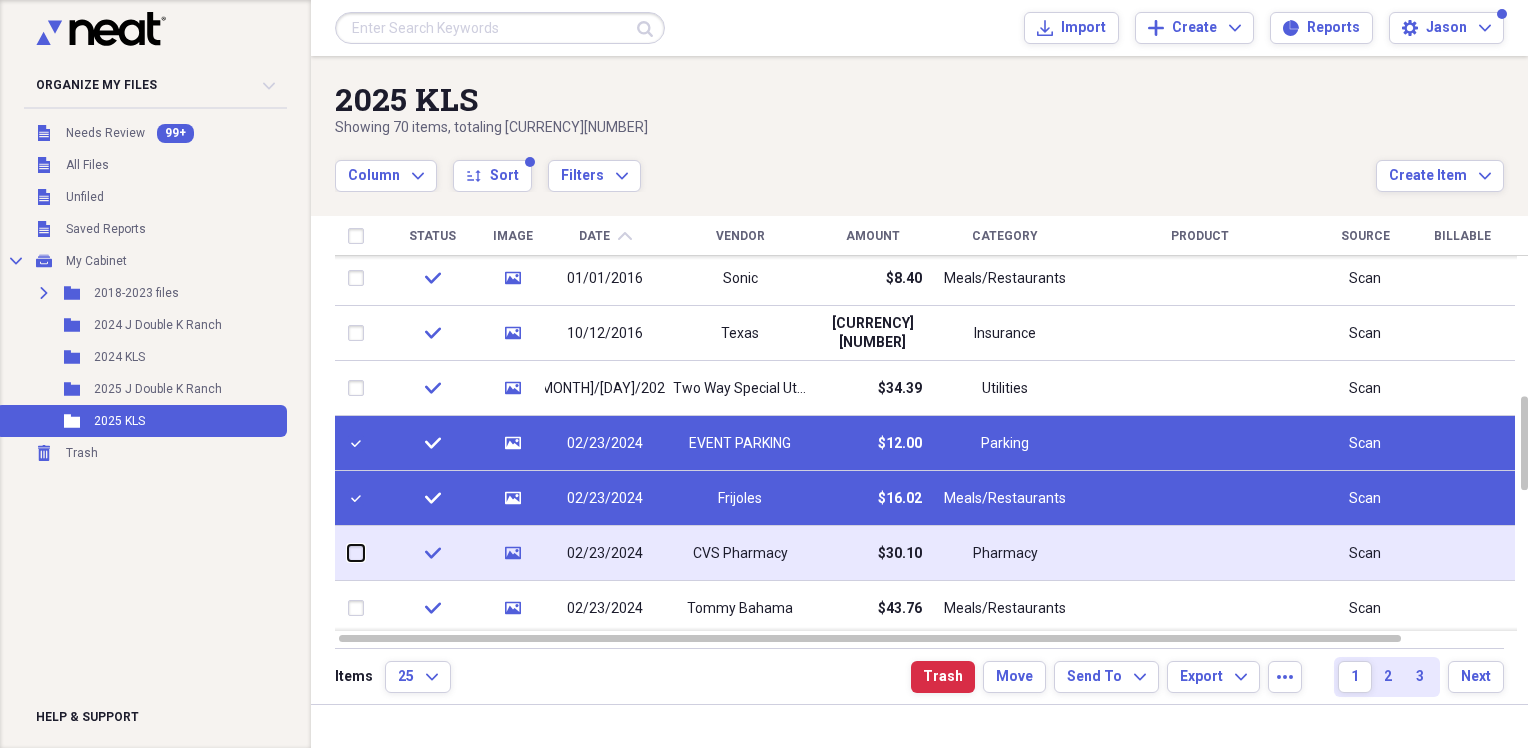 click at bounding box center (348, 553) 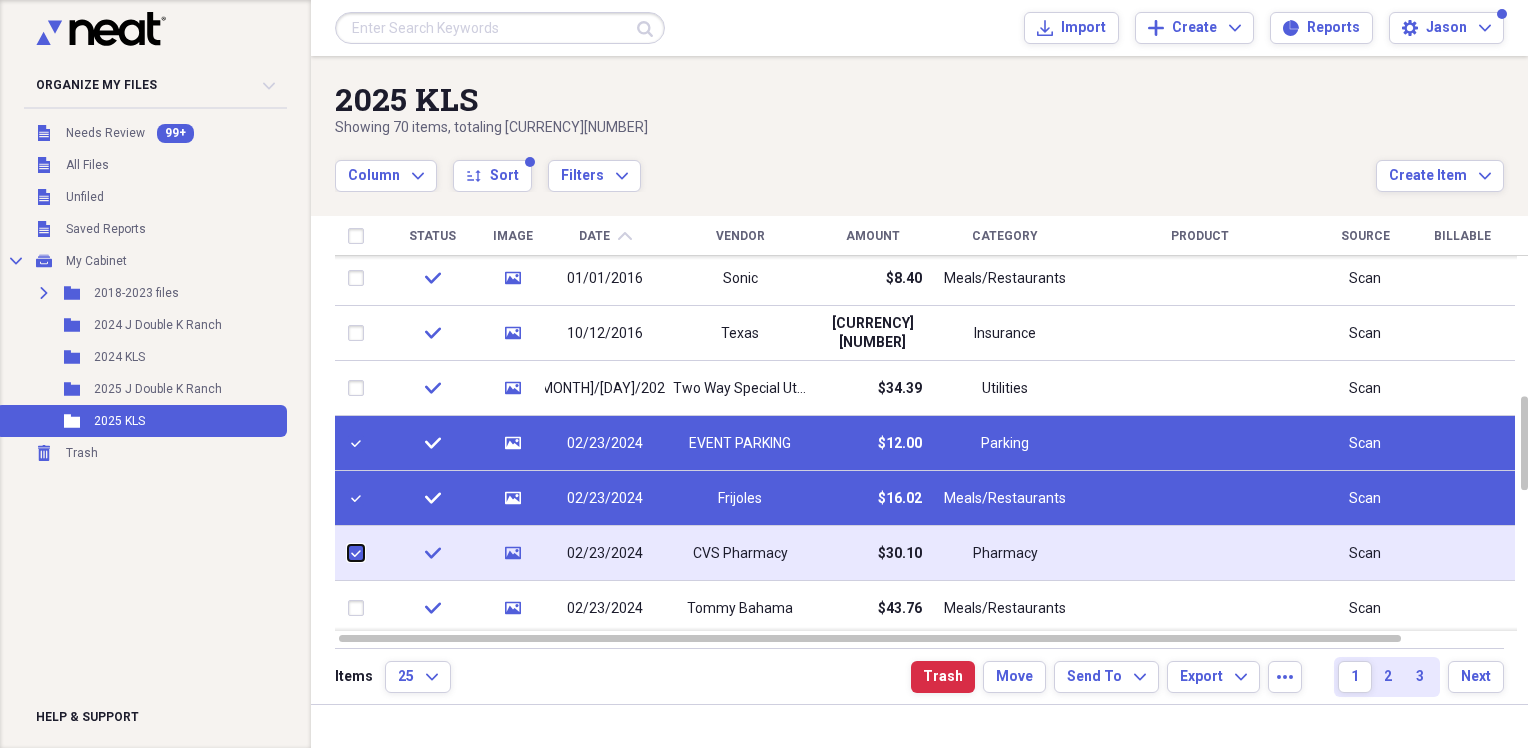 checkbox on "true" 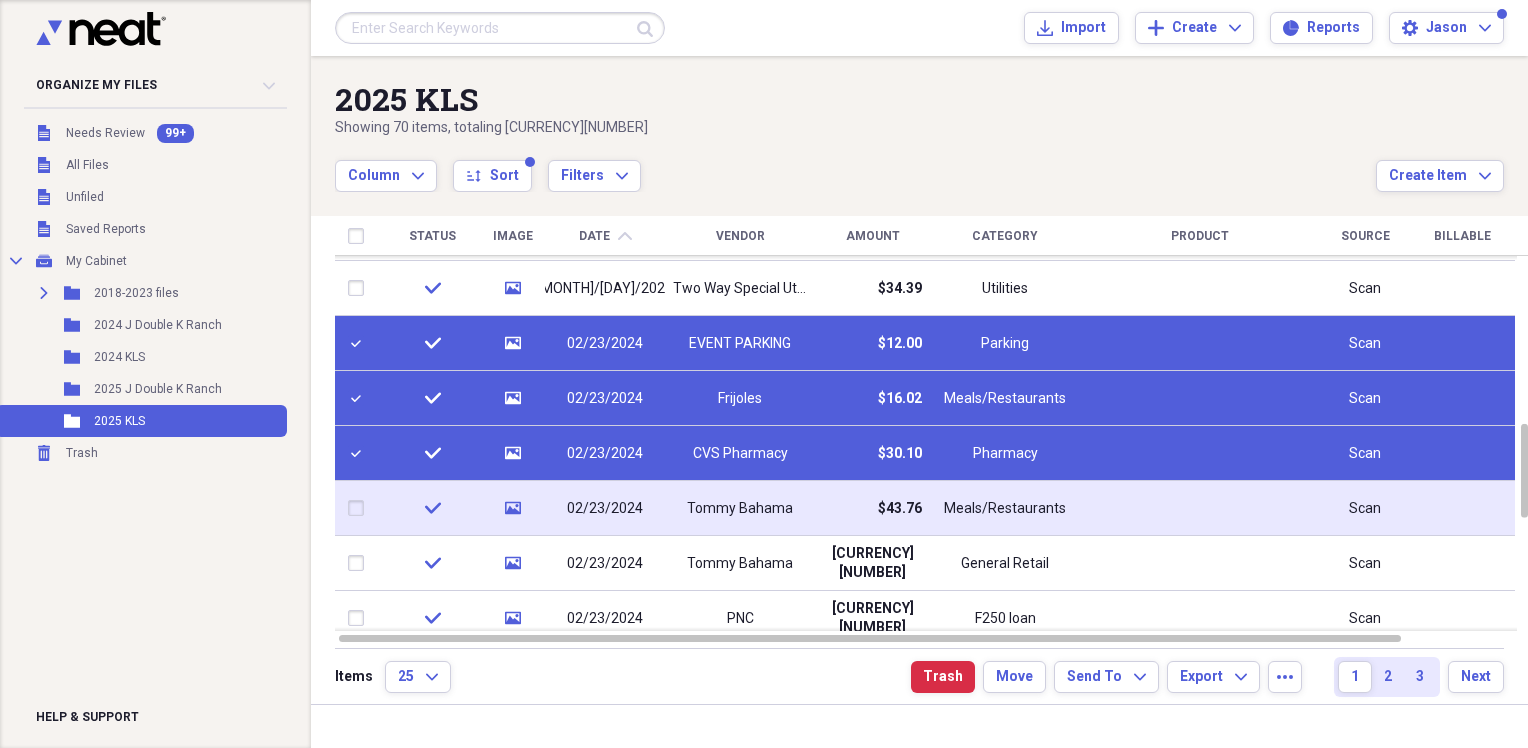 click at bounding box center (360, 508) 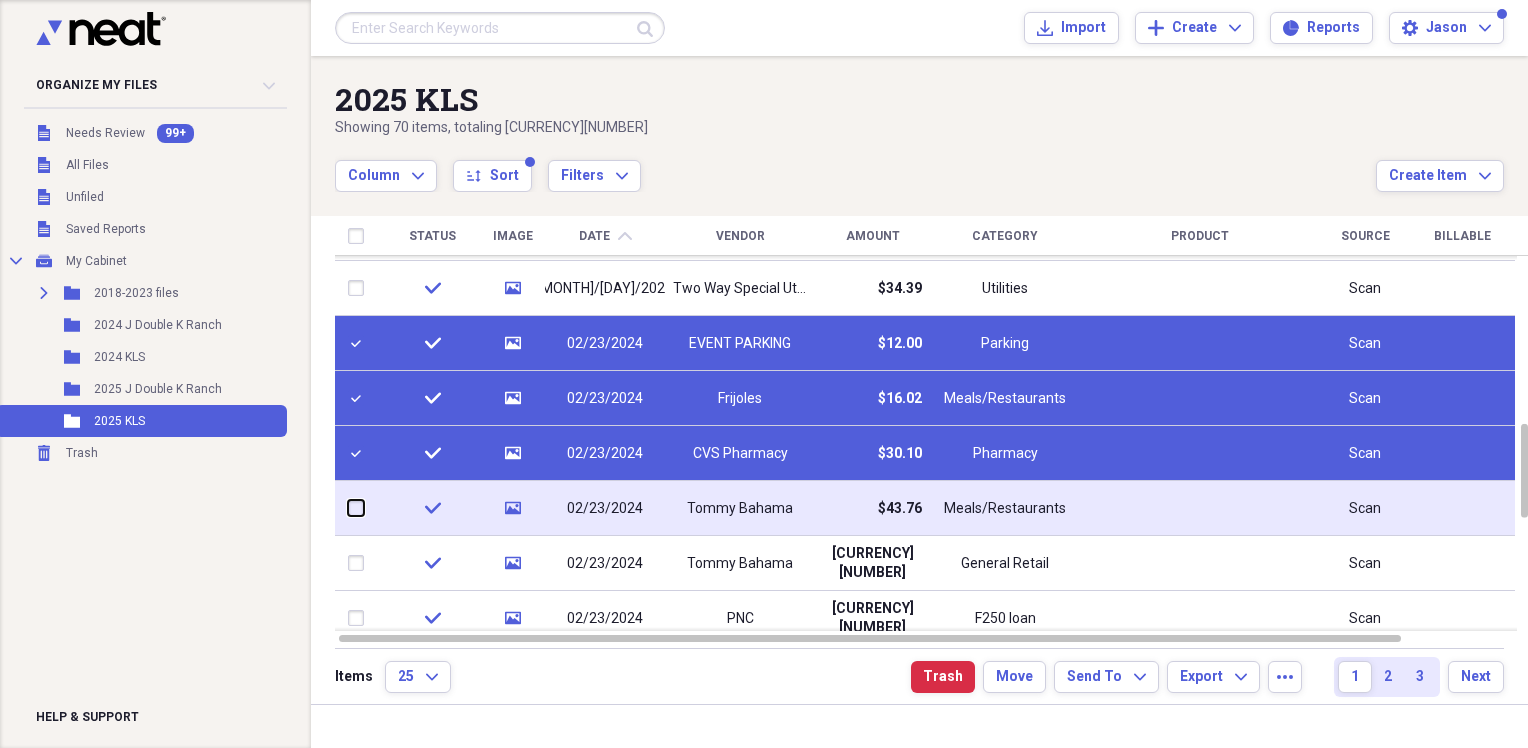 click at bounding box center [348, 508] 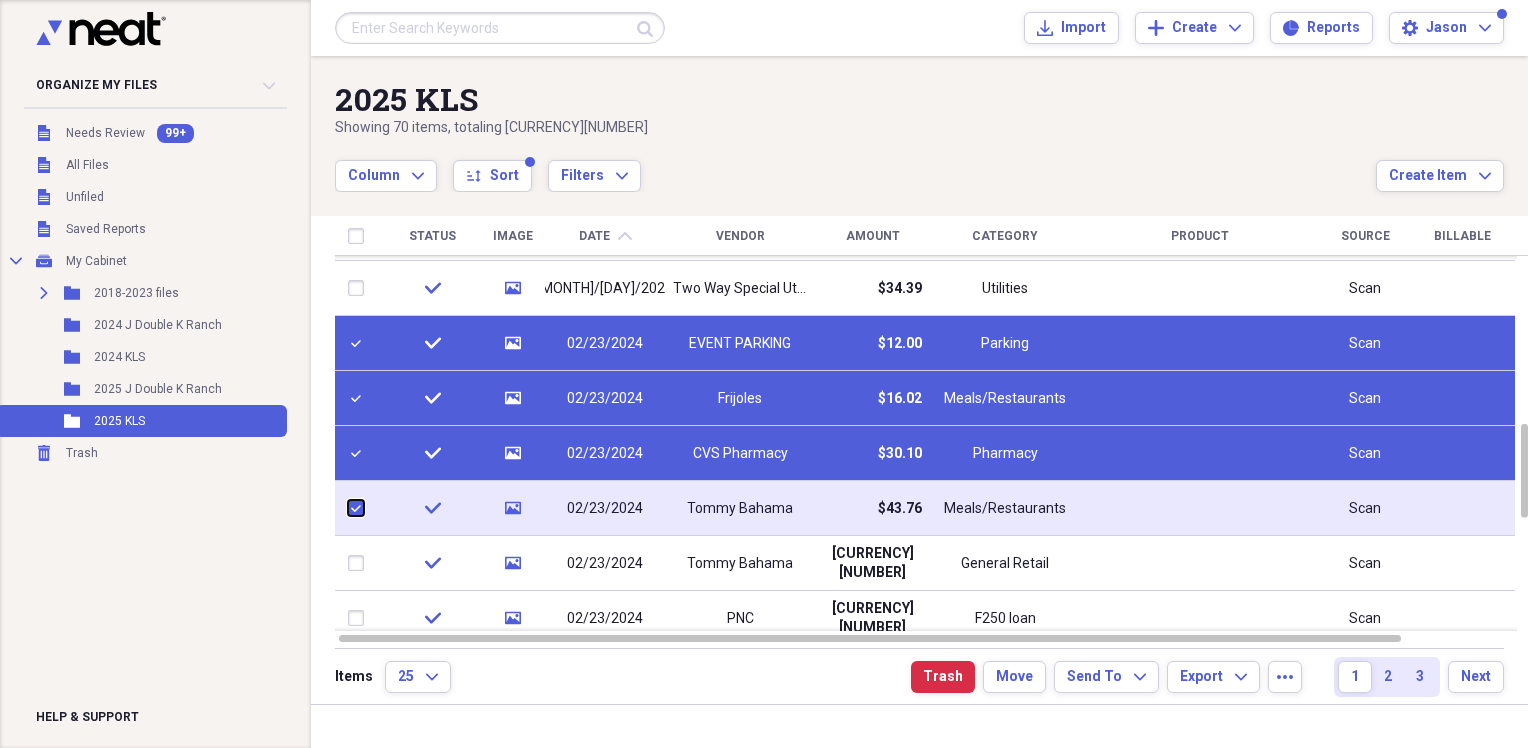 checkbox on "true" 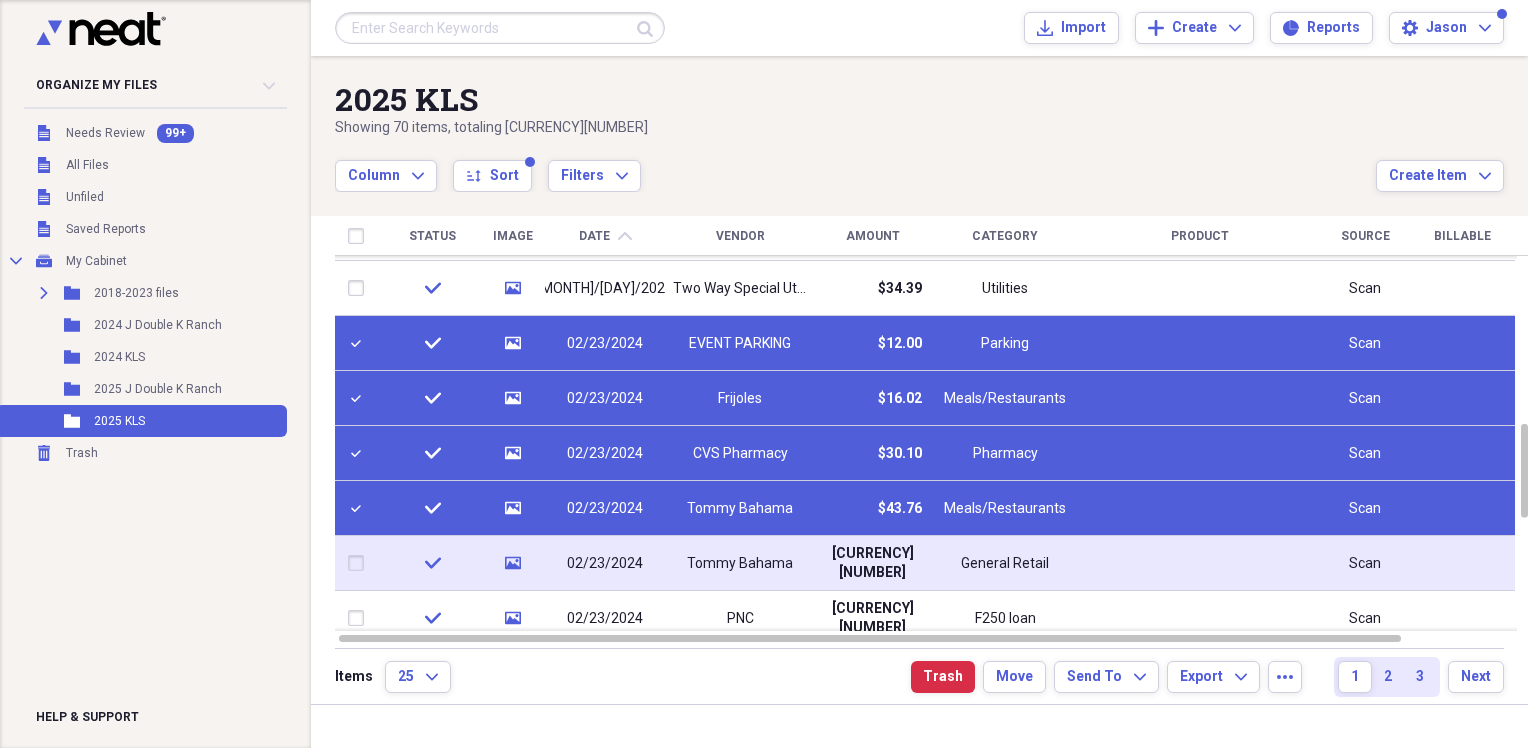 click at bounding box center (360, 563) 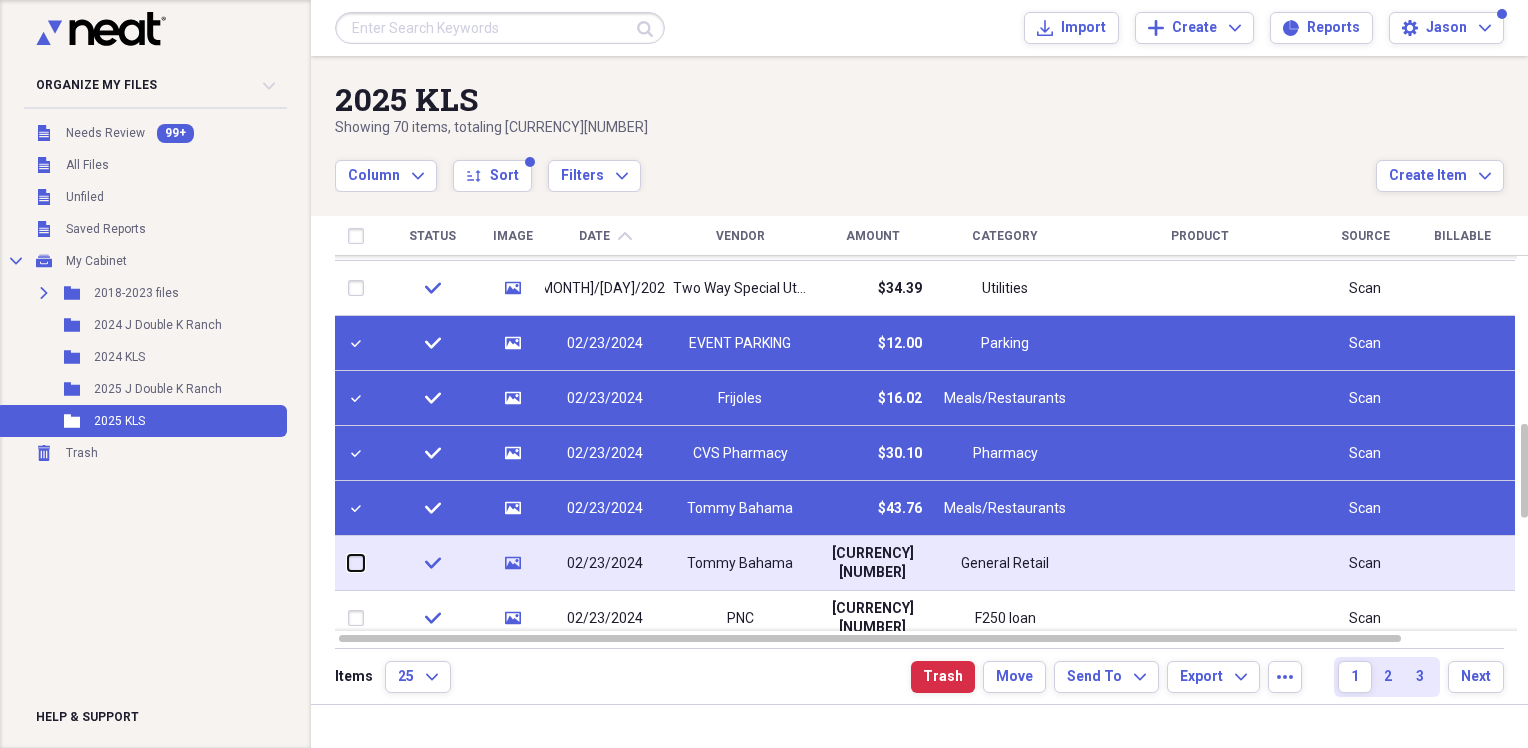 click at bounding box center (348, 563) 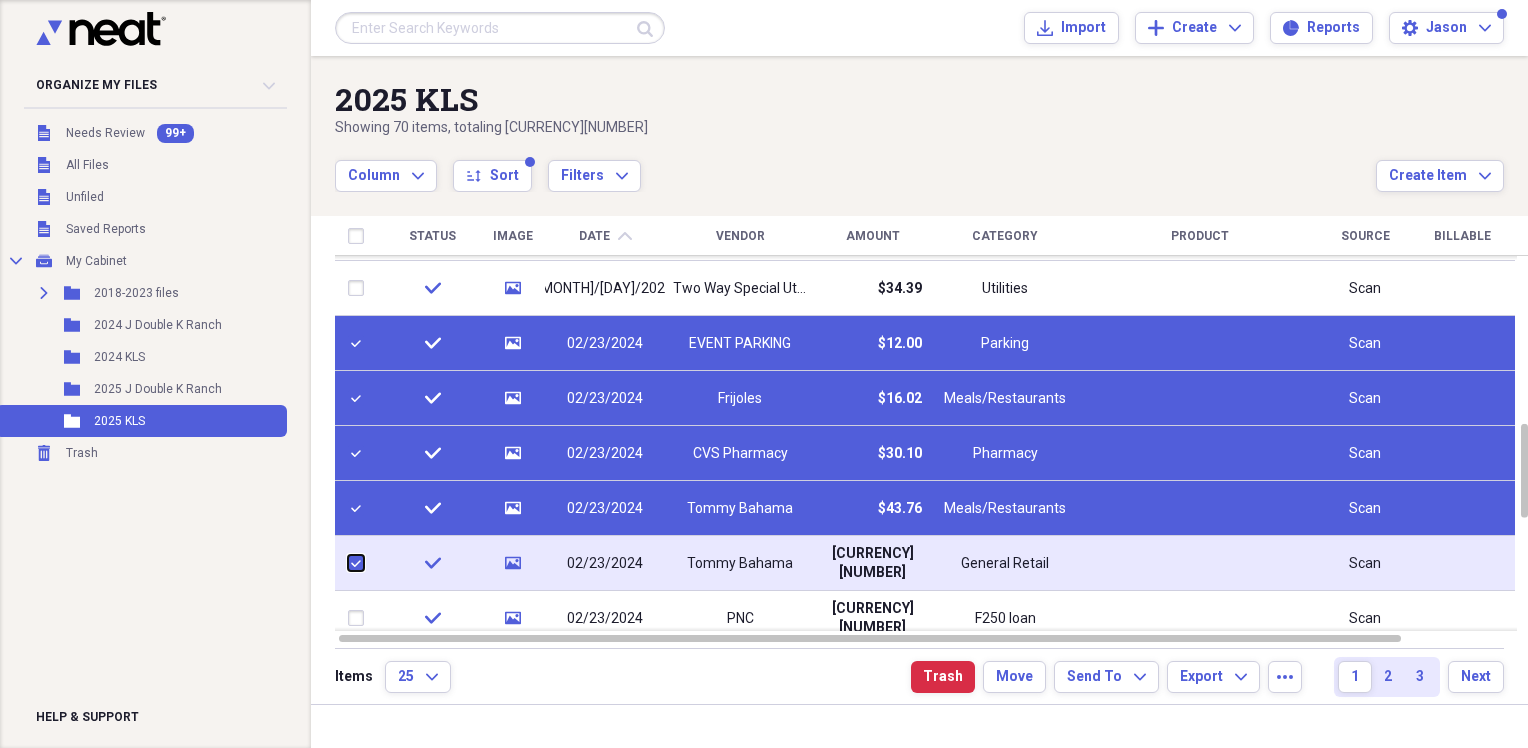 checkbox on "true" 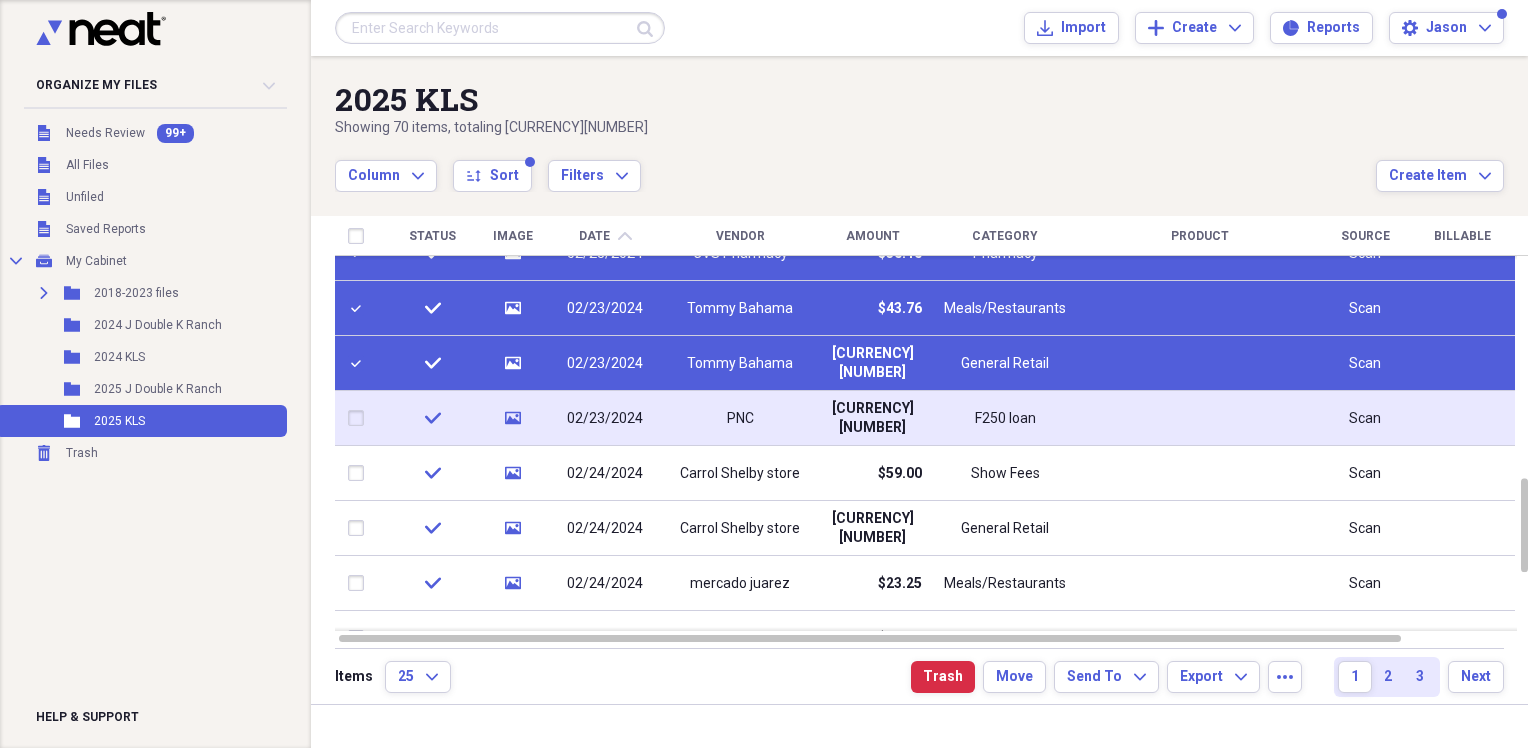 click at bounding box center [360, 418] 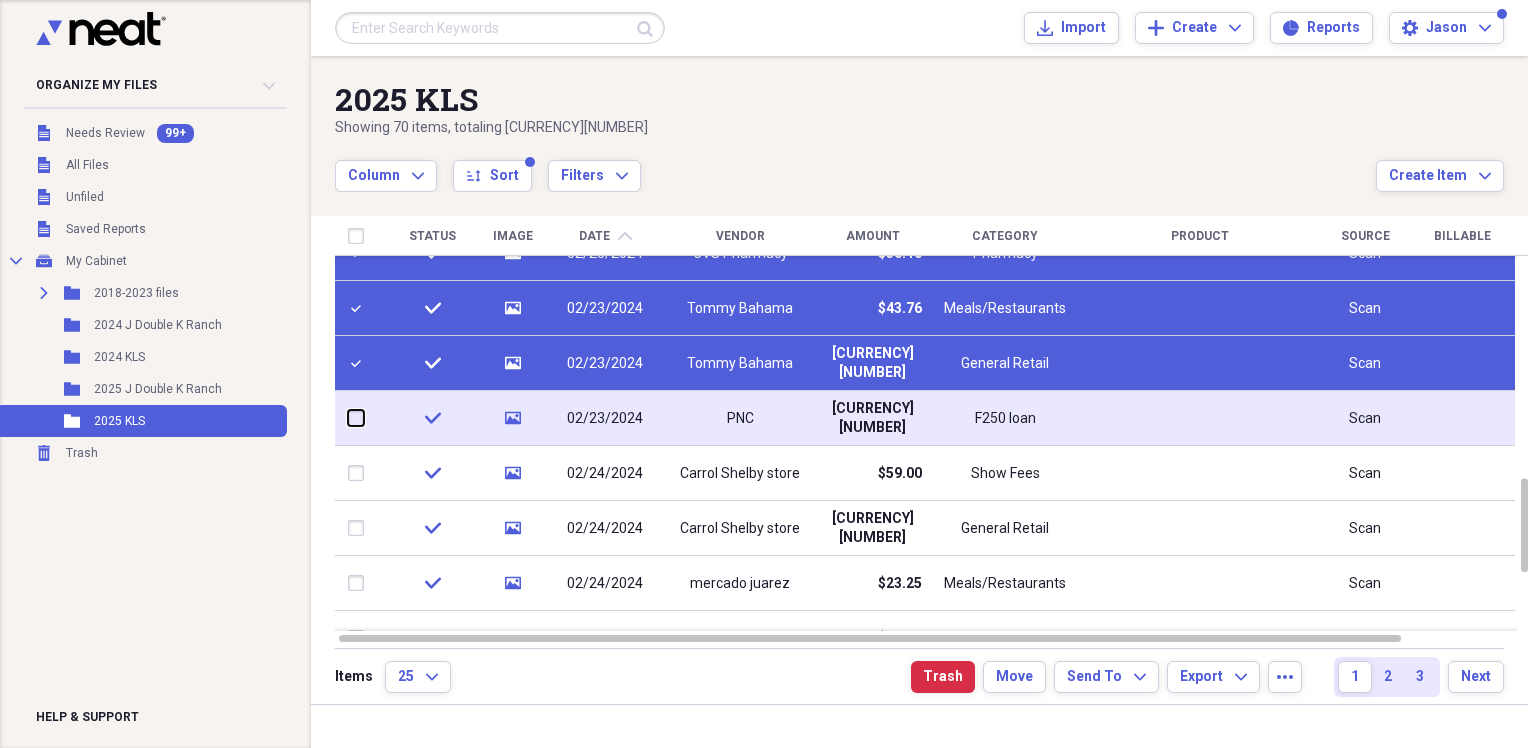 click at bounding box center (348, 418) 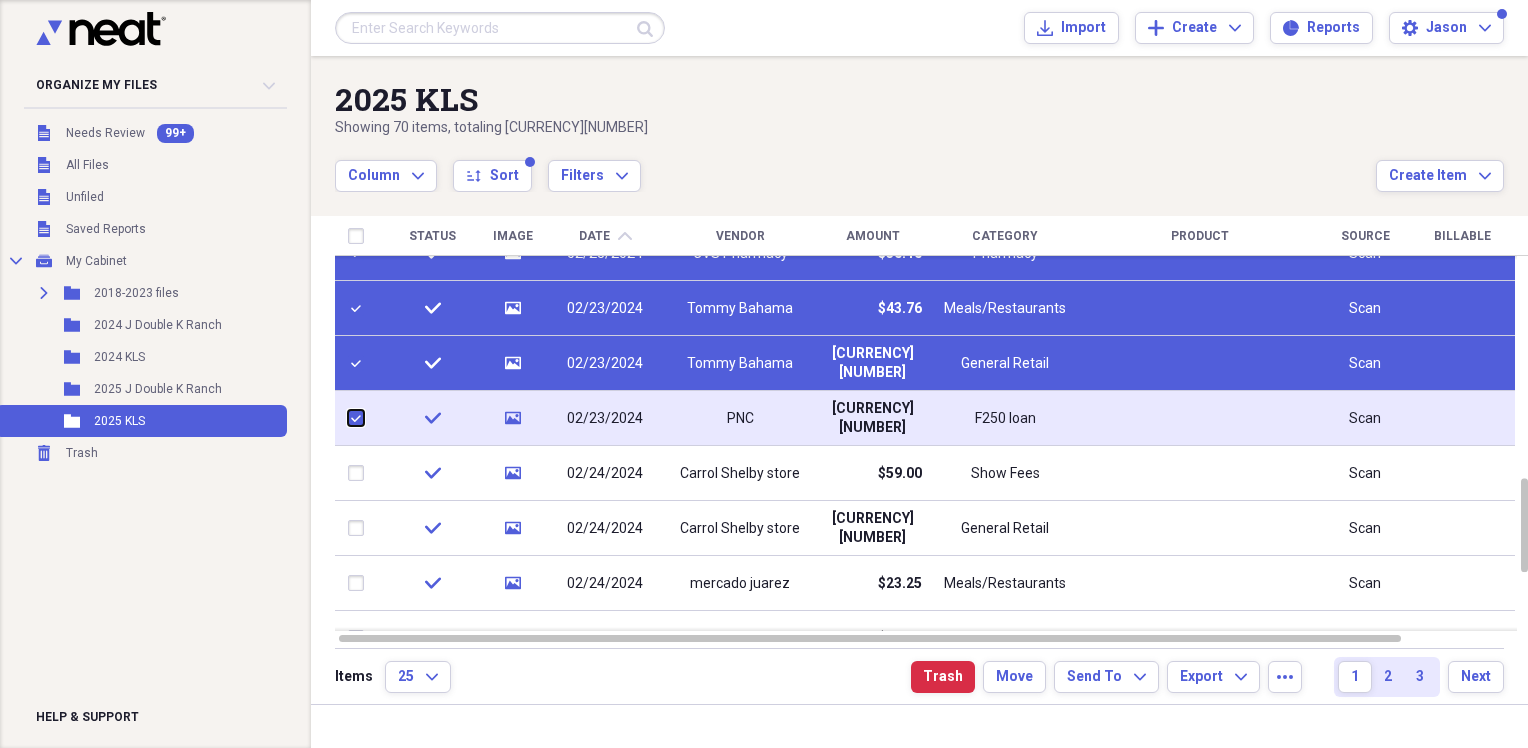 checkbox on "true" 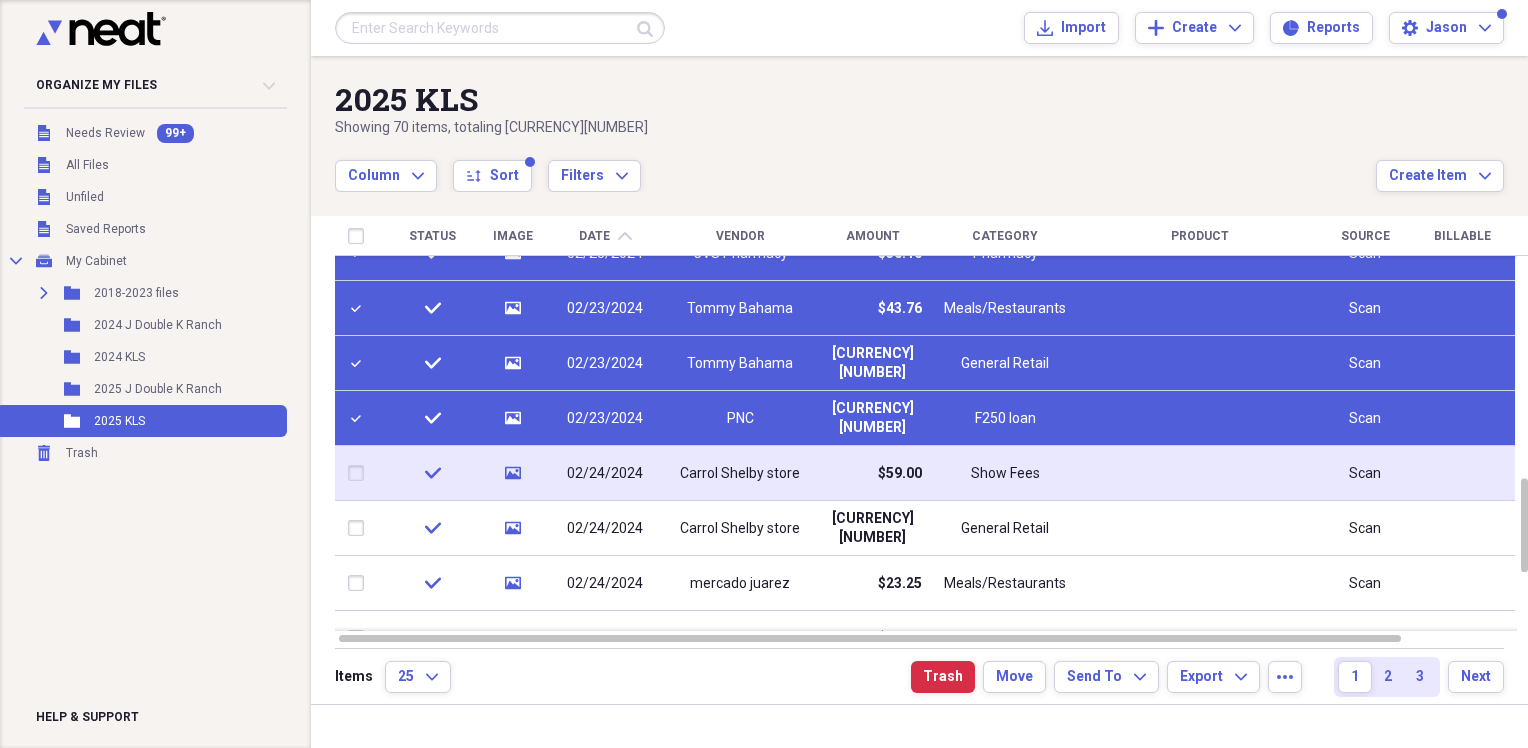 click at bounding box center (360, 473) 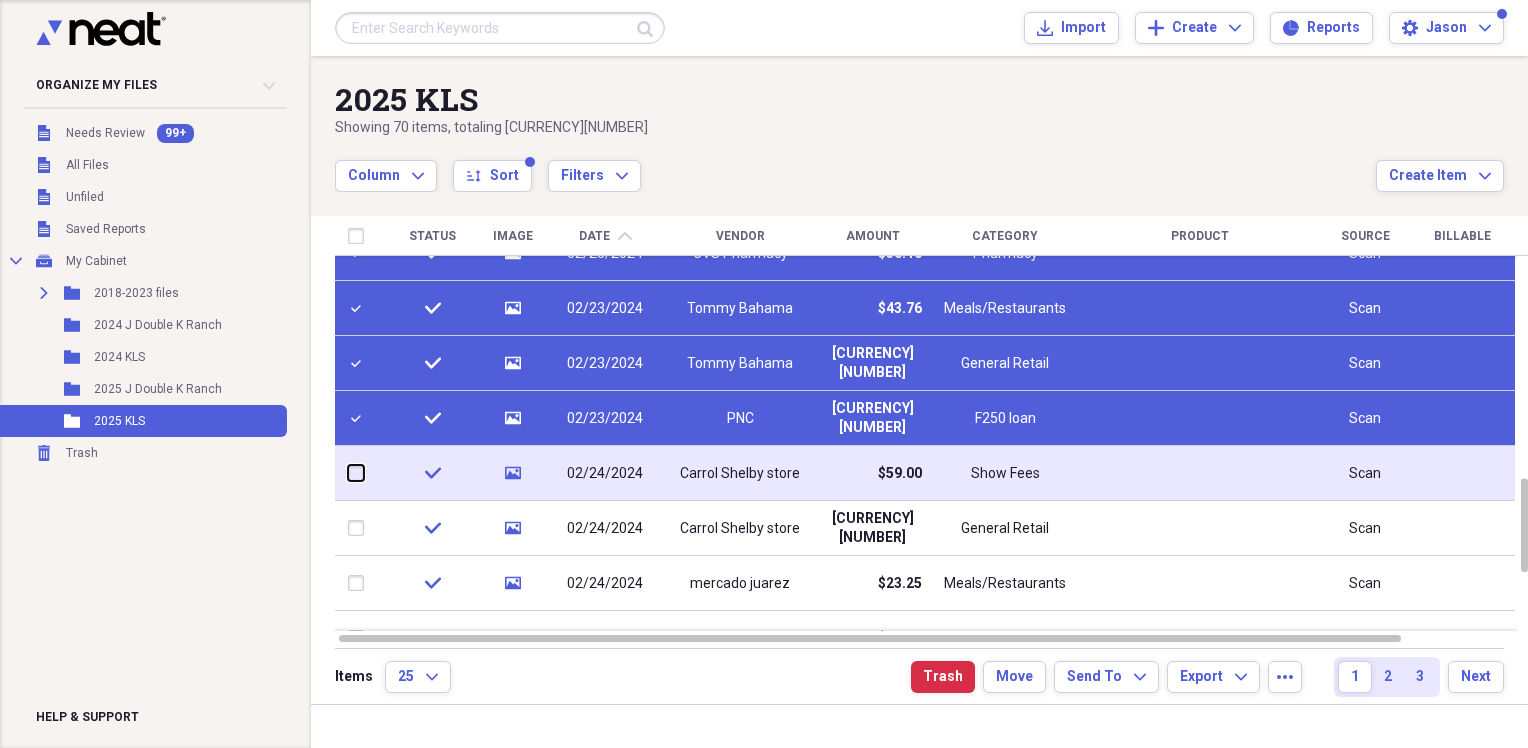 click at bounding box center (348, 473) 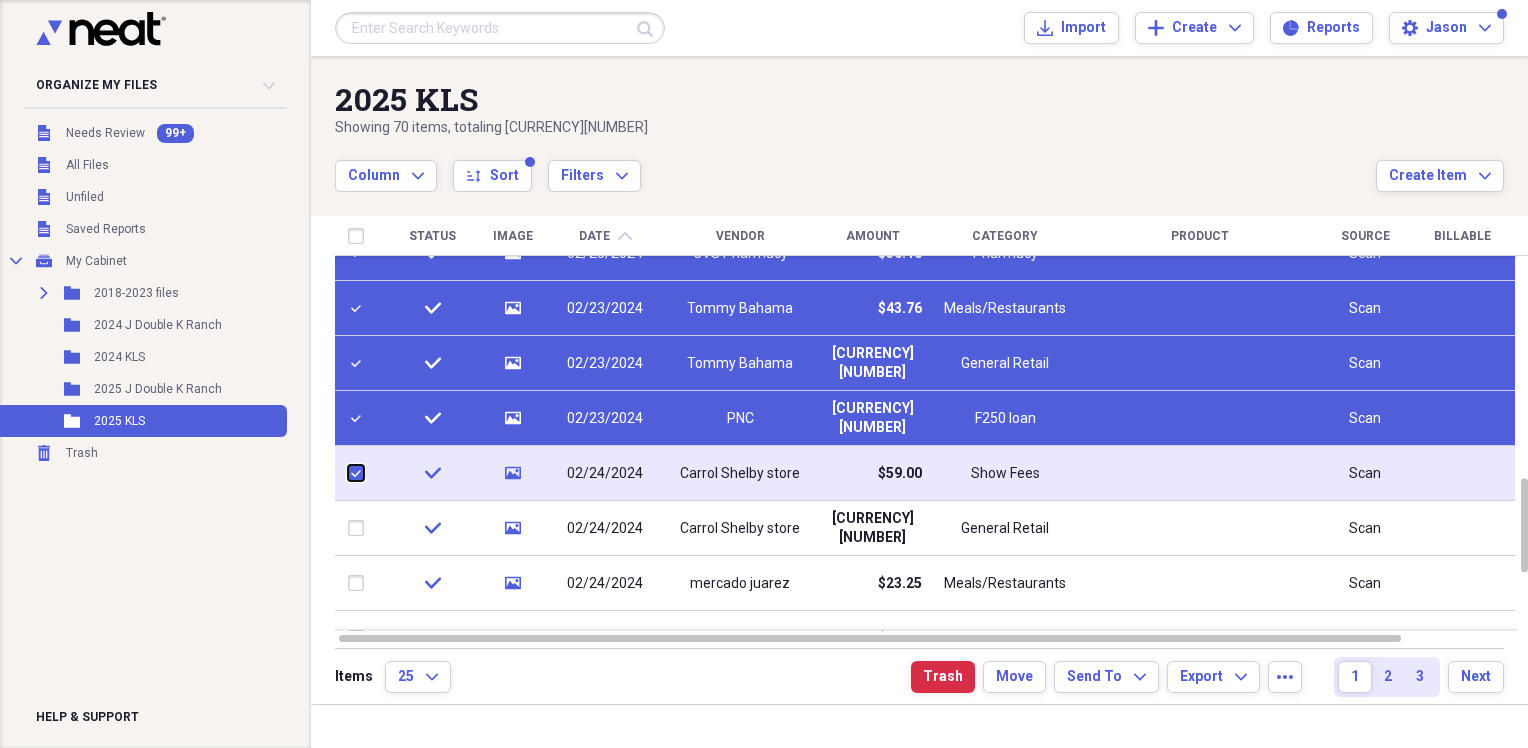 checkbox on "true" 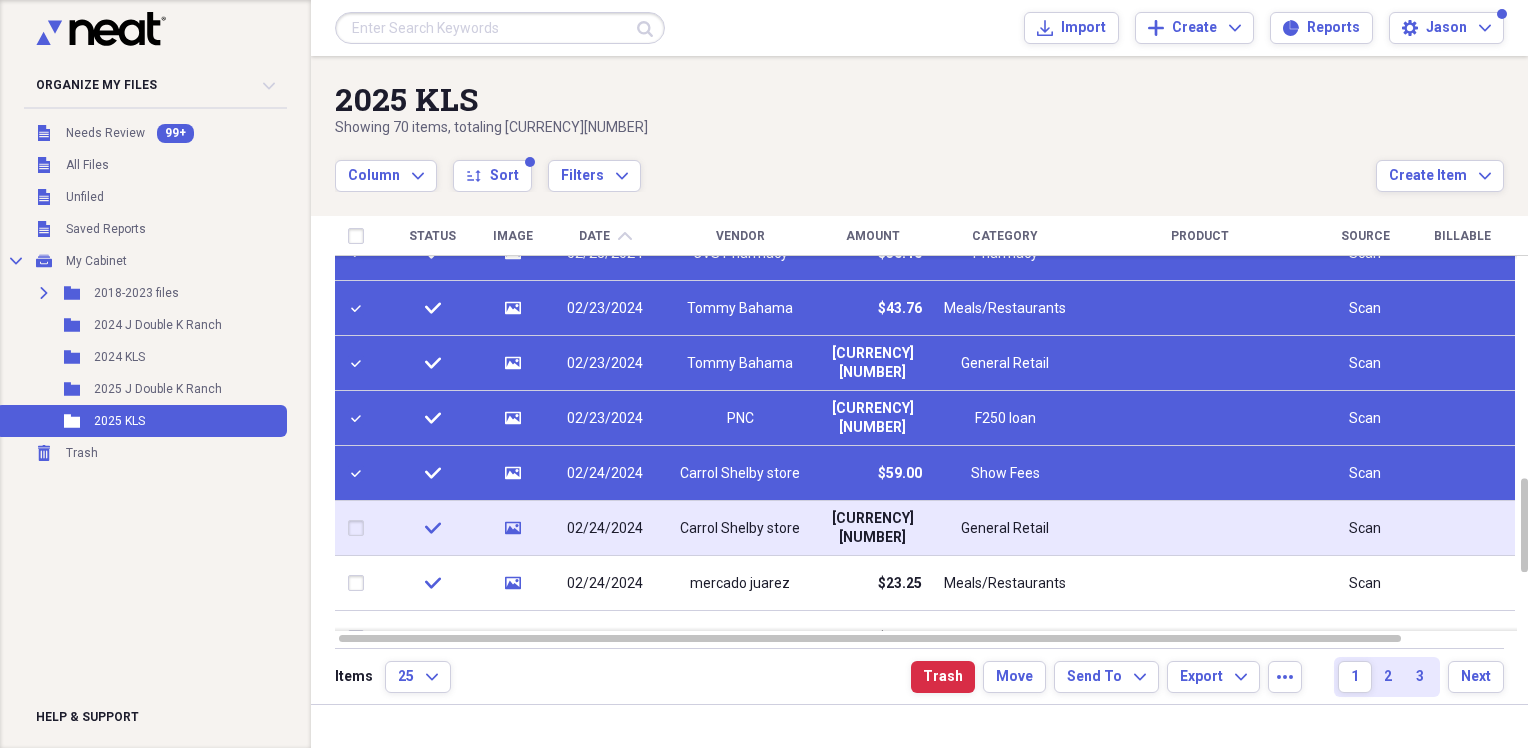 click at bounding box center [360, 528] 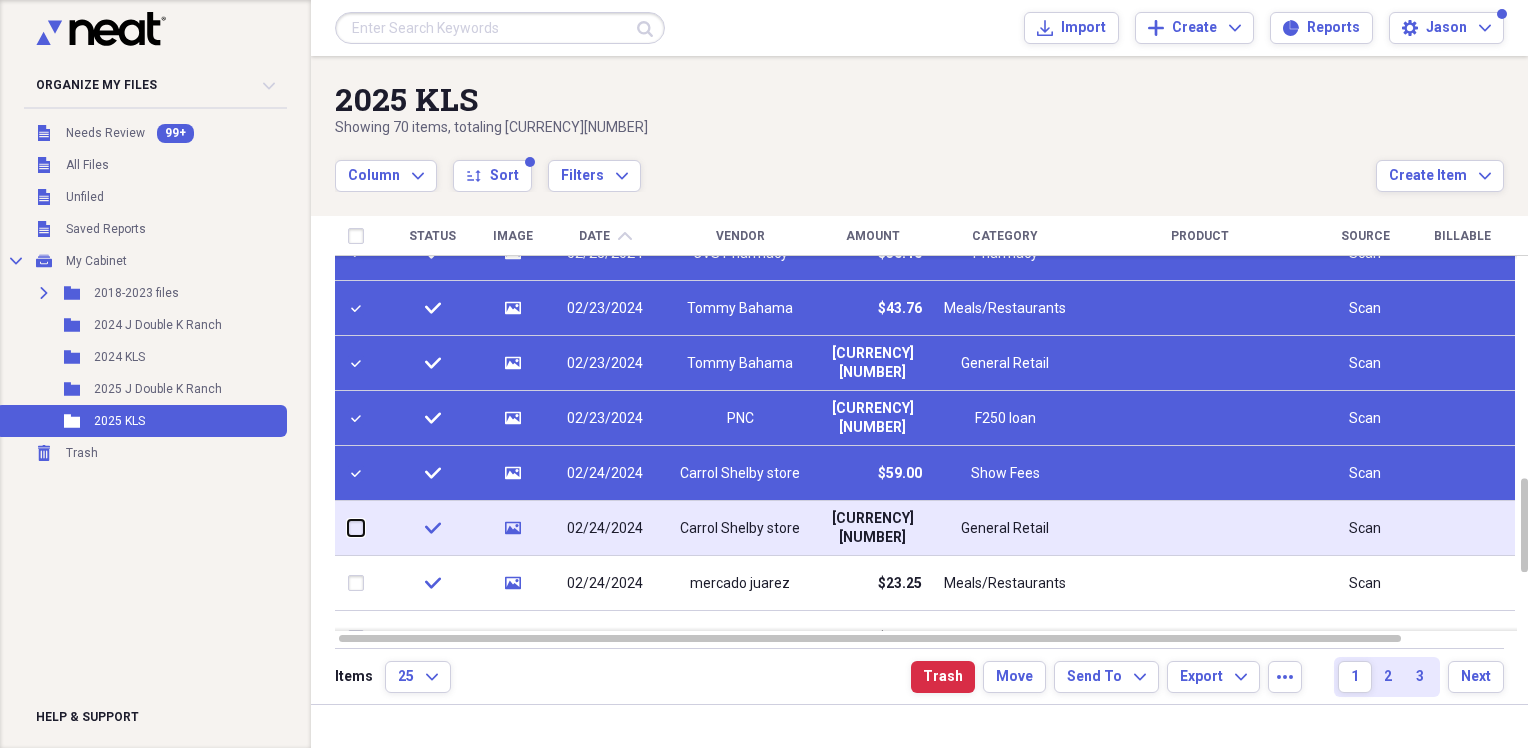 click at bounding box center [348, 528] 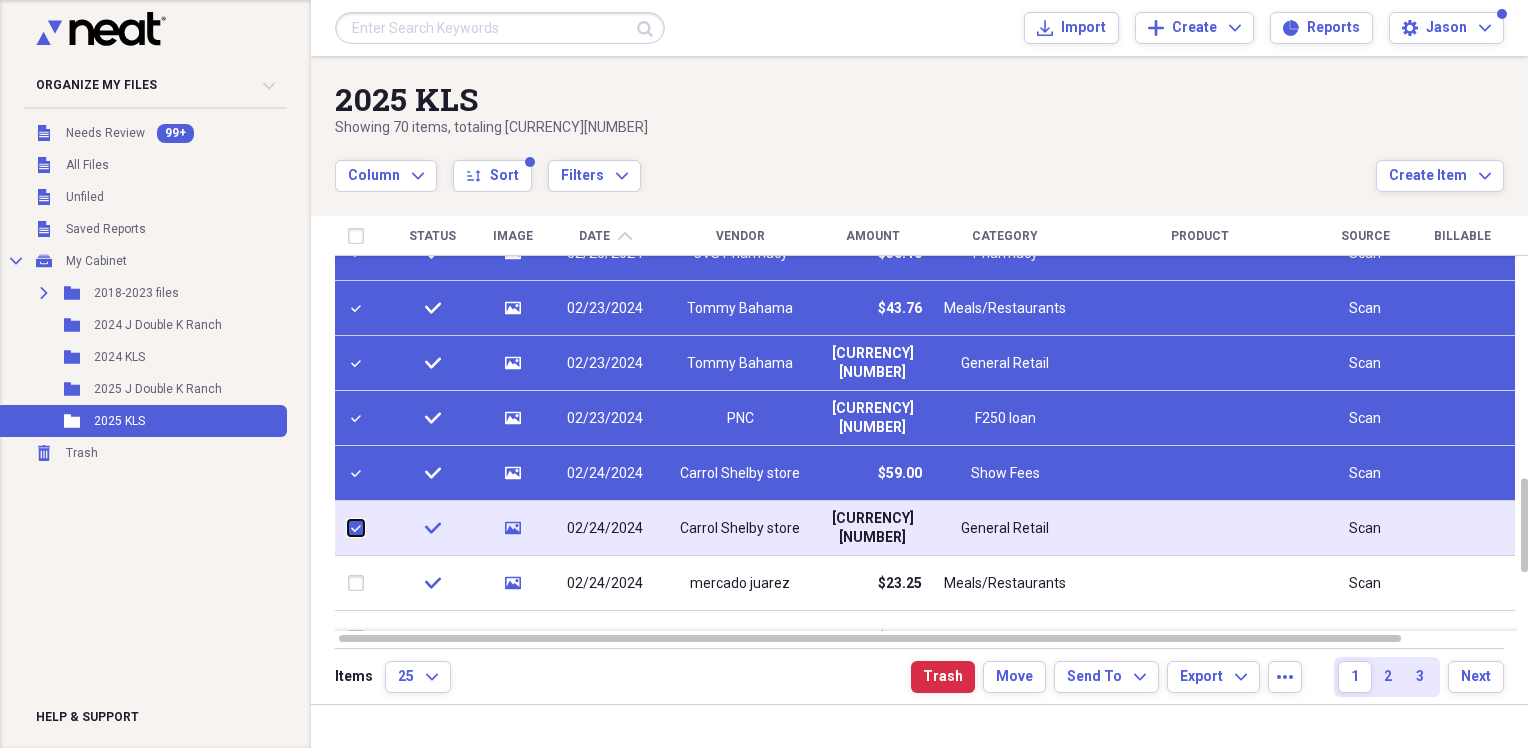 checkbox on "true" 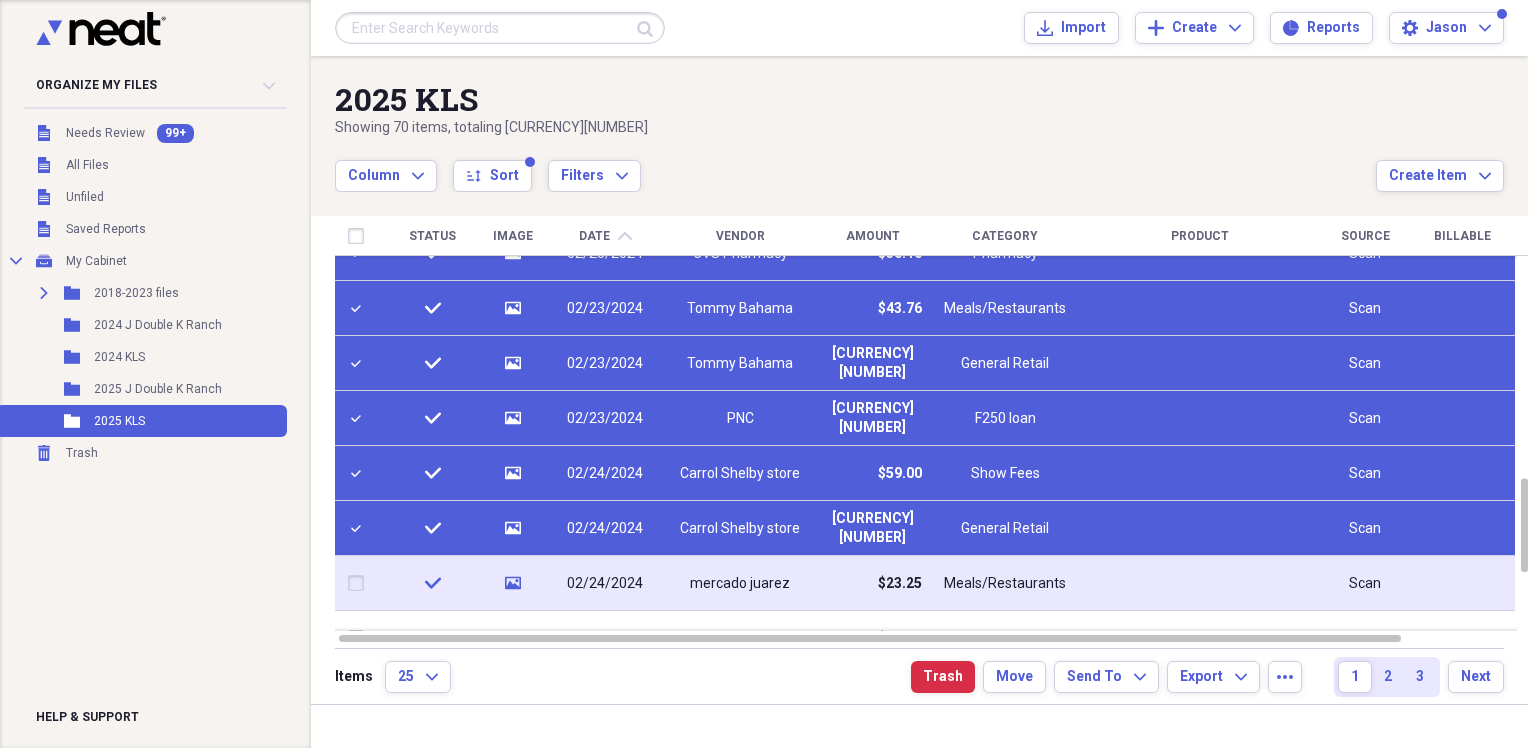 click at bounding box center [360, 583] 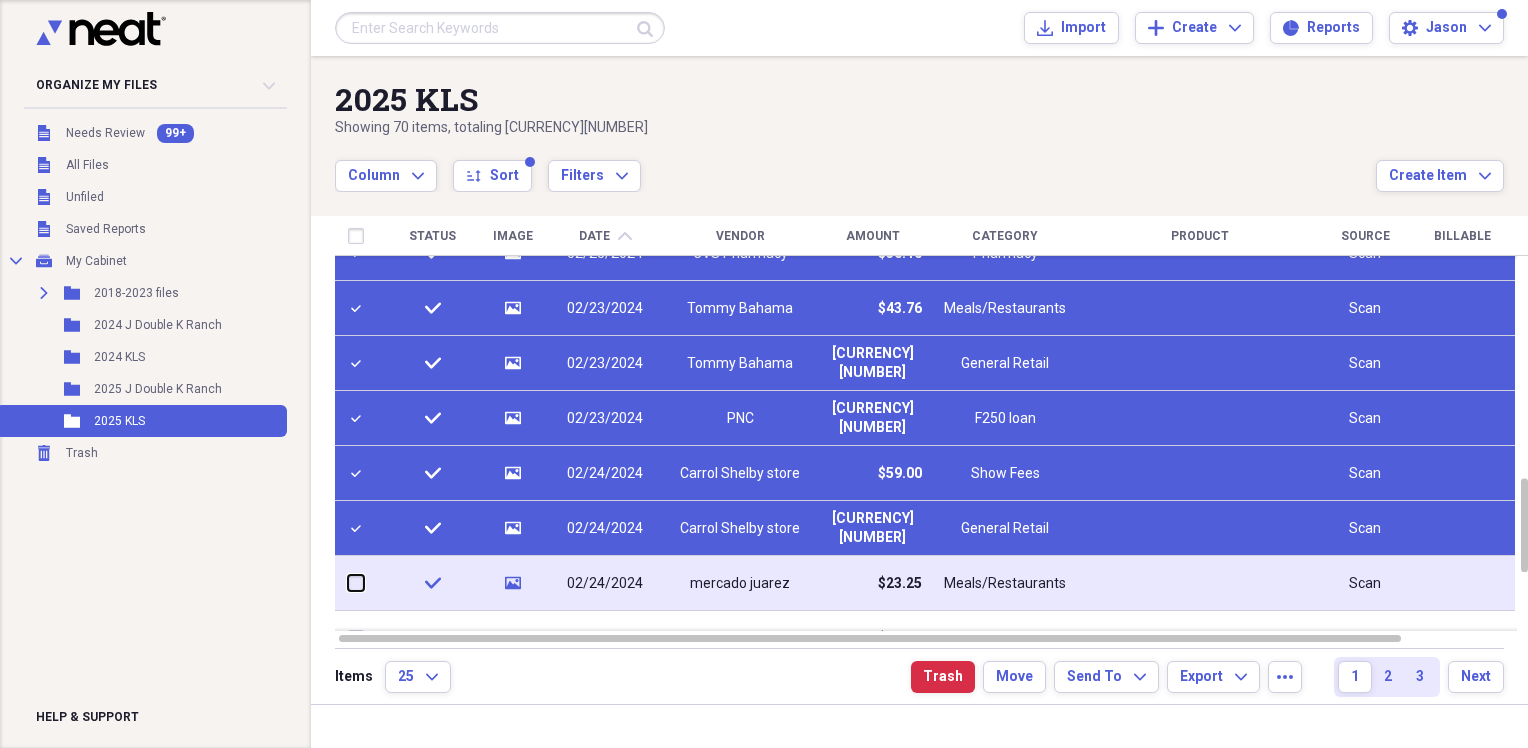 click at bounding box center [348, 583] 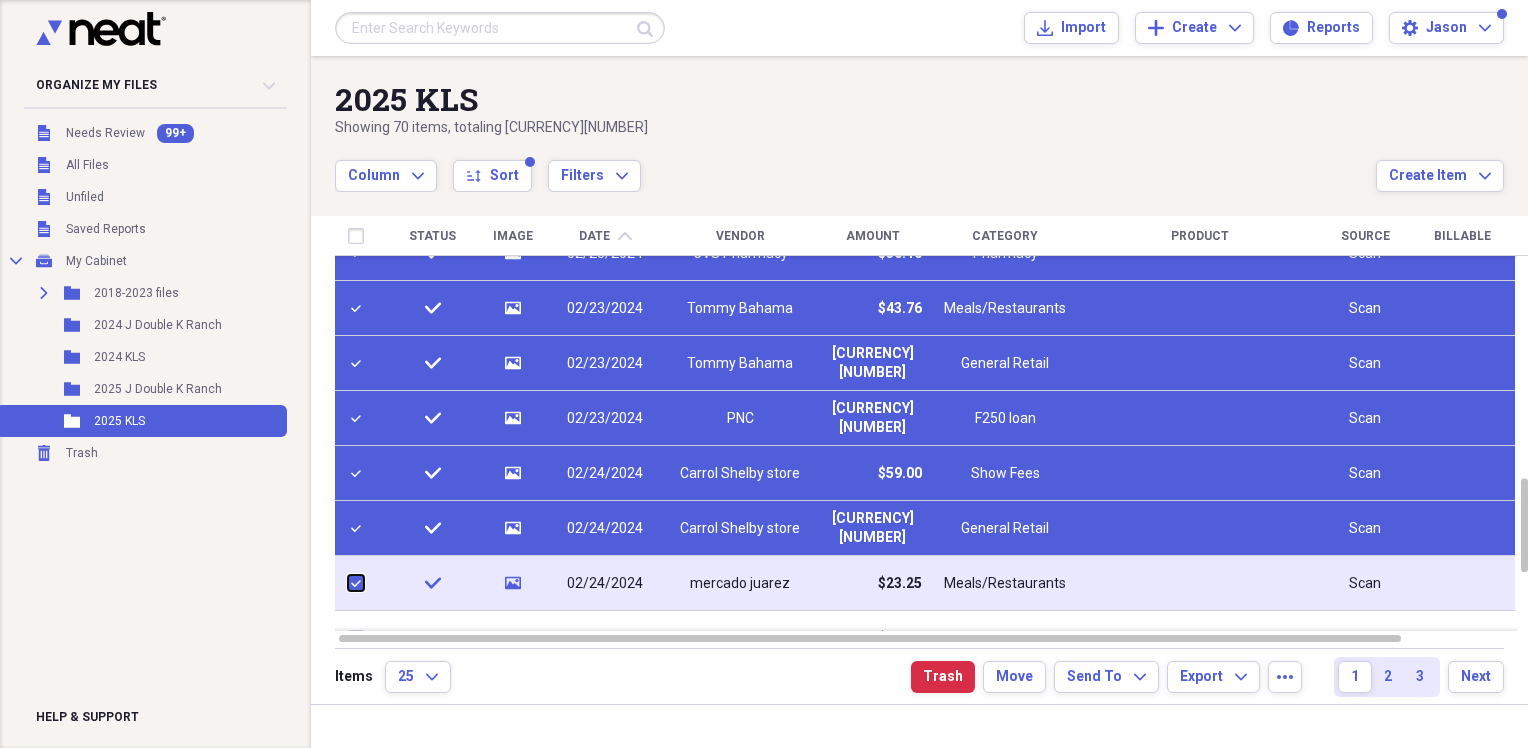 checkbox on "true" 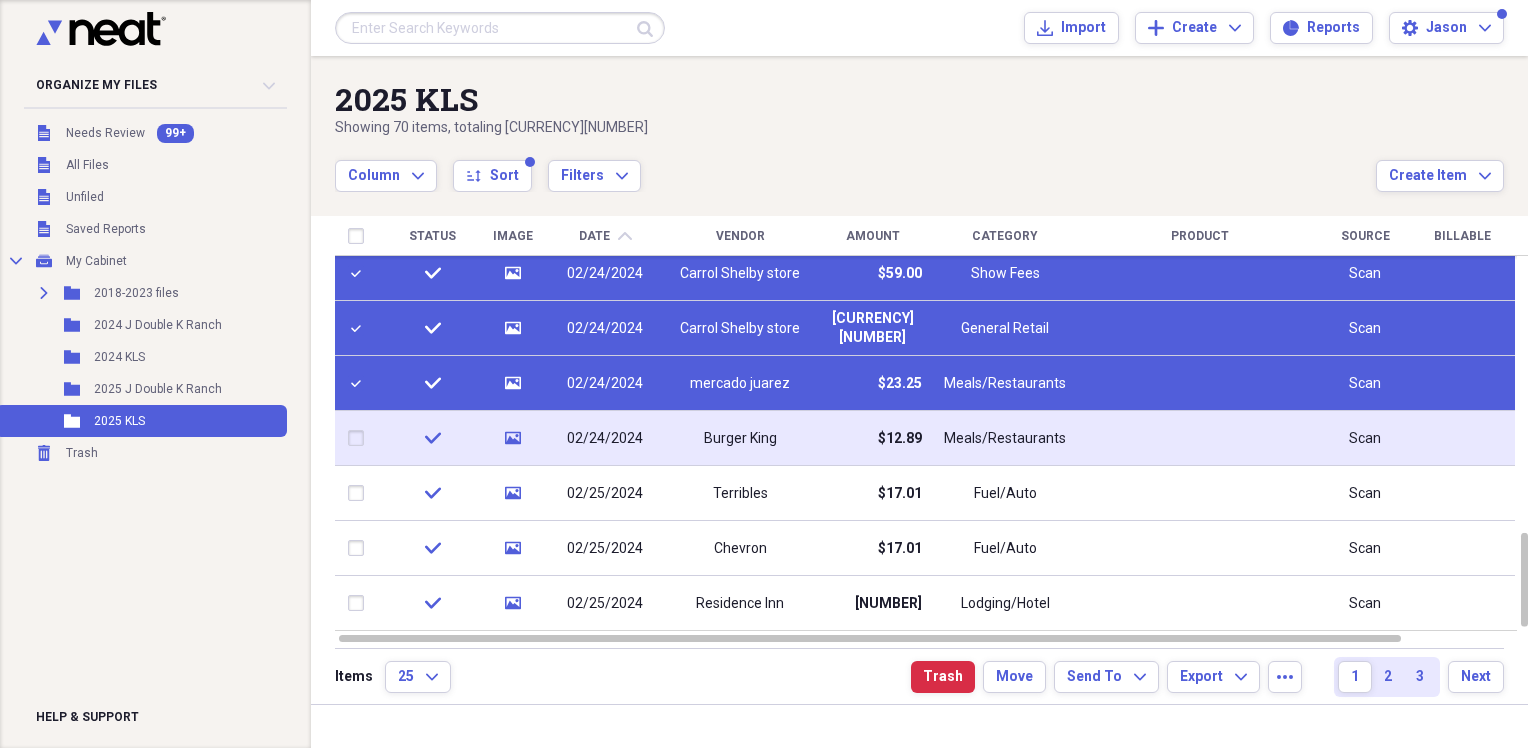click at bounding box center (360, 438) 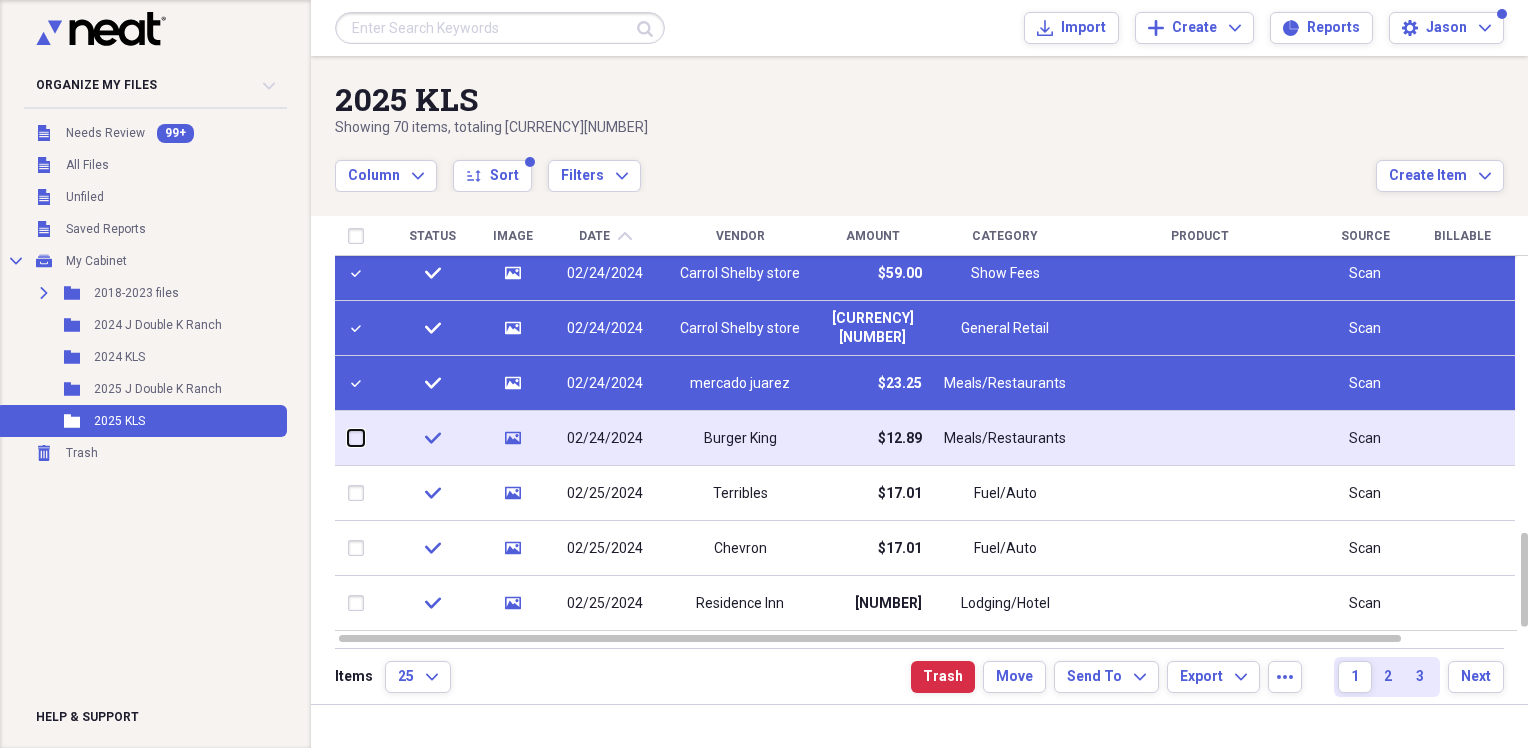 click at bounding box center [348, 438] 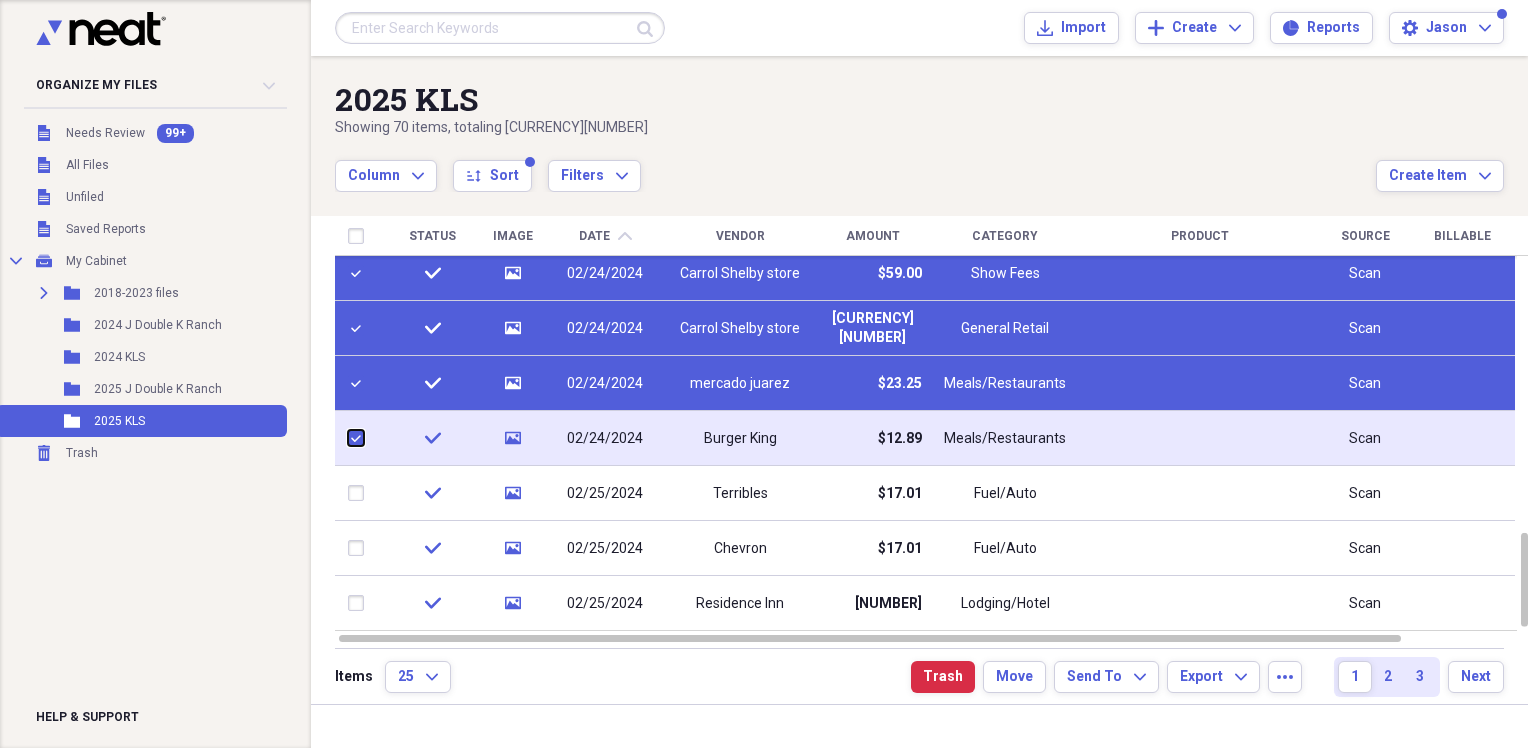 checkbox on "true" 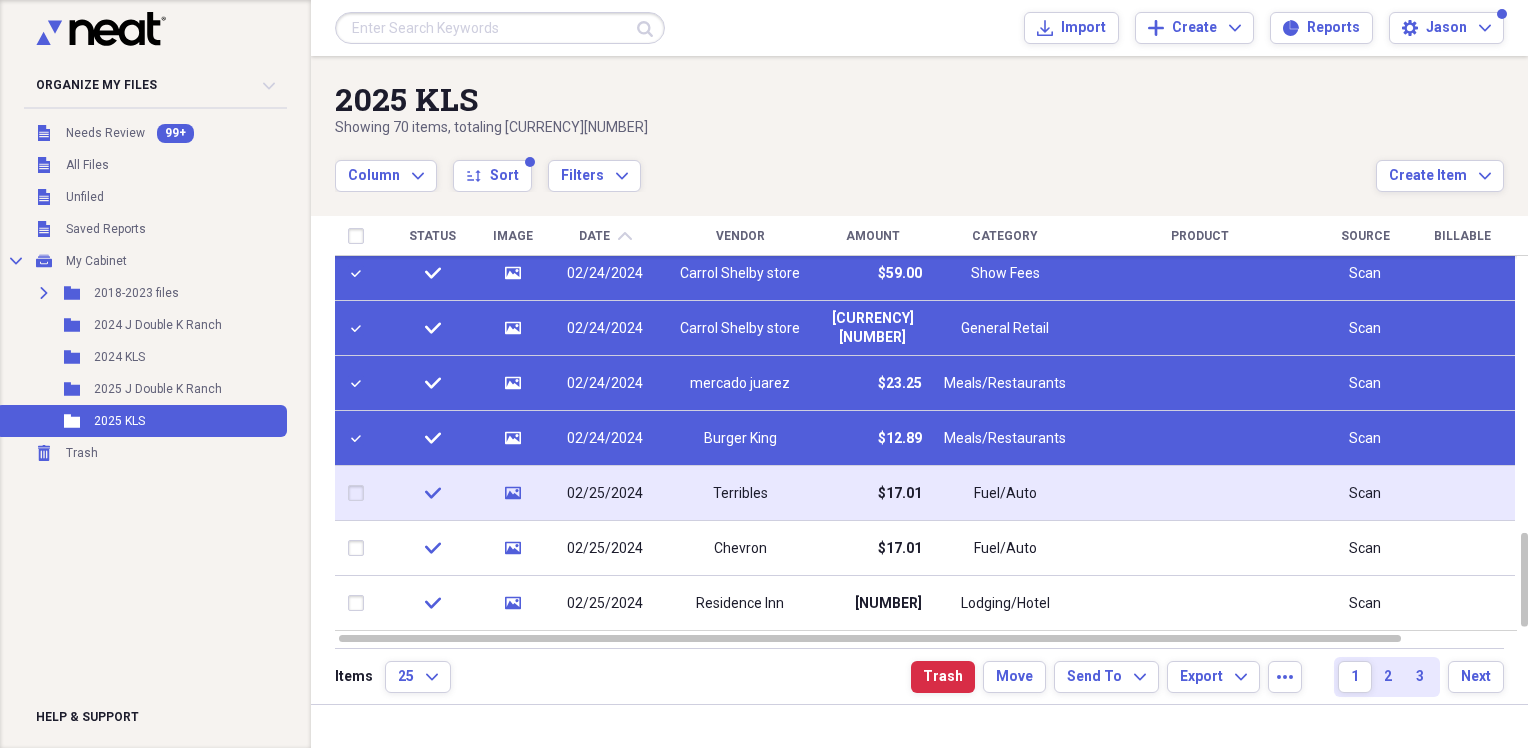 click at bounding box center [360, 493] 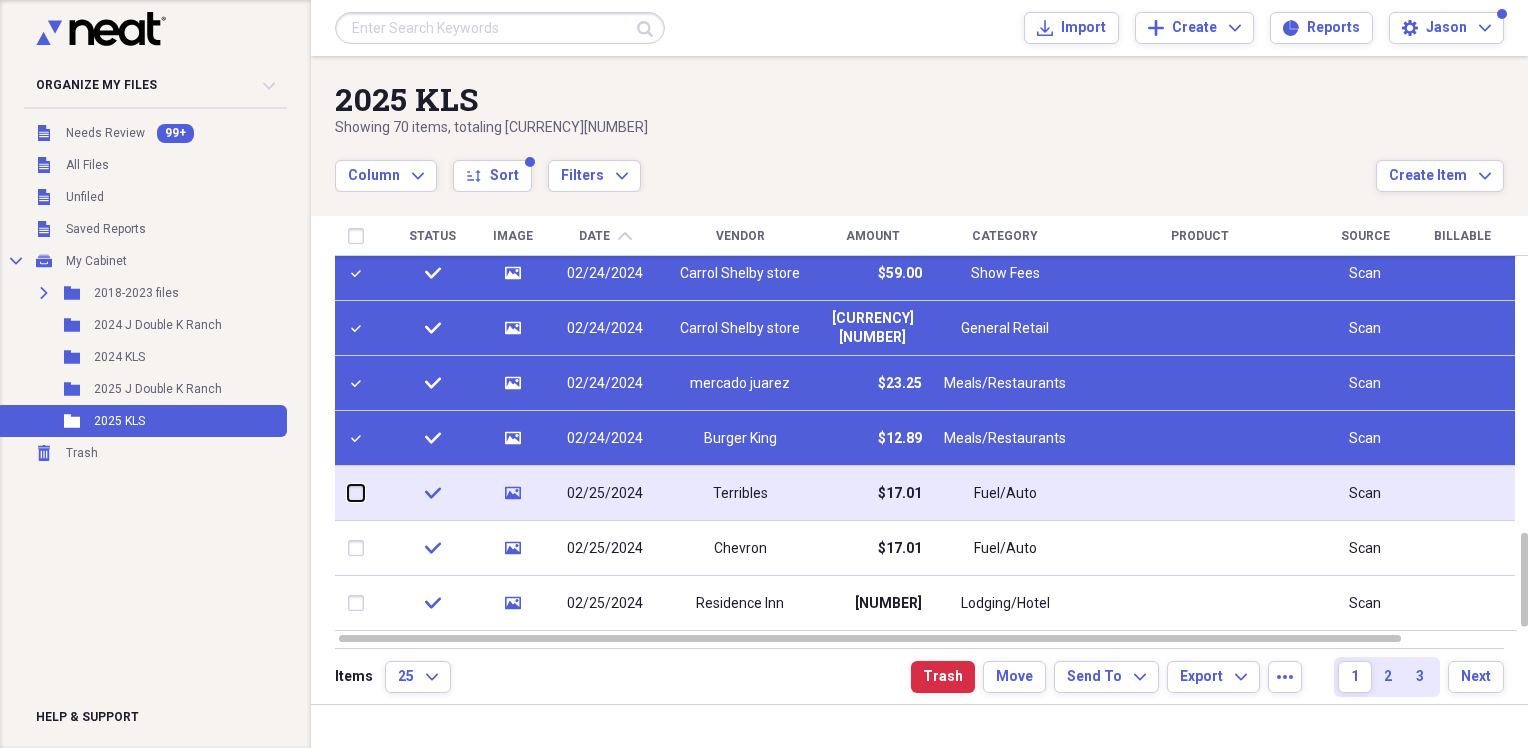 click at bounding box center [348, 493] 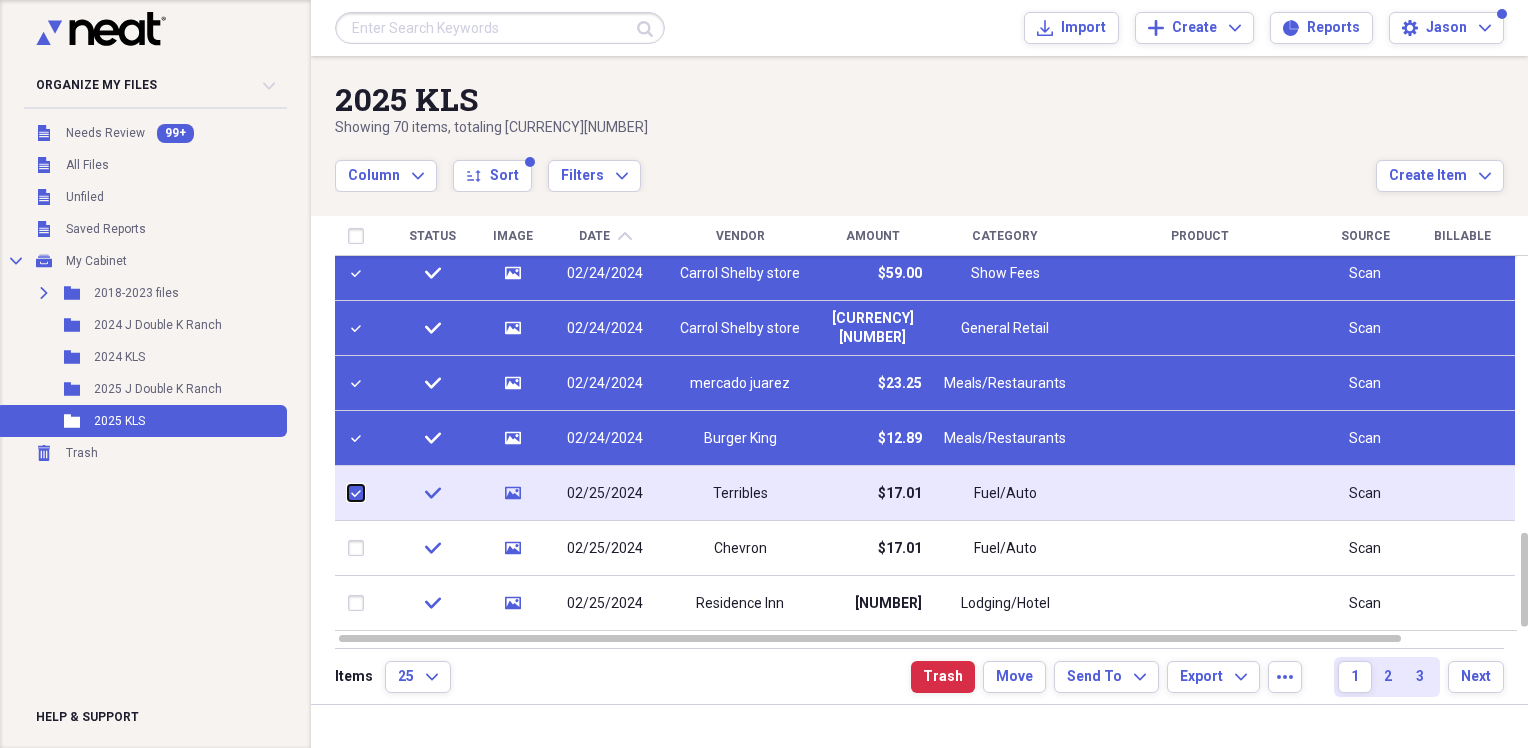 checkbox on "true" 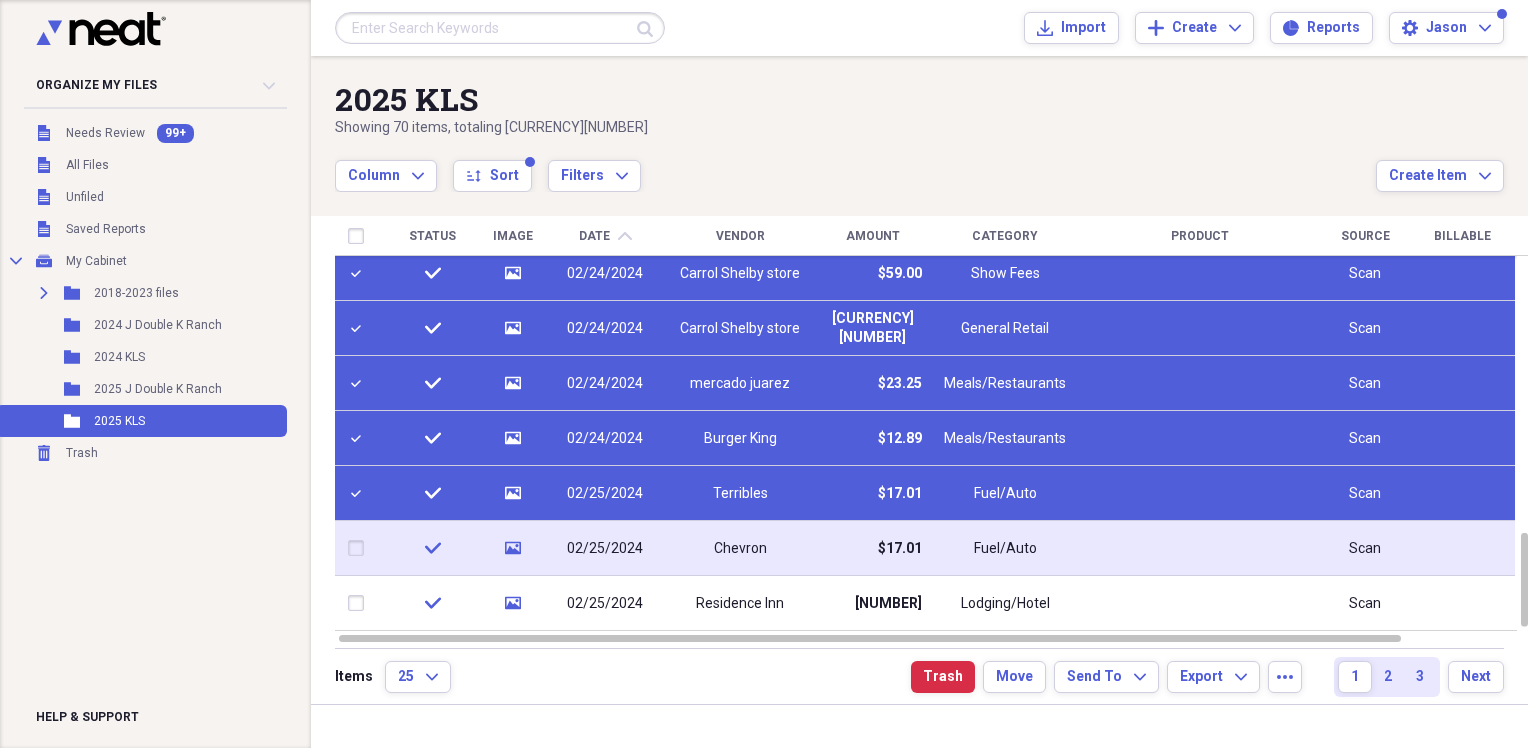 click at bounding box center [360, 548] 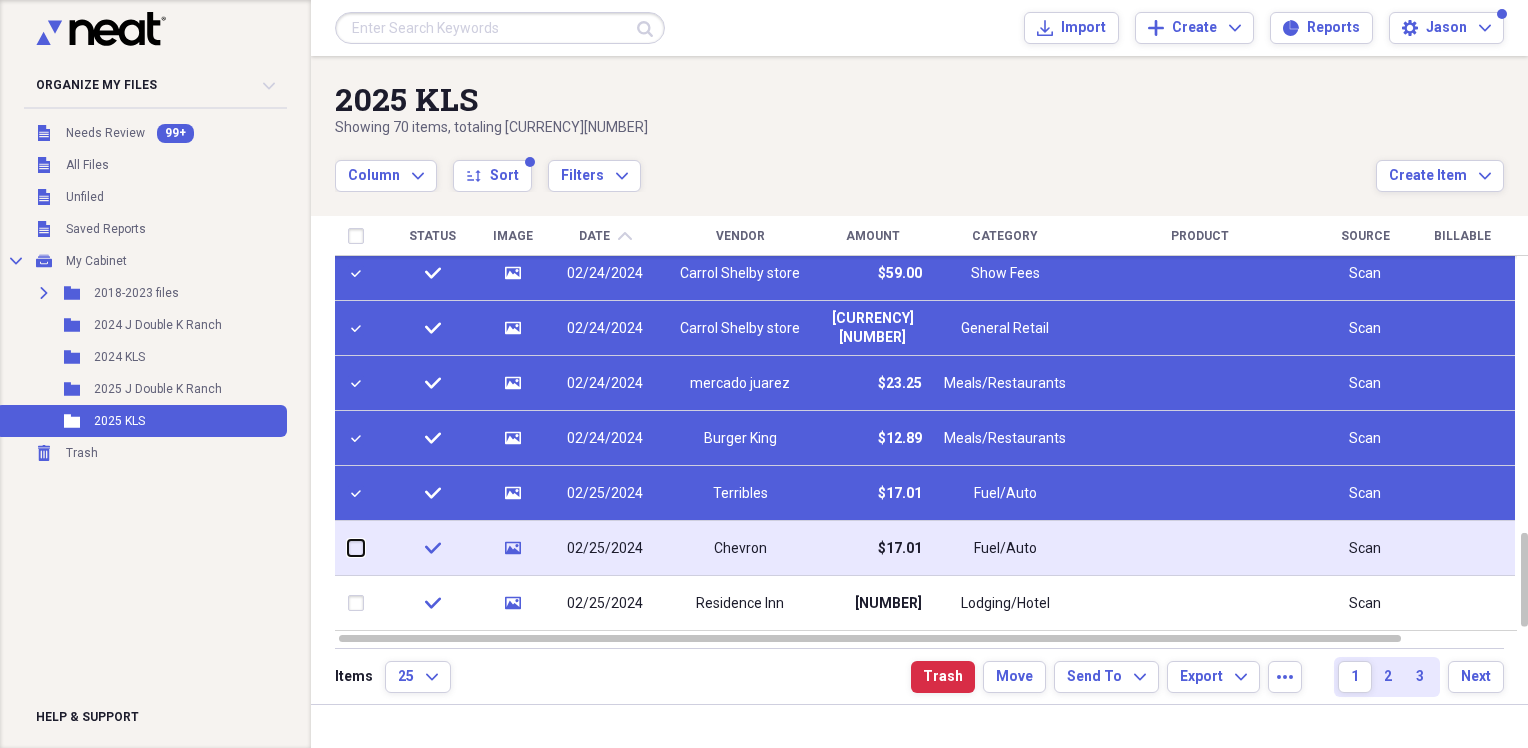 click at bounding box center (348, 548) 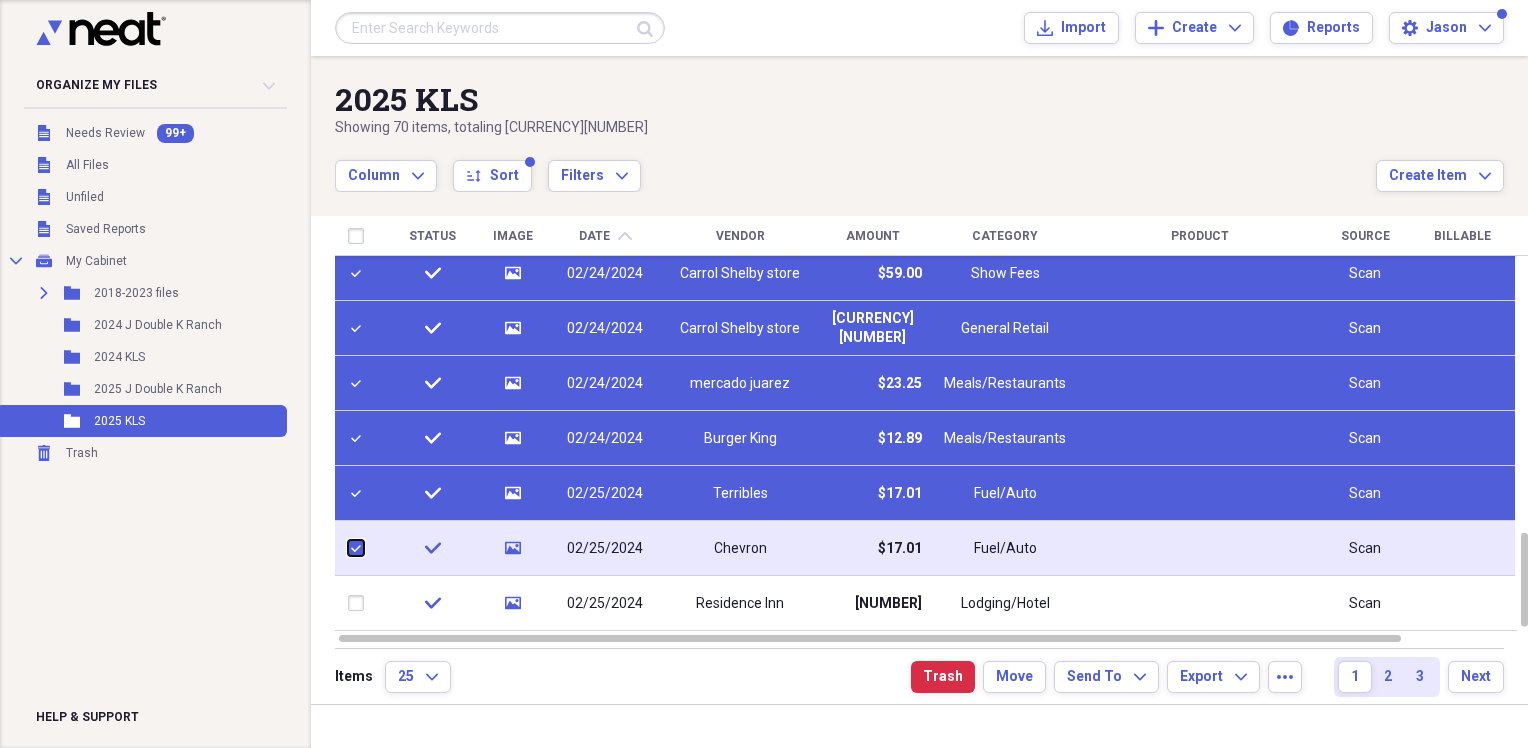 checkbox on "true" 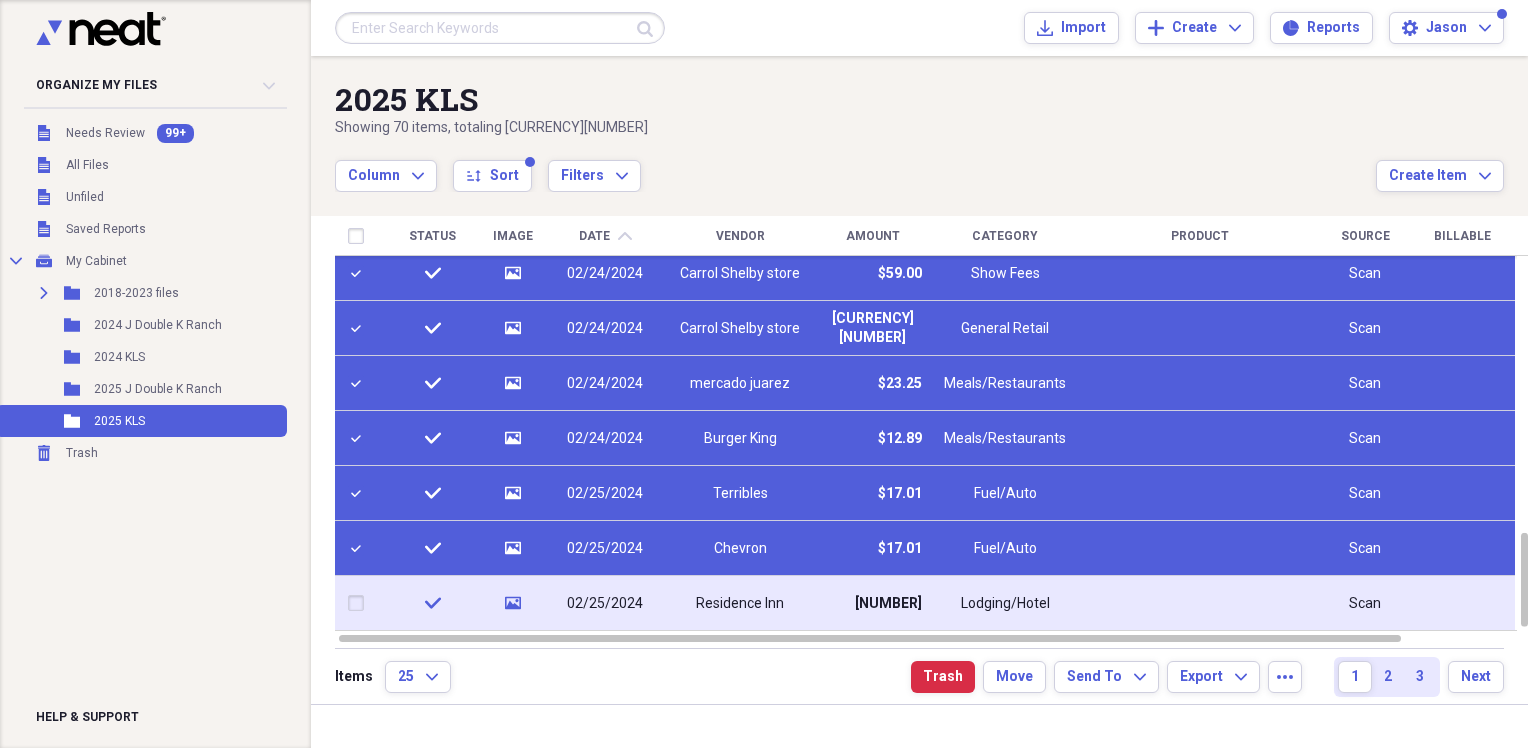 click at bounding box center (360, 603) 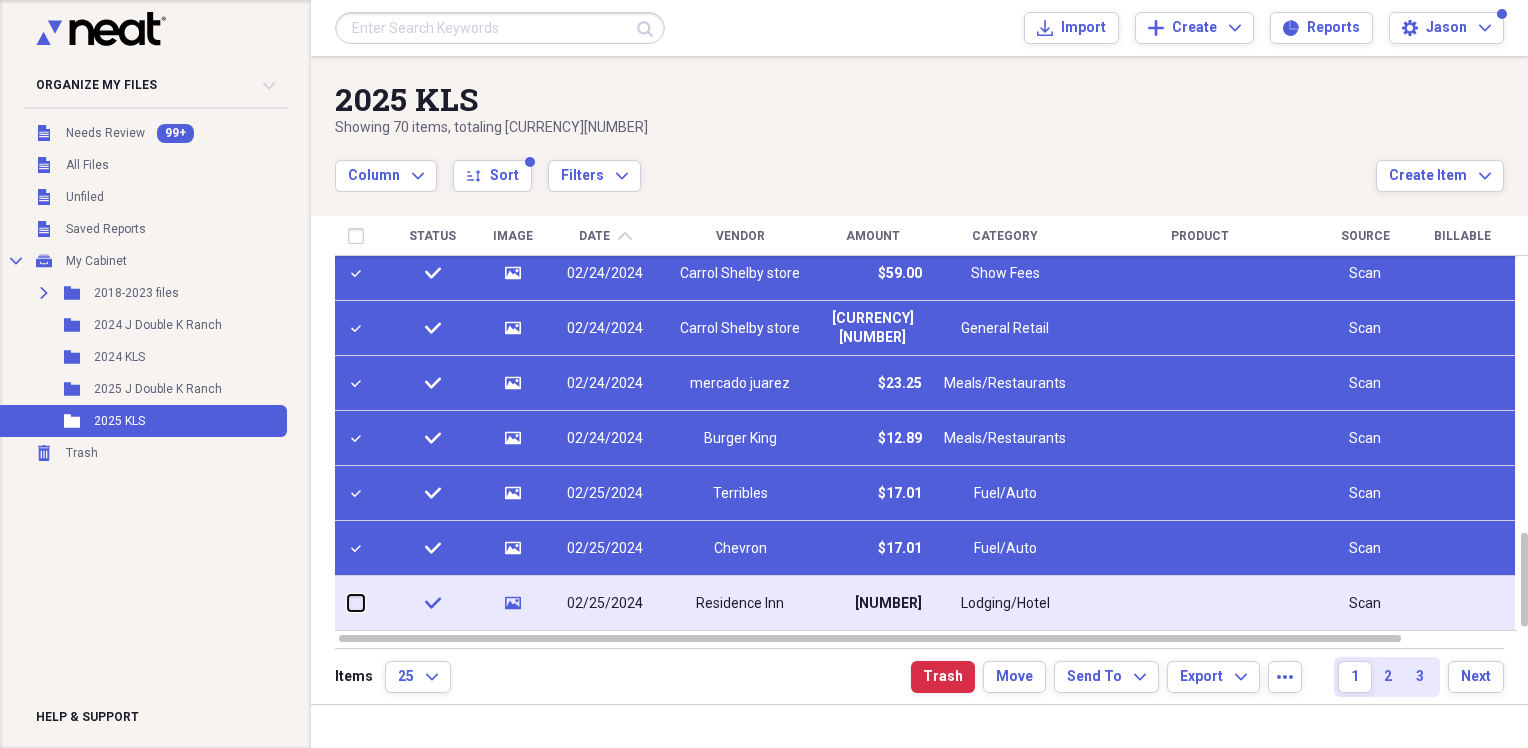 click at bounding box center [348, 603] 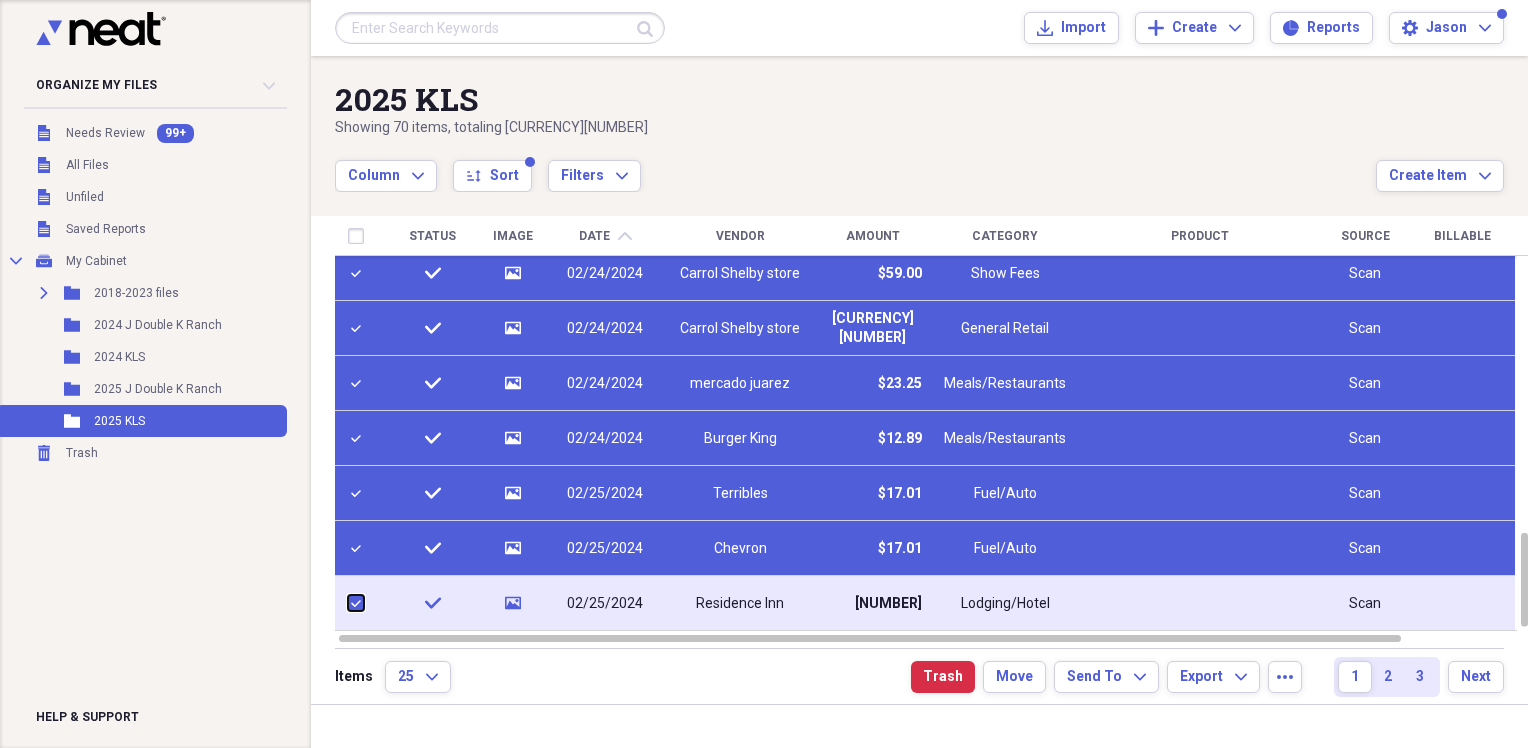 checkbox on "true" 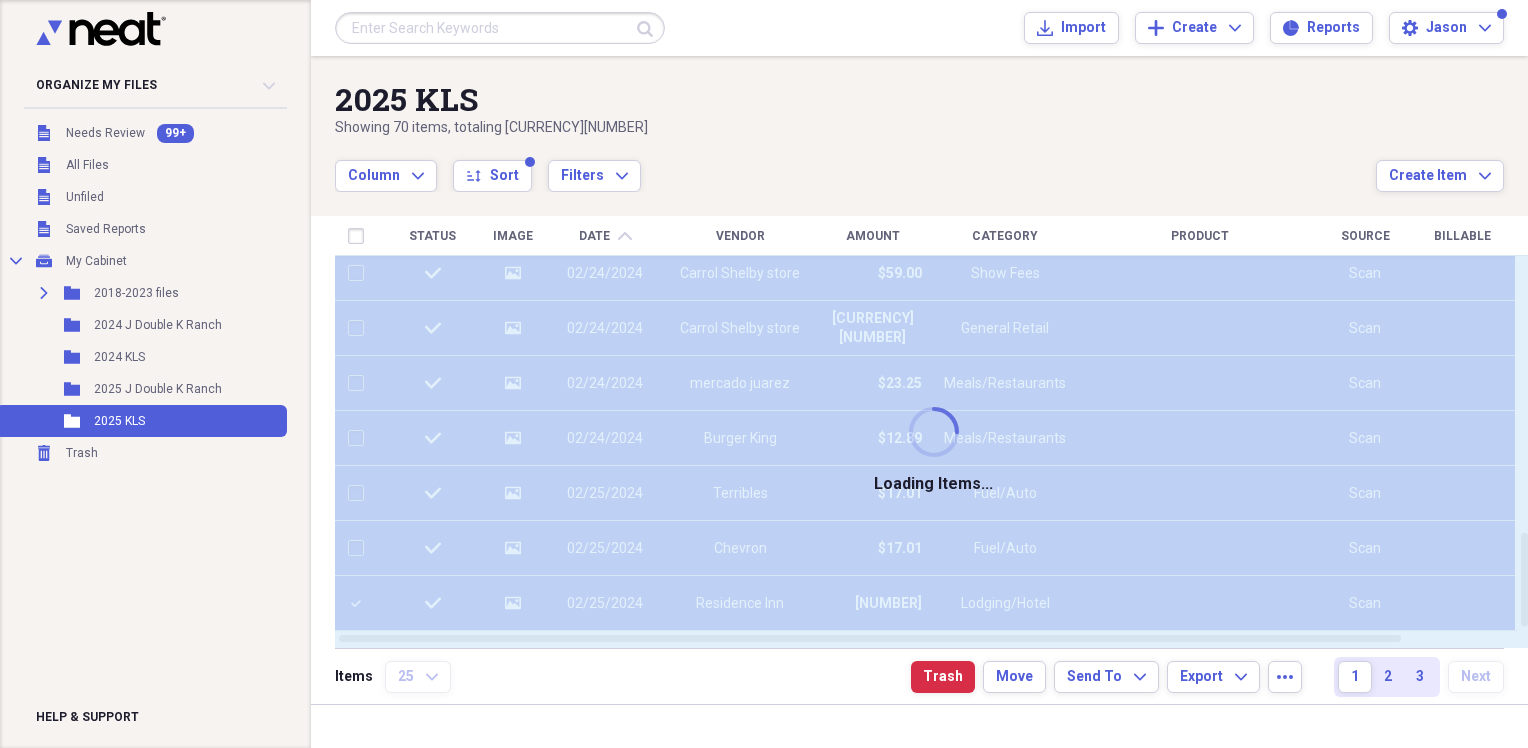 checkbox on "false" 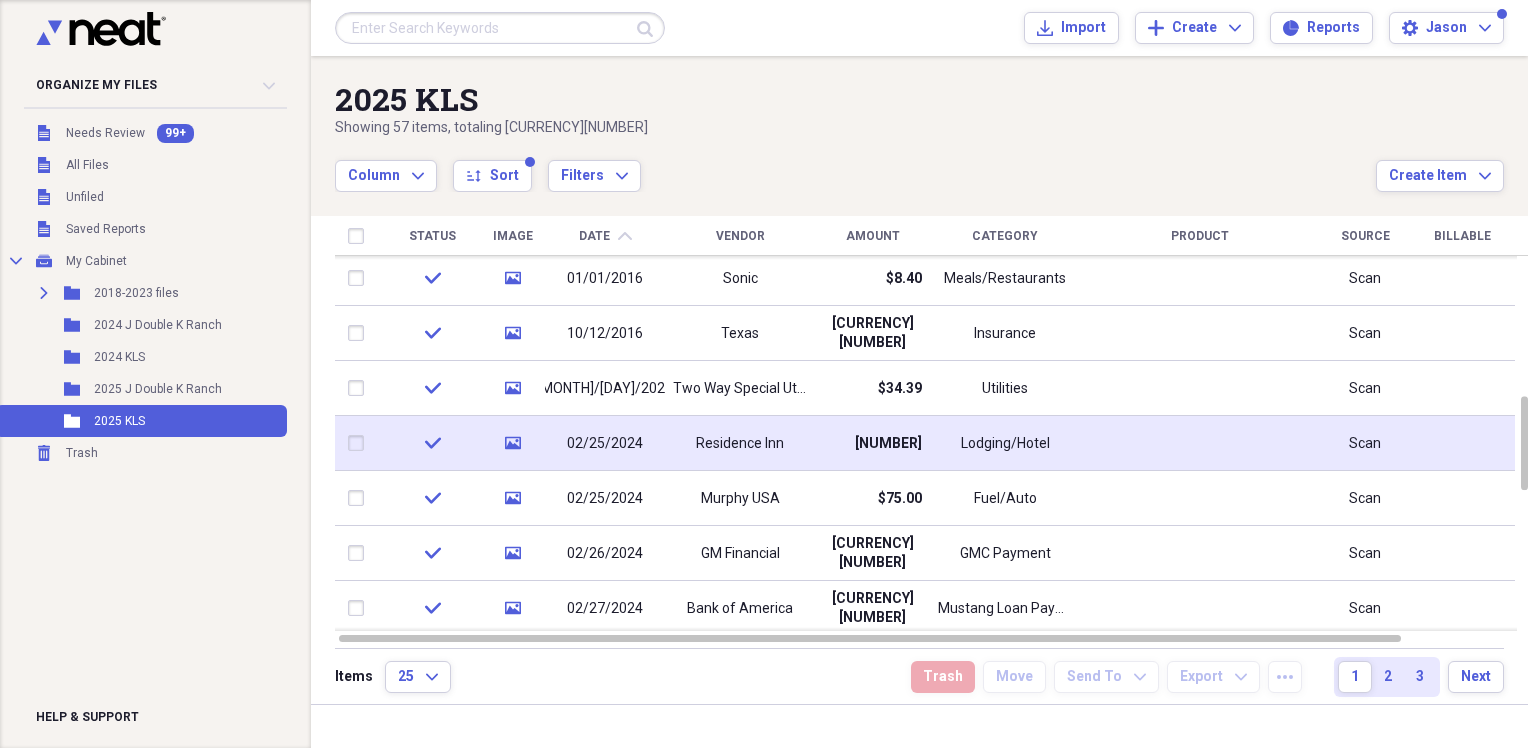 click at bounding box center [360, 443] 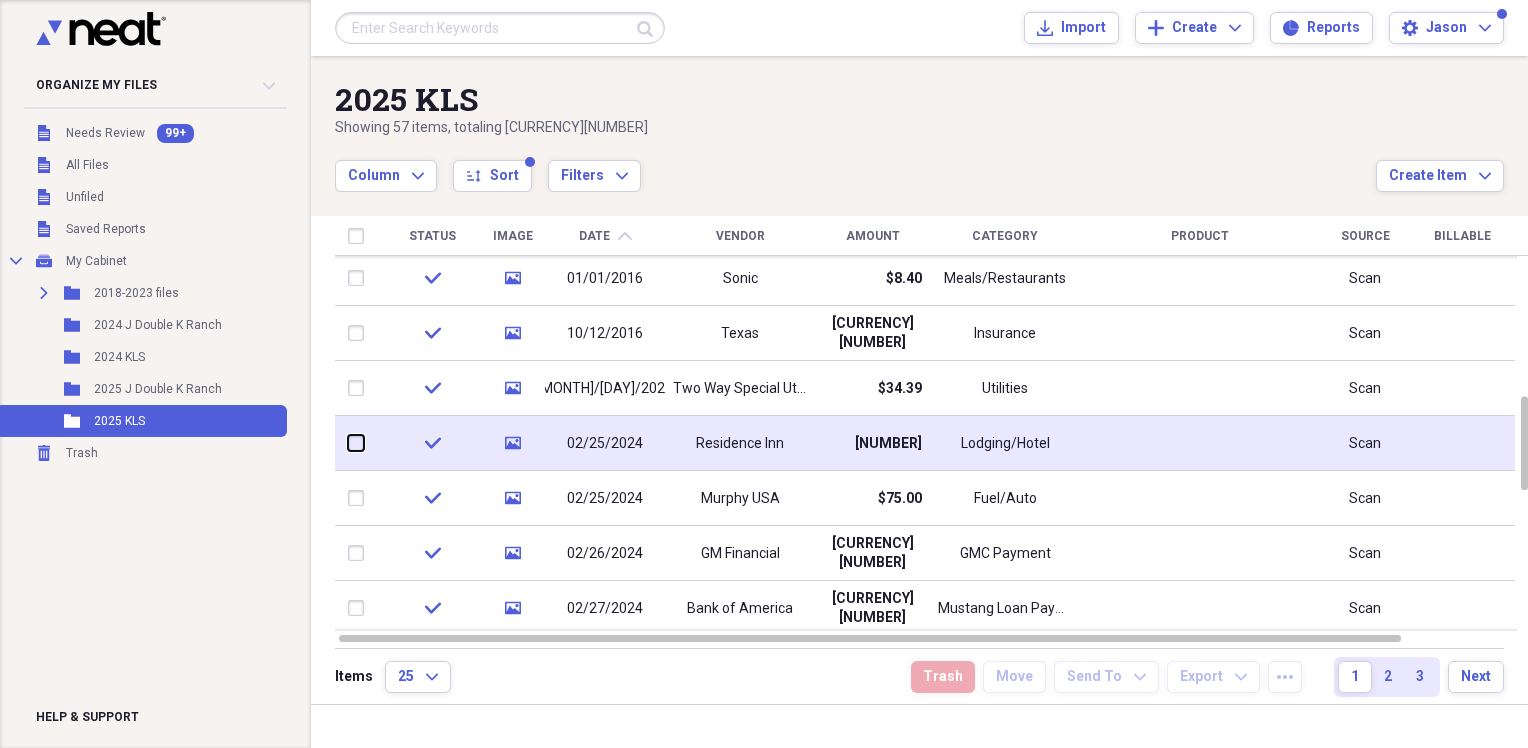 click at bounding box center (348, 443) 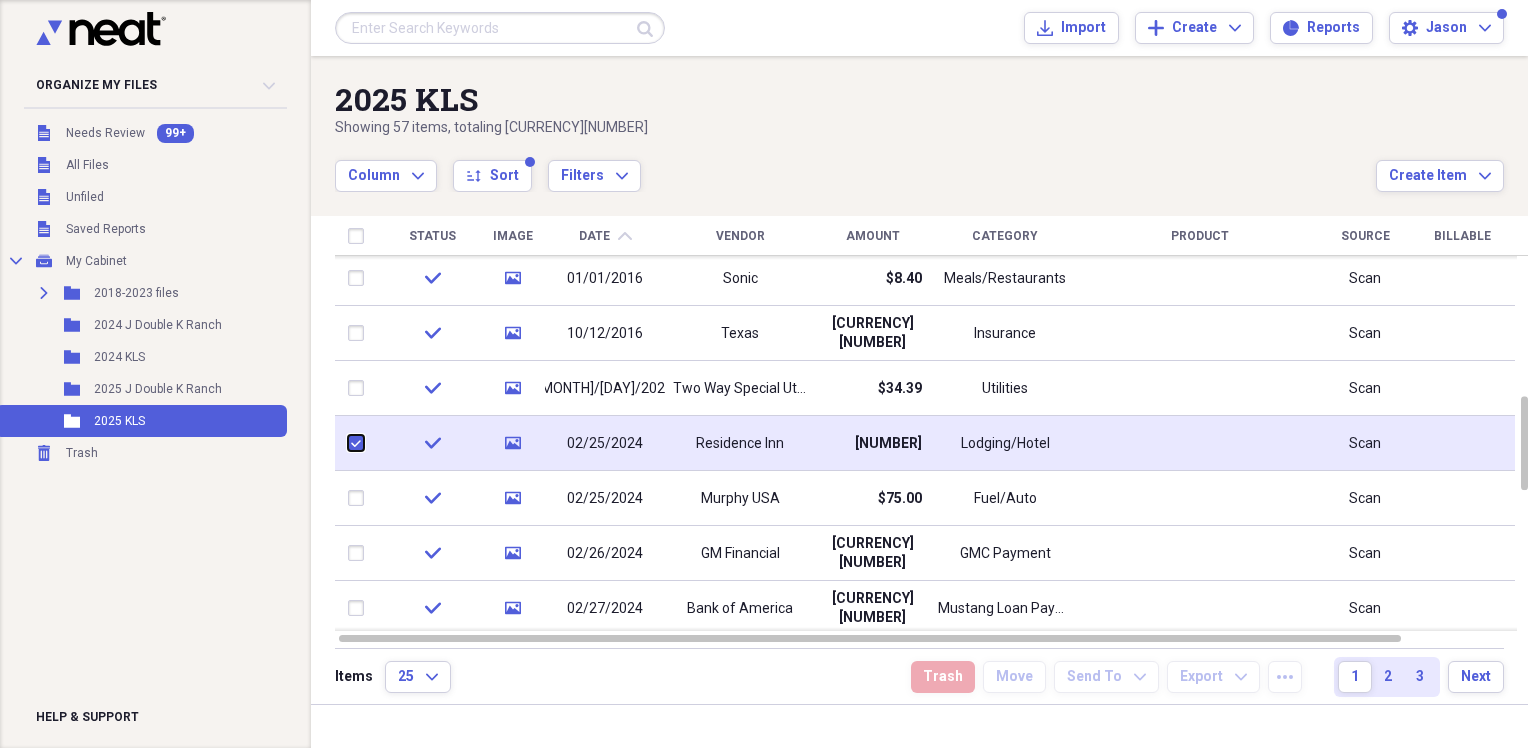checkbox on "true" 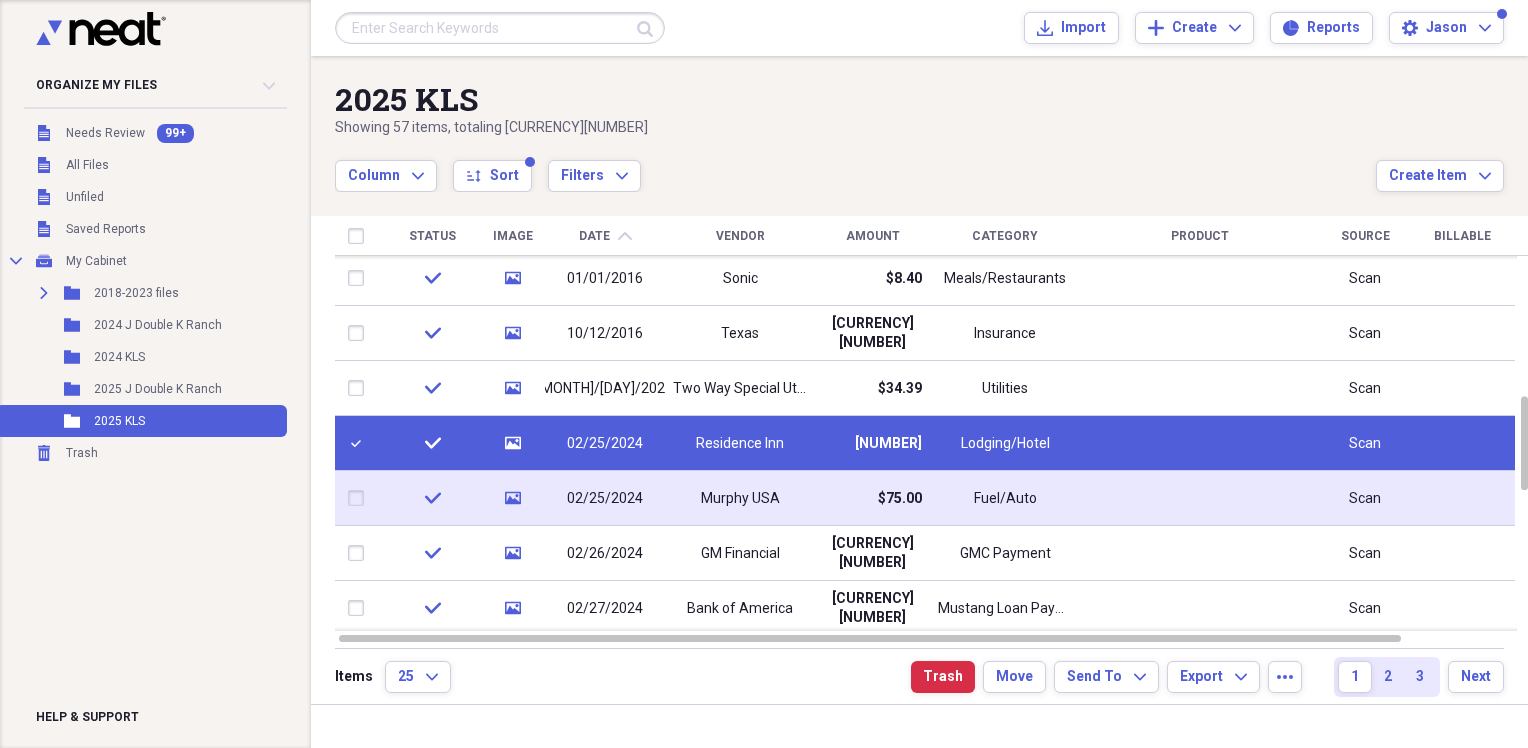 click at bounding box center (360, 498) 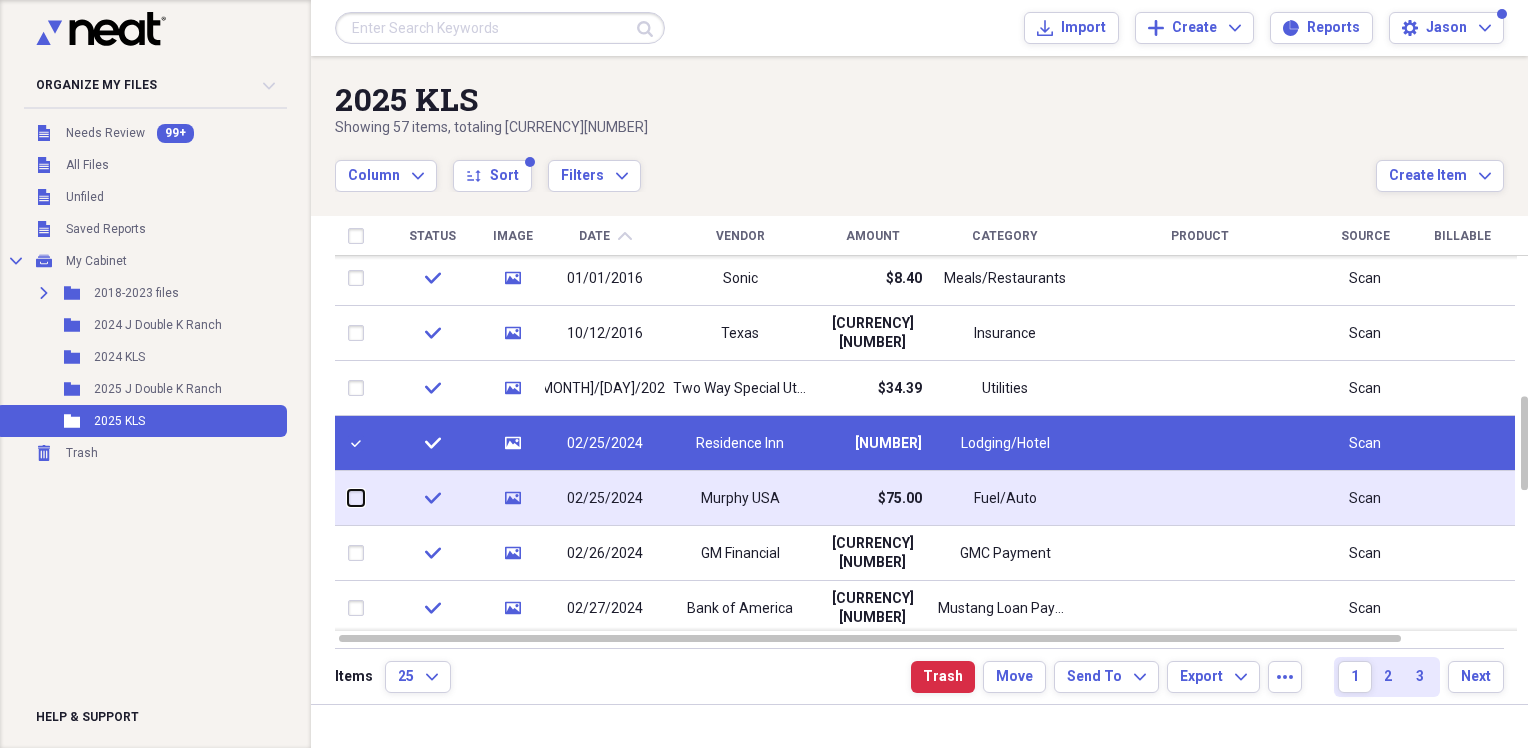 click at bounding box center (348, 498) 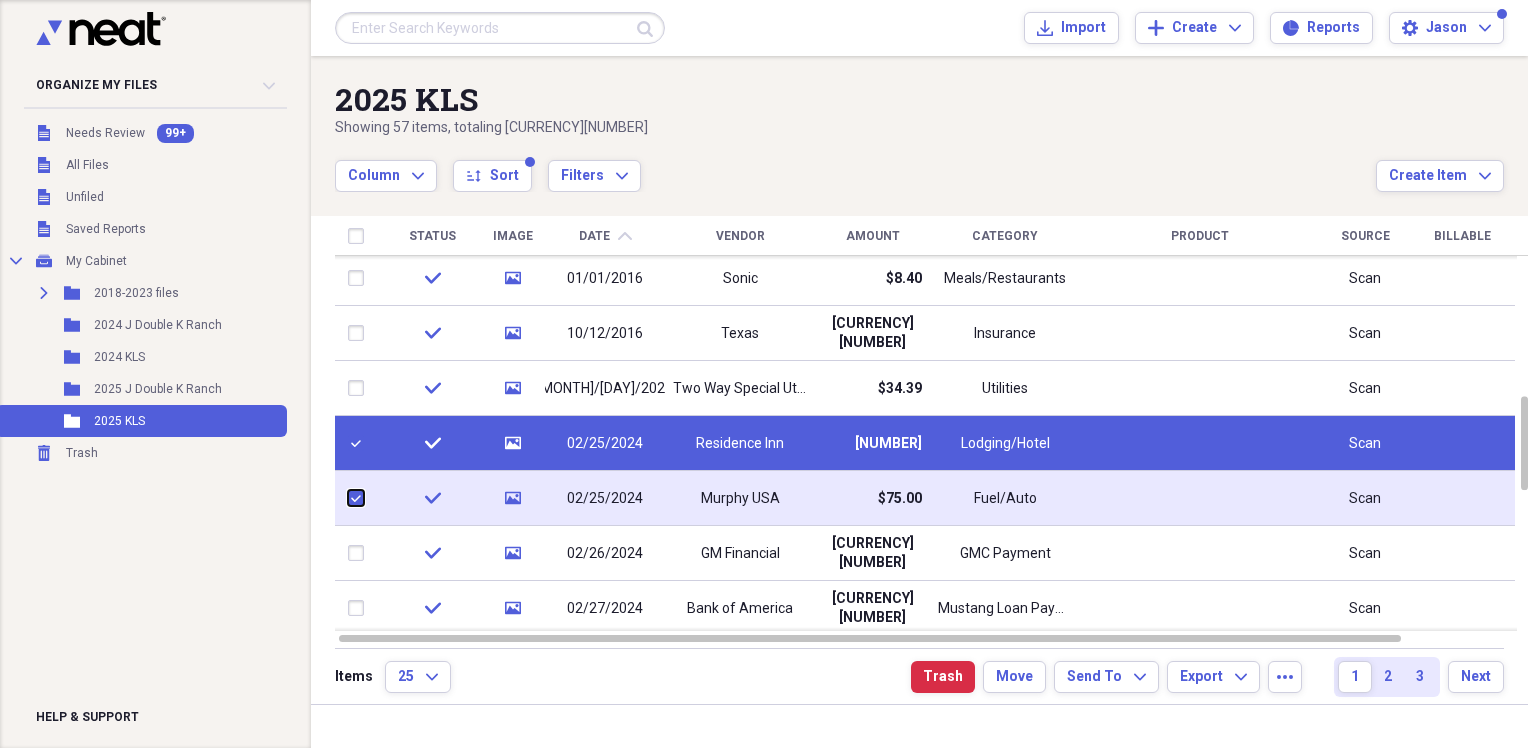 checkbox on "true" 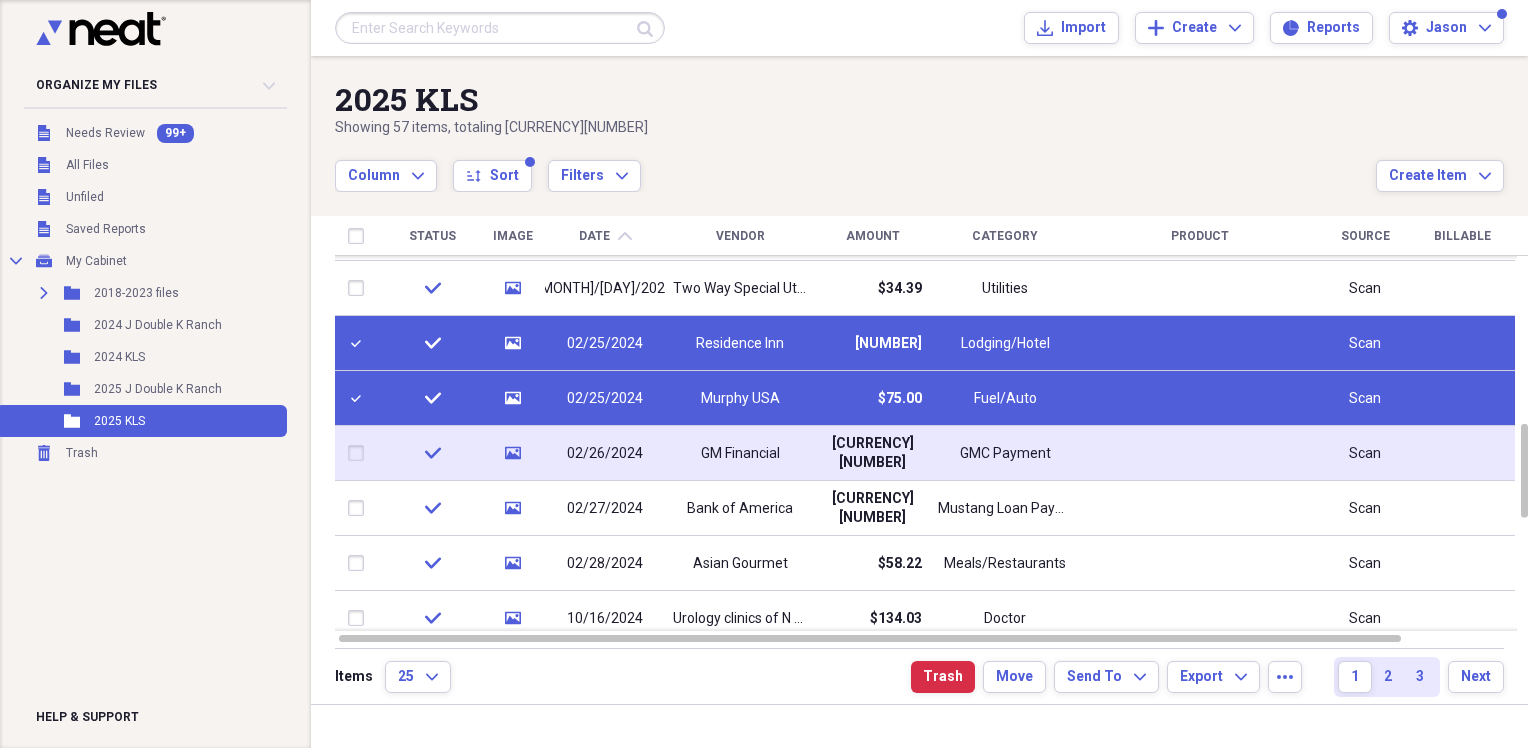 click at bounding box center [360, 453] 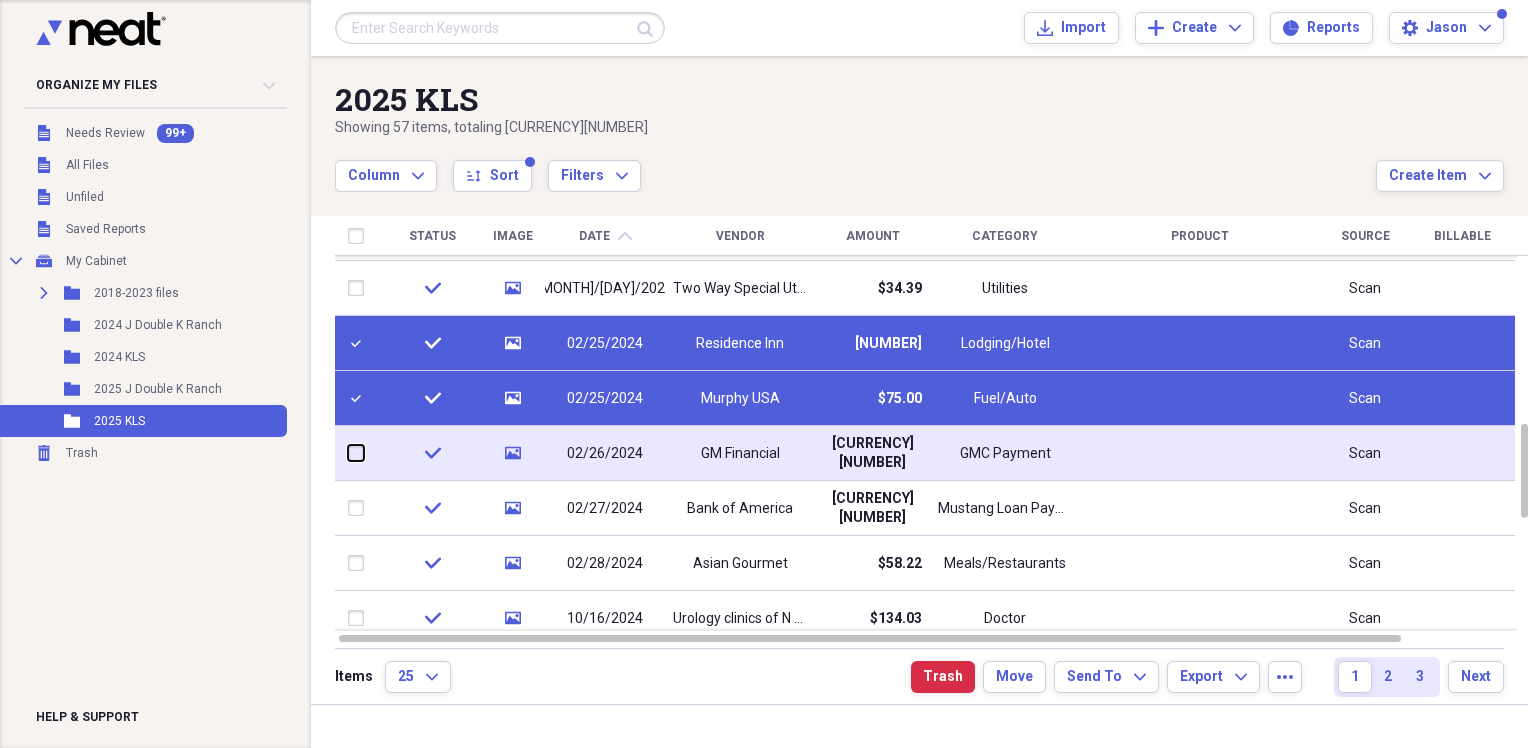 click at bounding box center [348, 453] 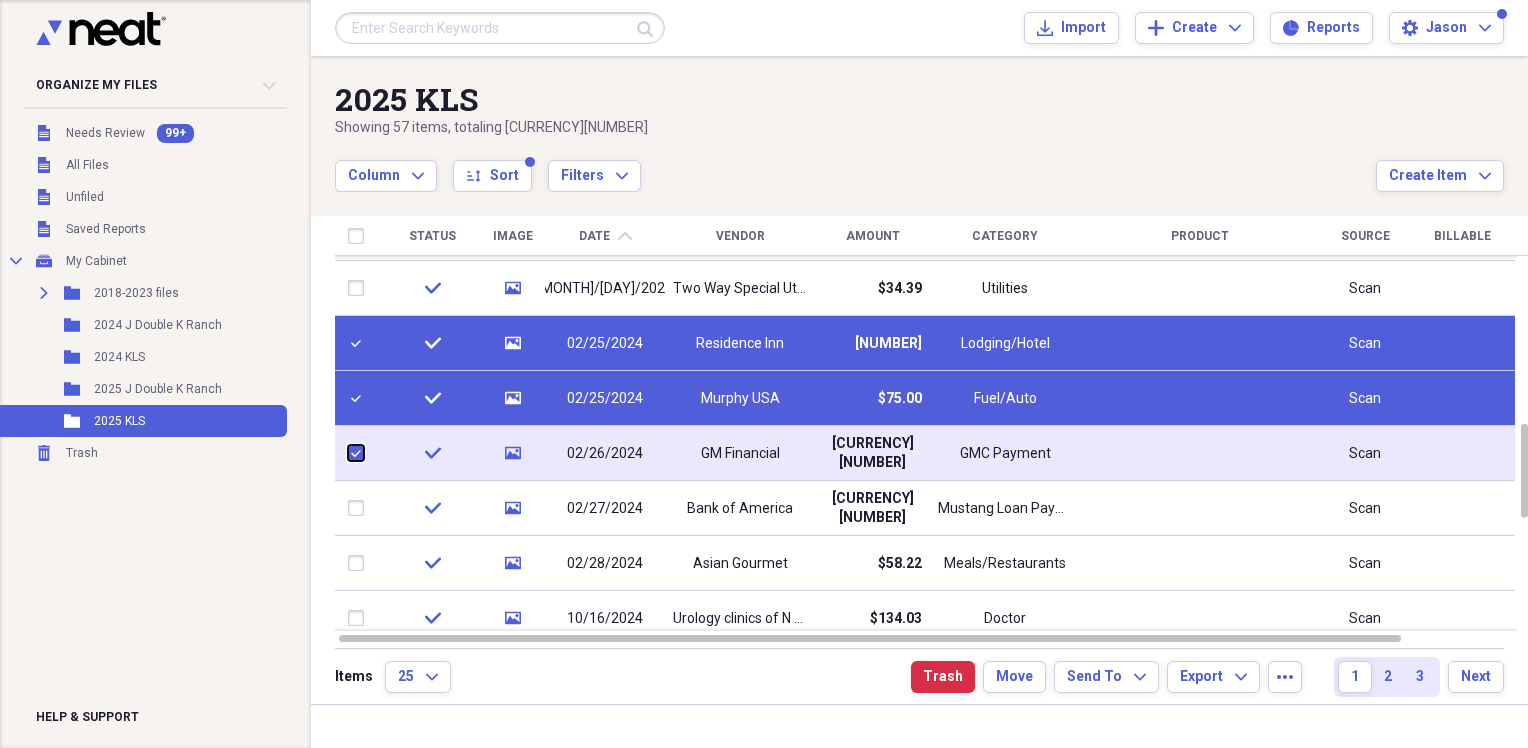 checkbox on "true" 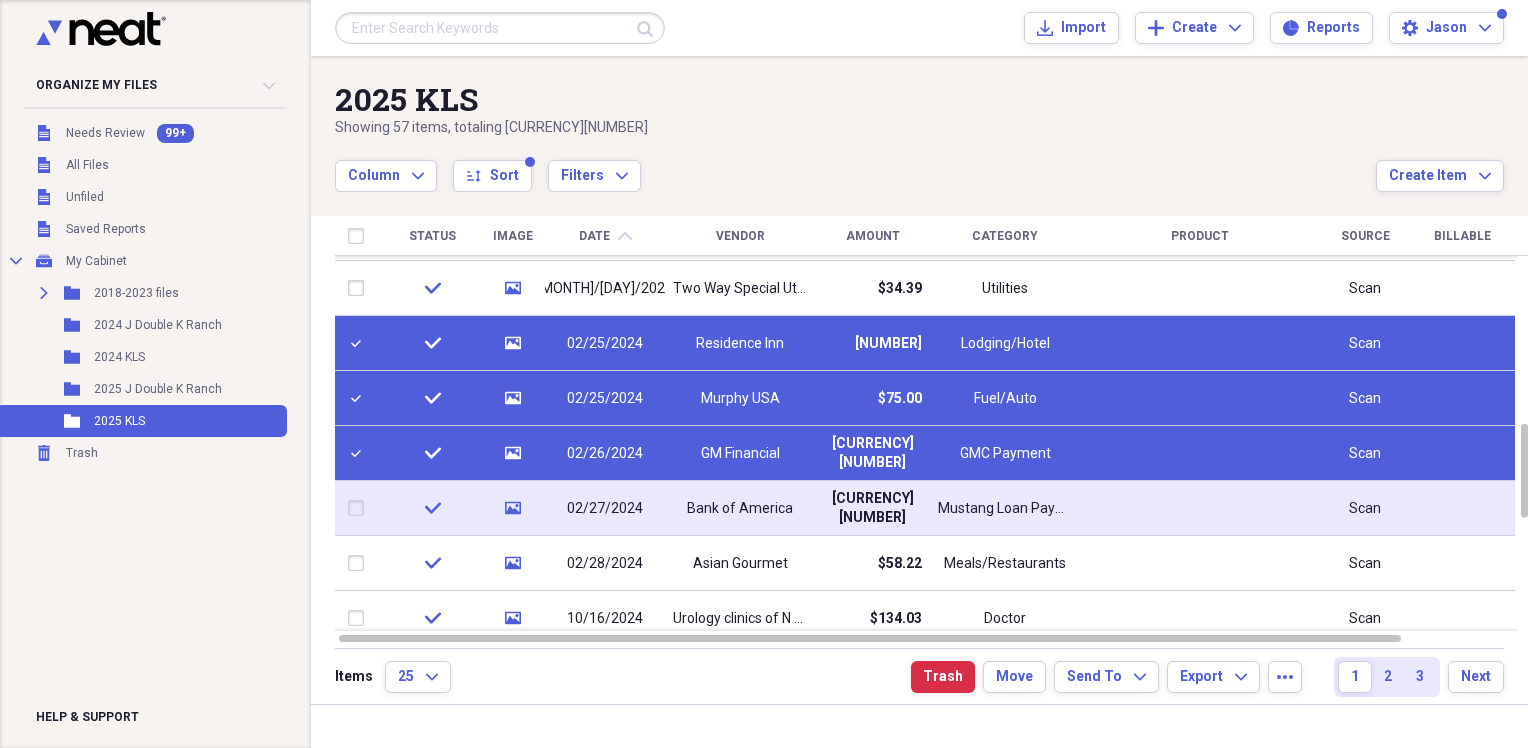 click at bounding box center (360, 508) 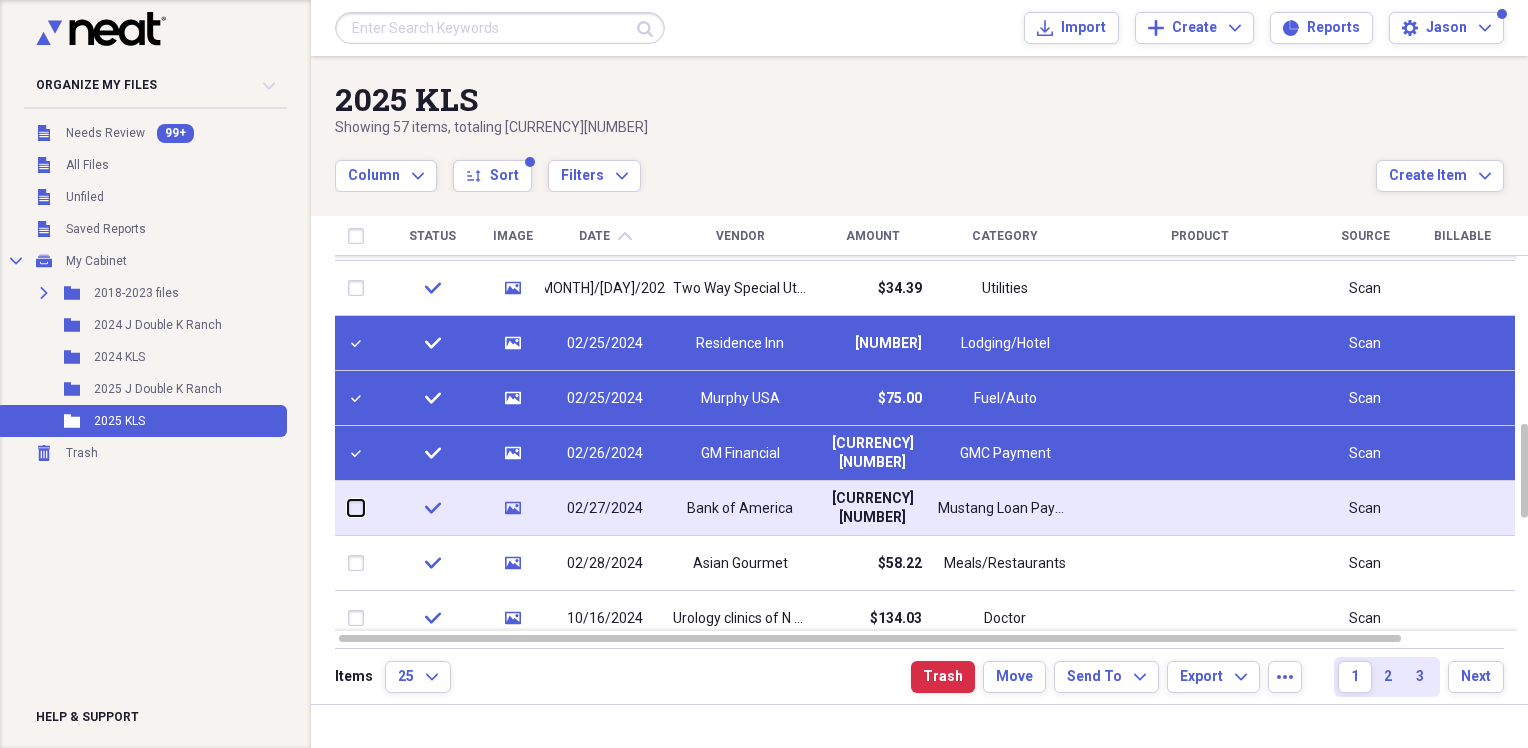 click at bounding box center [348, 508] 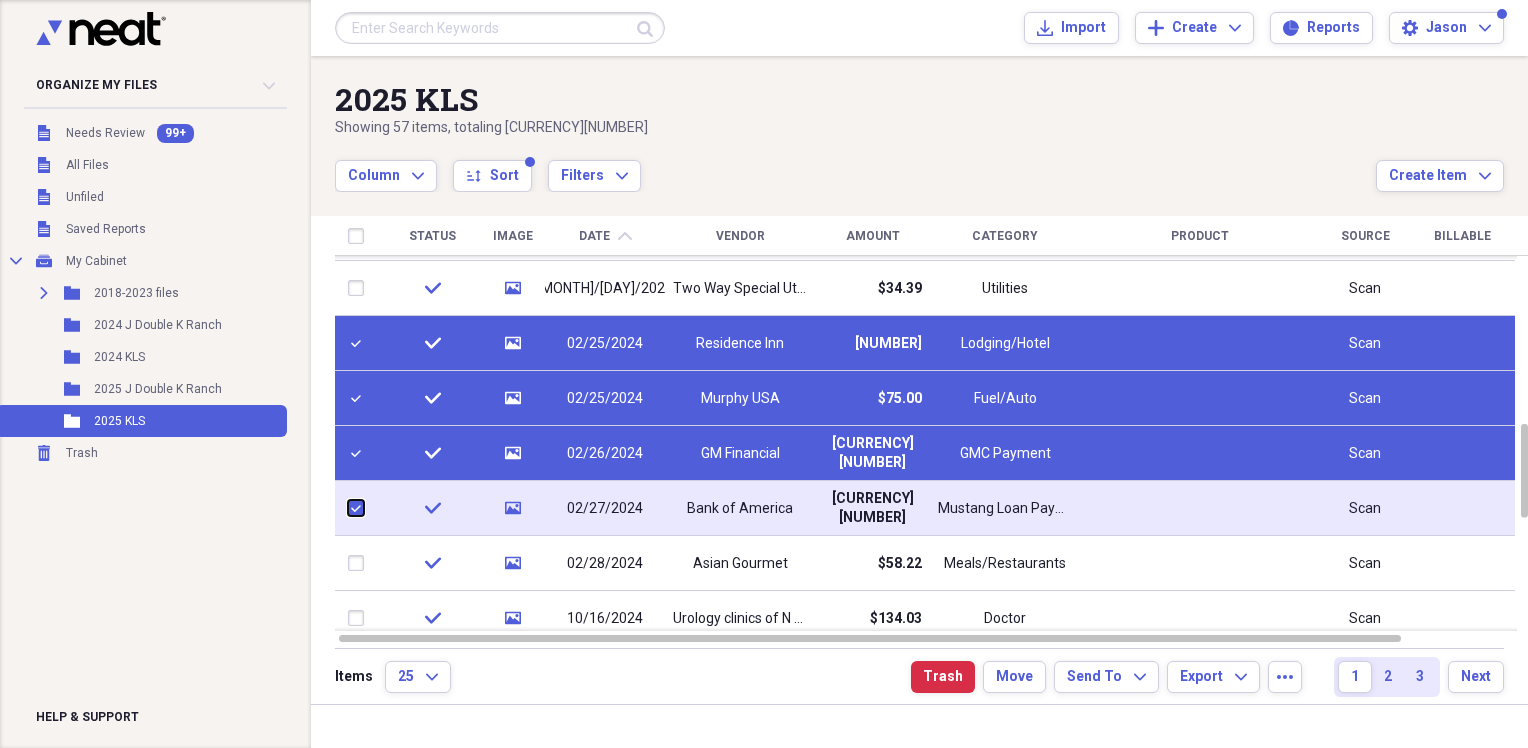 checkbox on "true" 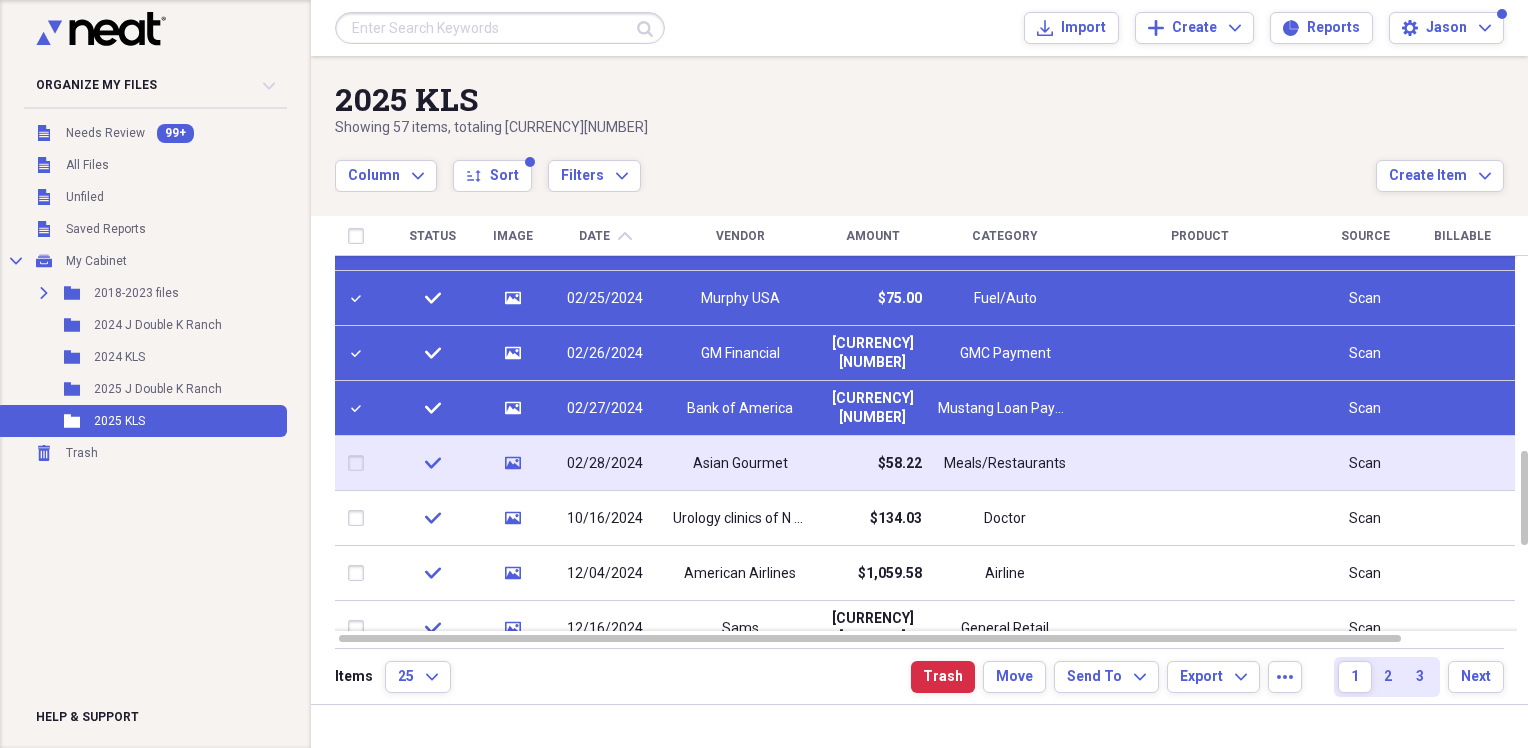 click at bounding box center (360, 463) 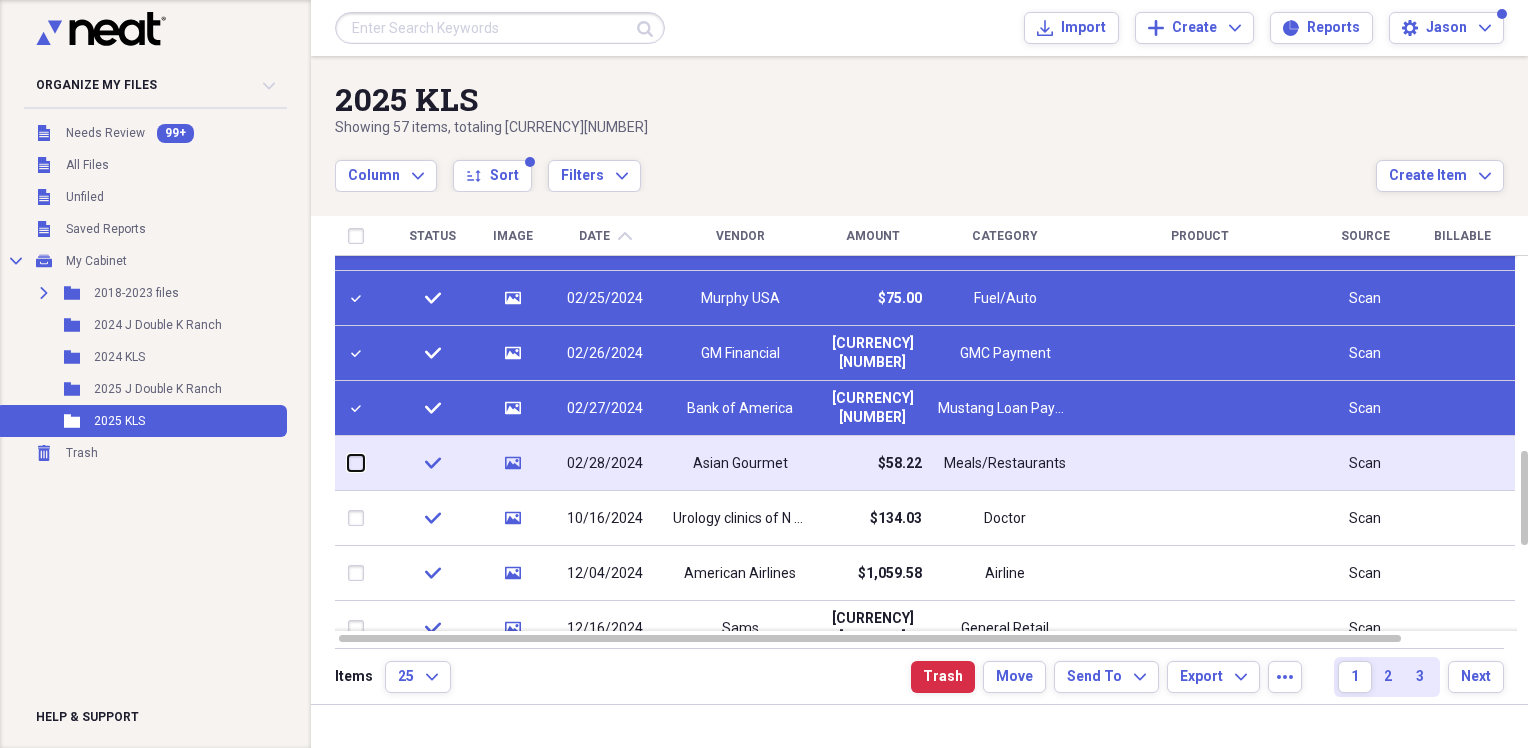 click at bounding box center [348, 463] 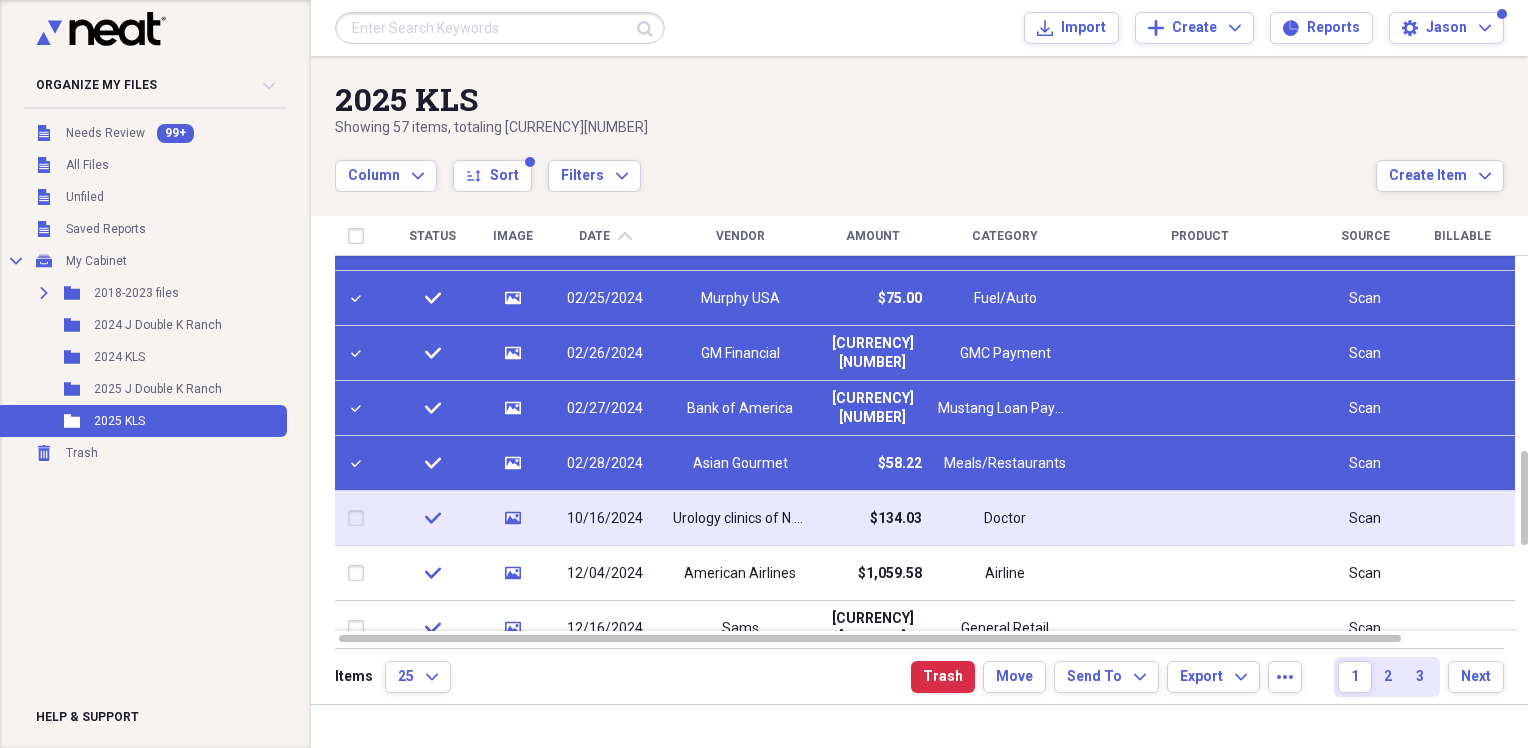 click at bounding box center [360, 518] 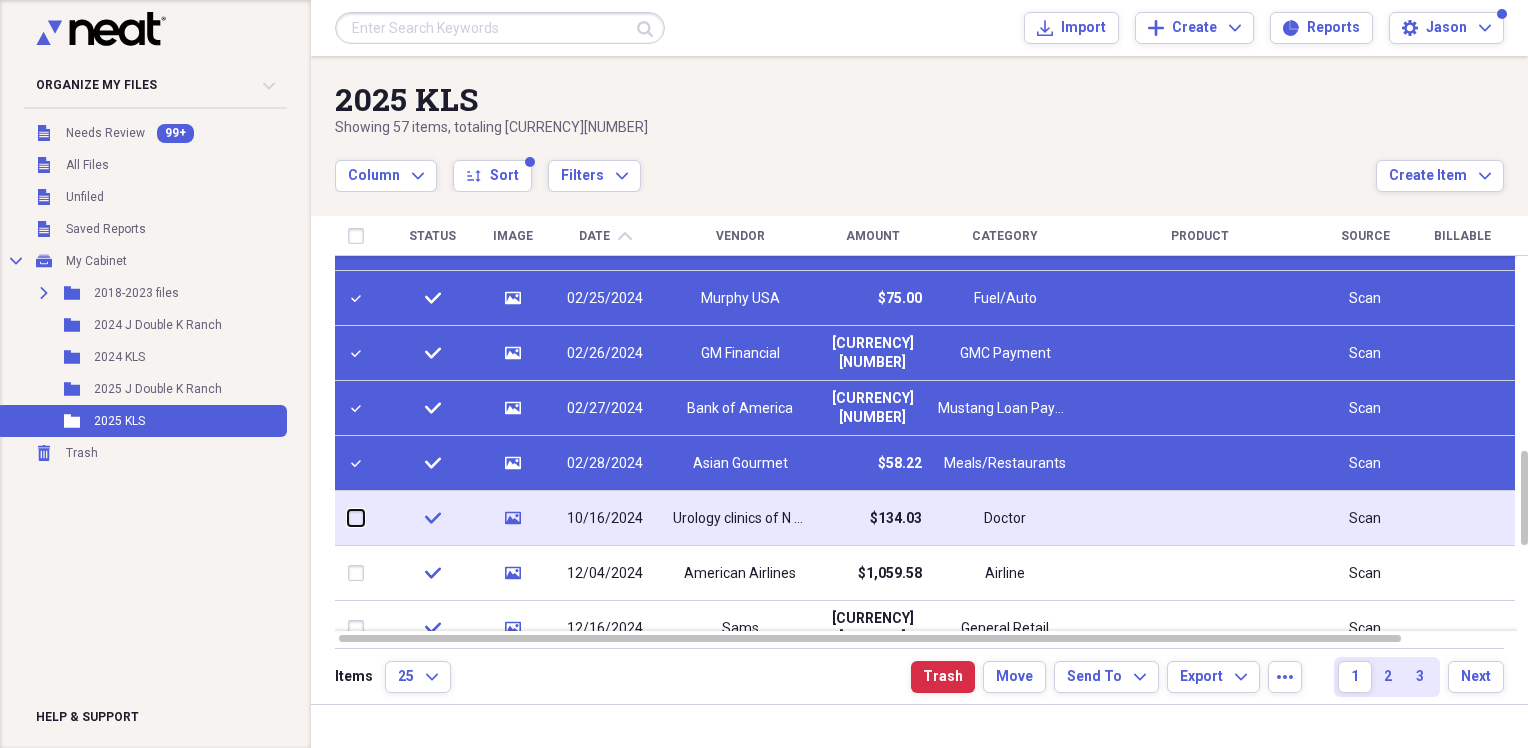 click at bounding box center (348, 518) 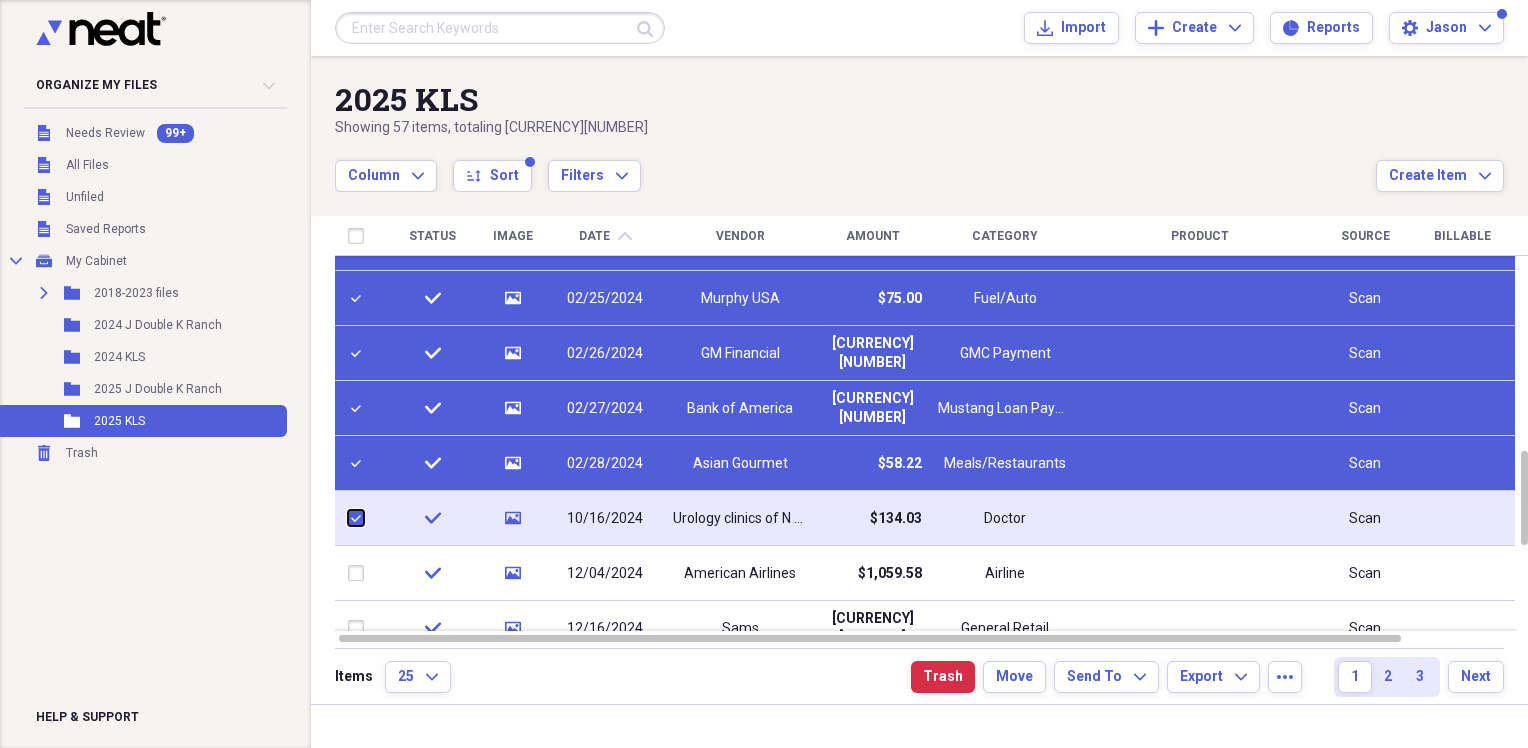 checkbox on "true" 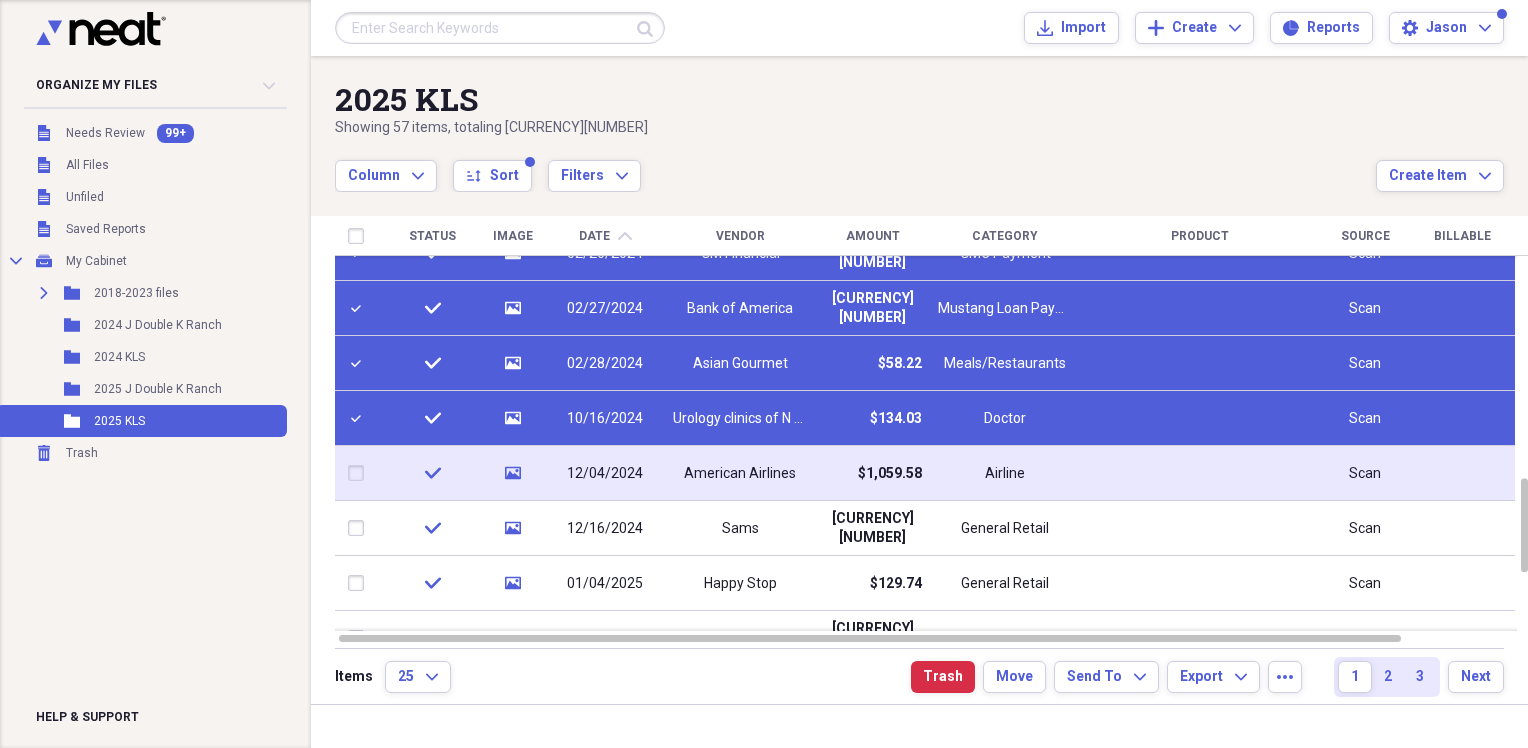 click at bounding box center (360, 473) 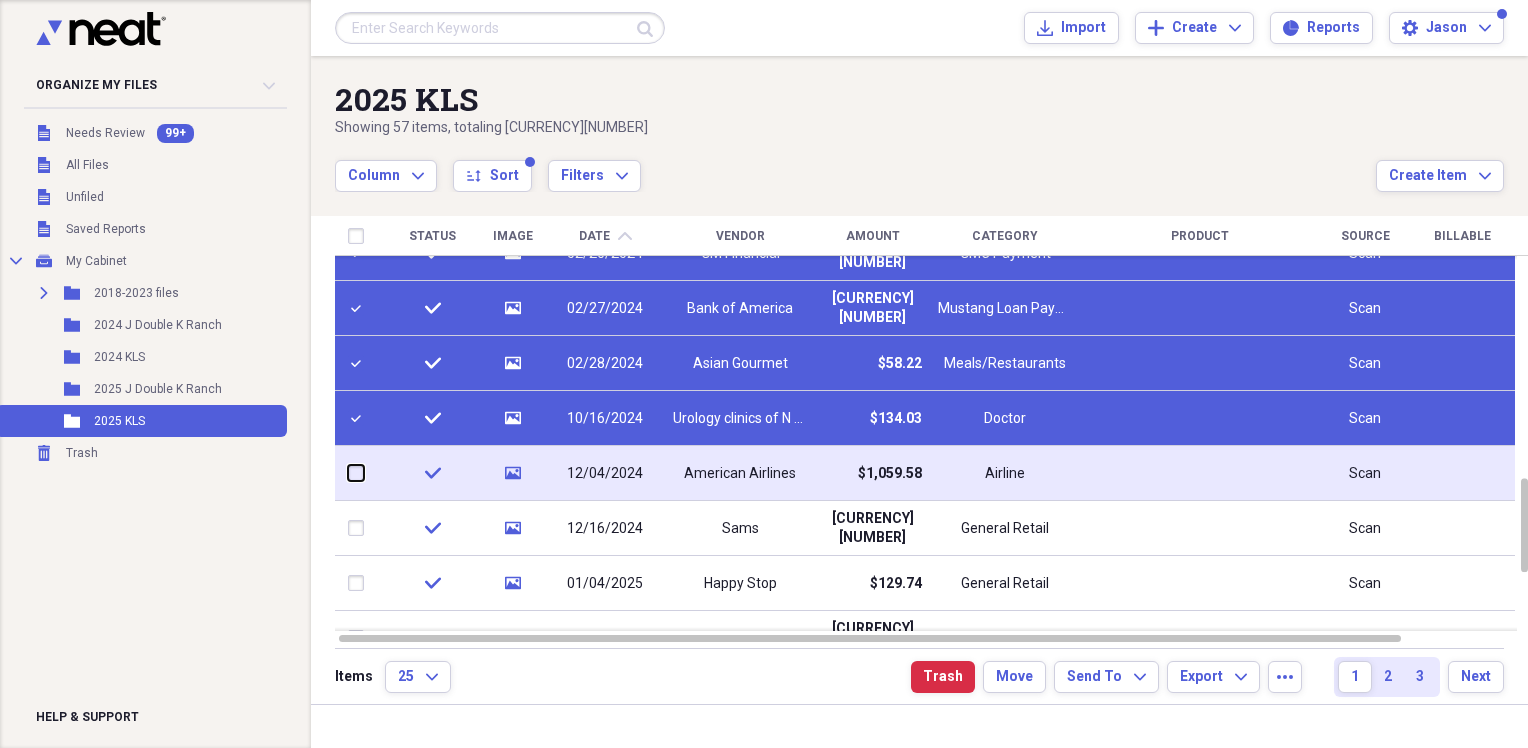 click at bounding box center (348, 473) 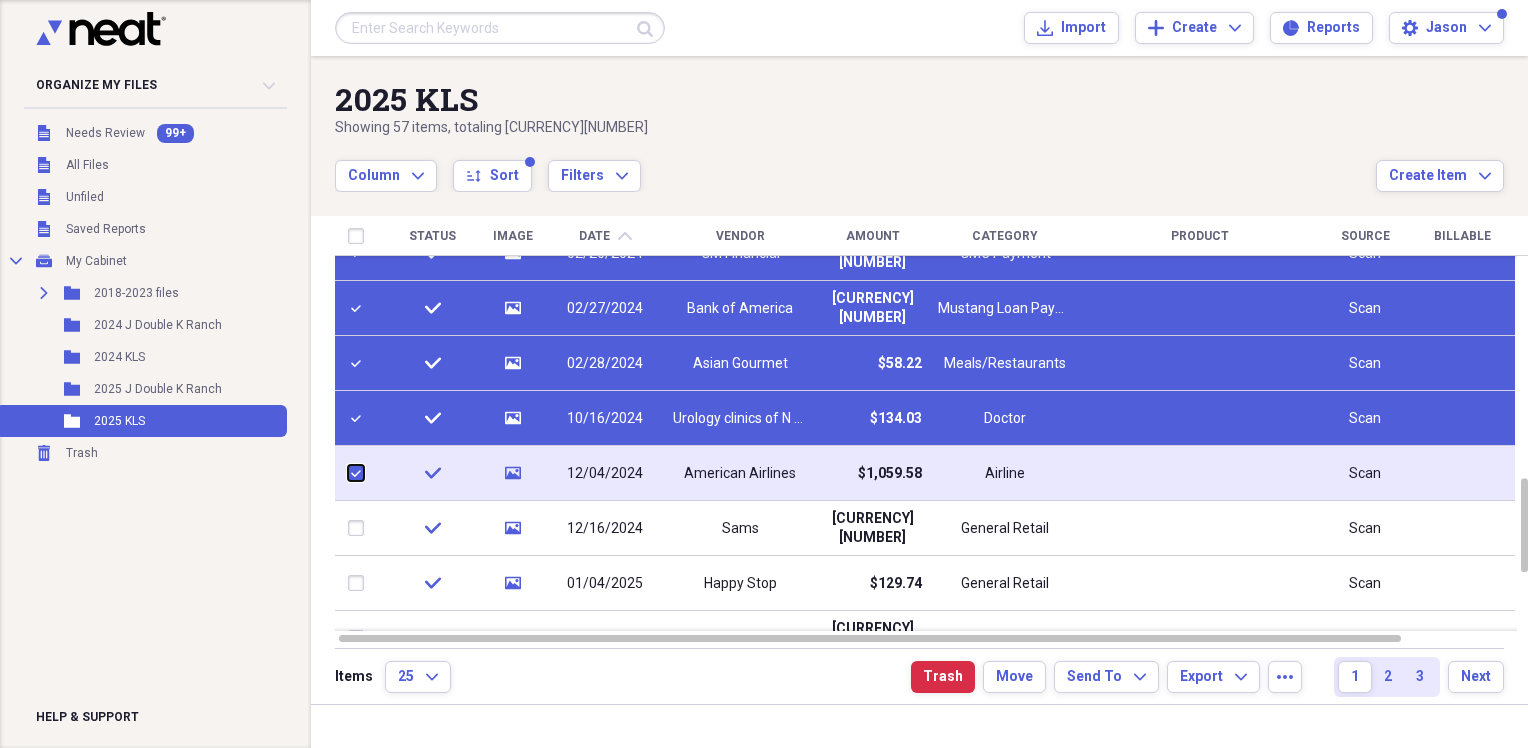 checkbox on "true" 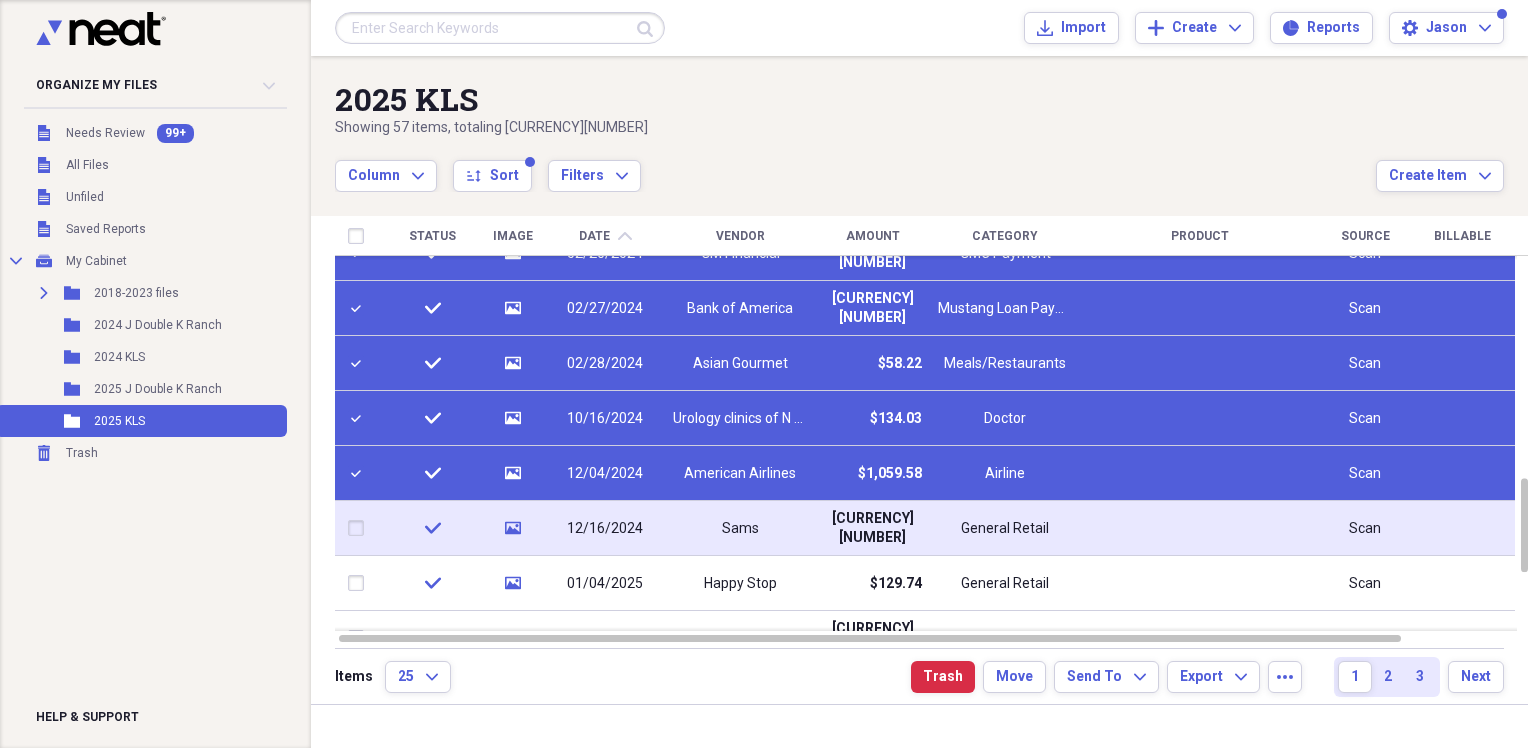 click at bounding box center (360, 528) 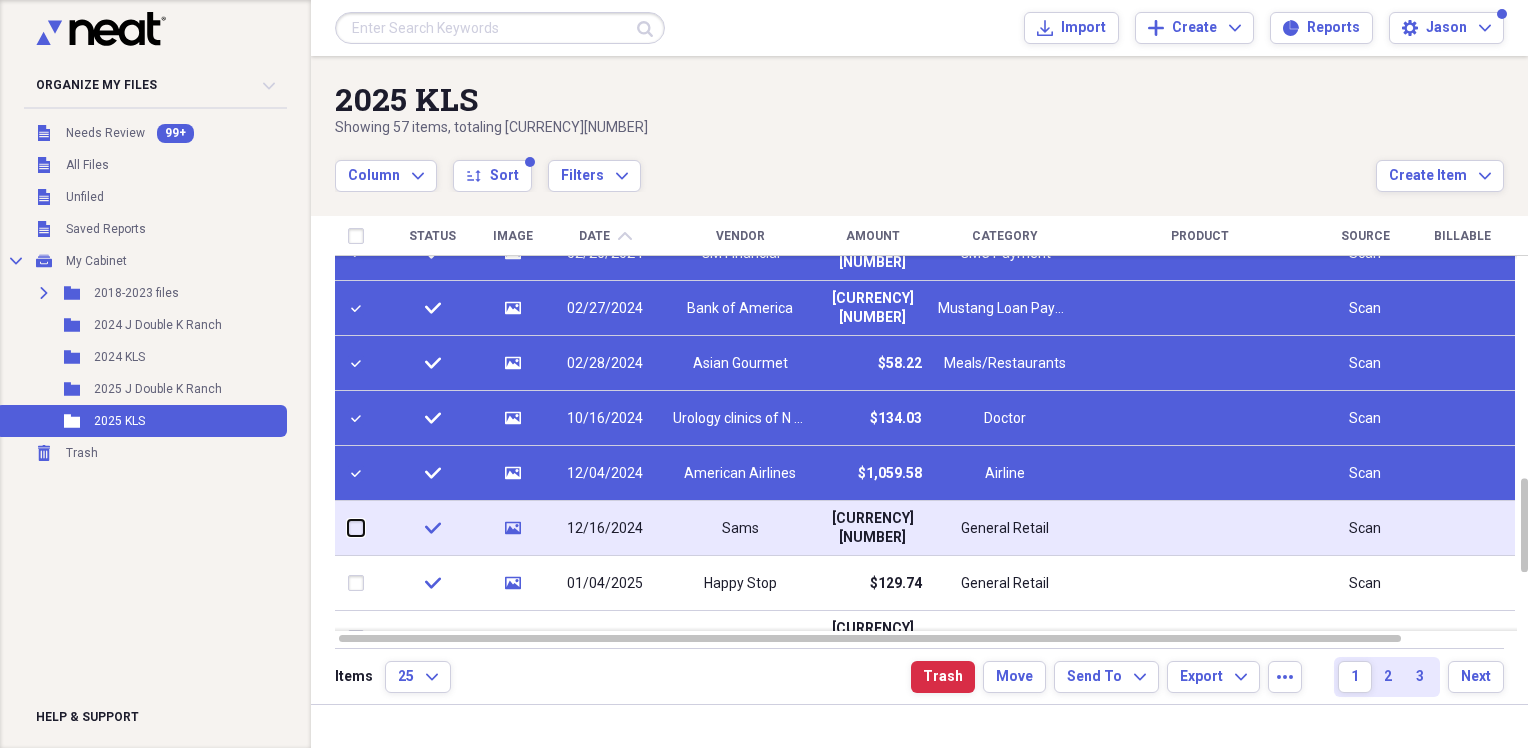 click at bounding box center [348, 528] 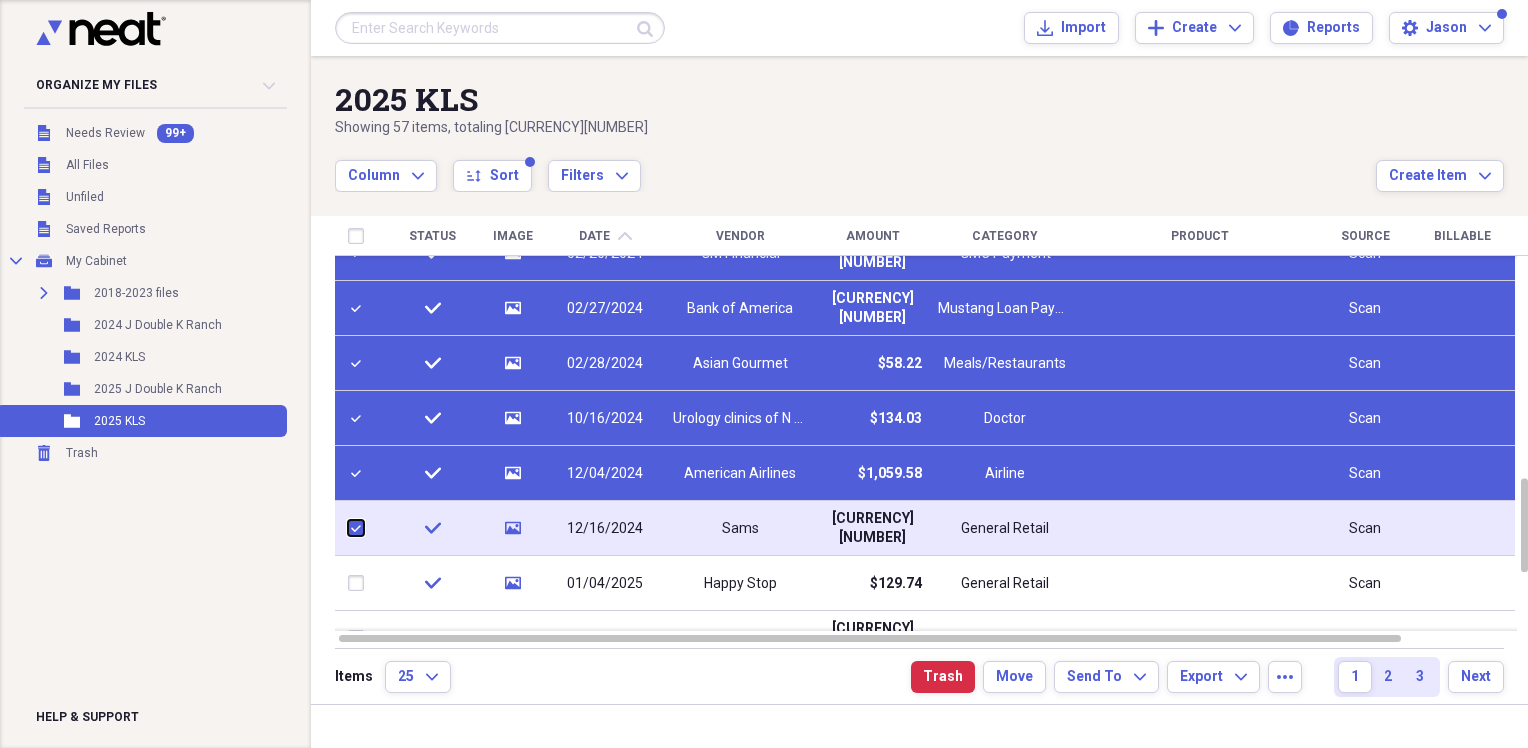checkbox on "true" 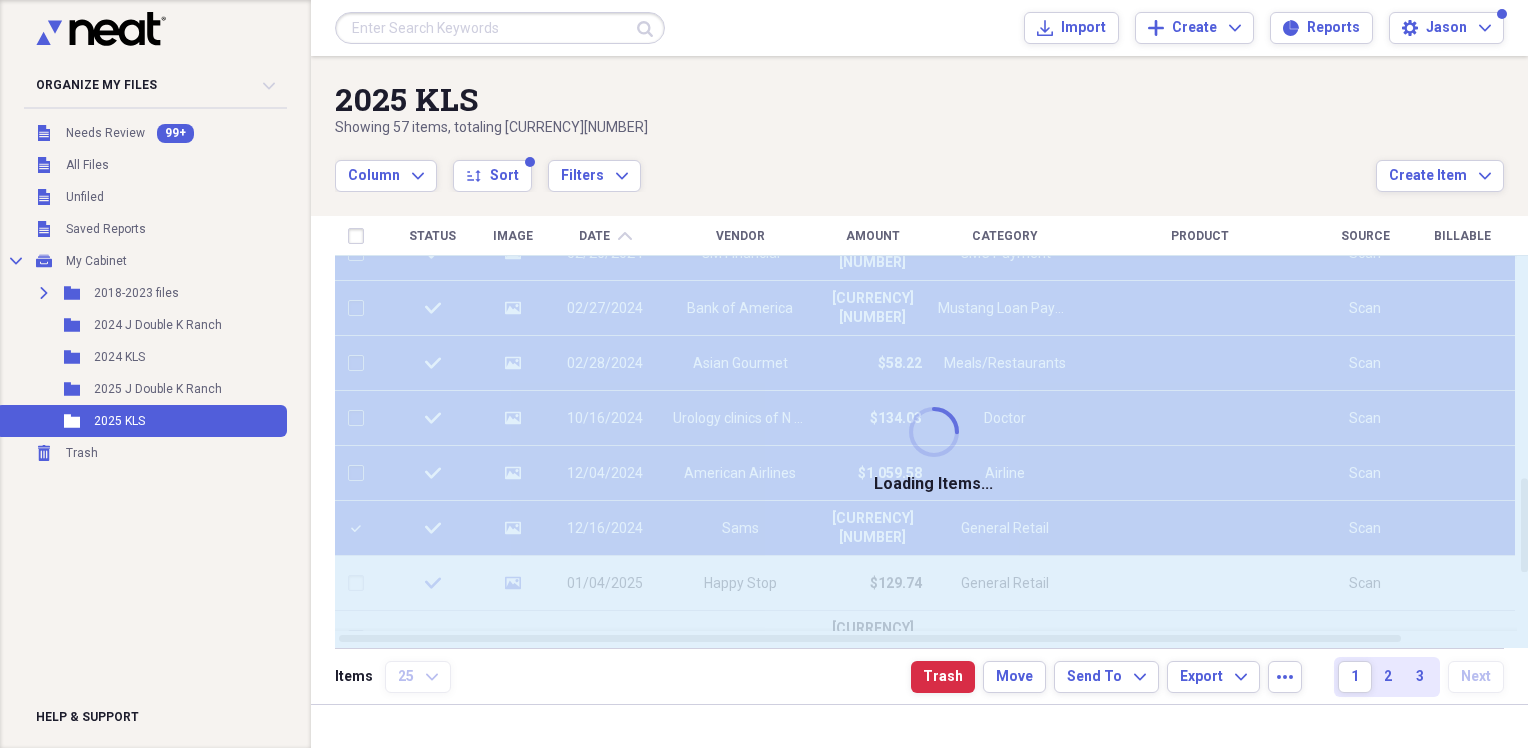 checkbox on "false" 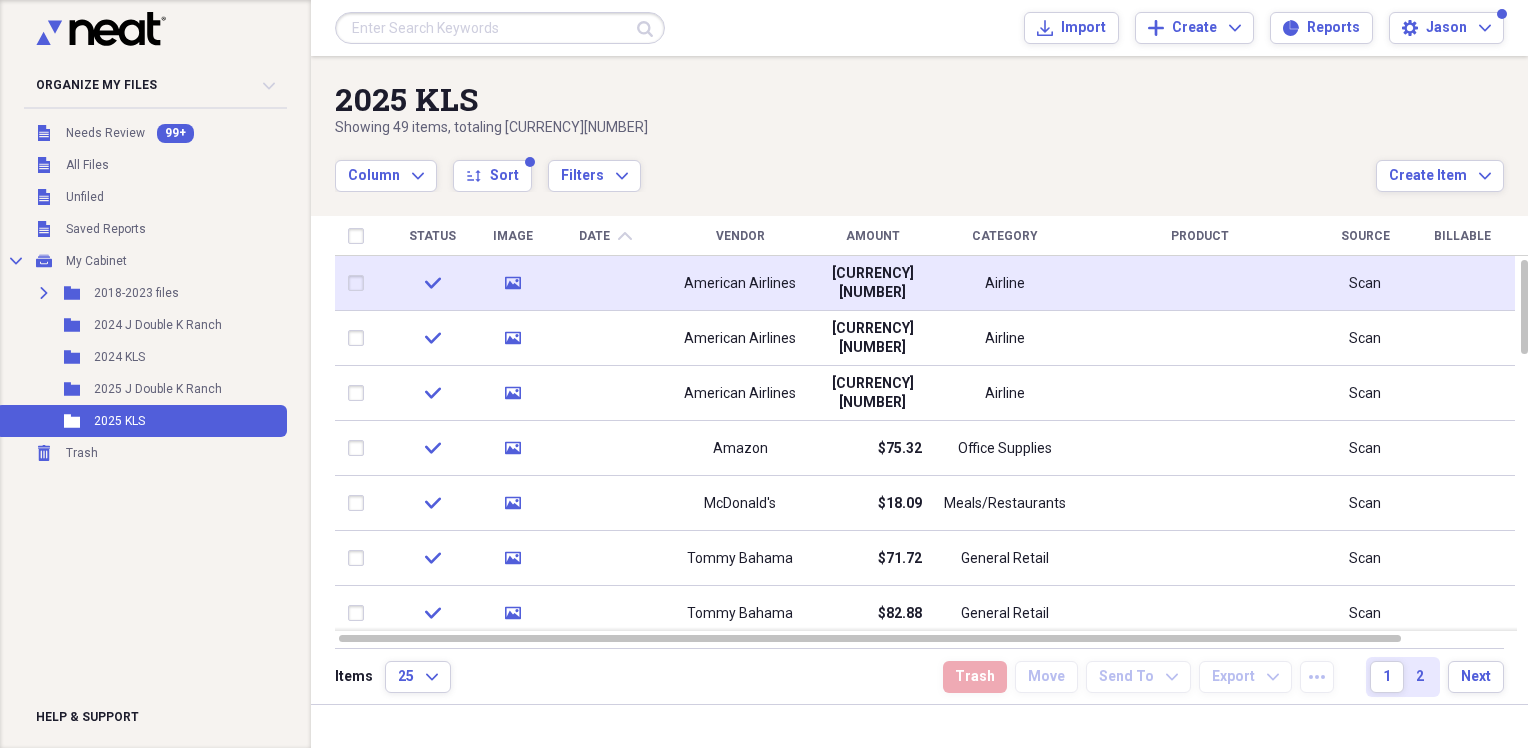 click on "American Airlines" at bounding box center (740, 284) 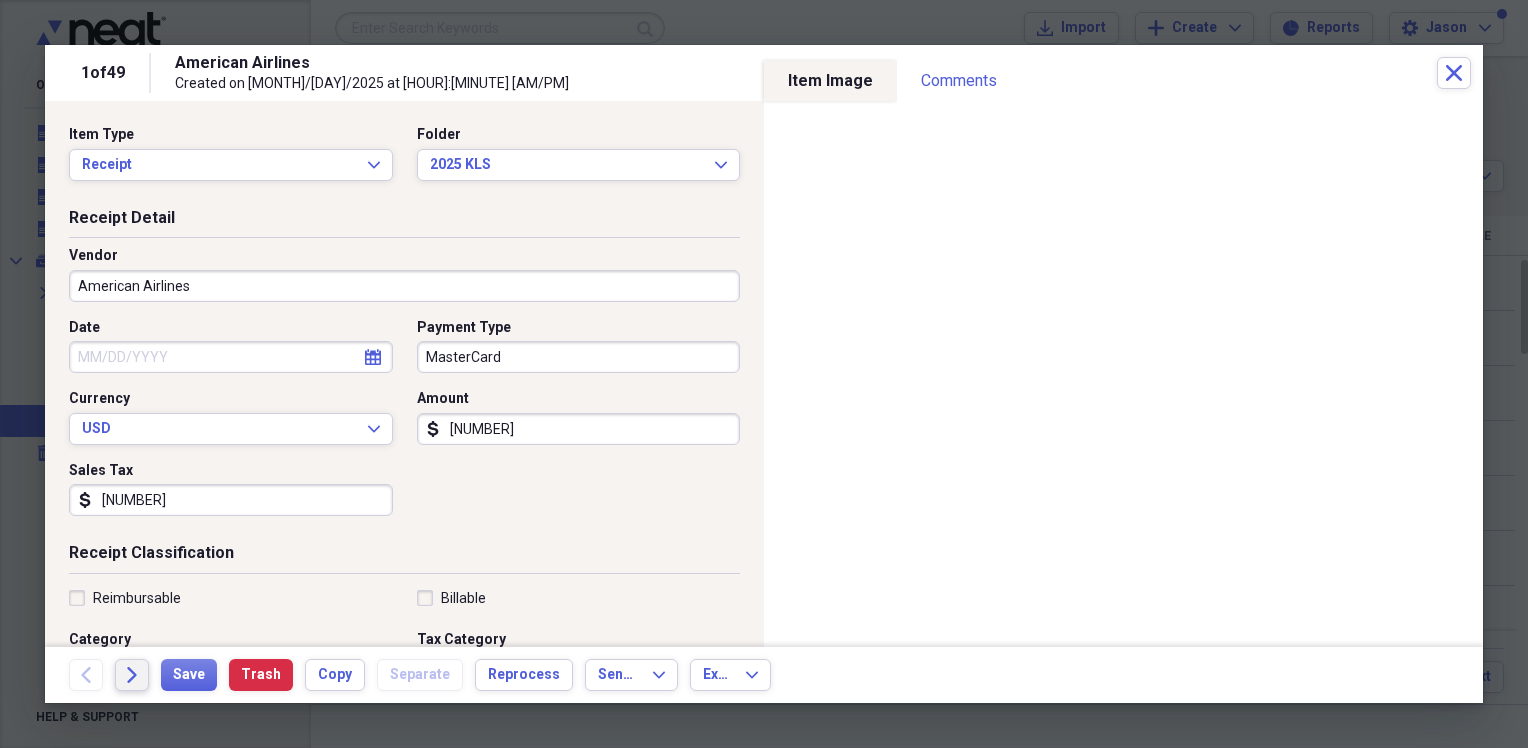 click on "Forward" at bounding box center [132, 675] 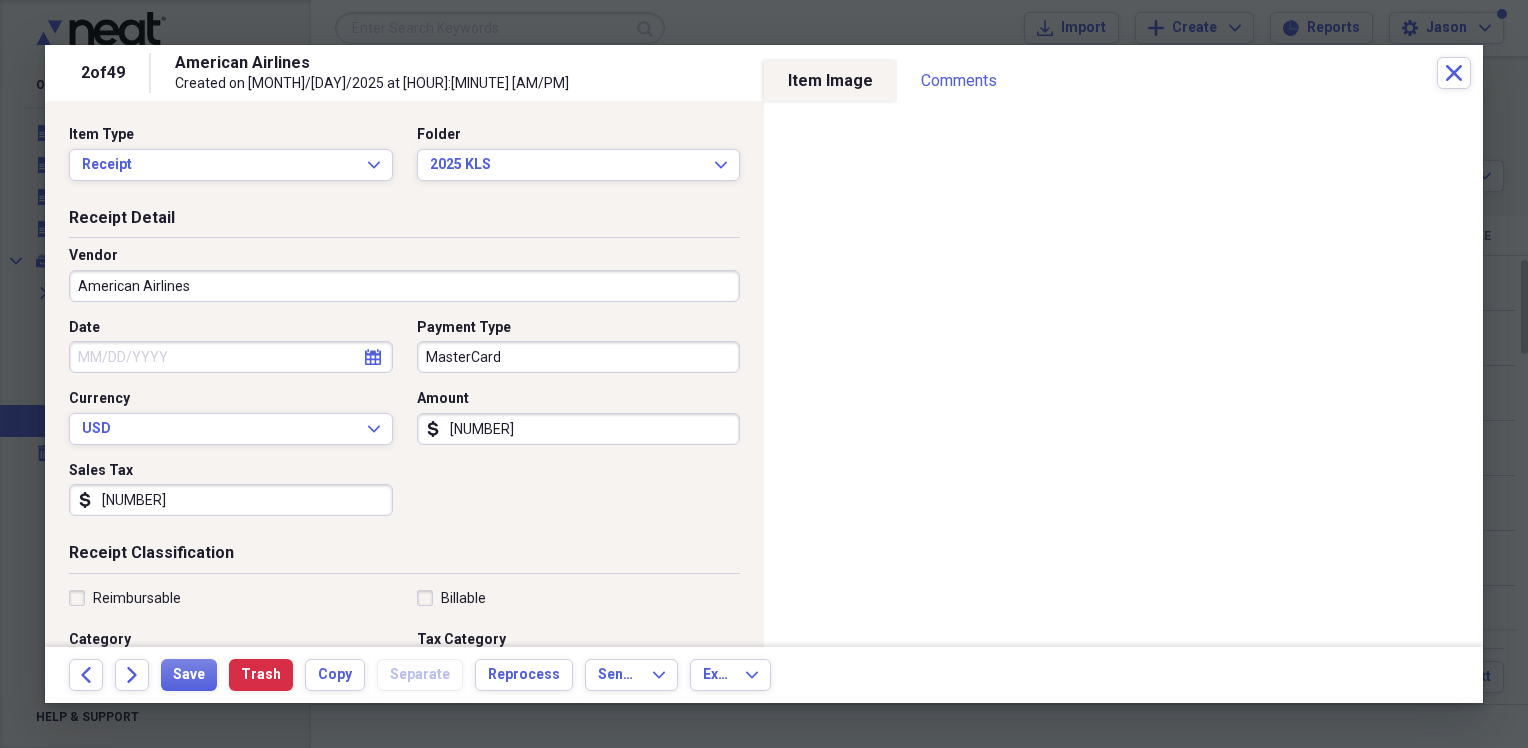 click 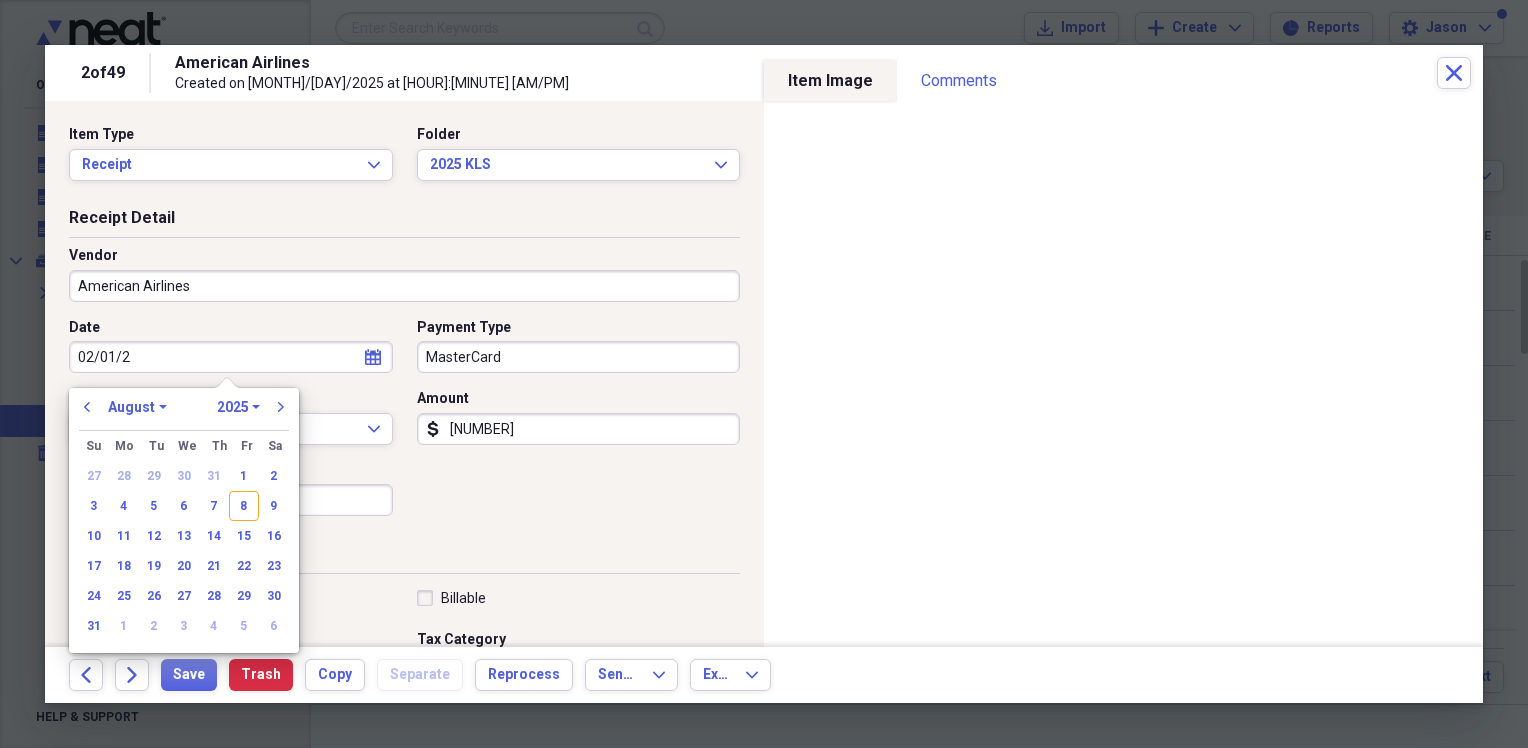 type on "02/01/20" 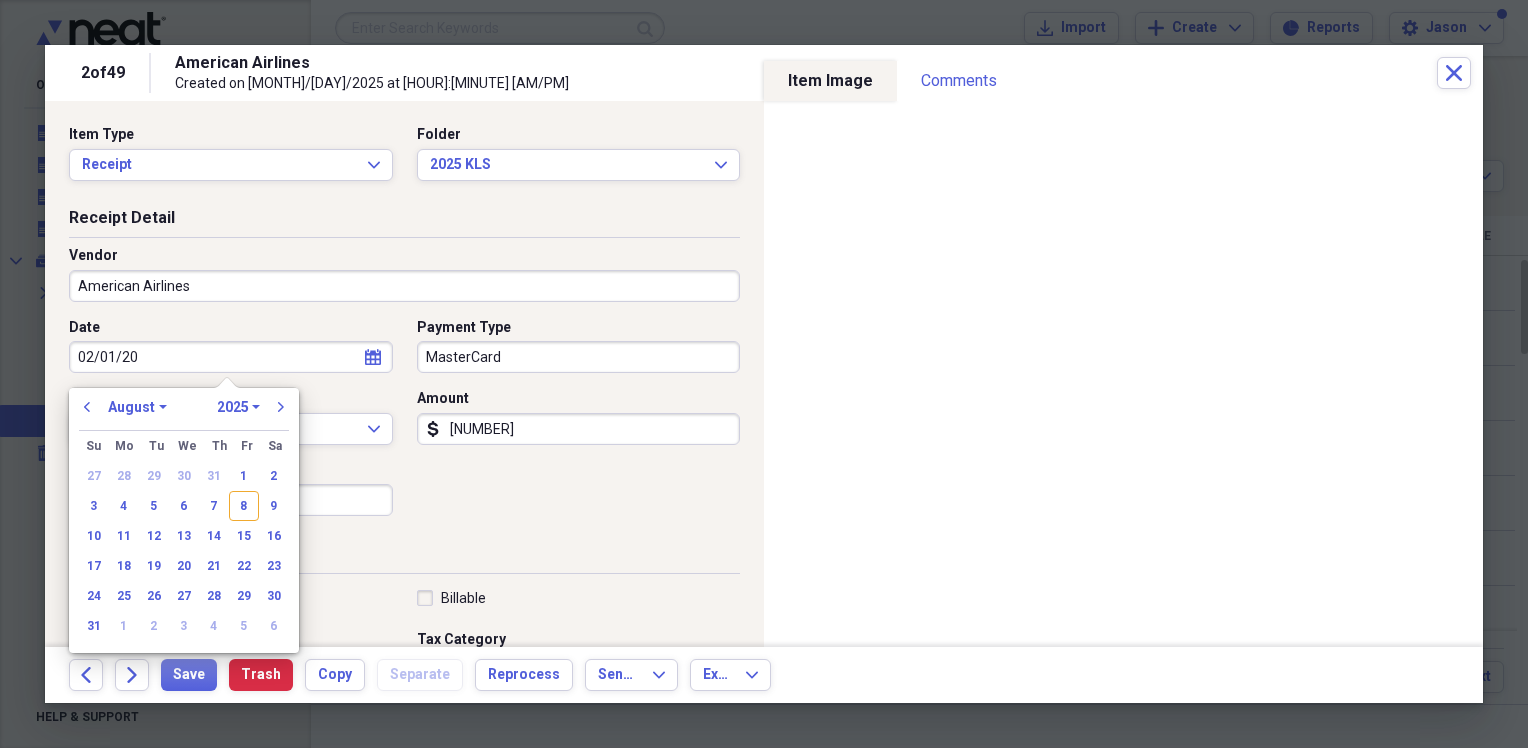 select on "1" 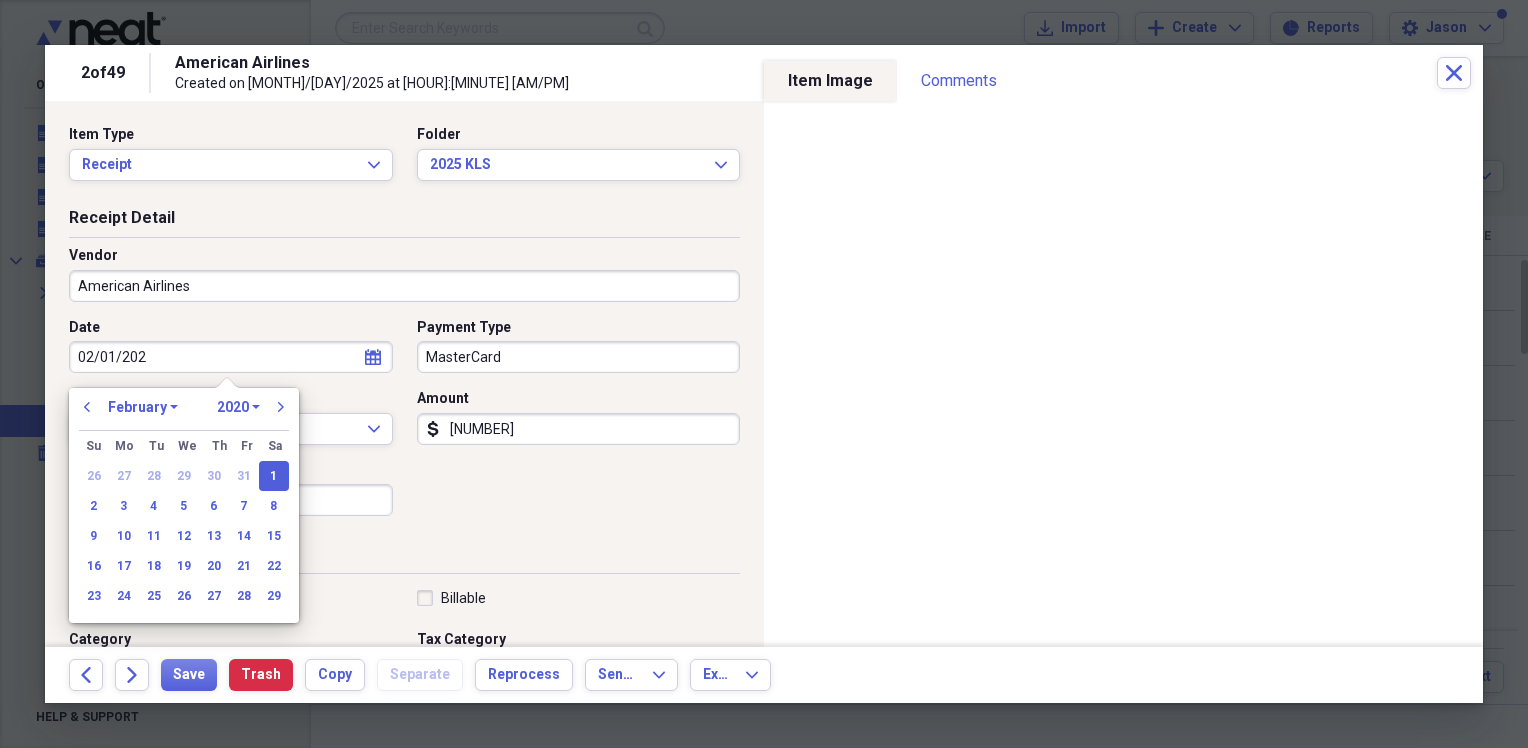 type on "02/01/2024" 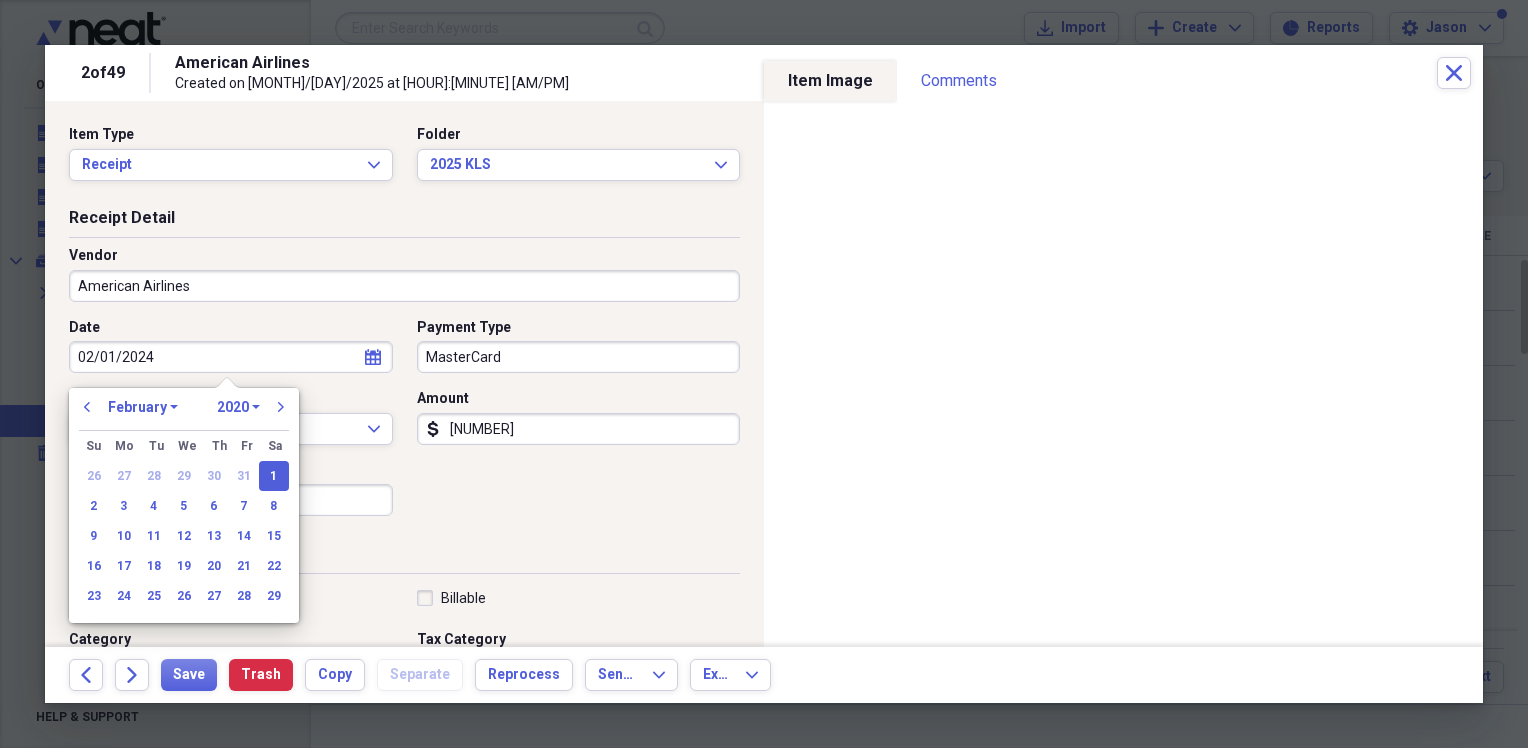 select on "2024" 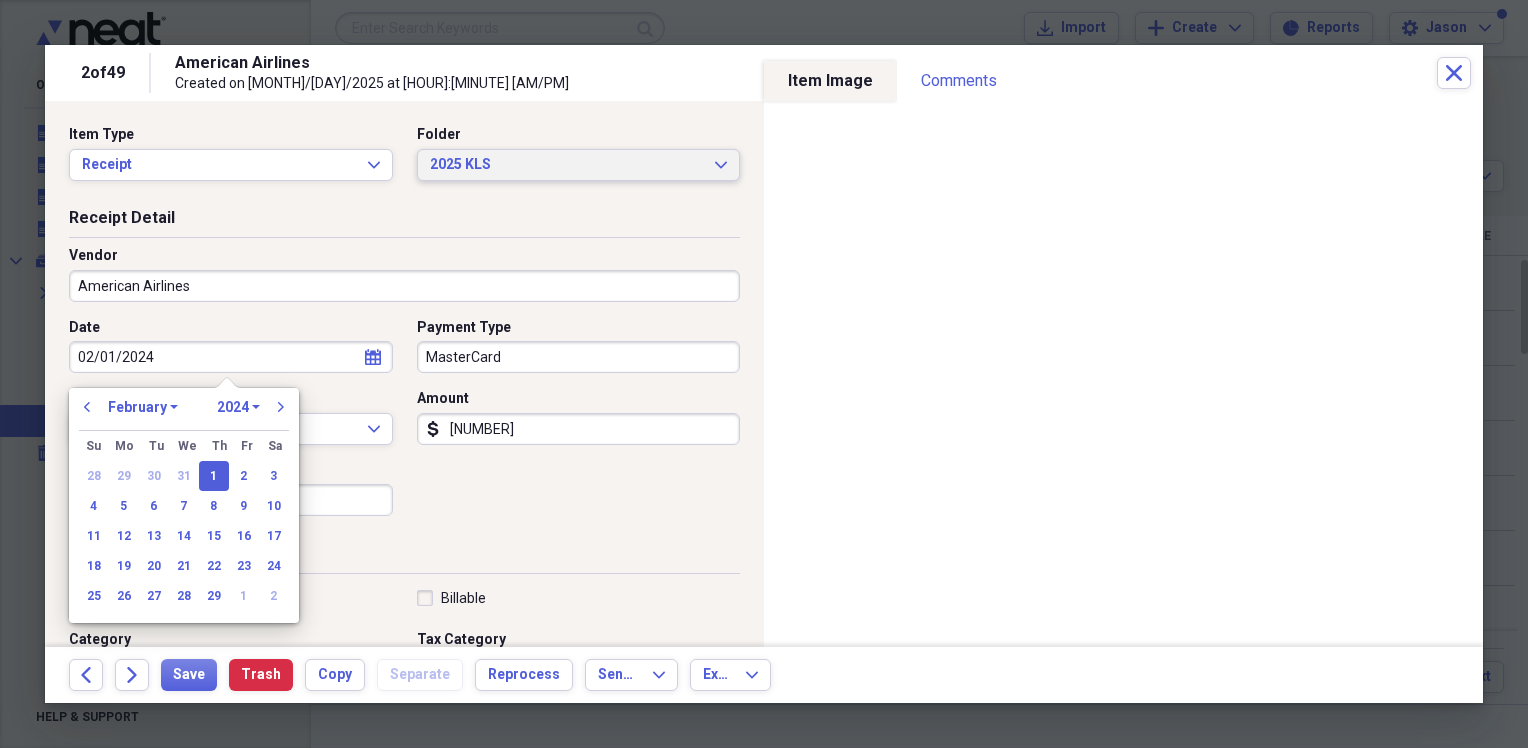type on "02/01/2024" 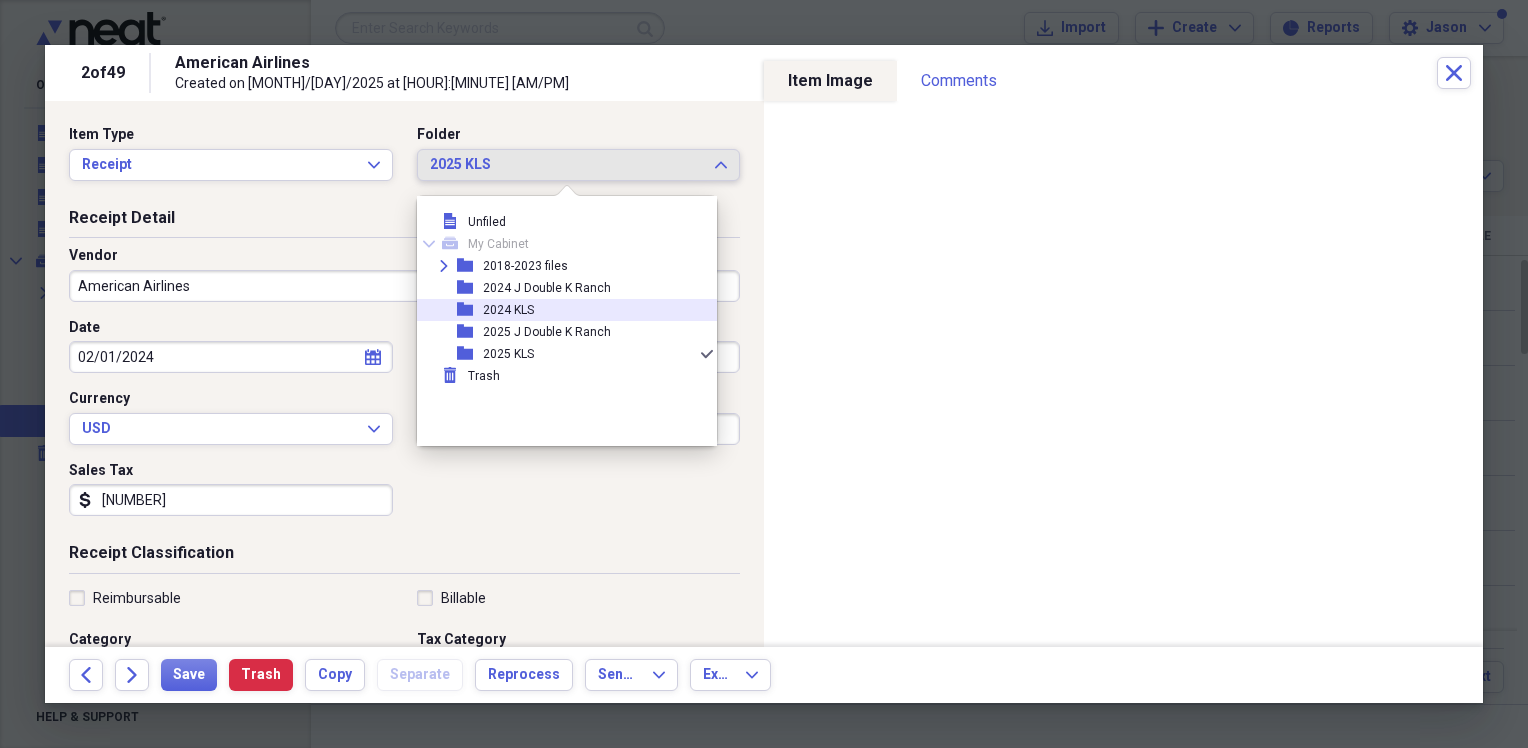 click on "folder 2024 KLS" at bounding box center (559, 310) 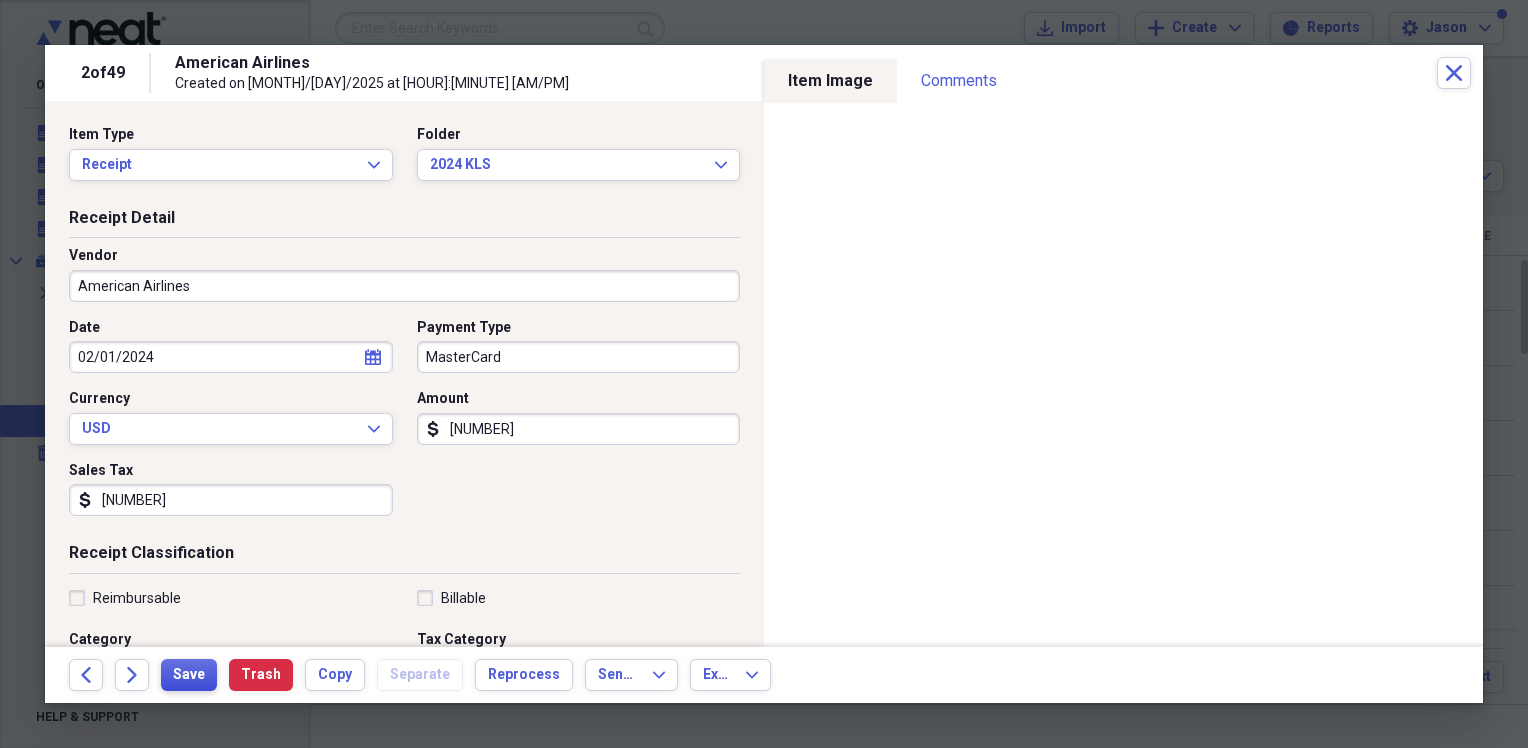 click on "Save" at bounding box center (189, 675) 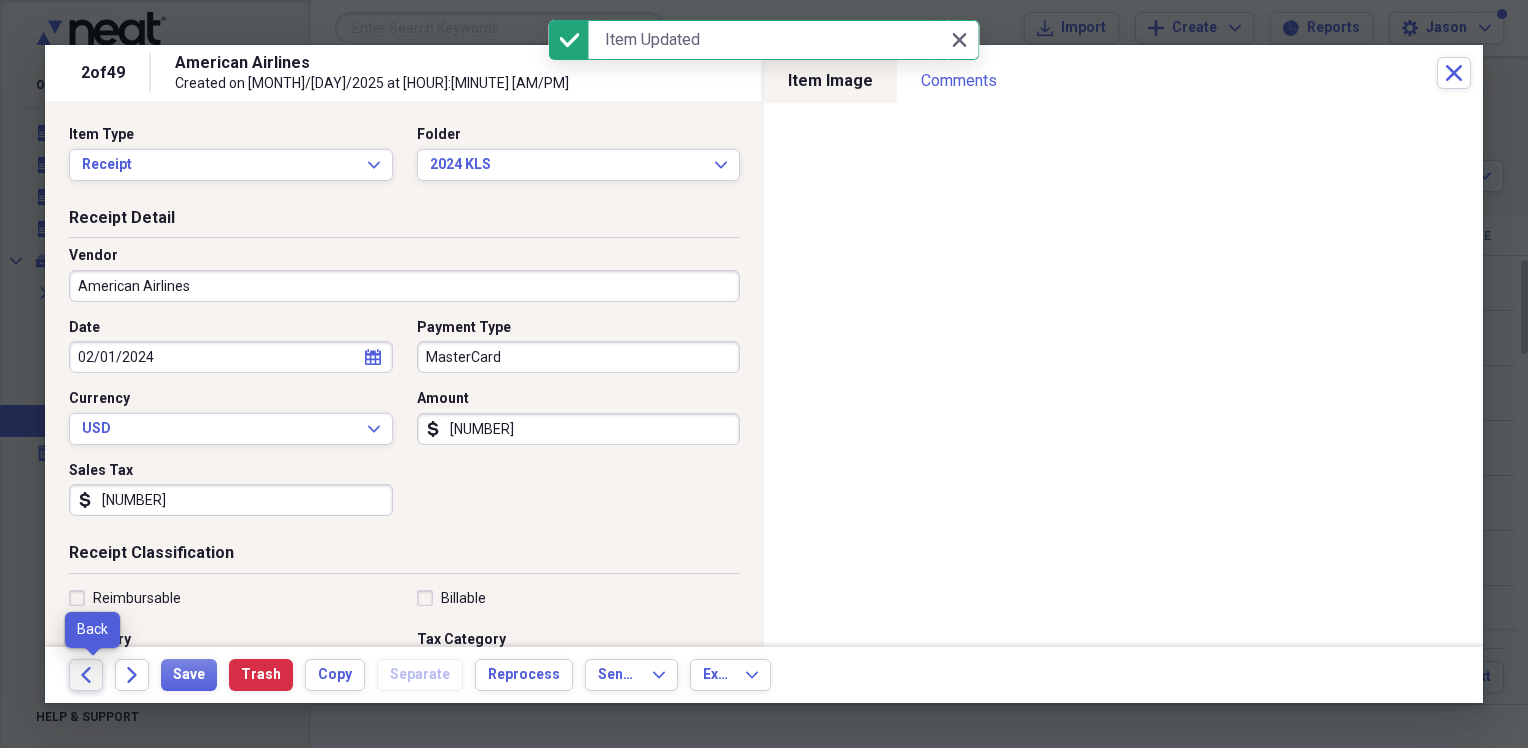 click 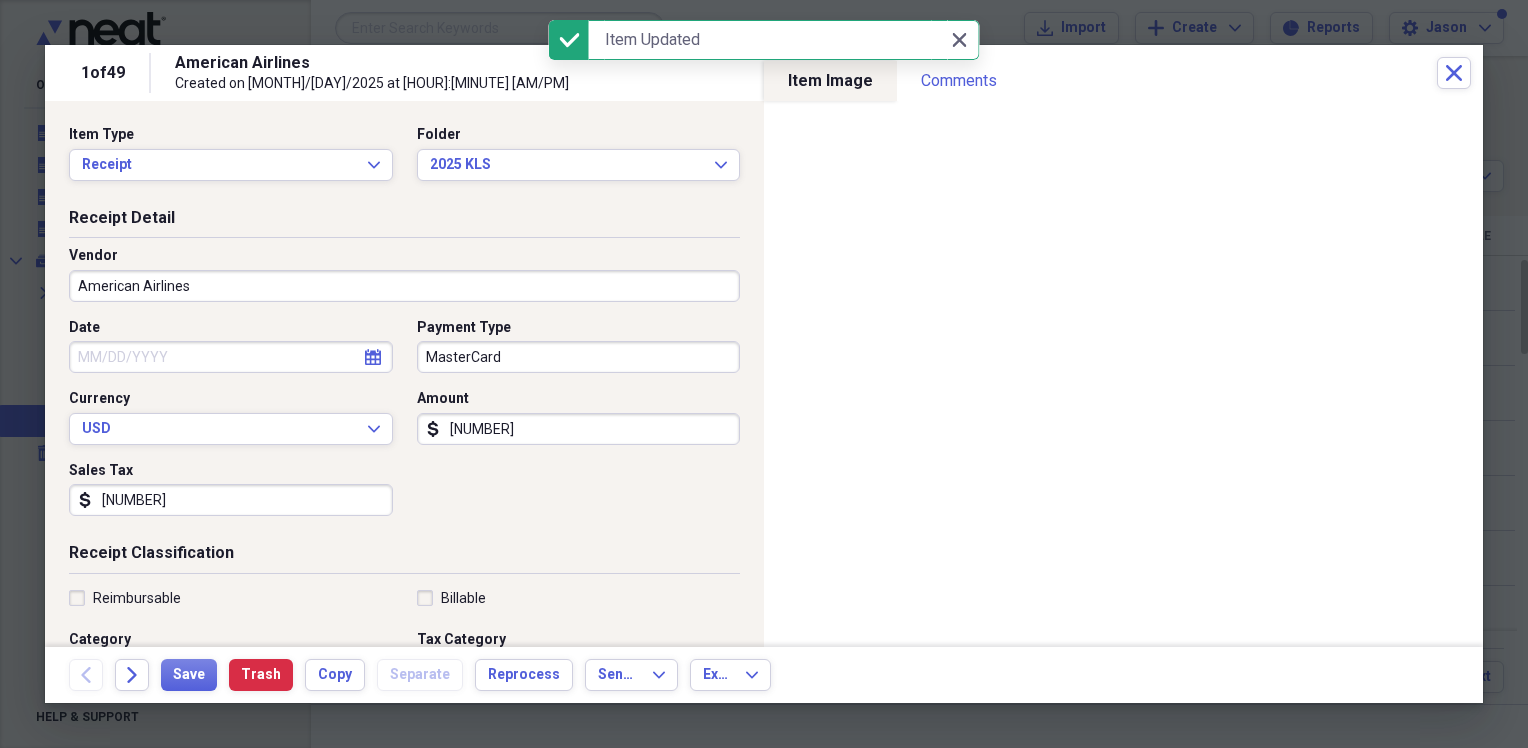 select on "7" 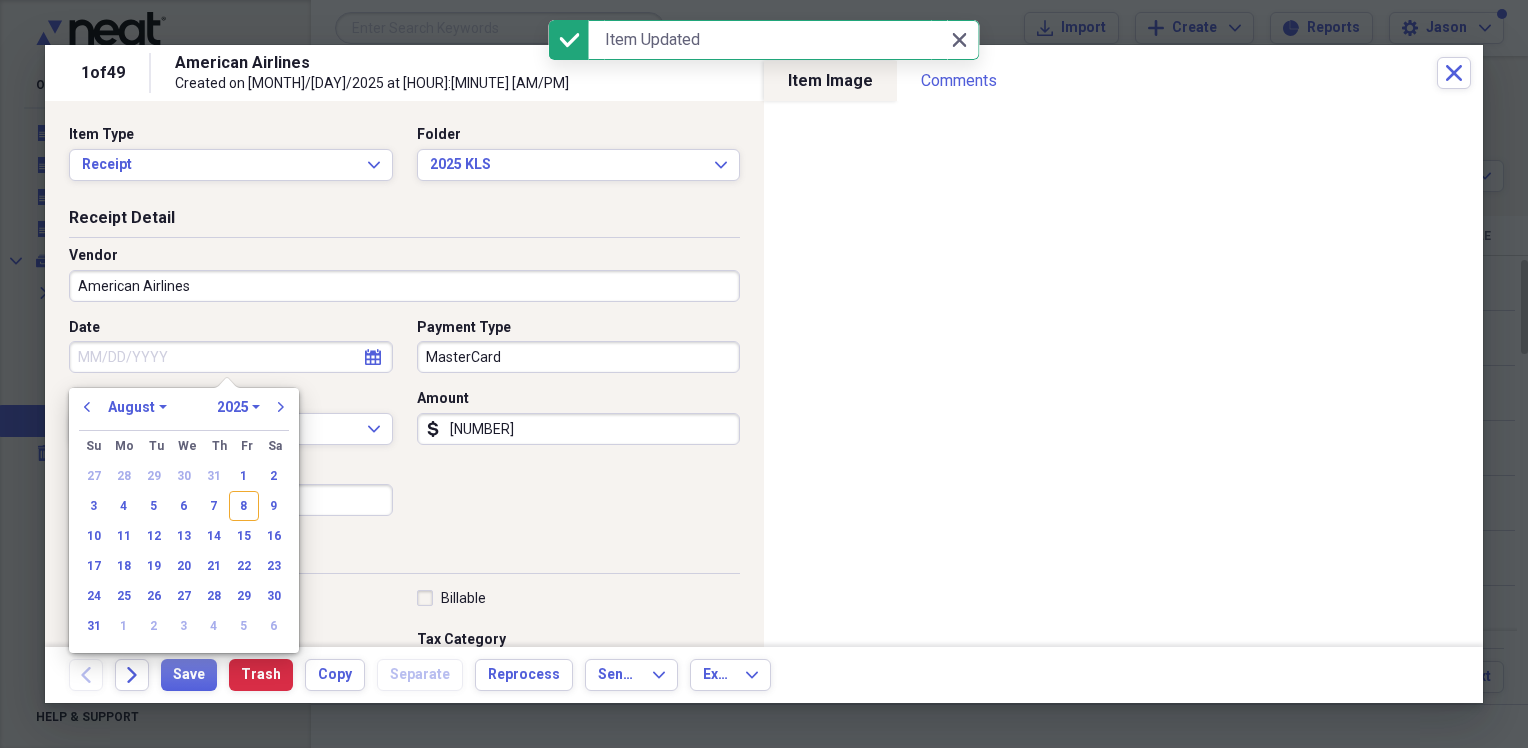 click on "Date" at bounding box center [231, 357] 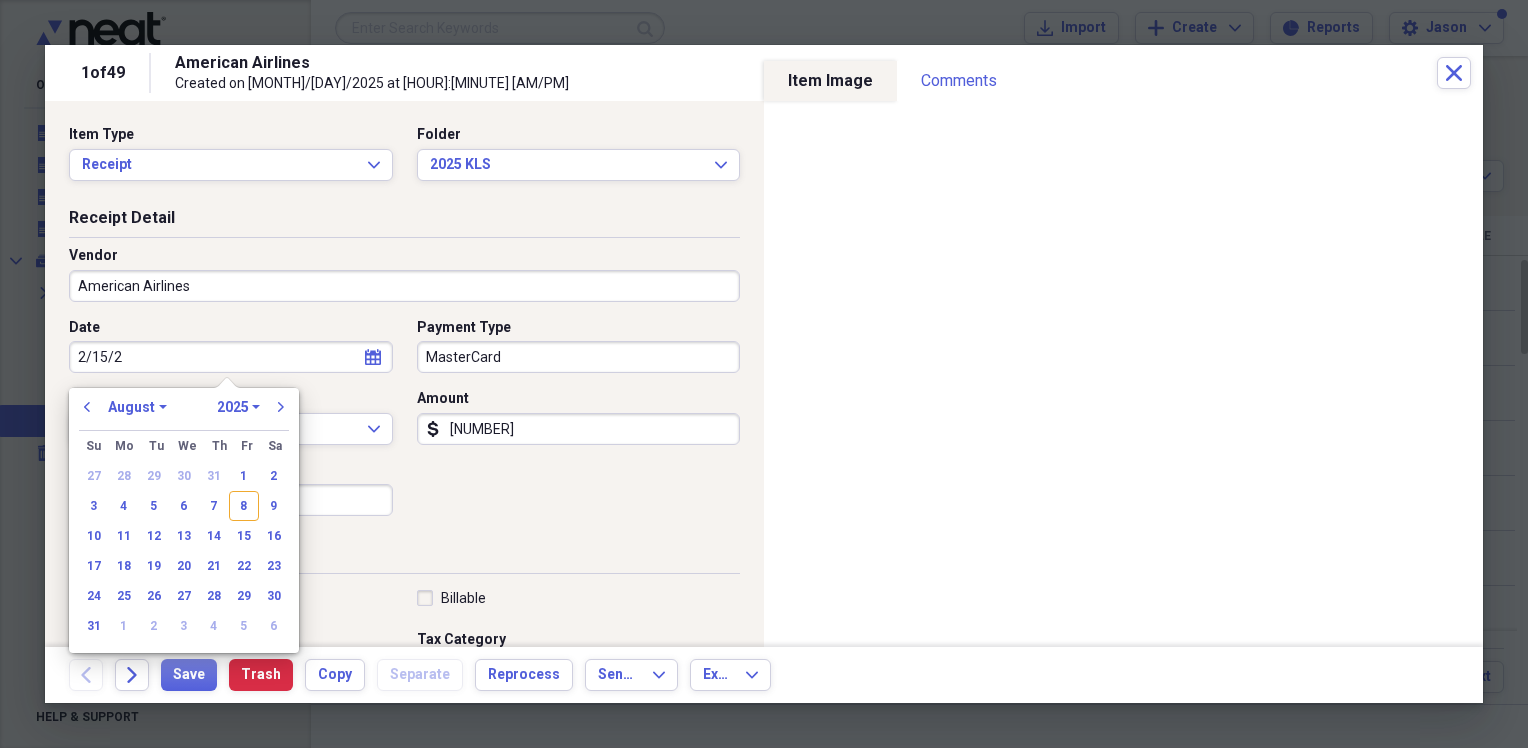 type on "[DAY]/[DAY]/20" 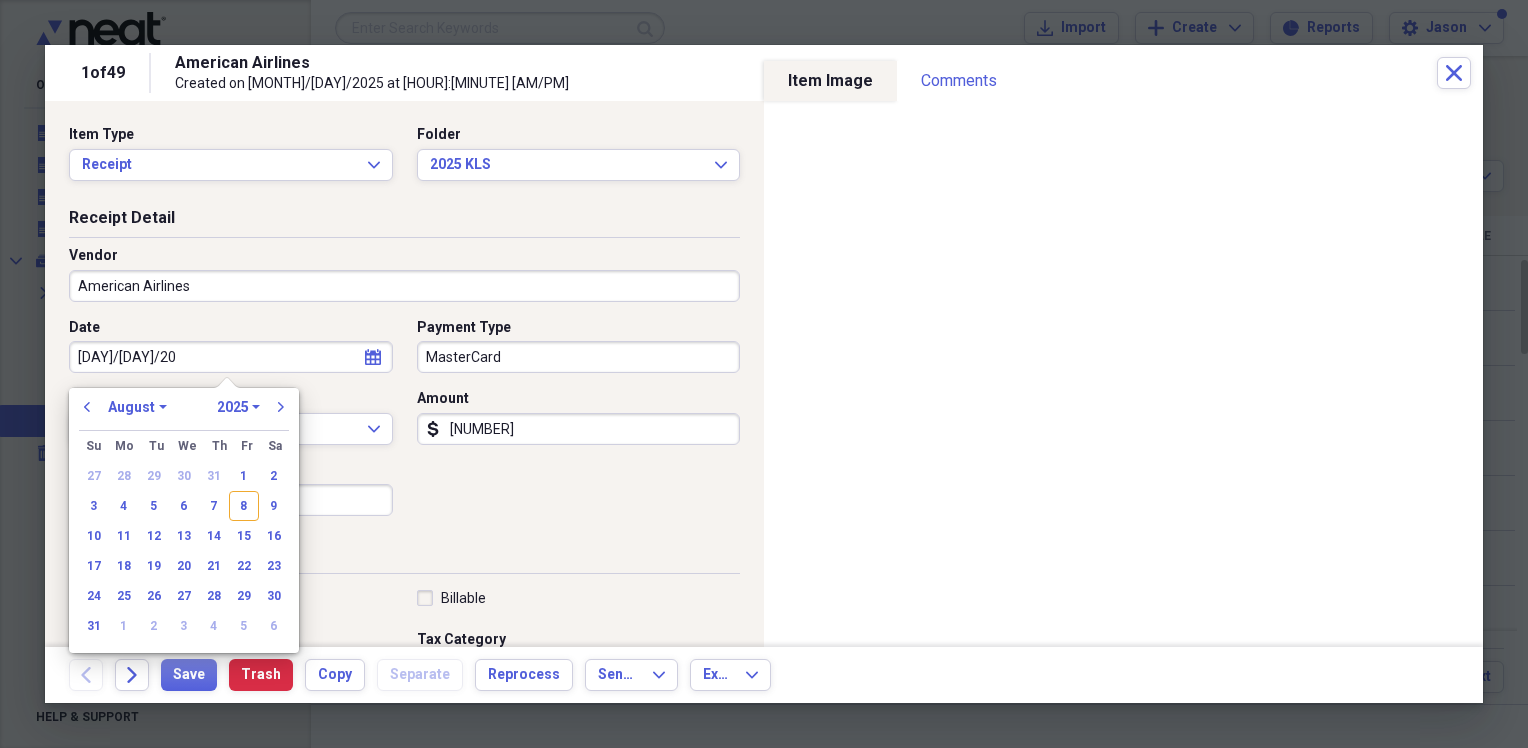 select on "1" 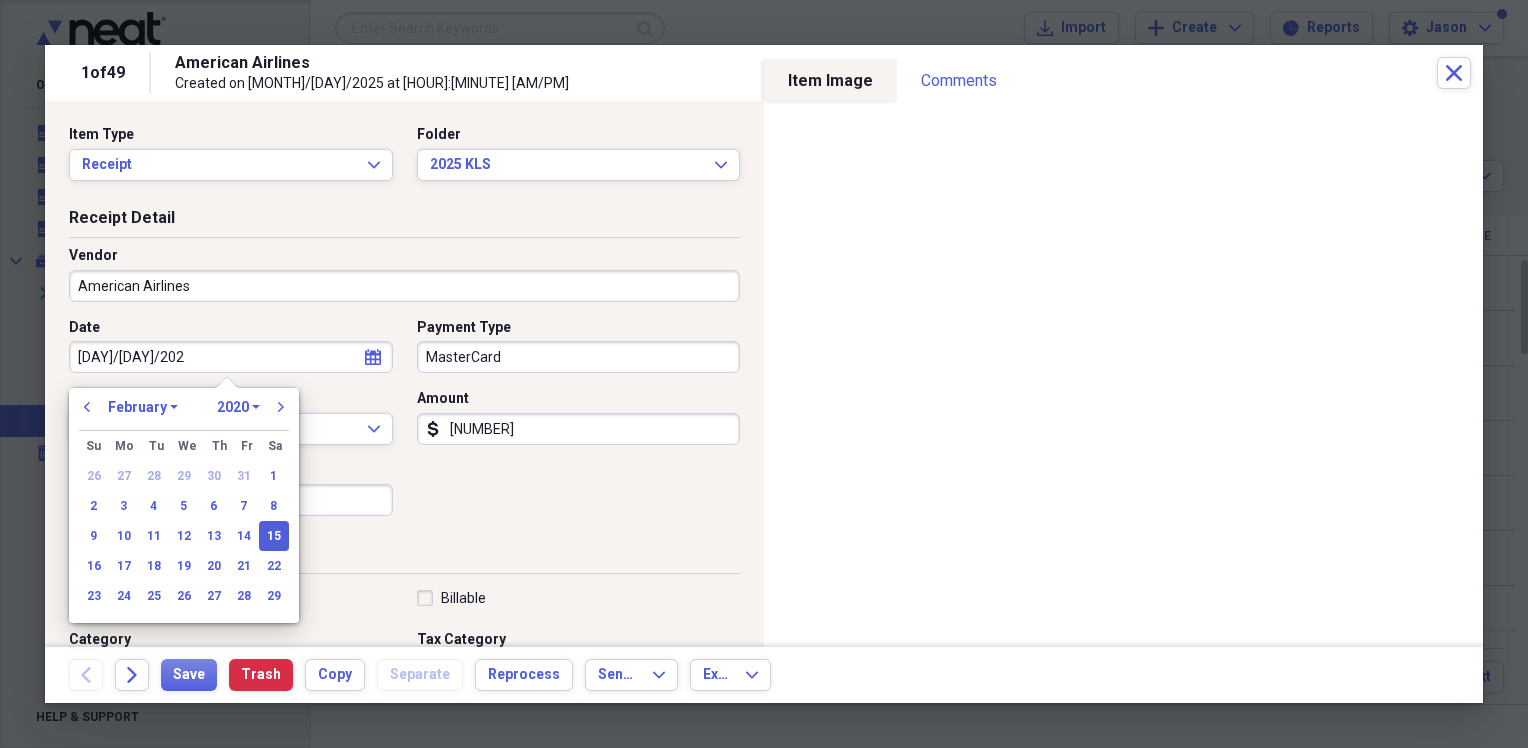 type on "[DAY]/[DAY]/2024" 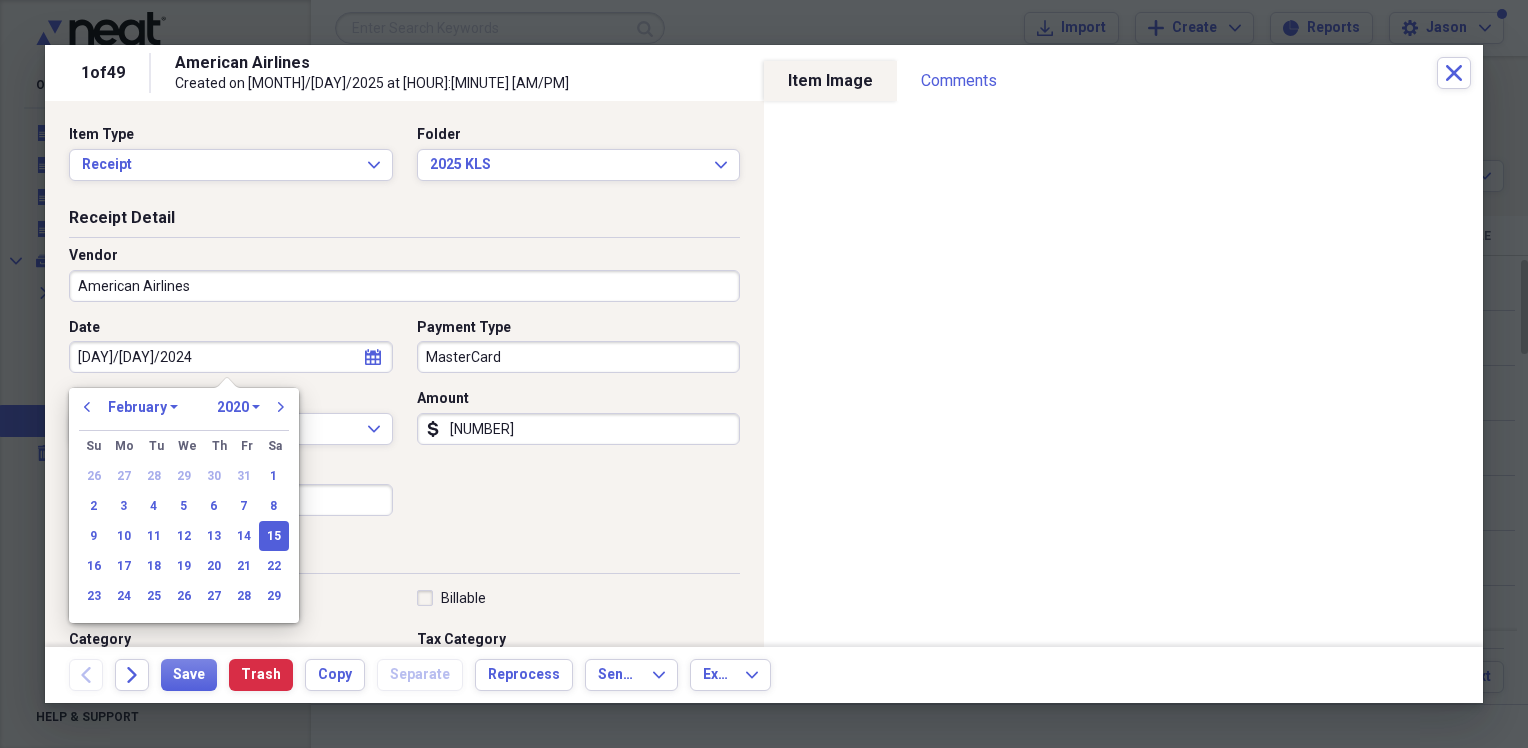 select on "2024" 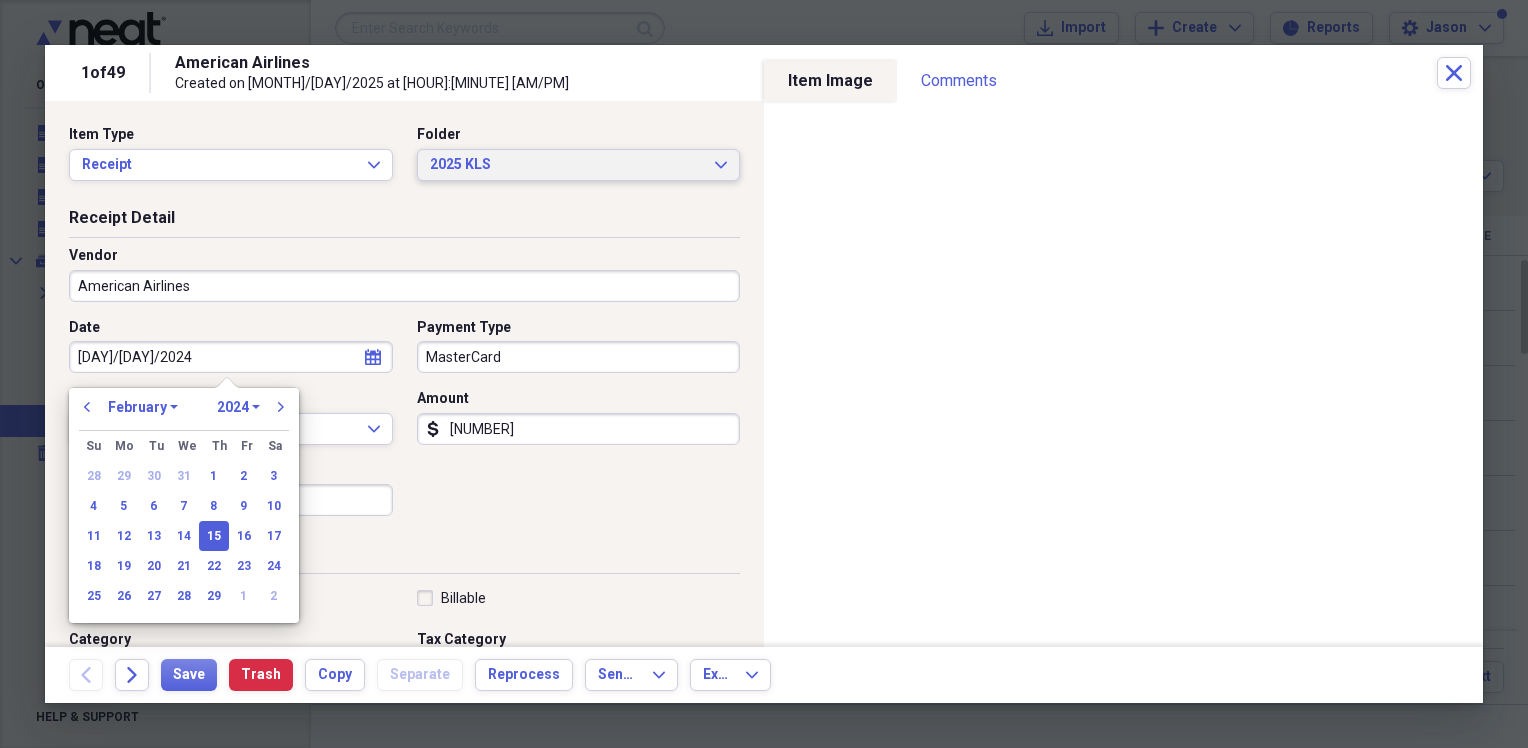 type on "02/15/2024" 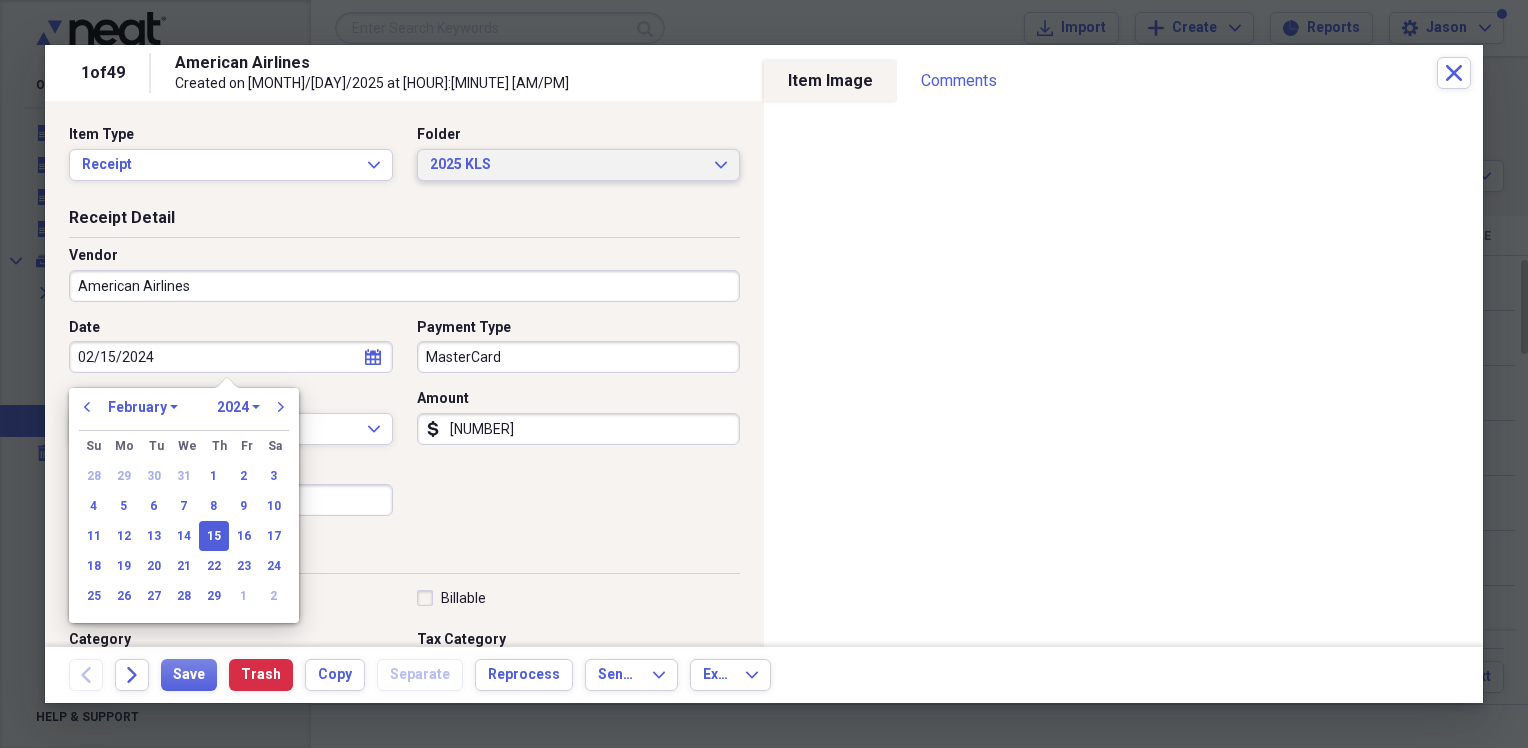 click on "2025 KLS" at bounding box center (567, 165) 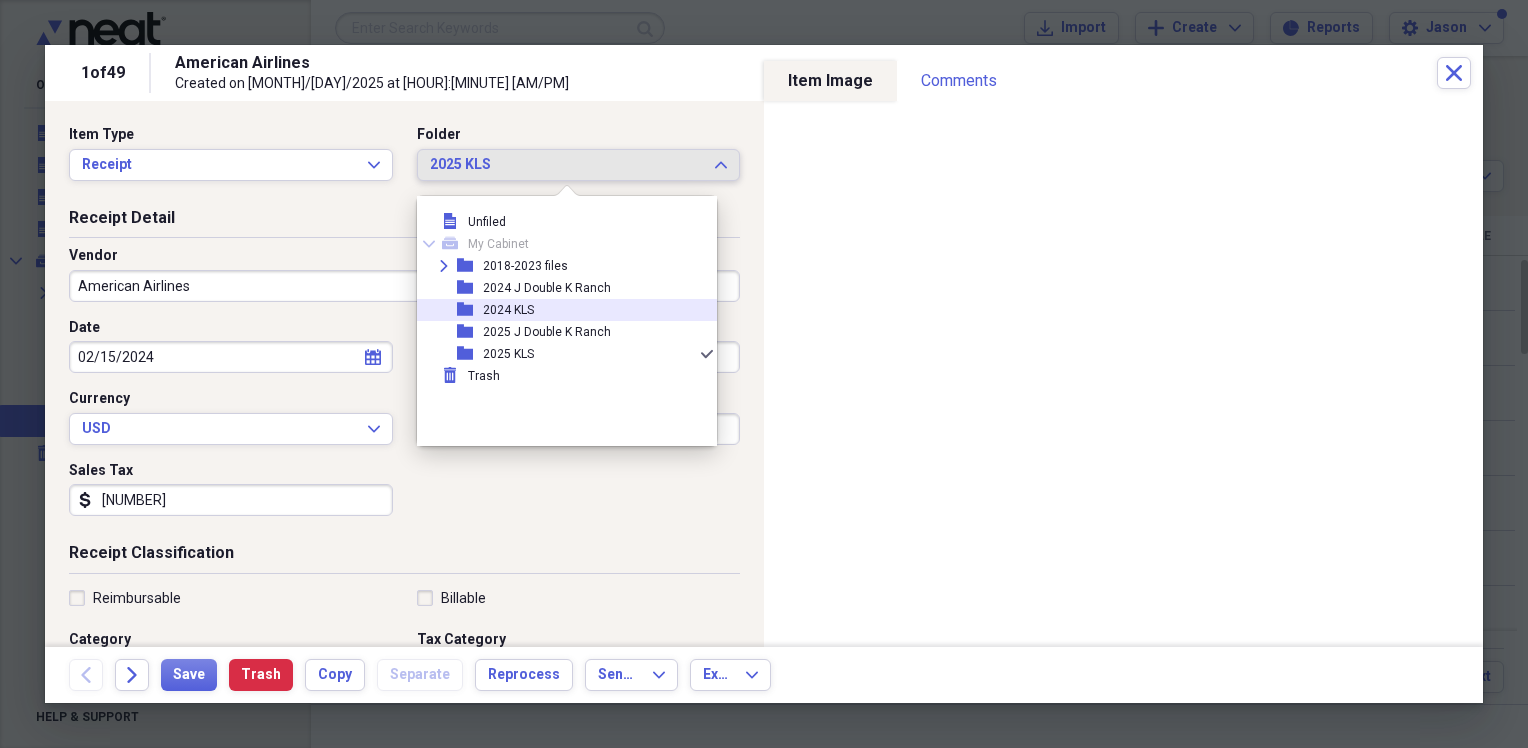click on "folder 2024 KLS" at bounding box center [559, 310] 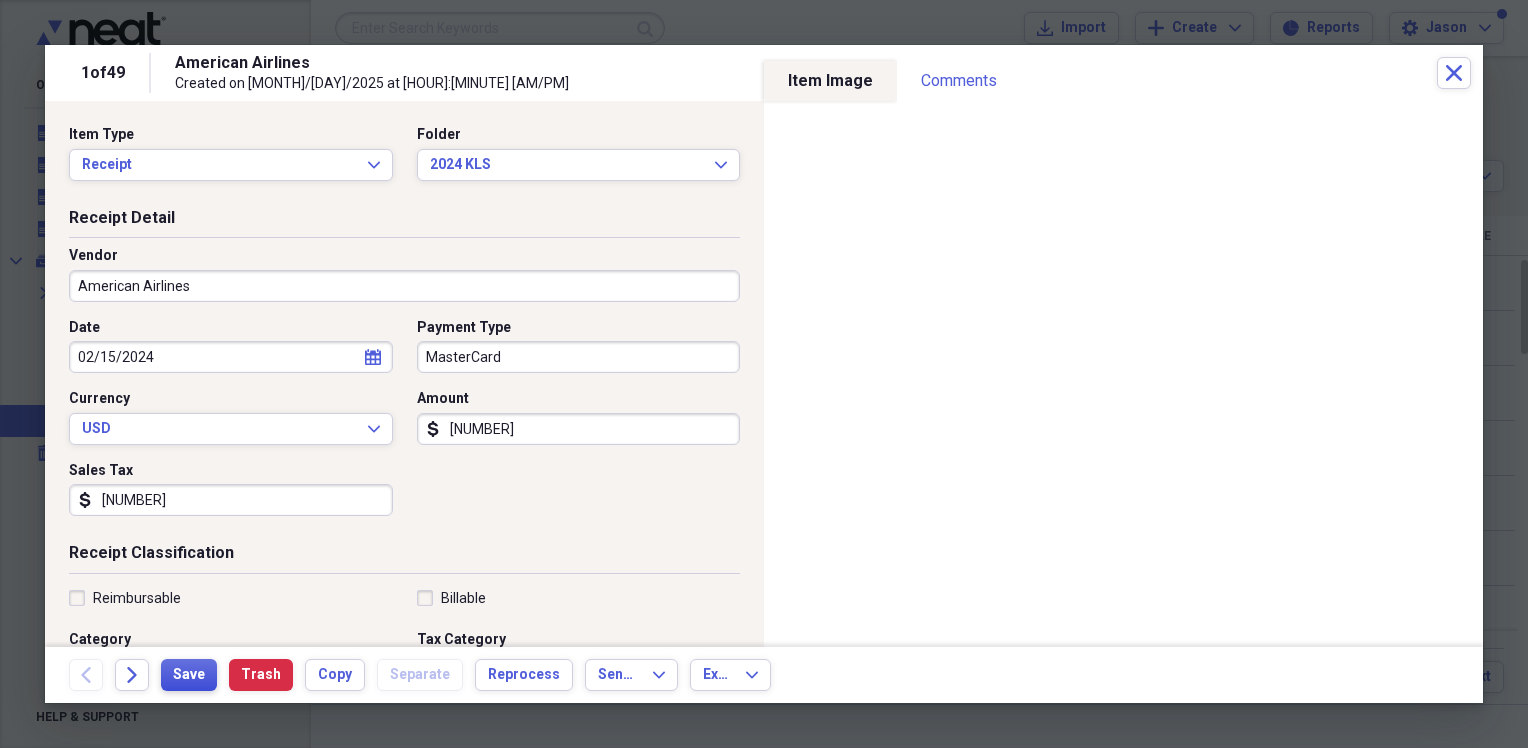 click on "Save" at bounding box center [189, 675] 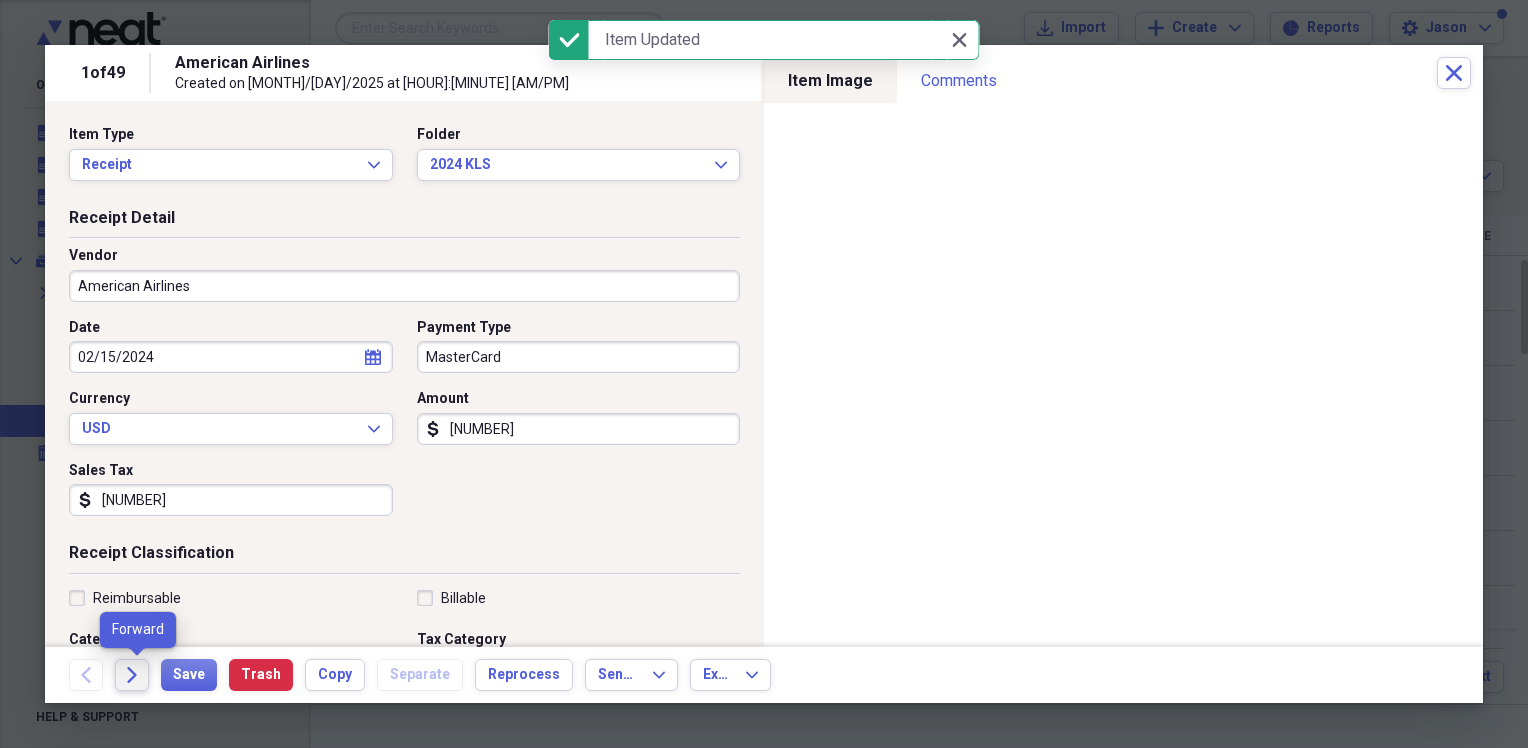 click on "Forward" at bounding box center (132, 675) 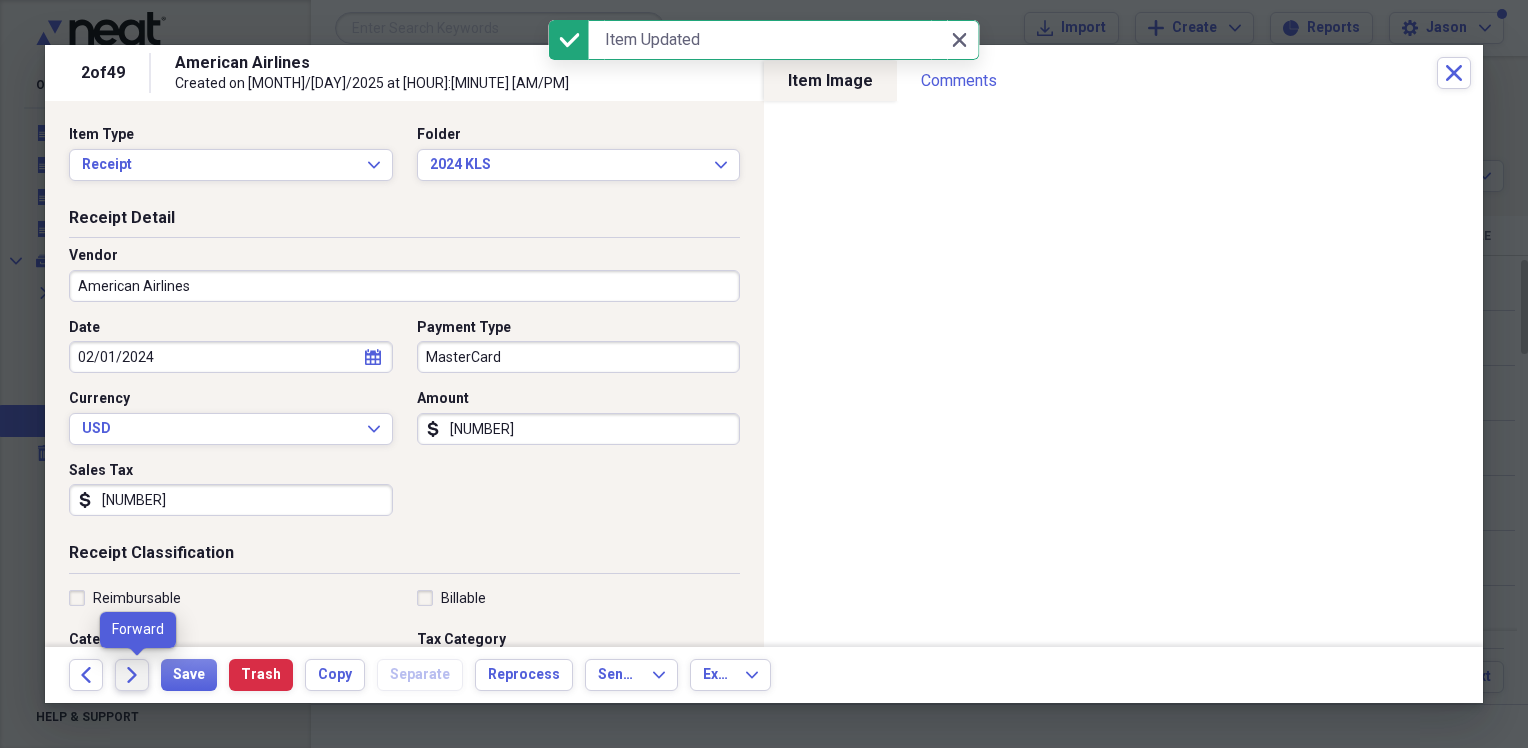 click on "Forward" 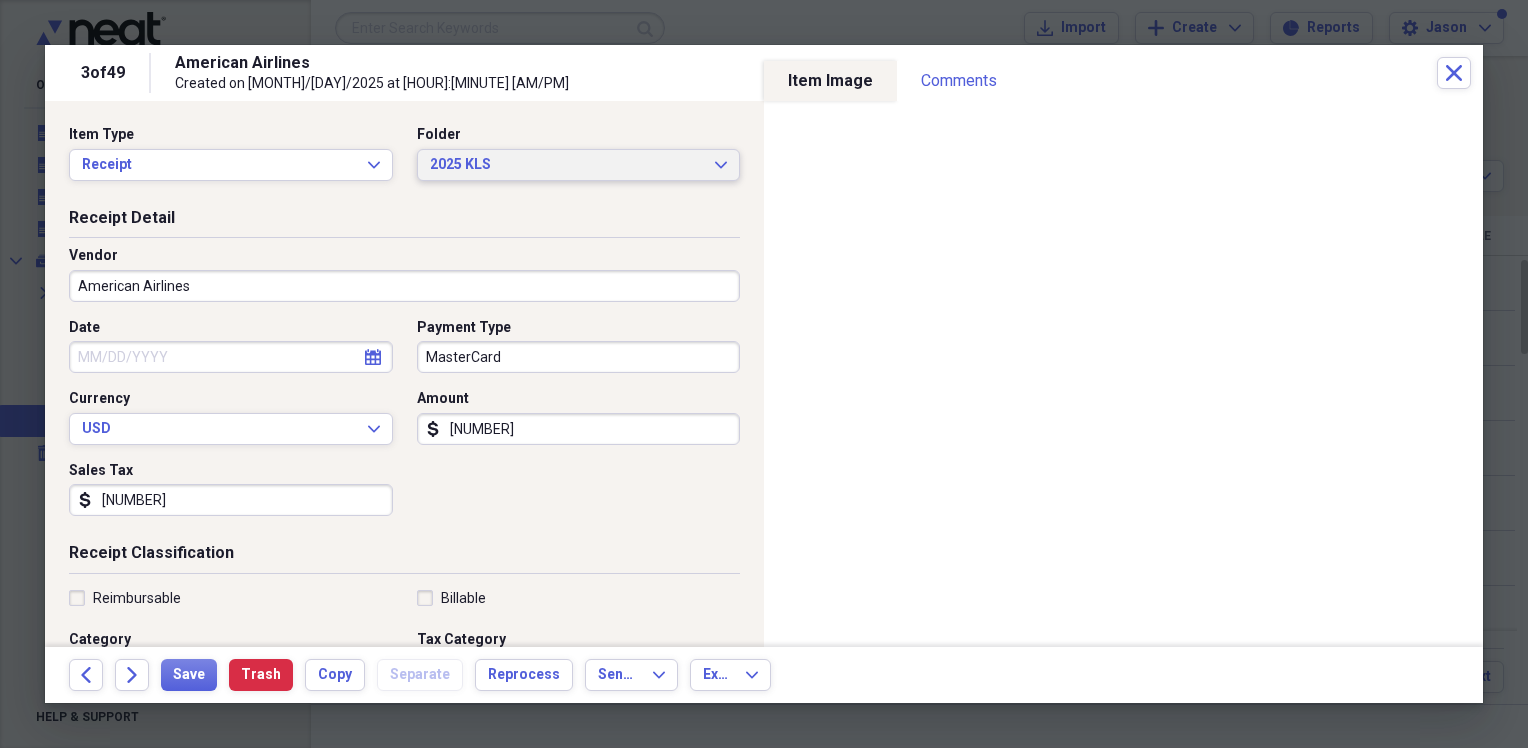 click on "2025 KLS" at bounding box center (567, 165) 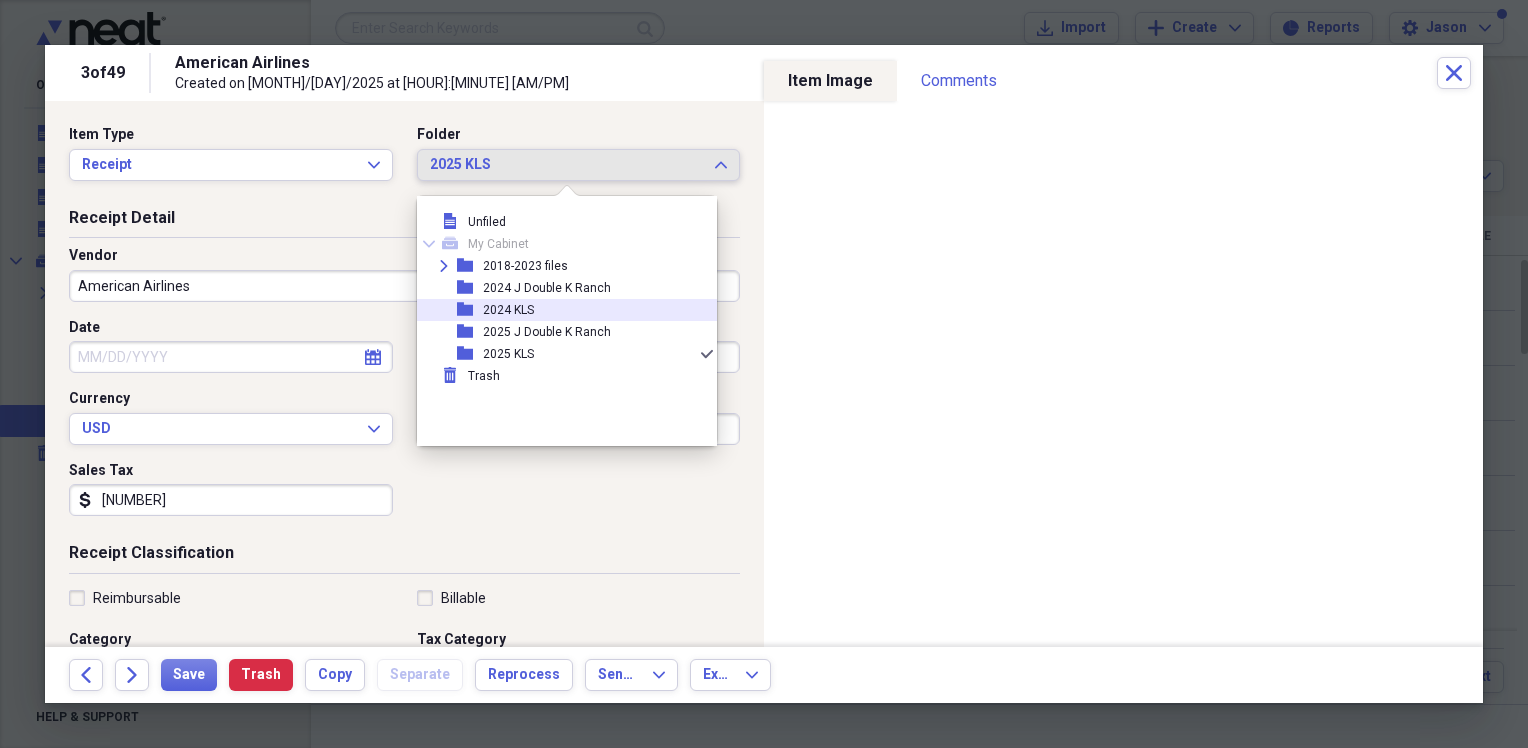 click on "2024 KLS" at bounding box center [508, 310] 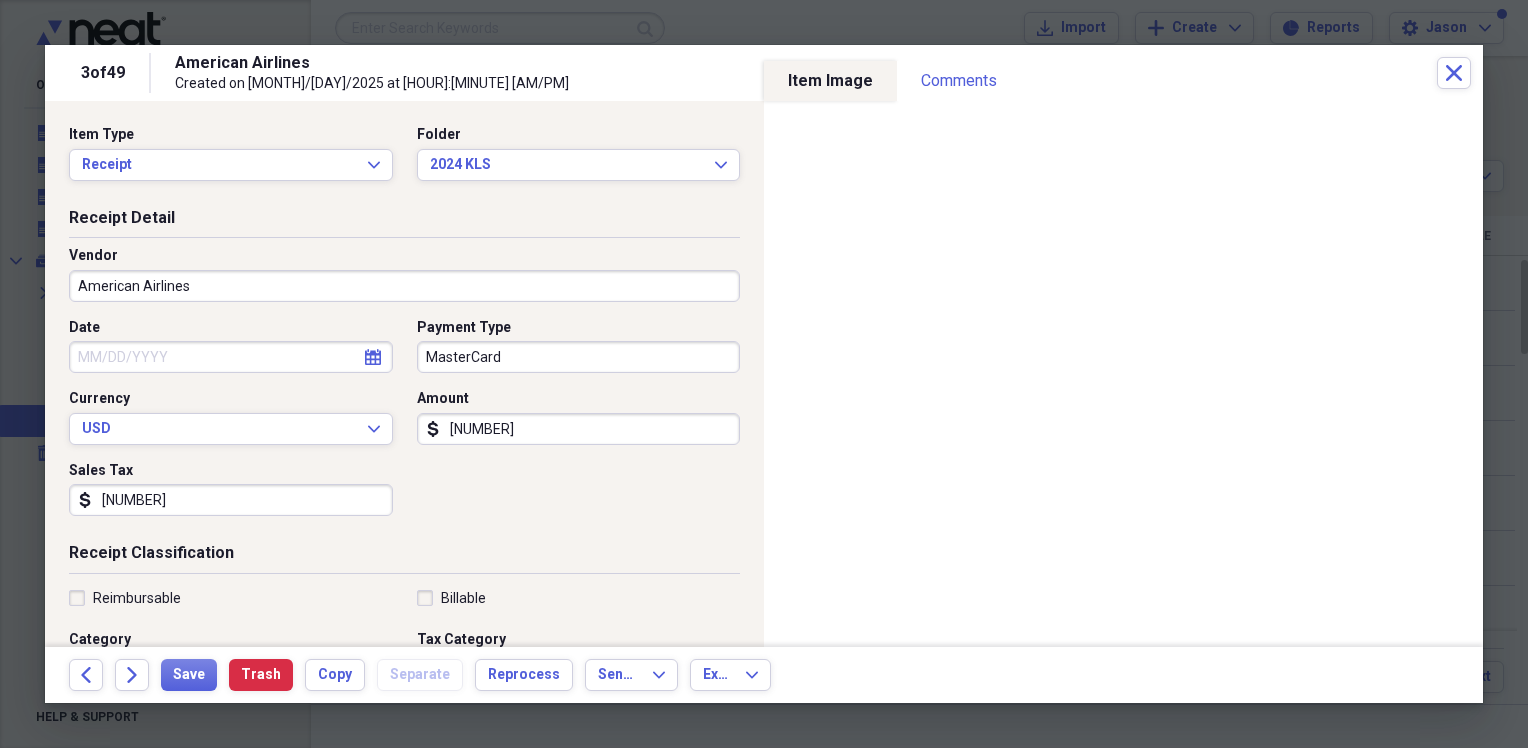select on "7" 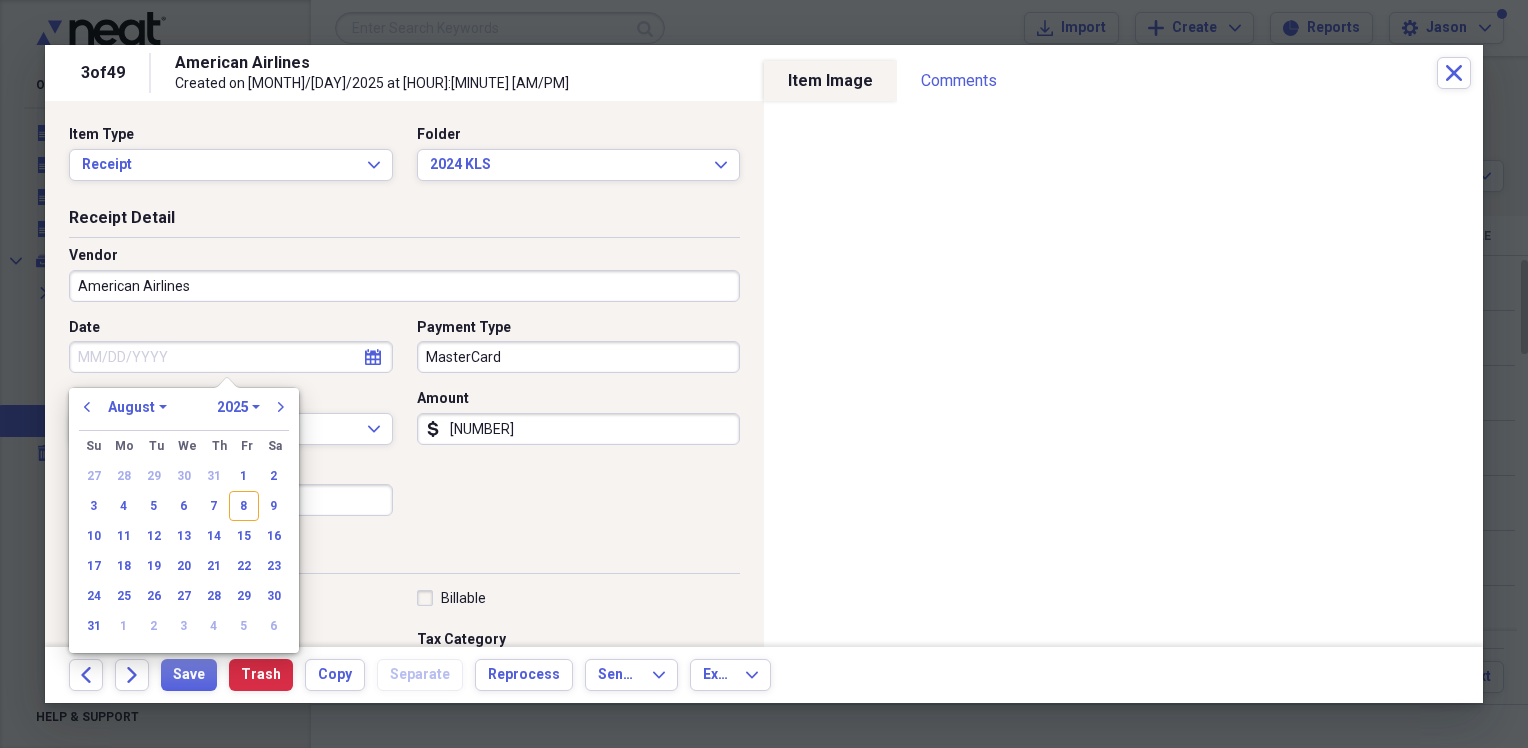 click on "Date" at bounding box center [231, 357] 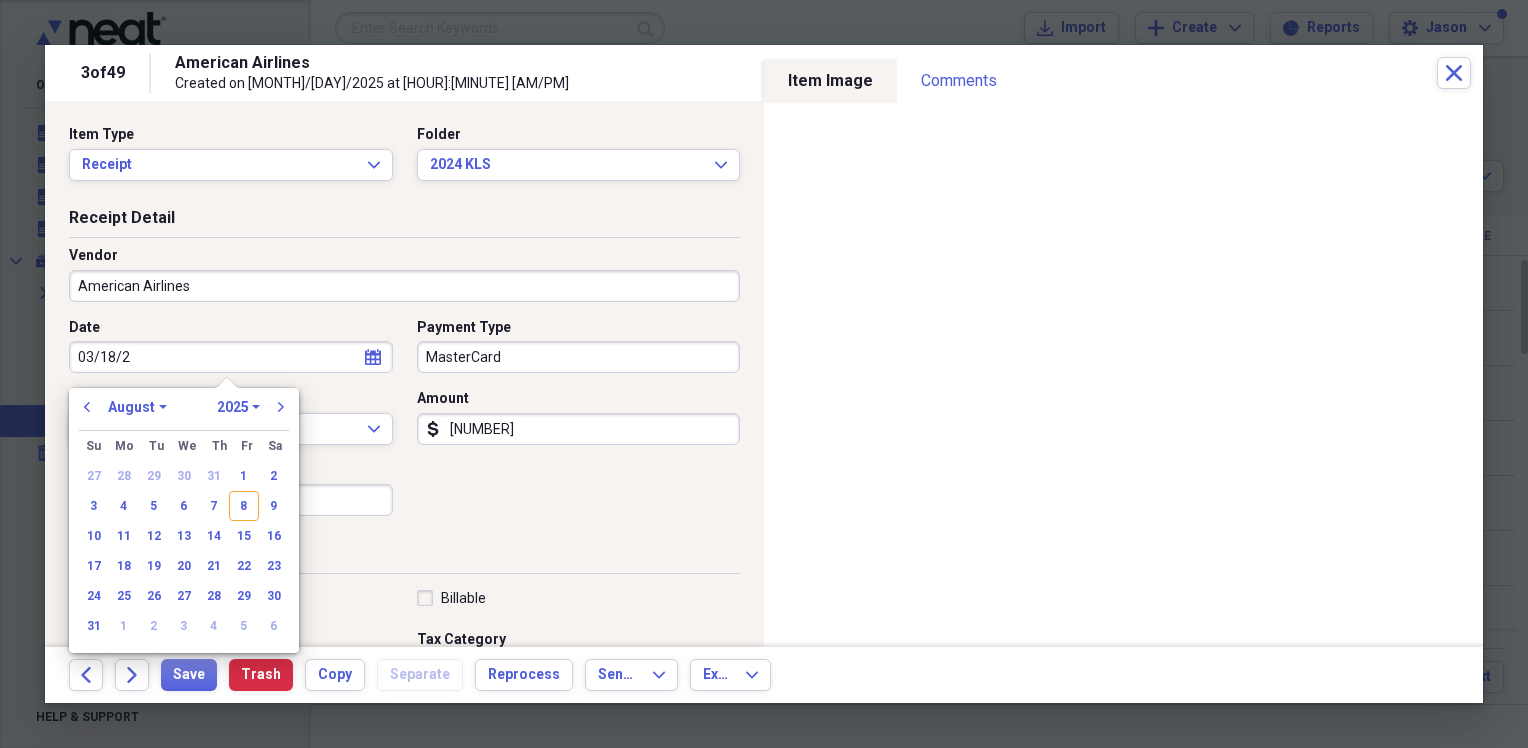 type on "[MONTH]/[DAY]/24" 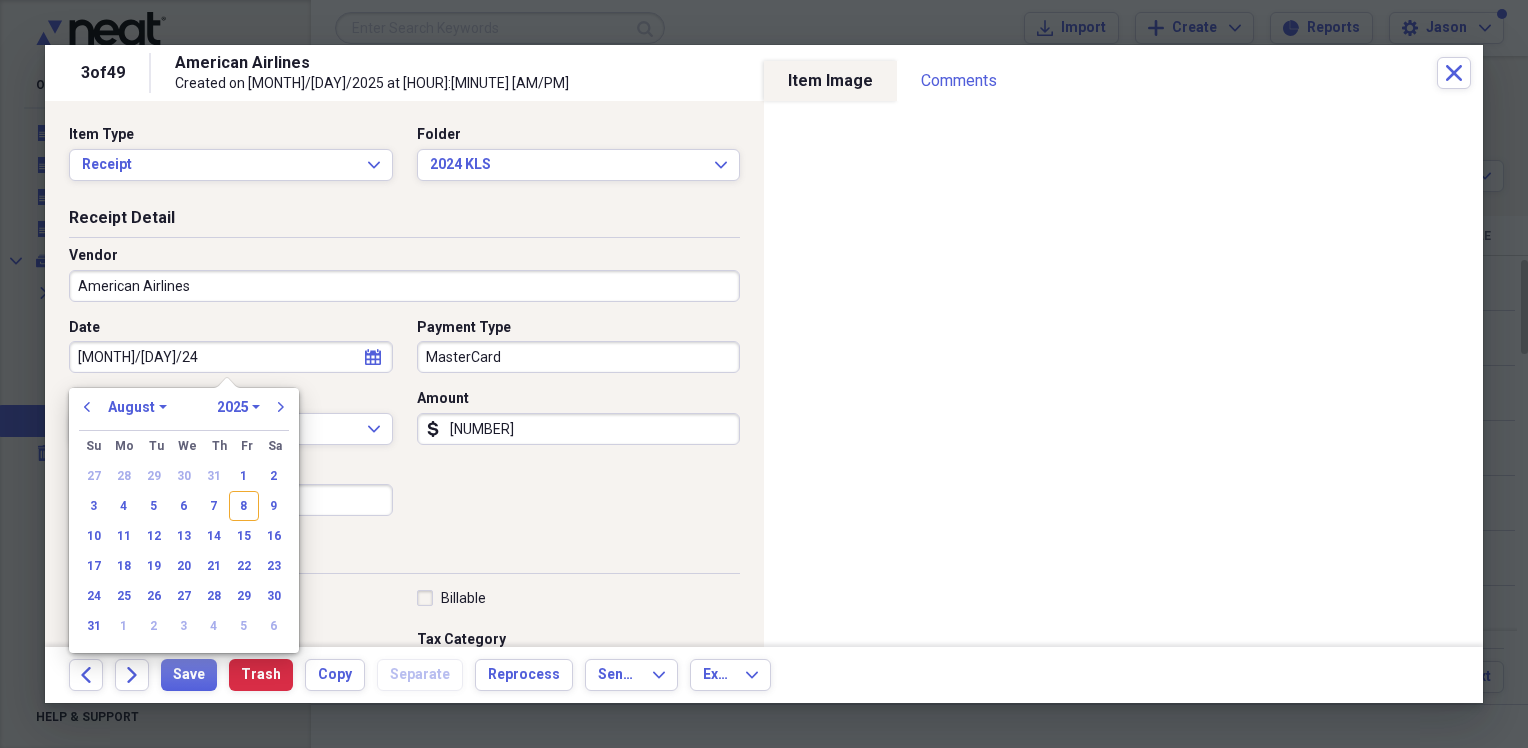 select on "2" 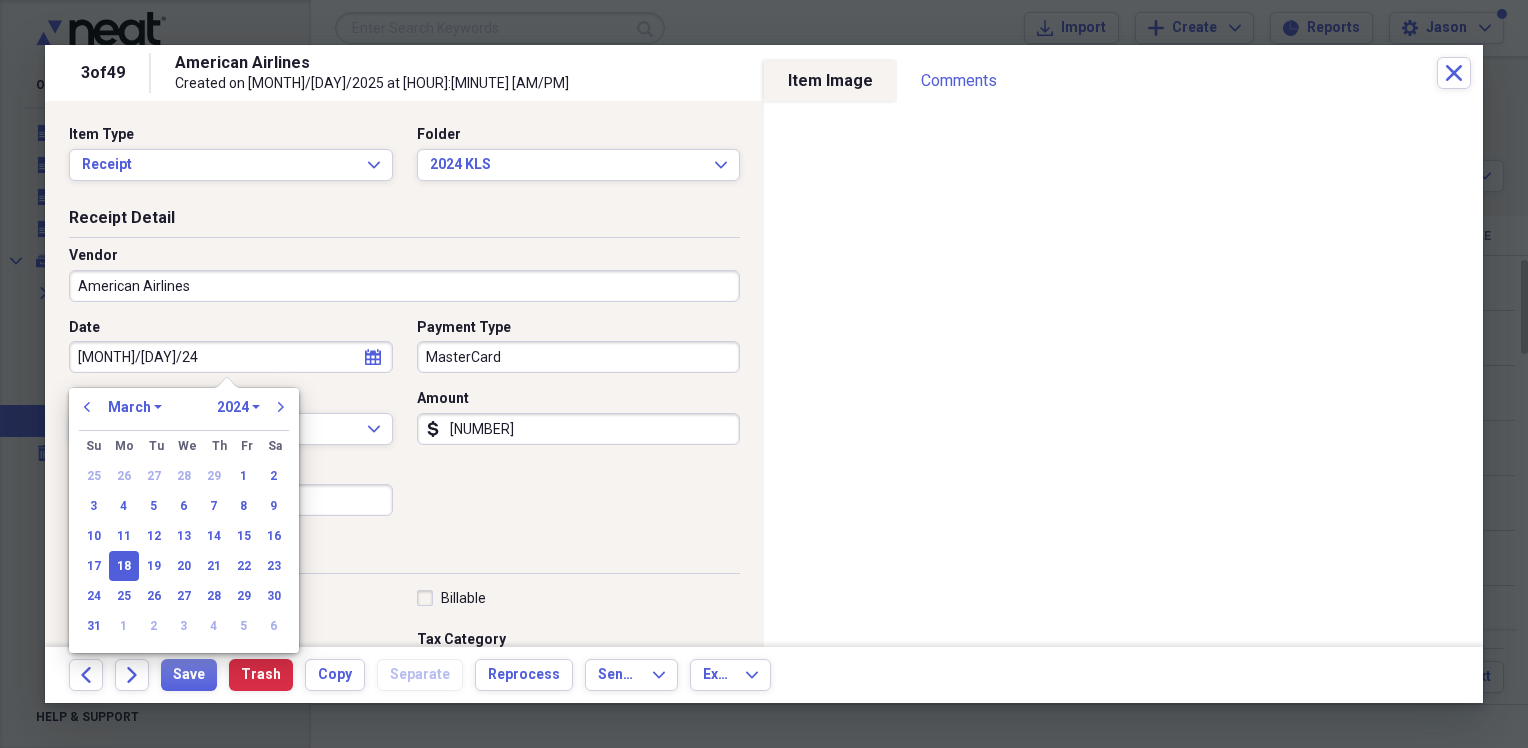 type on "03/18/2024" 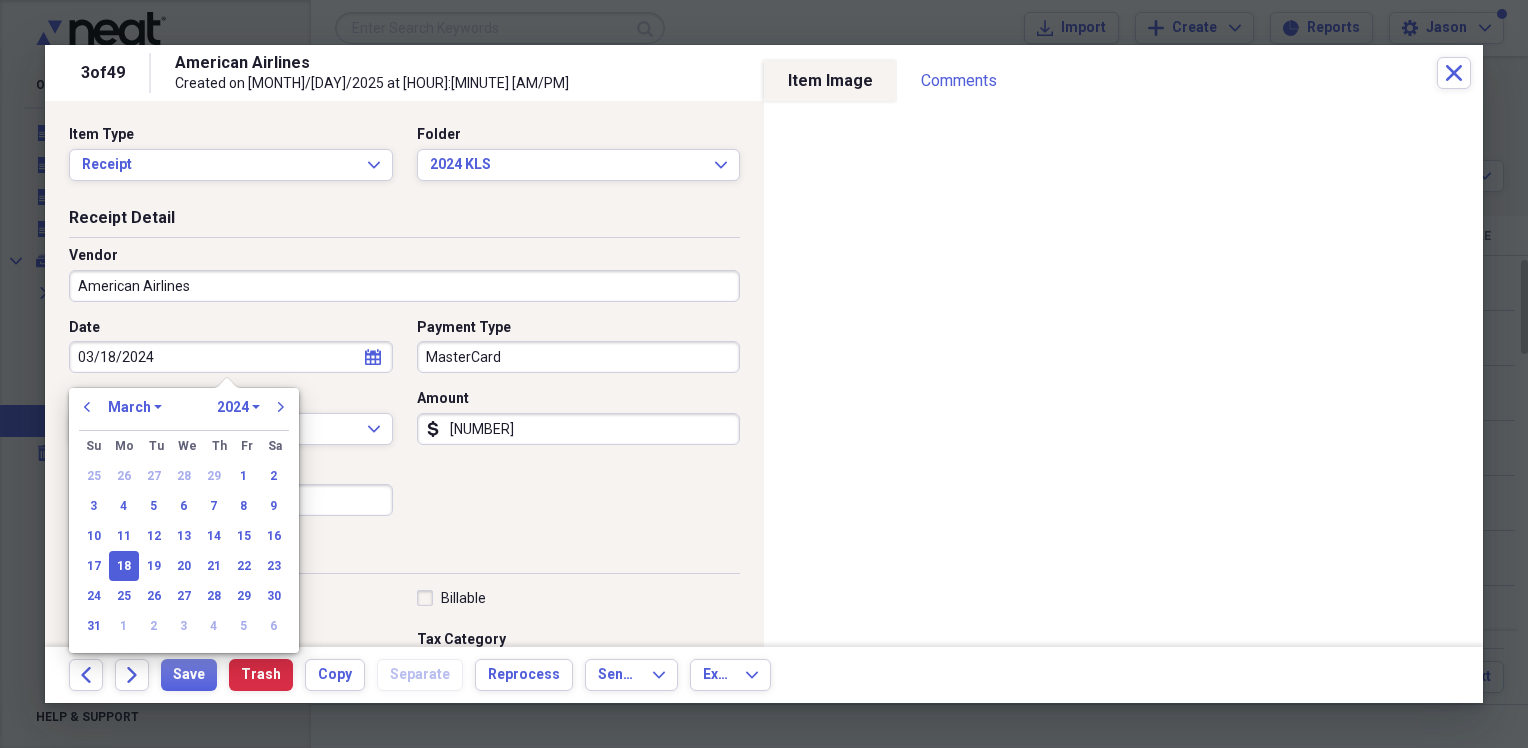 click on "Date [MONTH]/[DAY]/2024 calendar Calendar Payment Type MasterCard Currency USD Expand Amount dollar-sign [NUMBER] Sales Tax dollar-sign [NUMBER]" at bounding box center [404, 425] 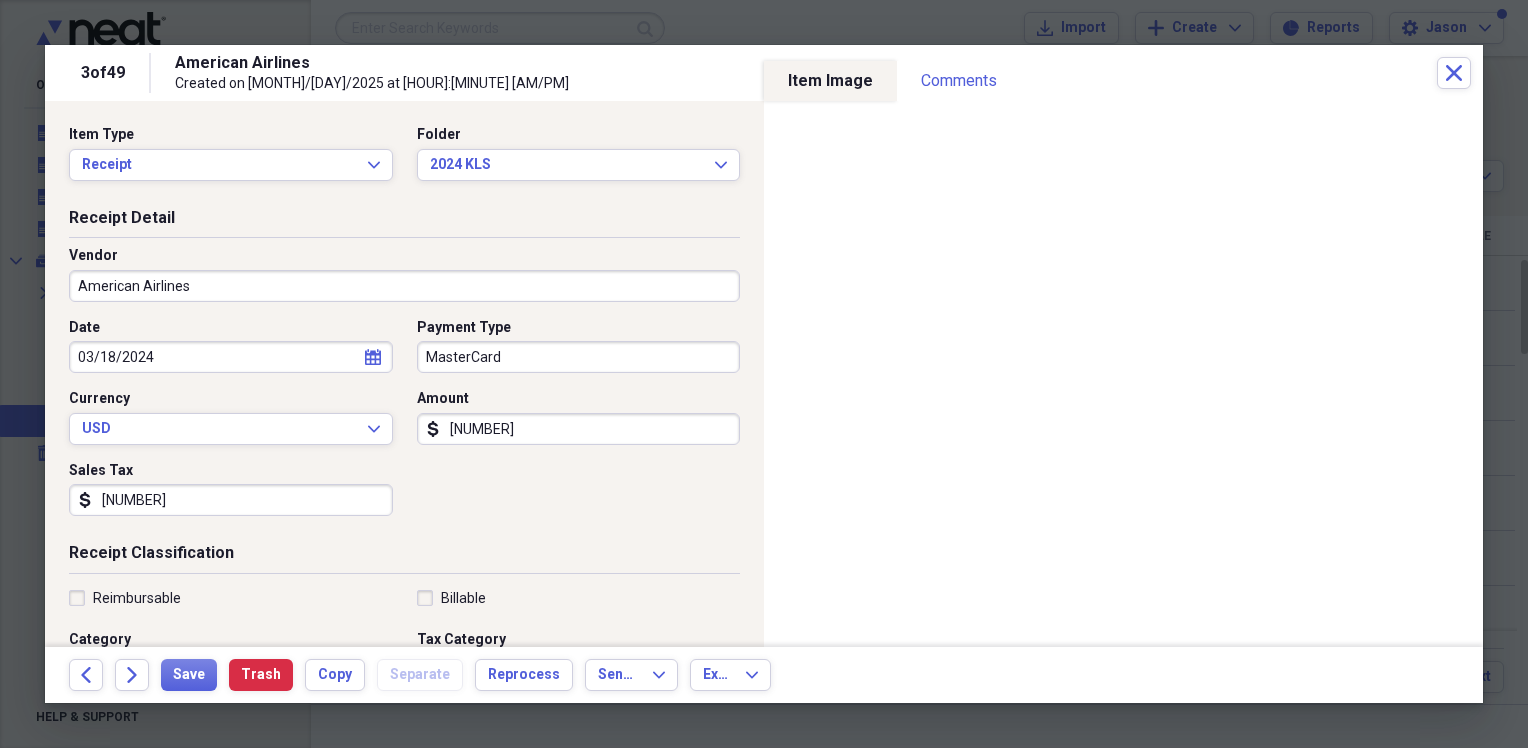 scroll, scrollTop: 200, scrollLeft: 0, axis: vertical 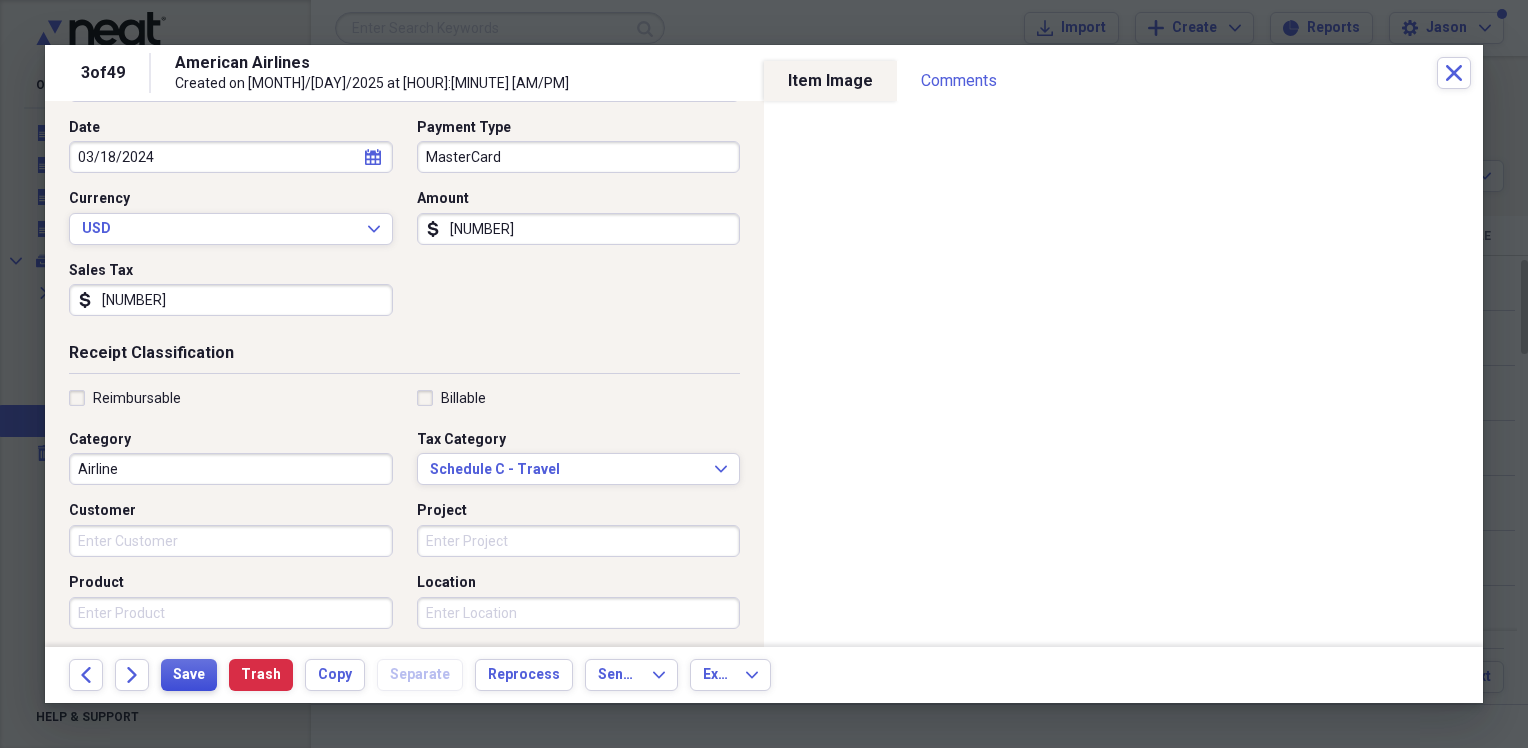 click on "Save" at bounding box center [189, 675] 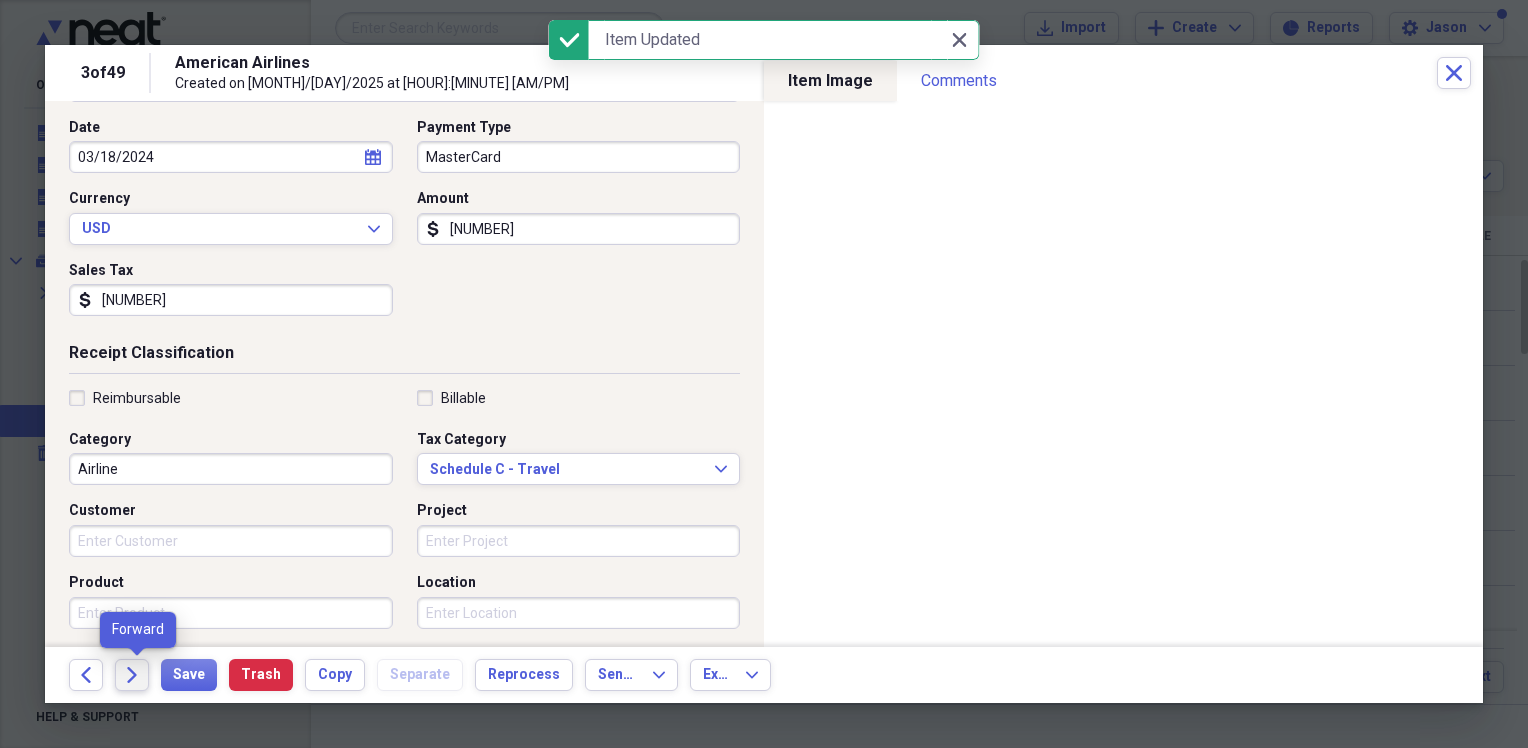 click on "Forward" 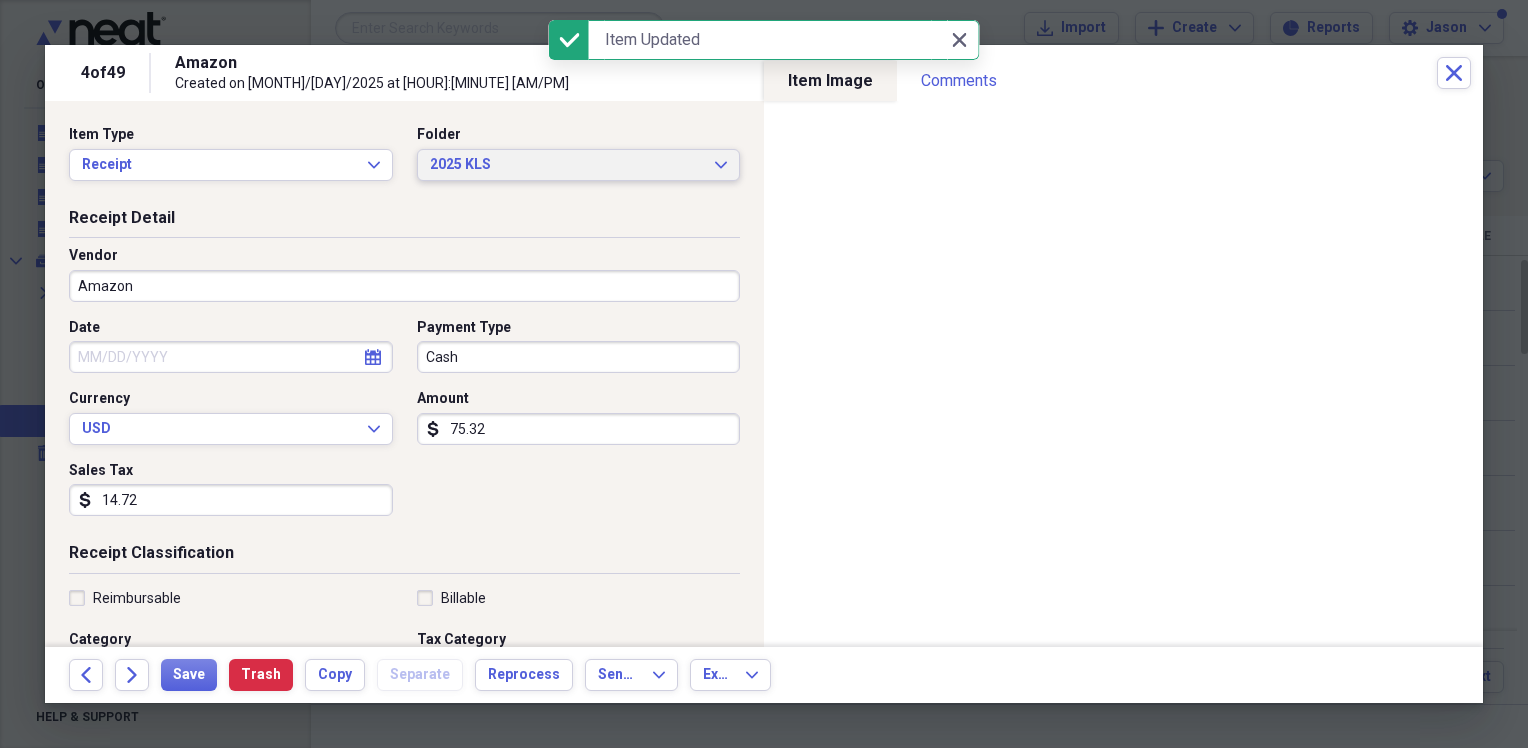 click on "2025 KLS" at bounding box center (567, 165) 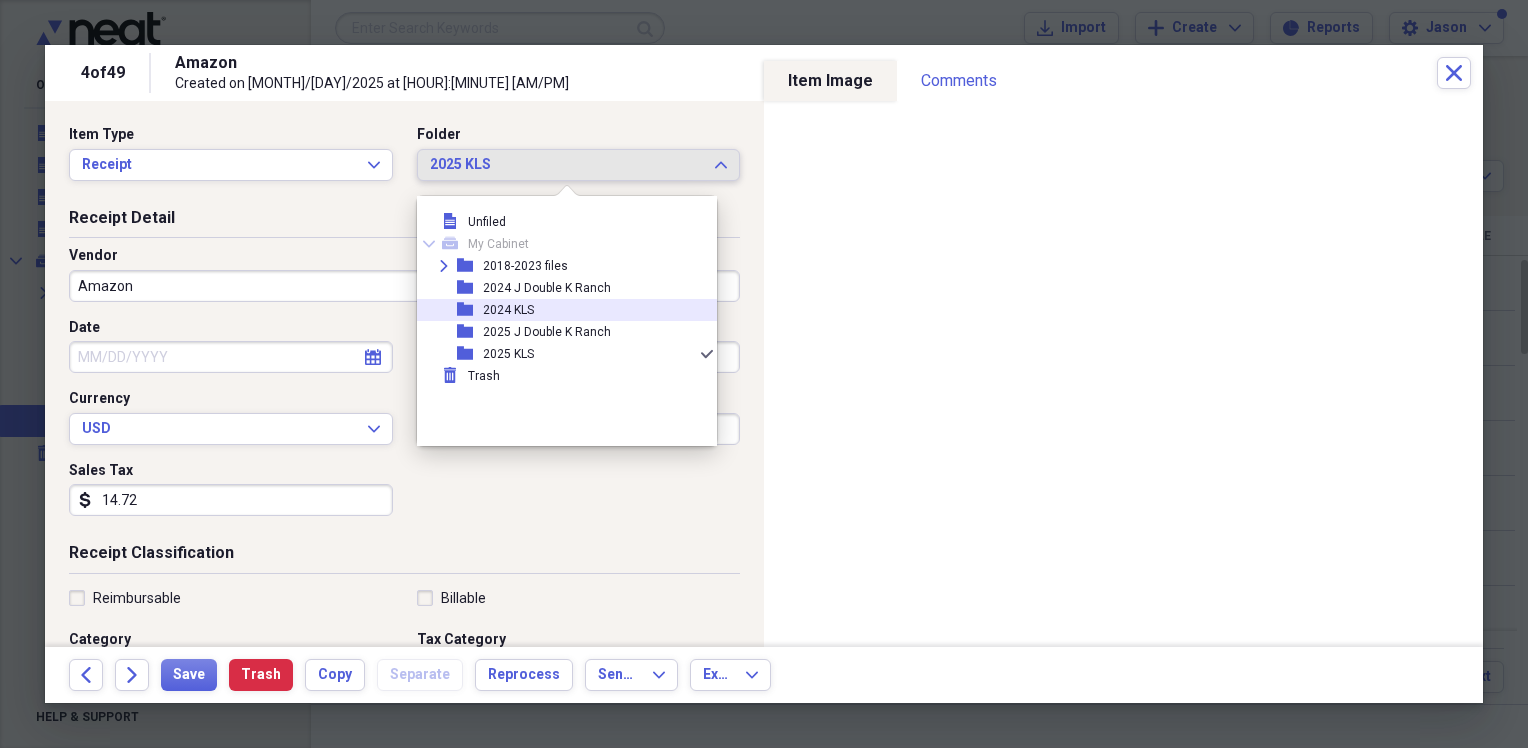 click on "2024 KLS" at bounding box center [508, 310] 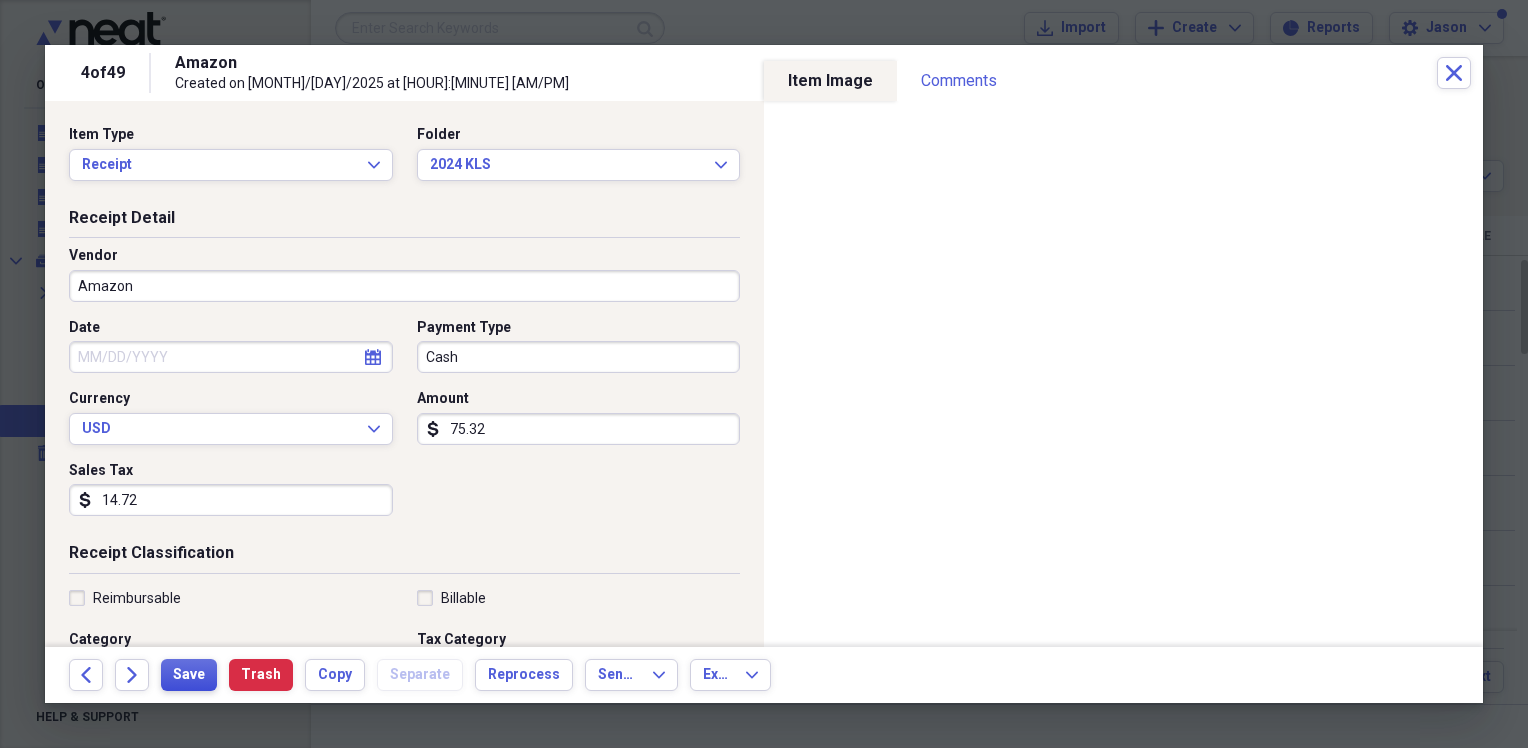 click on "Save" at bounding box center (189, 675) 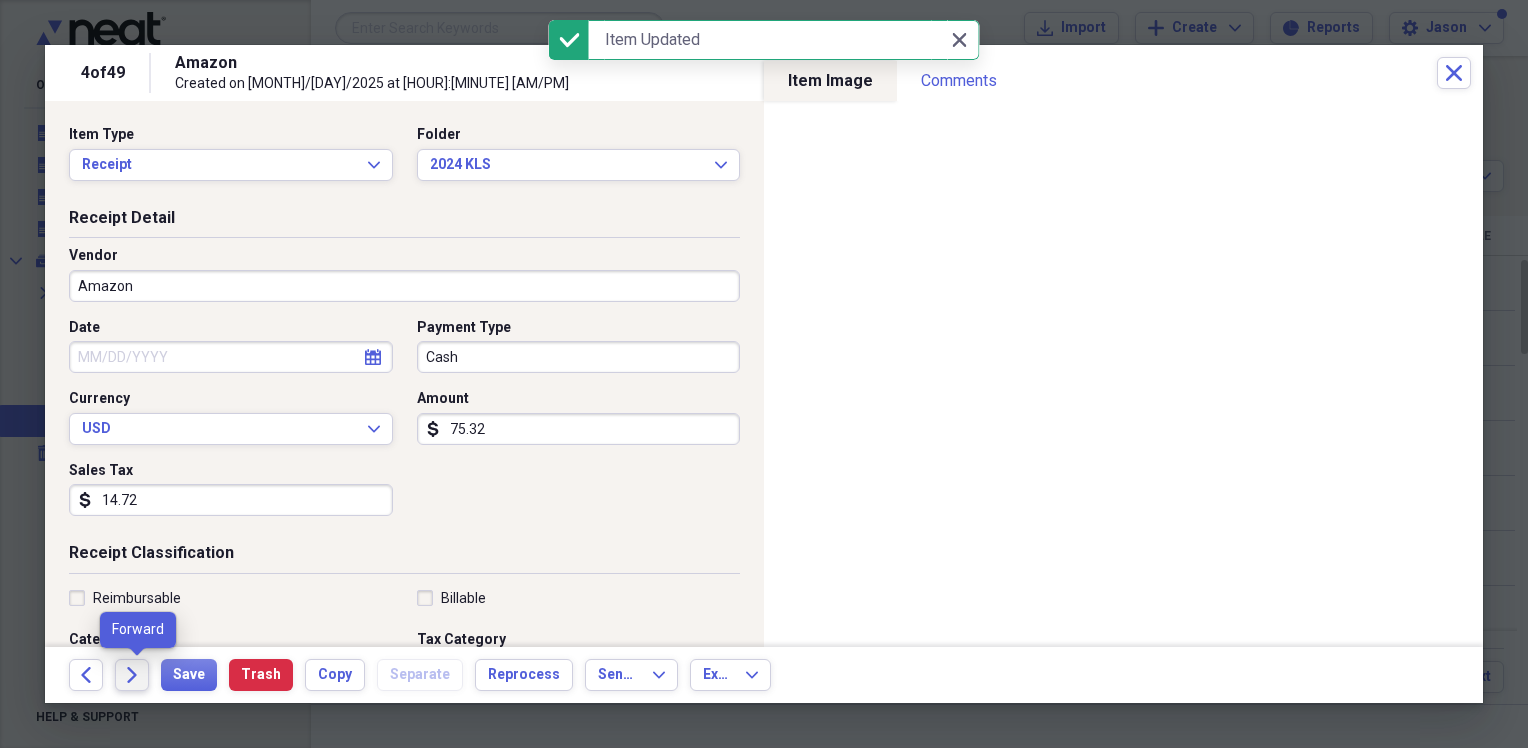 click on "Forward" 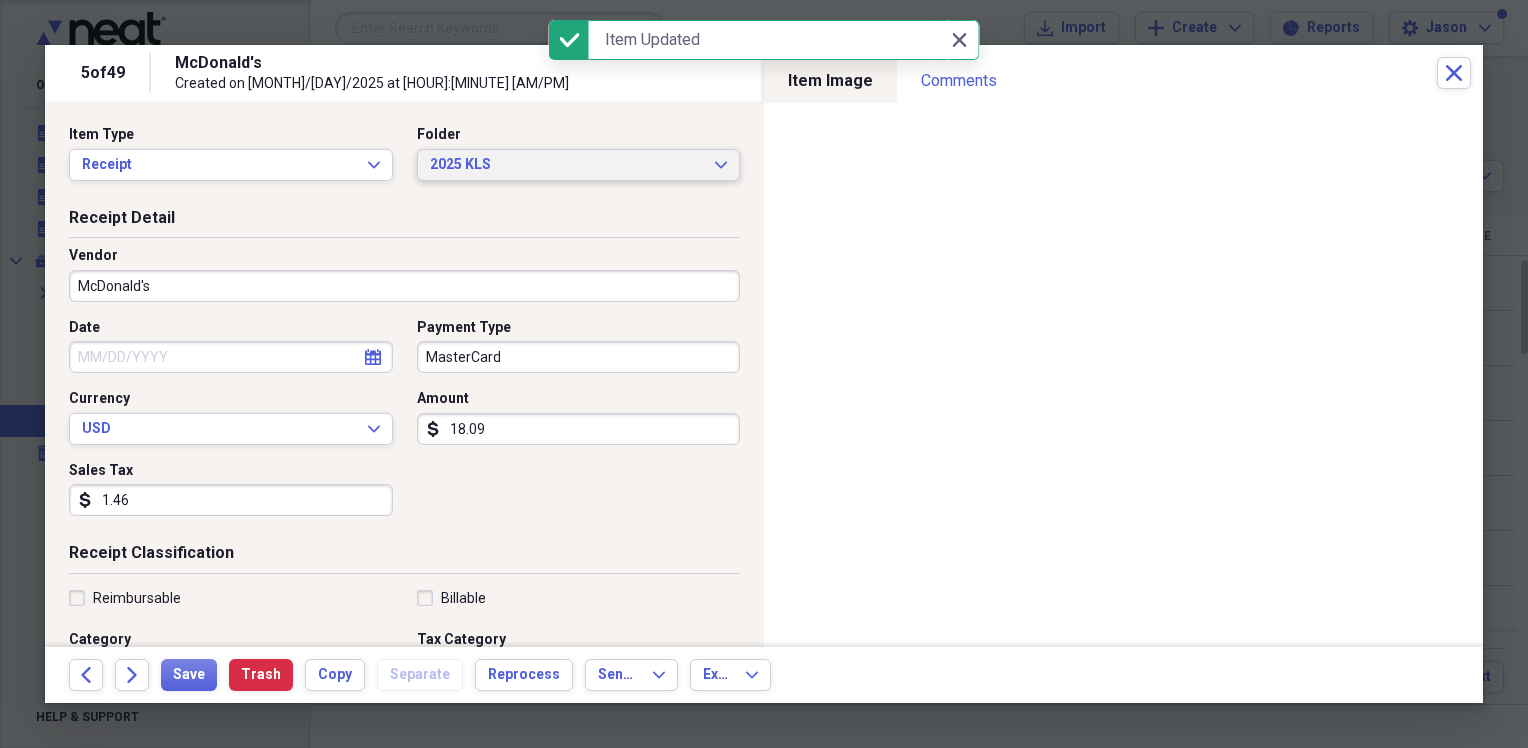 click on "2025 KLS" at bounding box center [567, 165] 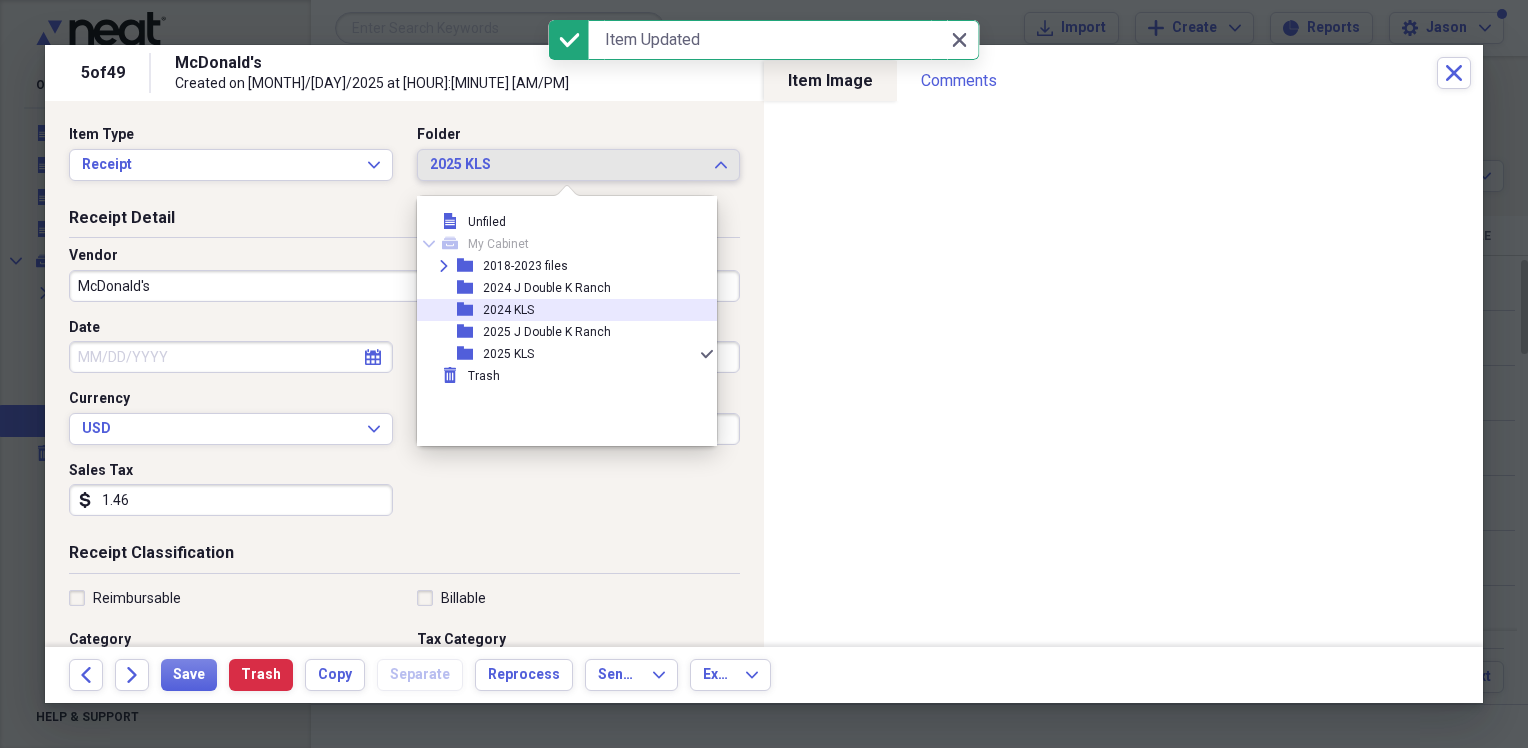 click on "2024 KLS" at bounding box center (508, 310) 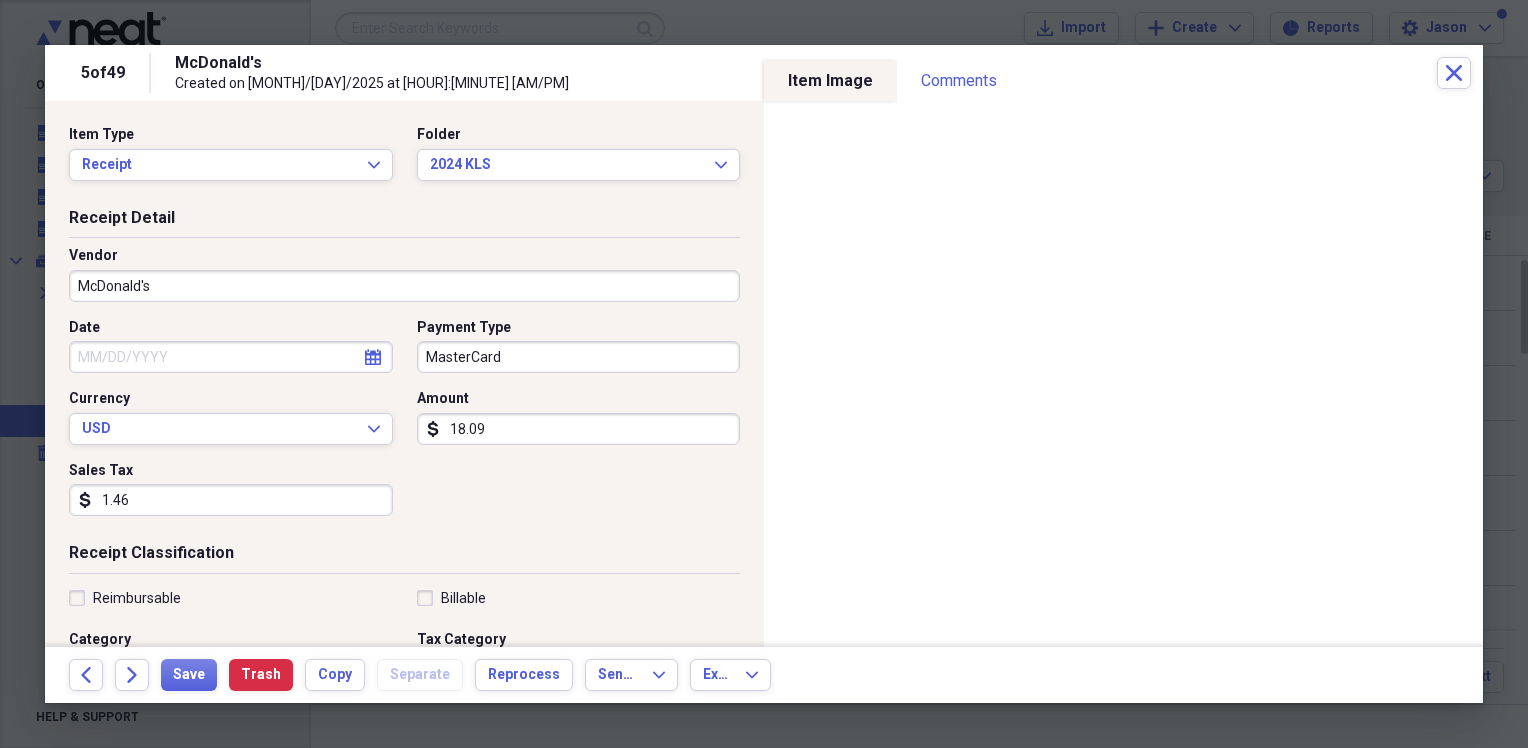 click on "Date" at bounding box center [231, 357] 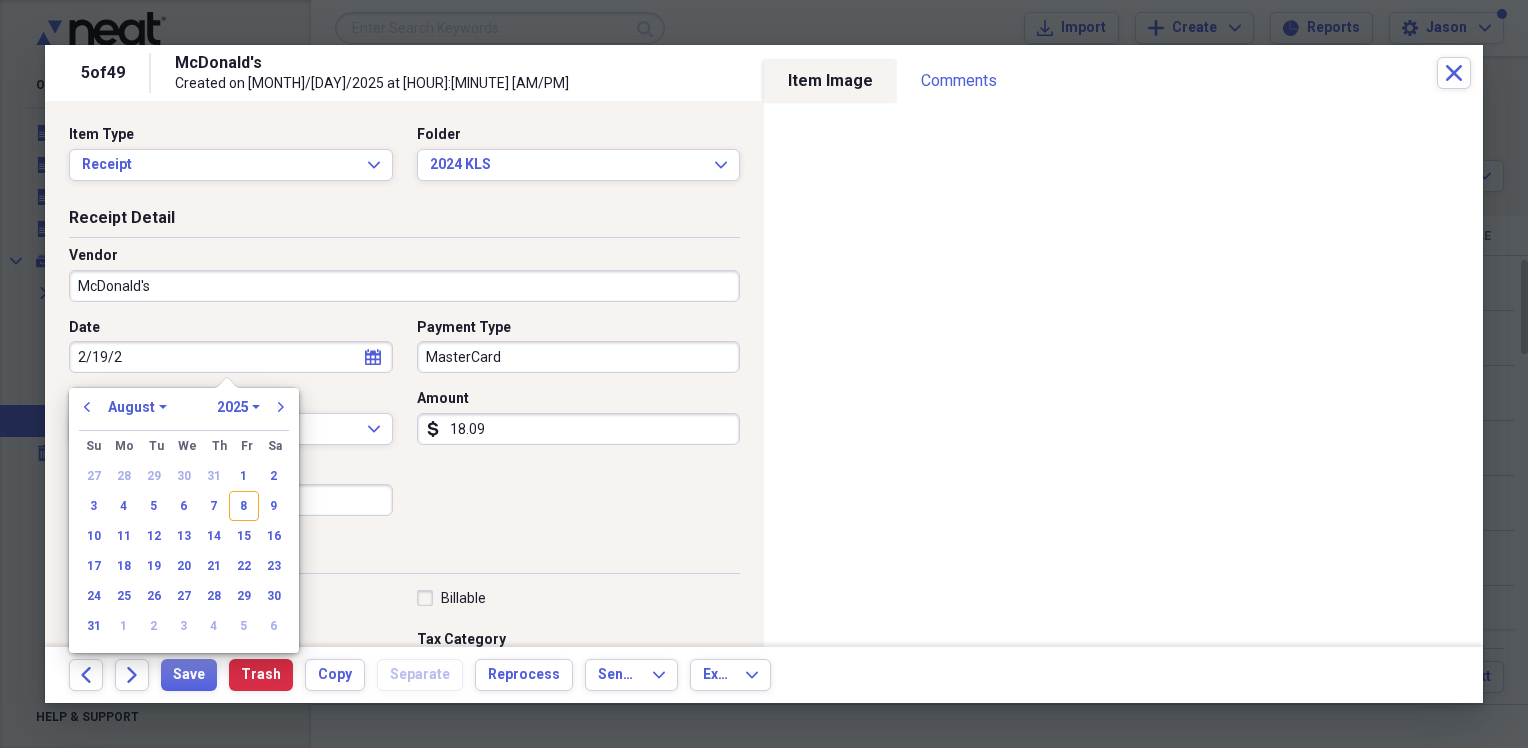 type on "[MONTH]/[DAY]/25" 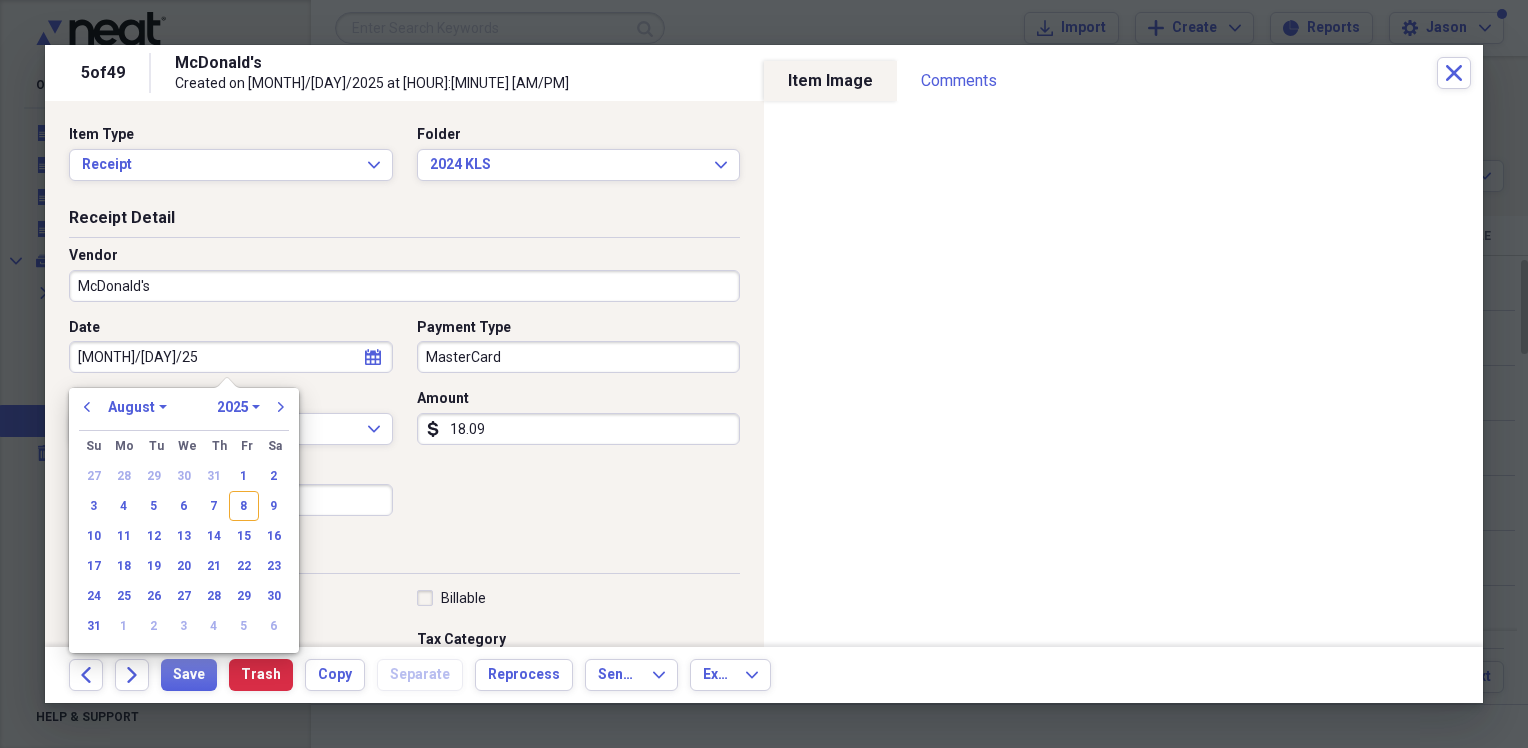 select on "1" 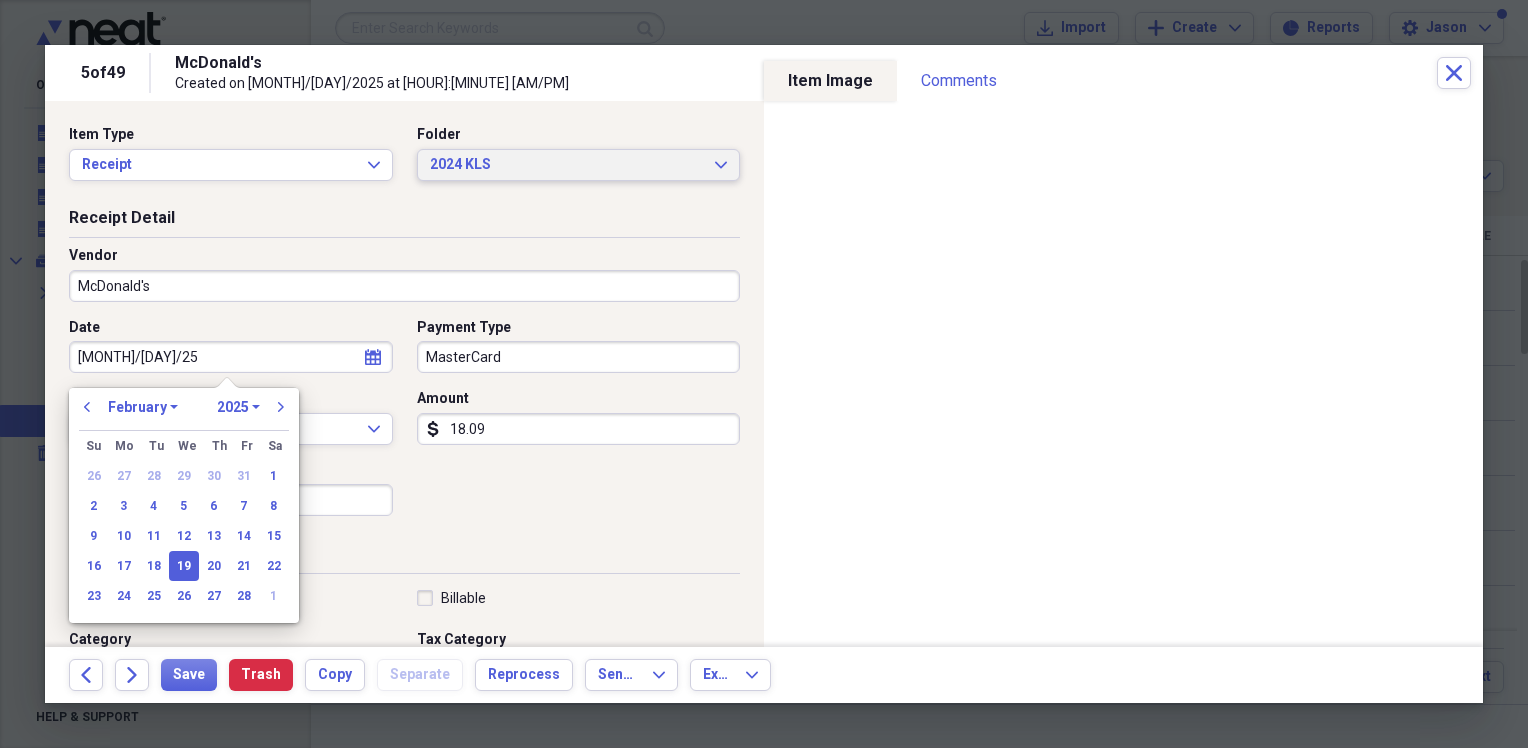 type on "02/19/2025" 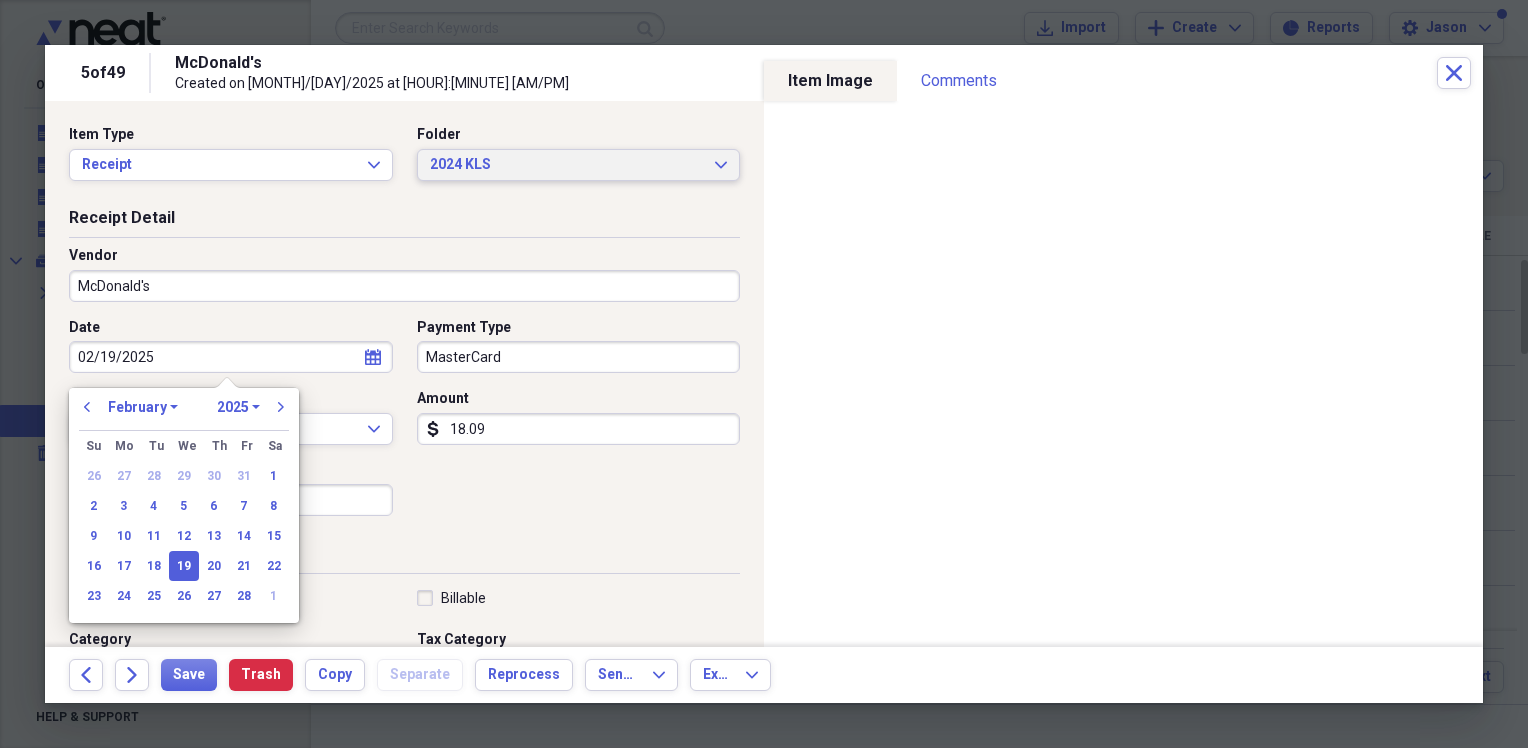 click on "2024 KLS" at bounding box center (567, 165) 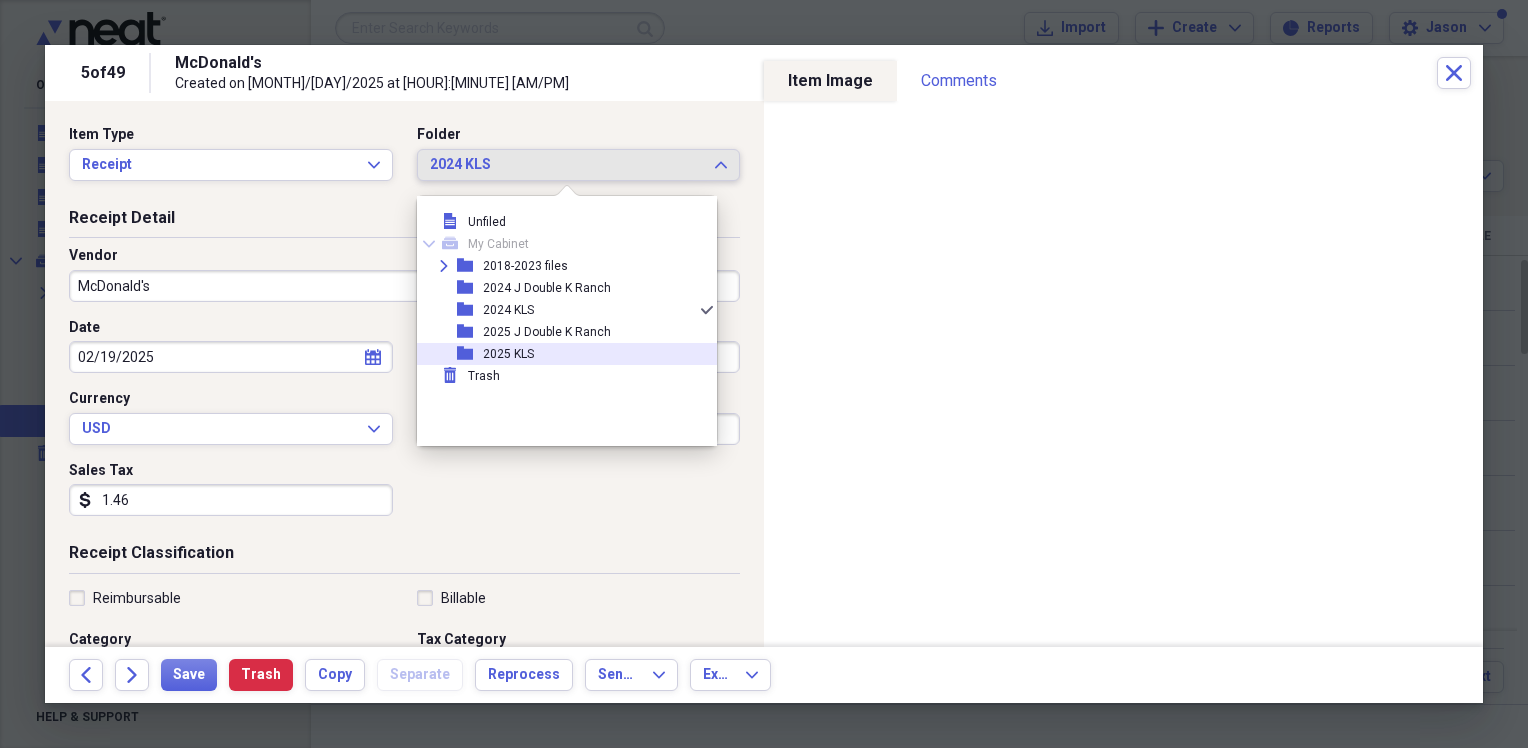 click on "2025 KLS" at bounding box center (508, 354) 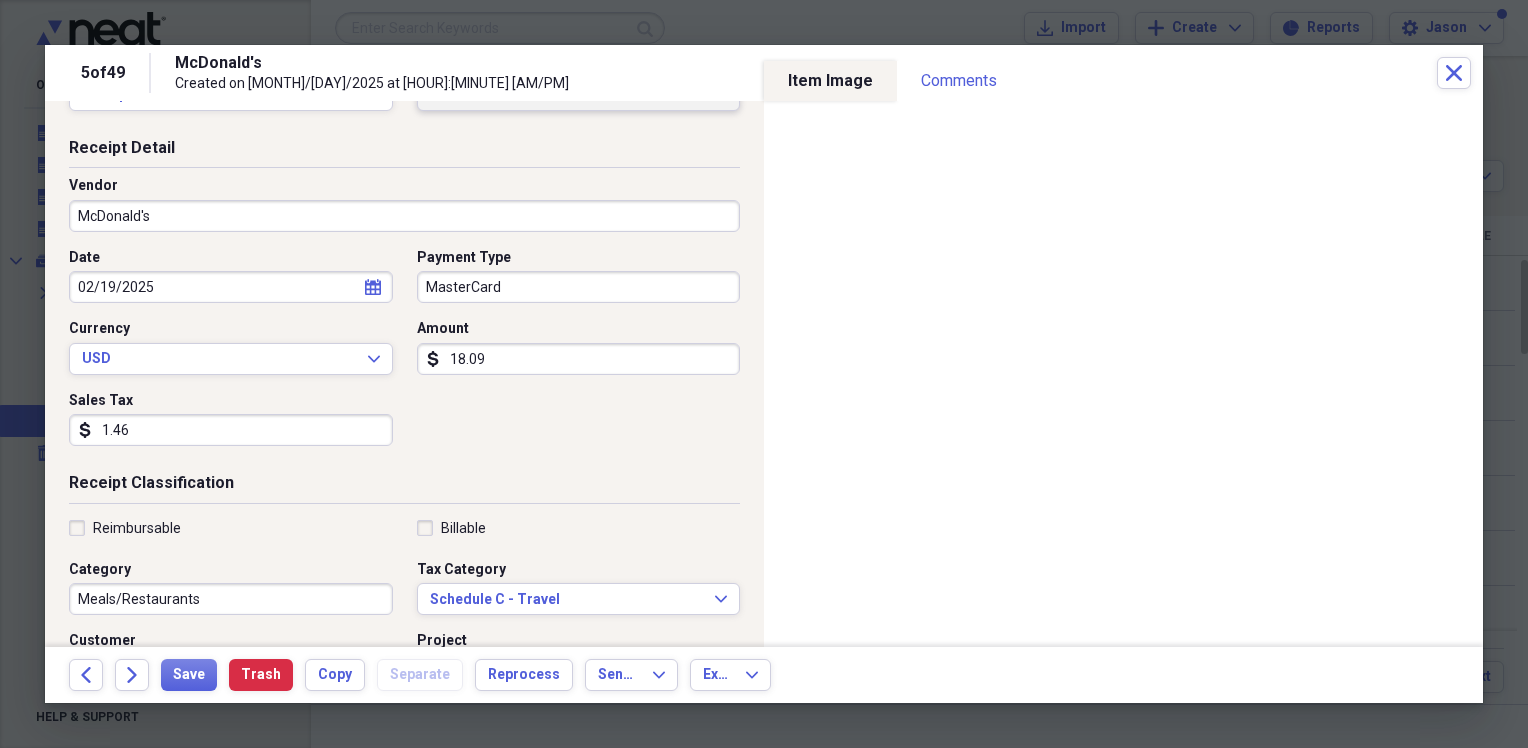 scroll, scrollTop: 100, scrollLeft: 0, axis: vertical 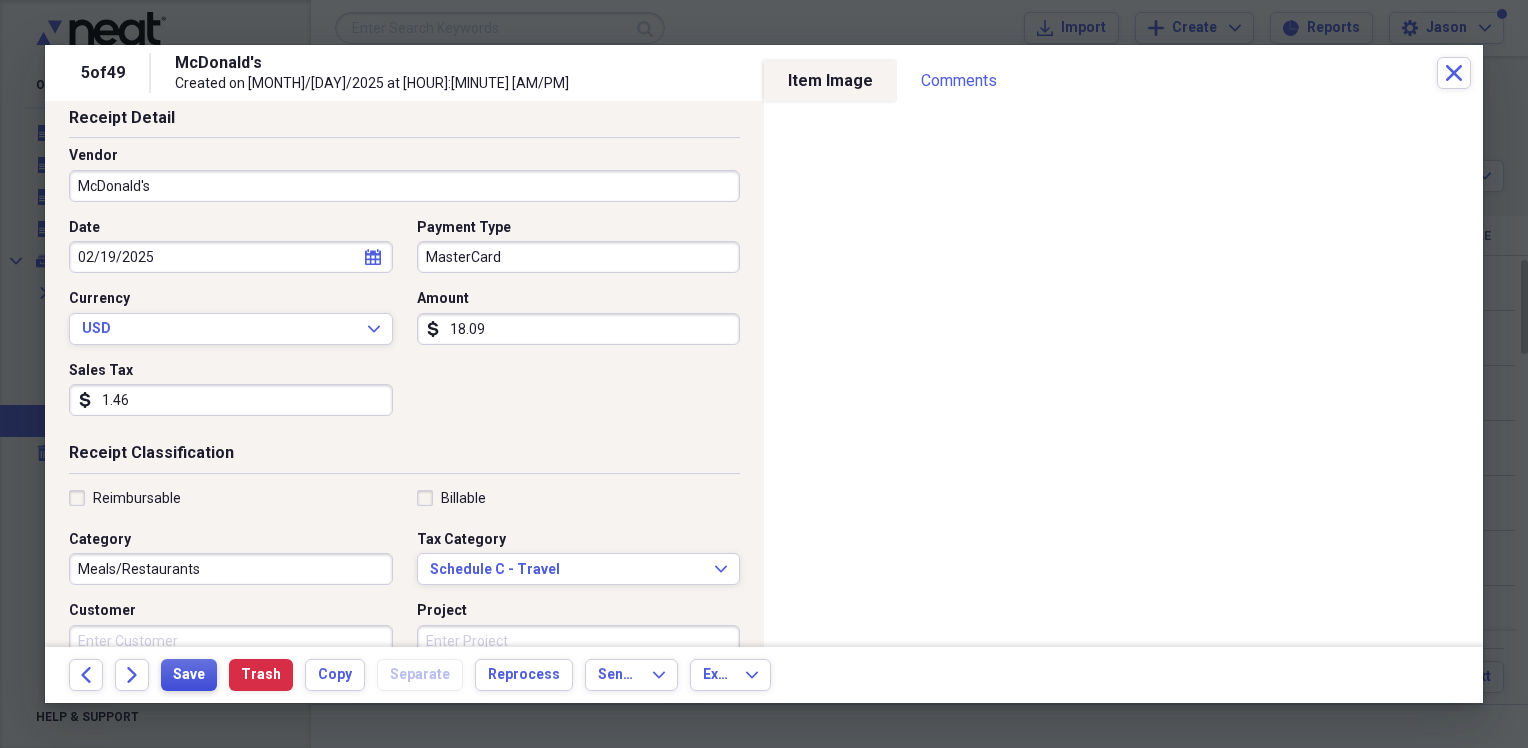 click on "Save" at bounding box center (189, 675) 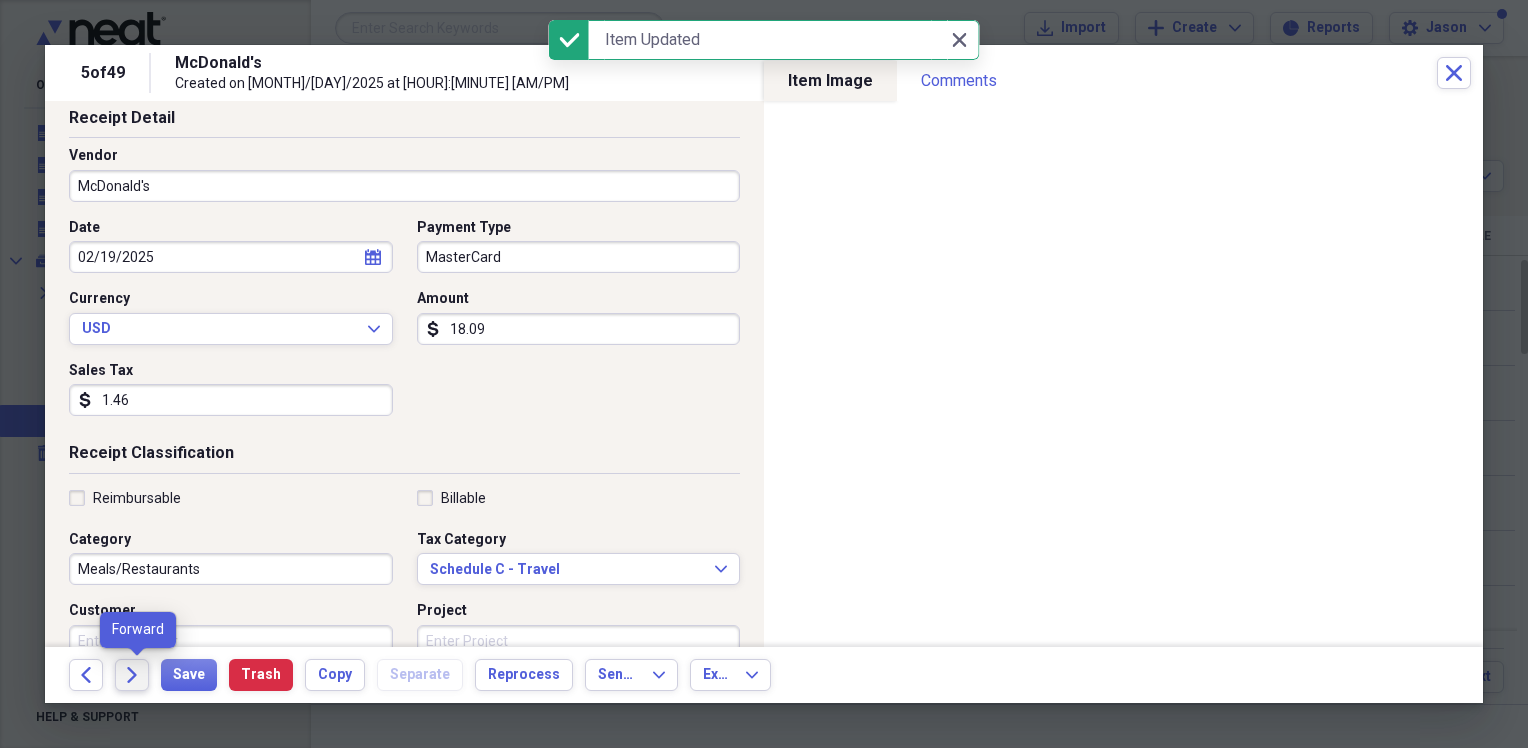 click on "Forward" 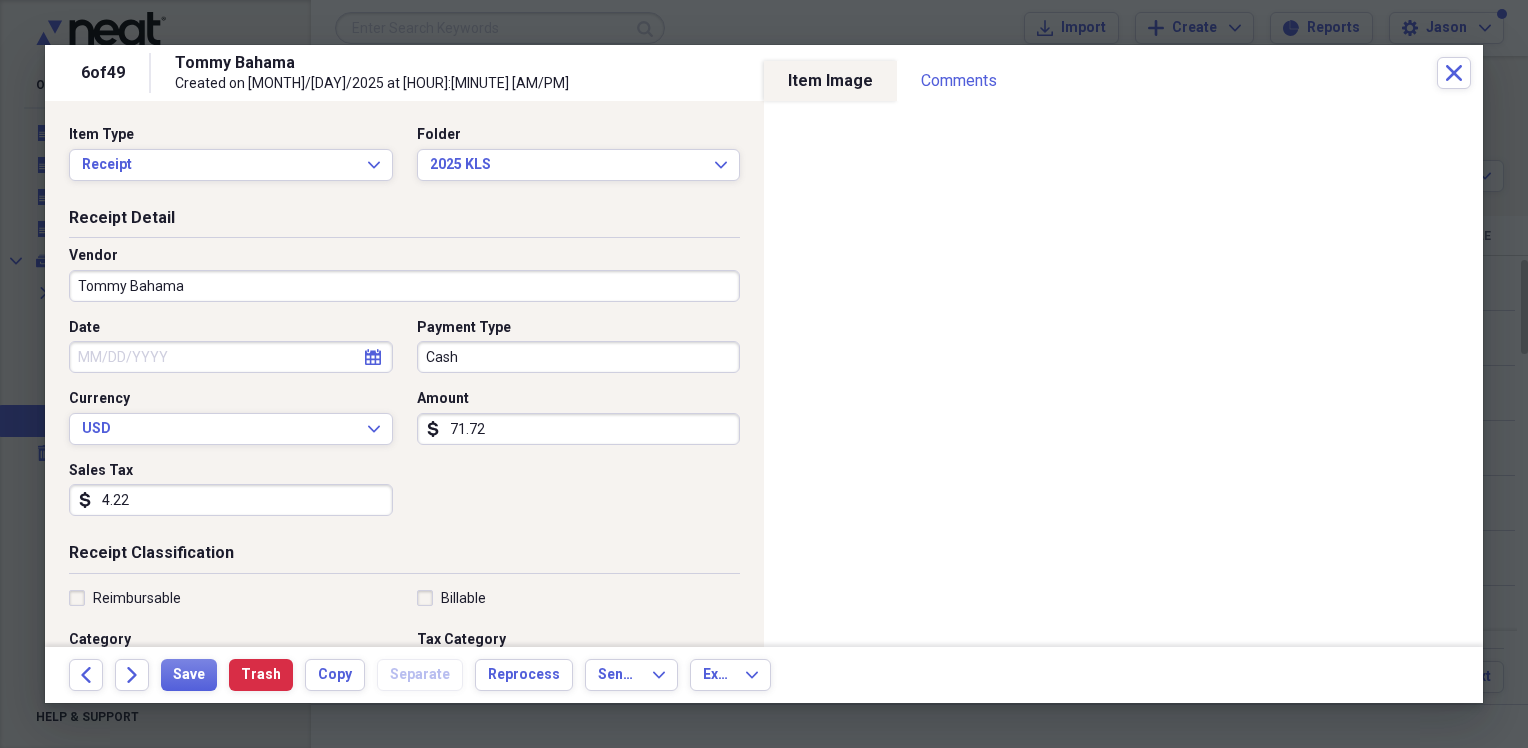 click on "Date" at bounding box center [231, 357] 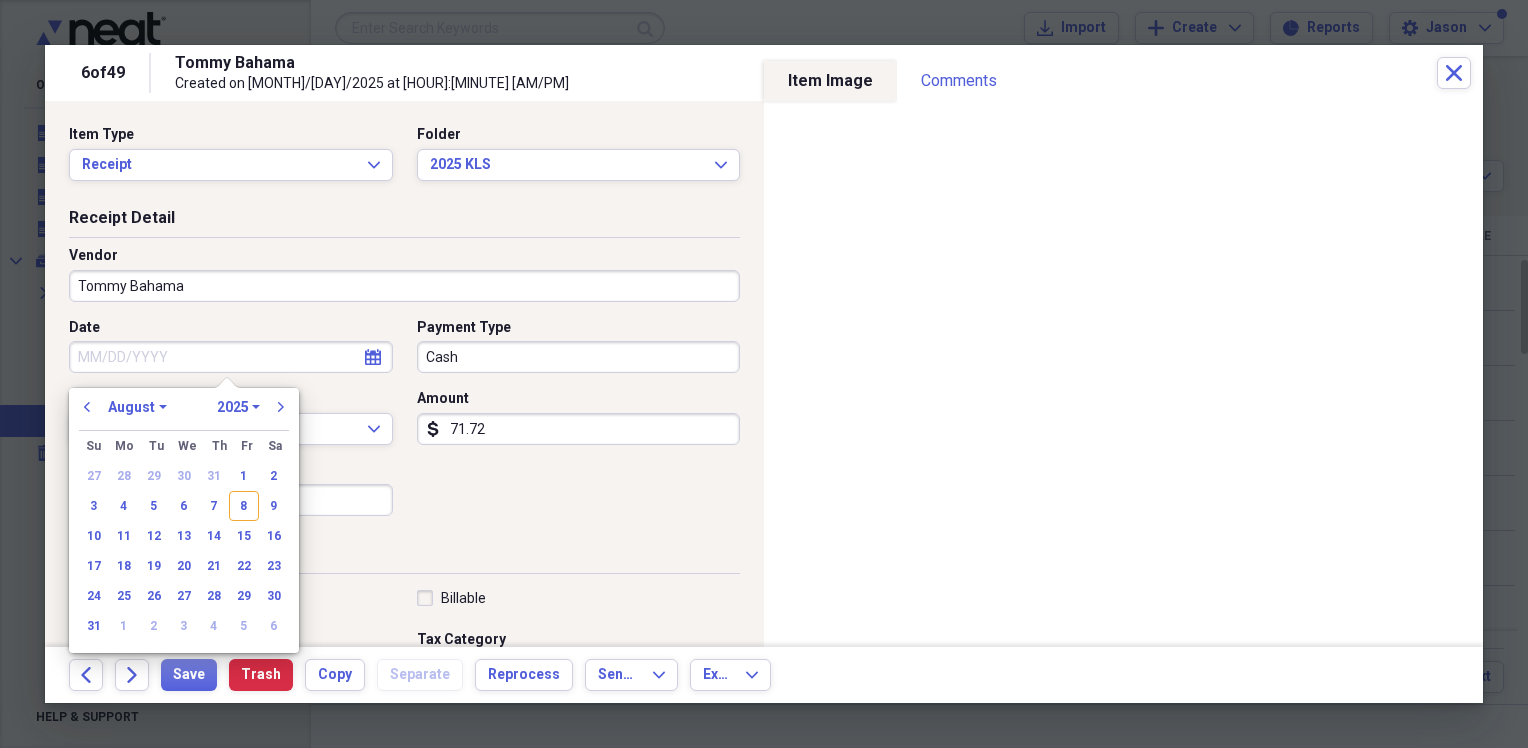 click on "calendar" 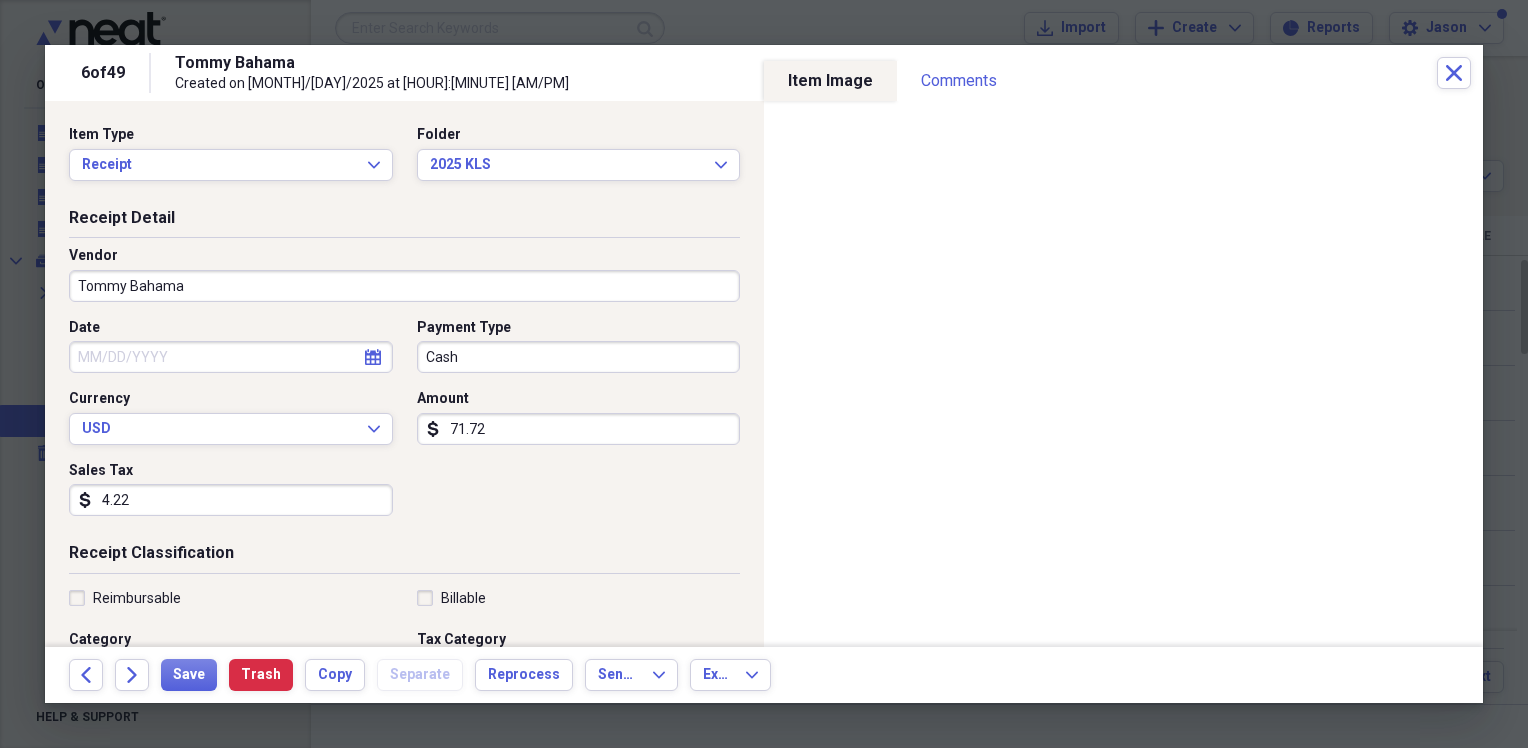 click 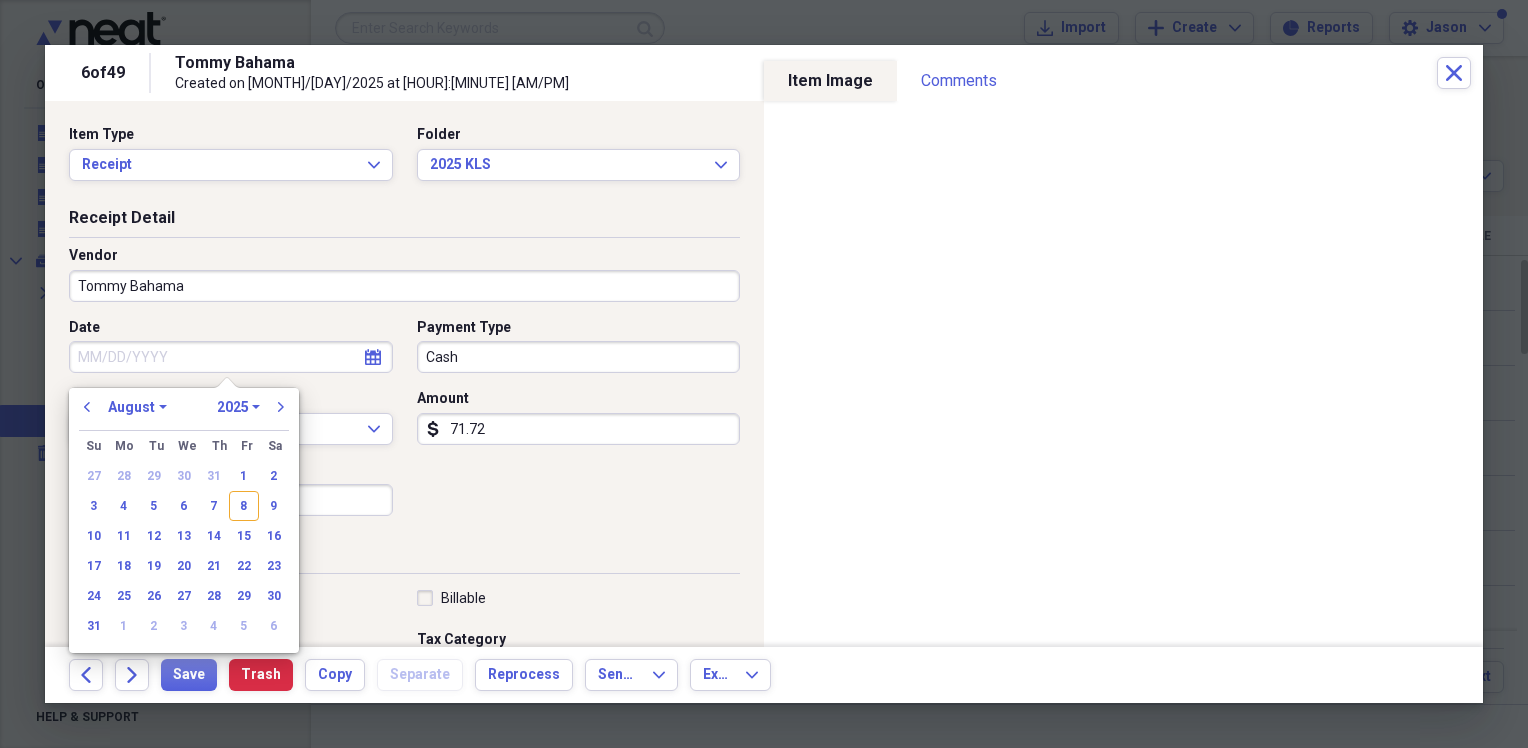 click 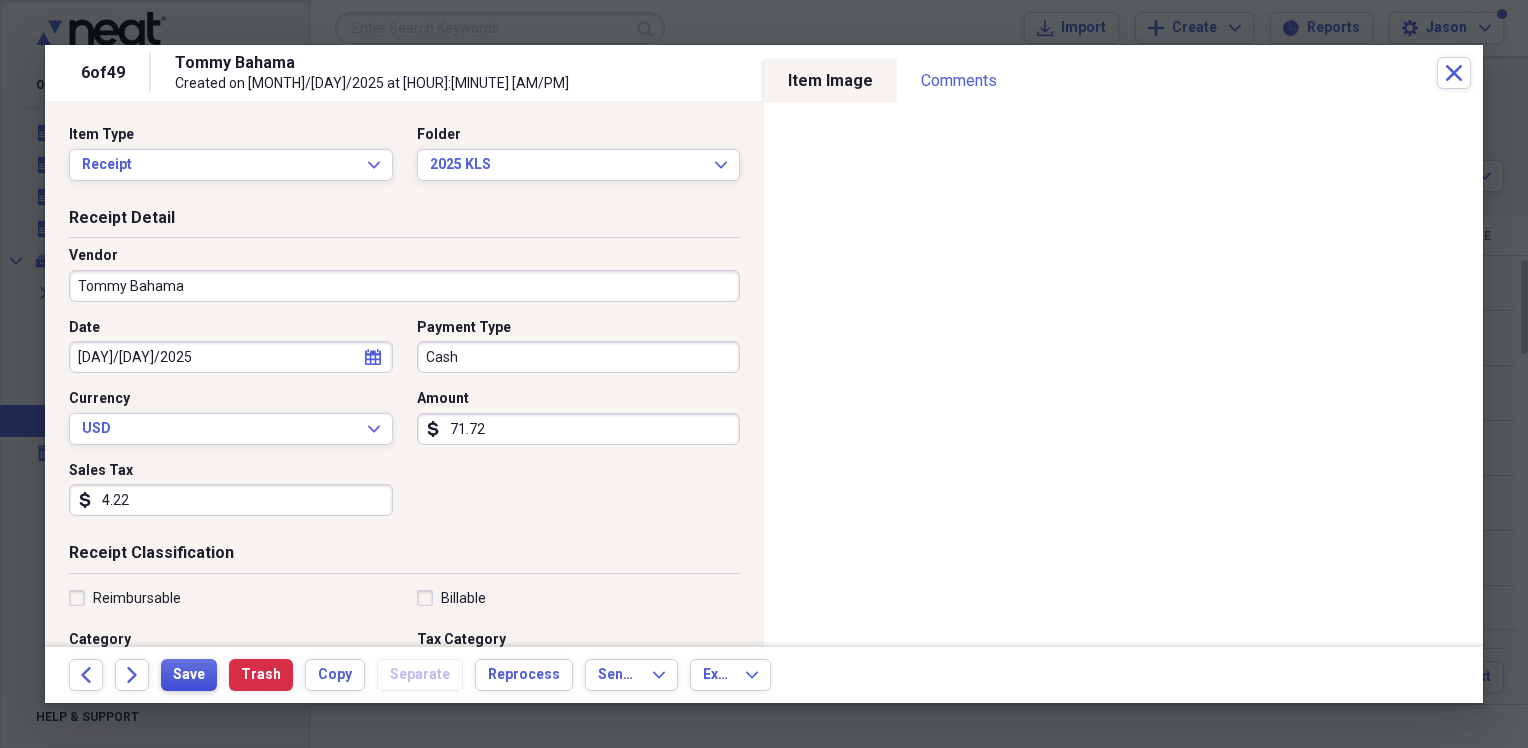 type on "02/18/2025" 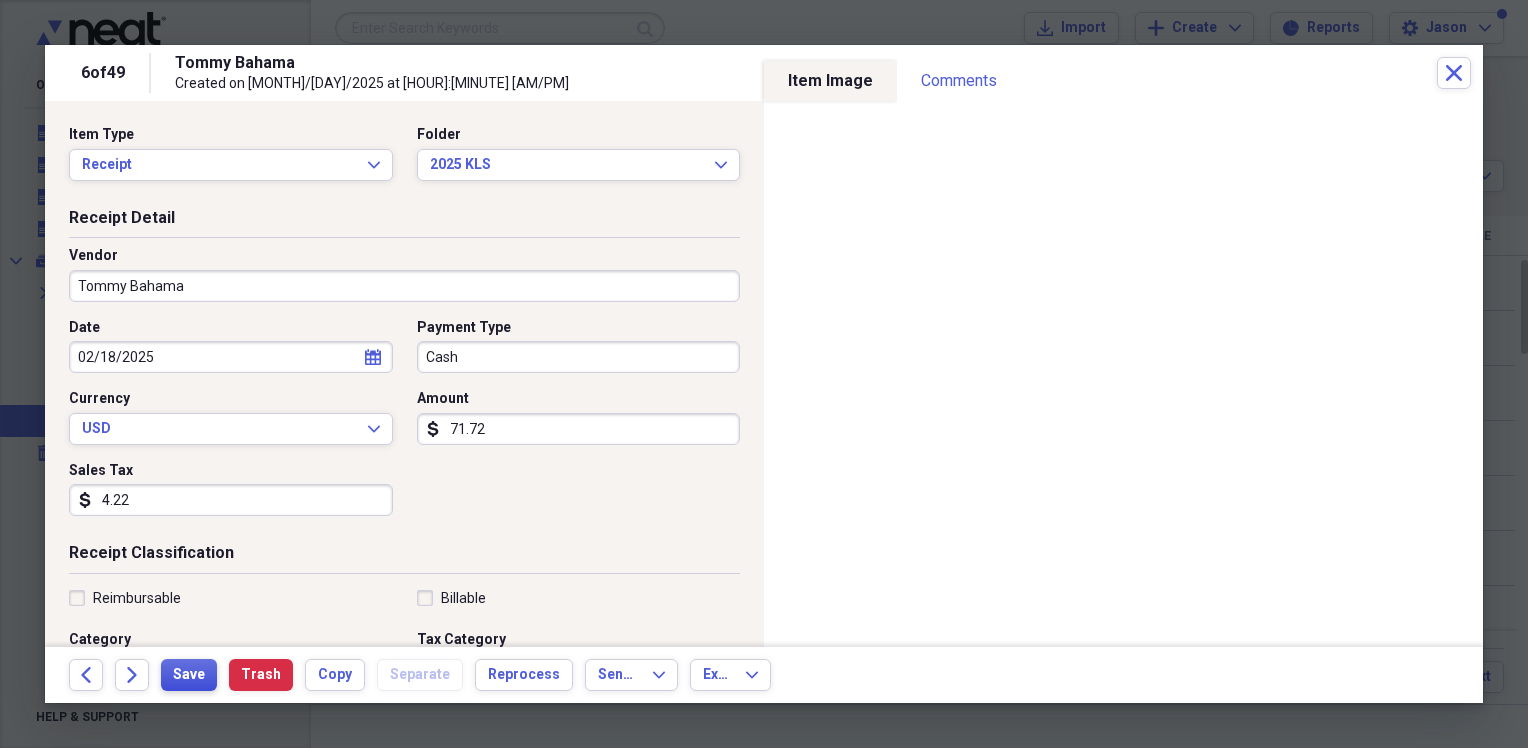 click on "Save" at bounding box center (189, 675) 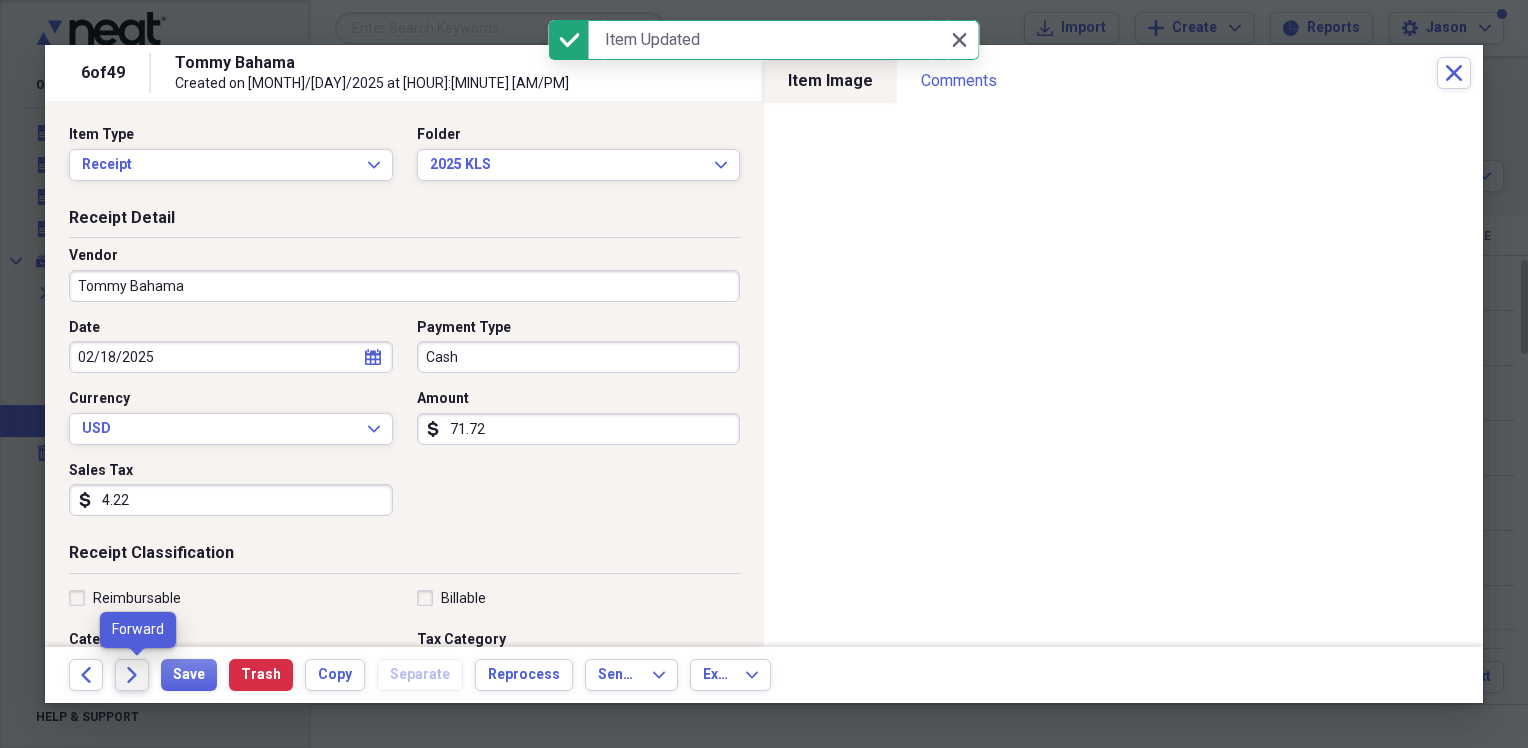 click on "Forward" 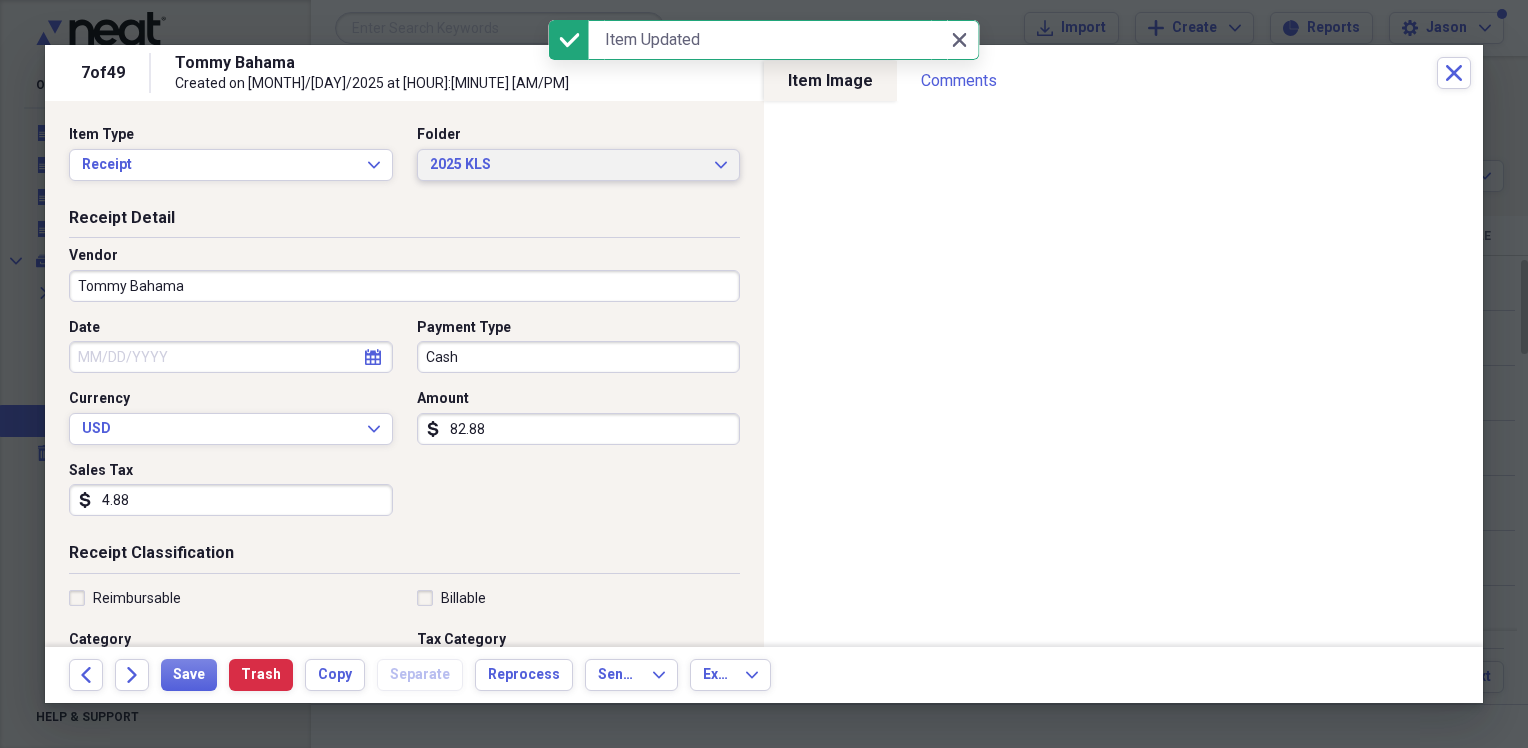 click on "2025 KLS" at bounding box center [567, 165] 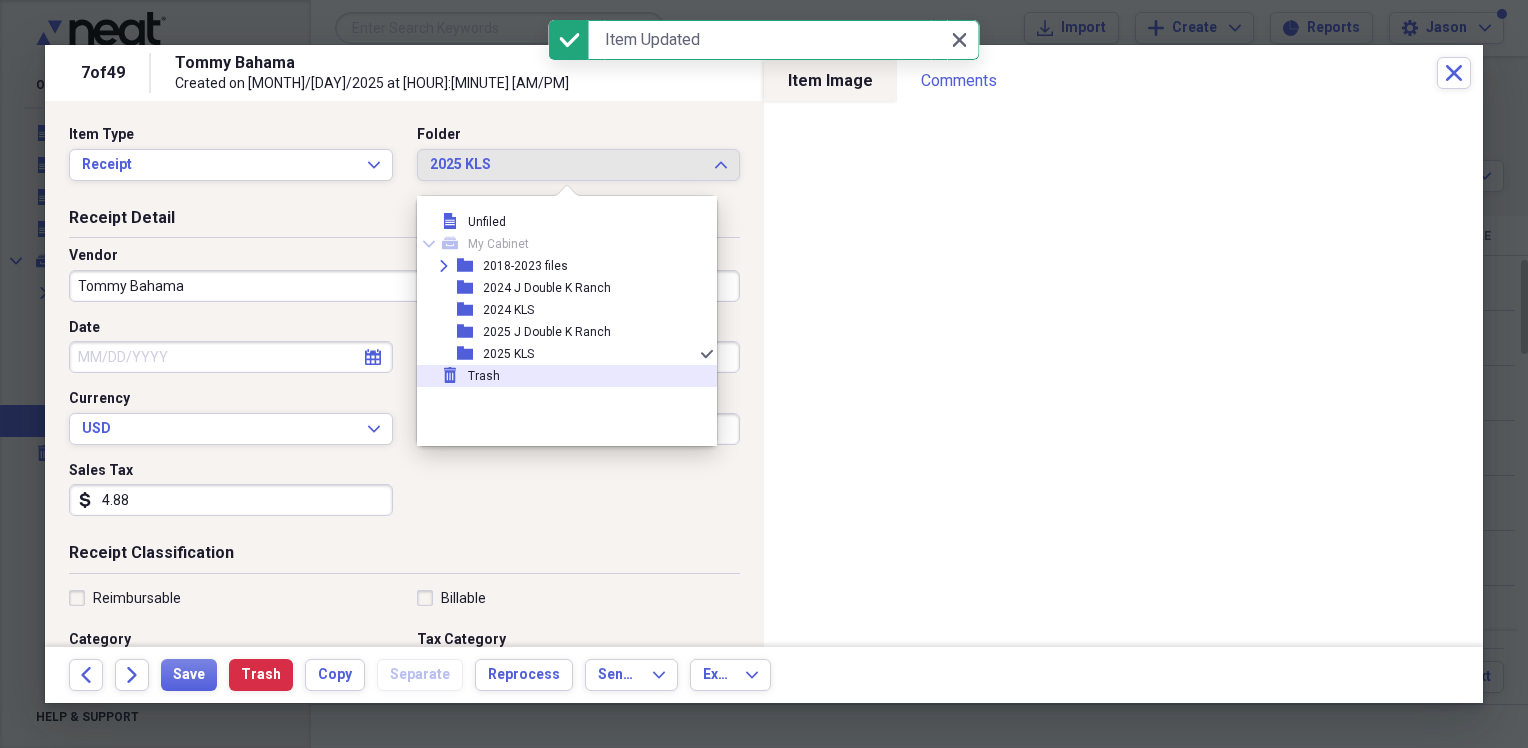 click on "Date calendar Calendar Payment Type Cash Currency USD Expand Amount dollar-sign [NUMBER] Sales Tax dollar-sign [NUMBER]" at bounding box center [404, 425] 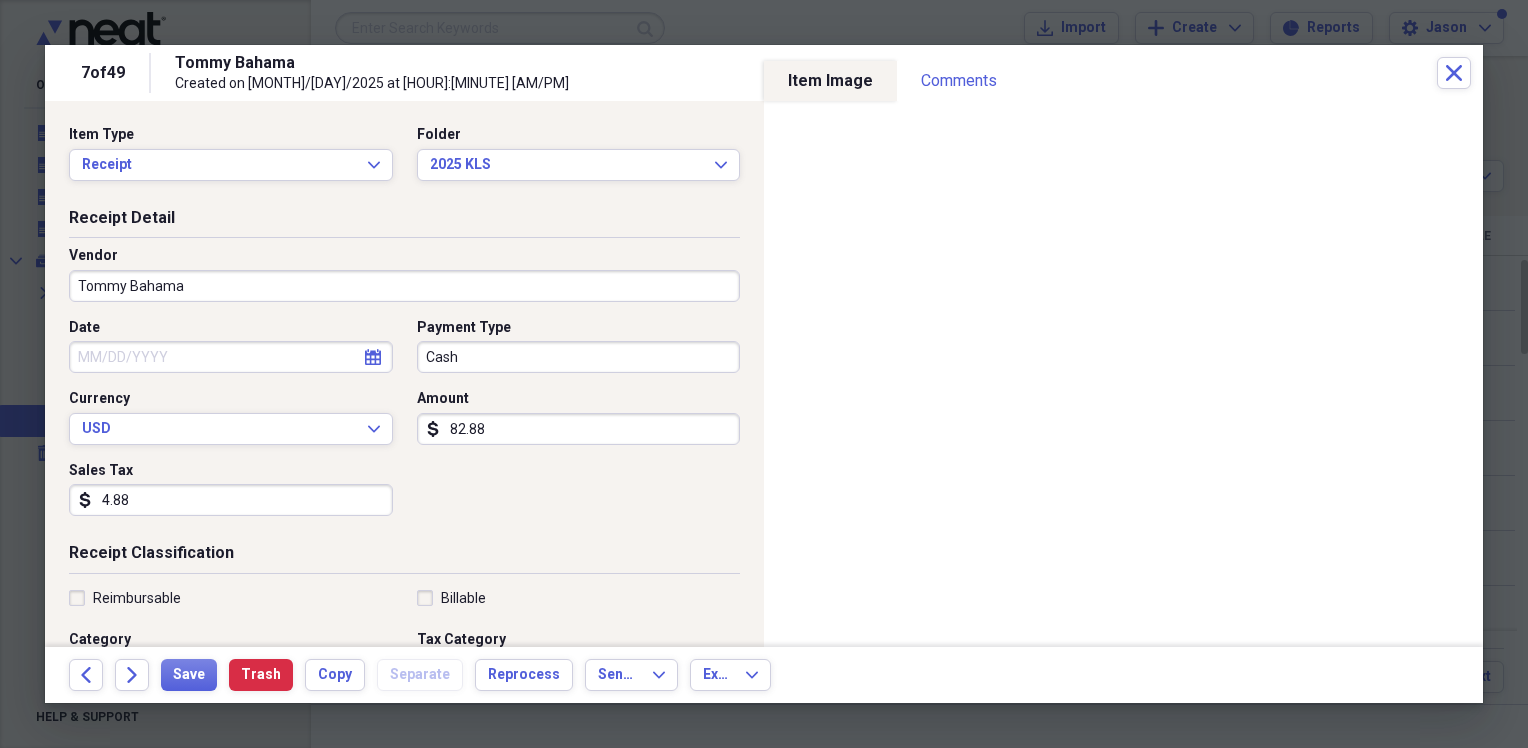 click on "Date" at bounding box center (231, 357) 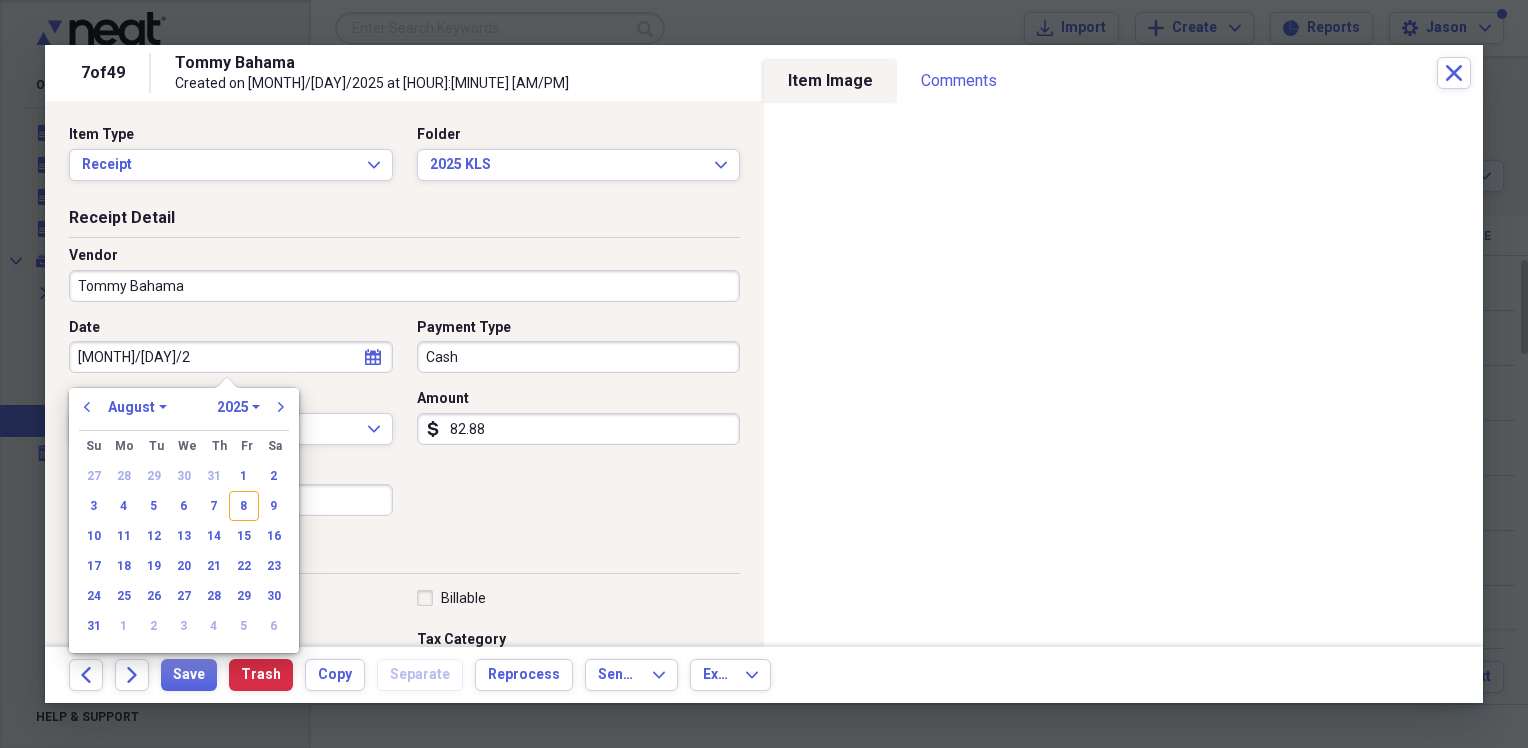 type on "[MONTH]/[DAY]/20" 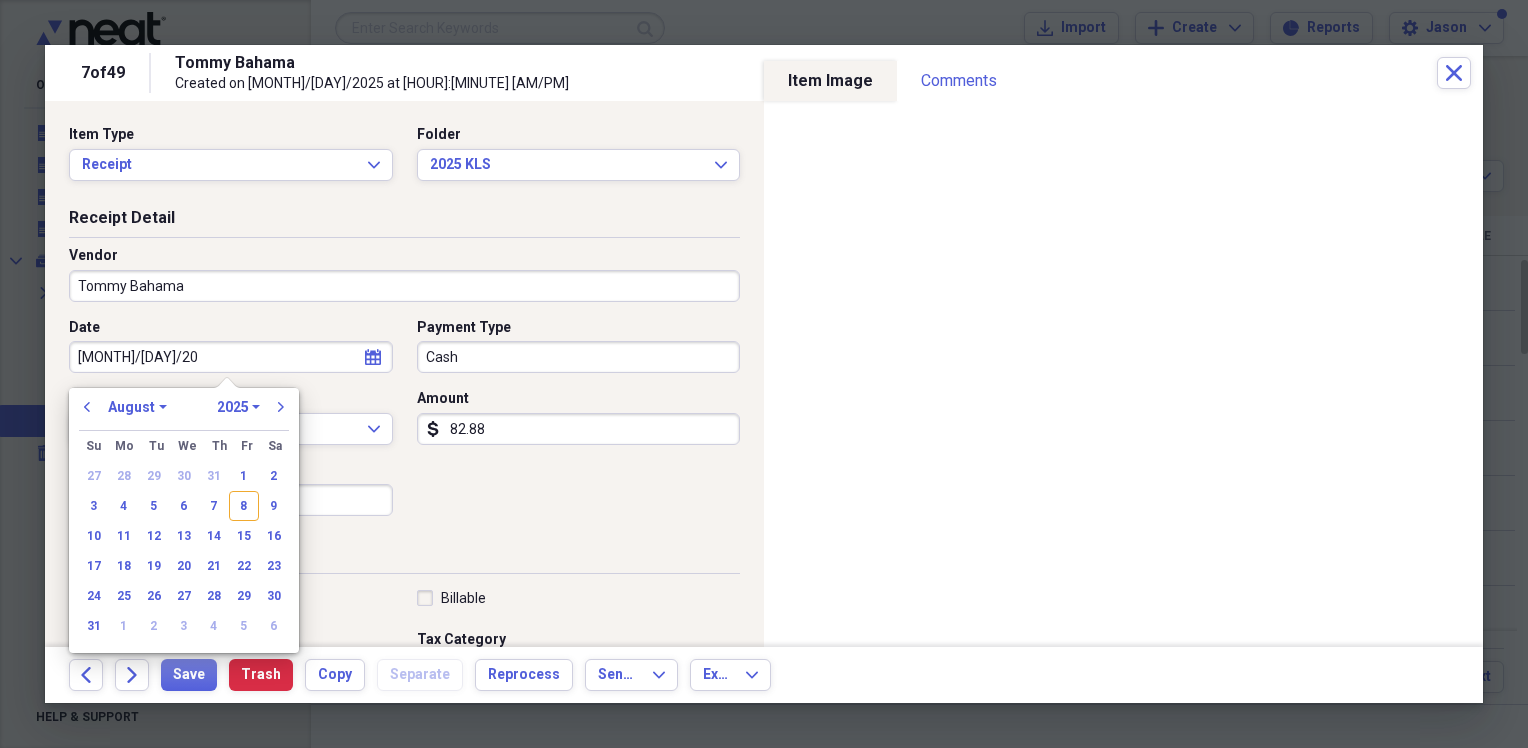 select on "0" 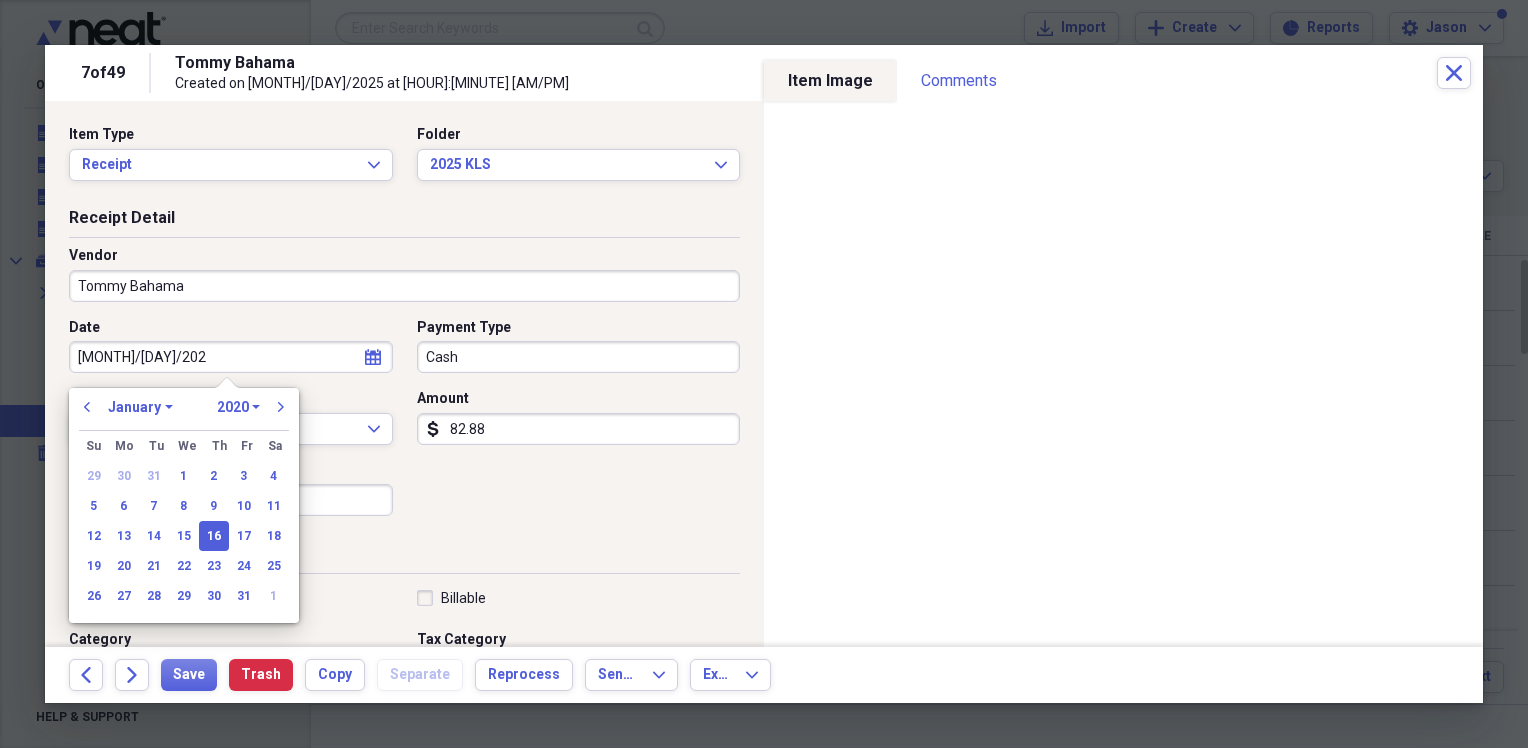 type 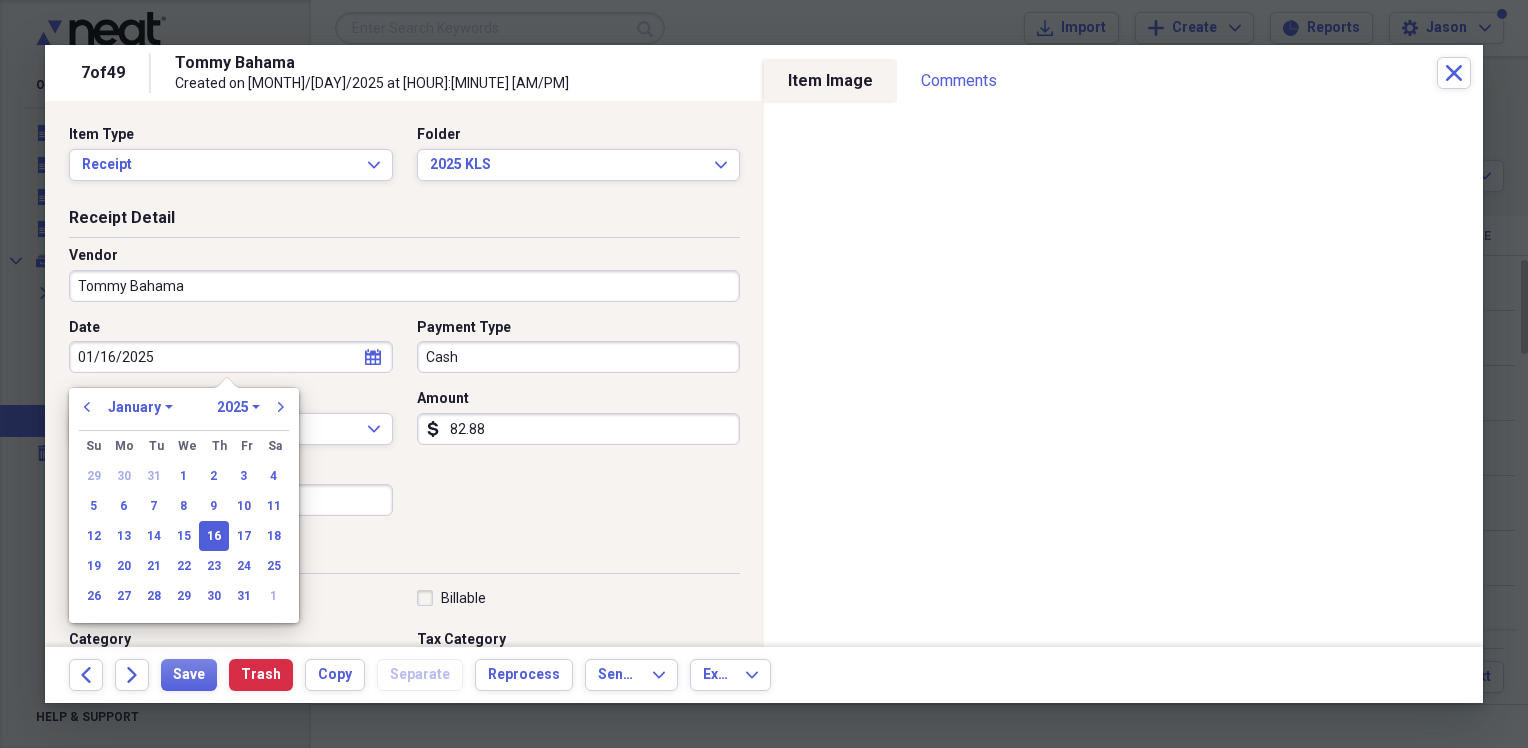 click on "Sales Tax" at bounding box center (231, 471) 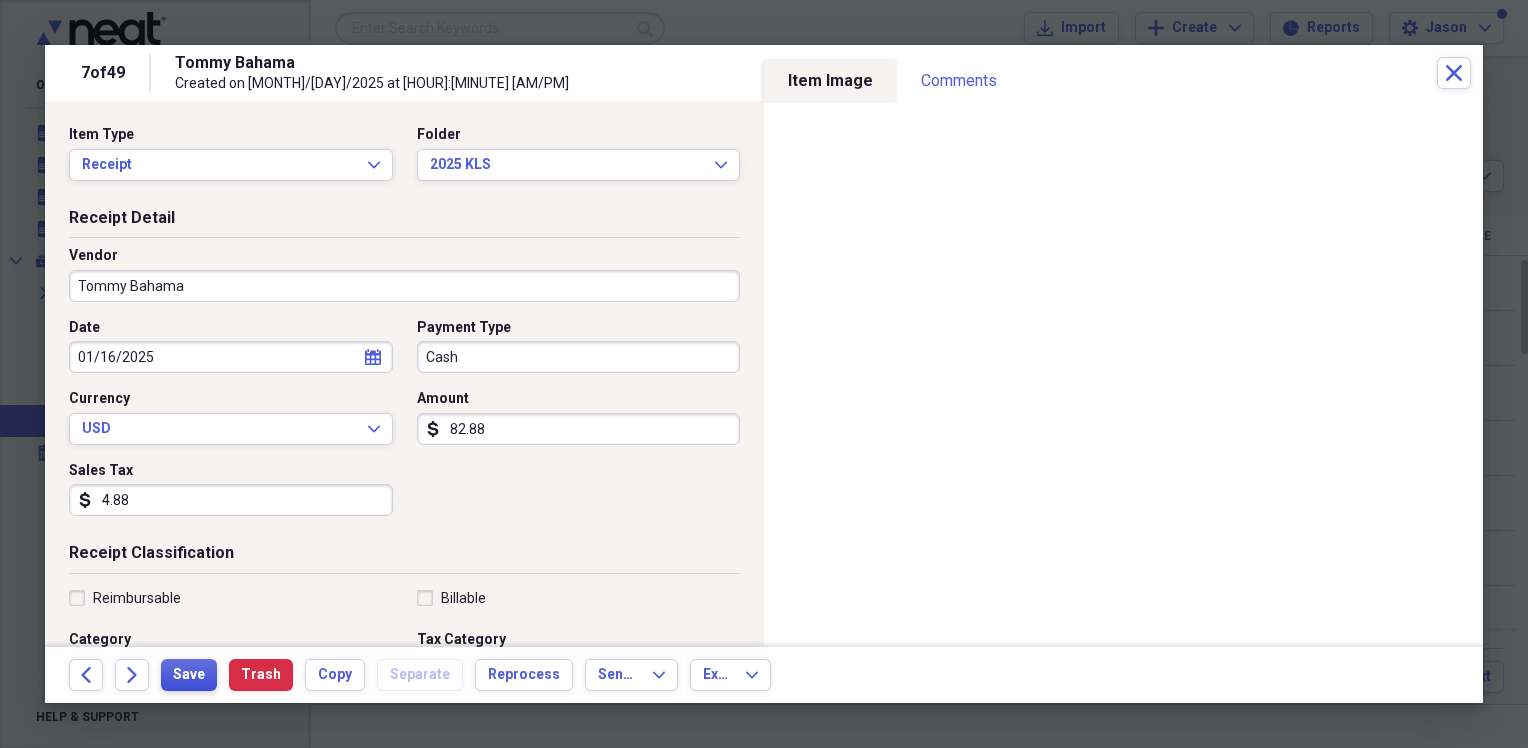 click on "Save" at bounding box center [189, 675] 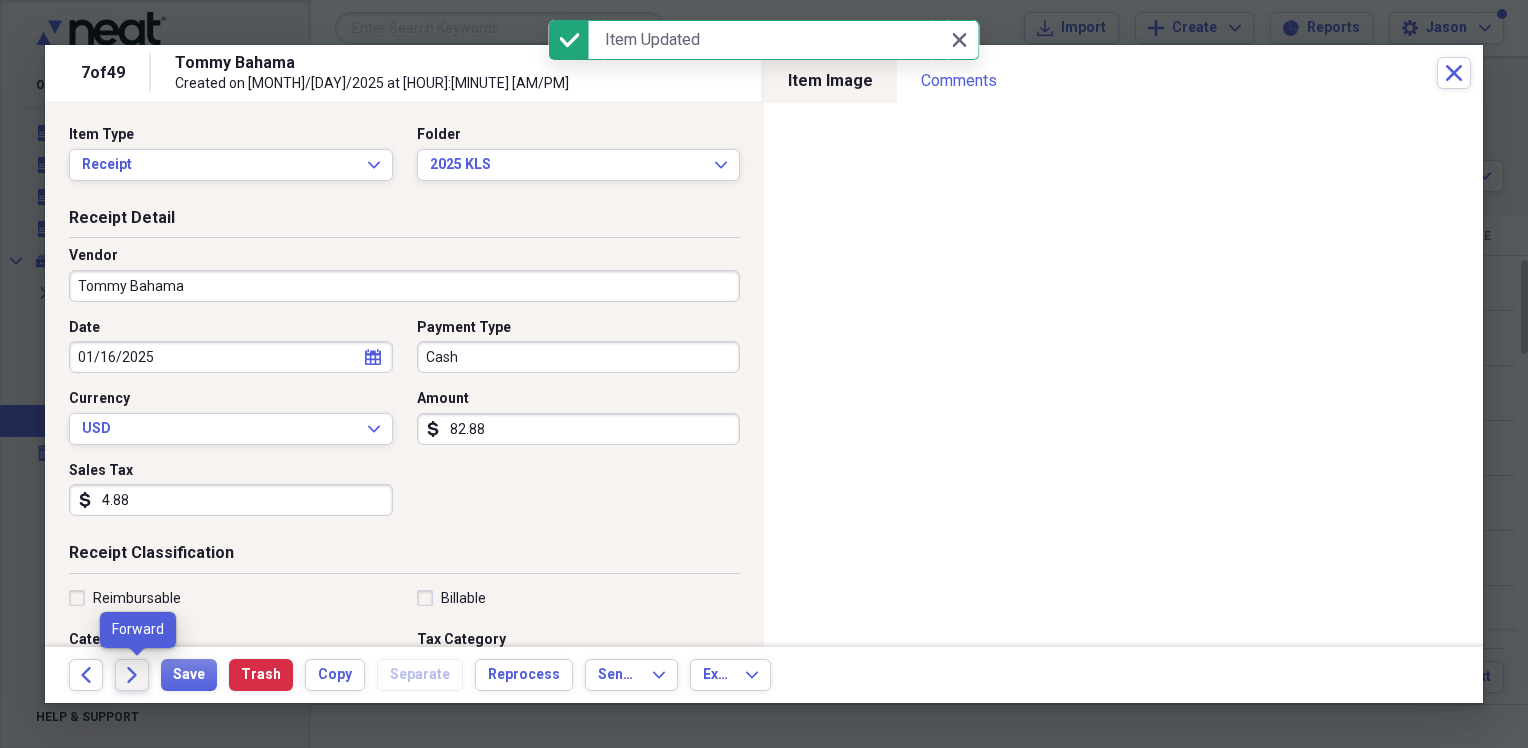 click on "Forward" 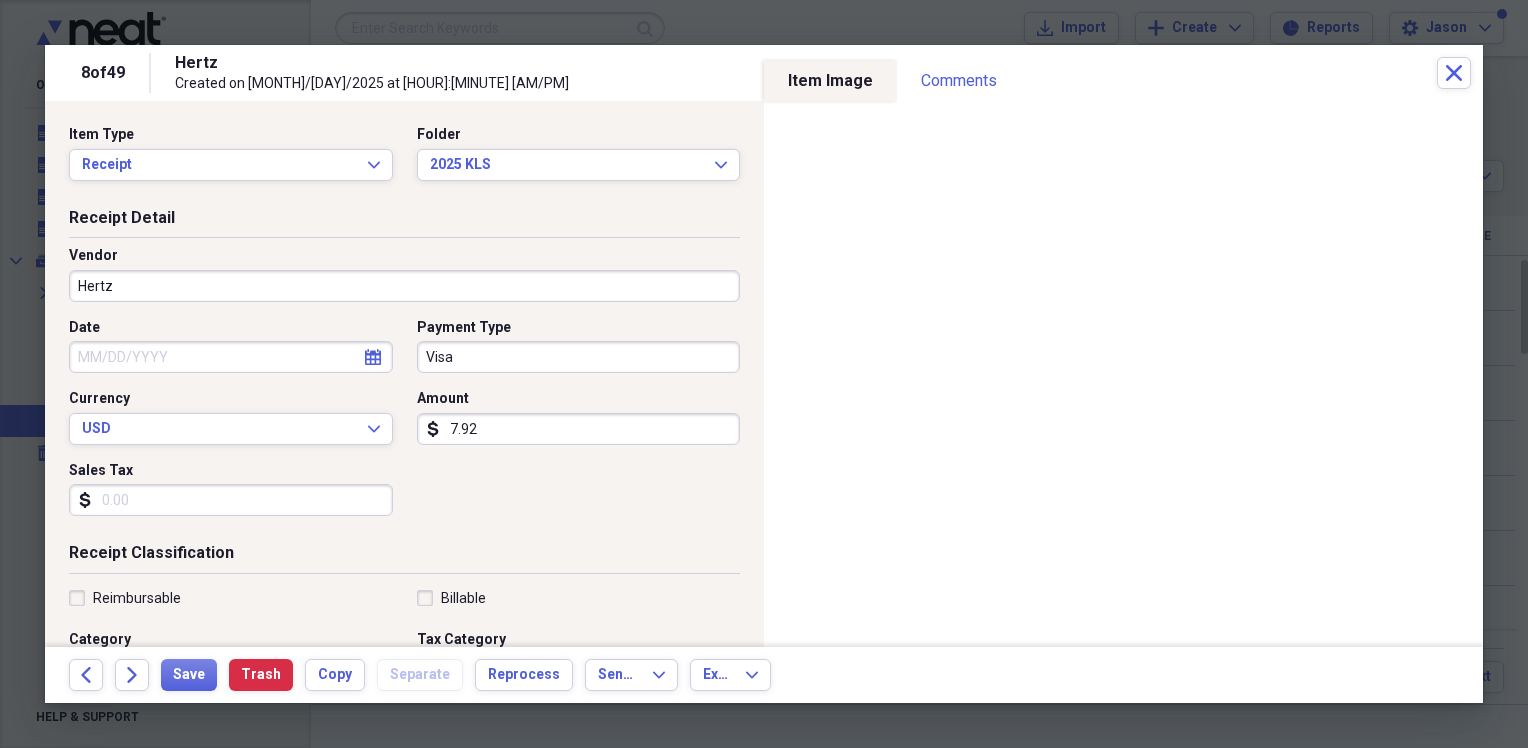 click on "Date" at bounding box center (231, 357) 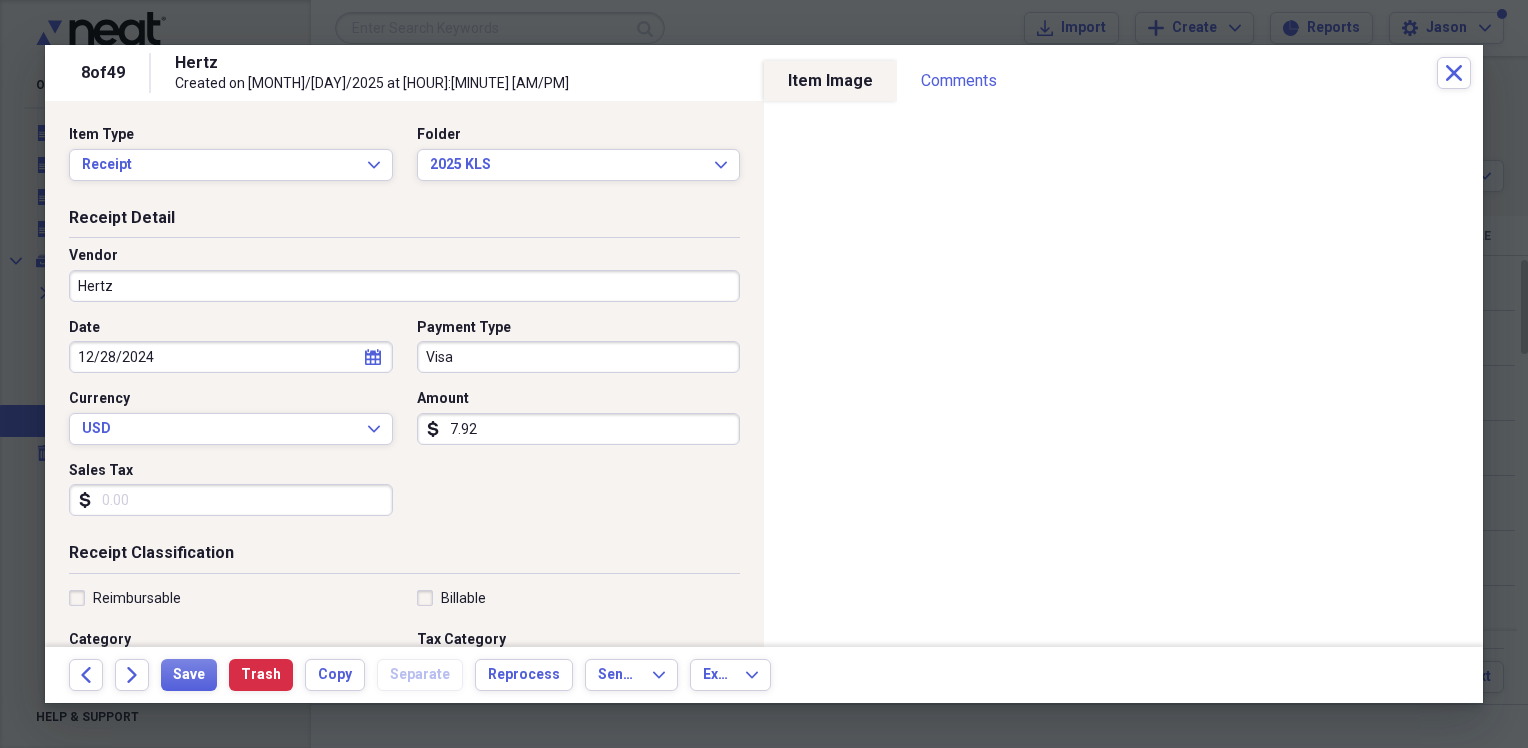 click on "Receipt Detail Vendor Hertz Date [MONTH]/[DAY]/2024 calendar Calendar Payment Type Visa Currency USD Expand Amount dollar-sign [NUMBER] Sales Tax dollar-sign" at bounding box center [404, 375] 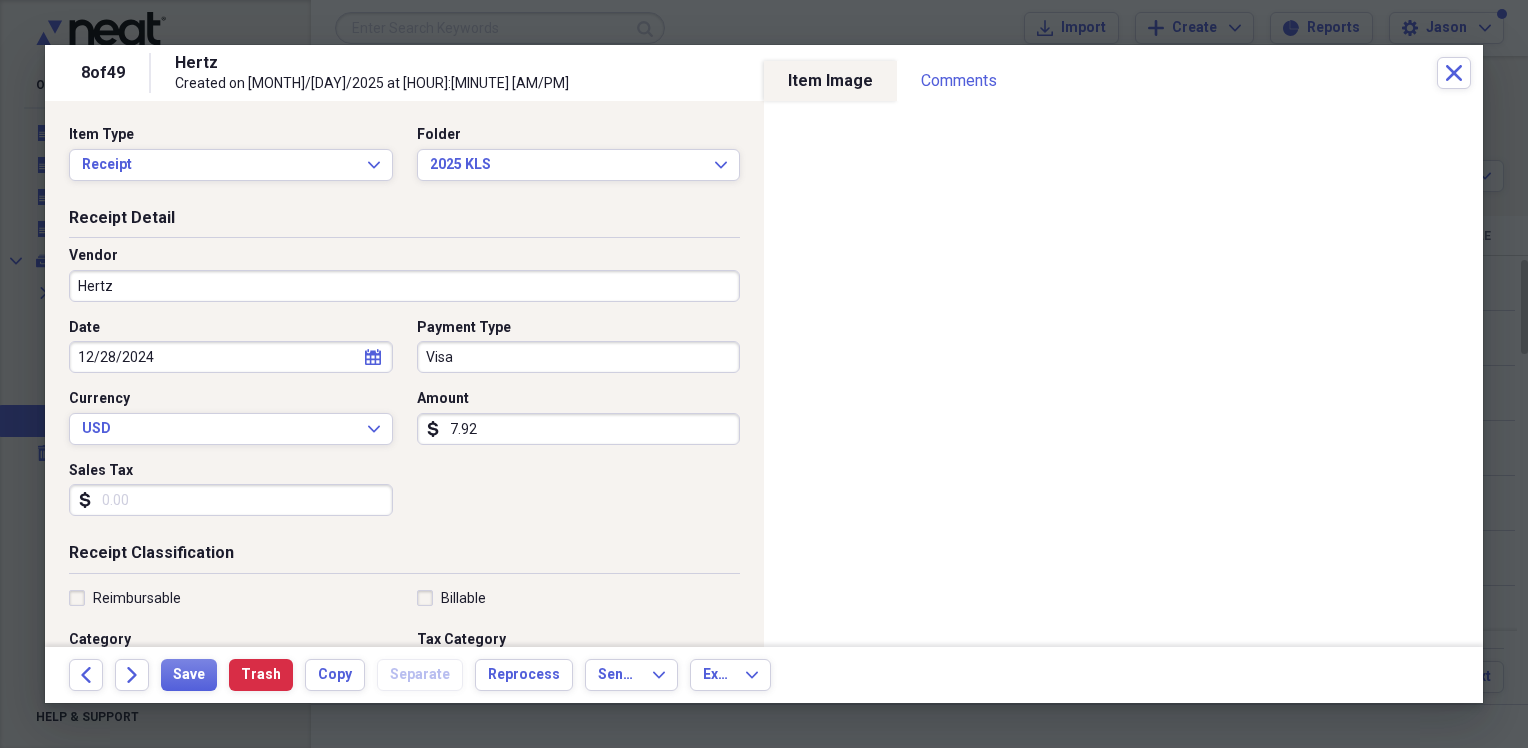 scroll, scrollTop: 100, scrollLeft: 0, axis: vertical 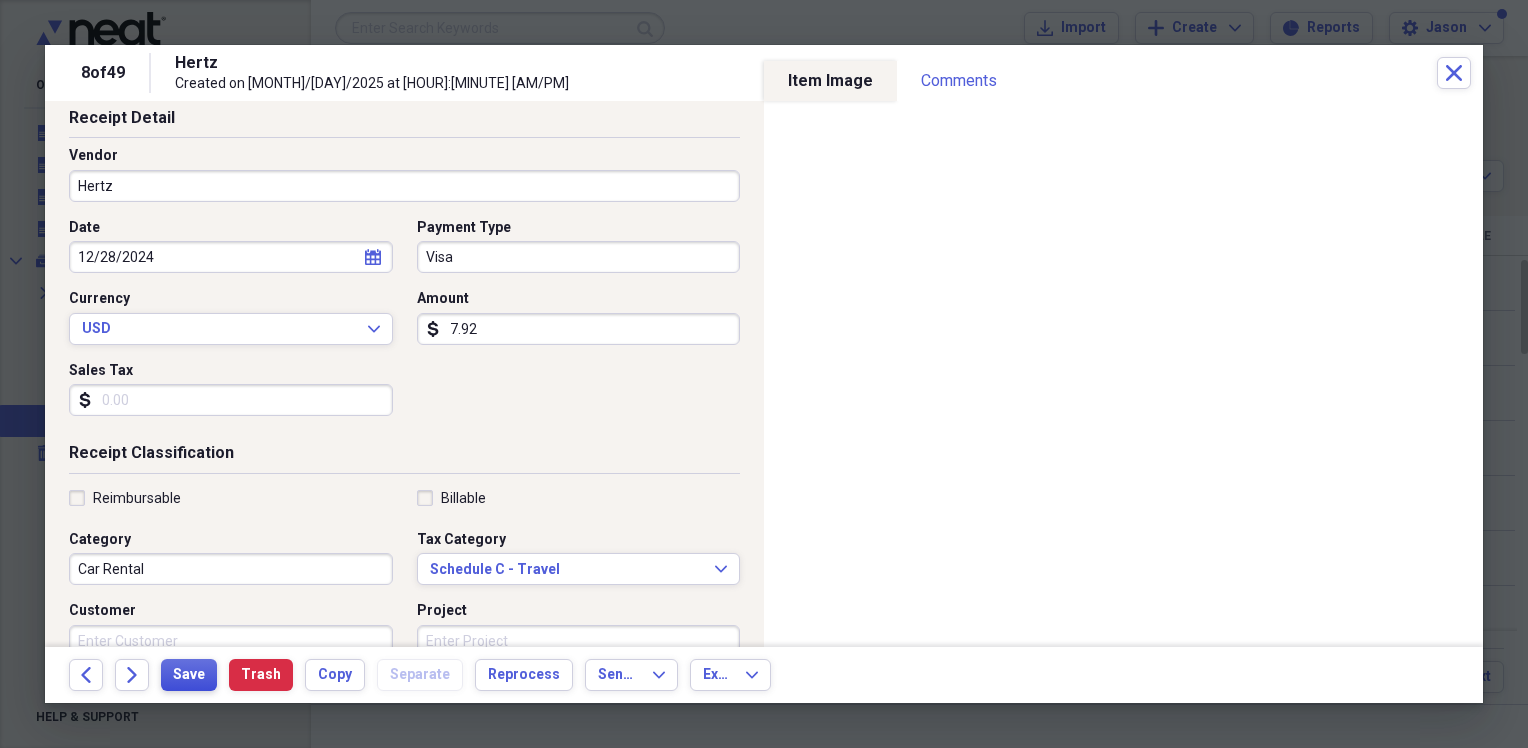 click on "Back Forward Save Trash Copy Separate Reprocess Send To Expand Export Expand" at bounding box center [764, 675] 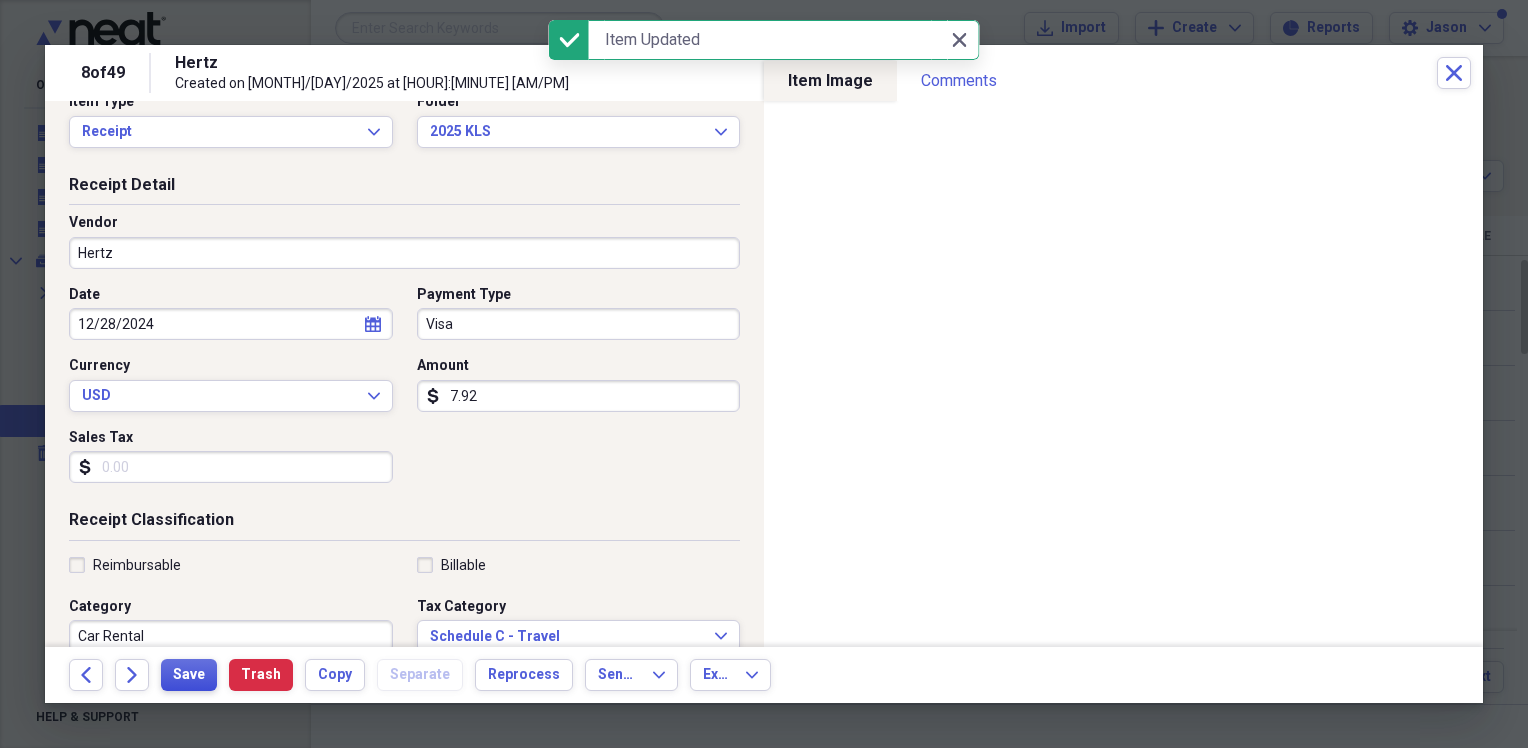 scroll, scrollTop: 0, scrollLeft: 0, axis: both 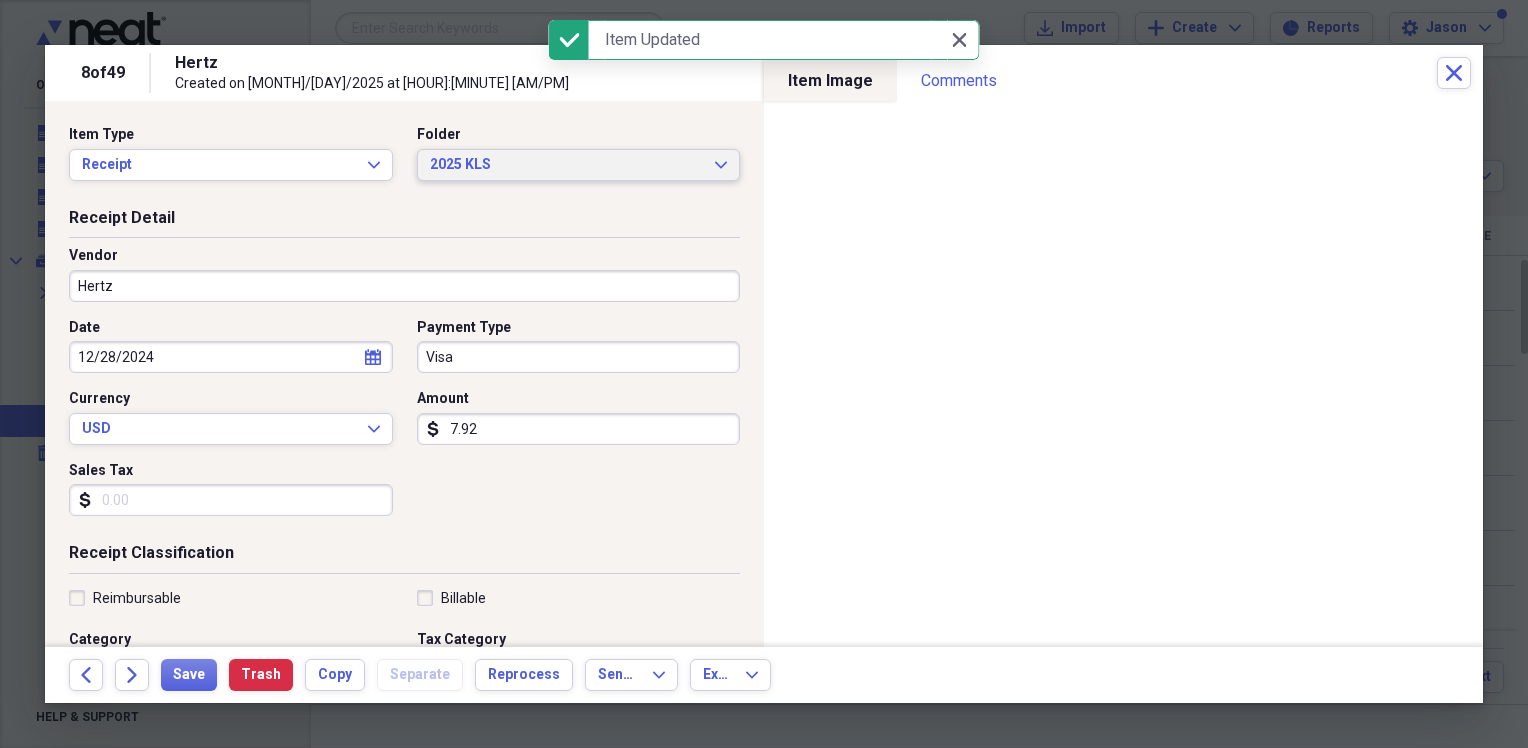 click on "2025 KLS" at bounding box center (567, 165) 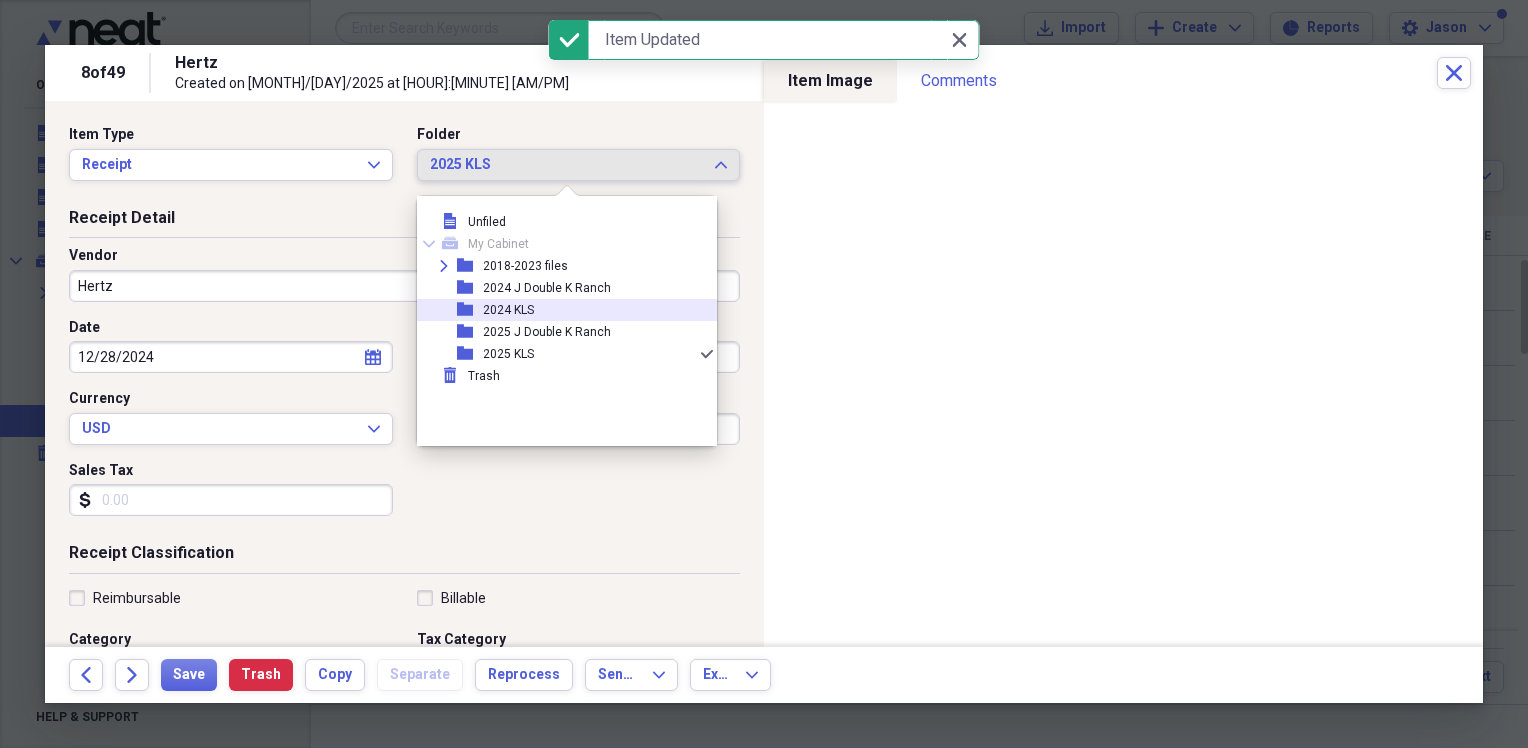 click on "2024 KLS" at bounding box center [508, 310] 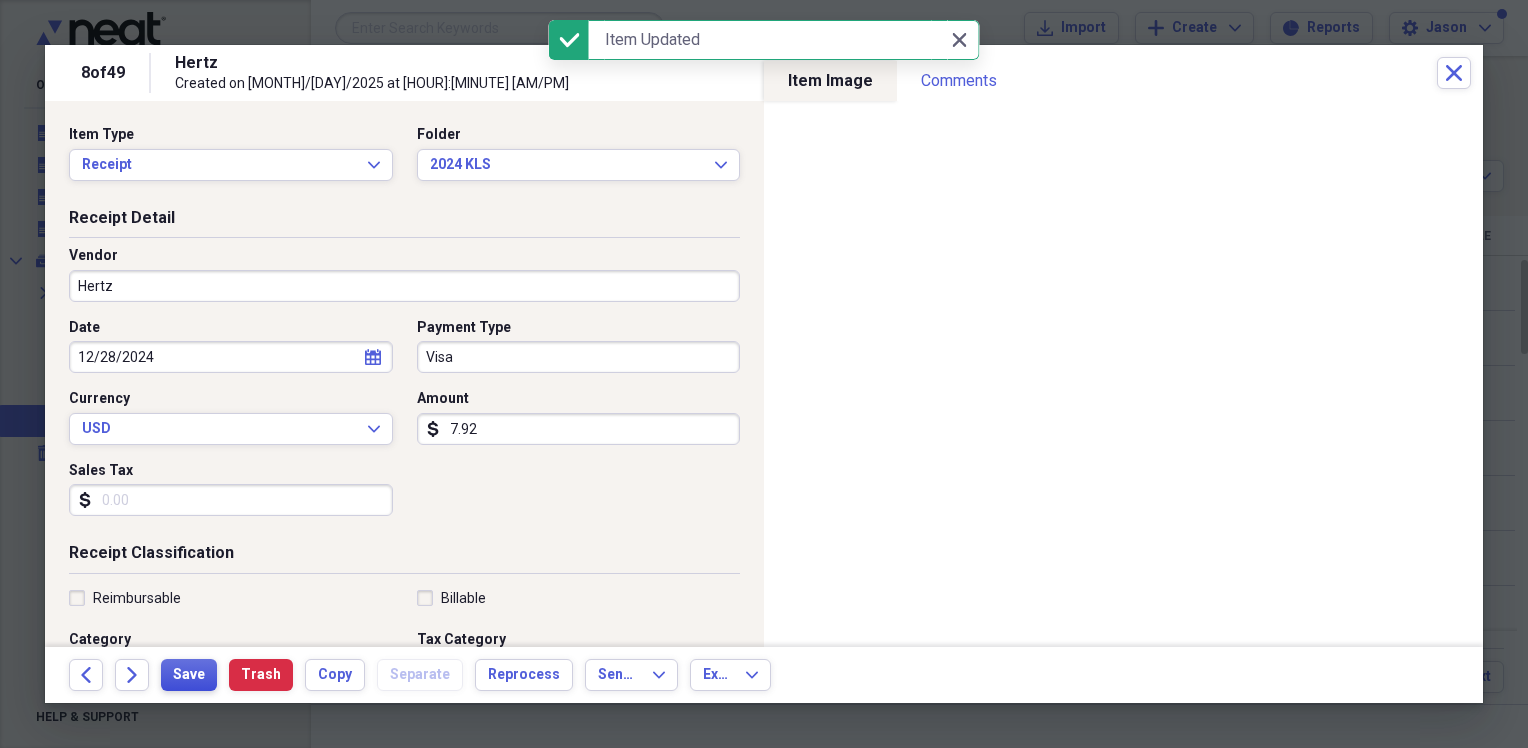 click on "Save" at bounding box center (189, 675) 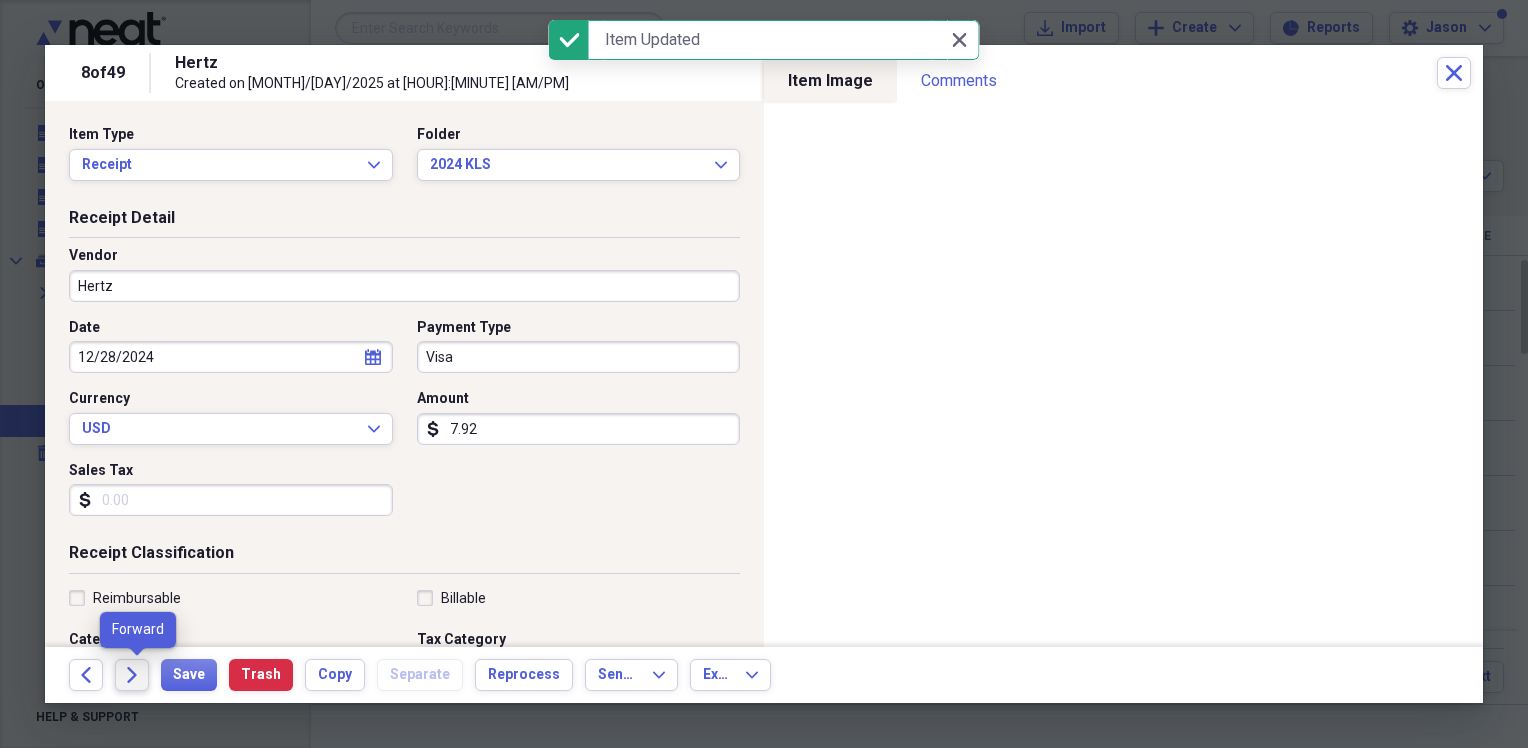 click on "Forward" 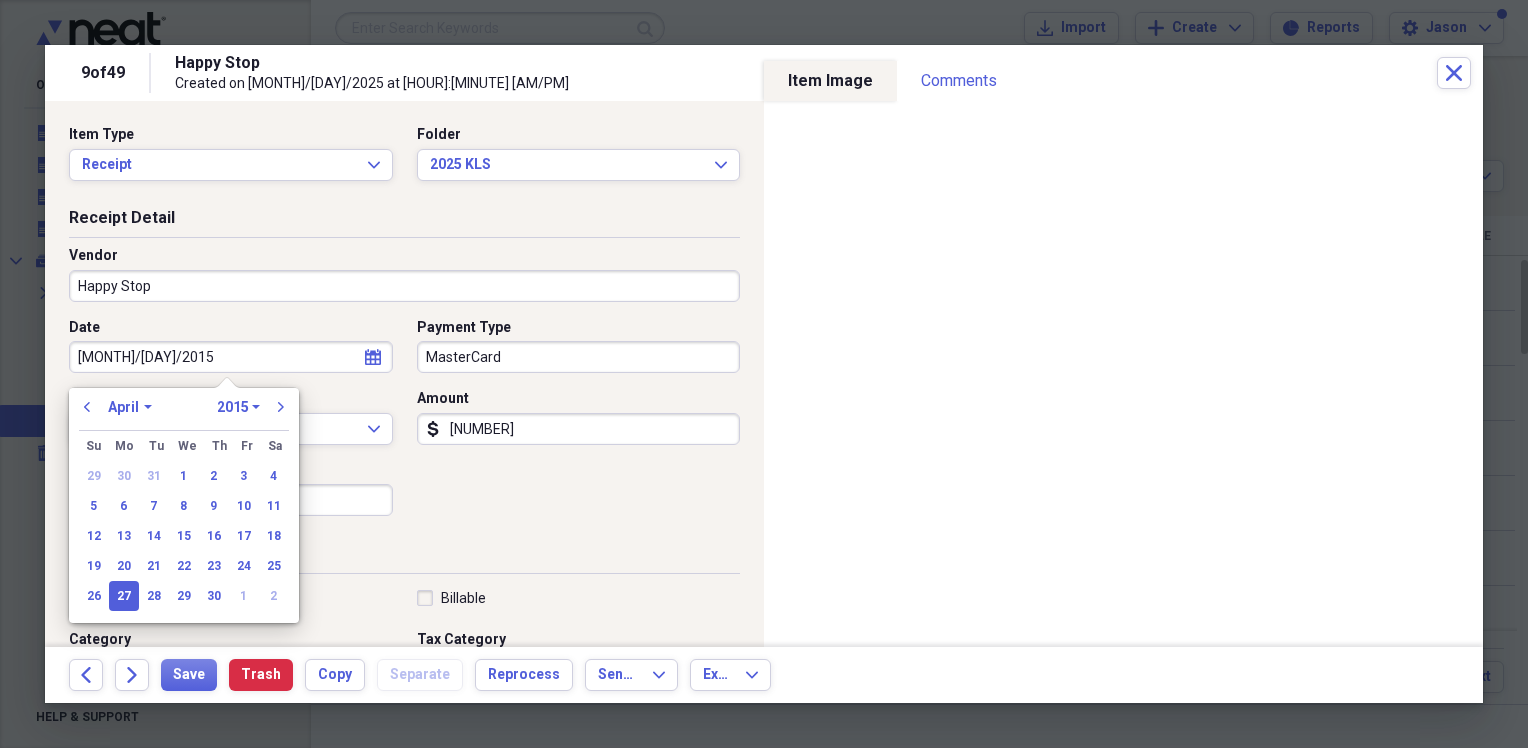 click on "[MONTH]/[DAY]/2015" at bounding box center (231, 357) 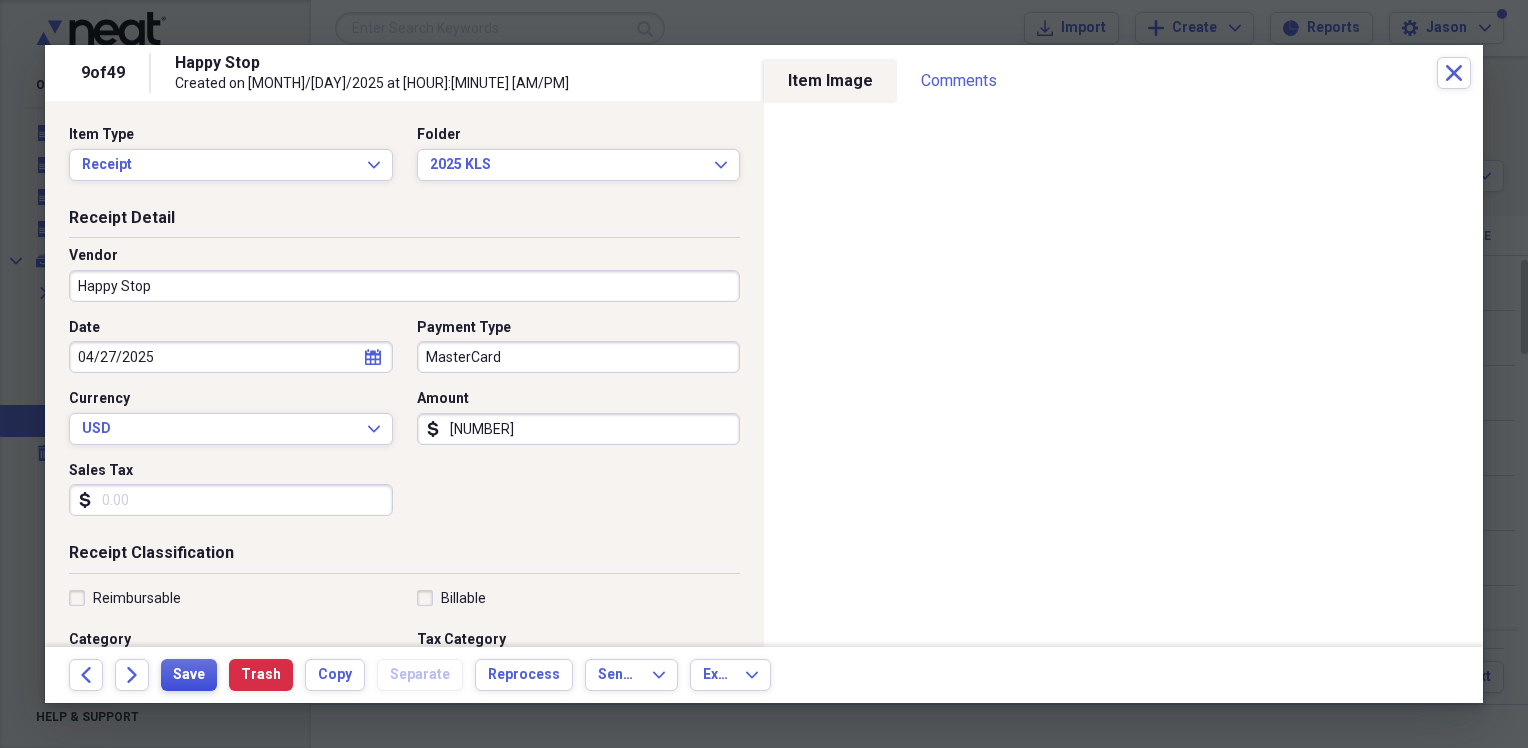 drag, startPoint x: 199, startPoint y: 670, endPoint x: 187, endPoint y: 679, distance: 15 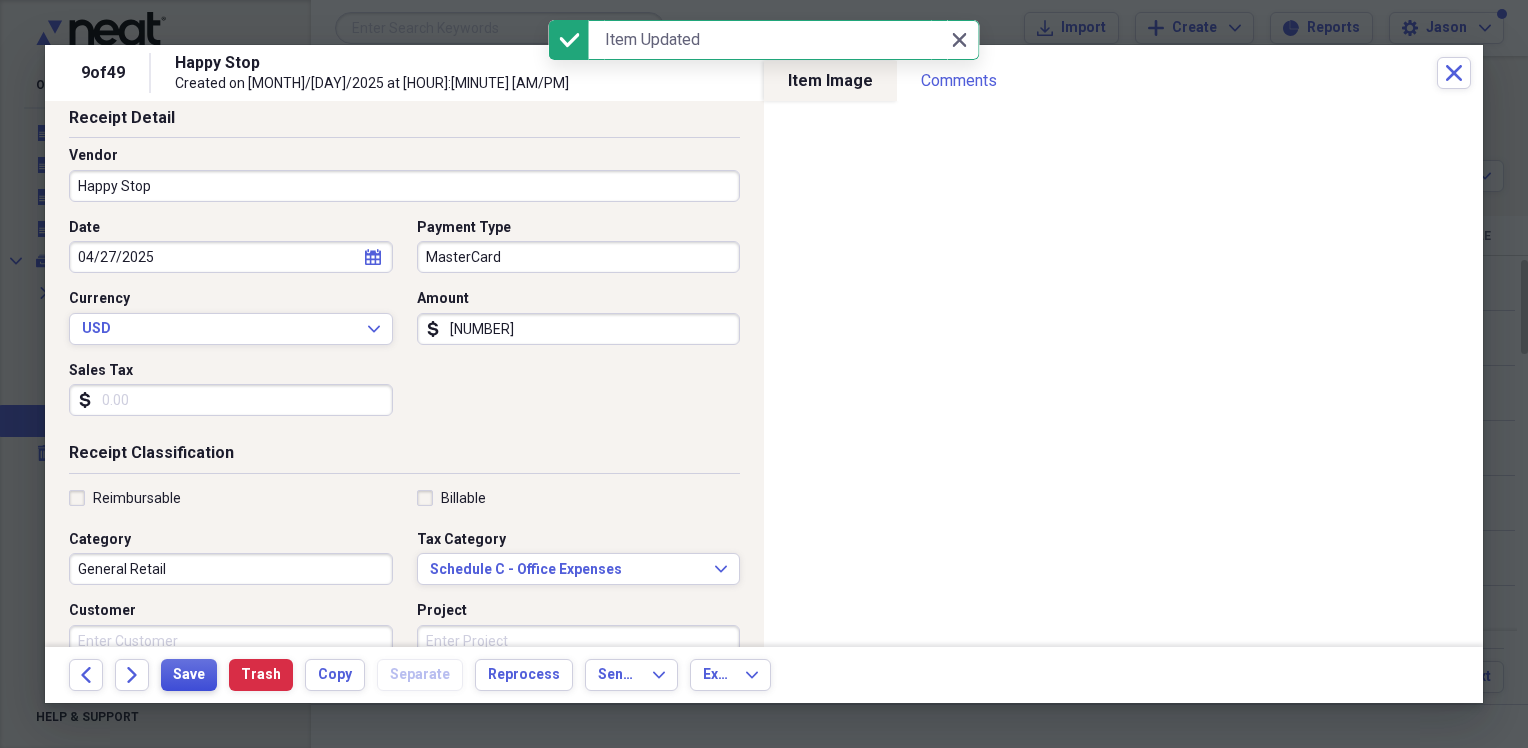 scroll, scrollTop: 0, scrollLeft: 0, axis: both 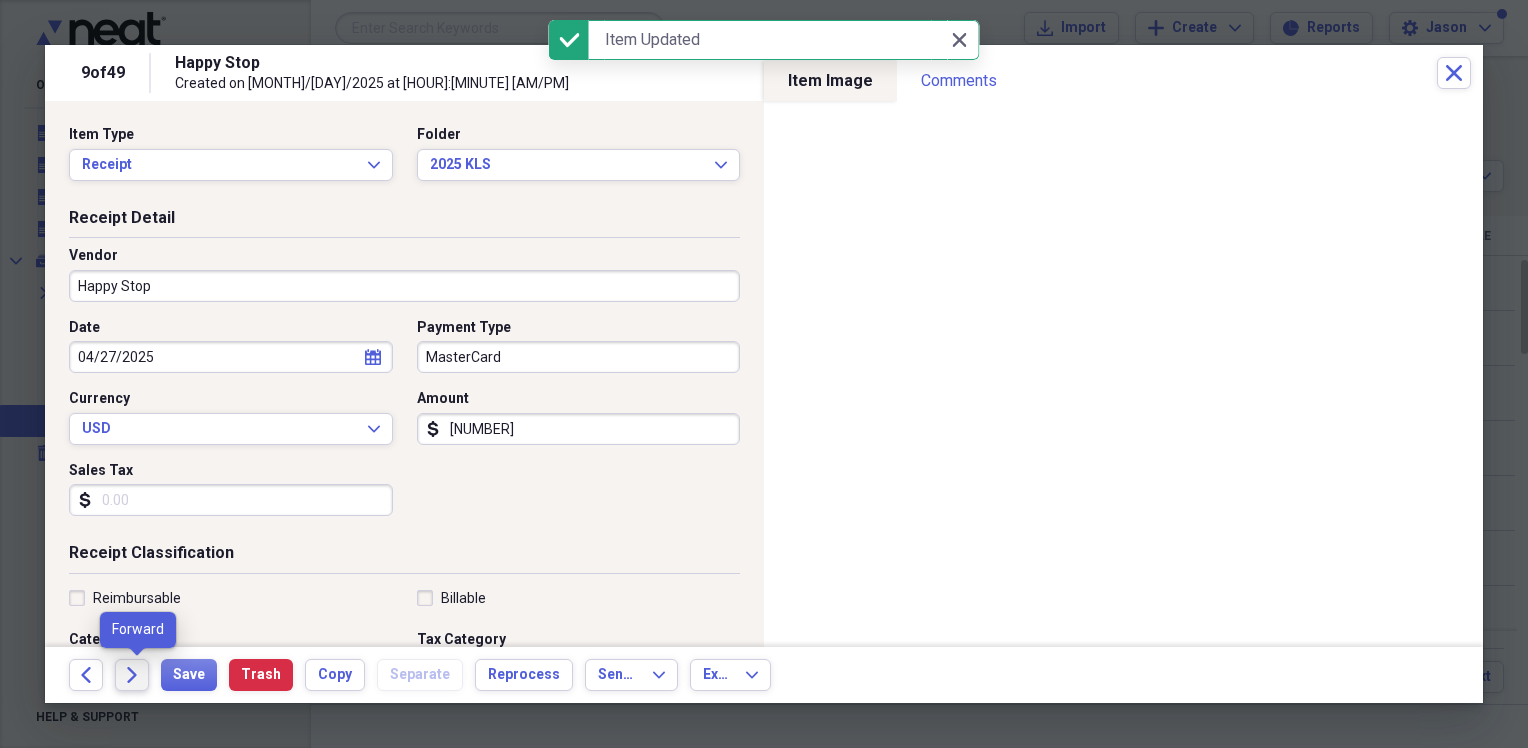 click on "Forward" 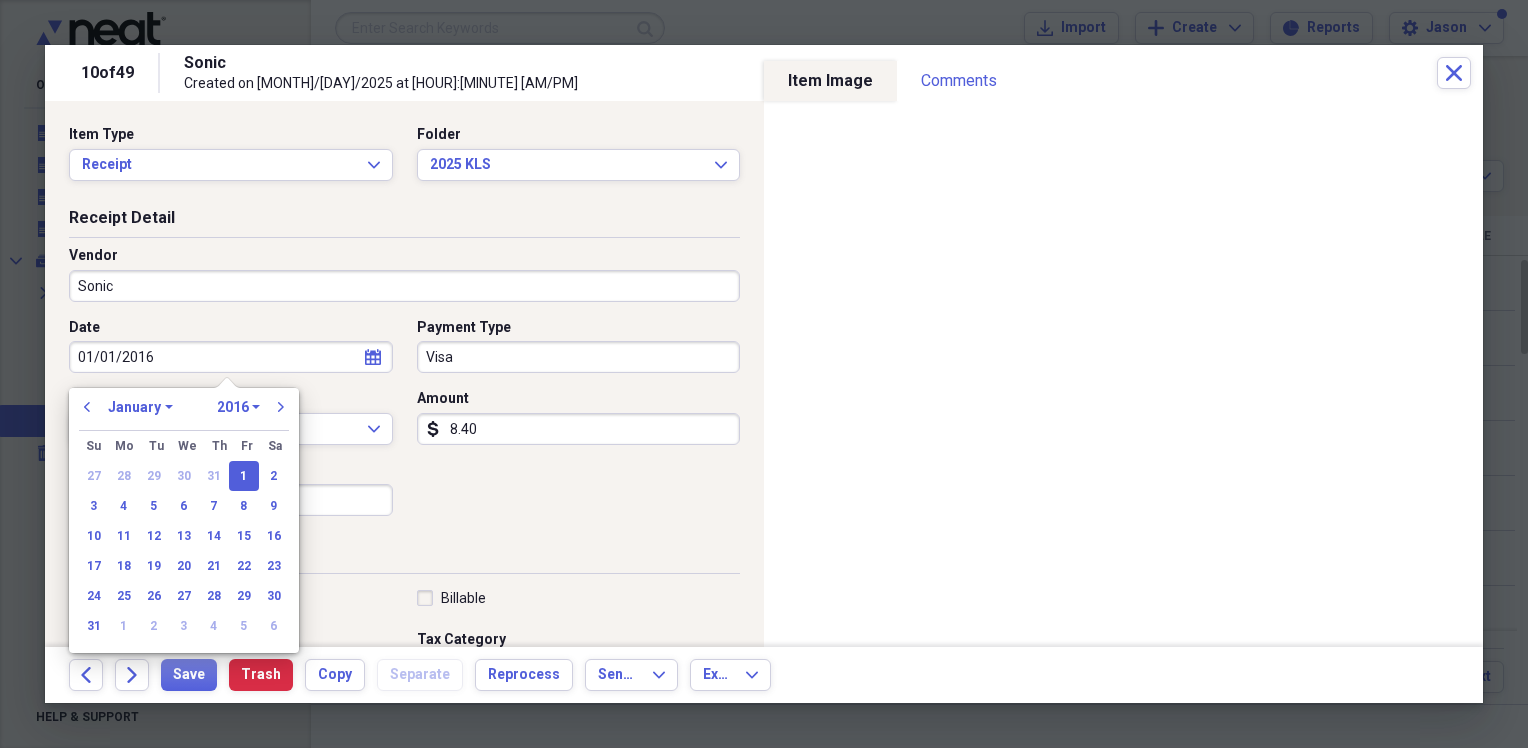 click on "01/01/2016" at bounding box center (231, 357) 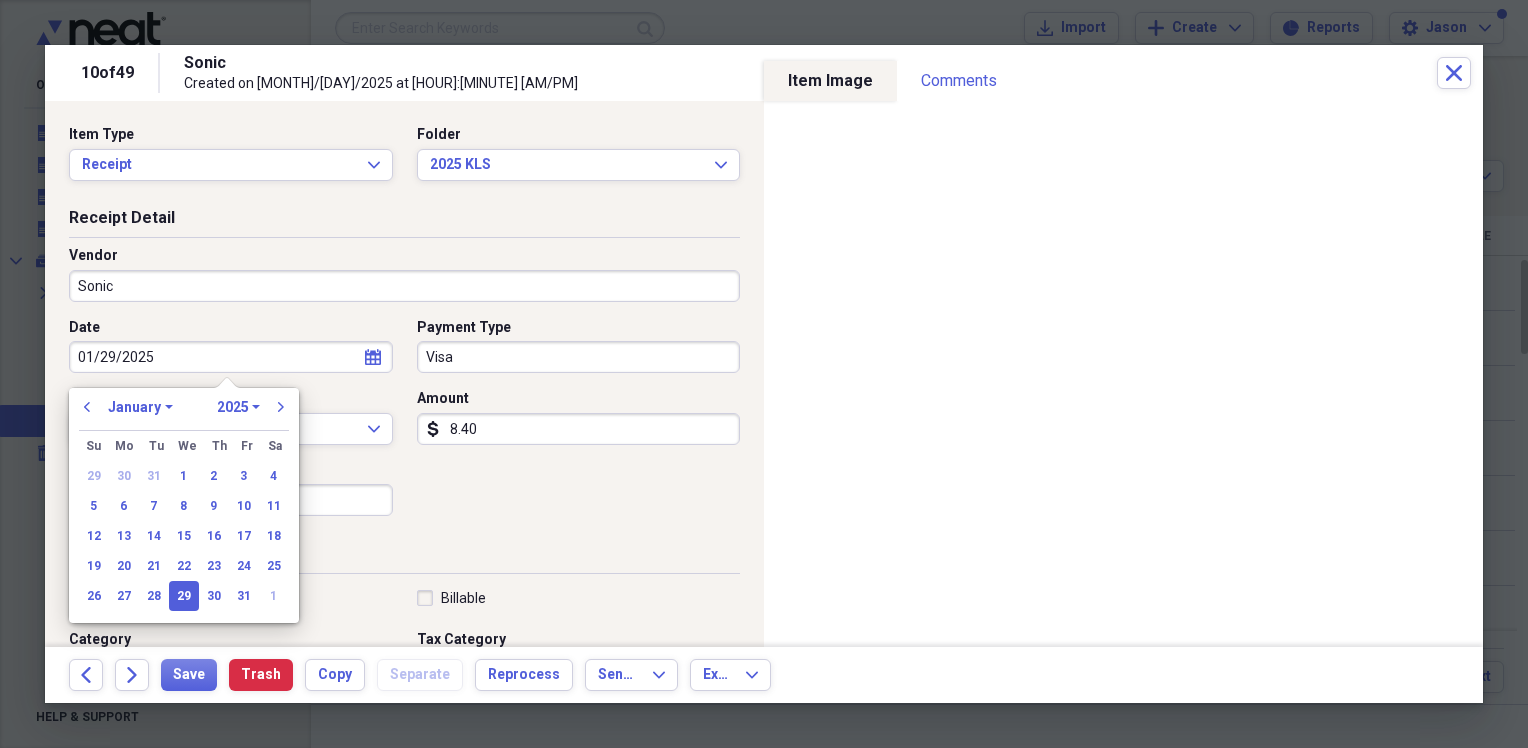 click on "Date [MONTH]/[DAY]/2025 calendar Calendar Payment Type Visa Currency USD Expand Amount dollar-sign [NUMBER] Sales Tax dollar-sign [NUMBER]" at bounding box center (404, 425) 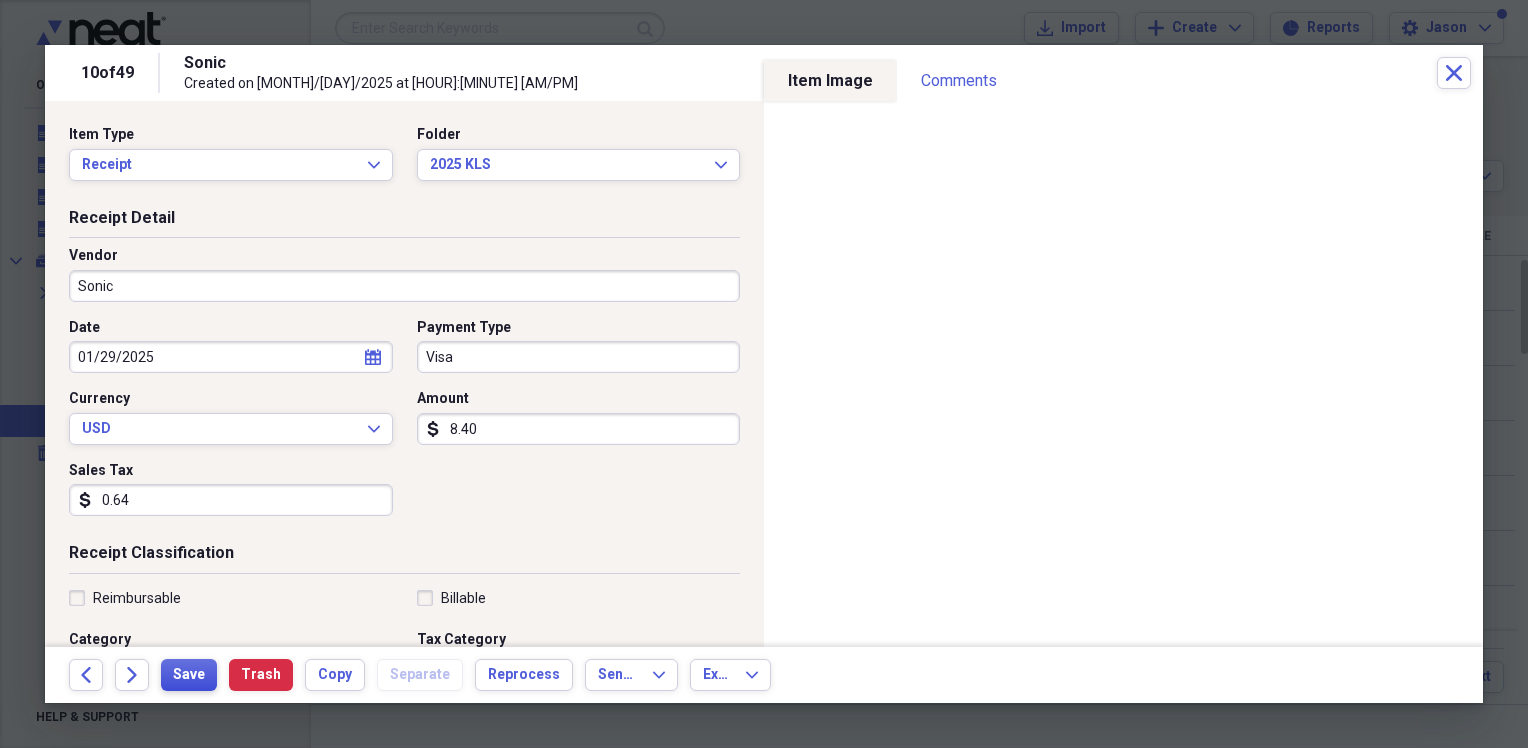 click on "Save" at bounding box center (189, 675) 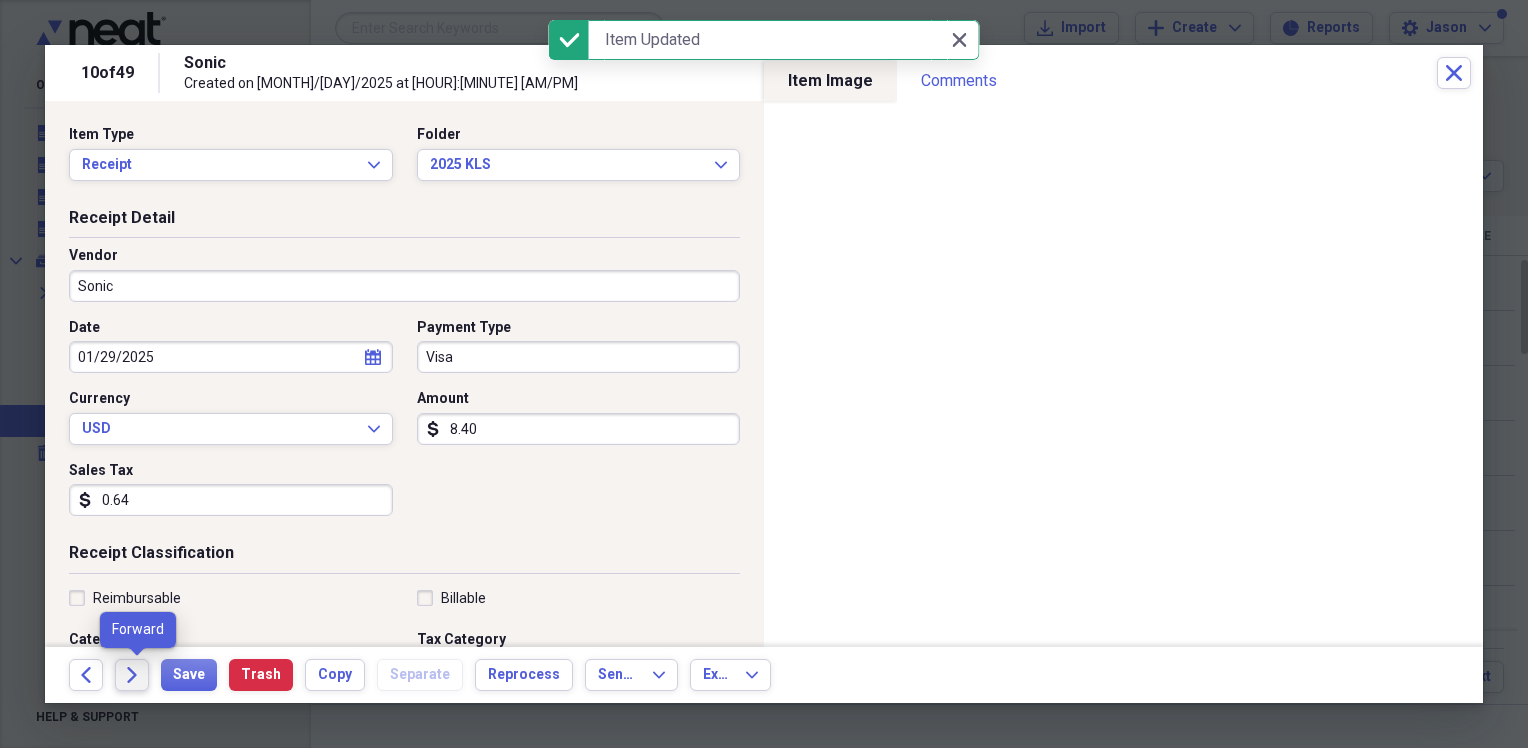 click on "Forward" 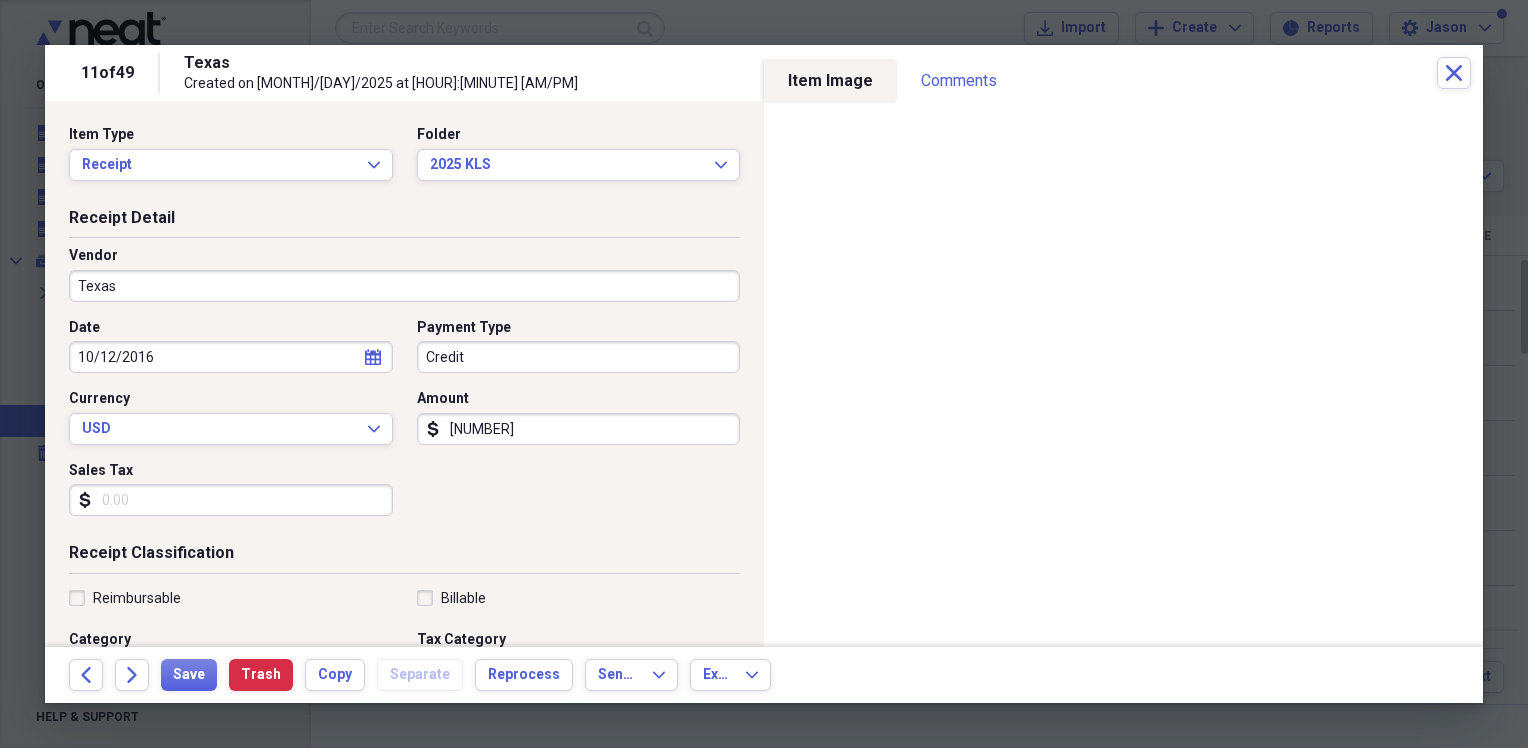 click on "10/12/2016" at bounding box center (231, 357) 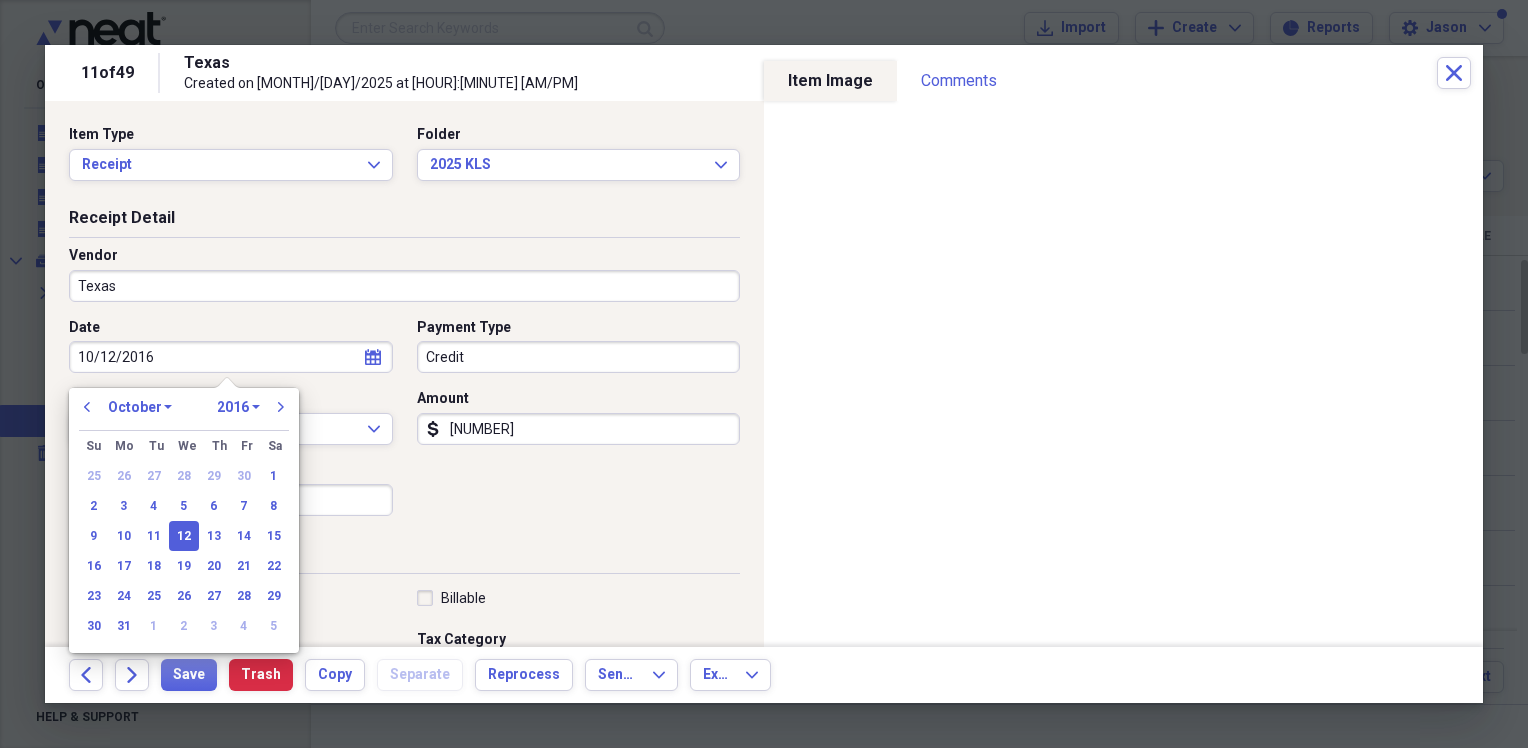 drag, startPoint x: 174, startPoint y: 362, endPoint x: 87, endPoint y: 354, distance: 87.36704 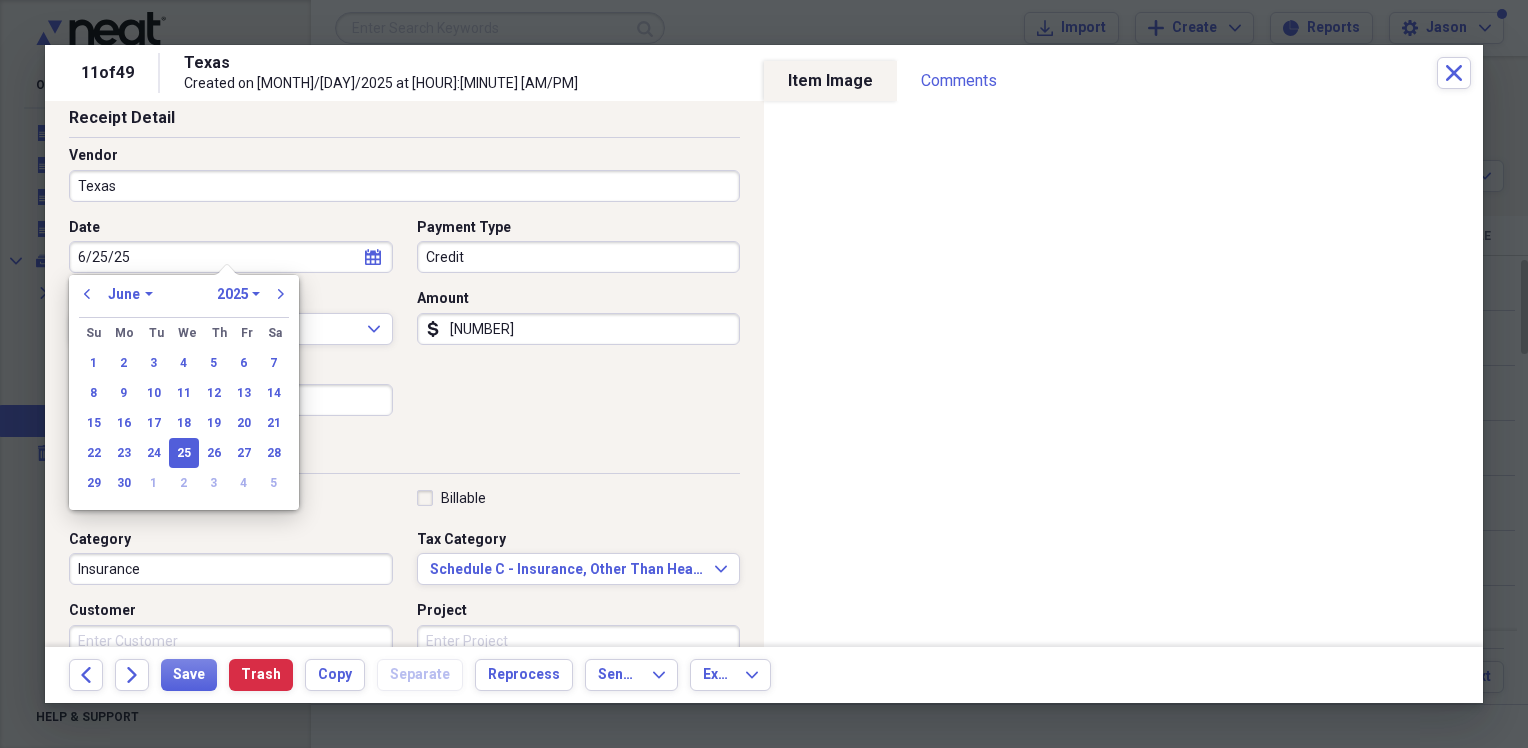 scroll, scrollTop: 200, scrollLeft: 0, axis: vertical 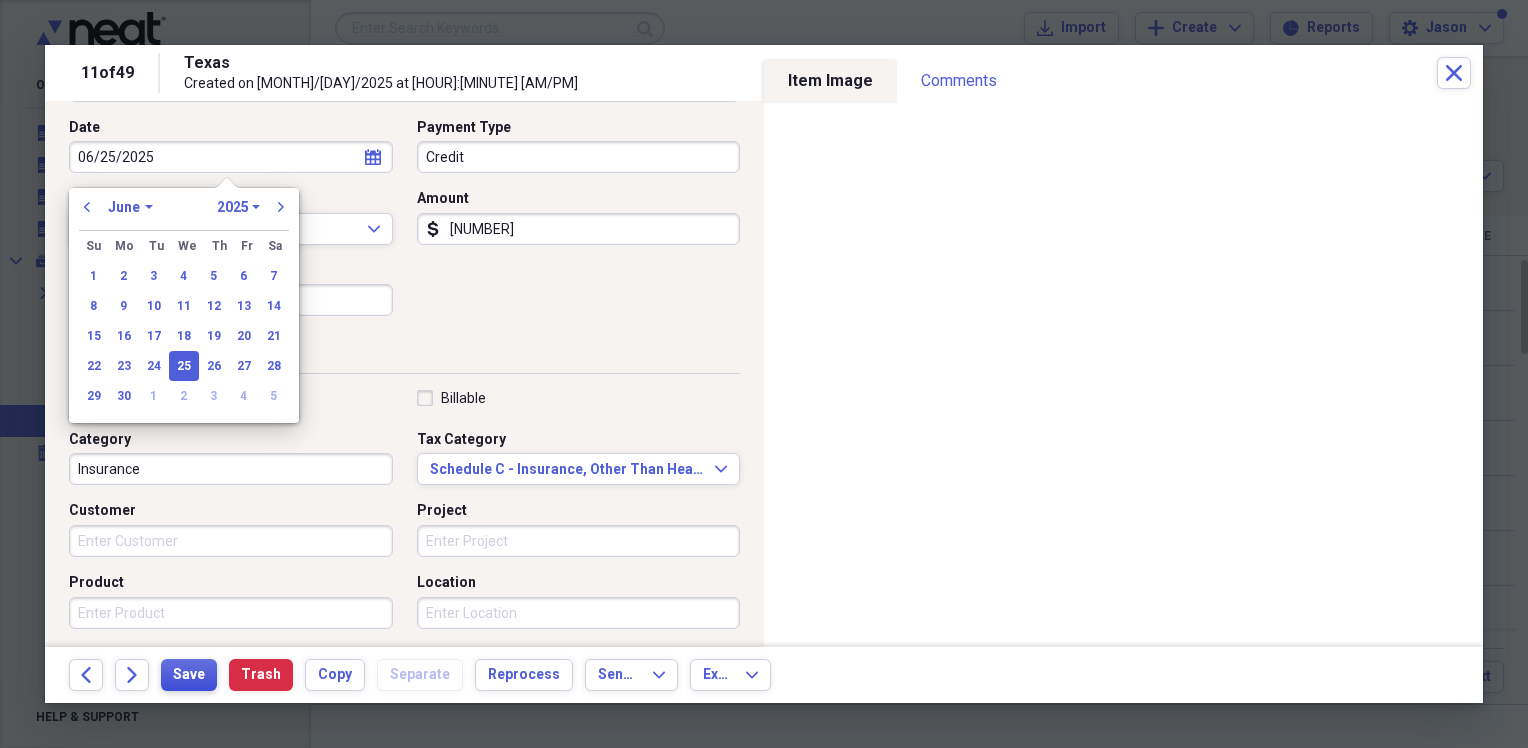 click on "Save" at bounding box center (189, 675) 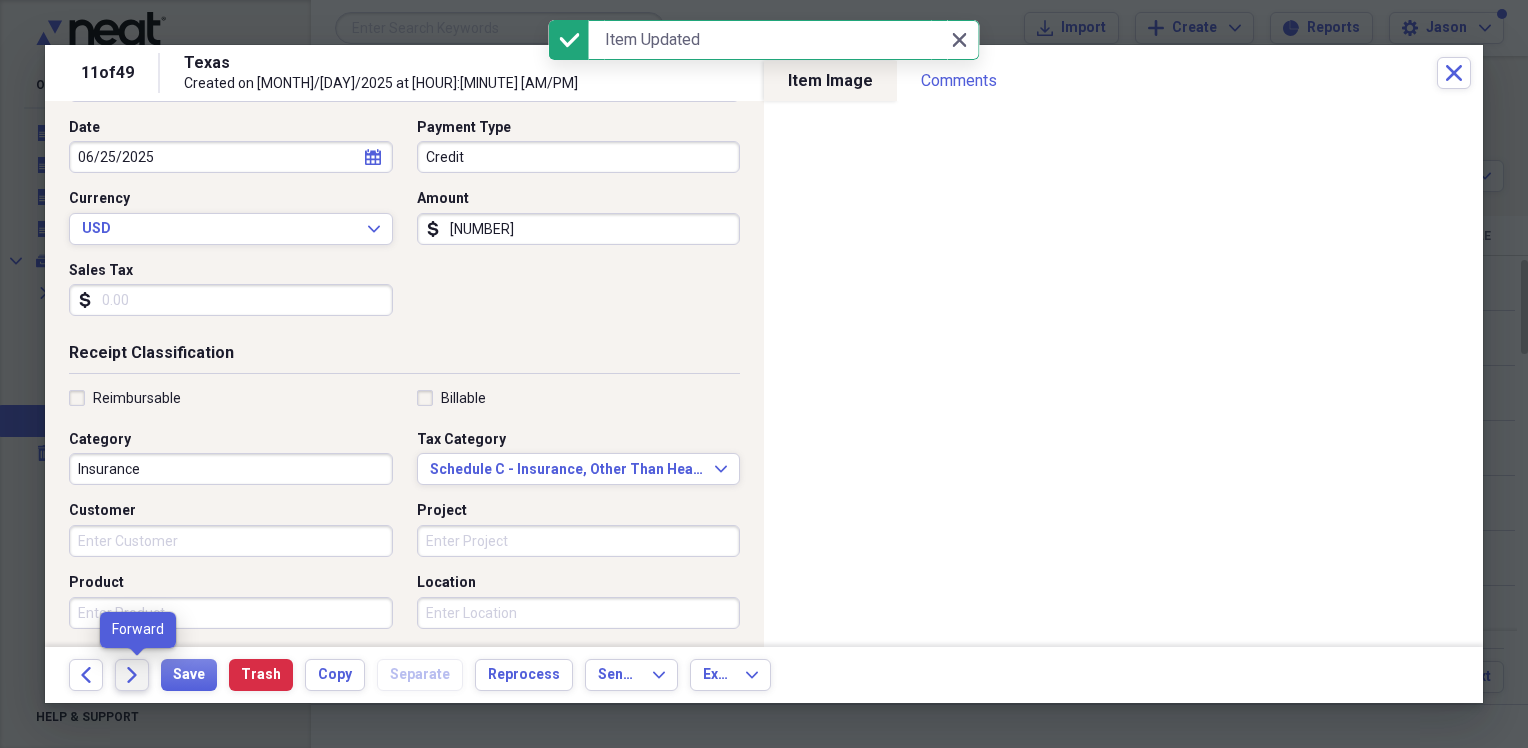 click on "Forward" 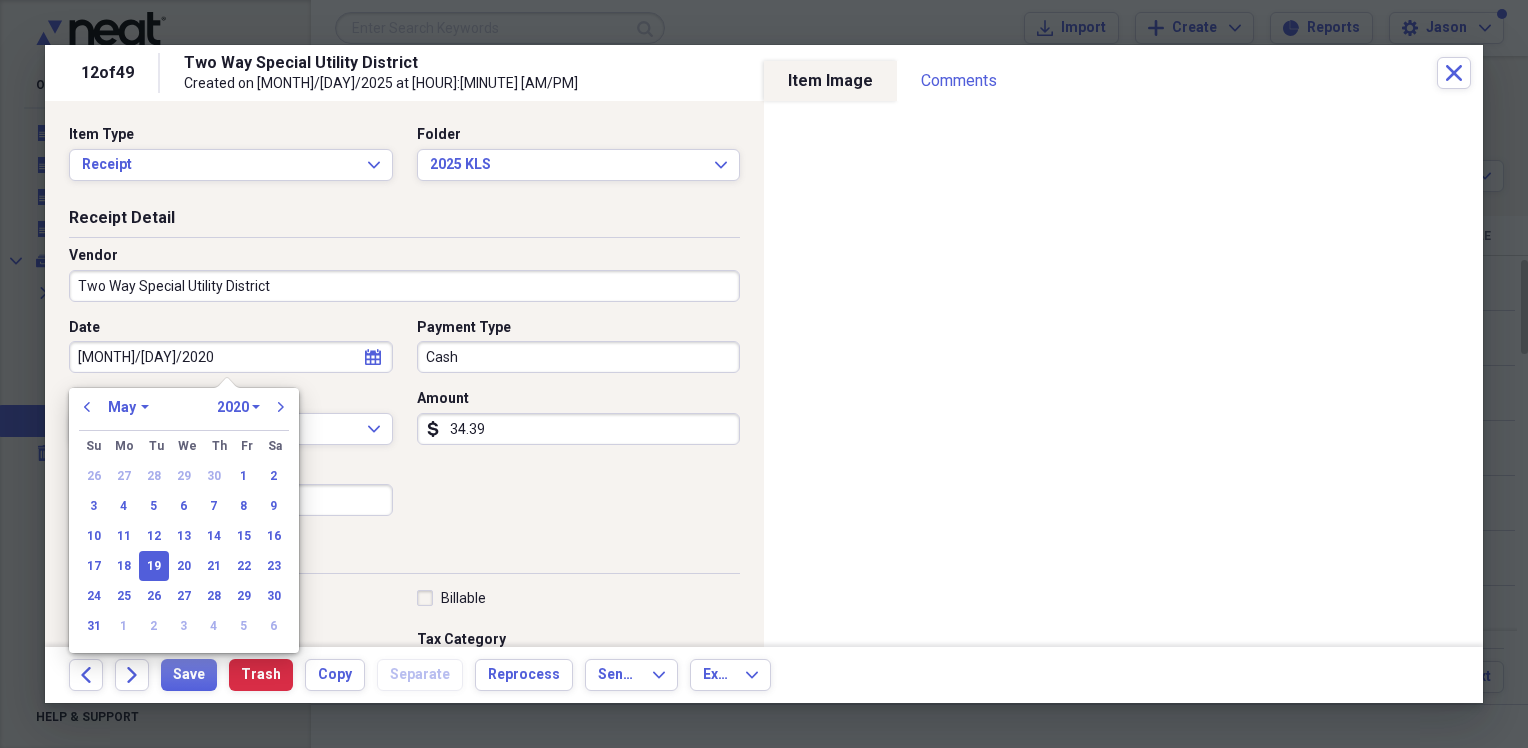 click on "[MONTH]/[DAY]/2020" at bounding box center [231, 357] 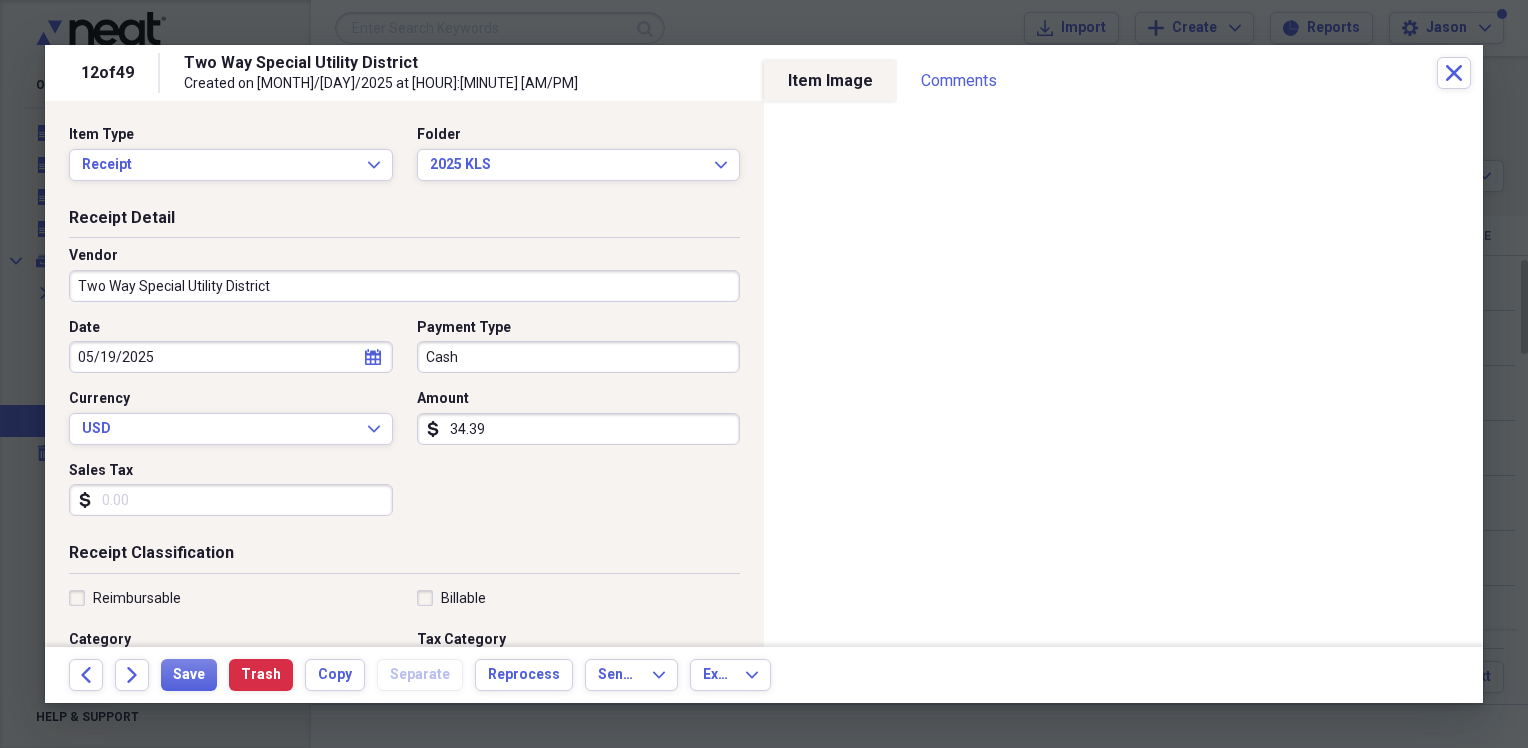click on "Receipt Classification" at bounding box center [404, 557] 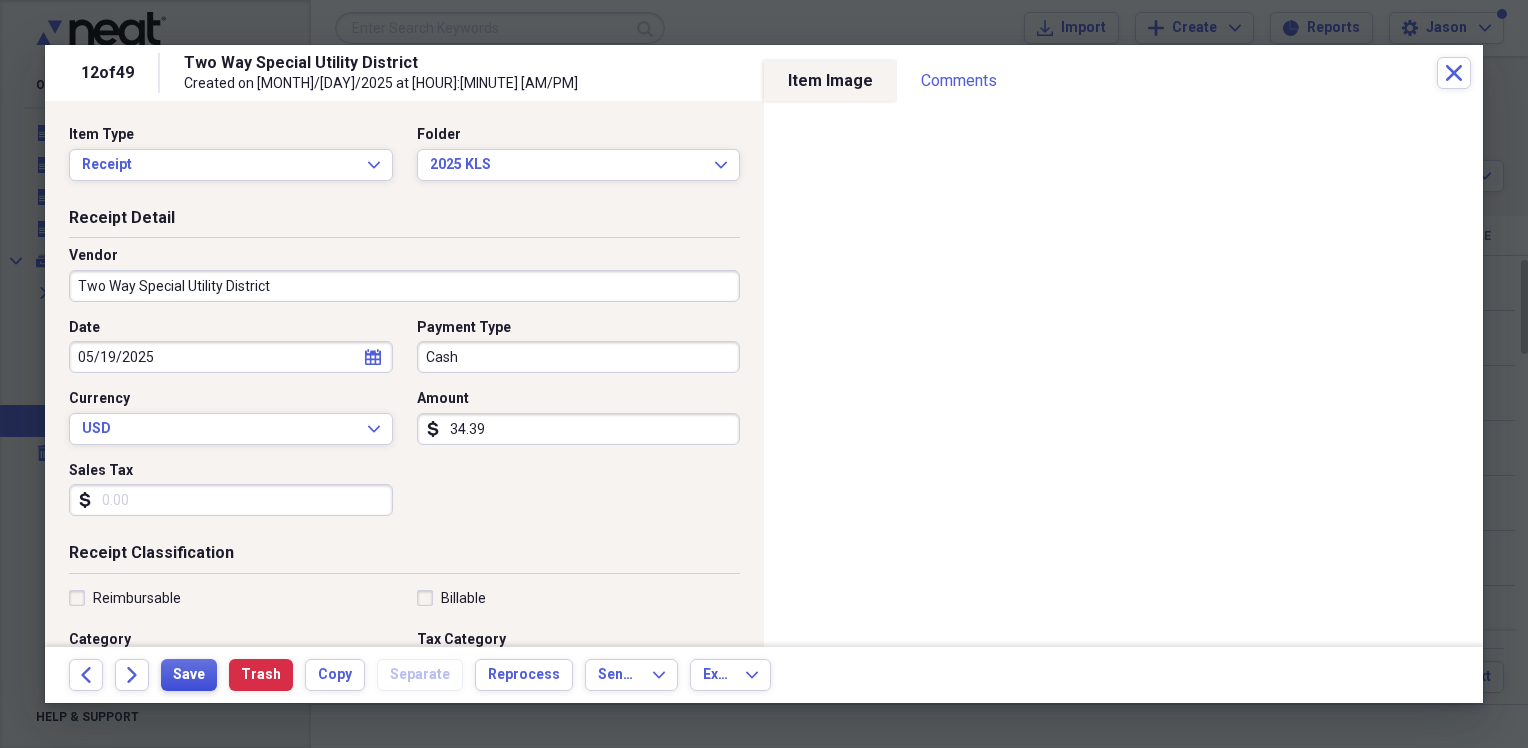 click on "Save" at bounding box center [189, 675] 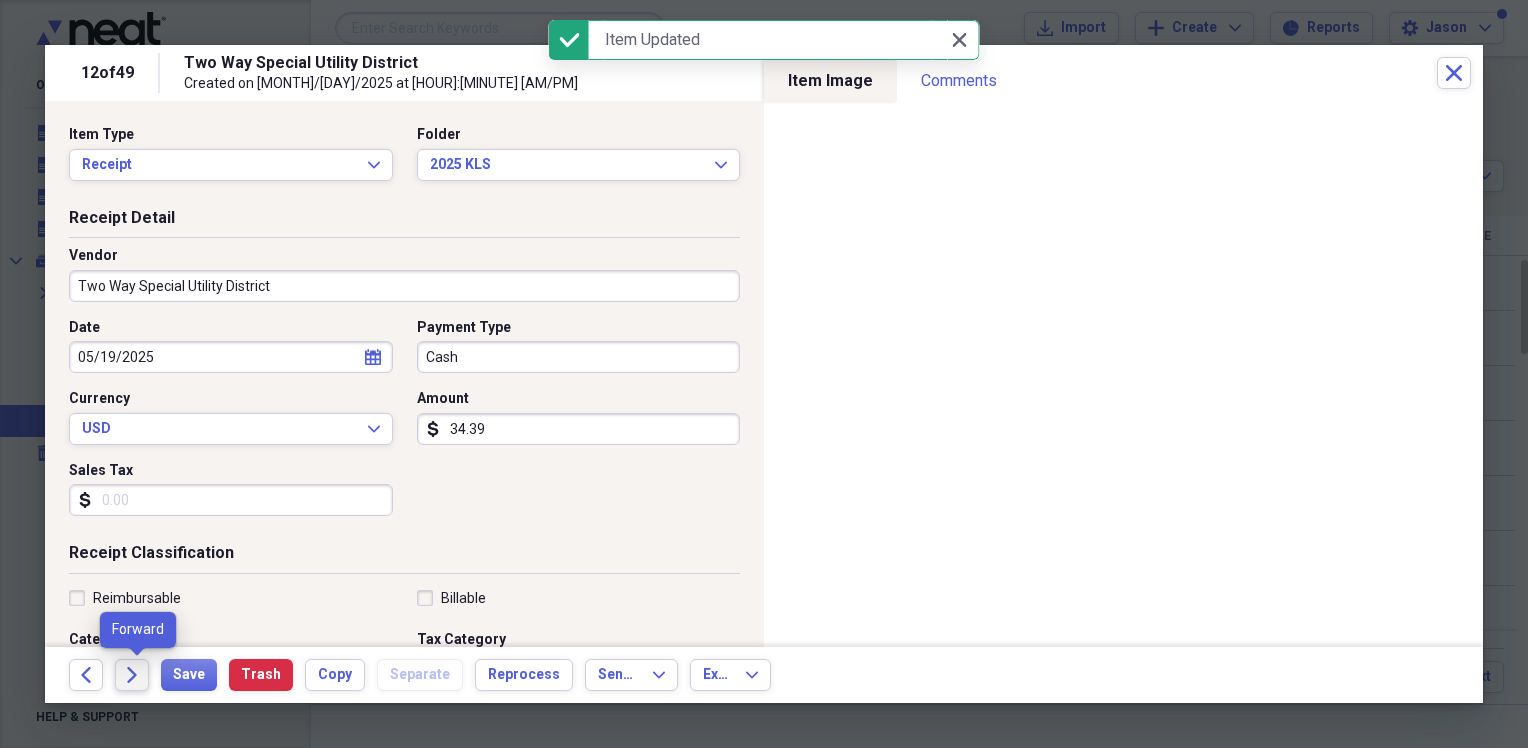 click on "Forward" at bounding box center (132, 675) 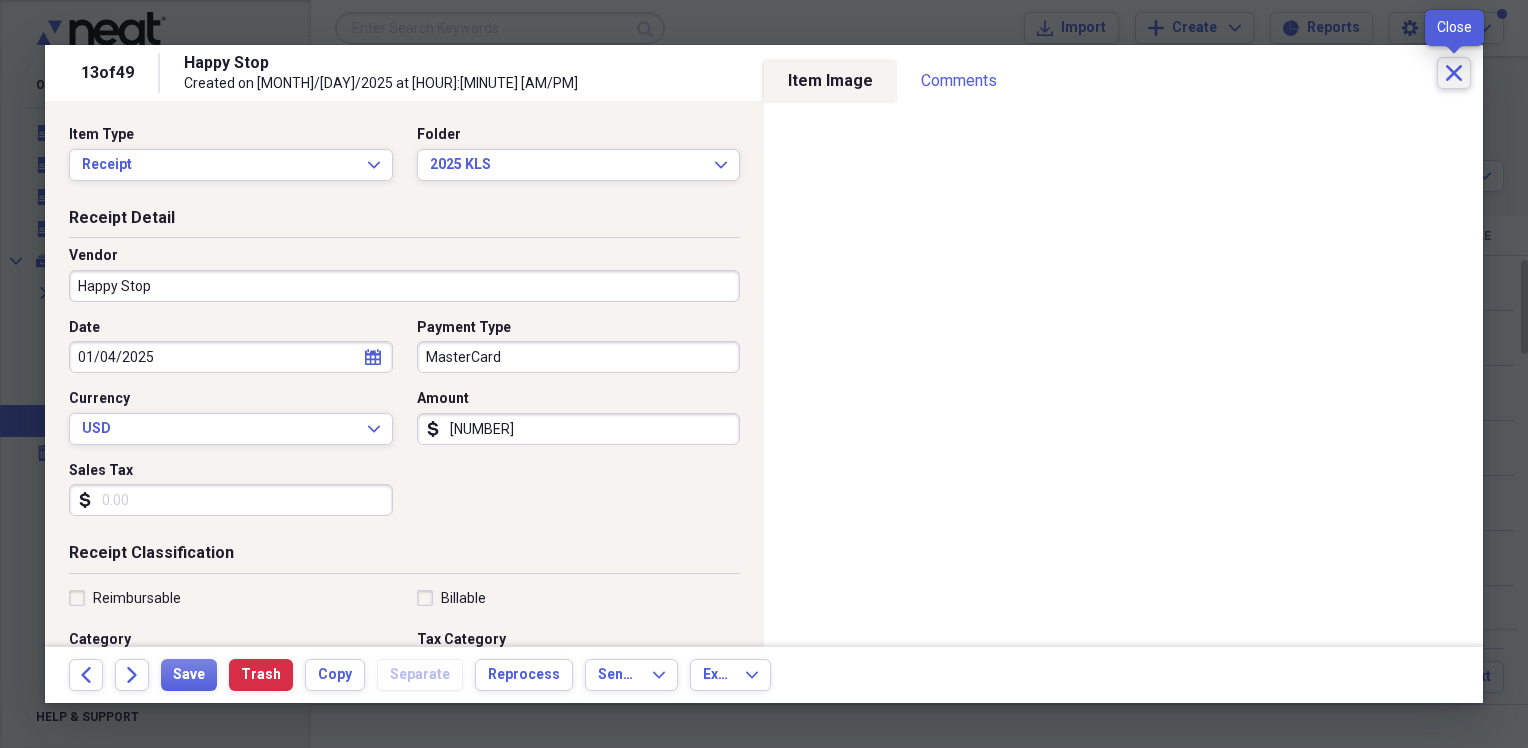 click 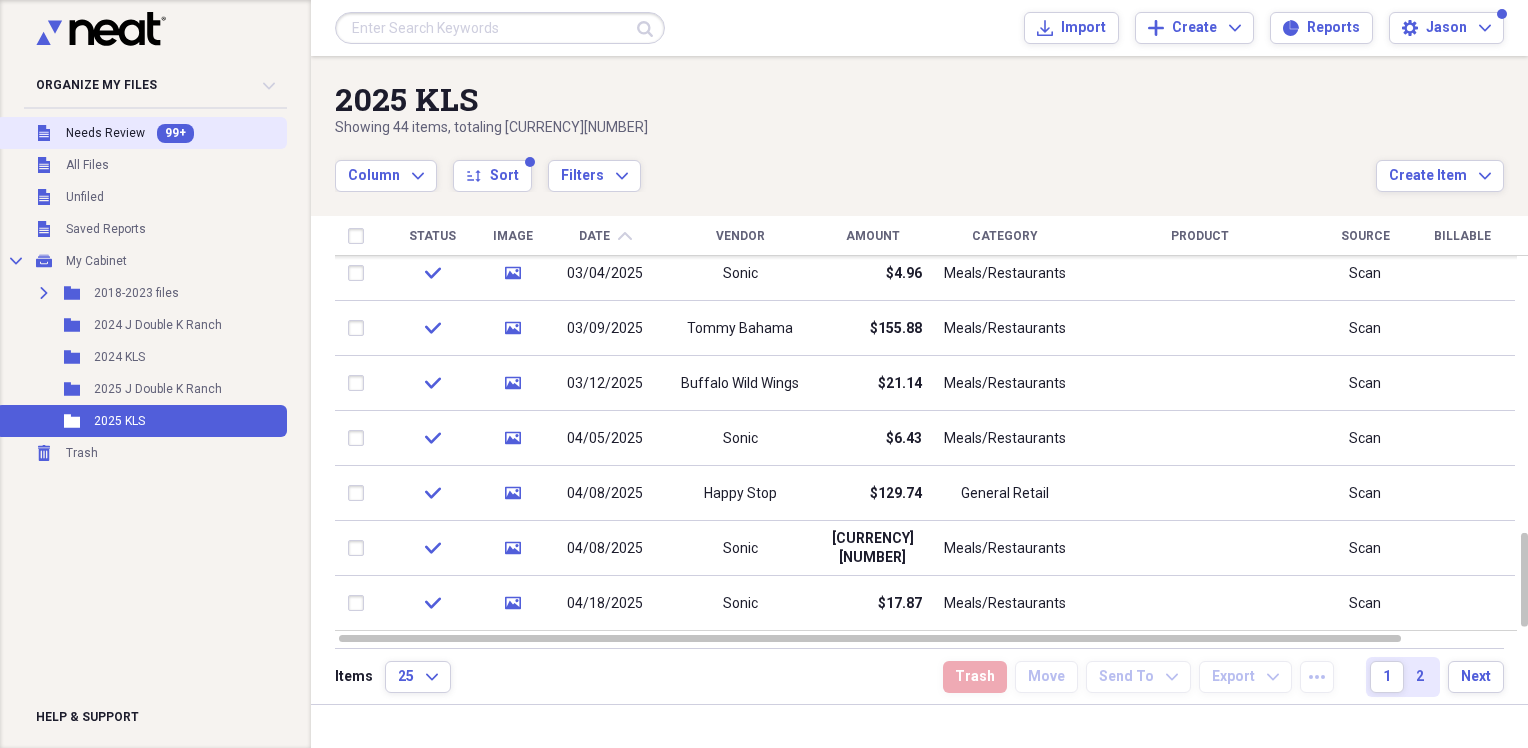 click on "Needs Review" at bounding box center (105, 133) 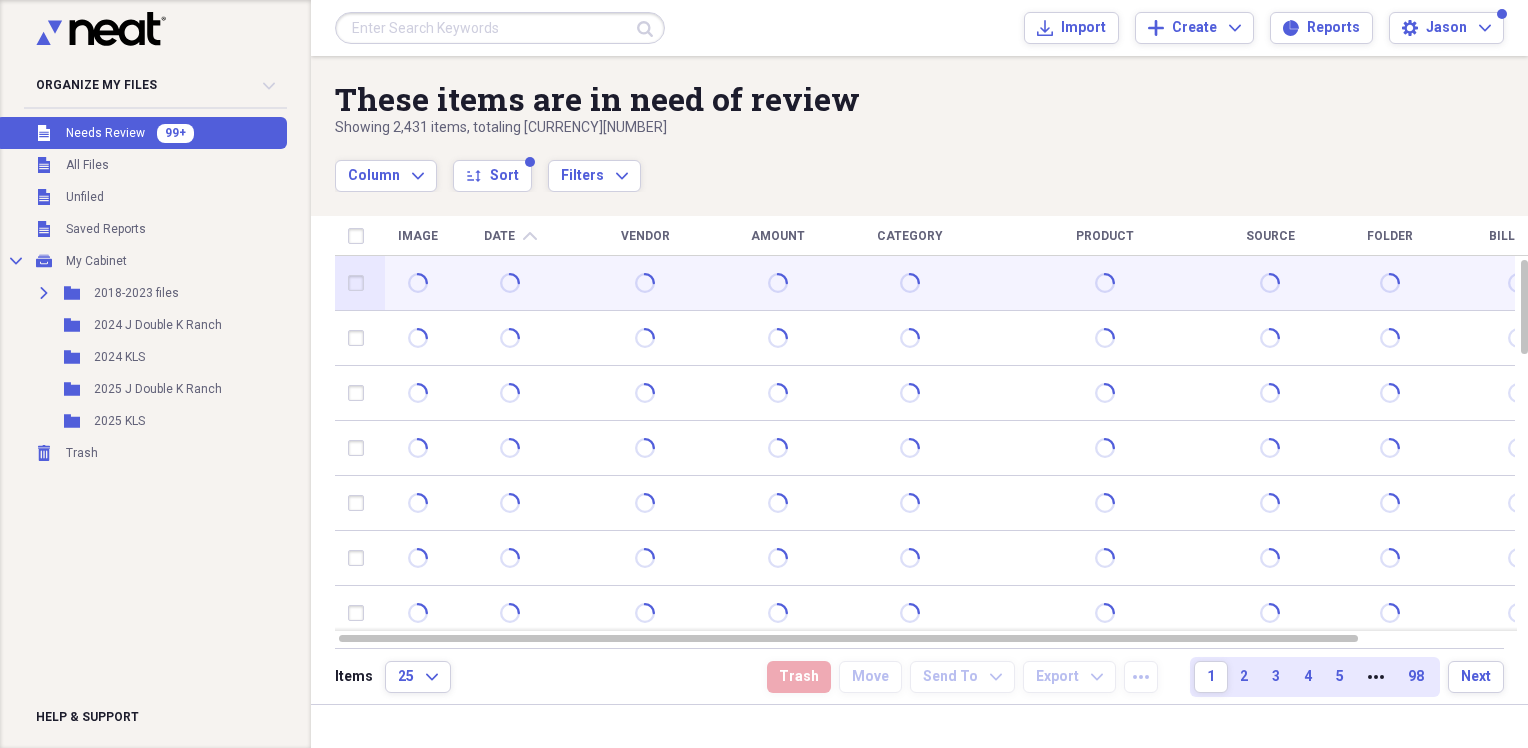 click at bounding box center (360, 283) 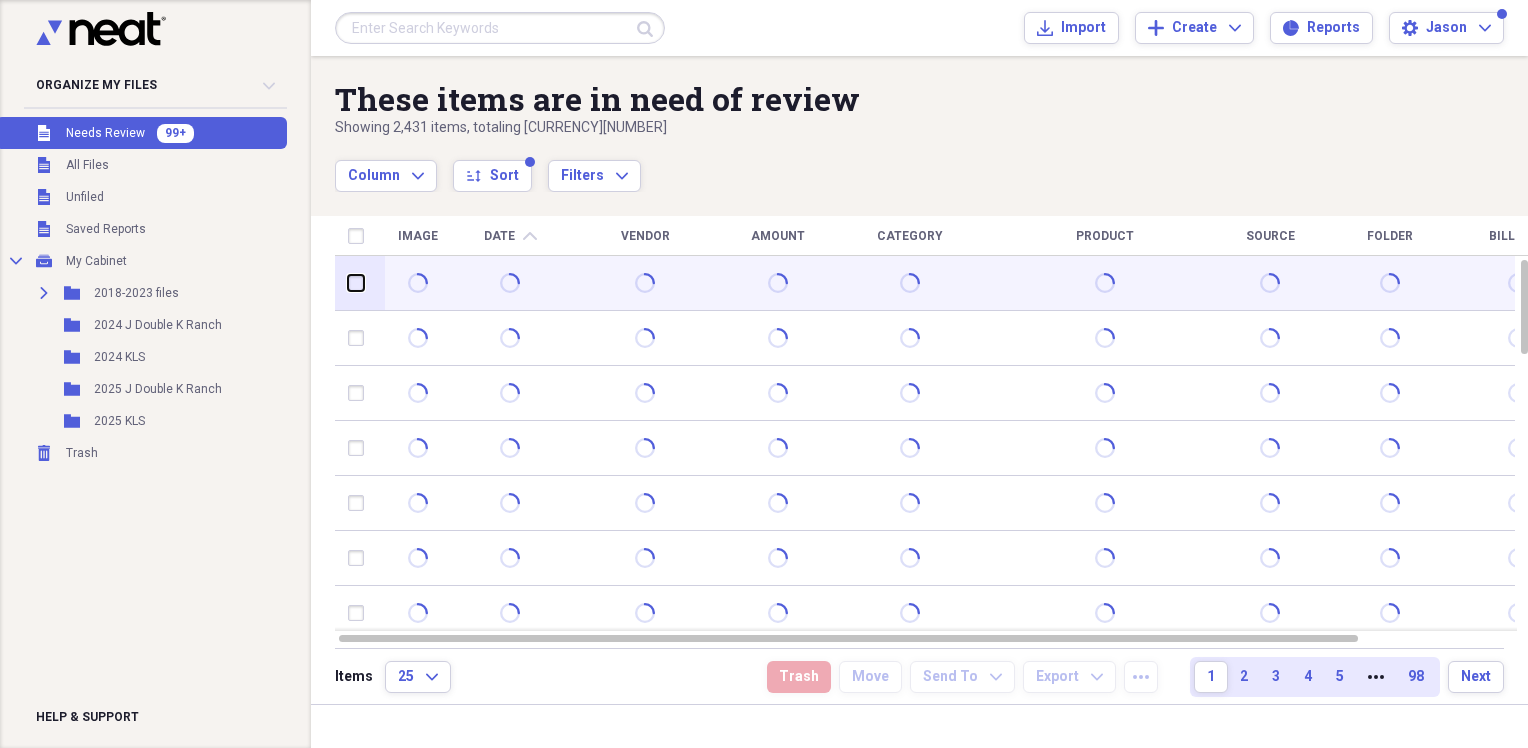 click at bounding box center [348, 283] 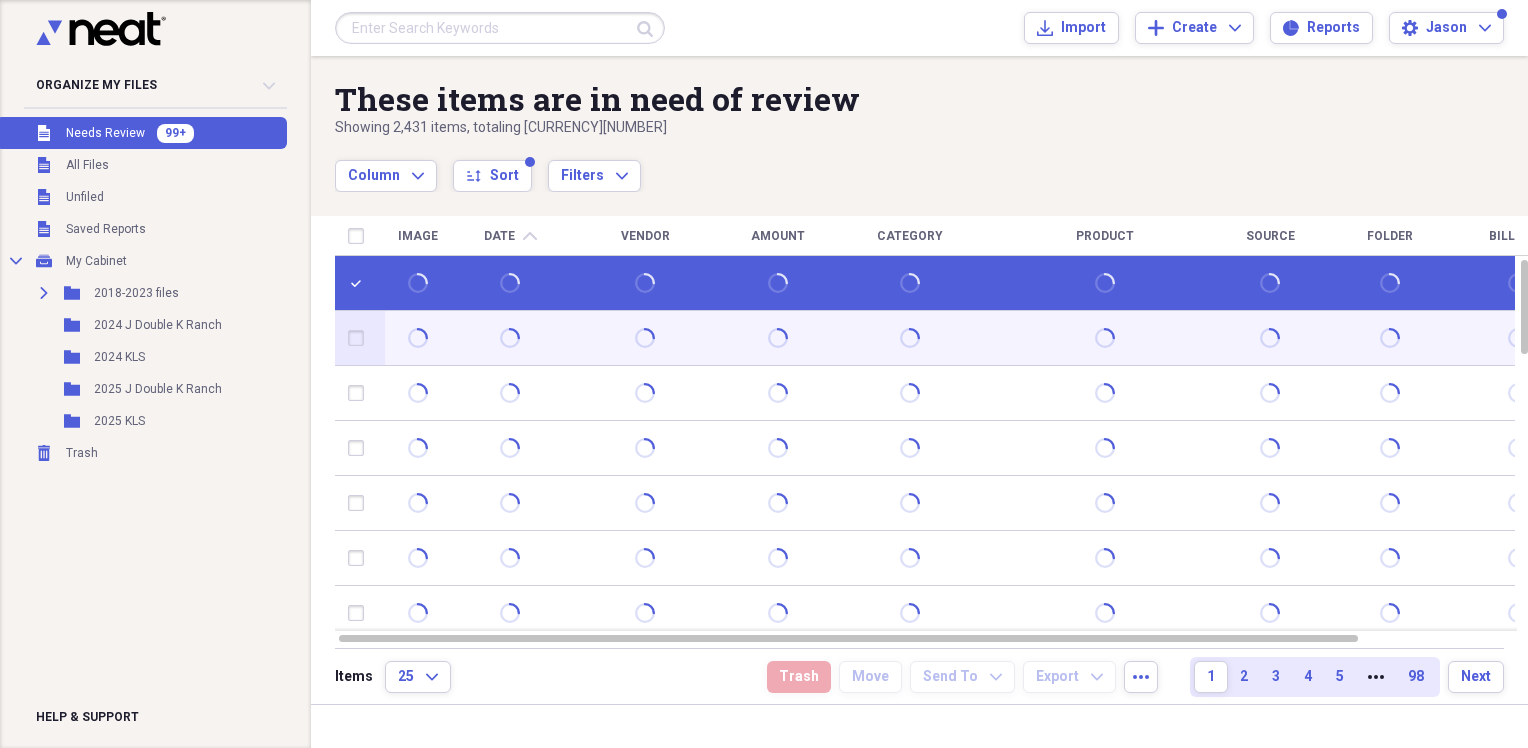click at bounding box center (360, 338) 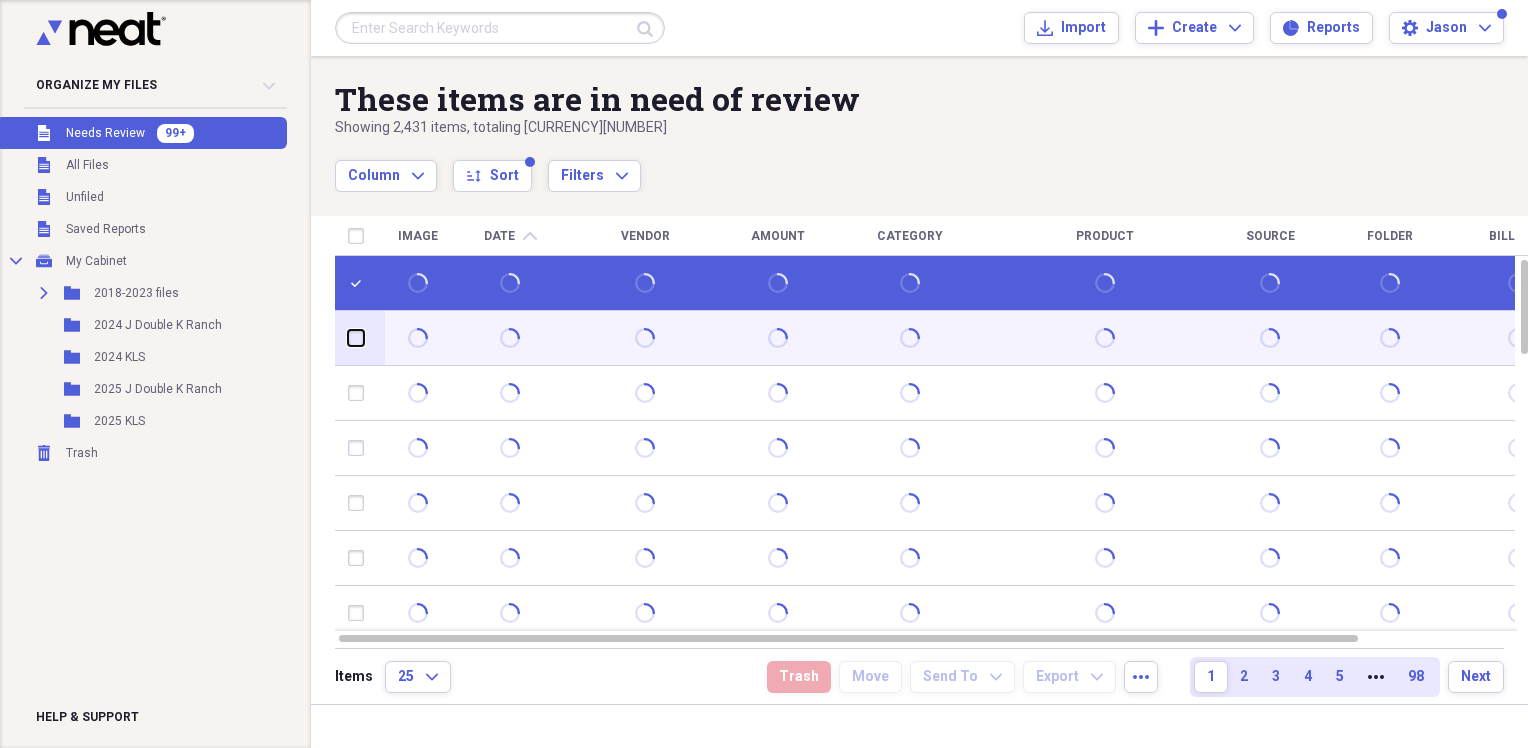 click at bounding box center (348, 338) 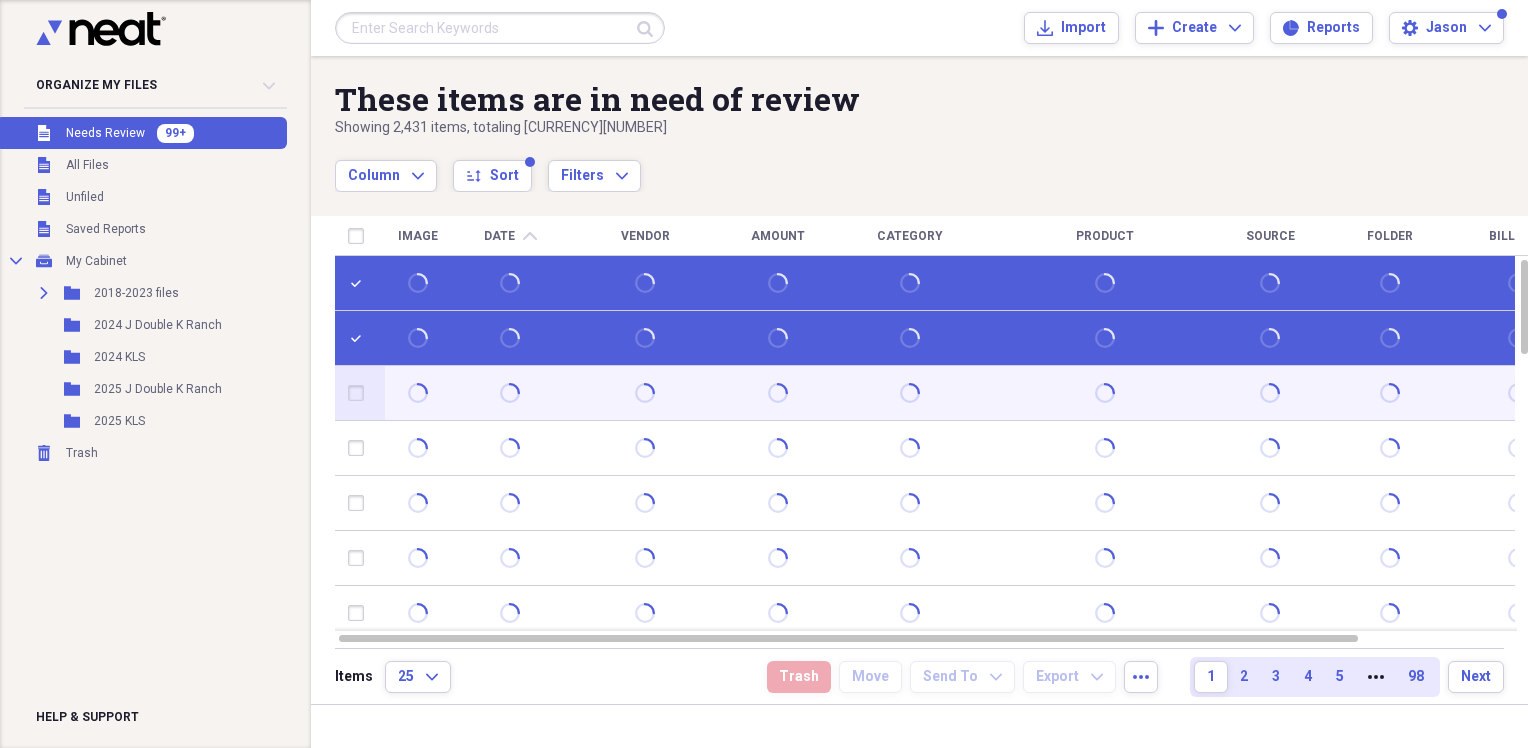 click at bounding box center (360, 393) 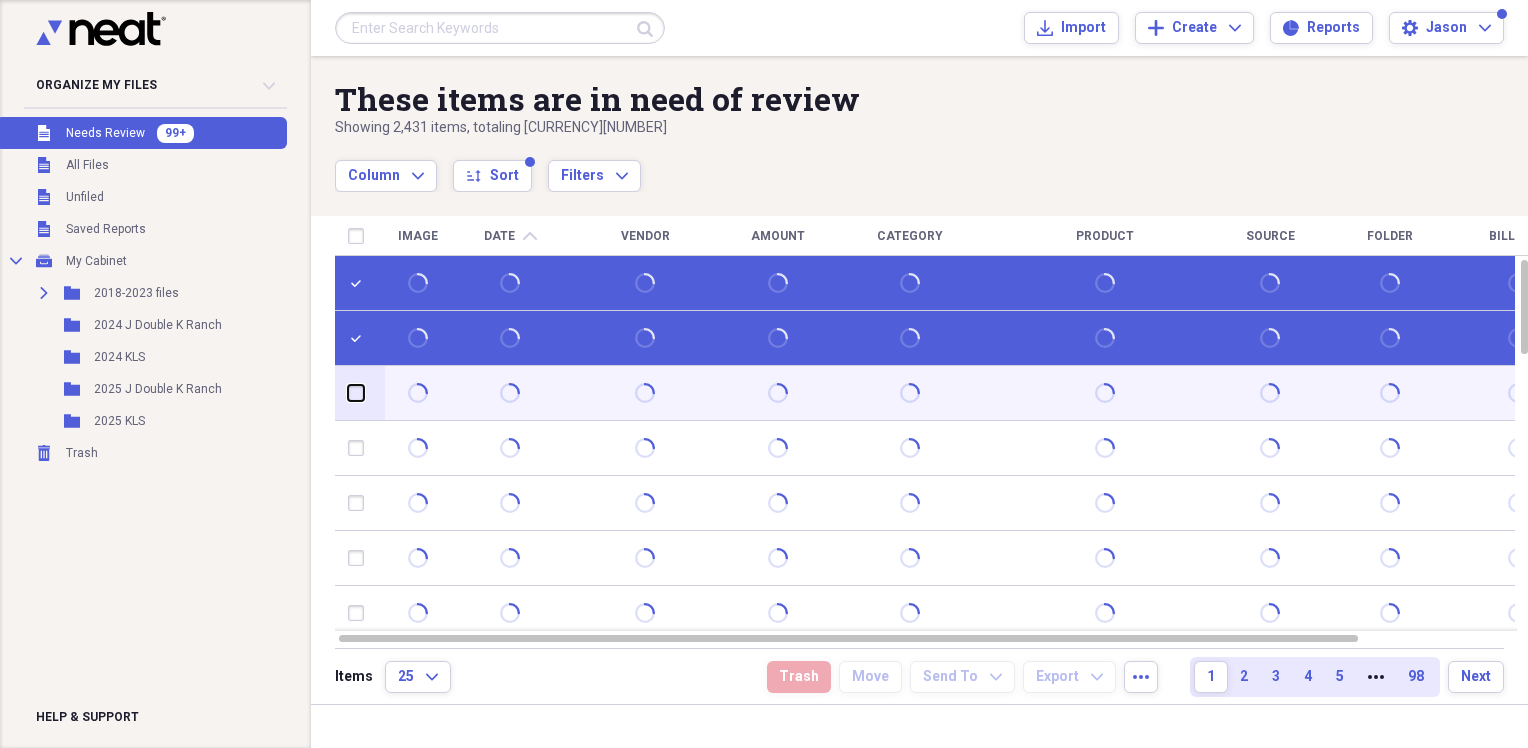 click at bounding box center (348, 393) 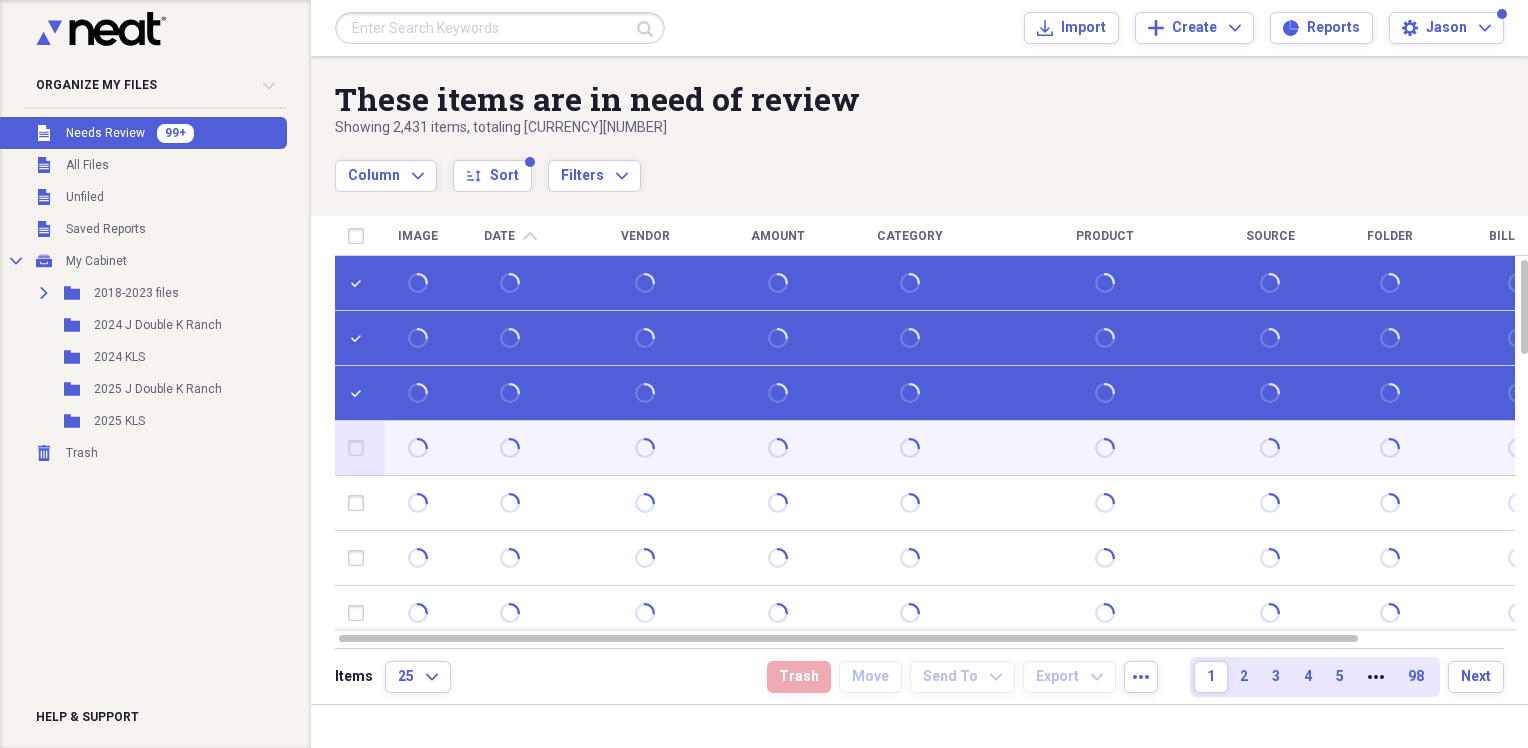 click at bounding box center (360, 448) 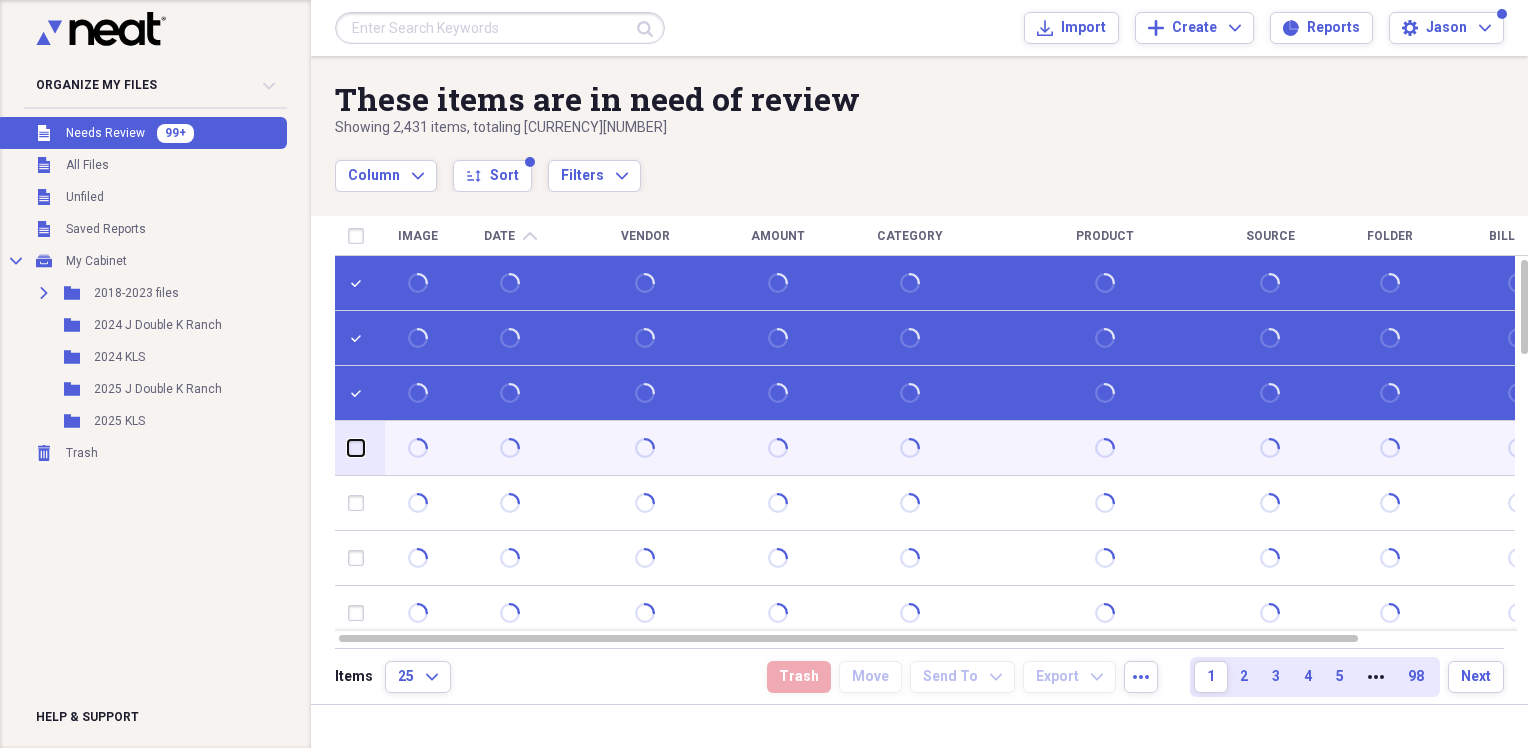 click at bounding box center (348, 448) 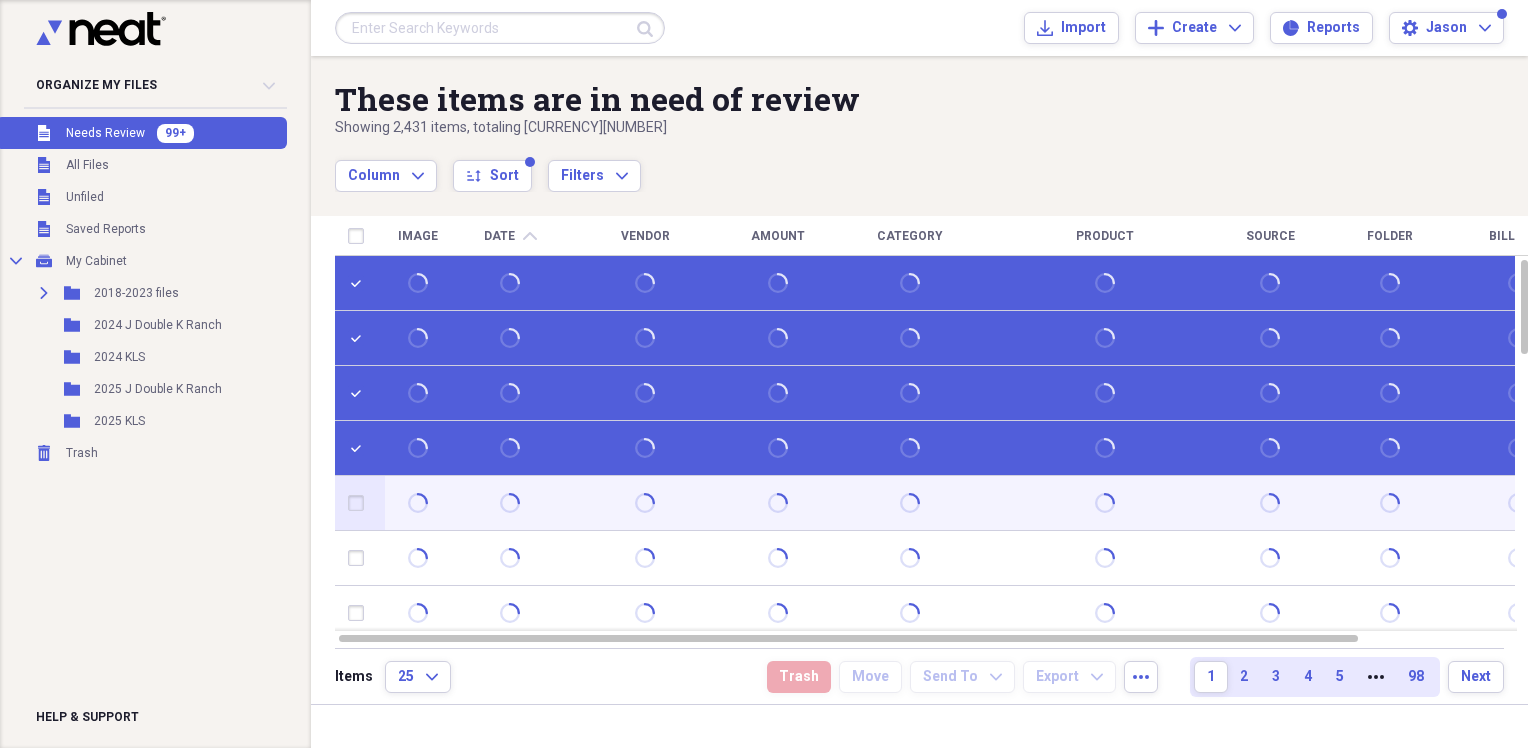 click at bounding box center [360, 503] 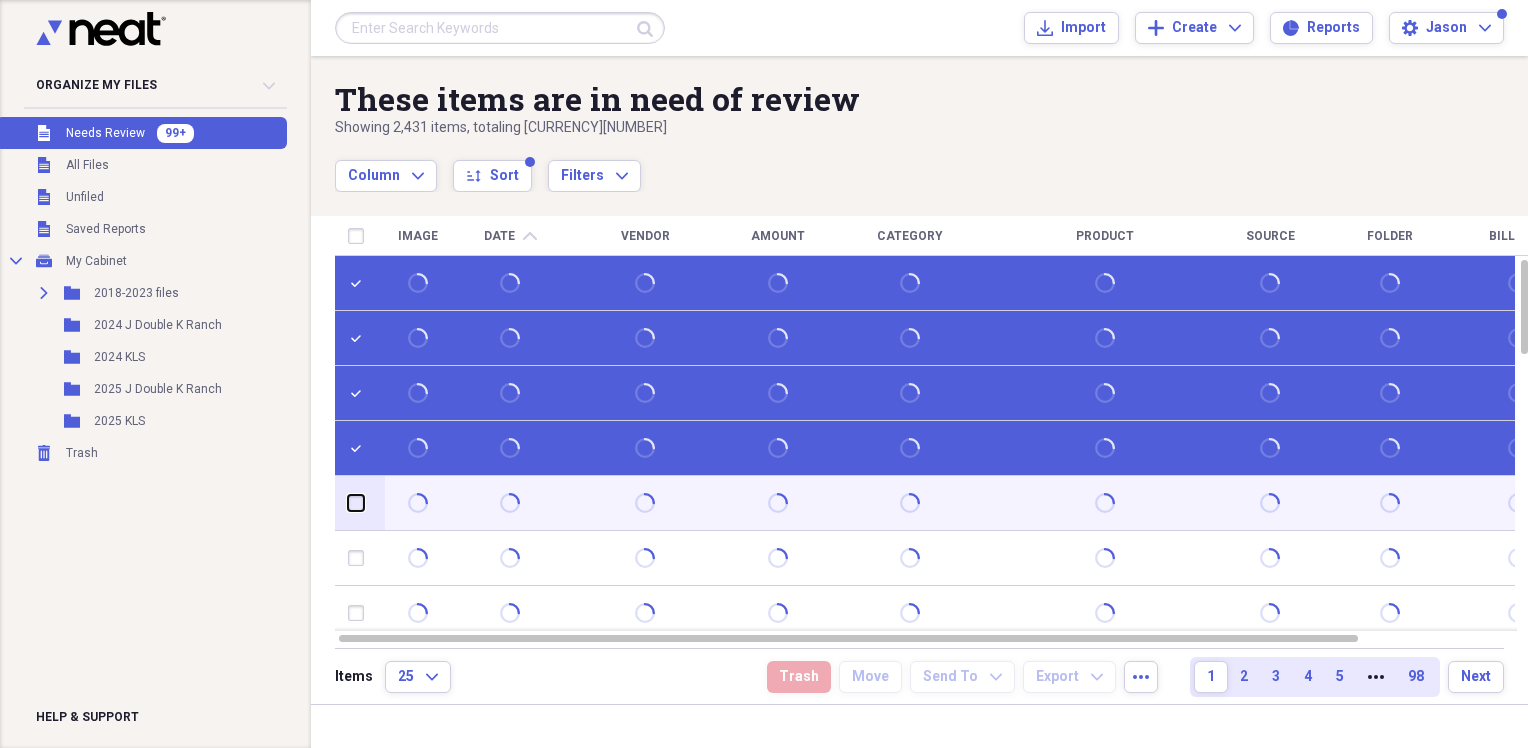 click at bounding box center (348, 503) 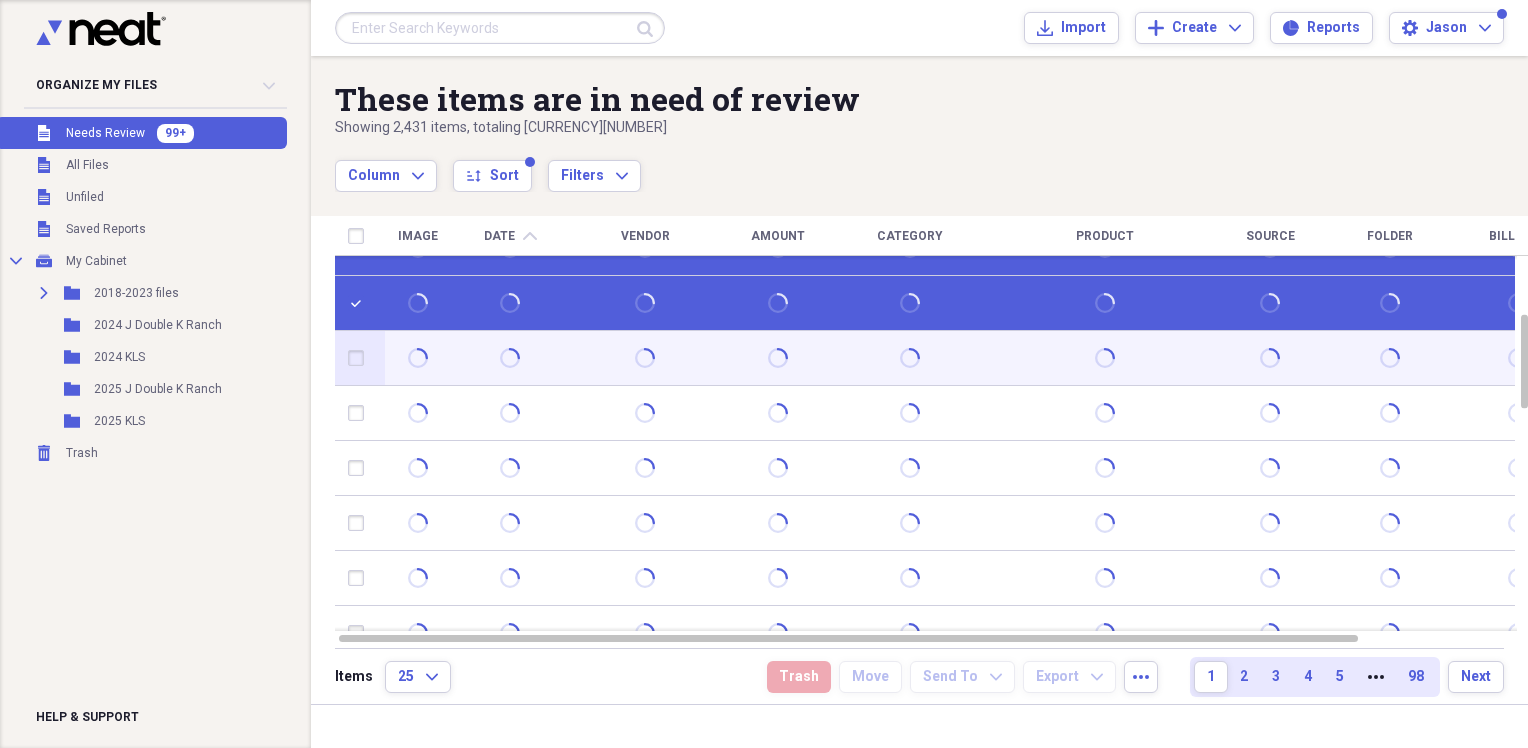 click at bounding box center (360, 358) 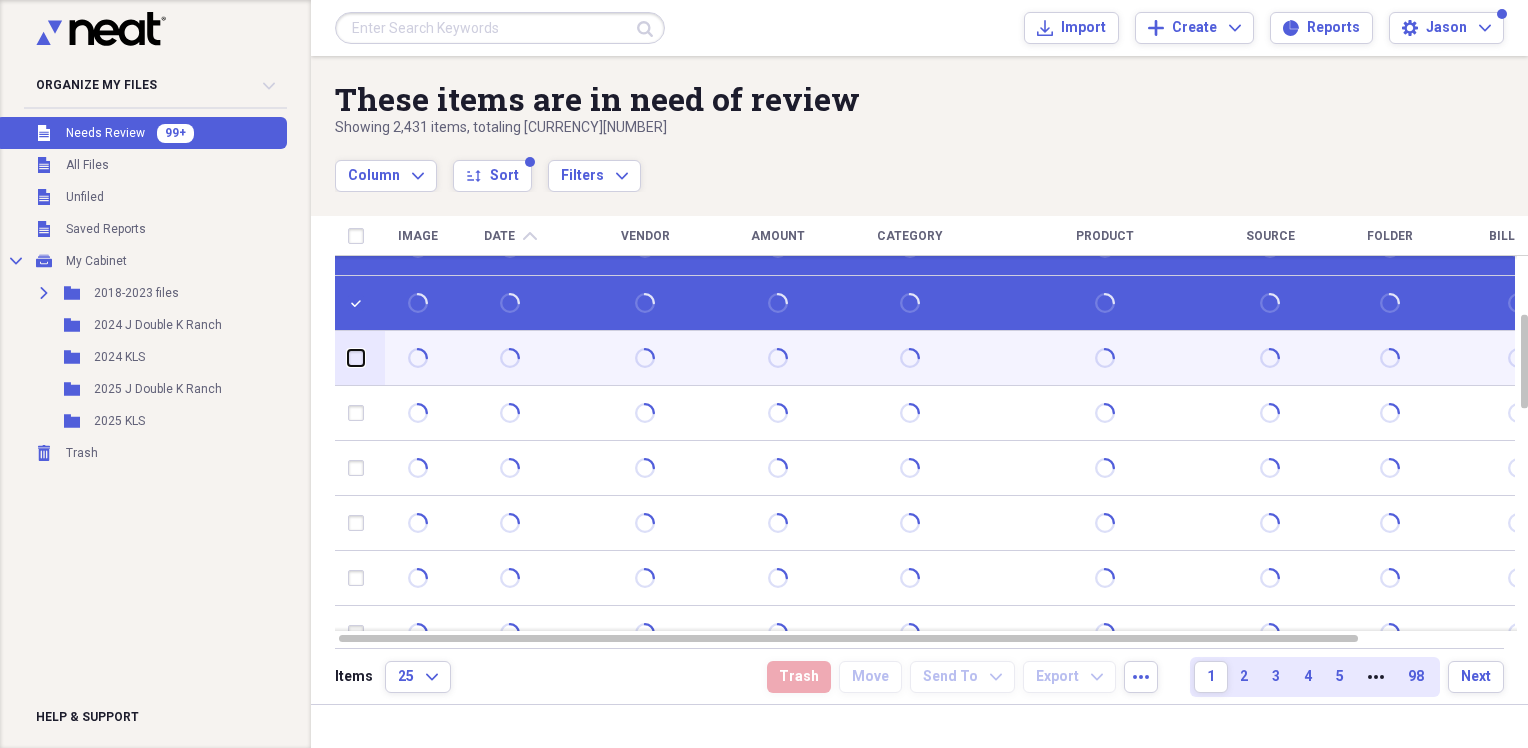 click at bounding box center [348, 358] 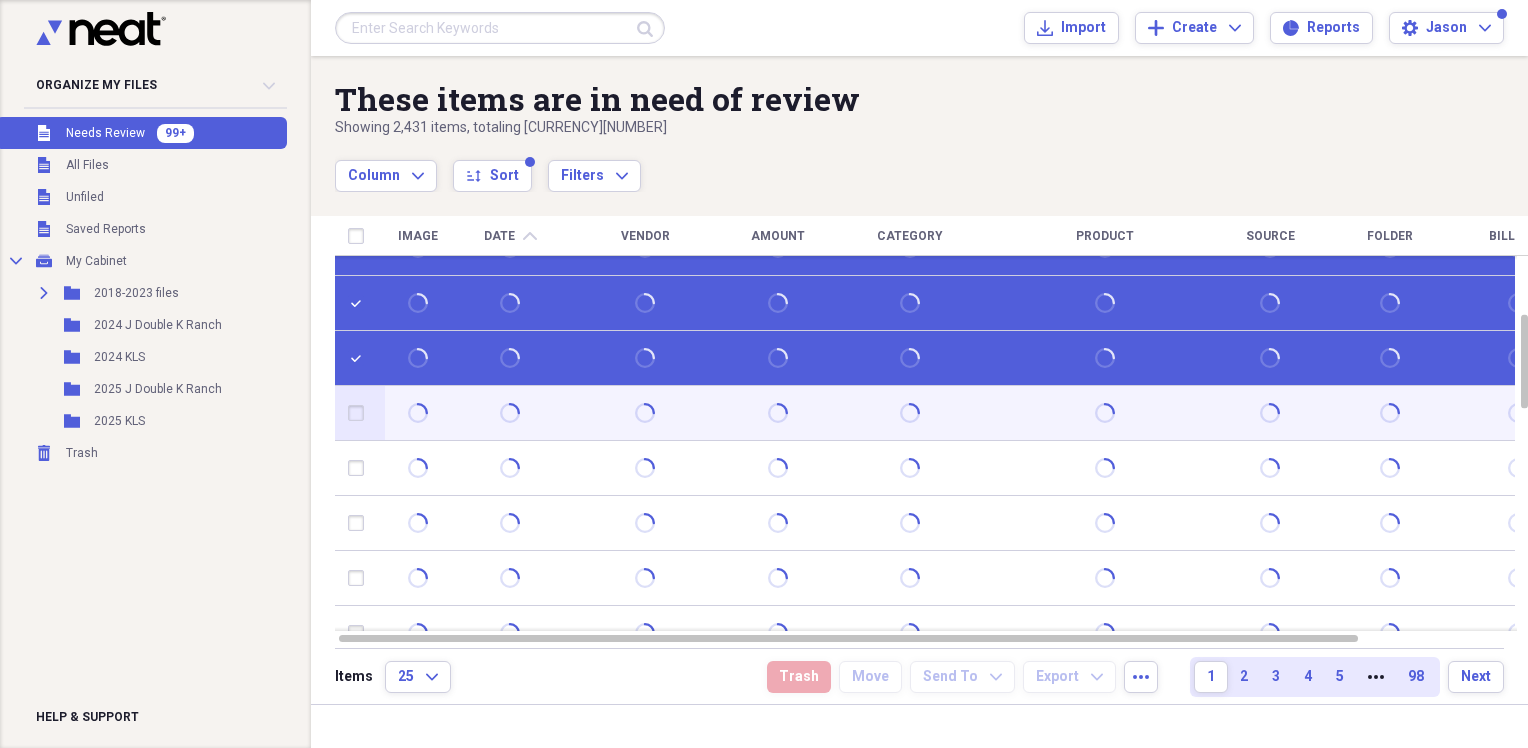 click at bounding box center [360, 413] 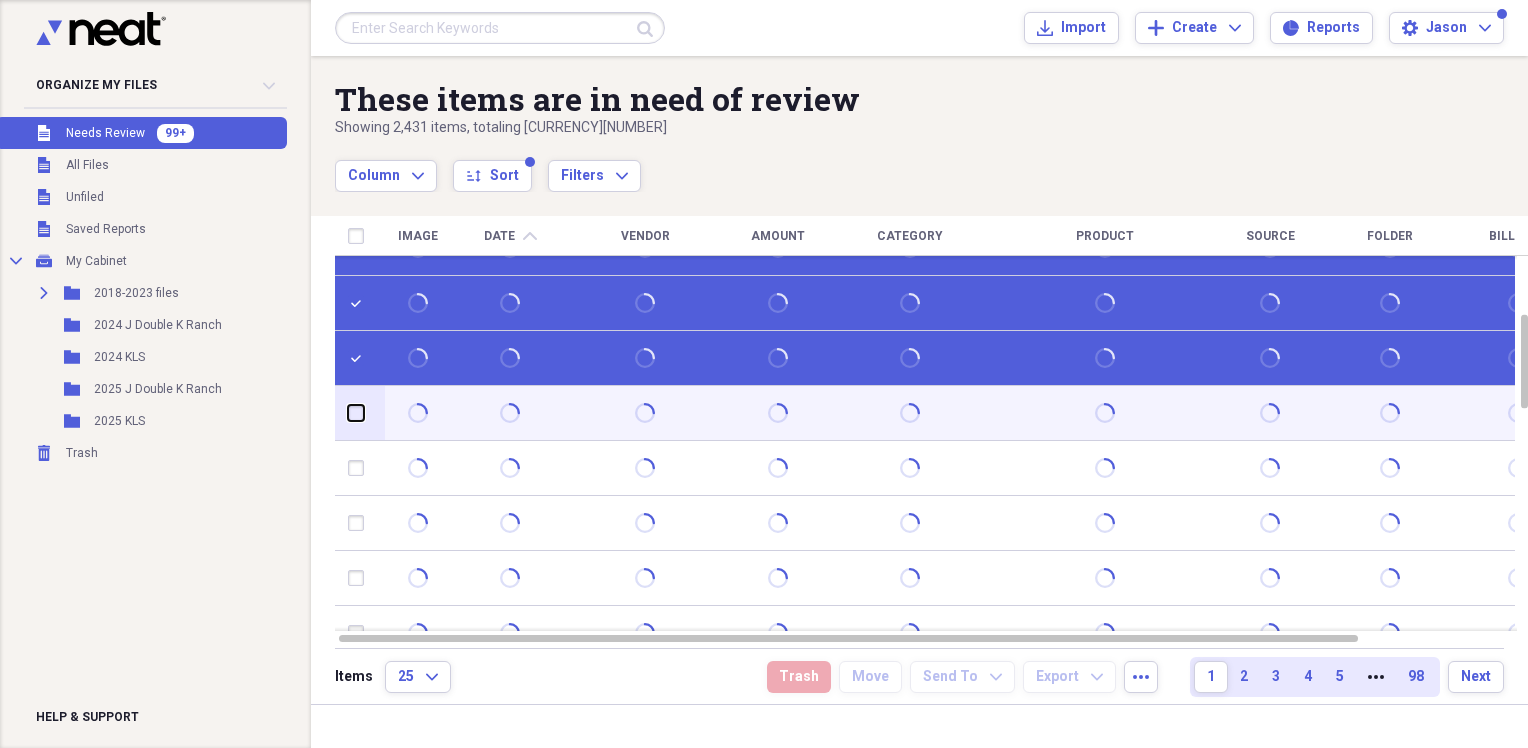 click at bounding box center (348, 413) 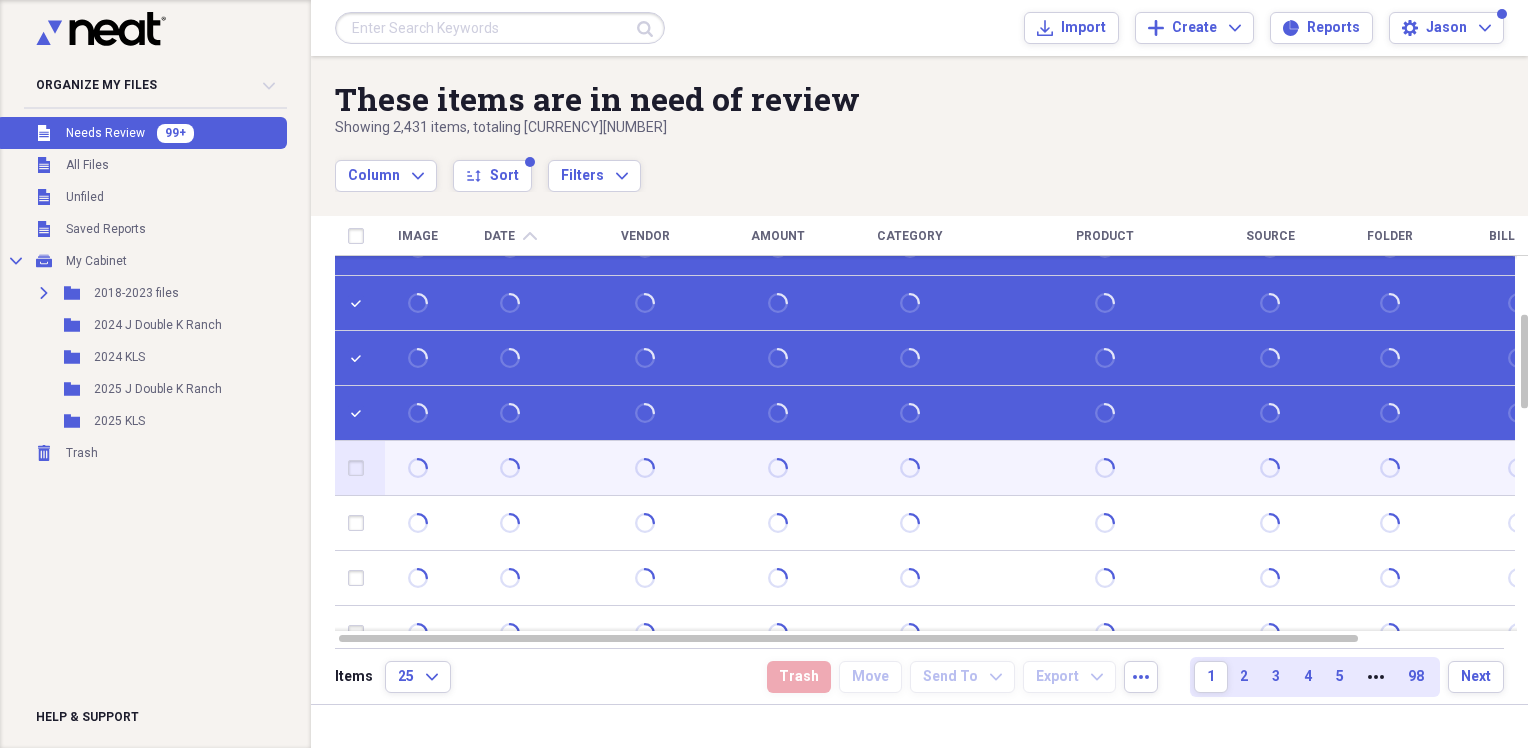 click at bounding box center (360, 468) 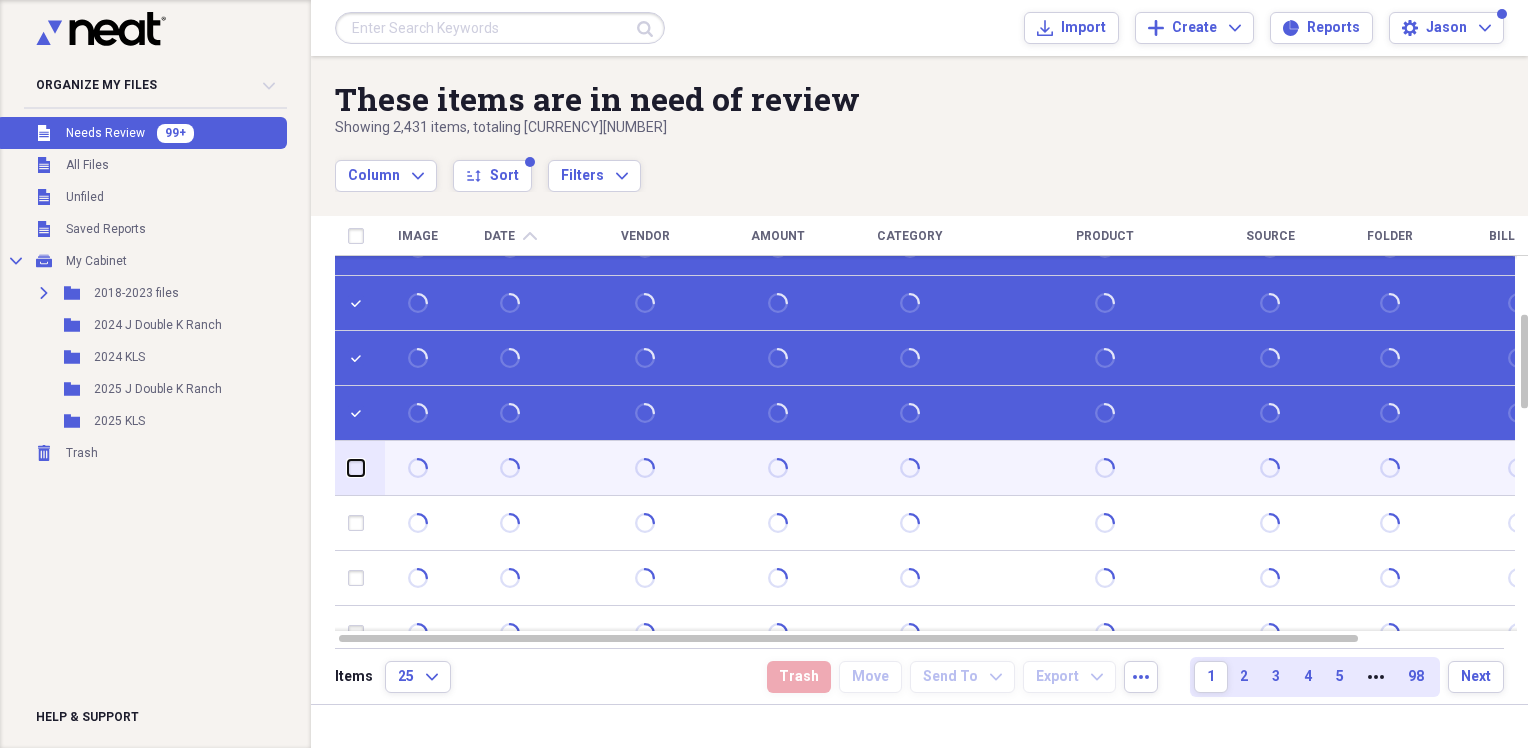 click at bounding box center [348, 468] 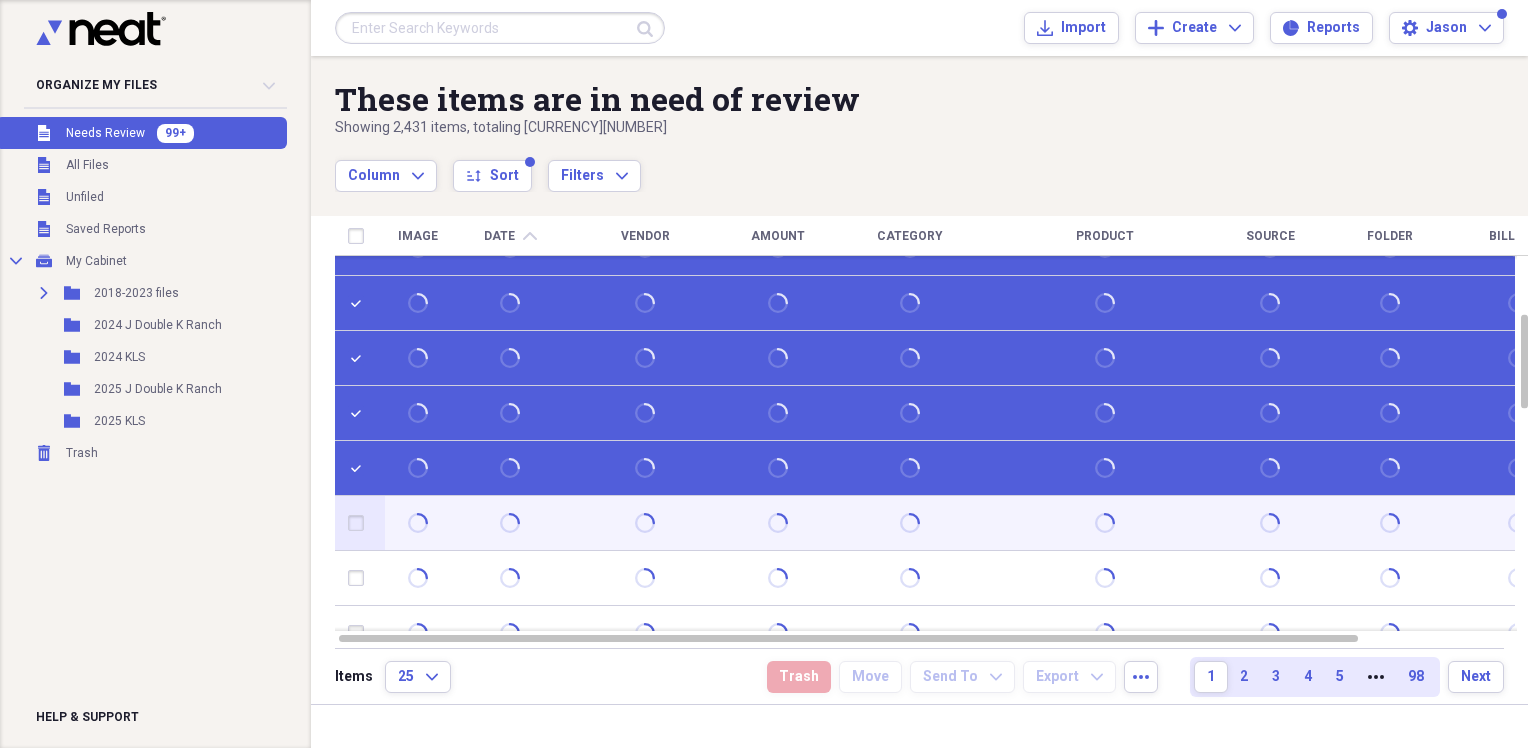 click at bounding box center (360, 523) 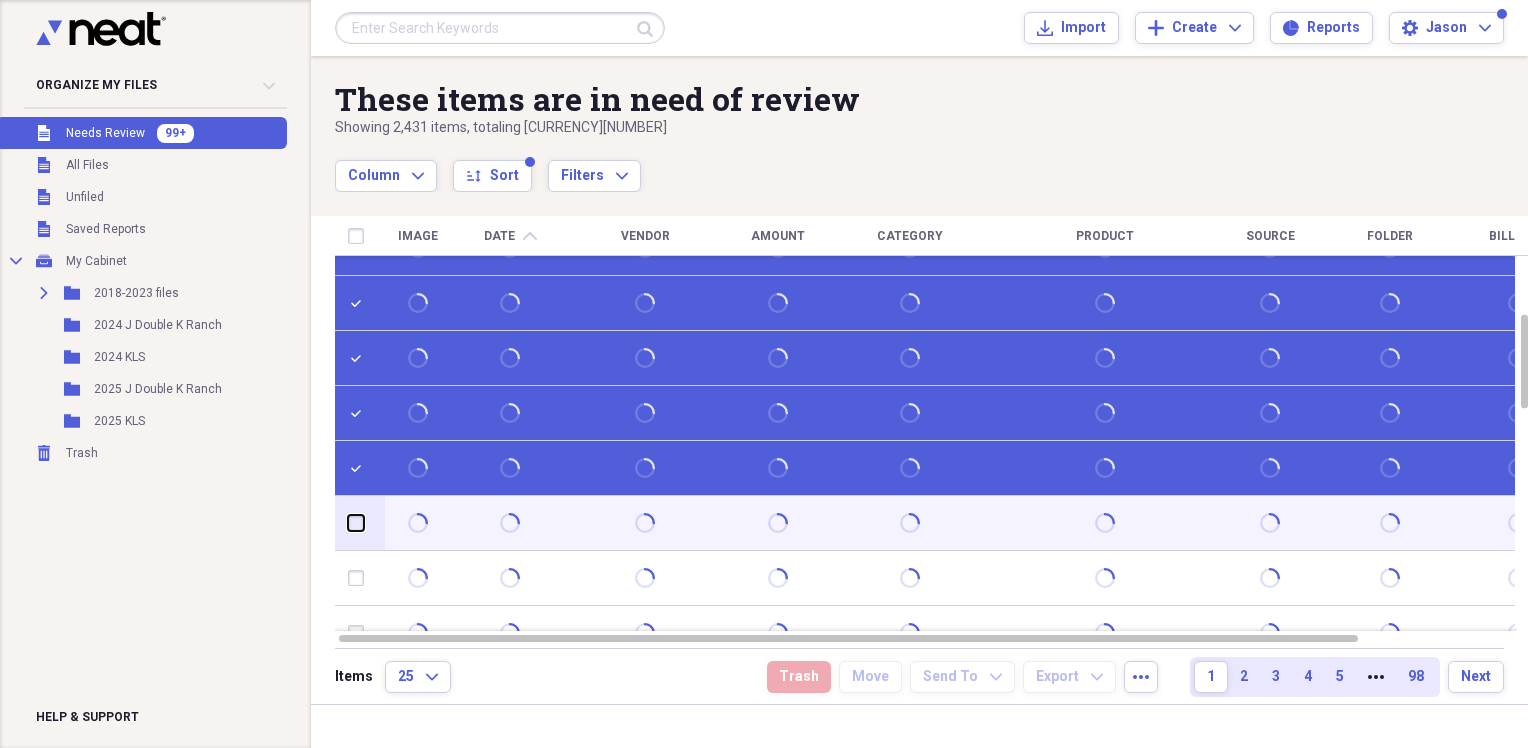 click at bounding box center (348, 523) 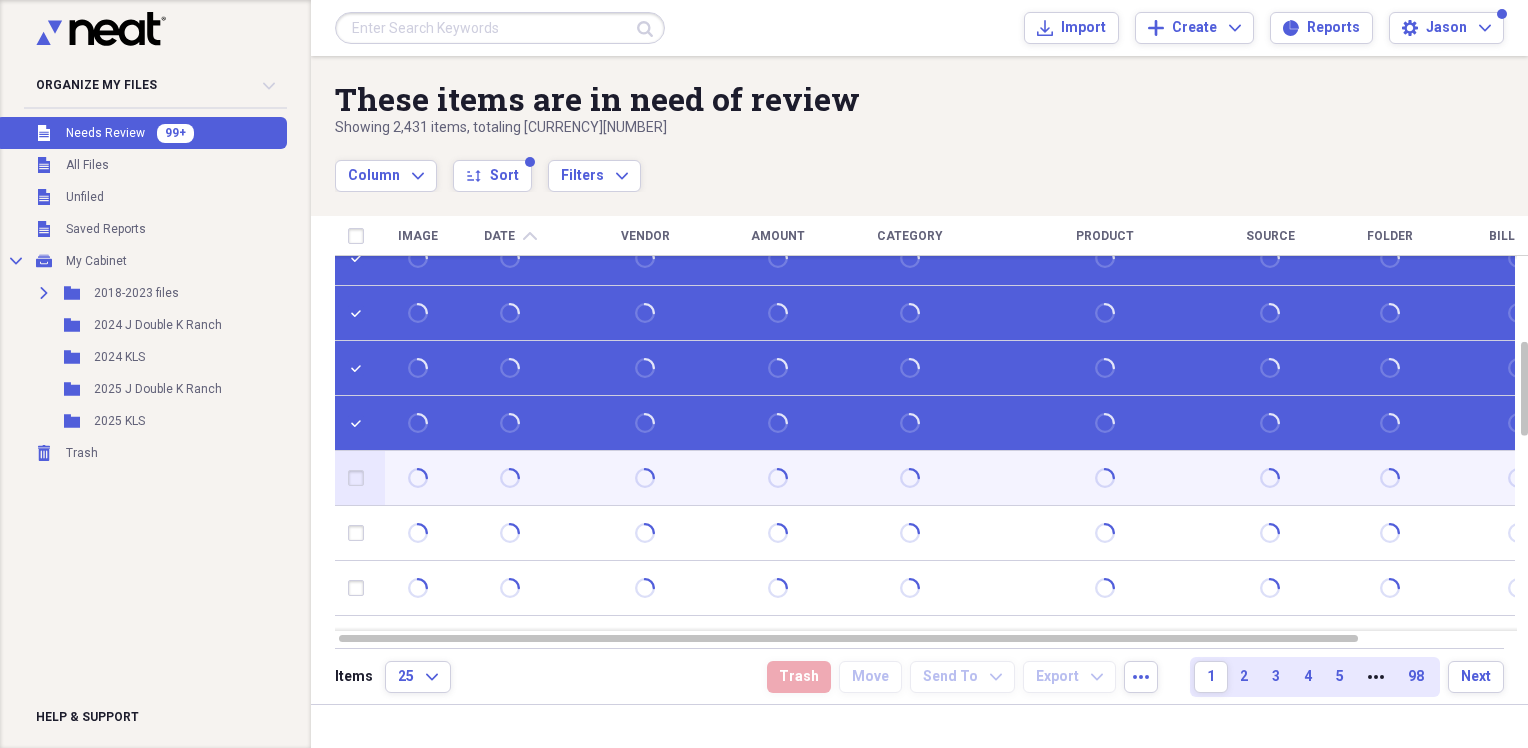 click at bounding box center (360, 478) 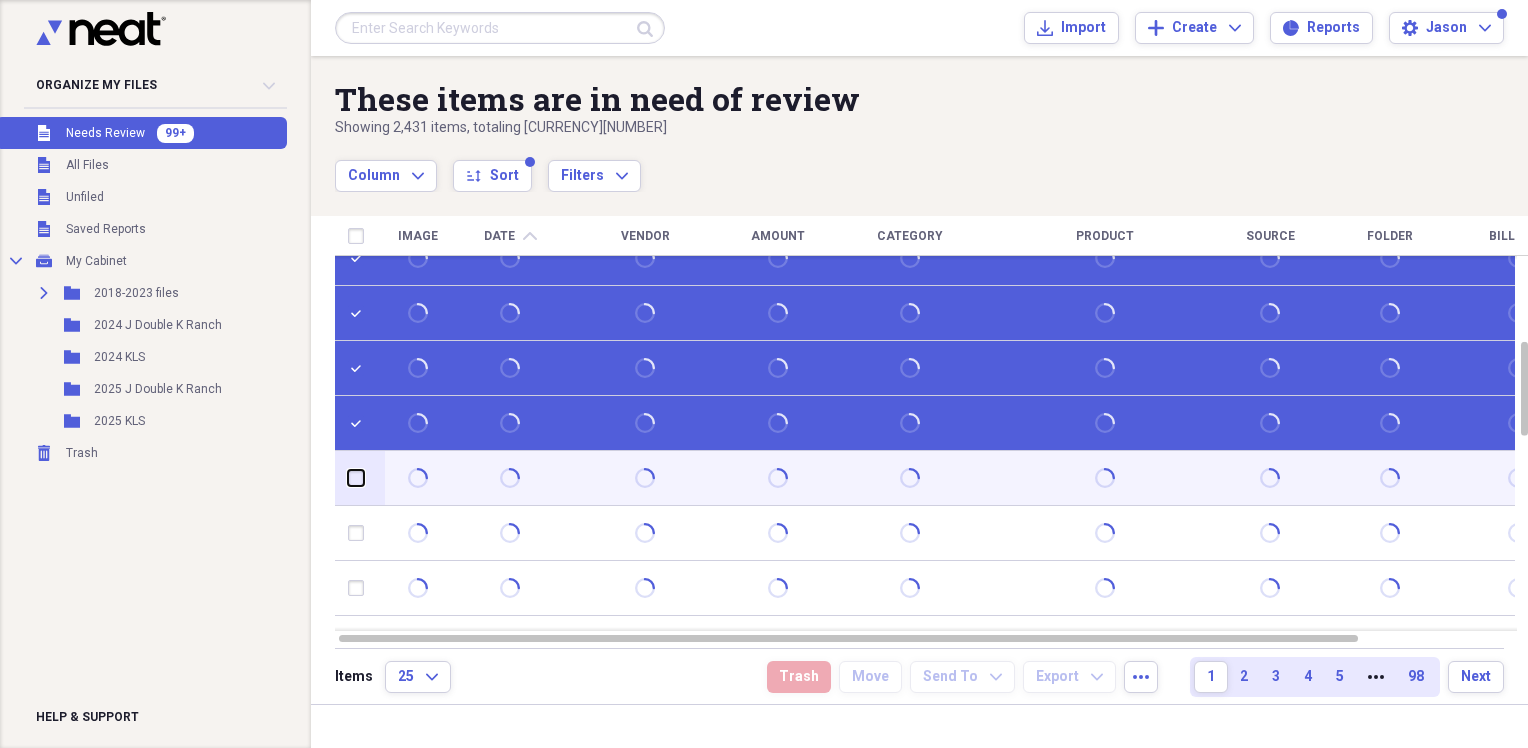 click at bounding box center (348, 478) 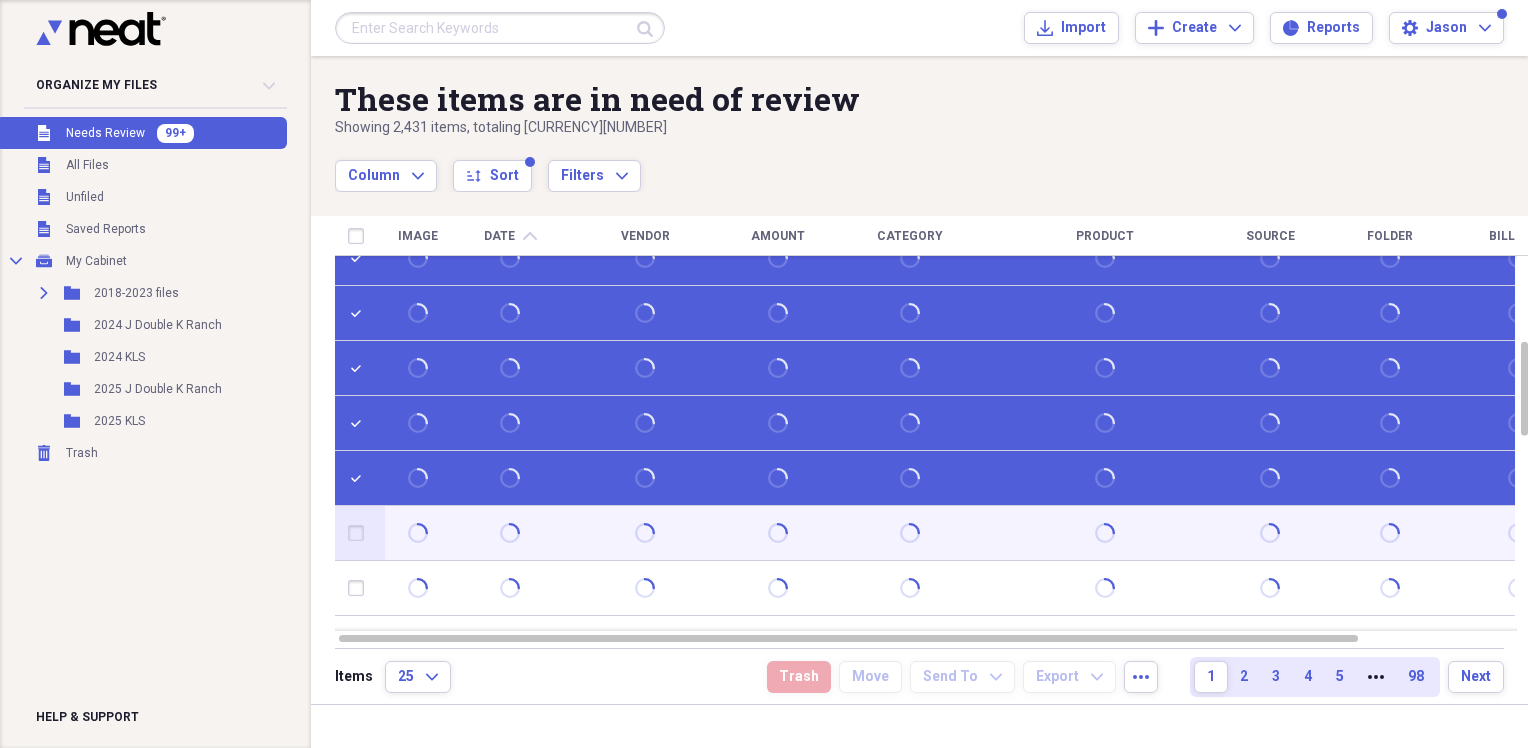 click at bounding box center (360, 533) 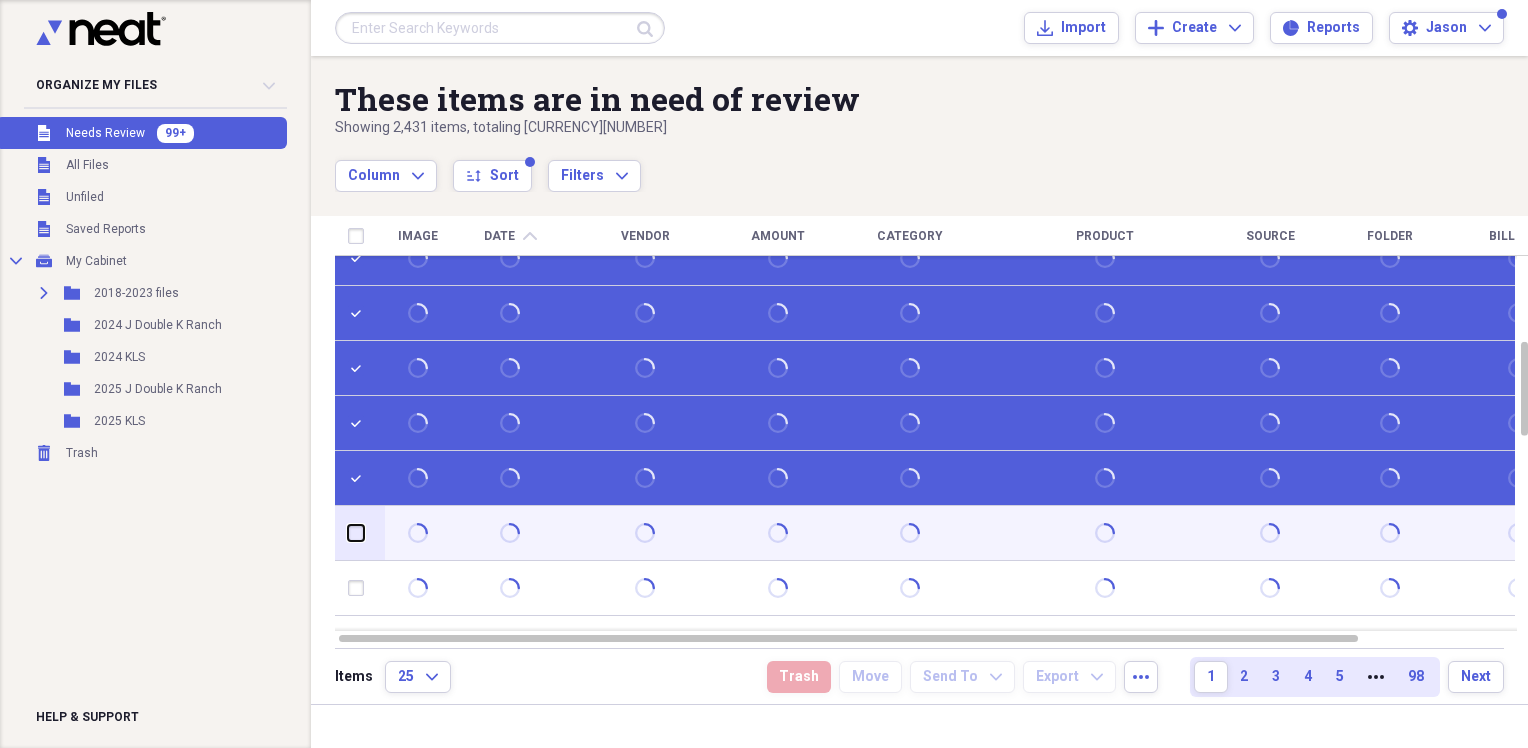 click at bounding box center [348, 533] 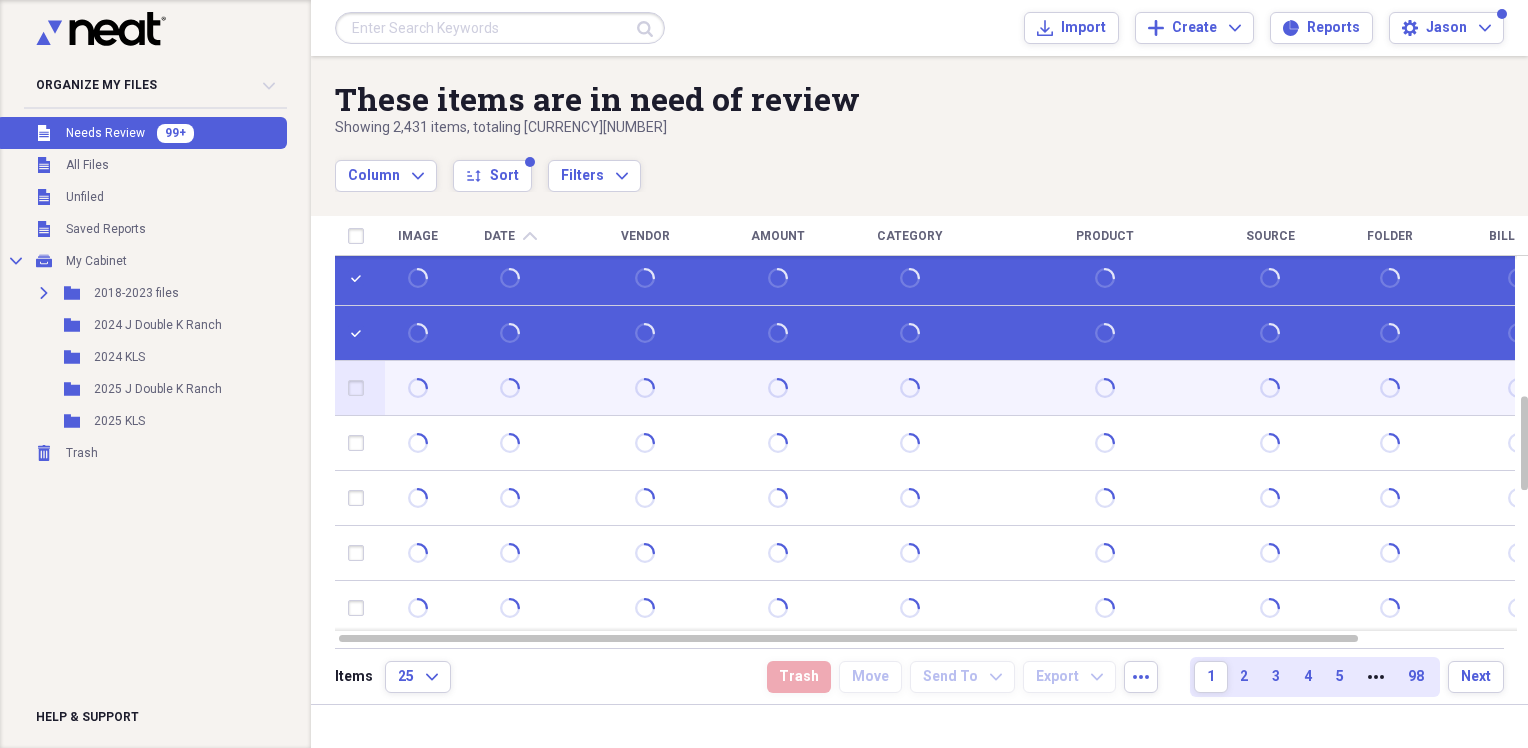click at bounding box center (360, 388) 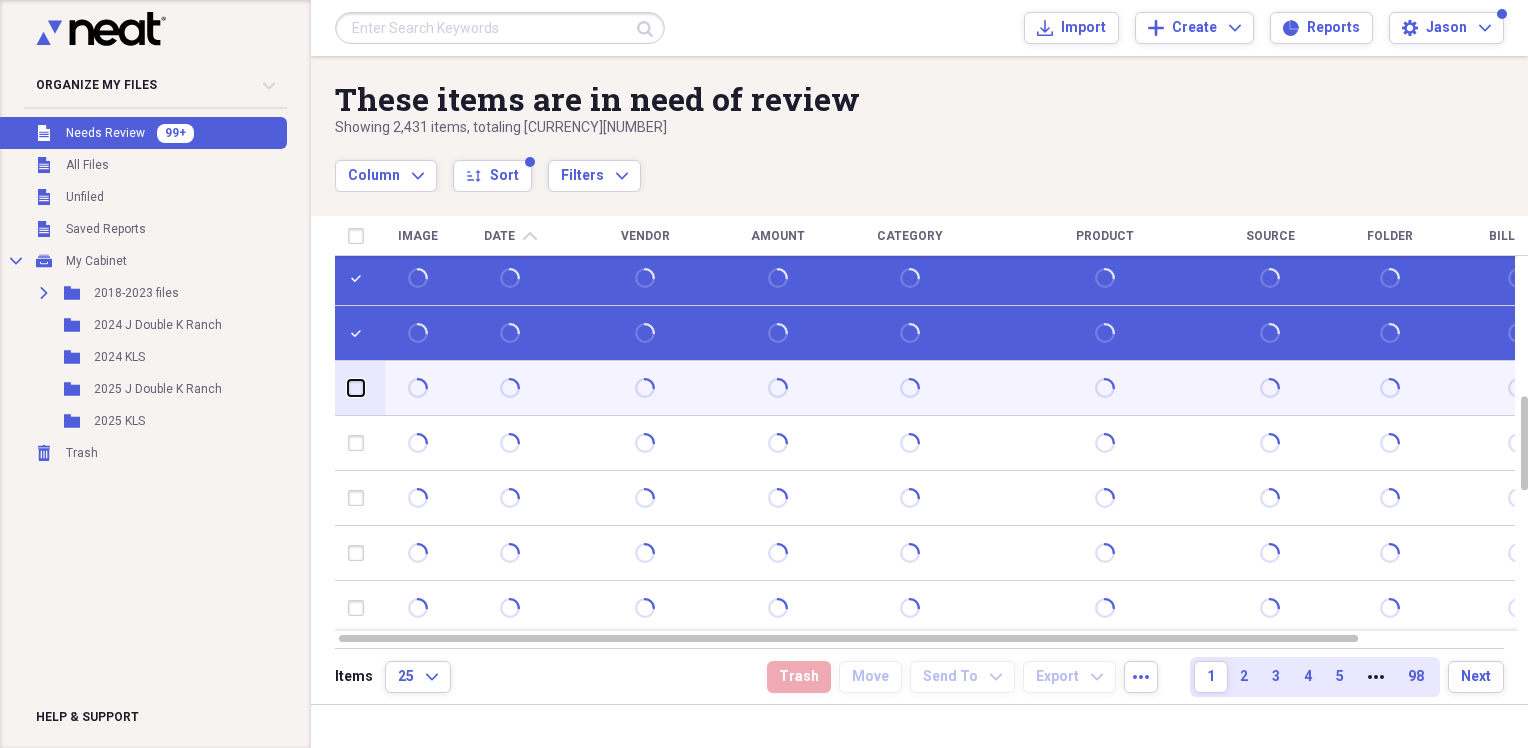 click at bounding box center [348, 388] 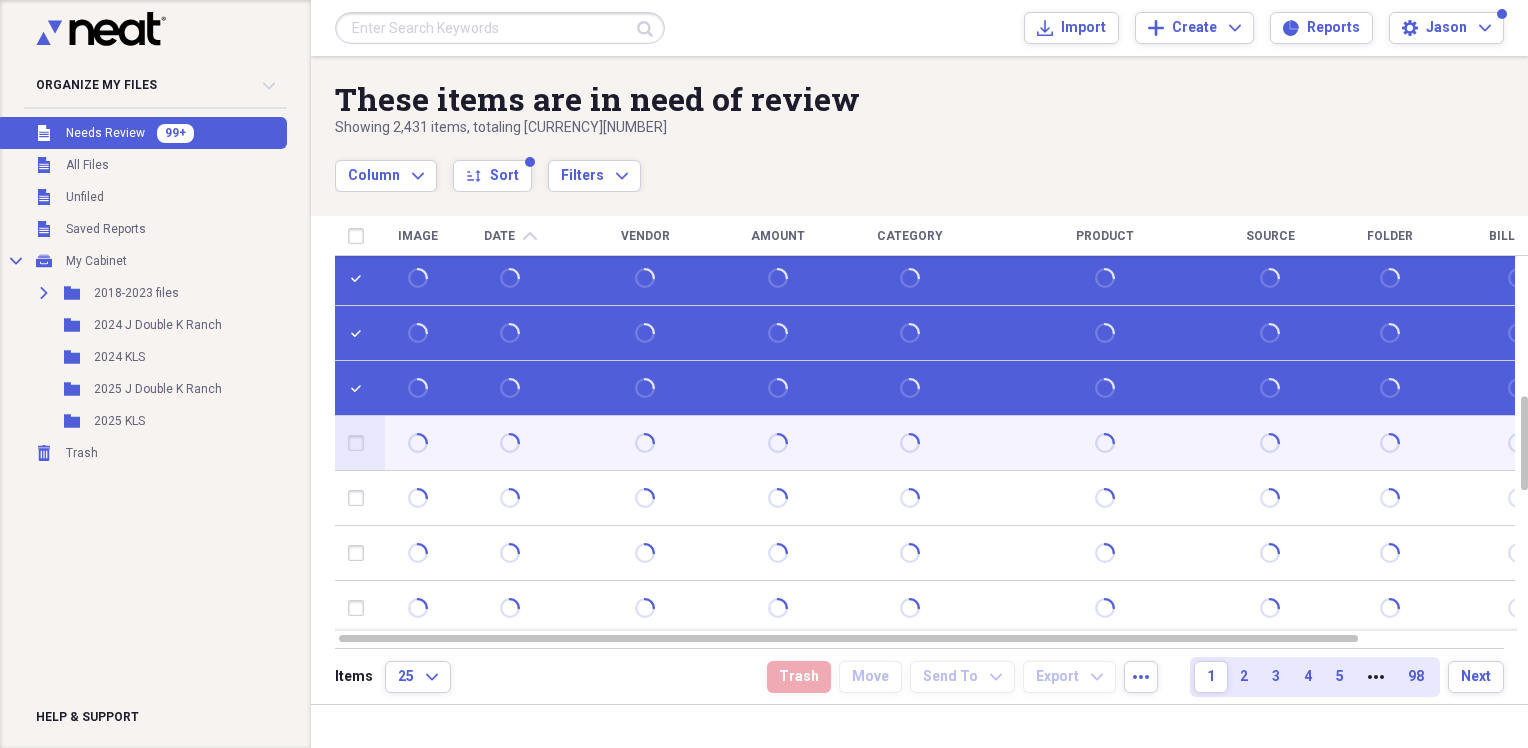 click at bounding box center (360, 443) 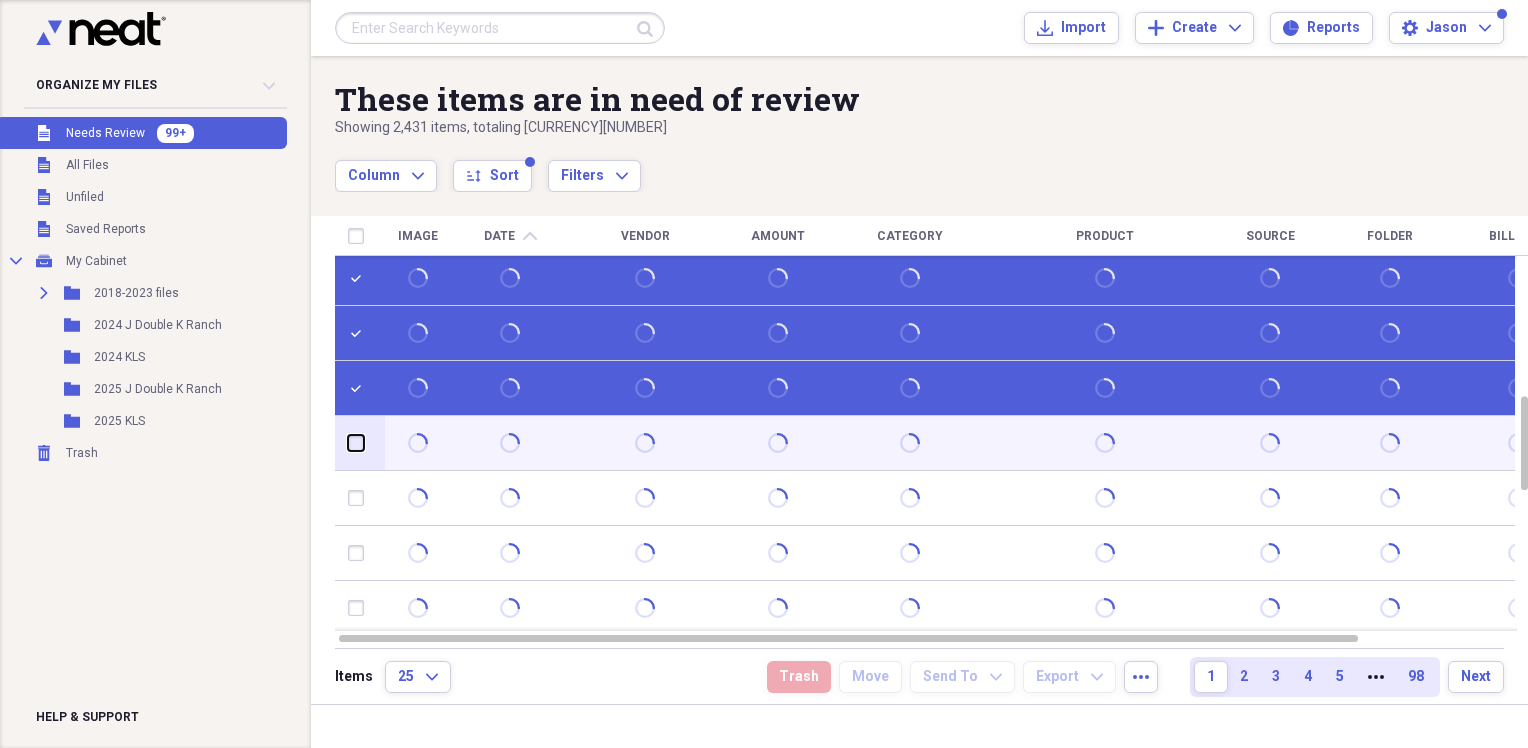 click at bounding box center [348, 443] 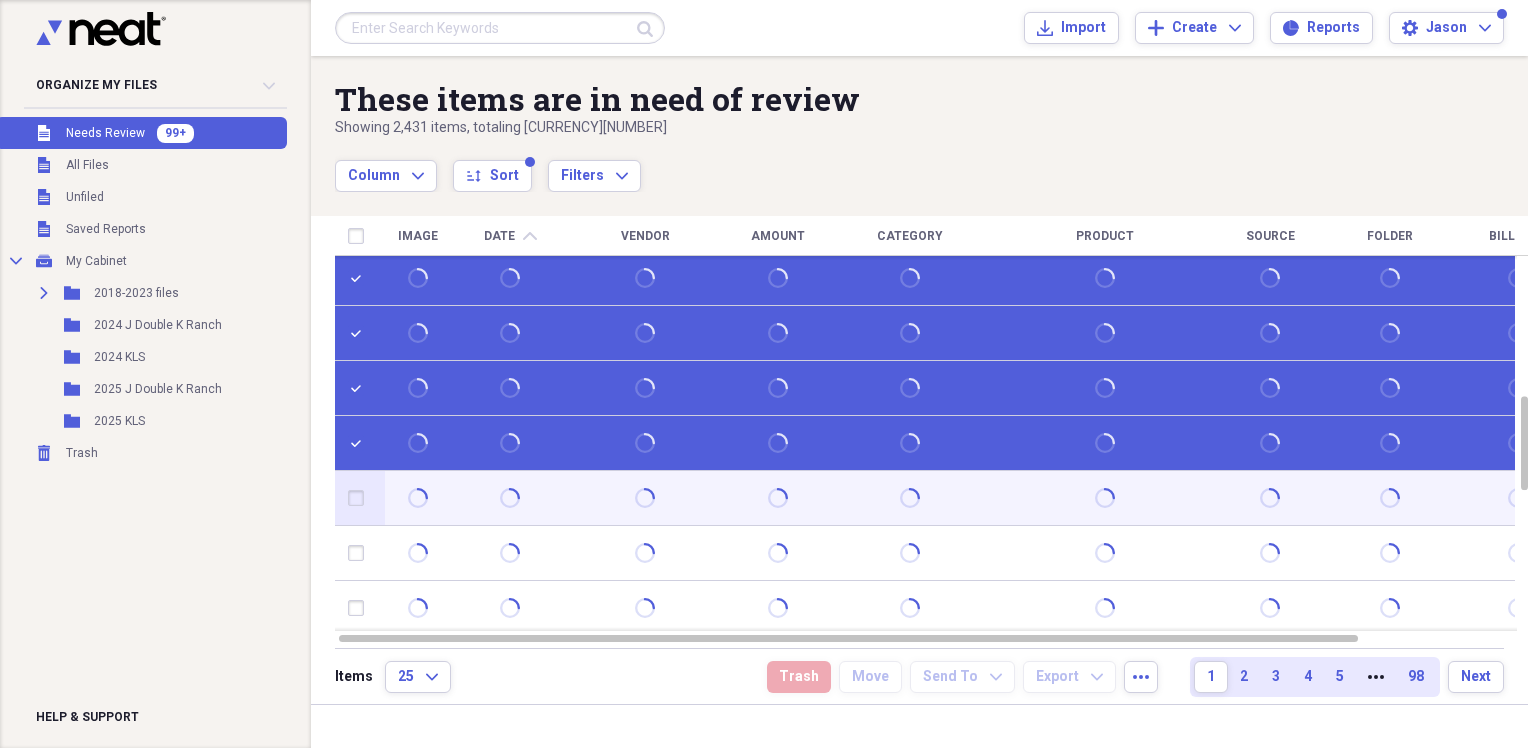 click at bounding box center (360, 498) 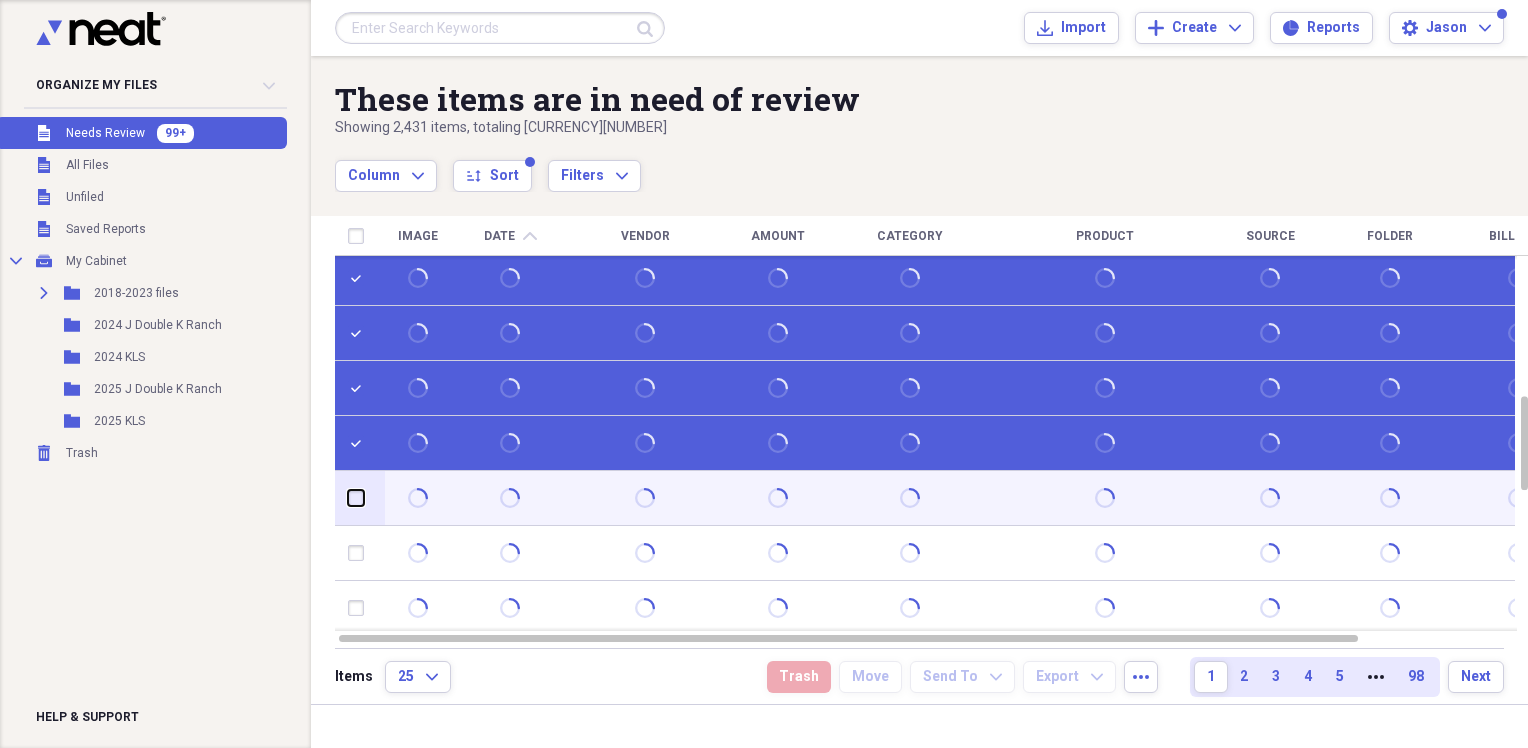 click at bounding box center [348, 498] 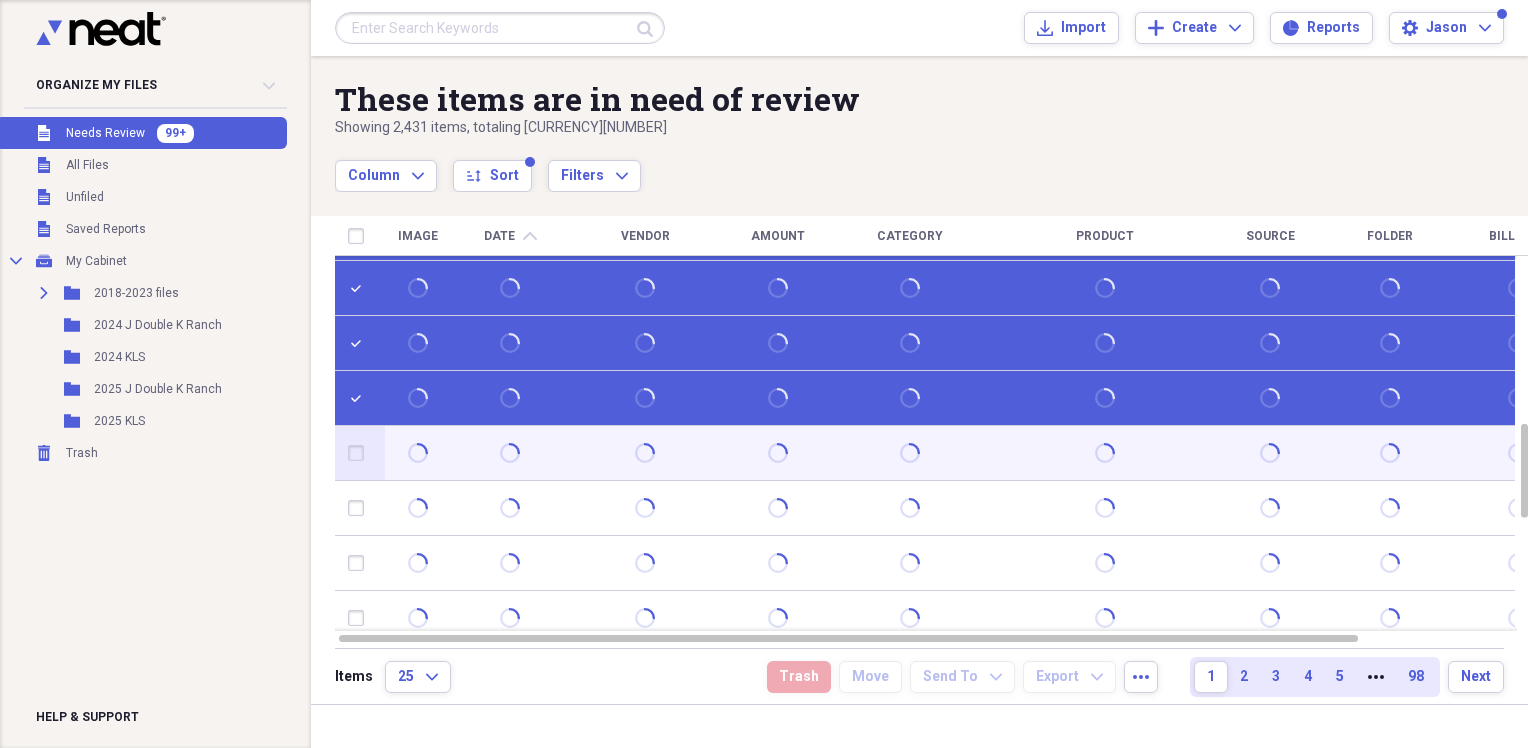 click at bounding box center [360, 453] 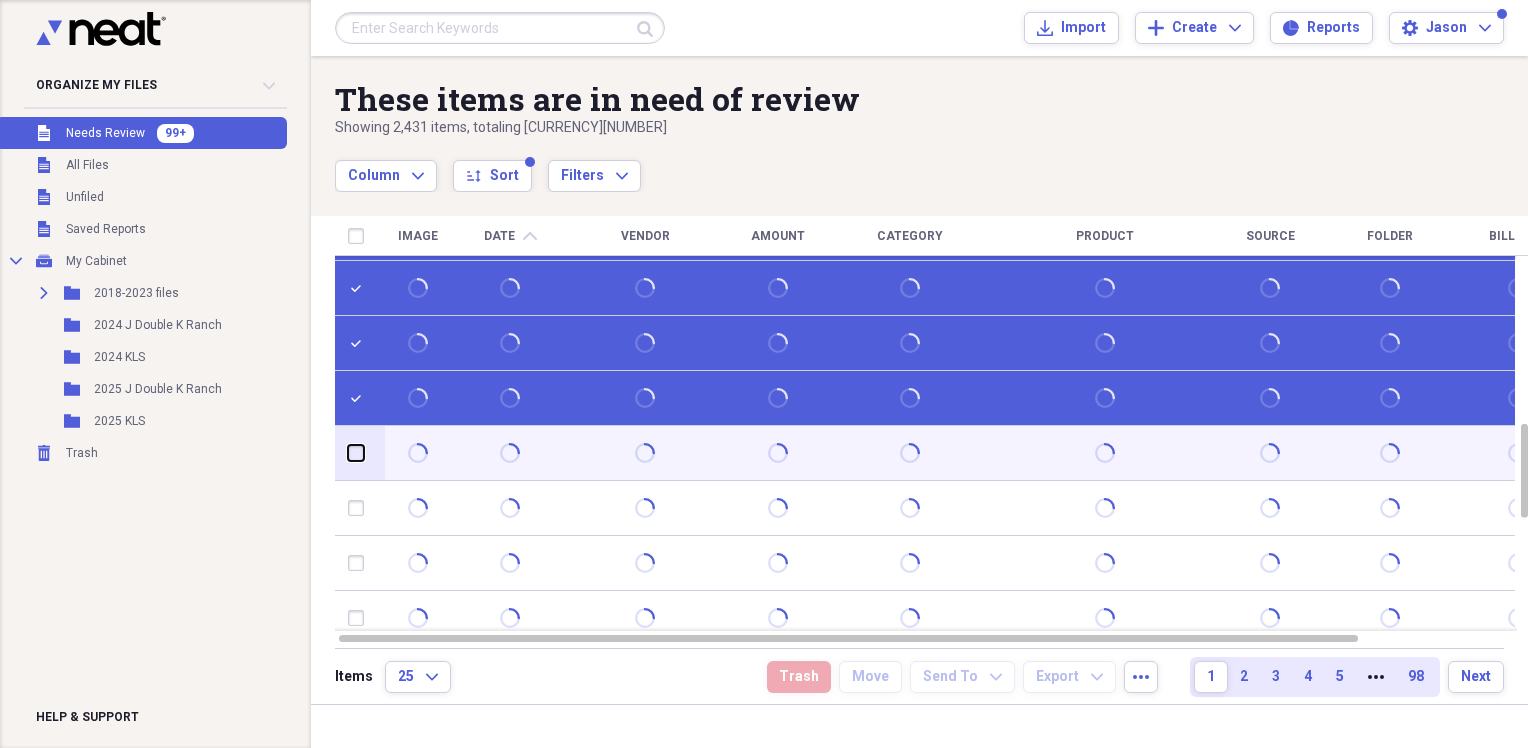 click at bounding box center (348, 453) 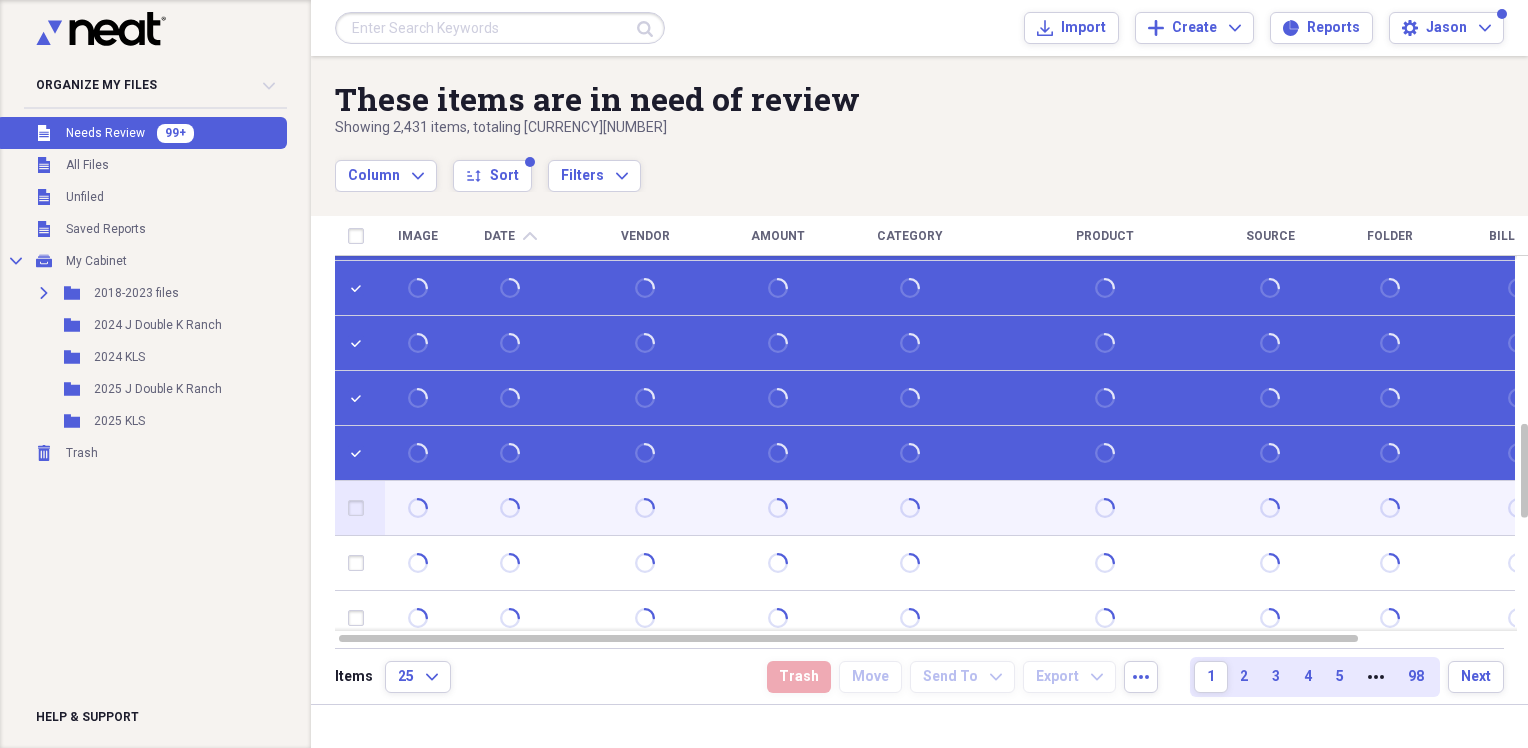 click at bounding box center (360, 508) 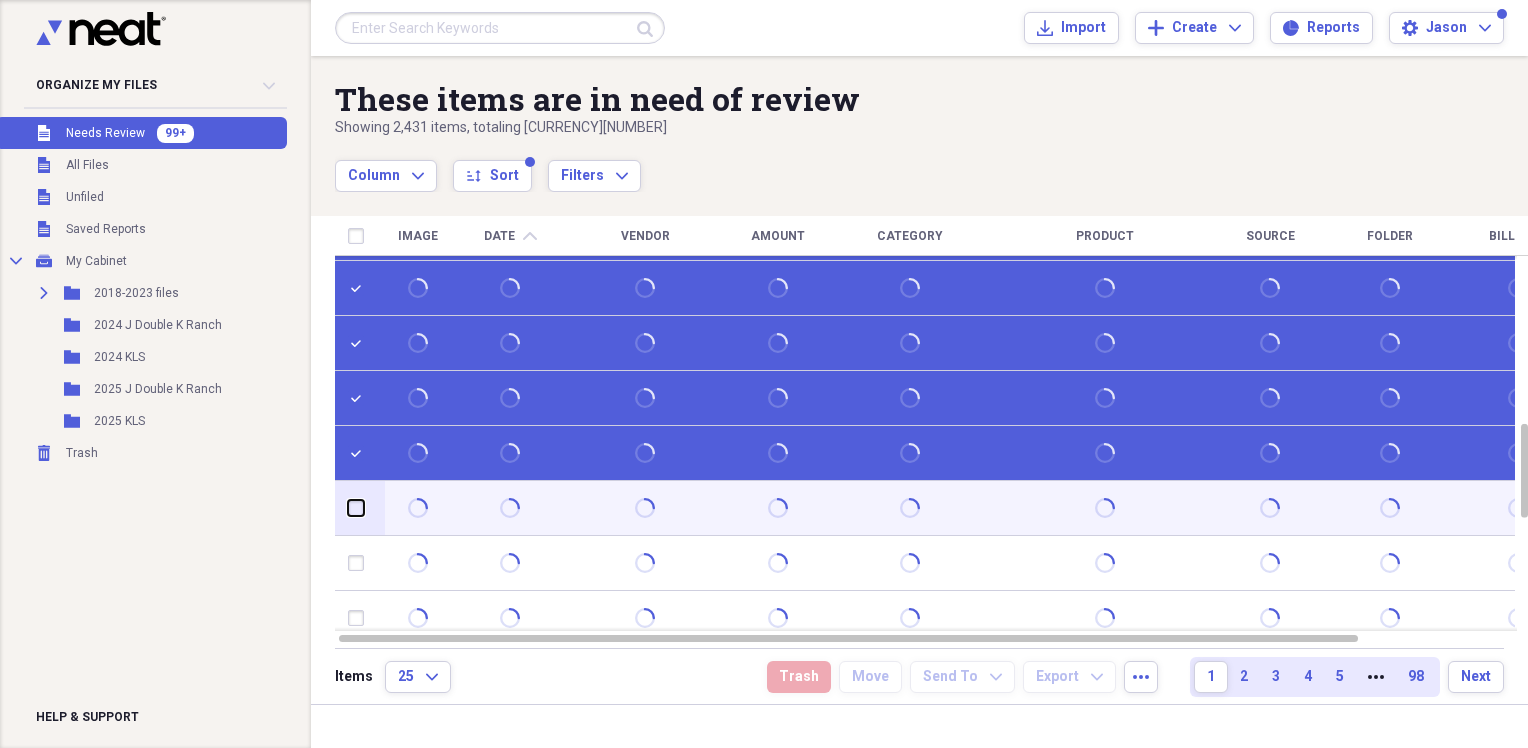 click at bounding box center (348, 508) 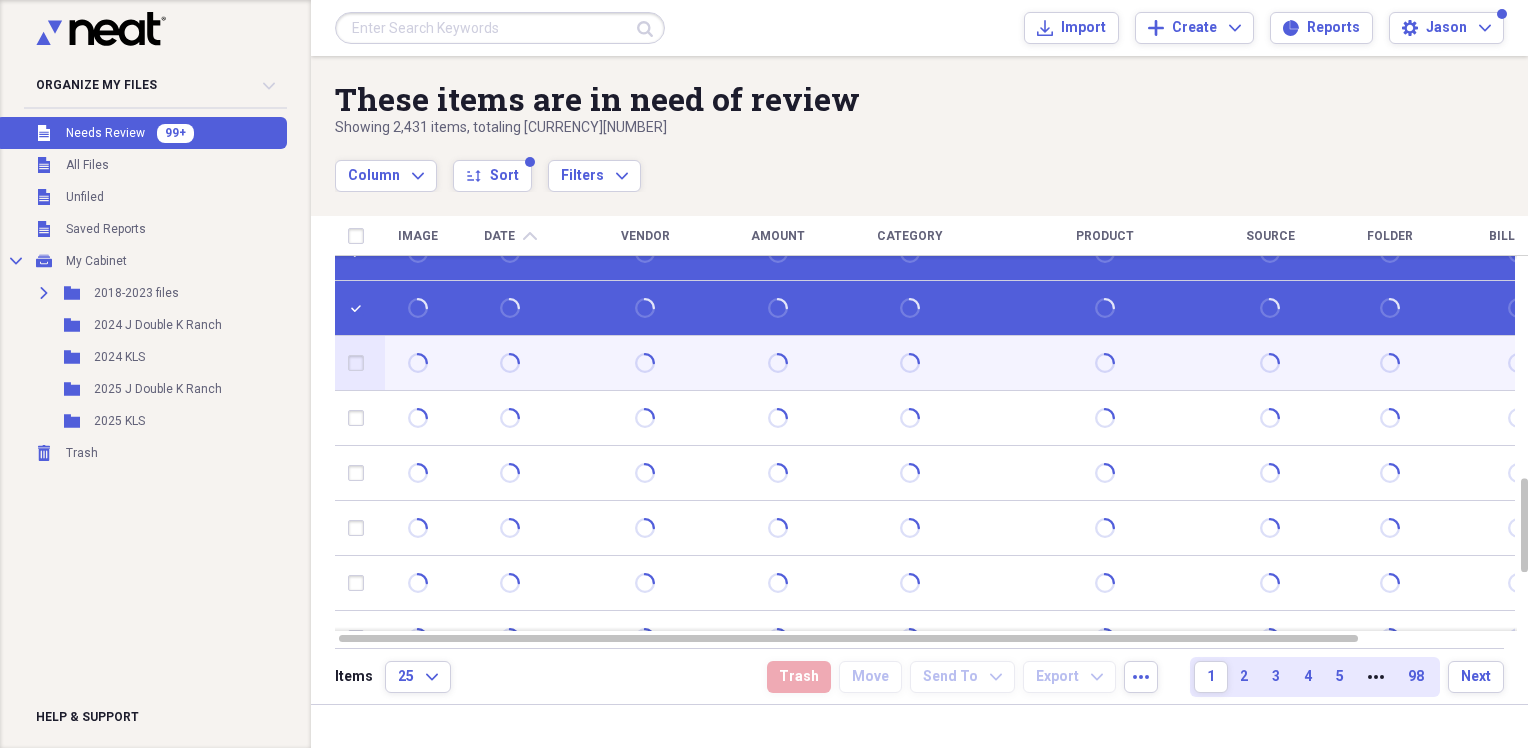 click at bounding box center (360, 363) 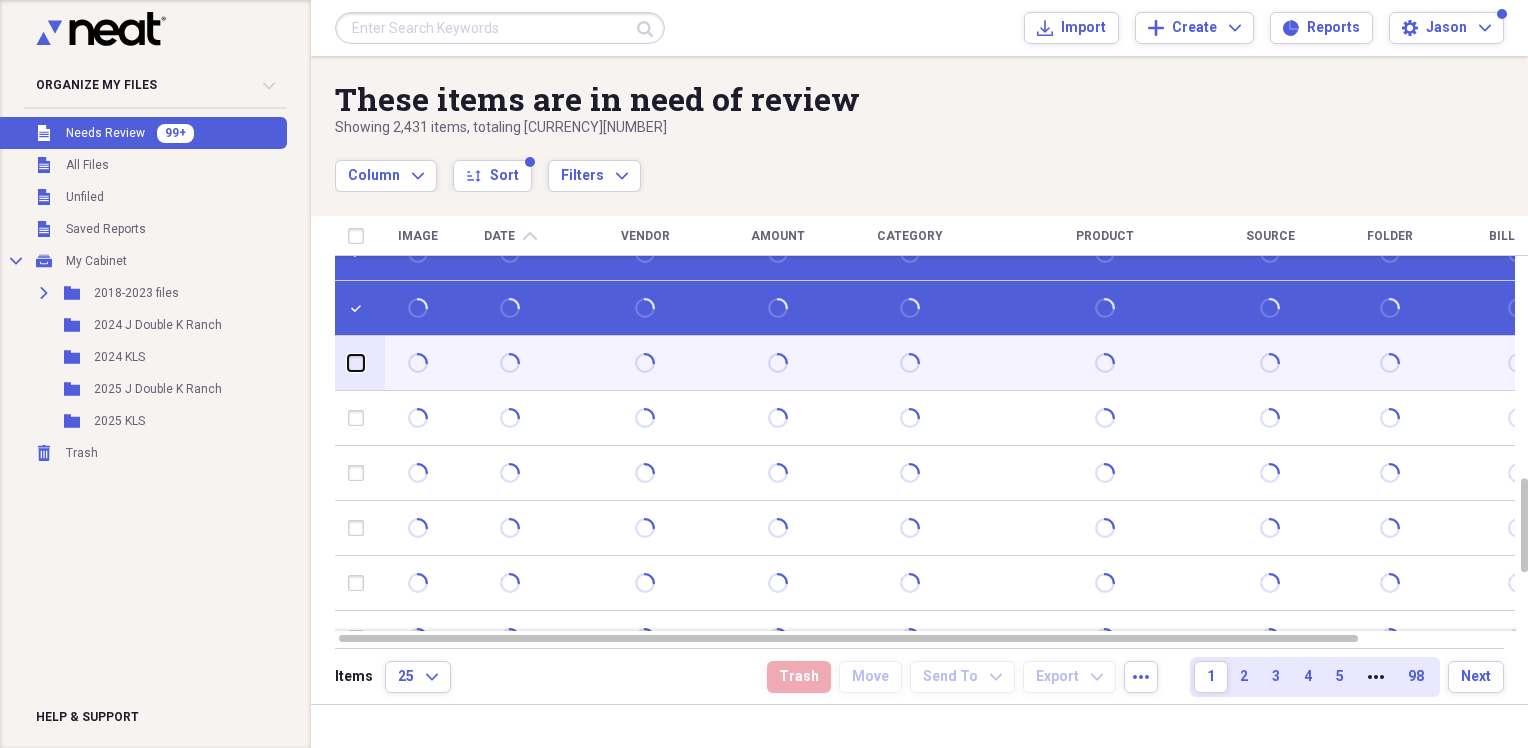 click at bounding box center (348, 363) 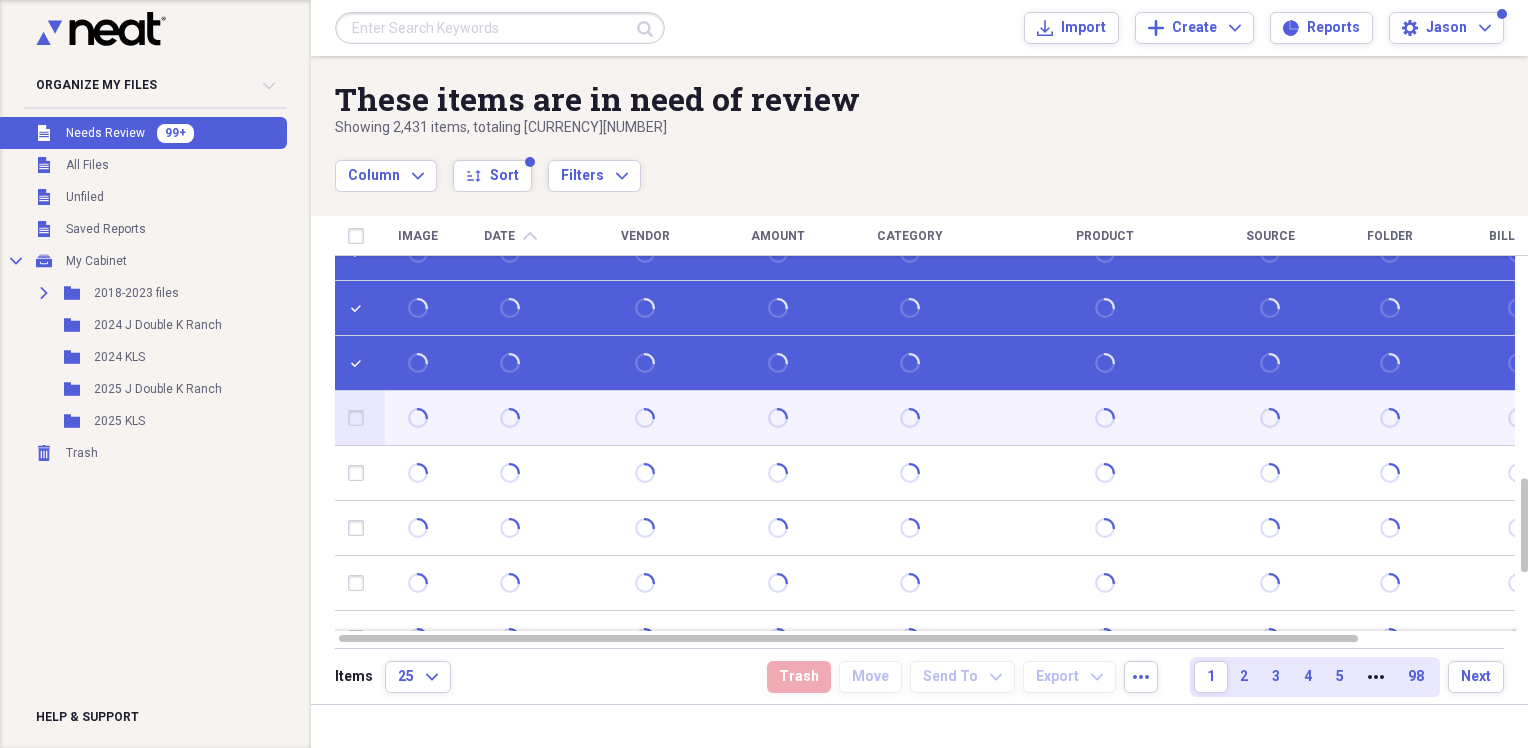 click at bounding box center (360, 418) 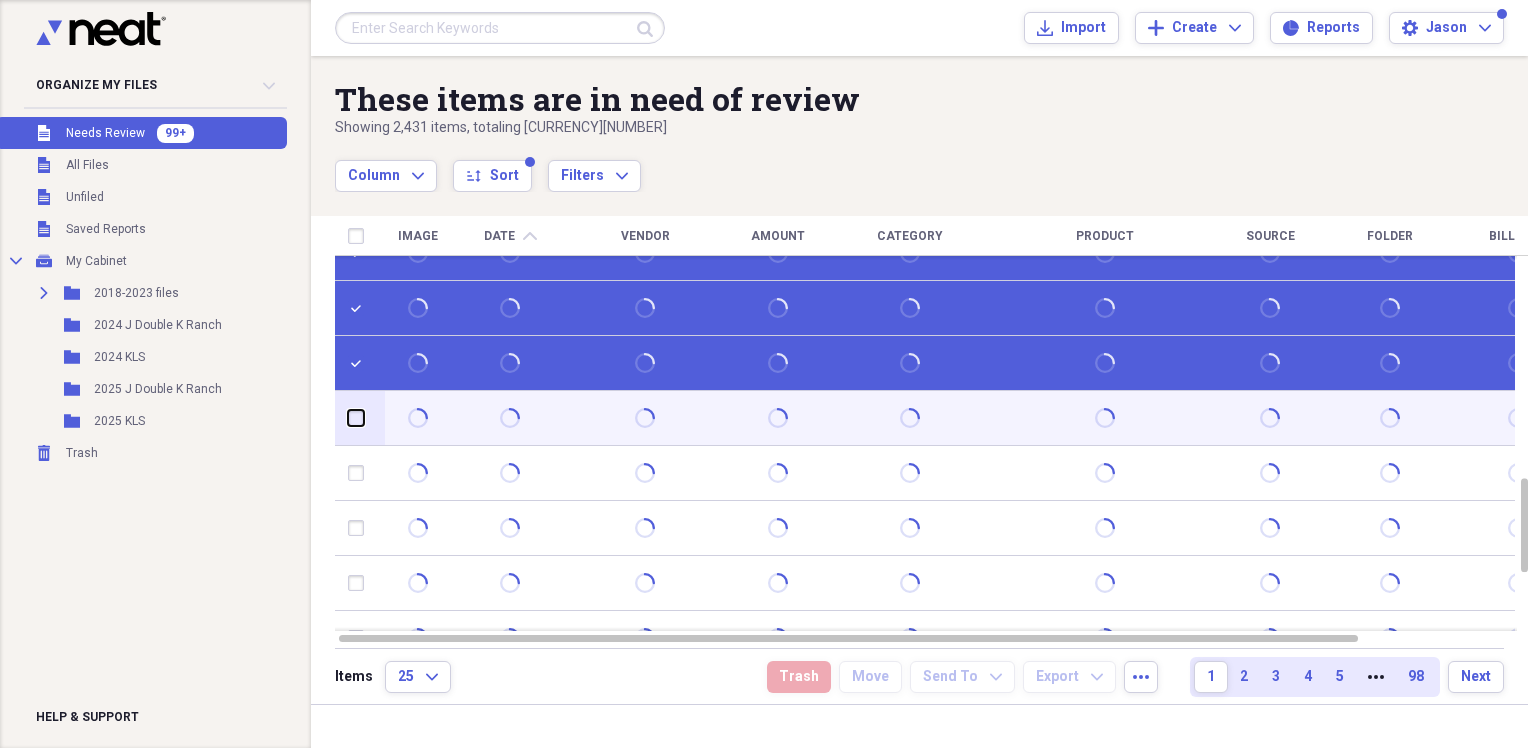 click at bounding box center [348, 418] 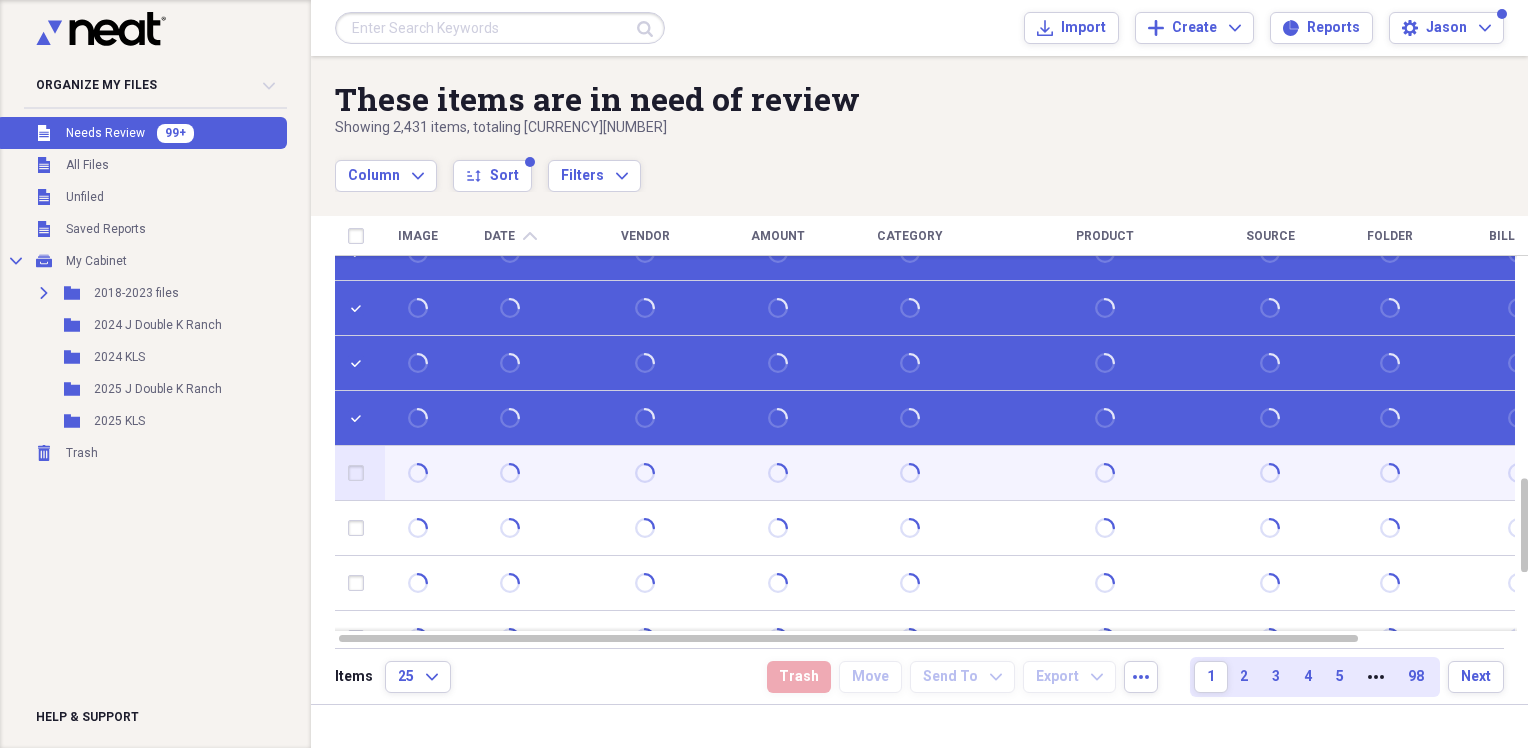 click at bounding box center [360, 473] 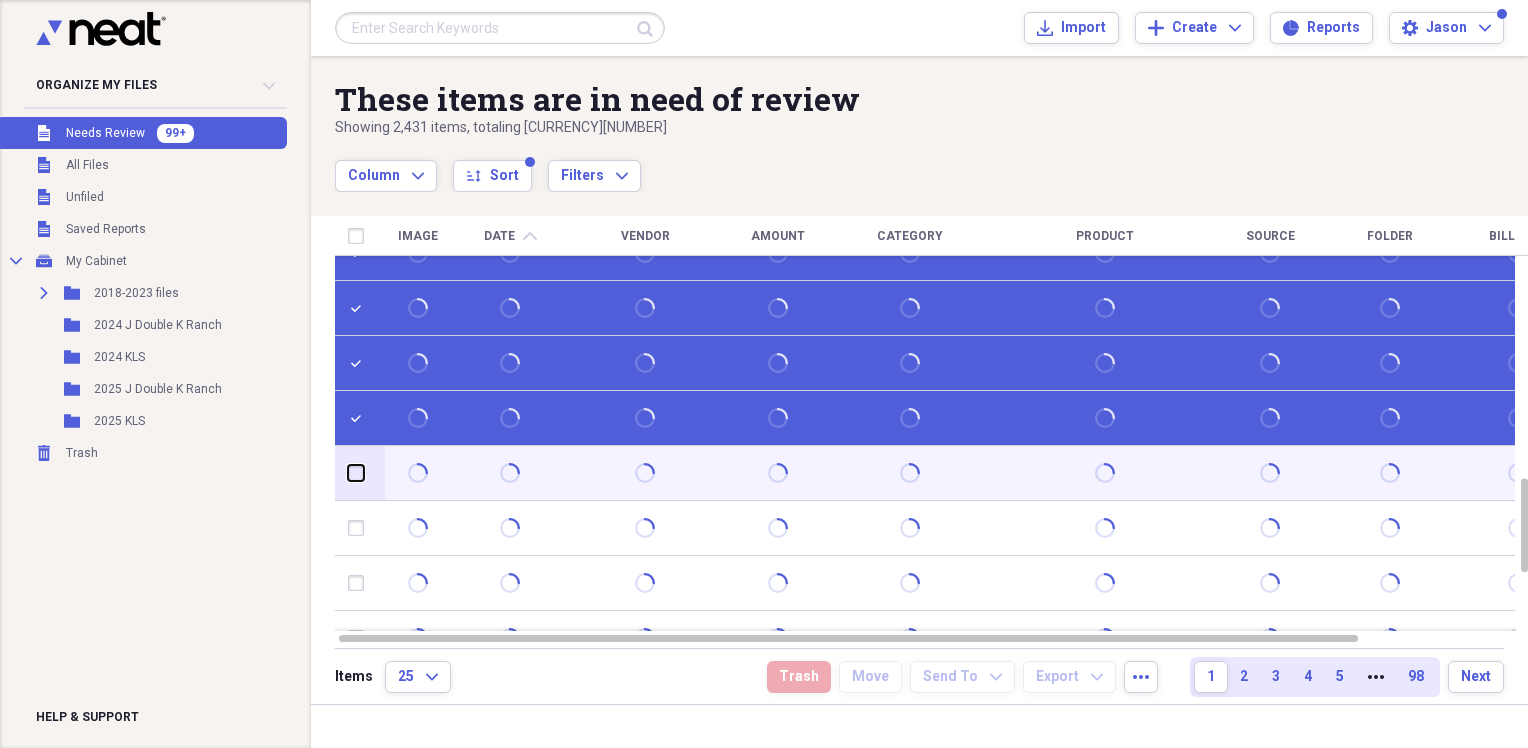 click at bounding box center [348, 473] 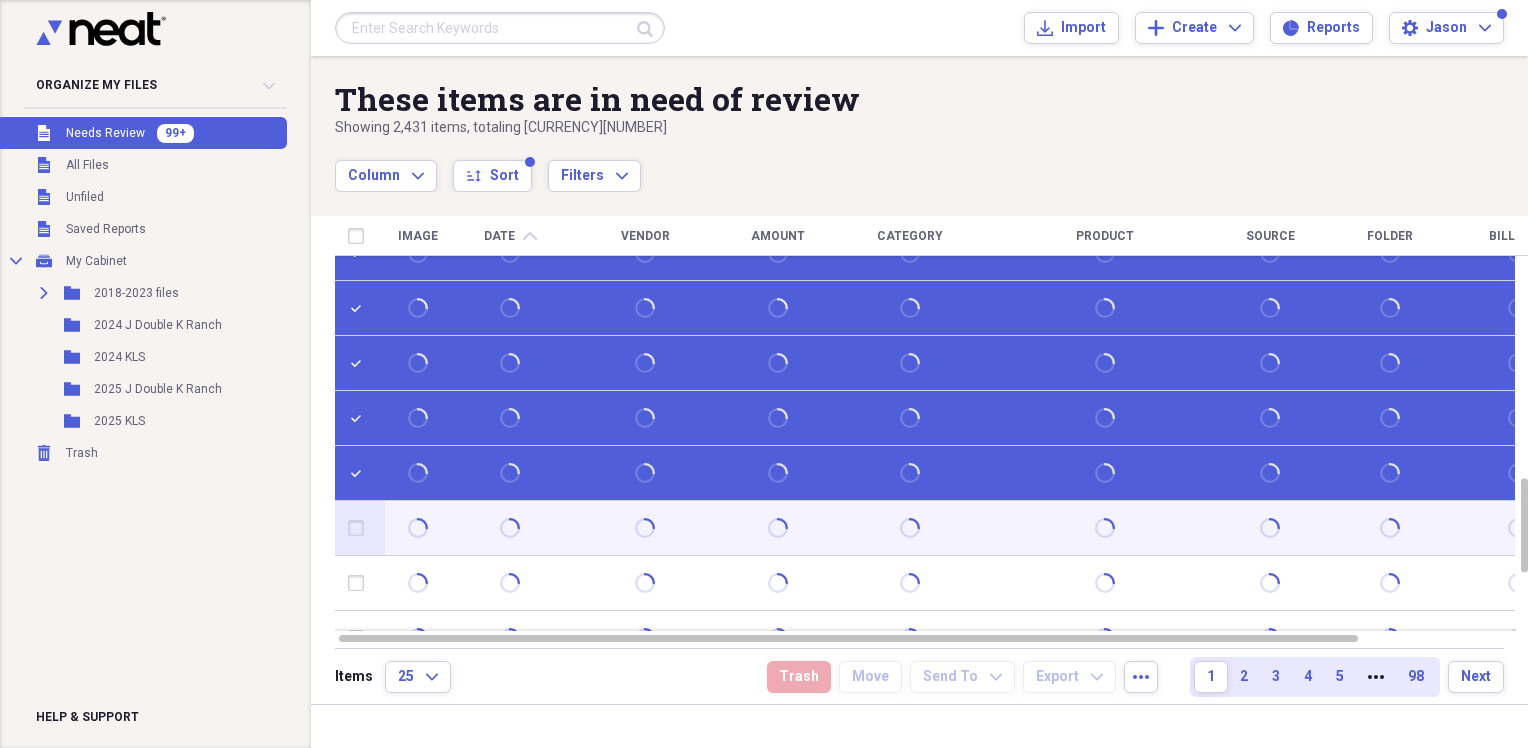 click at bounding box center (360, 528) 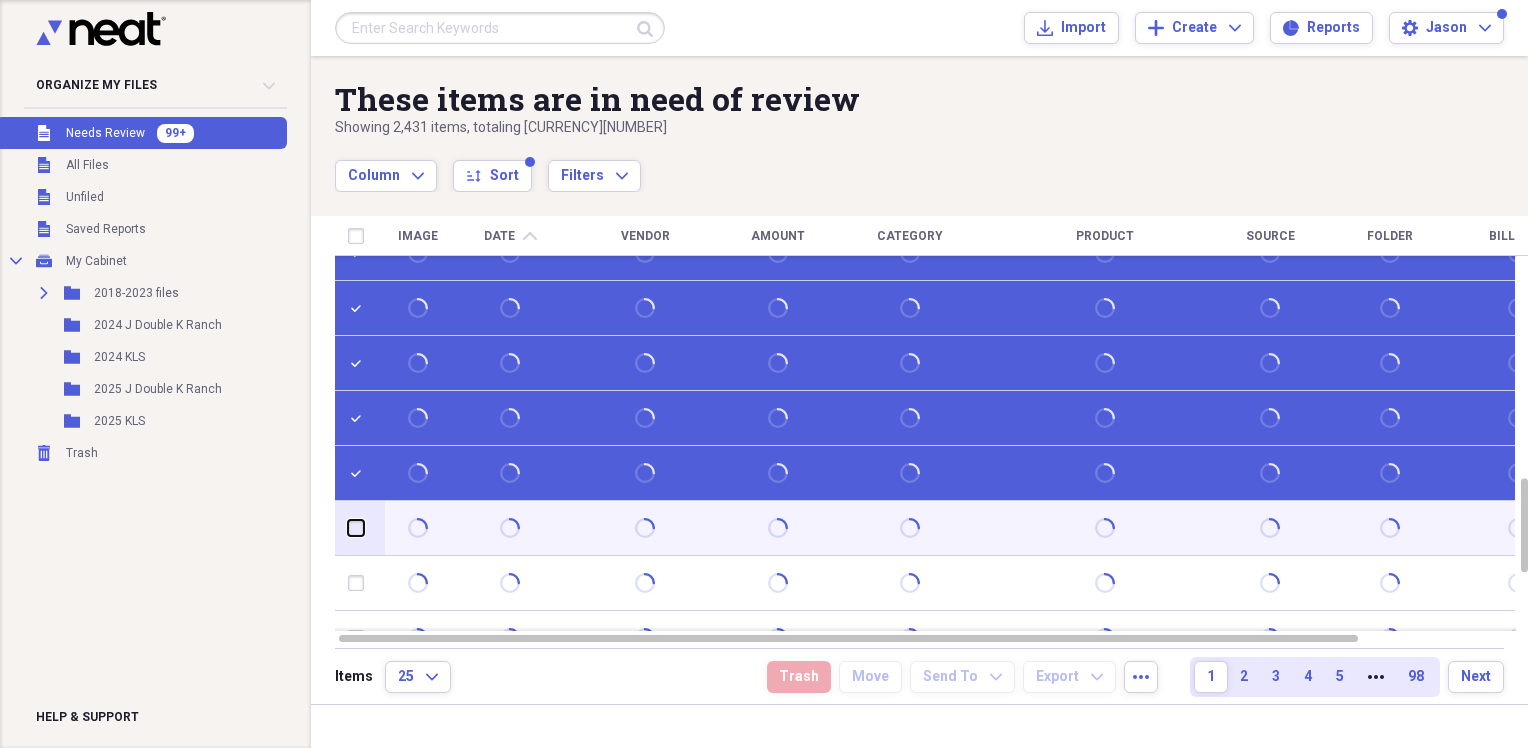 click at bounding box center (348, 528) 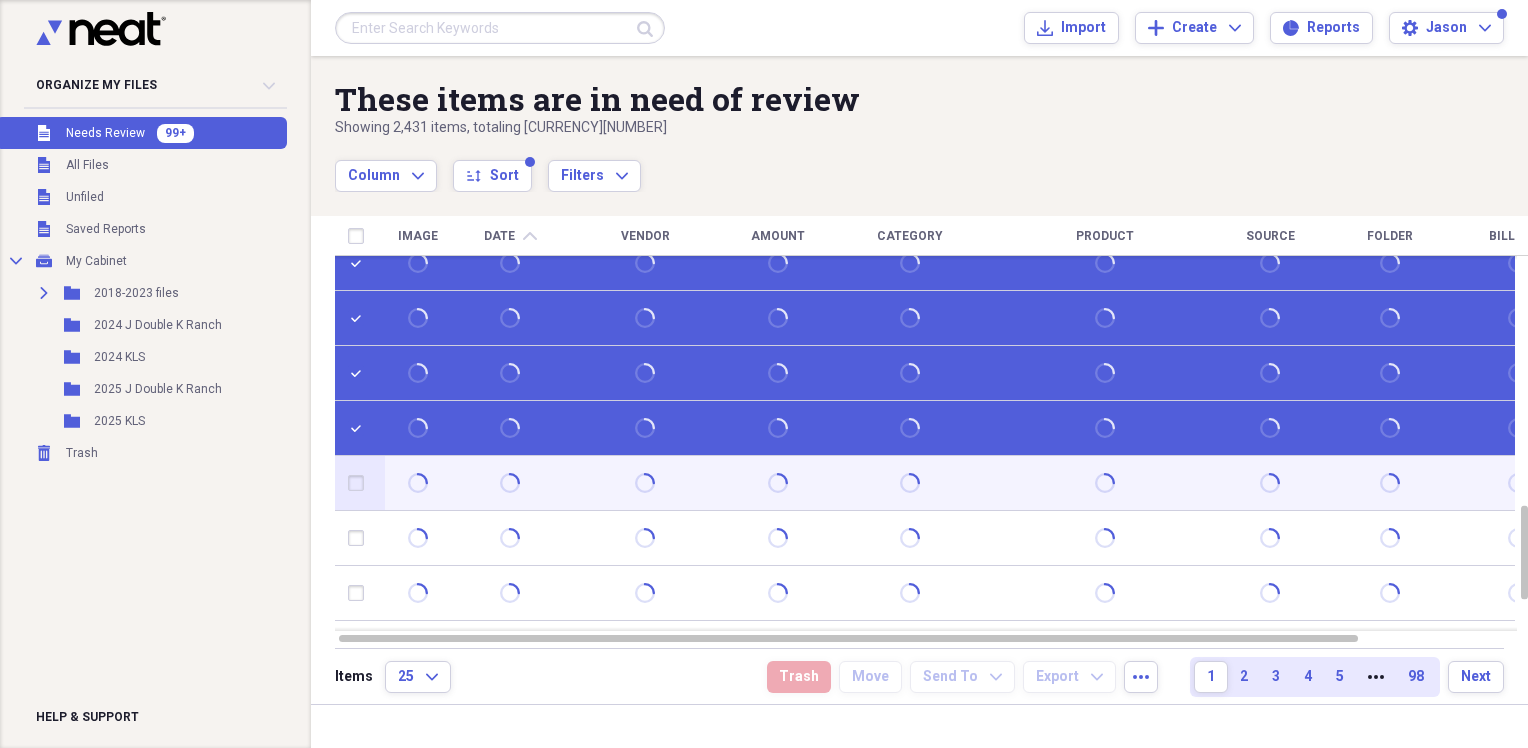 click at bounding box center (360, 483) 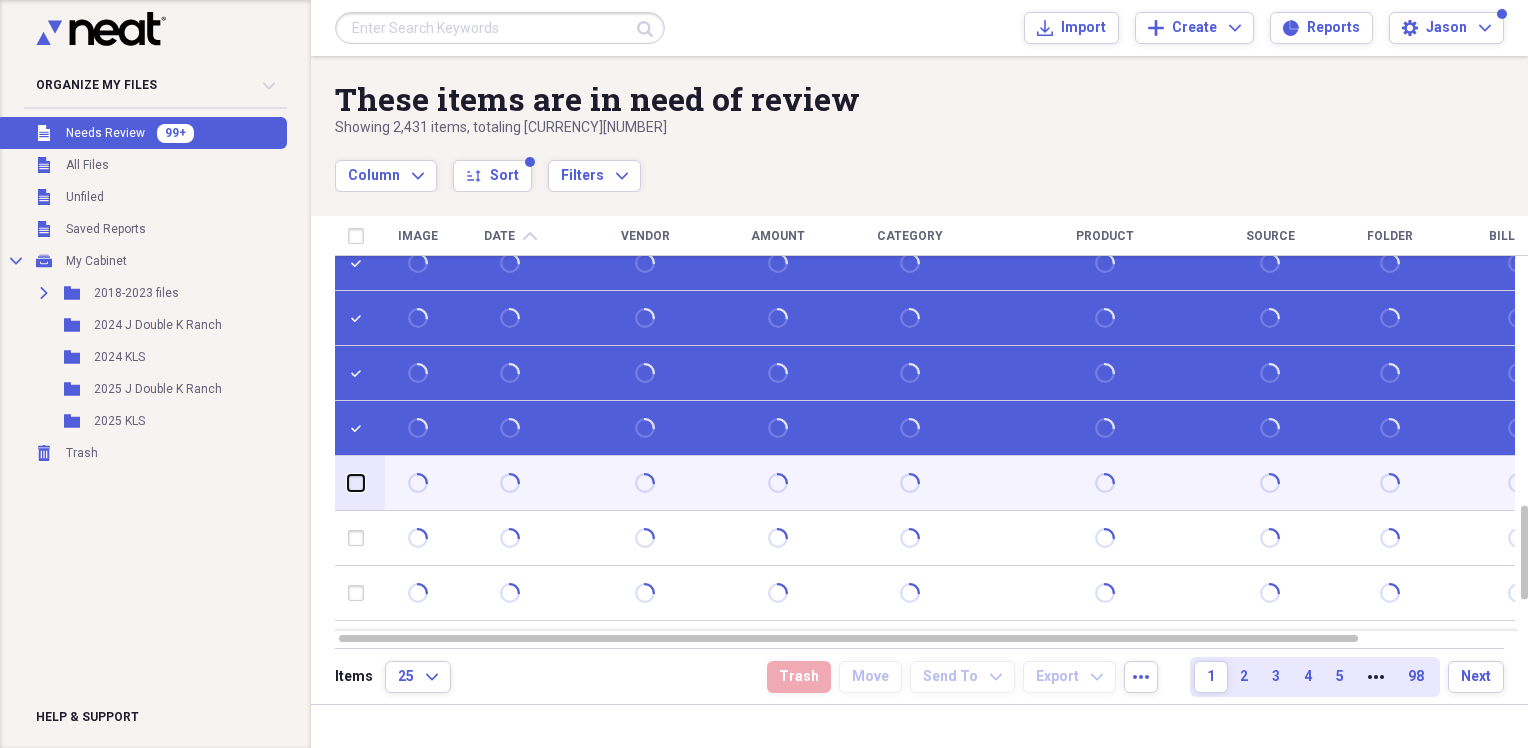 click at bounding box center (348, 483) 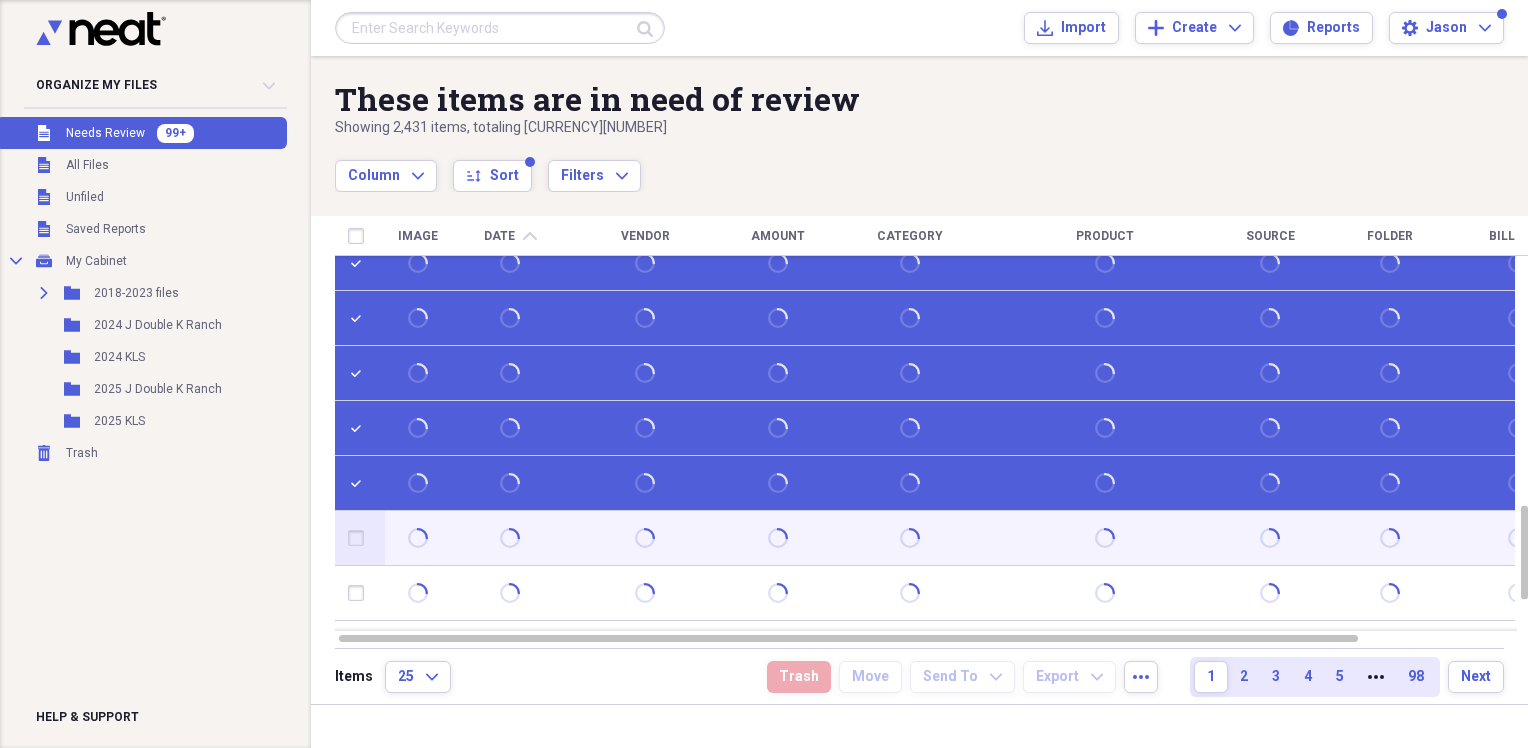 click at bounding box center [360, 538] 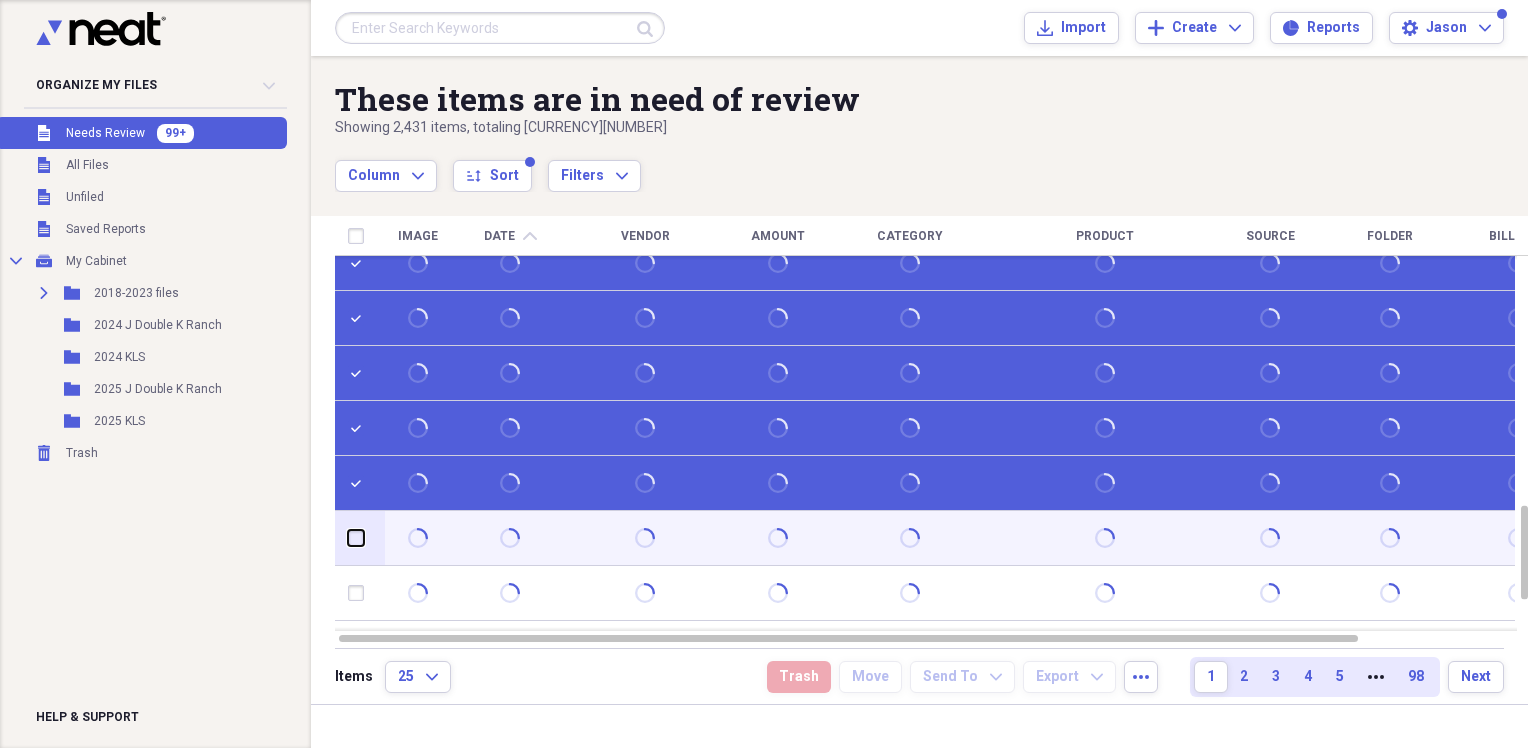 click at bounding box center (348, 538) 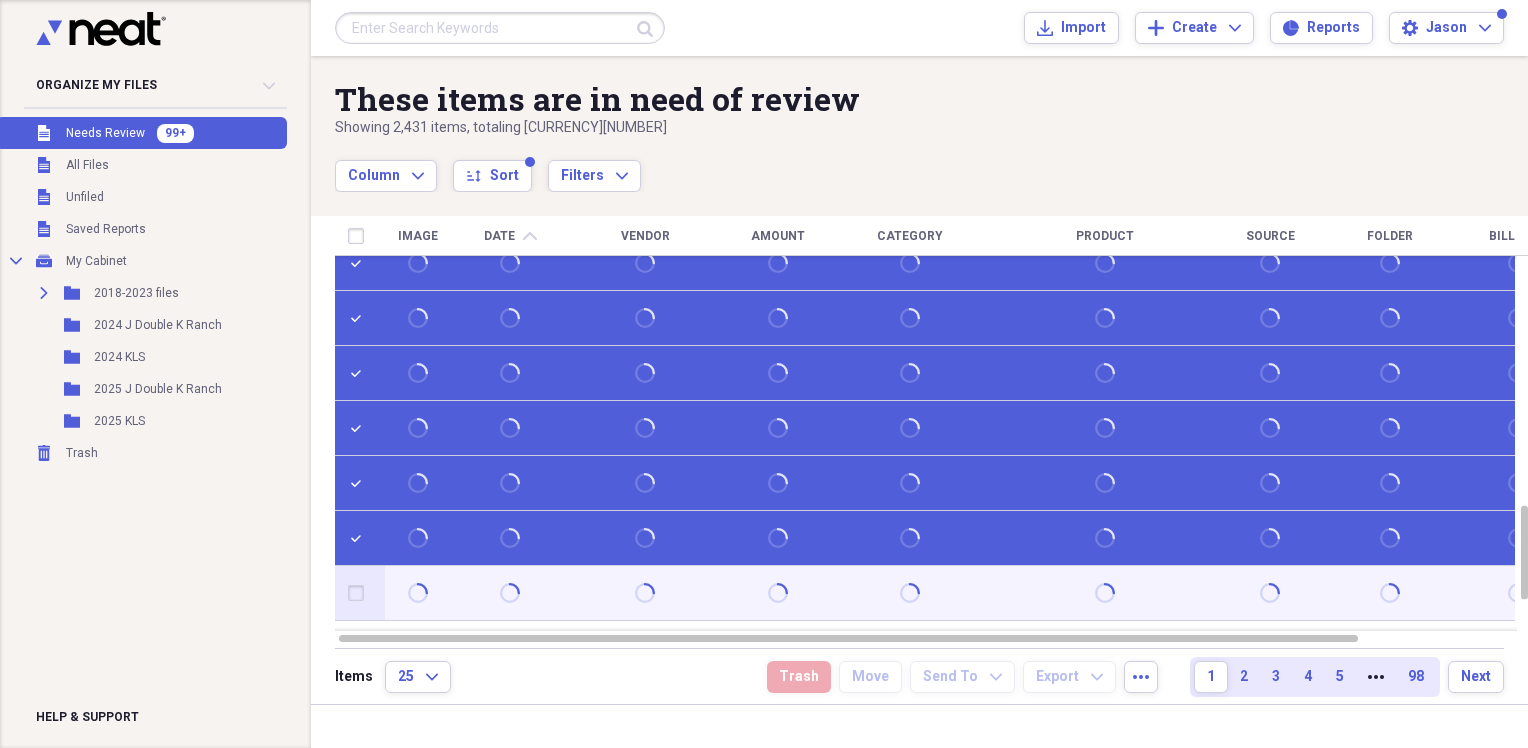 click at bounding box center [360, 593] 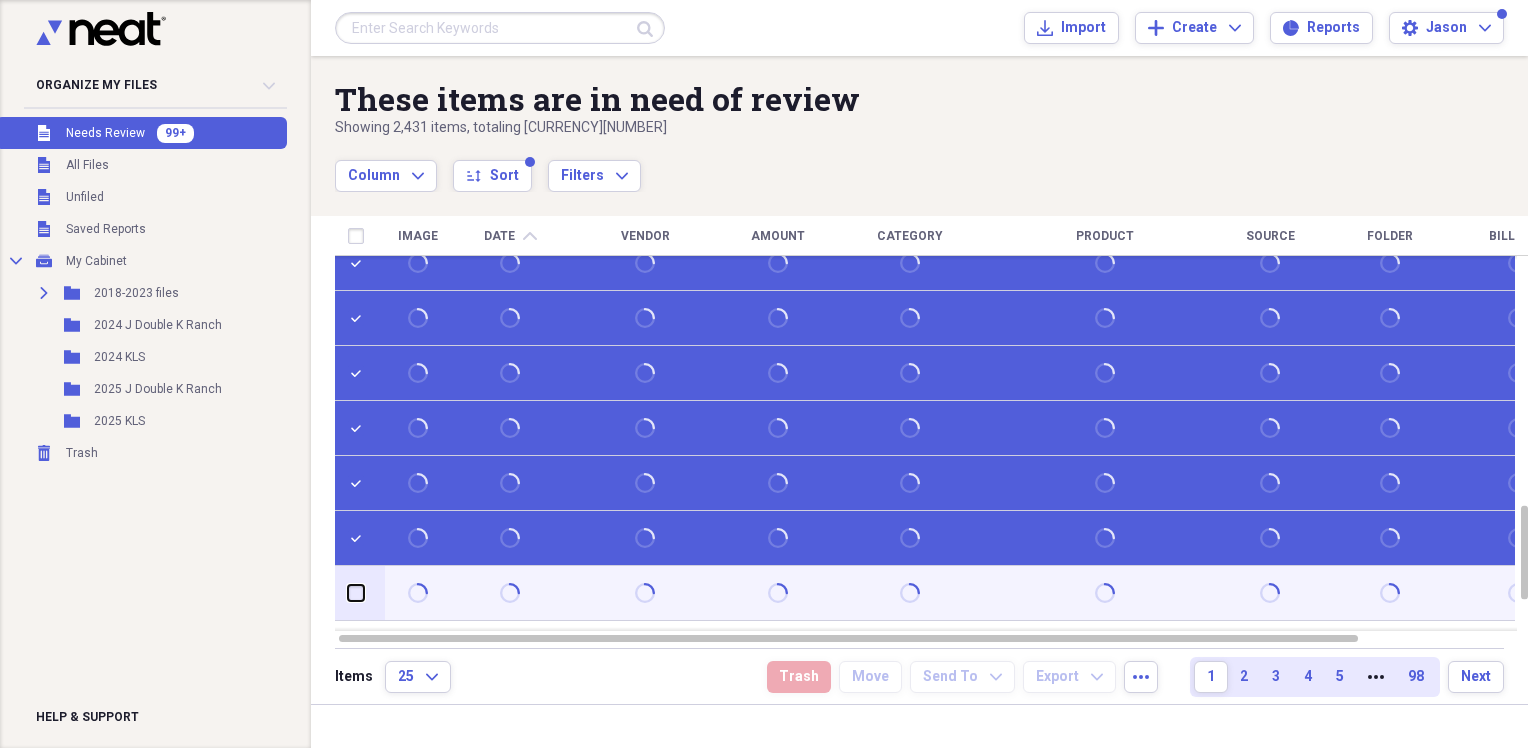 click at bounding box center [348, 593] 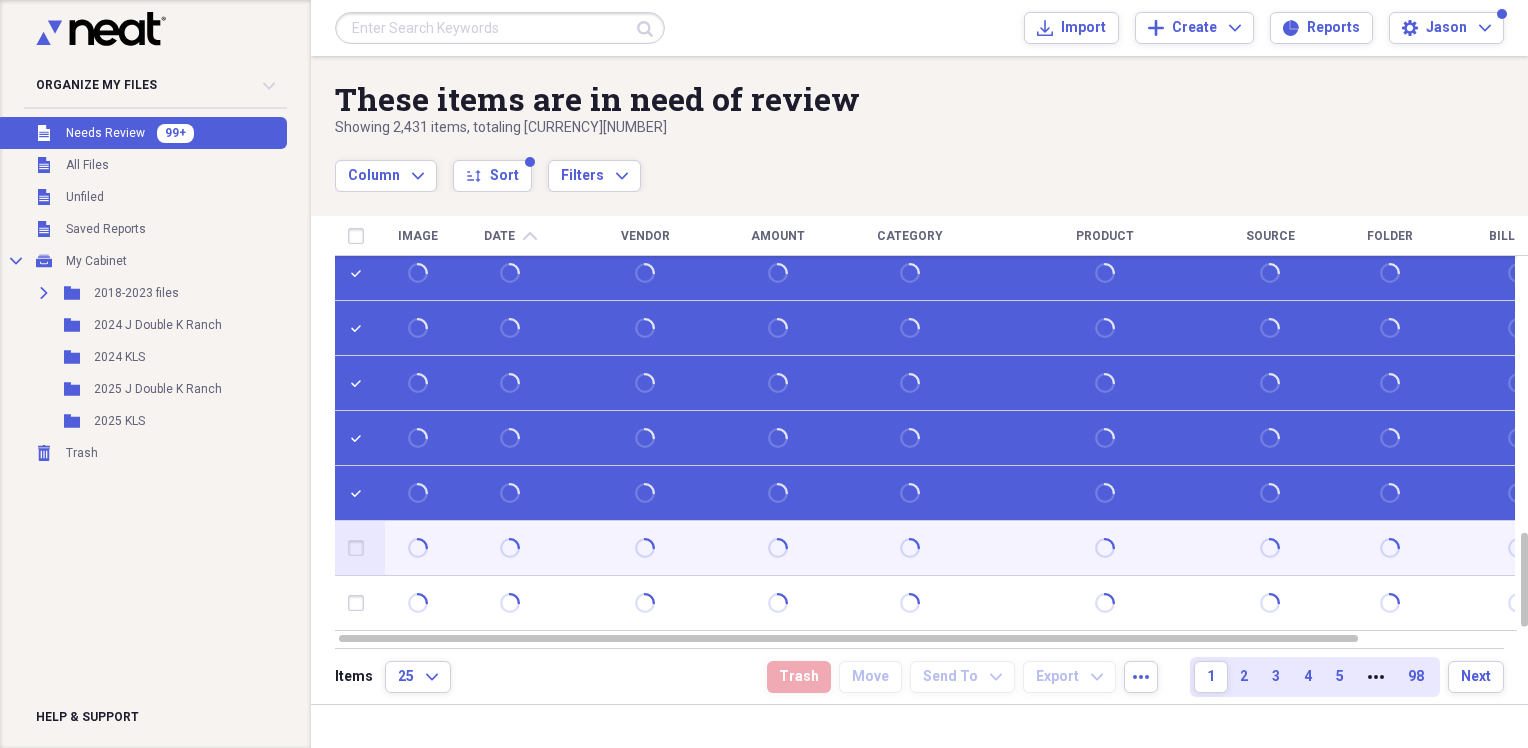 click at bounding box center [360, 548] 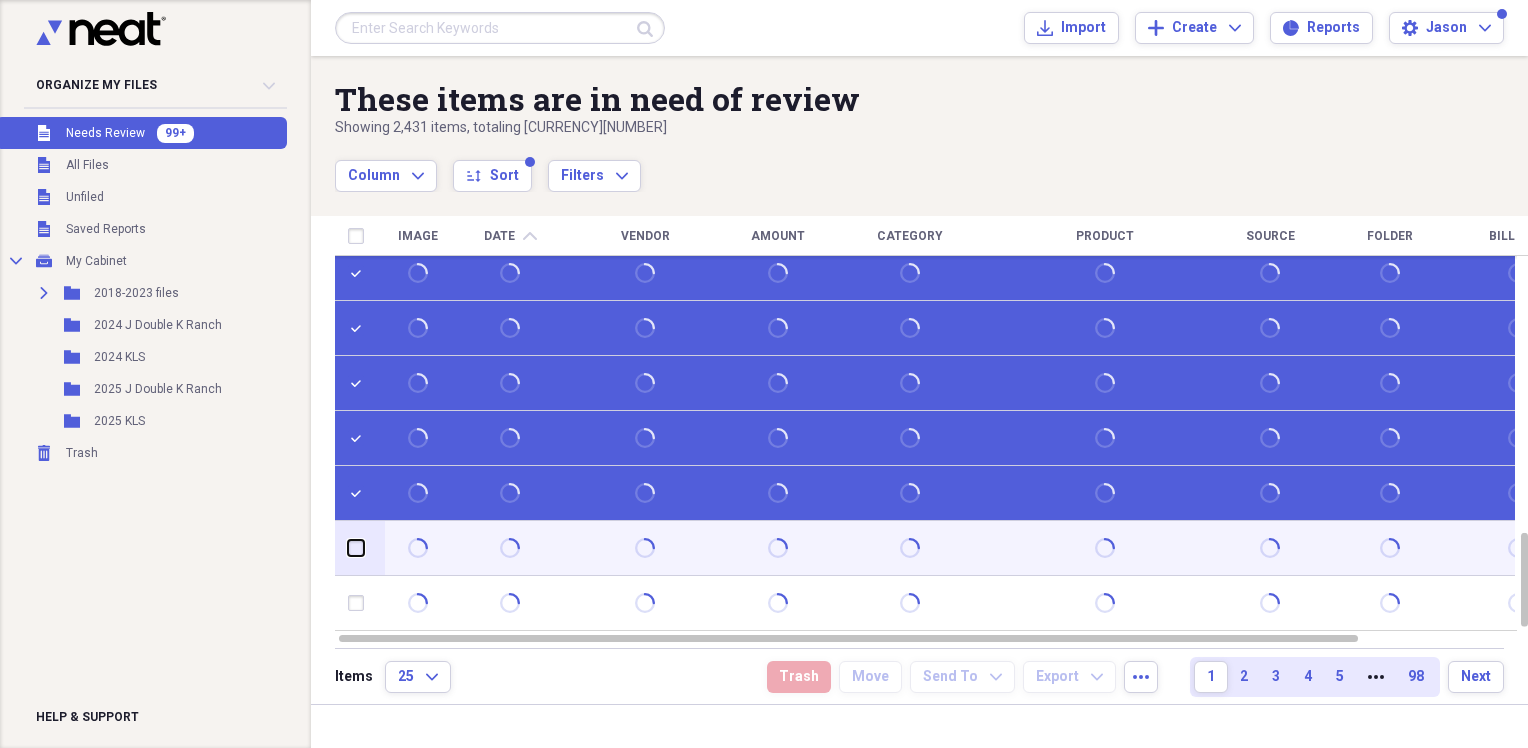 click at bounding box center (348, 548) 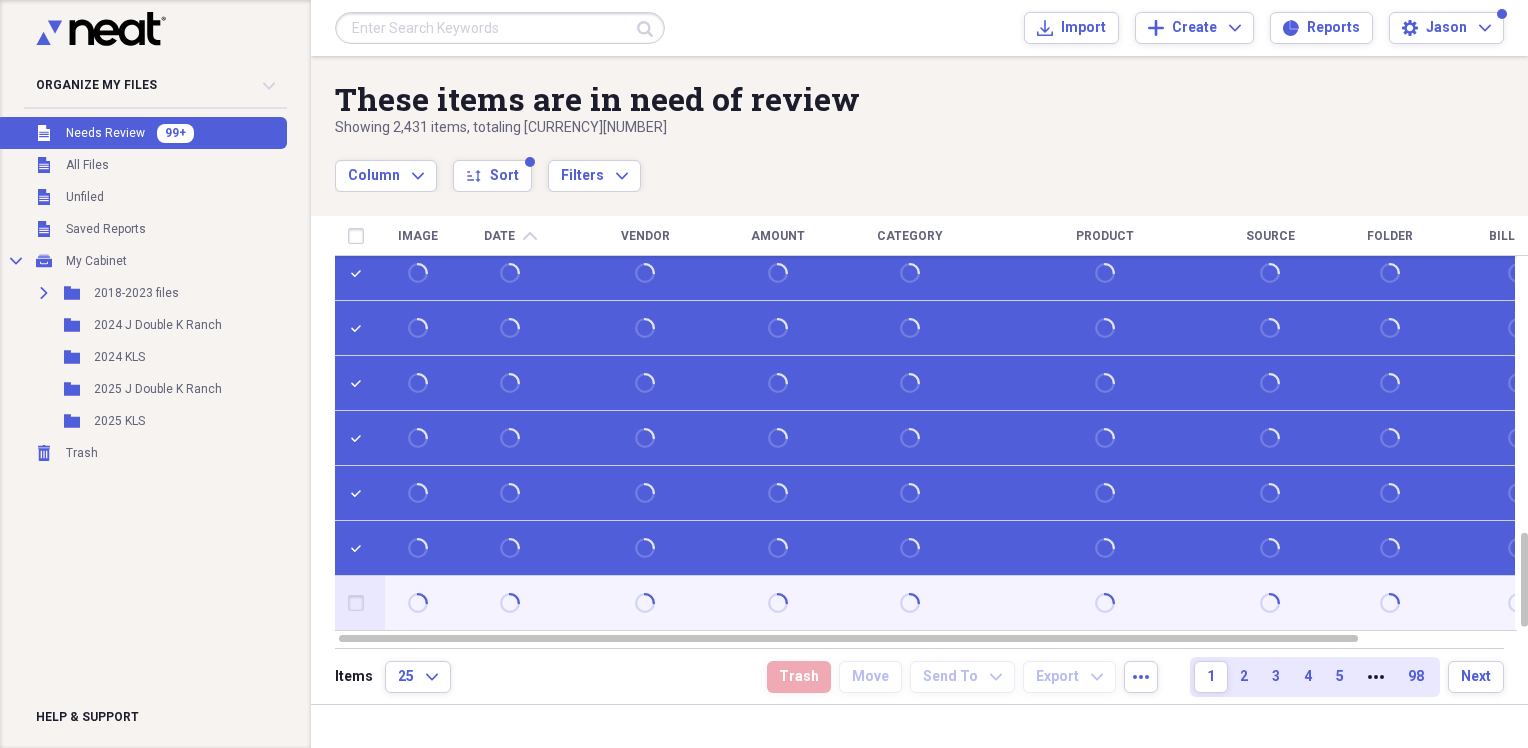 click at bounding box center [360, 603] 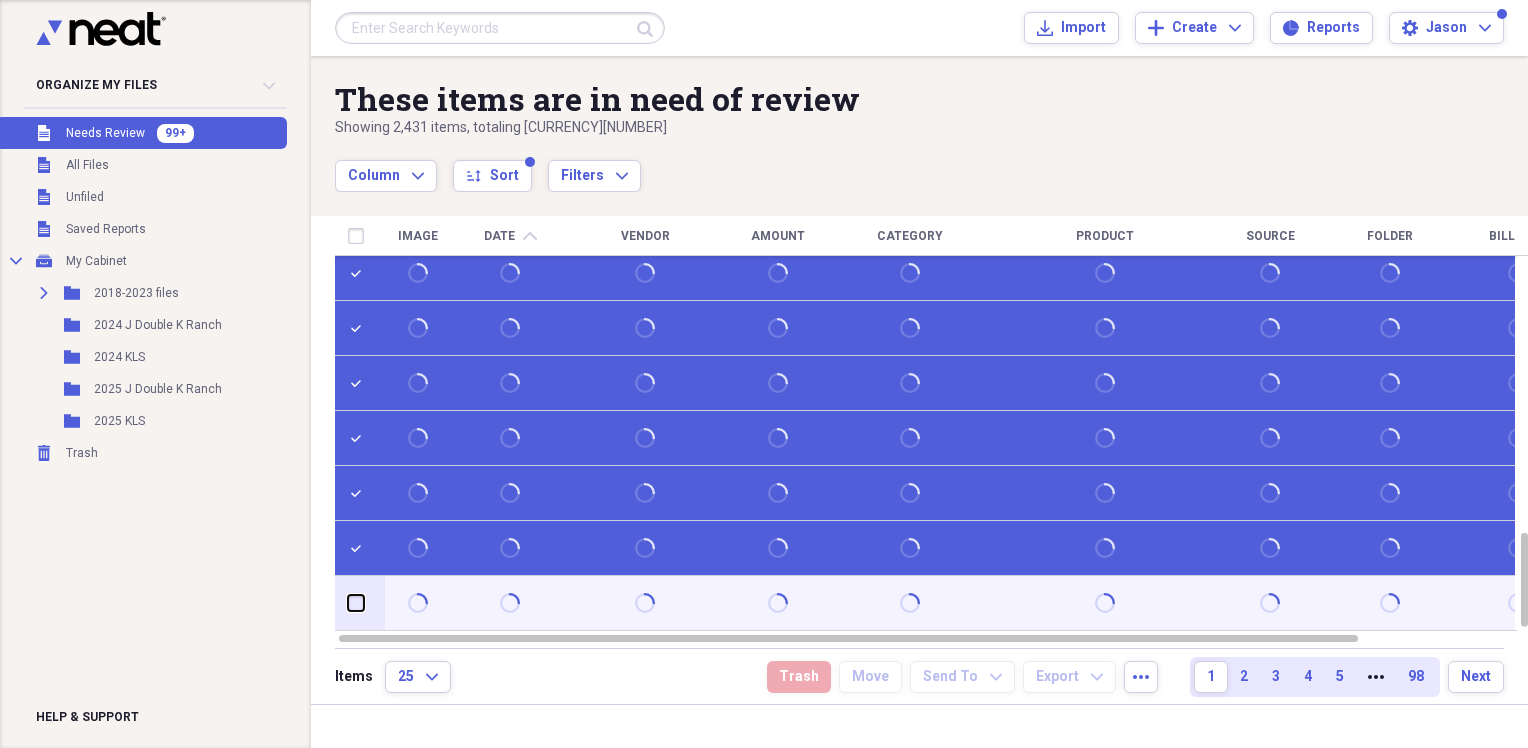 click at bounding box center [348, 603] 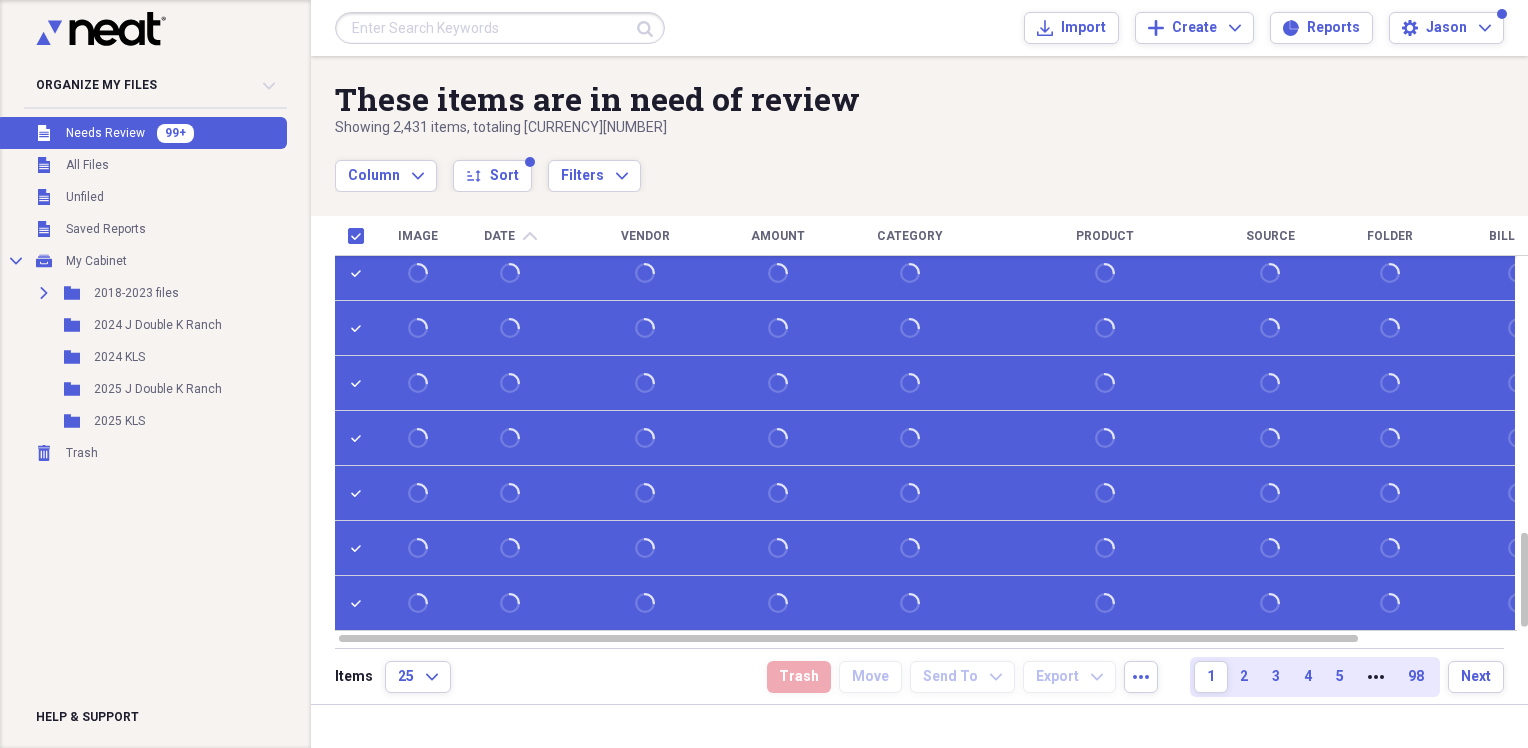 click on "Column Expand sort Sort Filters  Expand" at bounding box center [855, 165] 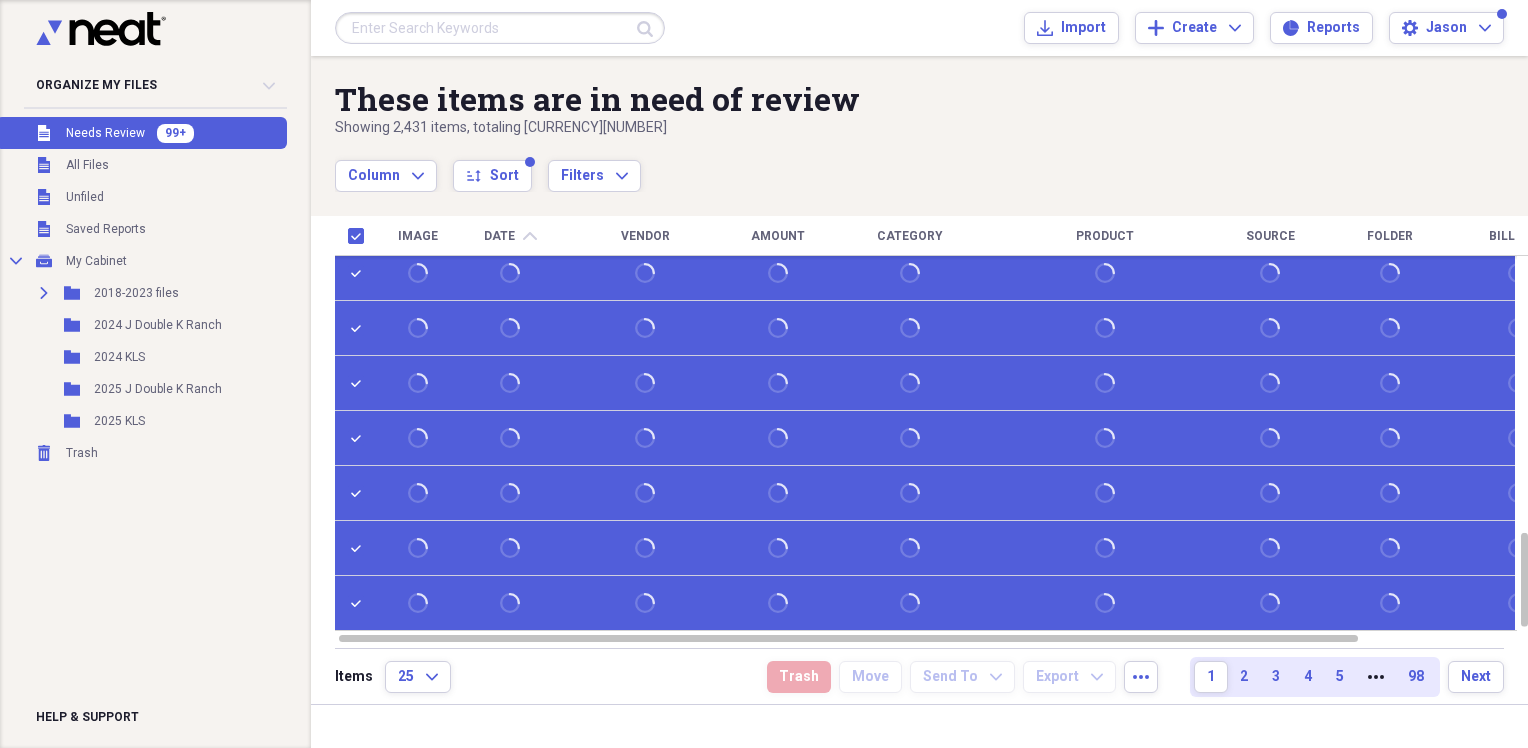 click on "Items 25 Expand Trash Move Send To Expand Export Expand more 1 2 3 4 5 More 98 Next" at bounding box center (919, 676) 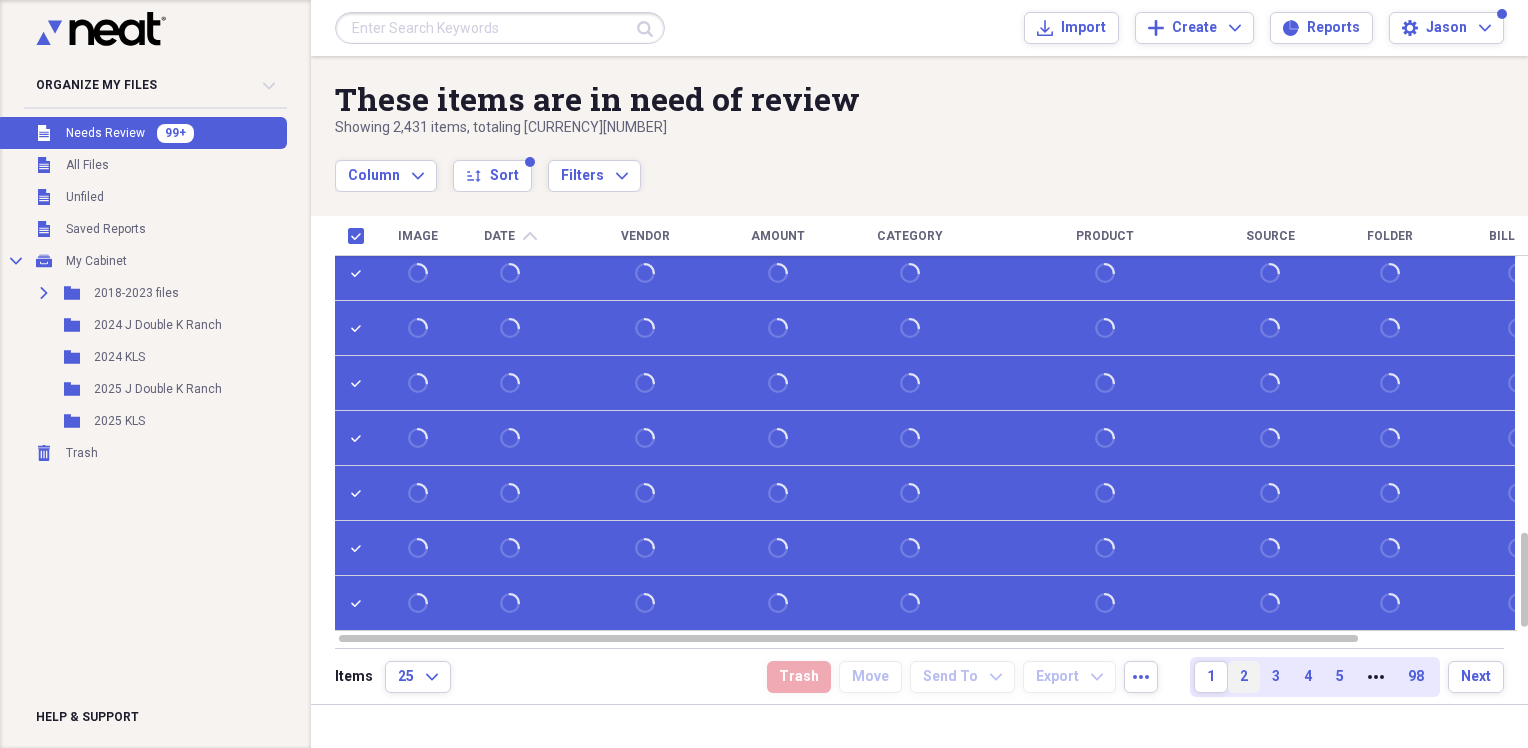 click on "2" at bounding box center [1244, 677] 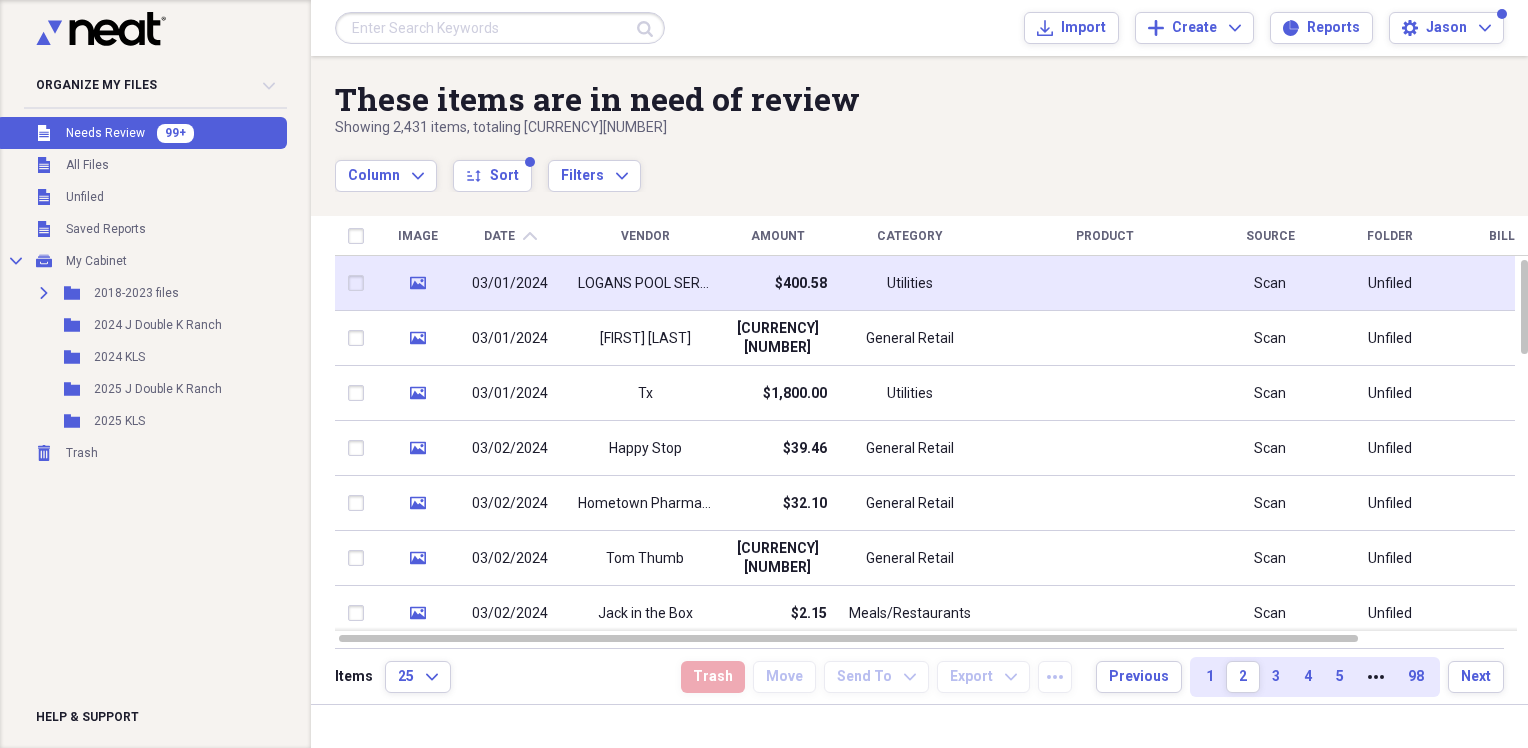 click on "LOGANS POOL SERVICE" at bounding box center [645, 284] 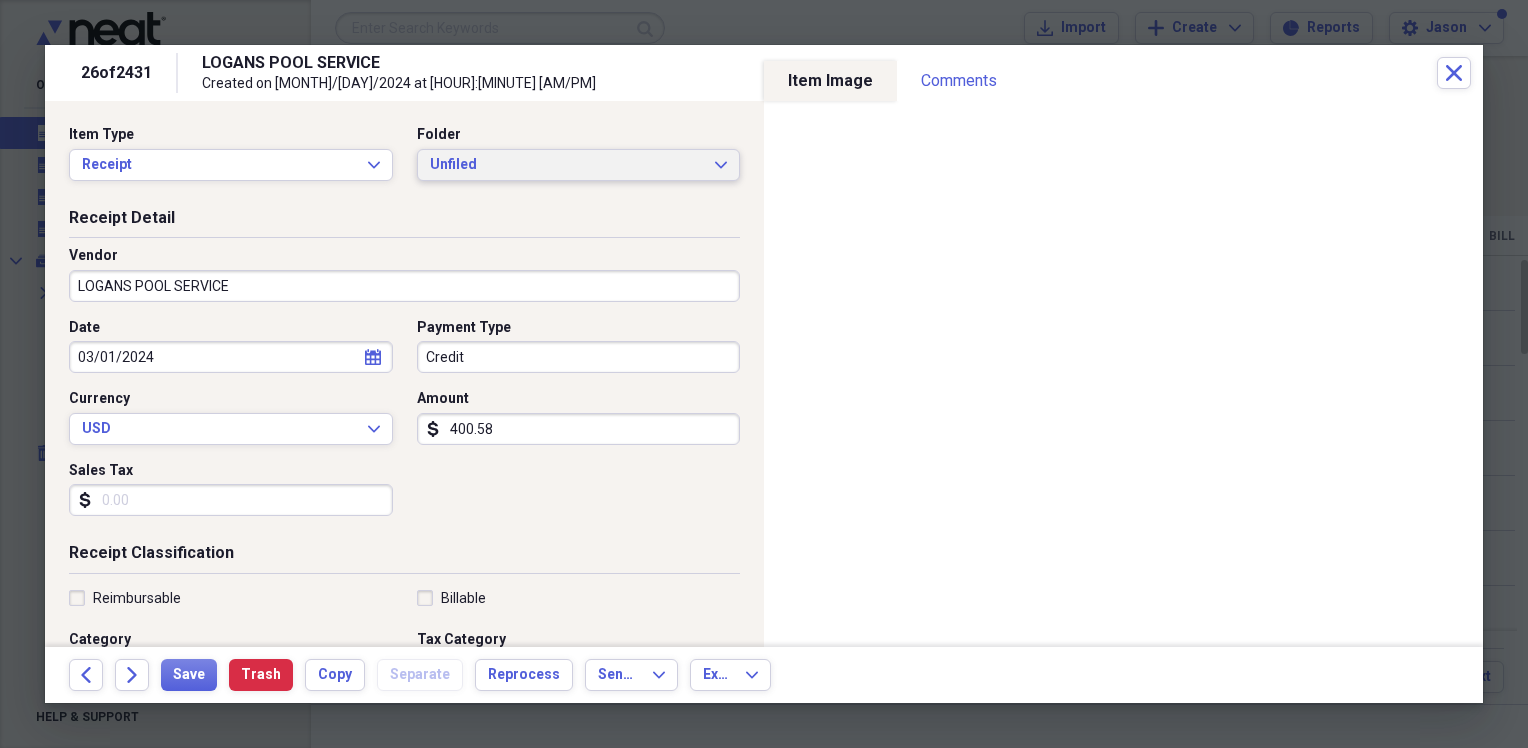 click on "Unfiled" at bounding box center [567, 165] 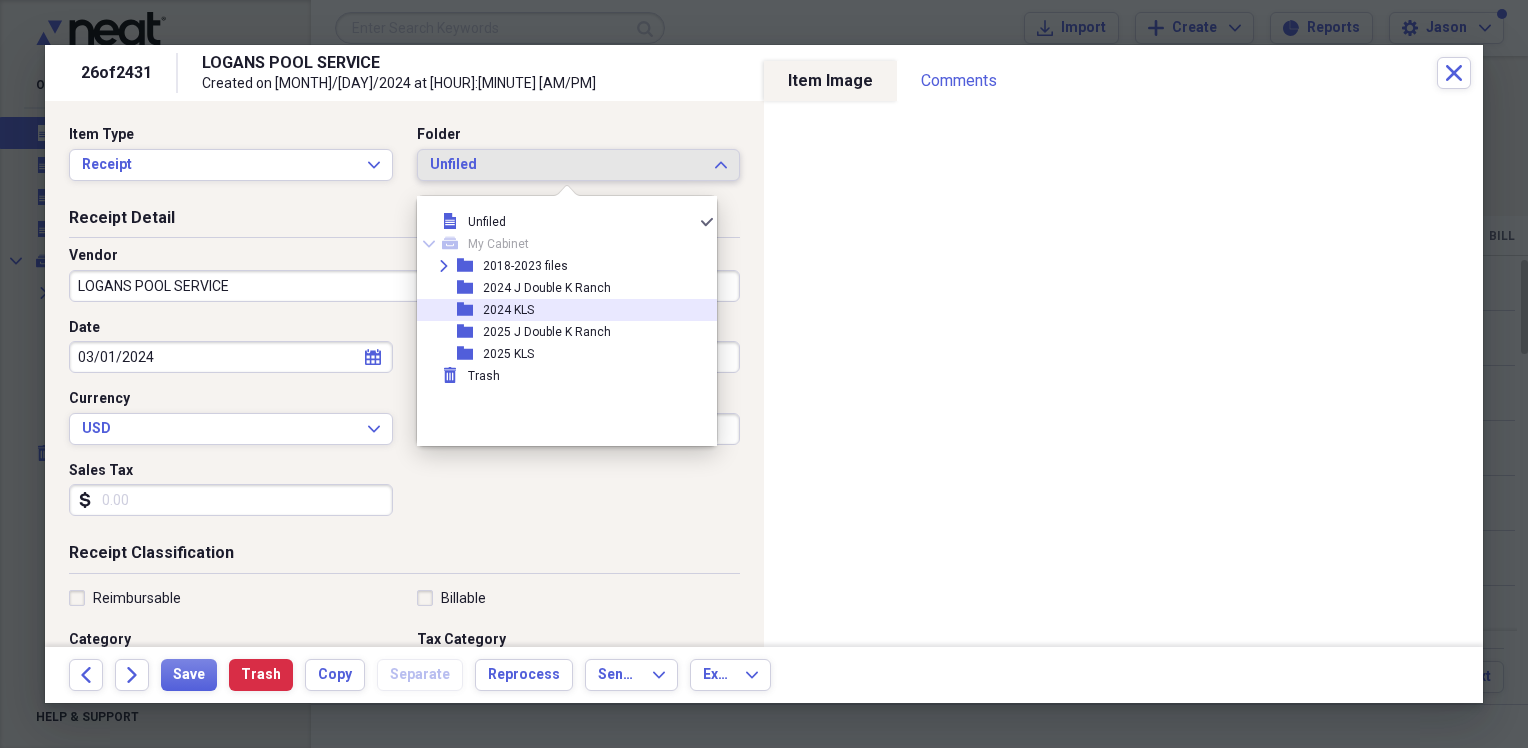 click on "folder 2024 KLS" at bounding box center (559, 310) 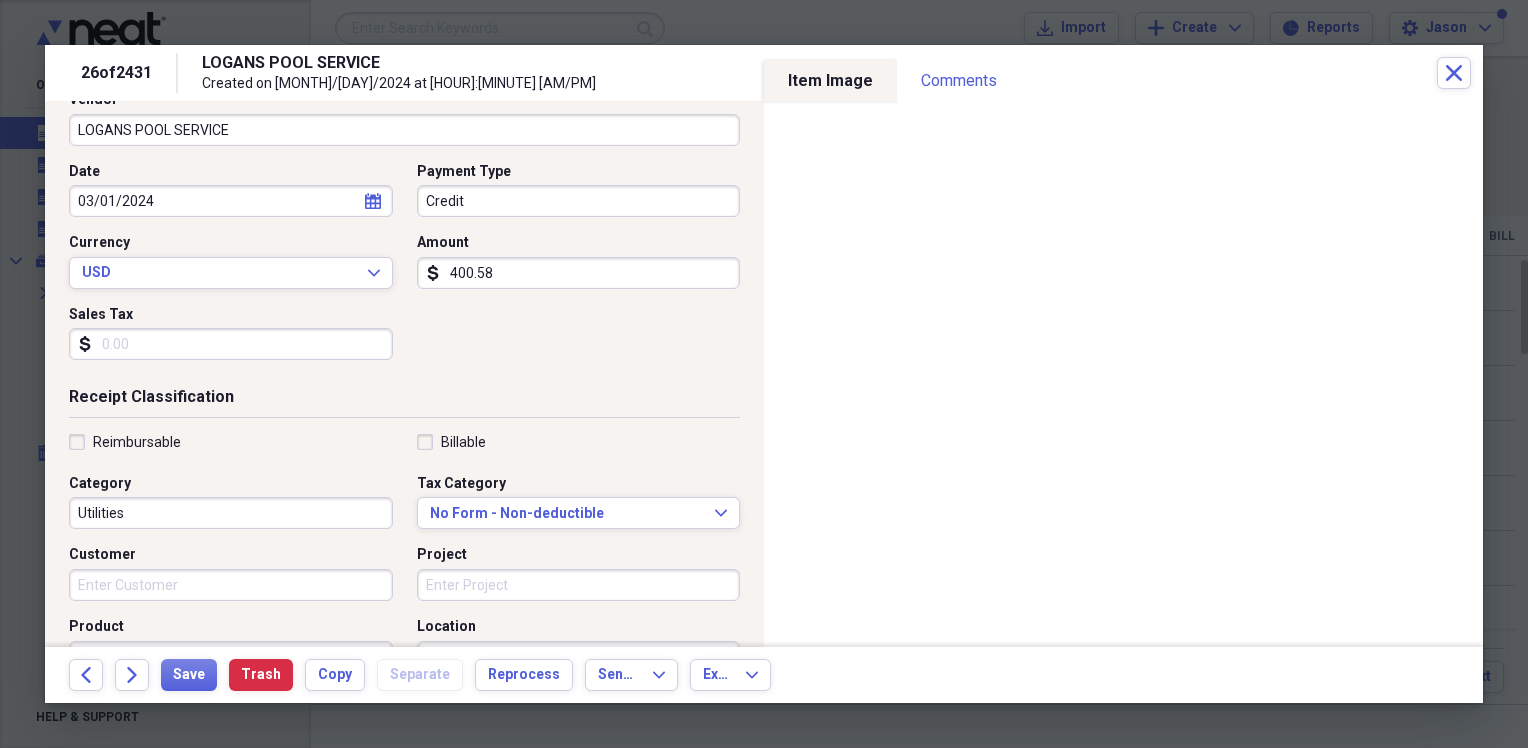 scroll, scrollTop: 200, scrollLeft: 0, axis: vertical 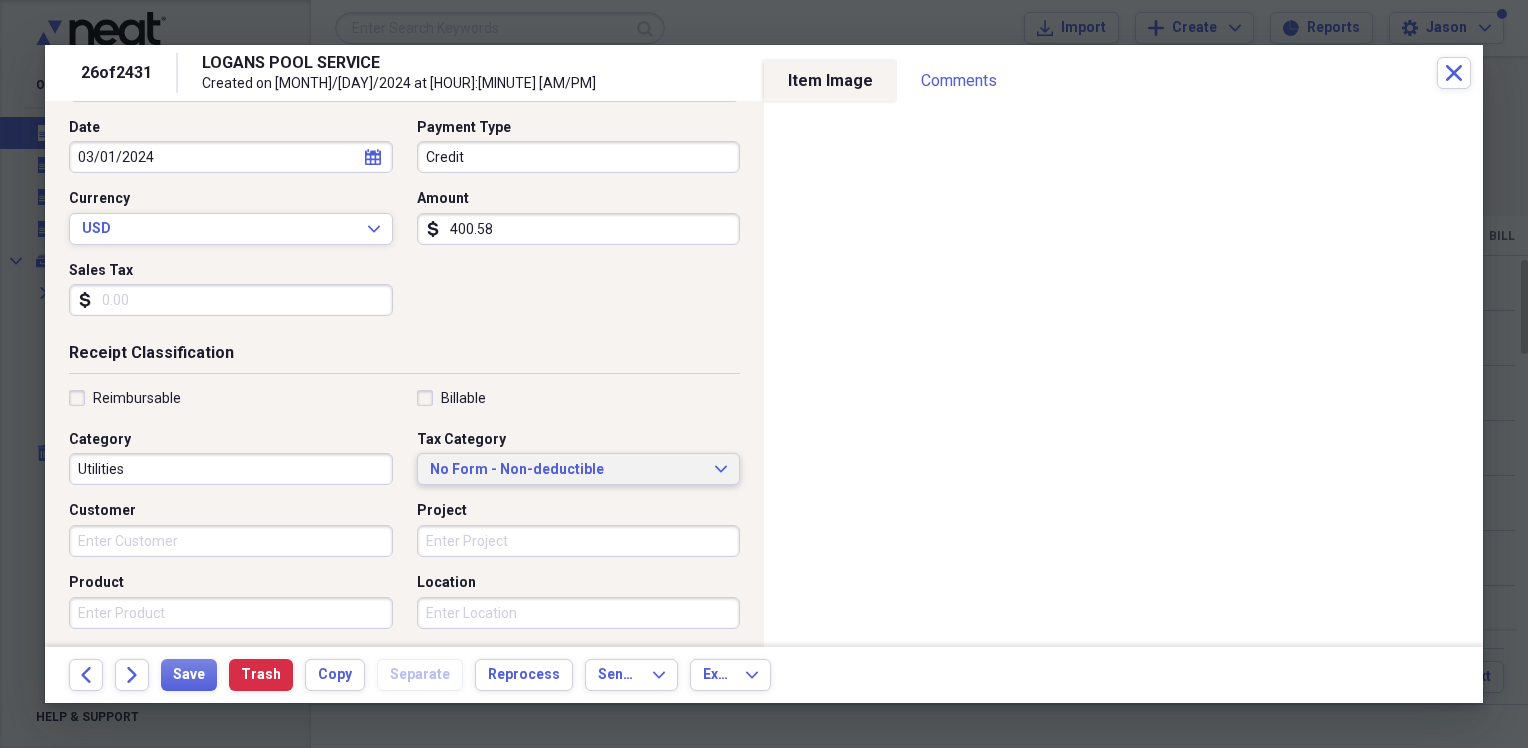 click on "No Form - Non-deductible" at bounding box center (567, 470) 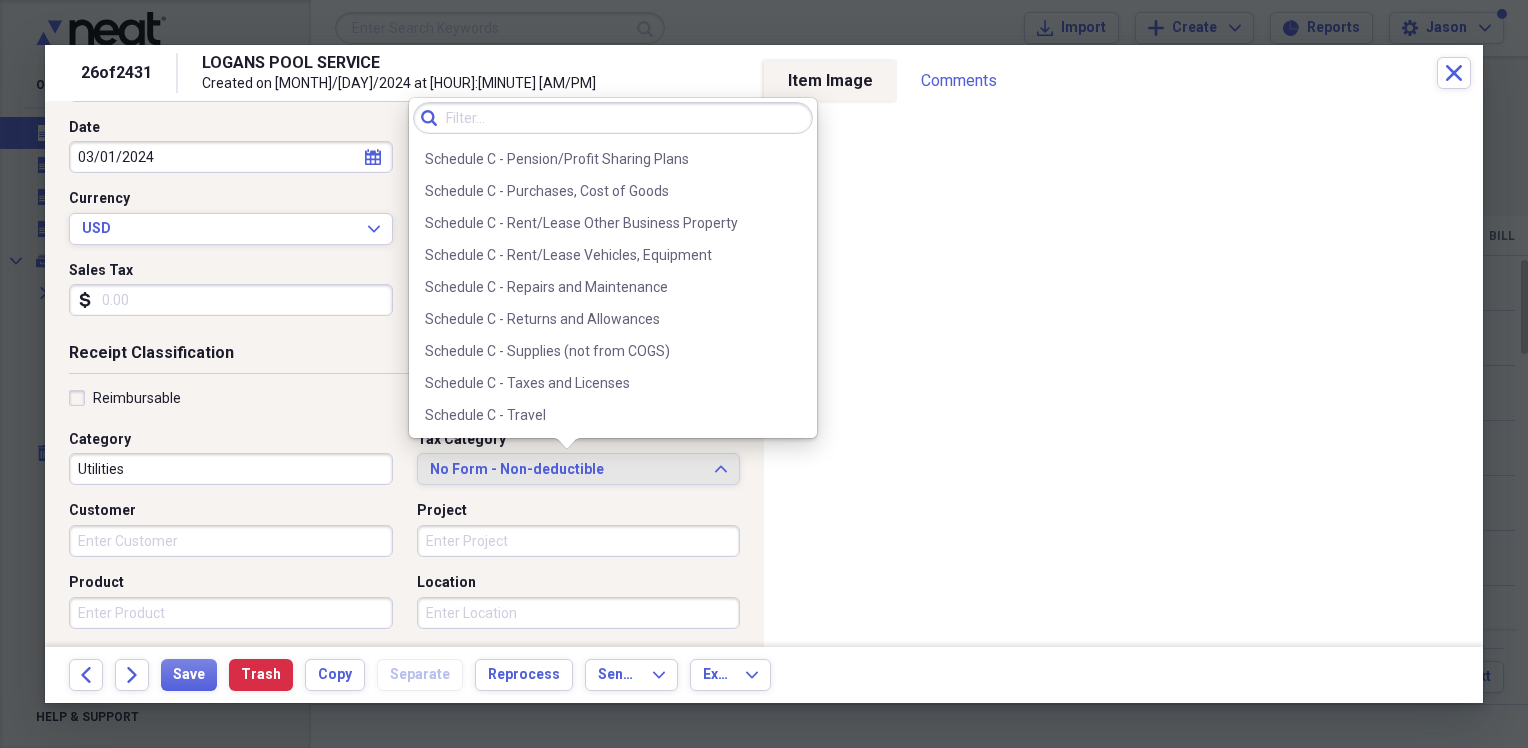 scroll, scrollTop: 4176, scrollLeft: 0, axis: vertical 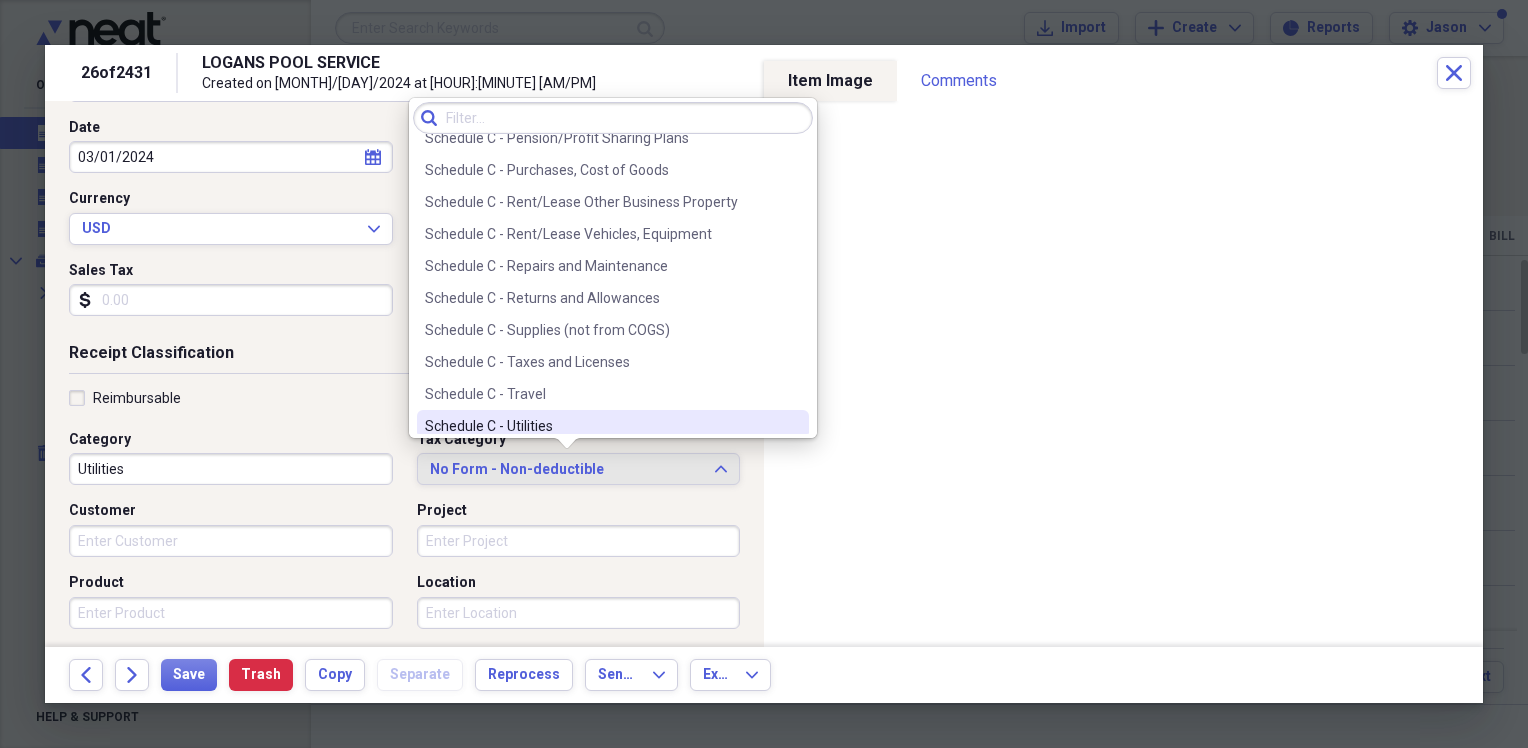 click on "Schedule C - Utilities" at bounding box center [613, 426] 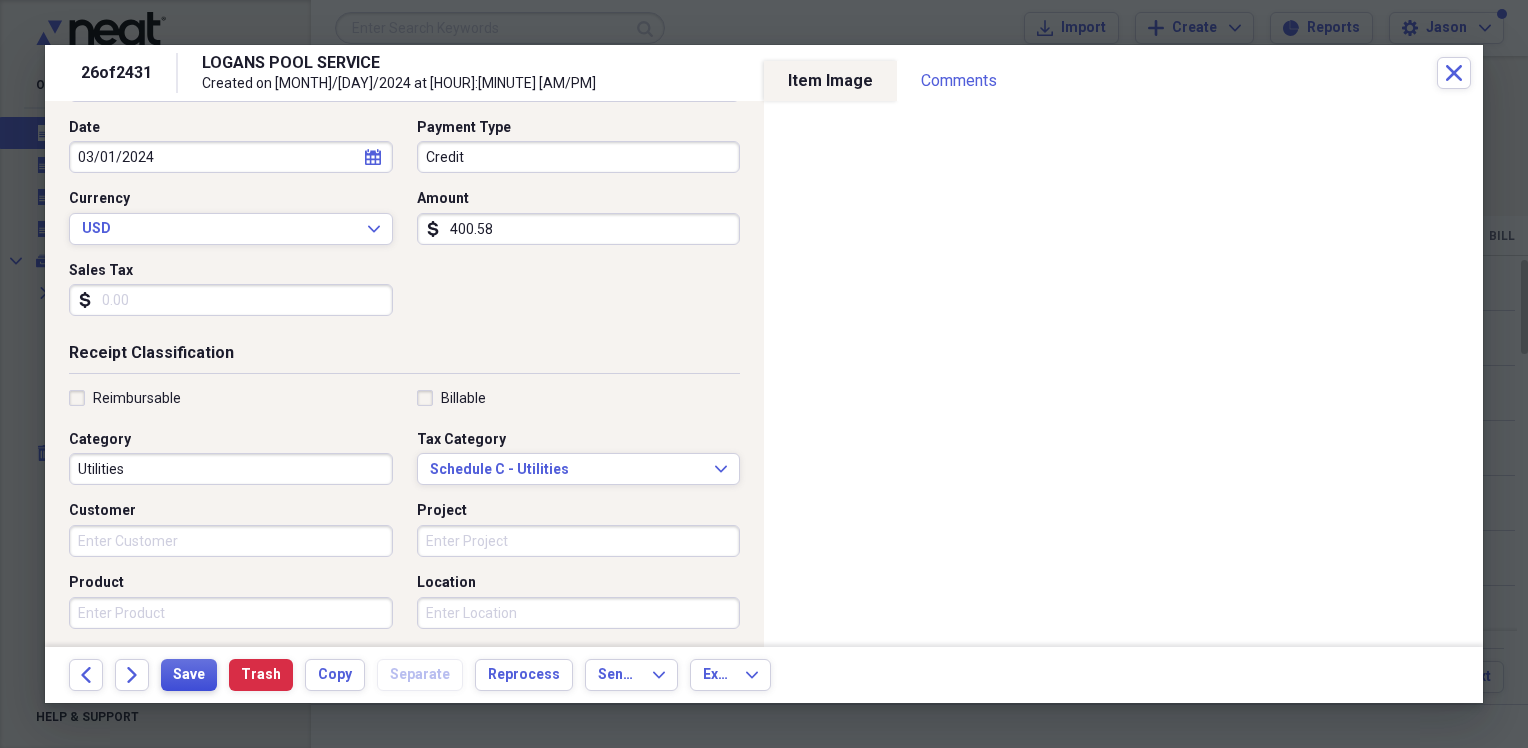 click on "Save" at bounding box center (189, 675) 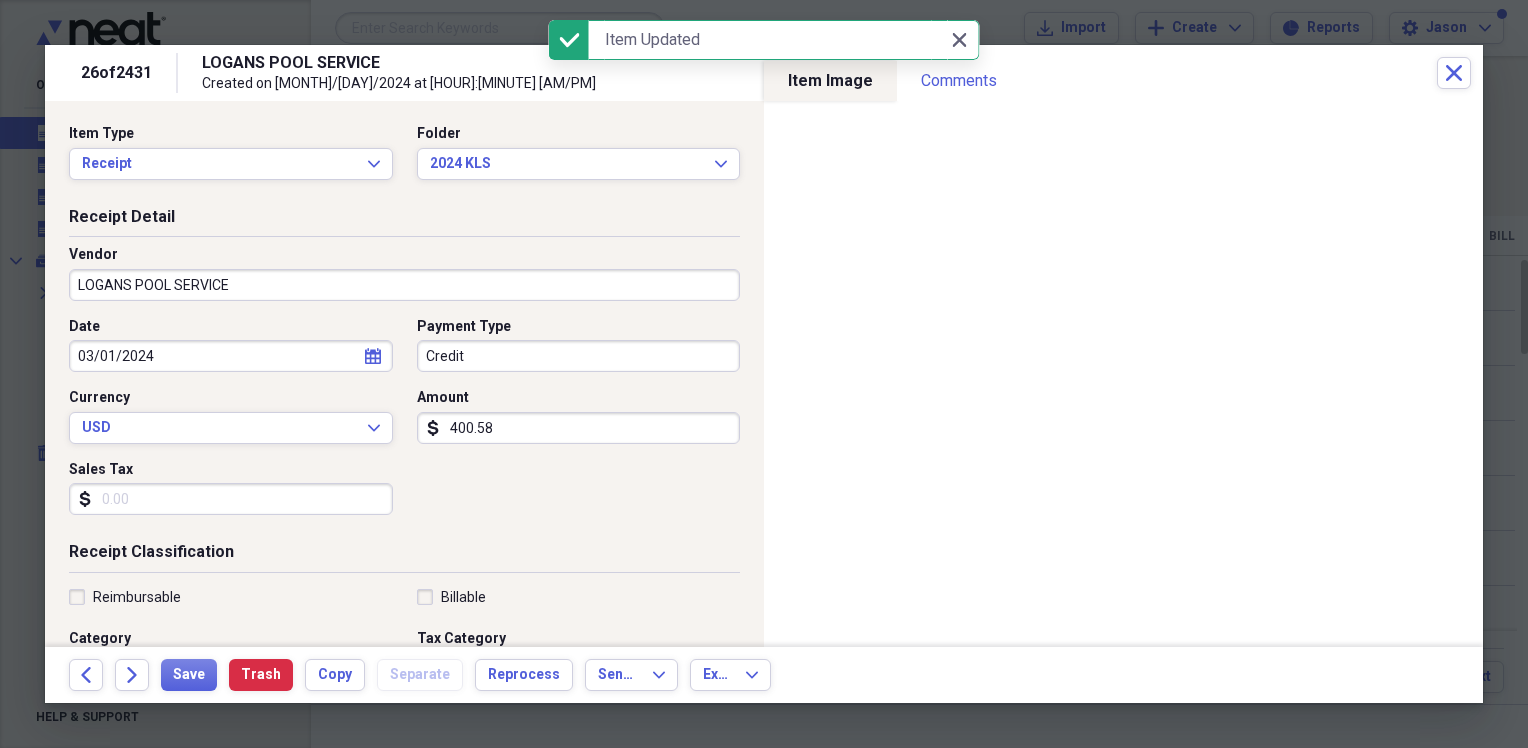 scroll, scrollTop: 0, scrollLeft: 0, axis: both 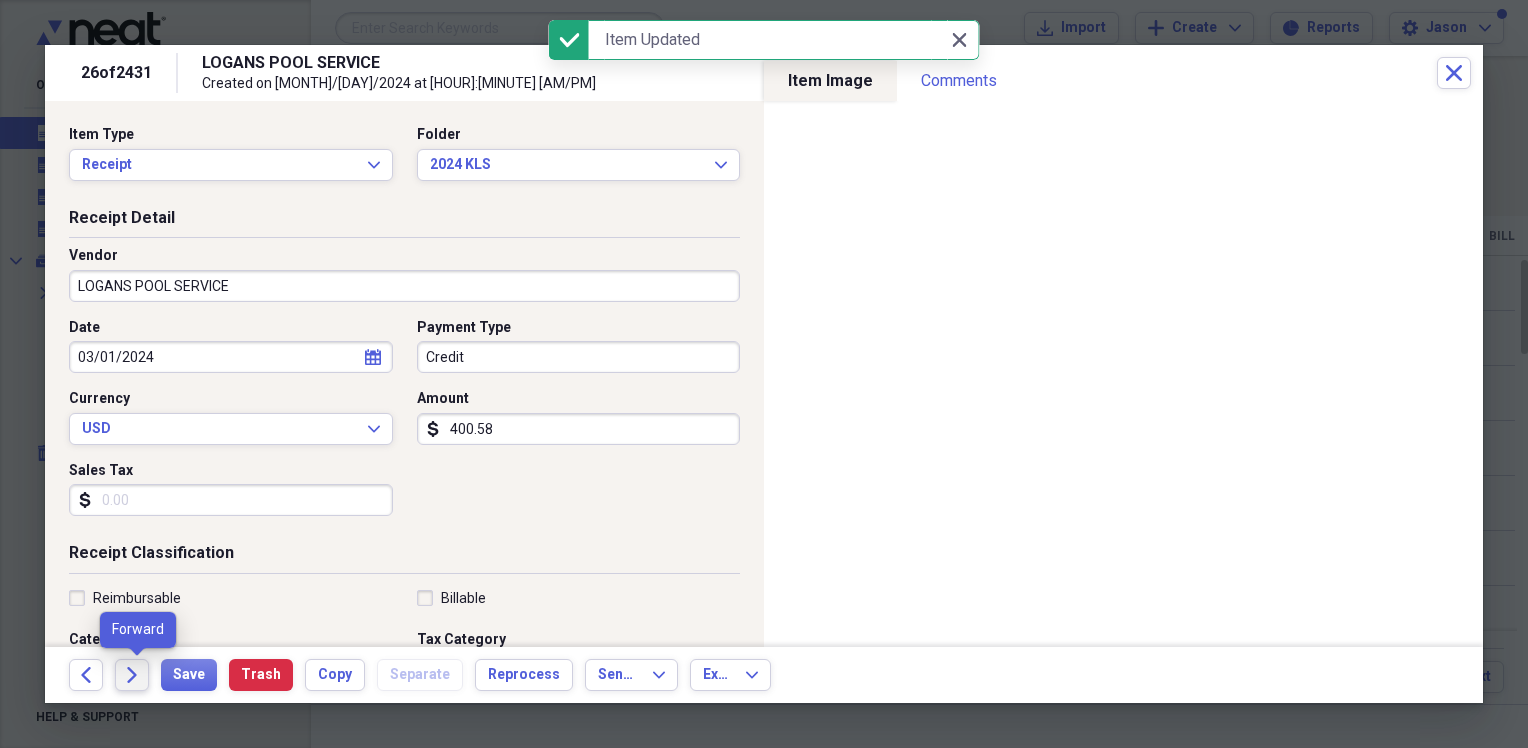 click on "Forward" 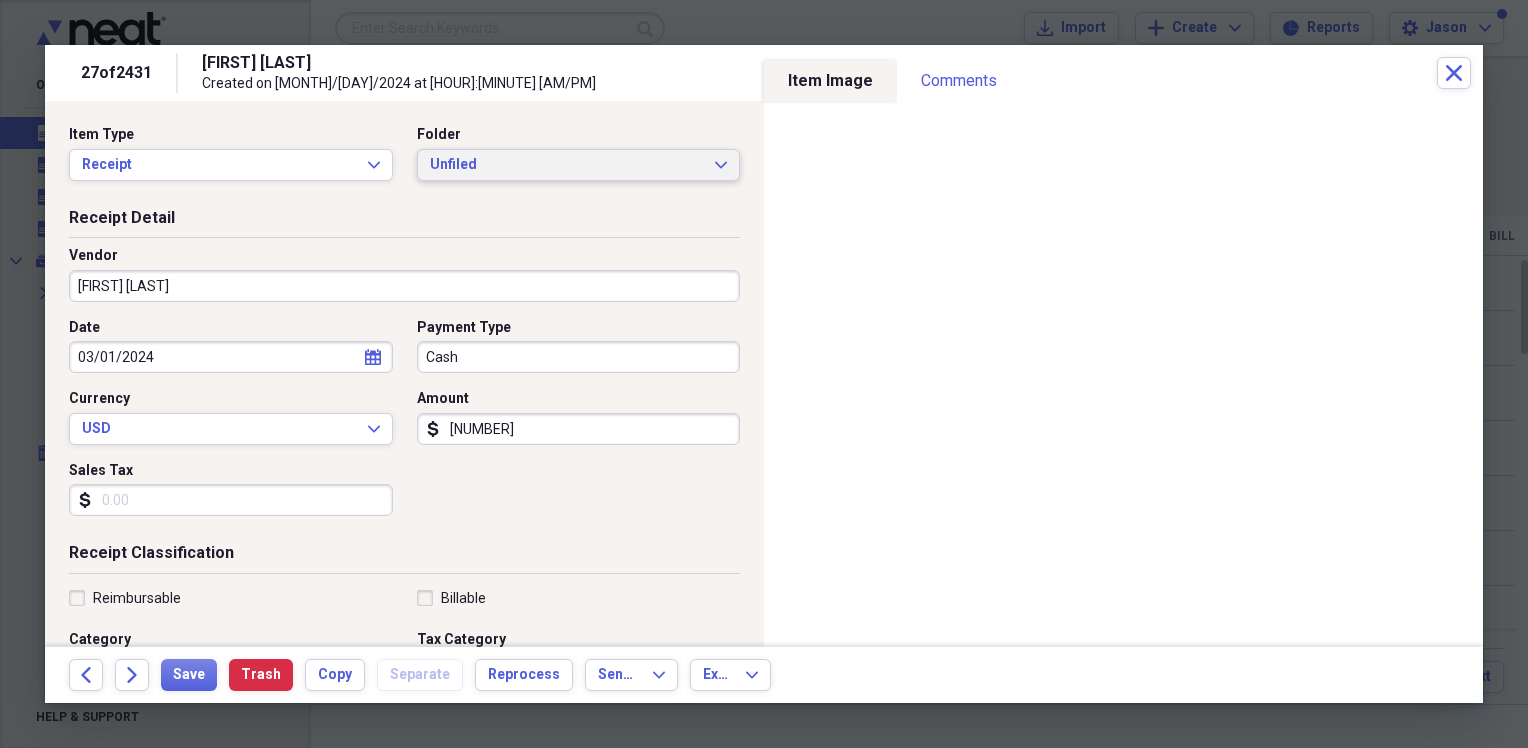 click on "Unfiled" at bounding box center [567, 165] 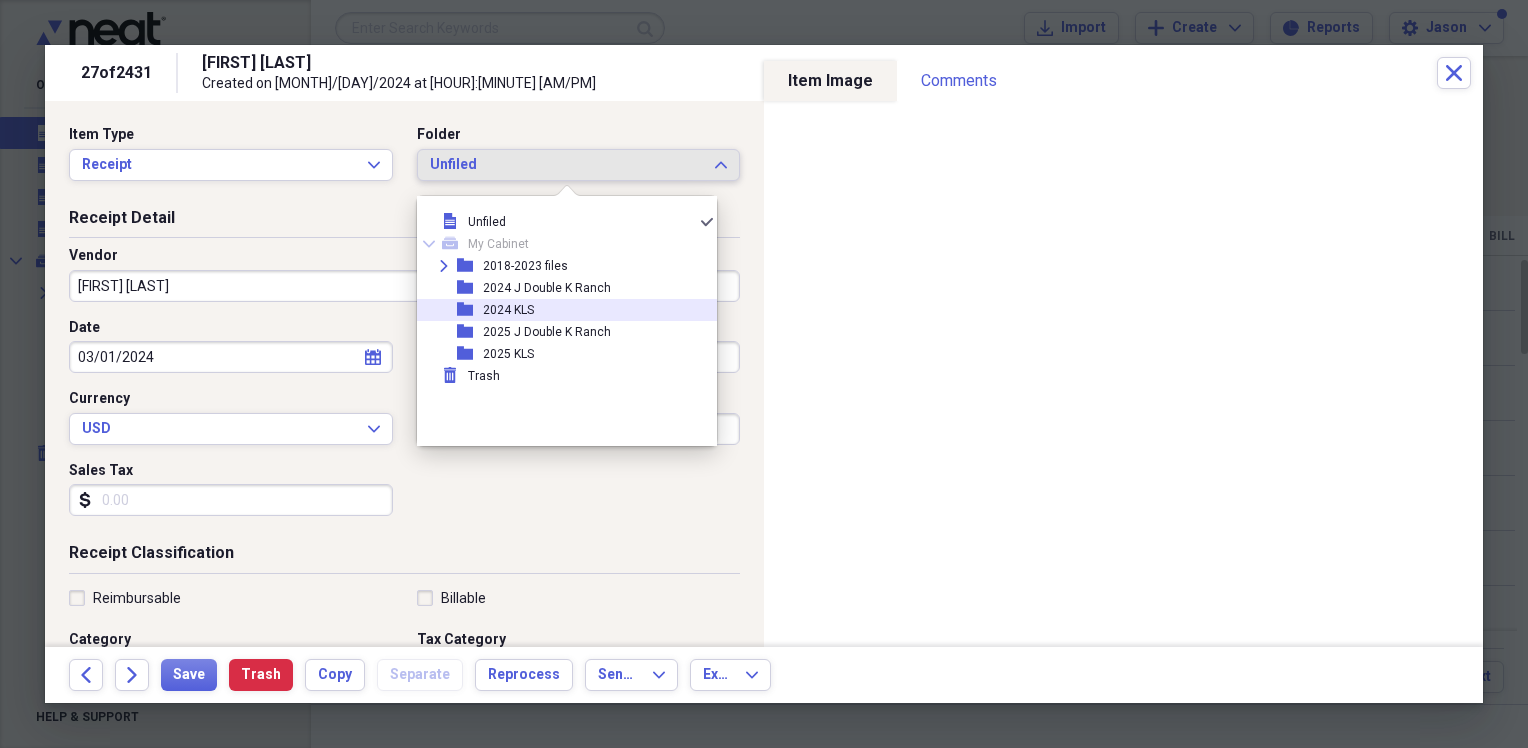 click on "2024 KLS" at bounding box center (508, 310) 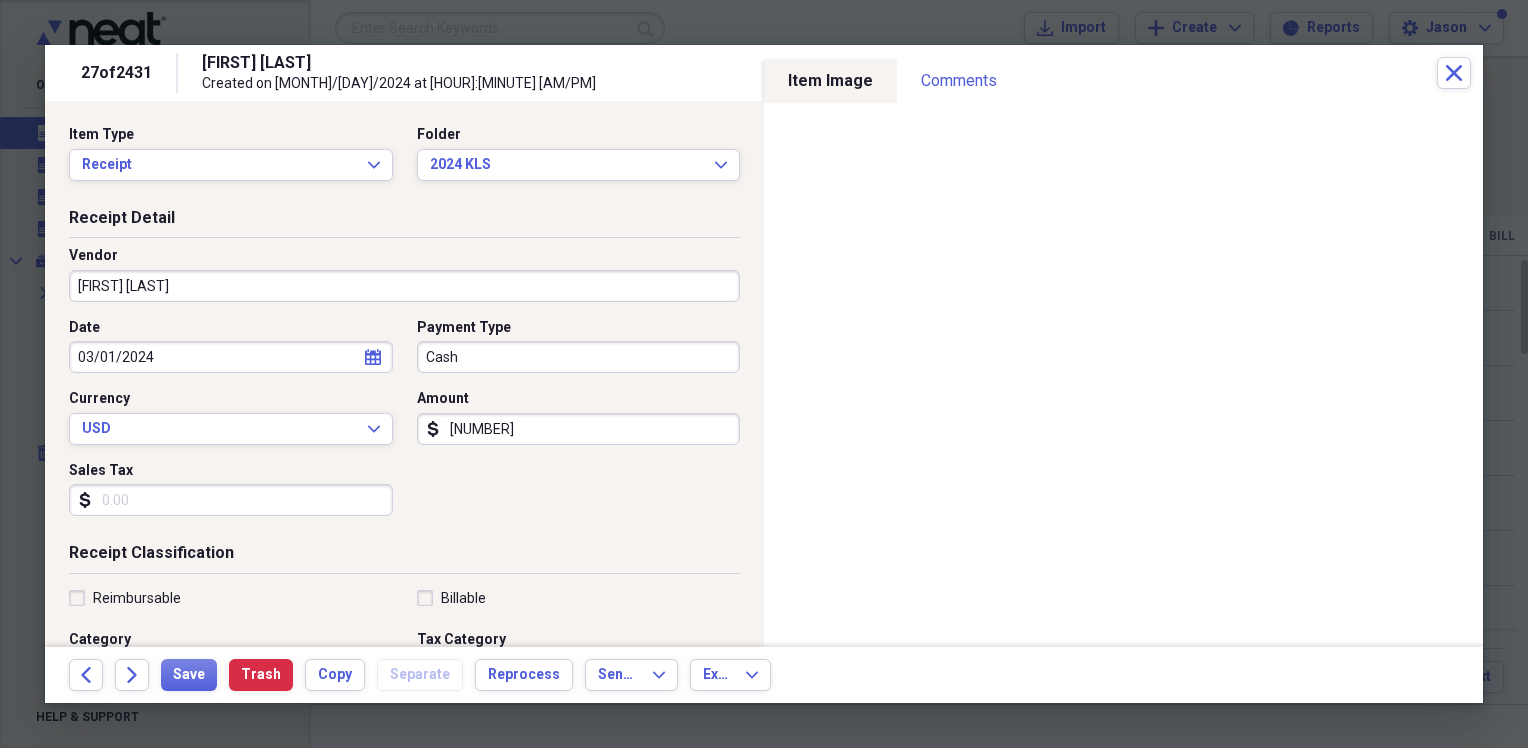 click on "Vendor [FIRST] [LAST]" at bounding box center (404, 282) 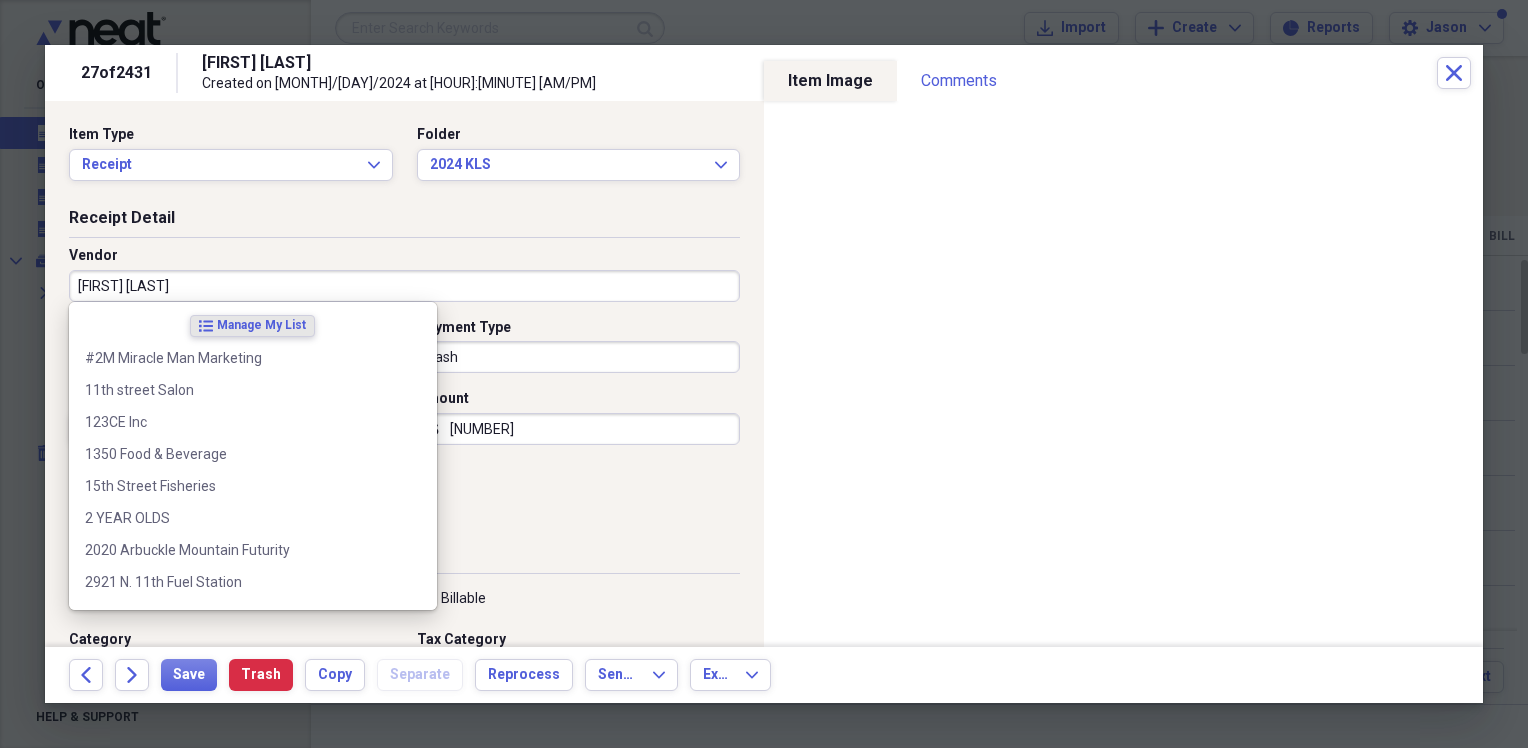 click on "[FIRST] [LAST]" at bounding box center [404, 286] 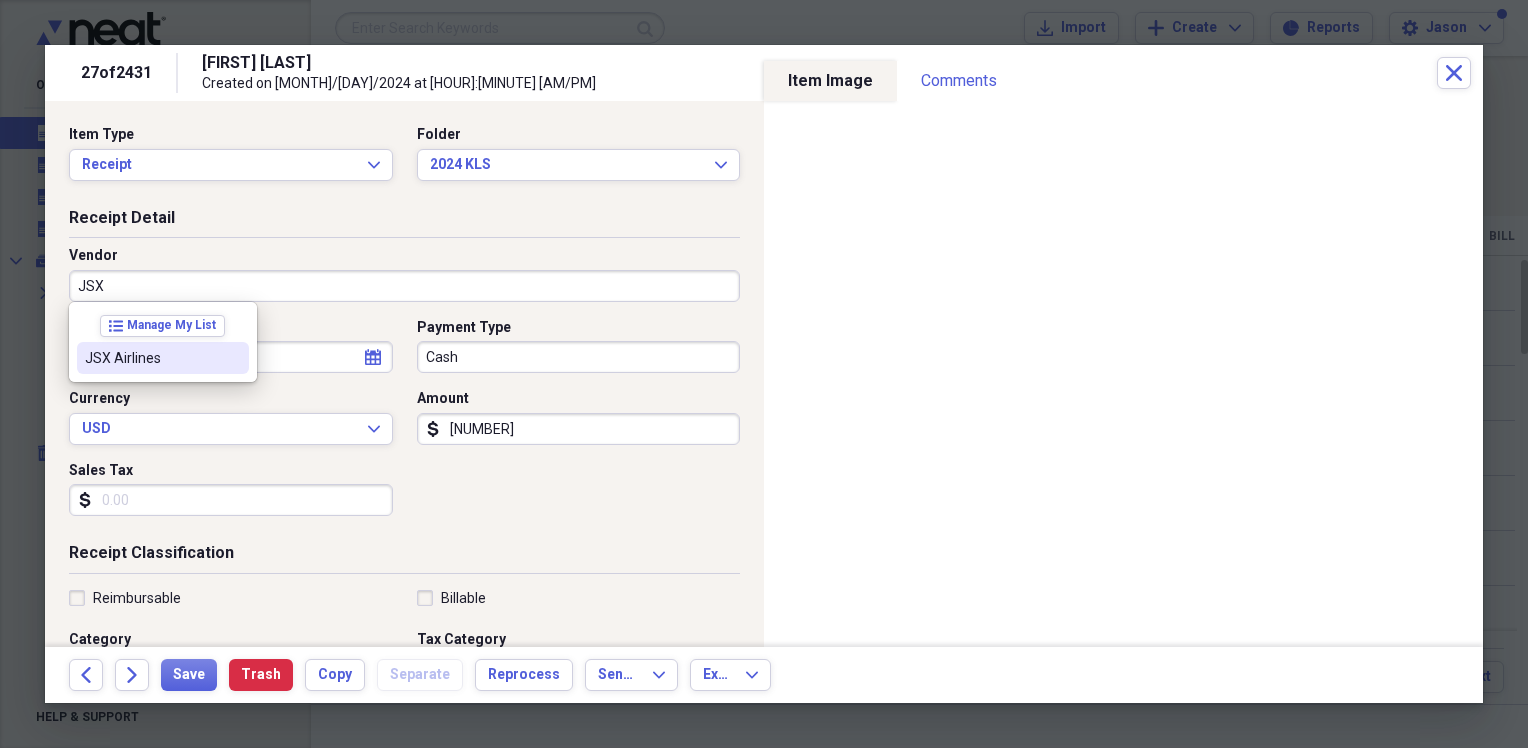 click on "JSX Airlines" at bounding box center (151, 358) 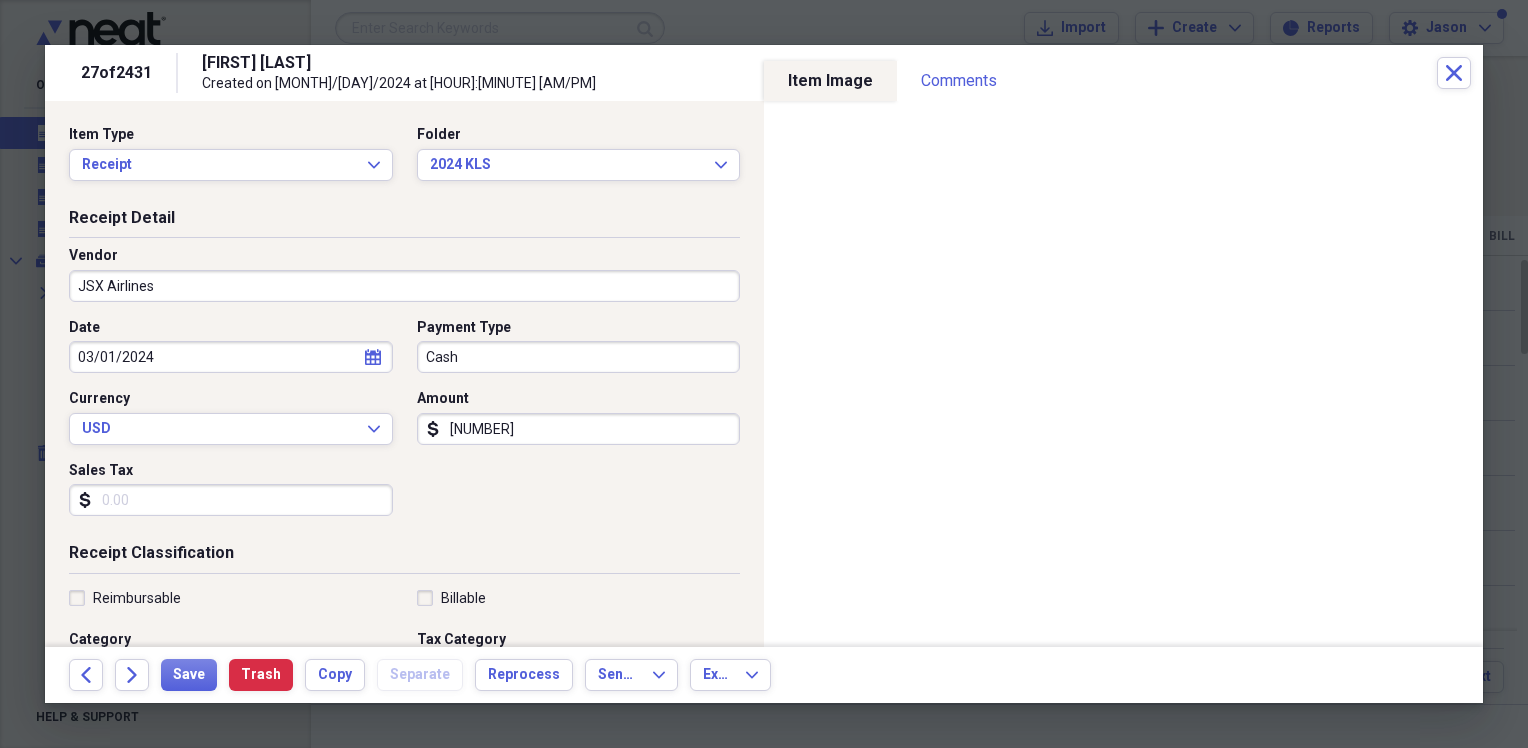 click on "Sales Tax" at bounding box center (231, 500) 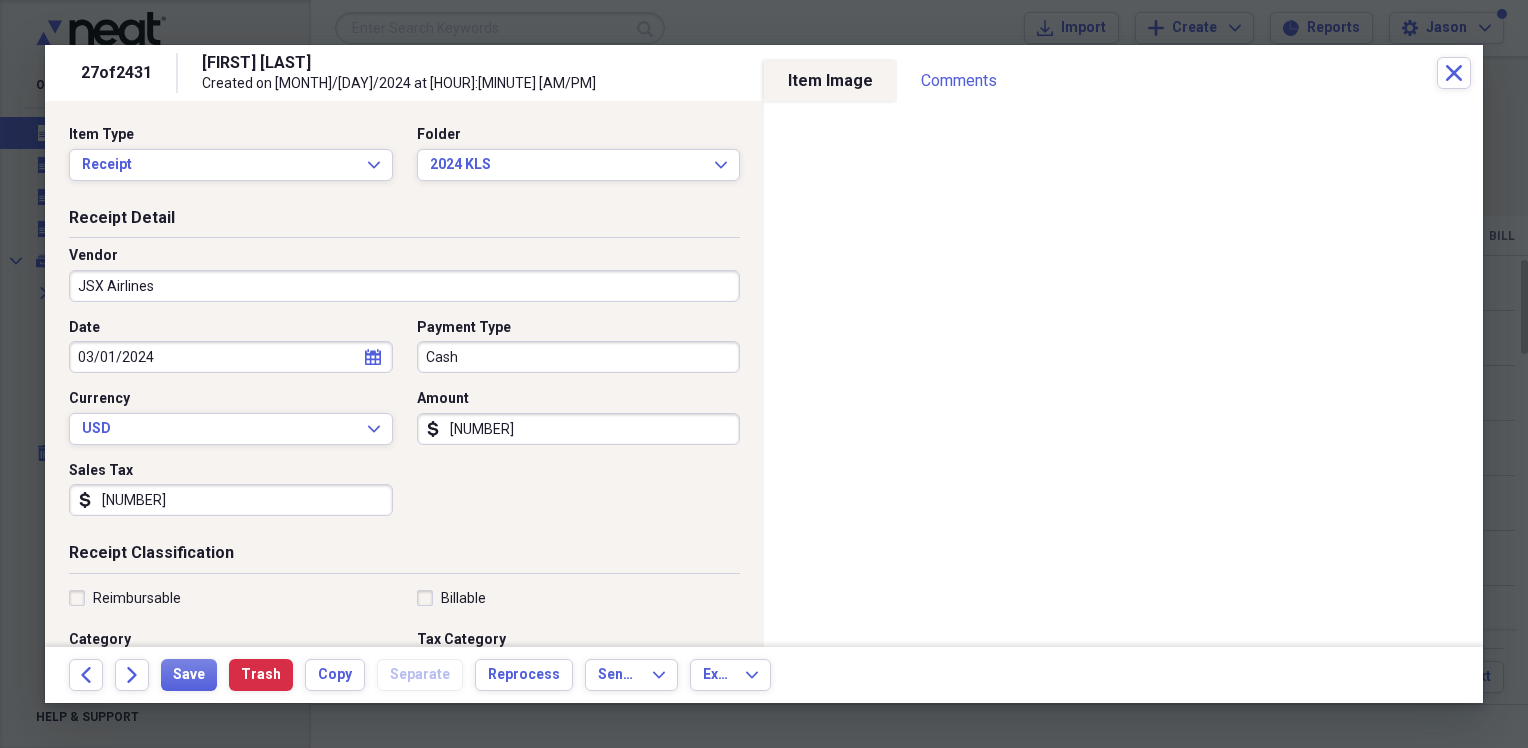 scroll, scrollTop: 100, scrollLeft: 0, axis: vertical 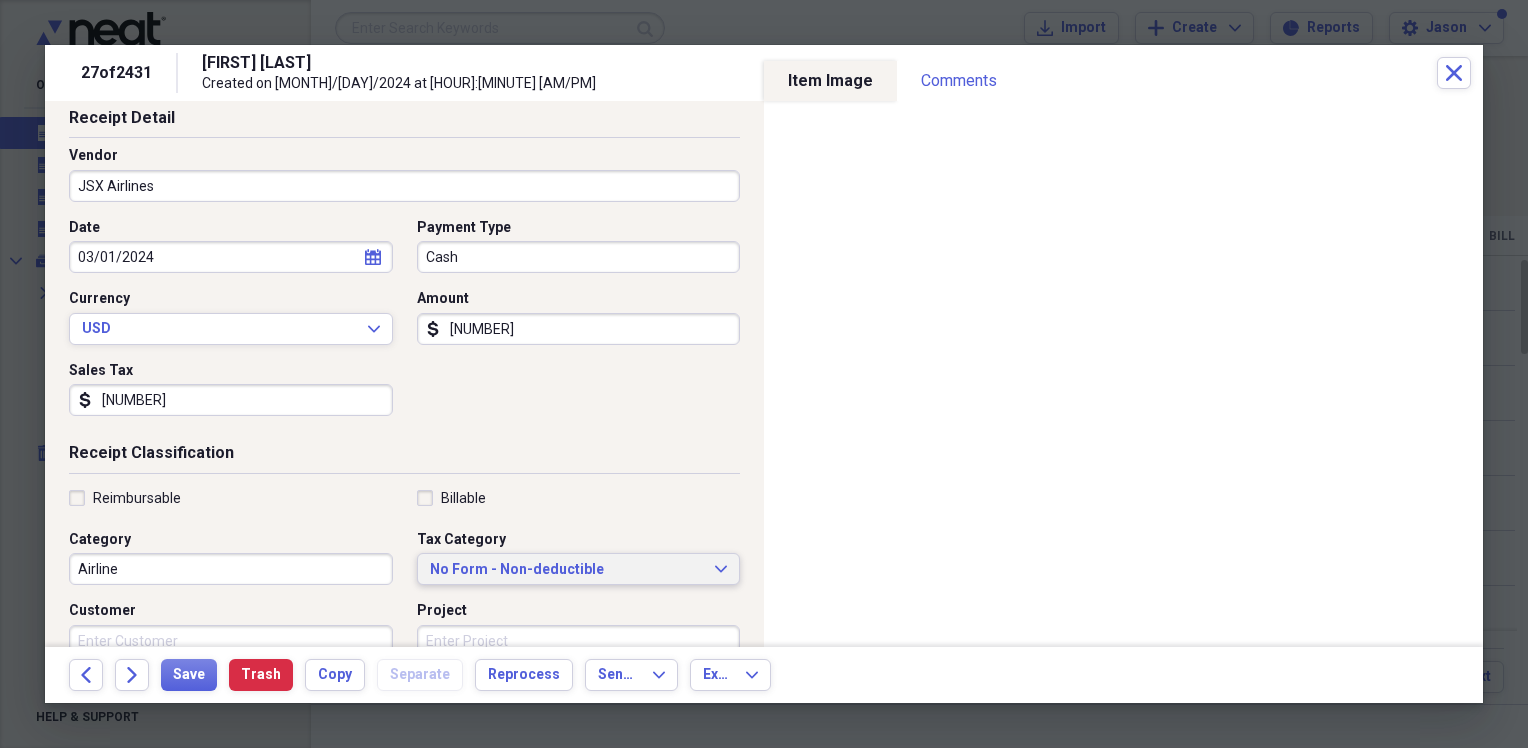 click on "No Form - Non-deductible" at bounding box center [567, 570] 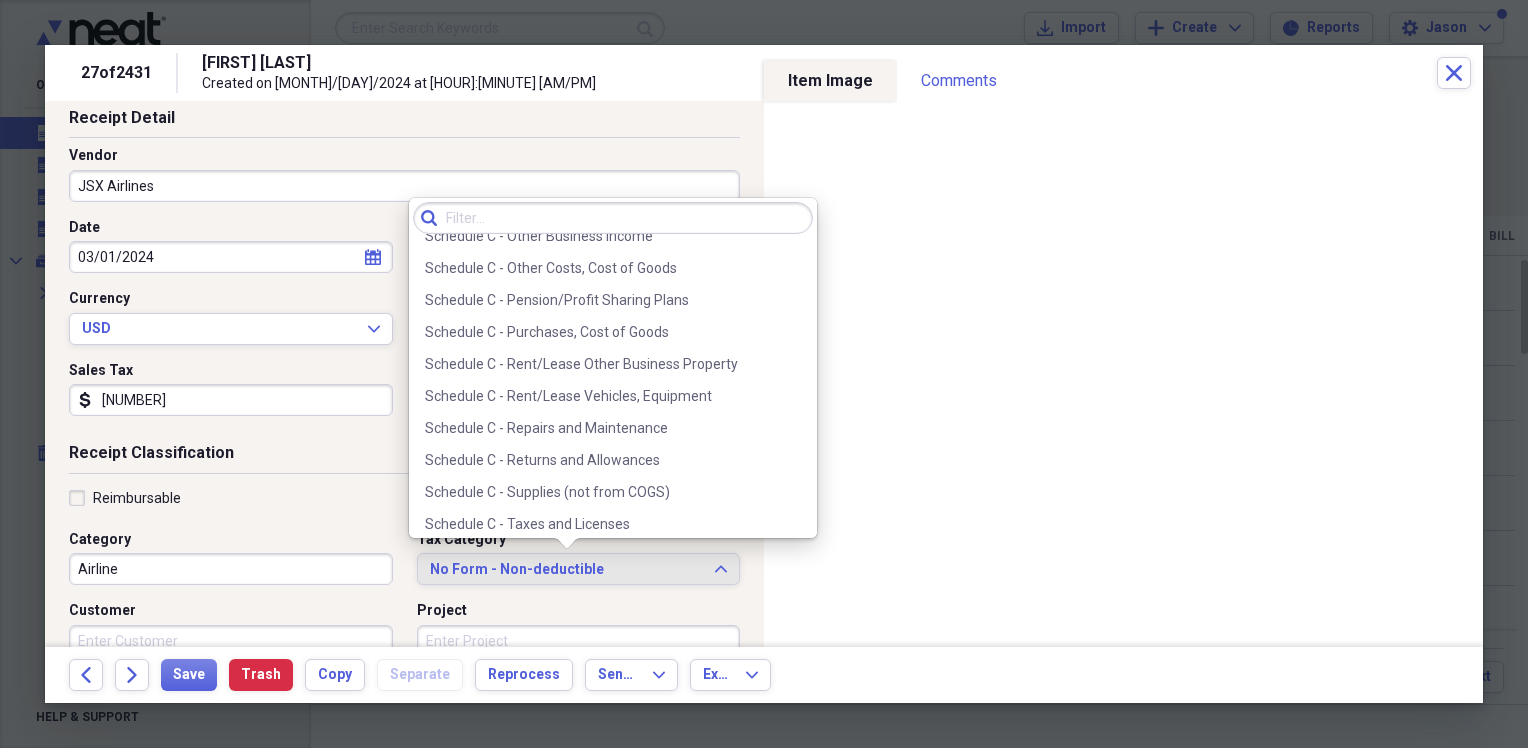 scroll, scrollTop: 4155, scrollLeft: 0, axis: vertical 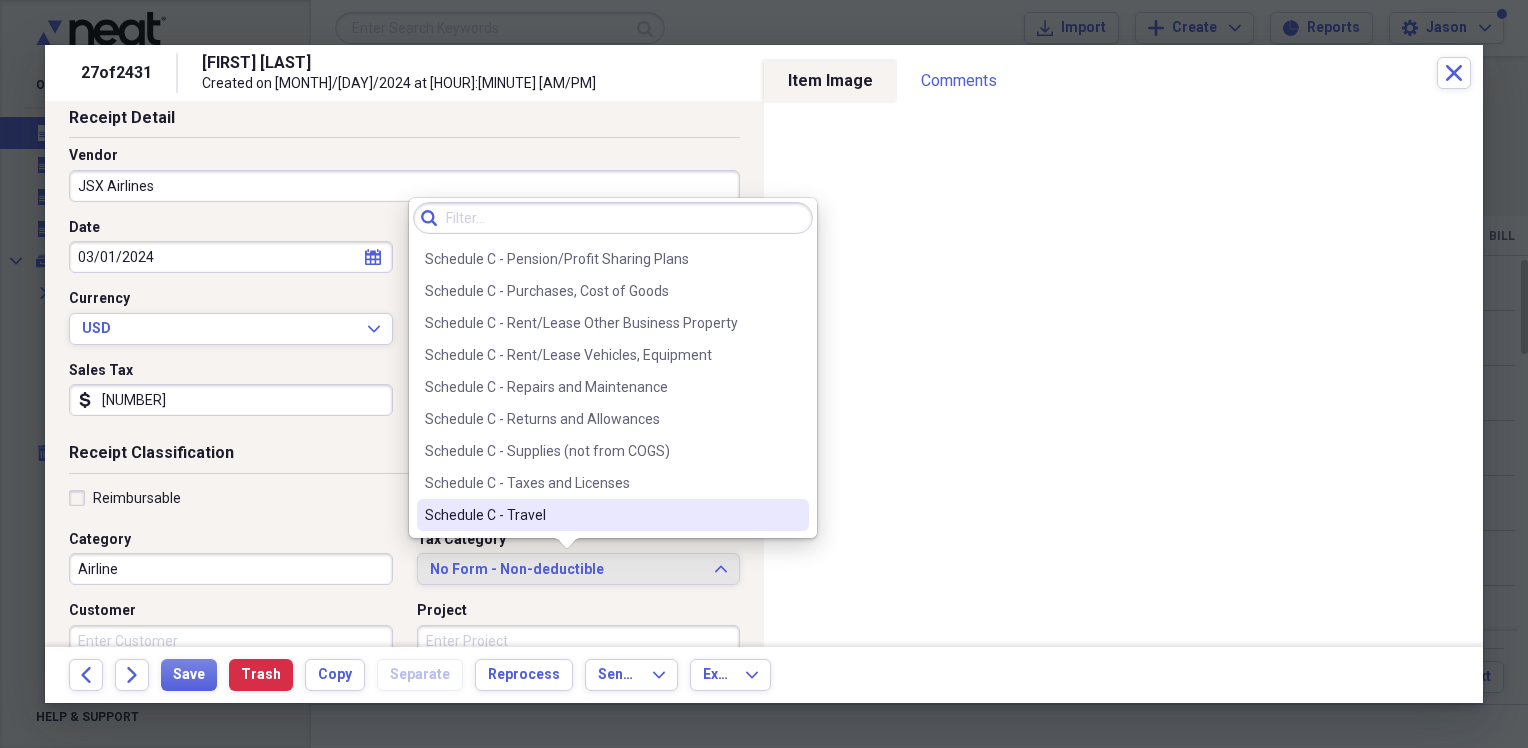 click on "Schedule C - Travel" at bounding box center [613, 515] 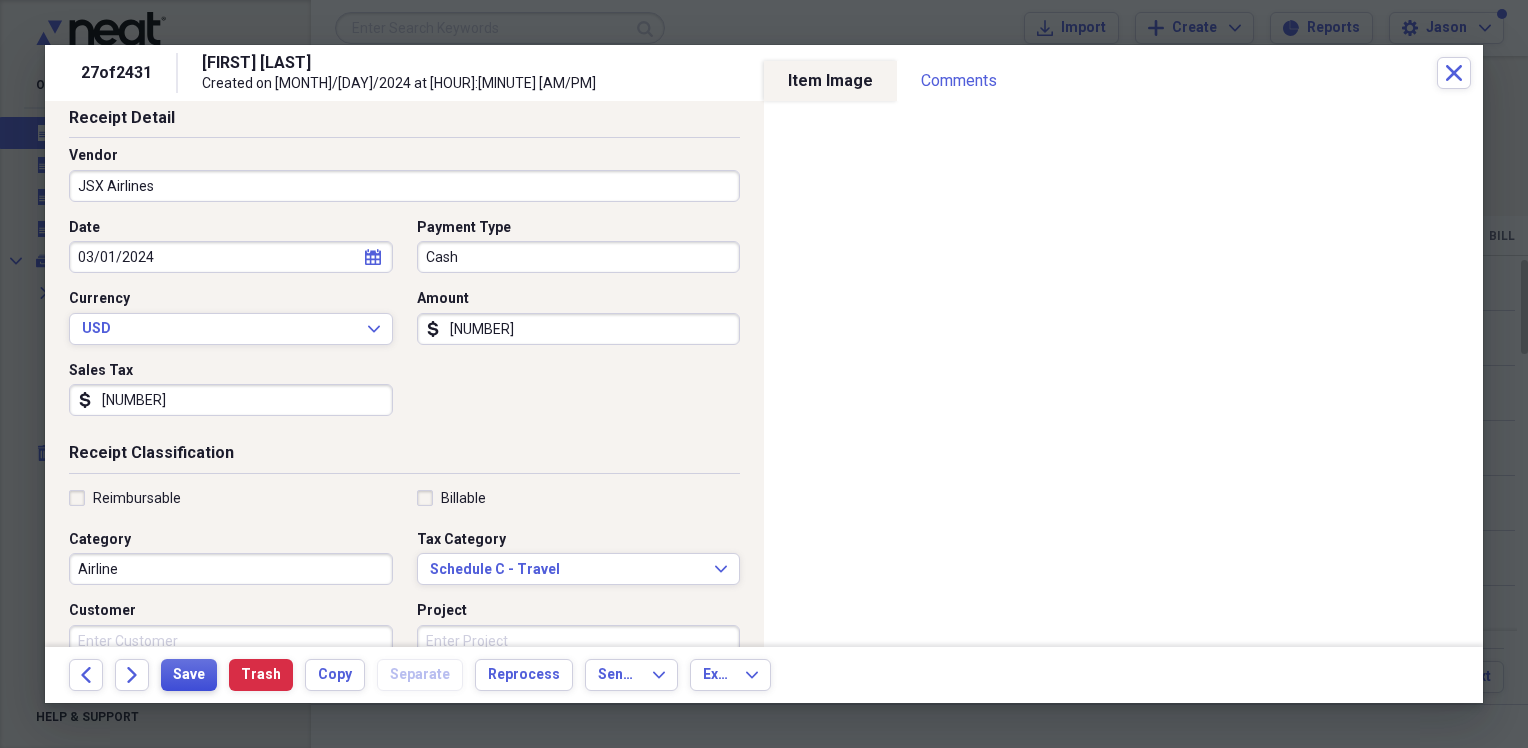 click on "Save" at bounding box center [189, 675] 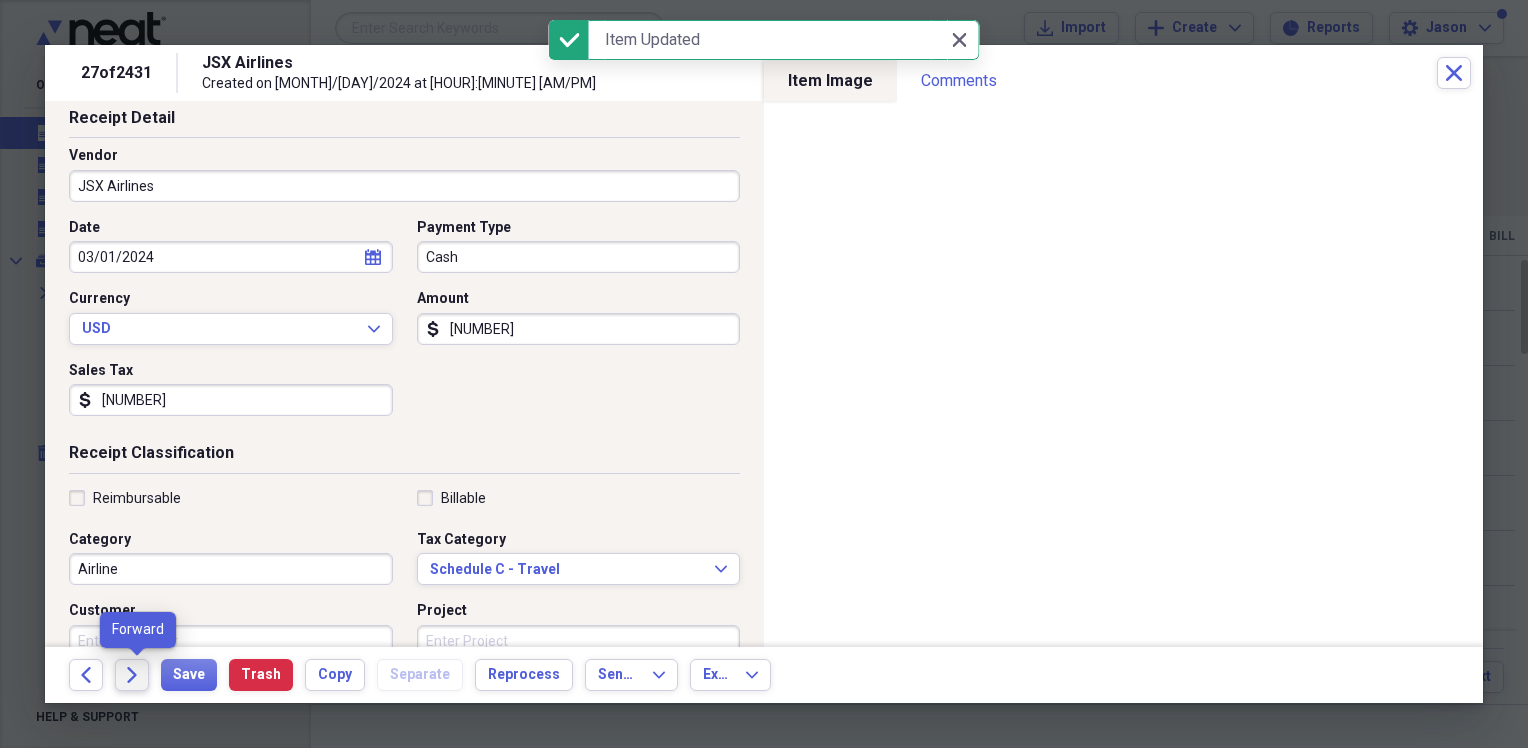 click on "Forward" 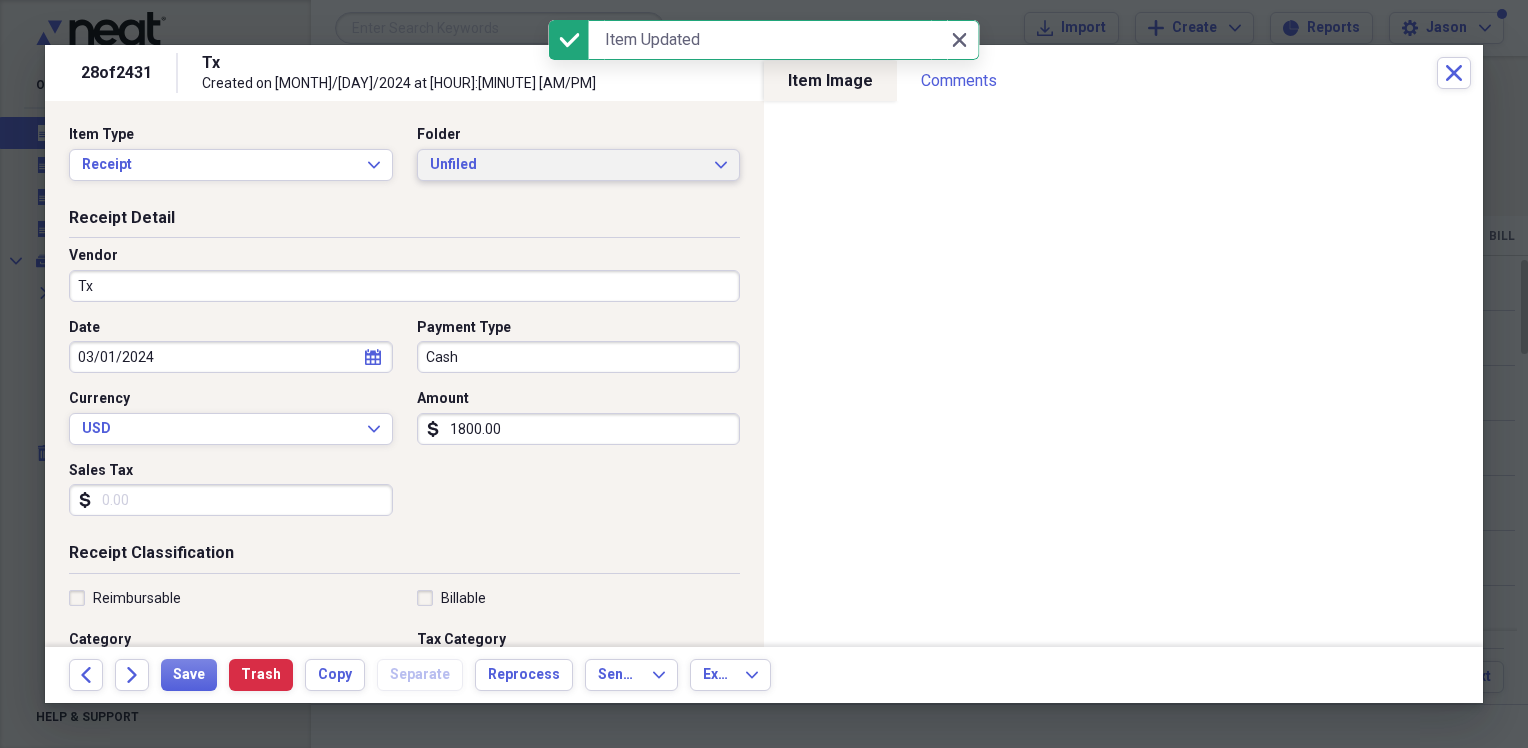 click on "Unfiled" at bounding box center [567, 165] 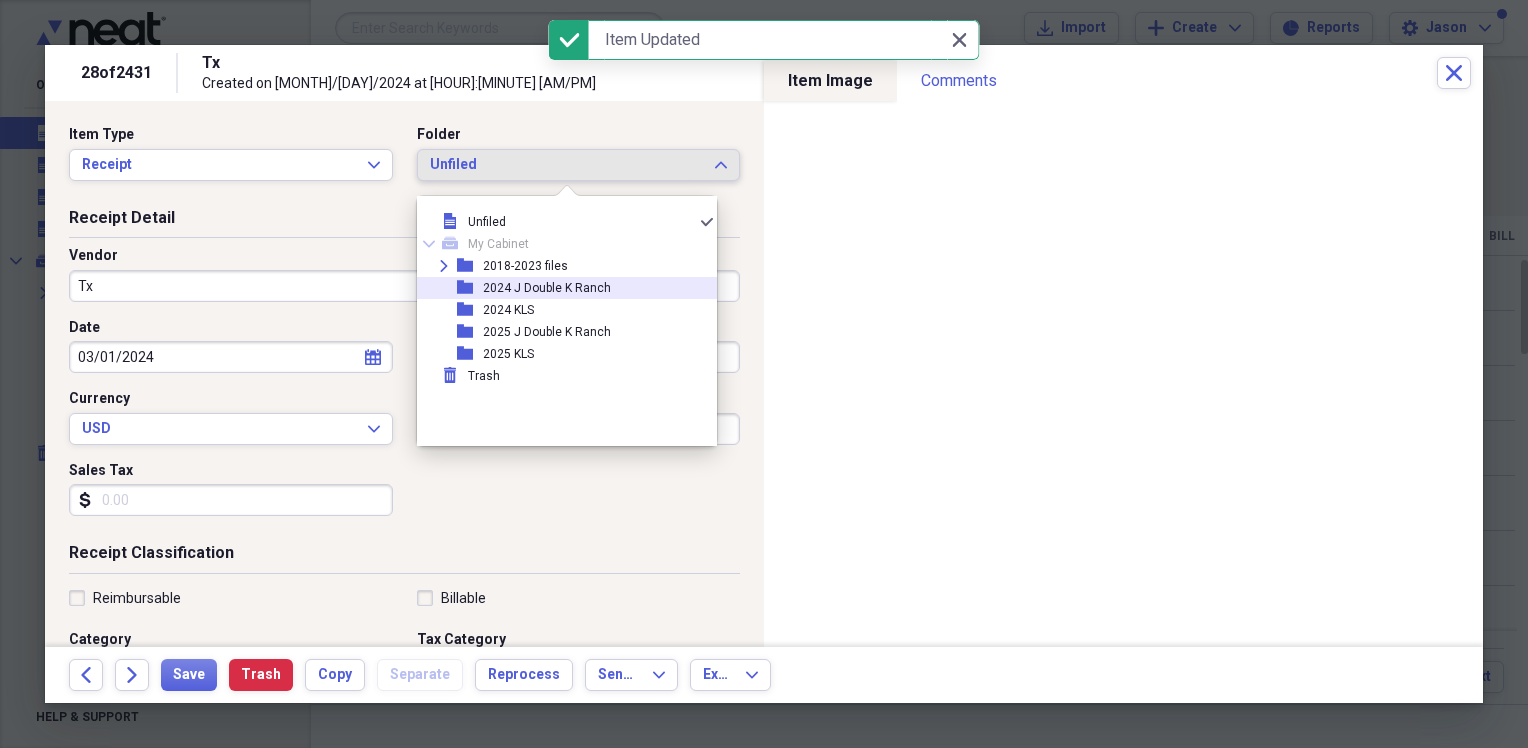 click on "2024 J Double K Ranch" at bounding box center [547, 288] 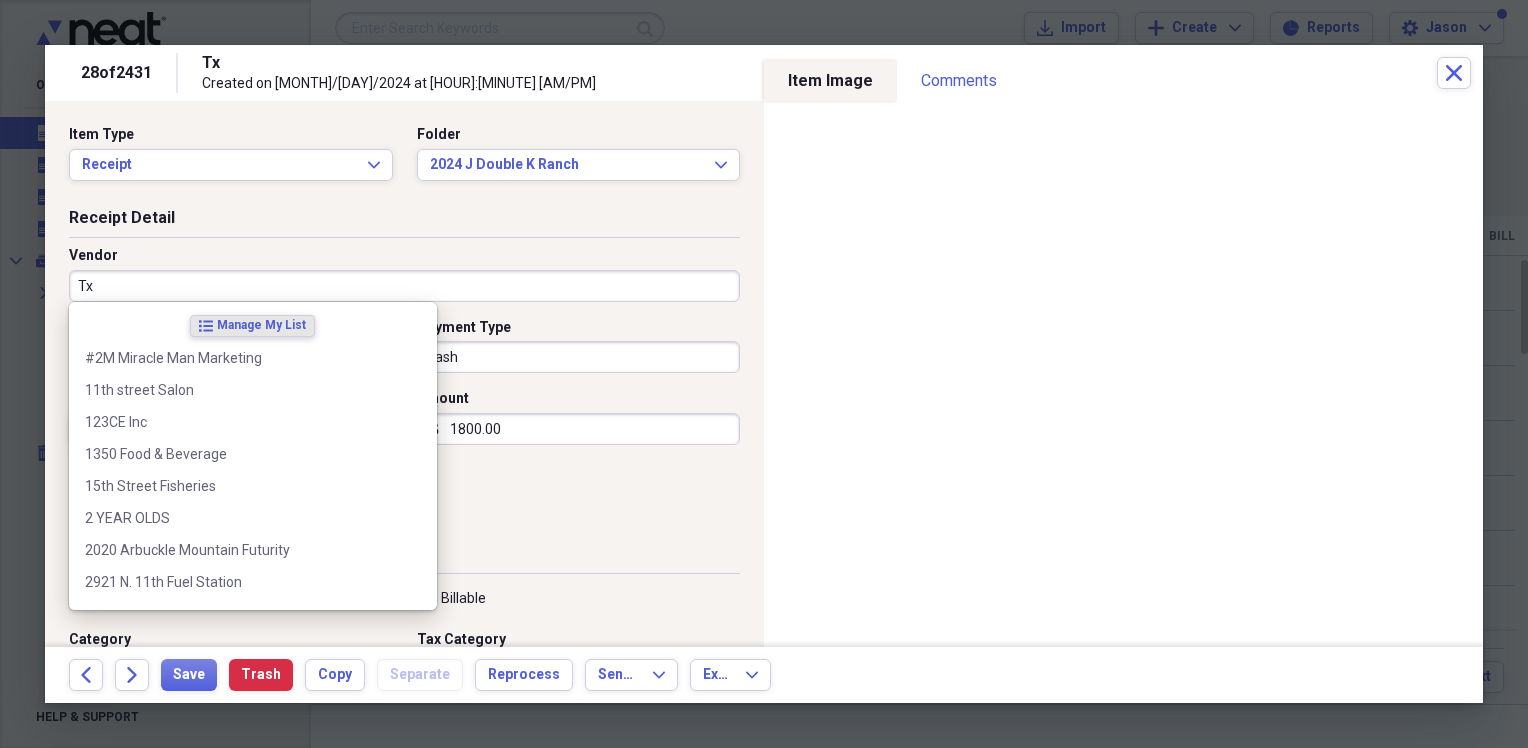 click on "Tx" at bounding box center [404, 286] 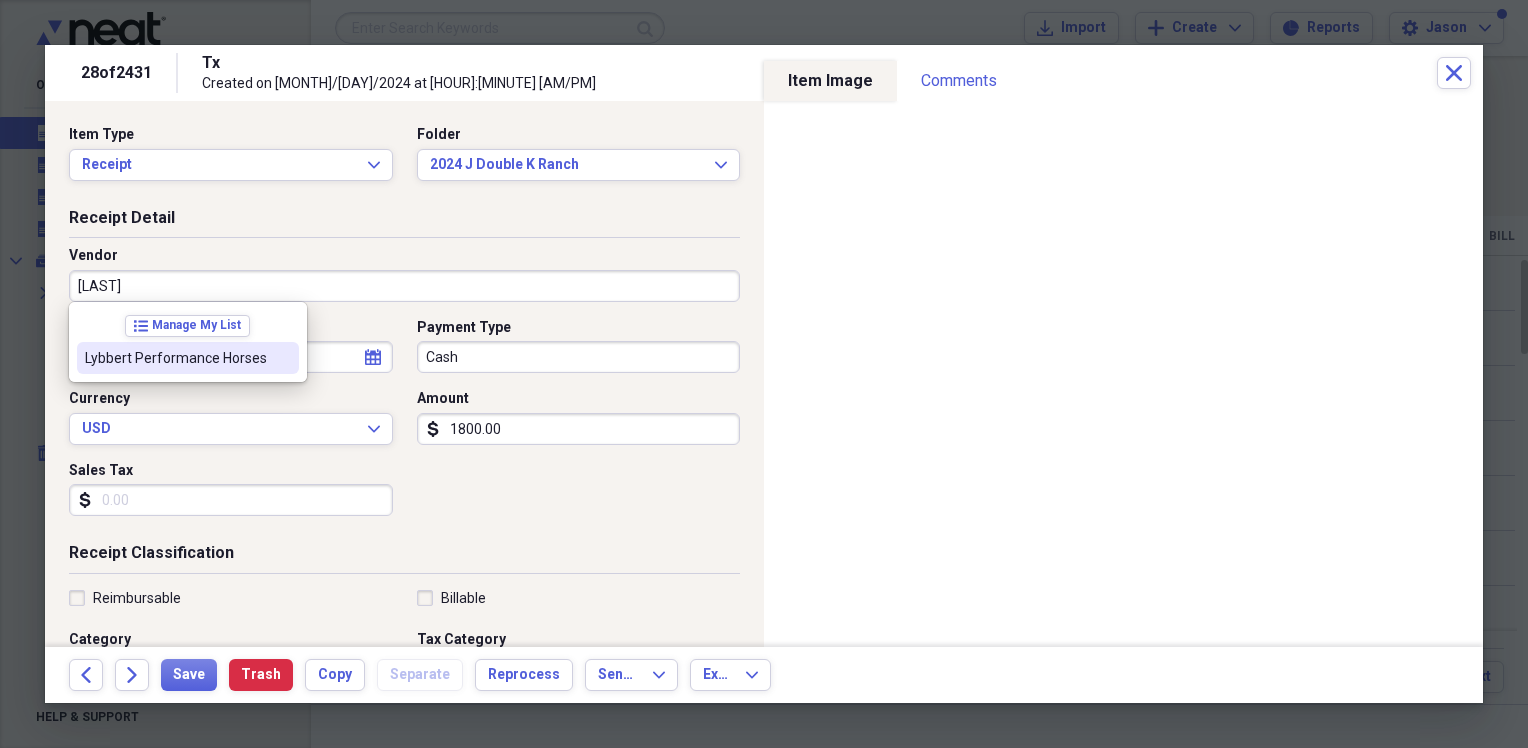 click on "Lybbert Performance Horses" at bounding box center [176, 358] 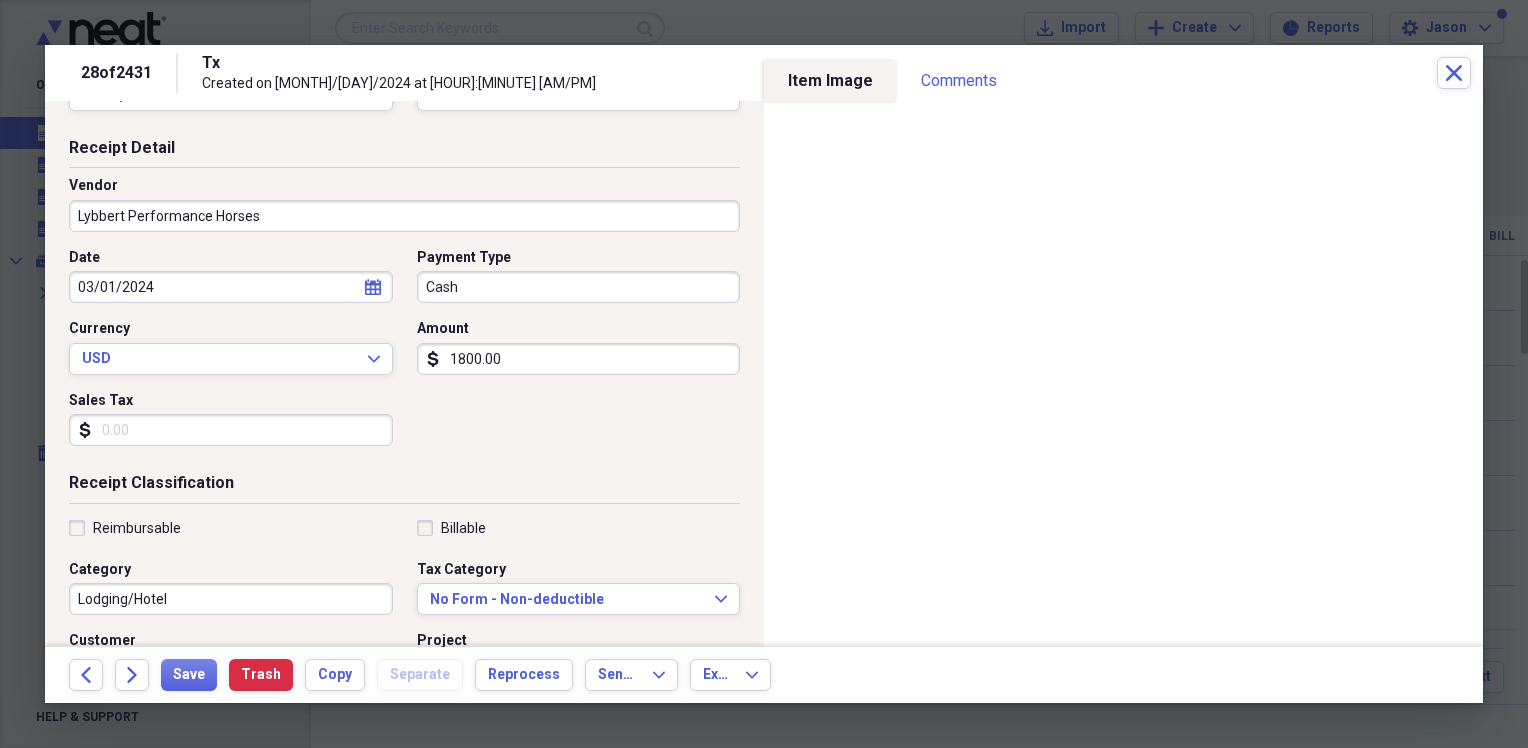 scroll, scrollTop: 100, scrollLeft: 0, axis: vertical 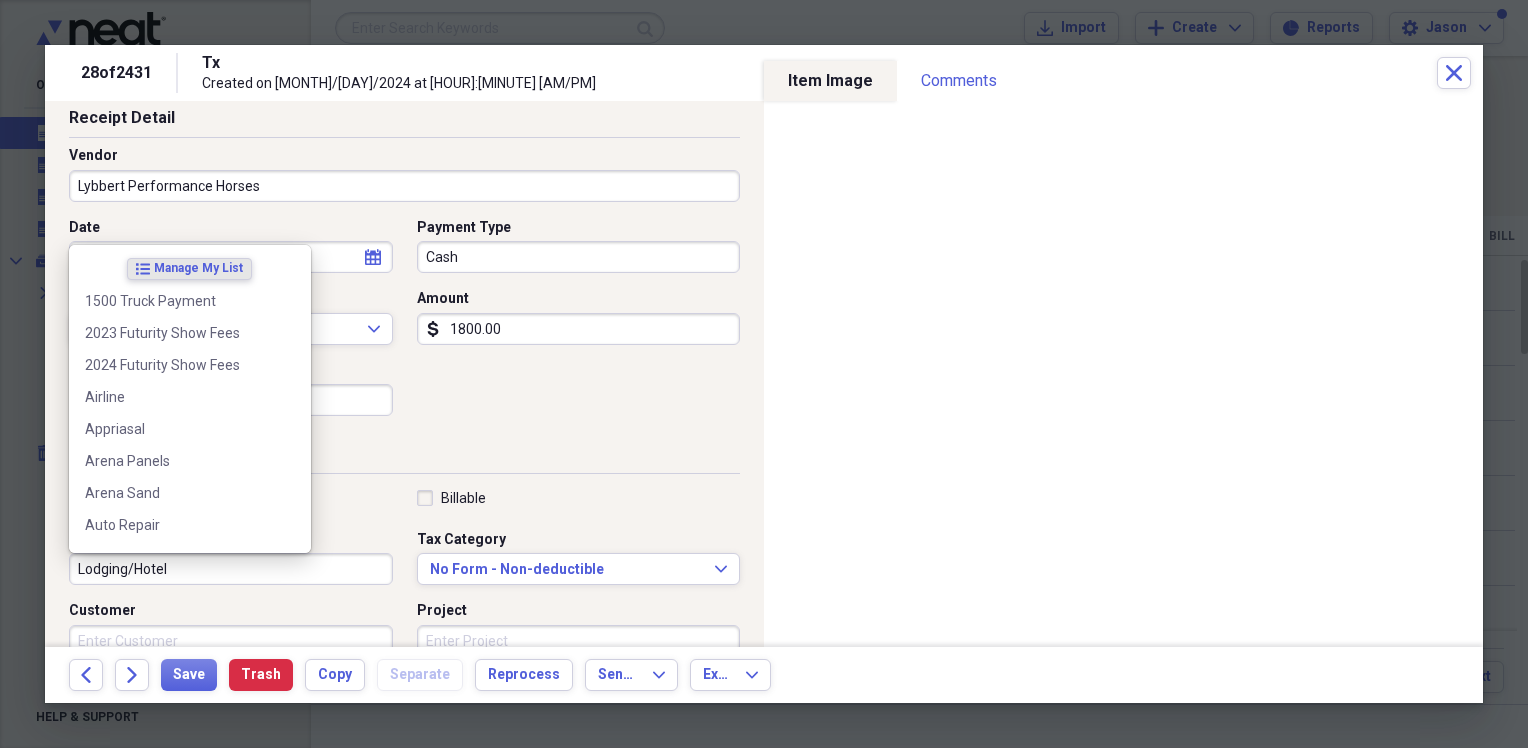 click on "Lodging/Hotel" at bounding box center [231, 569] 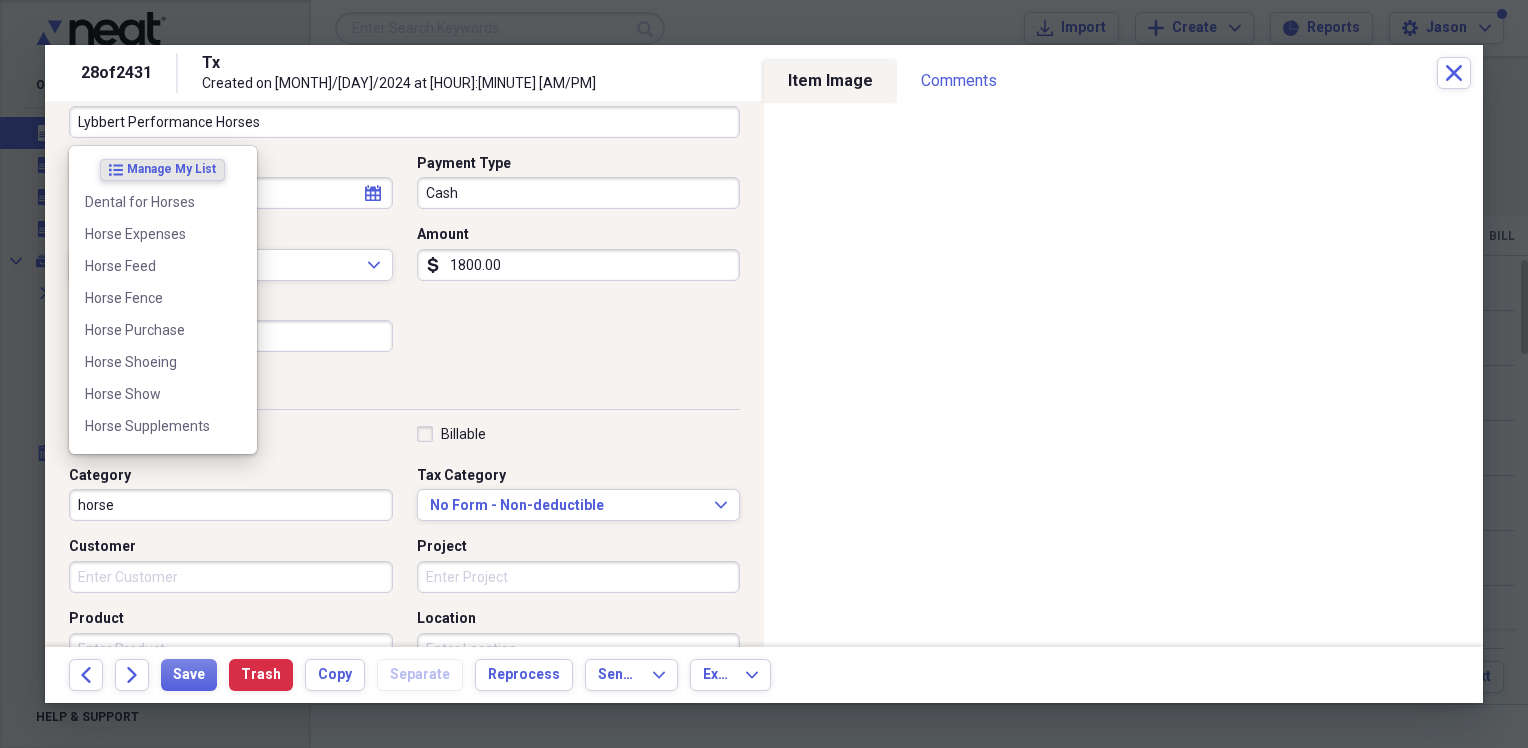 scroll, scrollTop: 200, scrollLeft: 0, axis: vertical 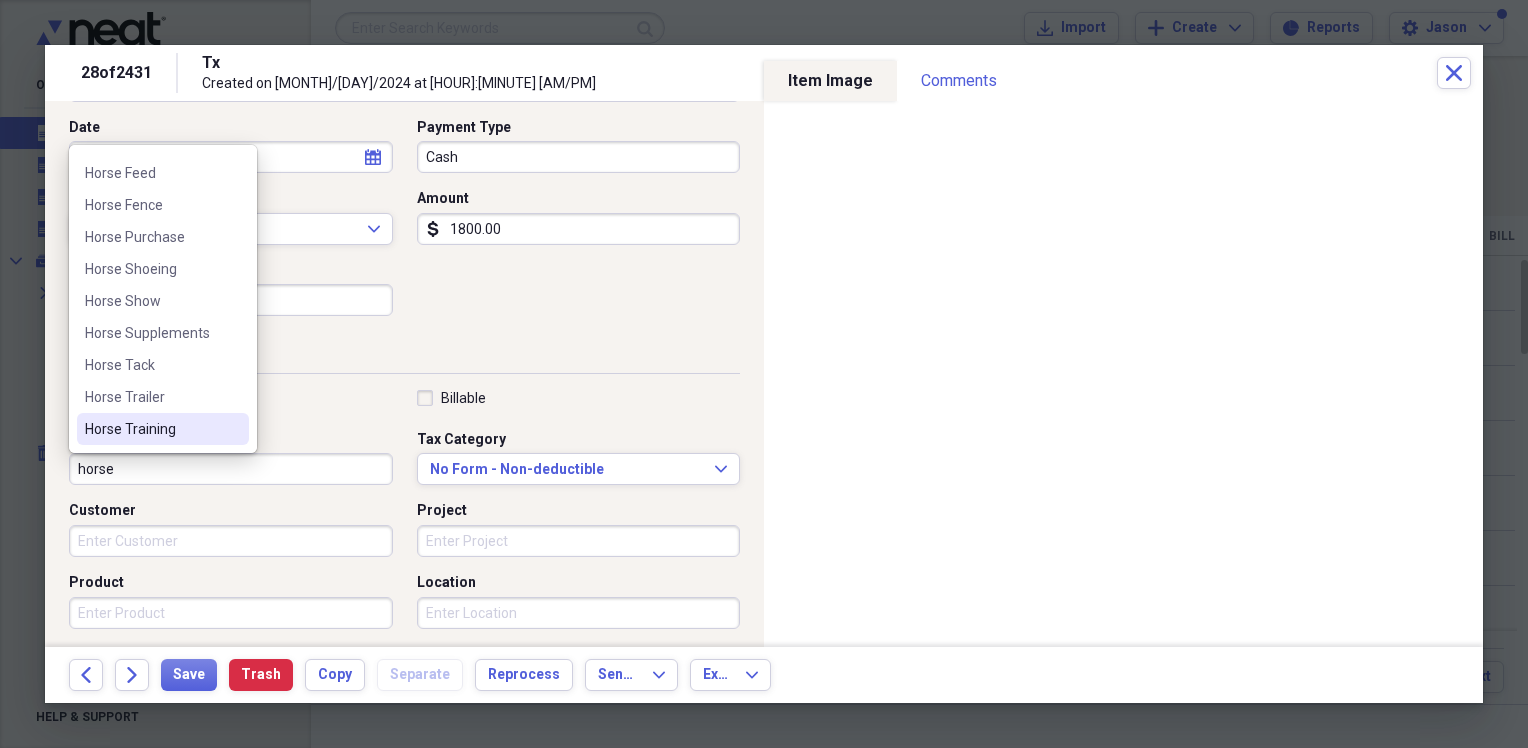 click on "Horse Training" at bounding box center (151, 429) 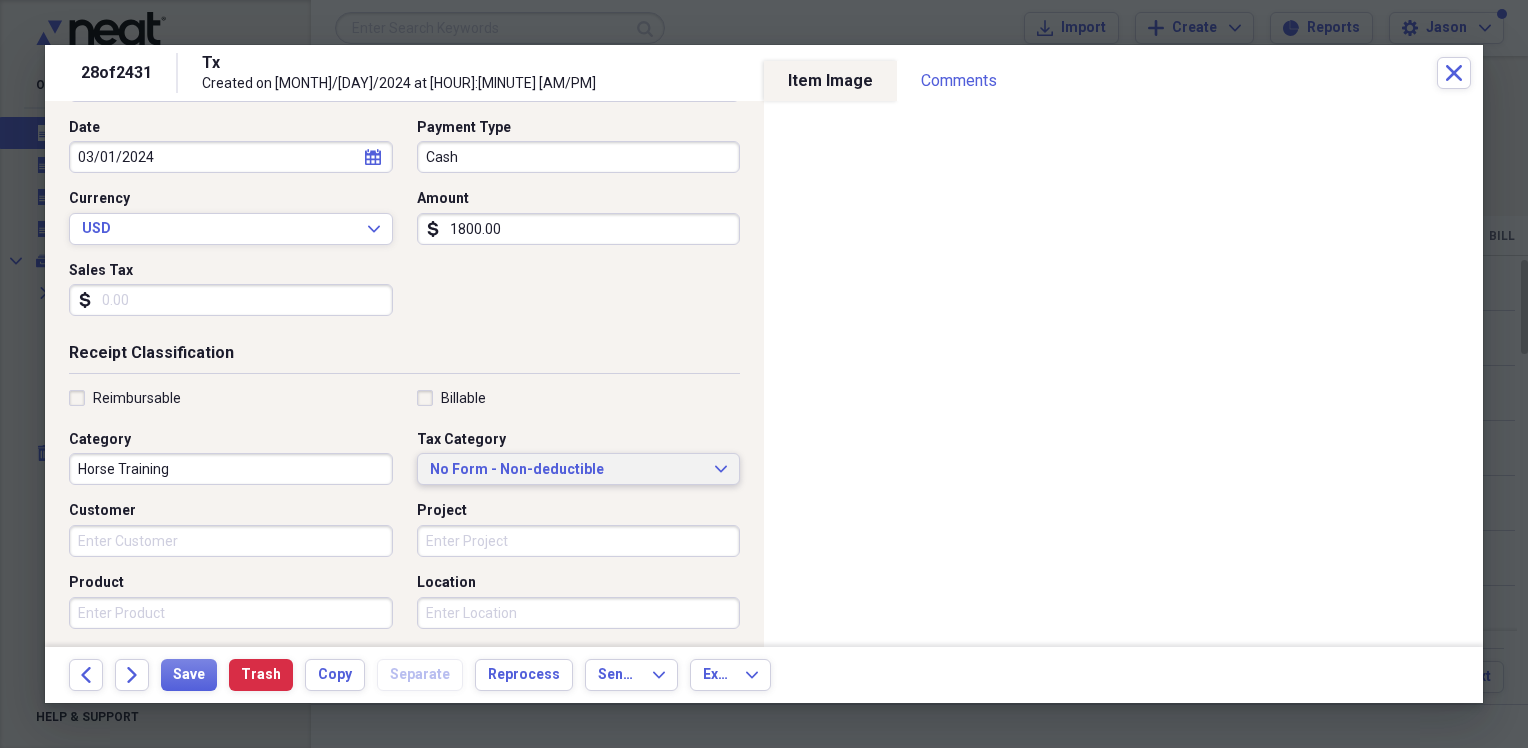 click on "No Form - Non-deductible Expand" at bounding box center (579, 469) 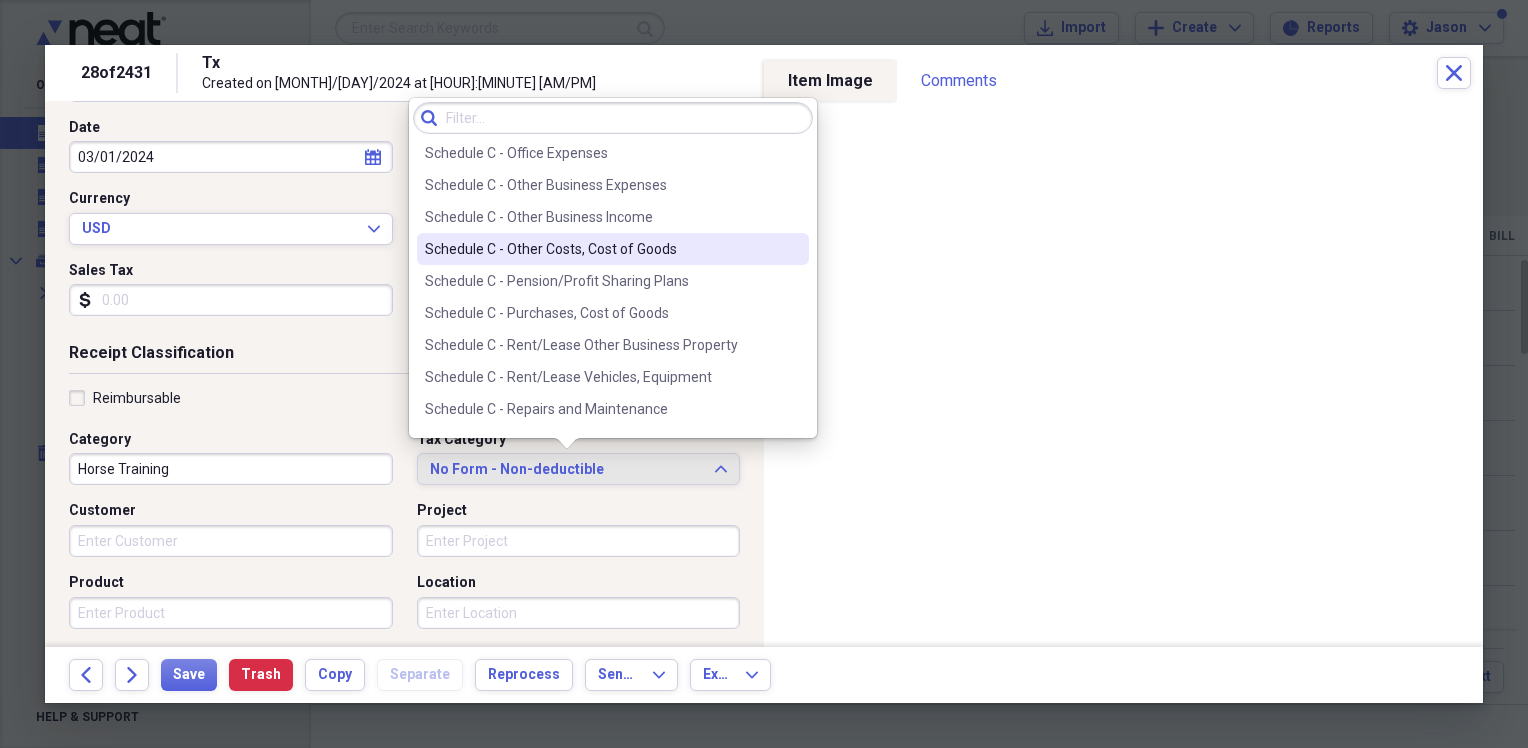 scroll, scrollTop: 4000, scrollLeft: 0, axis: vertical 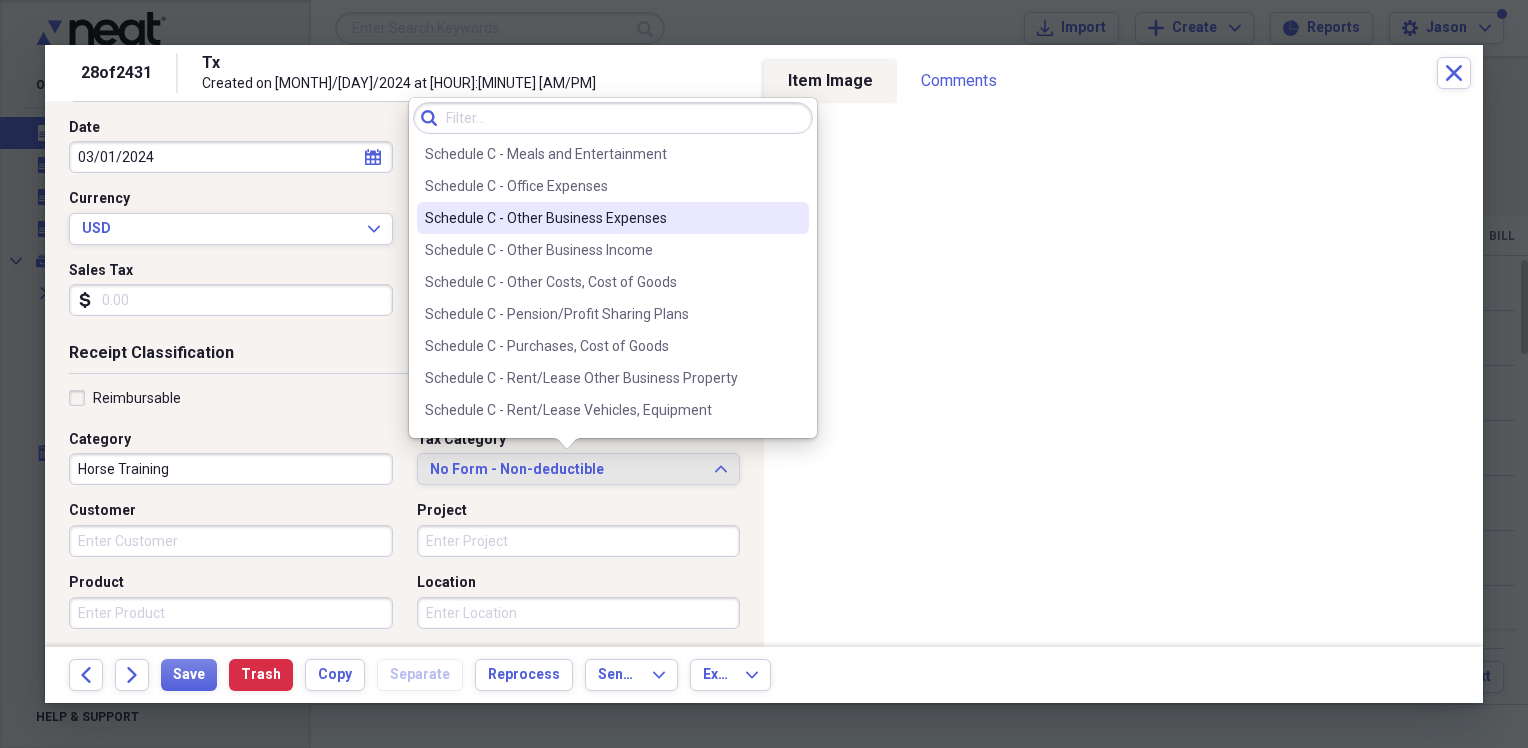 click on "Schedule C - Other Business Expenses" at bounding box center (613, 218) 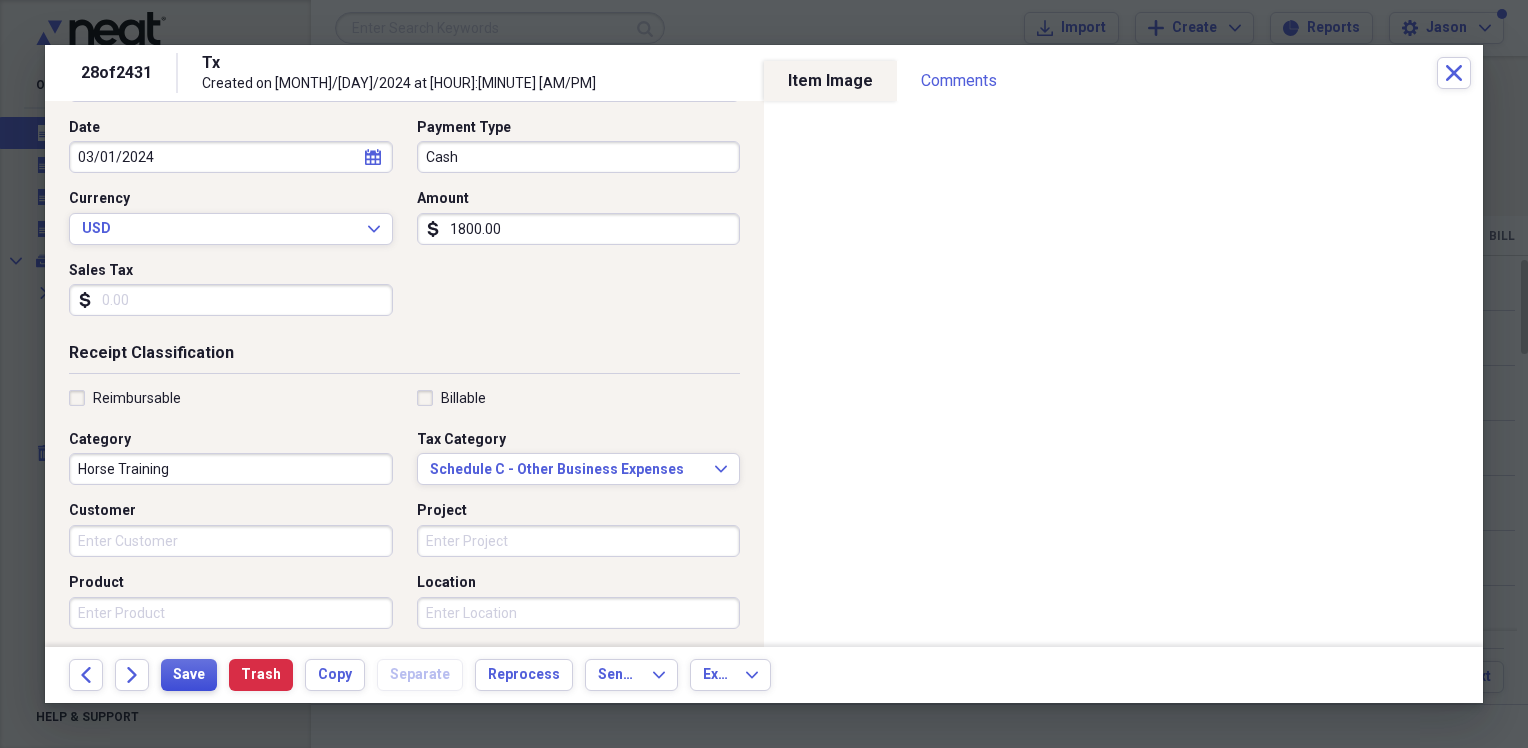 click on "Save" at bounding box center [189, 675] 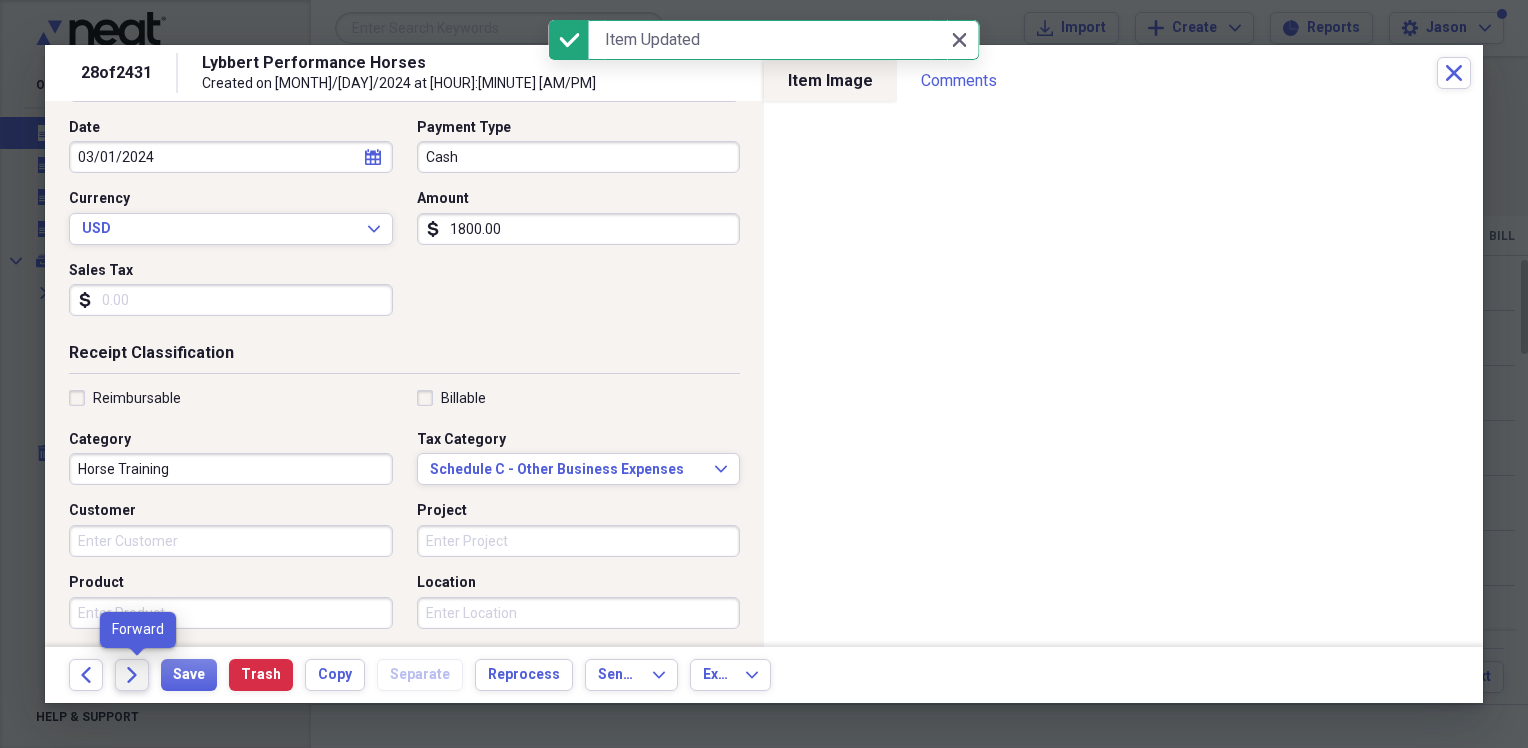click on "Forward" 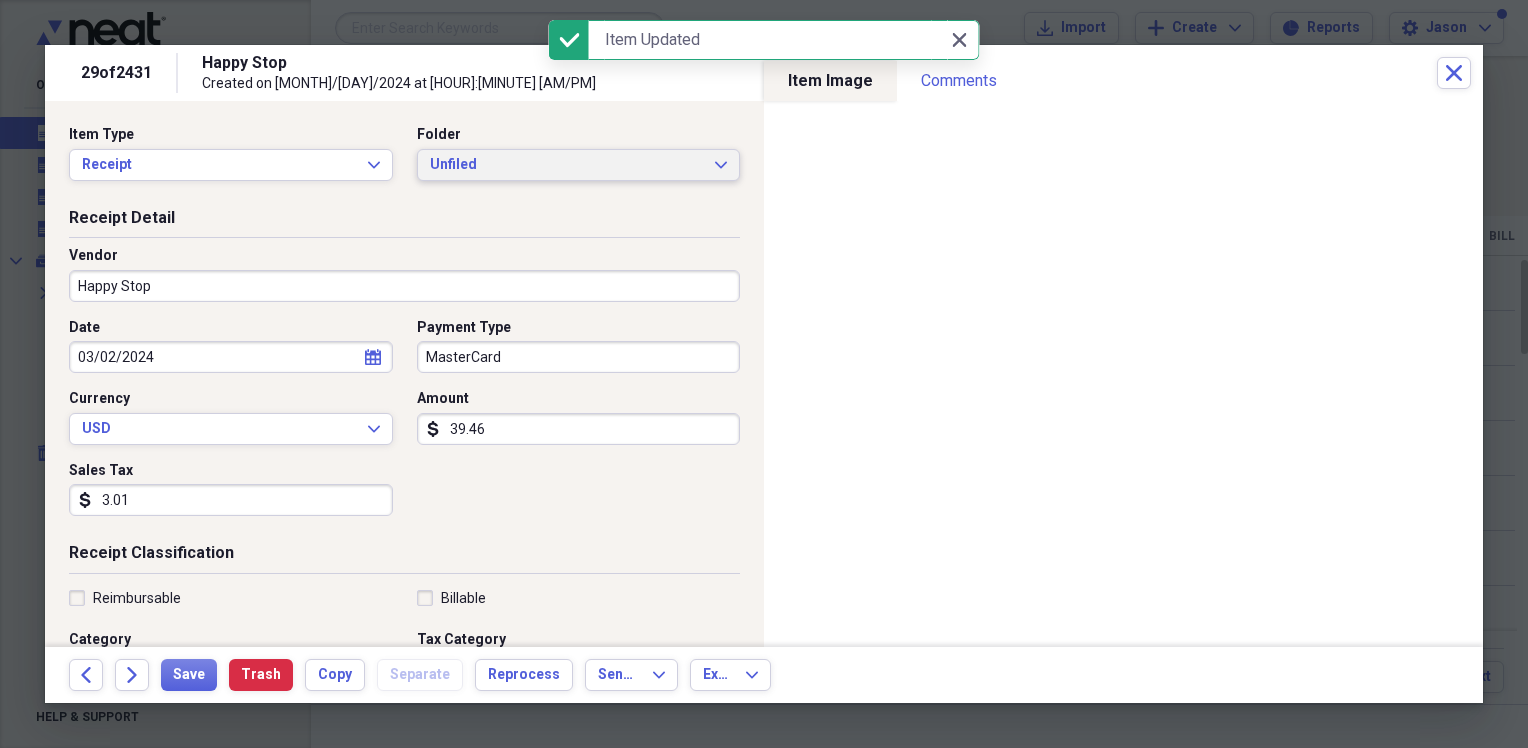 click on "Unfiled" at bounding box center [567, 165] 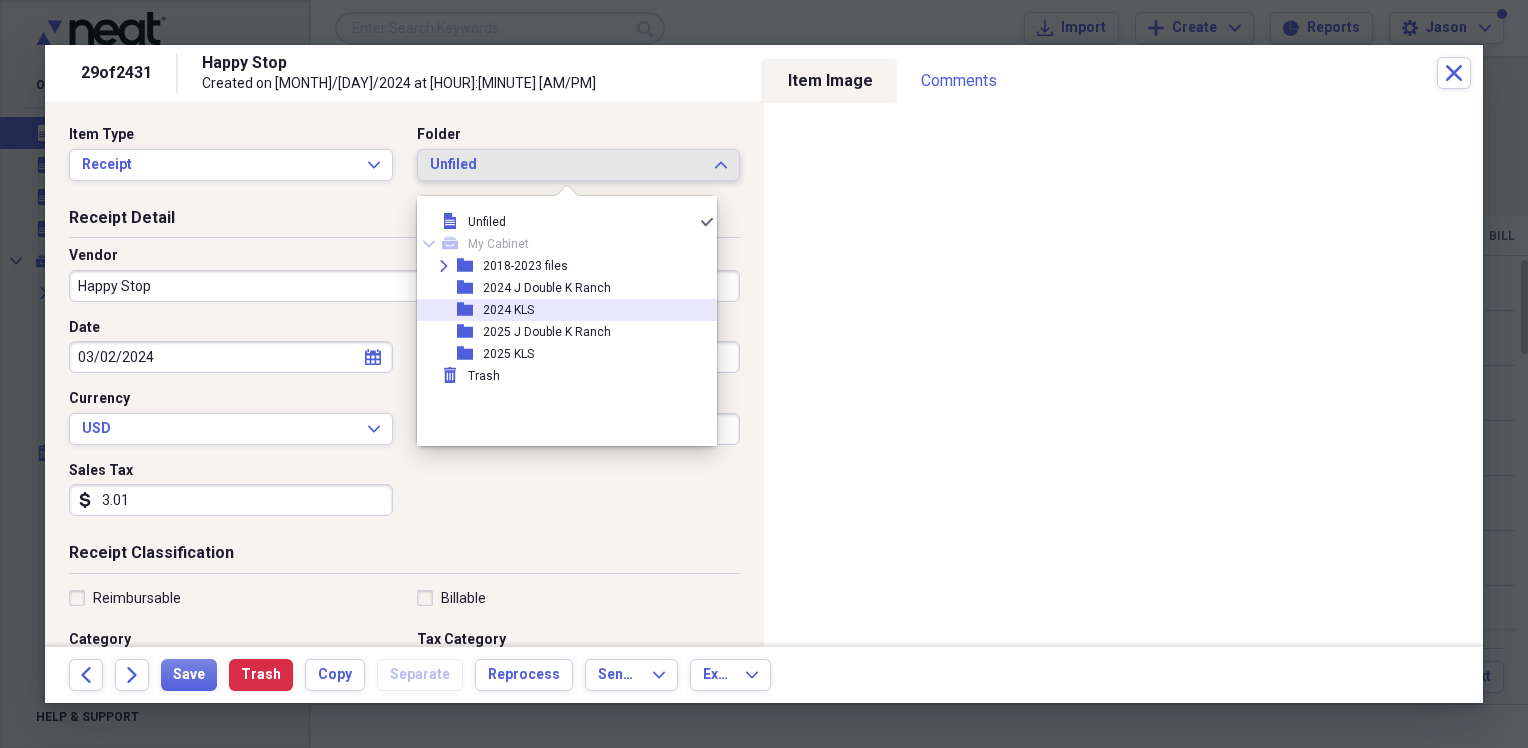 click on "2024 KLS" at bounding box center (508, 310) 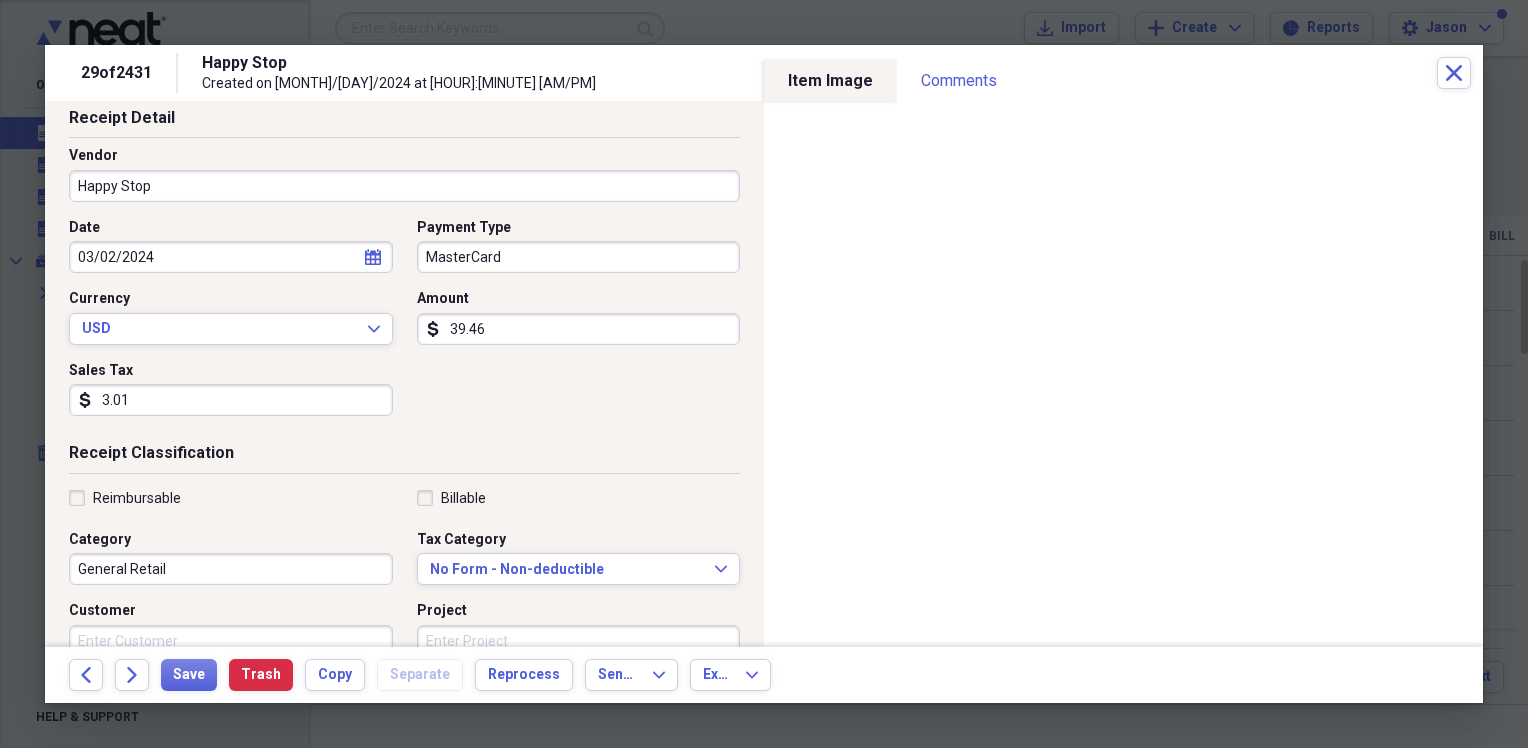 scroll, scrollTop: 200, scrollLeft: 0, axis: vertical 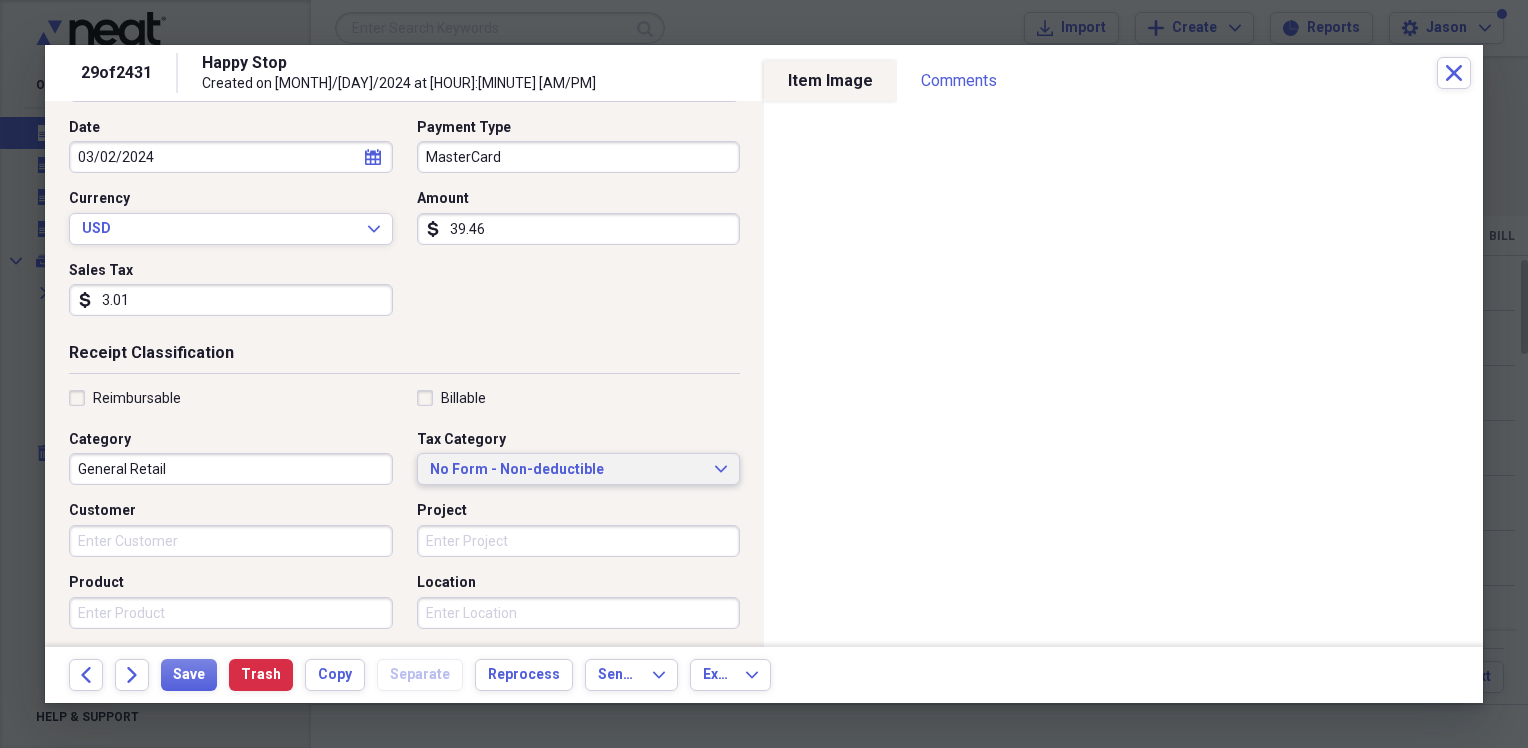 click on "No Form - Non-deductible" at bounding box center (567, 470) 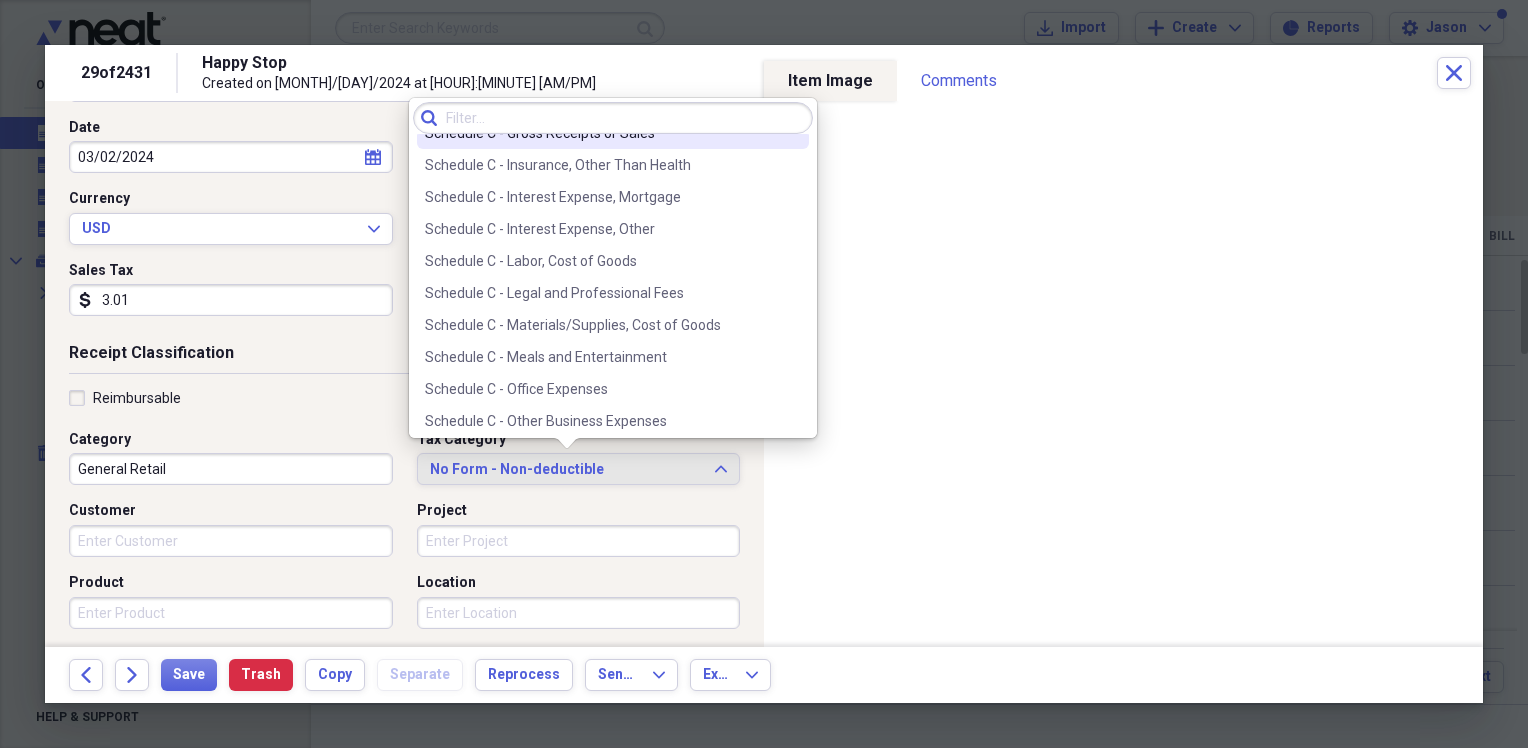 scroll, scrollTop: 3820, scrollLeft: 0, axis: vertical 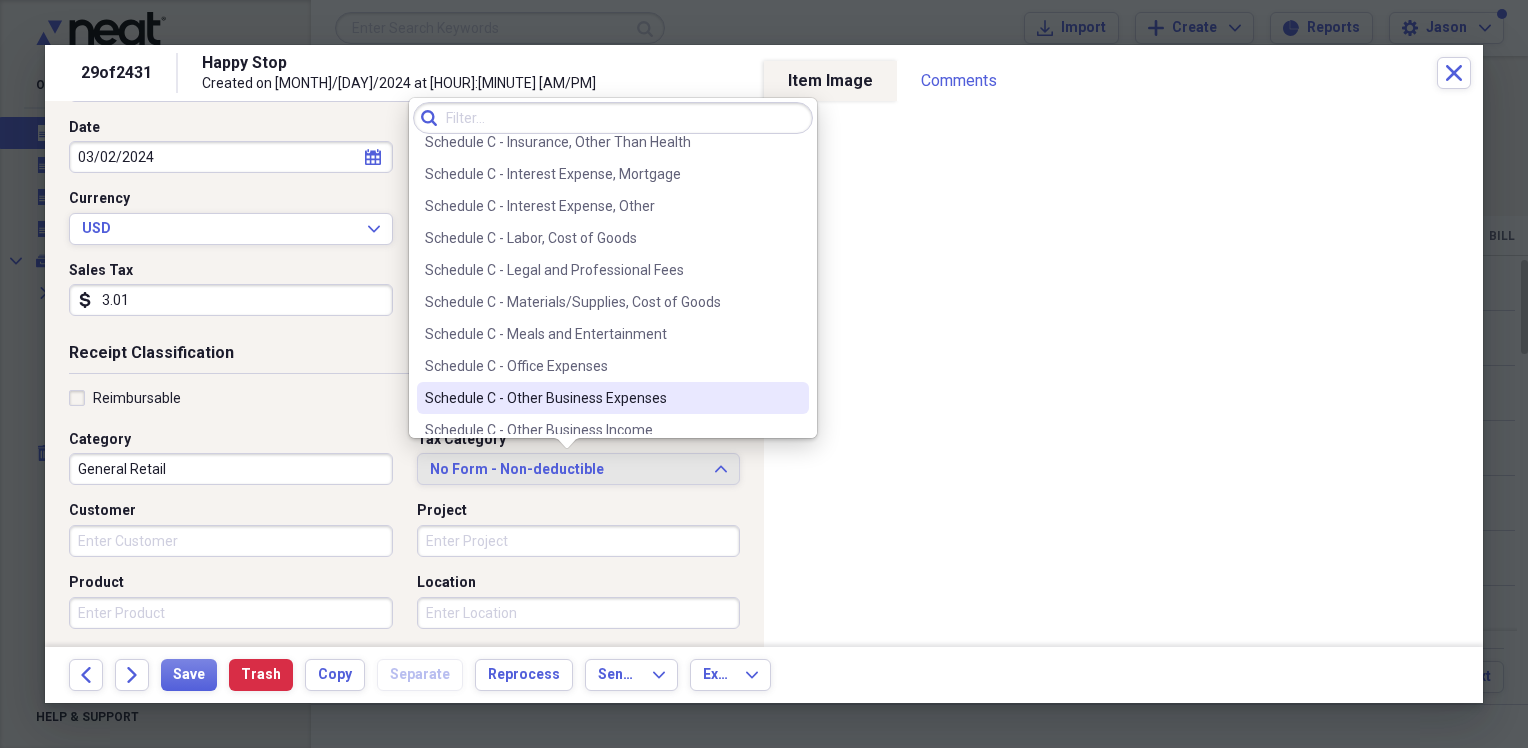 click on "Schedule C - Other Business Expenses" at bounding box center [601, 398] 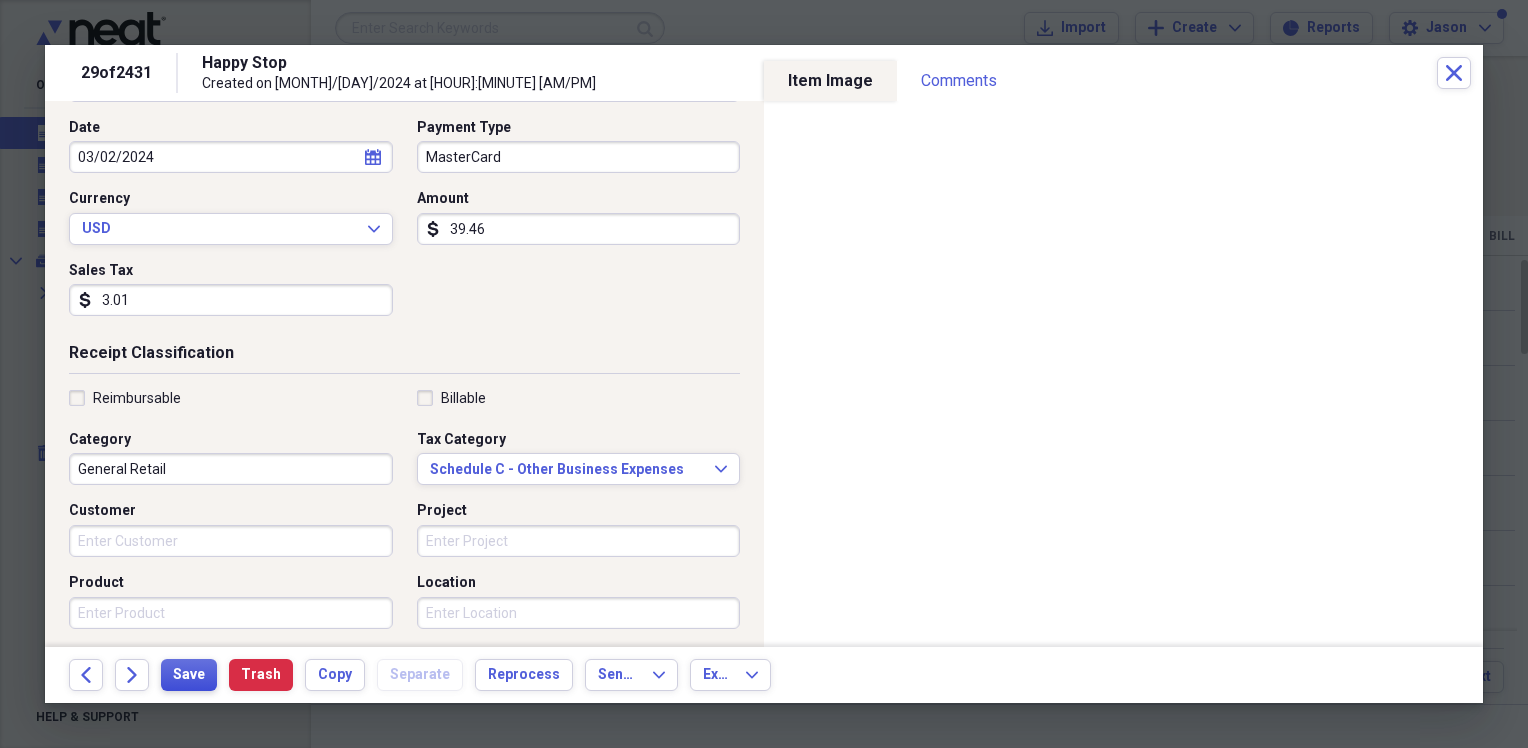 click on "Save" at bounding box center (189, 675) 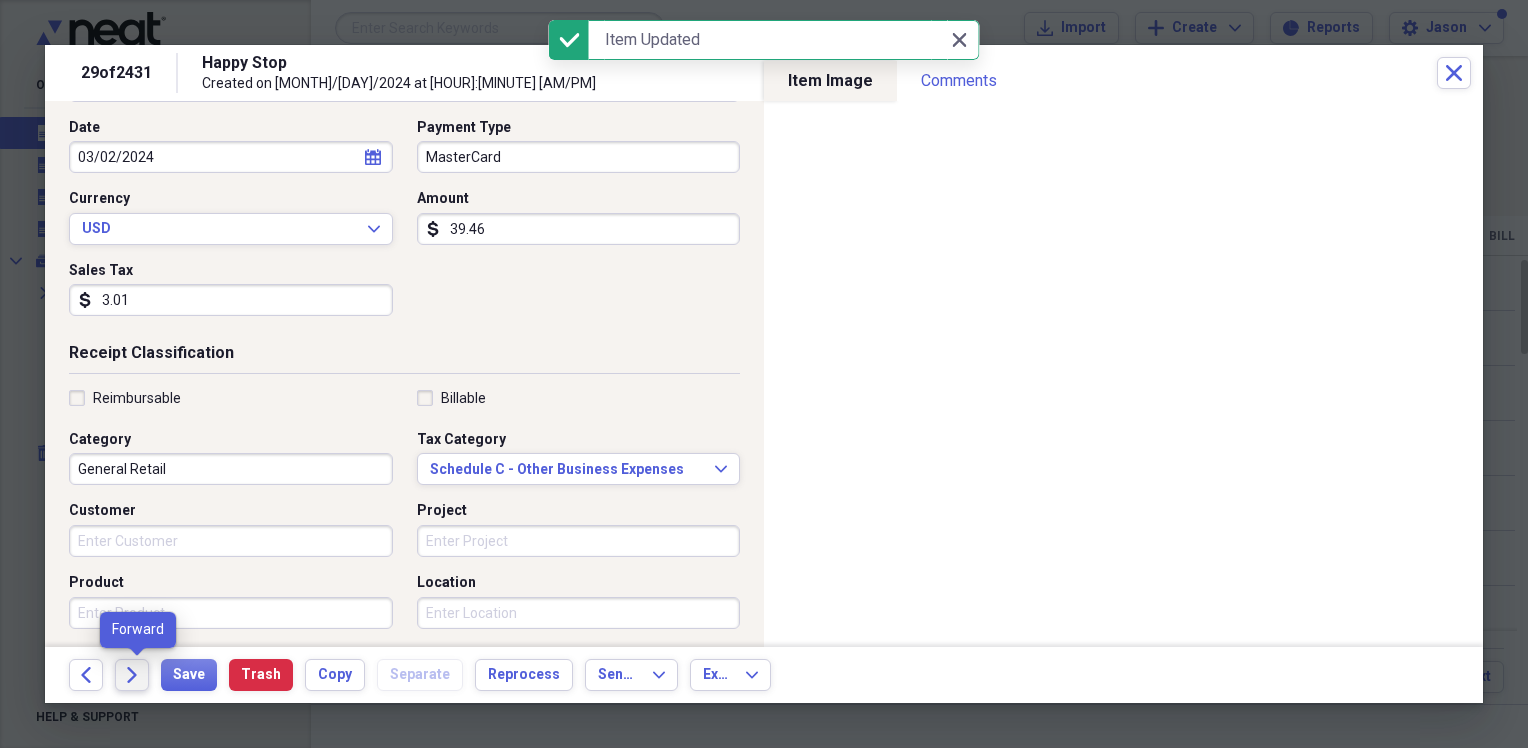 click on "Forward" 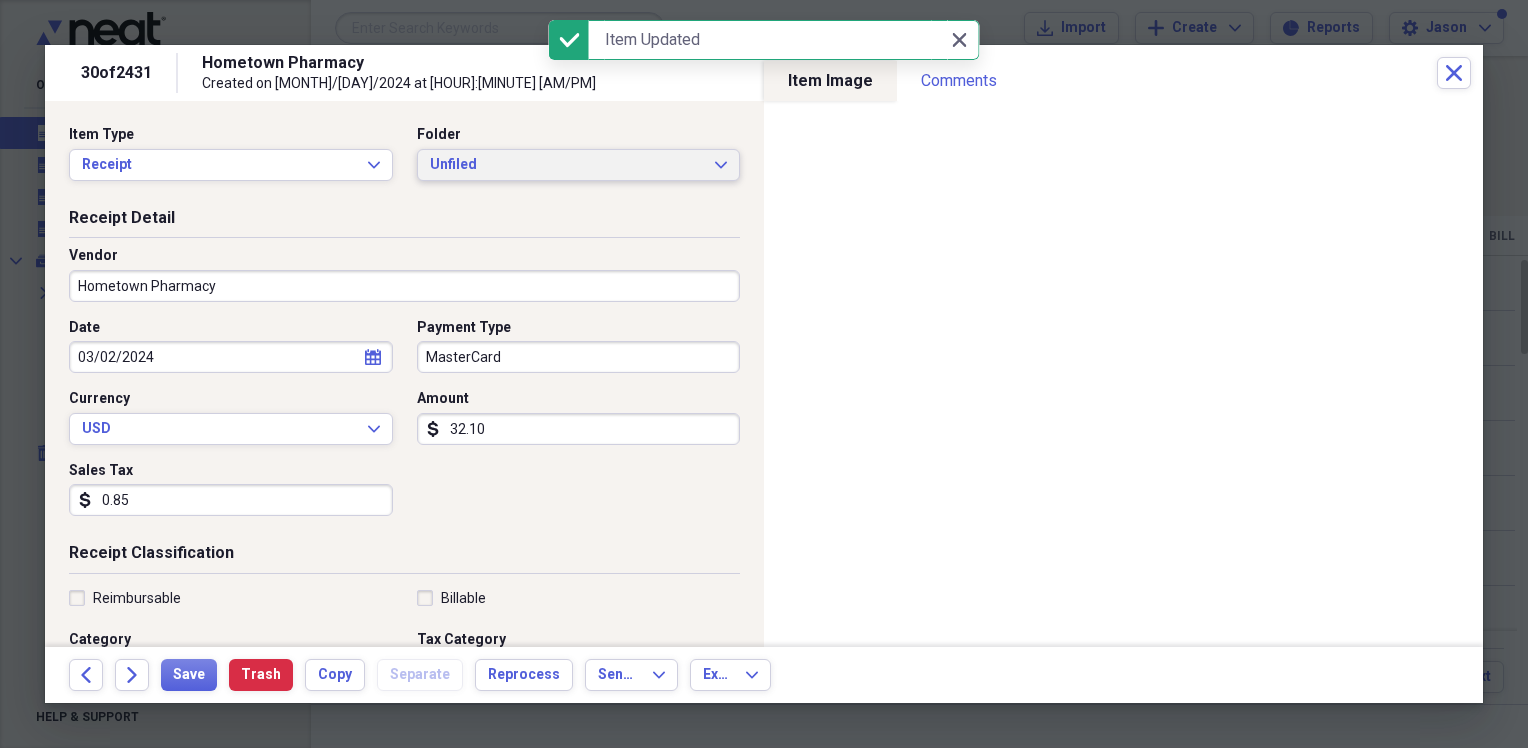 click on "Unfiled" at bounding box center [567, 165] 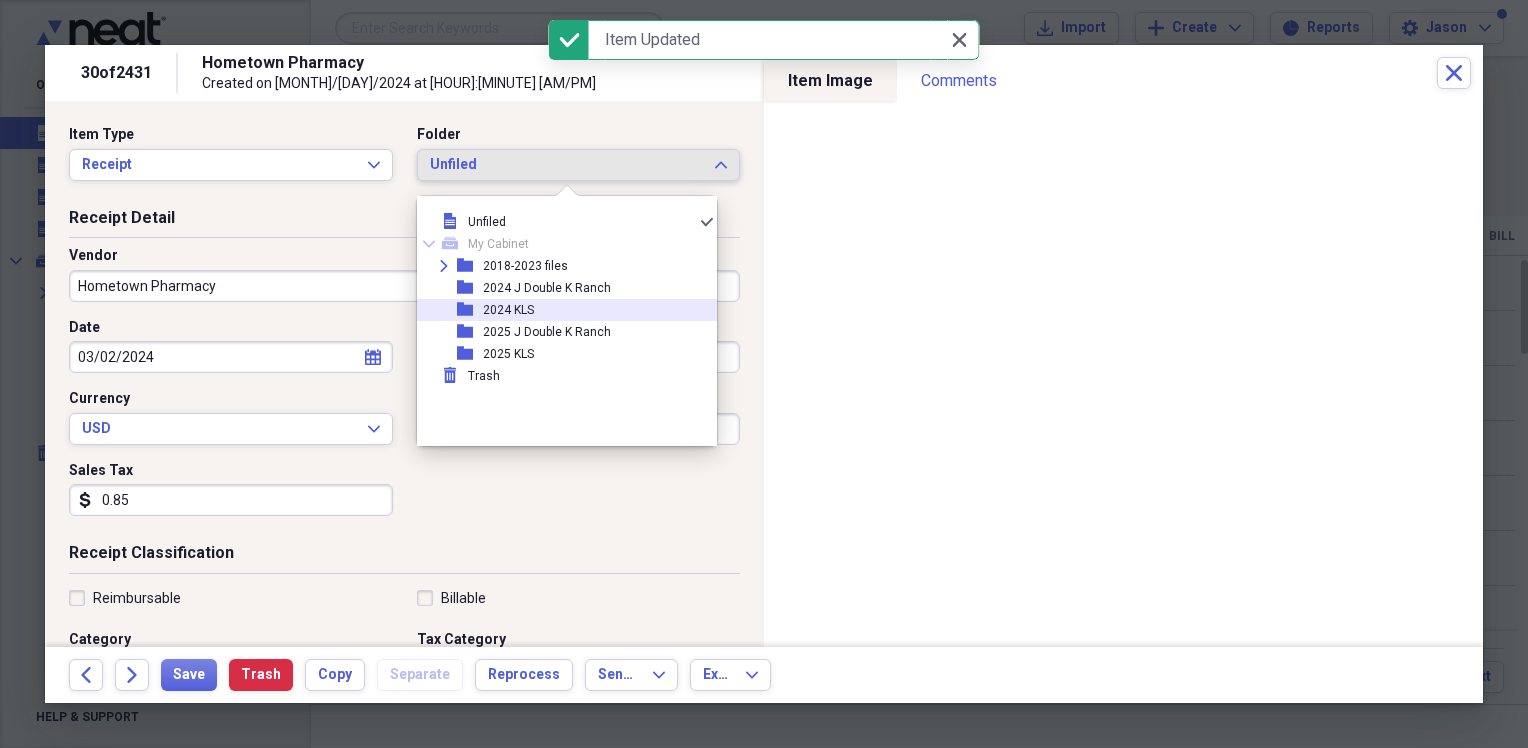 click on "2024 KLS" at bounding box center [508, 310] 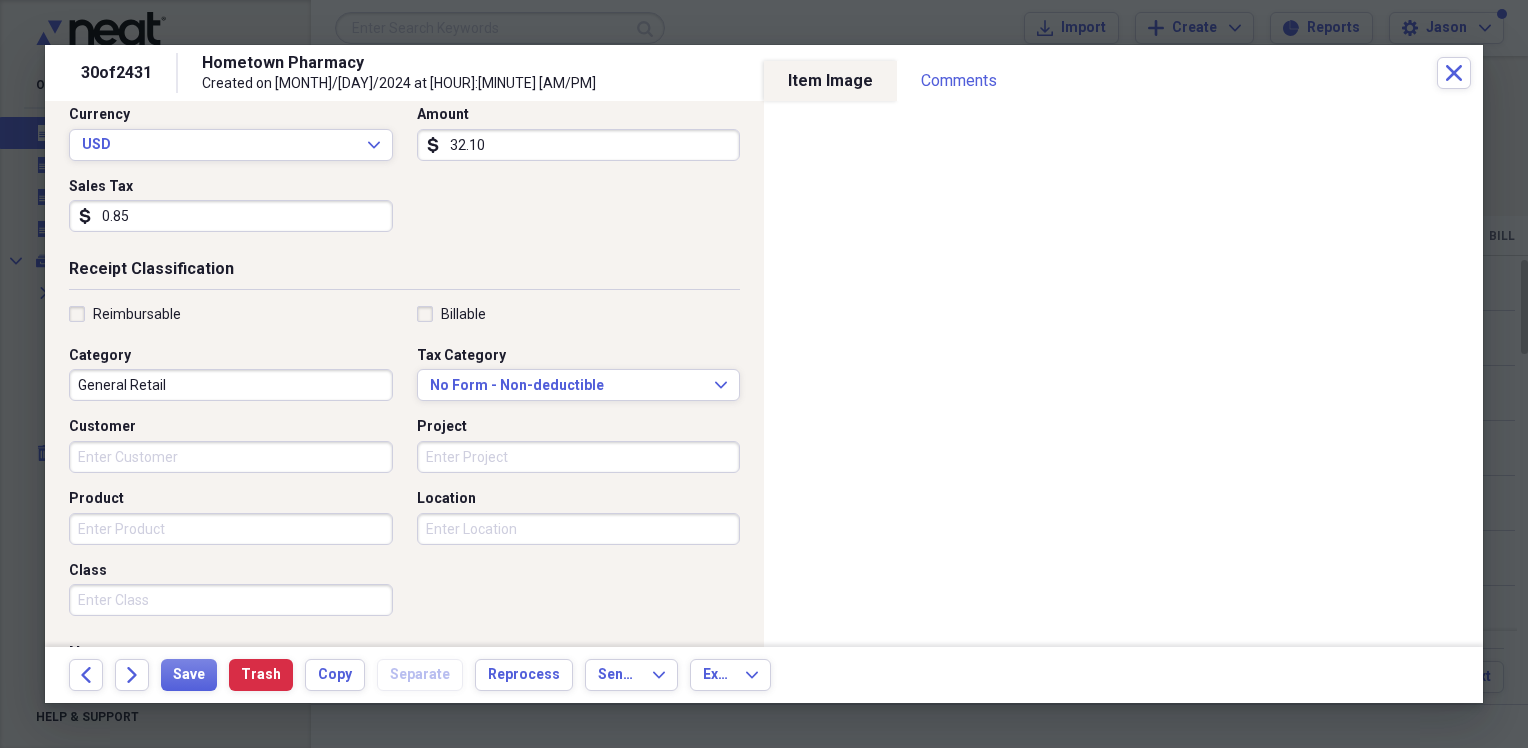 scroll, scrollTop: 300, scrollLeft: 0, axis: vertical 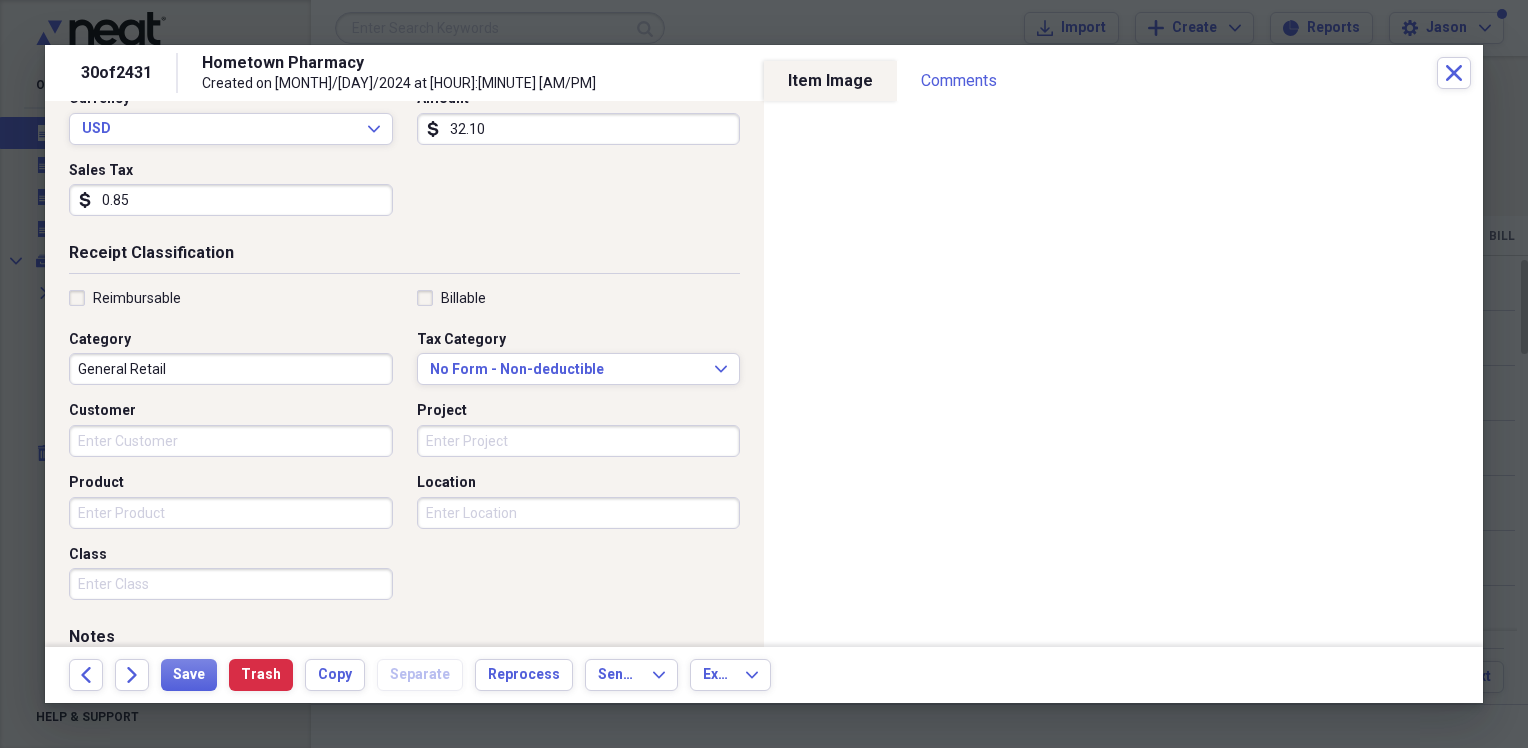 click on "Category General Retail" at bounding box center [237, 358] 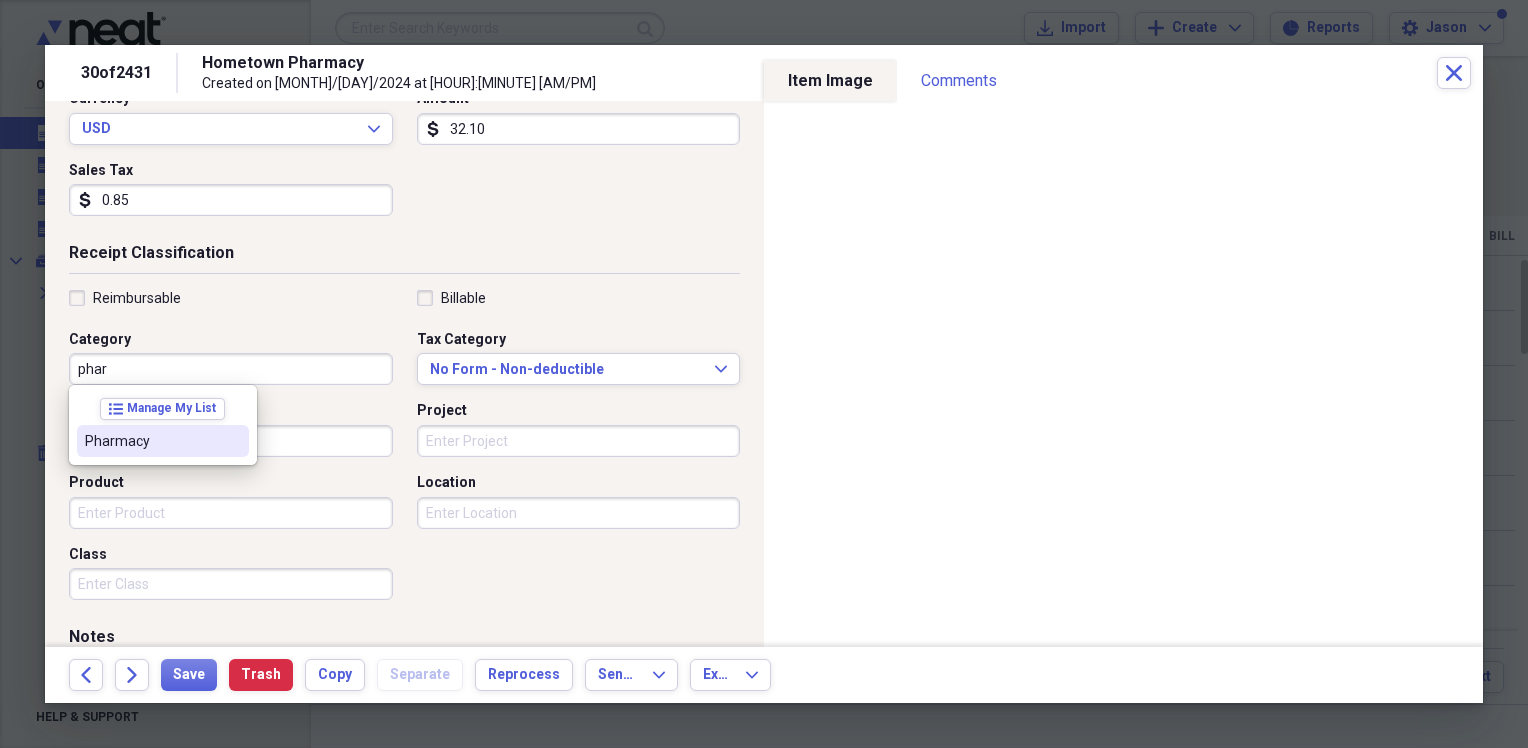 click on "Pharmacy" at bounding box center [163, 441] 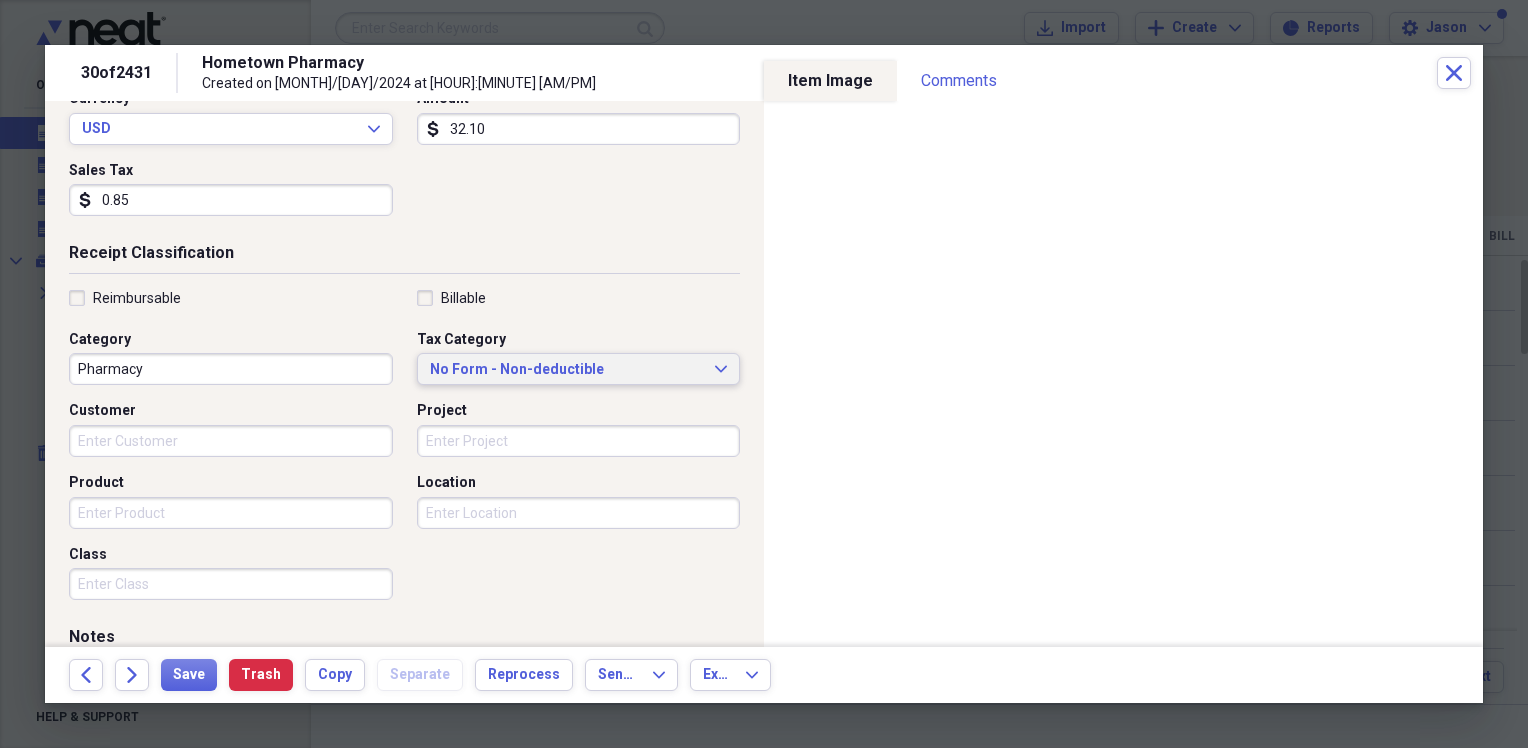 click on "No Form - Non-deductible" at bounding box center [567, 370] 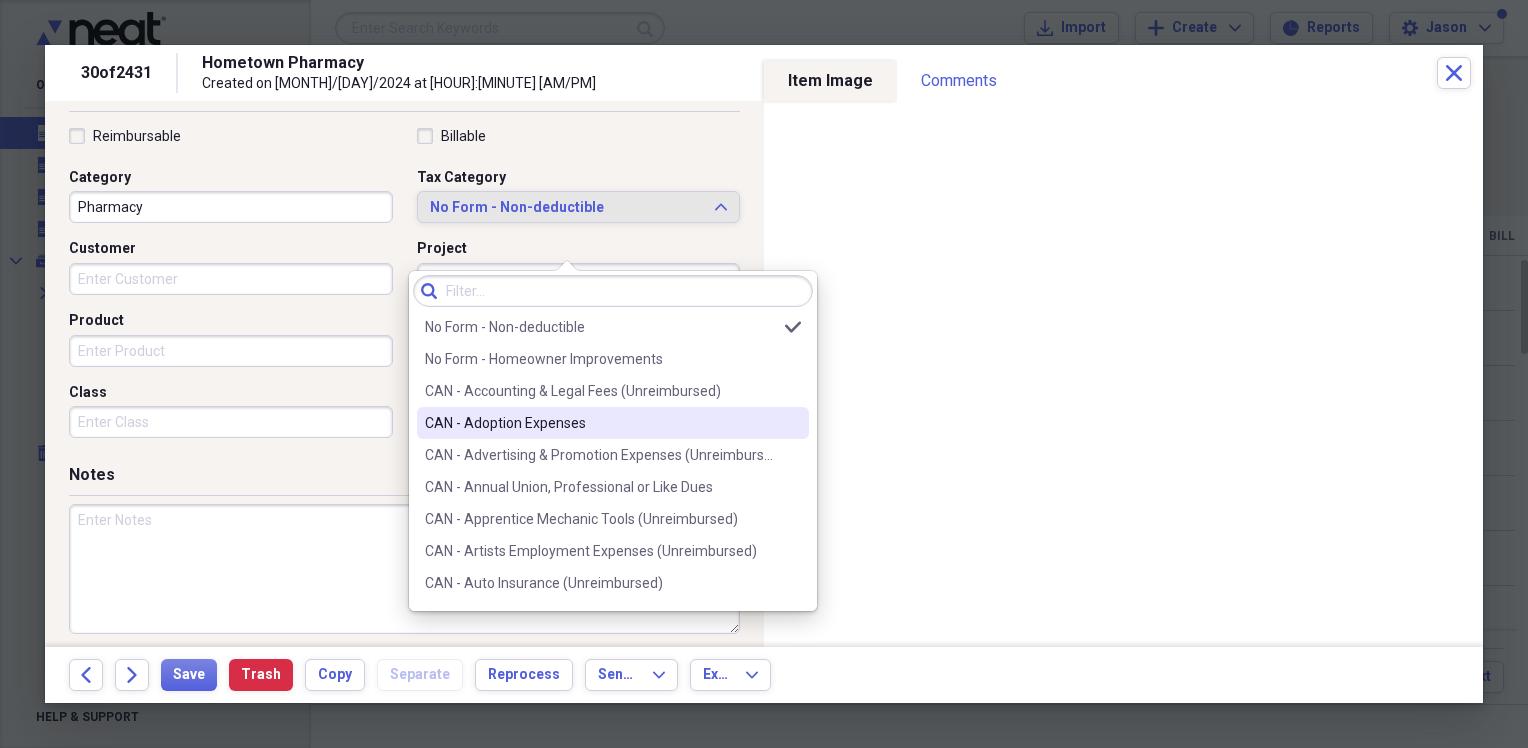 scroll, scrollTop: 473, scrollLeft: 0, axis: vertical 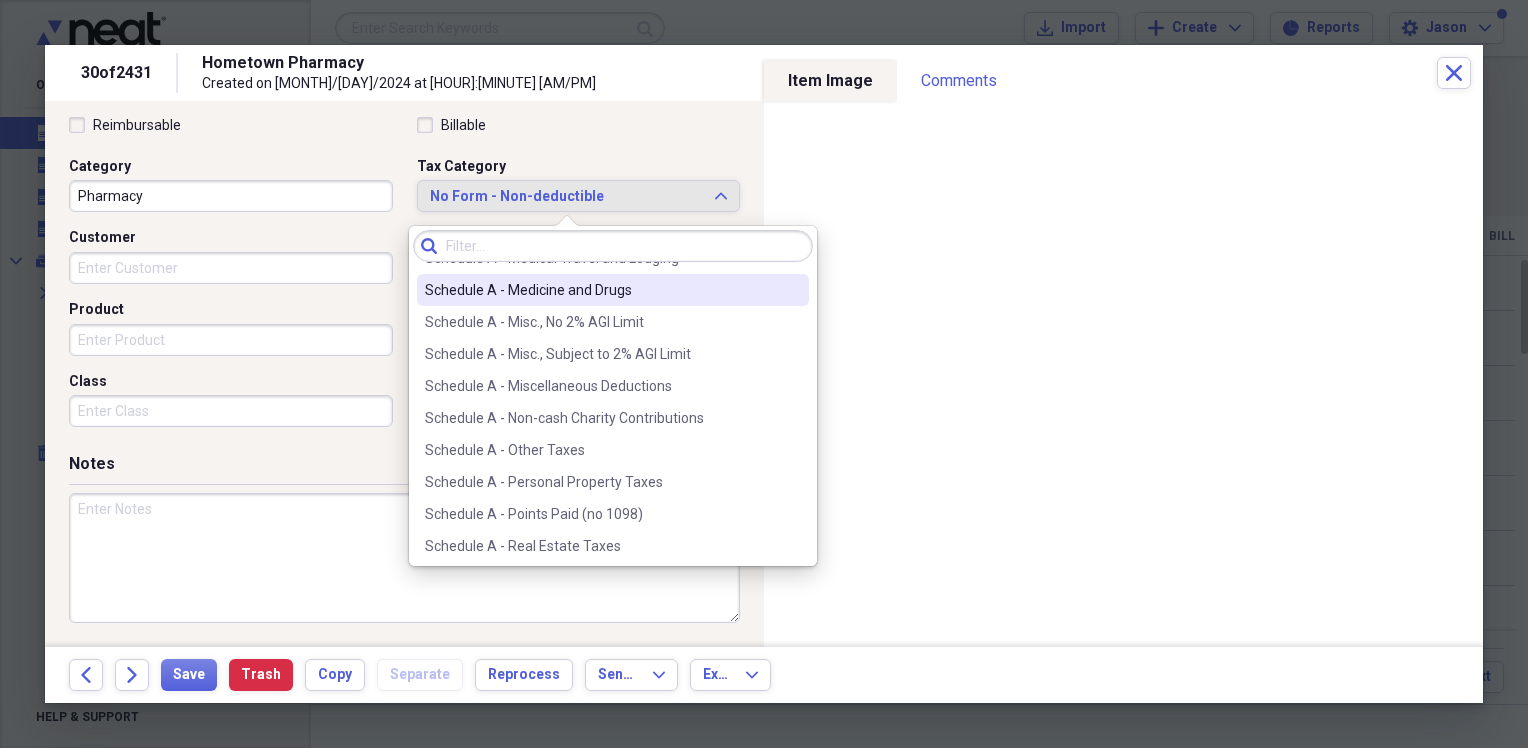 click on "Schedule A - Medicine and Drugs" at bounding box center [601, 290] 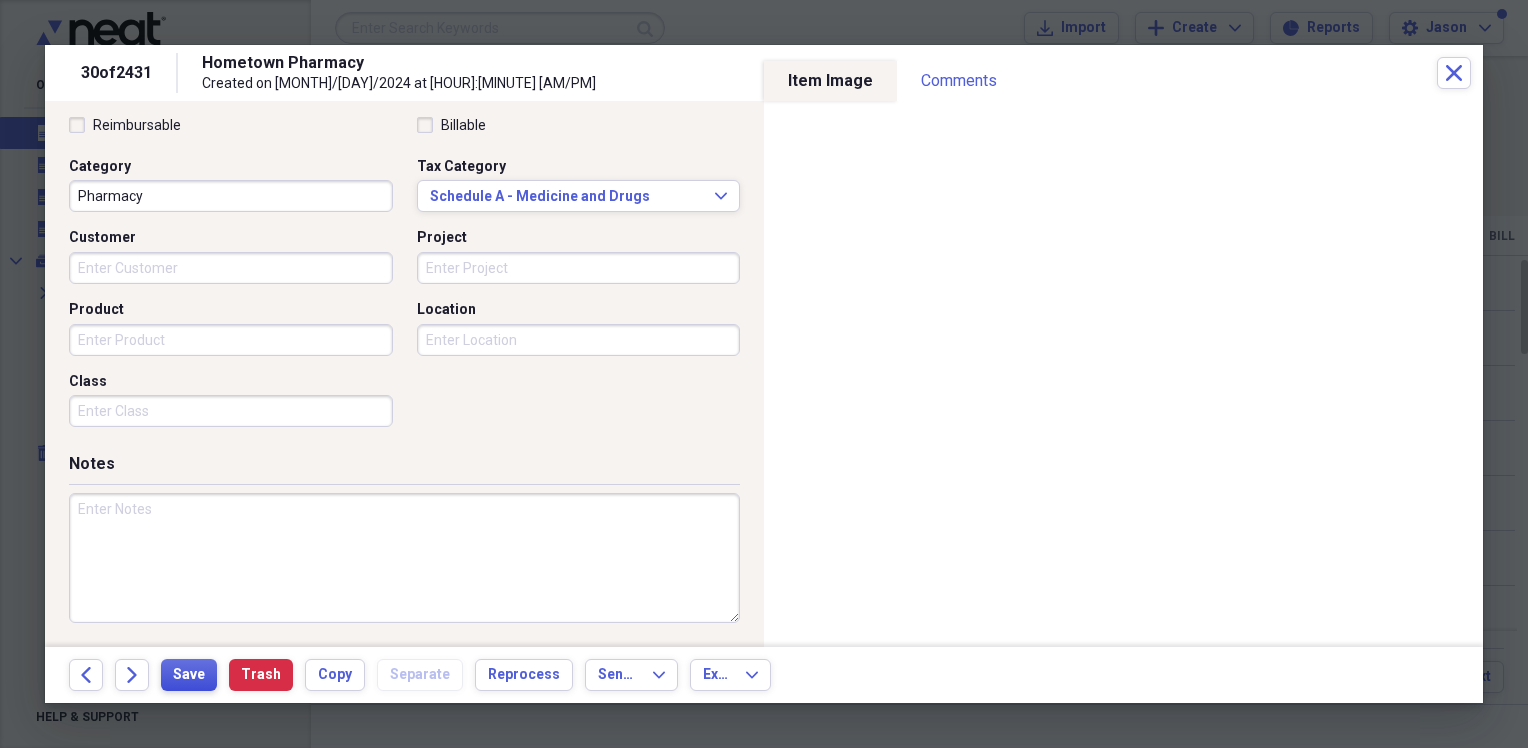 click on "Save" at bounding box center (189, 675) 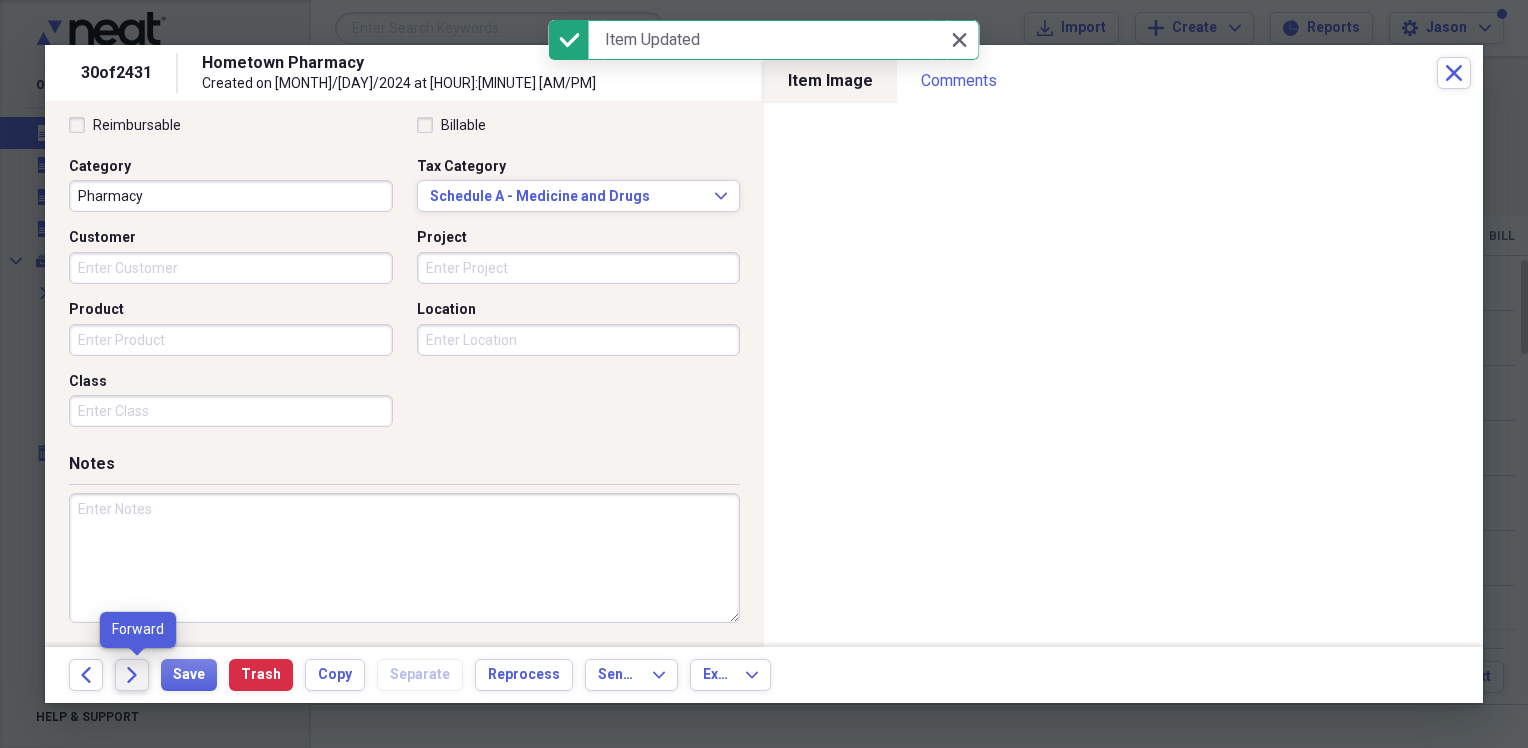 click on "Forward" 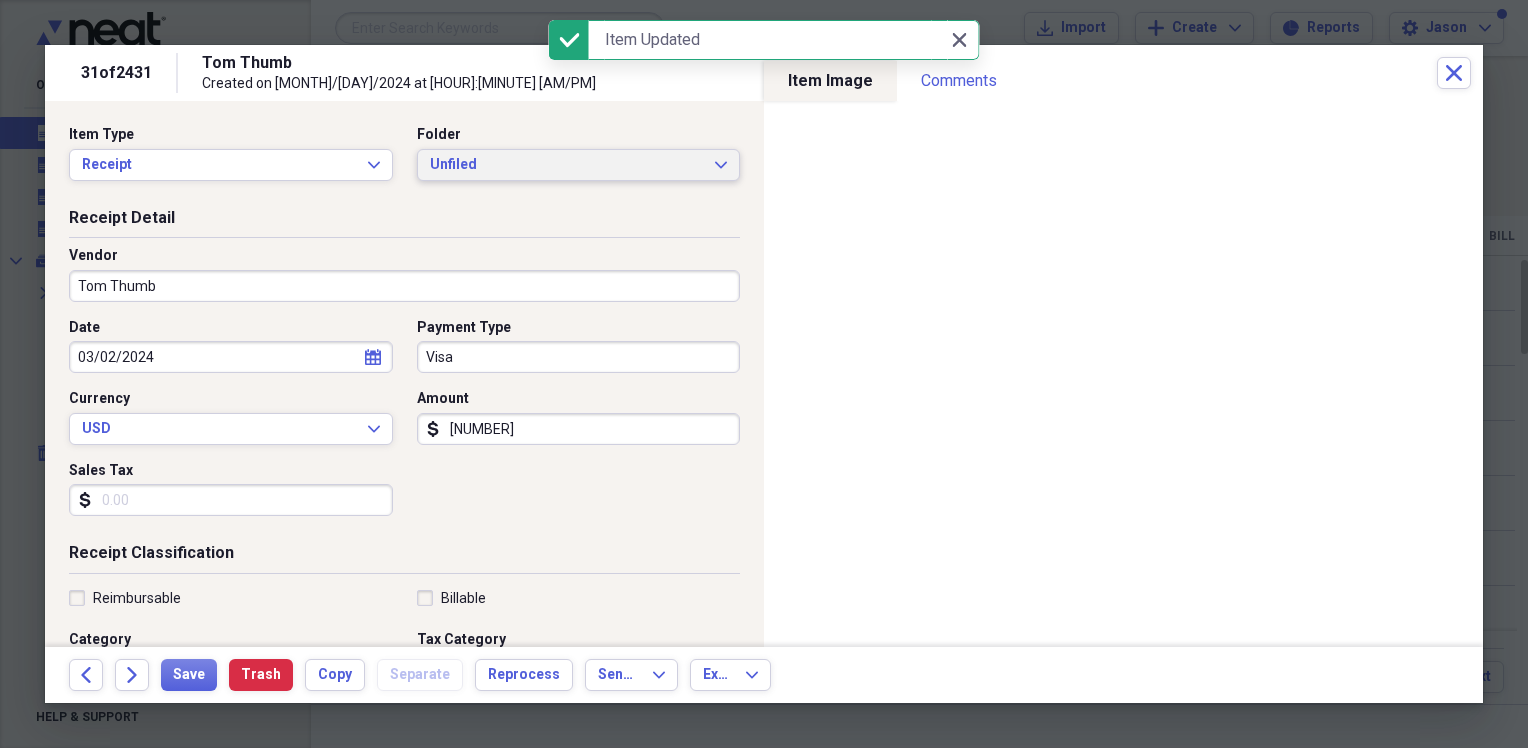 click on "Unfiled" at bounding box center (567, 165) 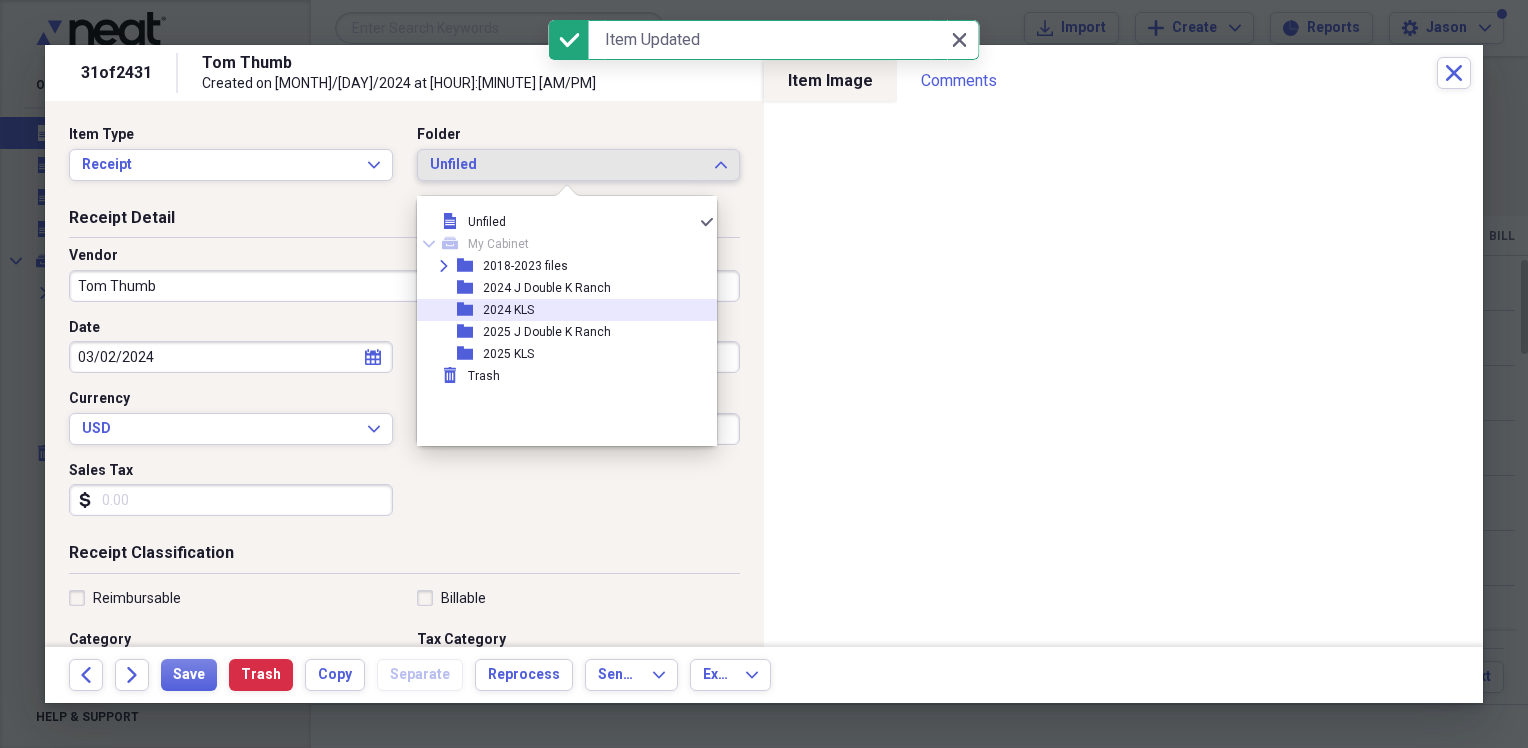 click on "2024 KLS" at bounding box center [508, 310] 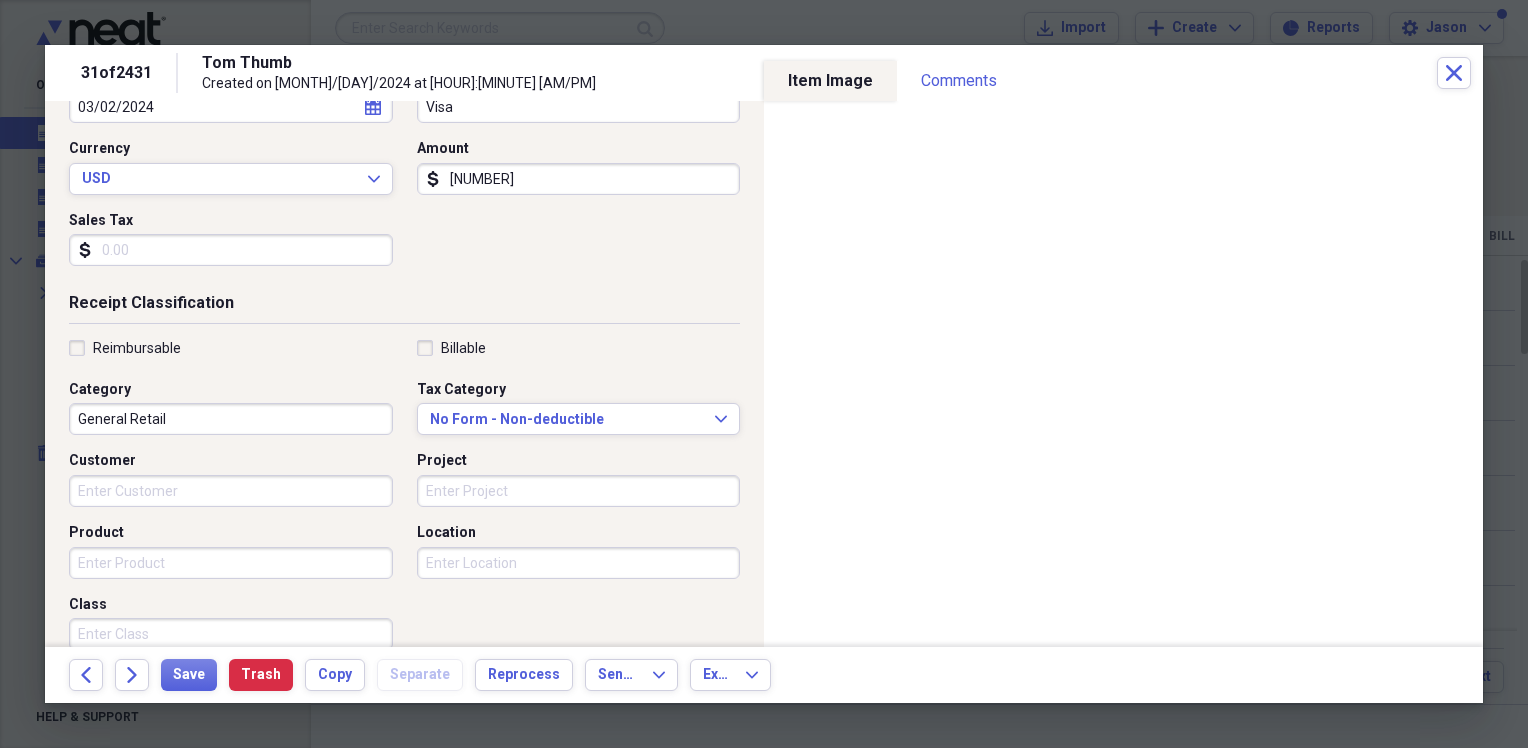 scroll, scrollTop: 300, scrollLeft: 0, axis: vertical 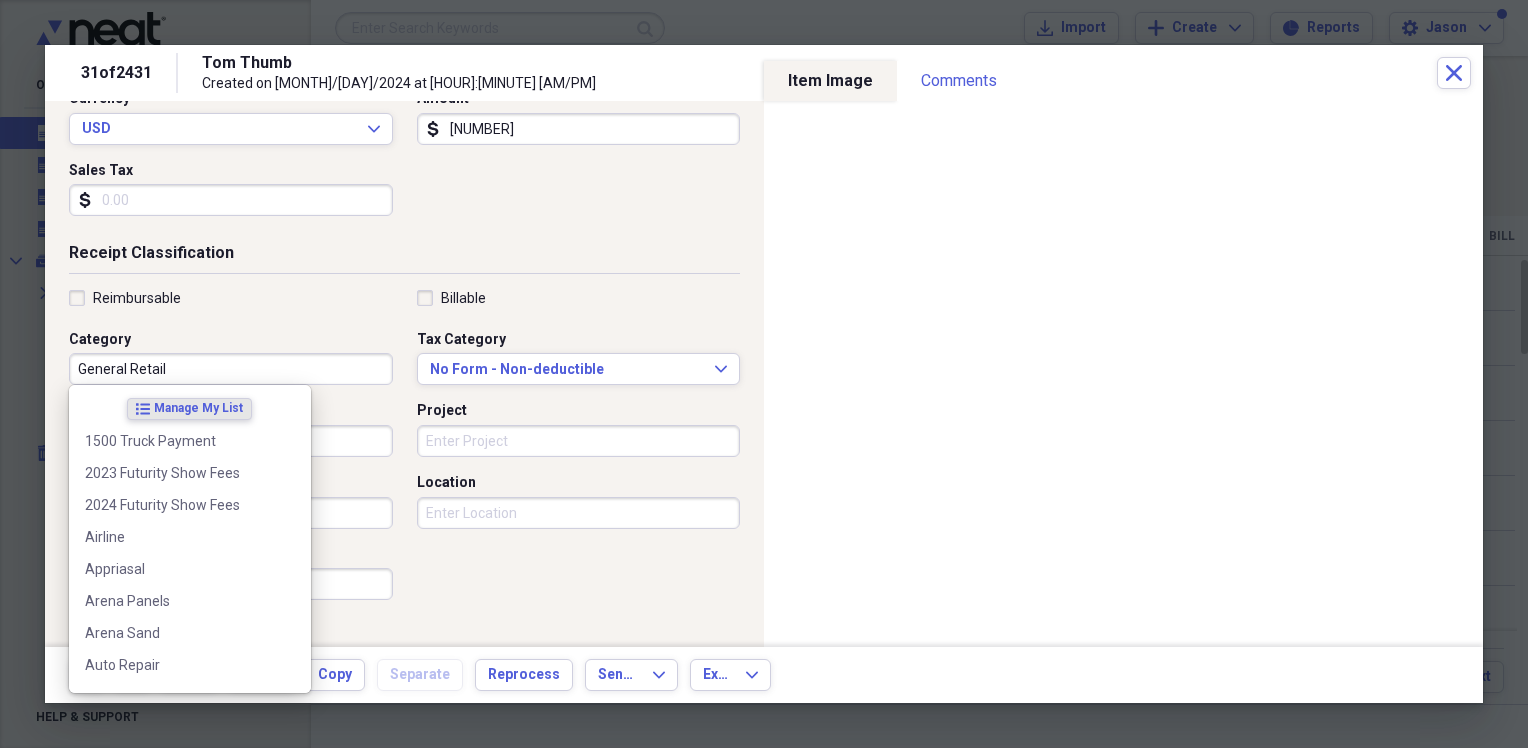 click on "General Retail" at bounding box center (231, 369) 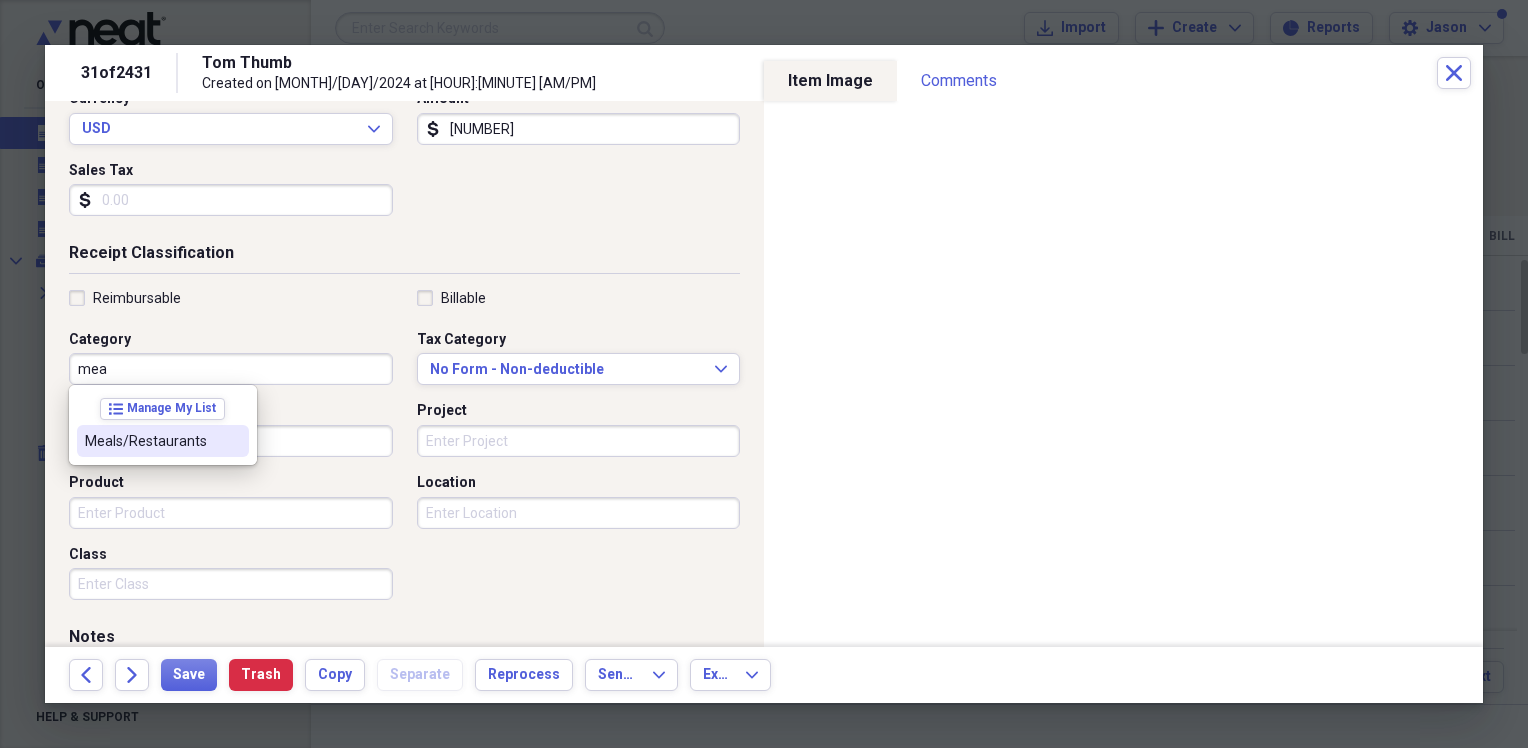 click on "Meals/Restaurants" at bounding box center (151, 441) 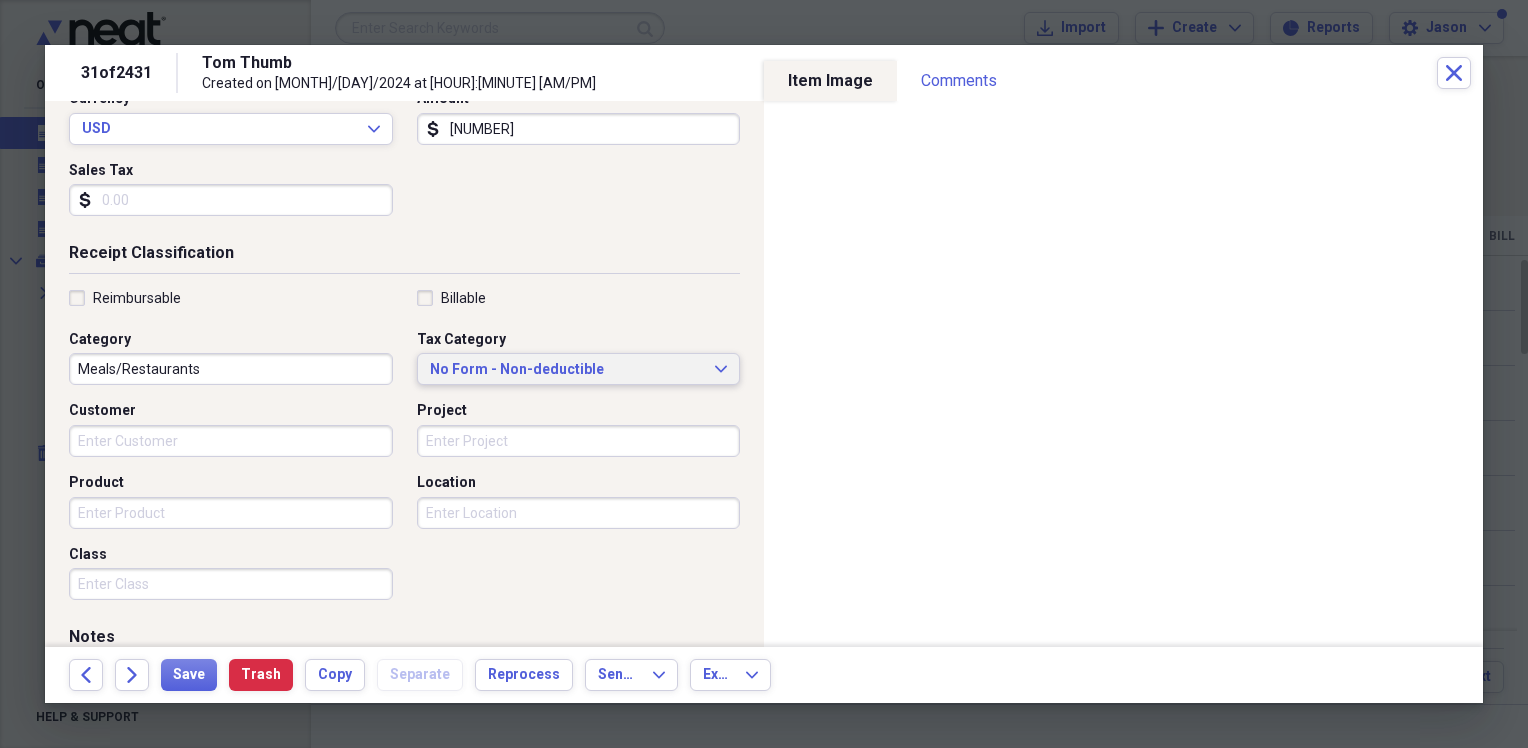 click on "No Form - Non-deductible Expand" at bounding box center [579, 369] 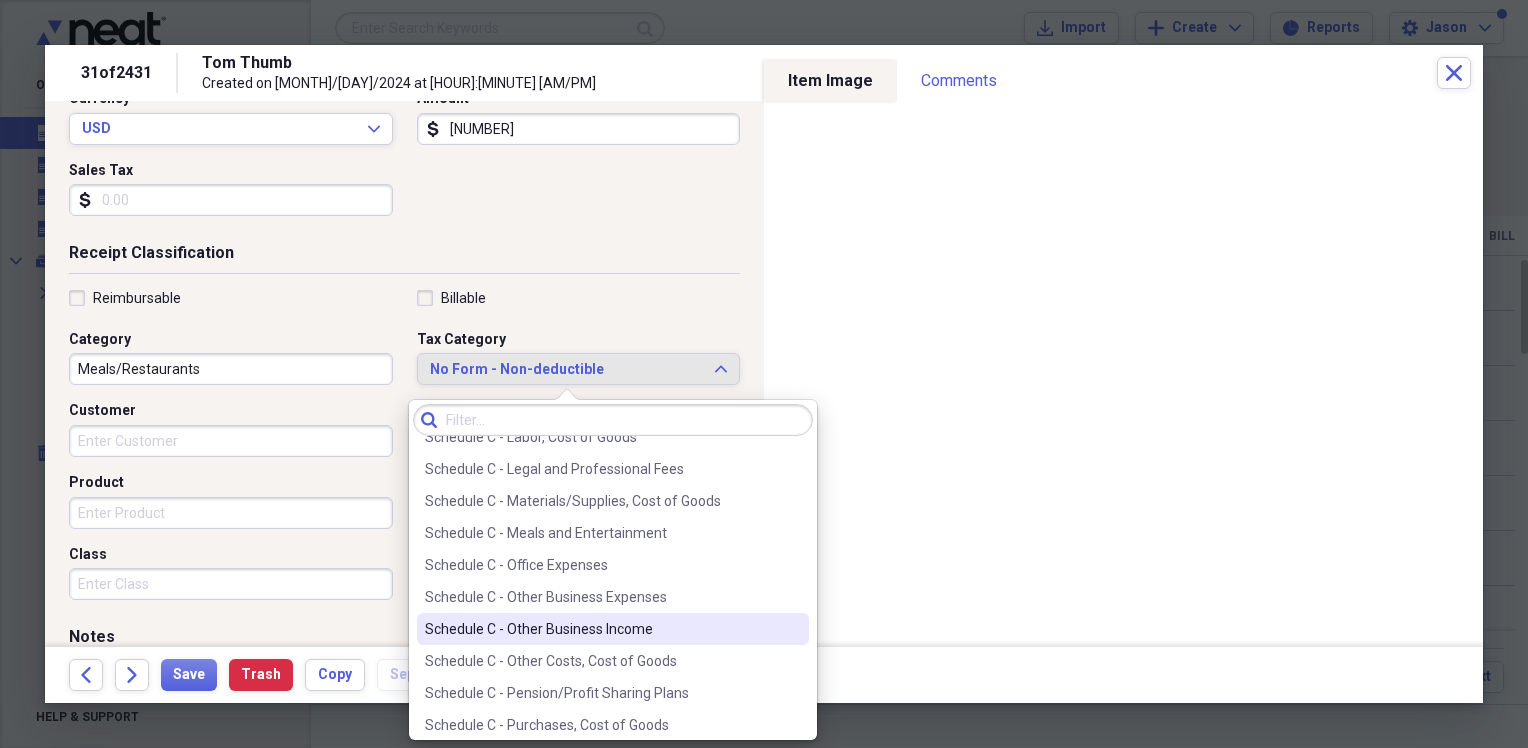 scroll, scrollTop: 3926, scrollLeft: 0, axis: vertical 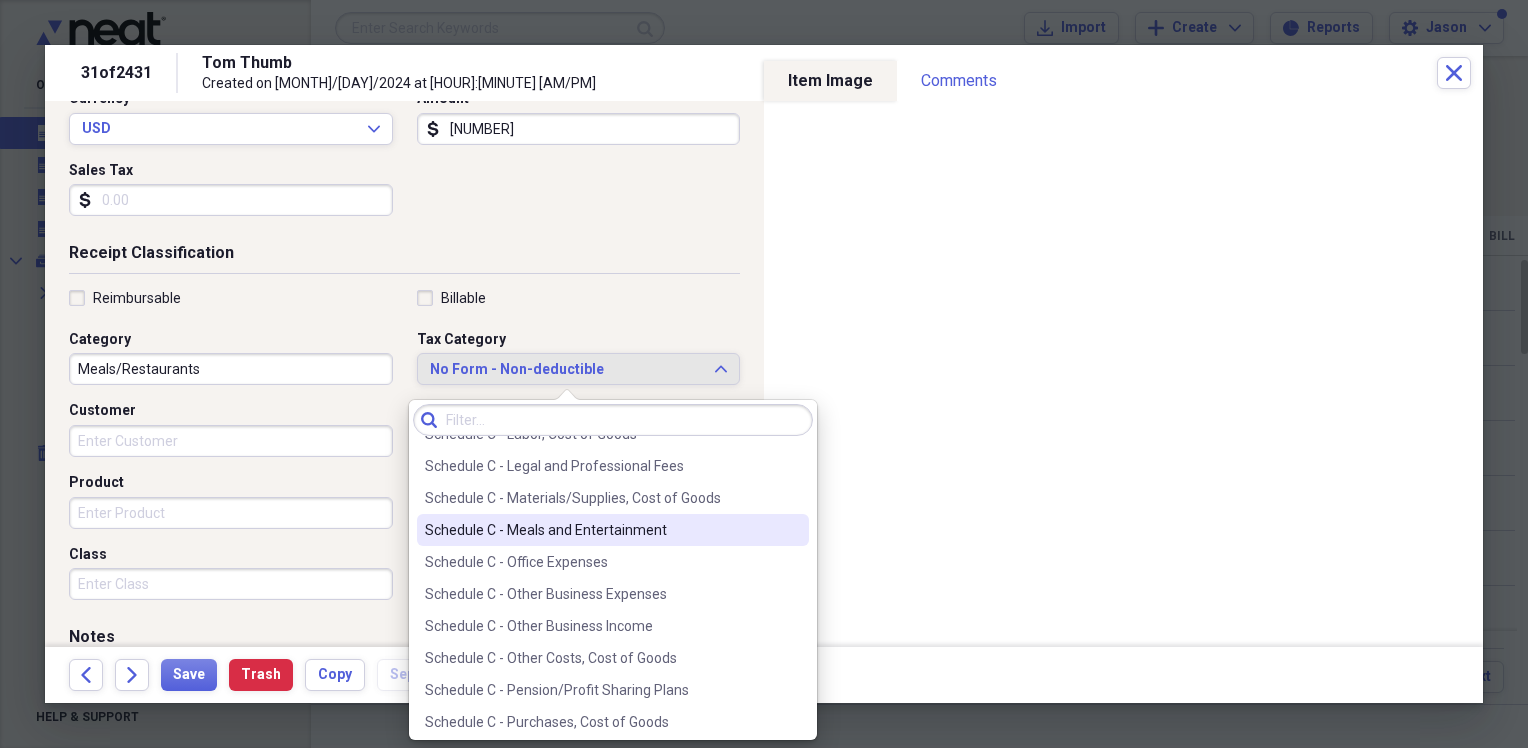 click on "Schedule C - Meals and Entertainment" at bounding box center (601, 530) 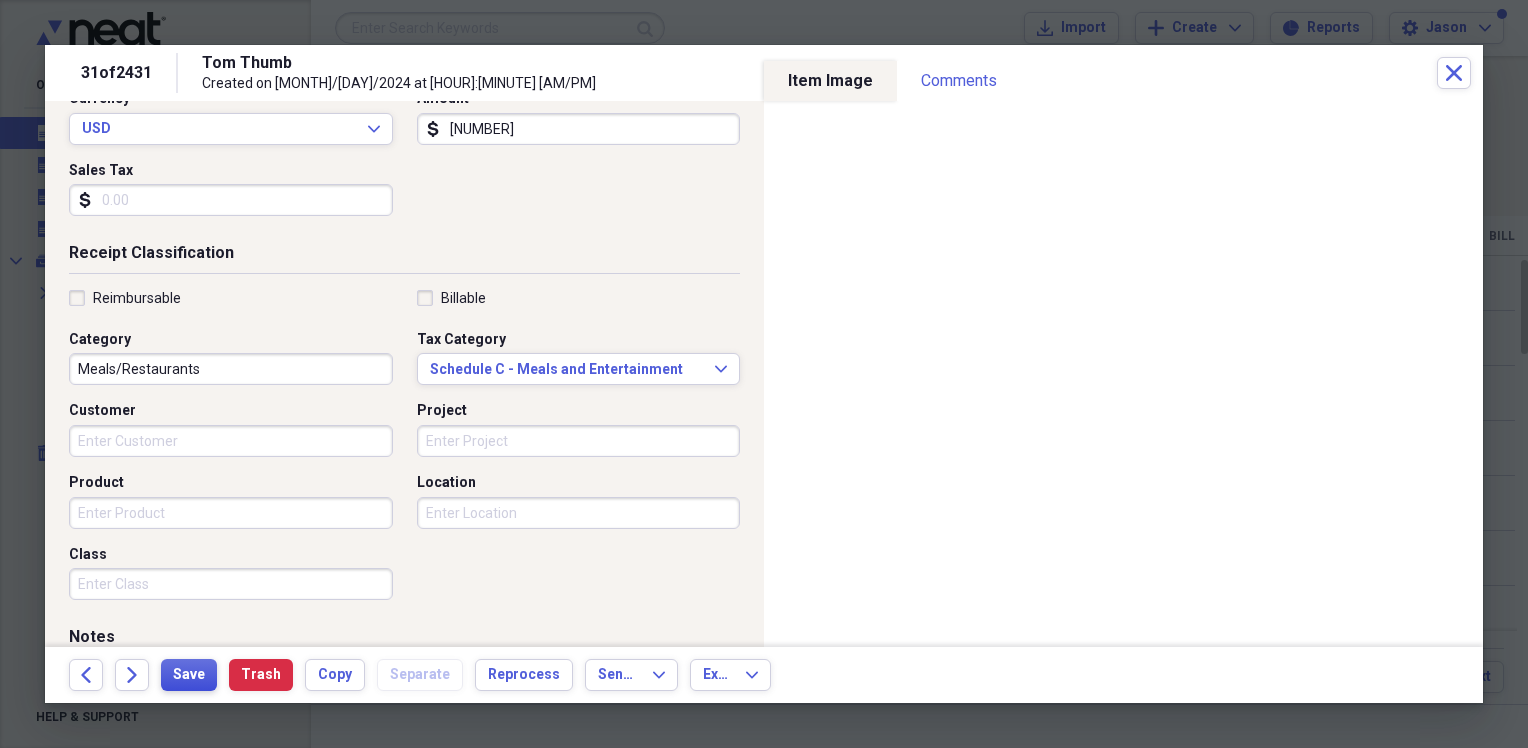 click on "Save" at bounding box center (189, 675) 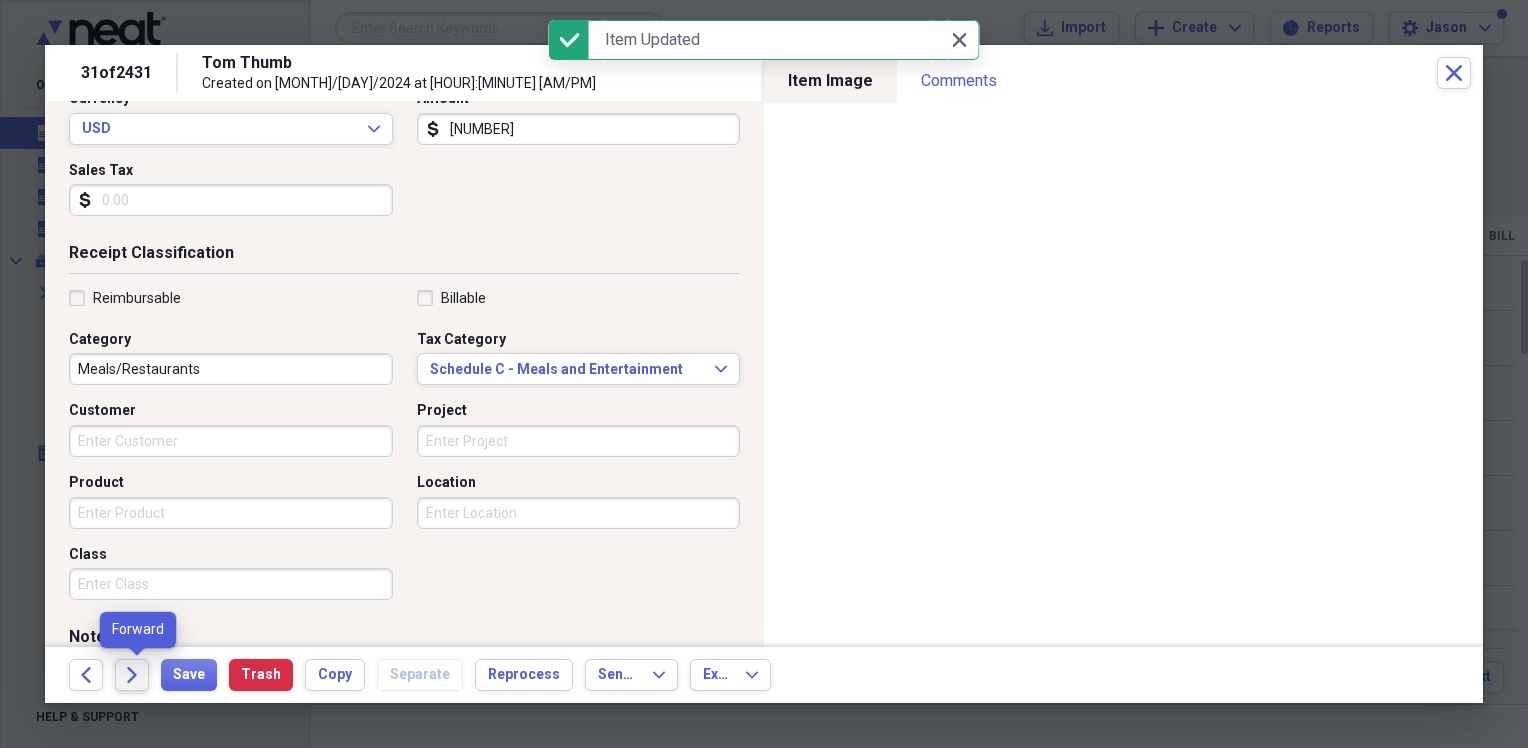 click 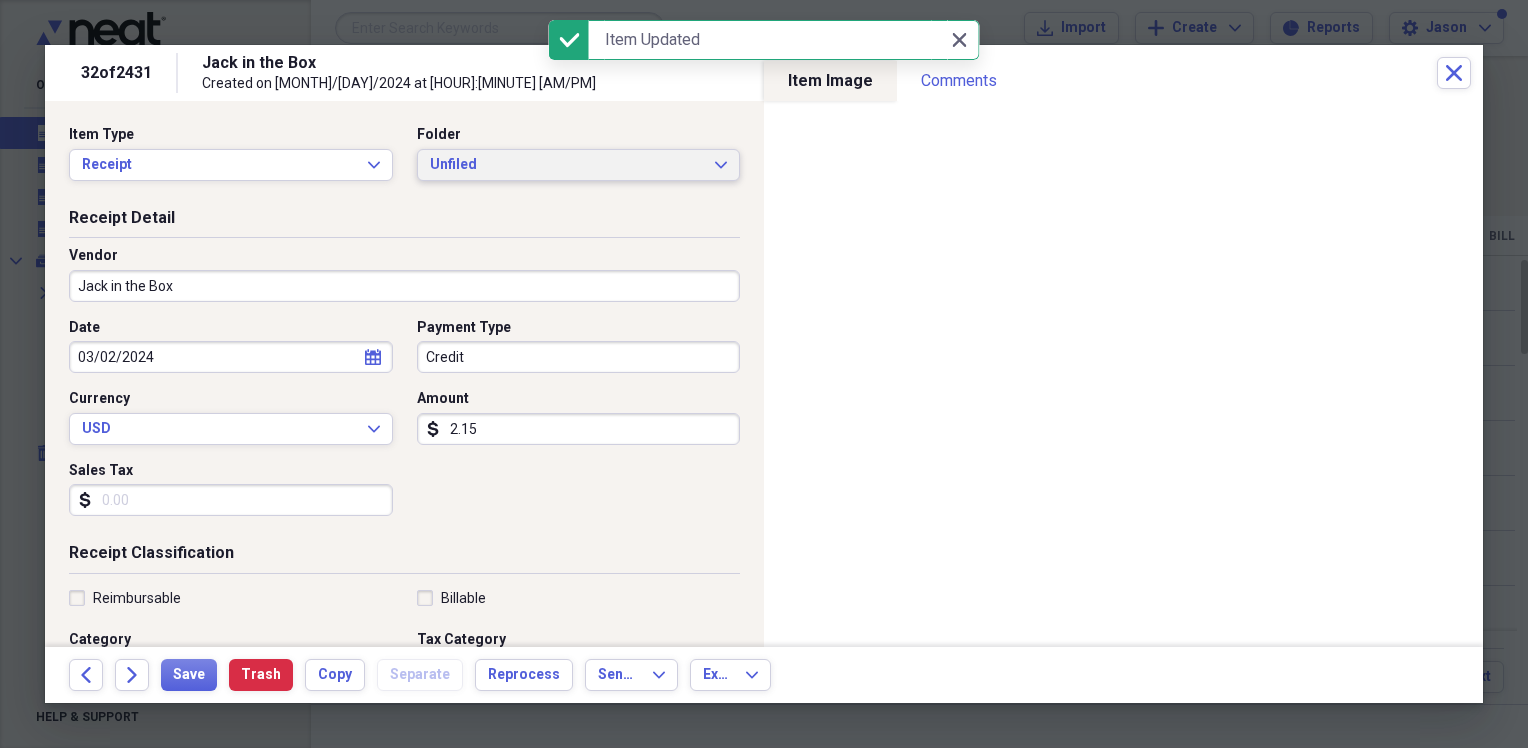 click on "Unfiled" at bounding box center (567, 165) 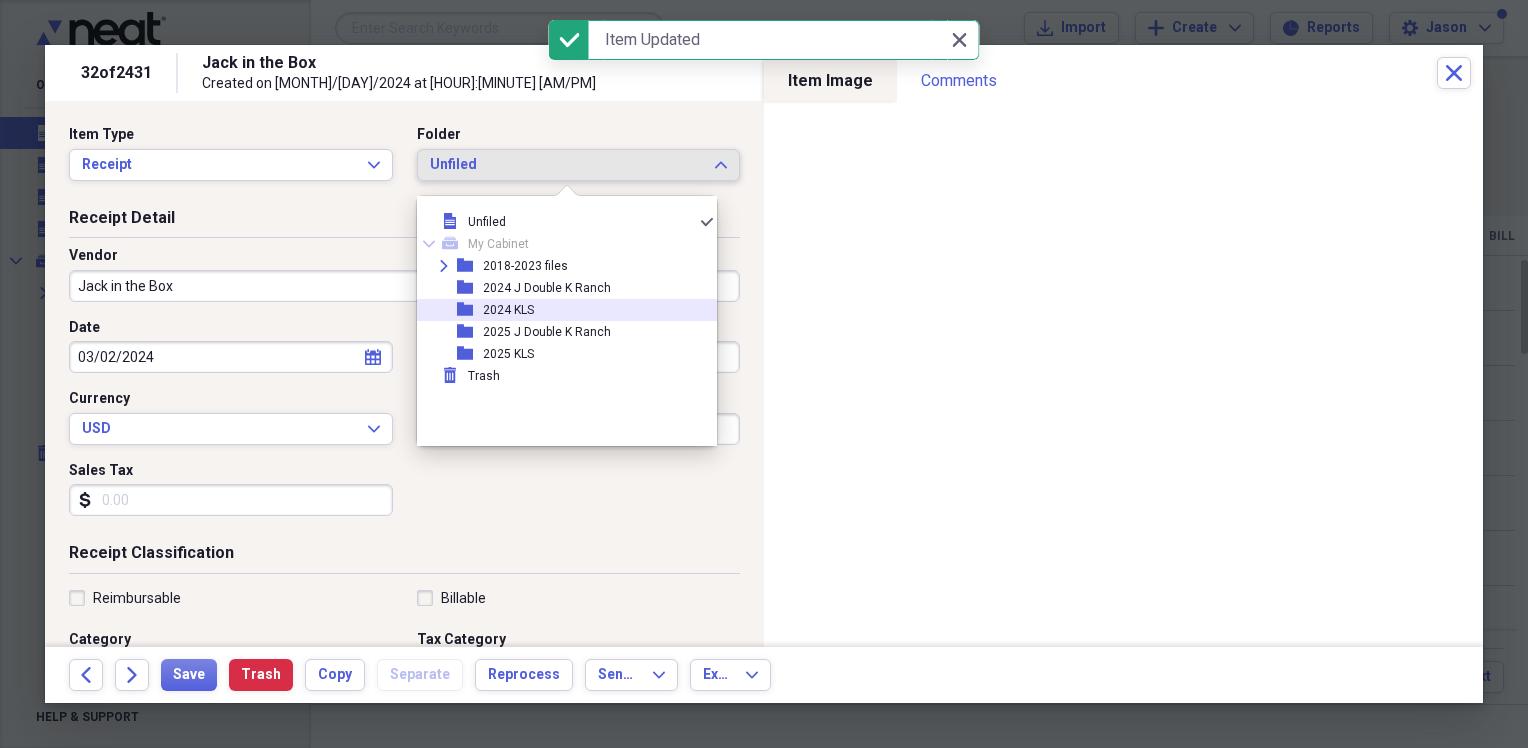 click on "folder 2024 KLS" at bounding box center [559, 310] 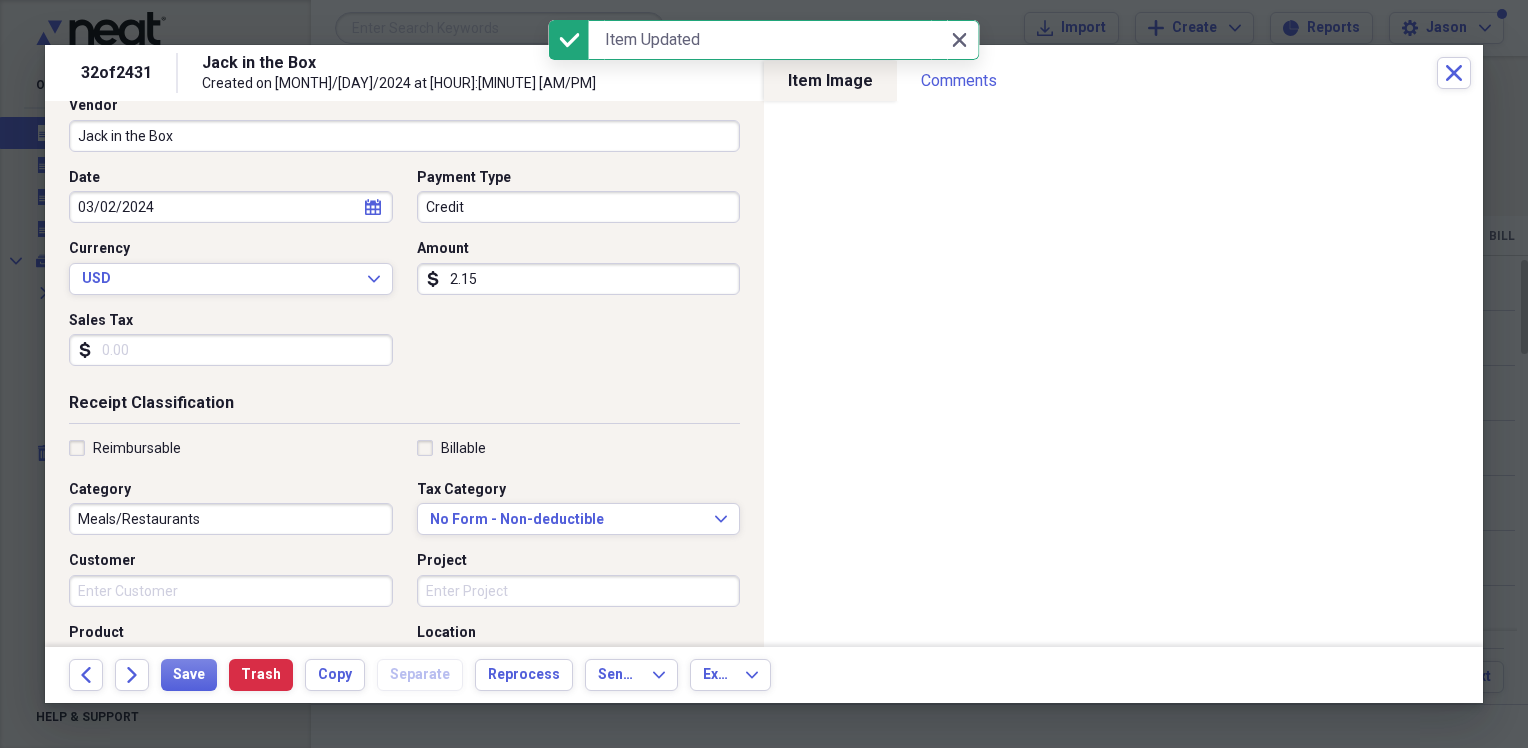 scroll, scrollTop: 200, scrollLeft: 0, axis: vertical 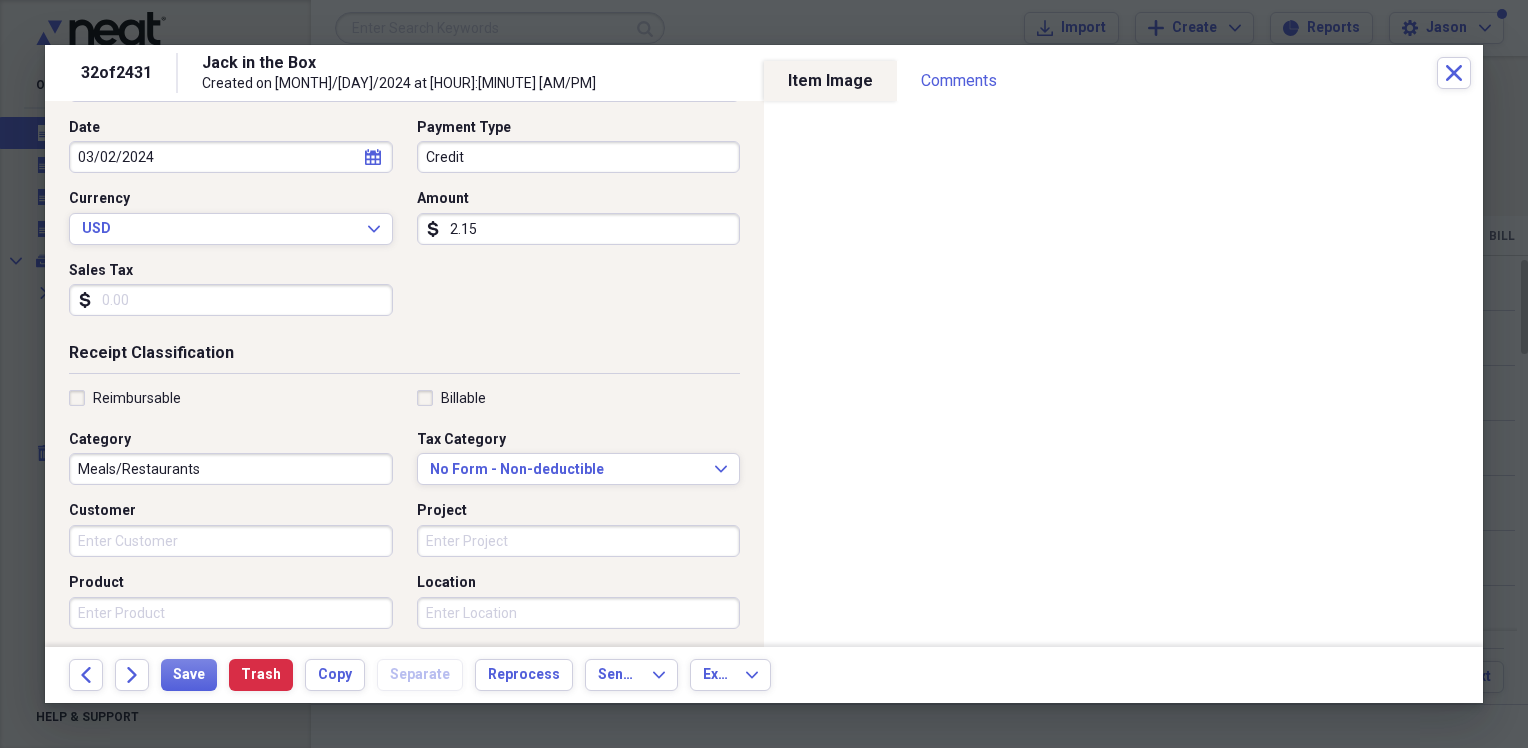 click on "2.15" at bounding box center (579, 229) 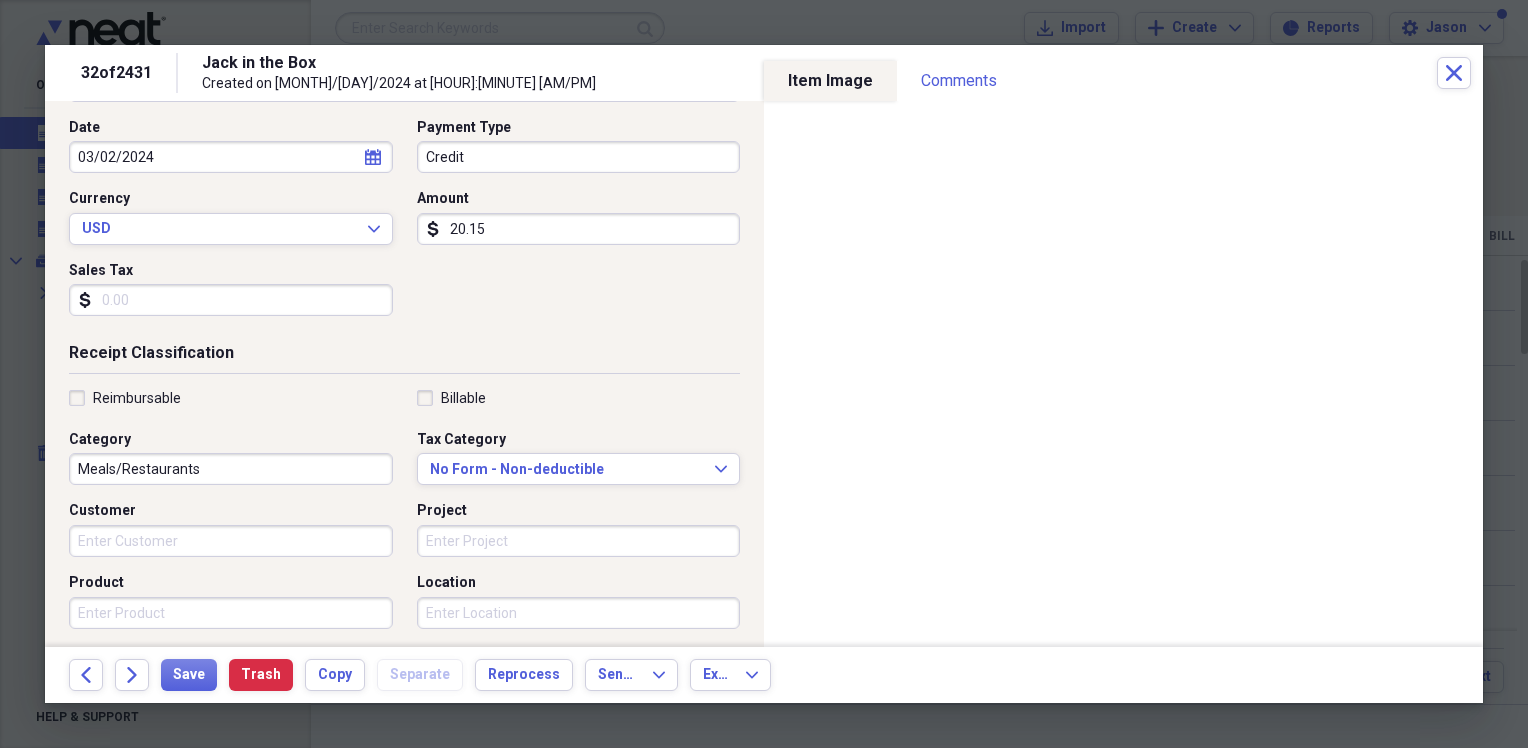 click on "Sales Tax" at bounding box center (231, 300) 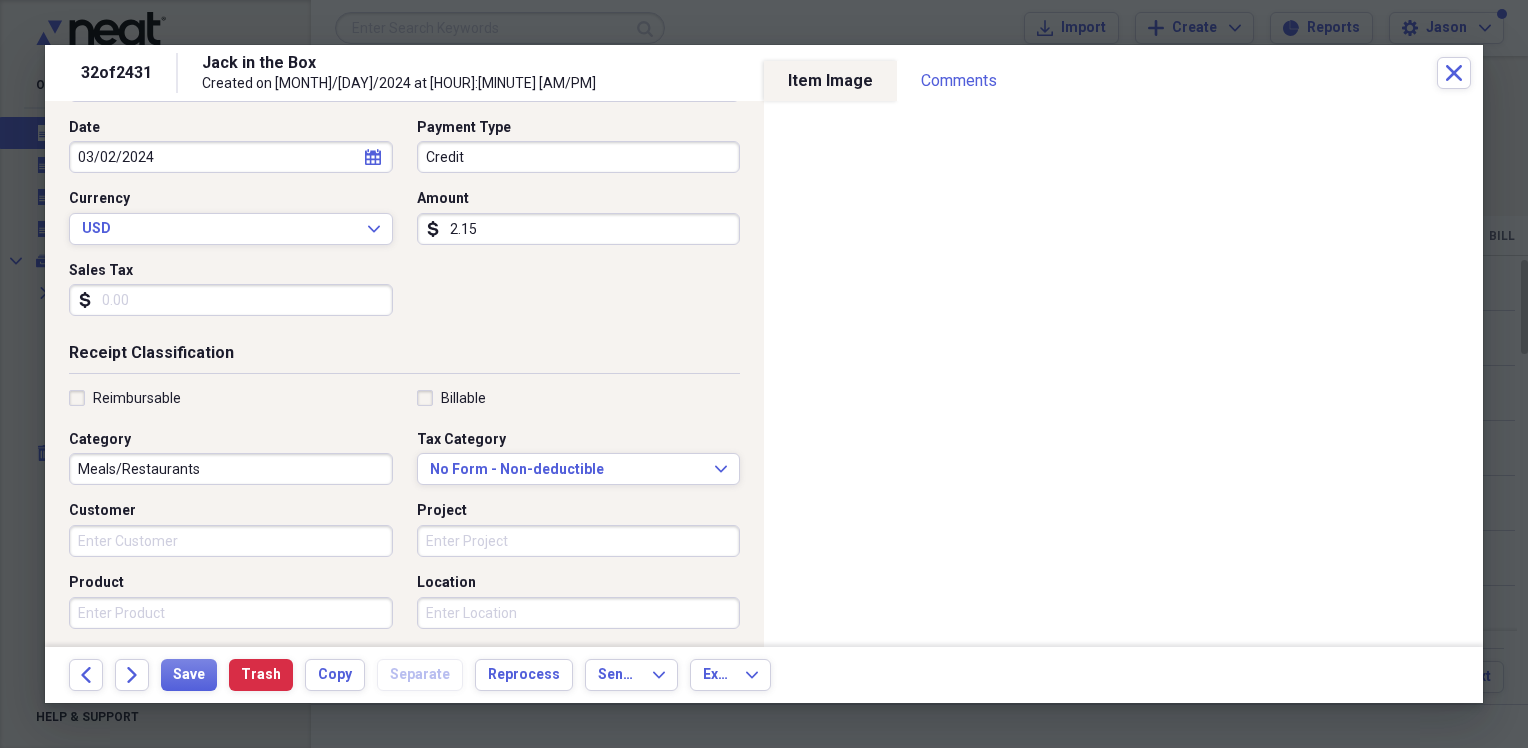 click on "Sales Tax" at bounding box center (231, 300) 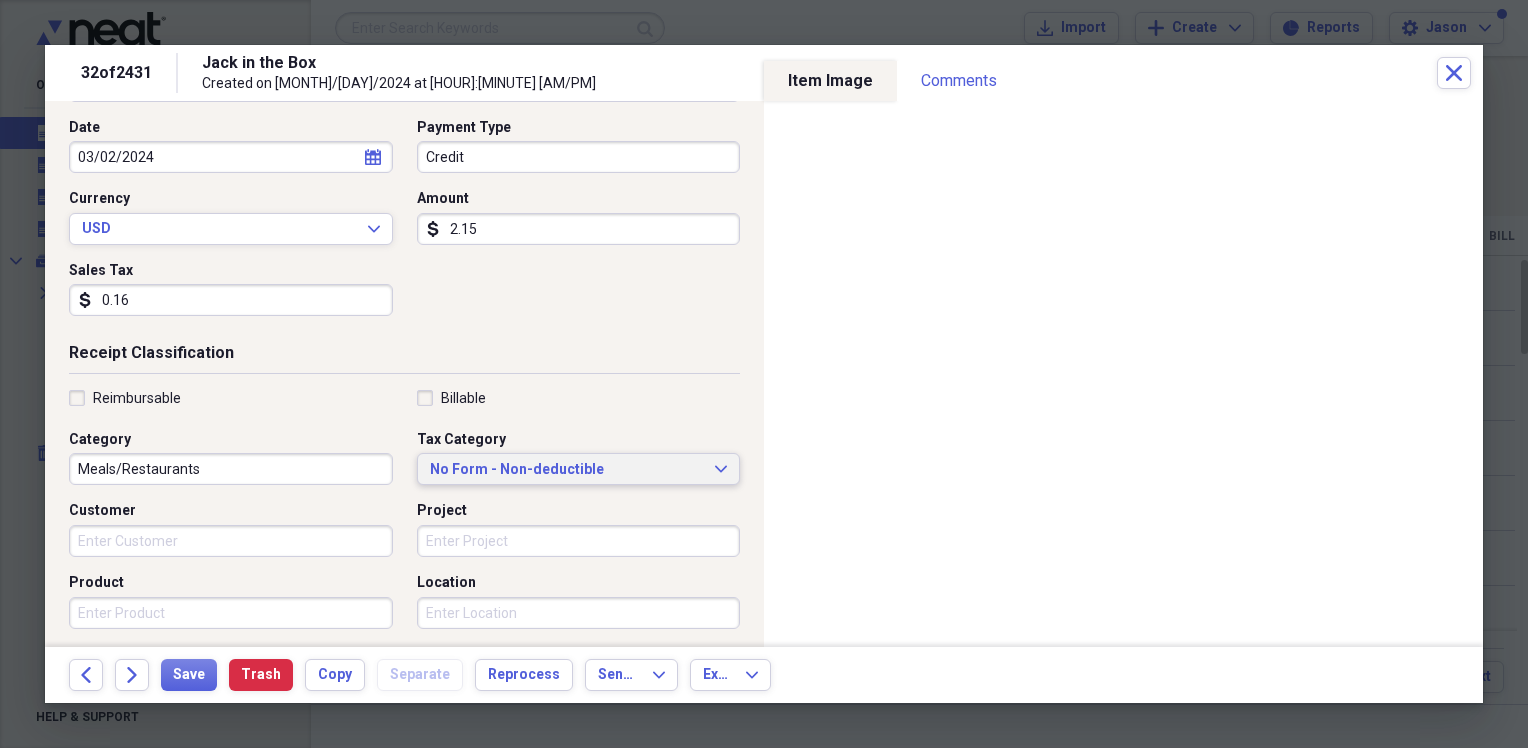 click on "No Form - Non-deductible" at bounding box center (567, 470) 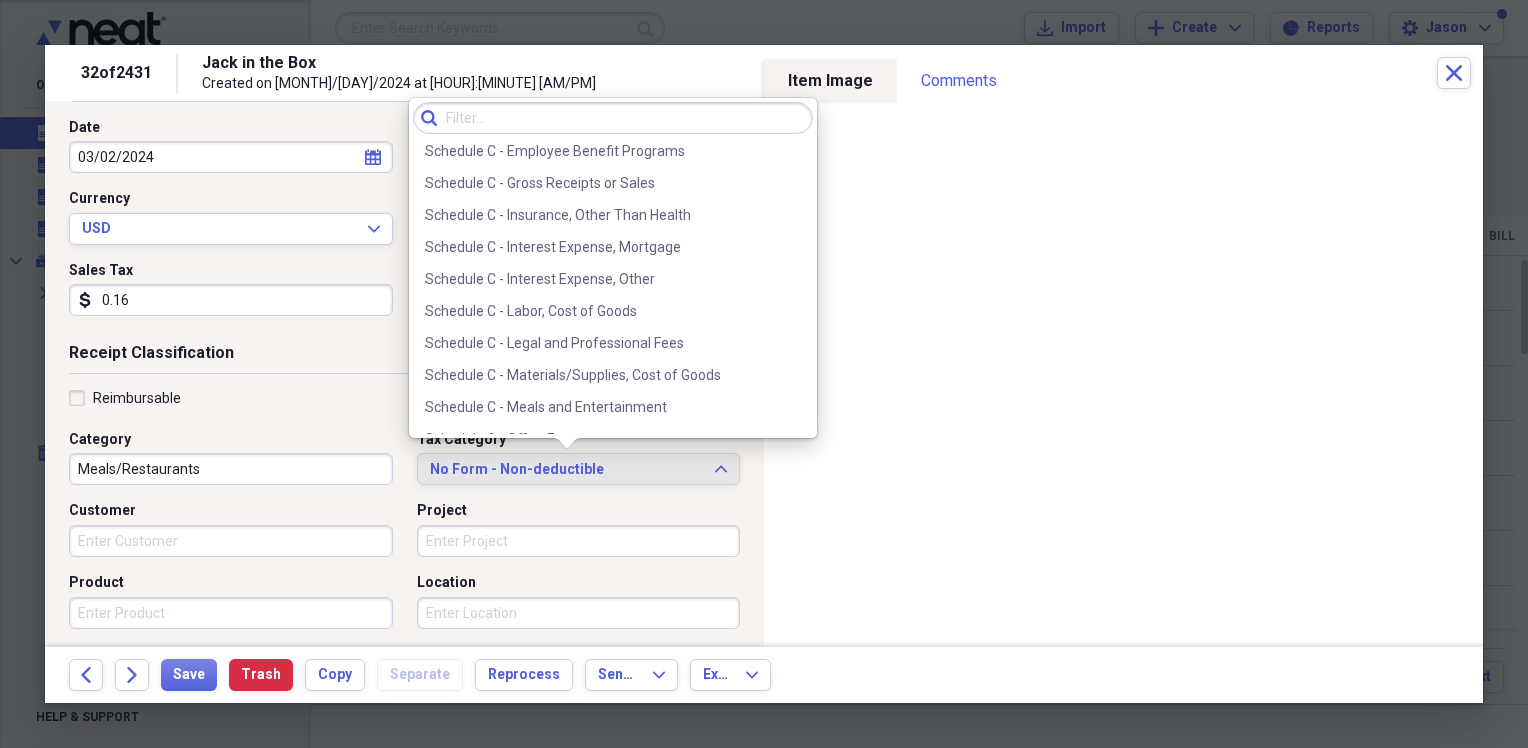 scroll, scrollTop: 3767, scrollLeft: 0, axis: vertical 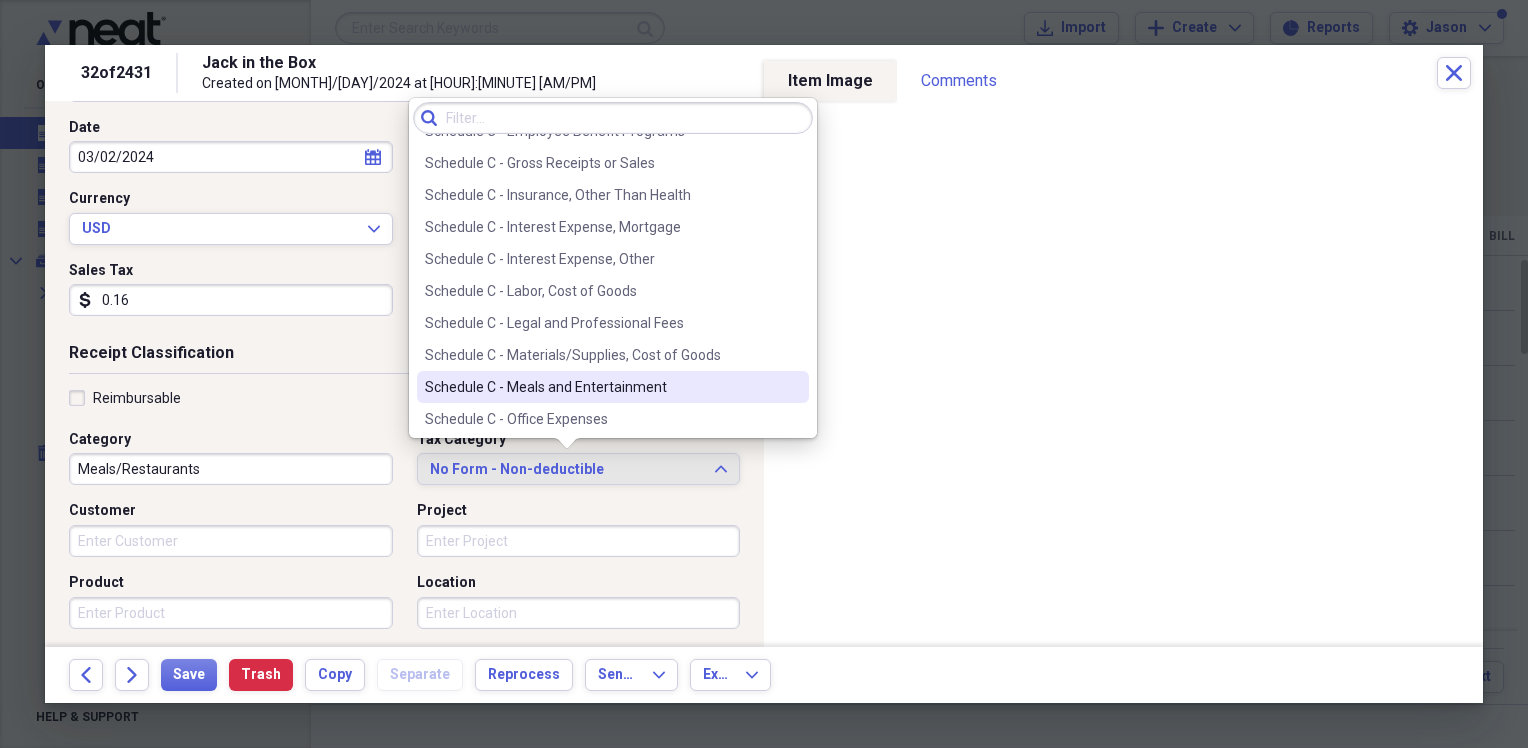 click on "Schedule C - Meals and Entertainment" at bounding box center (601, 387) 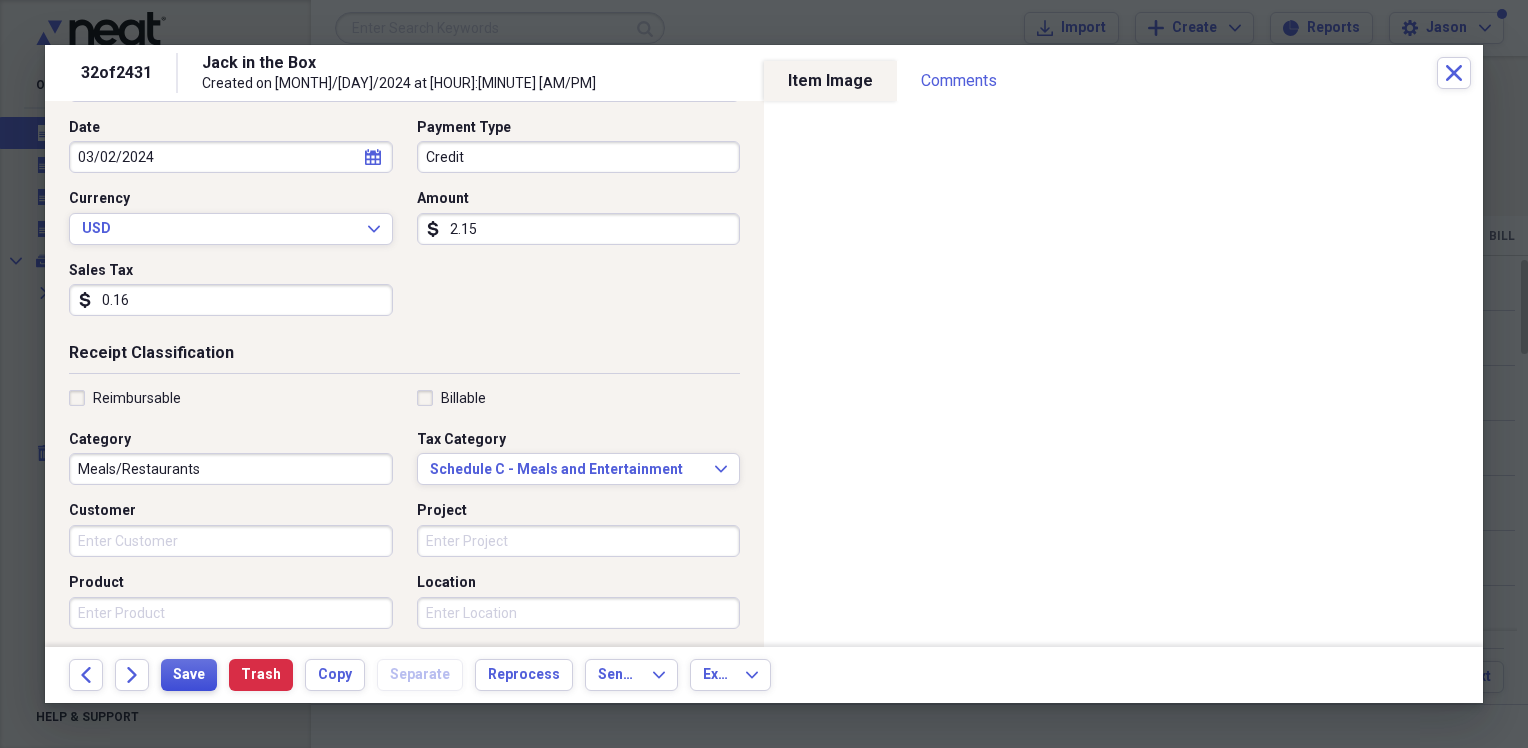 click on "Save" at bounding box center [189, 675] 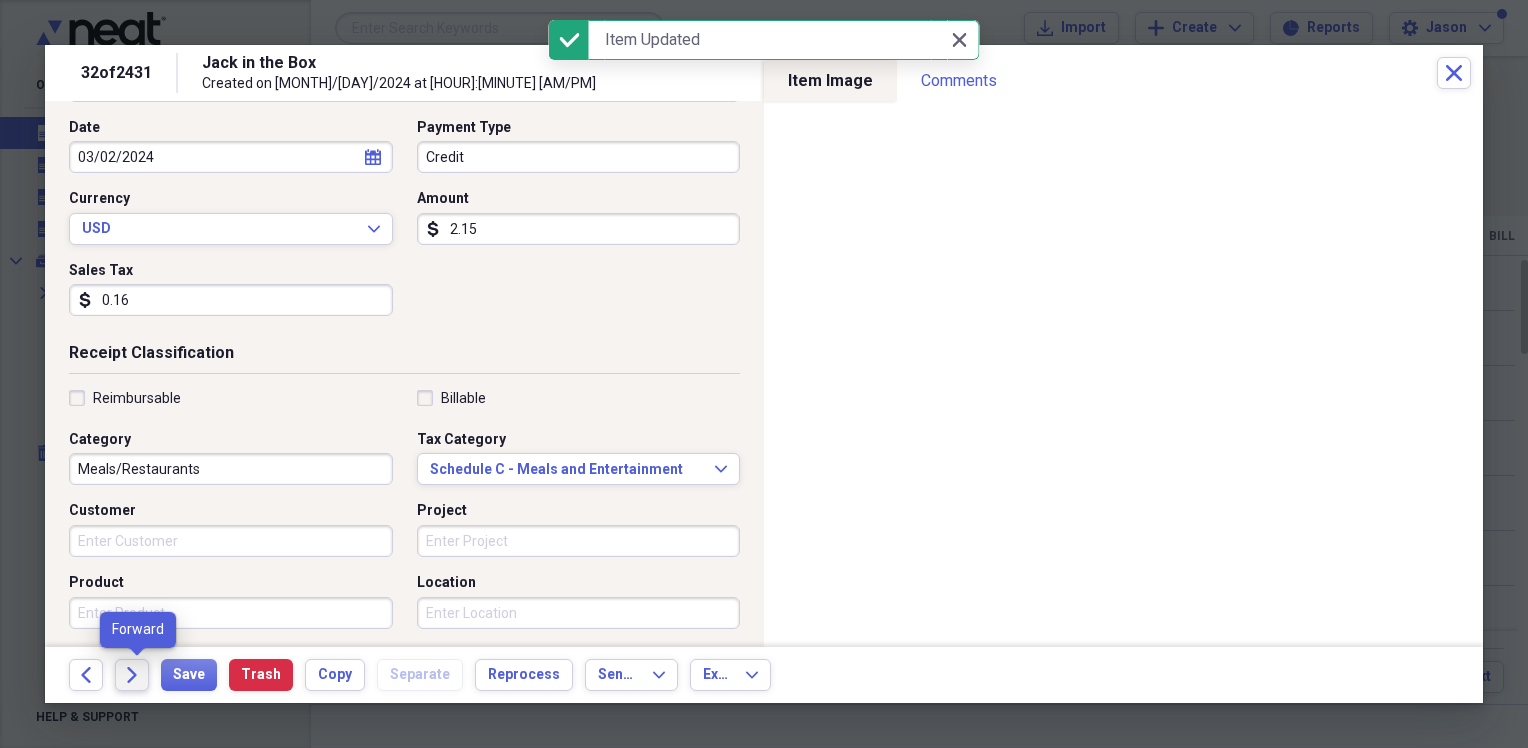 click on "Forward" at bounding box center (132, 675) 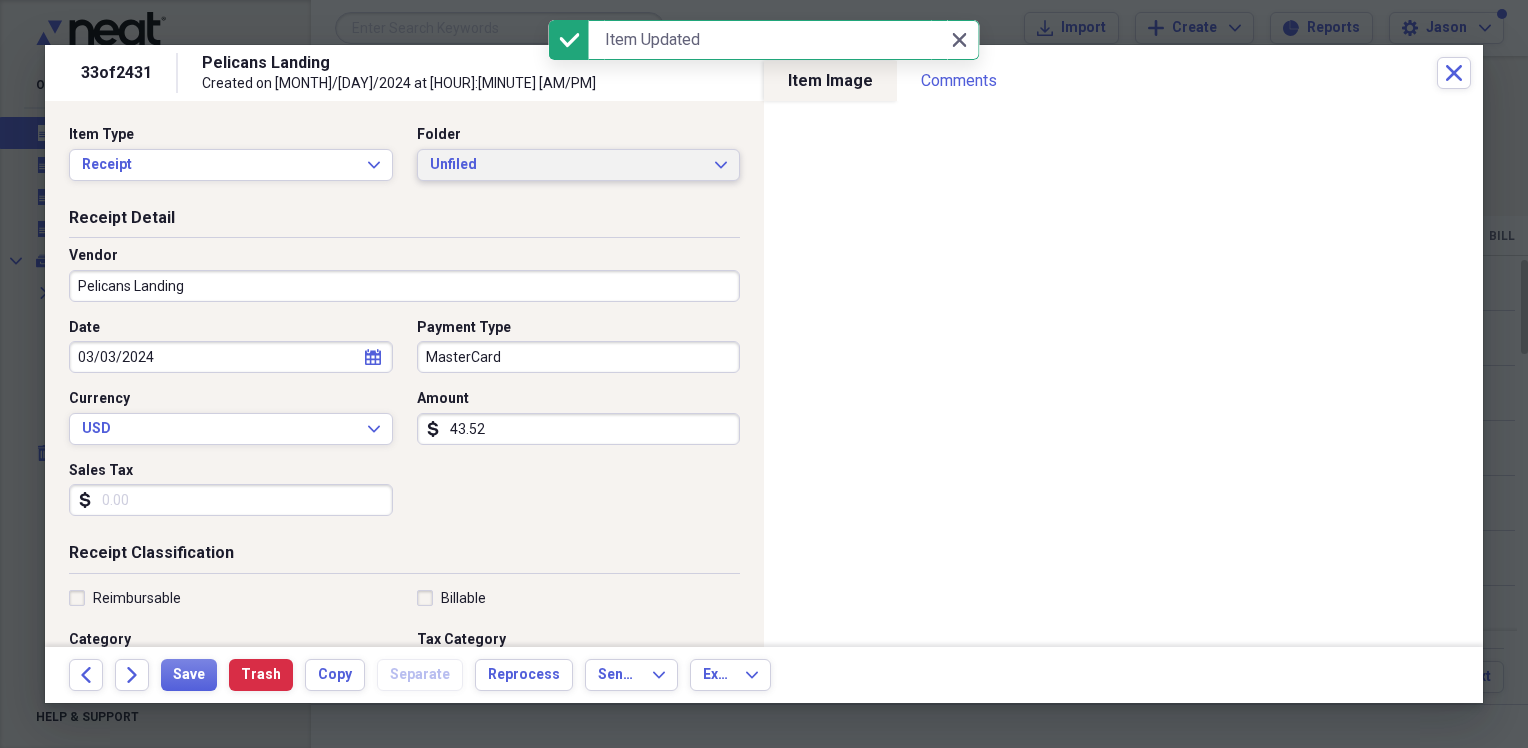 click on "Unfiled" at bounding box center [567, 165] 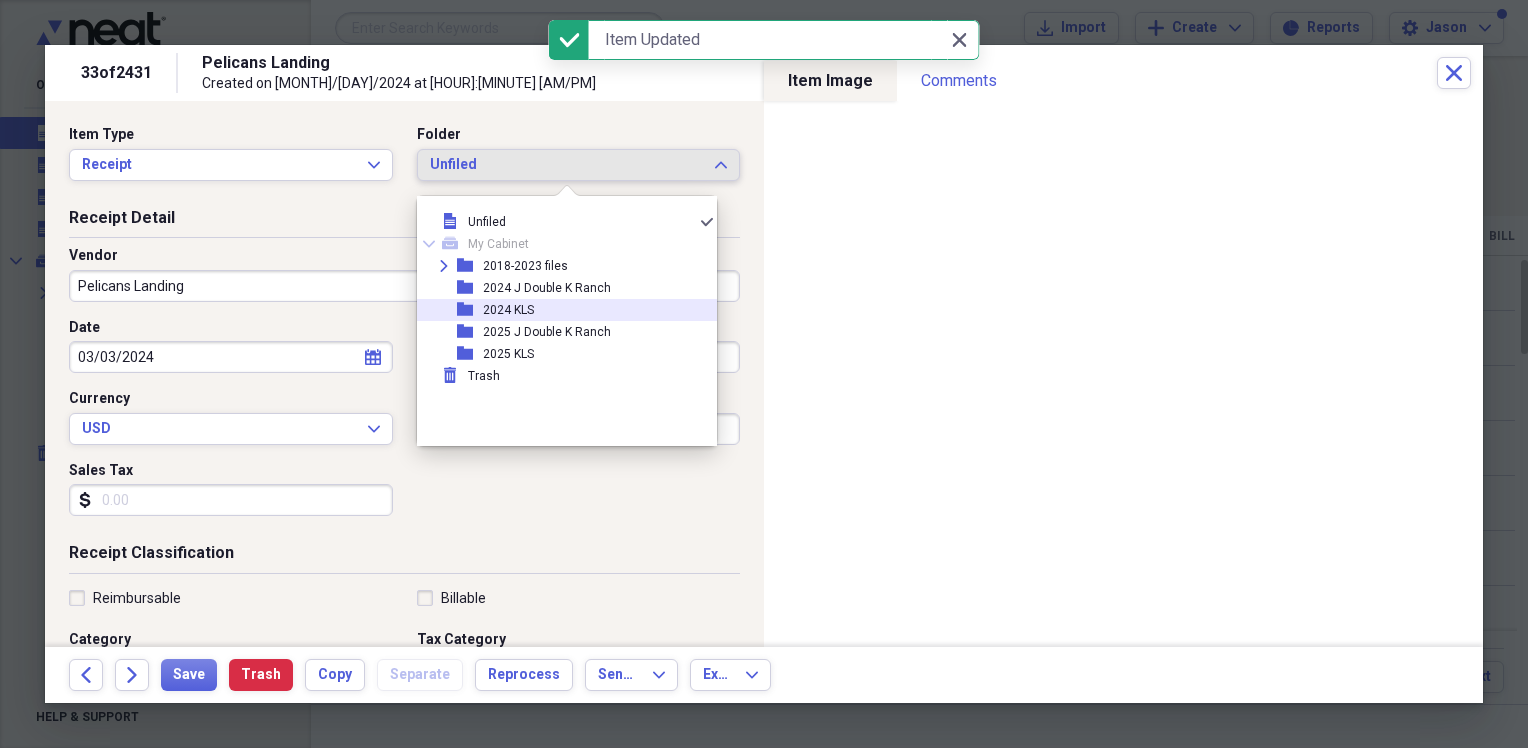click on "folder 2024 KLS" at bounding box center [559, 310] 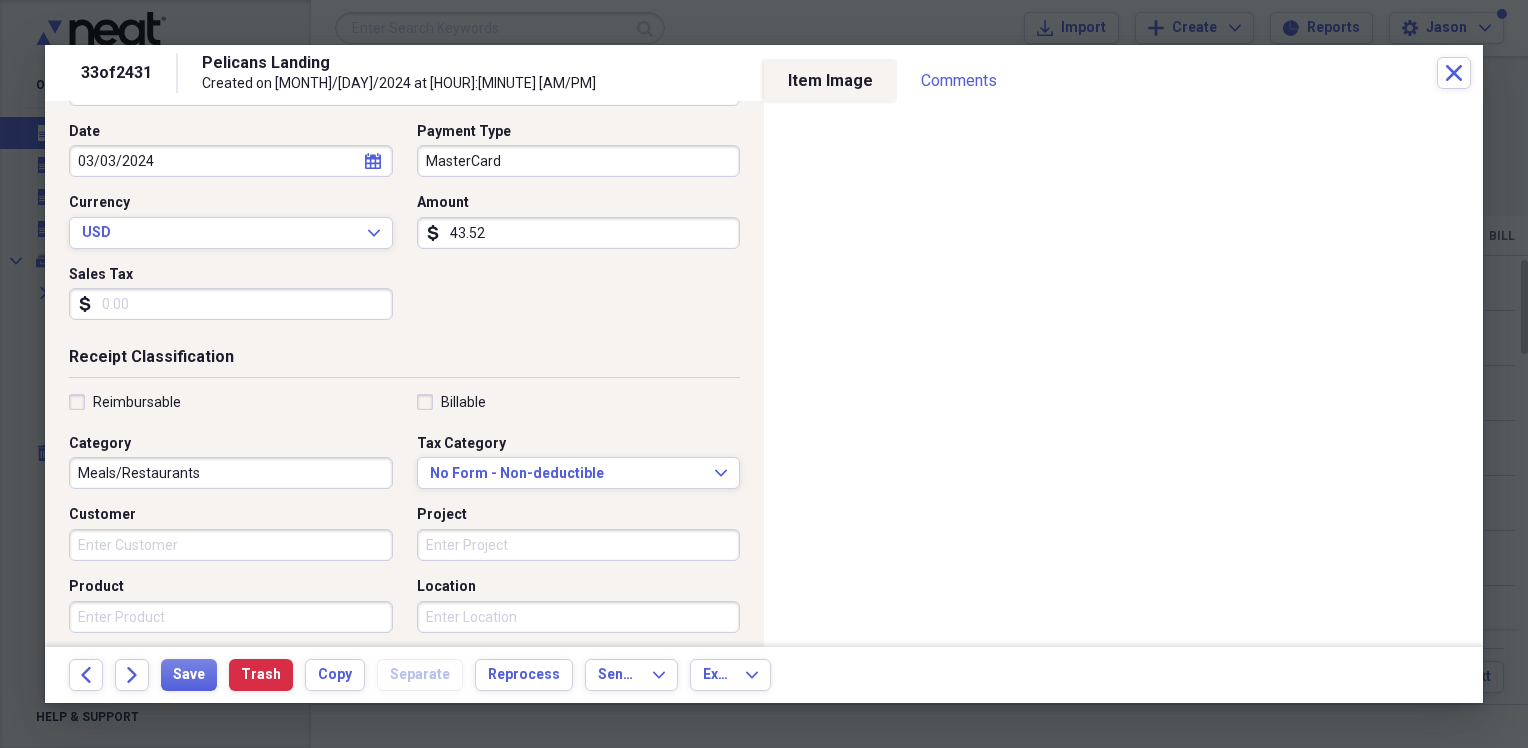 scroll, scrollTop: 200, scrollLeft: 0, axis: vertical 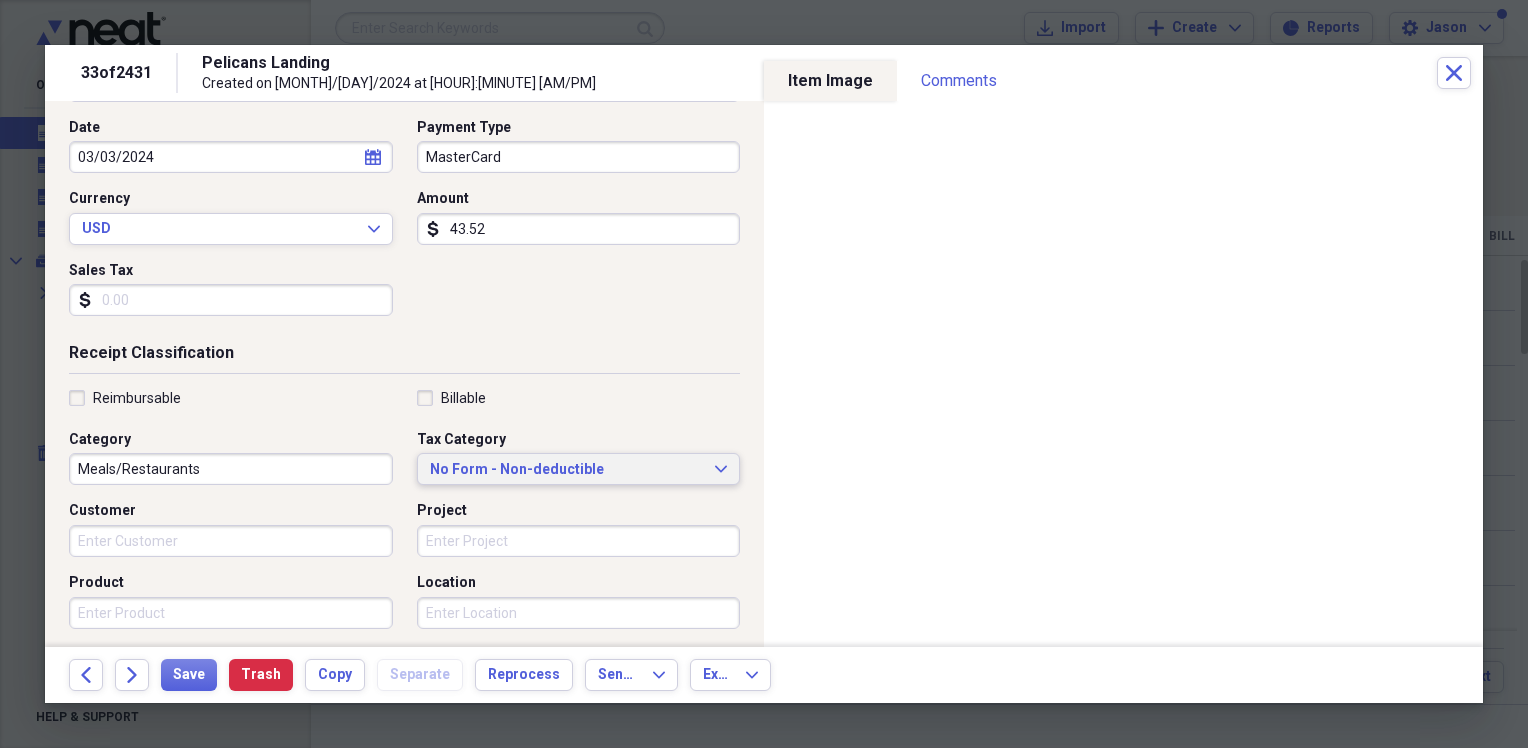 click on "No Form - Non-deductible" at bounding box center (567, 470) 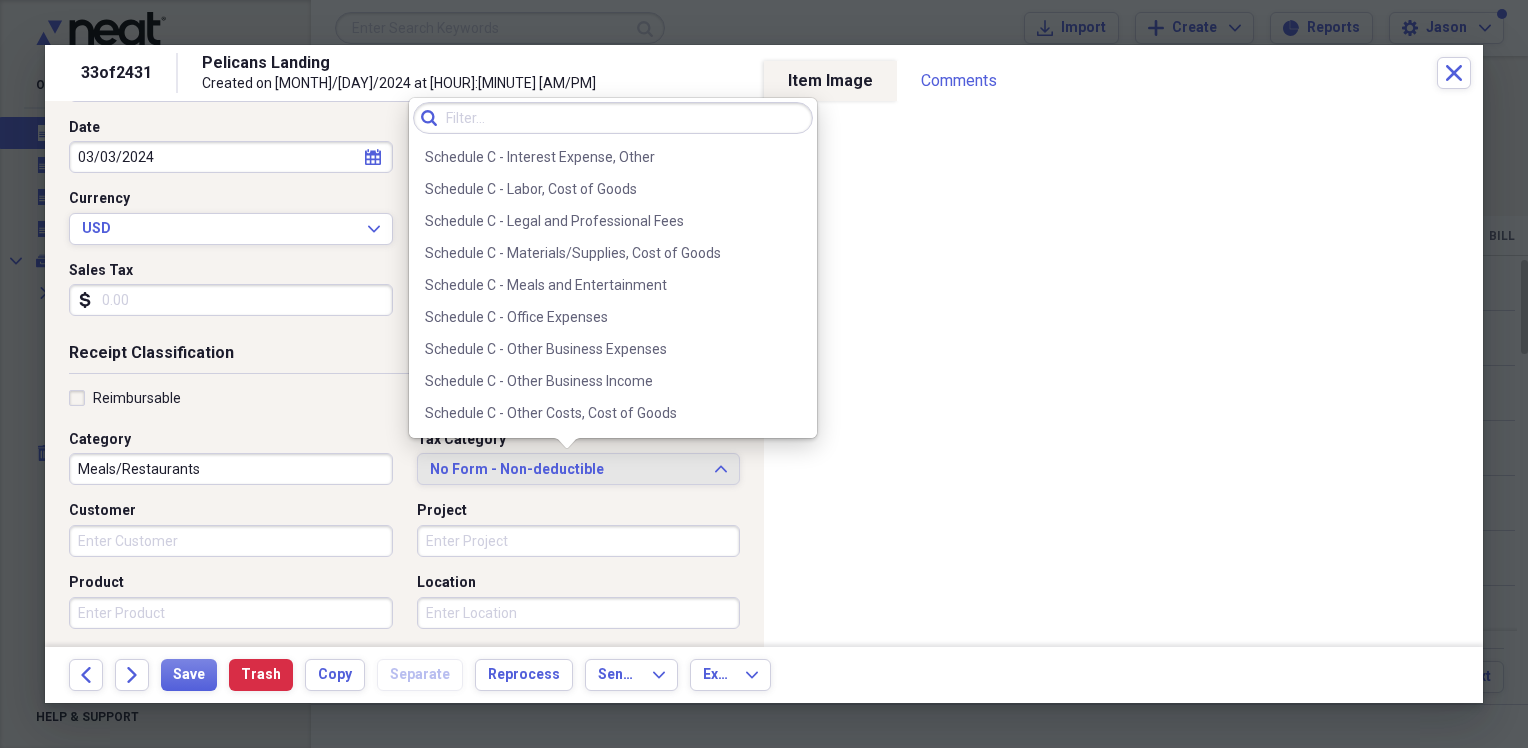 scroll, scrollTop: 3951, scrollLeft: 0, axis: vertical 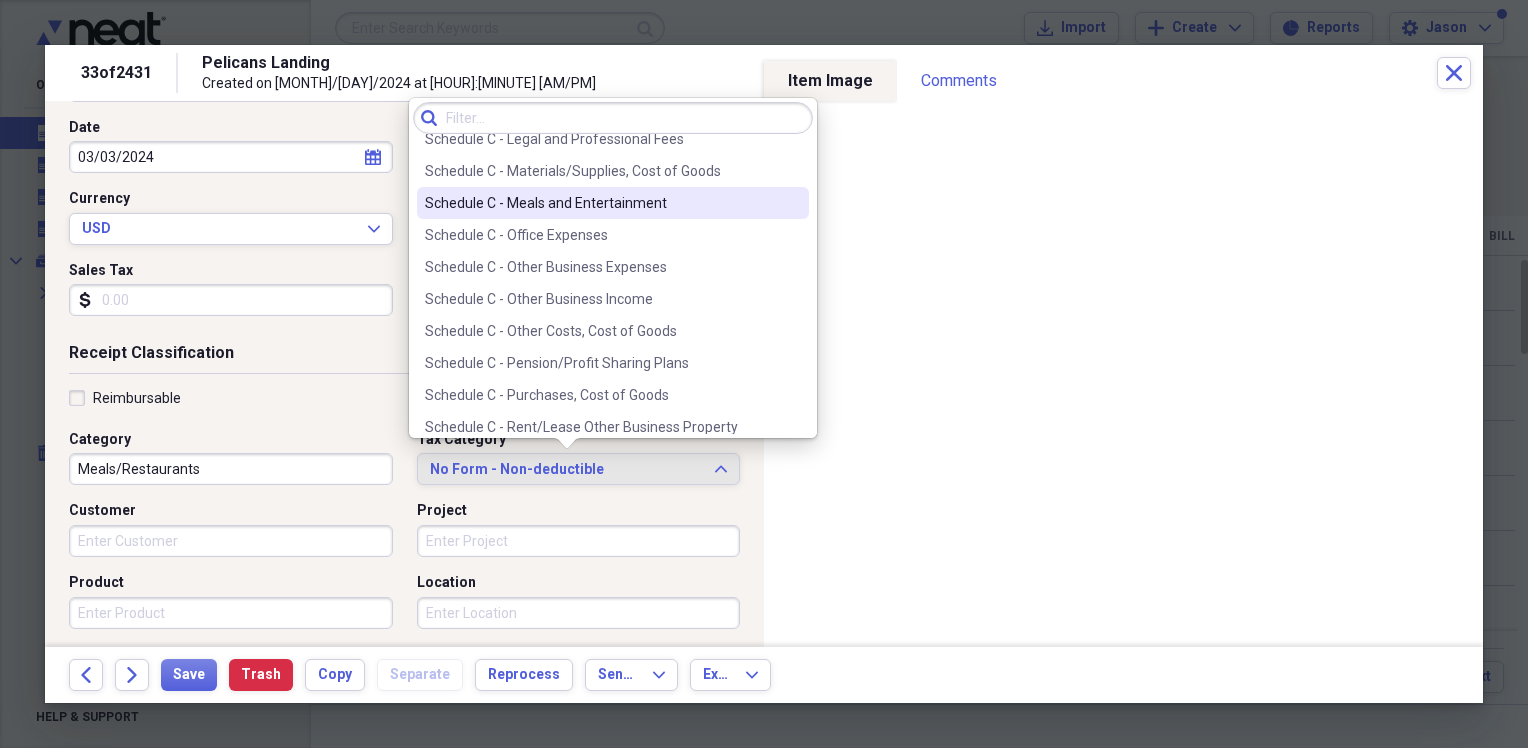click on "Schedule C - Materials/Supplies, Cost of Goods" at bounding box center (613, 171) 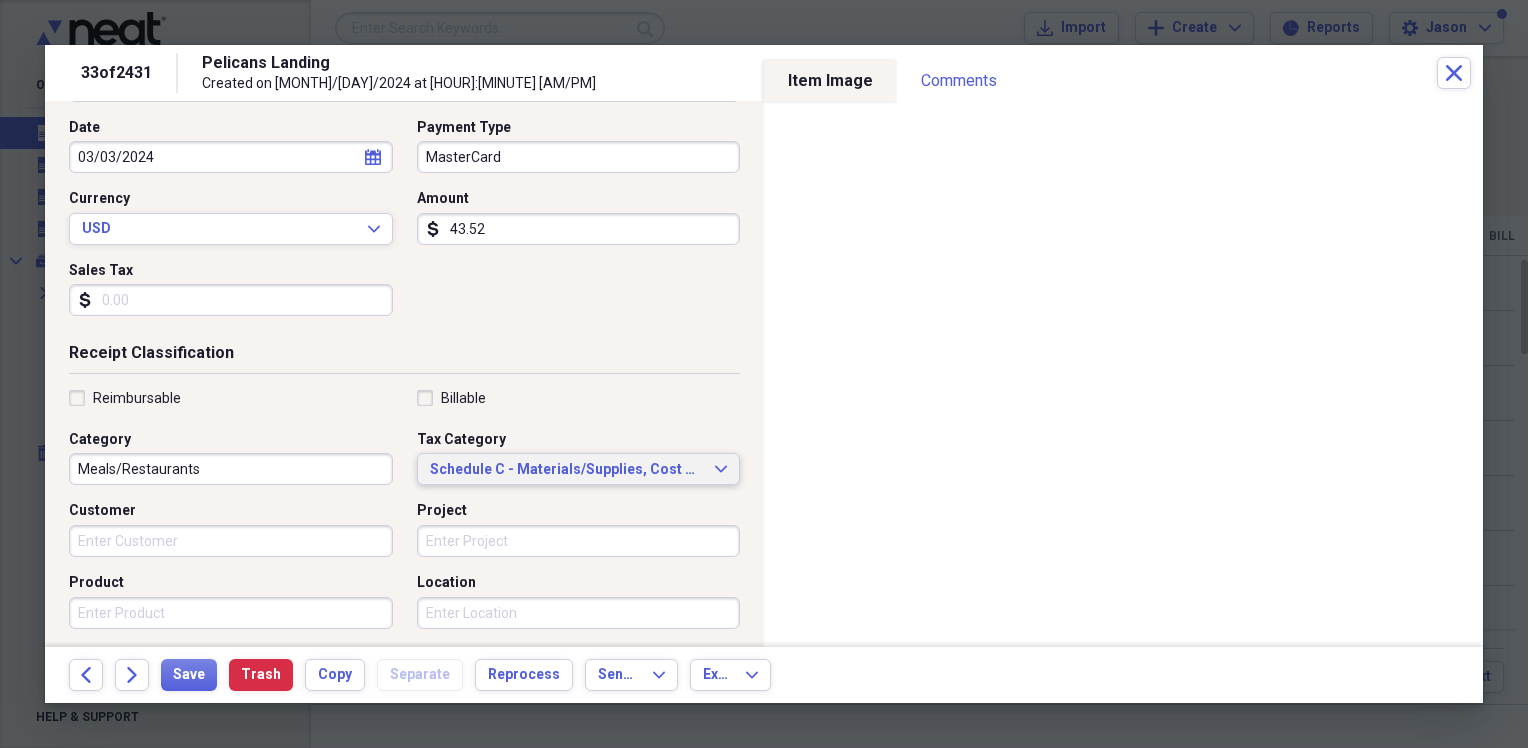 click on "Schedule C - Materials/Supplies, Cost of Goods" at bounding box center (567, 470) 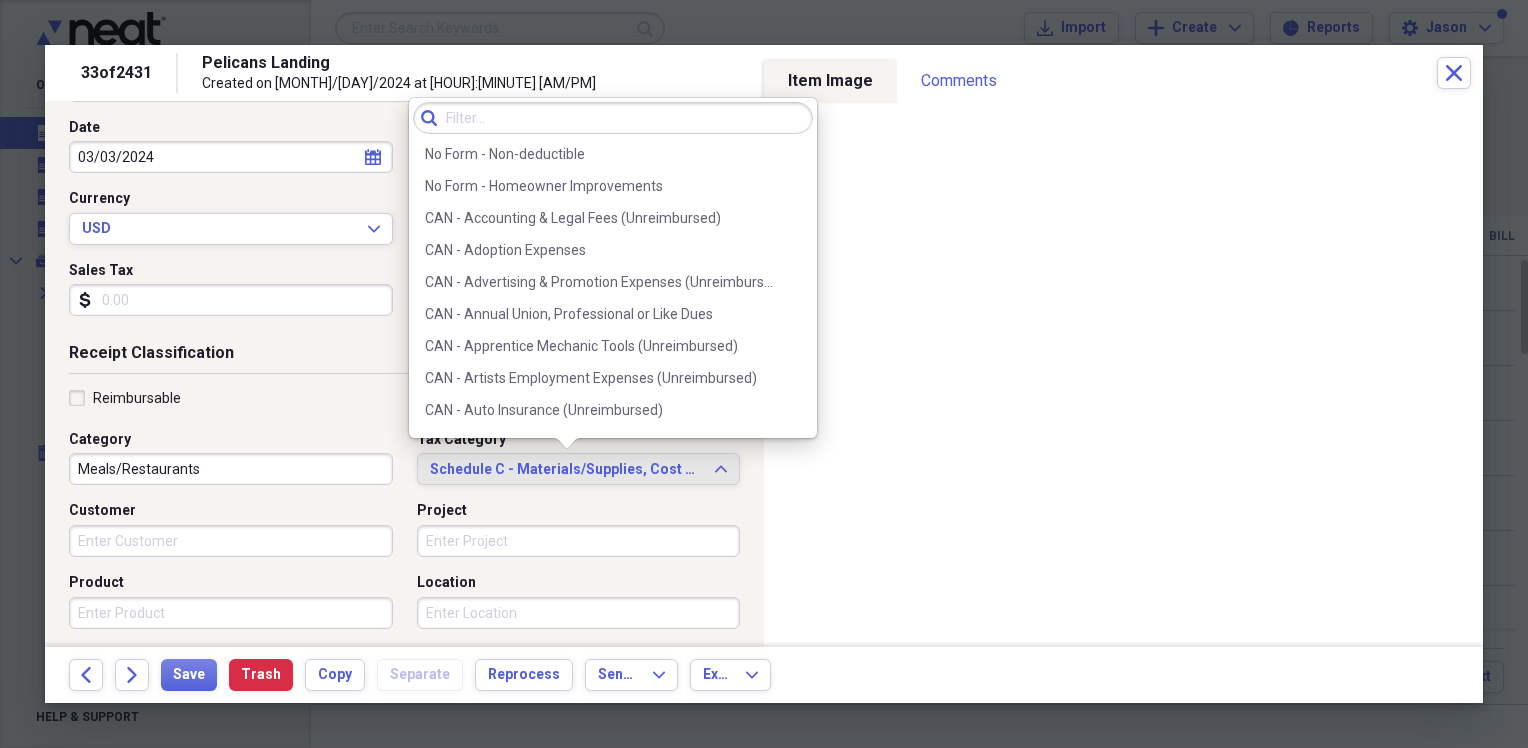 scroll, scrollTop: 3740, scrollLeft: 0, axis: vertical 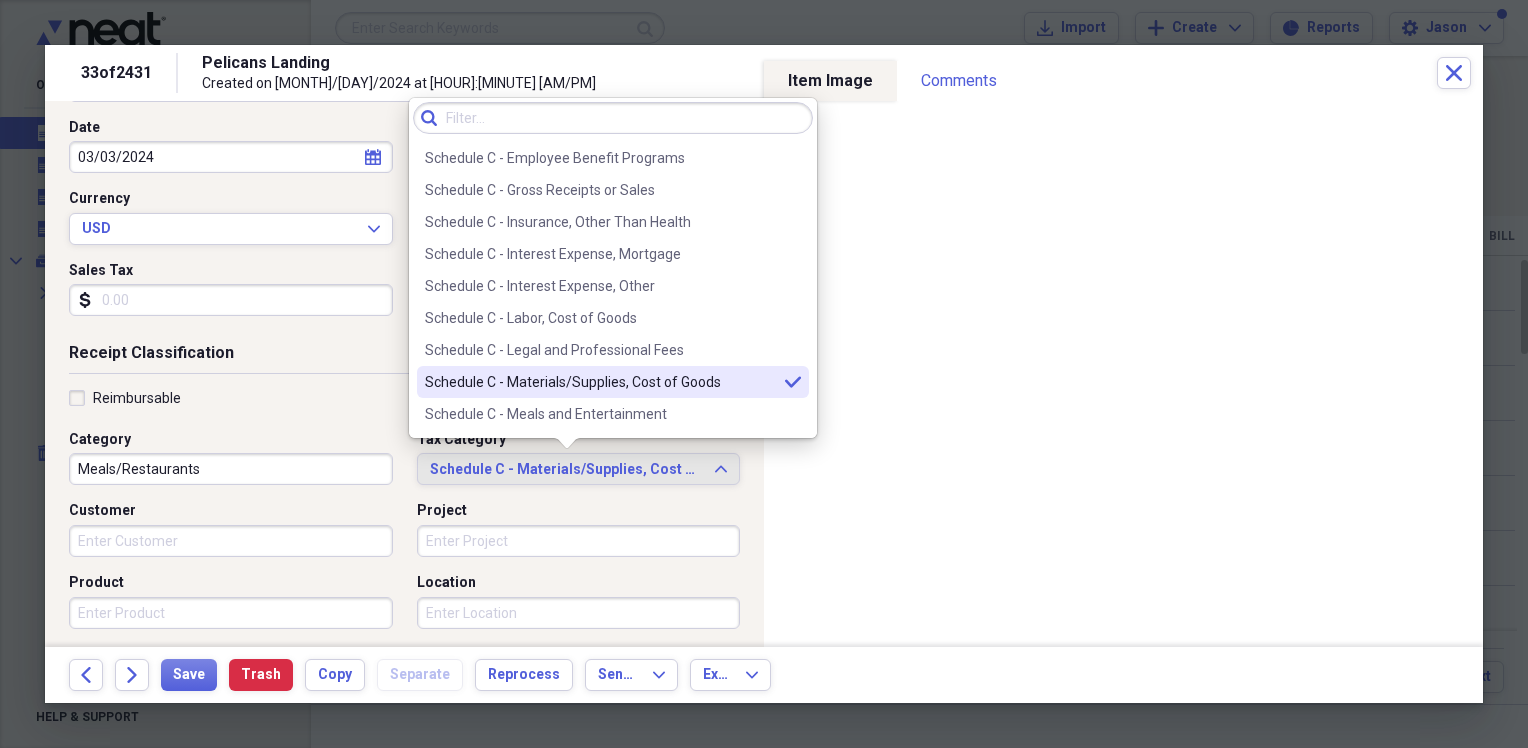 click on "No Form - Non-deductible No Form - Homeowner Improvements CAN - Accounting & Legal Fees (Unreimbursed) CAN - Adoption Expenses CAN - Advertising & Promotion Expenses (Unreimbursed) CAN - Annual Union, Professional or Like Dues CAN - Apprentice Mechanic Tools (Unreimbursed) CAN - Artists Employment Expenses (Unreimbursed) CAN - Auto Insurance (Unreimbursed) CAN - Auto Loan Interest (Unreimbursed) CAN - Carrying Charges (Investments) CAN - Child Care Expenses CAN - Children's Fitness Expenses CAN - Clergy Residence Expenses CAN - Disability Supports Expenses CAN - Donations & Gifts (Monetary) CAN - Education Expenses CAN - Electricity, Heat & Water (Home Workspace) CAN - Federal Political Contributions CAN - Food, Bev. & Entertainment Expenses (Unreimbursed) CAN - Foreign Tax Payments CAN - Fuel (Unreimbursed) CAN - Insurance (Home Workspace) CAN - Interest Expenses (Investments) CAN - Interest Paid on Student Loans CAN - License & Registration (Unreimbursed) CAN - Lodging (Unreimbursed) CAN - Medical Expenses" at bounding box center [613, 284] 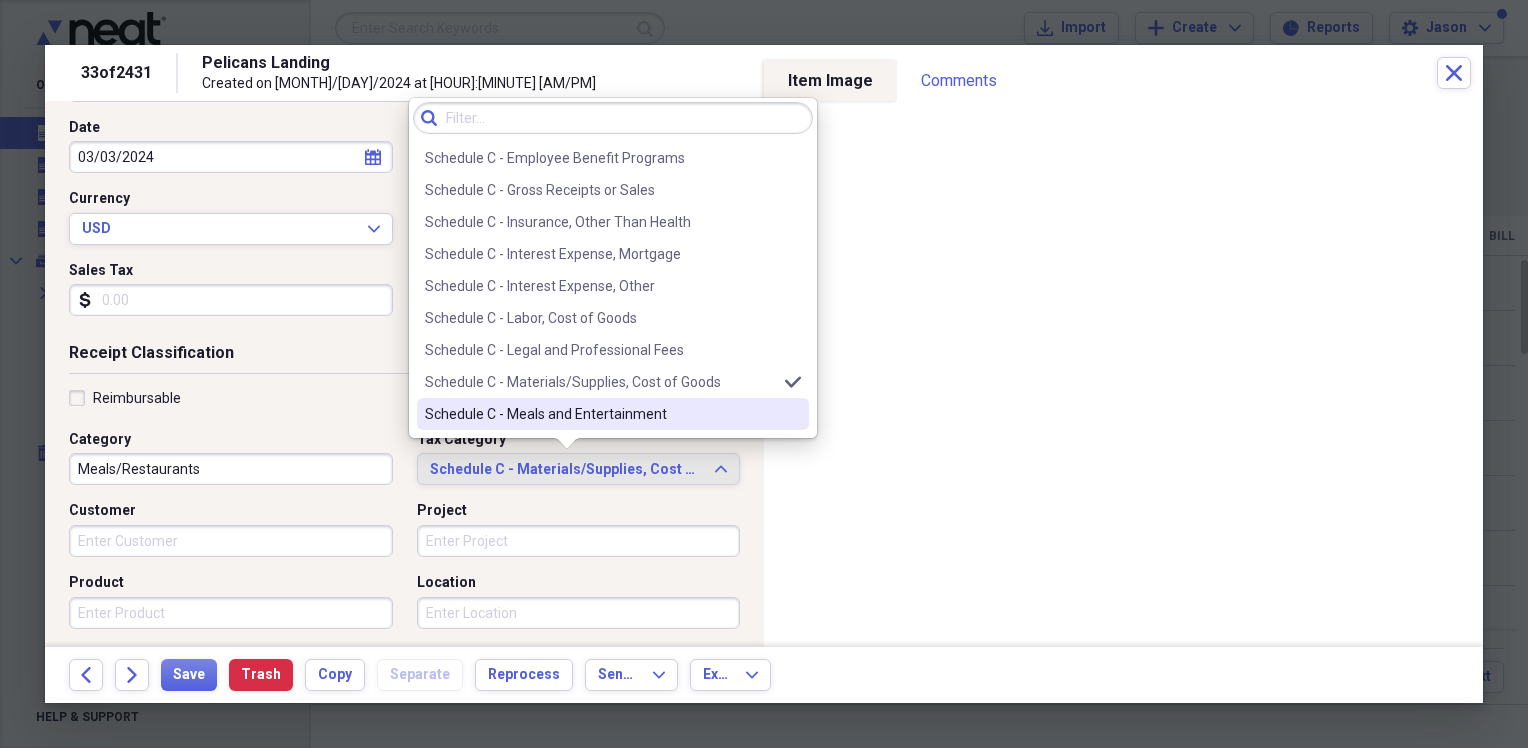 click on "Schedule C - Meals and Entertainment" at bounding box center [601, 414] 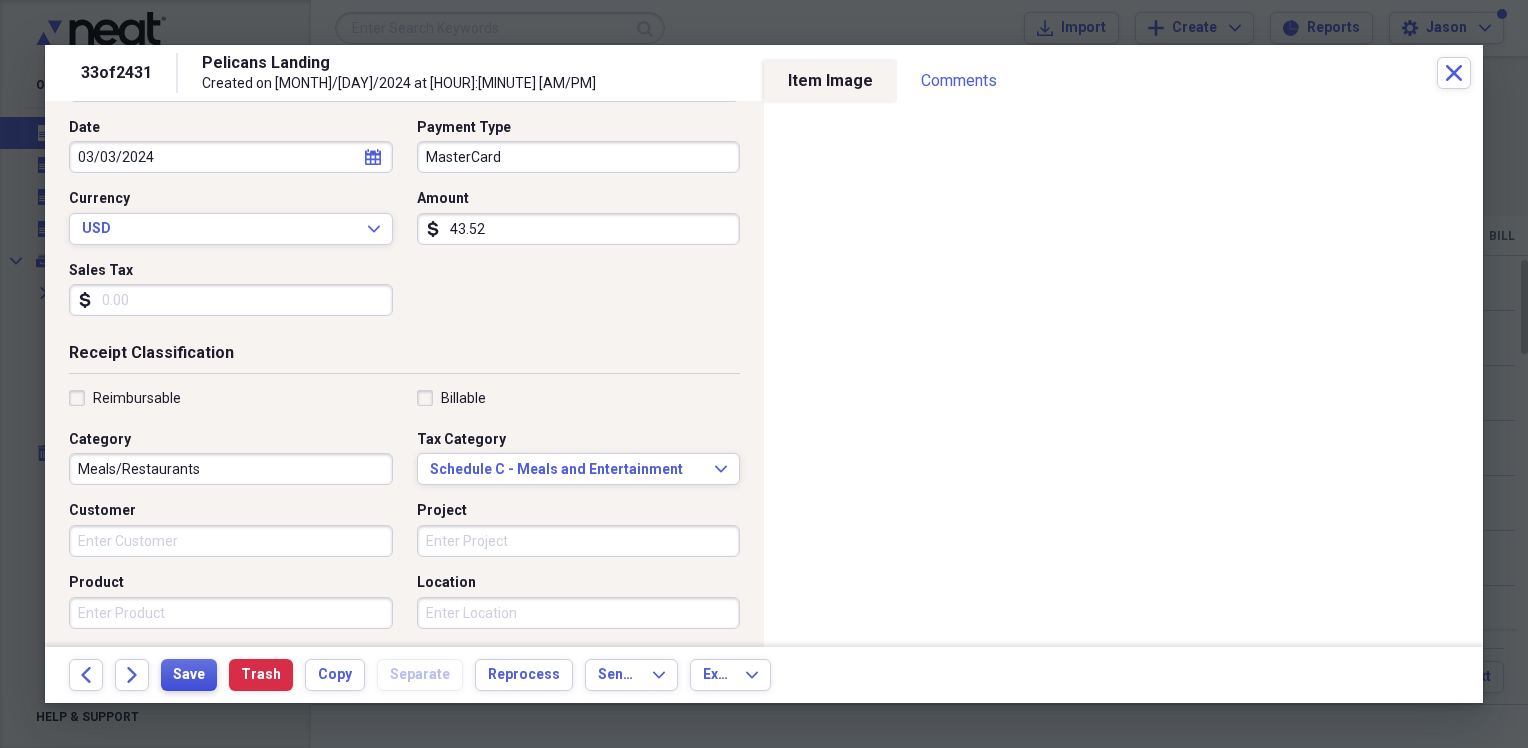 click on "Save" at bounding box center [189, 675] 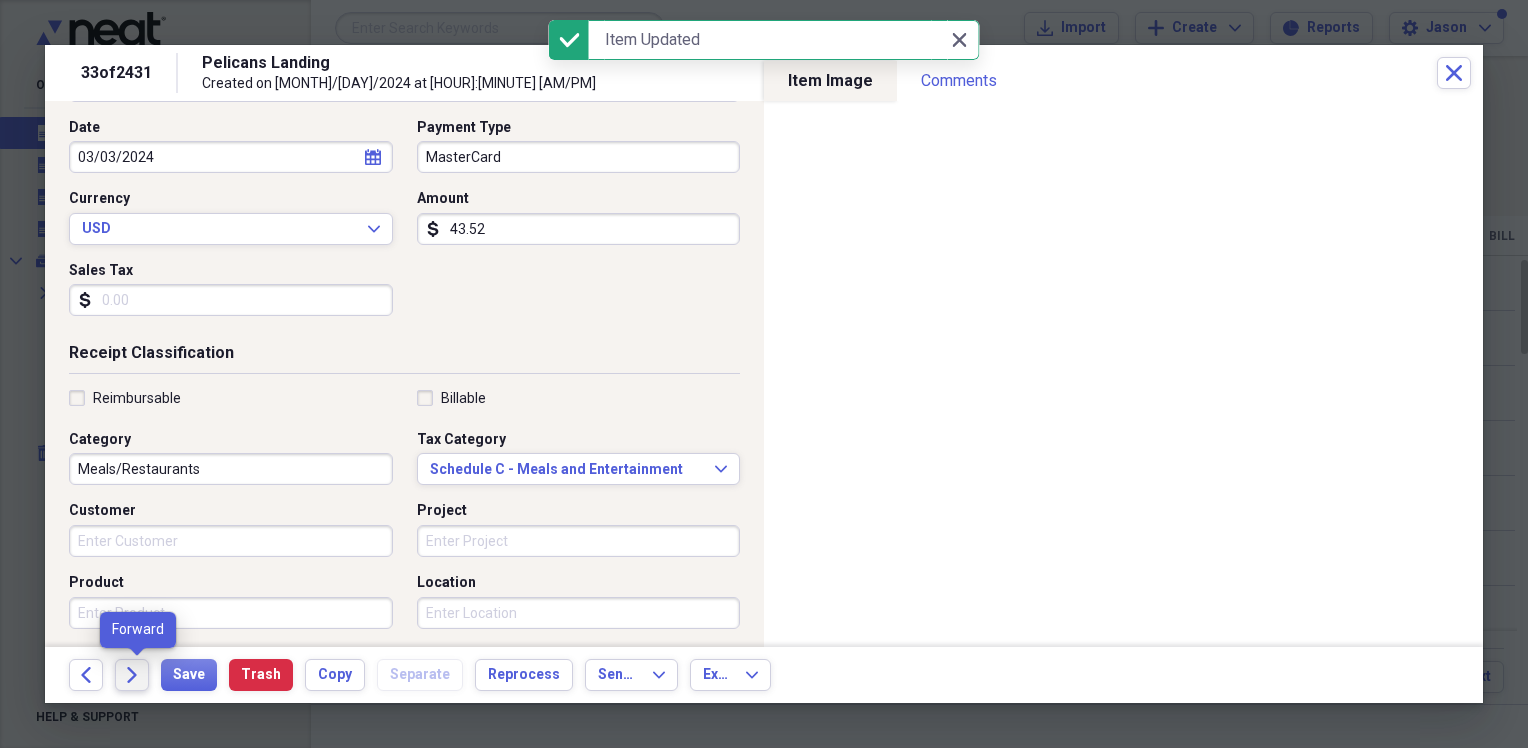 click on "Forward" 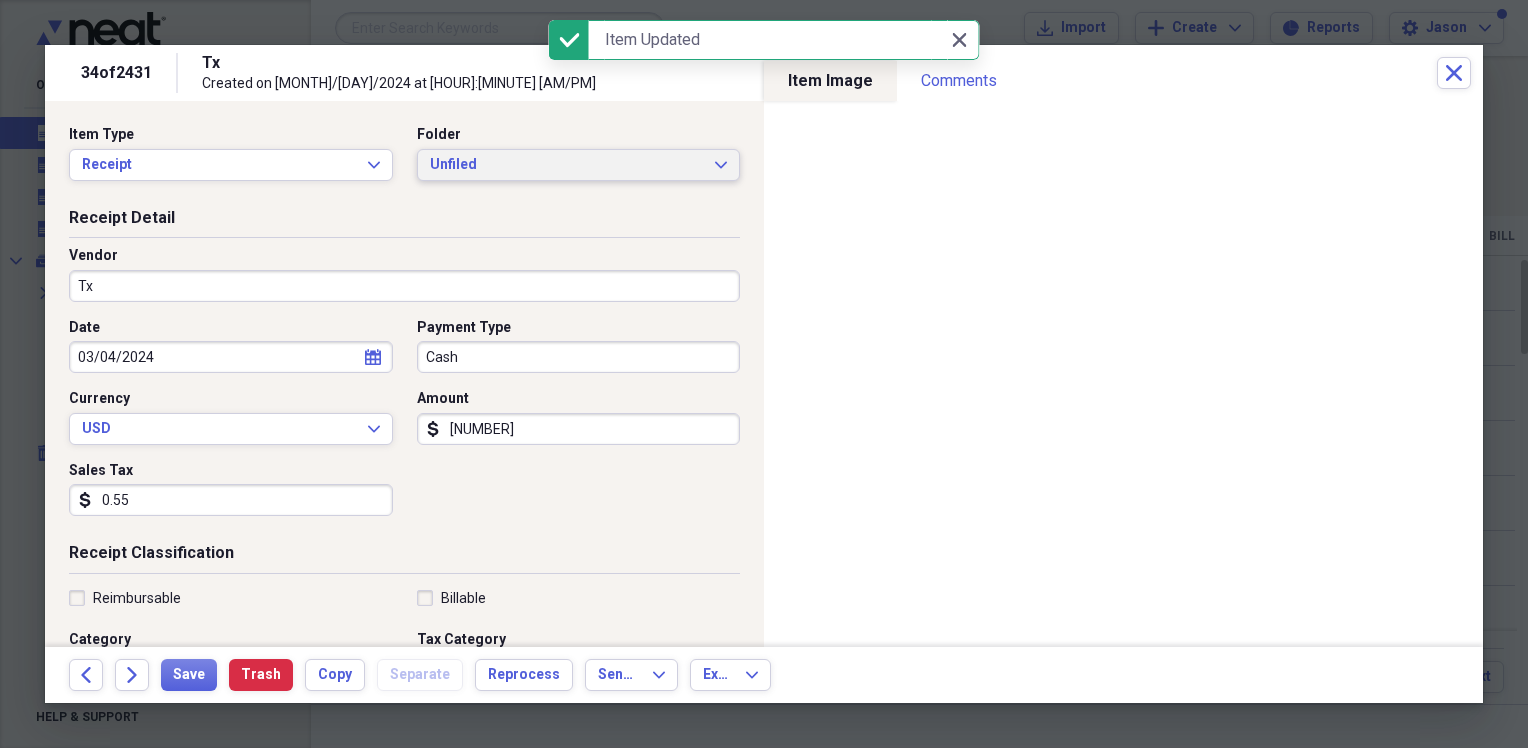 click on "Unfiled" at bounding box center (567, 165) 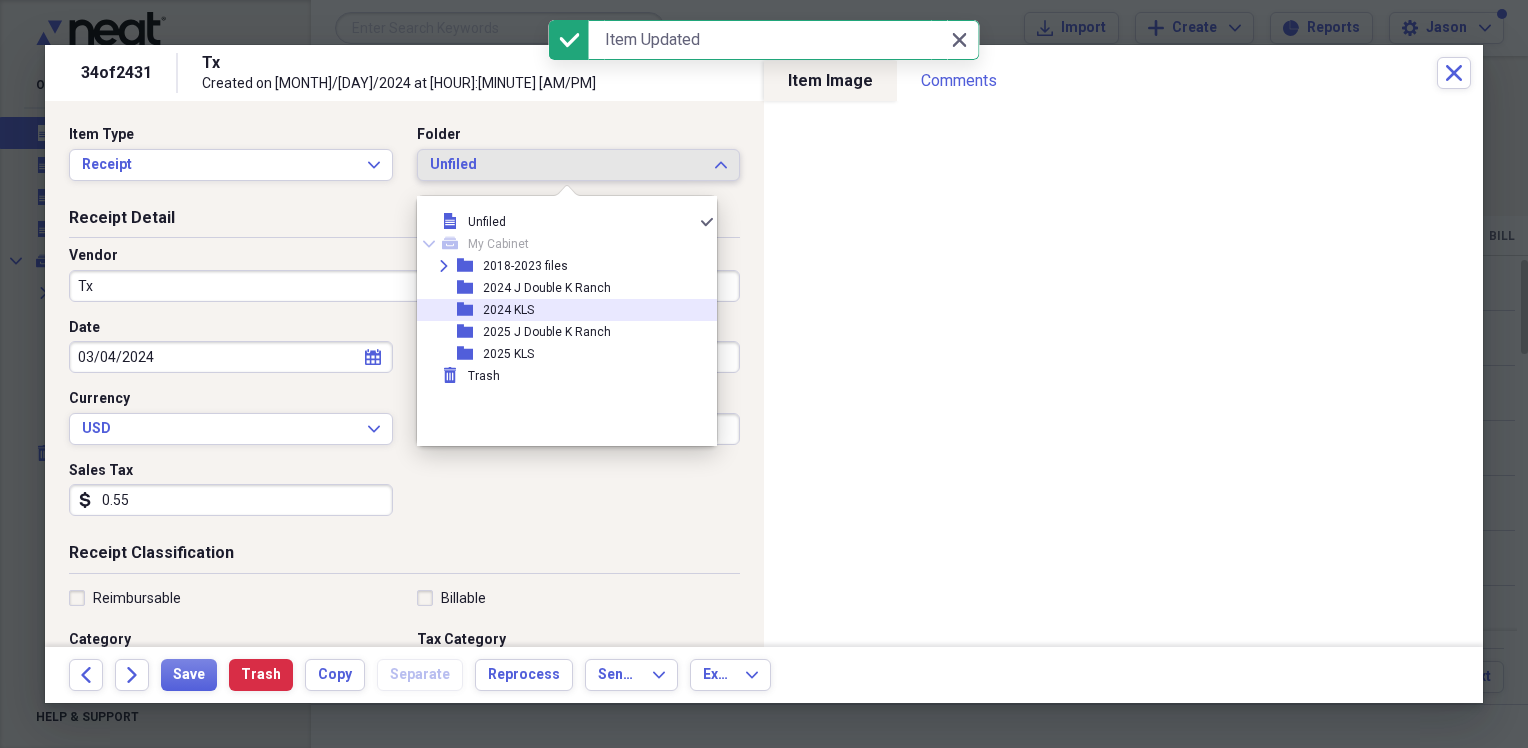 click on "folder 2024 KLS" at bounding box center [559, 310] 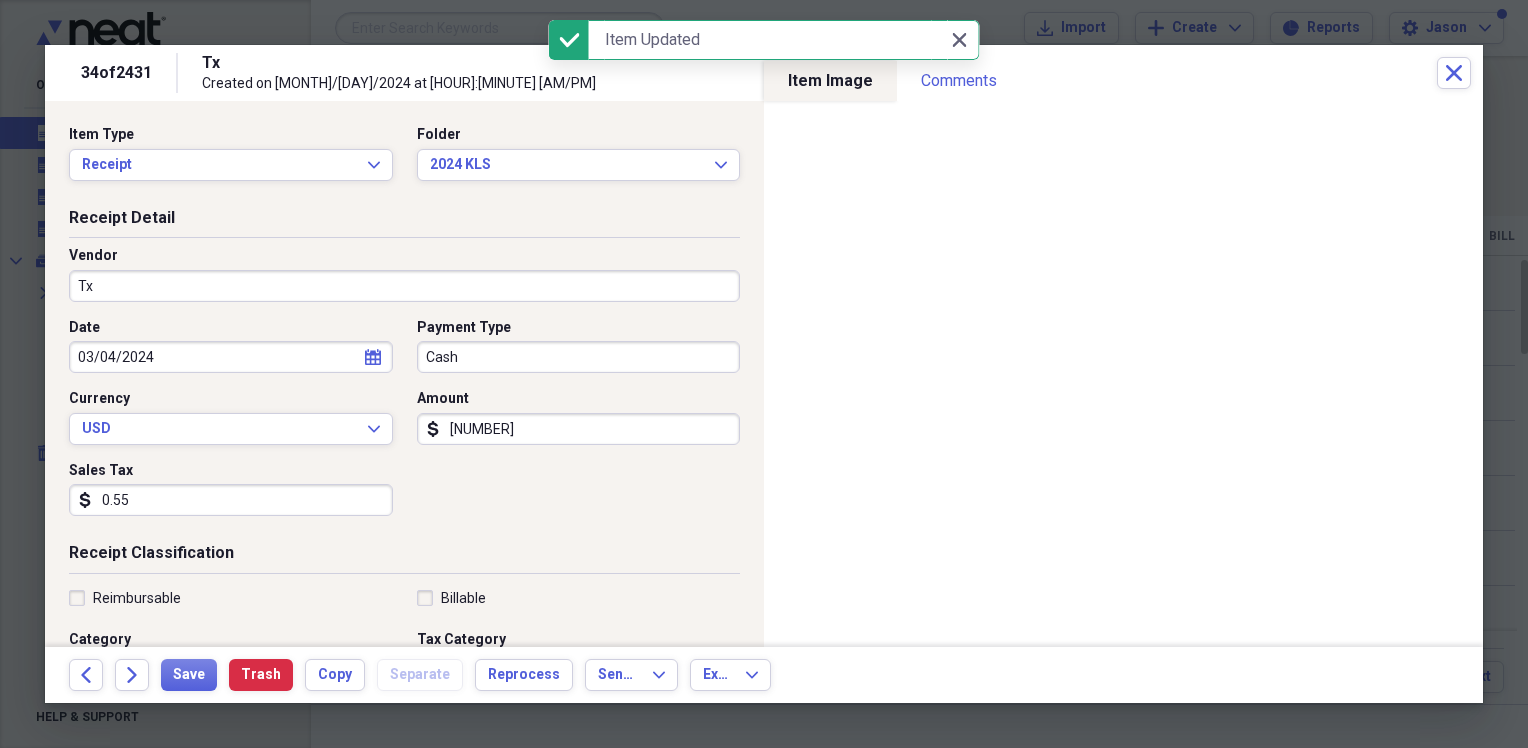 click on "Tx" at bounding box center (404, 286) 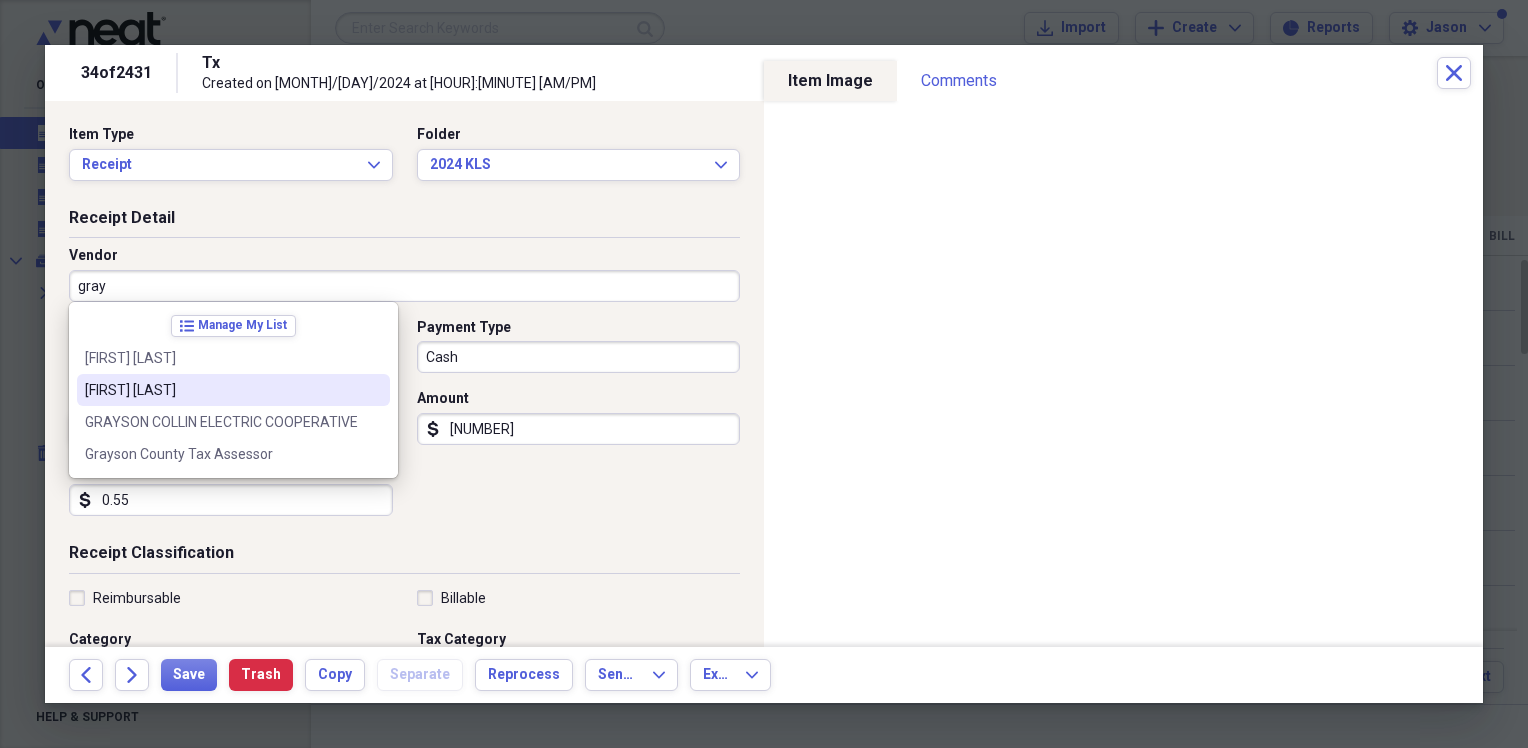 click on "[FIRST] [LAST]" at bounding box center (221, 390) 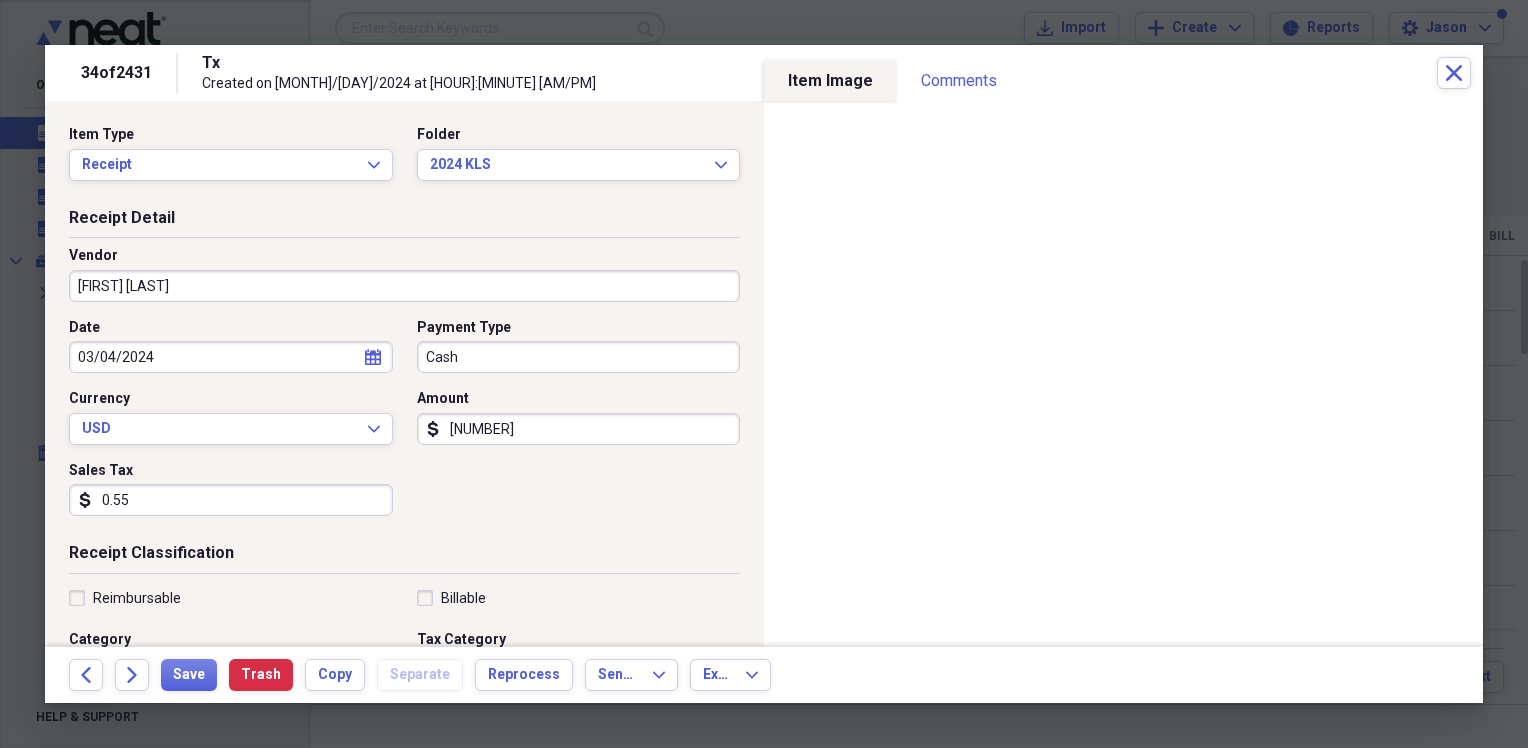 click on "[NUMBER]" at bounding box center (579, 429) 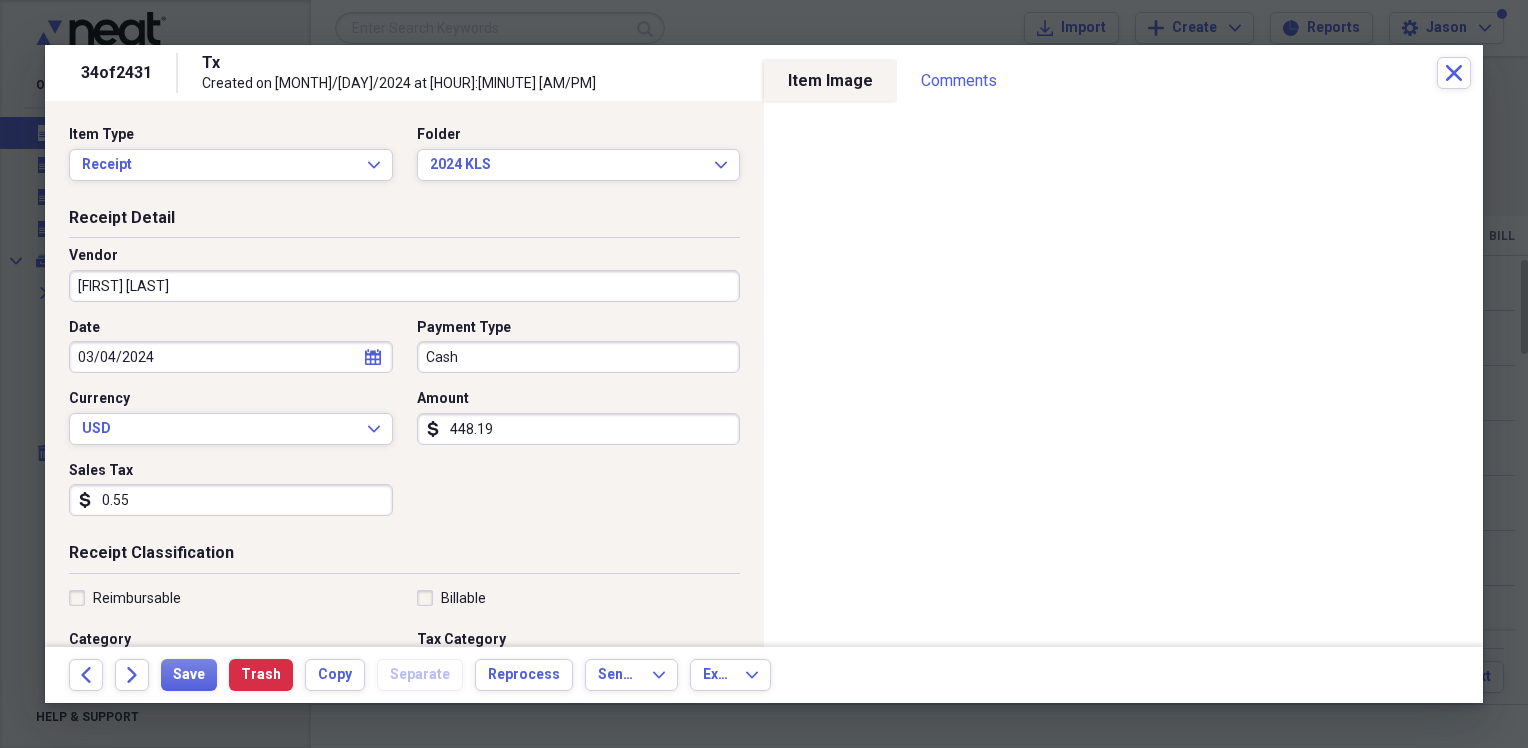 drag, startPoint x: 140, startPoint y: 499, endPoint x: 92, endPoint y: 499, distance: 48 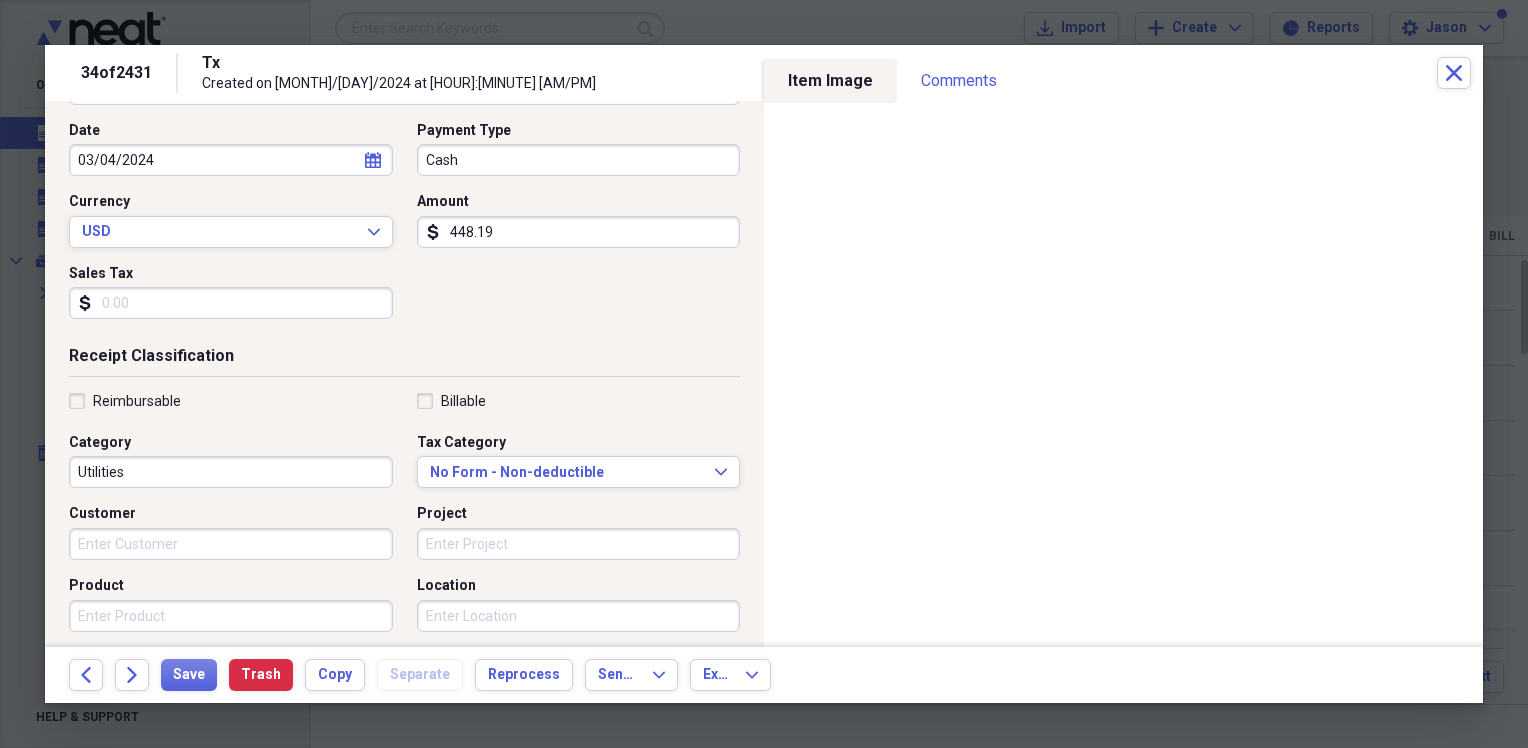 scroll, scrollTop: 200, scrollLeft: 0, axis: vertical 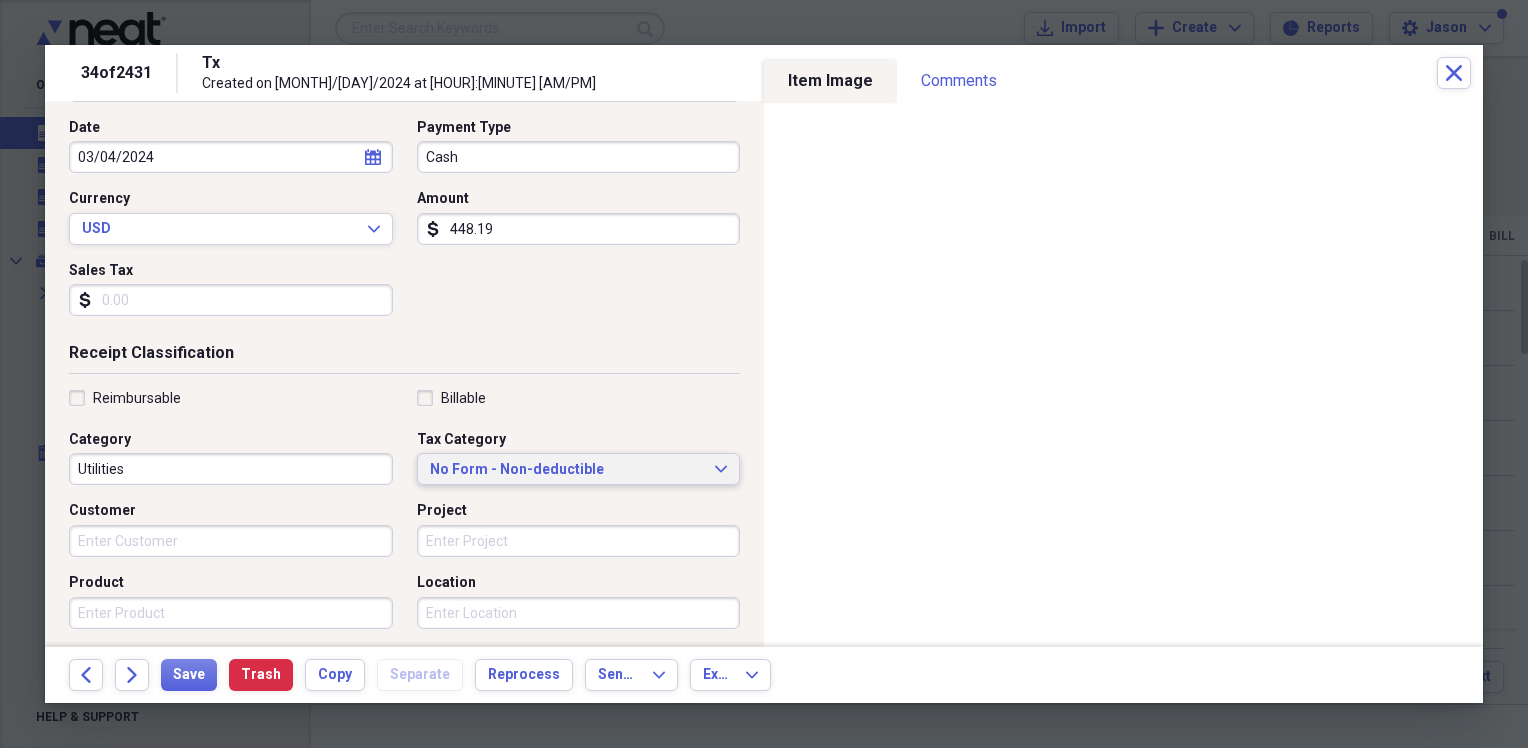 click on "No Form - Non-deductible Expand" at bounding box center [579, 469] 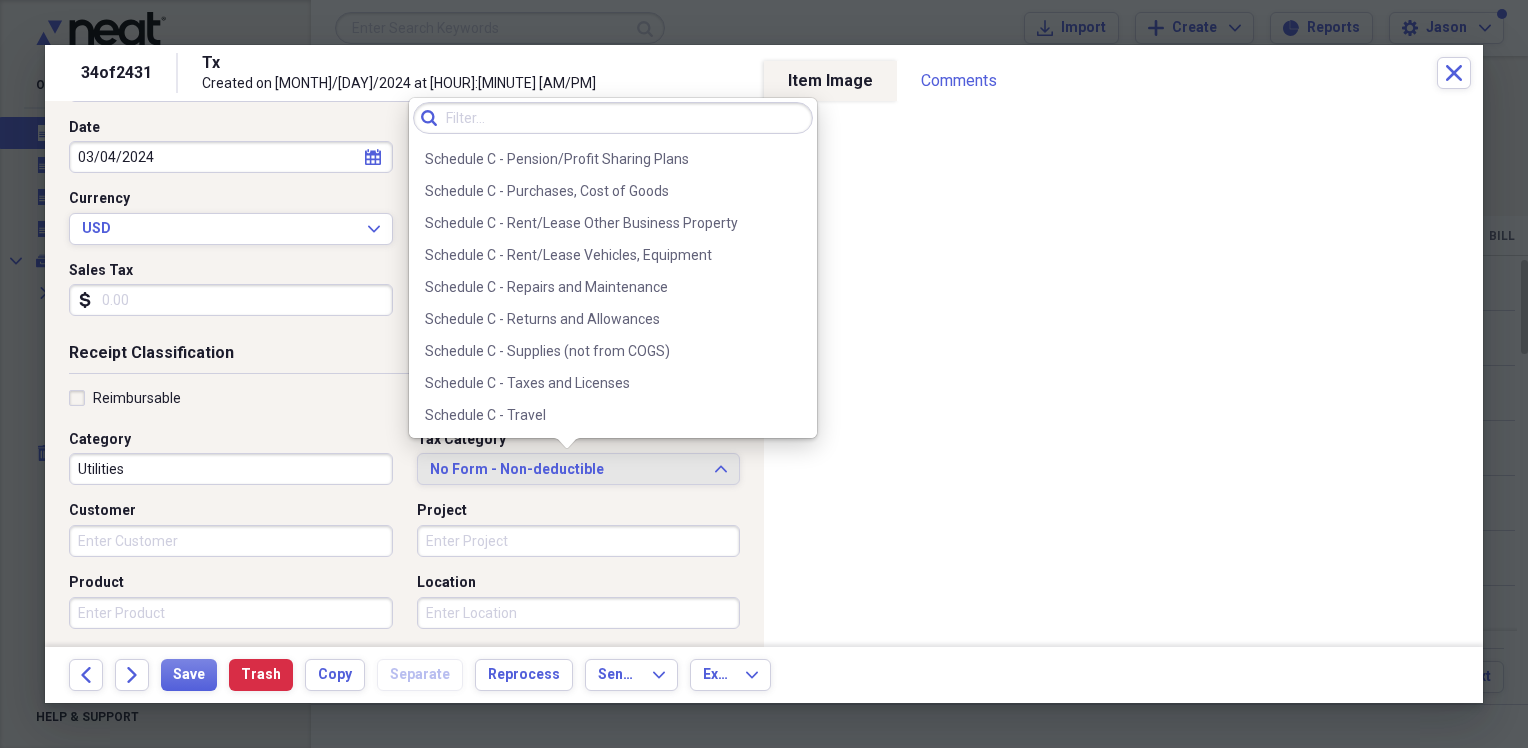 scroll, scrollTop: 4176, scrollLeft: 0, axis: vertical 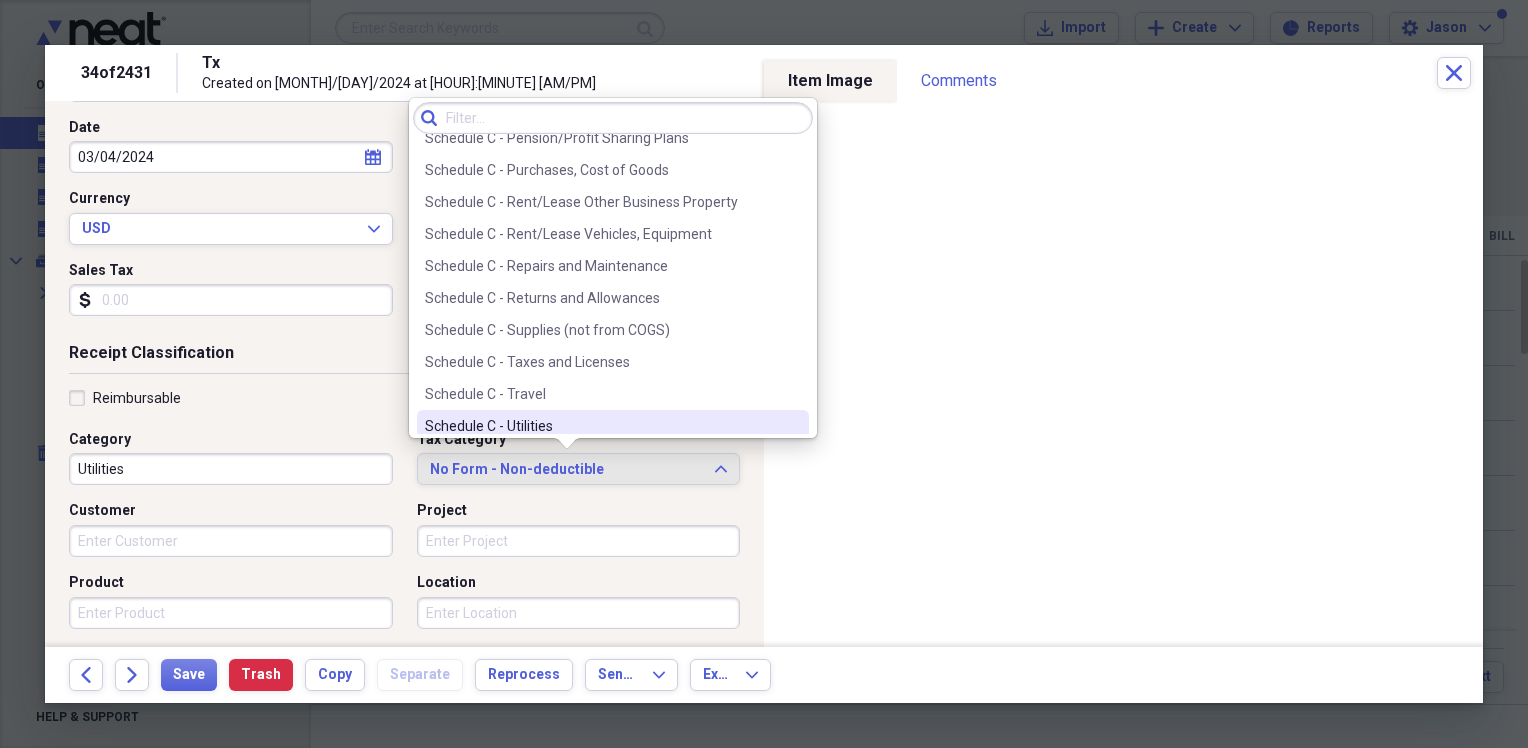 click on "Schedule C - Utilities" at bounding box center [613, 426] 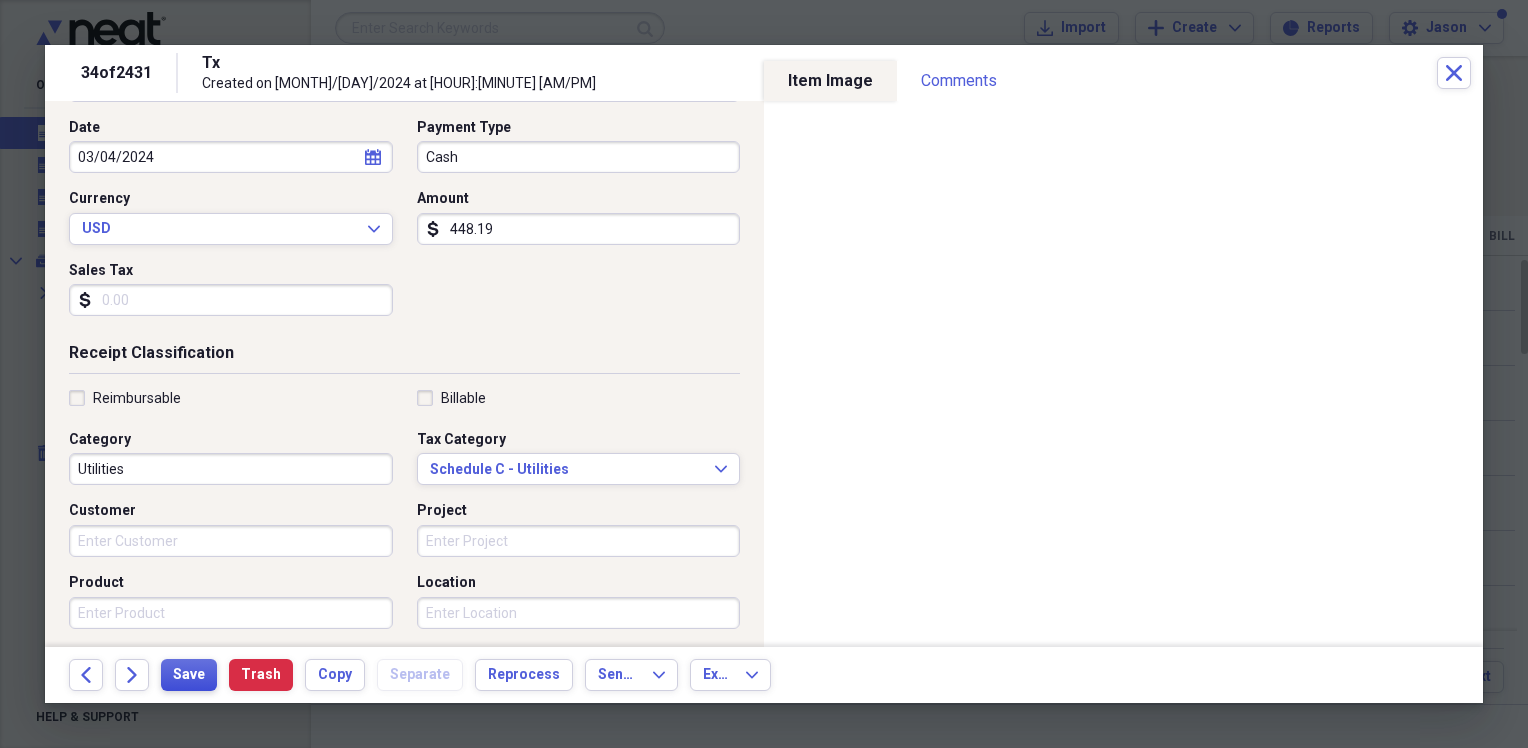 click on "Save" at bounding box center [189, 675] 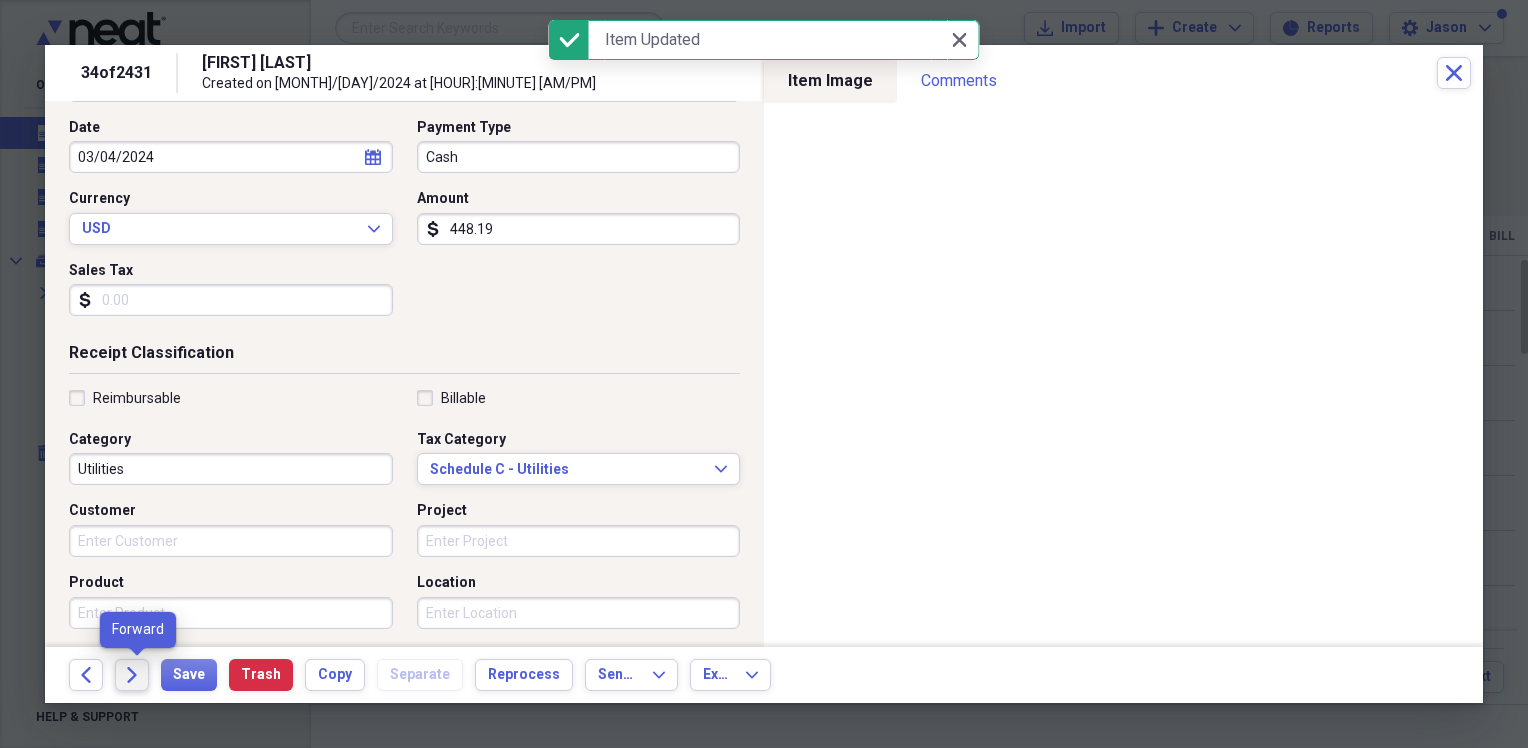click on "Forward" 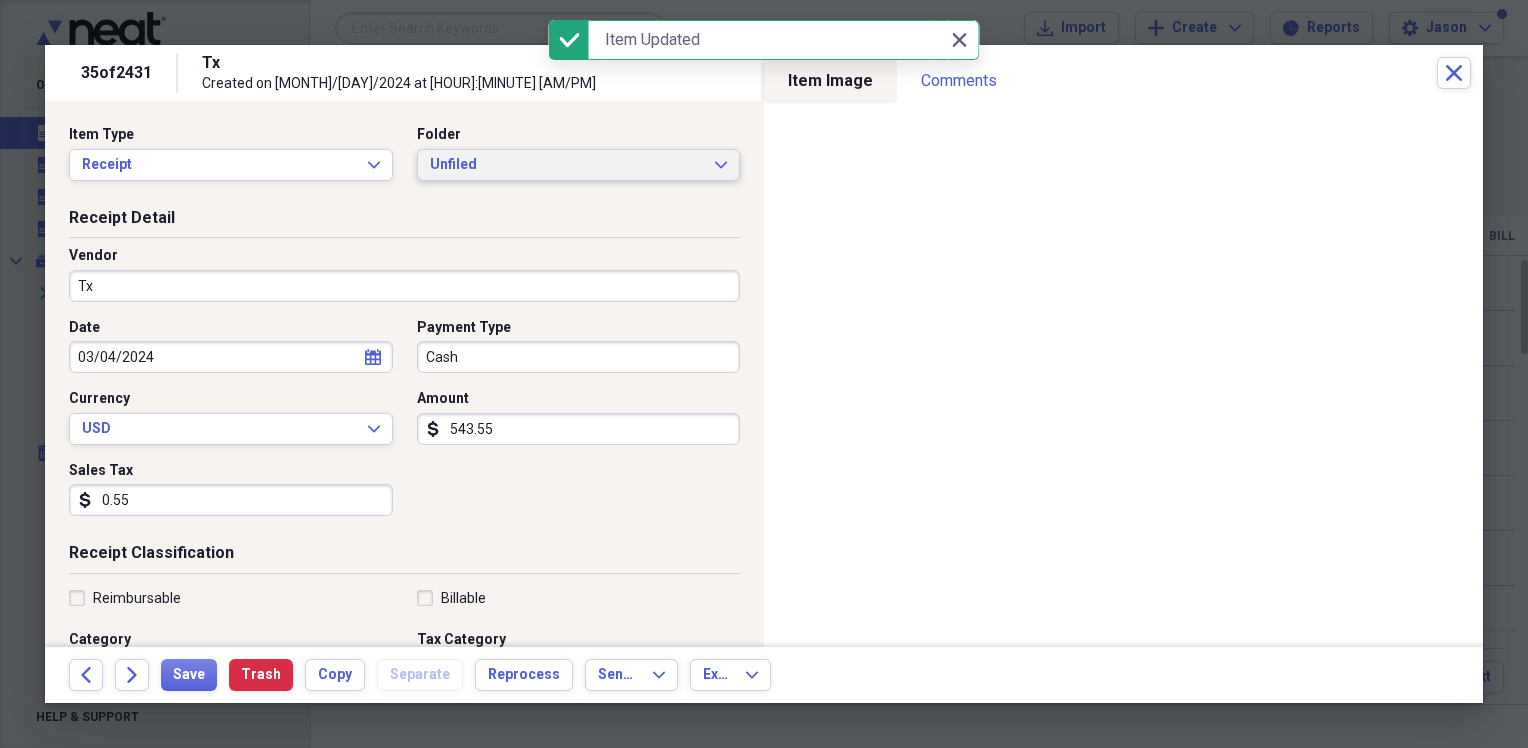 click on "Unfiled" at bounding box center [567, 165] 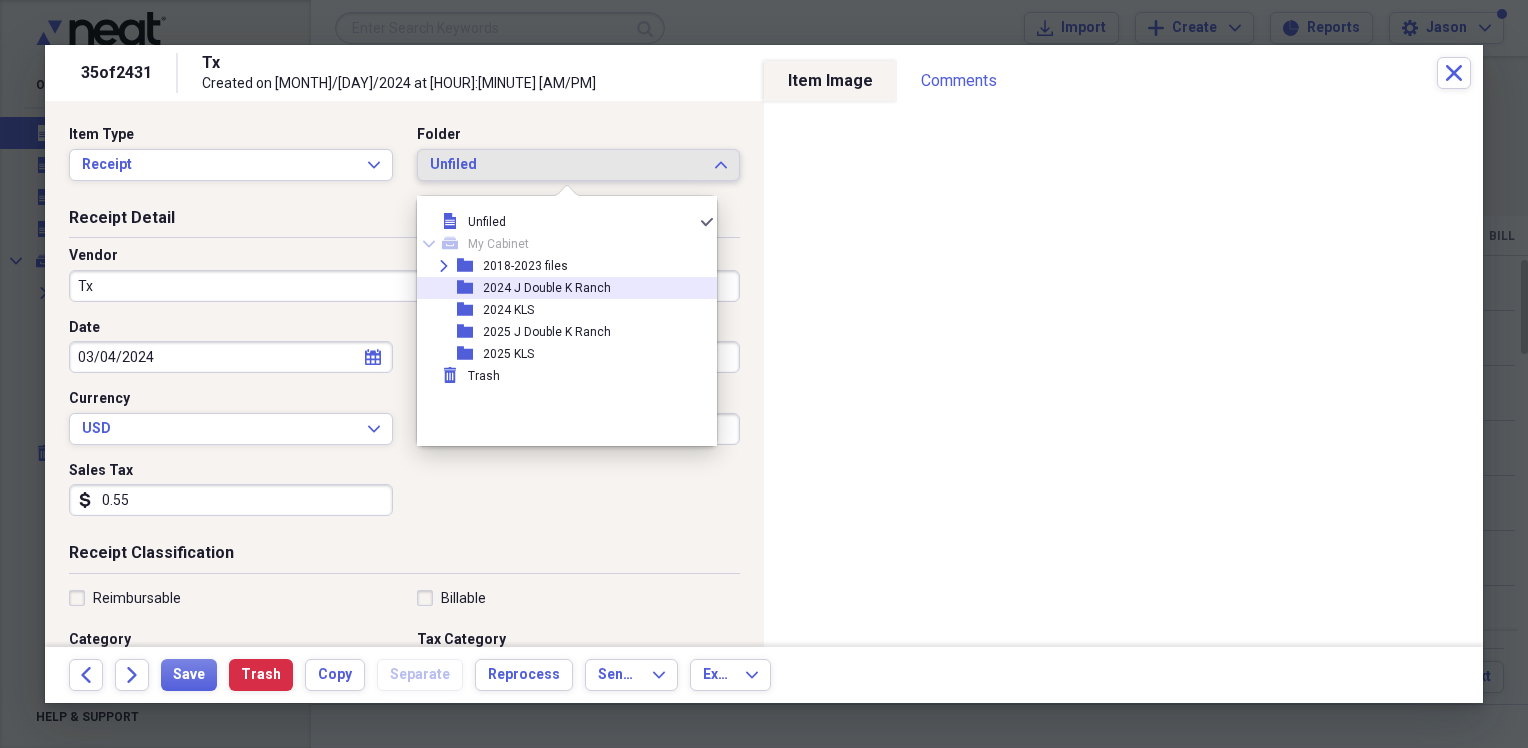 click on "2024 J Double K Ranch" at bounding box center [547, 288] 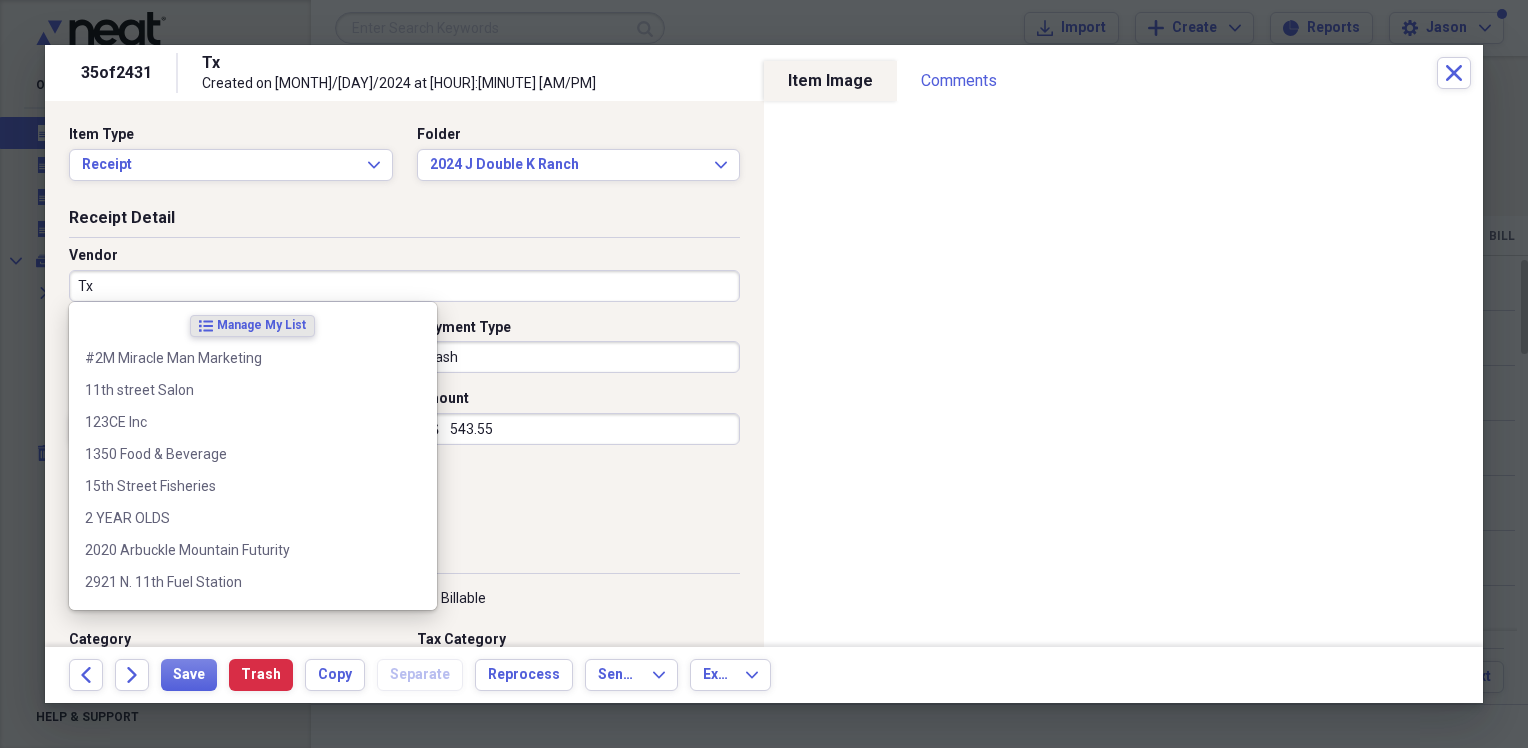 click on "Tx" at bounding box center [404, 286] 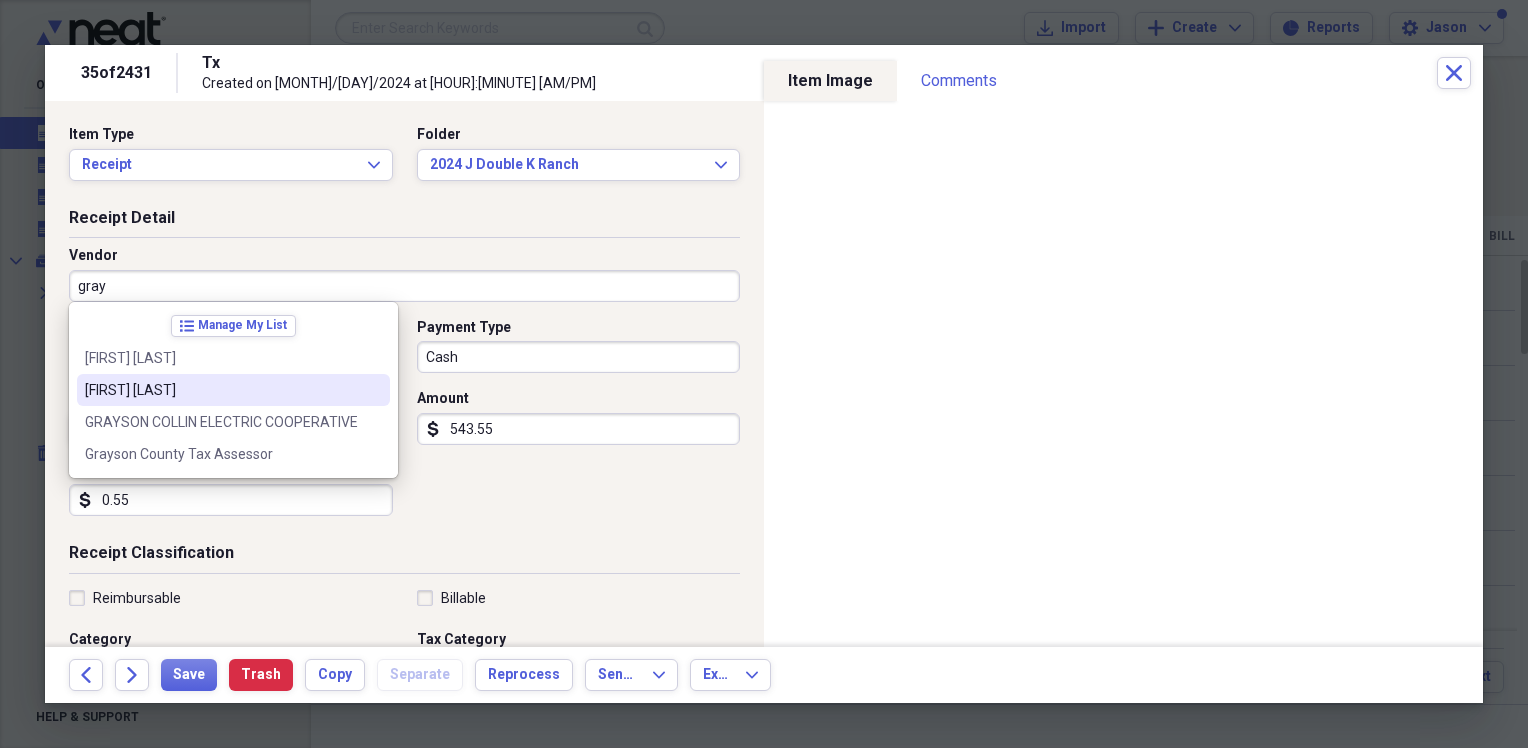 click on "[FIRST] [LAST]" at bounding box center [221, 390] 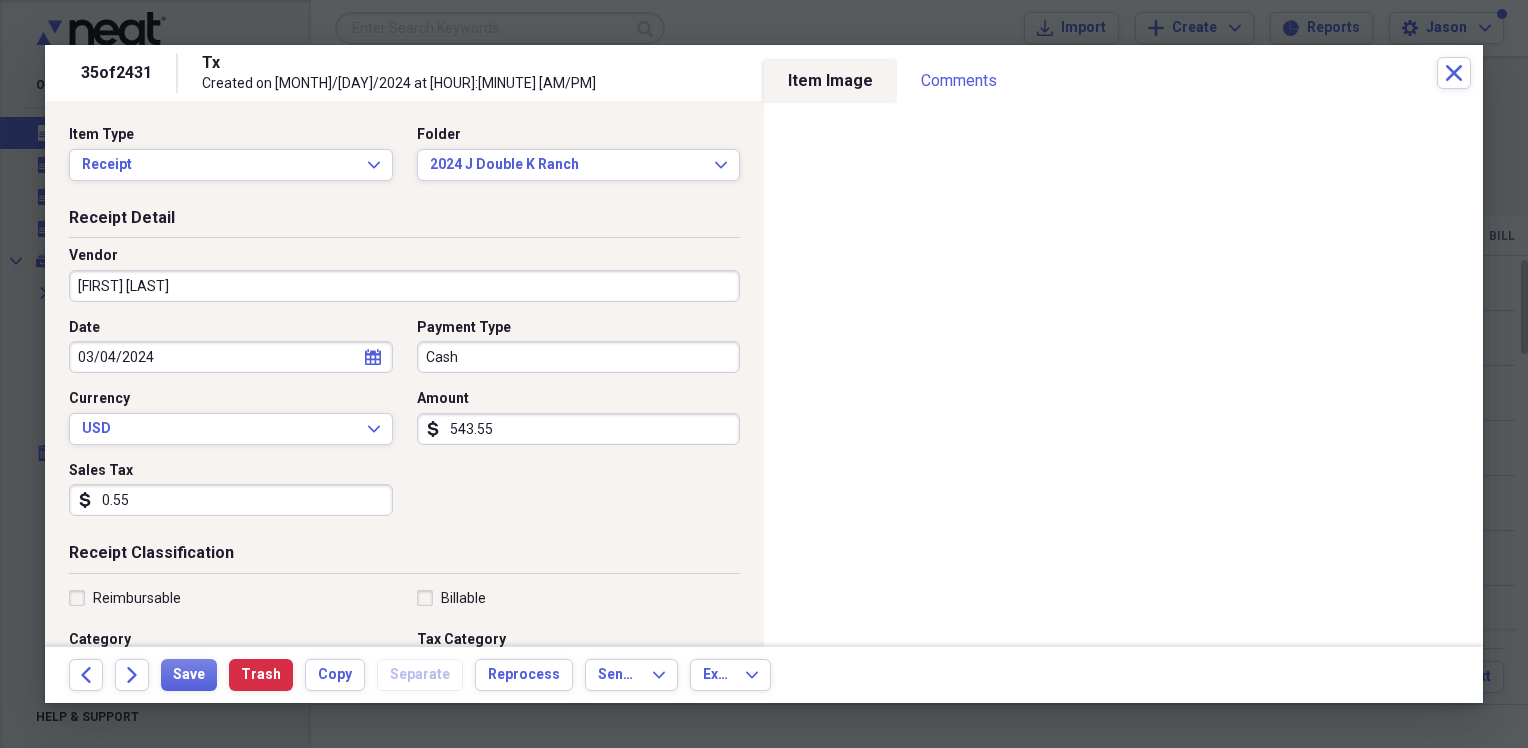 click on "543.55" at bounding box center (579, 429) 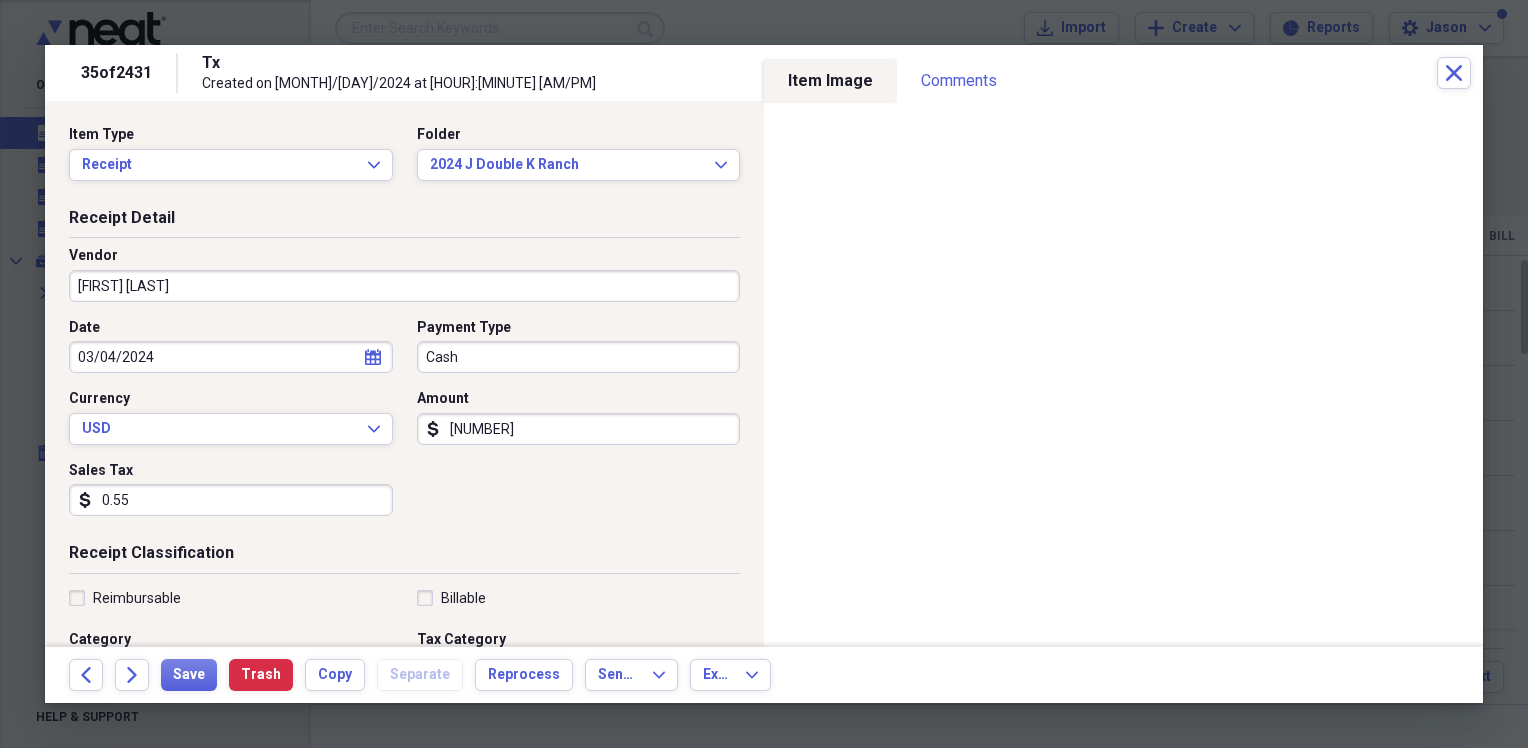 click on "0.55" at bounding box center [231, 500] 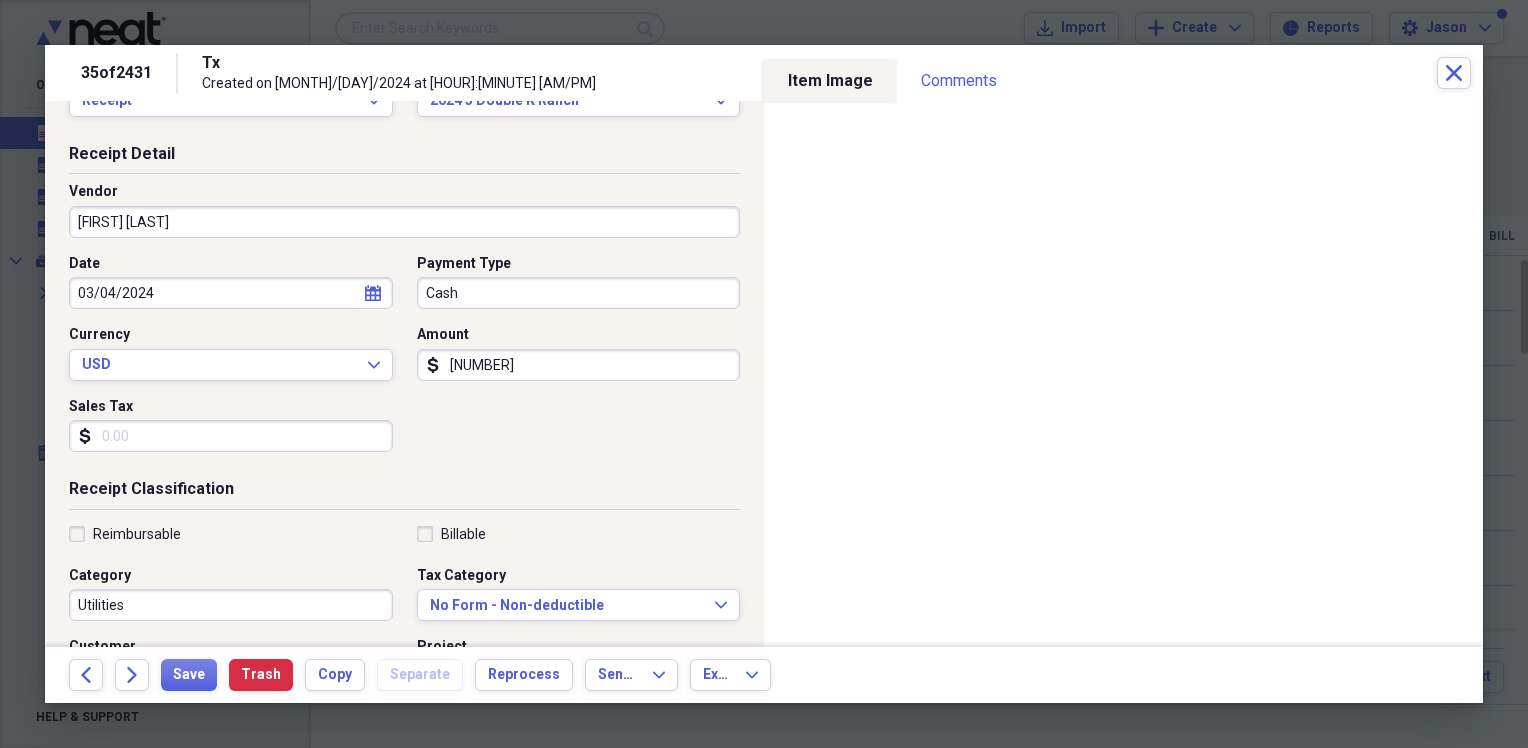 scroll, scrollTop: 100, scrollLeft: 0, axis: vertical 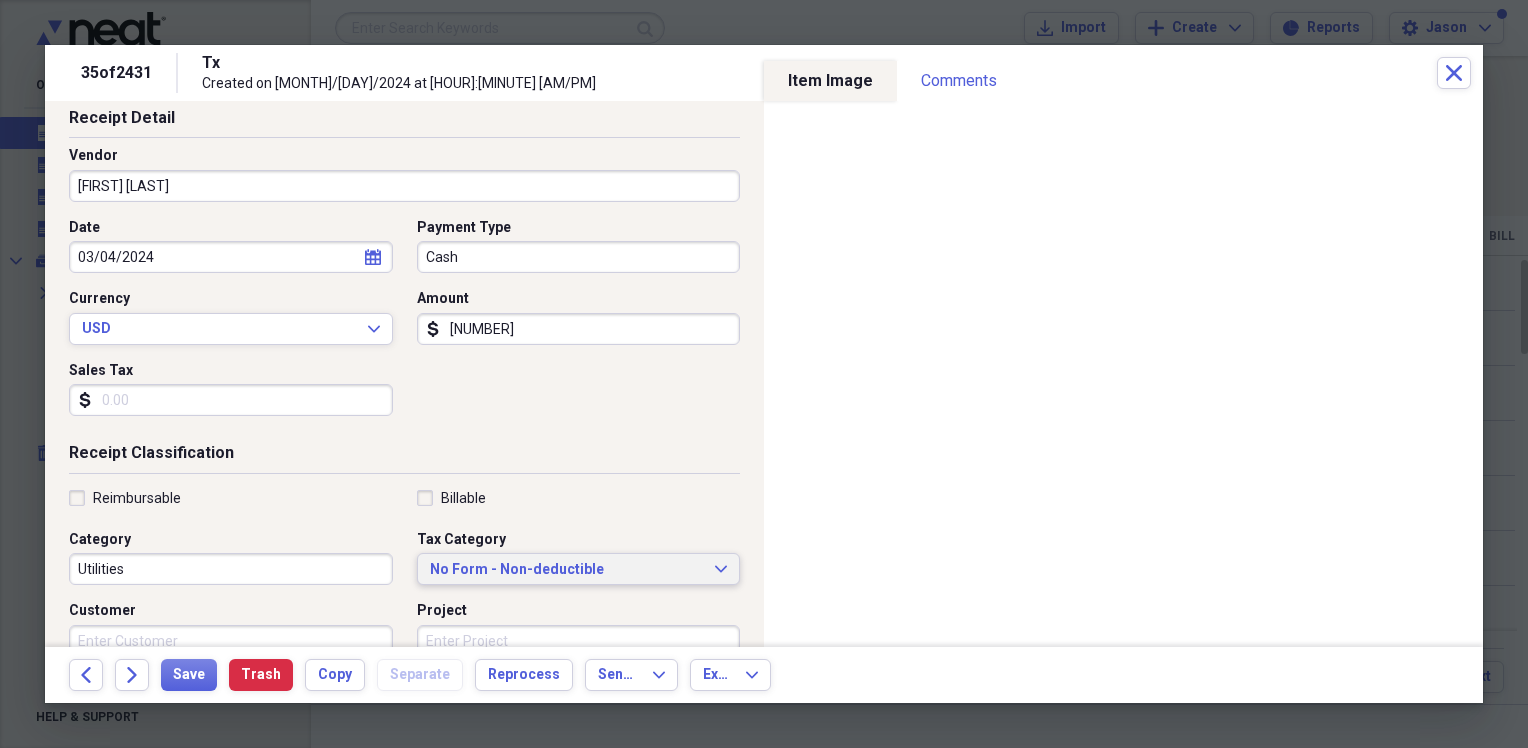 click on "No Form - Non-deductible" at bounding box center (567, 570) 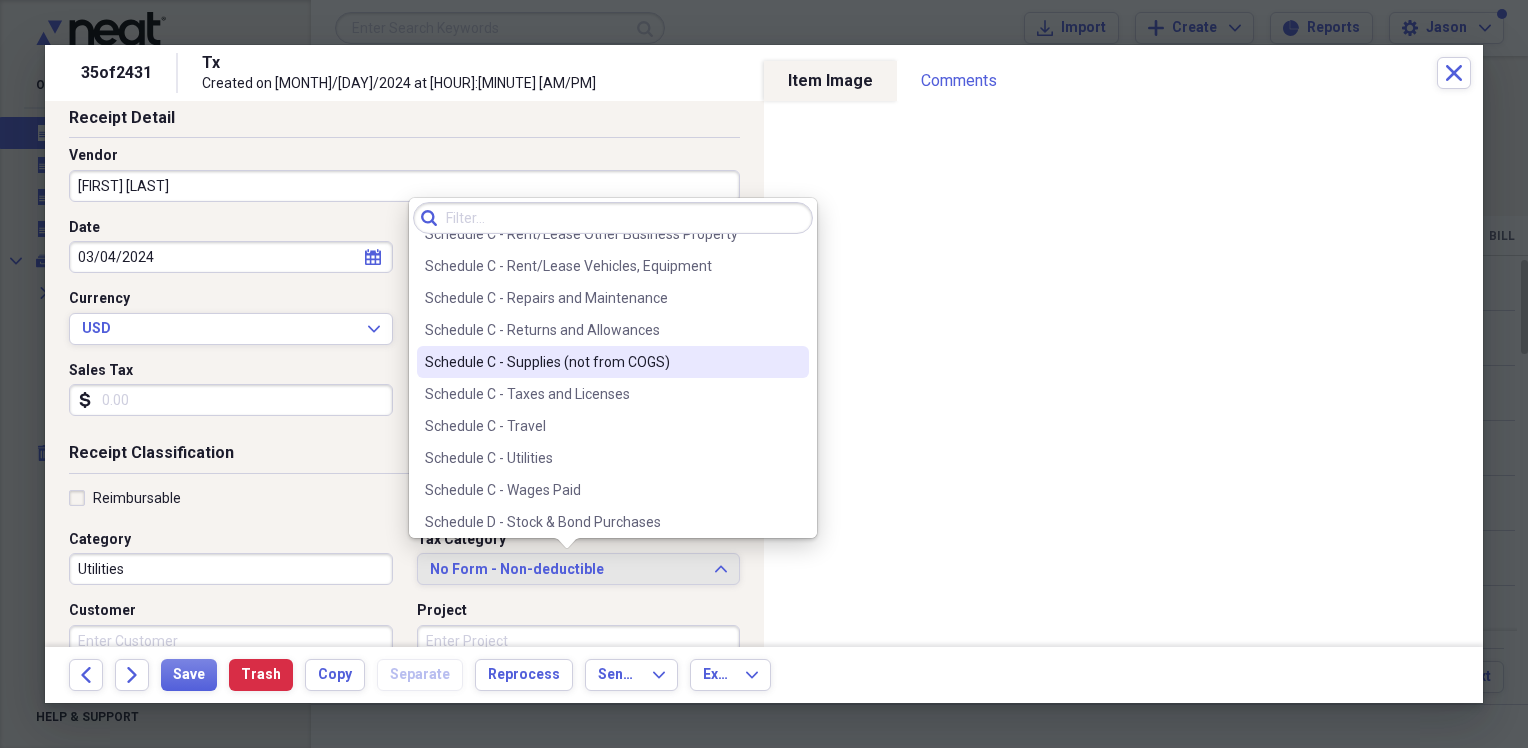 scroll, scrollTop: 4292, scrollLeft: 0, axis: vertical 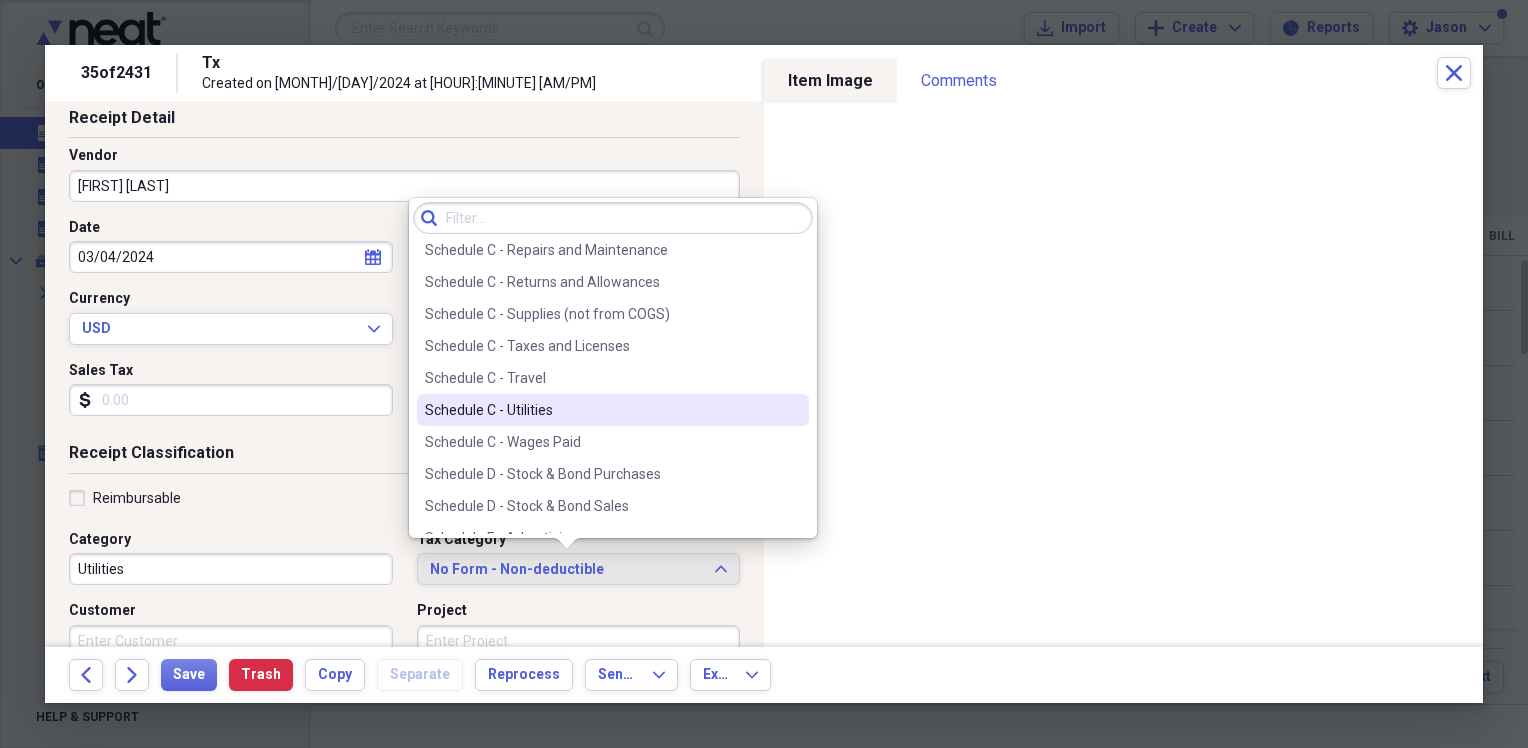 click on "Schedule C - Utilities" at bounding box center [601, 410] 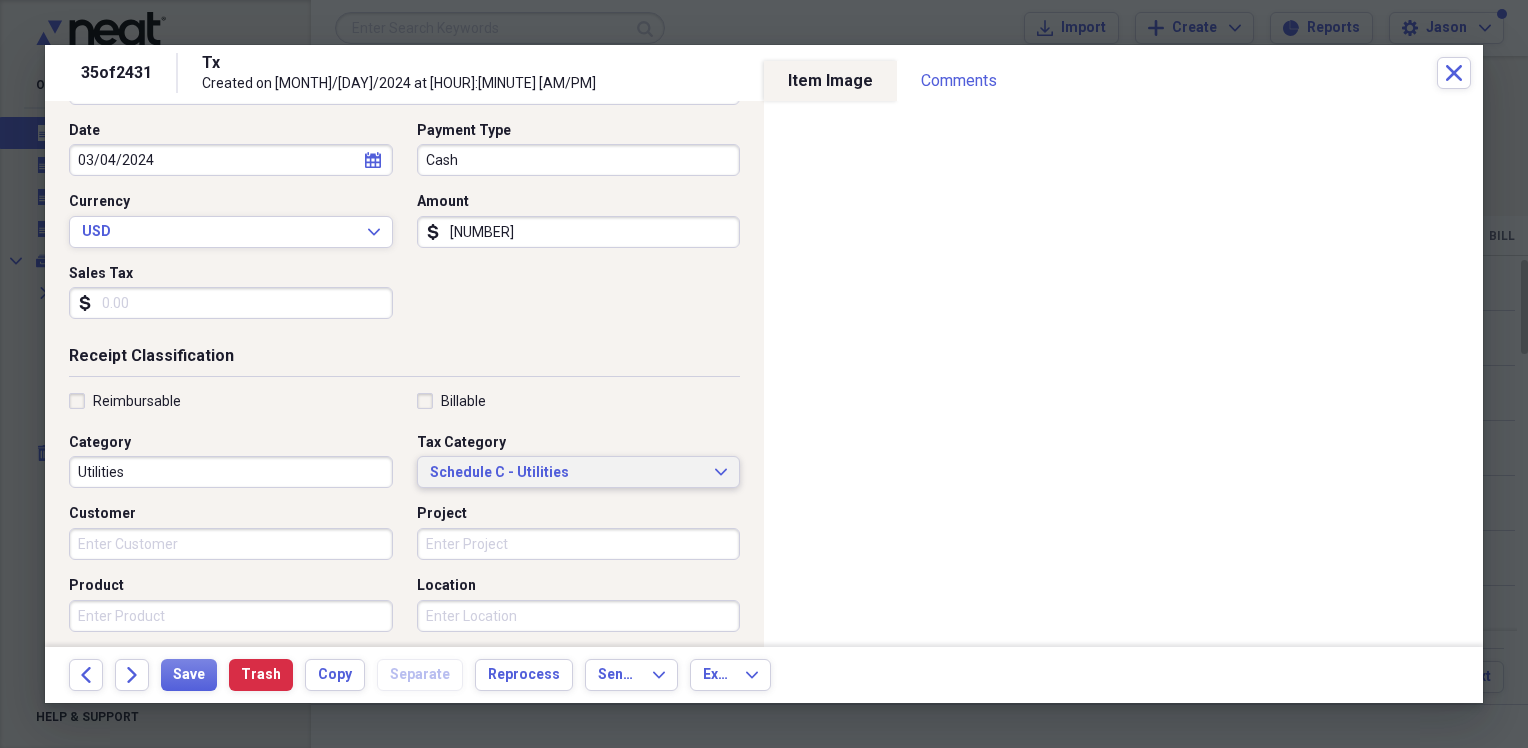 scroll, scrollTop: 200, scrollLeft: 0, axis: vertical 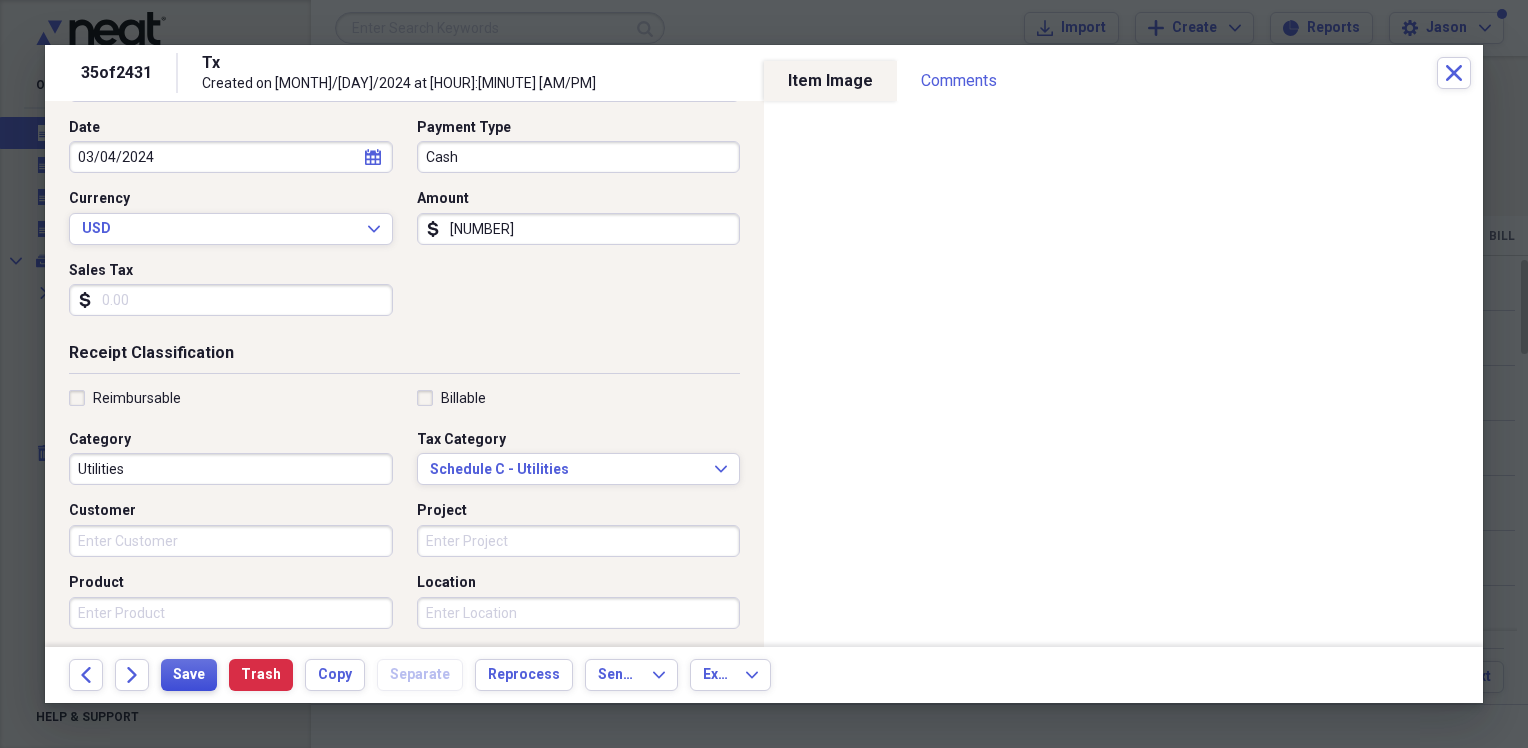 click on "Save" at bounding box center (189, 675) 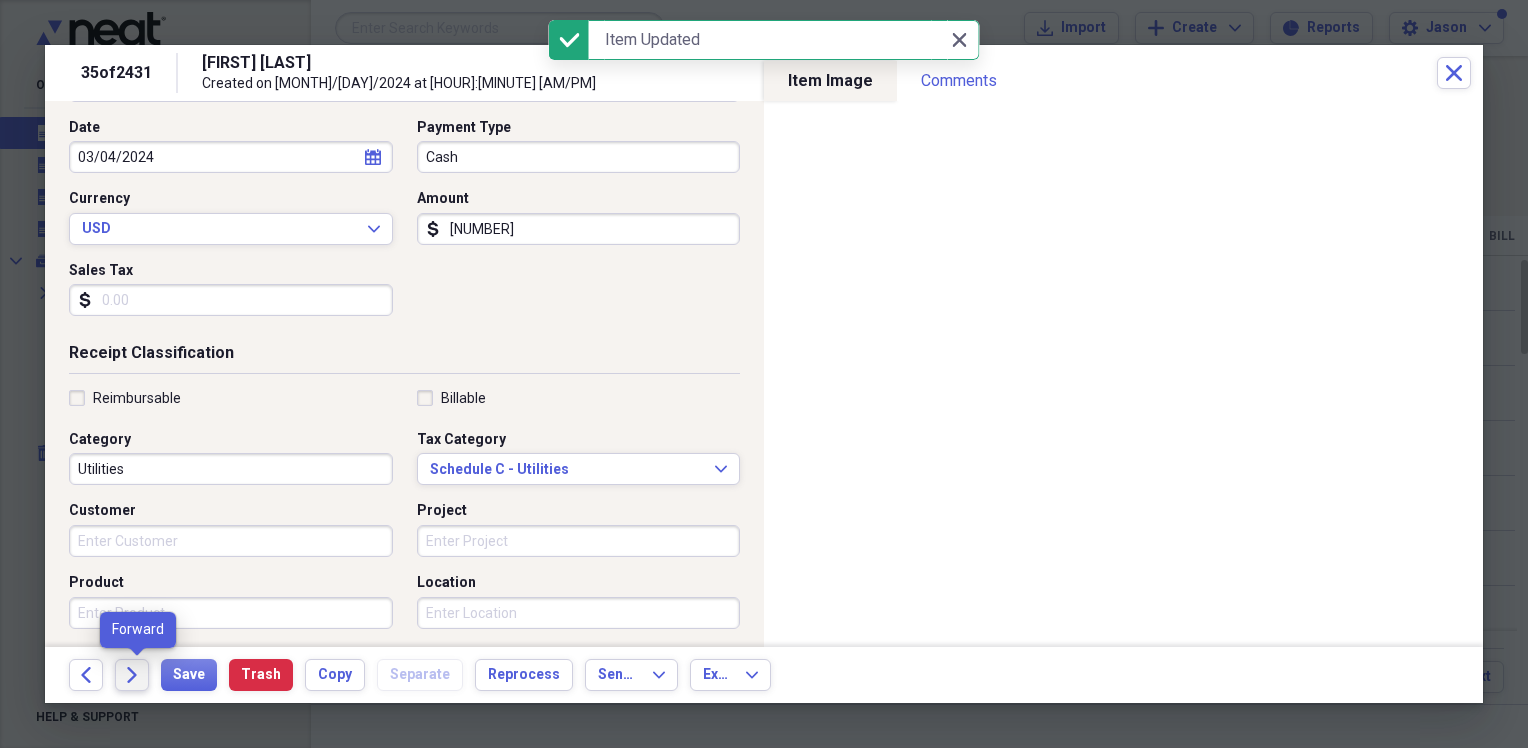 click 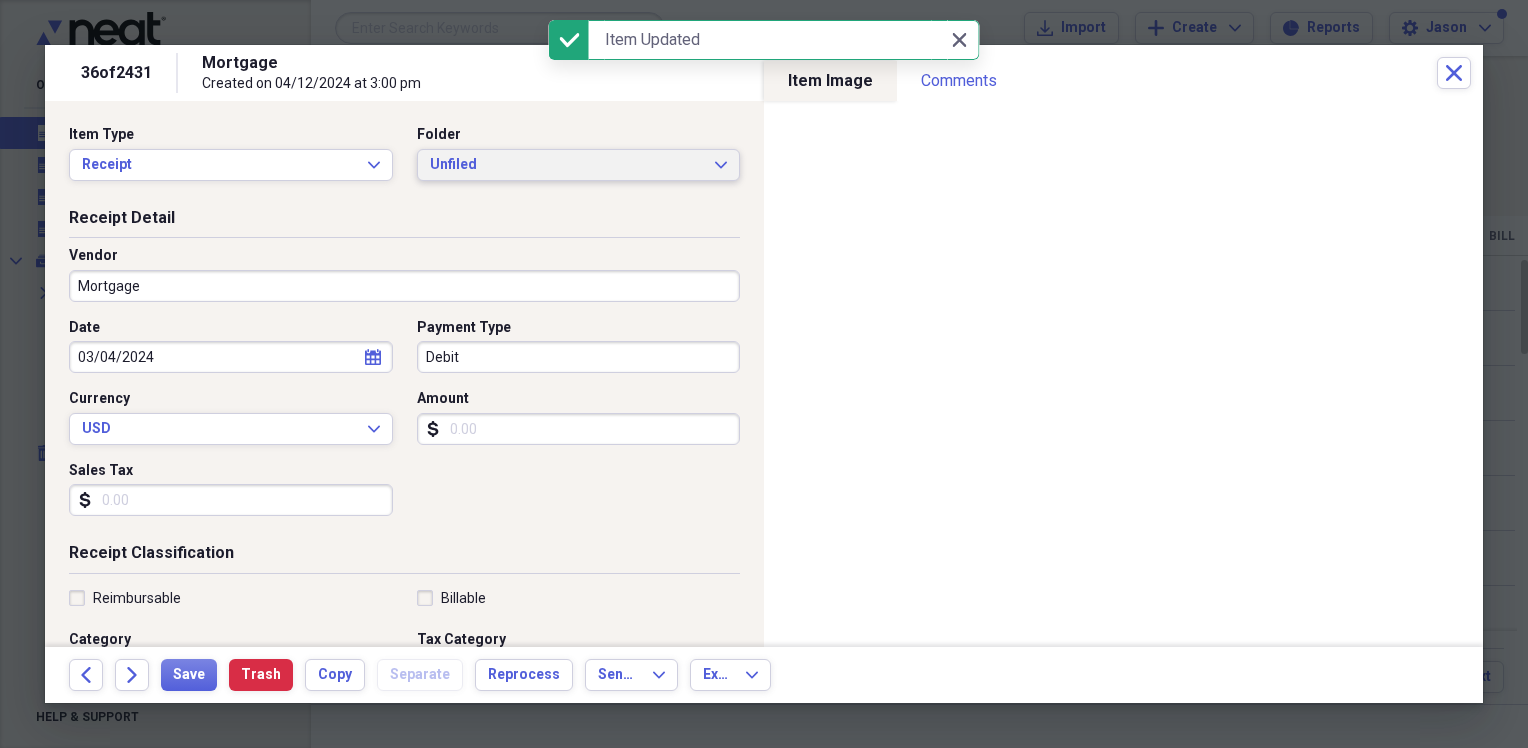 click on "Unfiled" at bounding box center [567, 165] 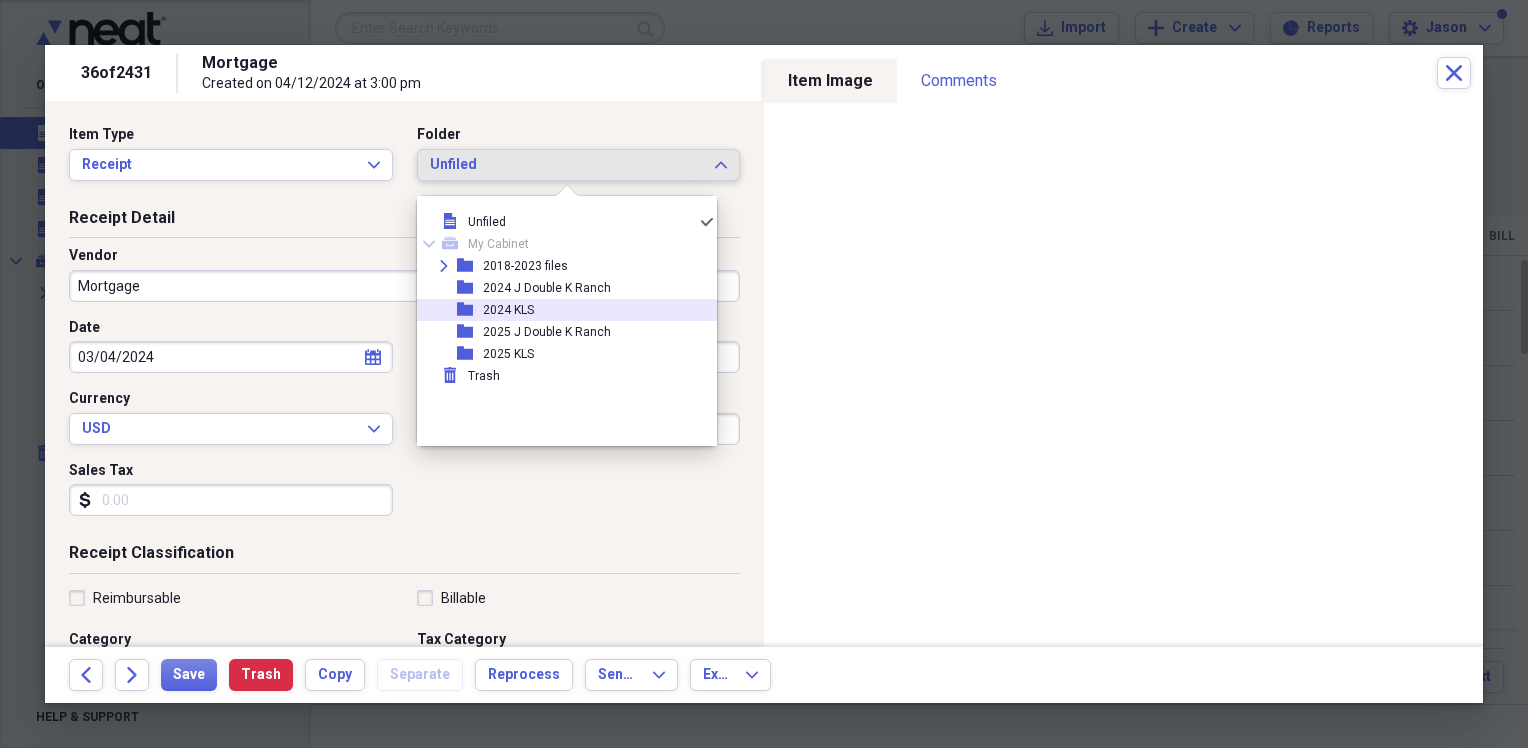 click on "2024 KLS" at bounding box center (508, 310) 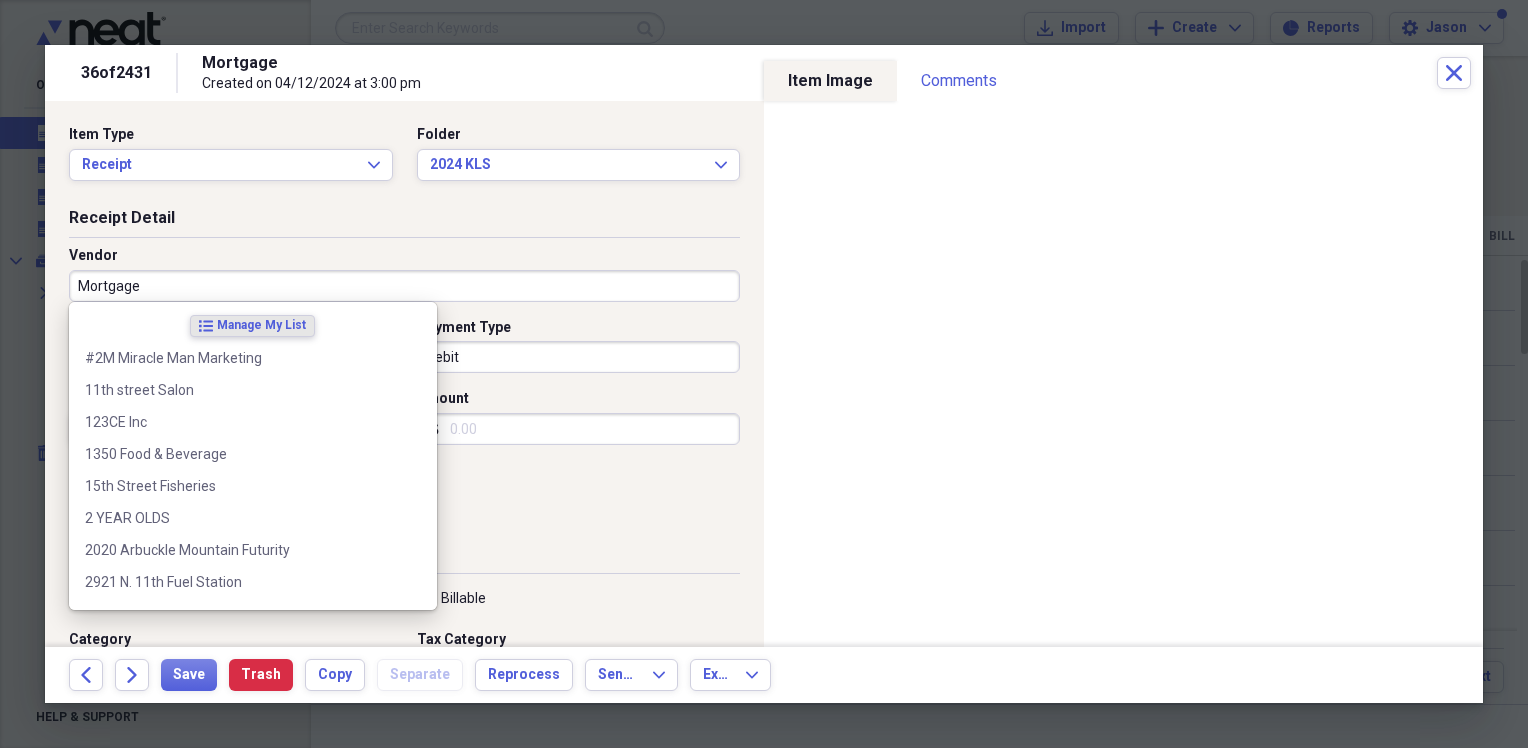 click on "Mortgage" at bounding box center [404, 286] 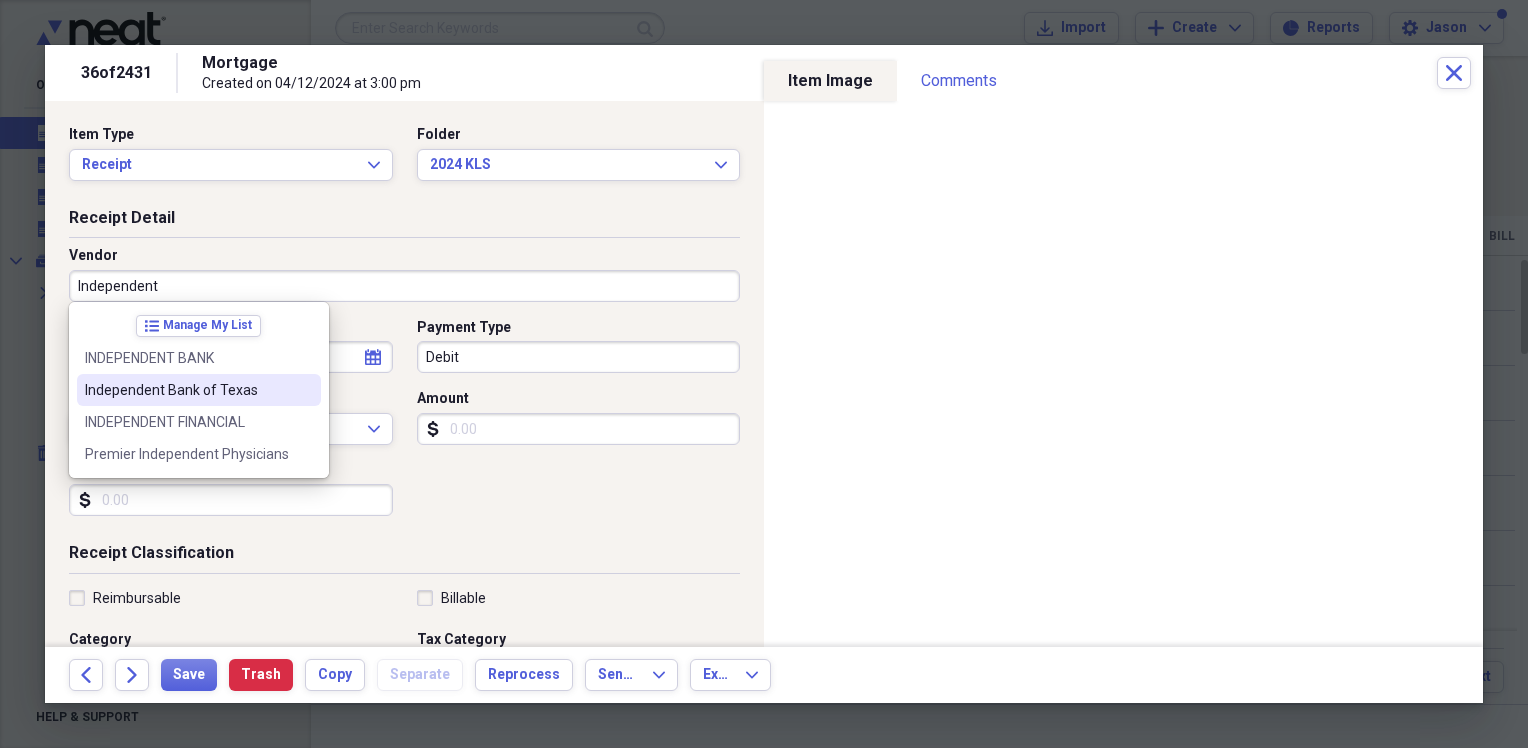 click on "Independent Bank of Texas" at bounding box center (187, 390) 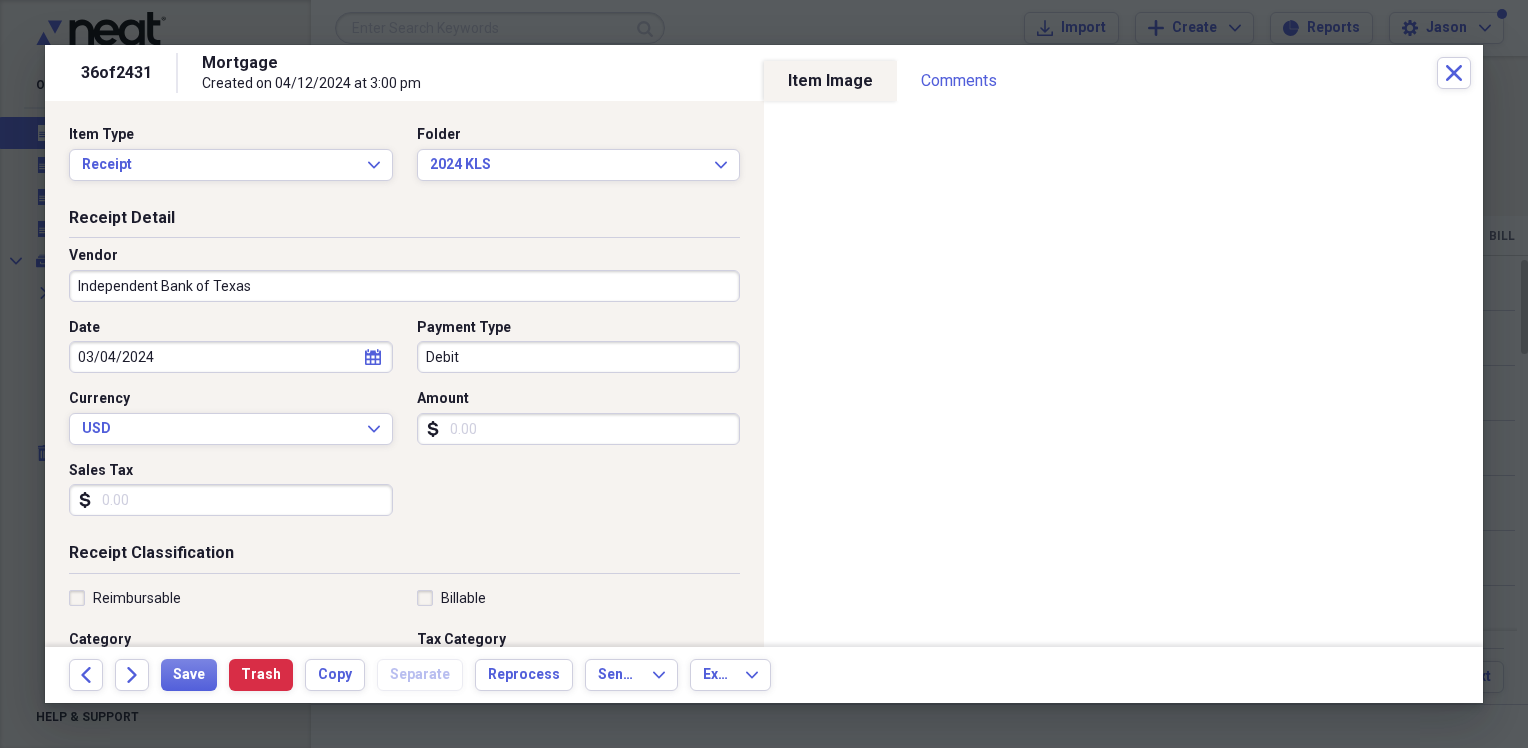 drag, startPoint x: 249, startPoint y: 284, endPoint x: 161, endPoint y: 294, distance: 88.56636 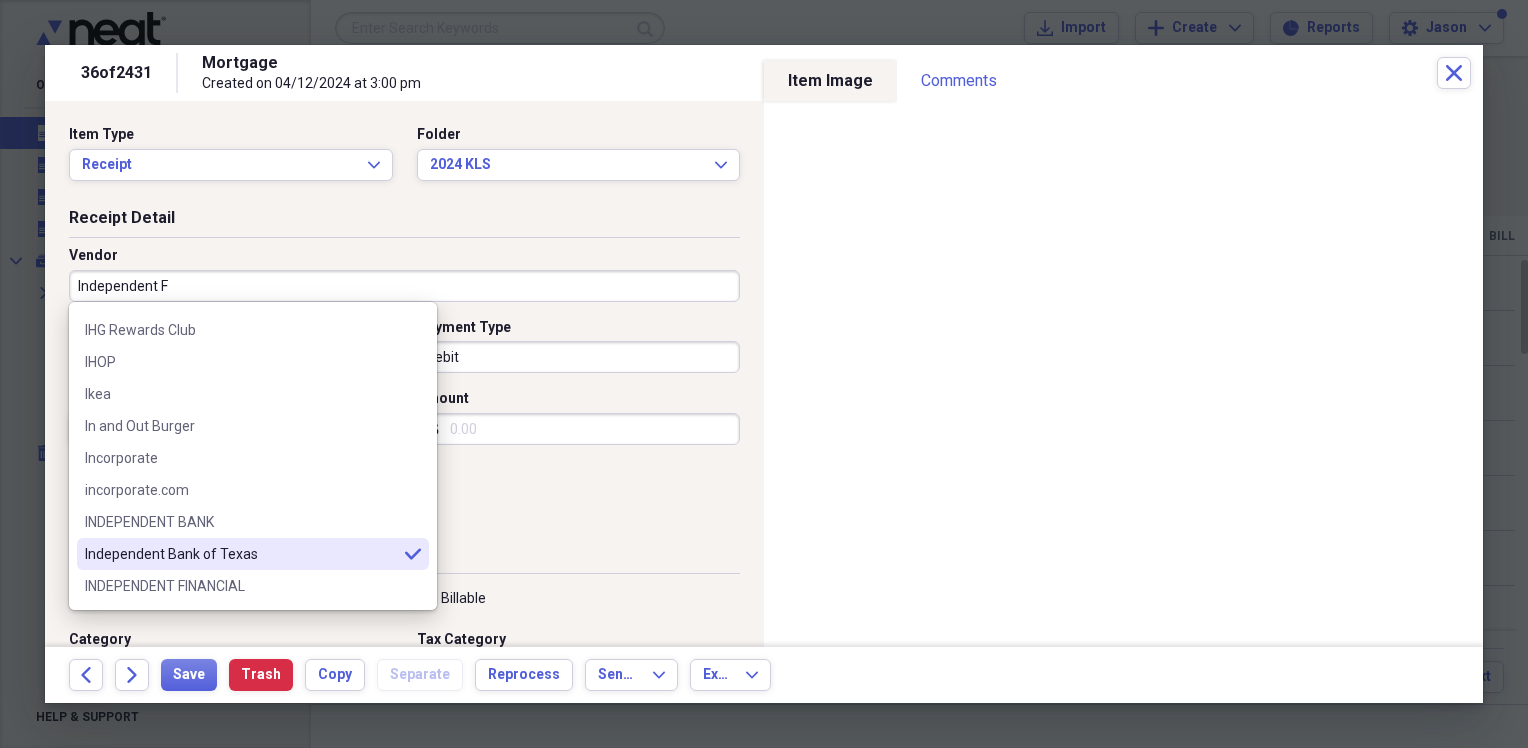 scroll, scrollTop: 0, scrollLeft: 0, axis: both 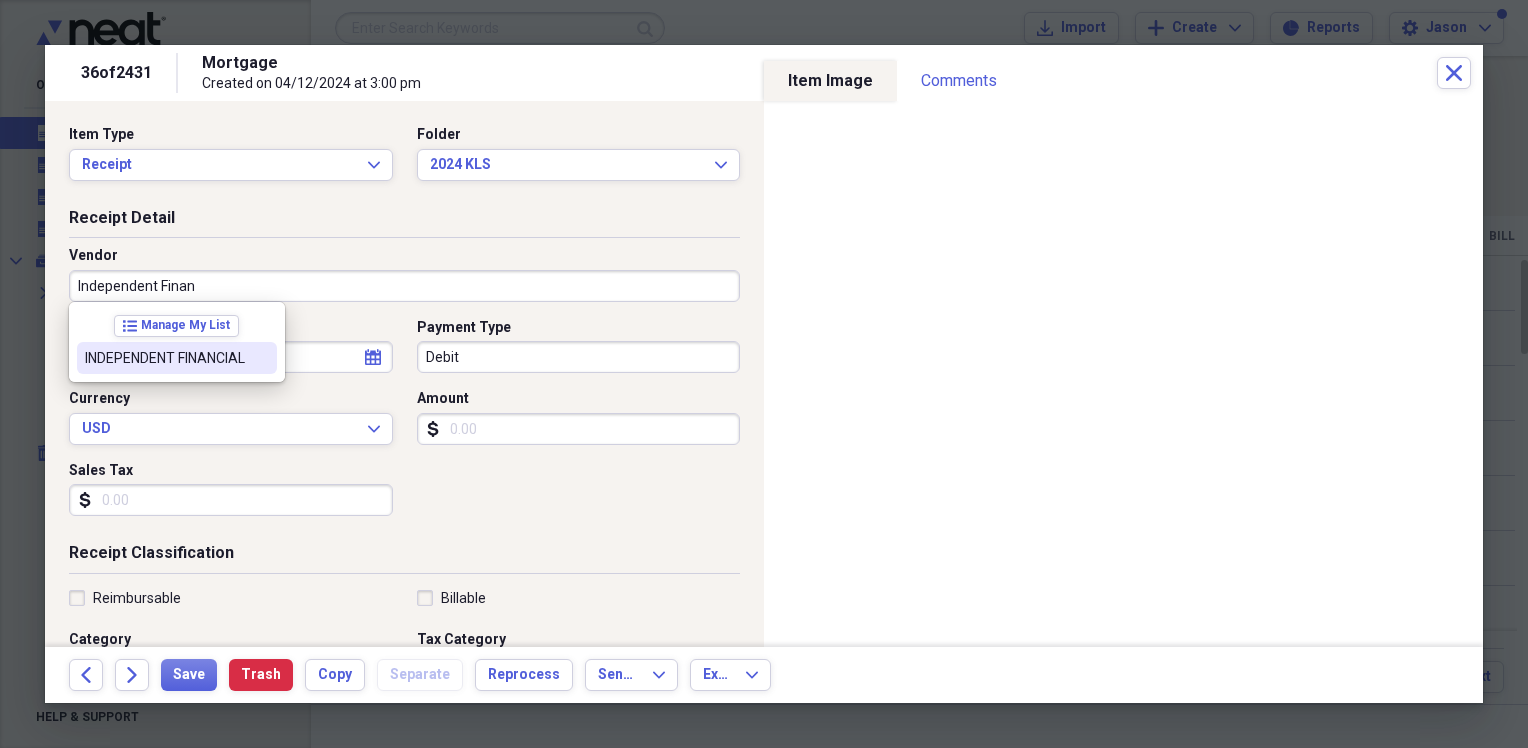 click on "INDEPENDENT FINANCIAL" at bounding box center [165, 358] 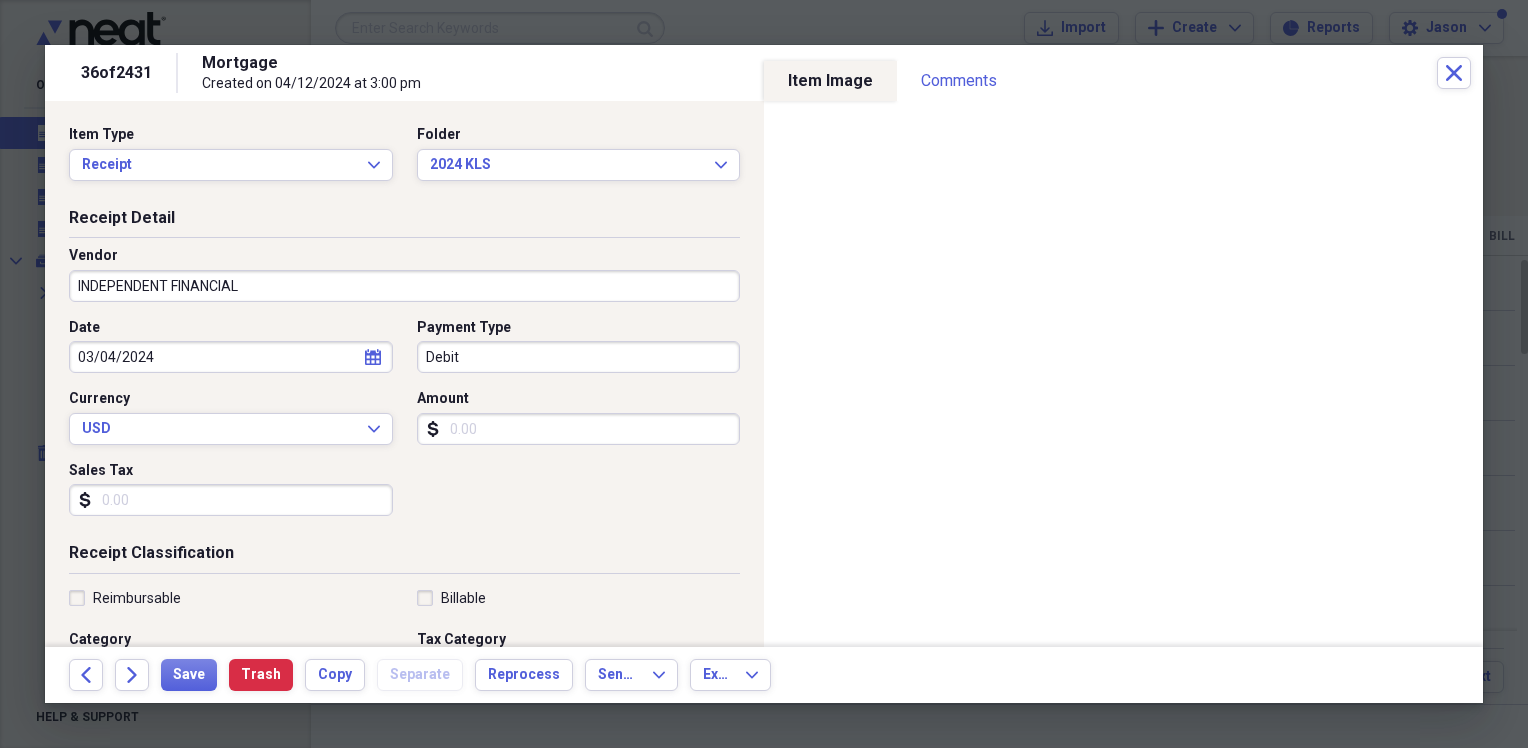click on "Amount" at bounding box center (579, 429) 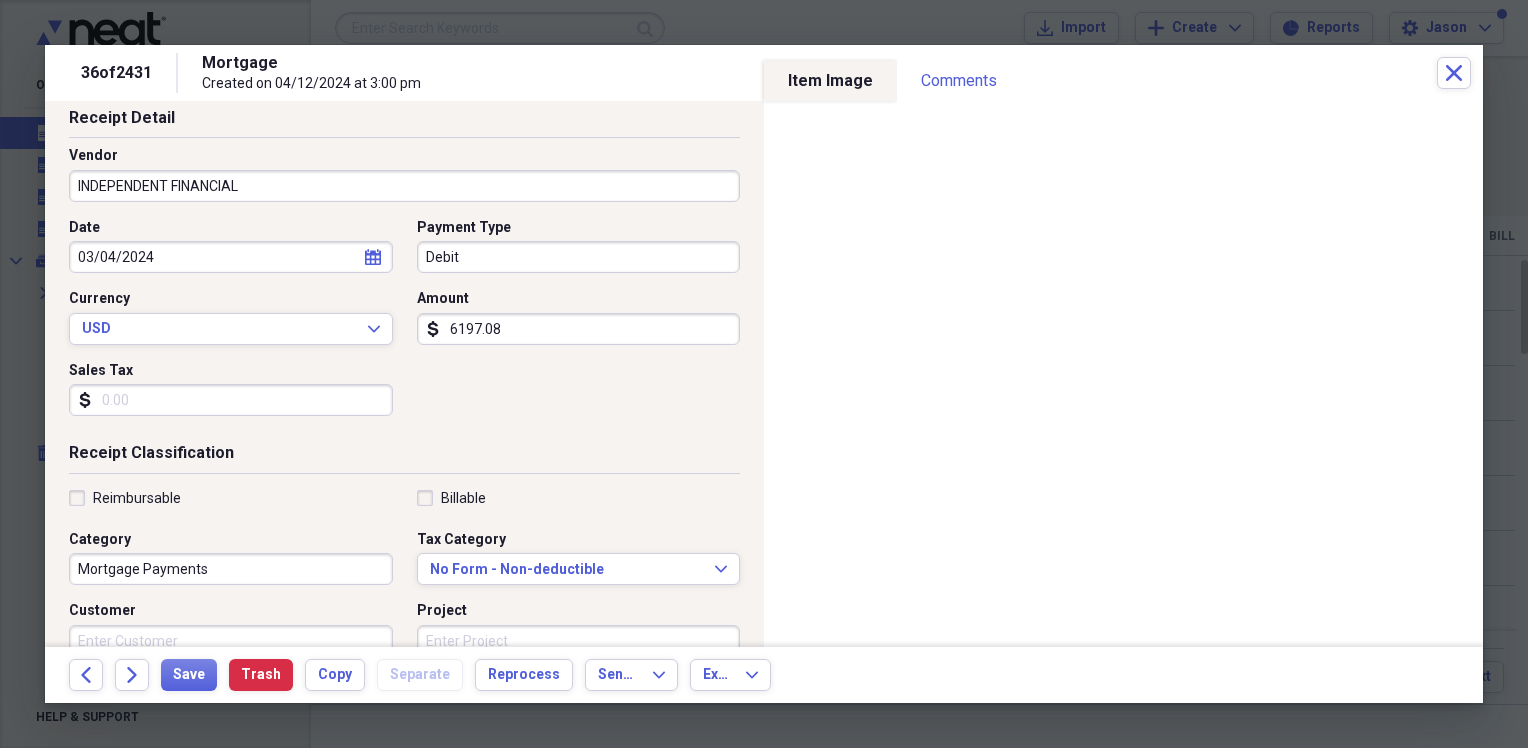 scroll, scrollTop: 200, scrollLeft: 0, axis: vertical 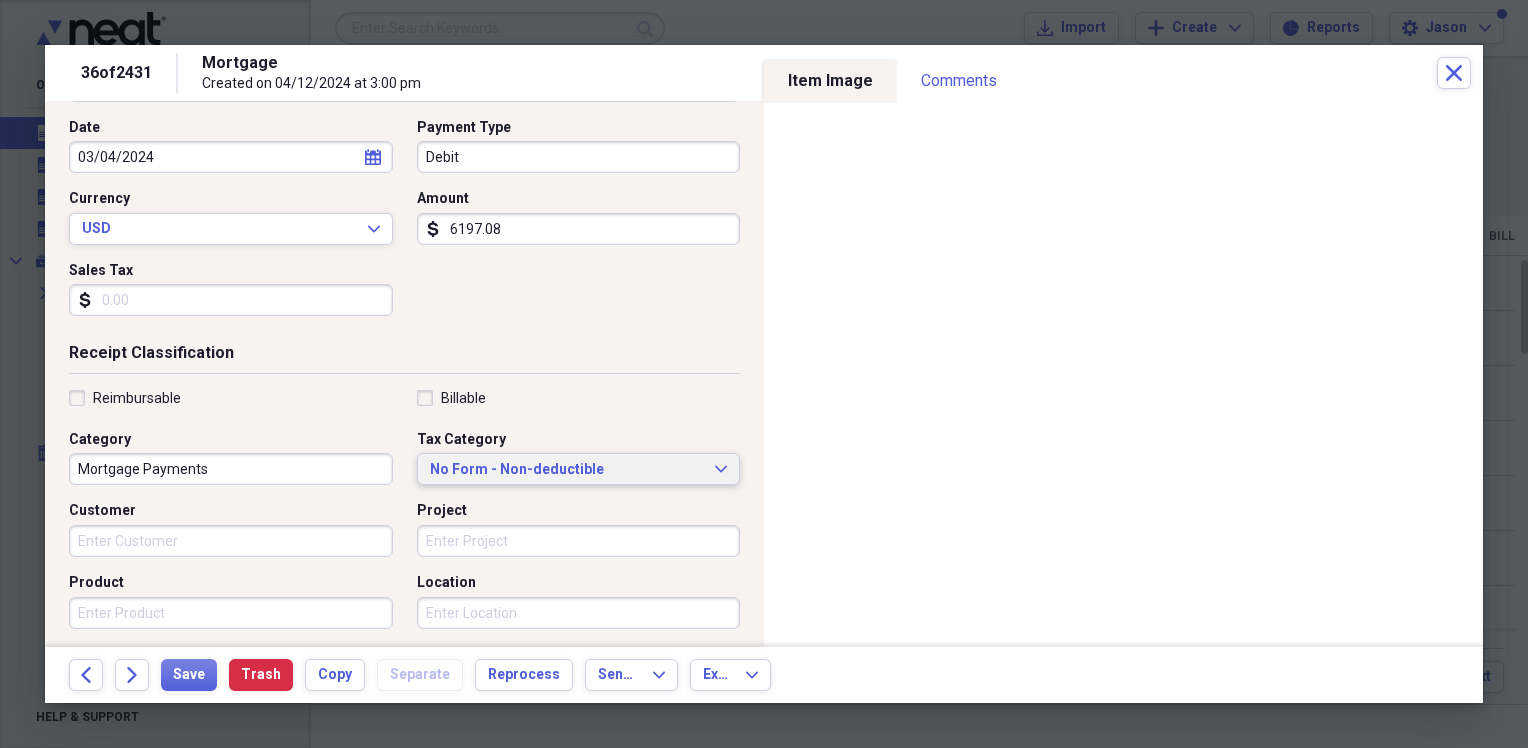 click on "No Form - Non-deductible Expand" at bounding box center [579, 469] 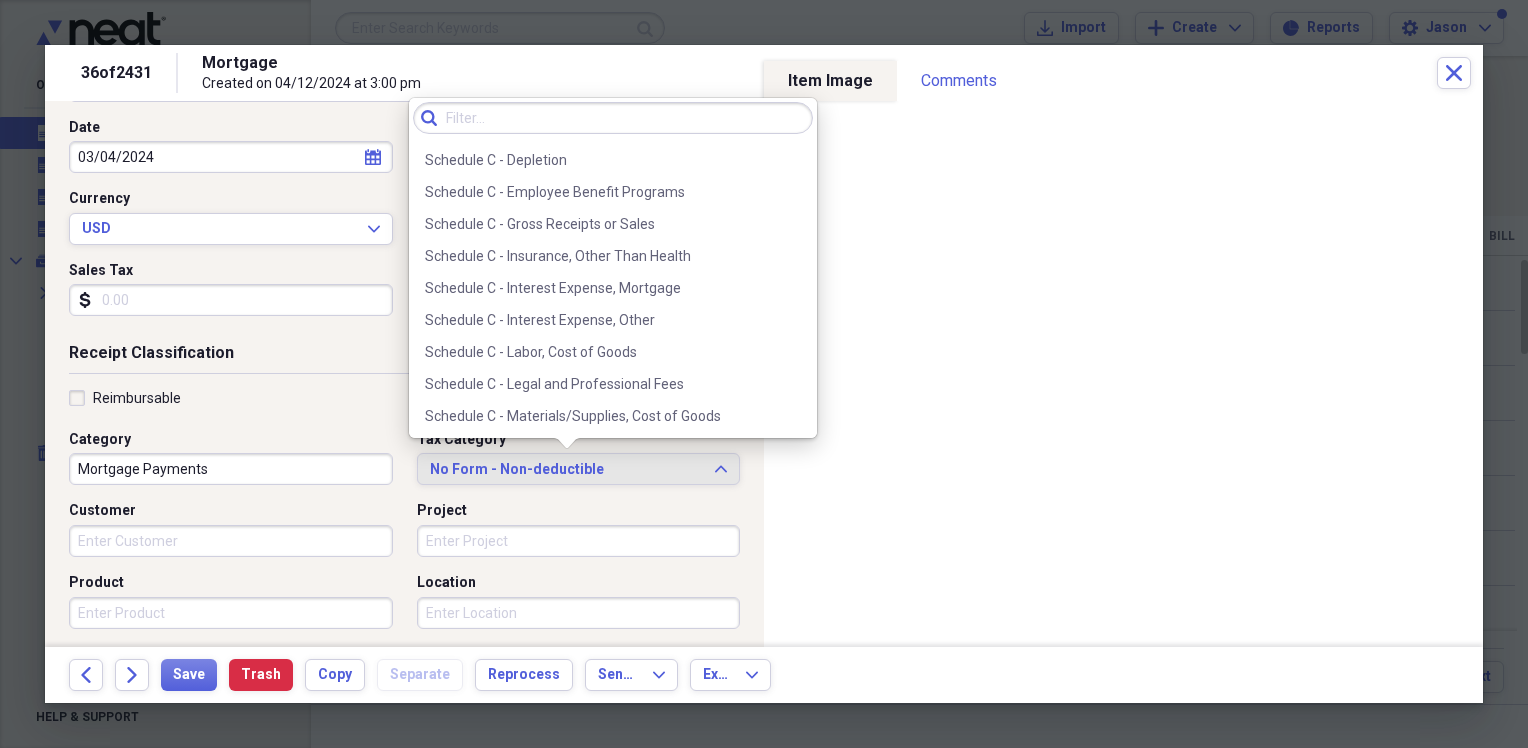 scroll, scrollTop: 3889, scrollLeft: 0, axis: vertical 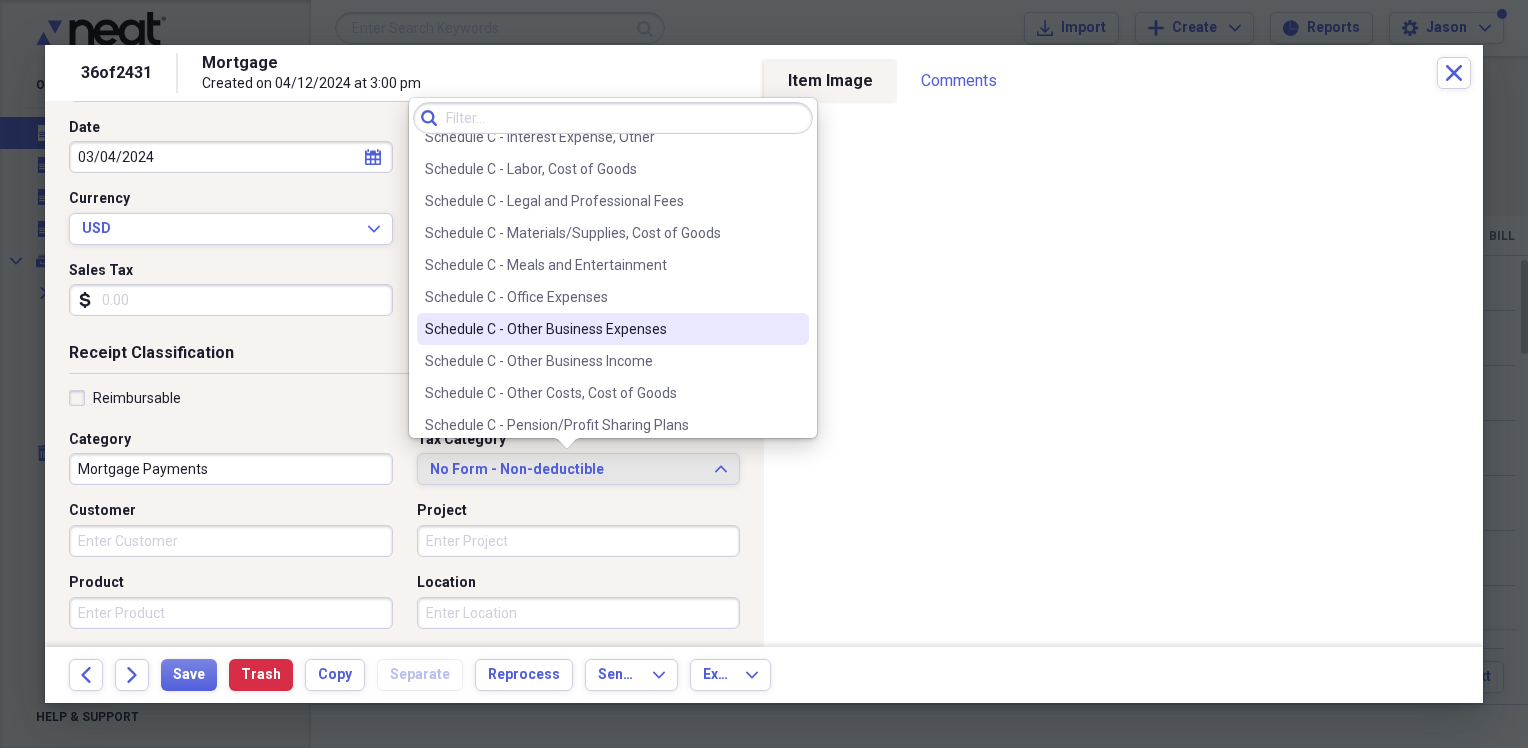 click on "Schedule C - Other Business Expenses" at bounding box center [613, 329] 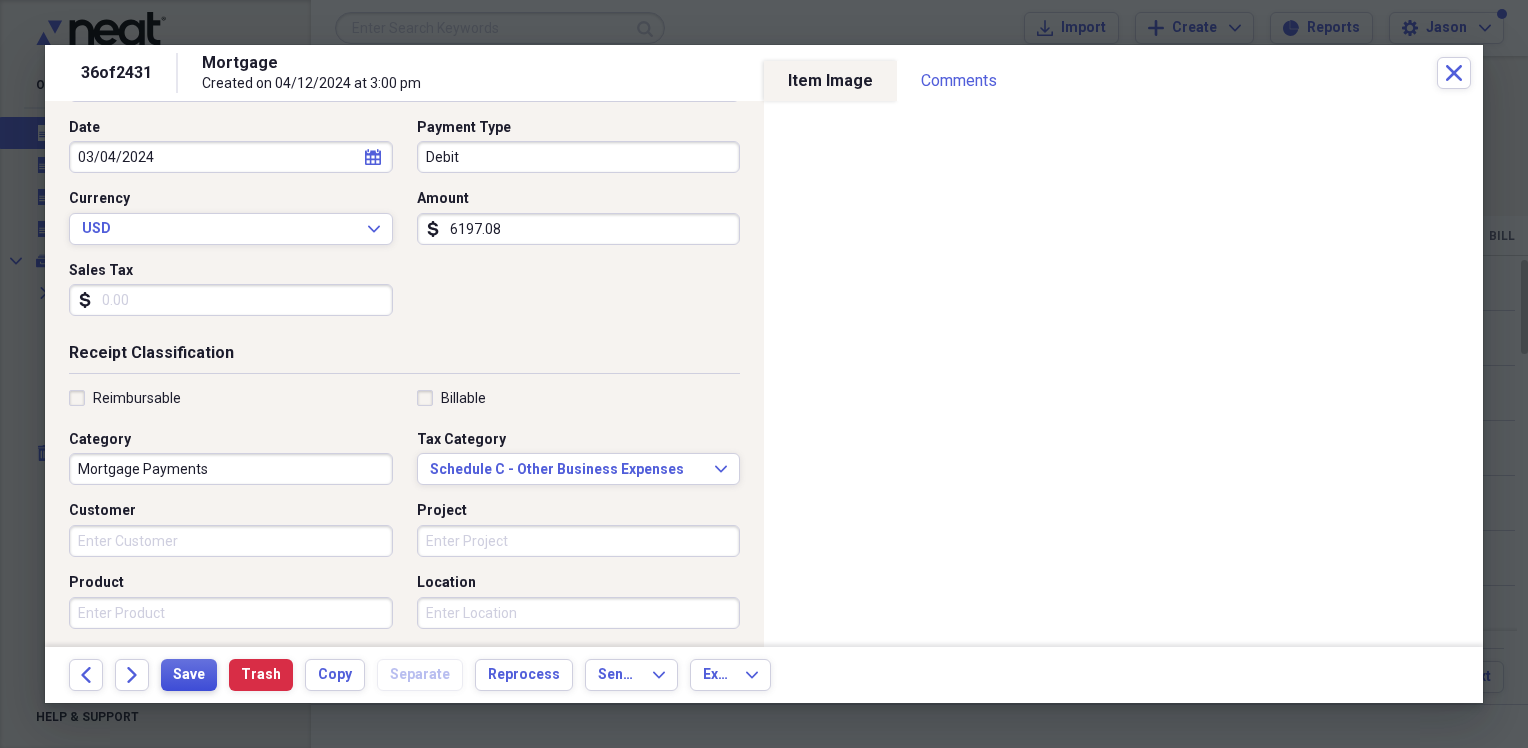 click on "Save" at bounding box center [189, 675] 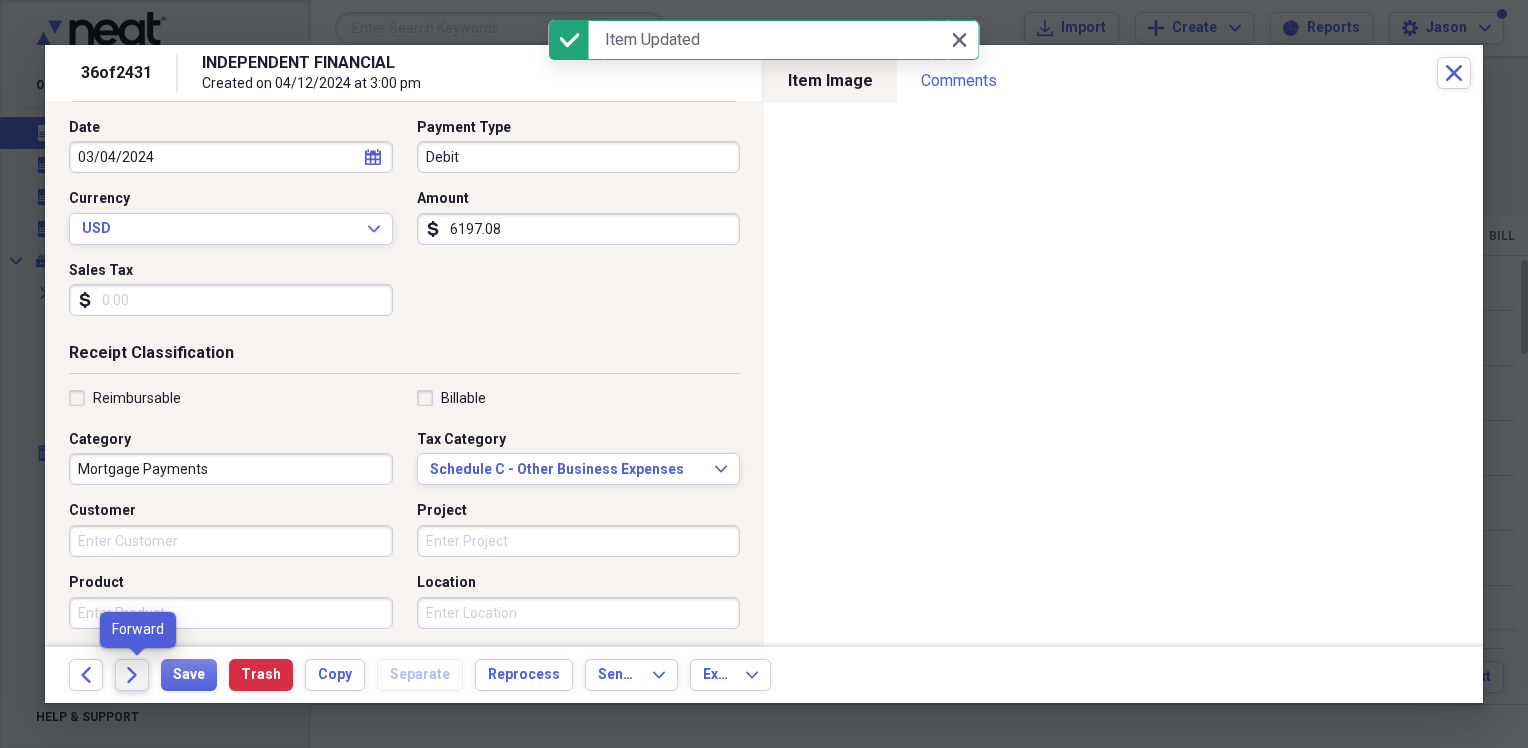 click on "Forward" at bounding box center (132, 675) 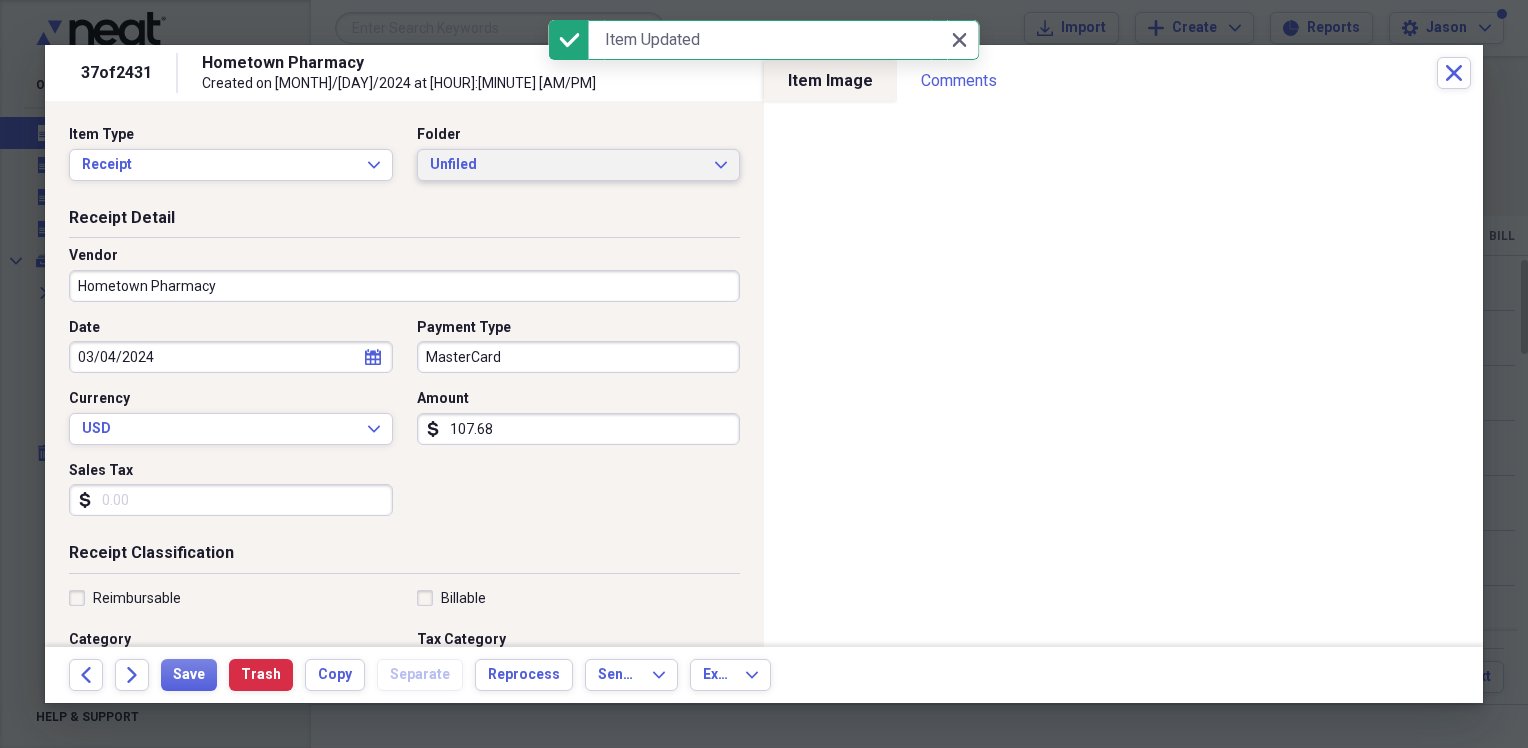 click on "Unfiled" at bounding box center (567, 165) 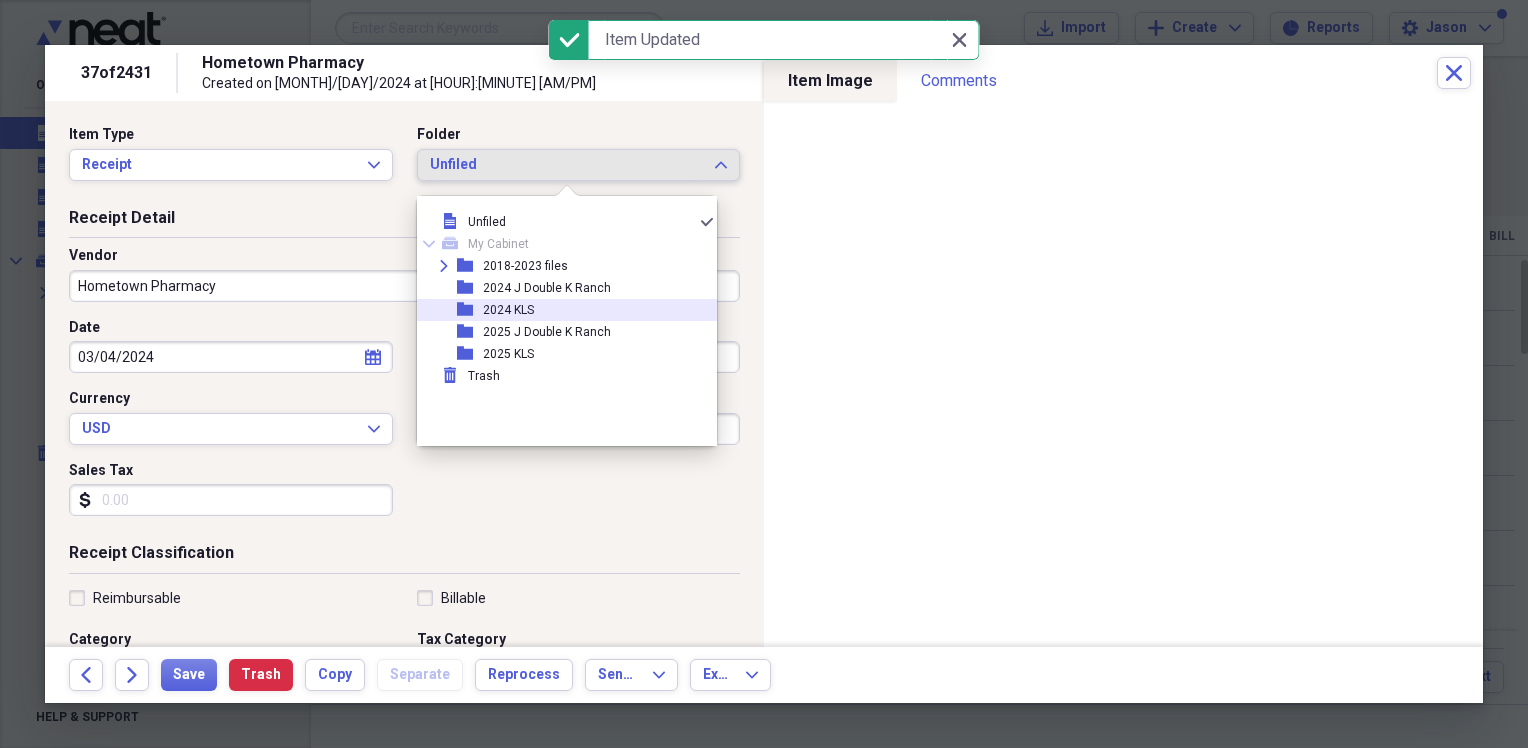 click on "folder 2024 KLS" at bounding box center (559, 310) 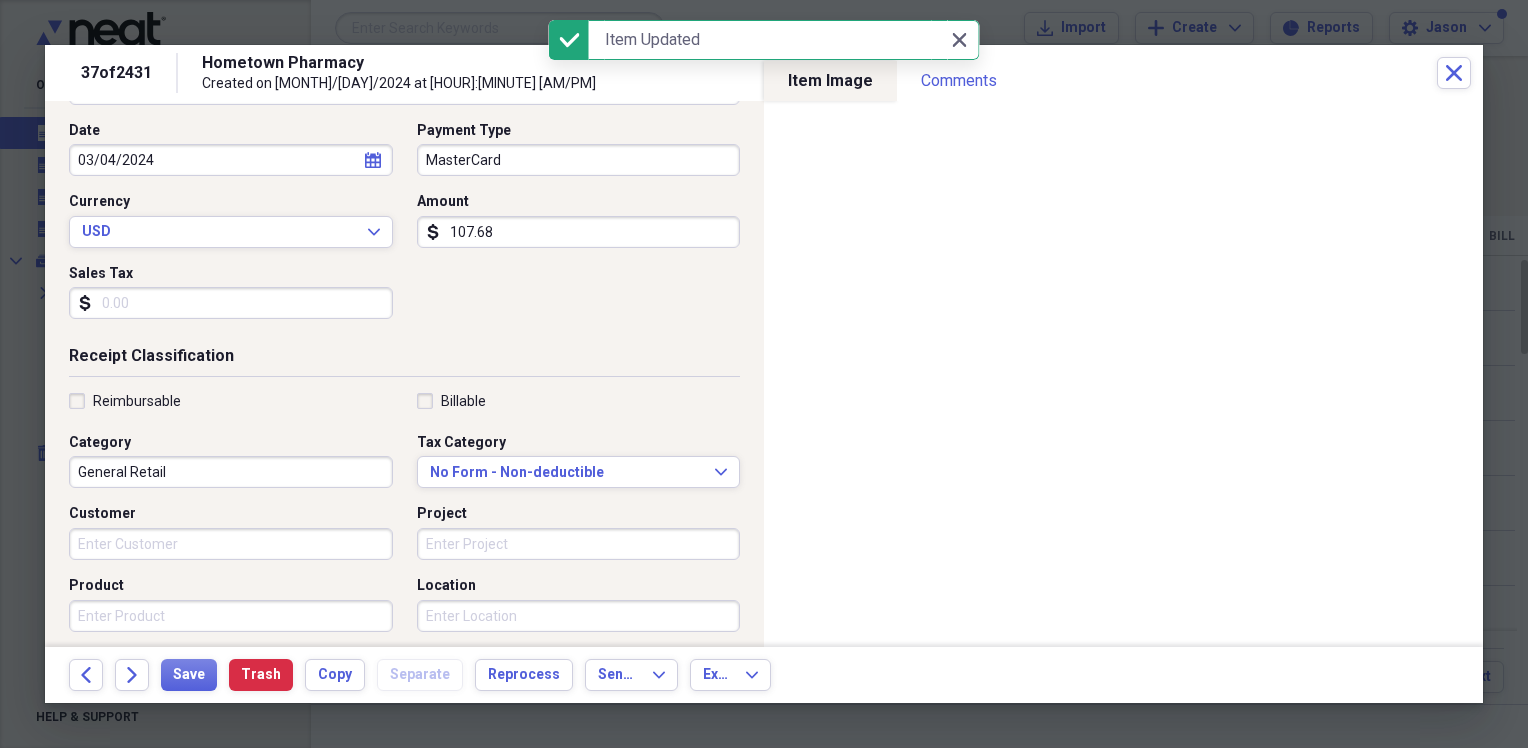 scroll, scrollTop: 200, scrollLeft: 0, axis: vertical 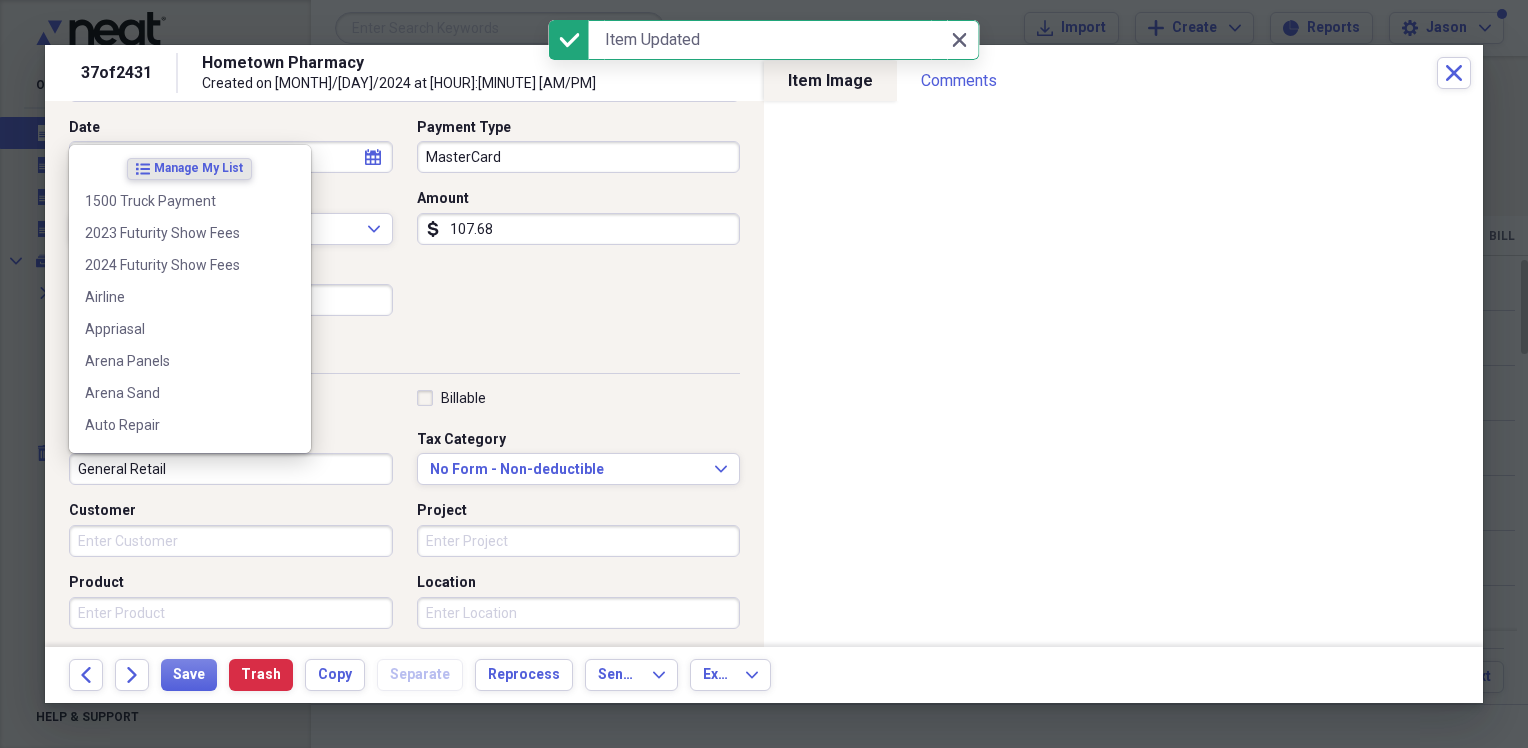 click on "General Retail" at bounding box center [231, 469] 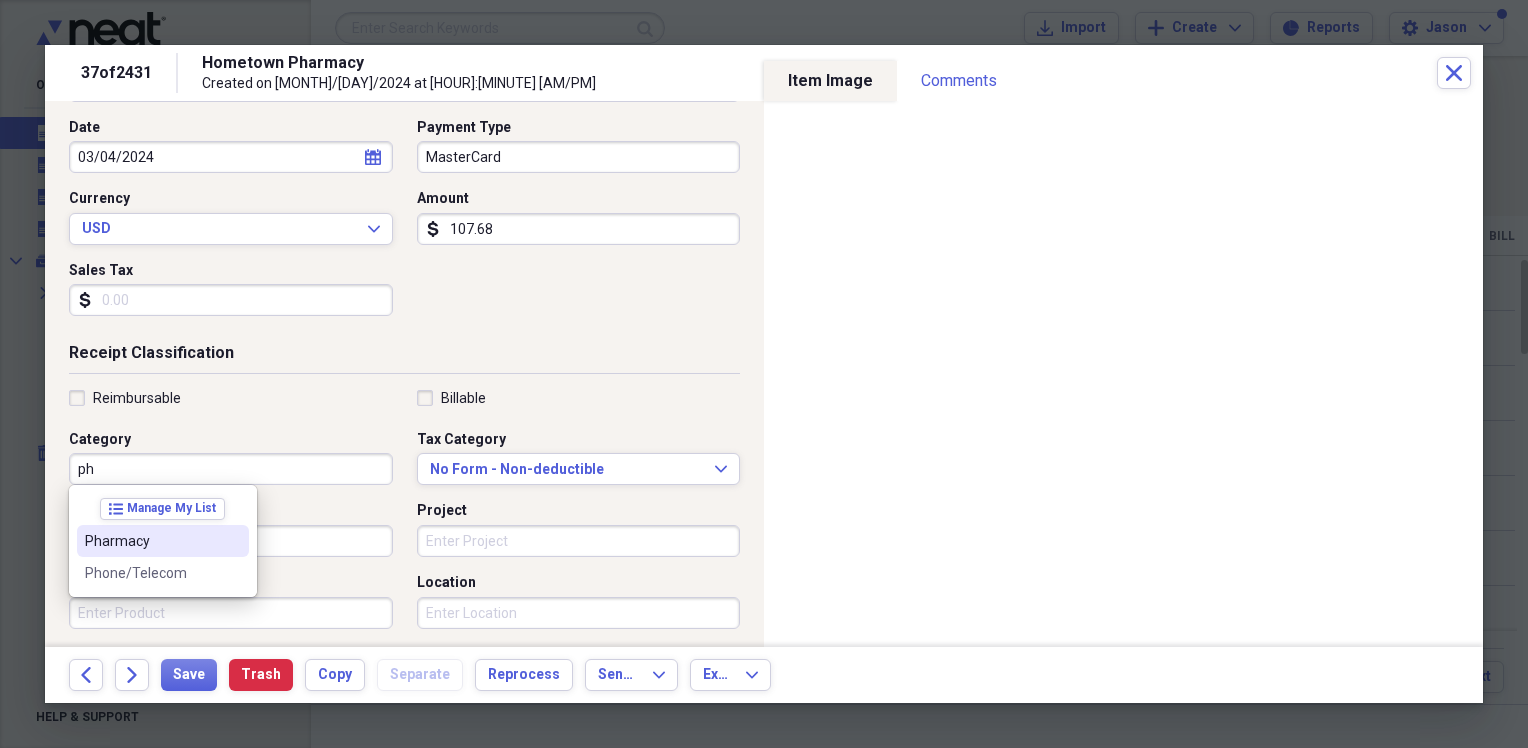 click on "Pharmacy" at bounding box center [151, 541] 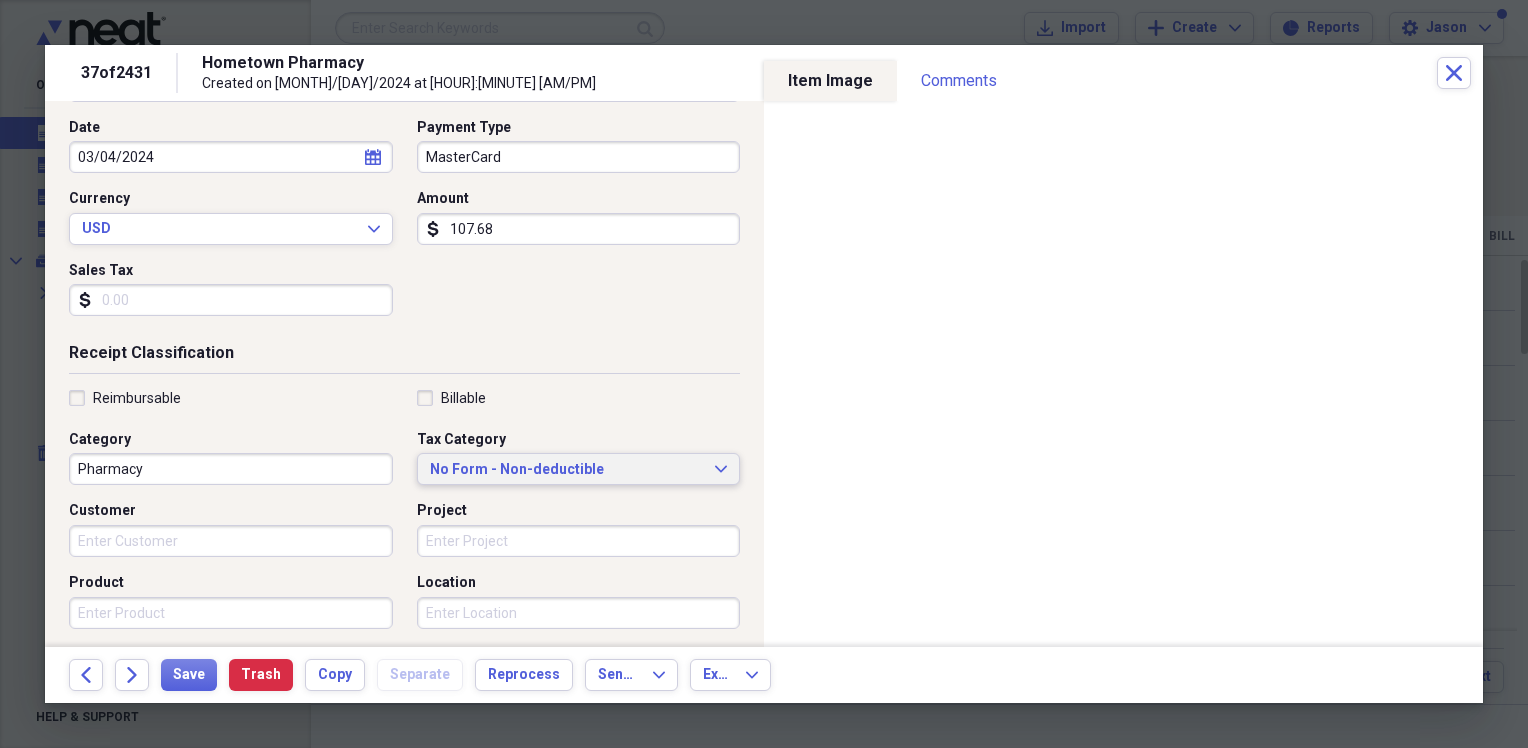 click on "No Form - Non-deductible" at bounding box center [567, 470] 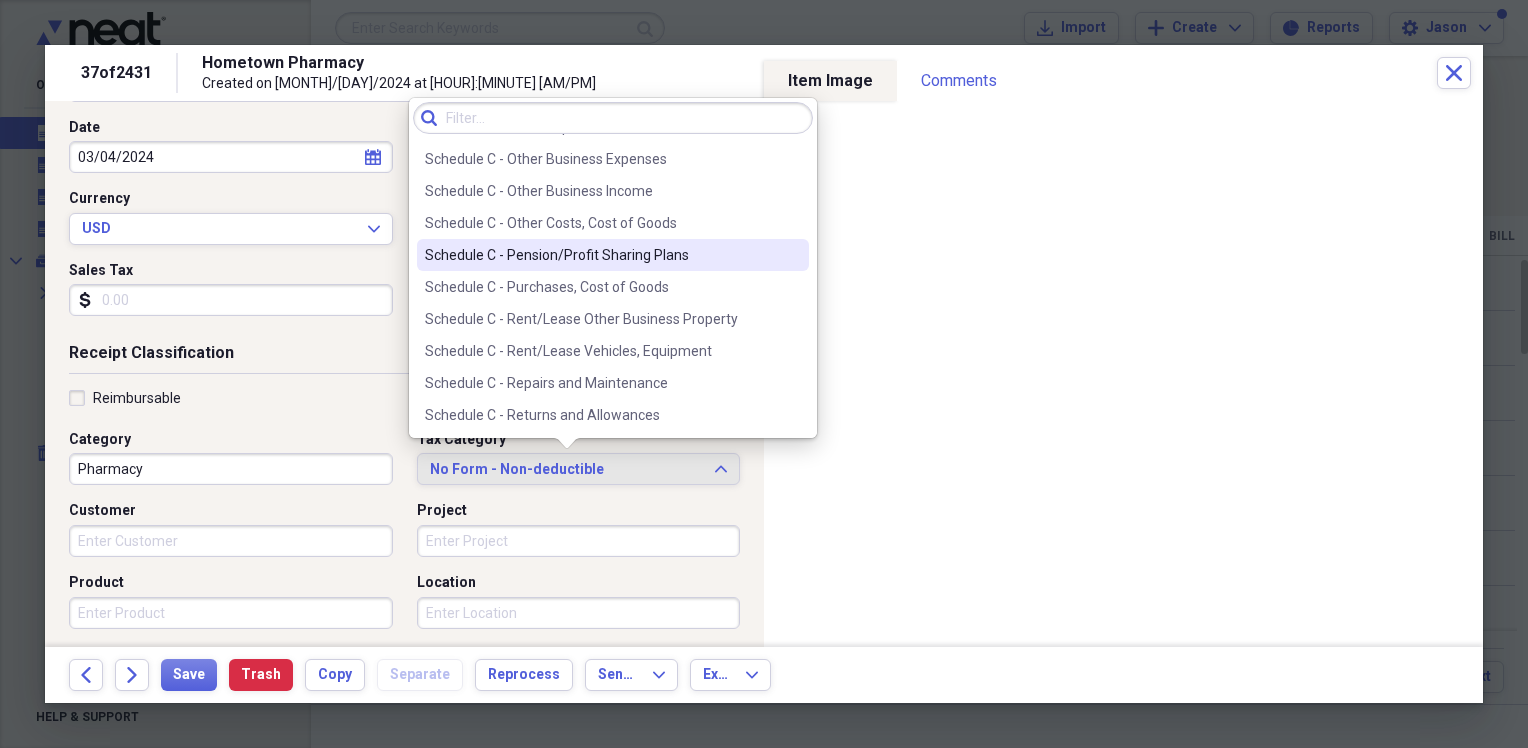 scroll, scrollTop: 3859, scrollLeft: 0, axis: vertical 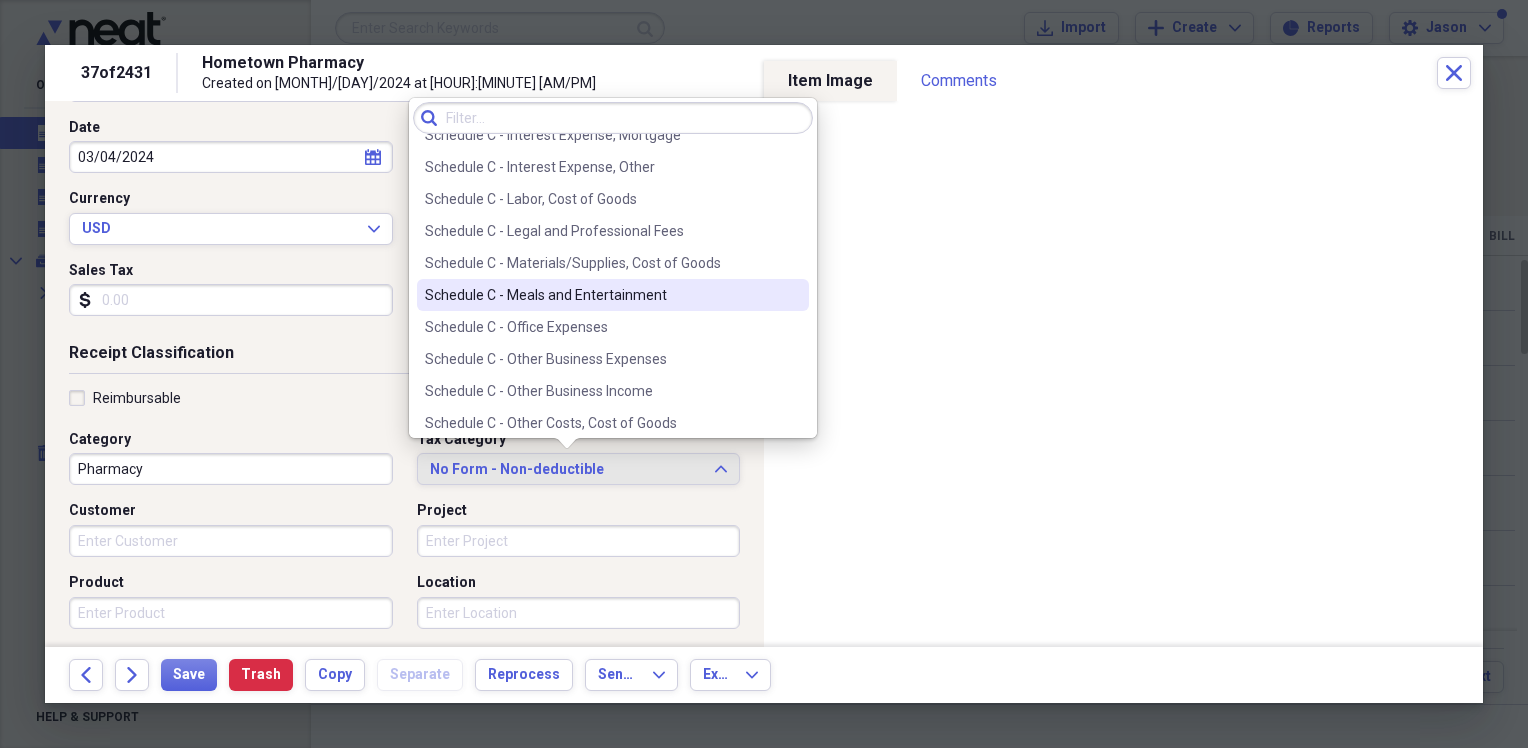 click on "Schedule C - Meals and Entertainment" at bounding box center [601, 295] 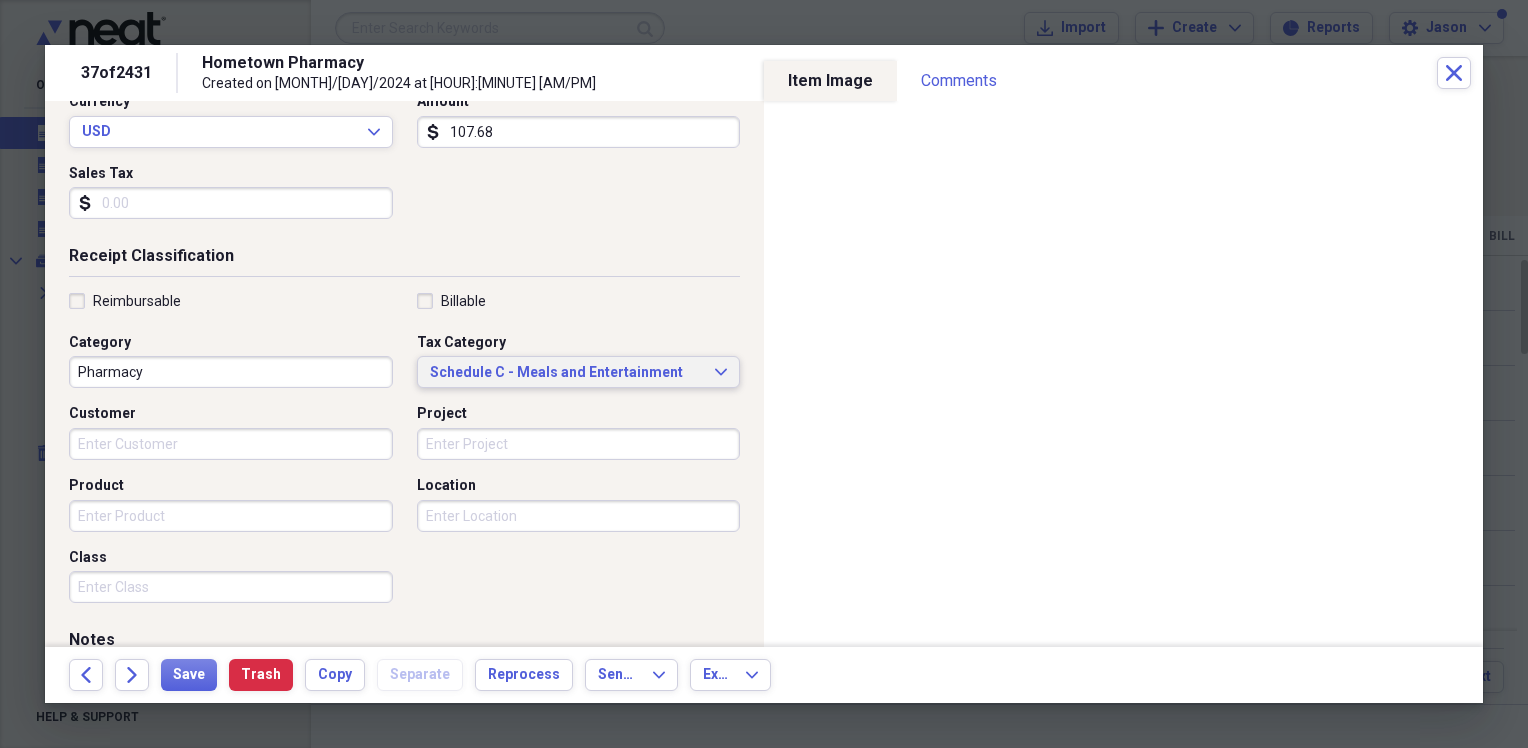 scroll, scrollTop: 300, scrollLeft: 0, axis: vertical 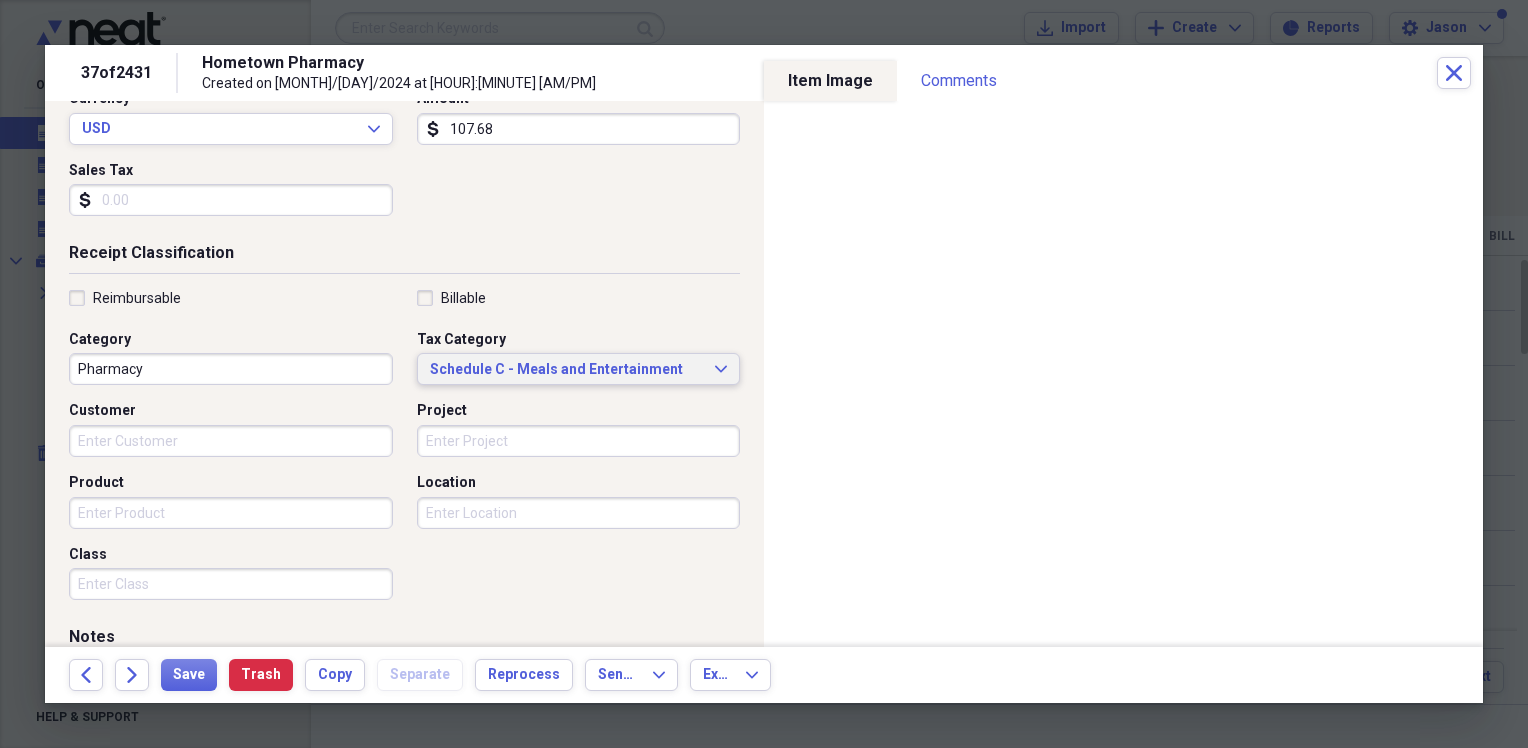 click on "Schedule C - Meals and Entertainment" at bounding box center [567, 370] 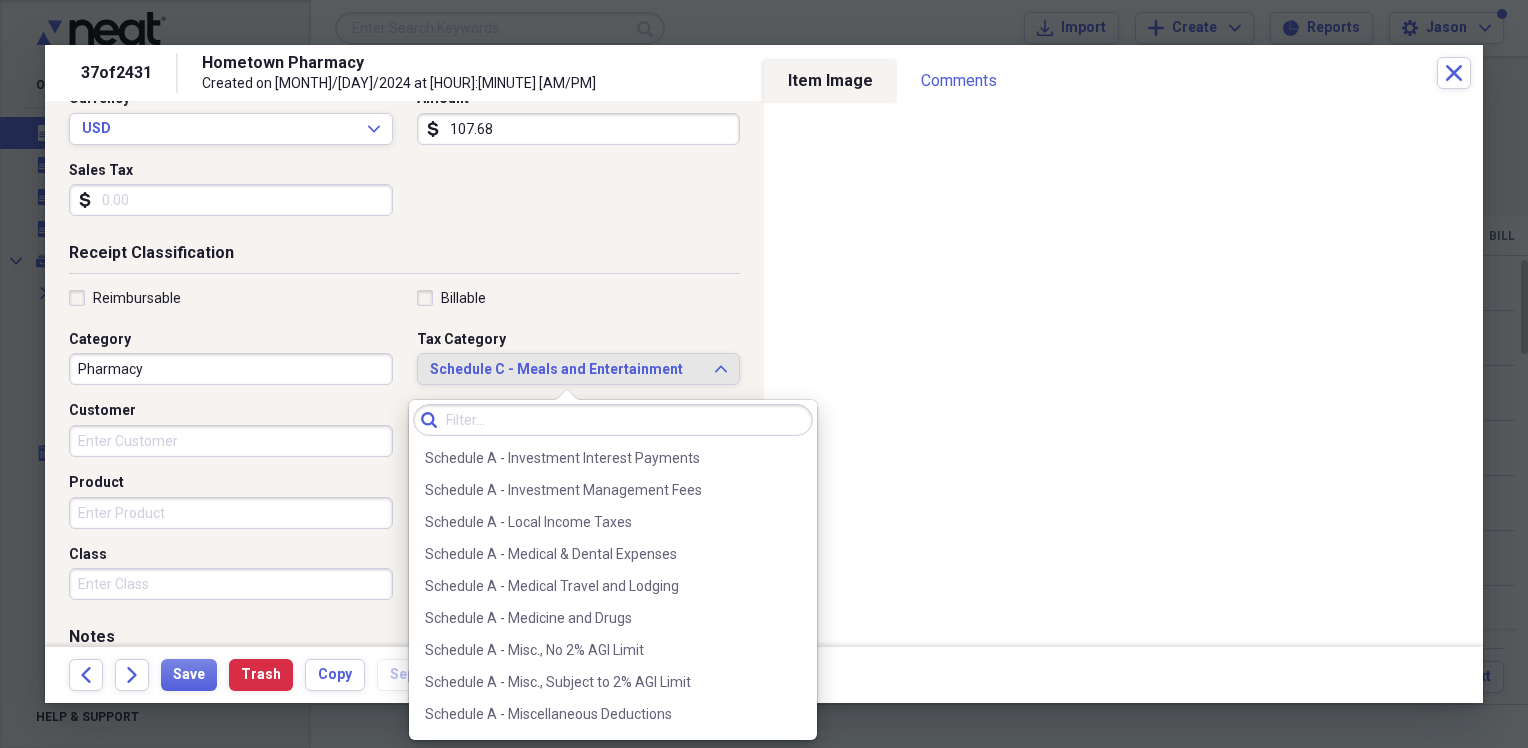 scroll, scrollTop: 2872, scrollLeft: 0, axis: vertical 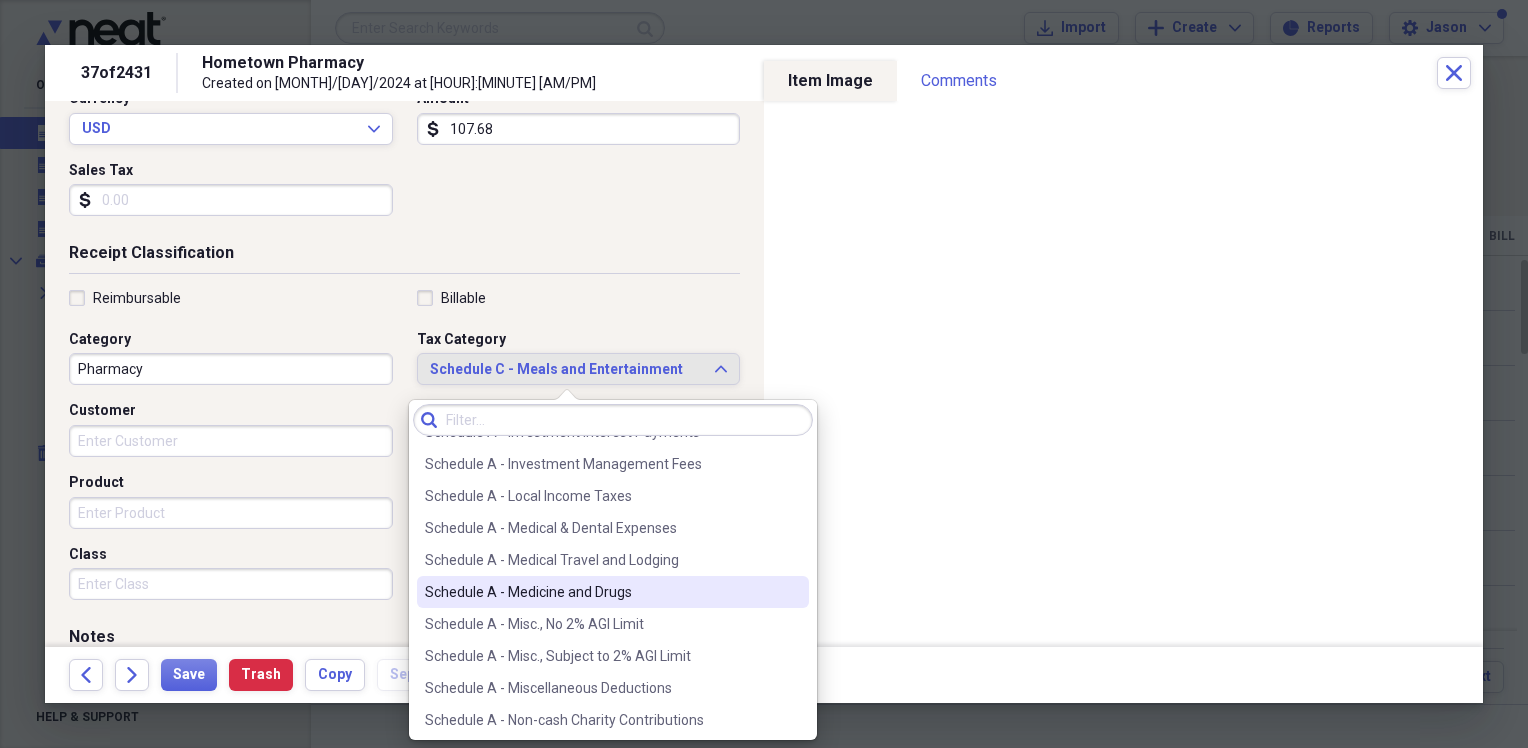 click on "Schedule A - Medicine and Drugs" at bounding box center [601, 592] 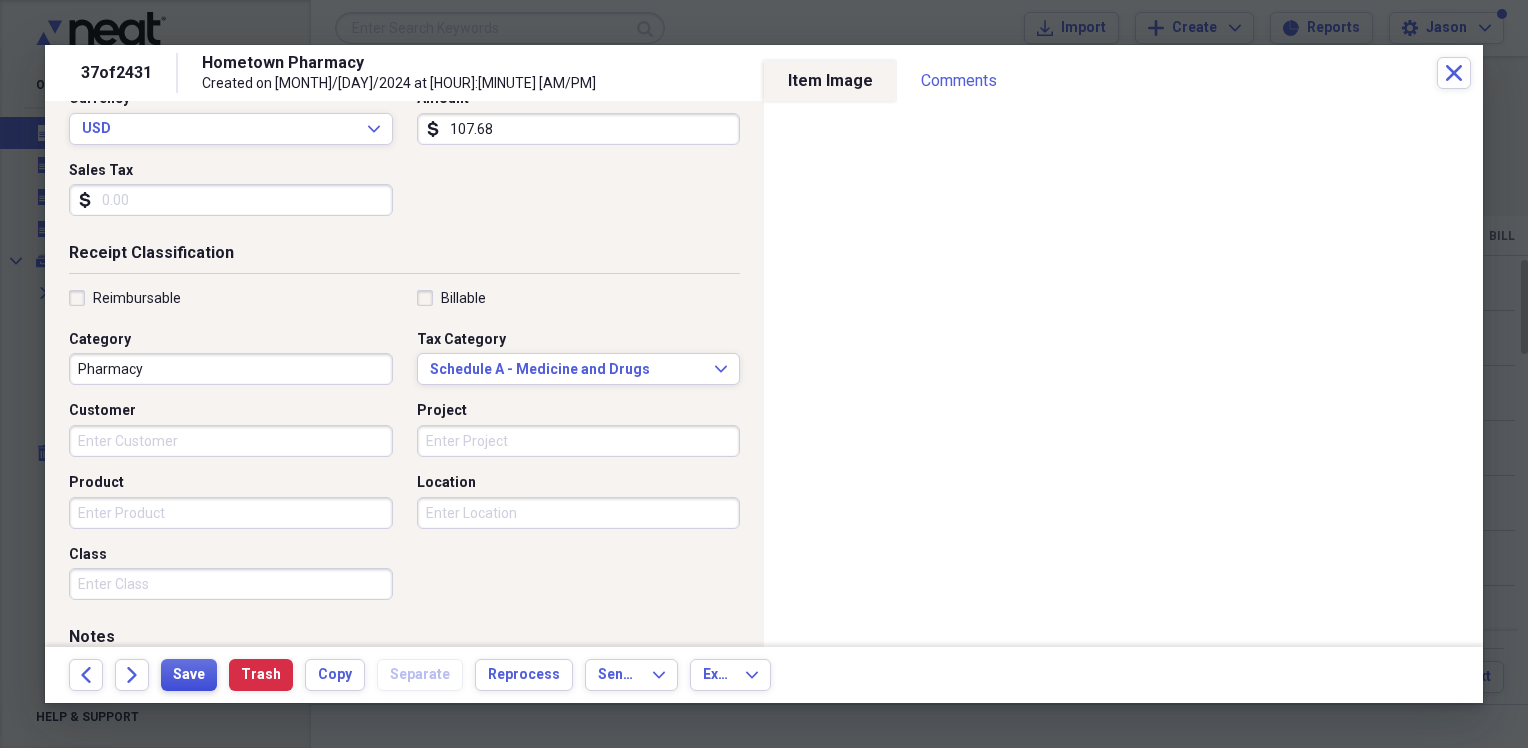 click on "Save" at bounding box center (189, 675) 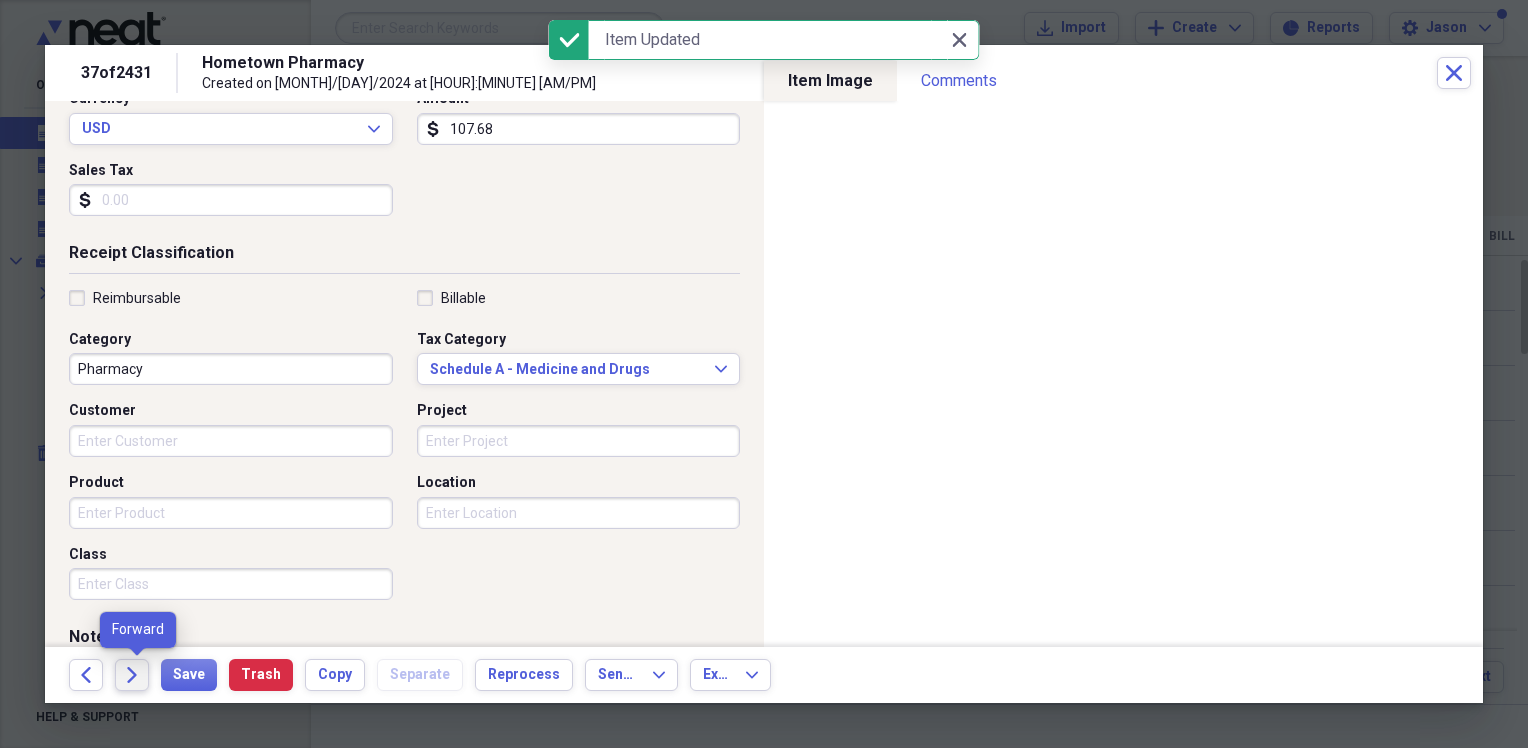 click 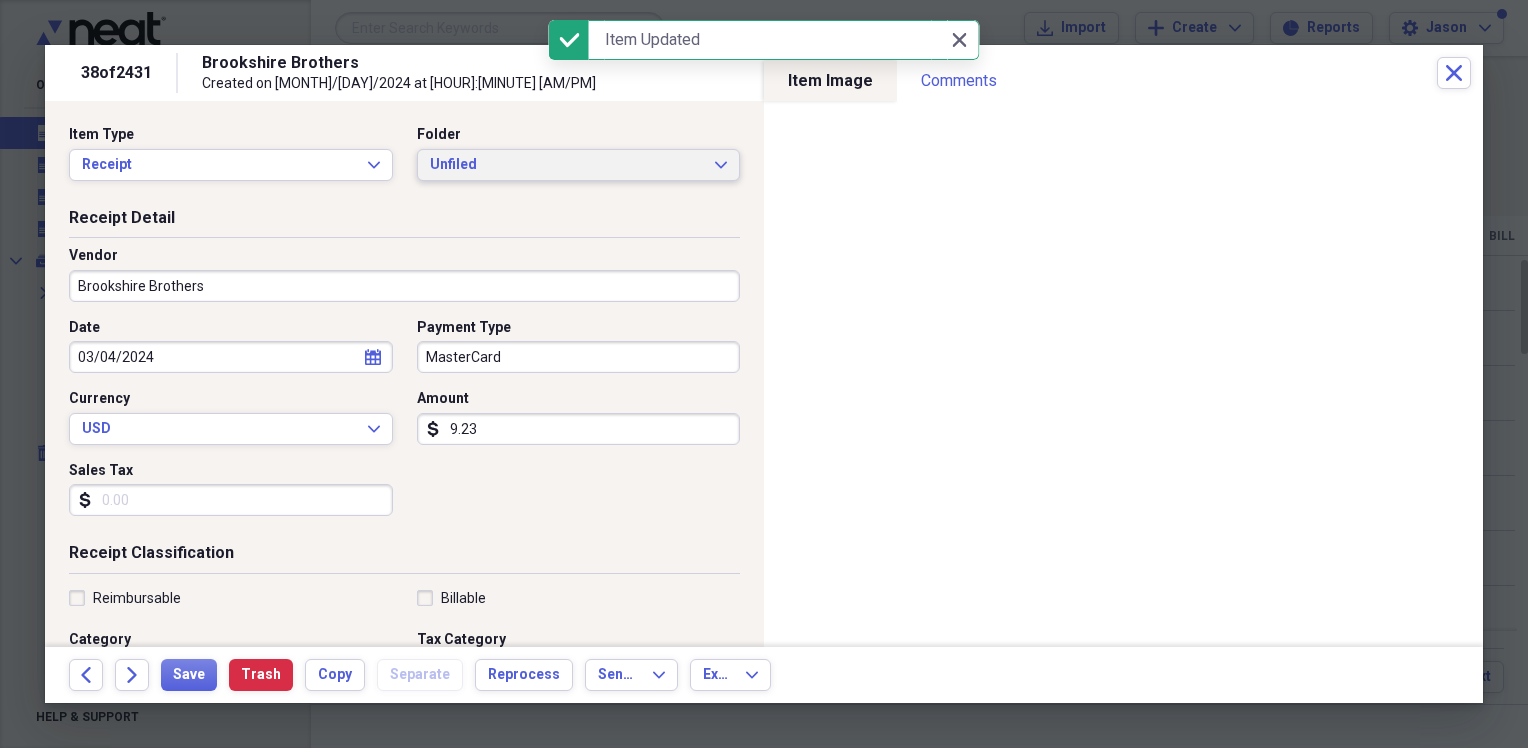 click on "Unfiled" at bounding box center [567, 165] 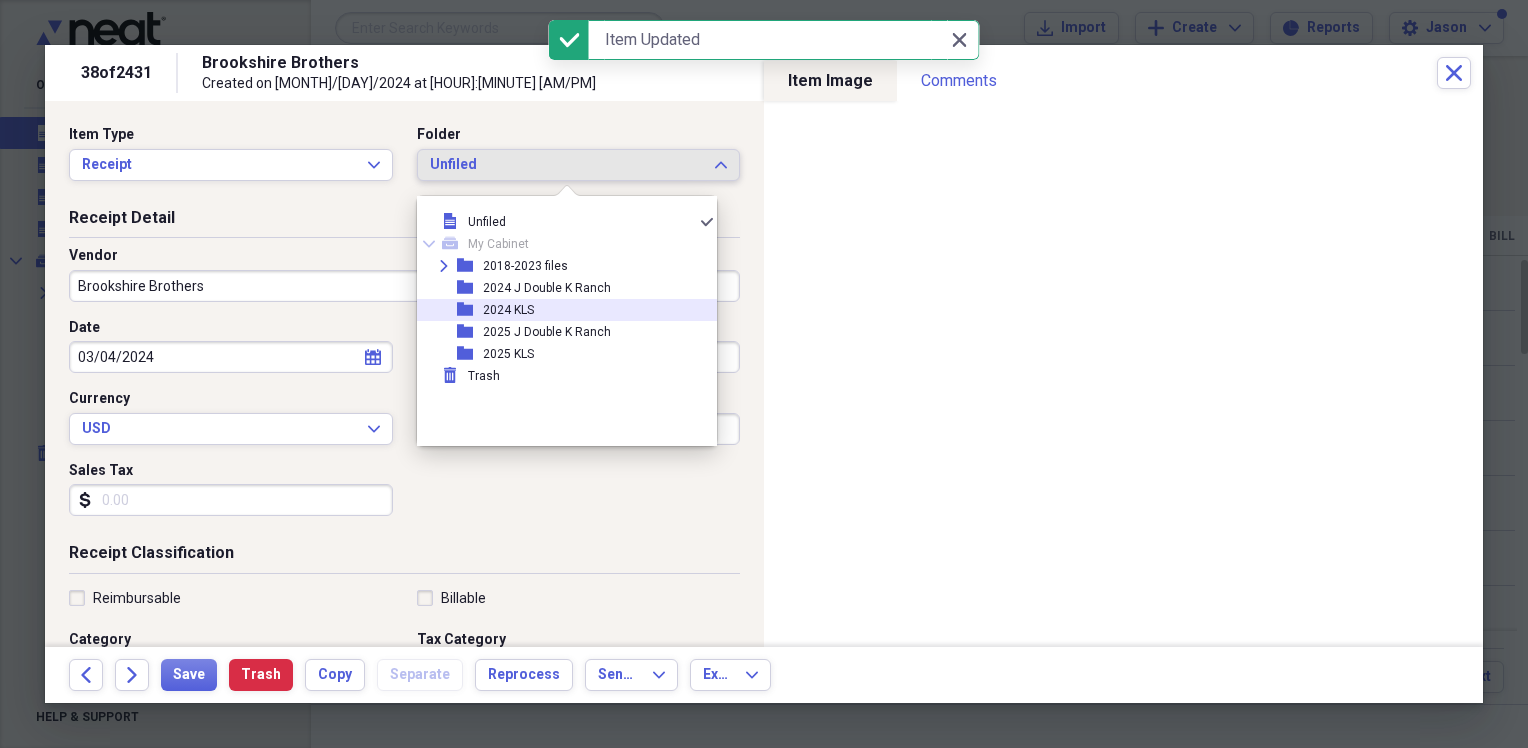 click on "folder 2024 KLS" at bounding box center (559, 310) 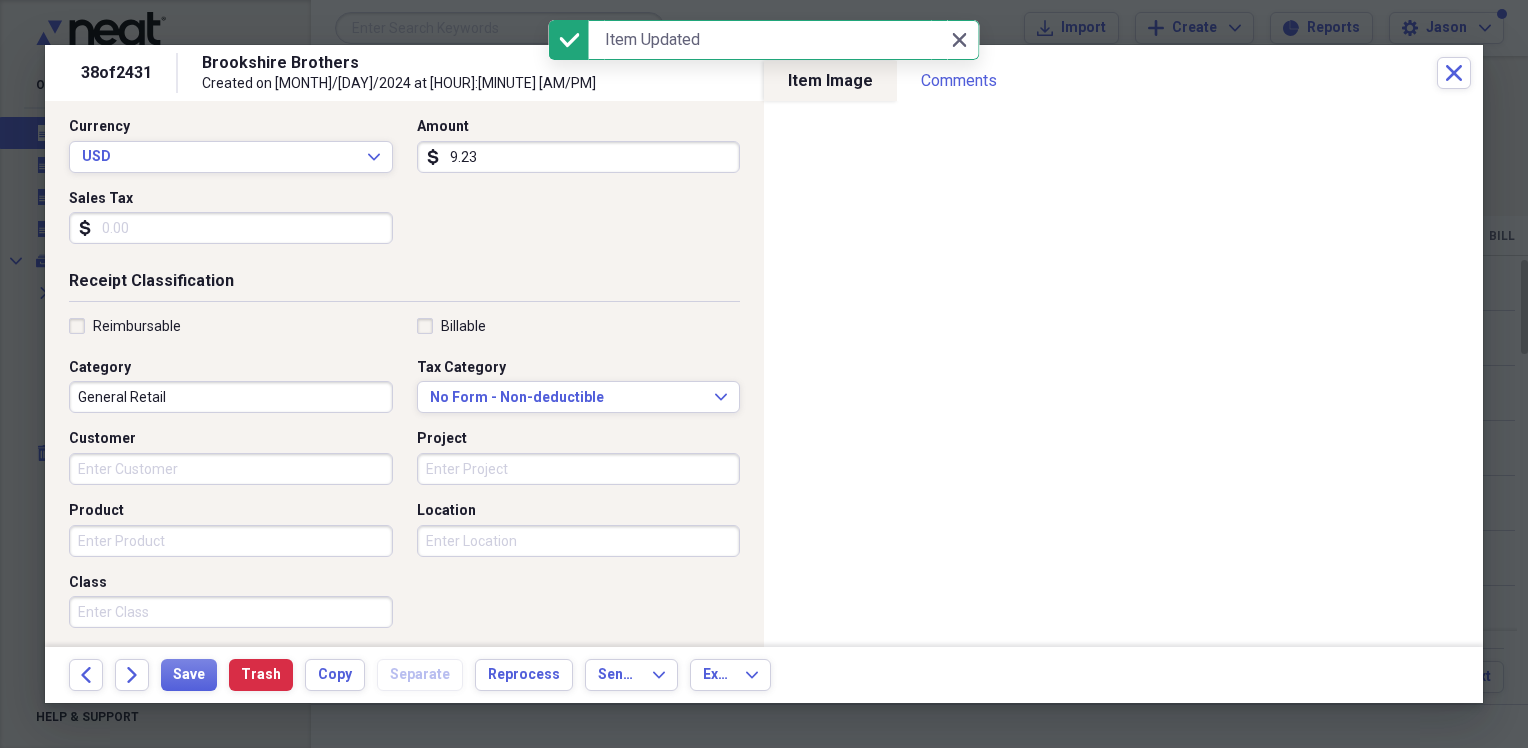scroll, scrollTop: 300, scrollLeft: 0, axis: vertical 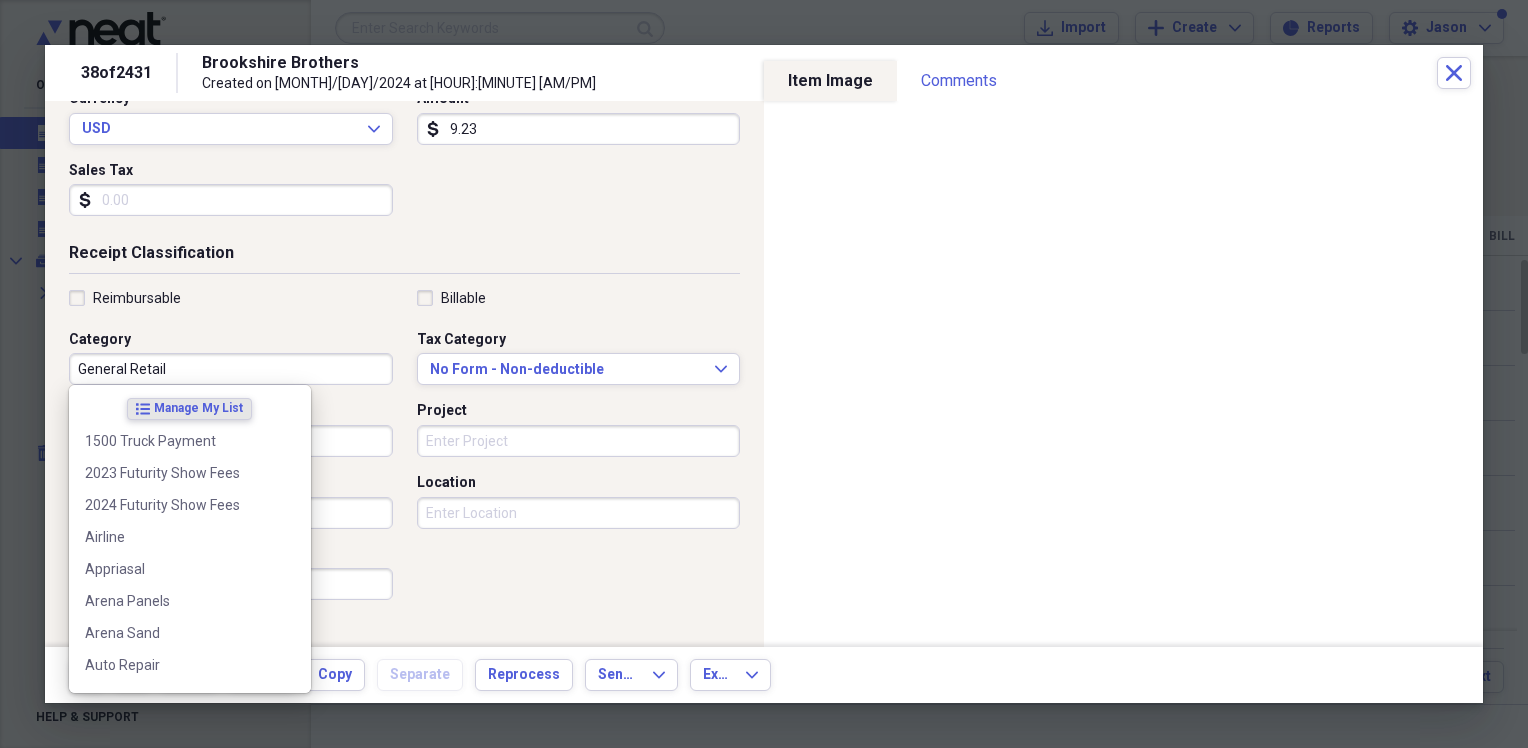 click on "General Retail" at bounding box center (231, 369) 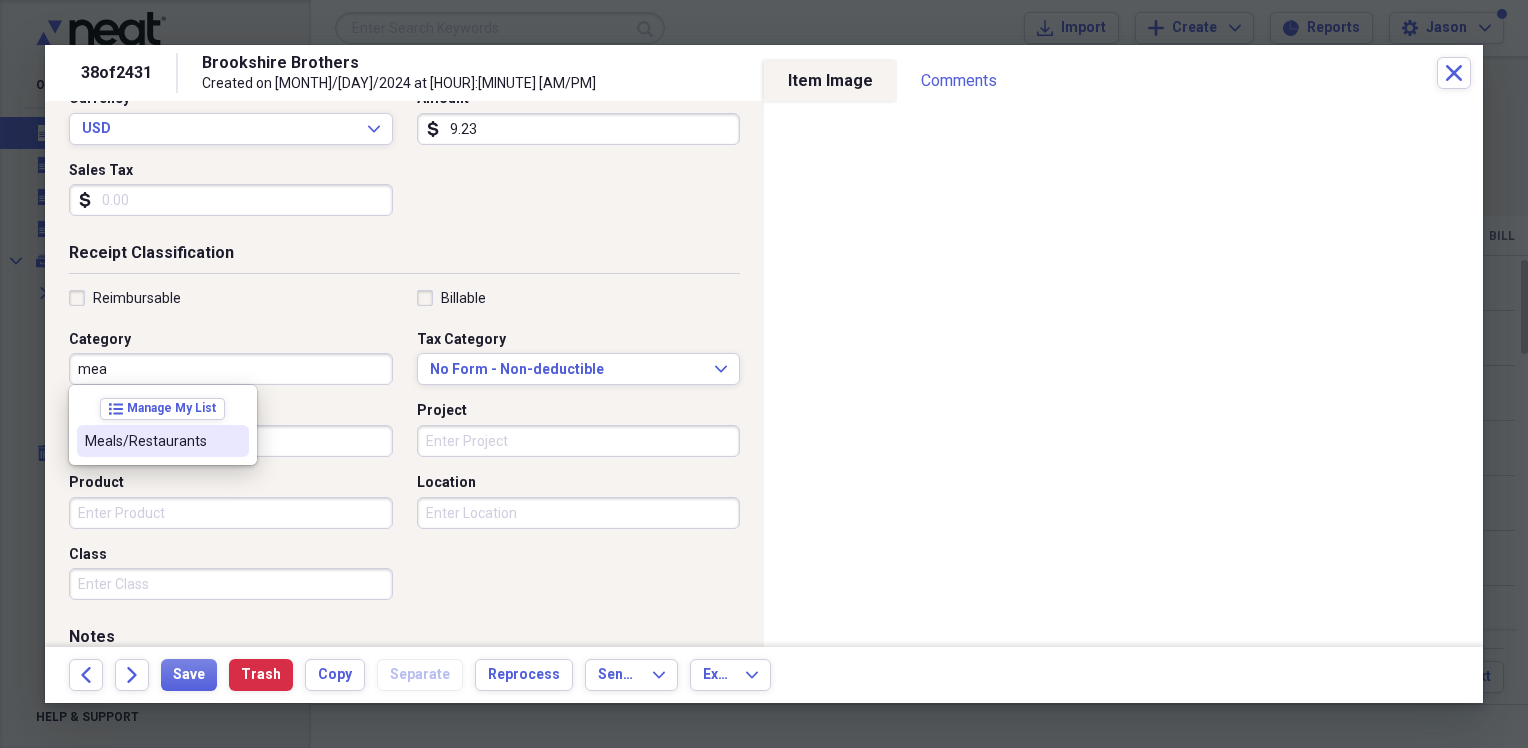 click at bounding box center (233, 441) 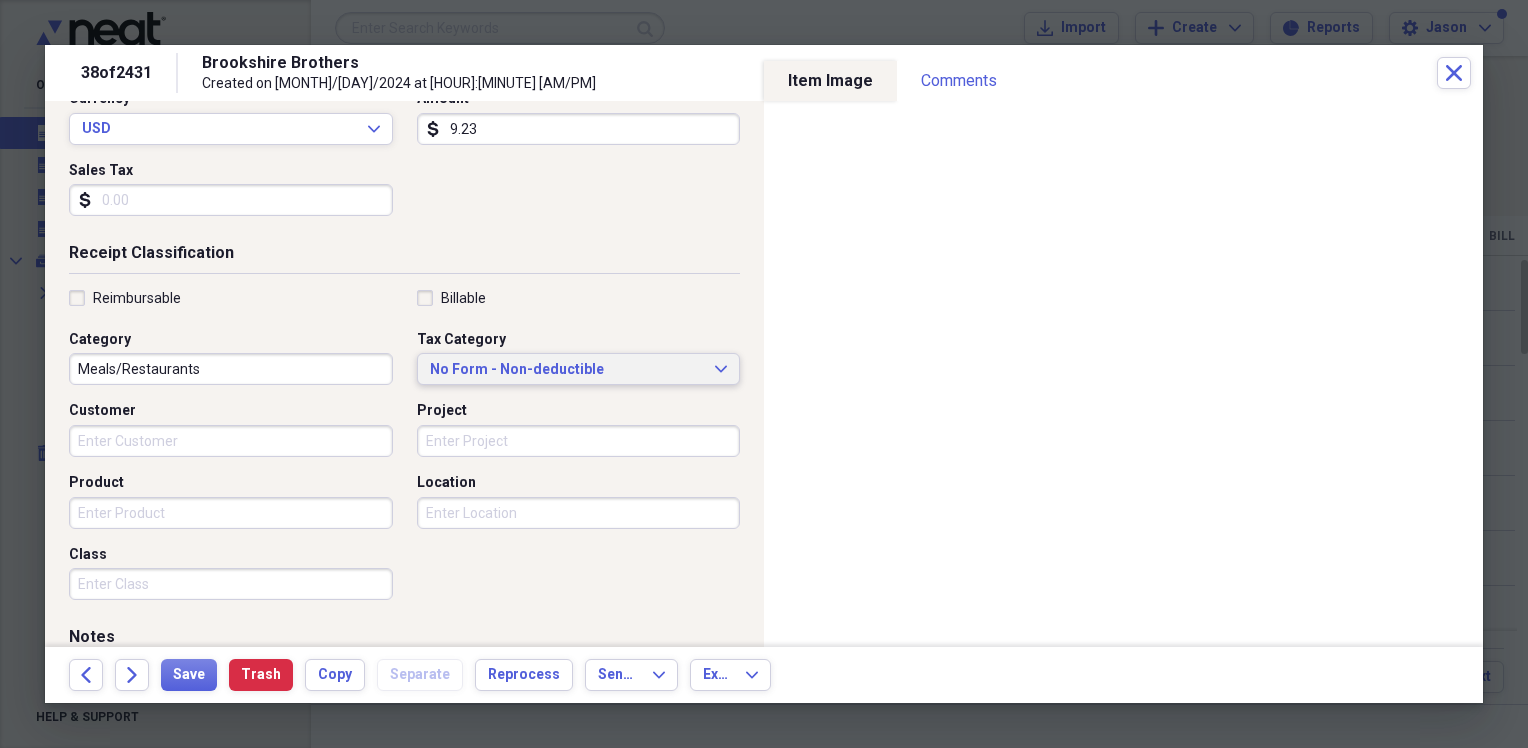 click on "No Form - Non-deductible" at bounding box center (567, 370) 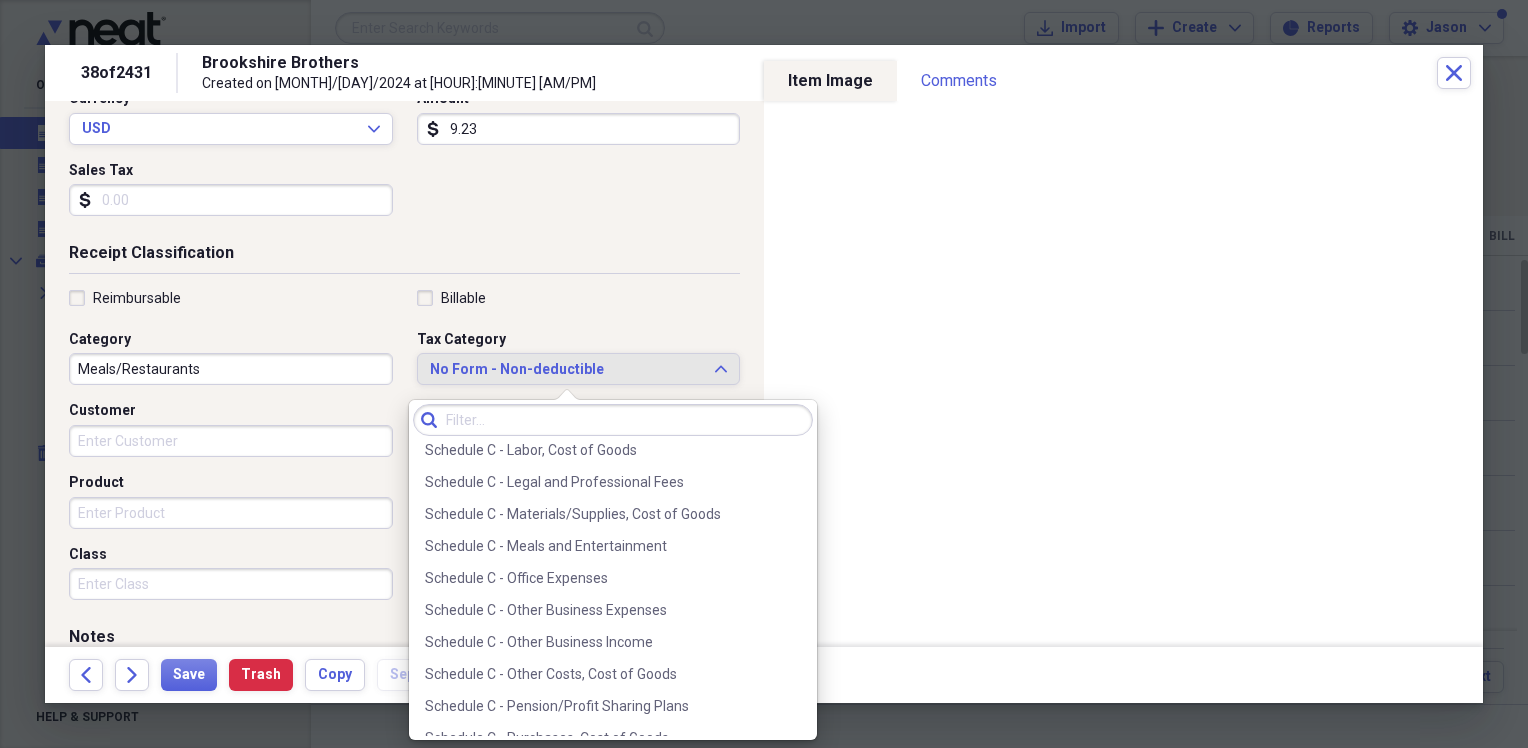 scroll, scrollTop: 3869, scrollLeft: 0, axis: vertical 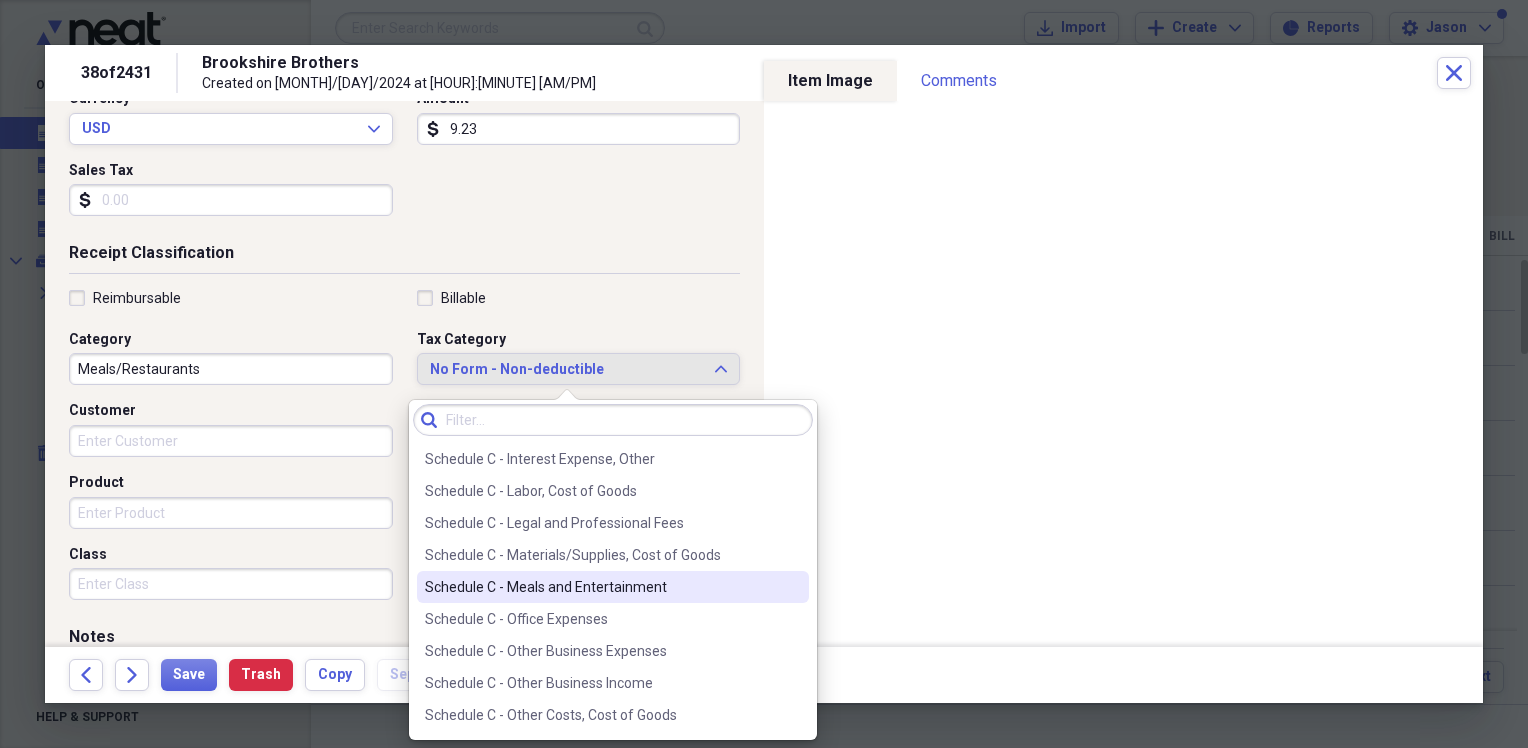 click on "Schedule C - Meals and Entertainment" at bounding box center [613, 587] 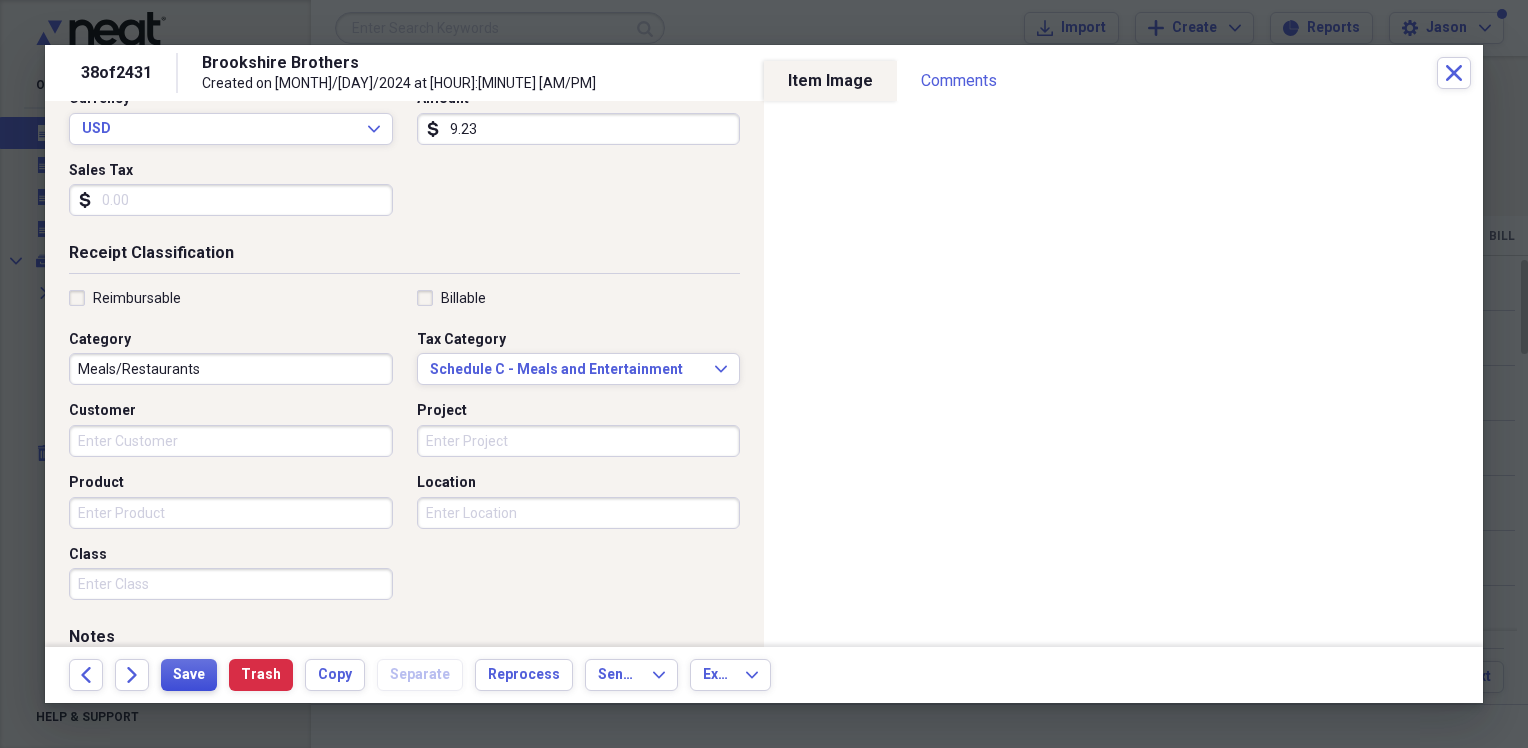 click on "Save" at bounding box center (189, 675) 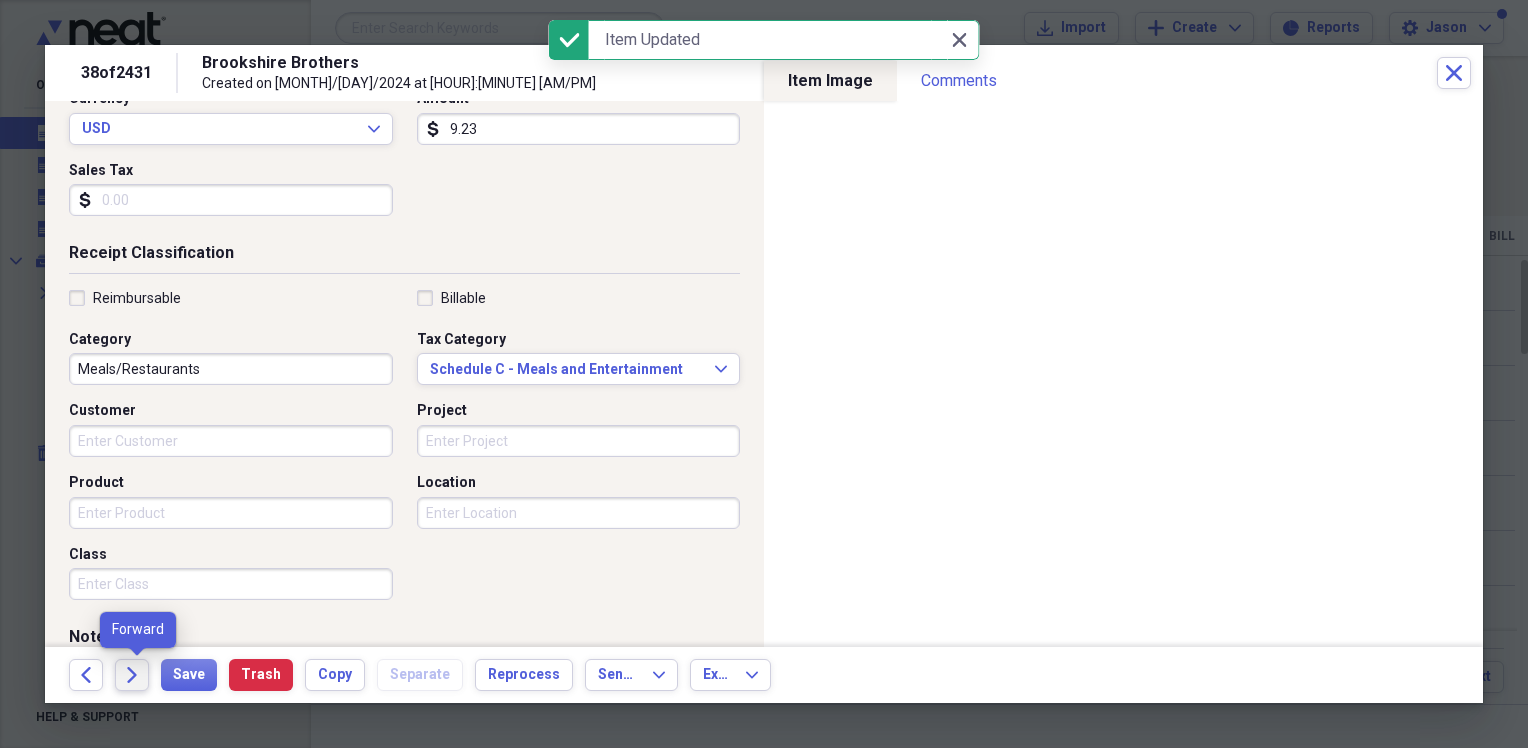 click on "Forward" 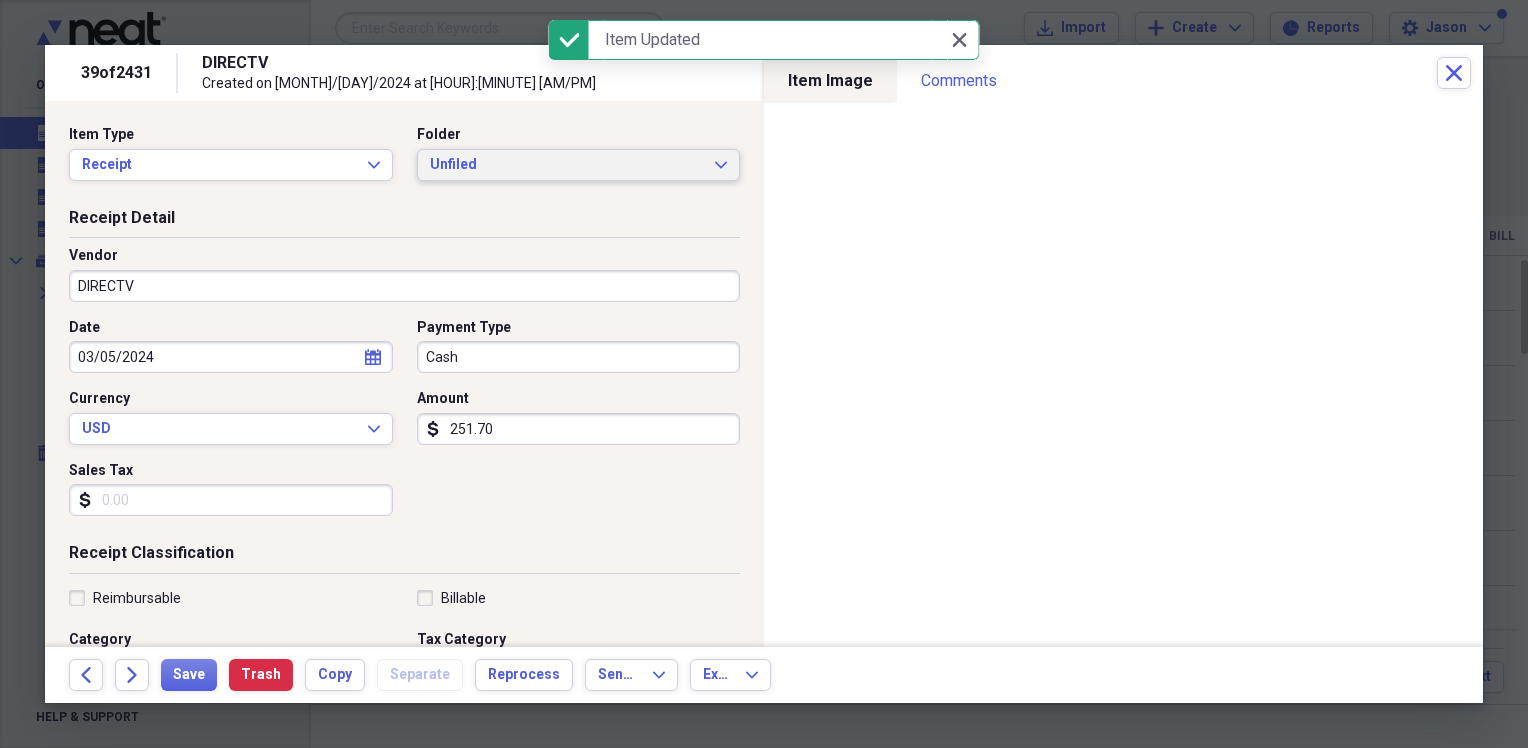 click on "Unfiled" at bounding box center [567, 165] 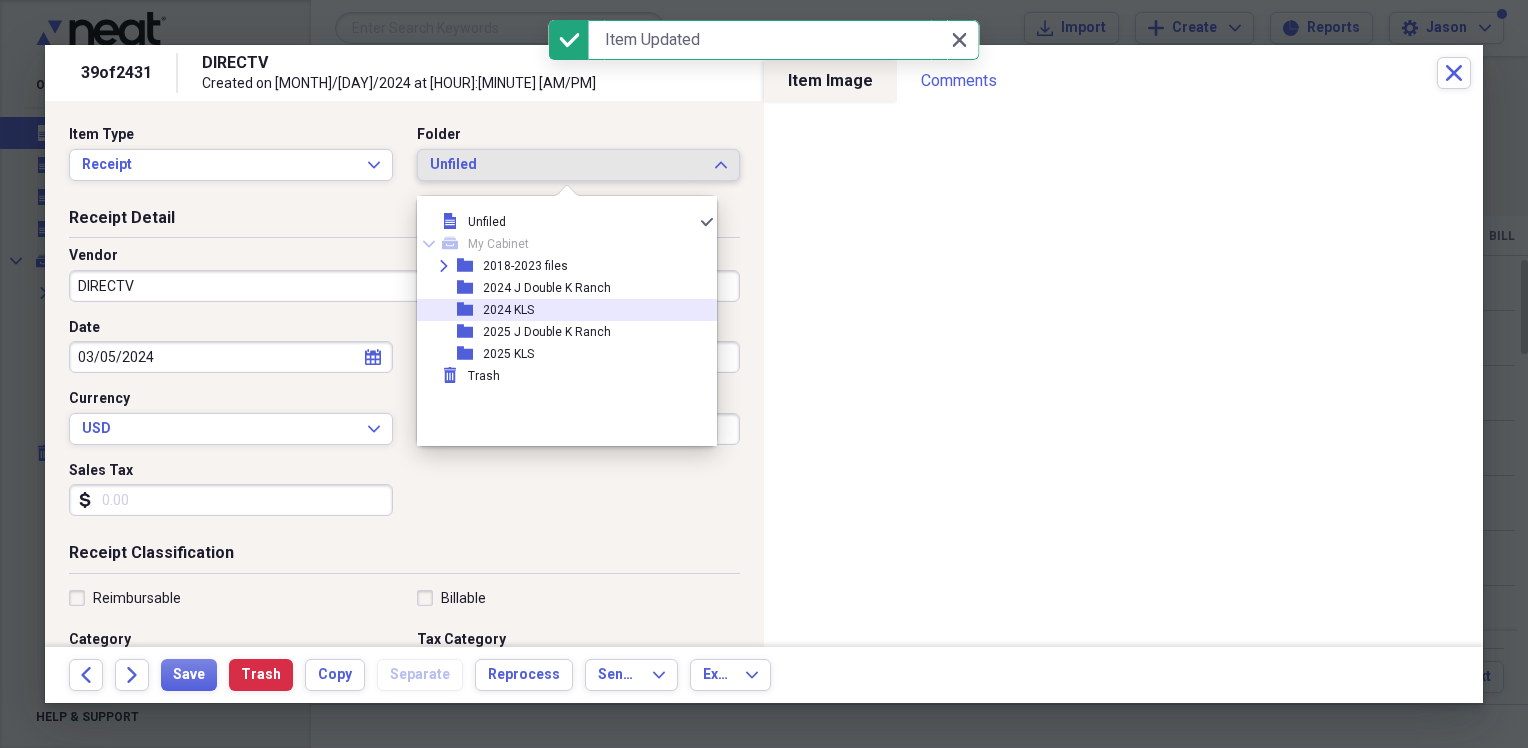 click on "Expand folder 2018-2023 files   folder 2024 J Double K Ranch   folder 2024 KLS   folder 2025 J Double K Ranch   folder 2025 KLS" at bounding box center [567, 310] 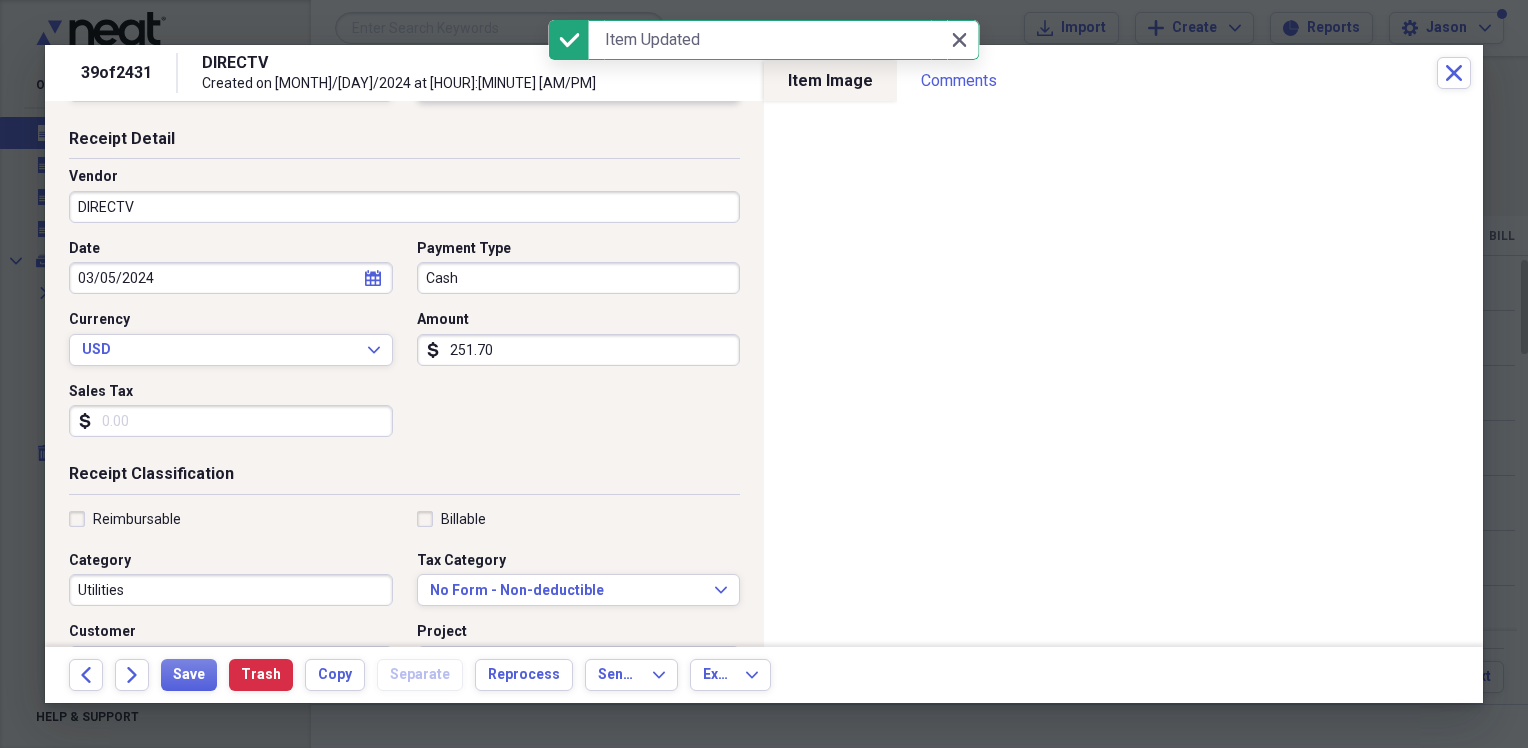 scroll, scrollTop: 200, scrollLeft: 0, axis: vertical 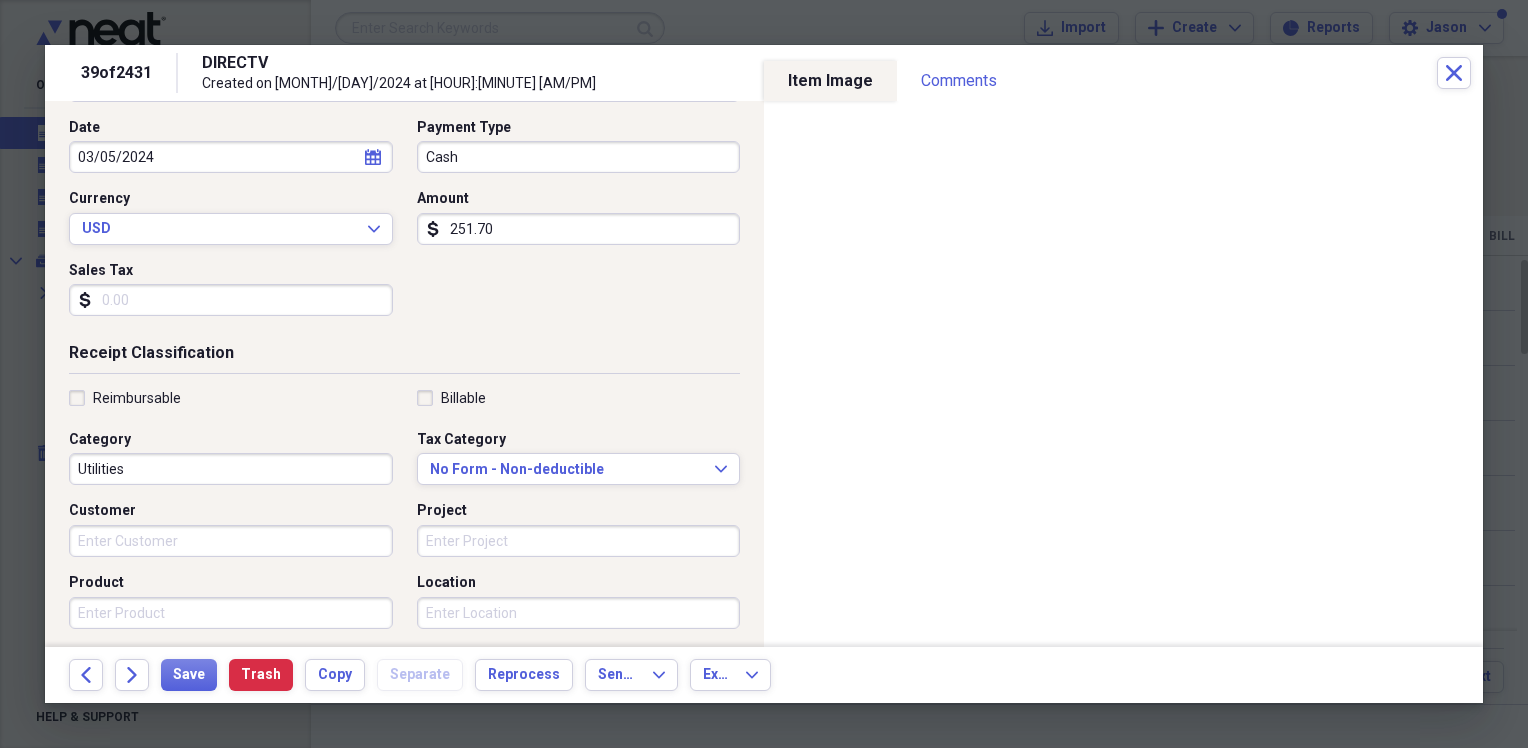 click on "Tax Category No Form - Non-deductible Expand" at bounding box center [573, 458] 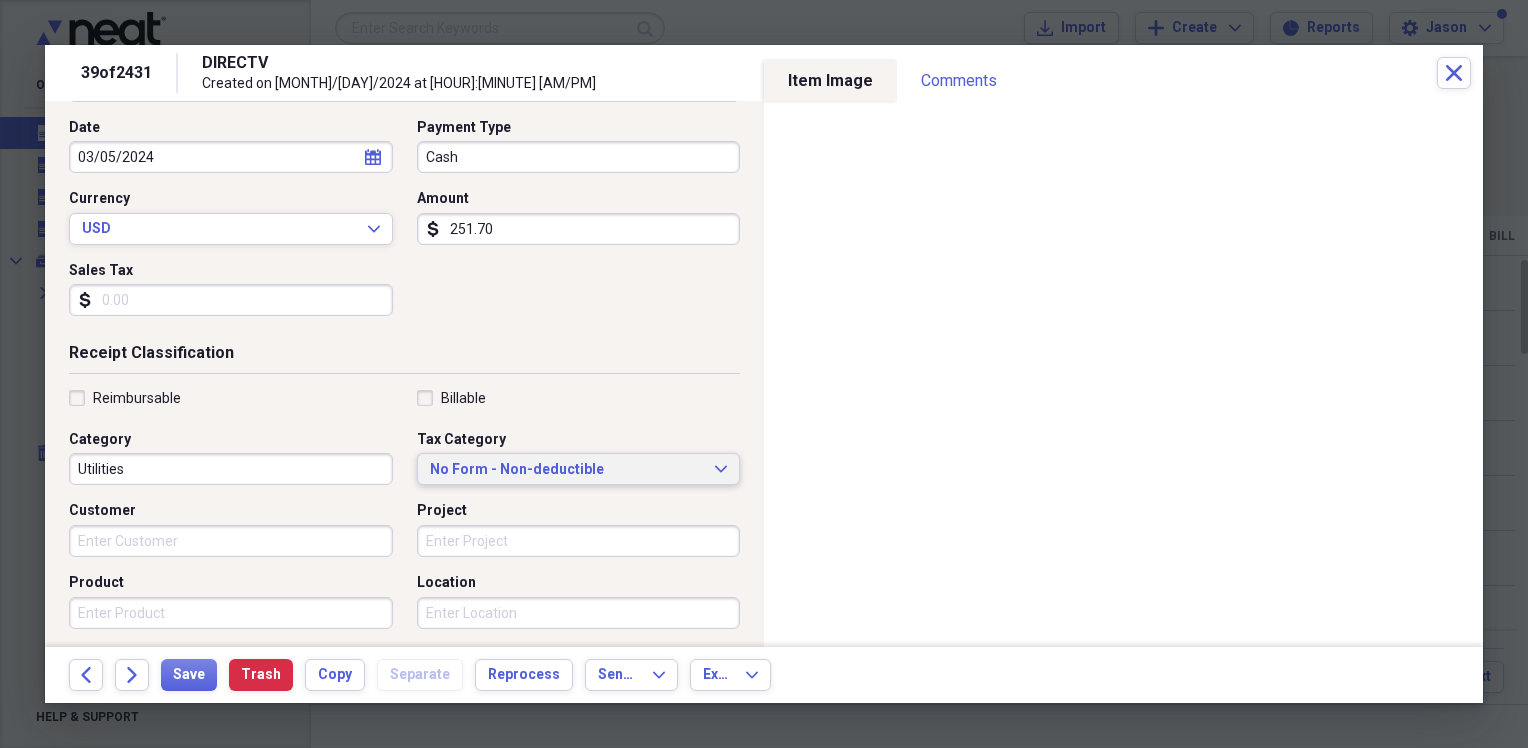 click on "No Form - Non-deductible" at bounding box center (567, 470) 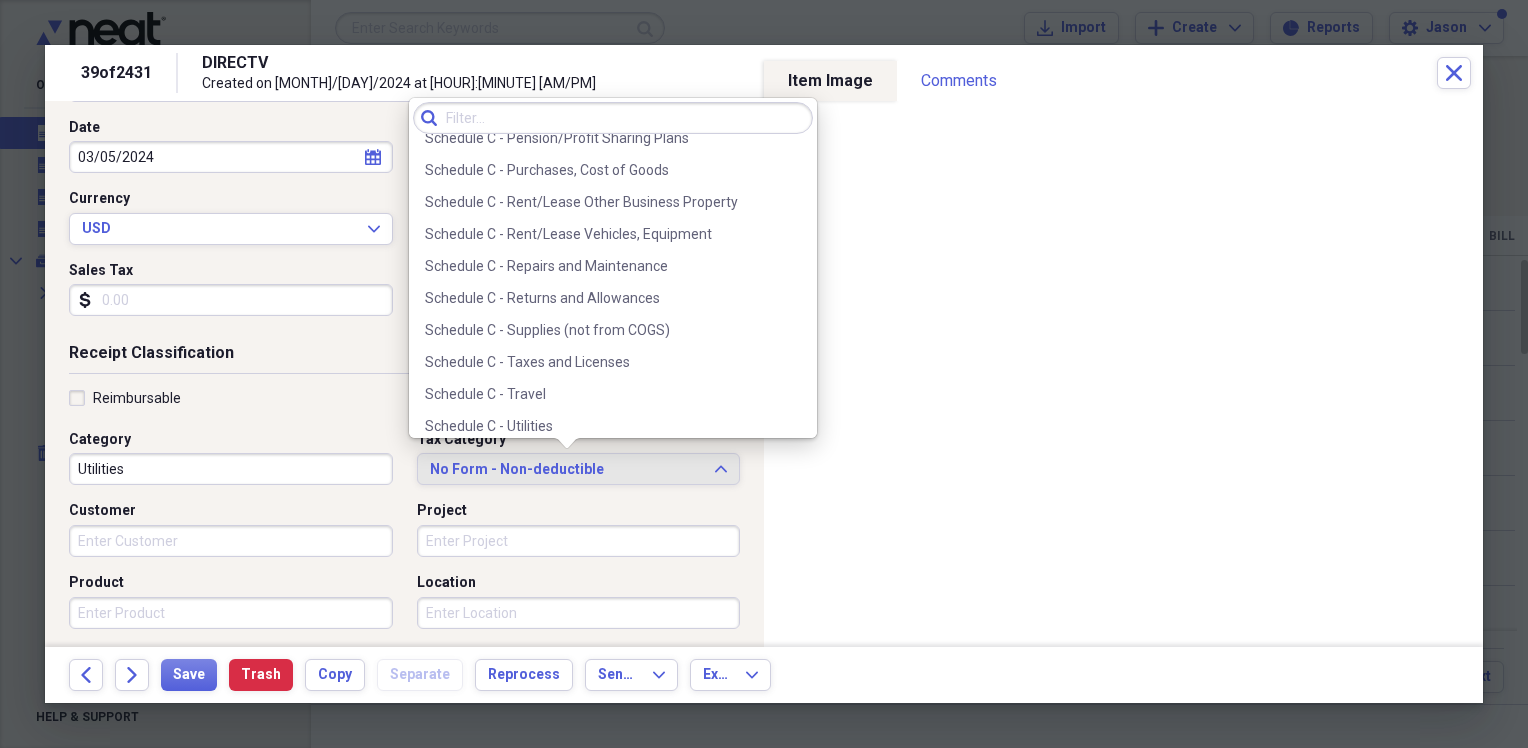 scroll, scrollTop: 4257, scrollLeft: 0, axis: vertical 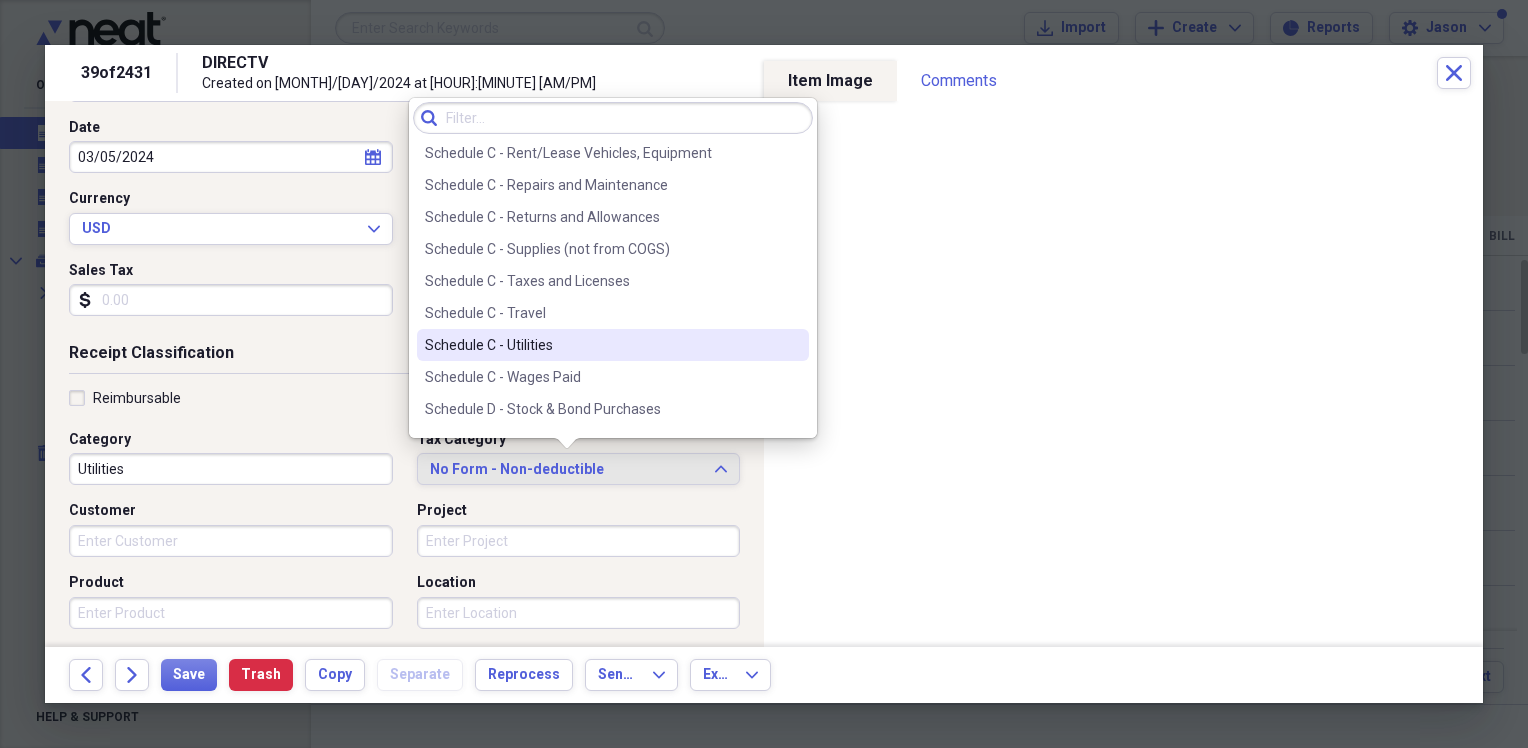 click on "Schedule C - Utilities" at bounding box center (601, 345) 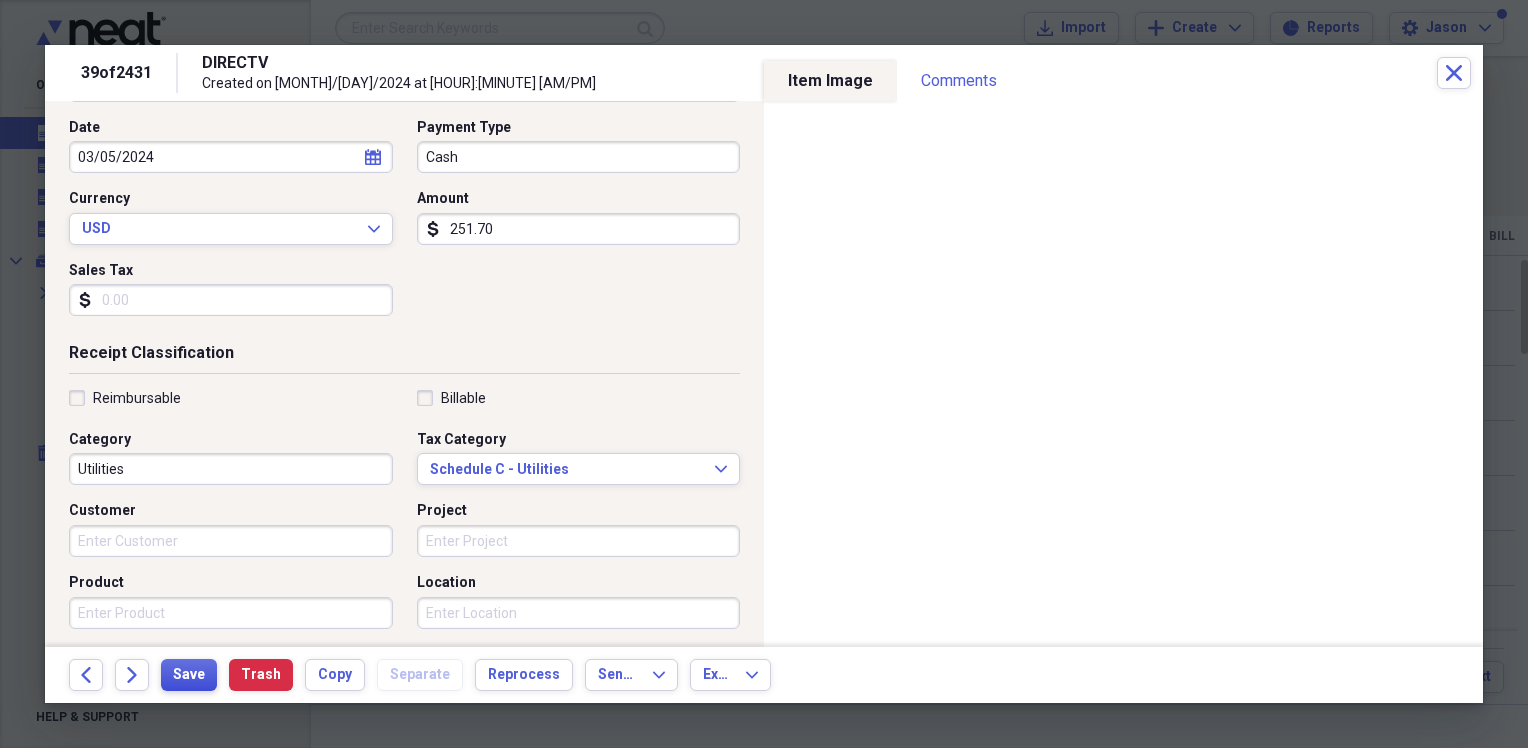 click on "Save" at bounding box center [189, 675] 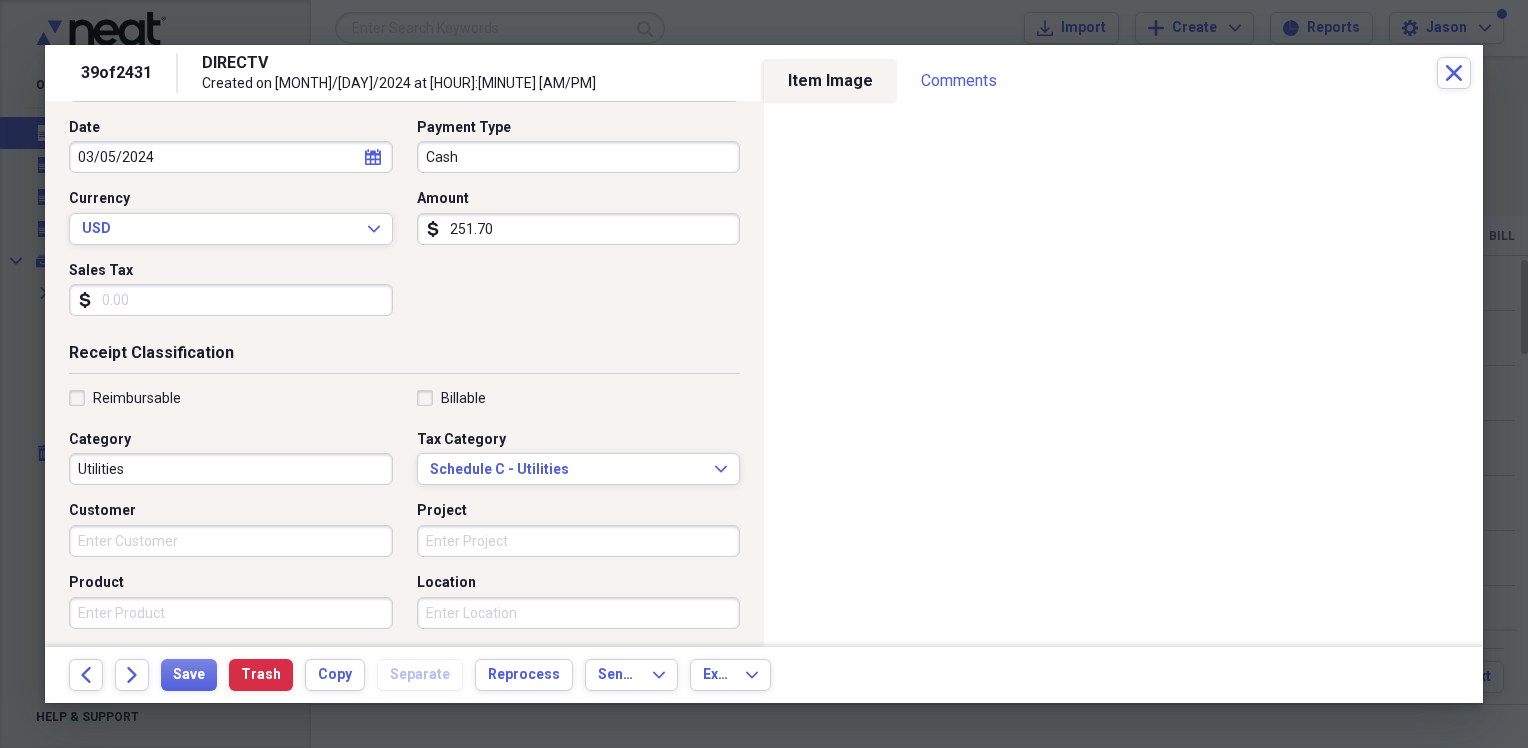 click on "251.70" at bounding box center (579, 229) 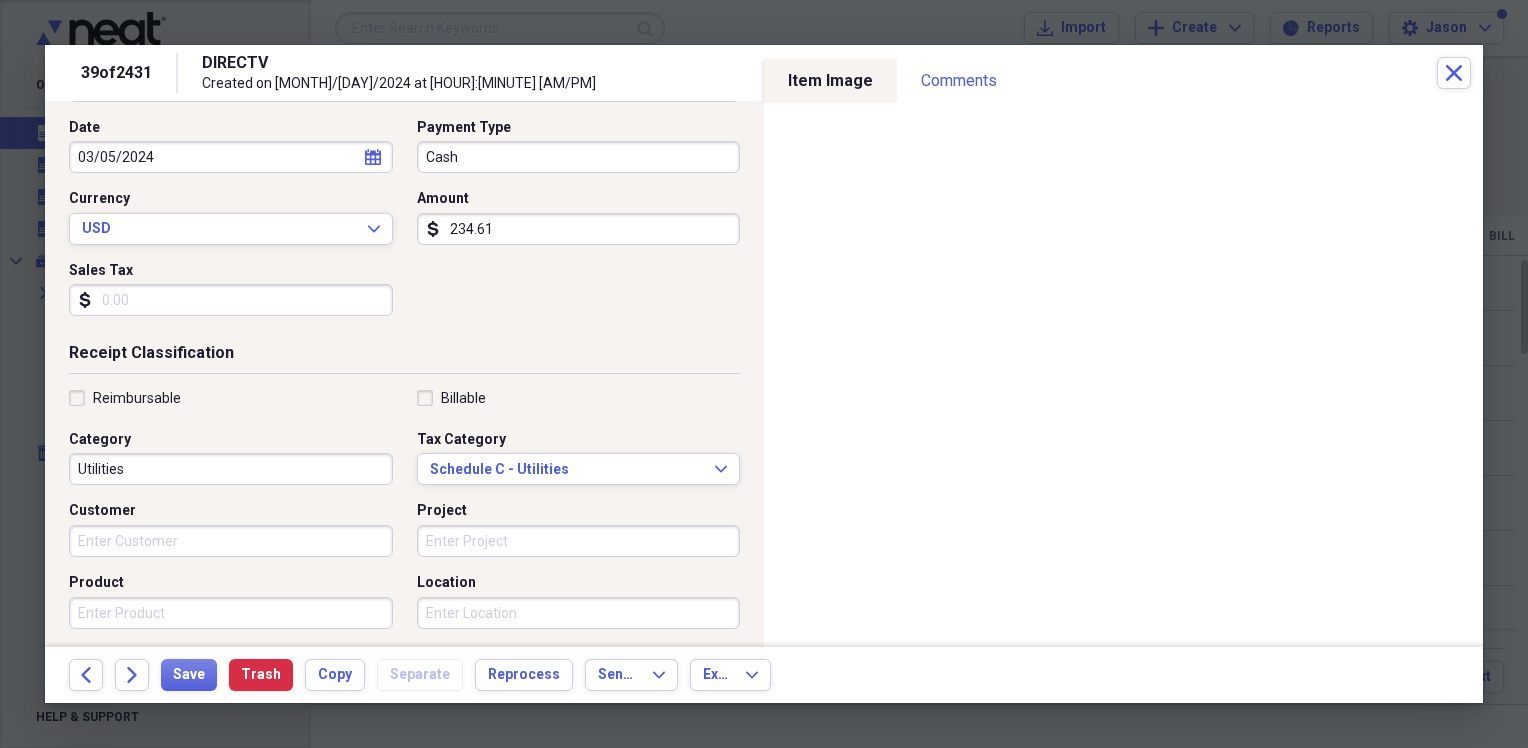 click on "Sales Tax" at bounding box center [231, 300] 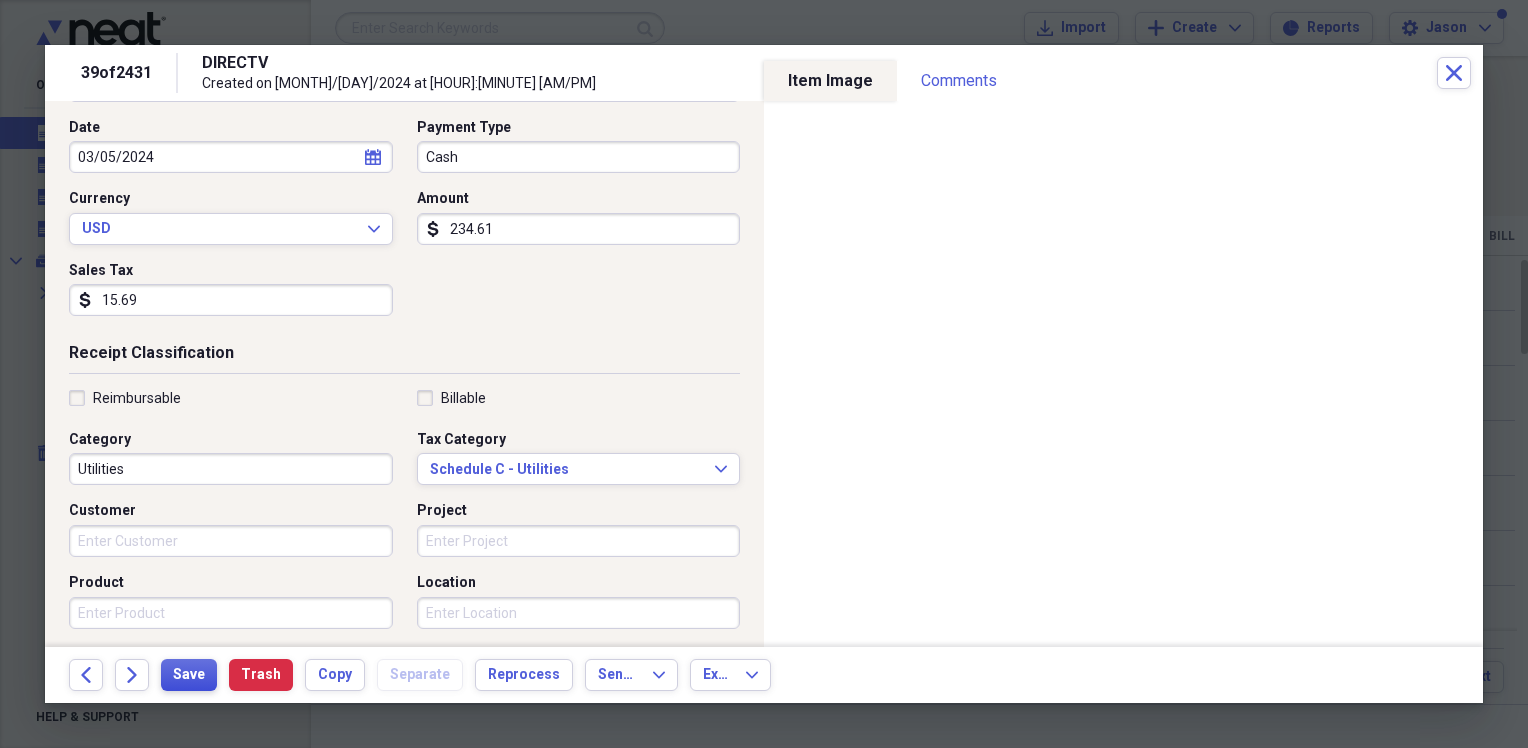 click on "Save" at bounding box center (189, 675) 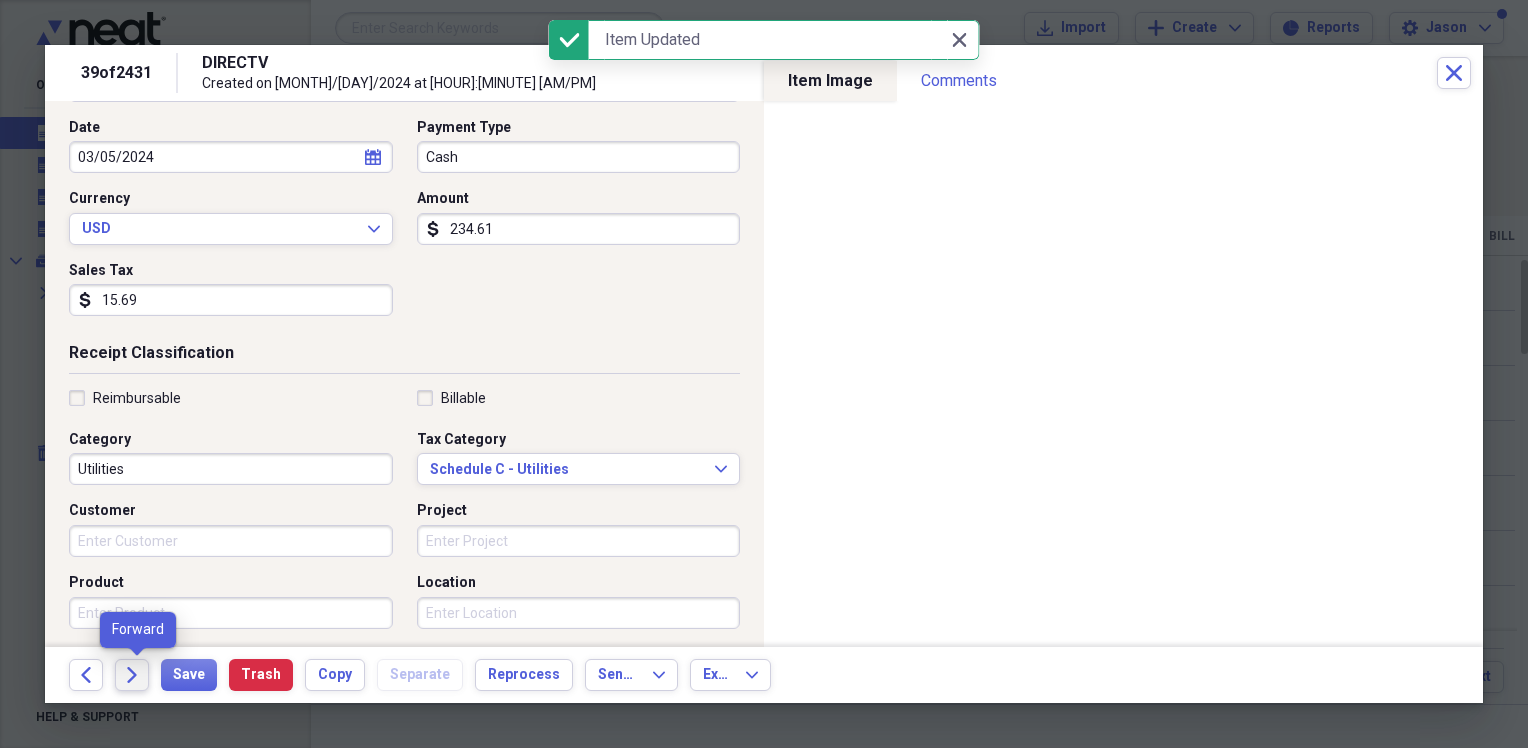 click on "Forward" 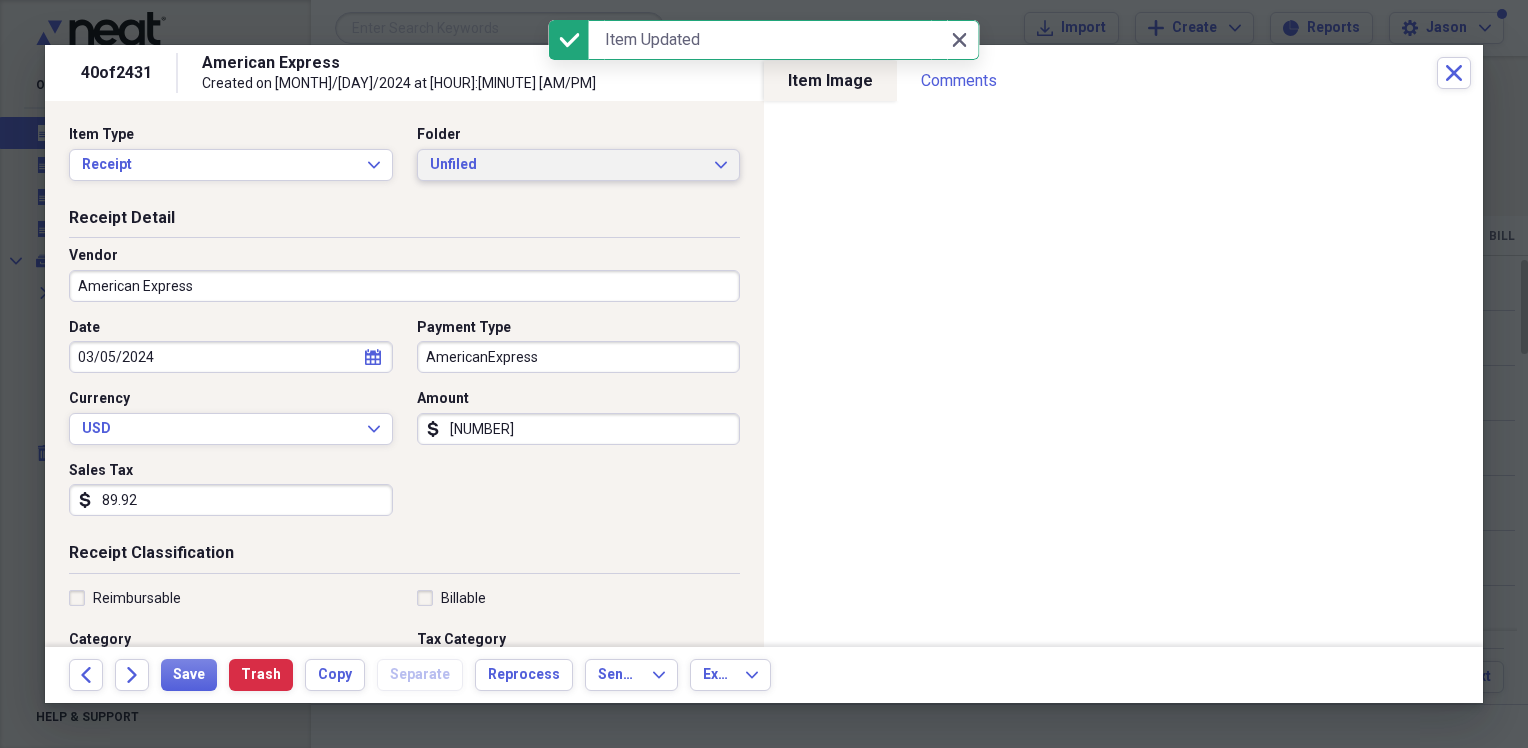 click on "Unfiled" at bounding box center [567, 165] 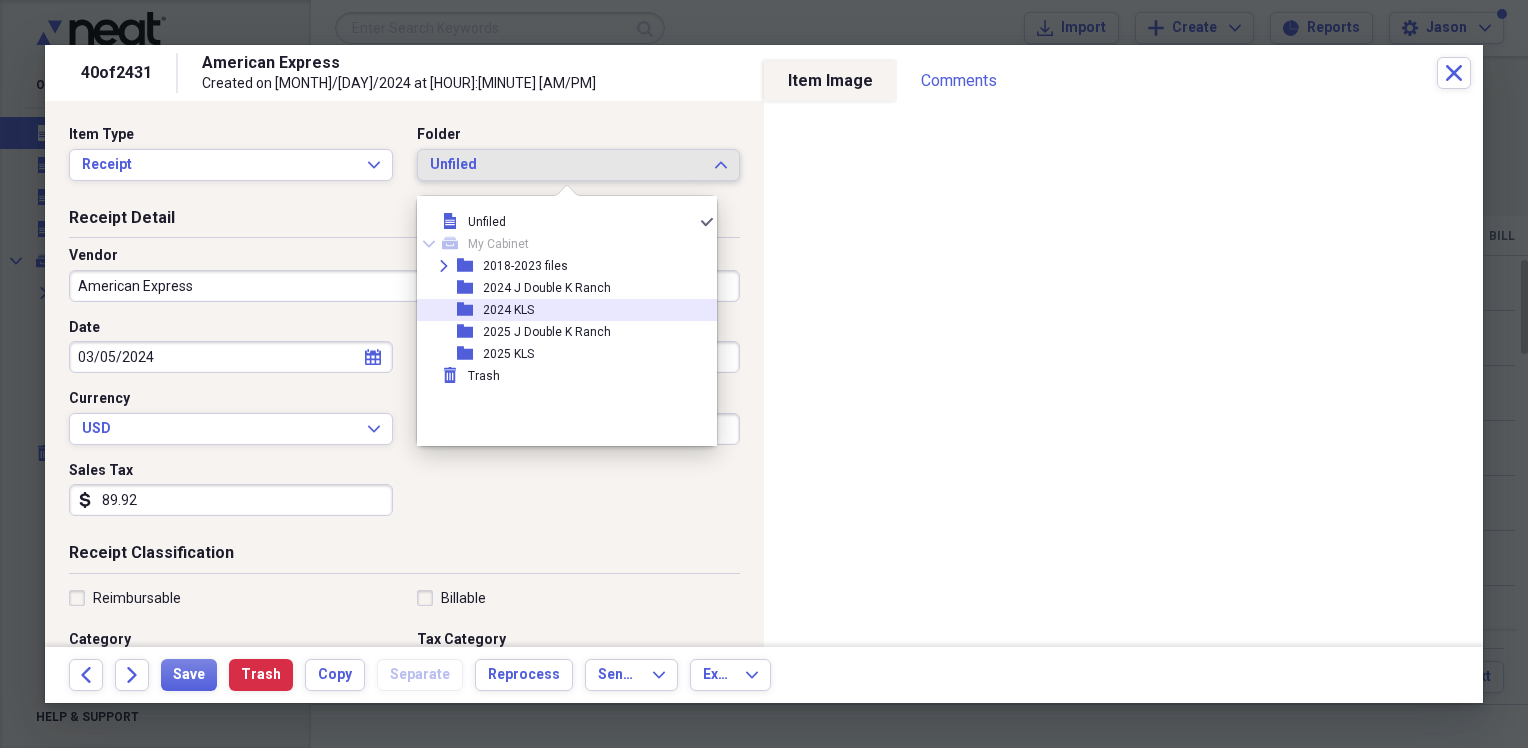 click on "folder 2024 KLS" at bounding box center (559, 310) 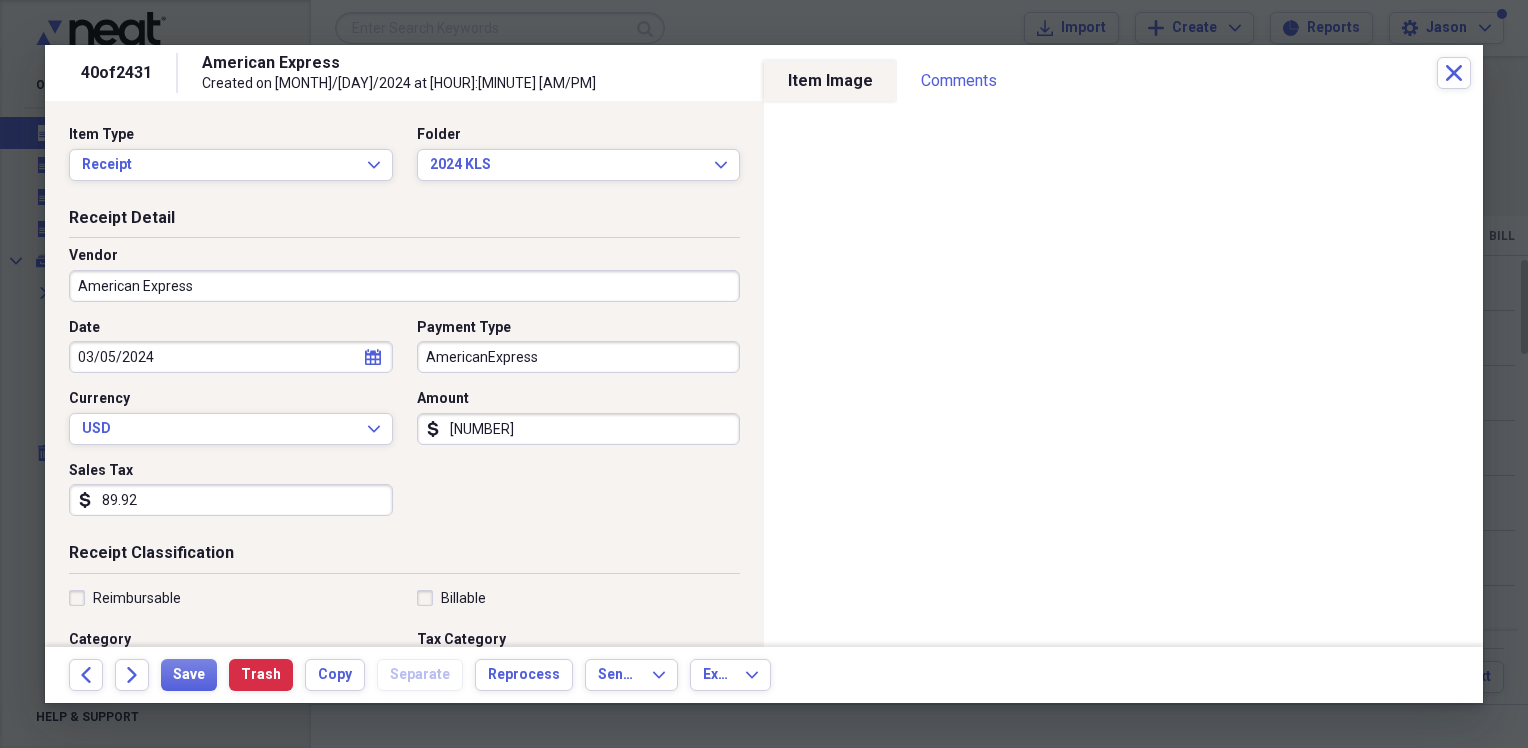 click on "American Express" at bounding box center (404, 286) 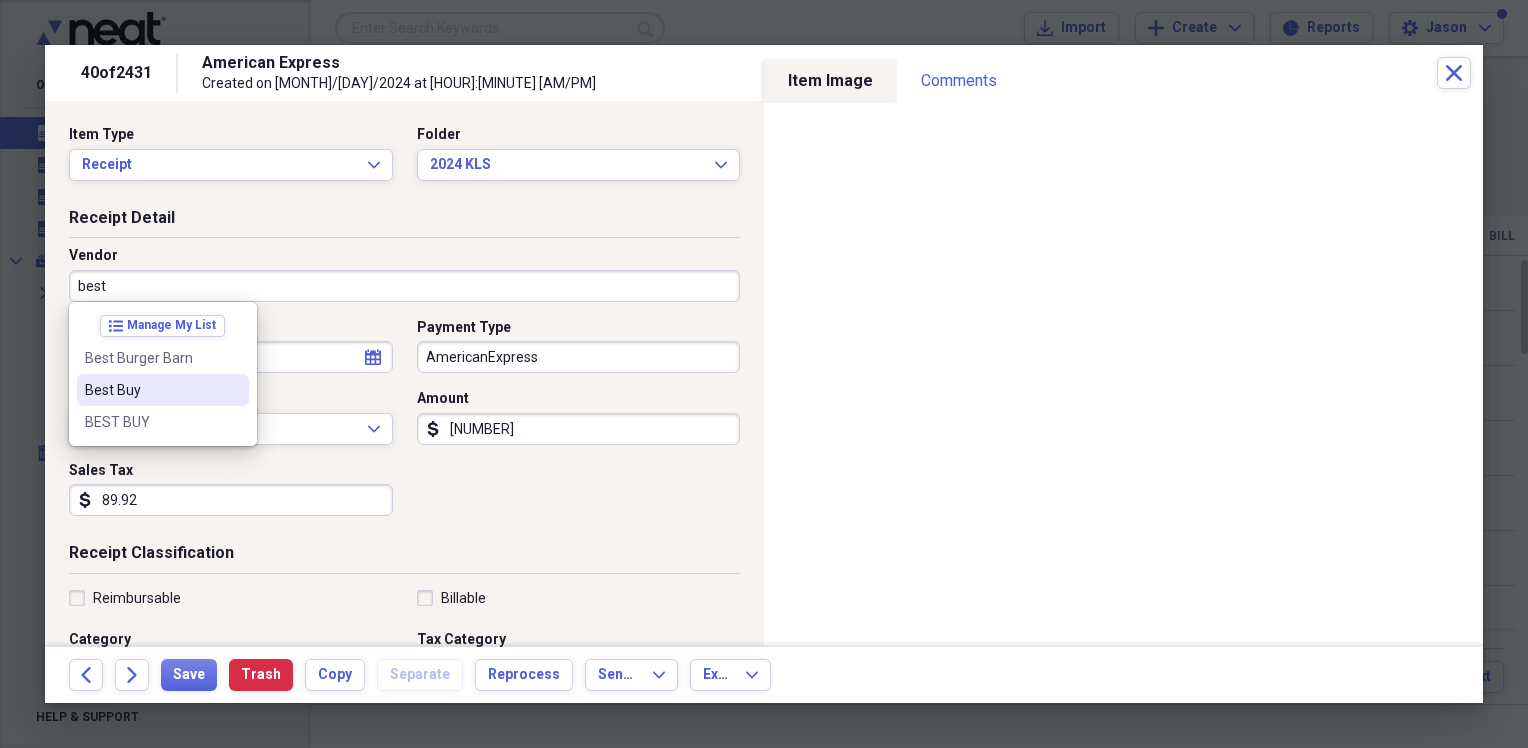 click on "Best Buy" at bounding box center (151, 390) 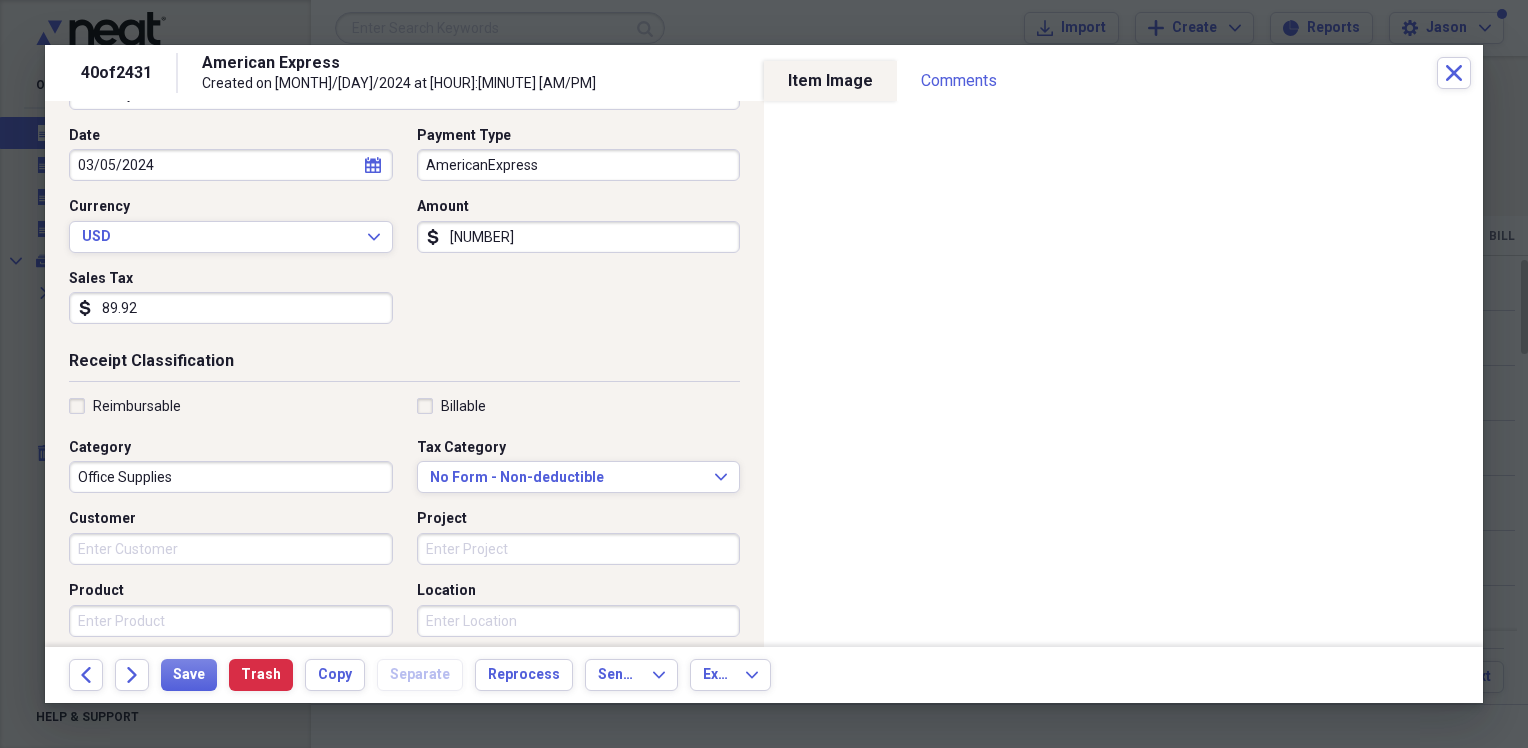 scroll, scrollTop: 200, scrollLeft: 0, axis: vertical 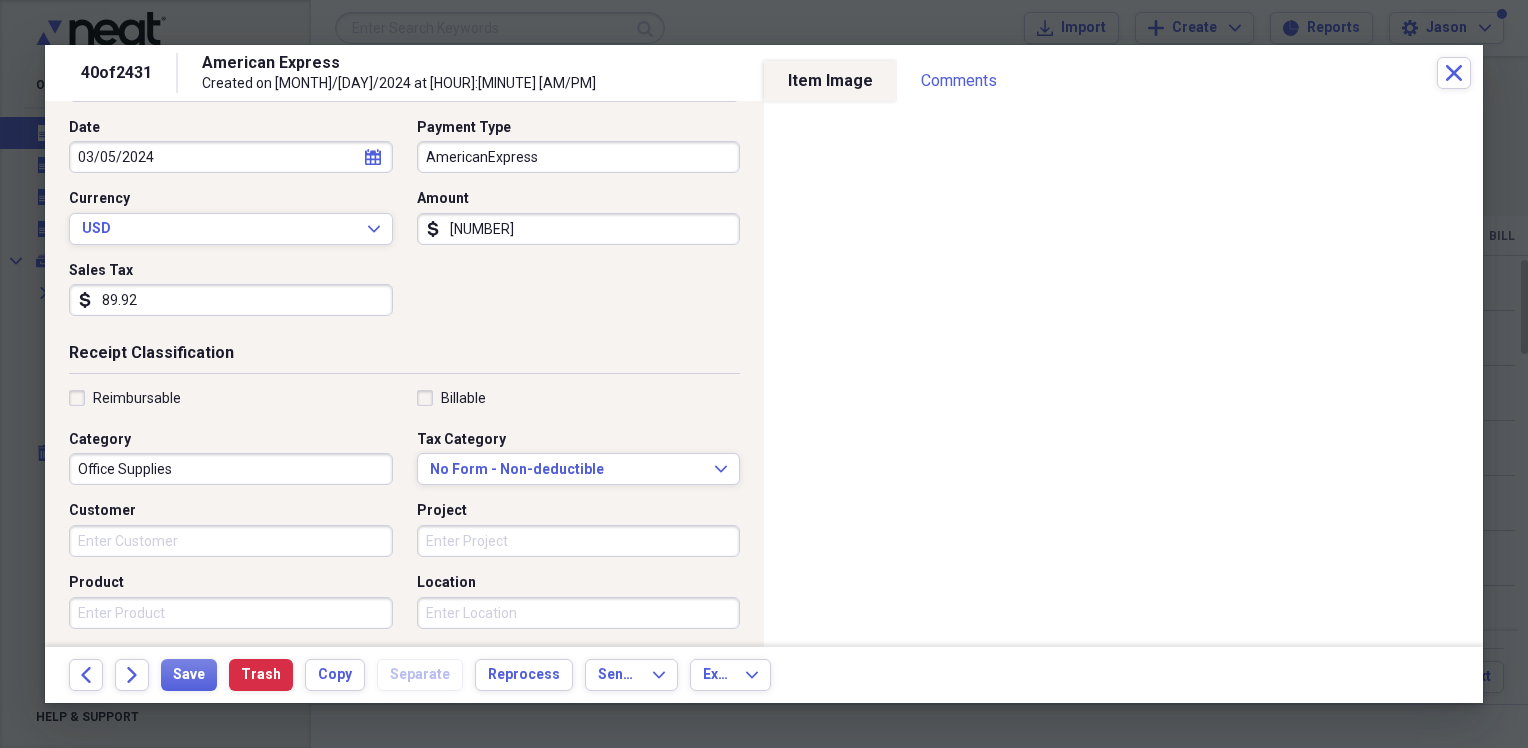 click on "Reimbursable Billable Category Office Supplies Tax Category No Form - Non-deductible Expand Customer Project Product Location Class" at bounding box center (404, 549) 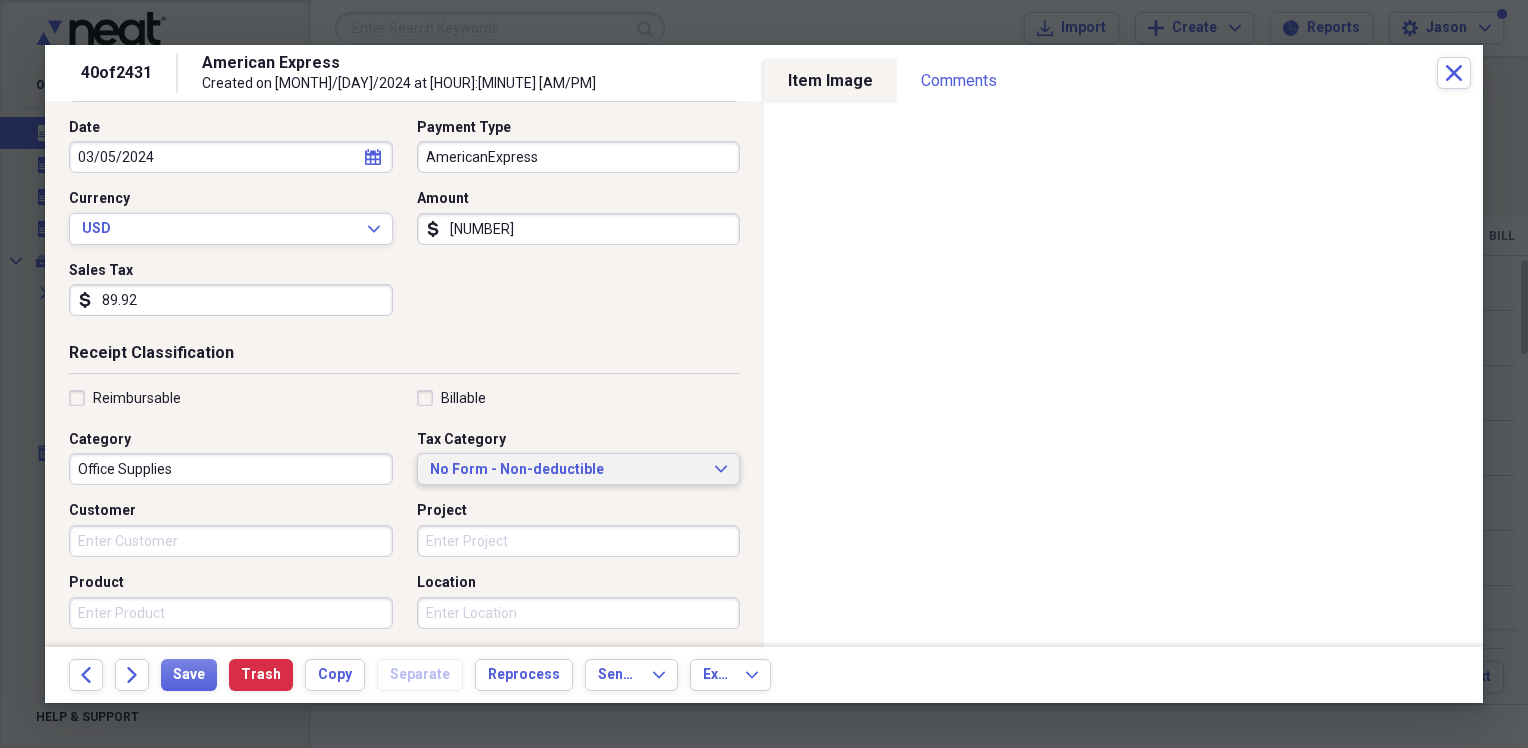 click on "No Form - Non-deductible" at bounding box center [567, 470] 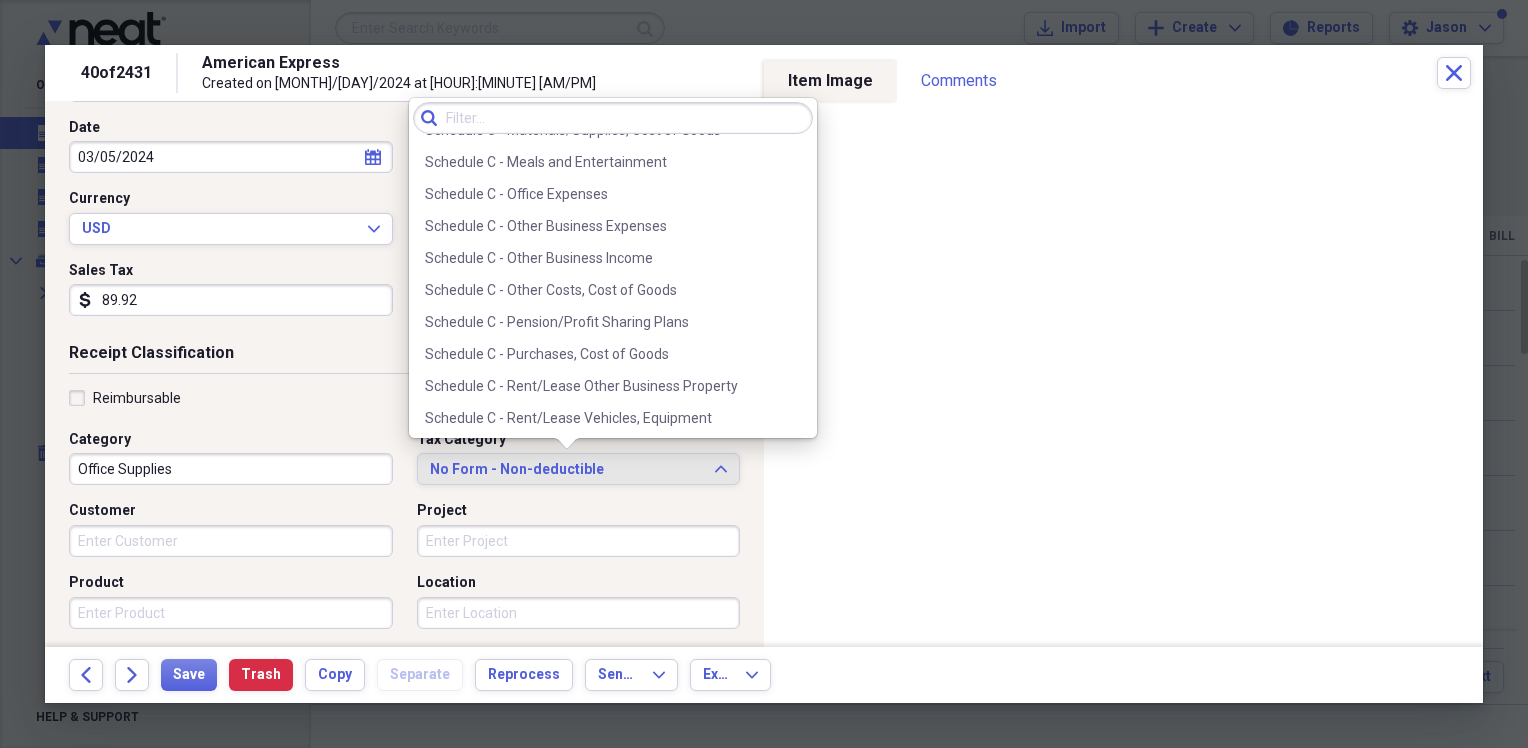 scroll, scrollTop: 3971, scrollLeft: 0, axis: vertical 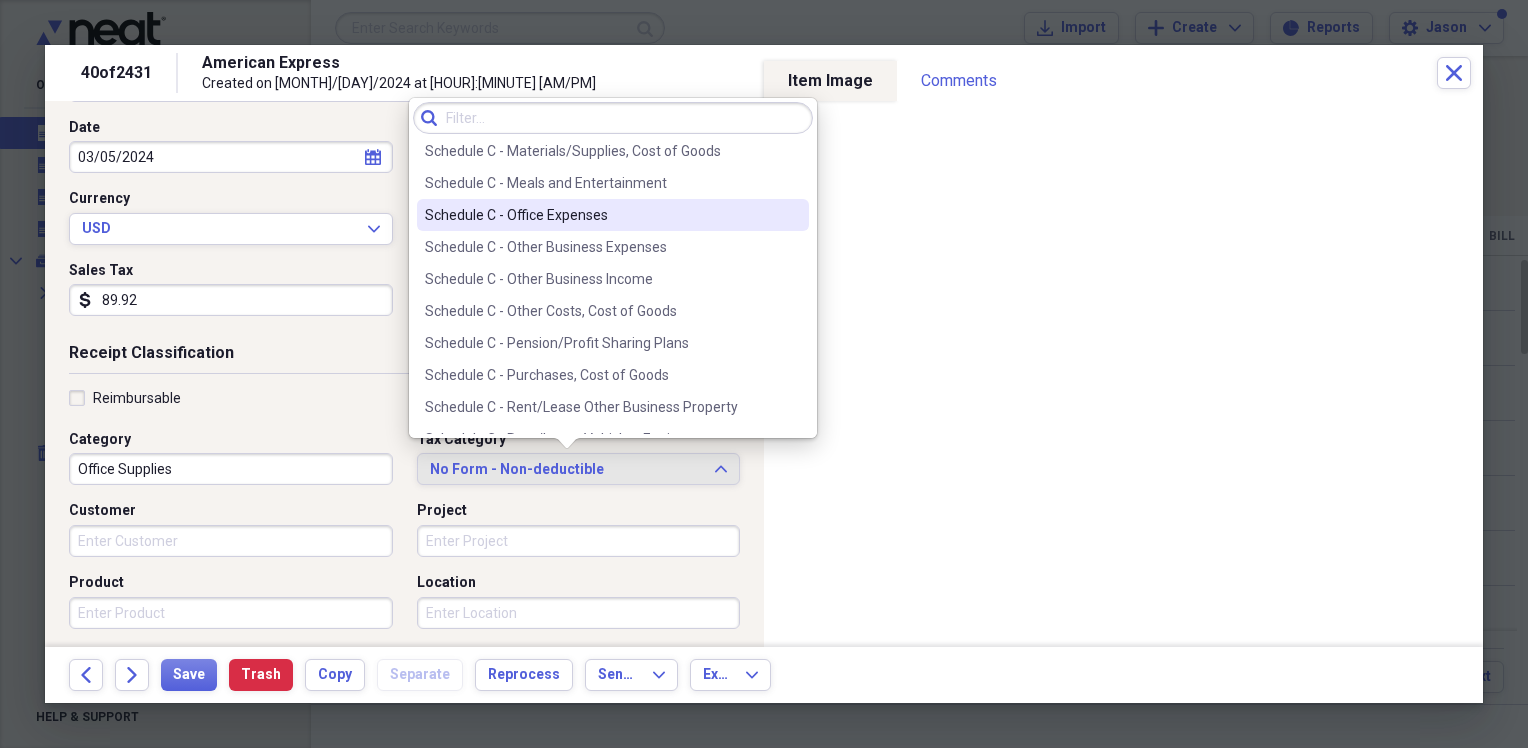 click on "Schedule C - Office Expenses" at bounding box center (601, 215) 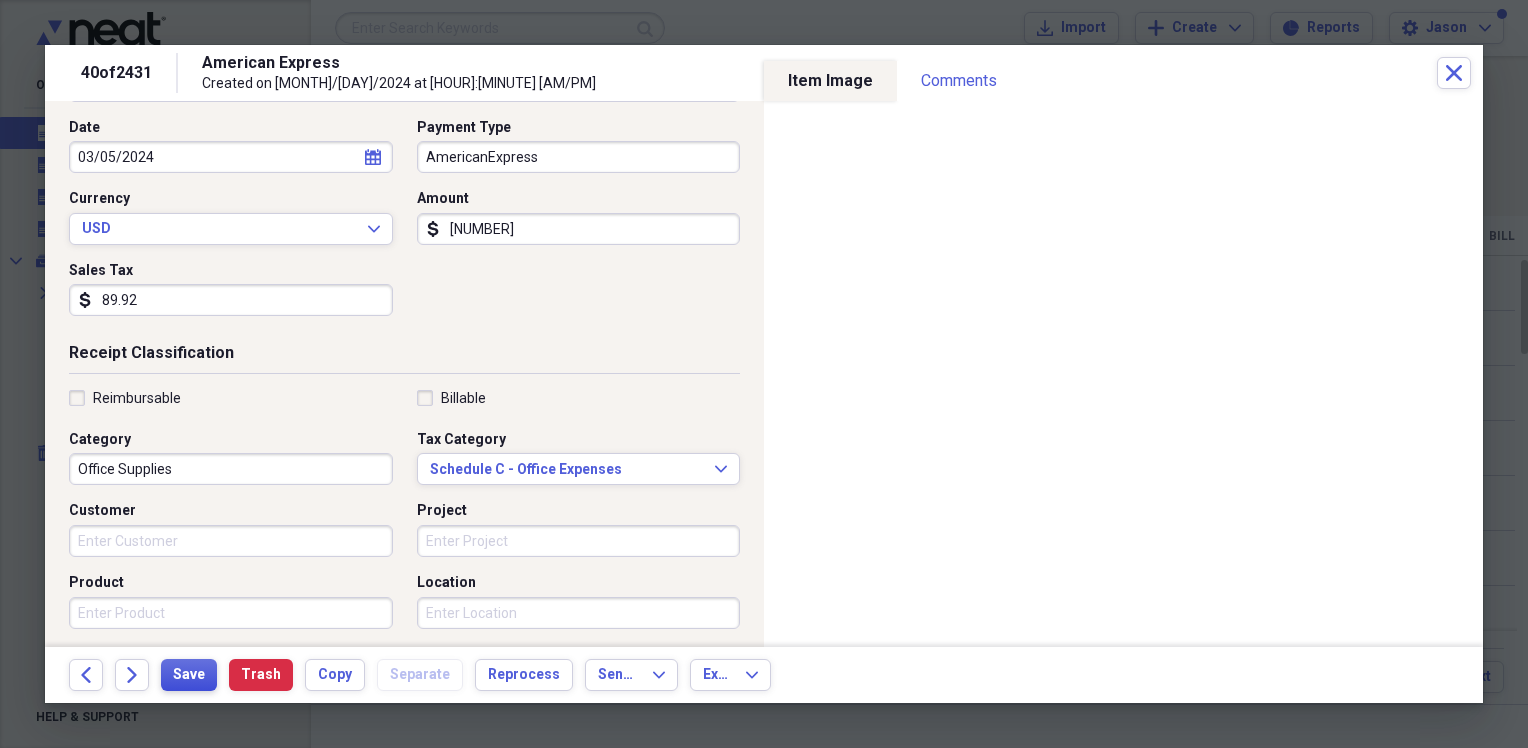 click on "Save" at bounding box center (189, 675) 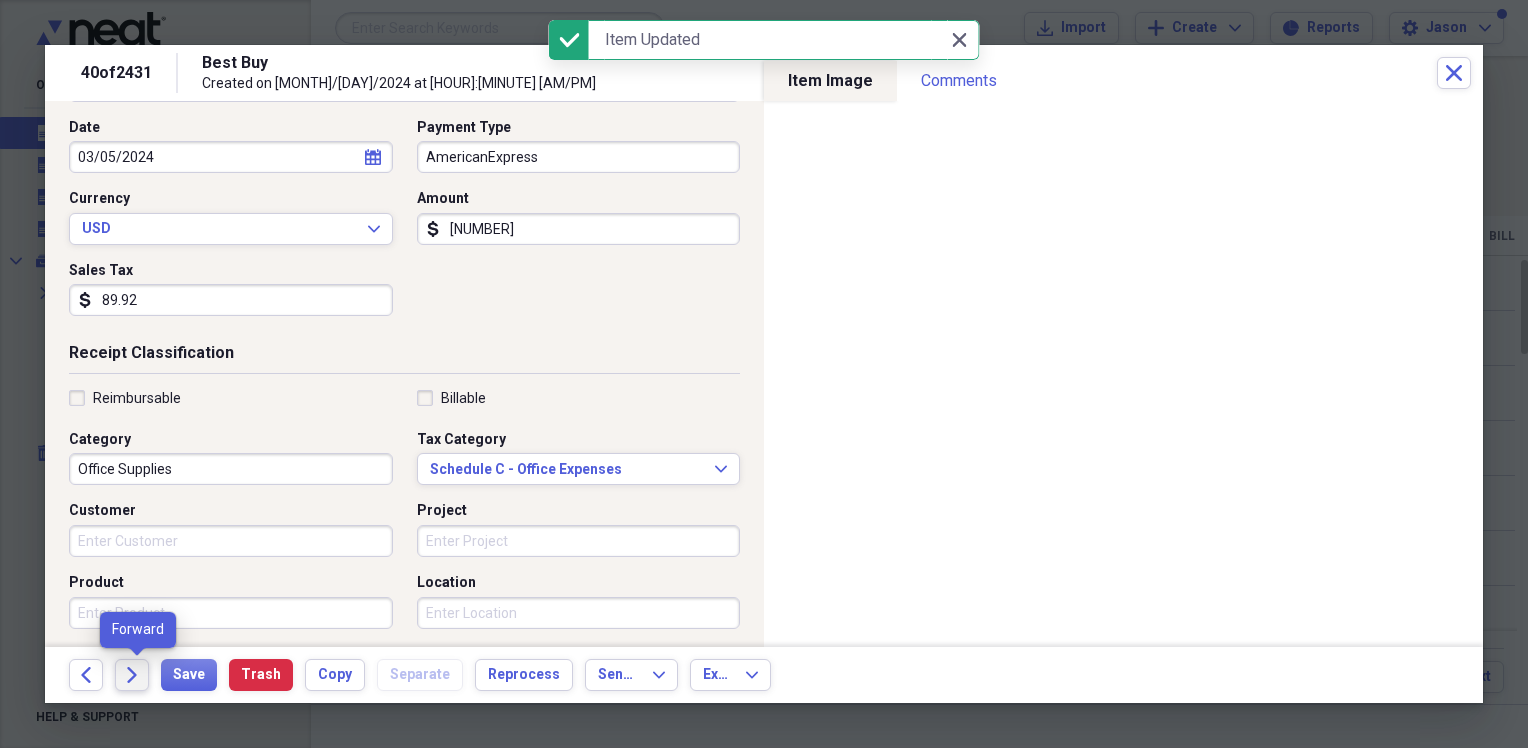 click on "Forward" 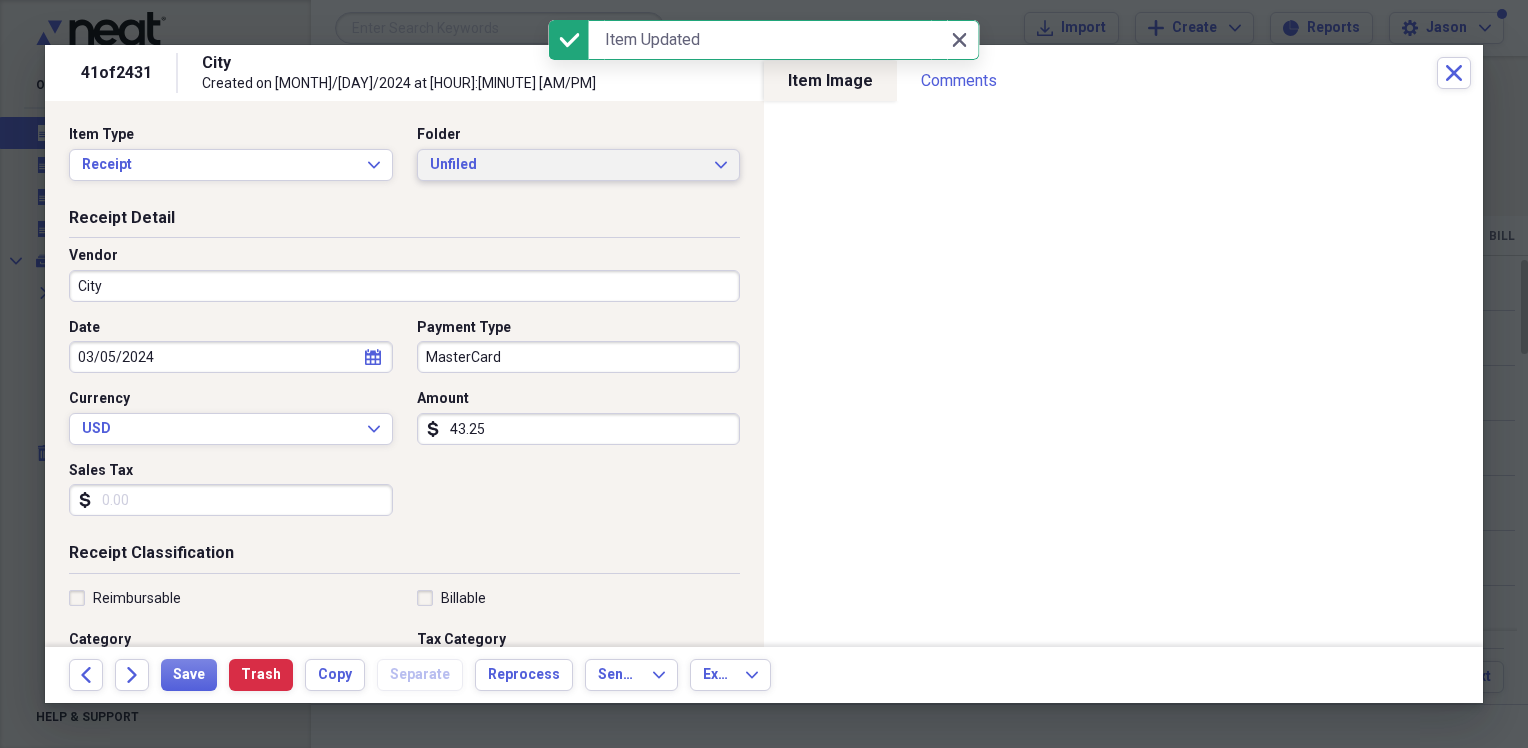 click on "Unfiled" at bounding box center (567, 165) 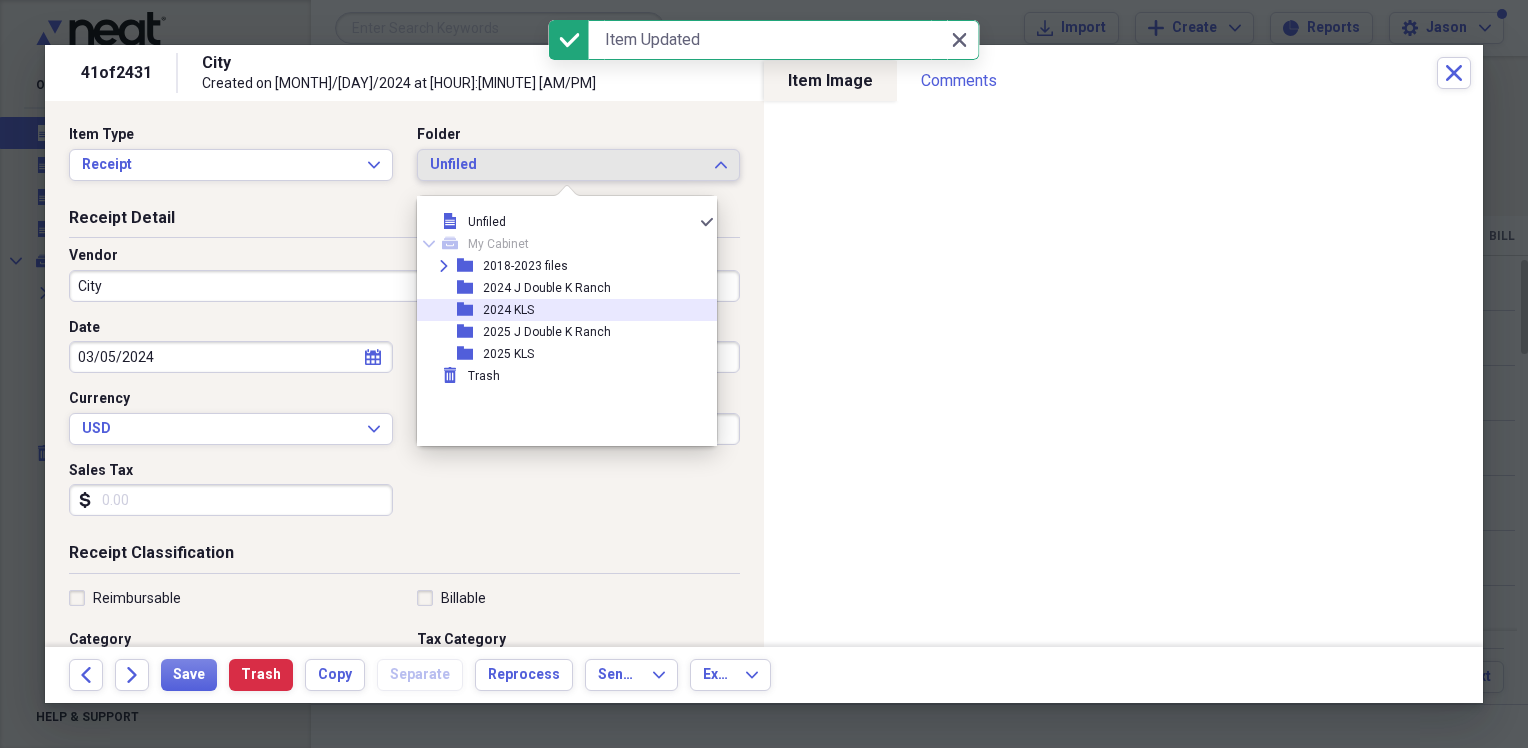 click on "2024 KLS" at bounding box center [508, 310] 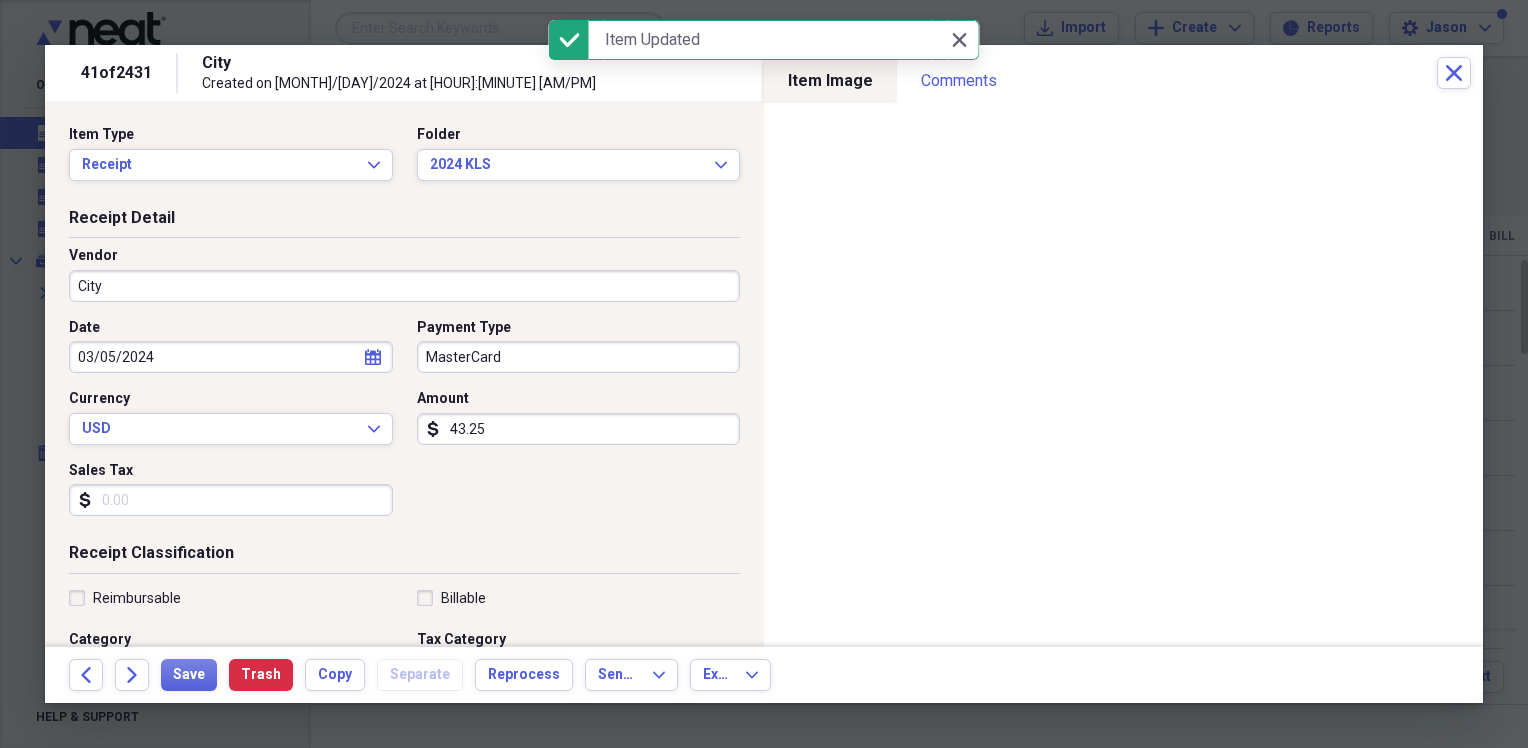 click on "City" at bounding box center (404, 286) 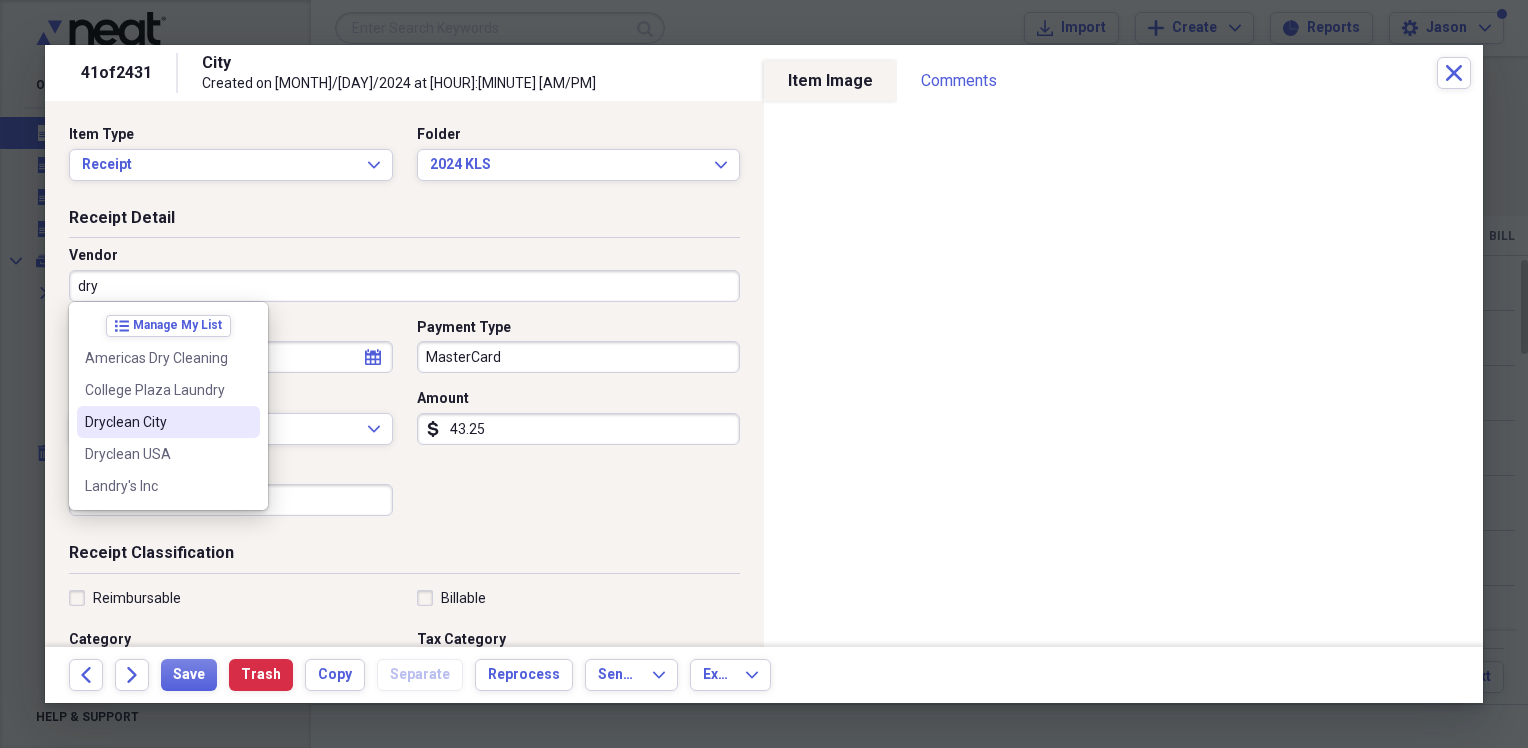 click on "Dryclean  City" at bounding box center [156, 422] 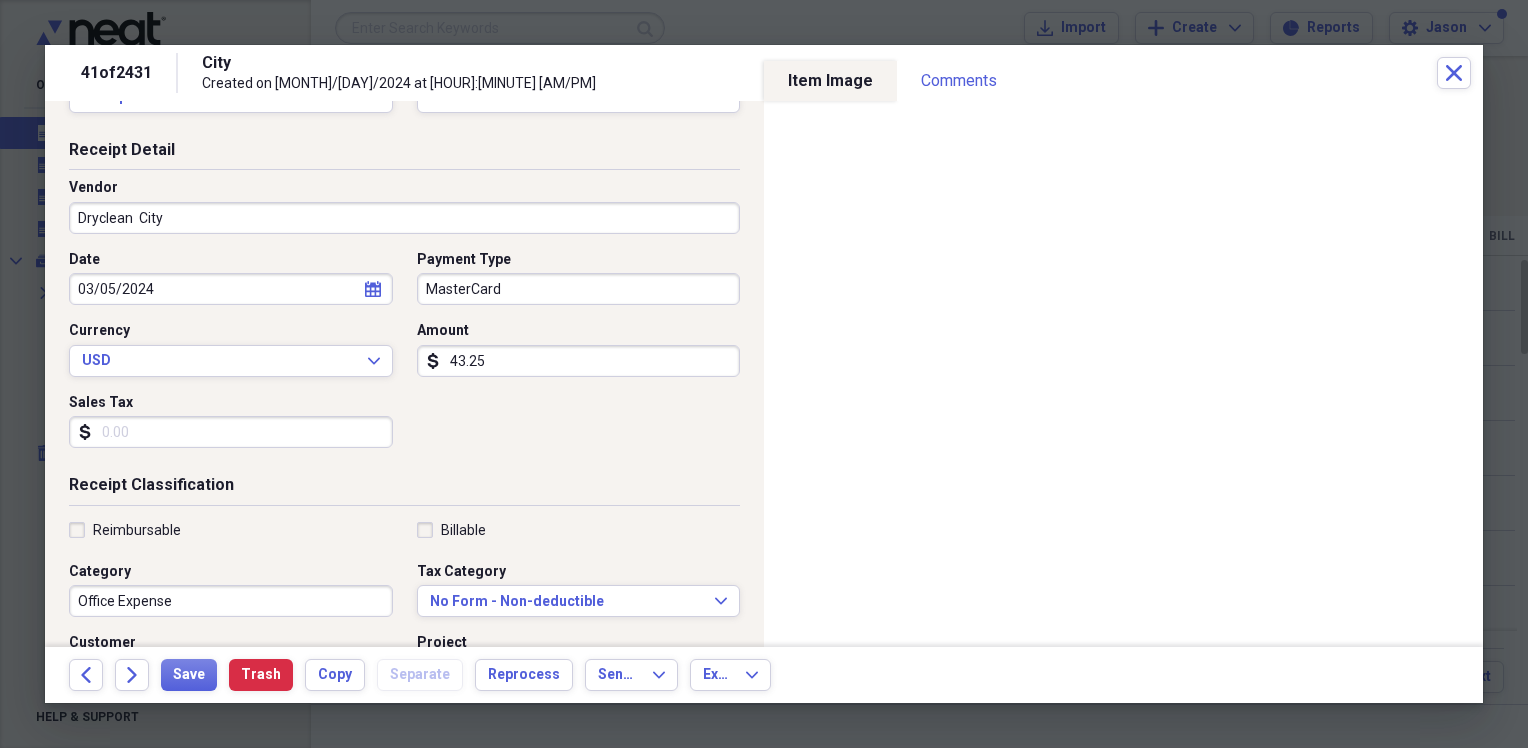 scroll, scrollTop: 100, scrollLeft: 0, axis: vertical 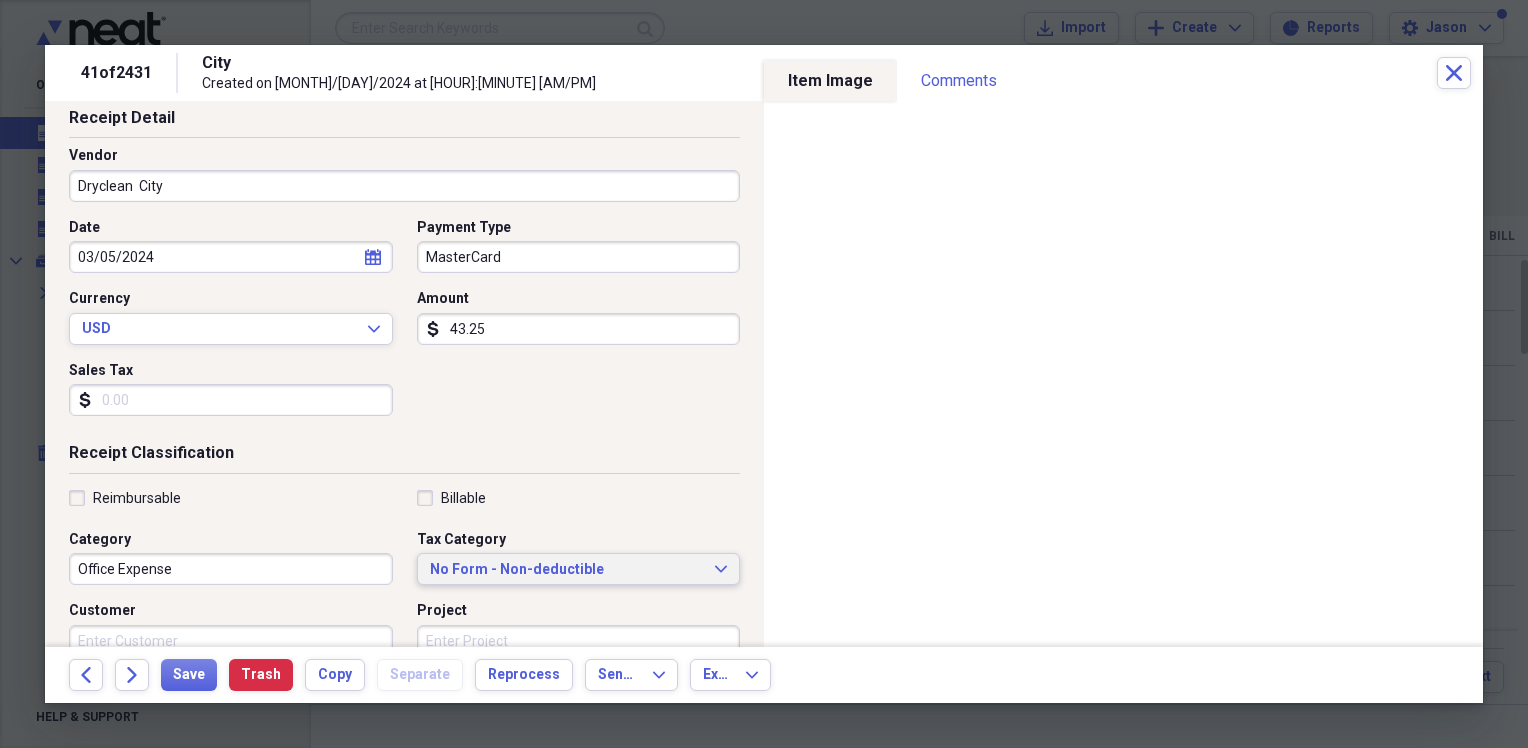 click on "No Form - Non-deductible" at bounding box center [567, 570] 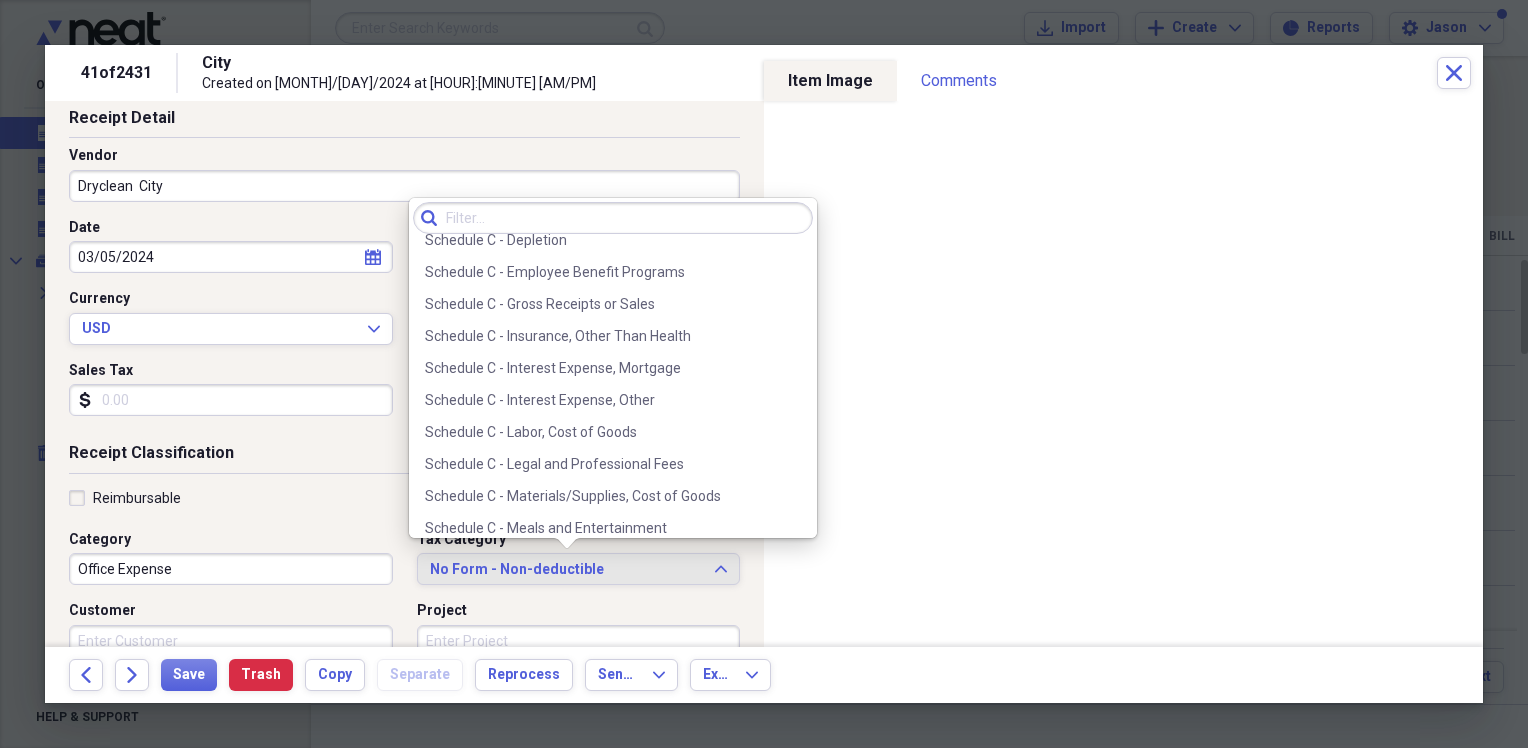 scroll, scrollTop: 3889, scrollLeft: 0, axis: vertical 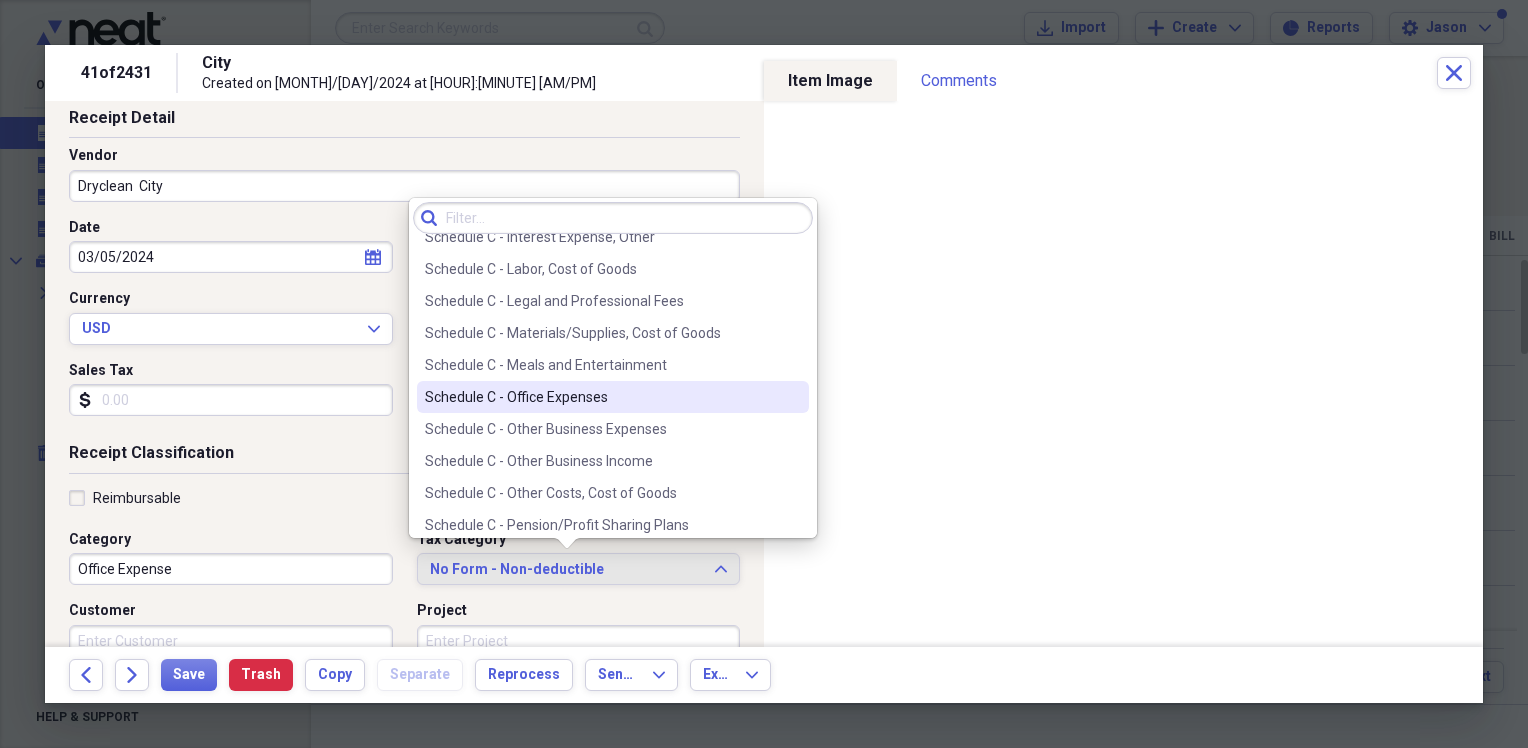 click on "Schedule C - Office Expenses" at bounding box center (601, 397) 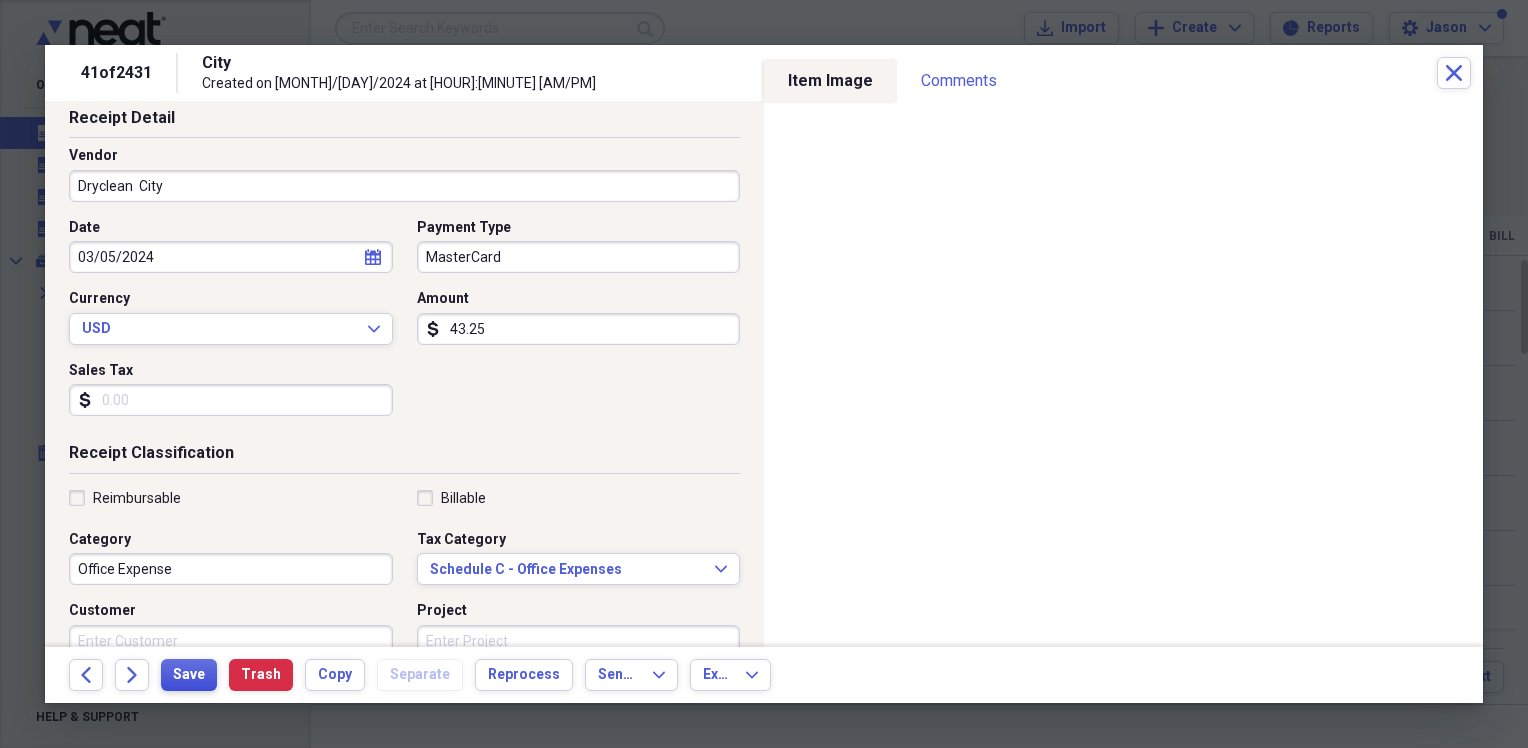 click on "Save" at bounding box center (189, 675) 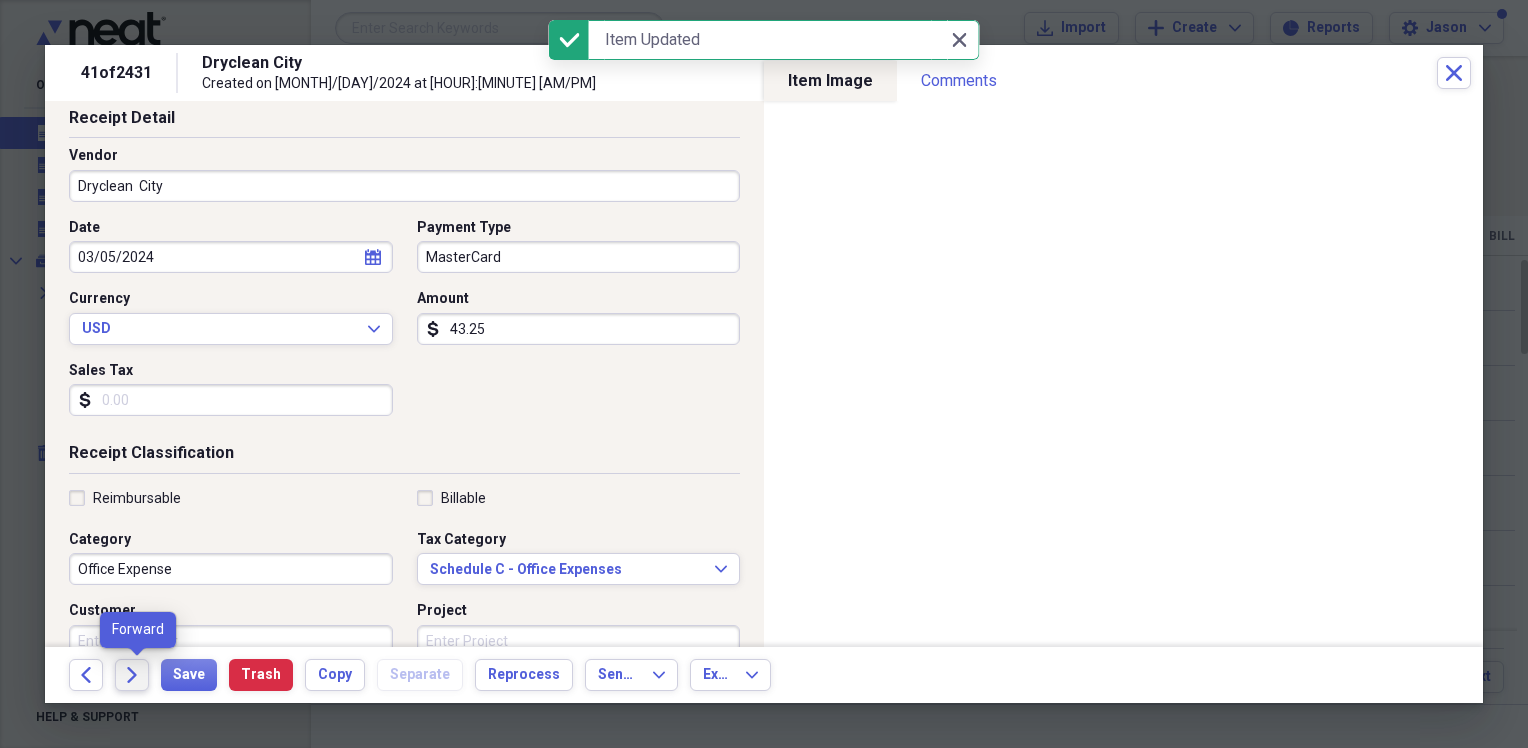 click 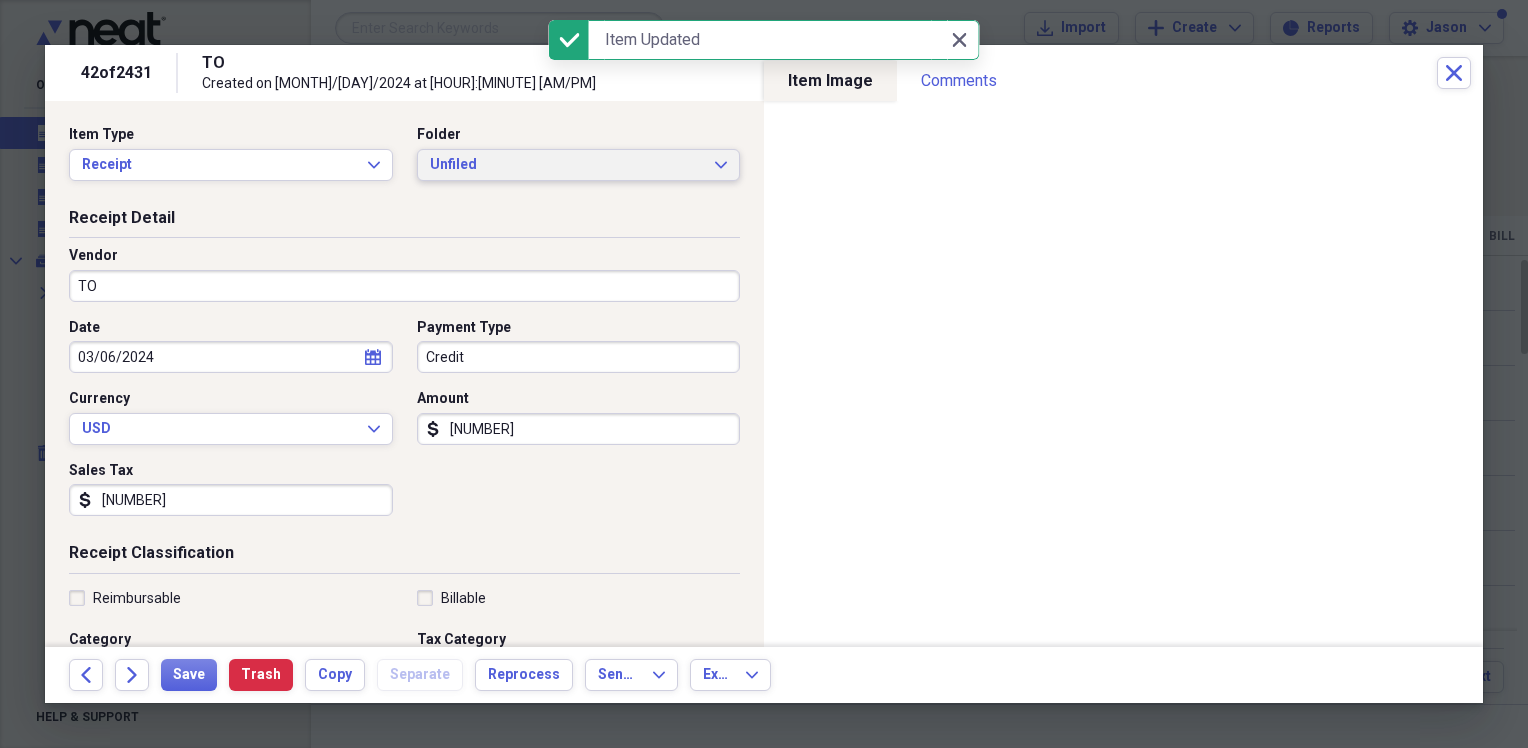click on "Unfiled" at bounding box center (567, 165) 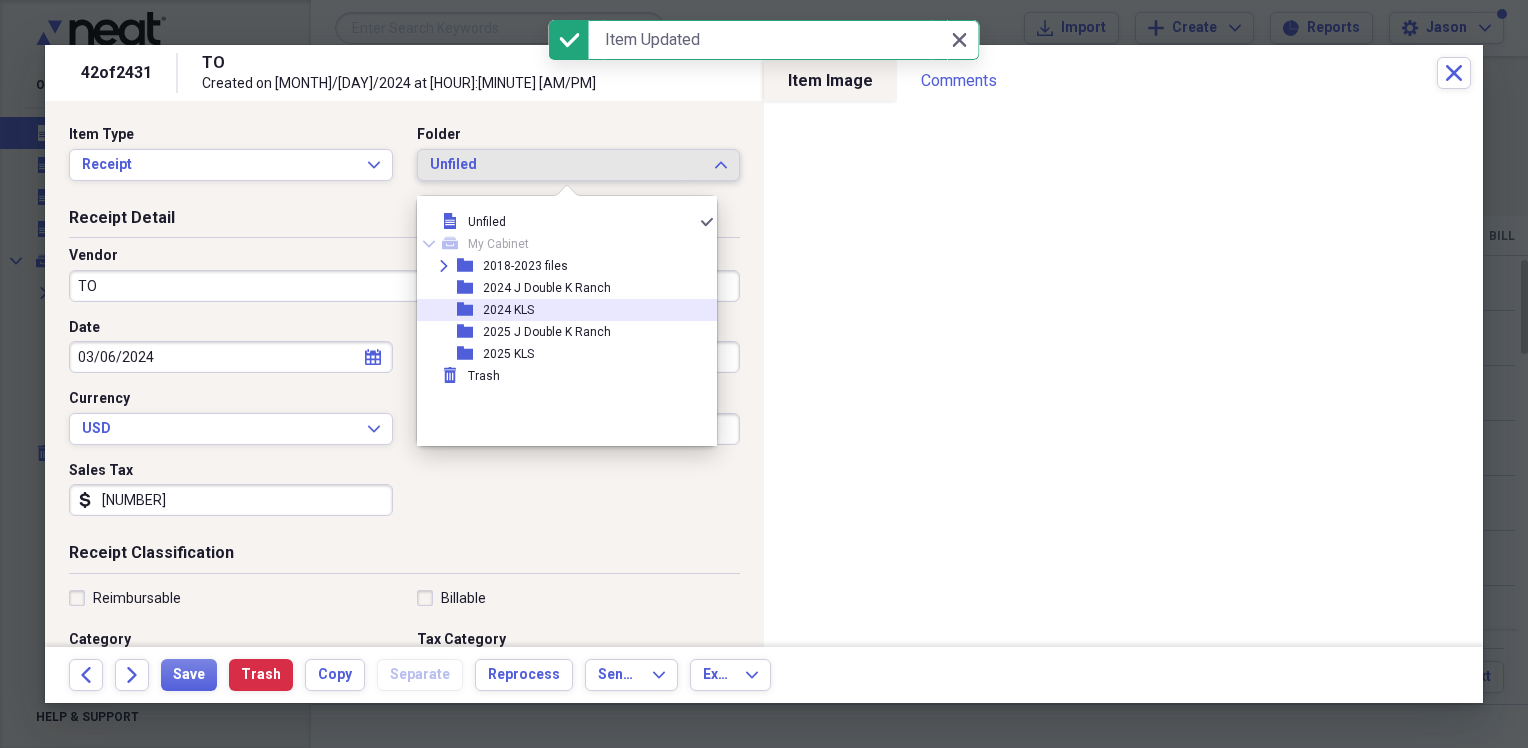 click on "2024 KLS" at bounding box center (508, 310) 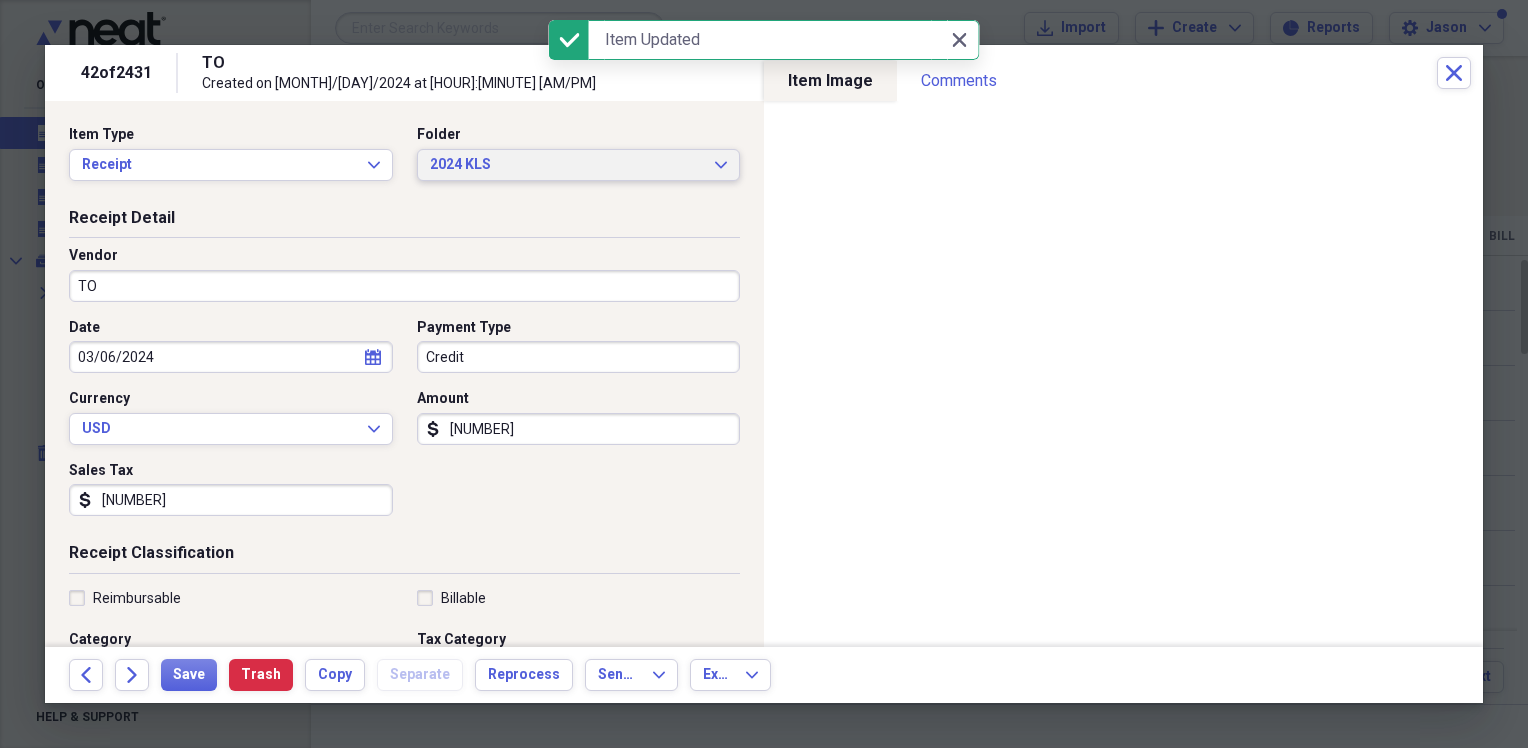 scroll, scrollTop: 100, scrollLeft: 0, axis: vertical 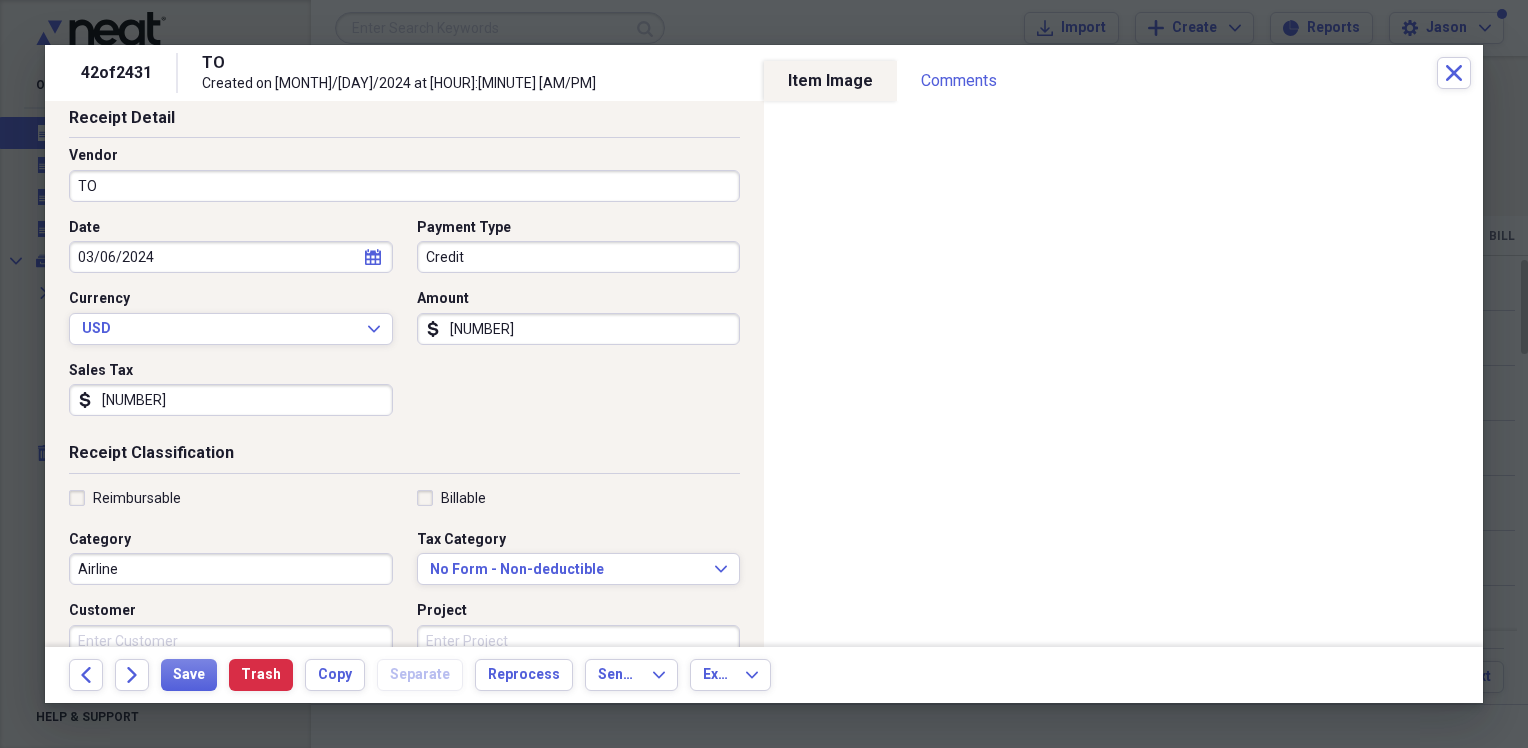 click on "TO" at bounding box center (404, 186) 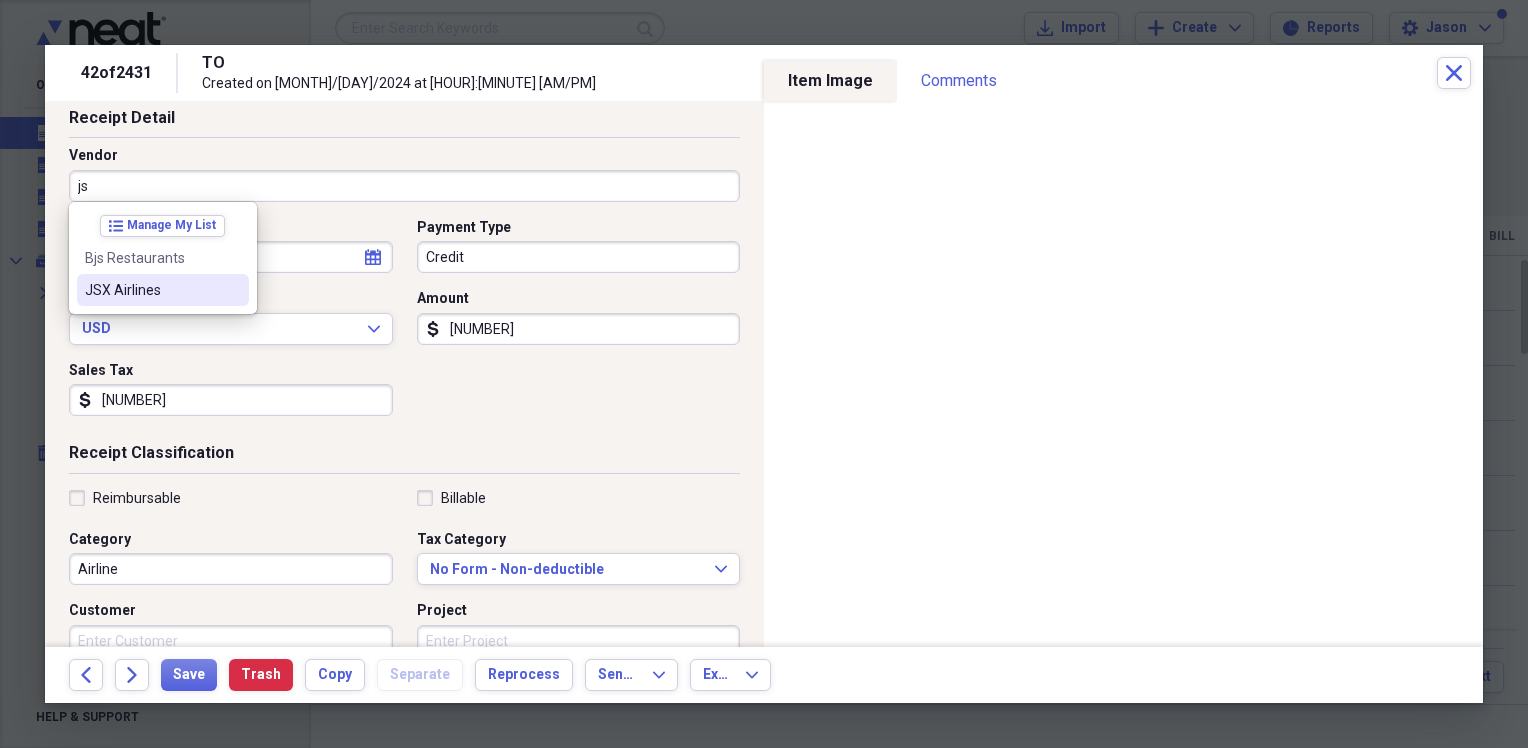 click on "JSX Airlines" at bounding box center [151, 290] 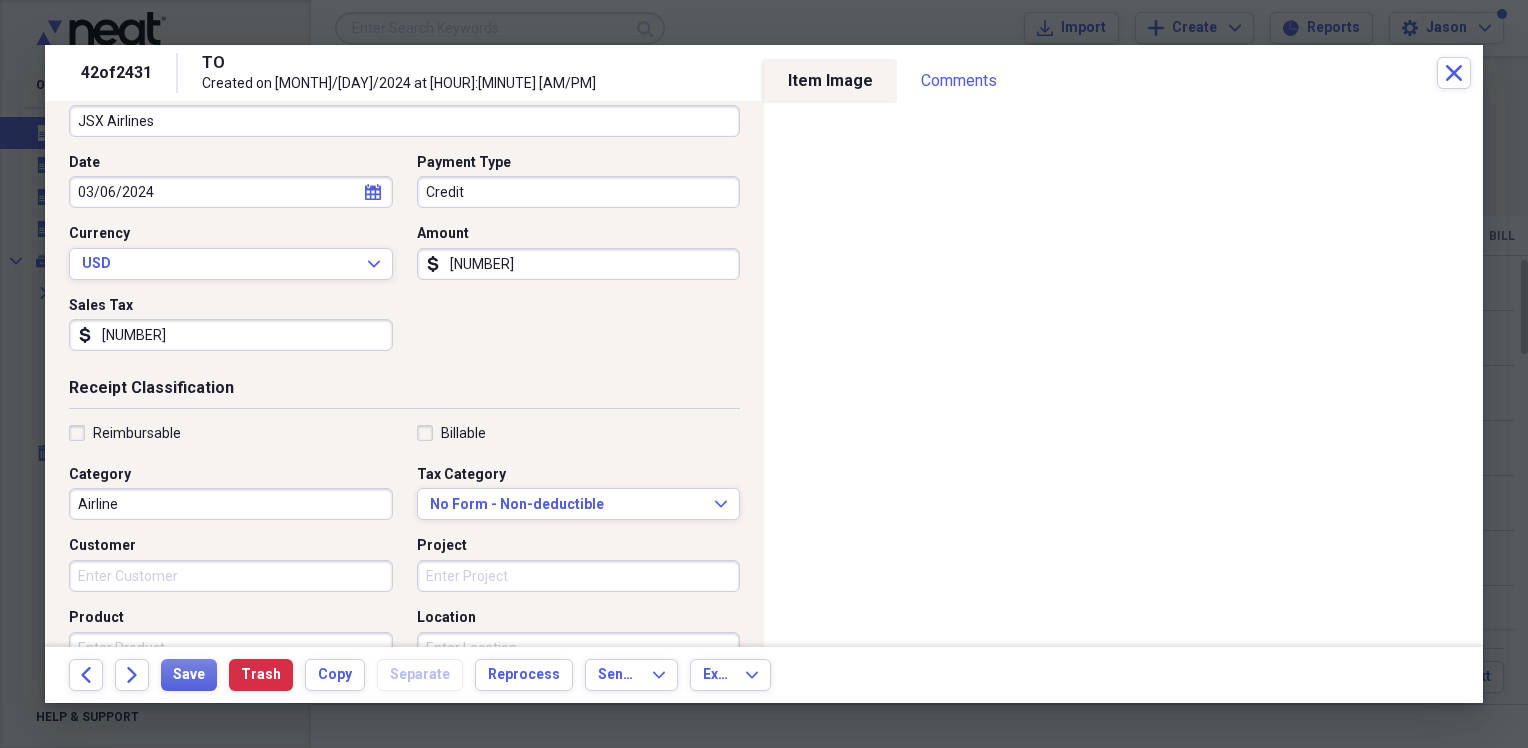 scroll, scrollTop: 200, scrollLeft: 0, axis: vertical 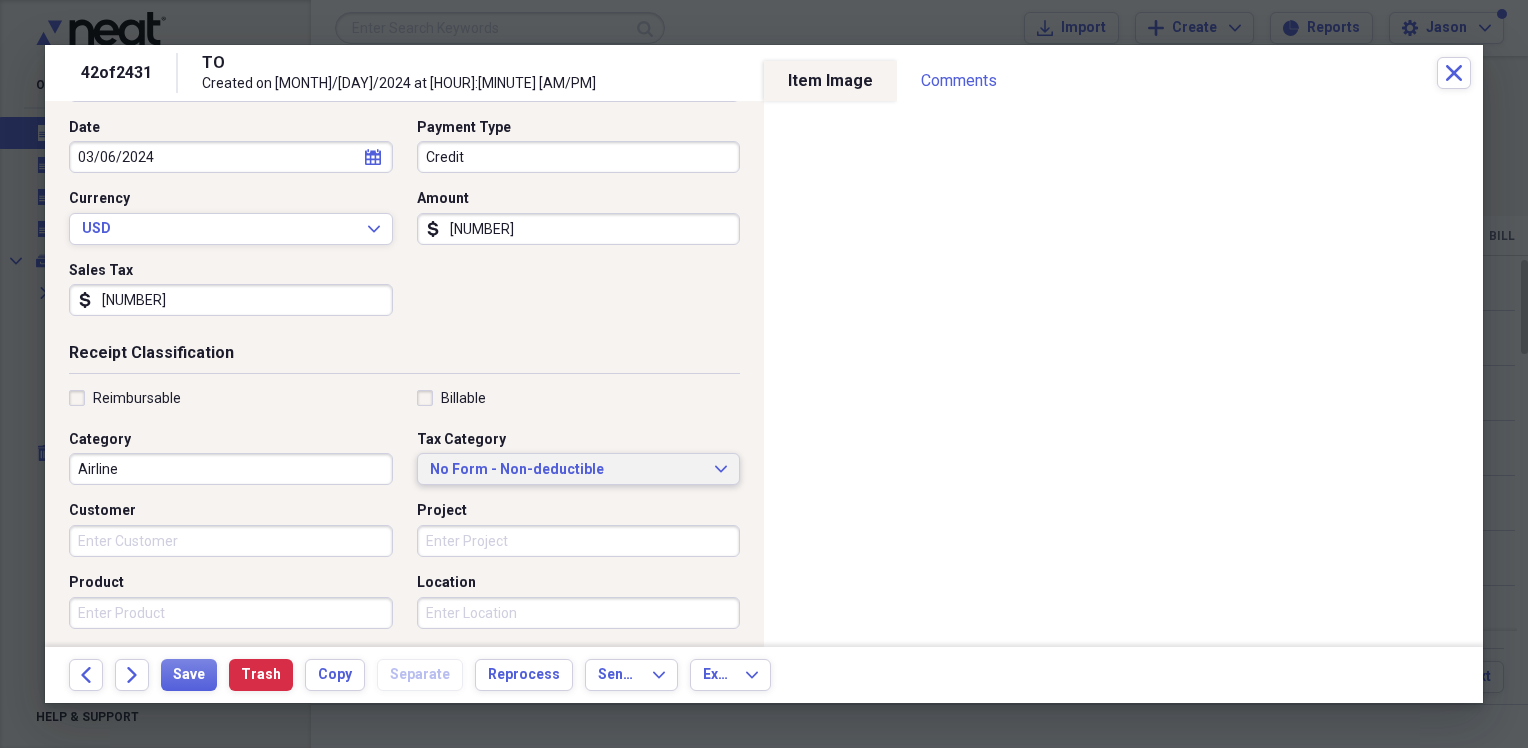 click on "No Form - Non-deductible" at bounding box center [567, 470] 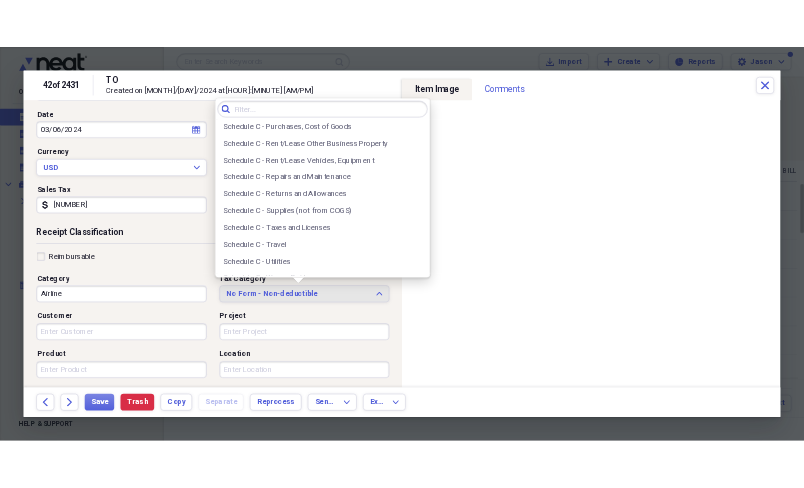 scroll, scrollTop: 4257, scrollLeft: 0, axis: vertical 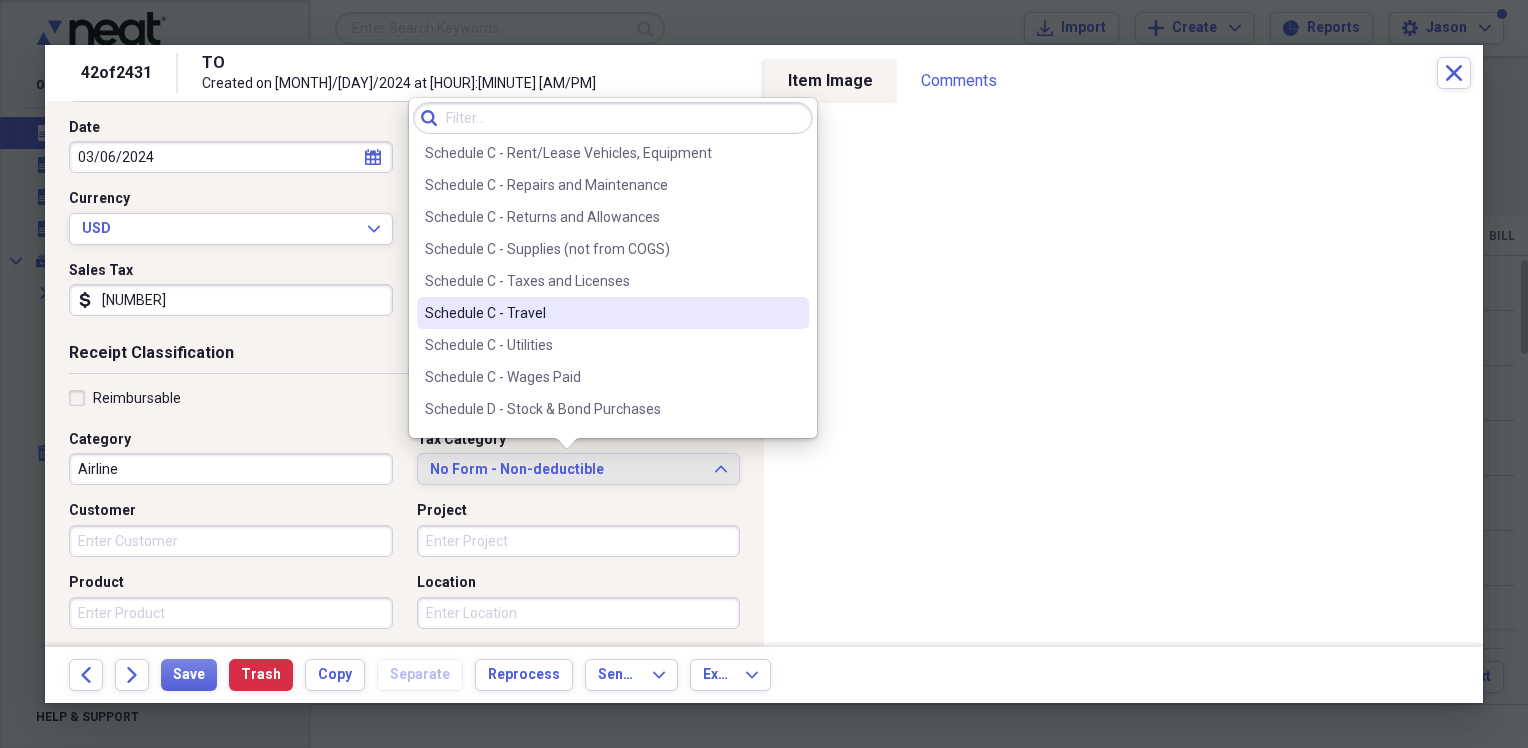 drag, startPoint x: 696, startPoint y: 327, endPoint x: 680, endPoint y: 313, distance: 21.260292 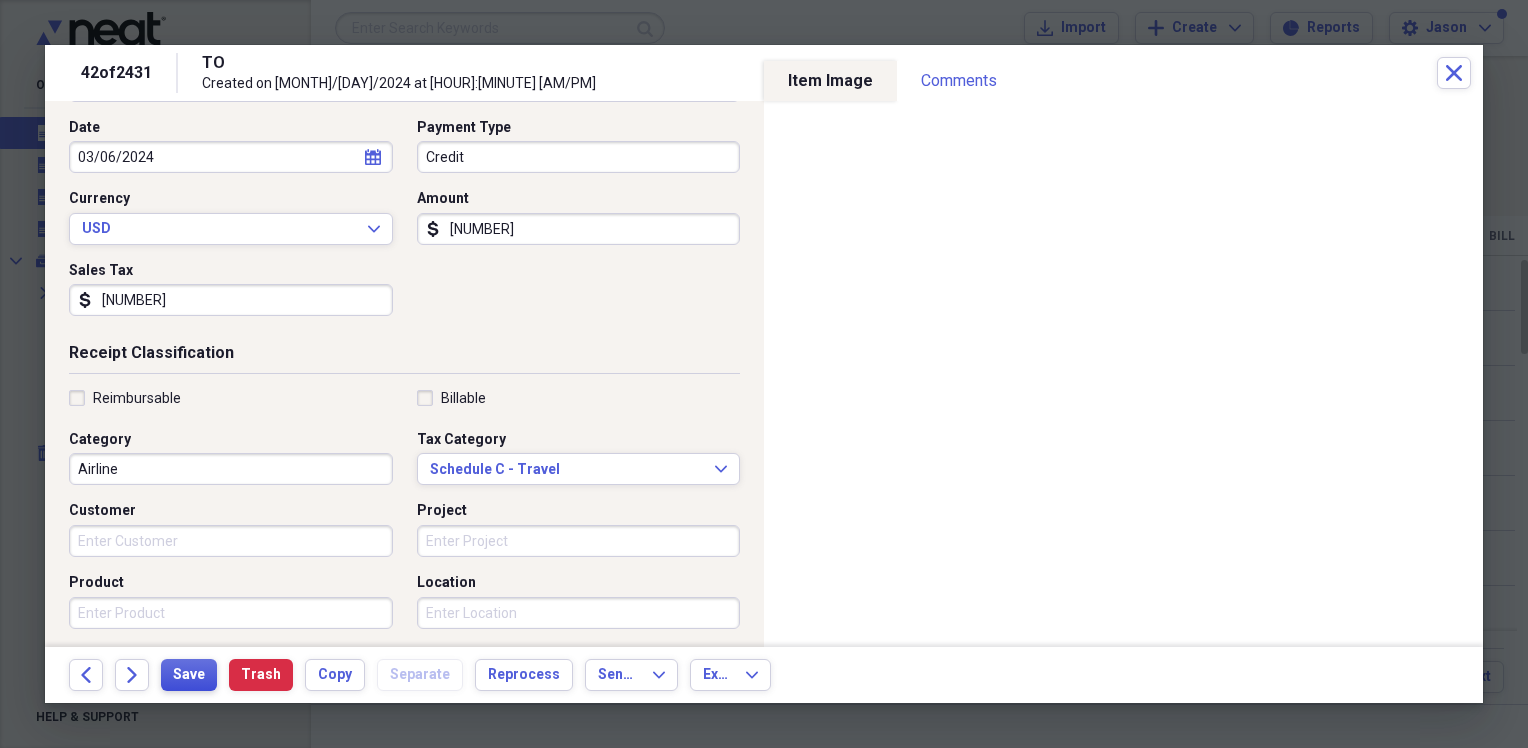 click on "Save" at bounding box center [189, 675] 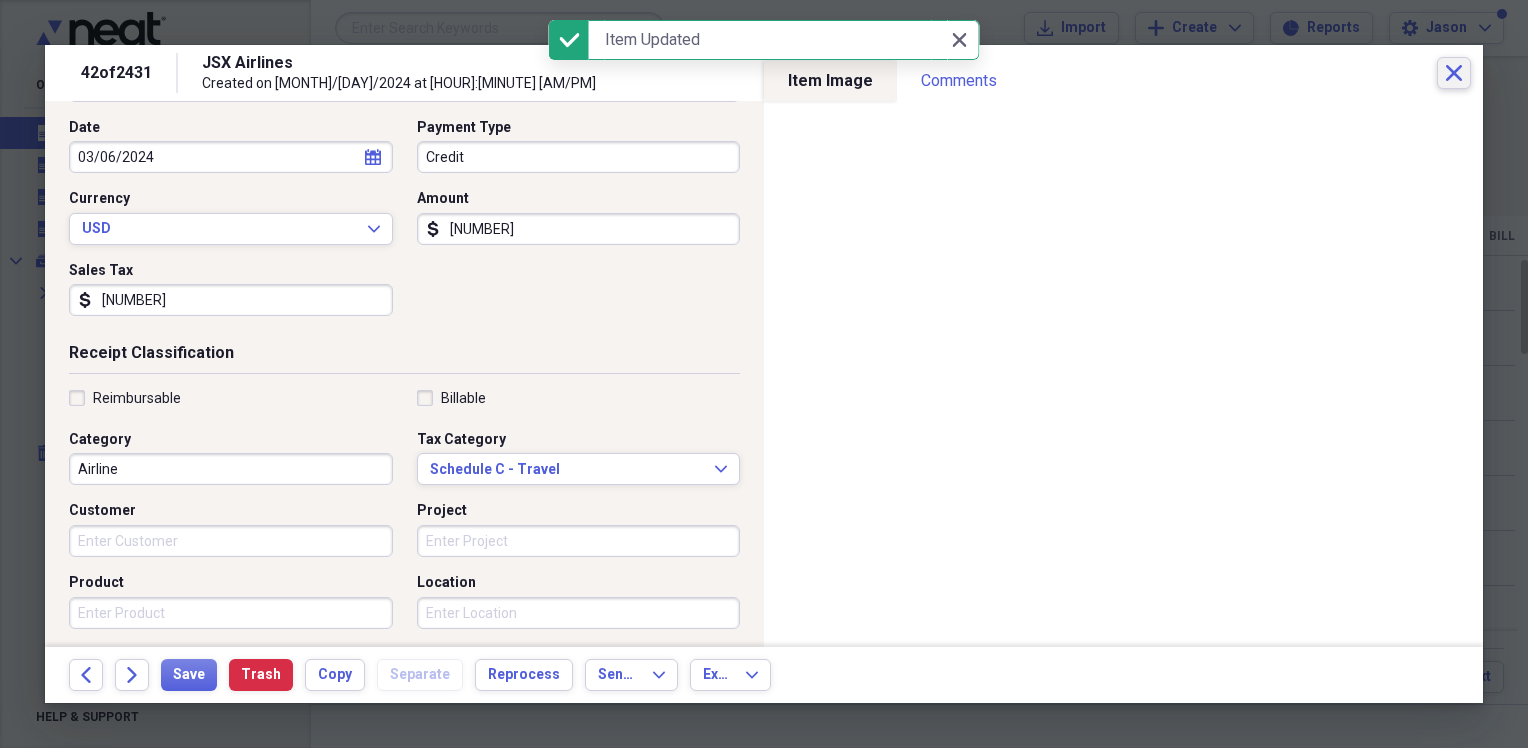 click on "Close" 